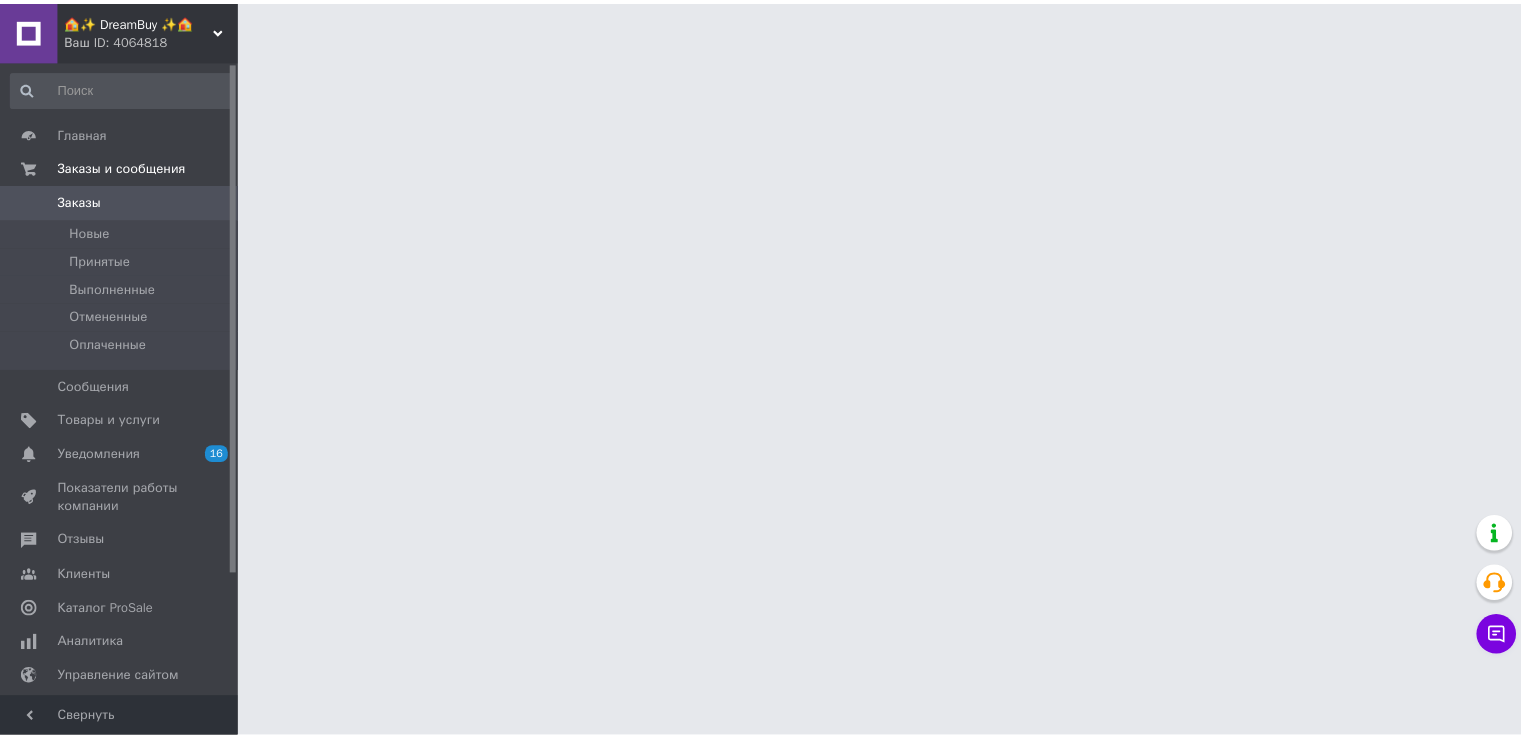 scroll, scrollTop: 0, scrollLeft: 0, axis: both 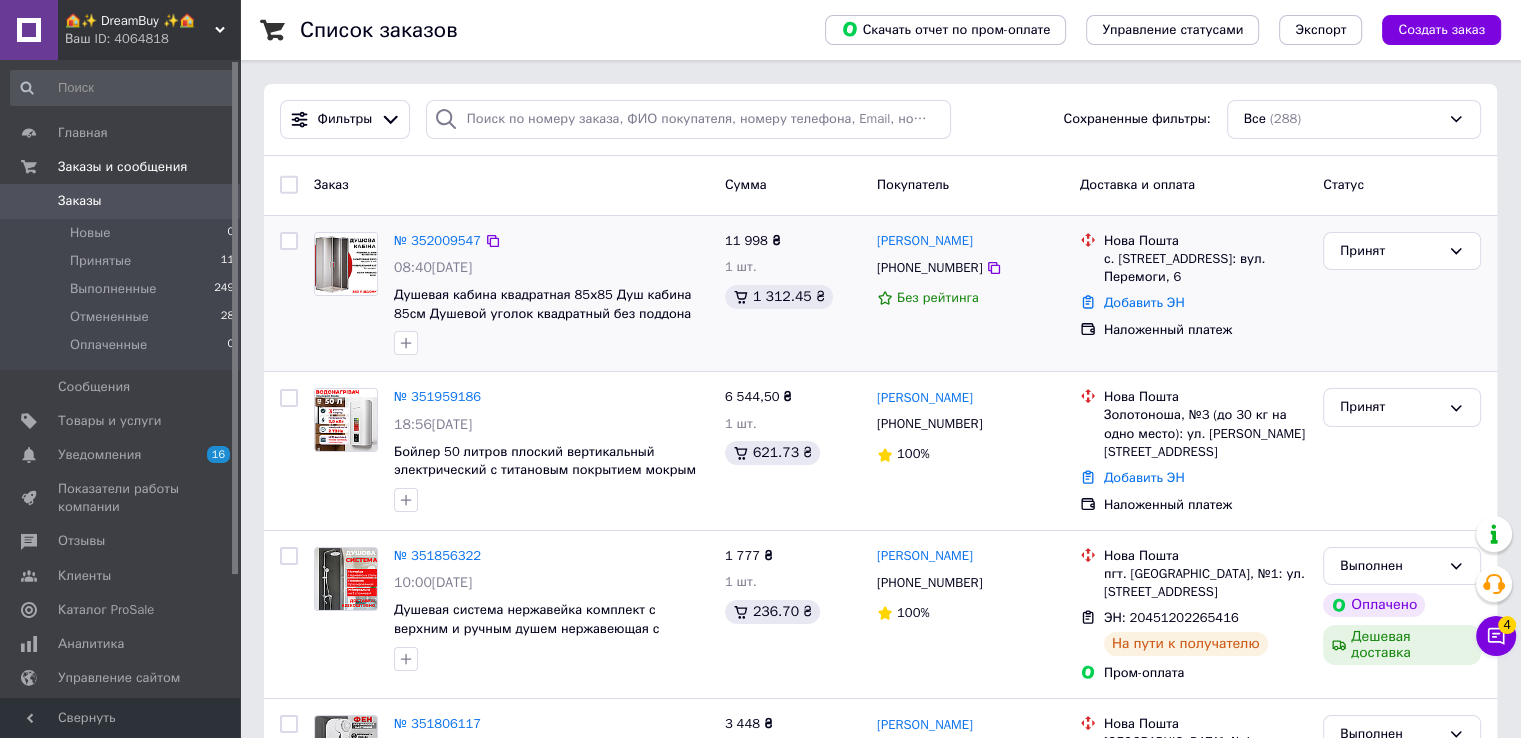 click on "№ 352009547 08:40, 10.07.2025 Душевая кабина квадратная 85х85 Душ кабина 85см Душевой уголок квадратный без поддона стекло 6 мм 11 998 ₴ 1 шт. 1 312.45 ₴ Ганна  Батрин  +380986531990 Без рейтинга Нова Пошта с. Кушниця, №1: вул. Перемоги, 6 Добавить ЭН Наложенный платеж Принят" at bounding box center (880, 294) 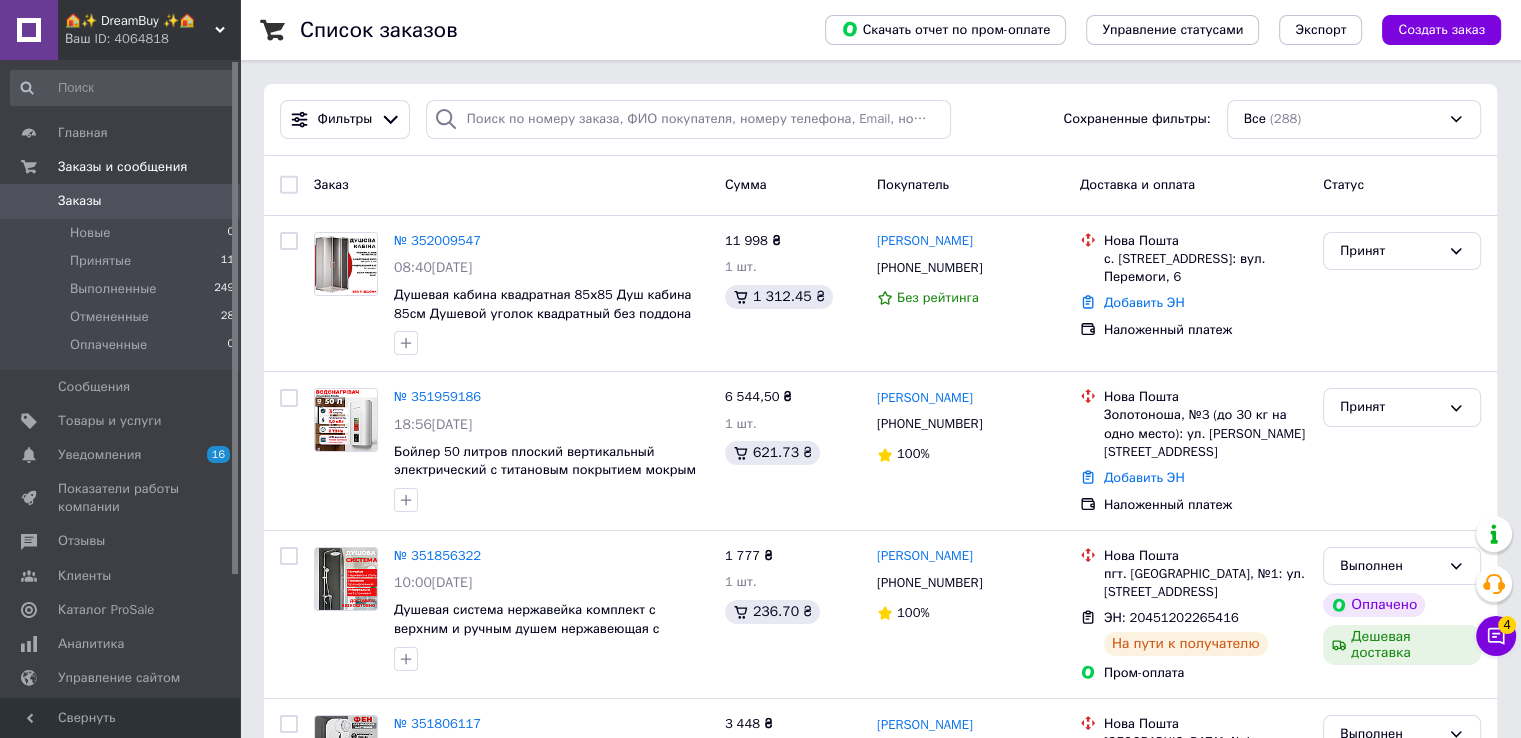 click on "Фильтры Сохраненные фильтры: Все (288)" at bounding box center (880, 120) 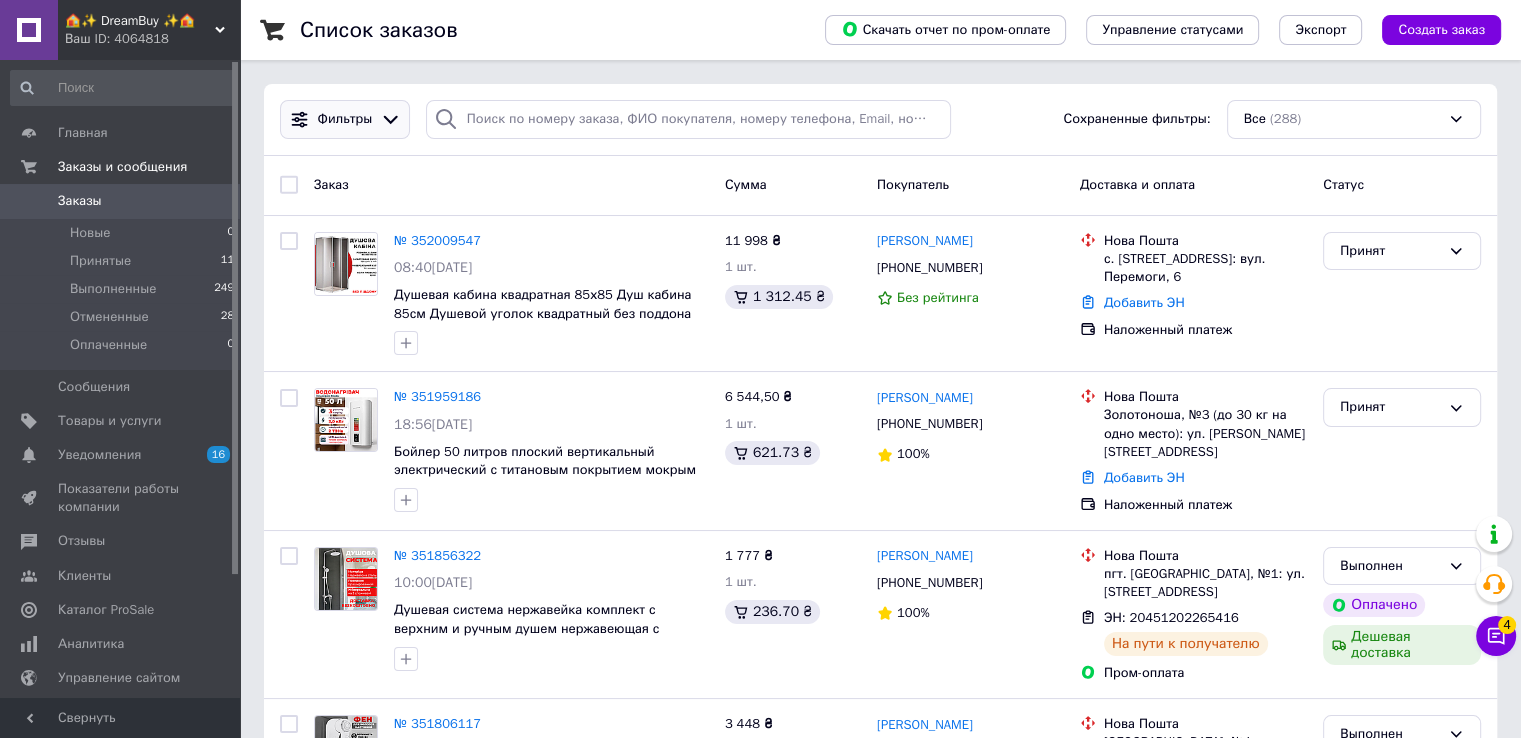 click on "Фильтры" at bounding box center [345, 119] 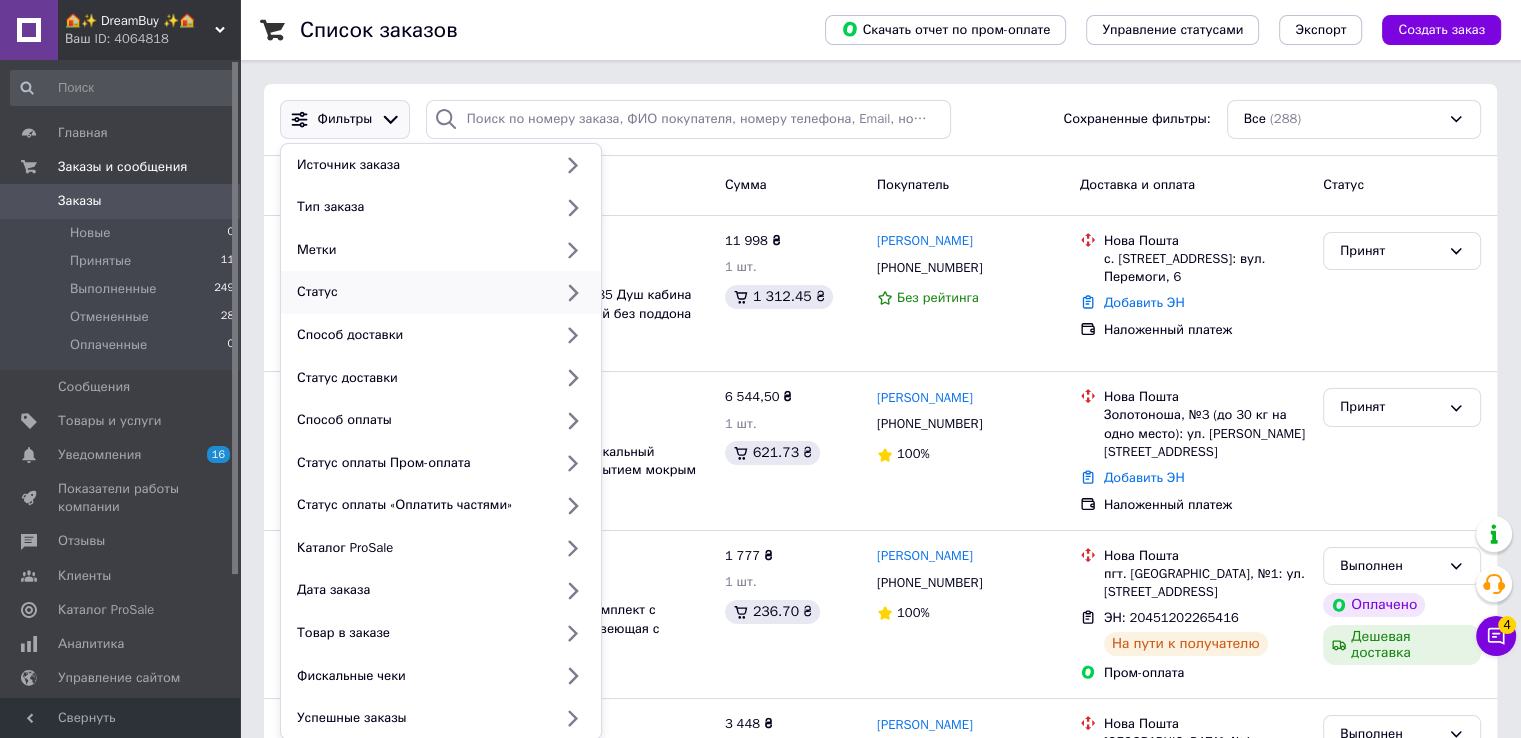 click on "Статус" at bounding box center [420, 292] 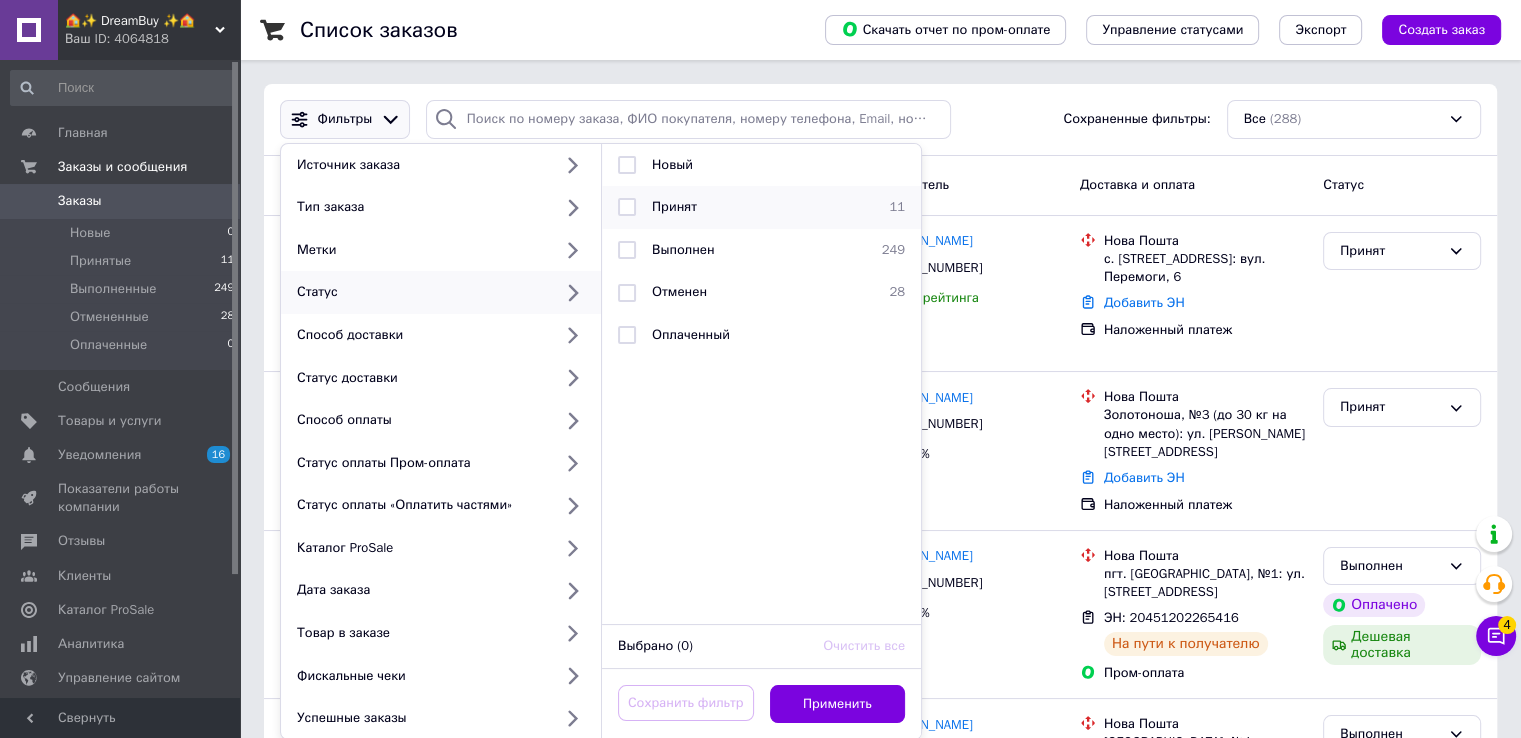click on "Принят" at bounding box center [674, 206] 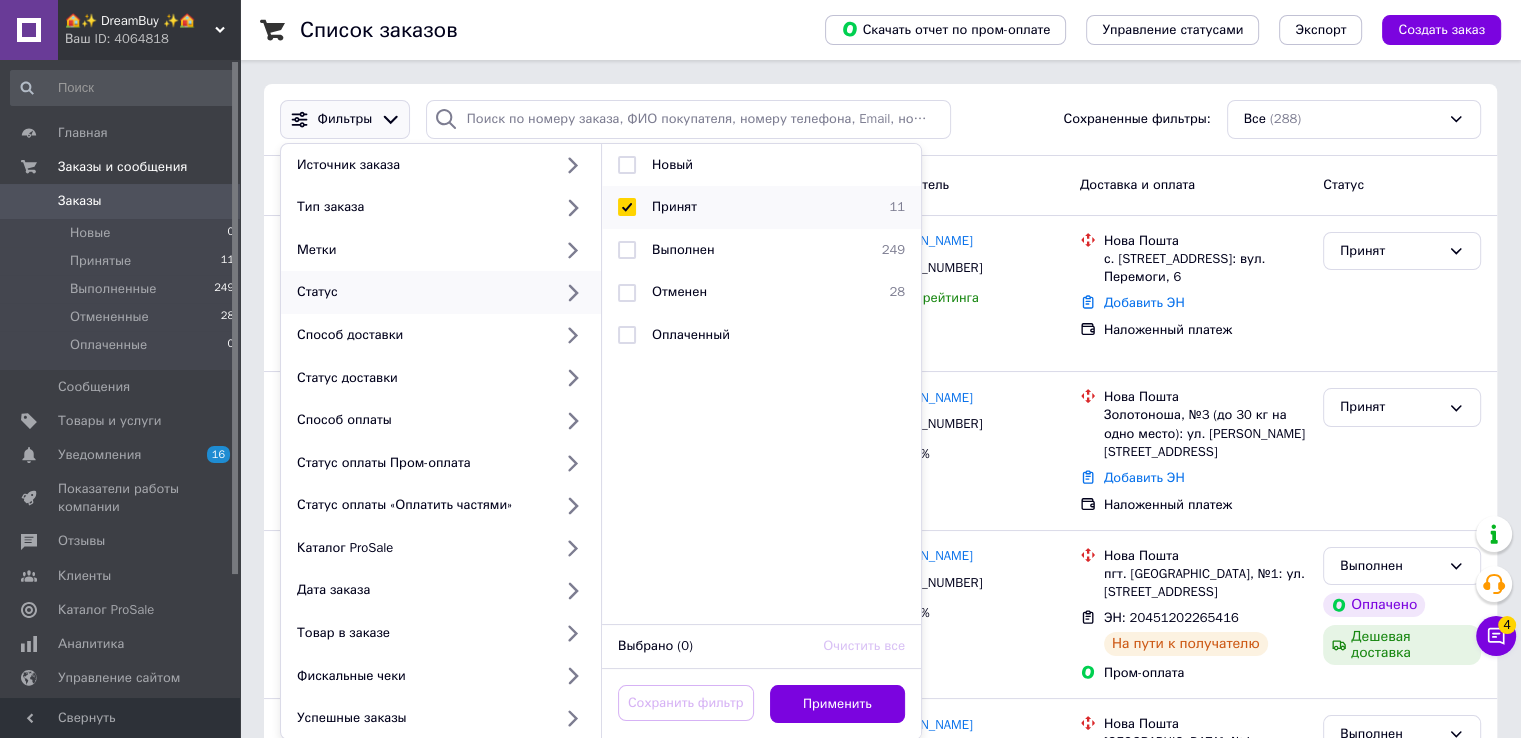 checkbox on "true" 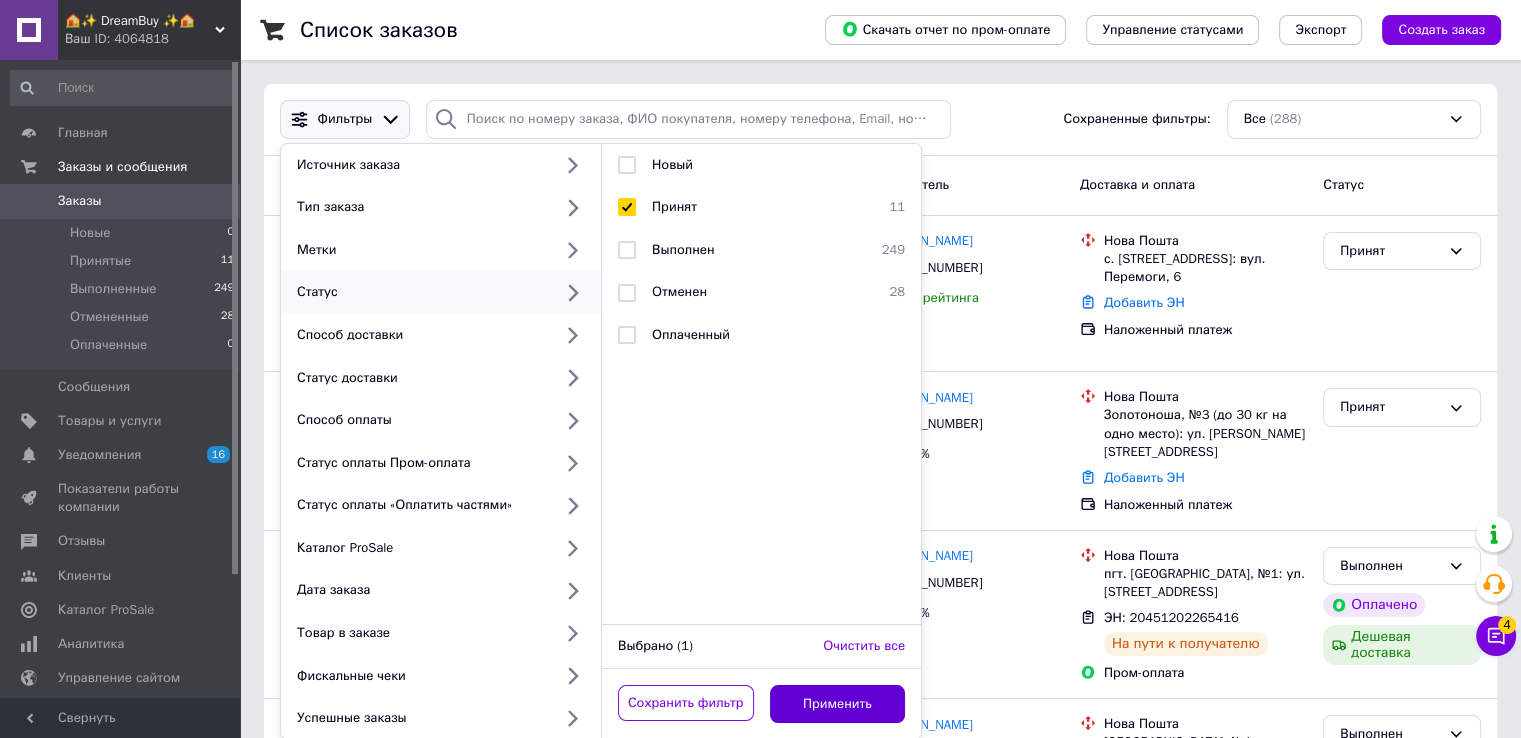 click on "Применить" at bounding box center (838, 704) 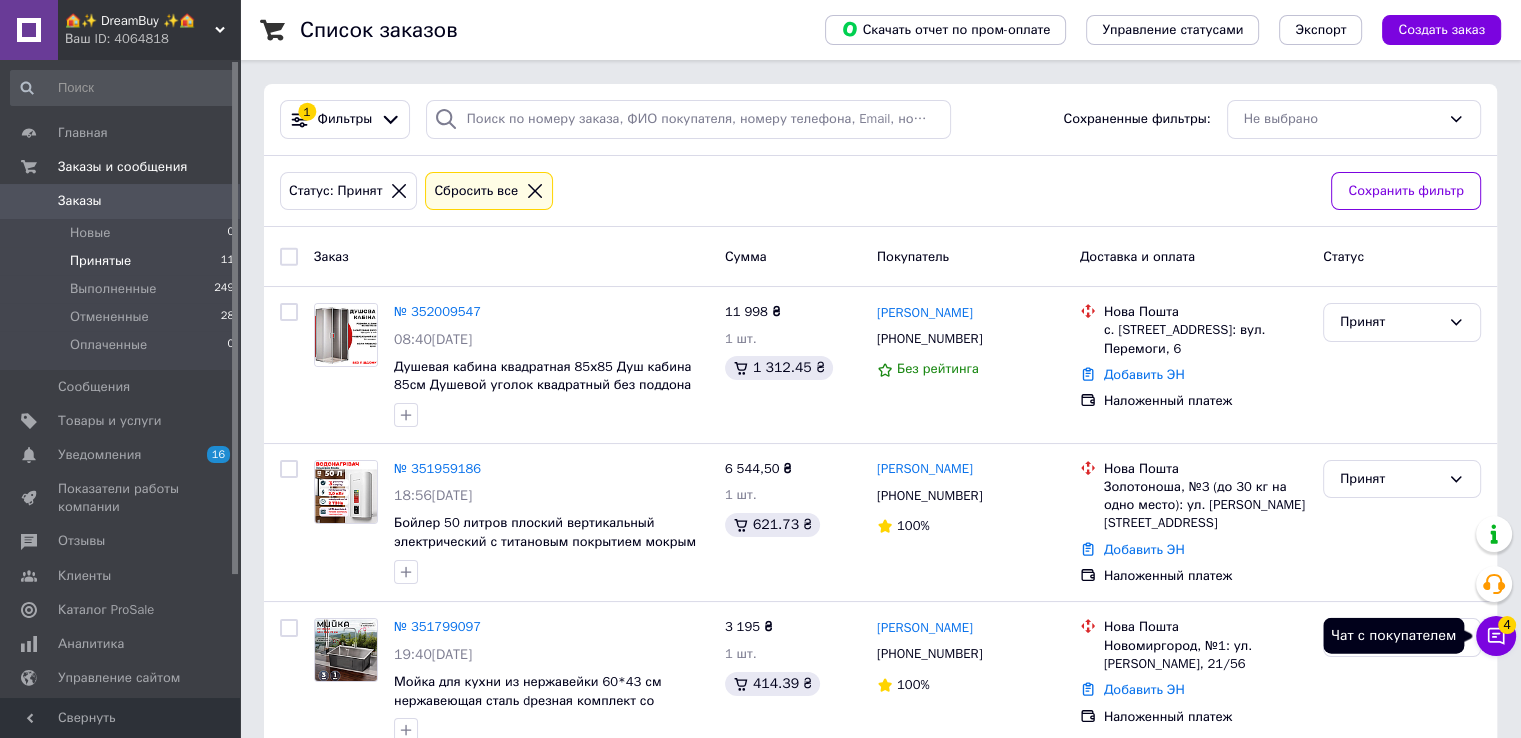 click 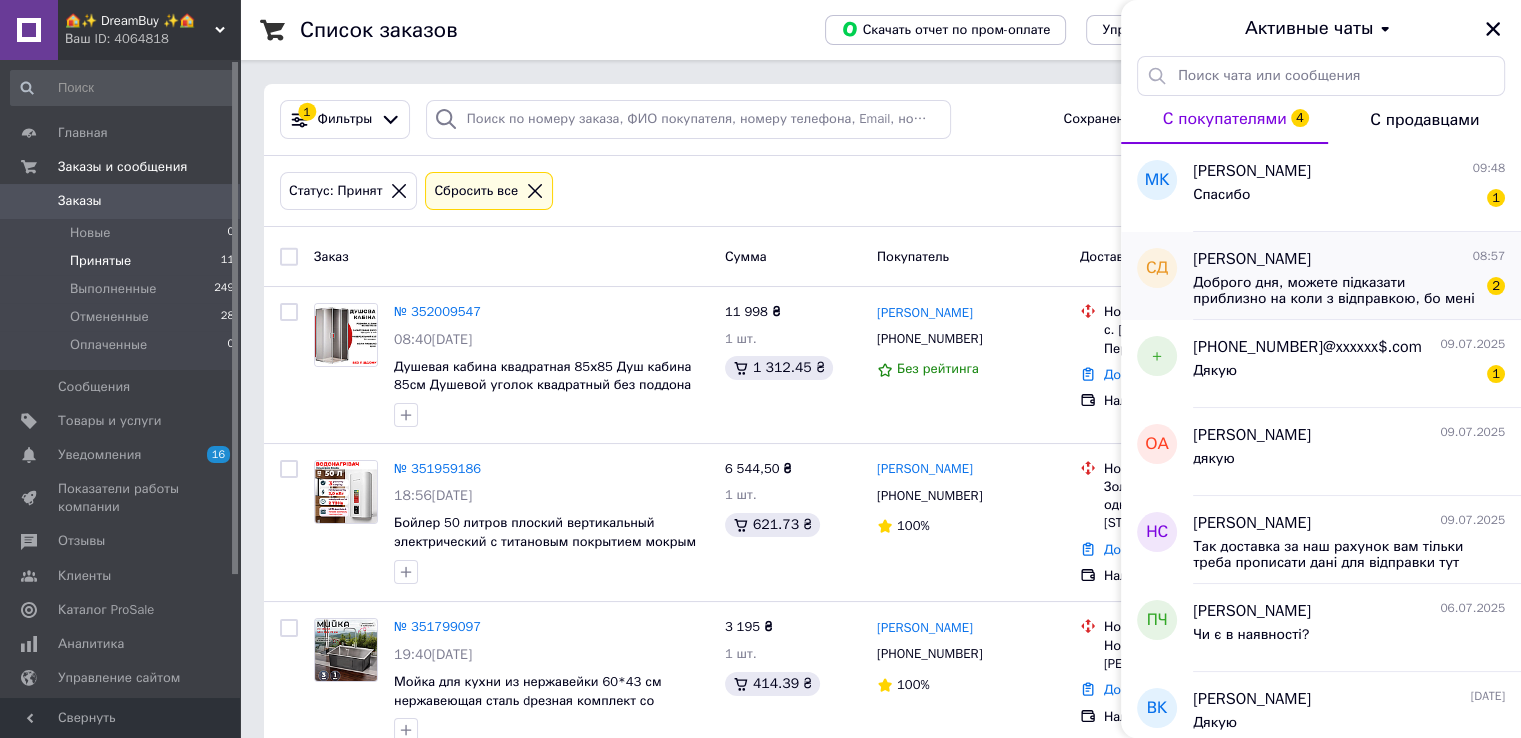 click on "Доброго дня, можете підказати приблизно на коли з відправкою, бо мені дзвонили на тому тижні і казали за вівторок/середу." at bounding box center [1335, 291] 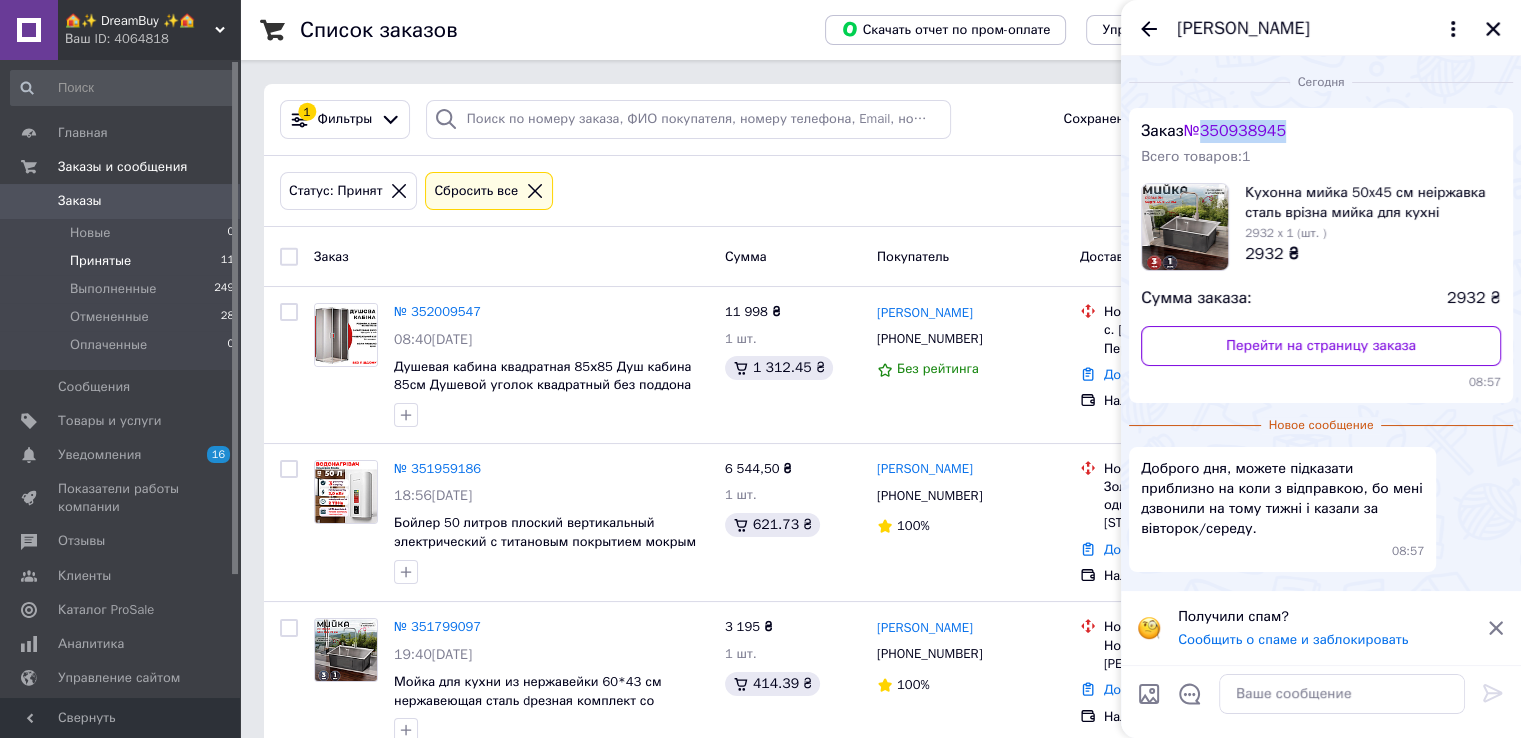drag, startPoint x: 1300, startPoint y: 136, endPoint x: 1209, endPoint y: 130, distance: 91.197586 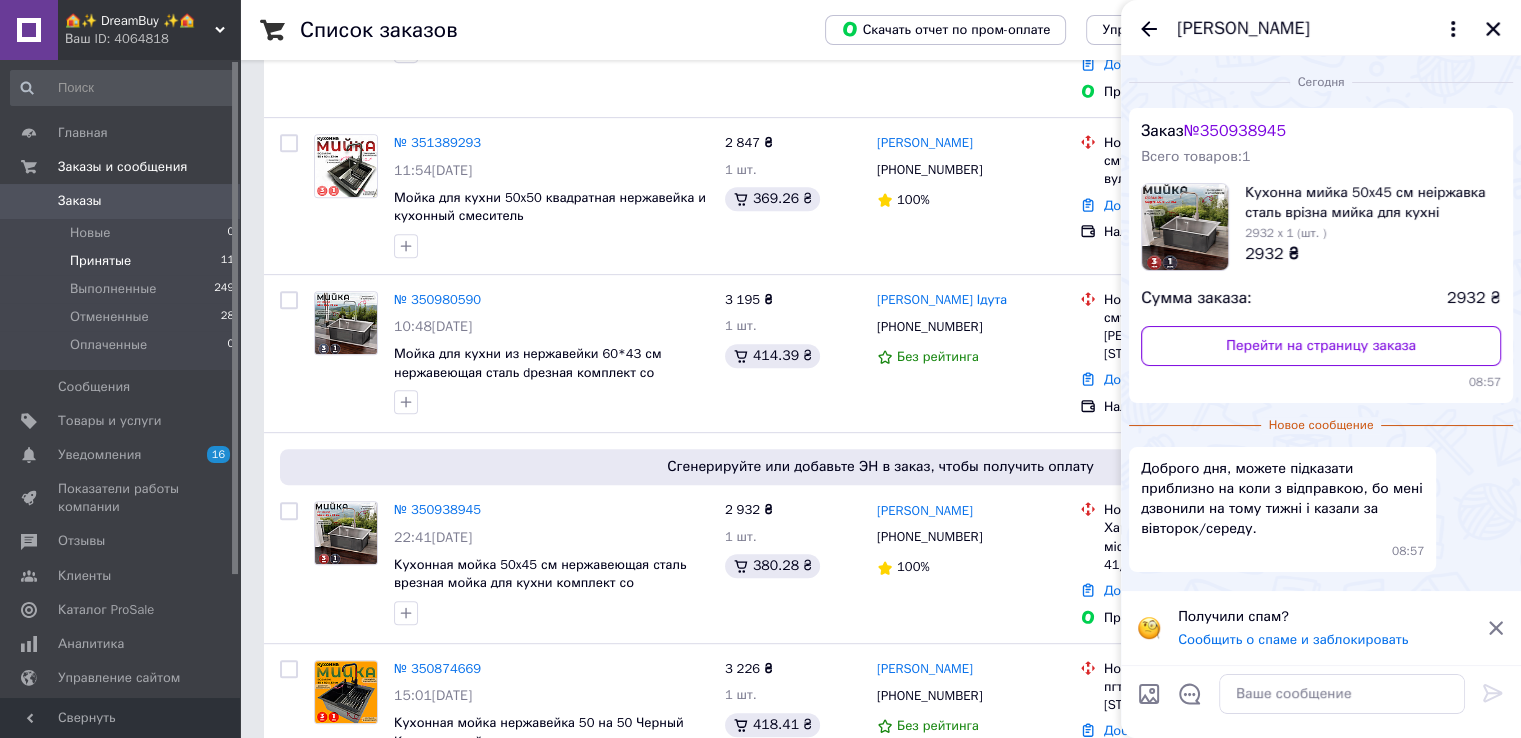 scroll, scrollTop: 872, scrollLeft: 0, axis: vertical 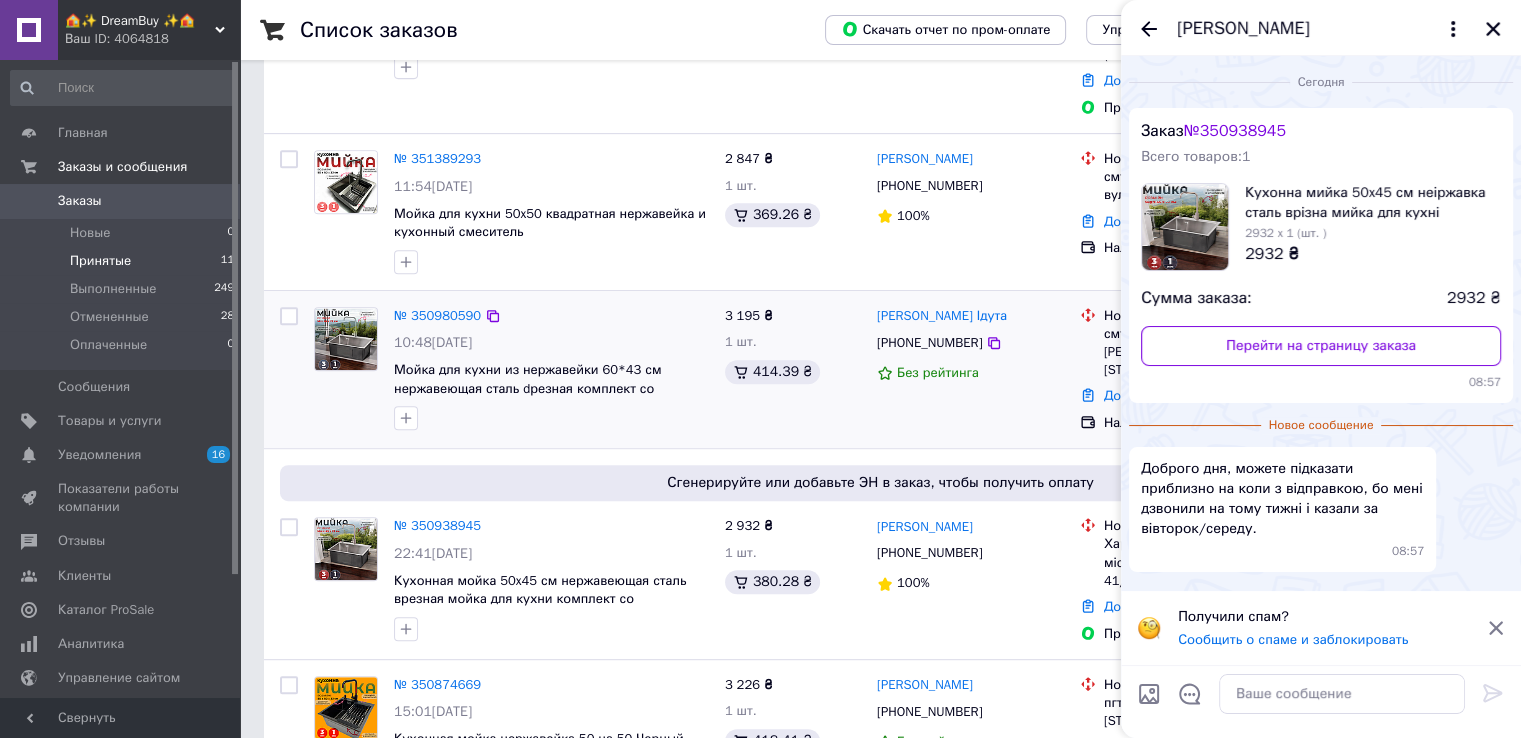click on "+380687991646" at bounding box center (970, 343) 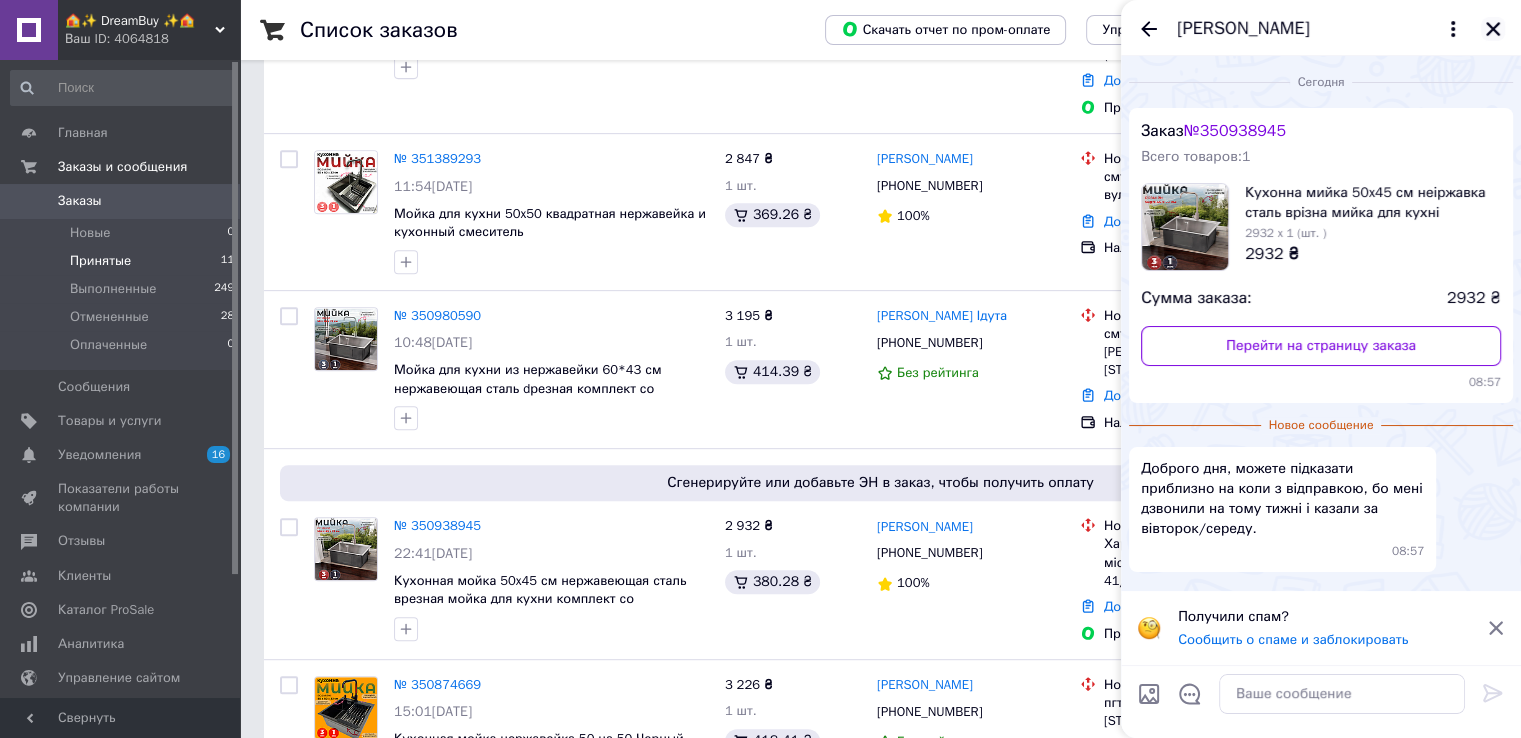 click at bounding box center (1493, 29) 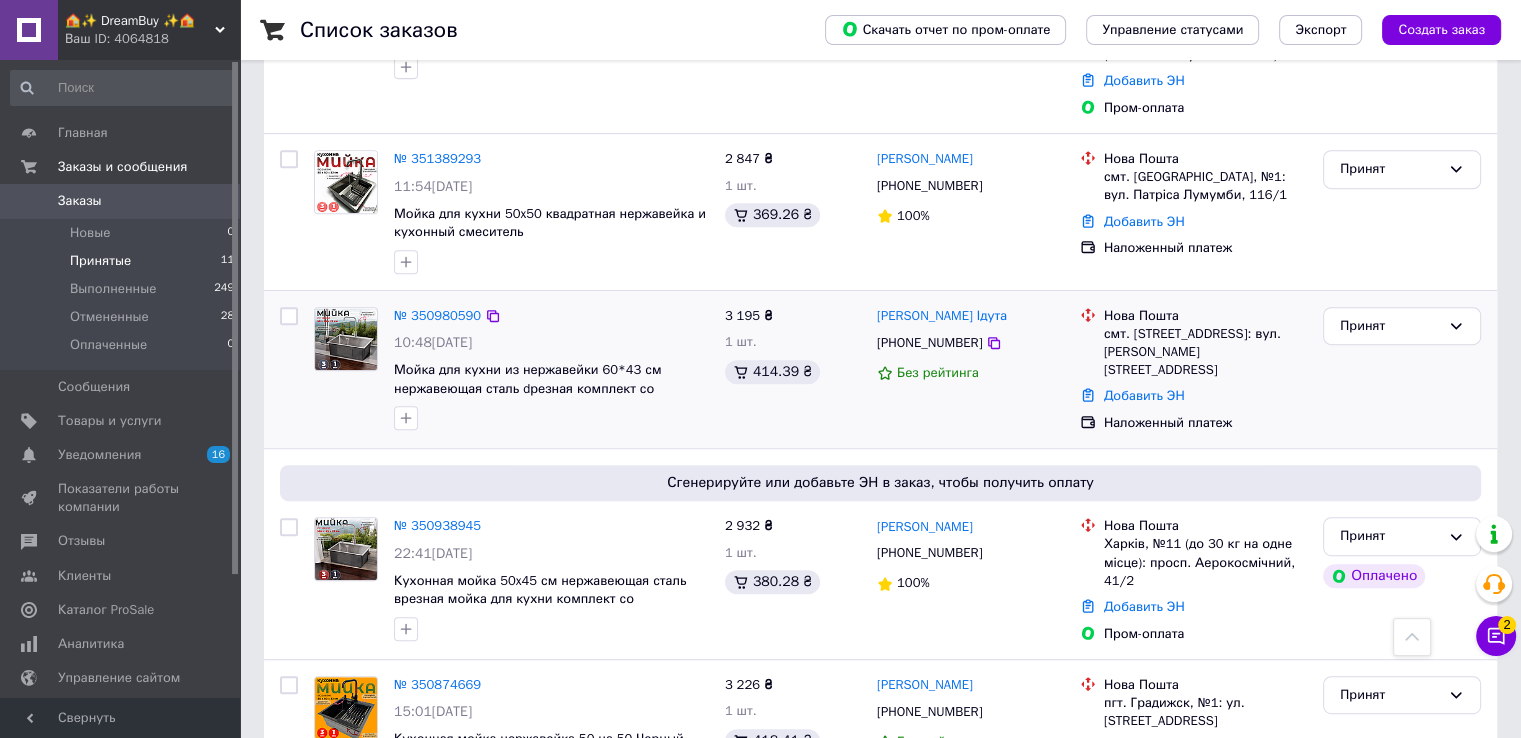 click on "смт. Гребінки, №1: вул. Олександра Пономаренка, 43" at bounding box center [1205, 352] 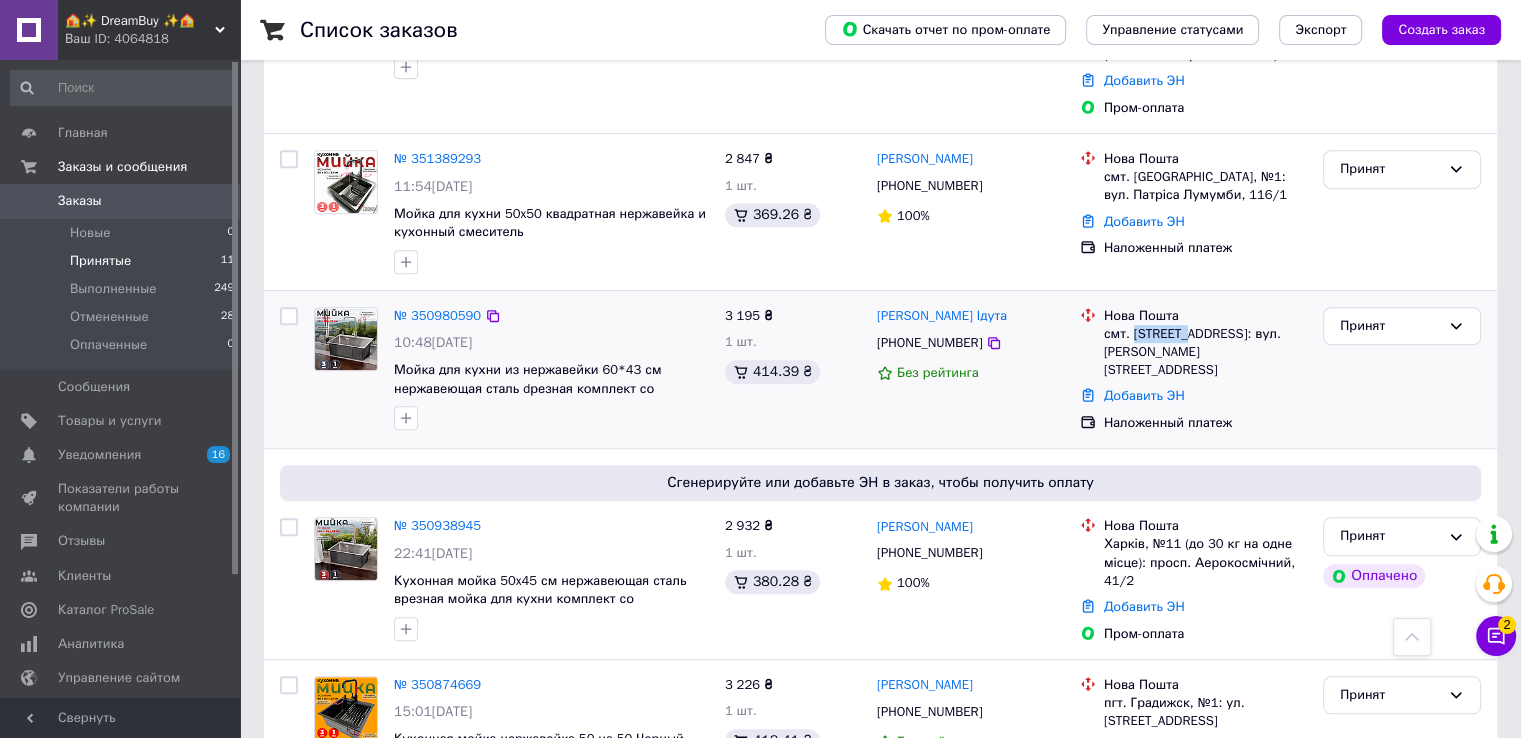 click on "смт. Гребінки, №1: вул. Олександра Пономаренка, 43" at bounding box center [1205, 352] 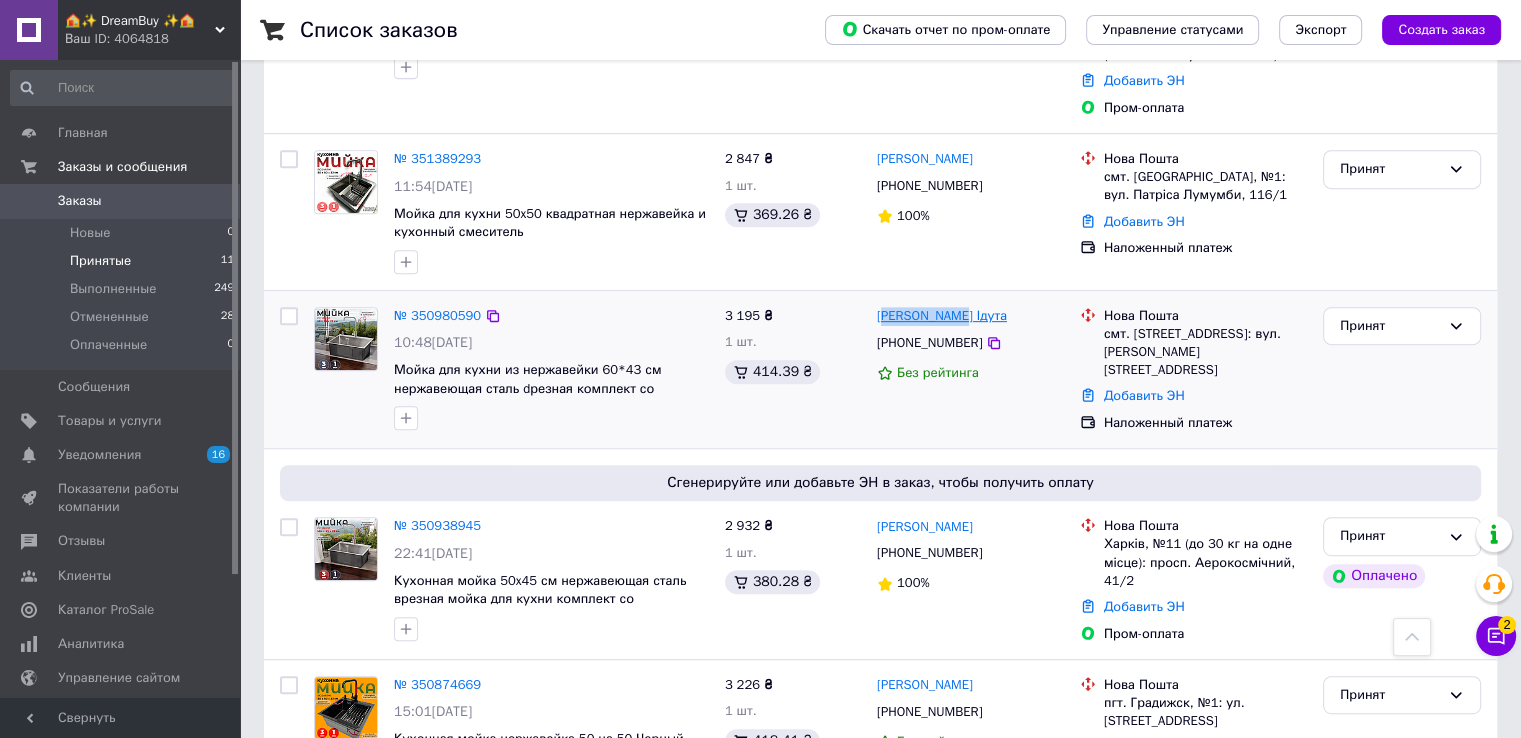 drag, startPoint x: 967, startPoint y: 299, endPoint x: 882, endPoint y: 299, distance: 85 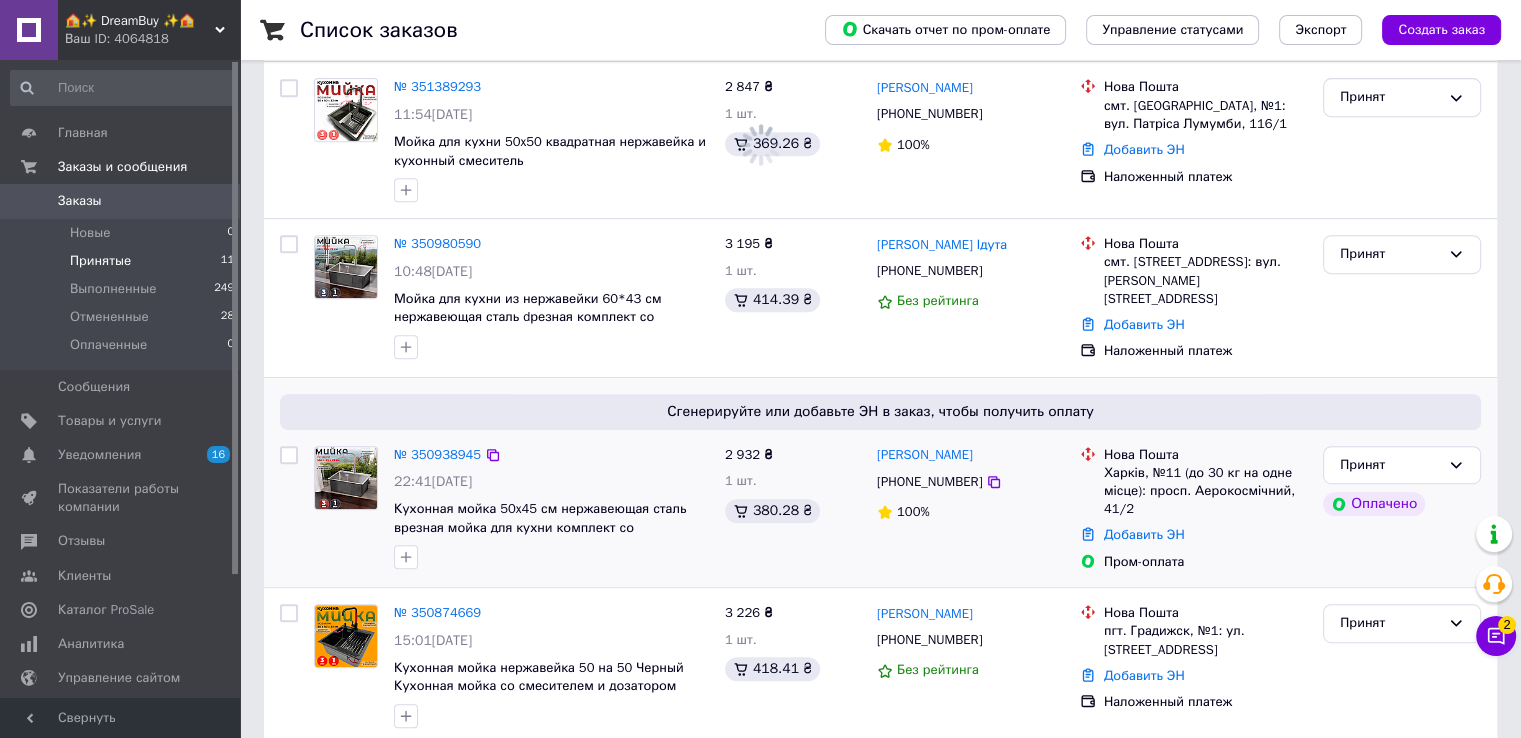 scroll, scrollTop: 0, scrollLeft: 0, axis: both 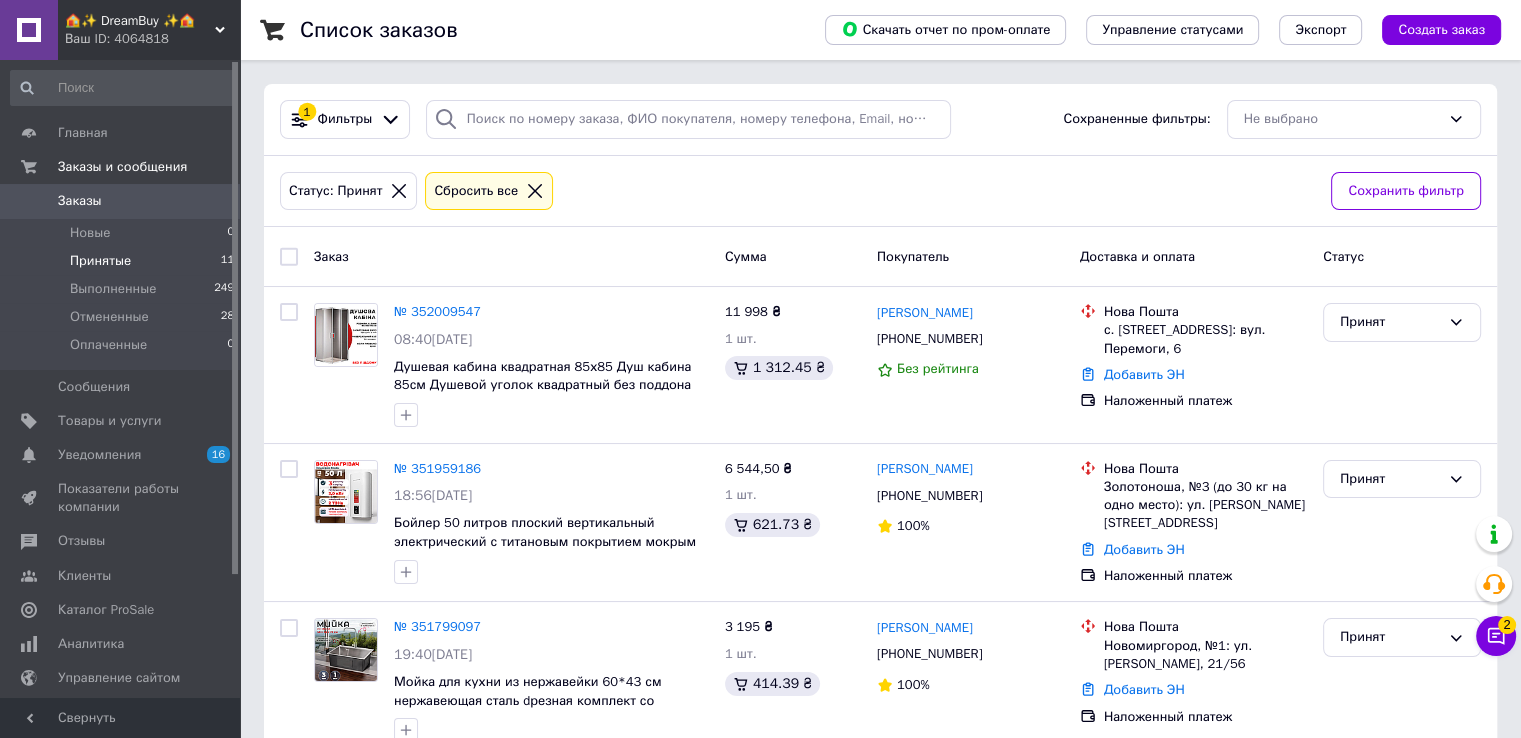 click on "Заказы" at bounding box center (121, 201) 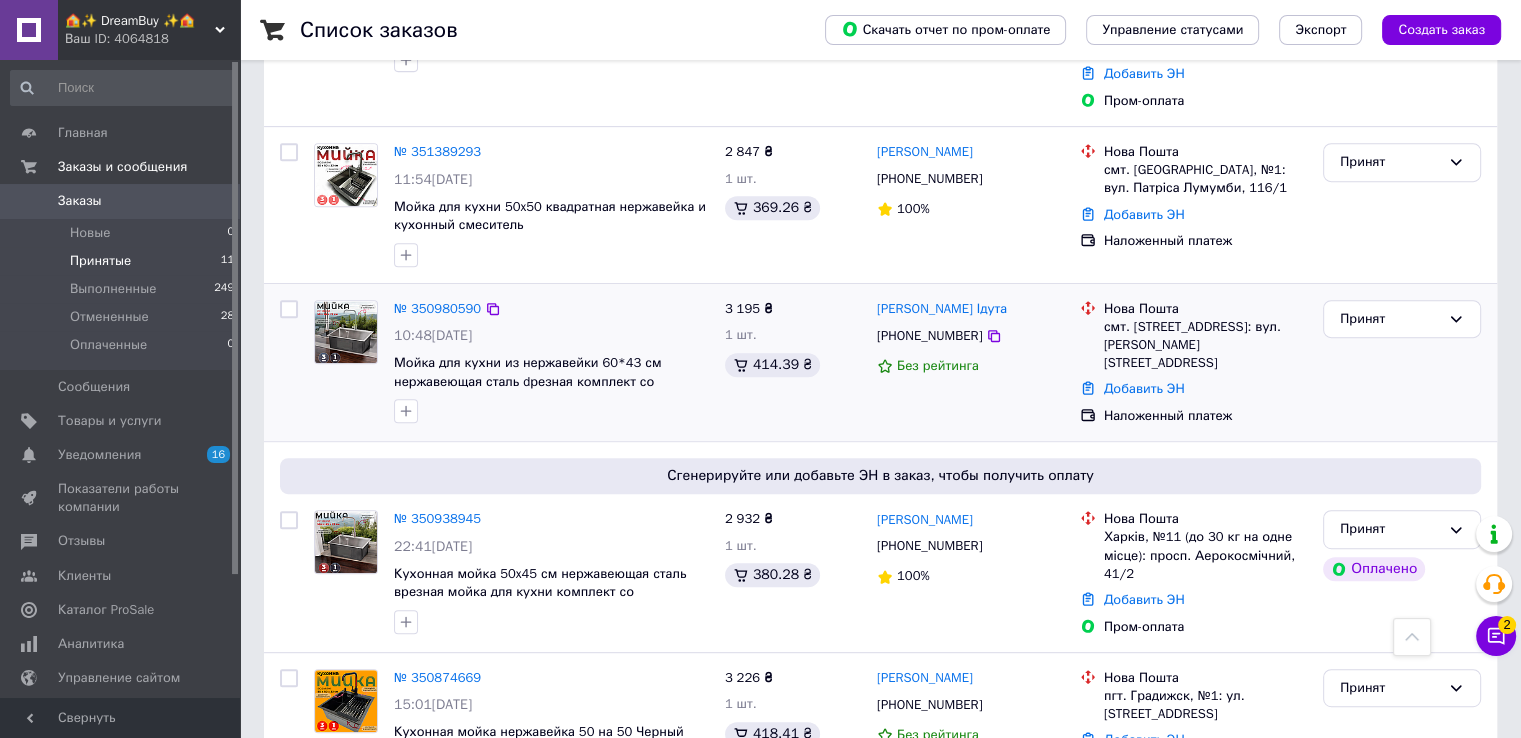 scroll, scrollTop: 900, scrollLeft: 0, axis: vertical 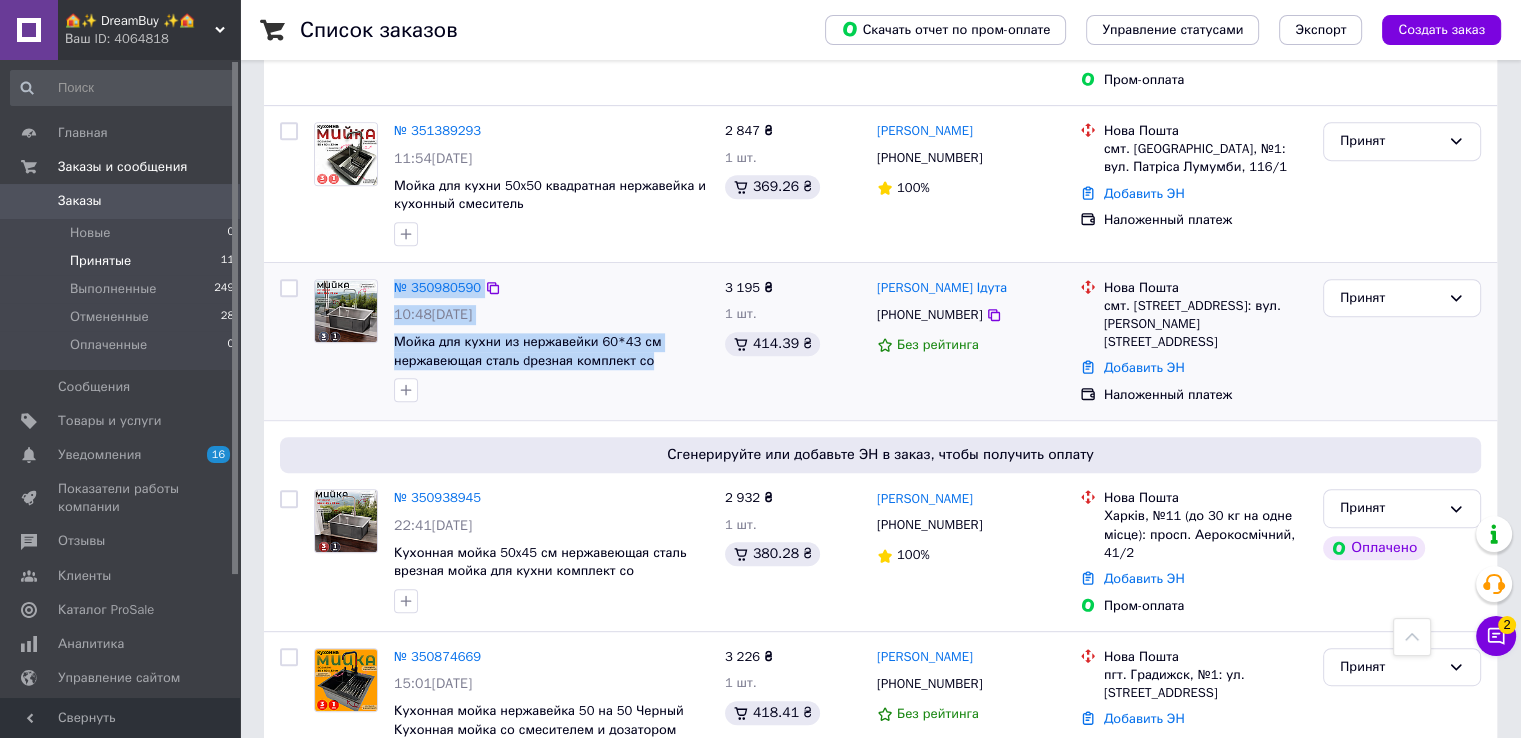drag, startPoint x: 661, startPoint y: 346, endPoint x: 380, endPoint y: 318, distance: 282.39157 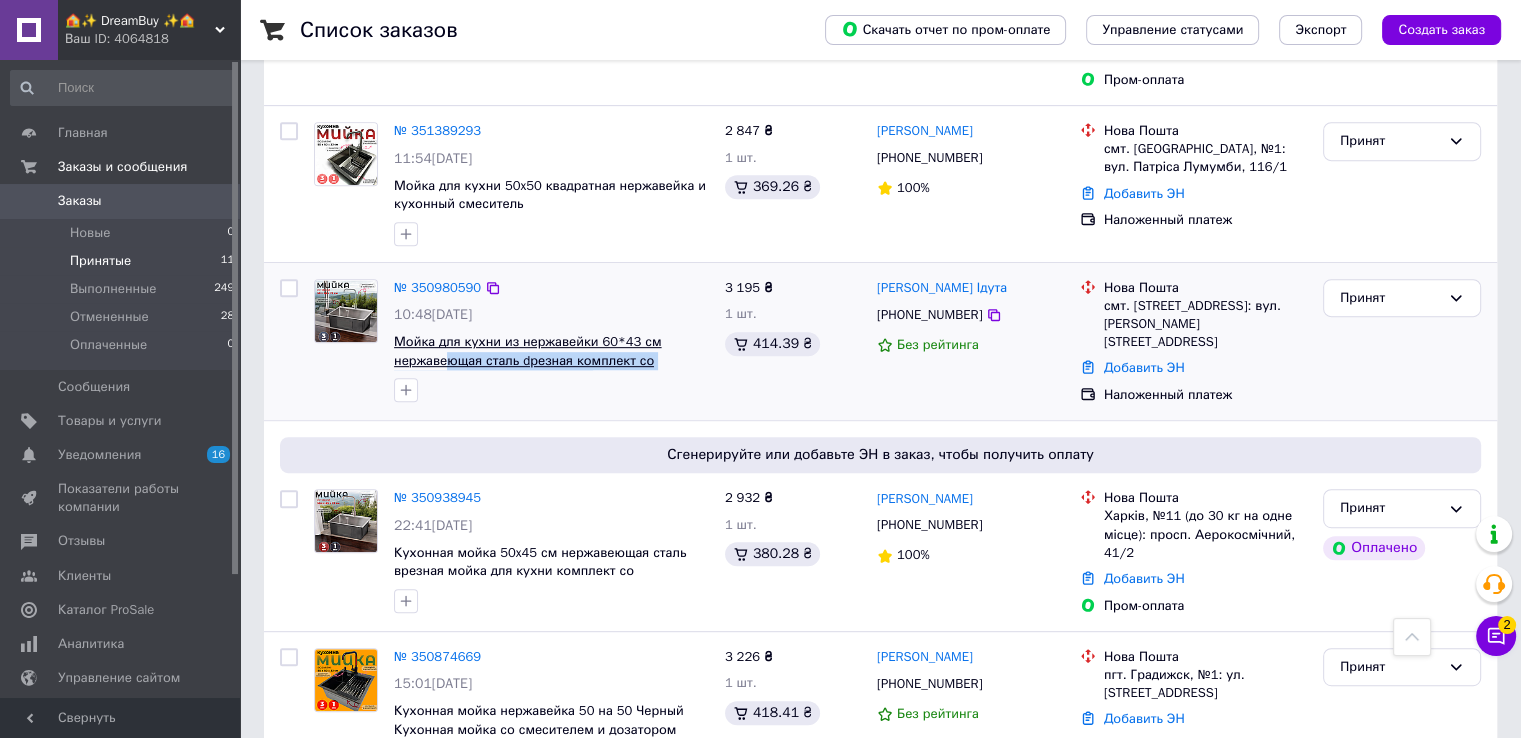 drag, startPoint x: 679, startPoint y: 354, endPoint x: 451, endPoint y: 343, distance: 228.2652 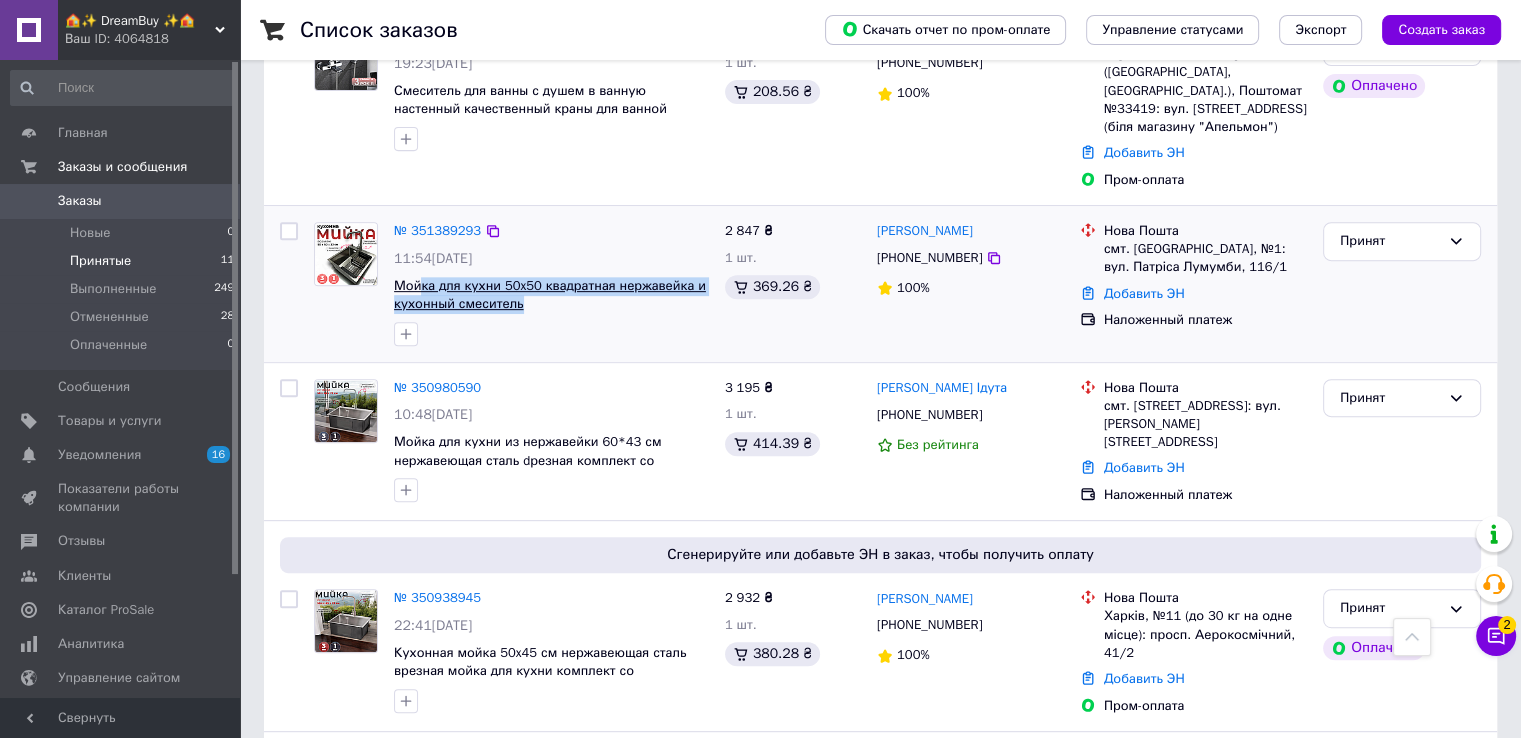 drag, startPoint x: 521, startPoint y: 282, endPoint x: 419, endPoint y: 261, distance: 104.13933 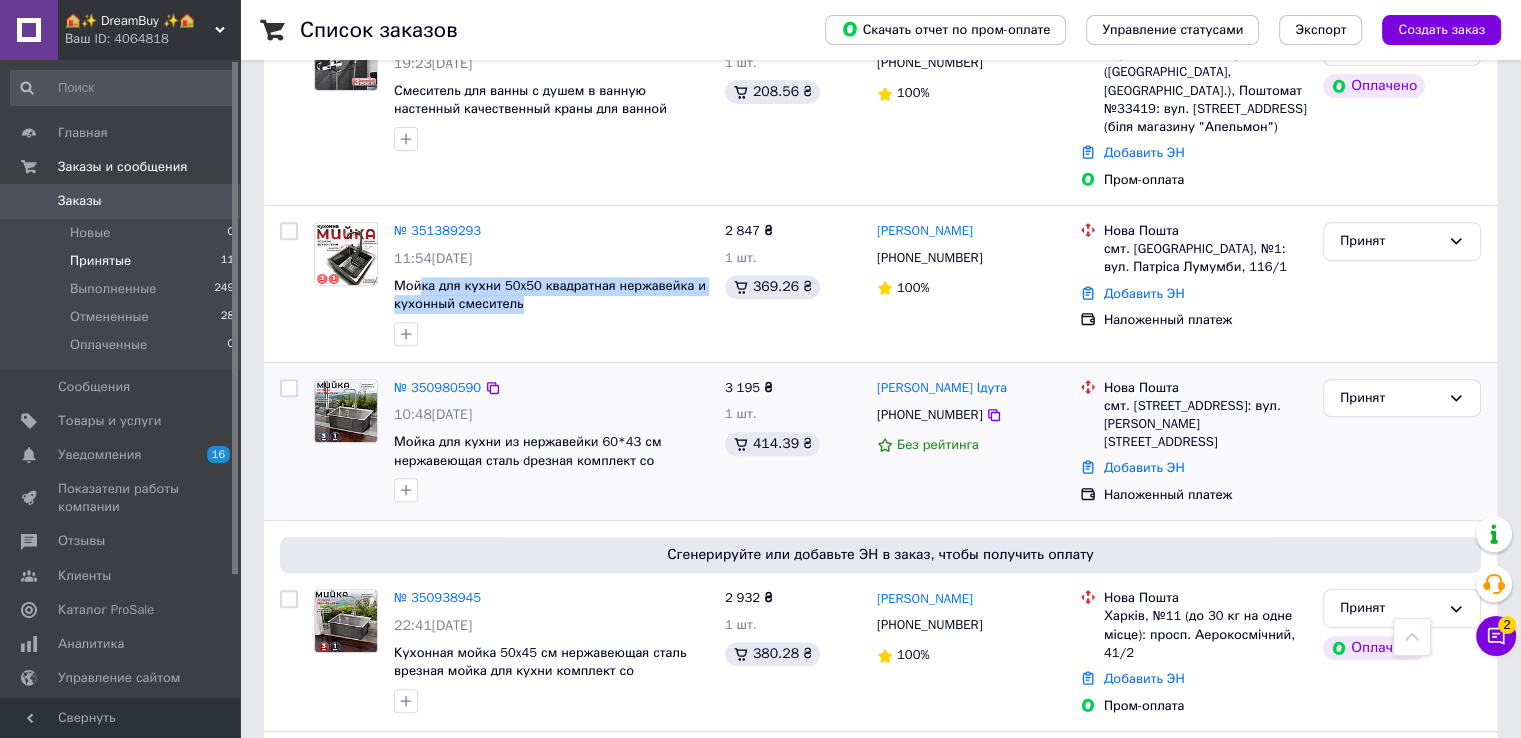 click on "№ 350980590" at bounding box center [551, 388] 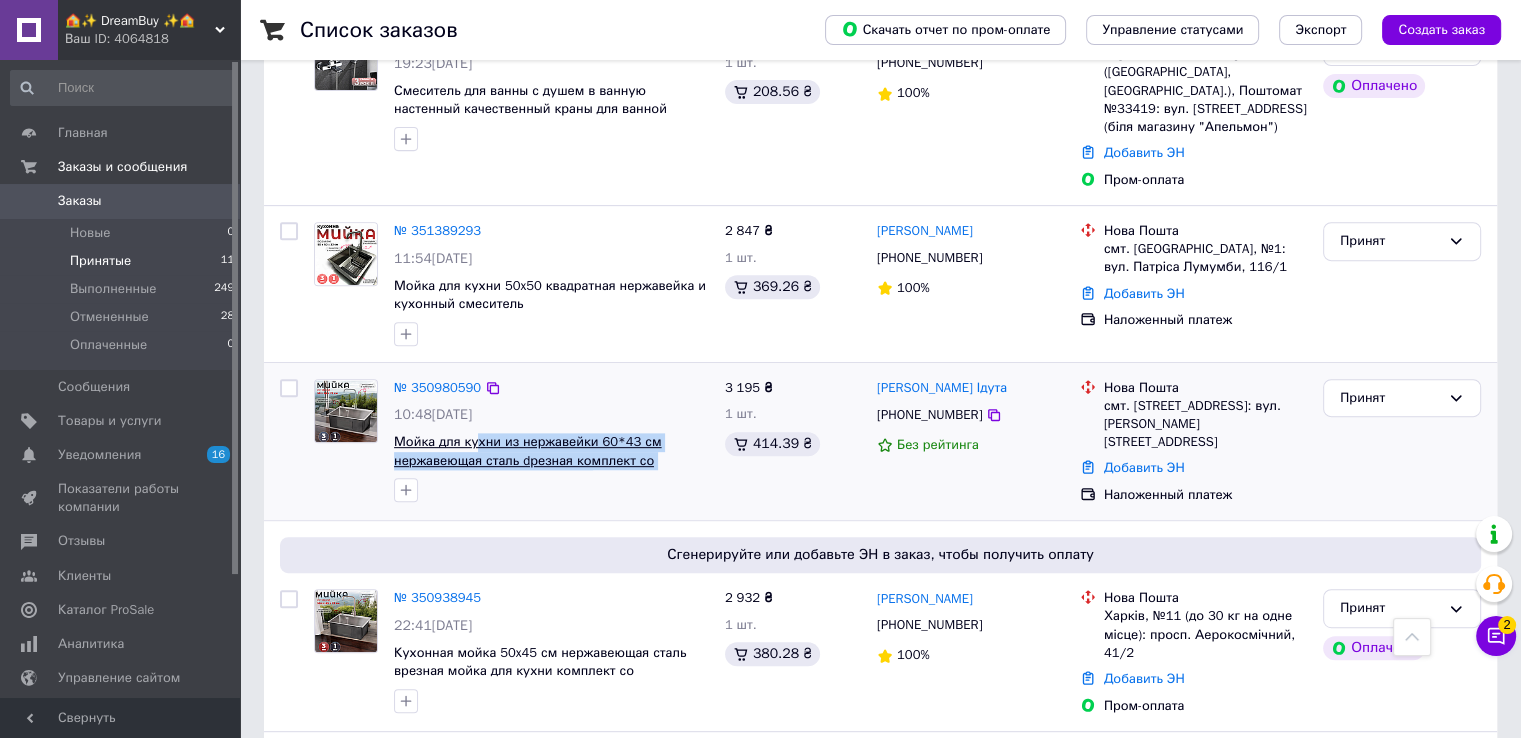drag, startPoint x: 668, startPoint y: 450, endPoint x: 476, endPoint y: 415, distance: 195.16403 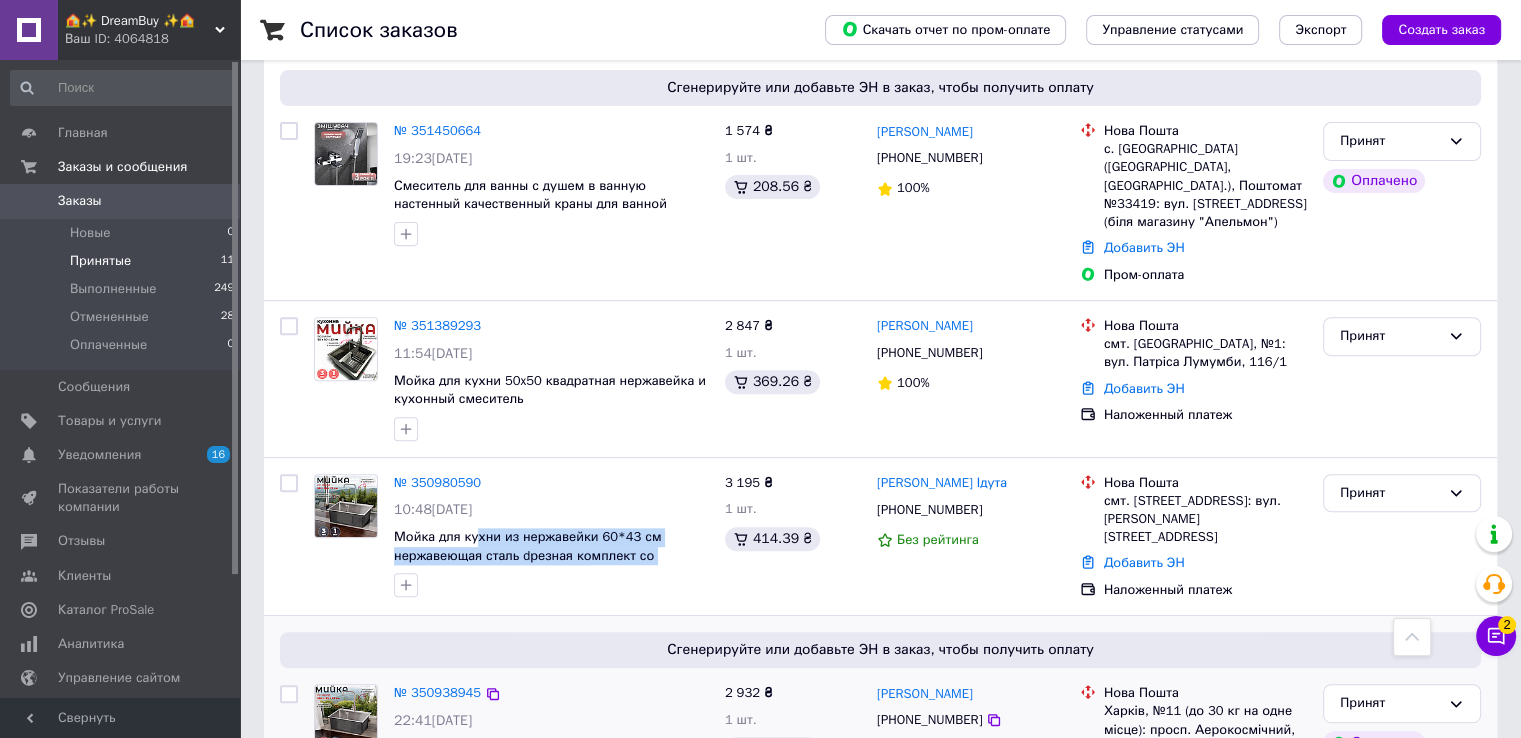 scroll, scrollTop: 600, scrollLeft: 0, axis: vertical 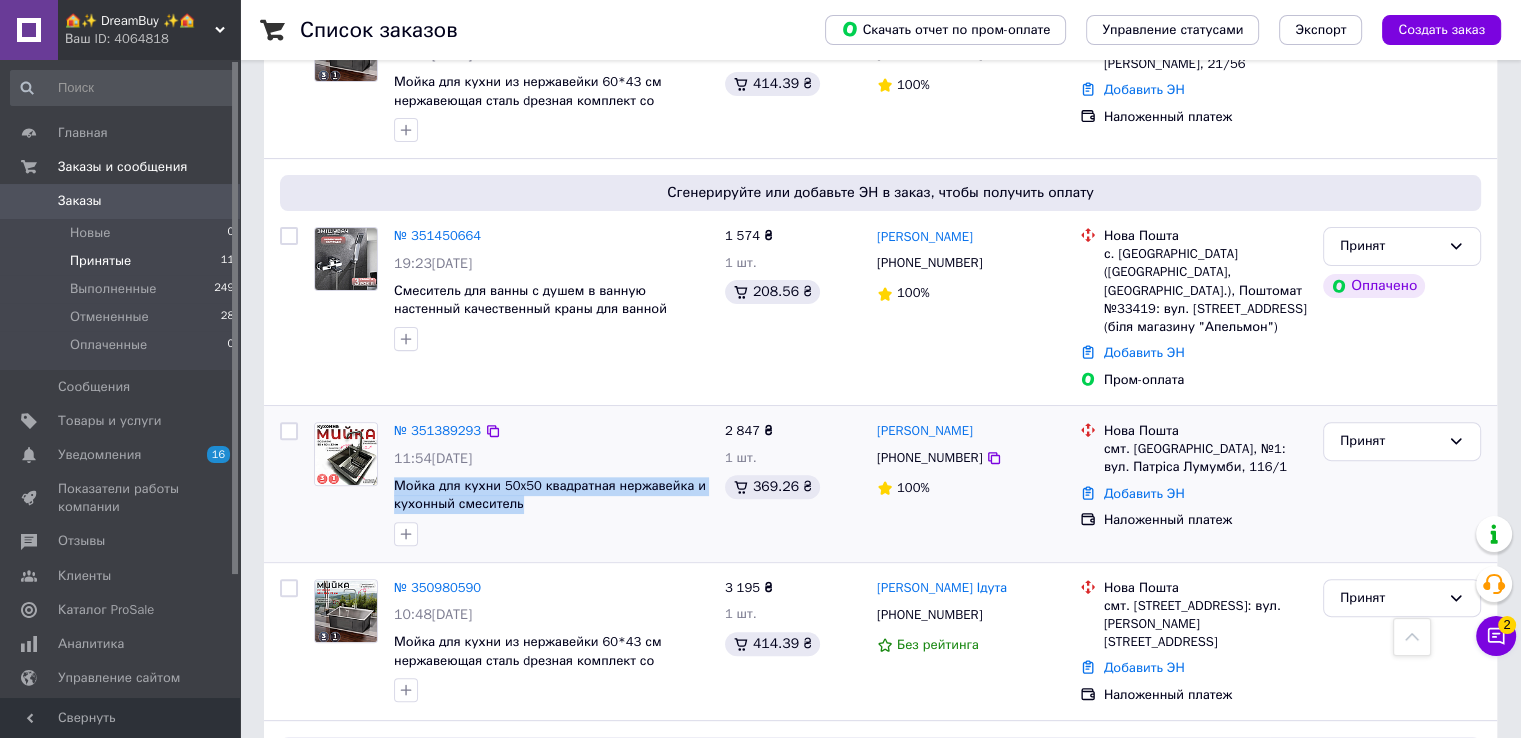 drag, startPoint x: 435, startPoint y: 469, endPoint x: 386, endPoint y: 459, distance: 50.01 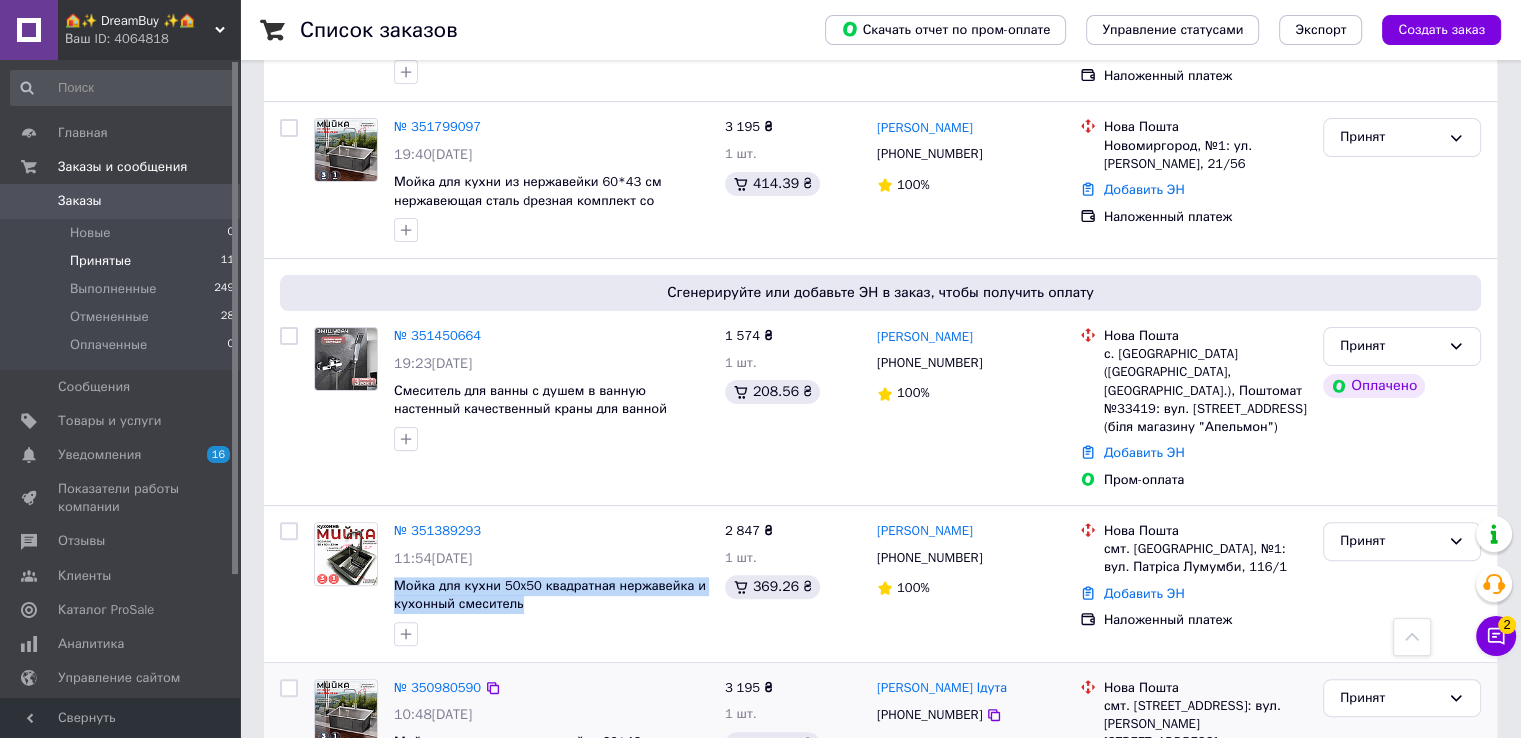 scroll, scrollTop: 300, scrollLeft: 0, axis: vertical 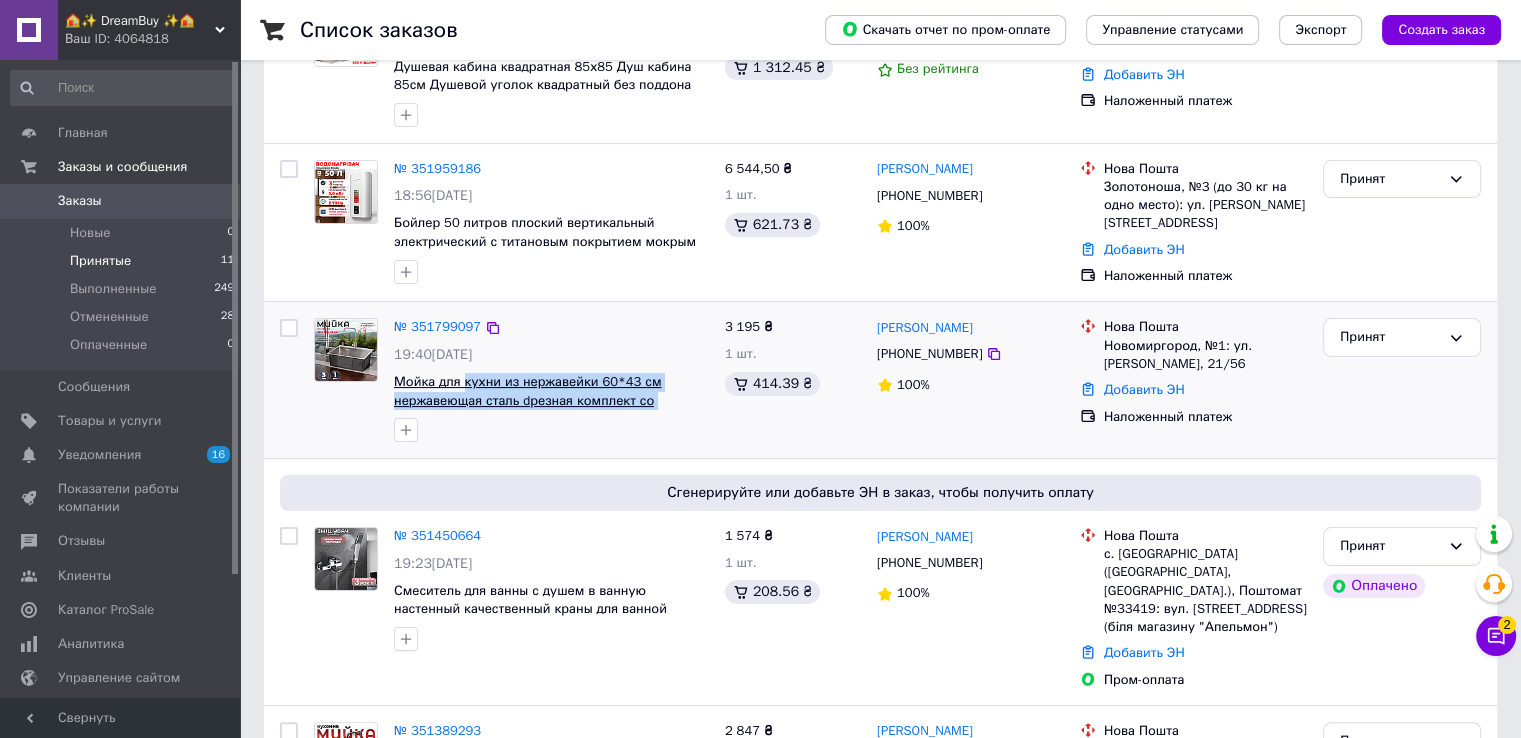 drag, startPoint x: 703, startPoint y: 414, endPoint x: 462, endPoint y: 379, distance: 243.52823 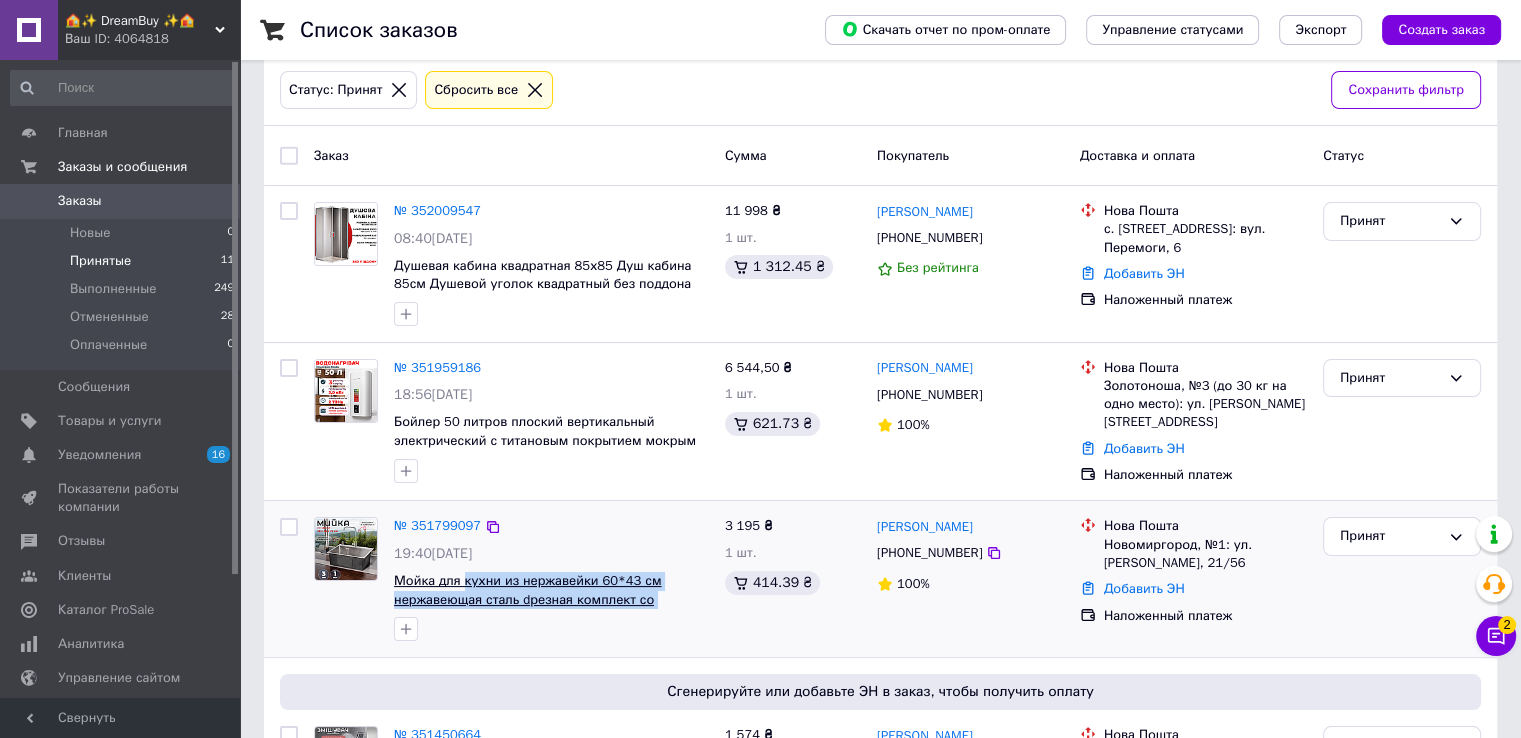 scroll, scrollTop: 100, scrollLeft: 0, axis: vertical 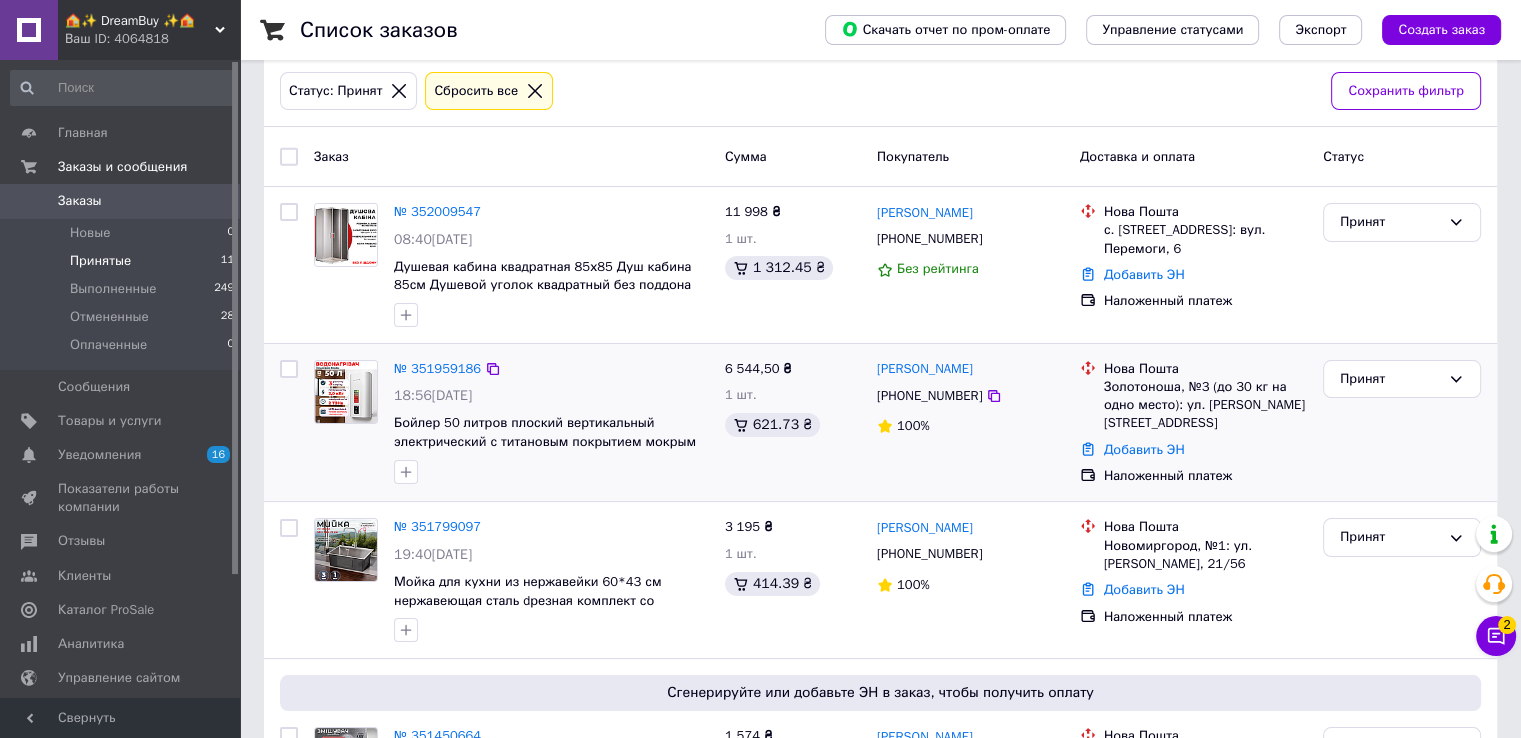 click on "№ 351959186" at bounding box center [551, 369] 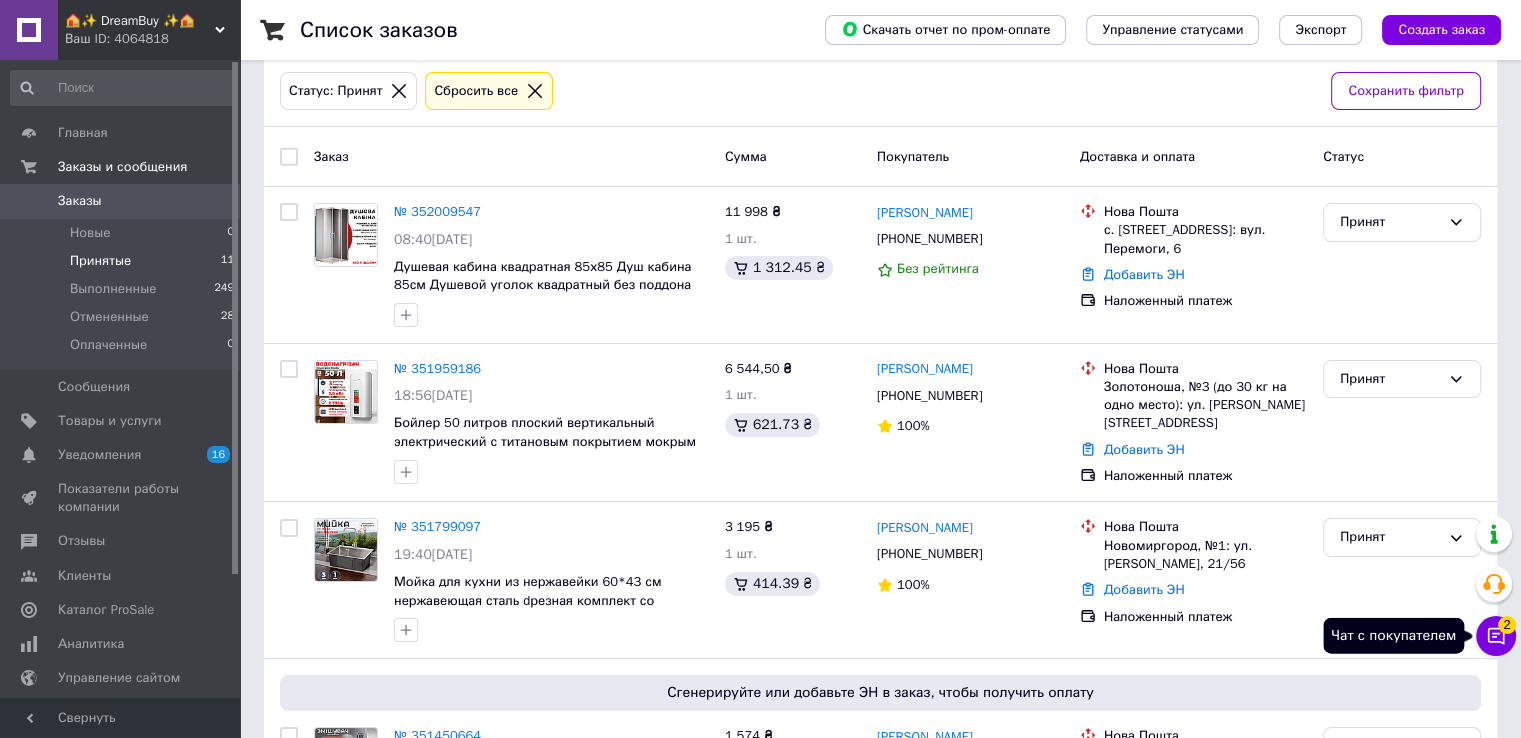 click 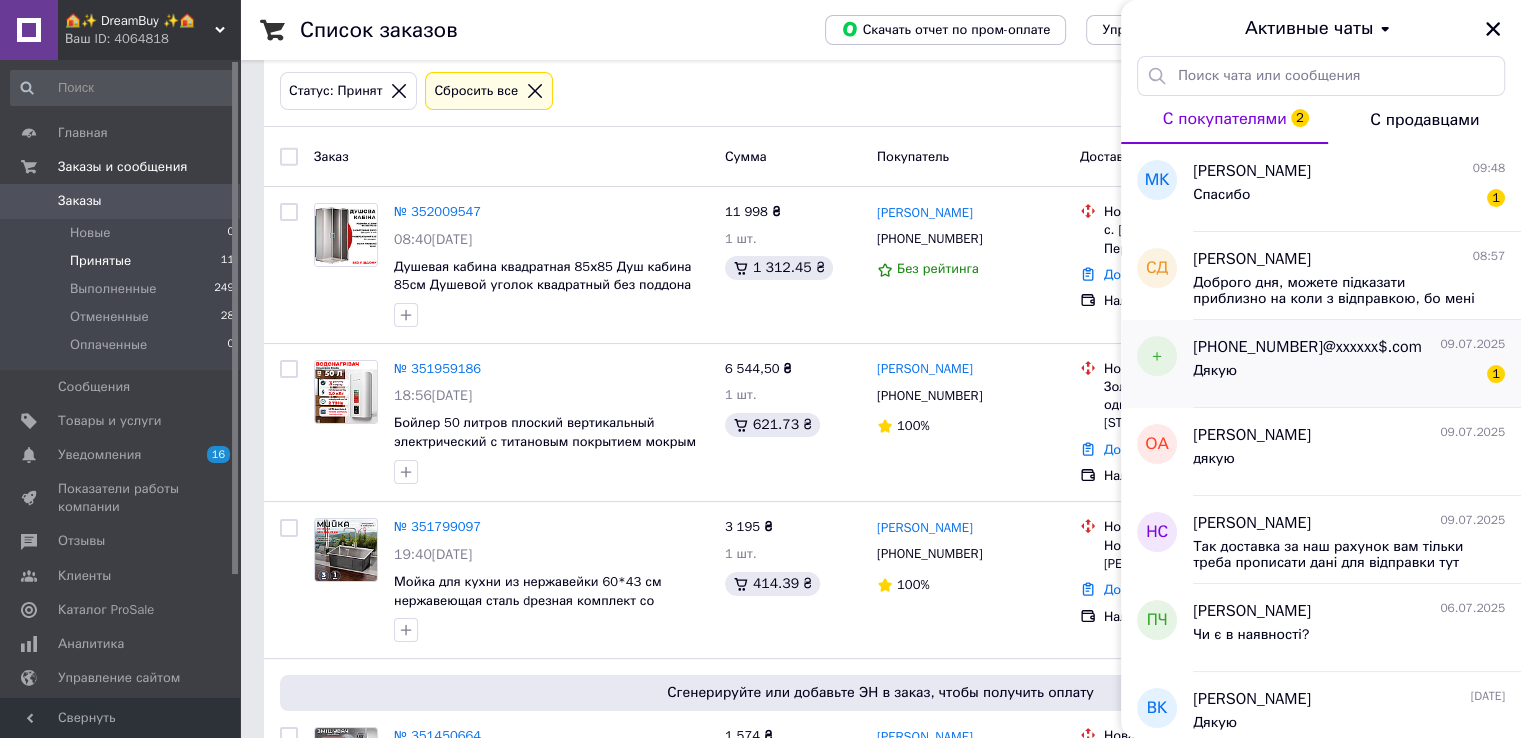 click on "Дякую 1" at bounding box center (1349, 375) 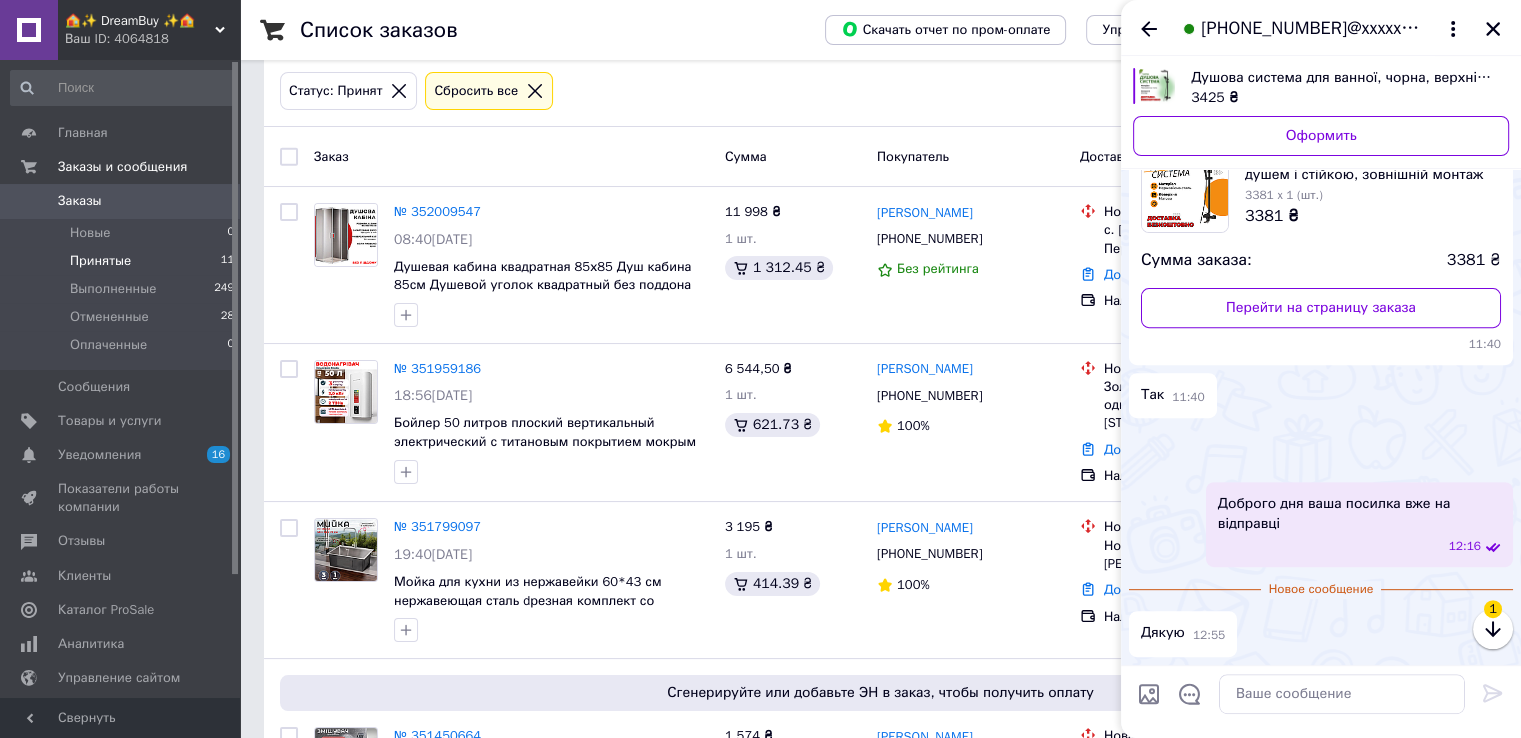 scroll, scrollTop: 1243, scrollLeft: 0, axis: vertical 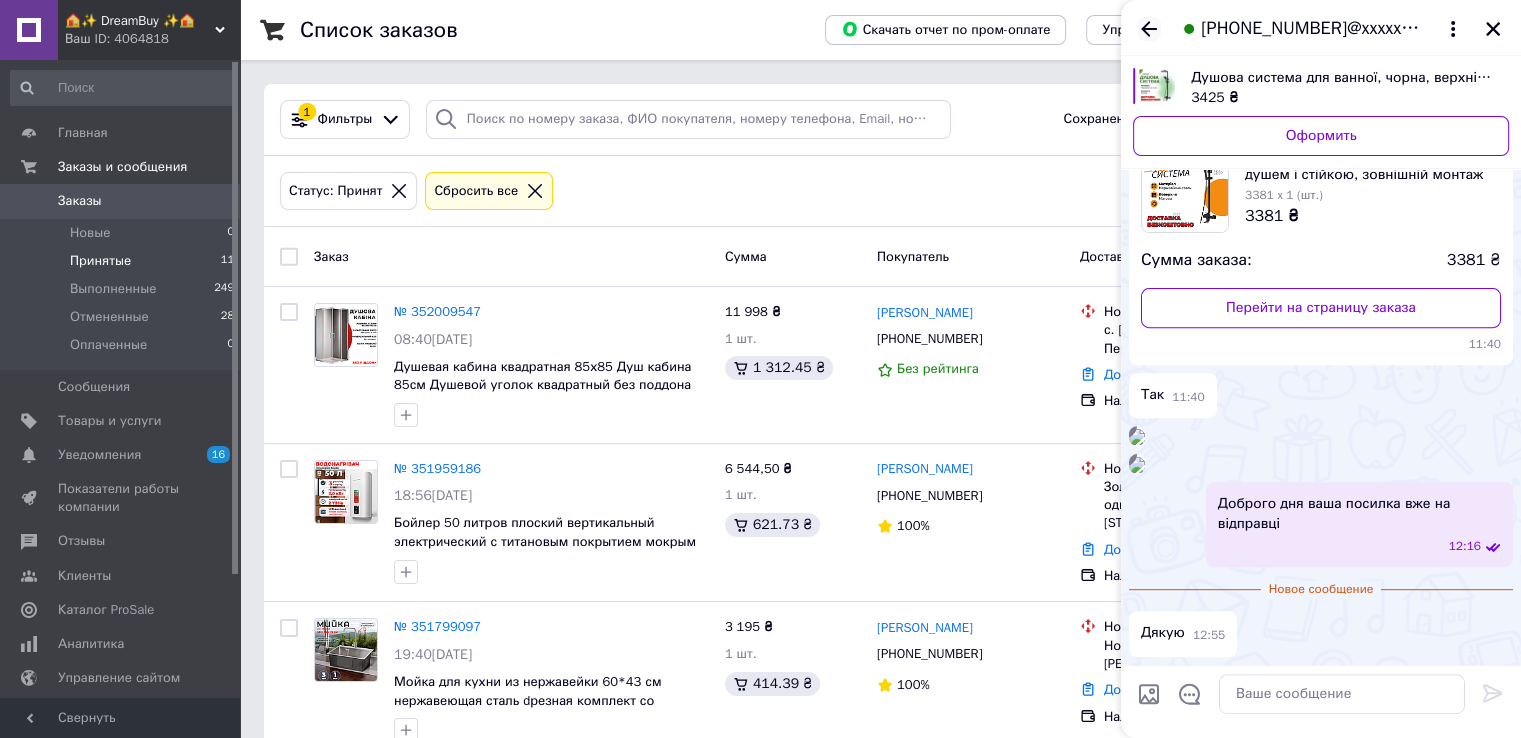 click 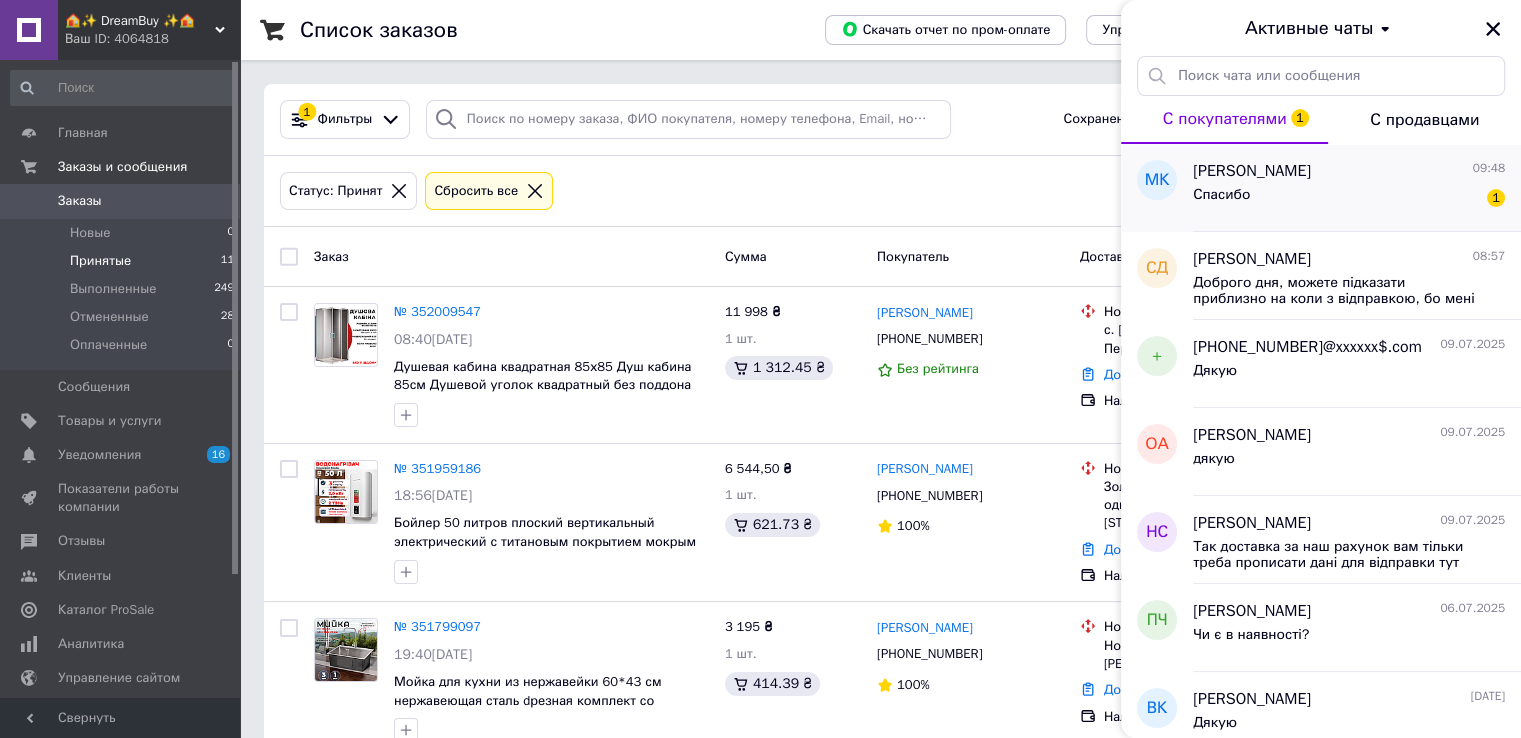 click on "Спасибо 1" at bounding box center [1349, 199] 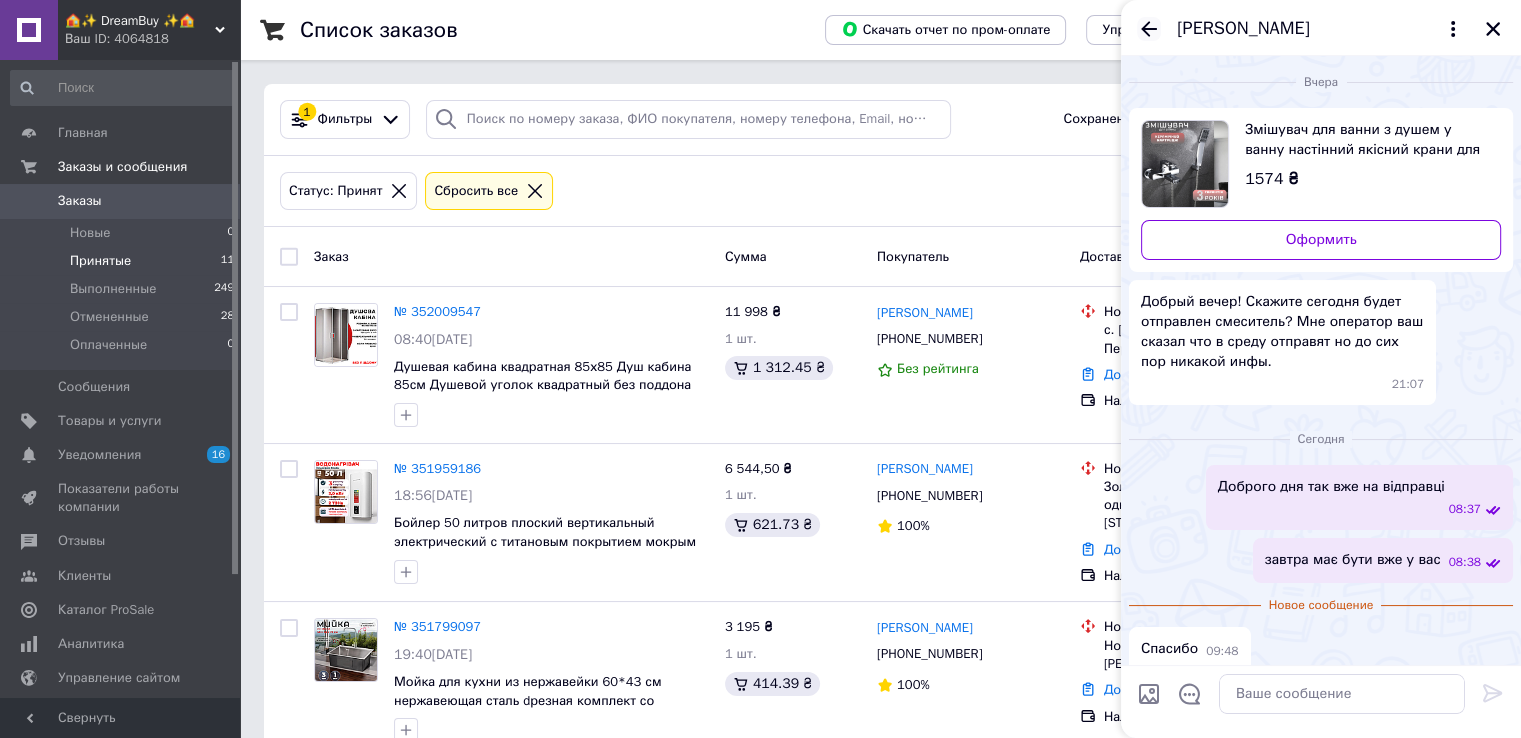 click 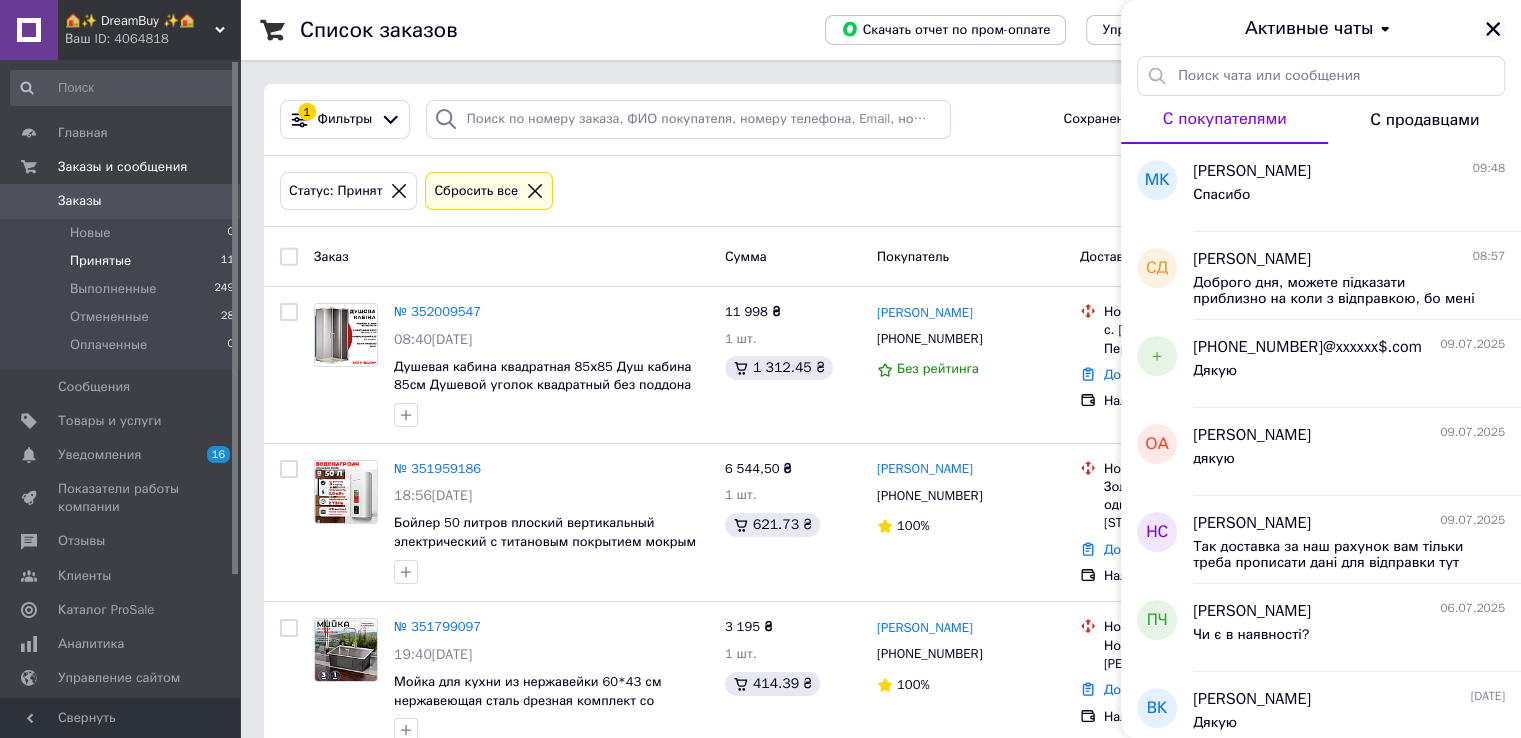 click at bounding box center (1493, 29) 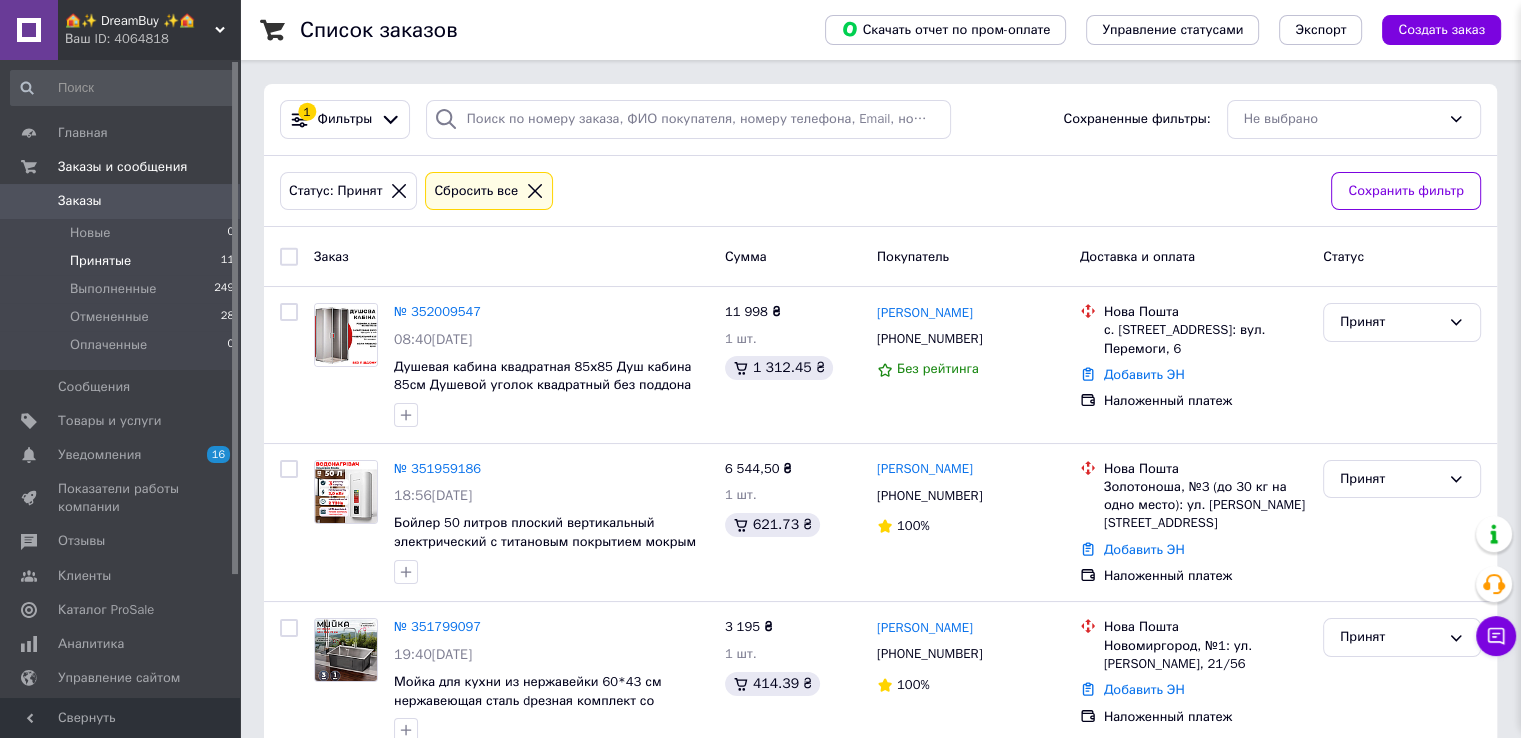click on "Создать заказ" at bounding box center (1441, 30) 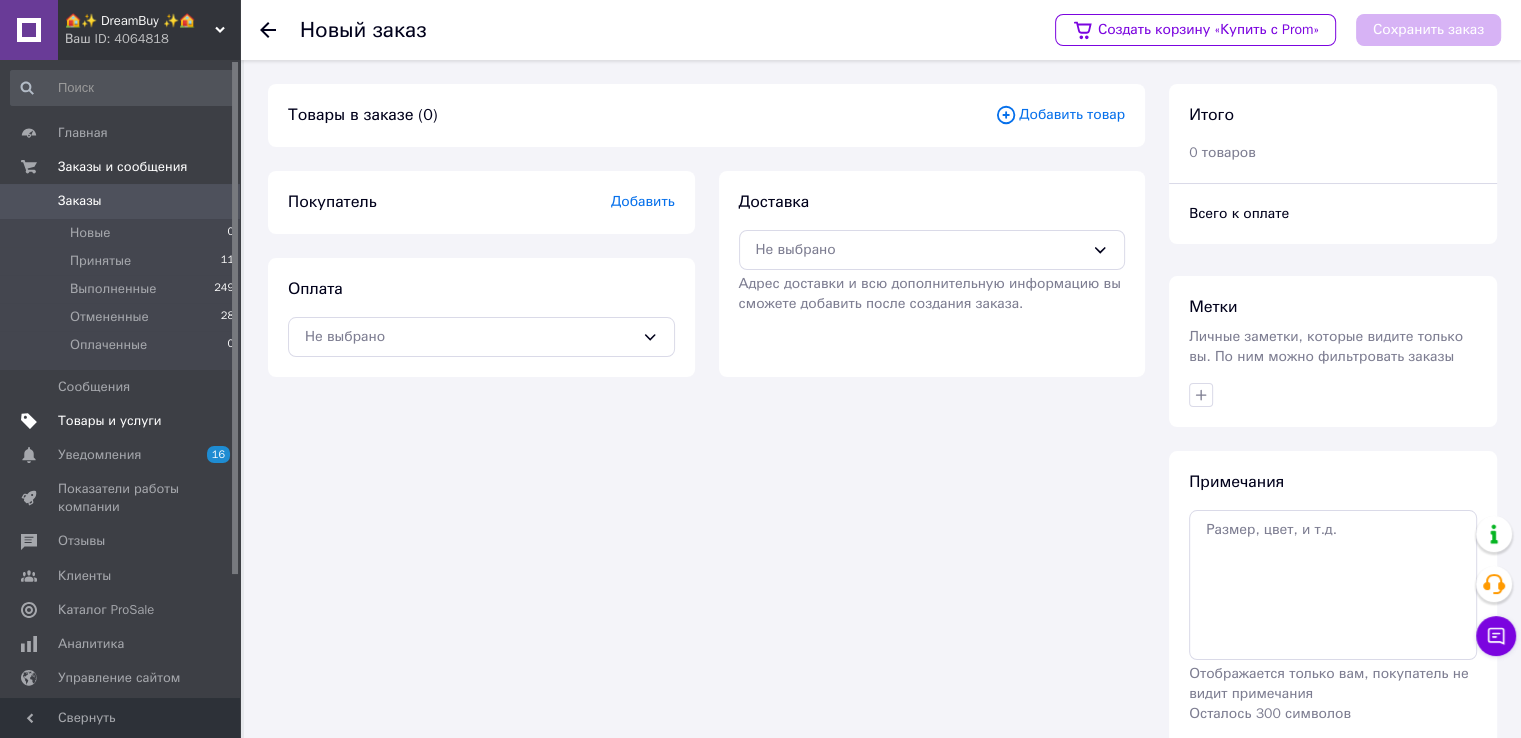 click on "Товары и услуги" at bounding box center [123, 421] 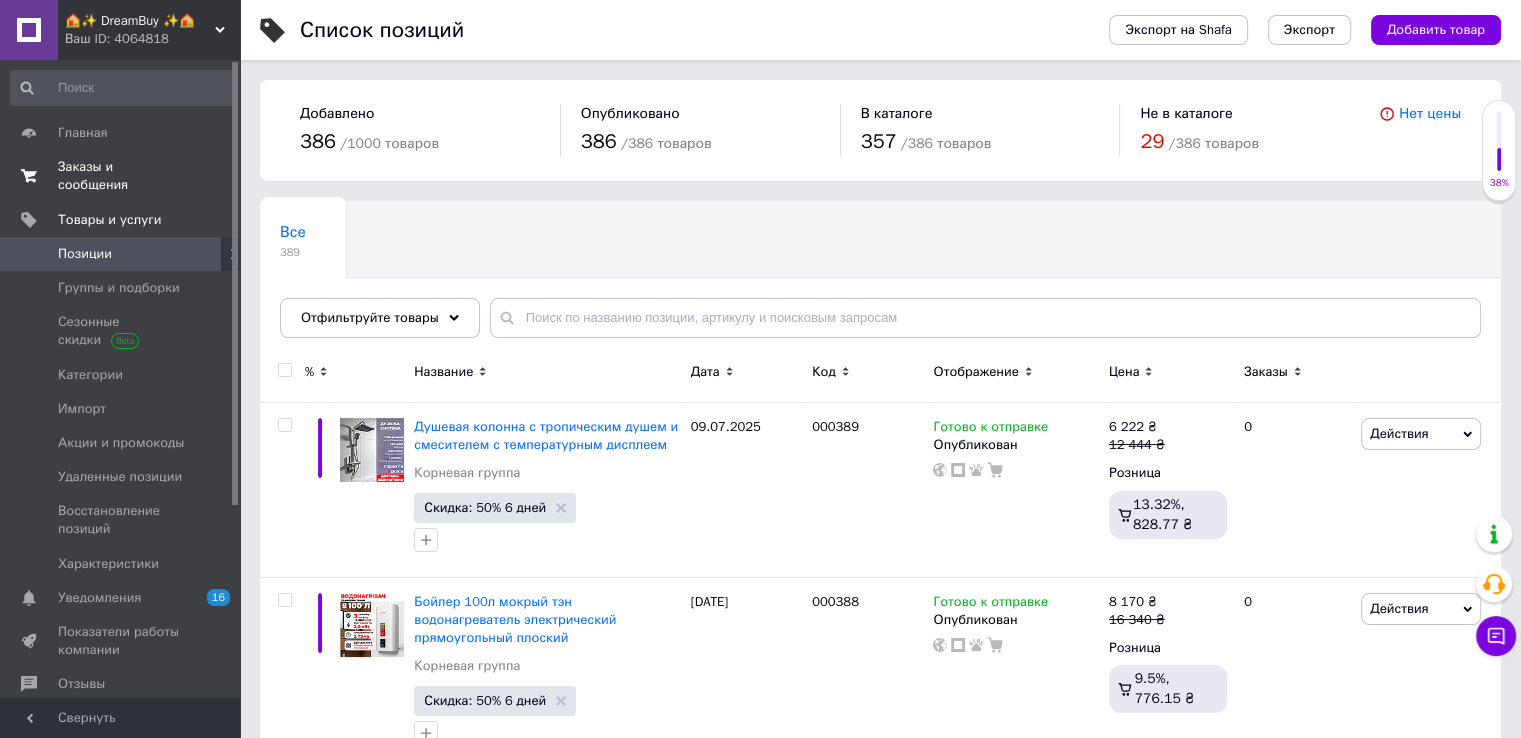 click on "Заказы и сообщения 0 0" at bounding box center [123, 176] 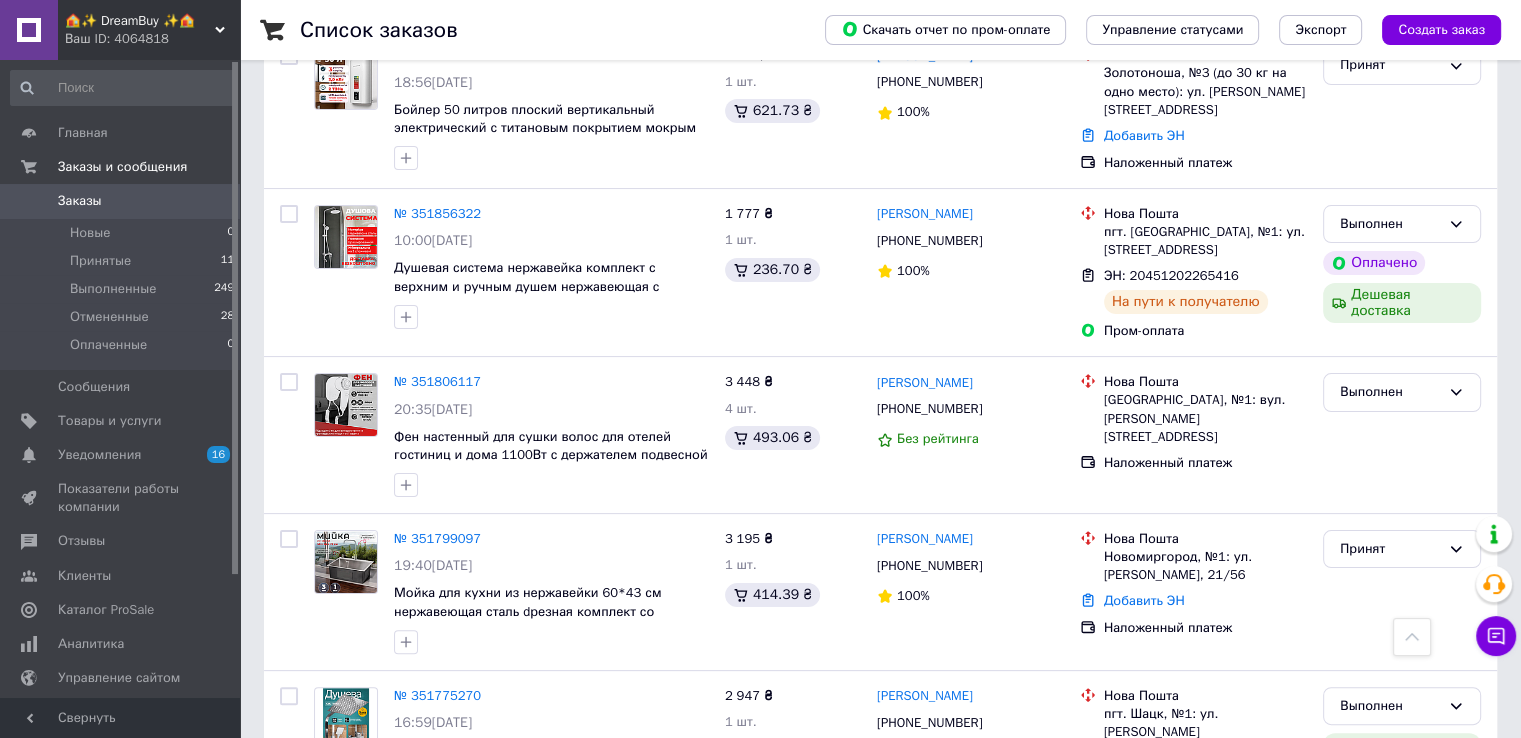 scroll, scrollTop: 300, scrollLeft: 0, axis: vertical 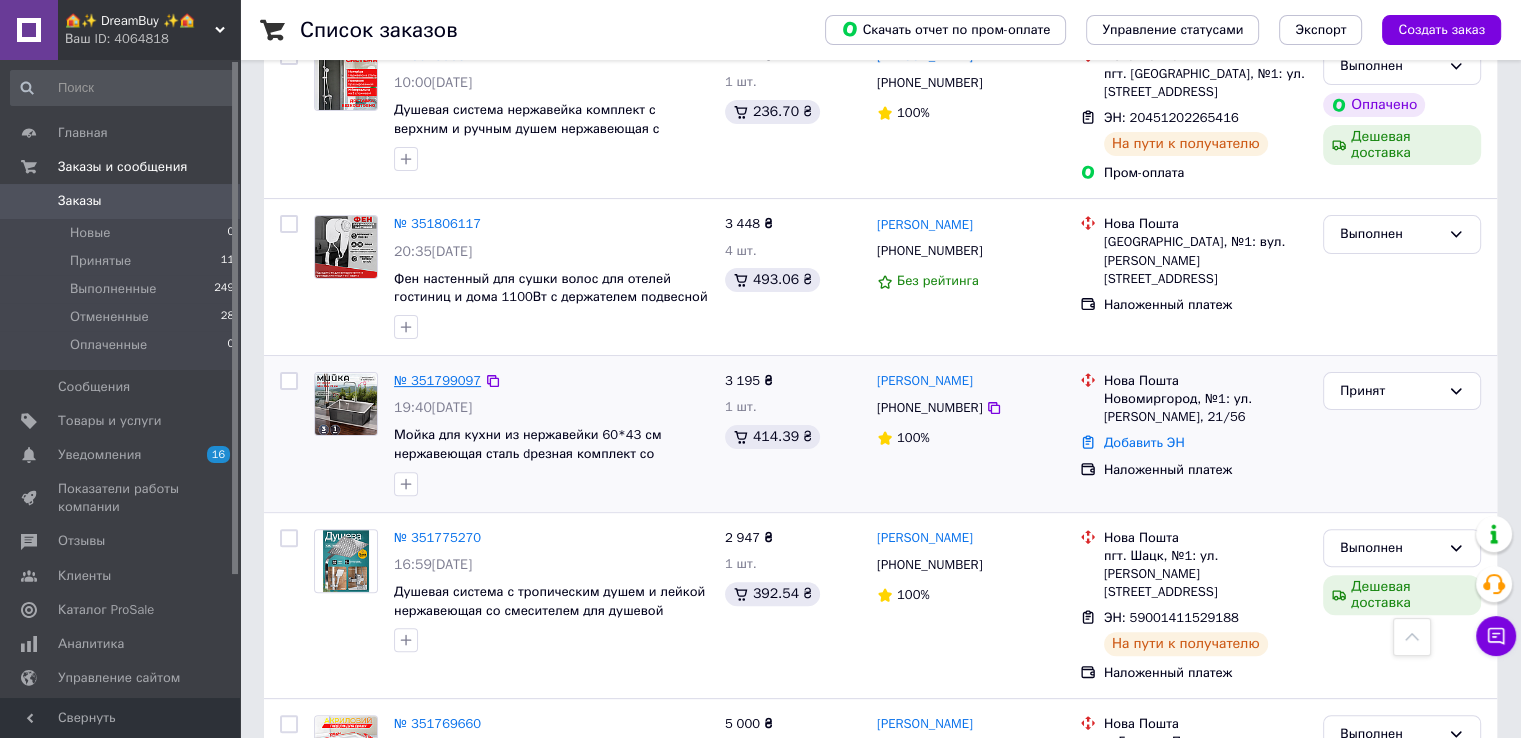 click on "№ 351799097" at bounding box center (437, 380) 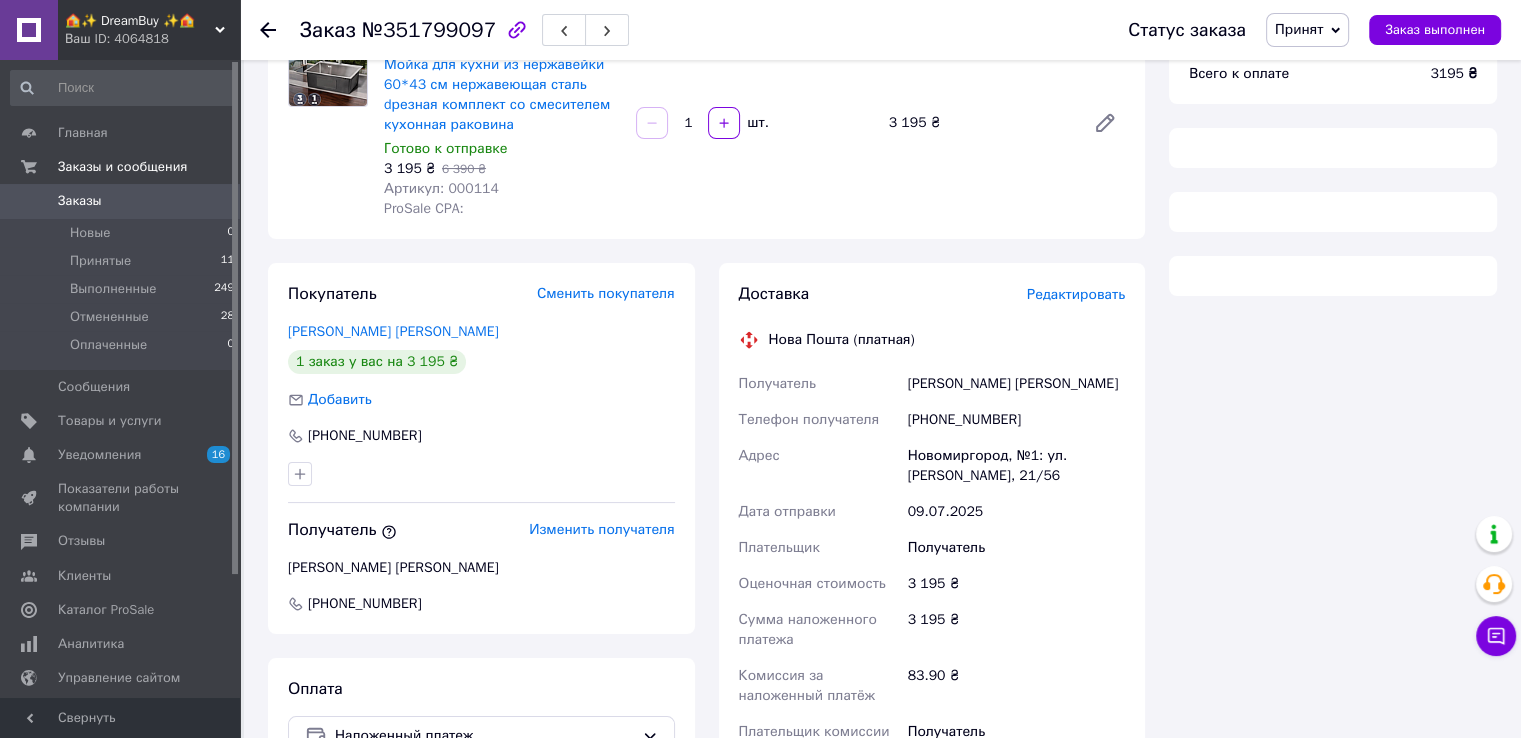 scroll, scrollTop: 500, scrollLeft: 0, axis: vertical 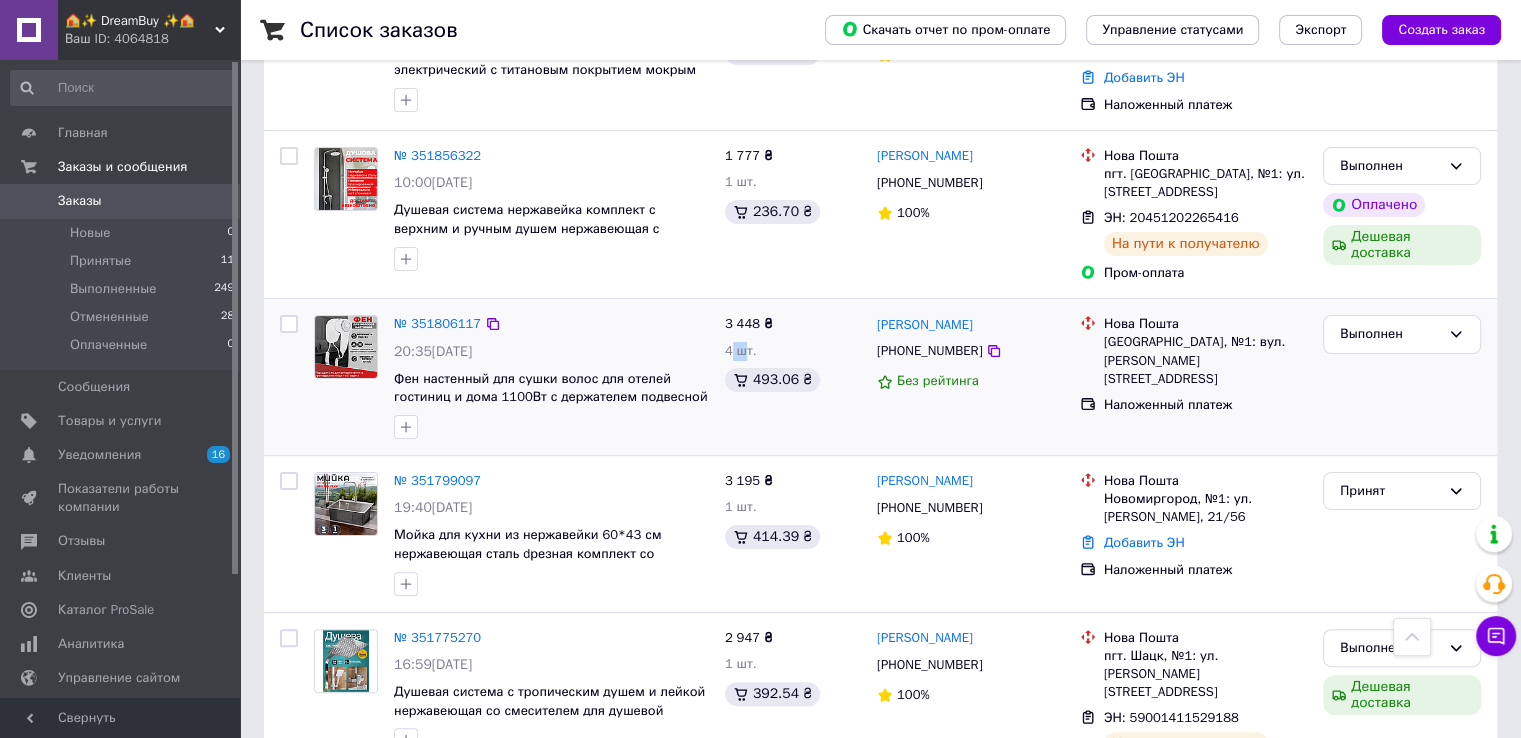 click on "4 шт." at bounding box center (741, 350) 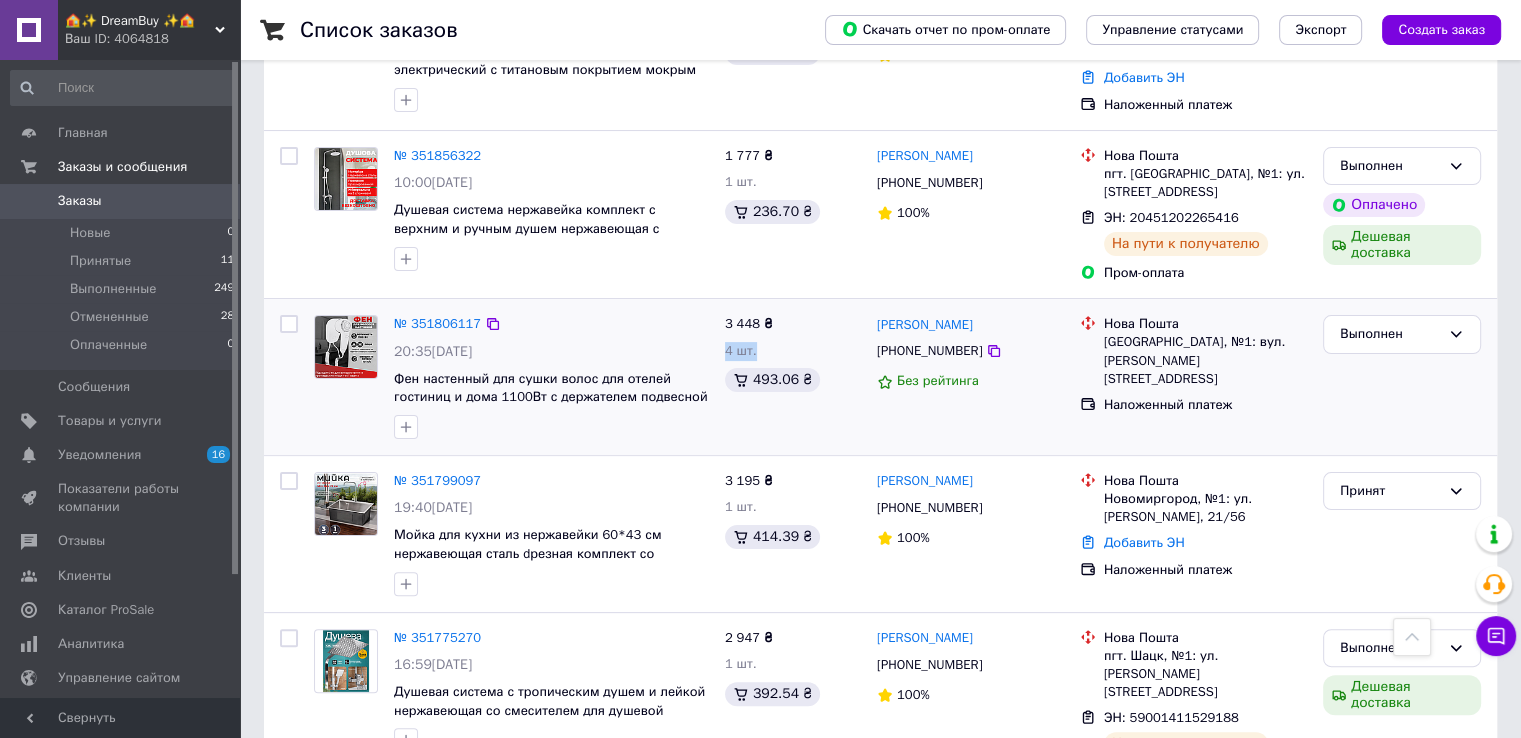 drag, startPoint x: 722, startPoint y: 341, endPoint x: 752, endPoint y: 345, distance: 30.265491 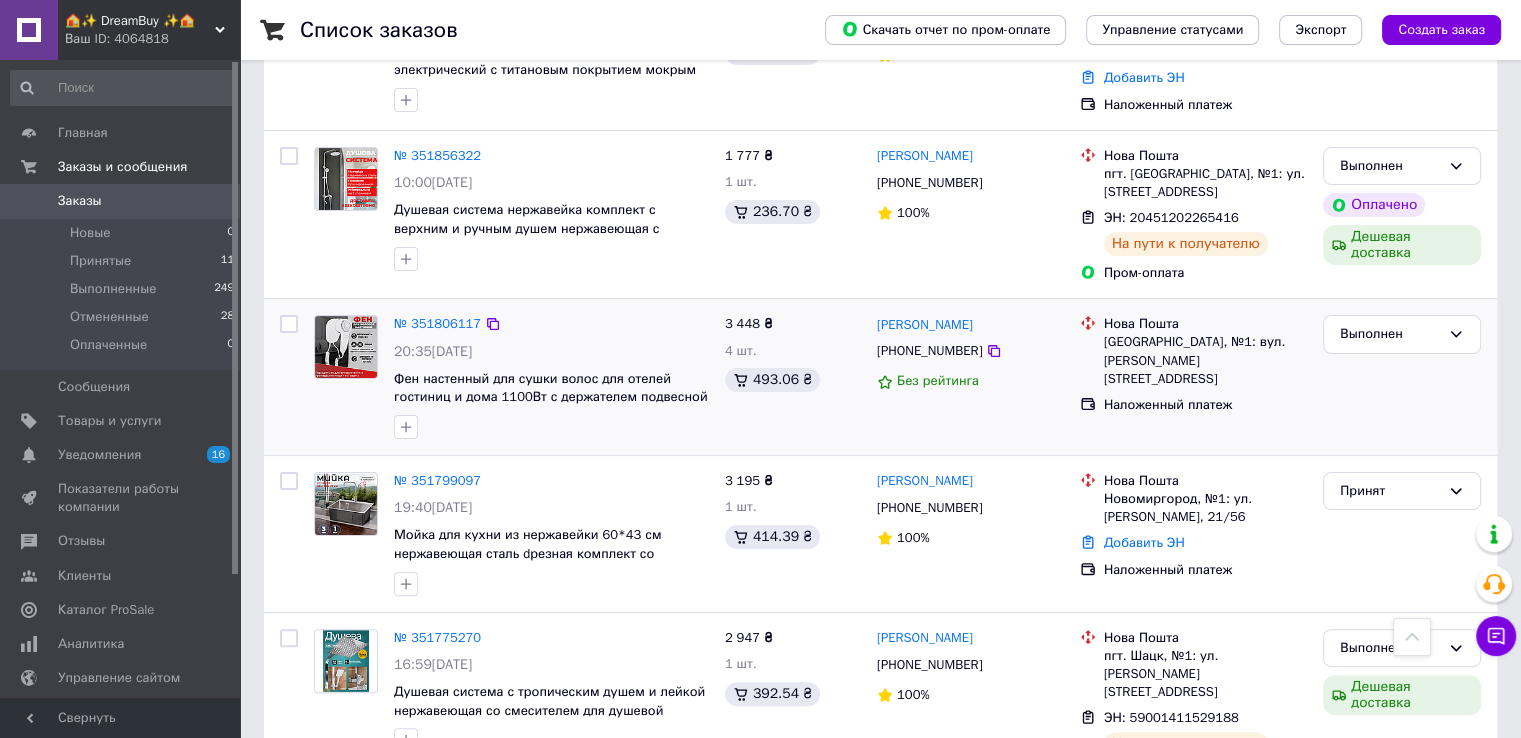 click on "№ 351806117 20:35, 08.07.2025 Фен настенный для сушки волос для отелей гостиниц и дома 1100Вт с держателем подвесной на стену профессиональный" at bounding box center (551, 377) 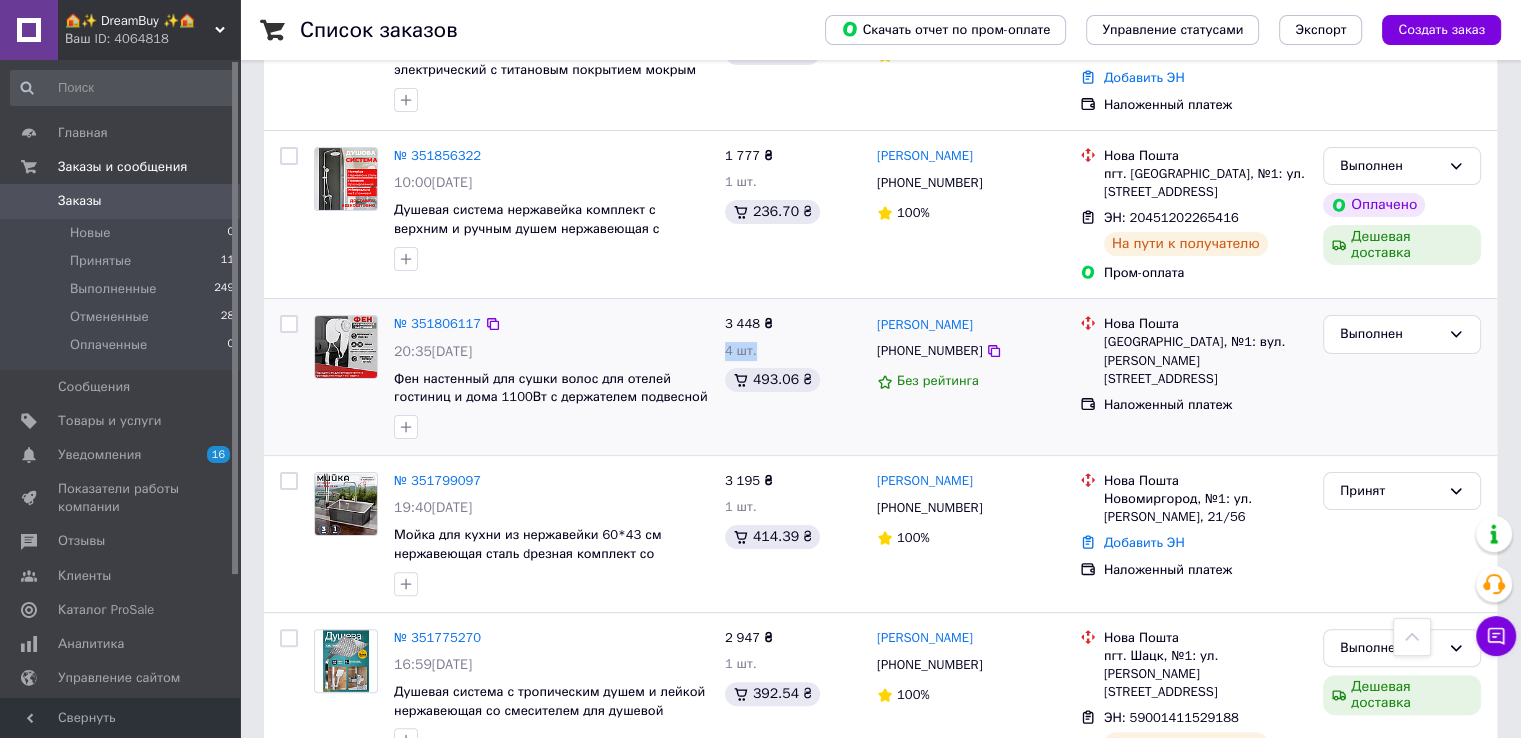 drag, startPoint x: 720, startPoint y: 342, endPoint x: 755, endPoint y: 349, distance: 35.69314 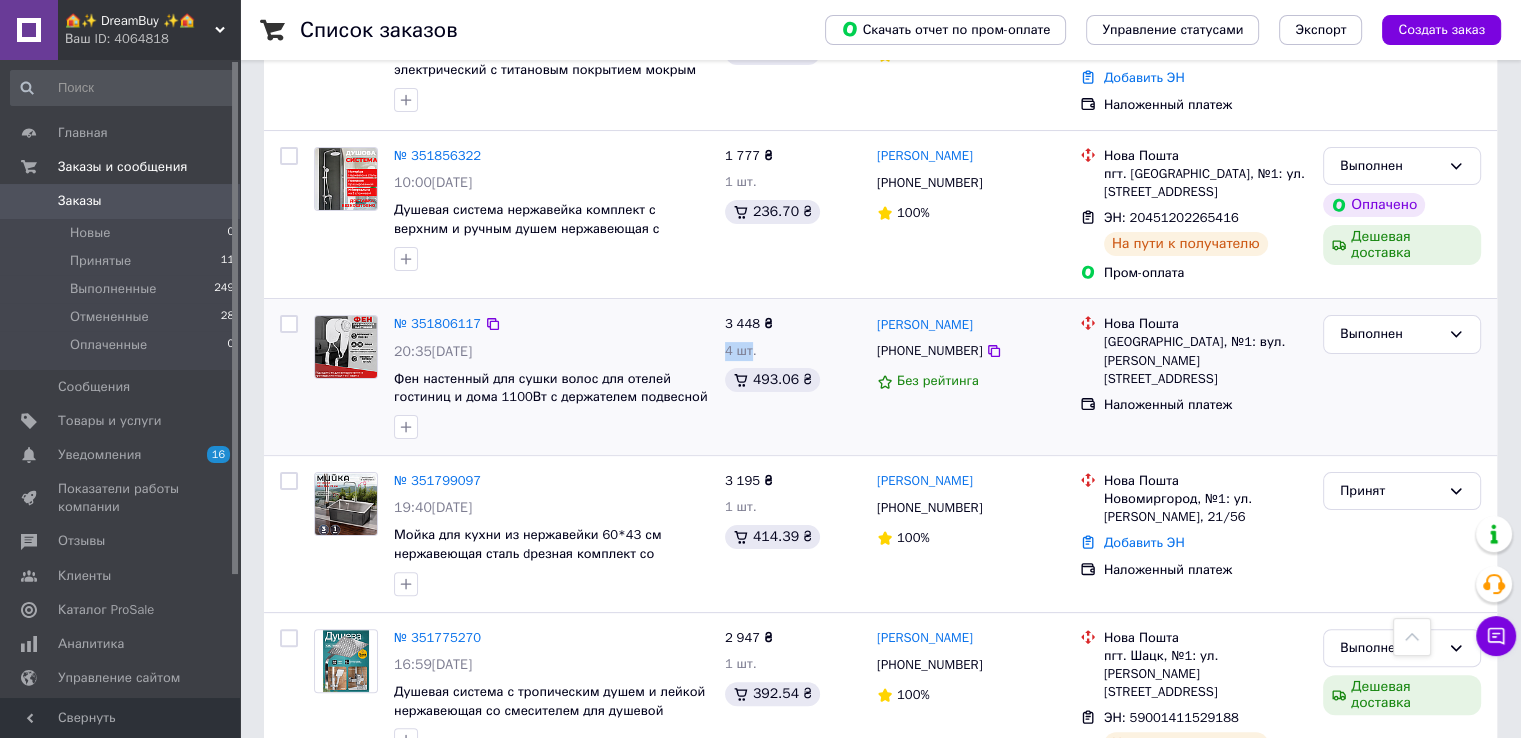 drag, startPoint x: 724, startPoint y: 341, endPoint x: 752, endPoint y: 345, distance: 28.284271 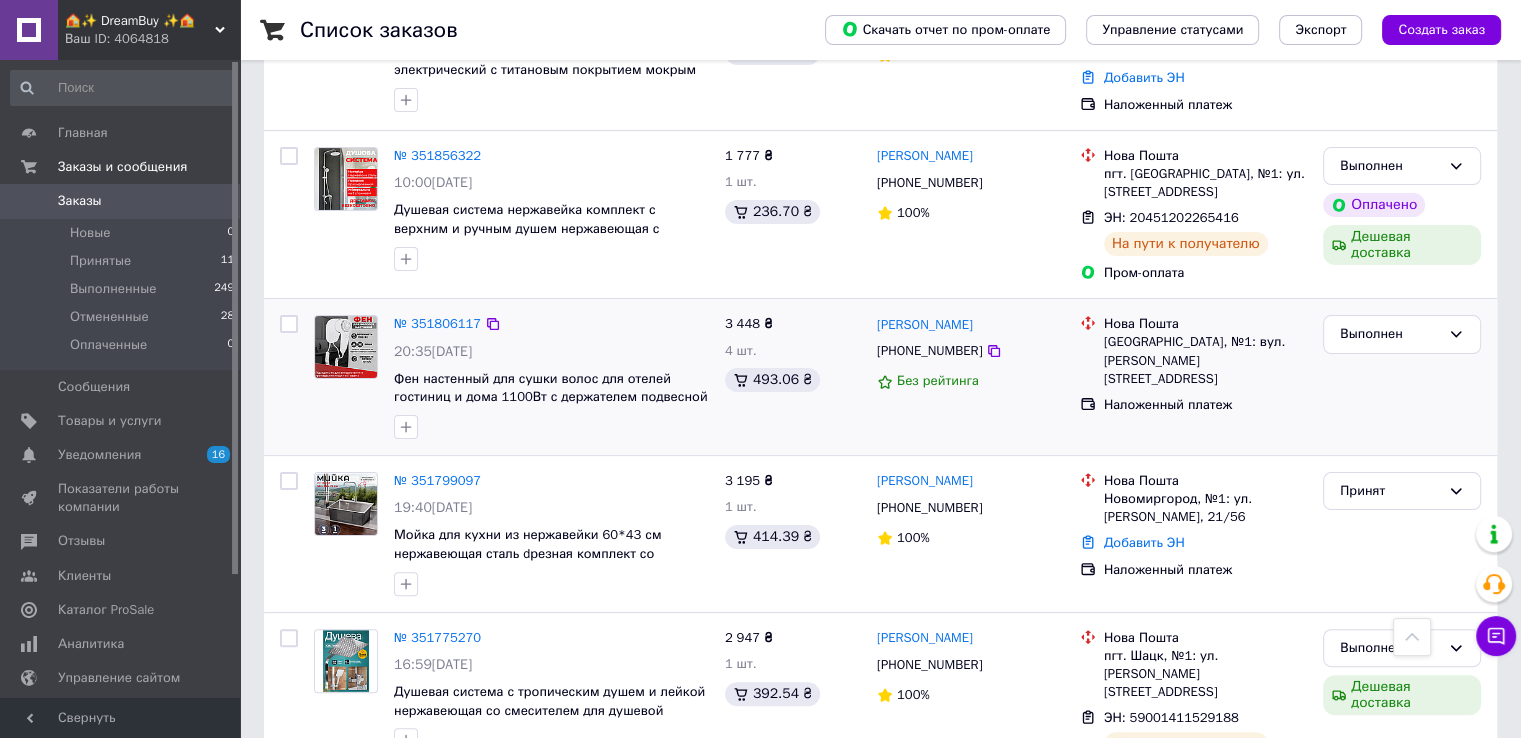 click on "4 шт." at bounding box center (793, 351) 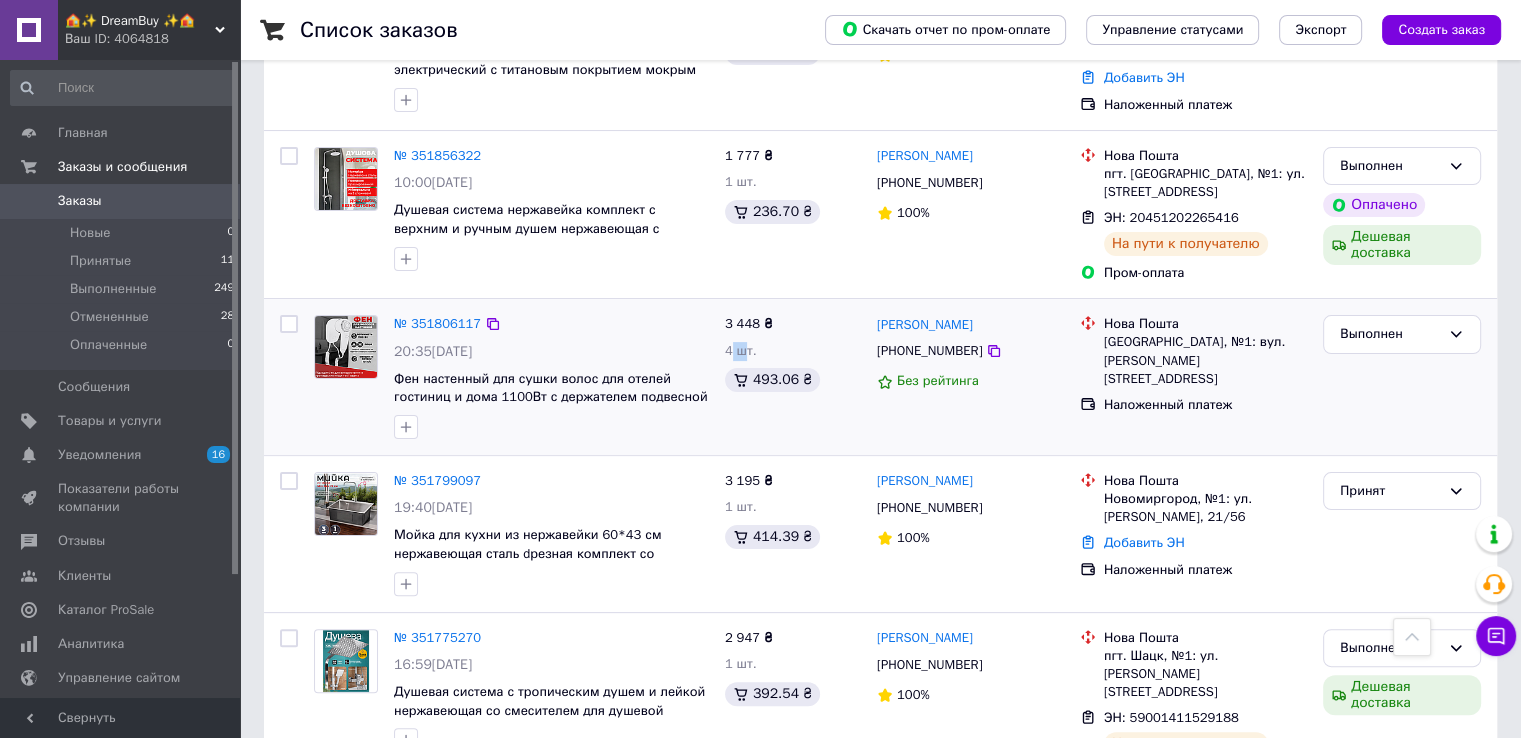 click on "4 шт." at bounding box center (741, 350) 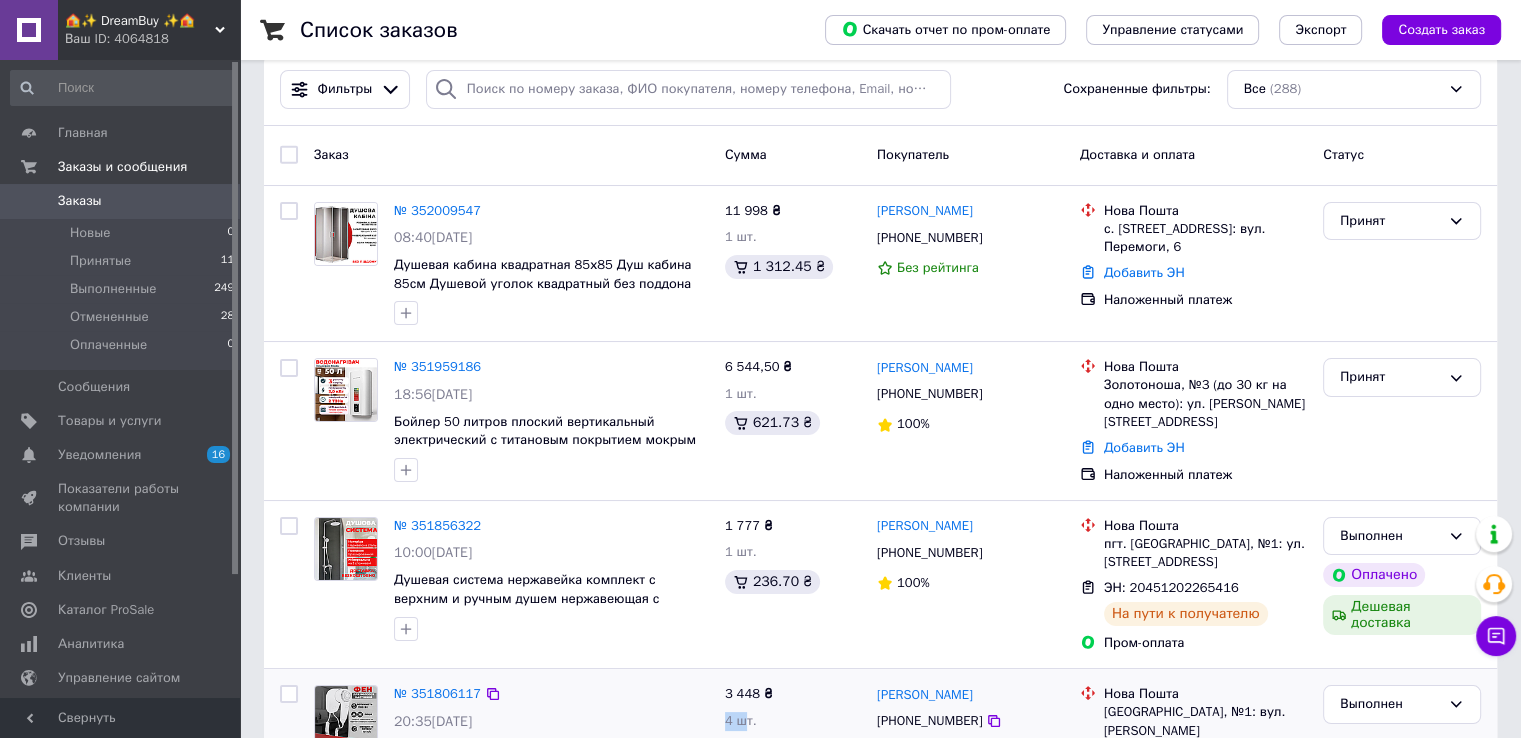 scroll, scrollTop: 0, scrollLeft: 0, axis: both 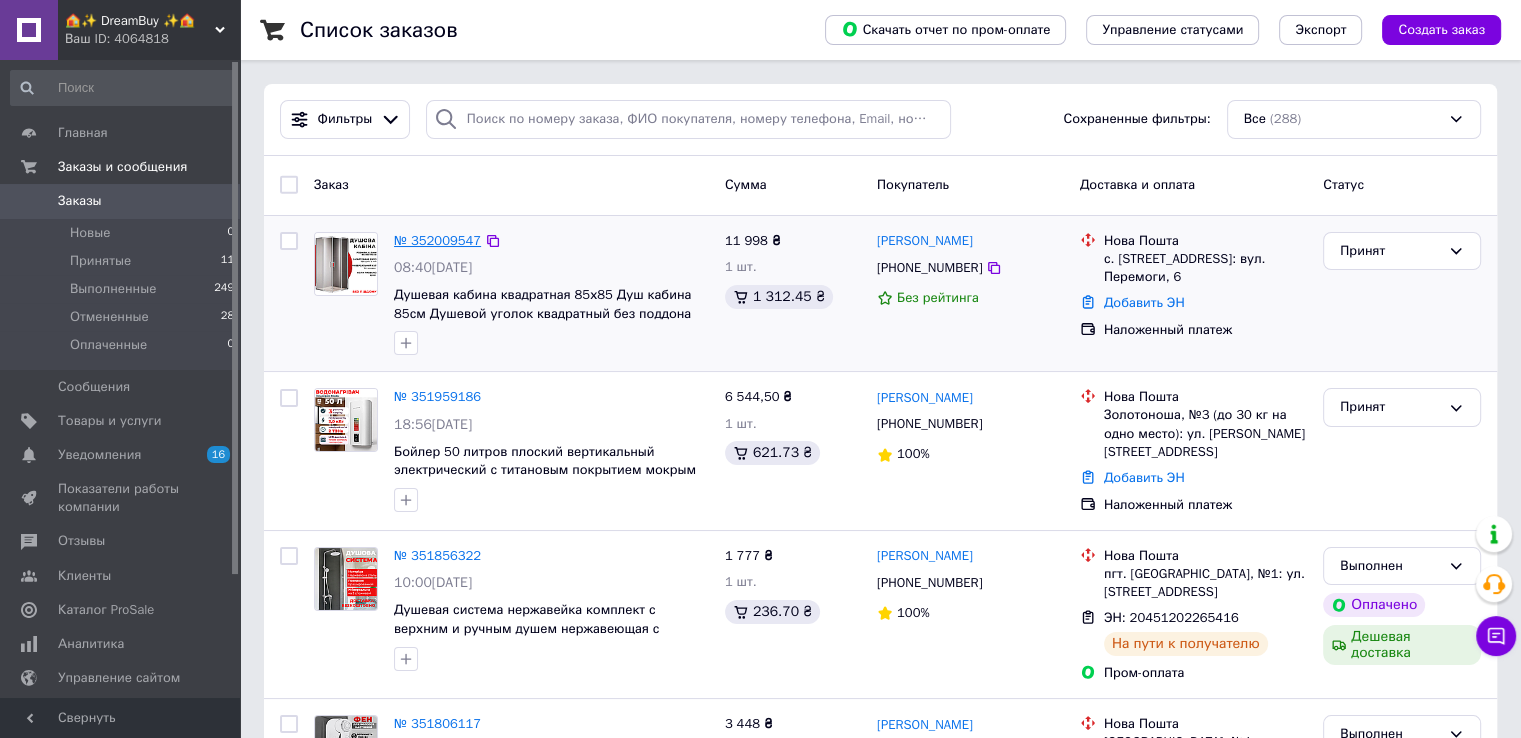 click on "№ 352009547" at bounding box center (437, 240) 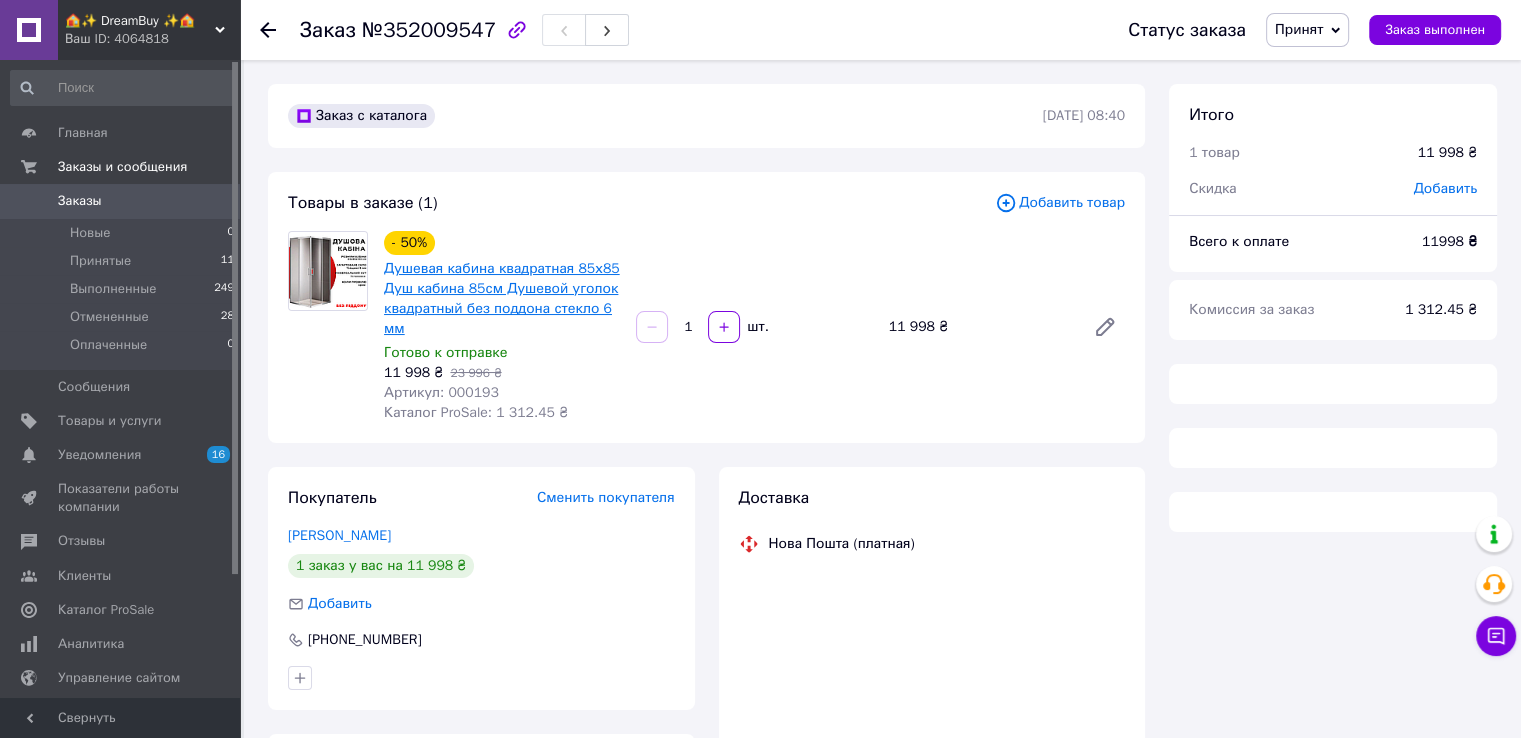 click on "Душевая кабина квадратная 85х85 Душ кабина 85см Душевой уголок квадратный без поддона стекло 6 мм" at bounding box center [502, 298] 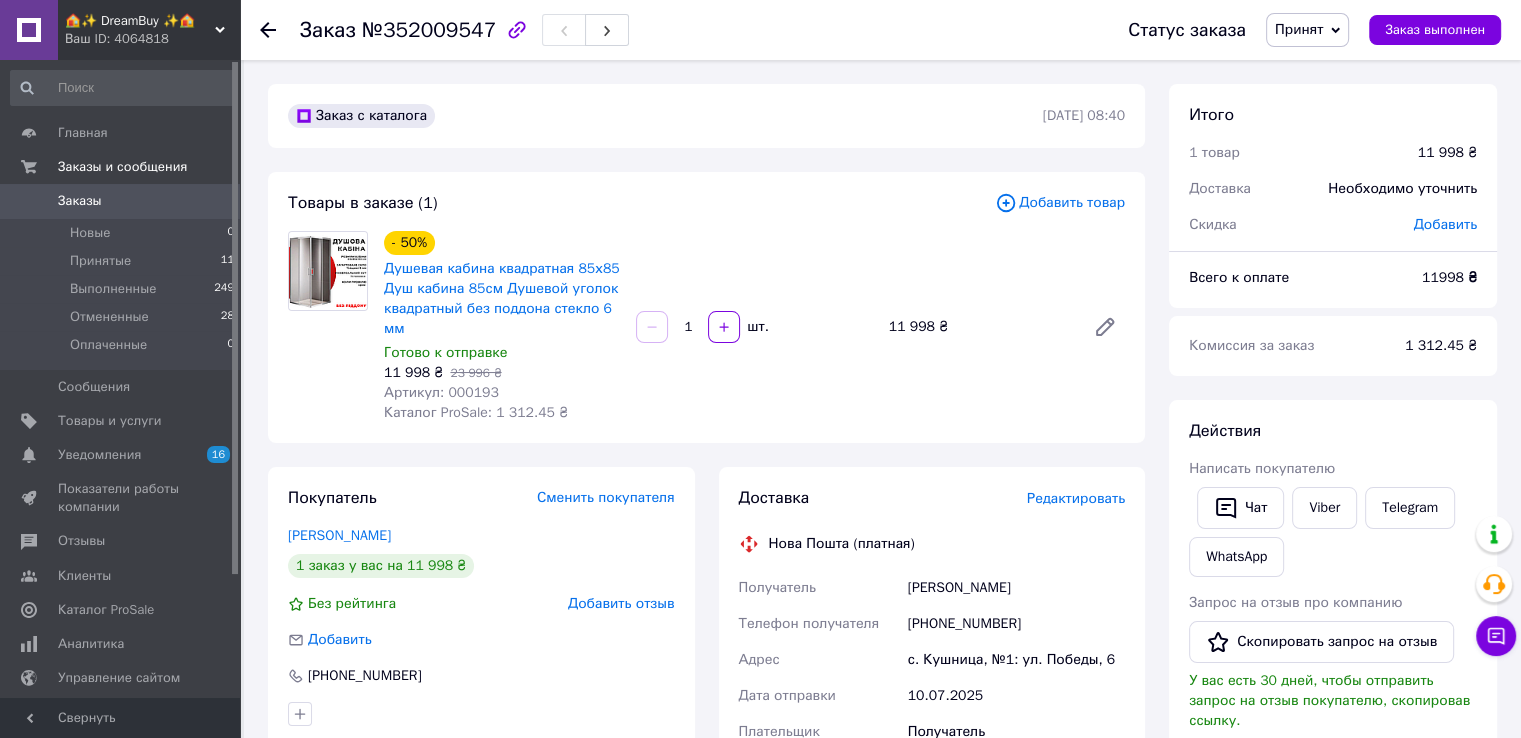 click on "Заказы" at bounding box center [80, 201] 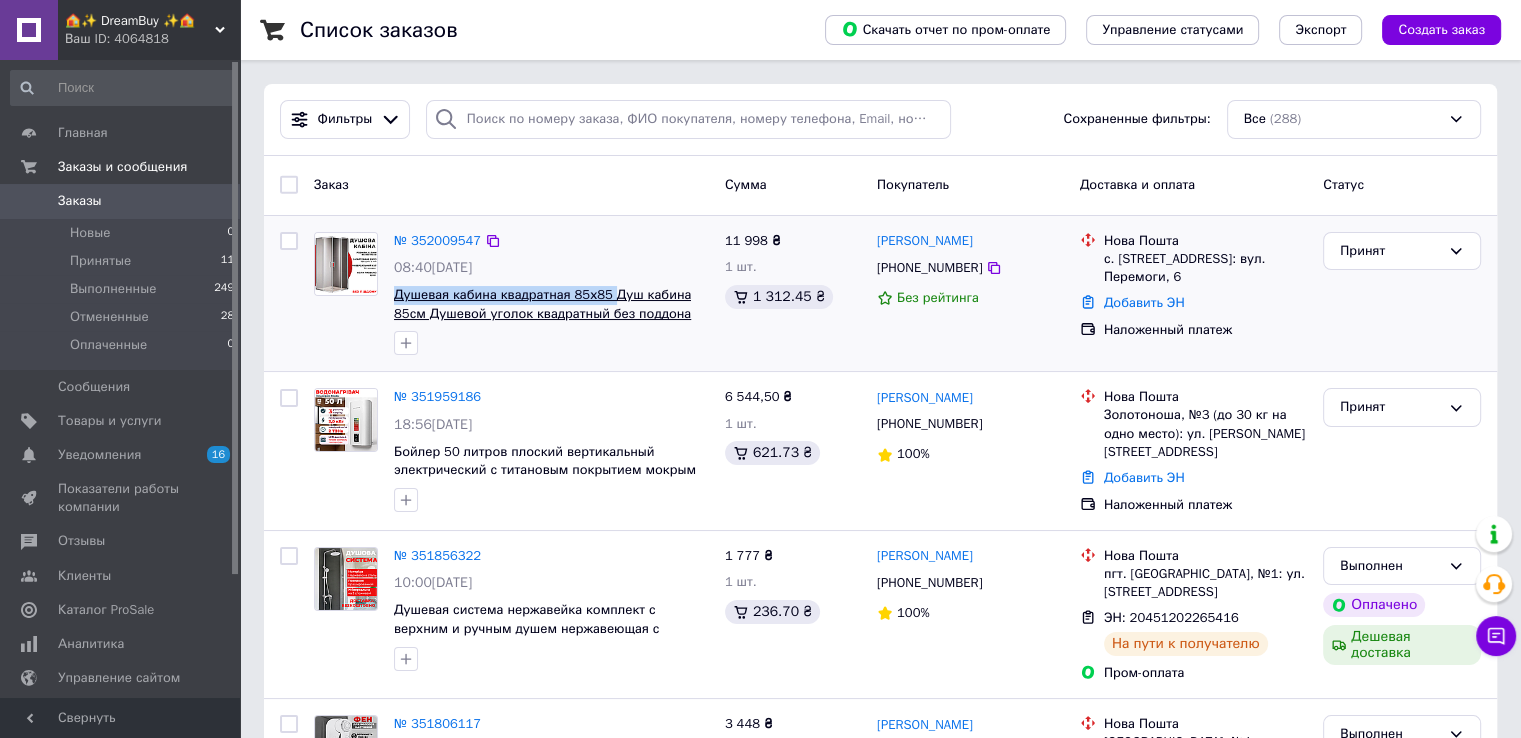 drag, startPoint x: 388, startPoint y: 292, endPoint x: 603, endPoint y: 298, distance: 215.08371 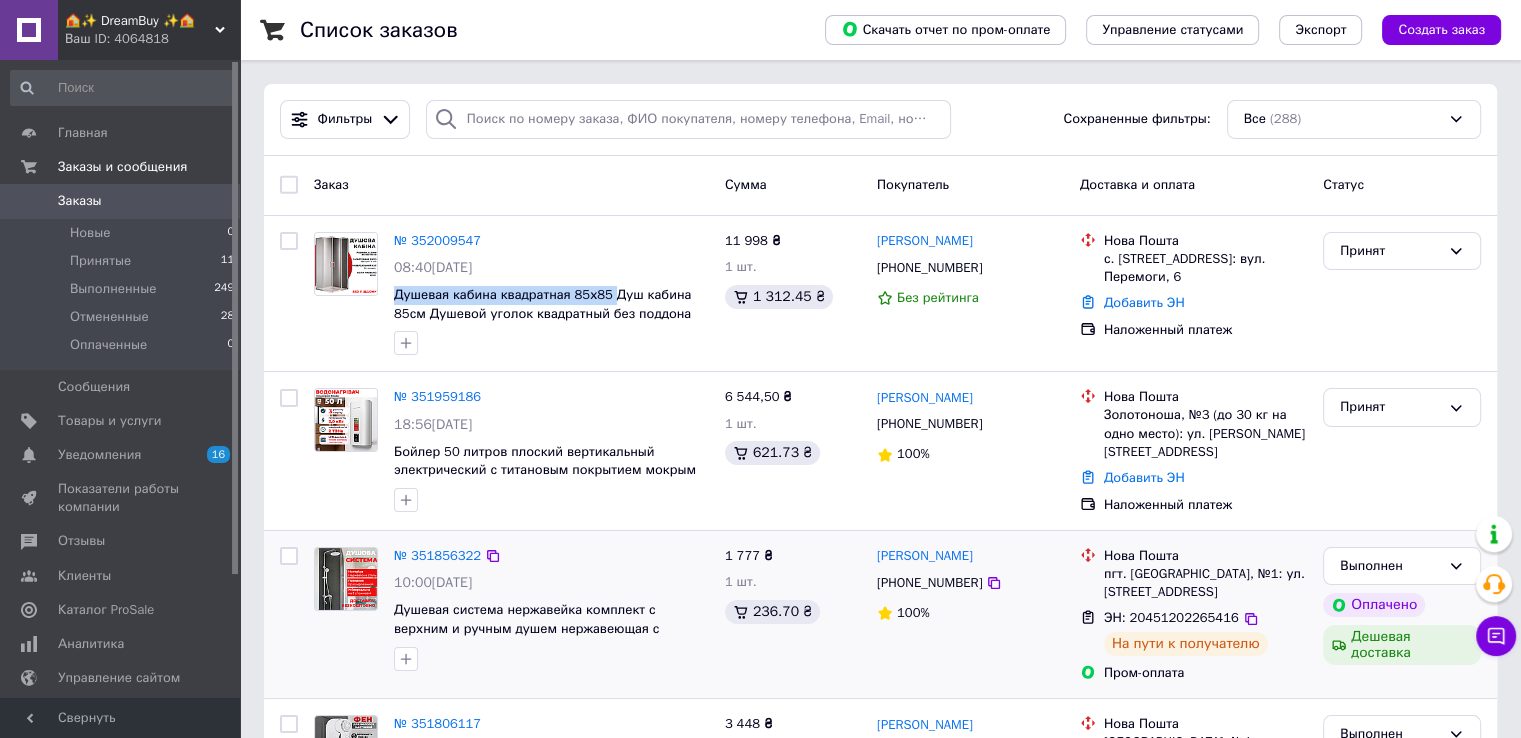 copy on "Душевая кабина квадратная 85х85" 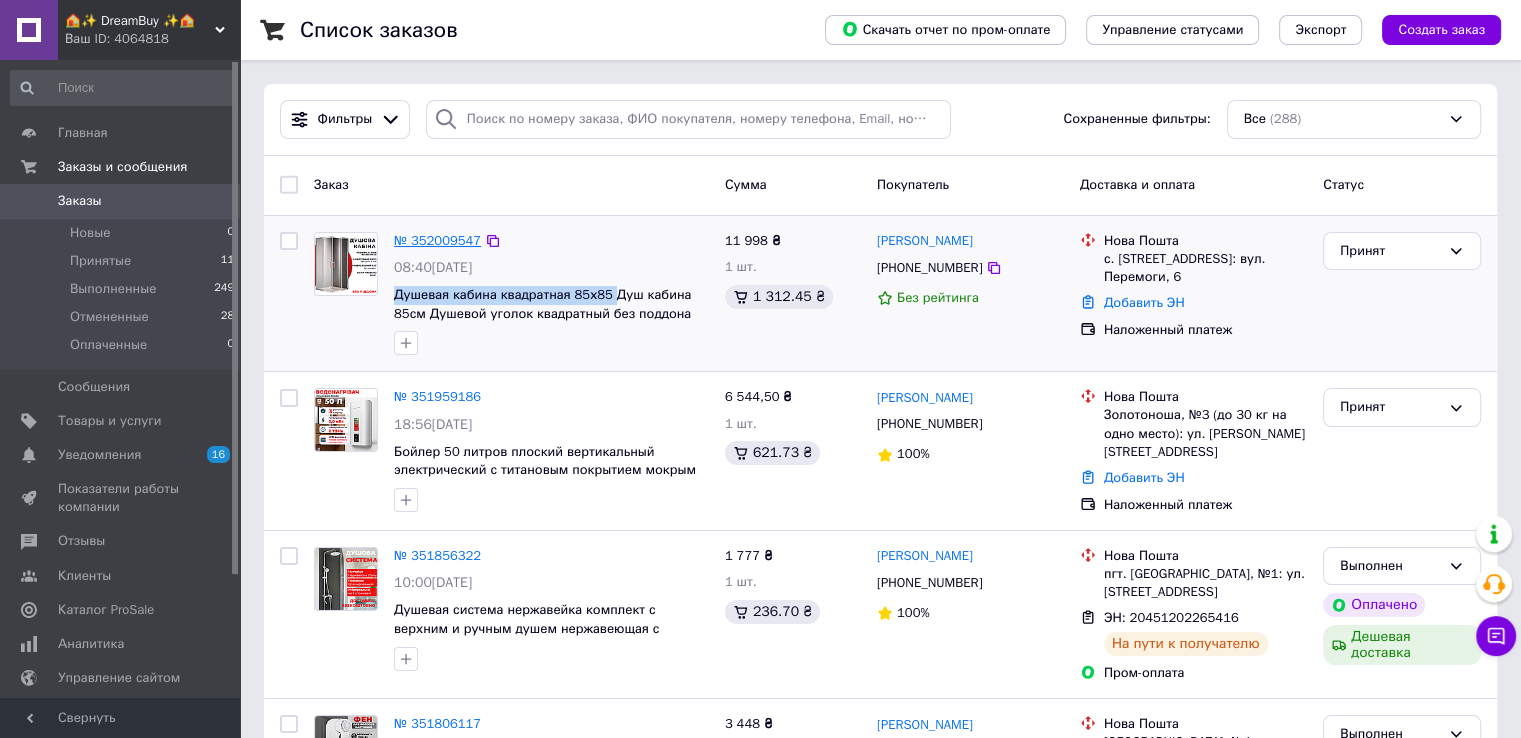 click on "№ 352009547" at bounding box center (437, 240) 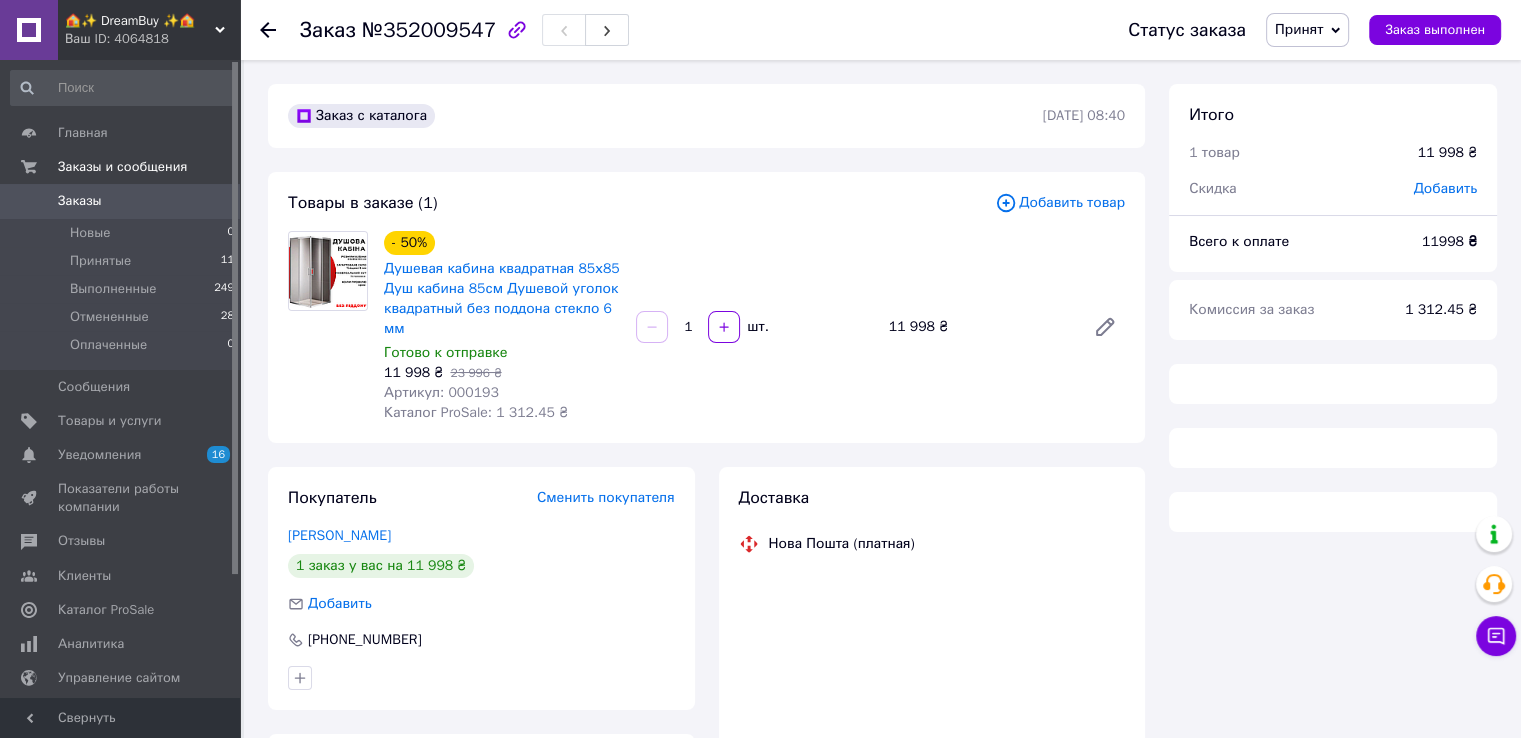 scroll, scrollTop: 200, scrollLeft: 0, axis: vertical 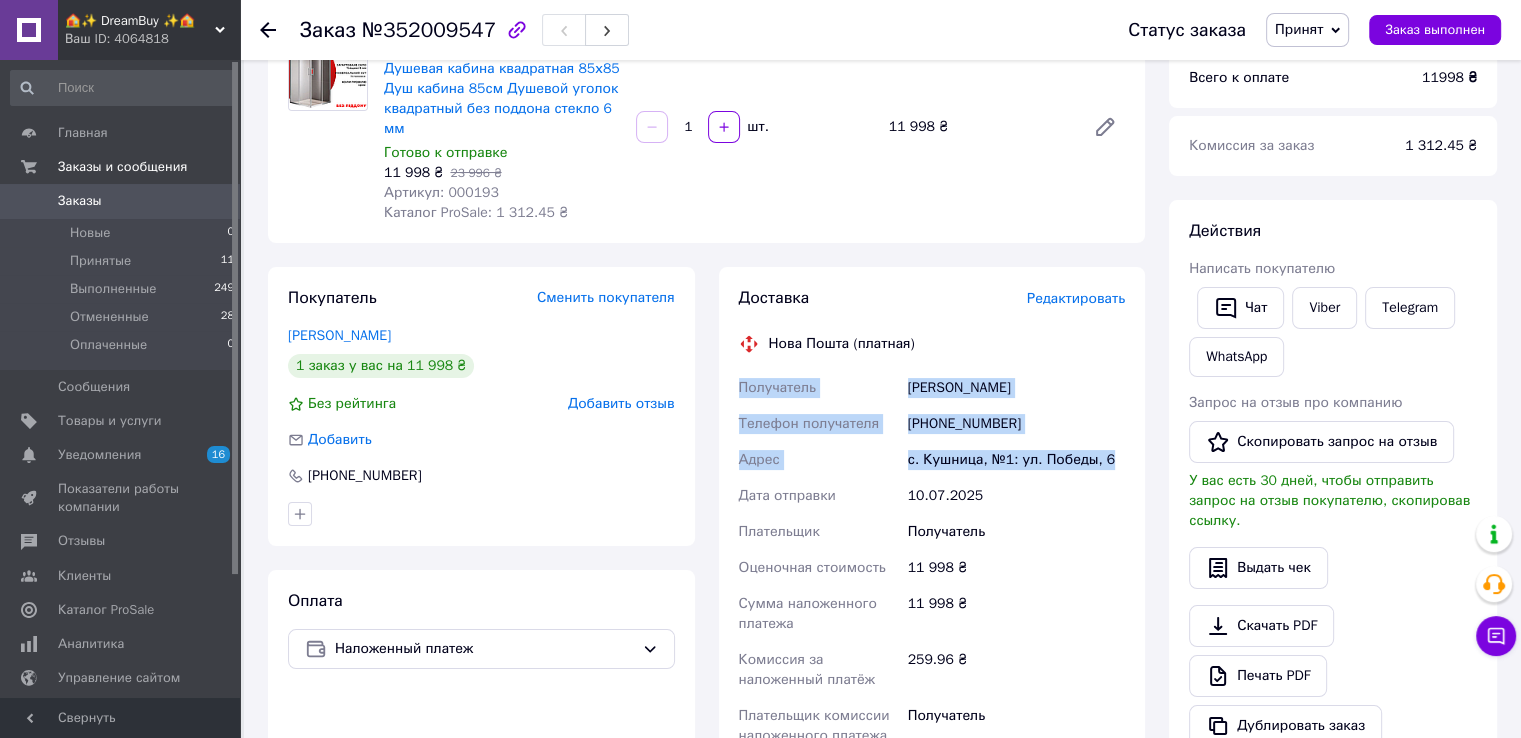 drag, startPoint x: 1090, startPoint y: 461, endPoint x: 712, endPoint y: 436, distance: 378.8258 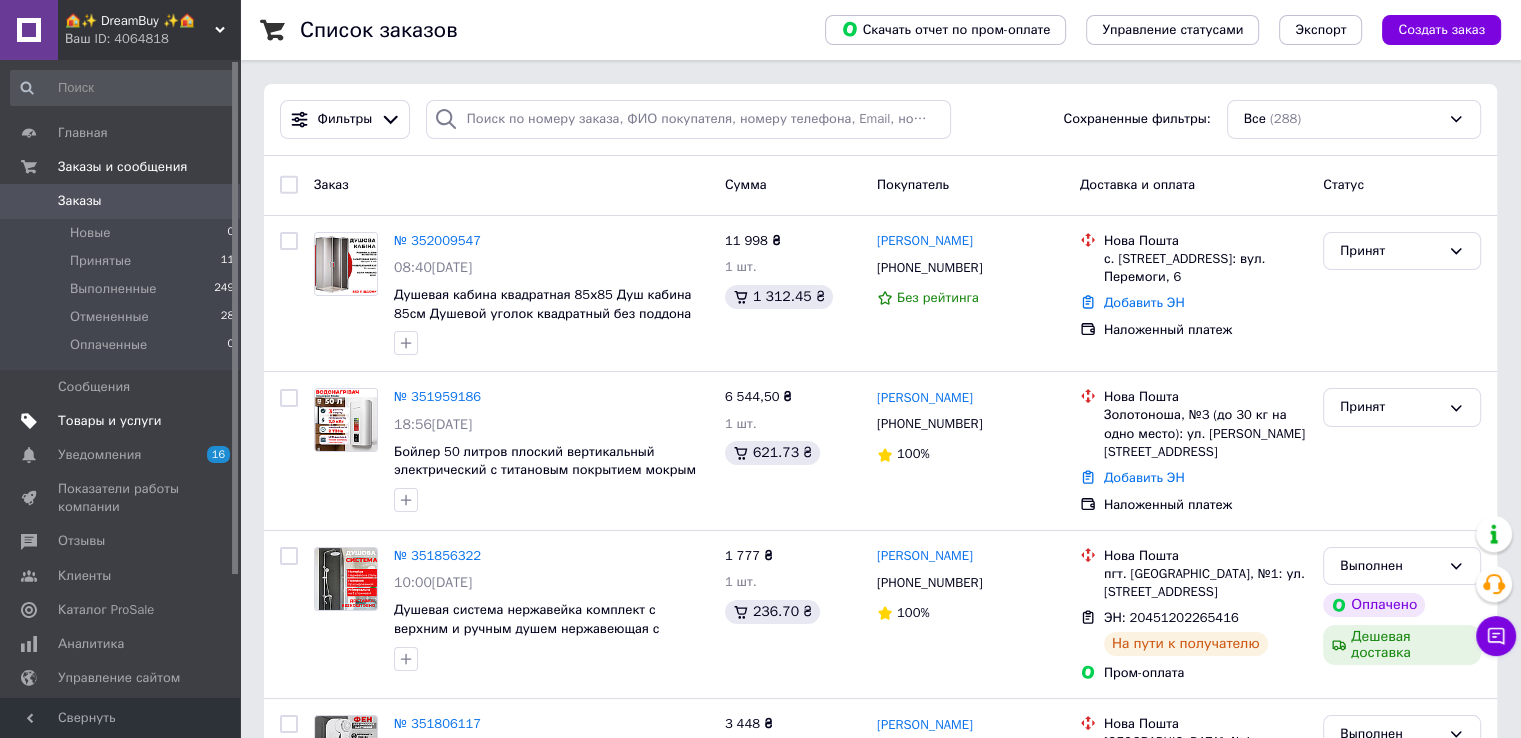 click on "Товары и услуги" at bounding box center (110, 421) 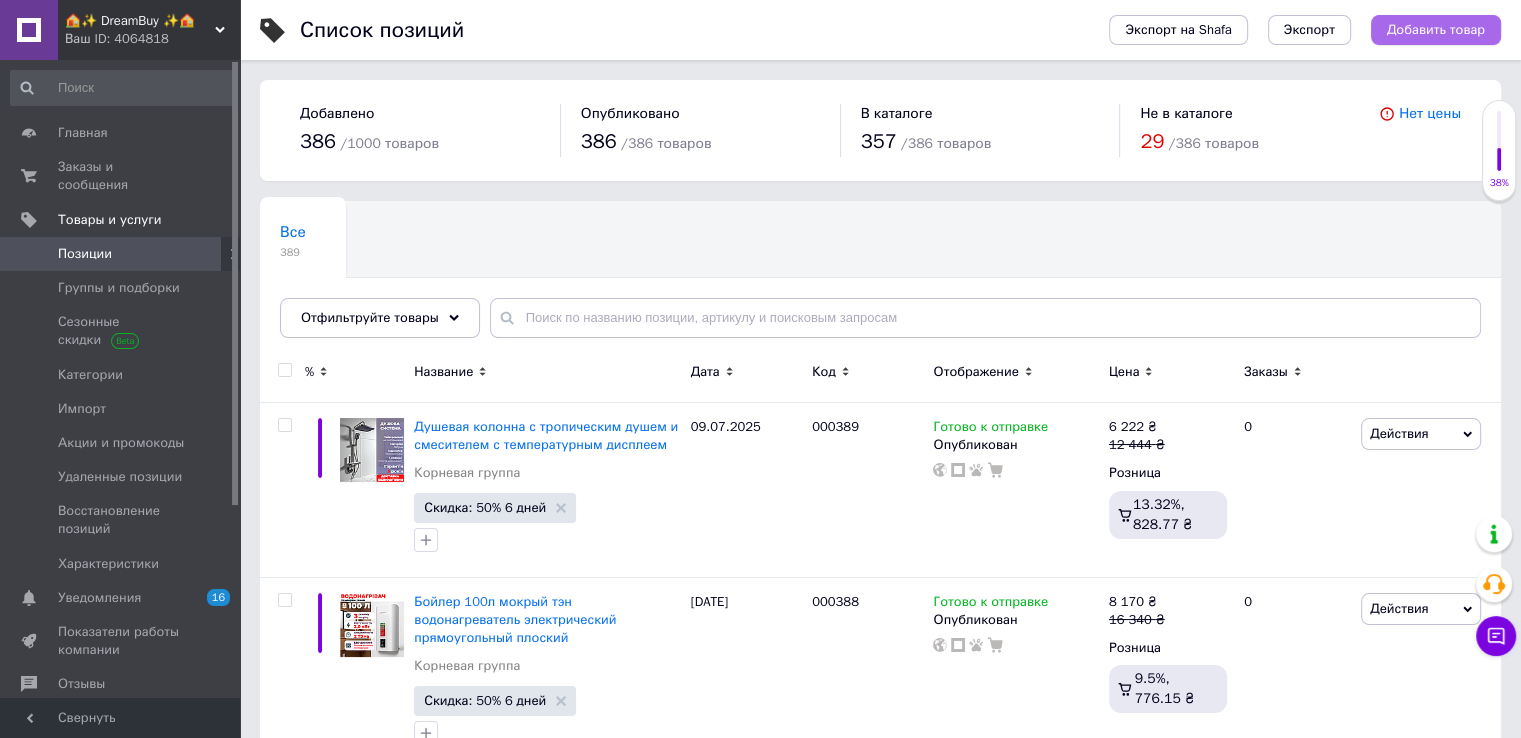 click on "Добавить товар" at bounding box center (1436, 30) 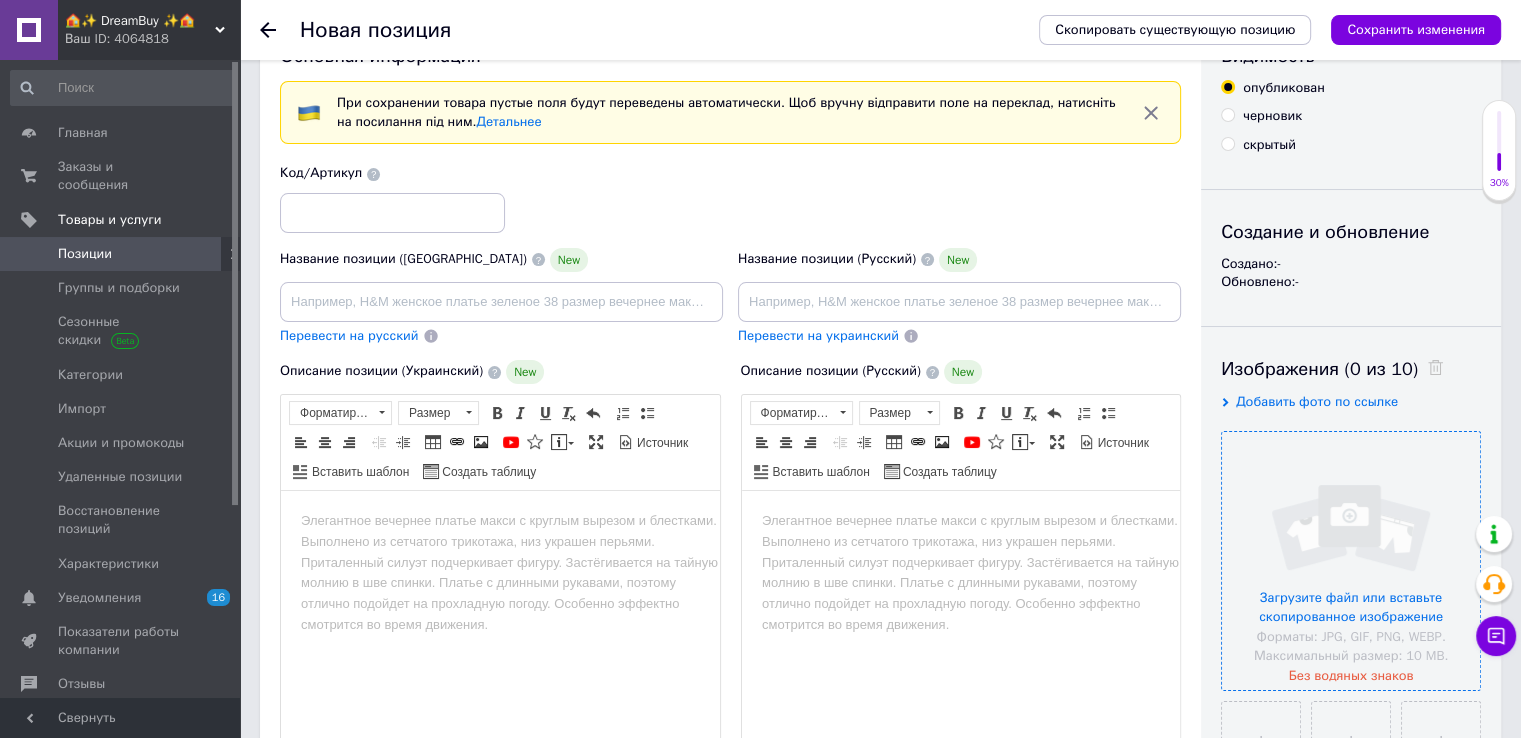 scroll, scrollTop: 100, scrollLeft: 0, axis: vertical 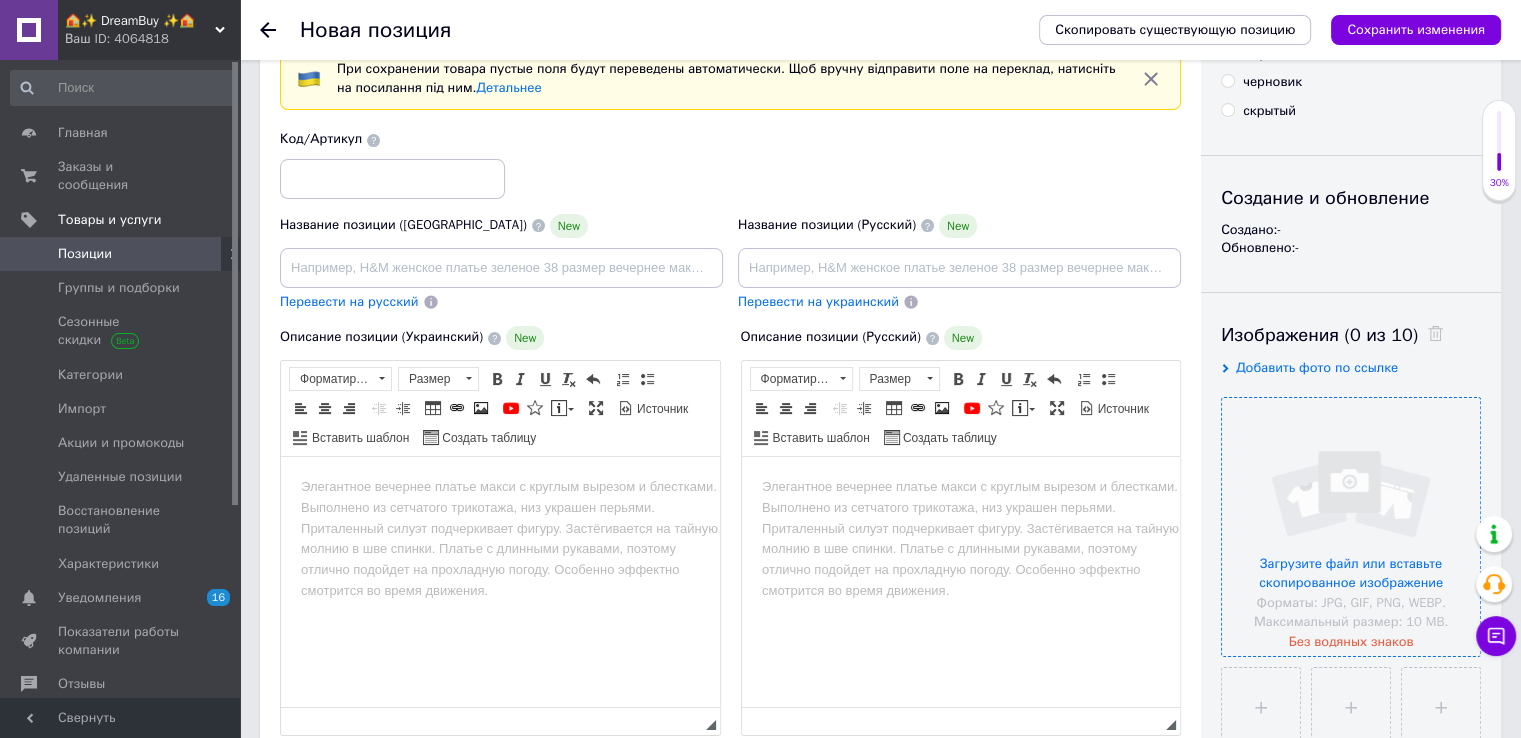 click at bounding box center (1351, 527) 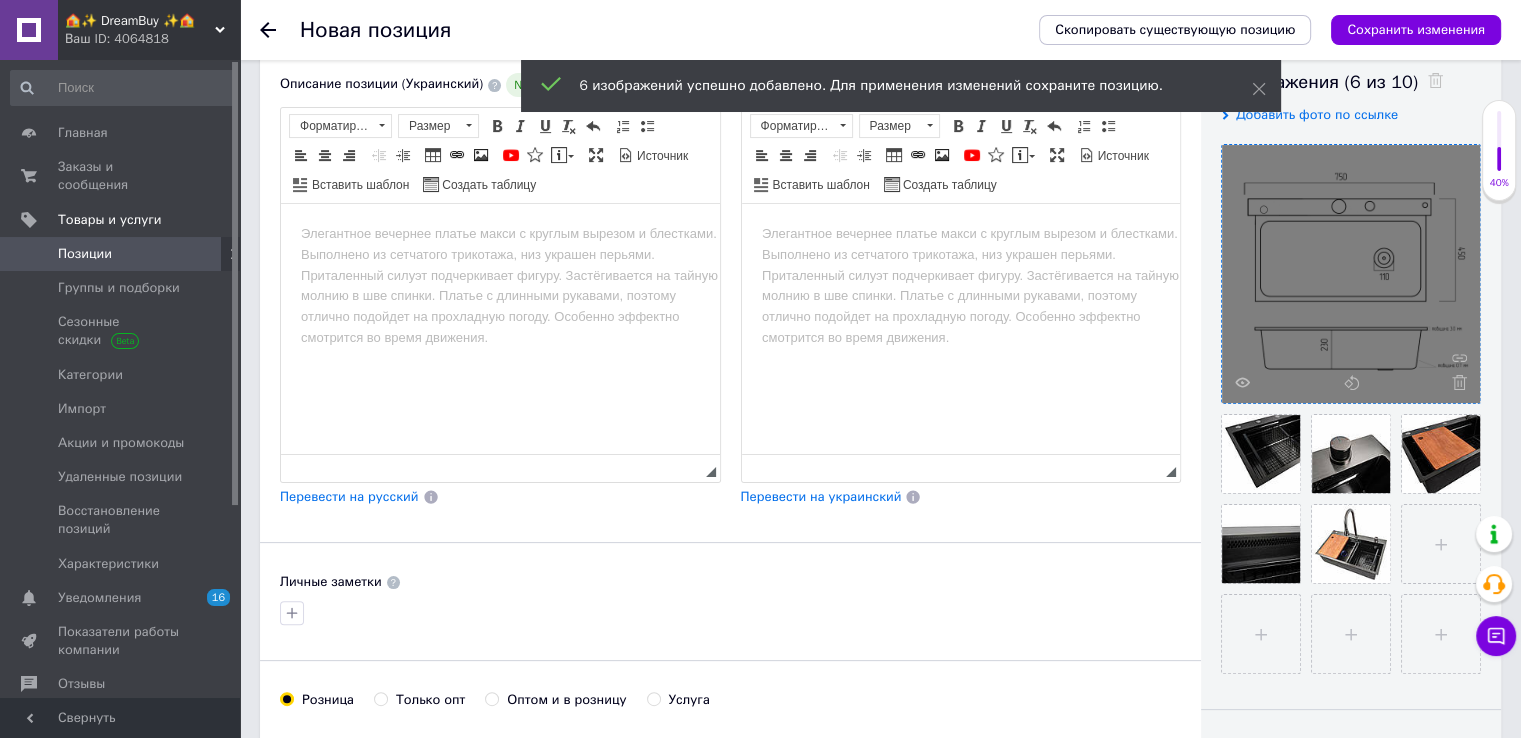 scroll, scrollTop: 400, scrollLeft: 0, axis: vertical 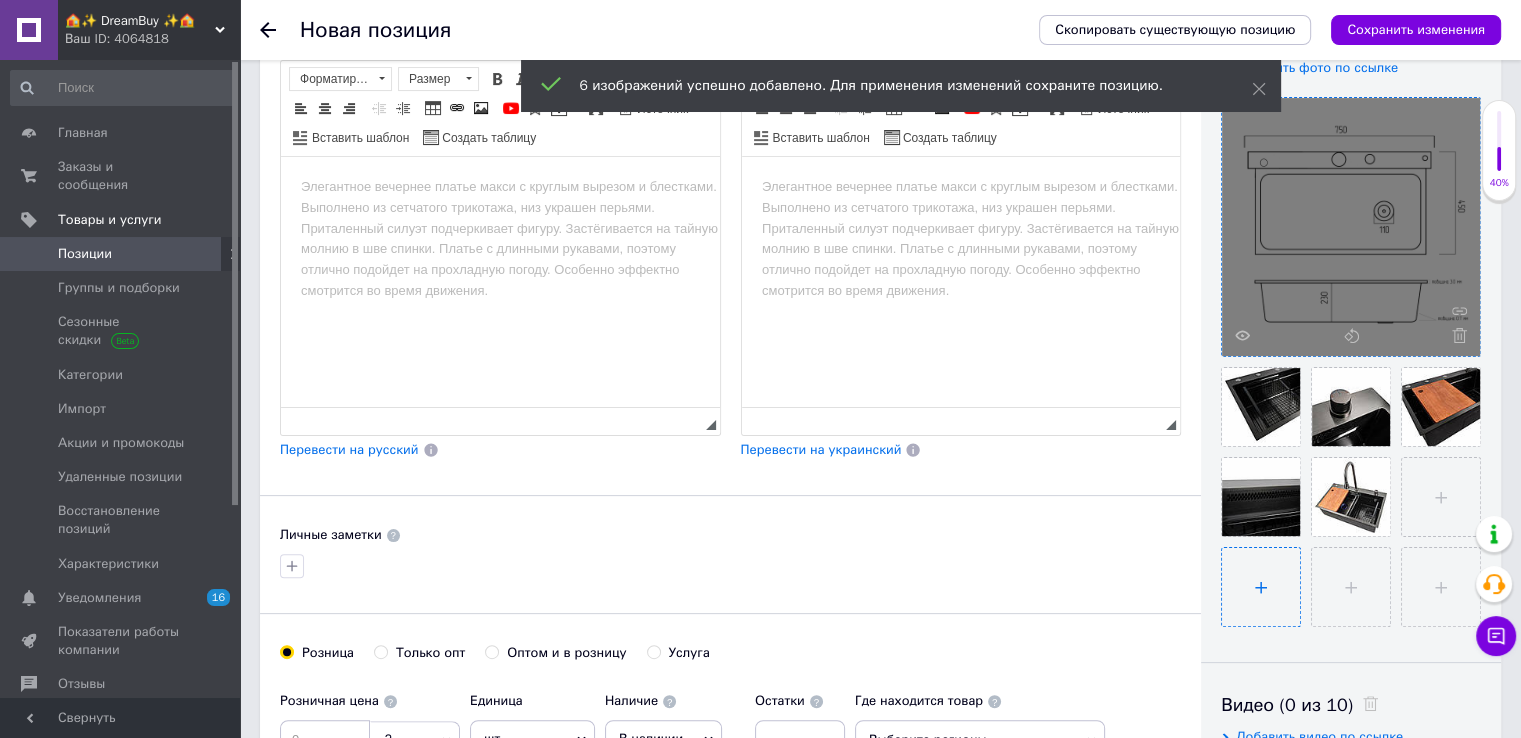 click at bounding box center (1261, 587) 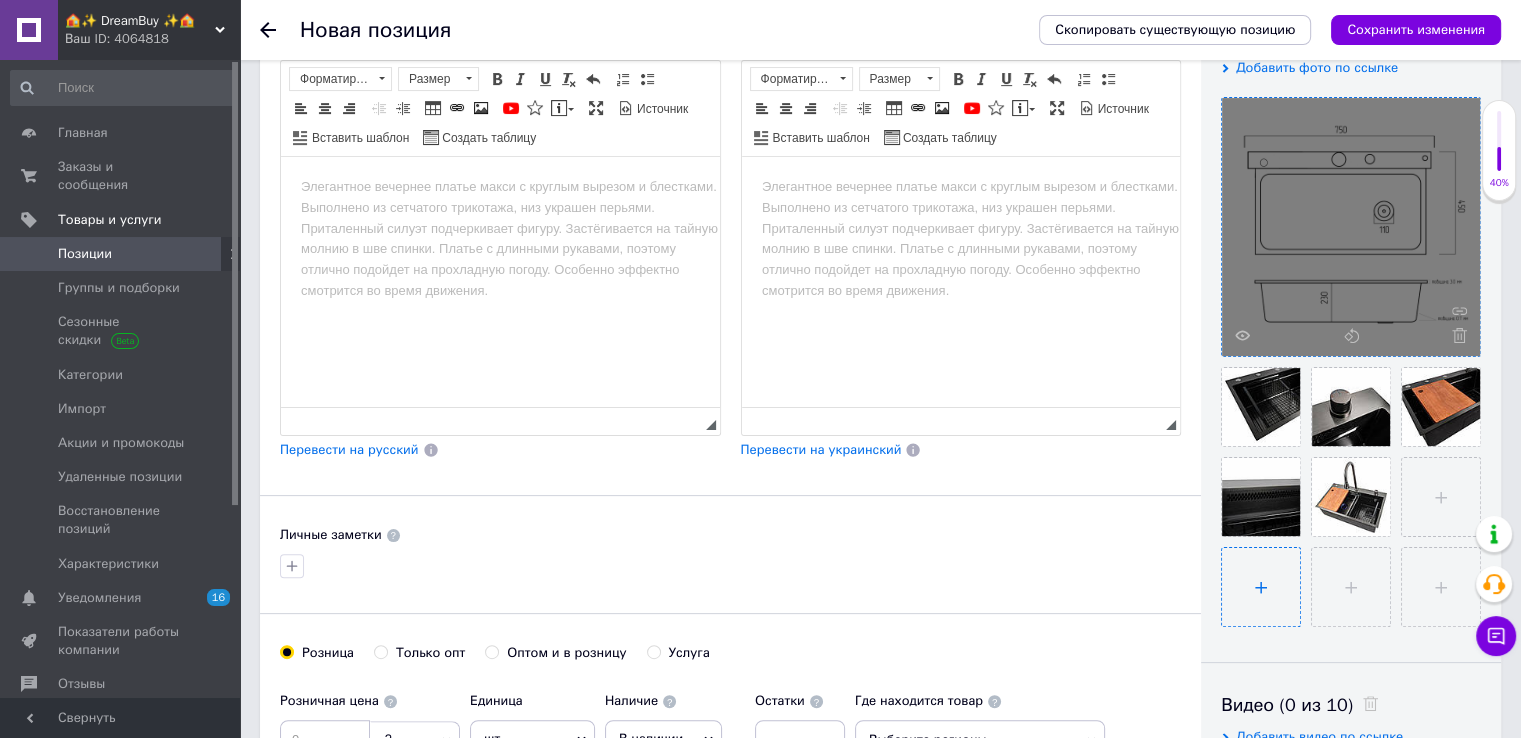 type on "C:\fakepath\34.jpg" 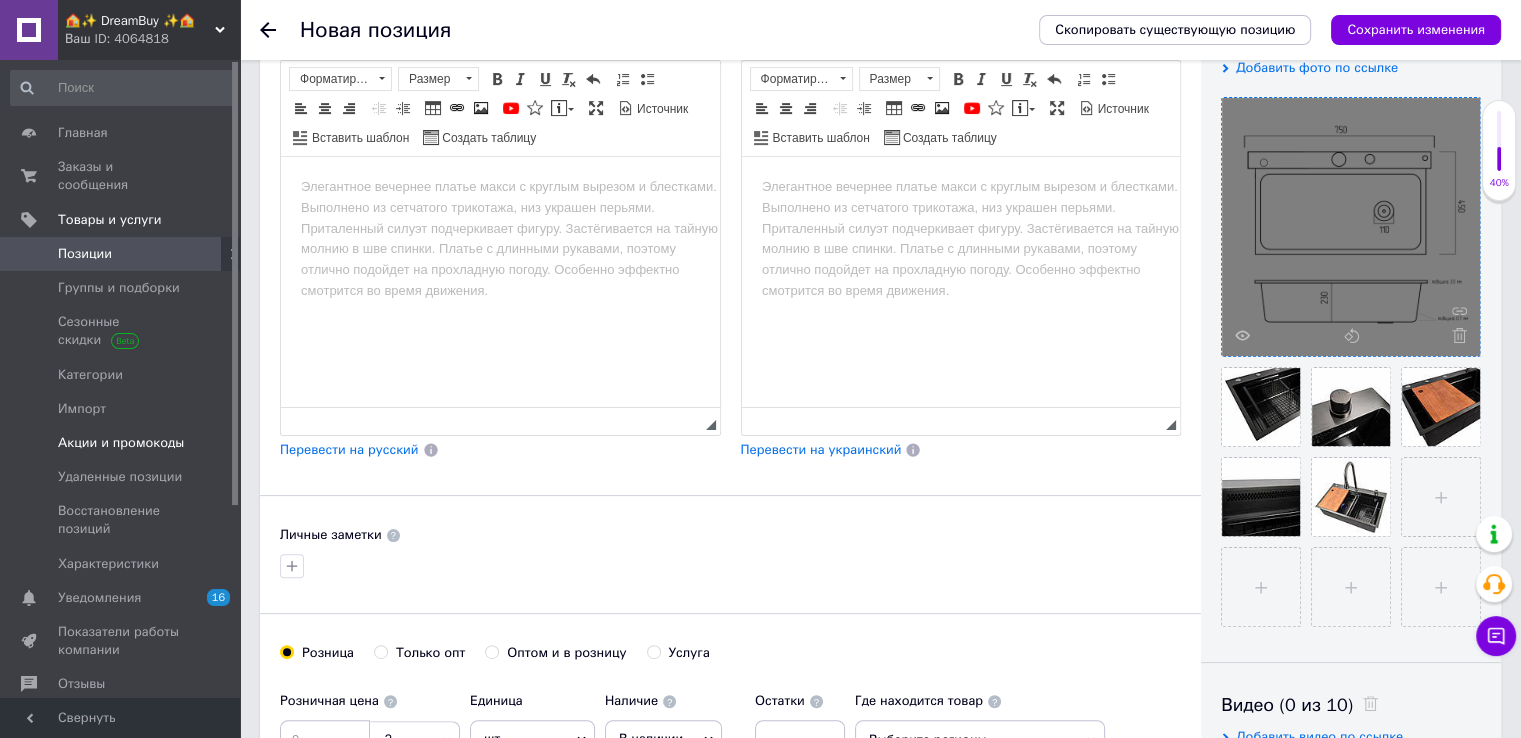 type 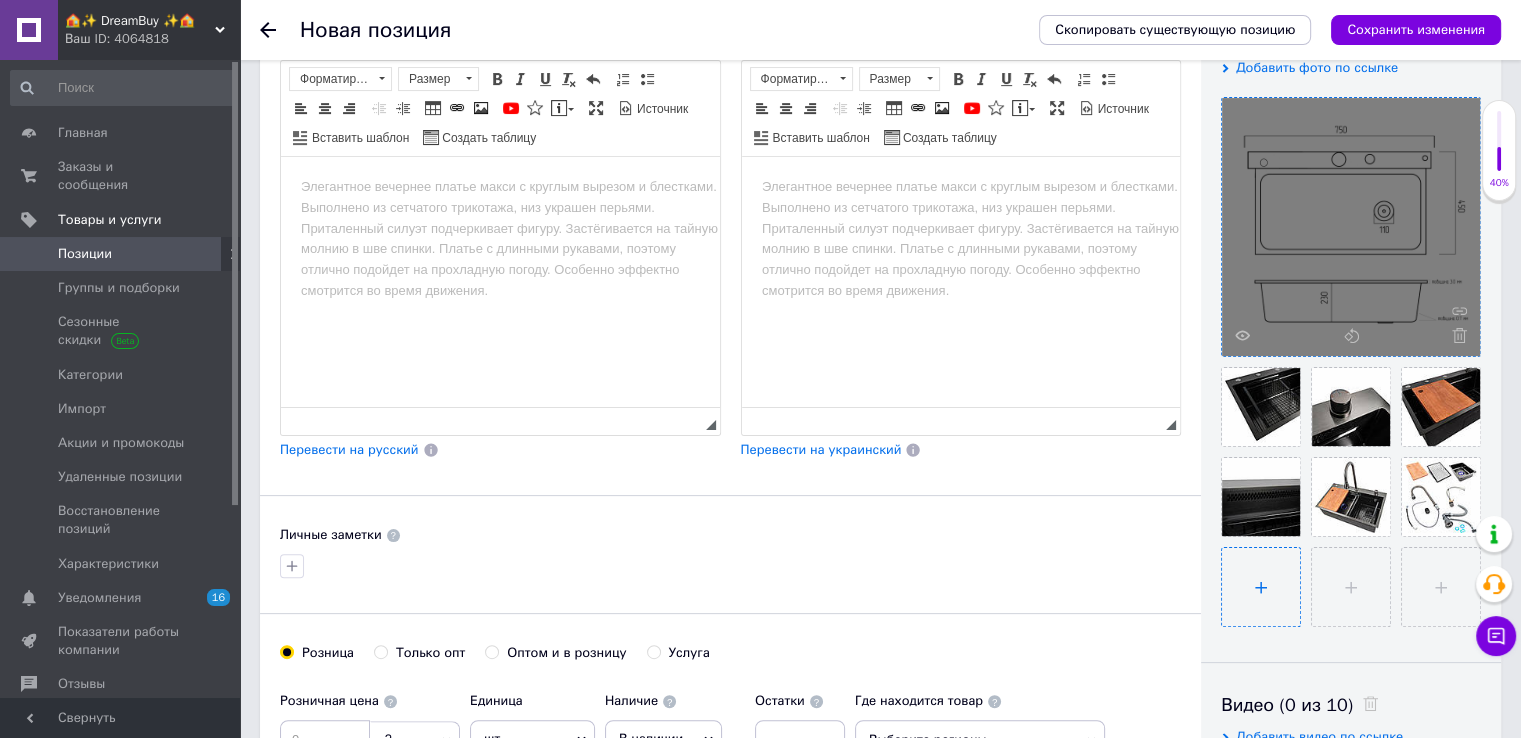 click at bounding box center (1261, 587) 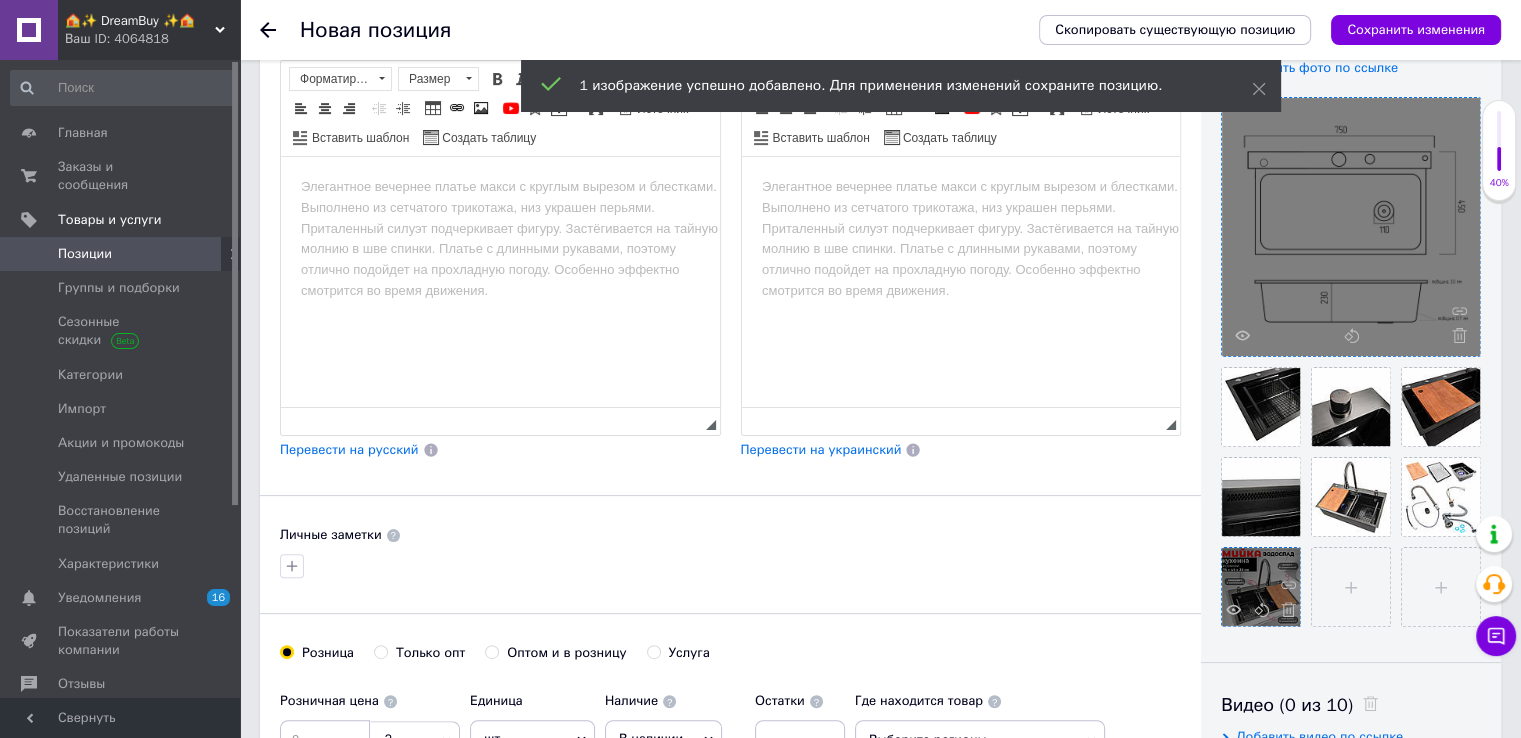 click at bounding box center (1261, 587) 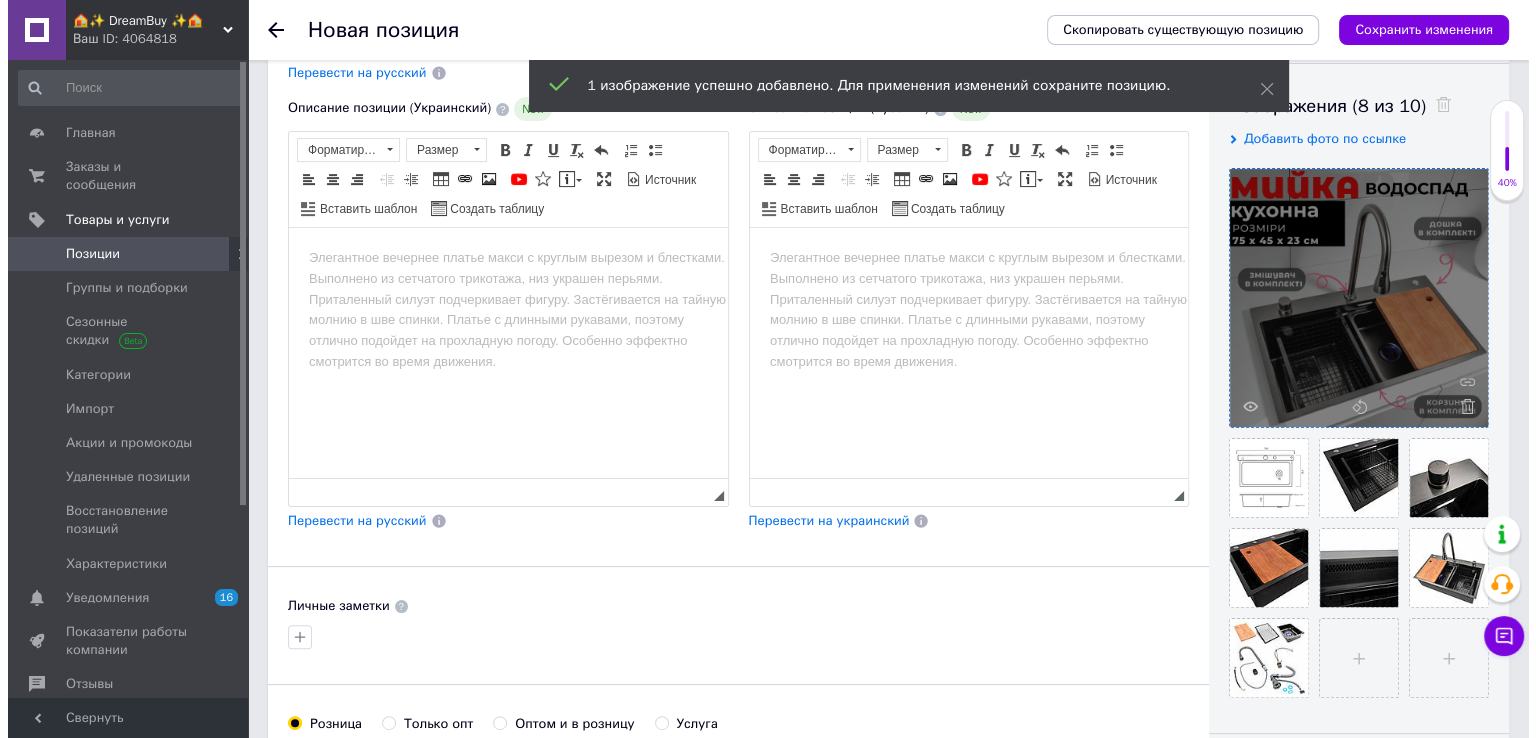 scroll, scrollTop: 200, scrollLeft: 0, axis: vertical 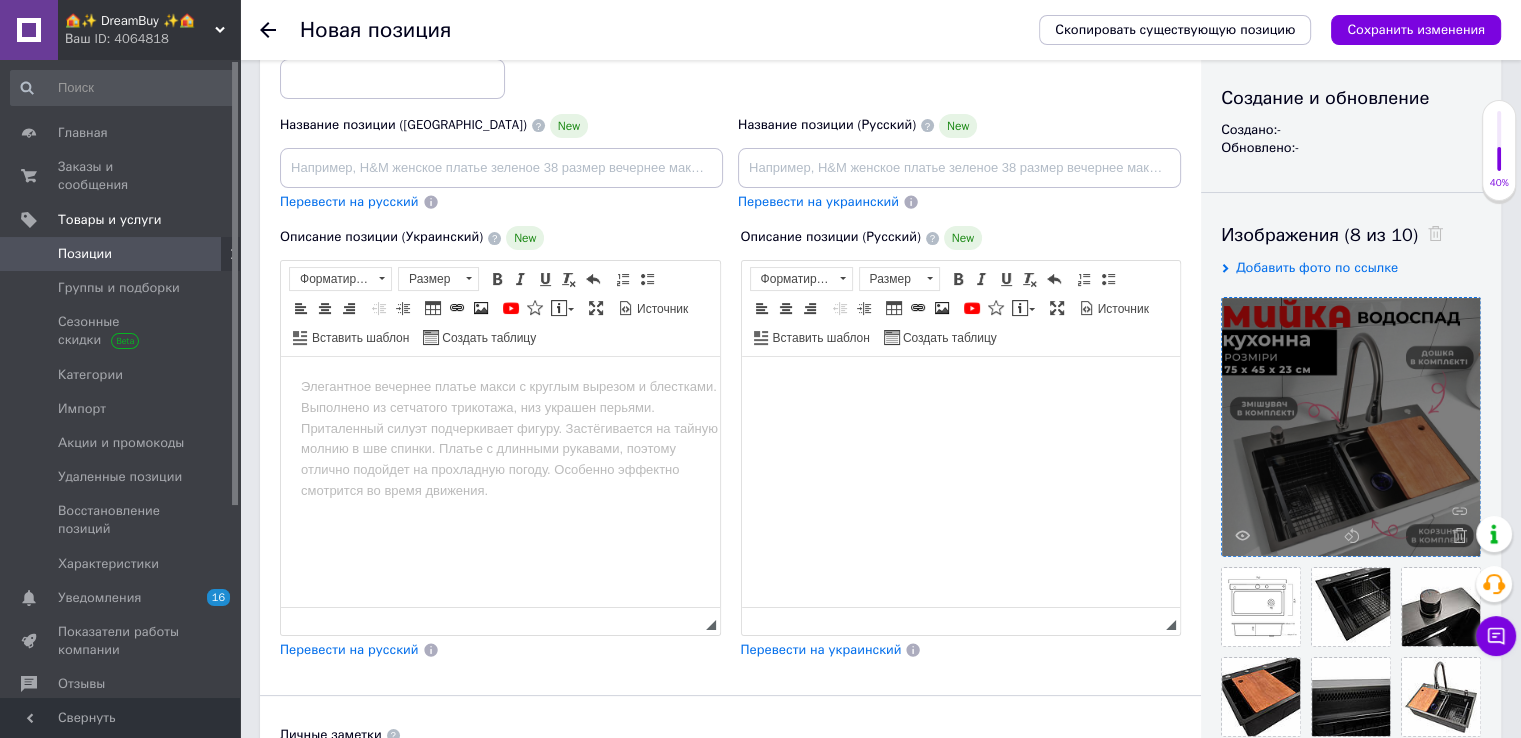 click at bounding box center [960, 387] 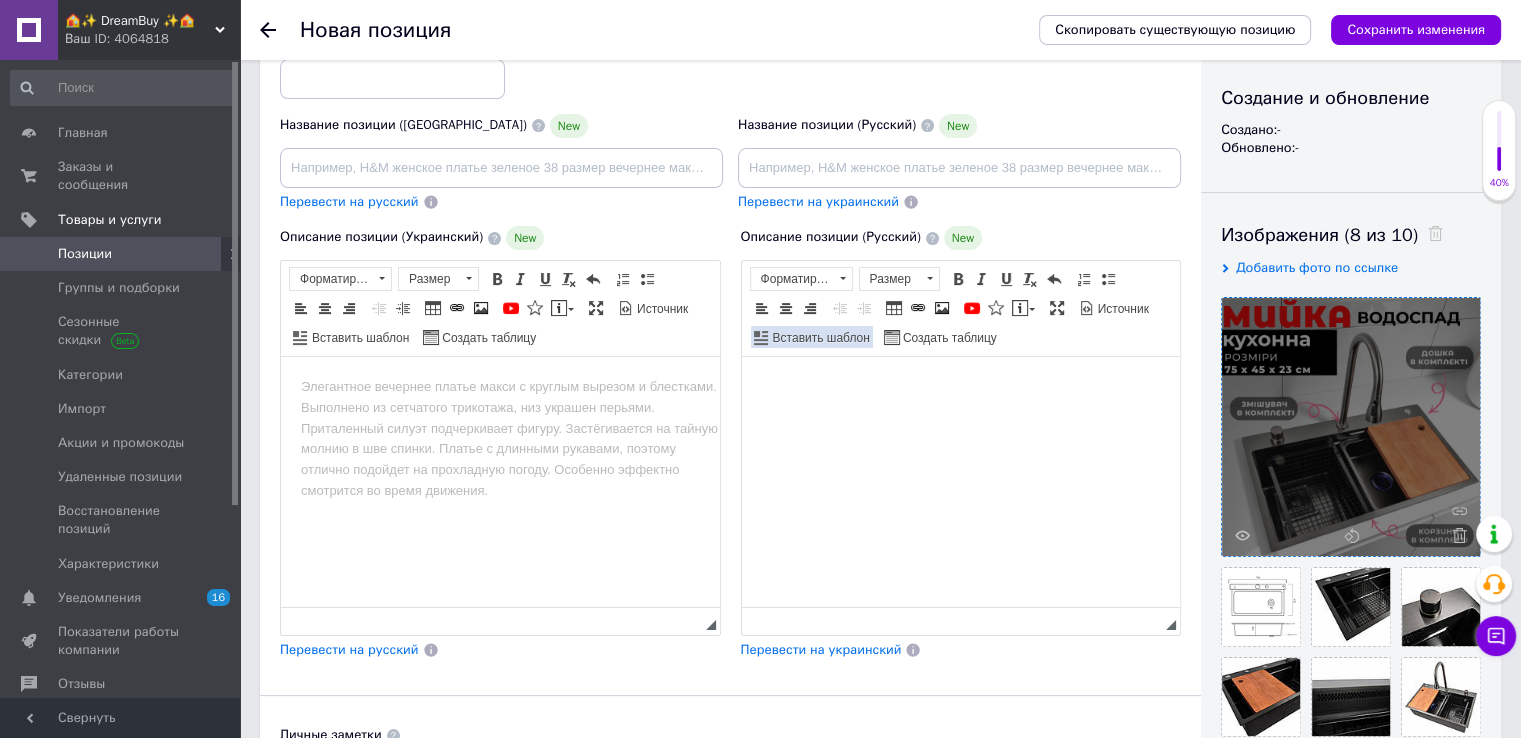 click on "Вставить шаблон" at bounding box center [820, 338] 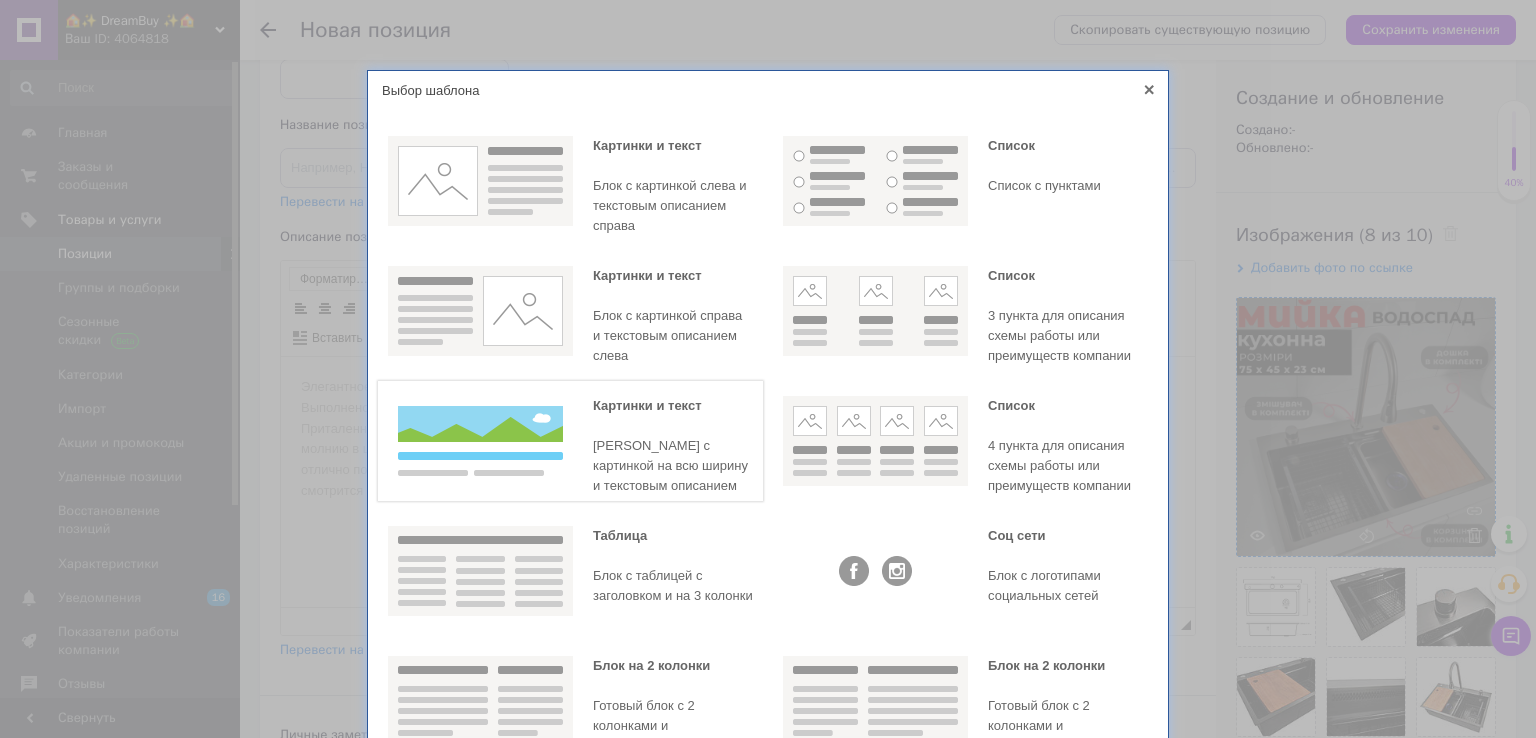 click at bounding box center [480, 441] 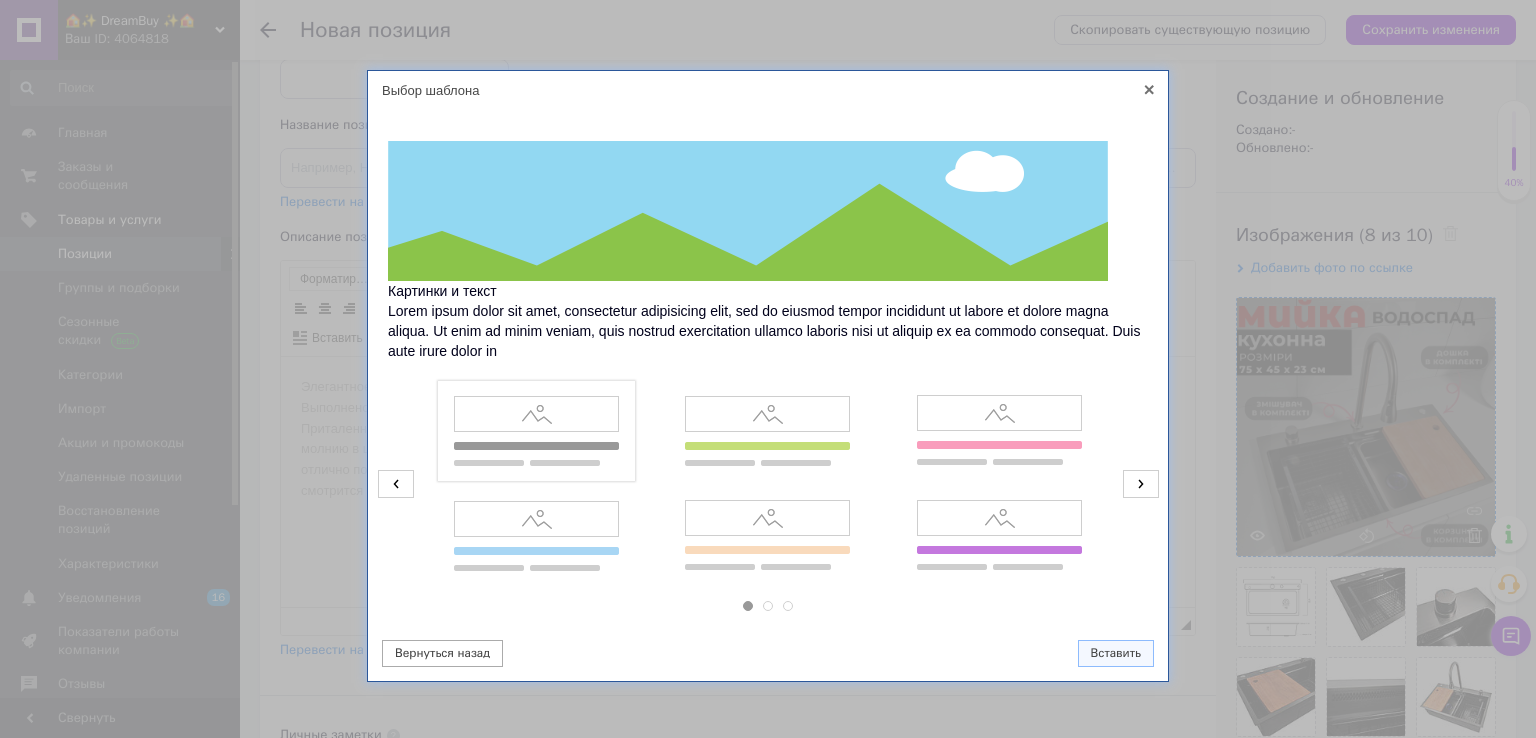 click at bounding box center [536, 431] 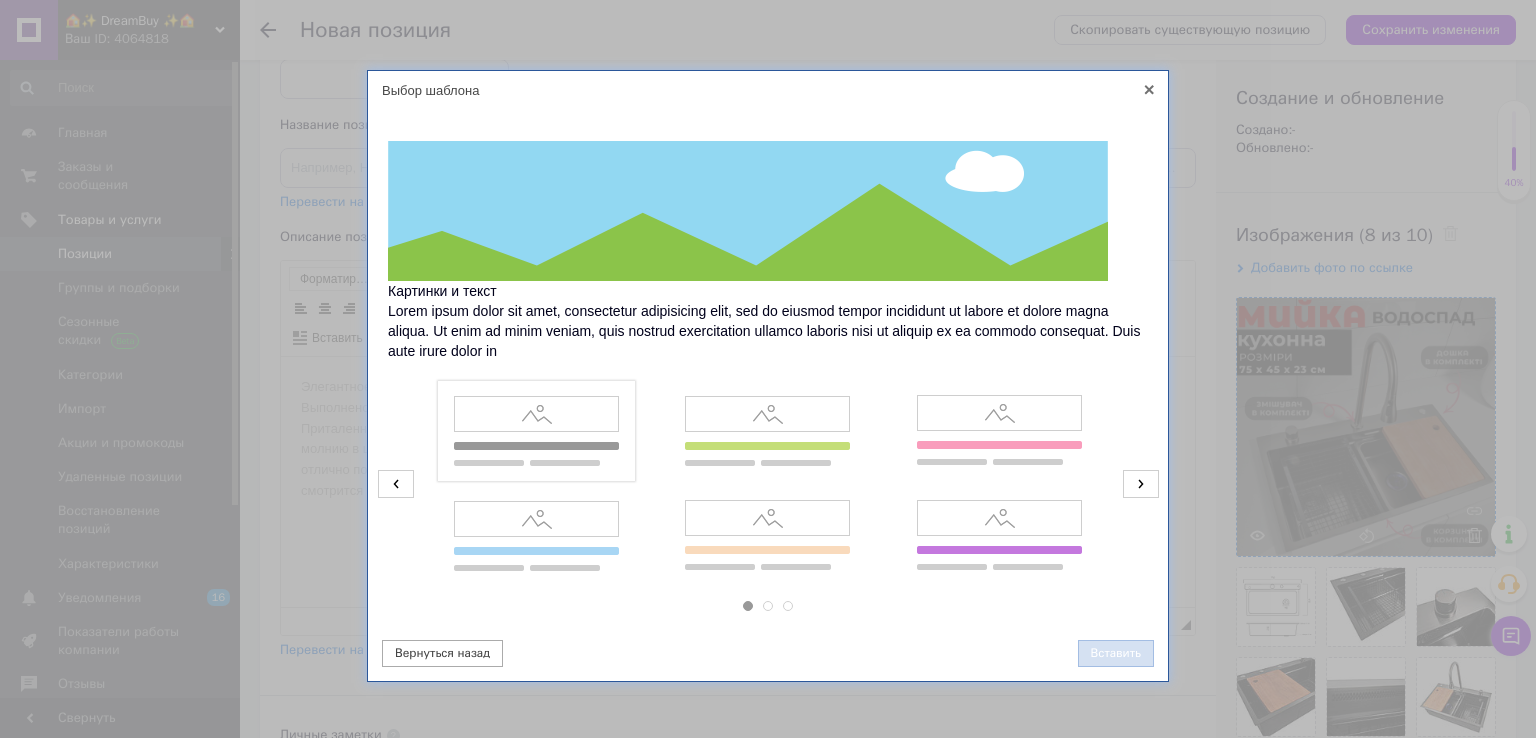click on "Вставить" at bounding box center (1116, 653) 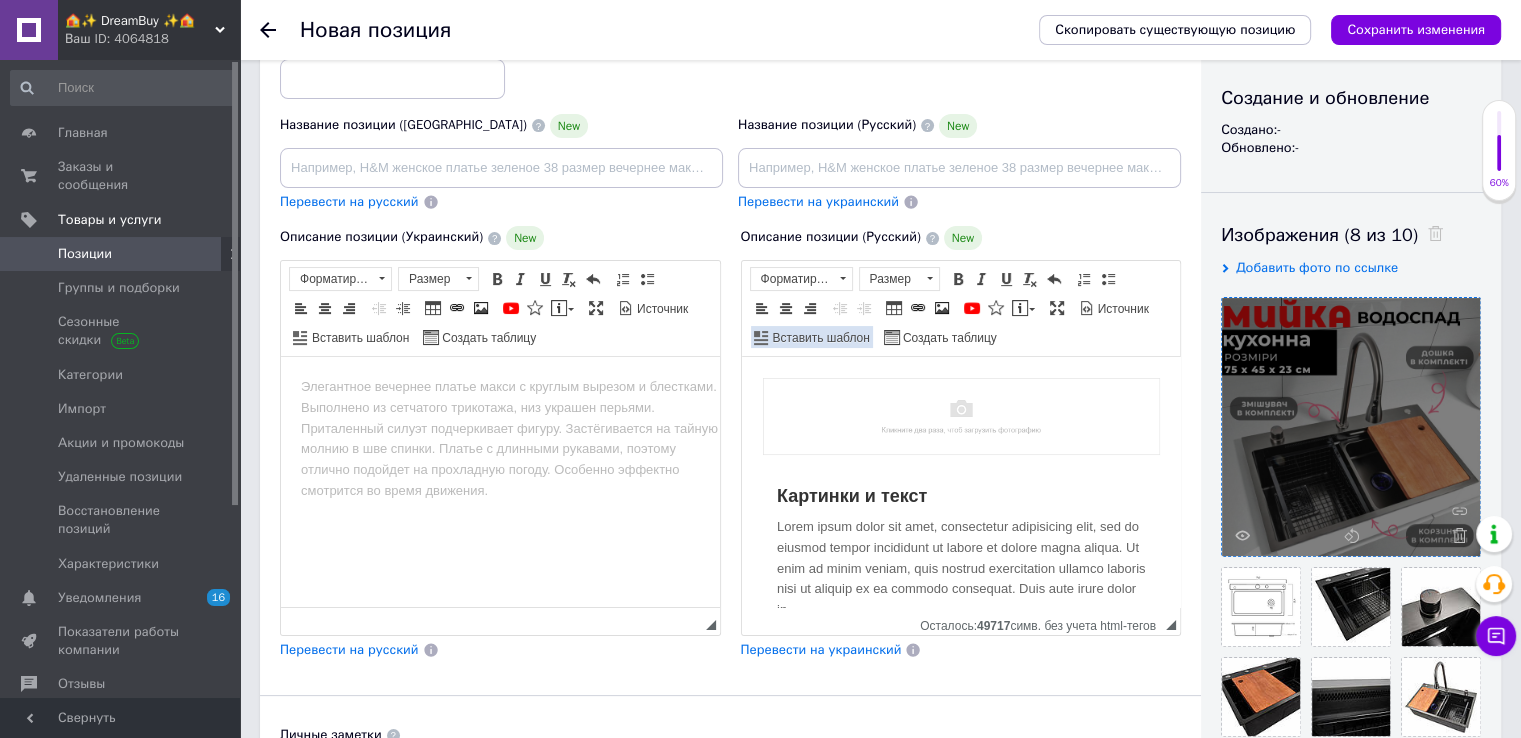 drag, startPoint x: 835, startPoint y: 314, endPoint x: 840, endPoint y: 327, distance: 13.928389 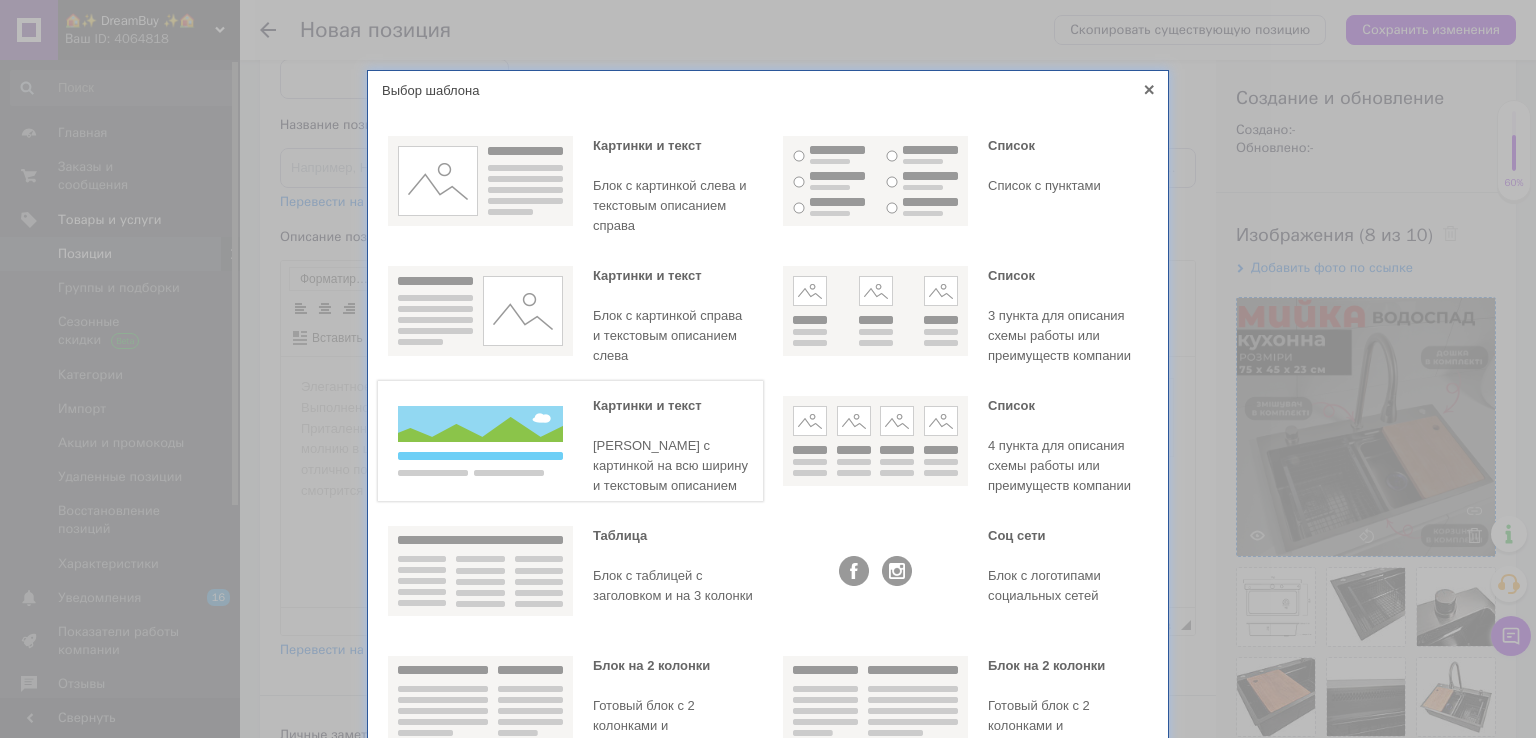 click at bounding box center [480, 441] 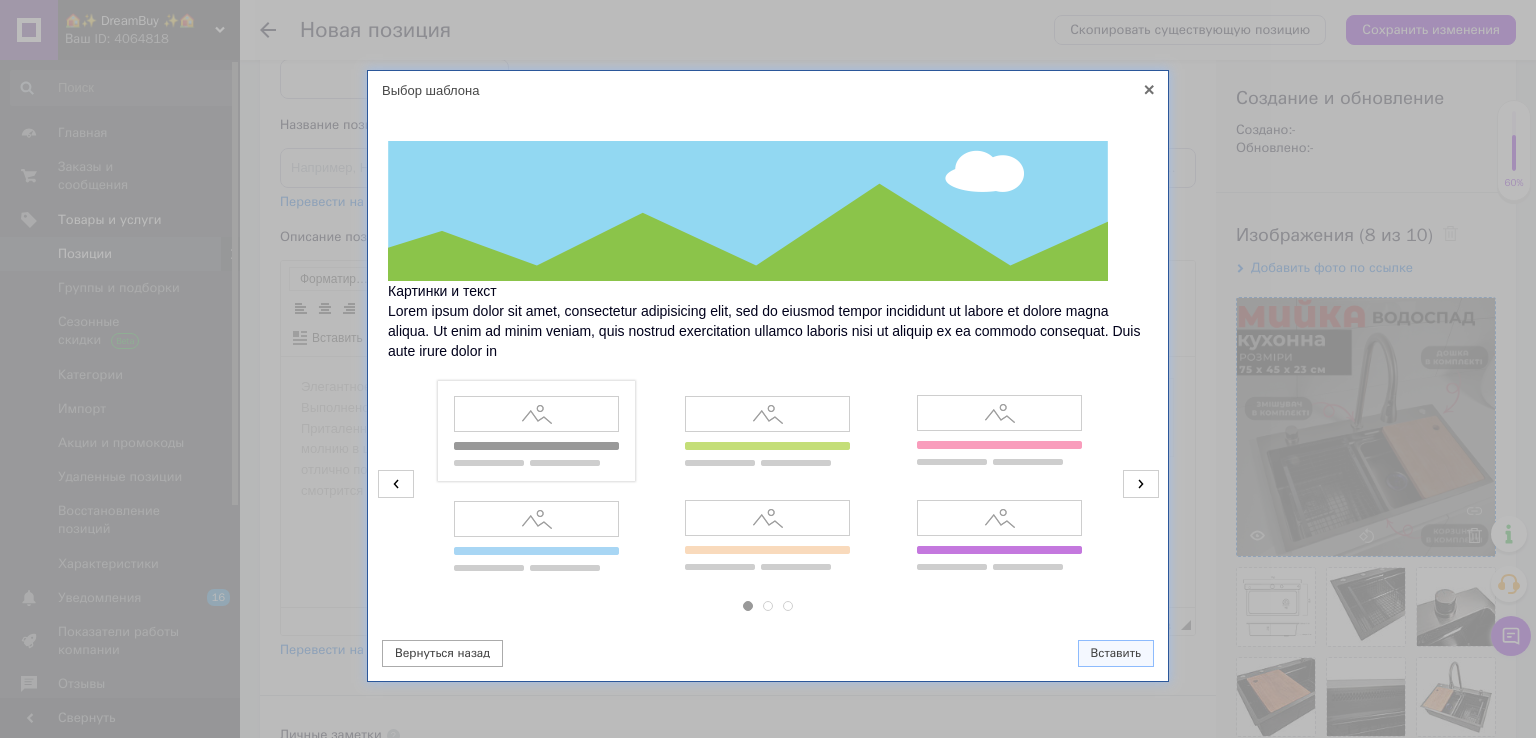 click at bounding box center [536, 431] 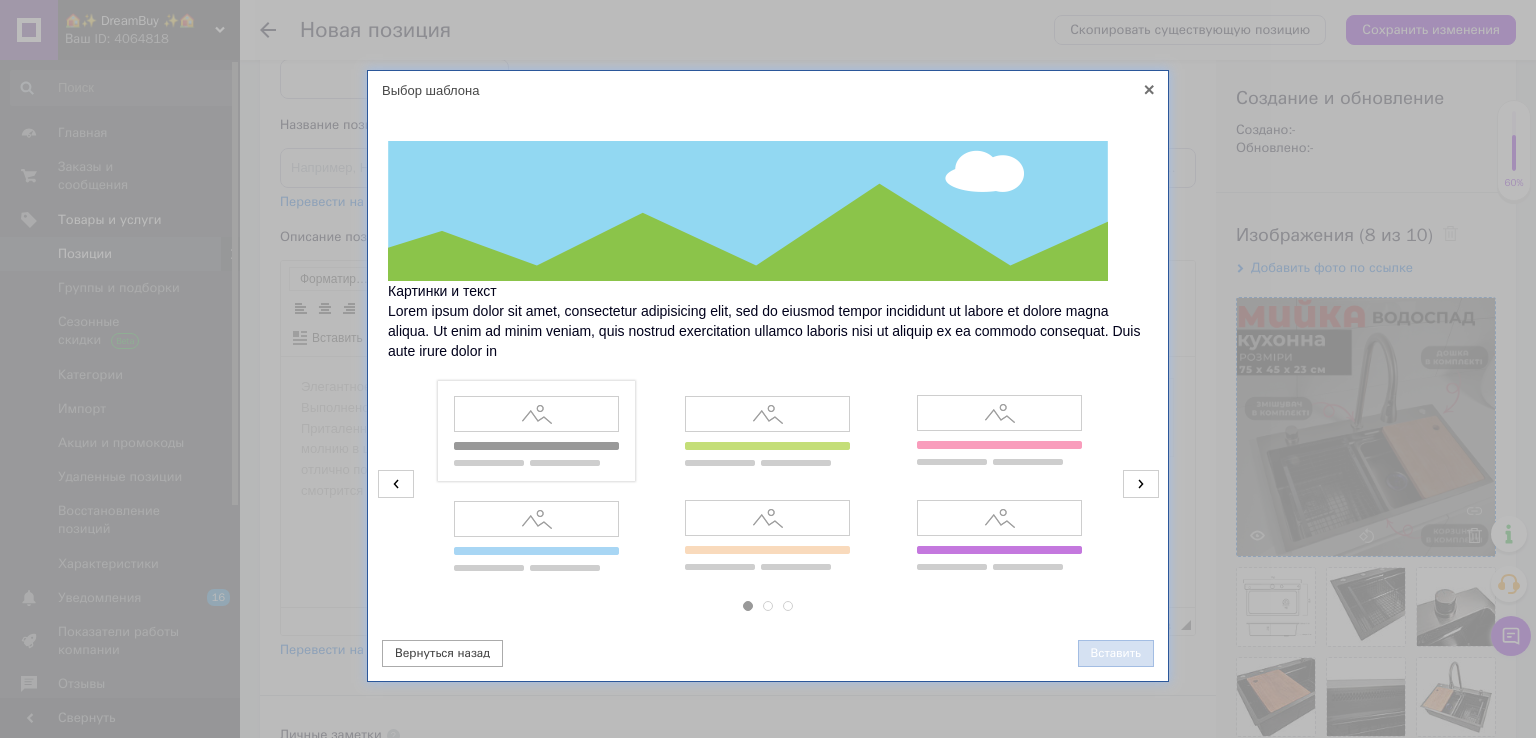 click on "Вставить" at bounding box center (1116, 653) 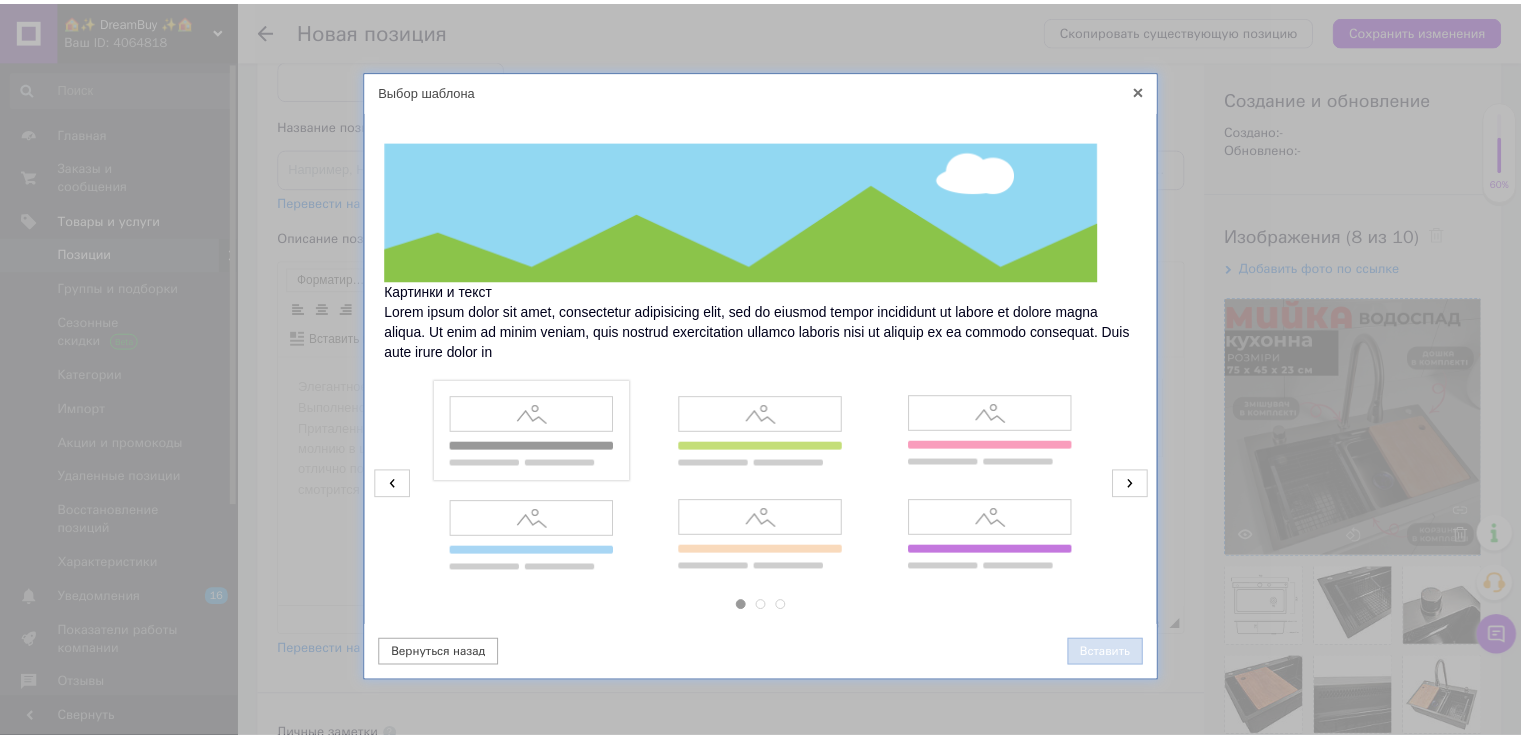 scroll, scrollTop: 322, scrollLeft: 0, axis: vertical 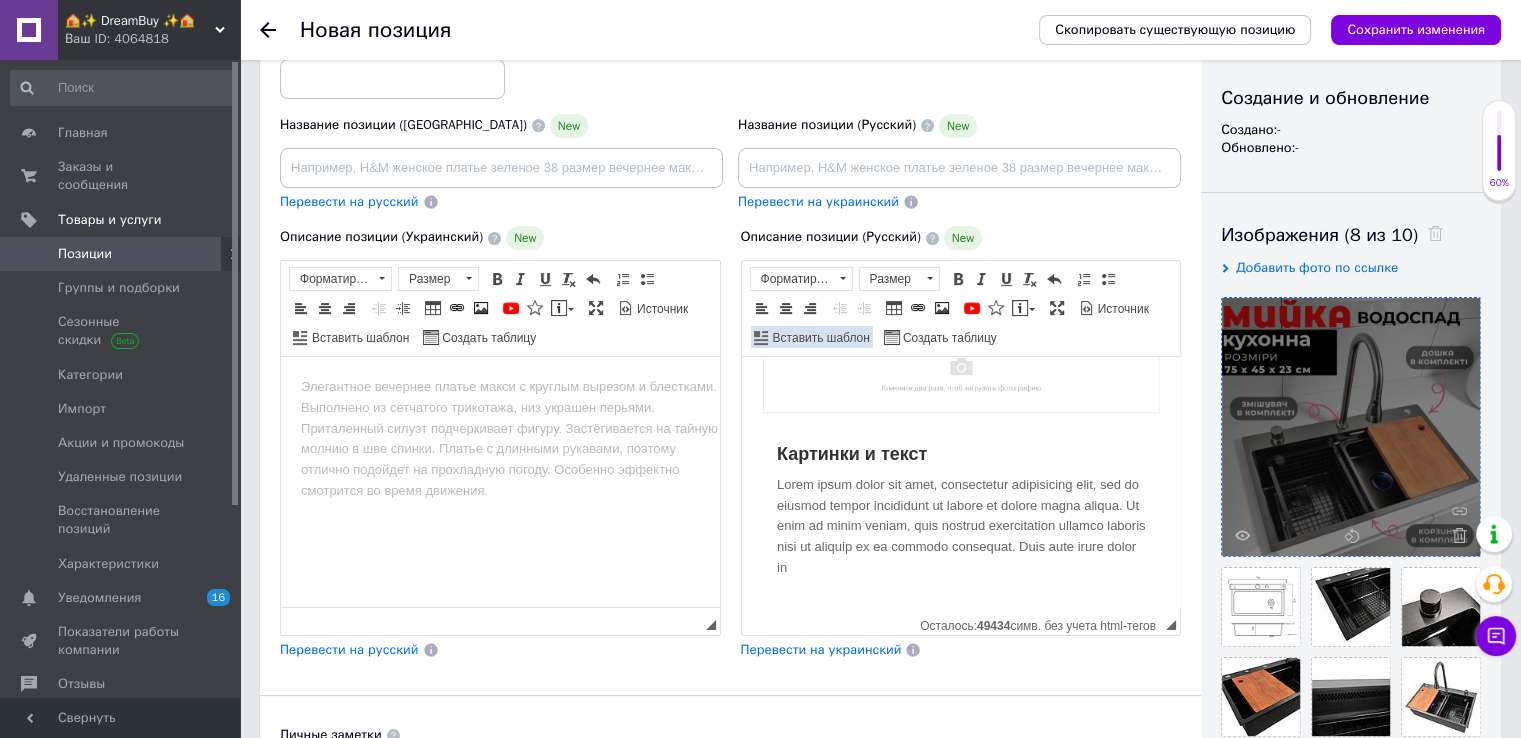 click on "Вставить шаблон" at bounding box center [820, 338] 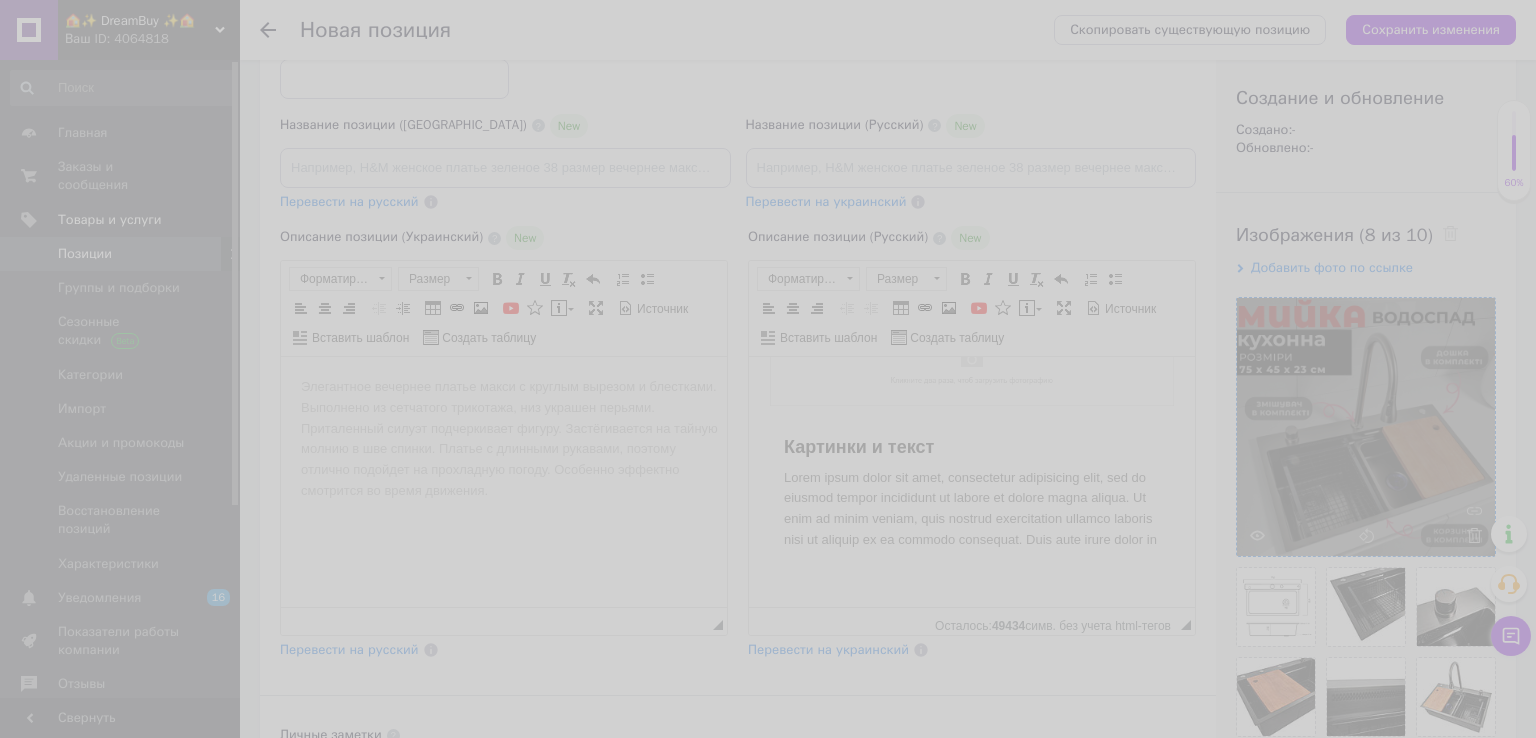 scroll, scrollTop: 323, scrollLeft: 0, axis: vertical 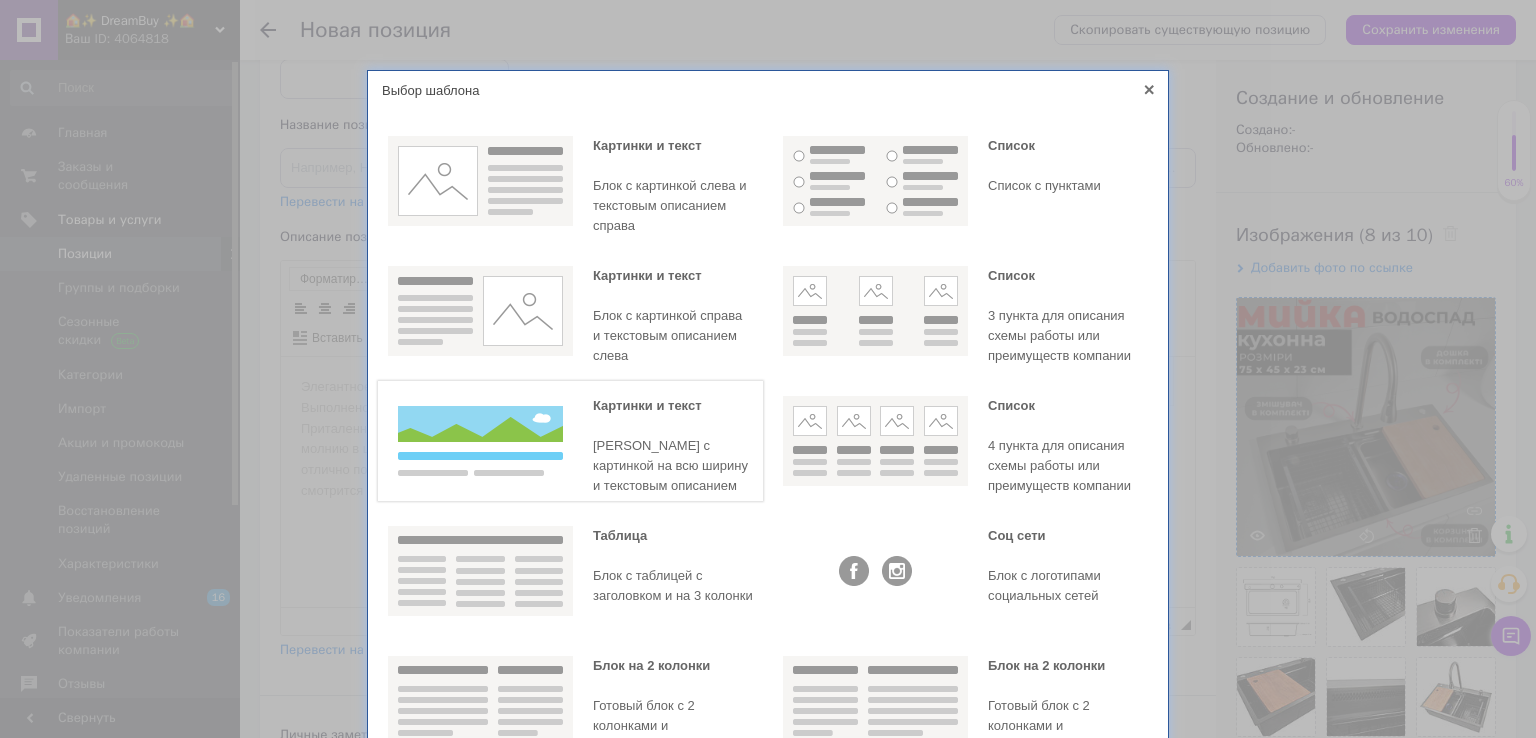 click at bounding box center (480, 441) 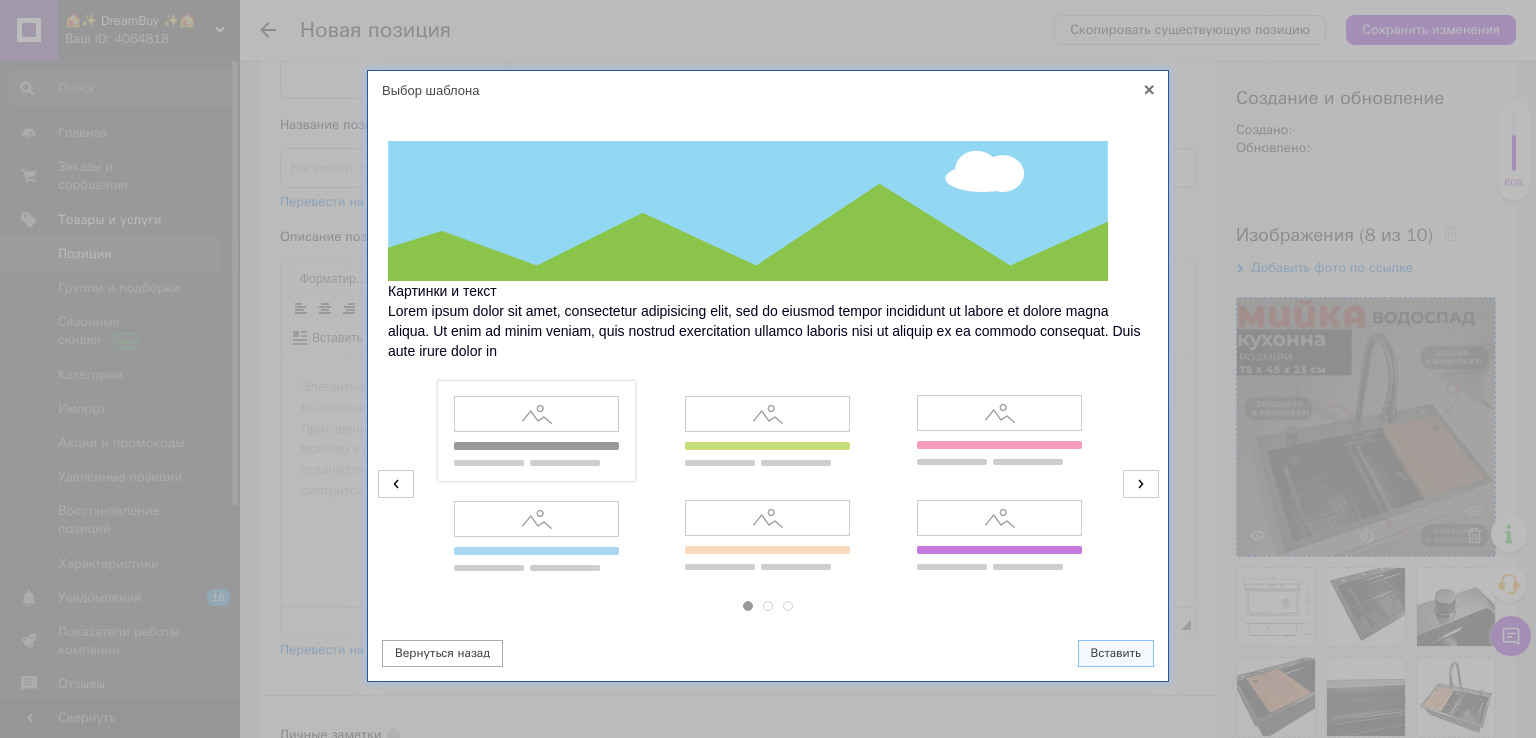 click at bounding box center [536, 431] 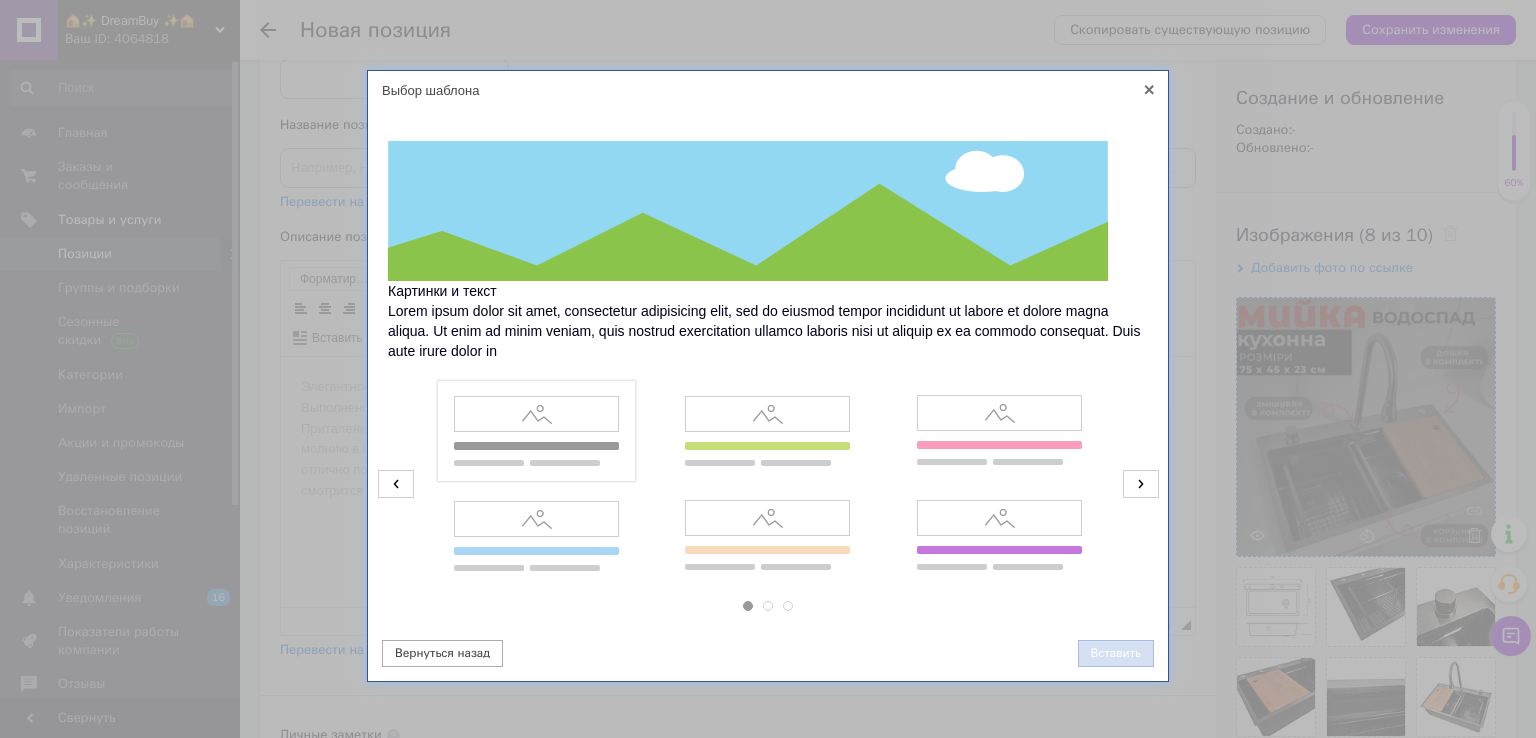 click on "Вставить" at bounding box center (1116, 653) 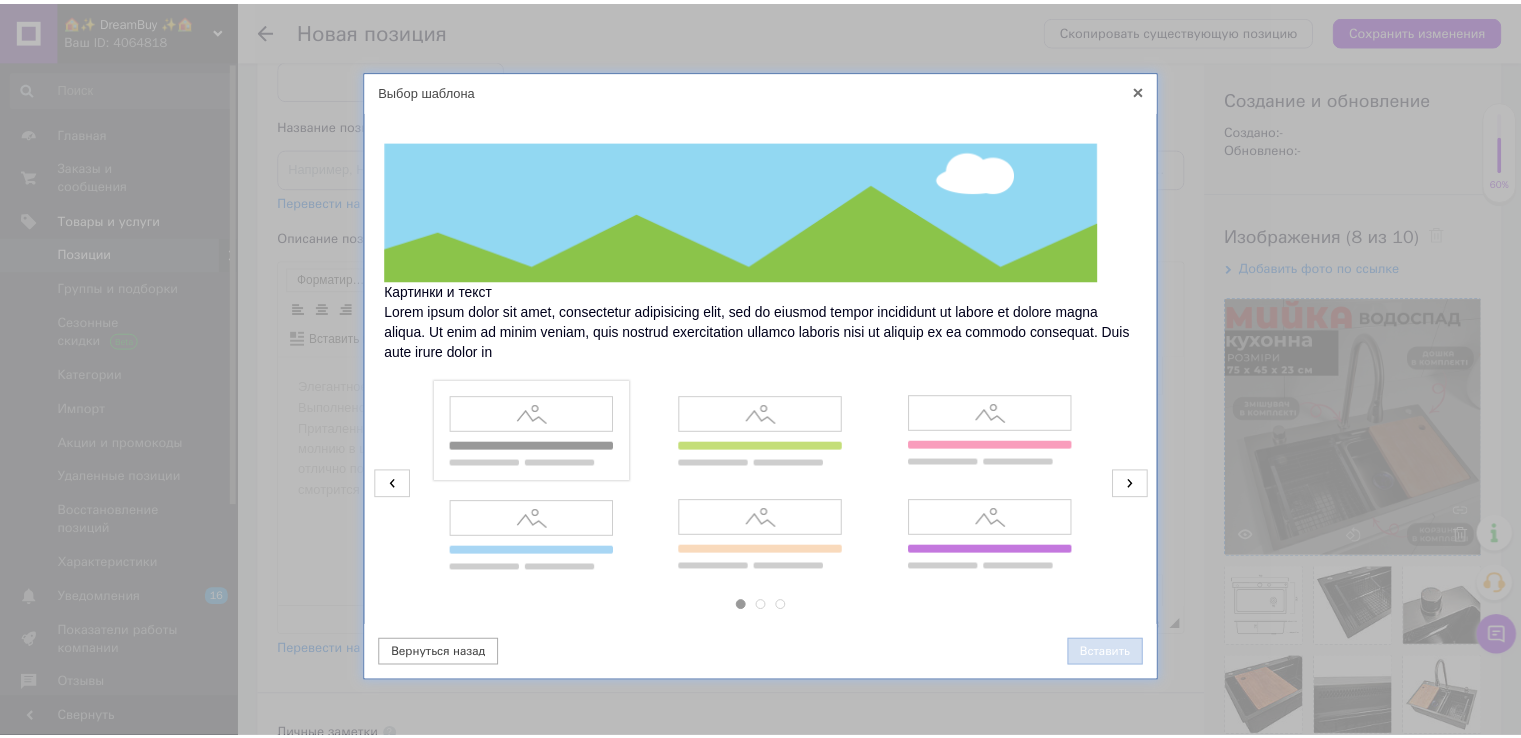 scroll, scrollTop: 600, scrollLeft: 0, axis: vertical 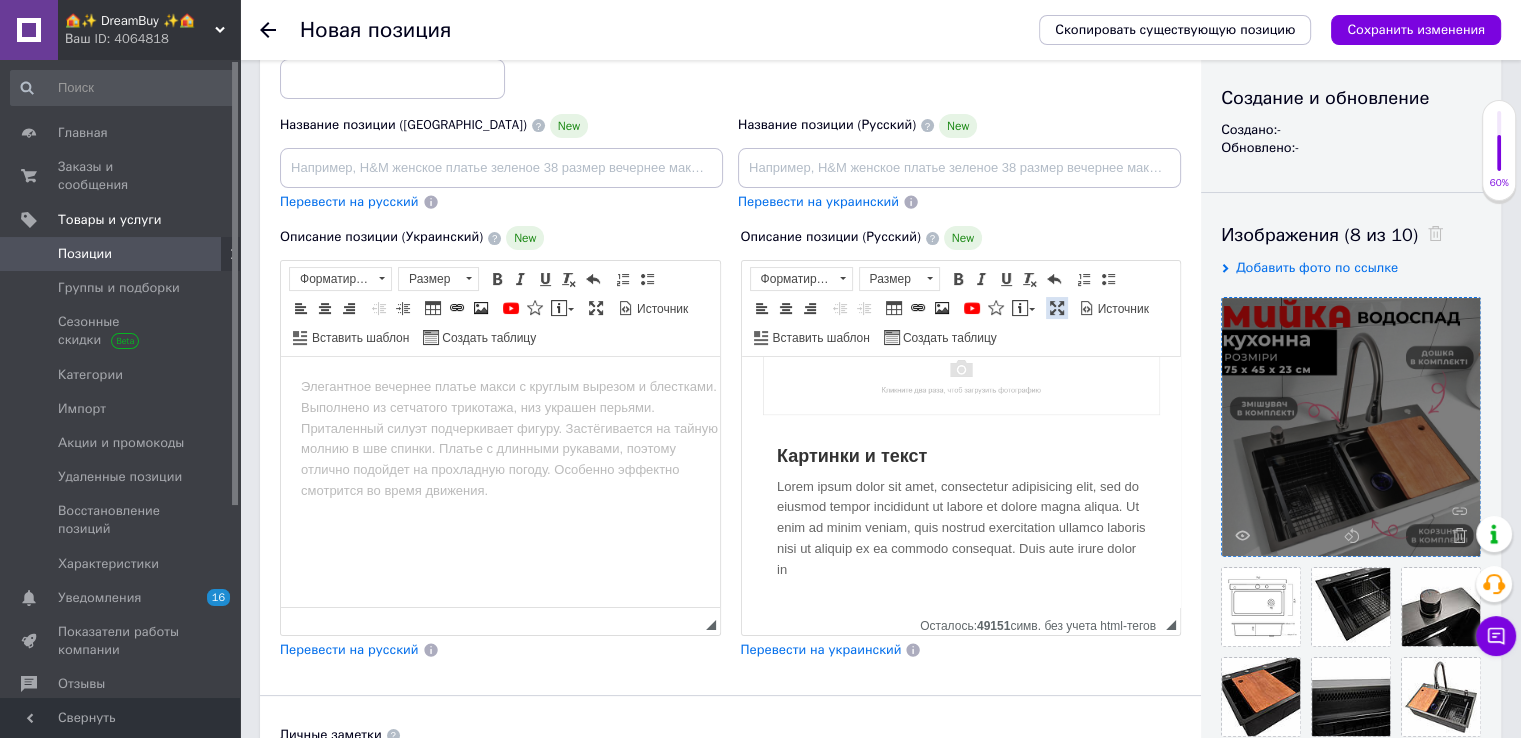 click at bounding box center [1057, 308] 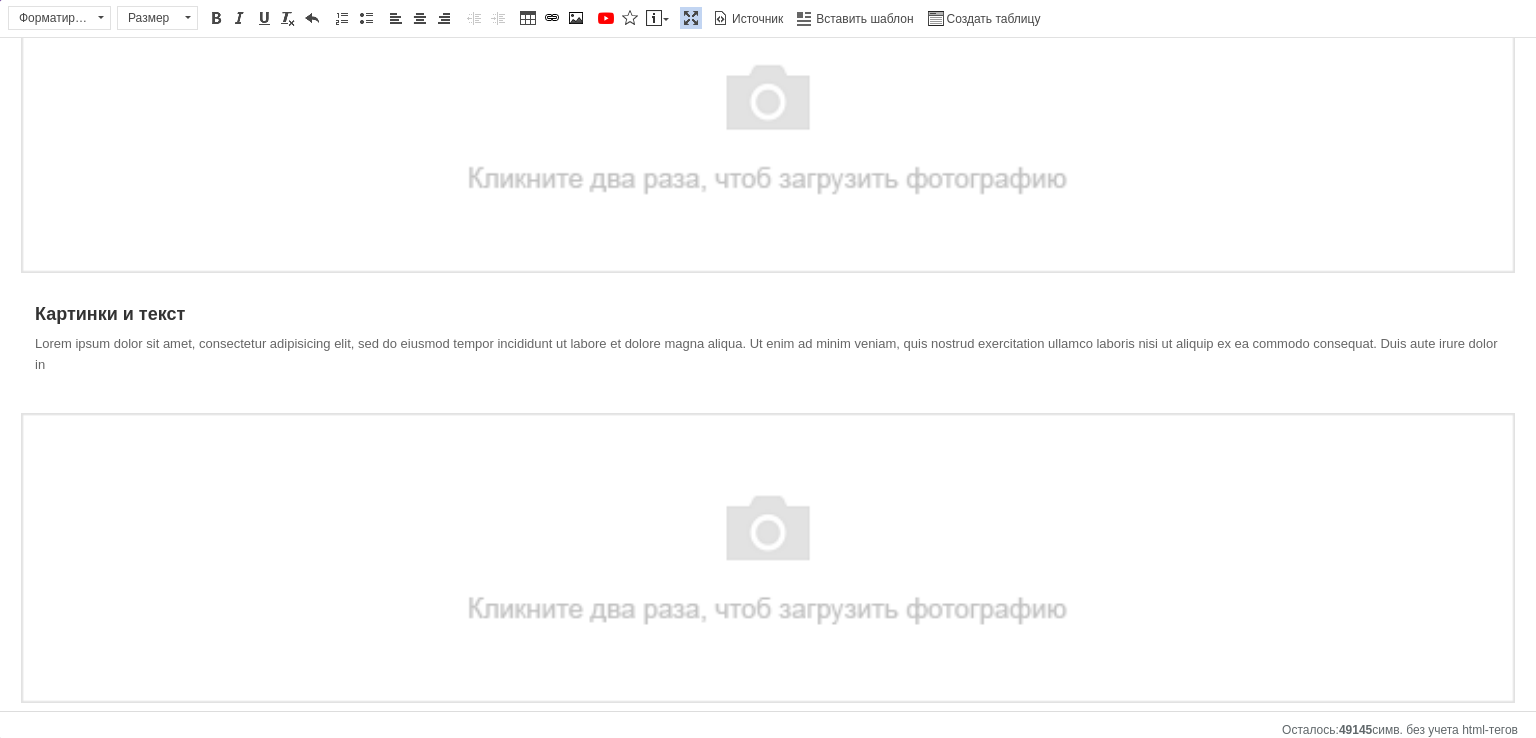 scroll, scrollTop: 100, scrollLeft: 0, axis: vertical 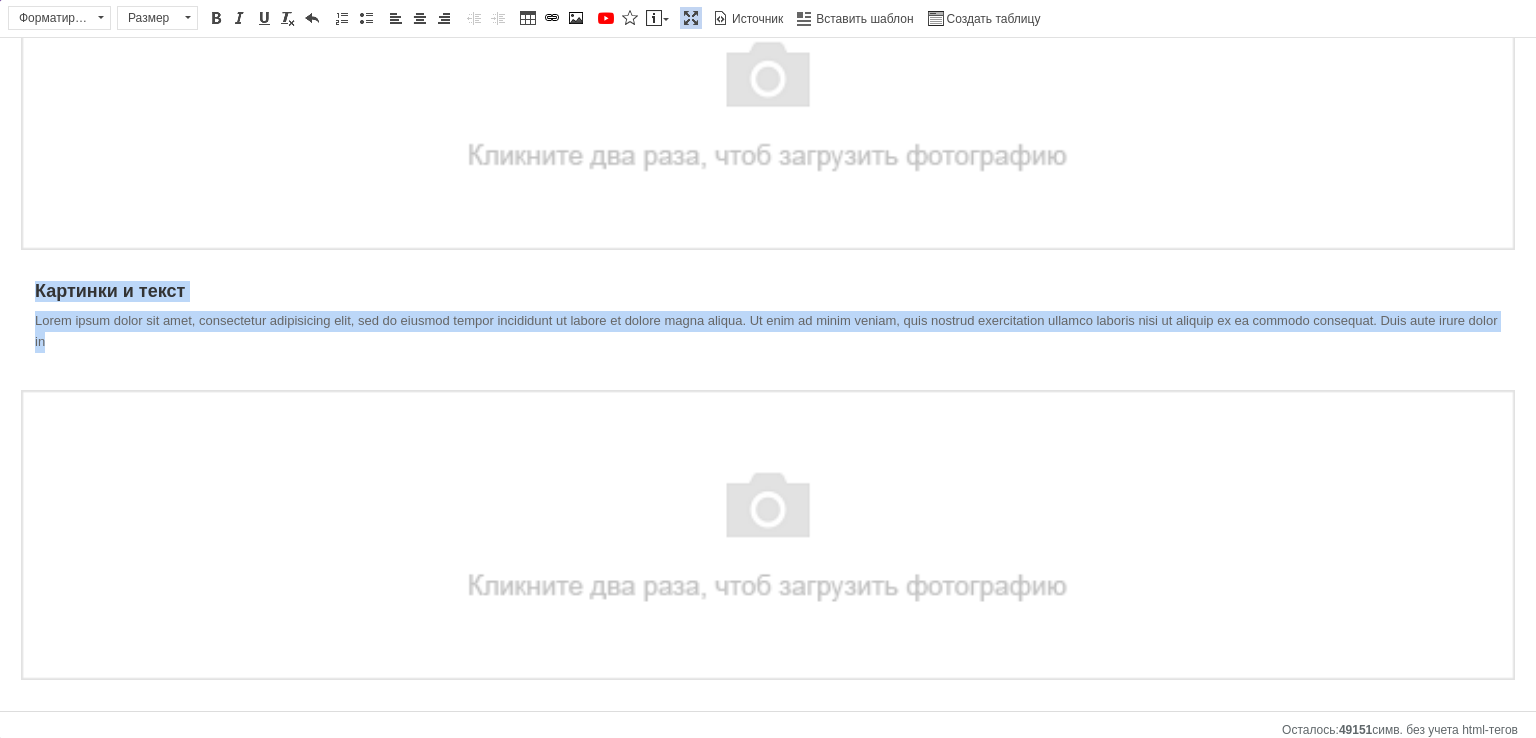 drag, startPoint x: 107, startPoint y: 343, endPoint x: 13, endPoint y: 283, distance: 111.516815 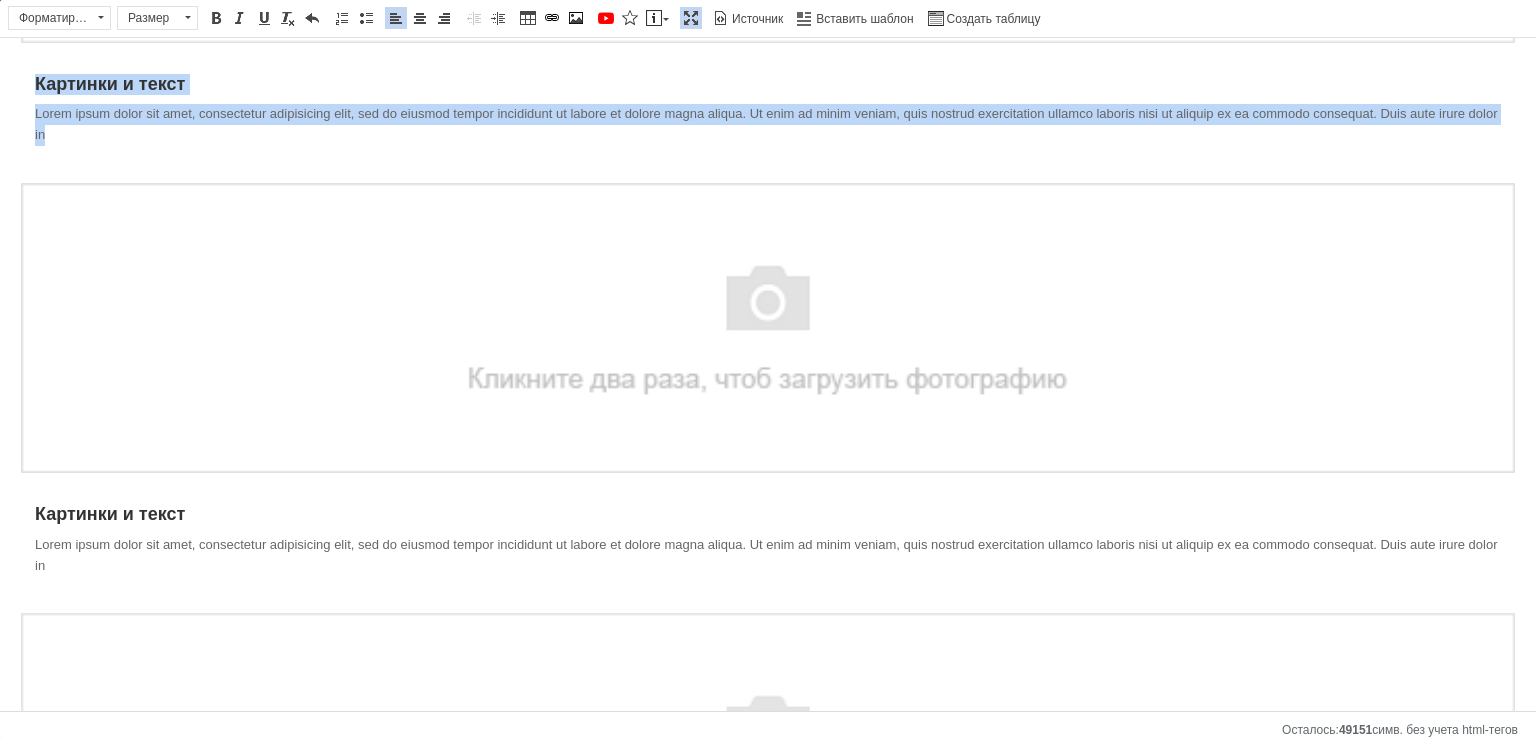 scroll, scrollTop: 649, scrollLeft: 0, axis: vertical 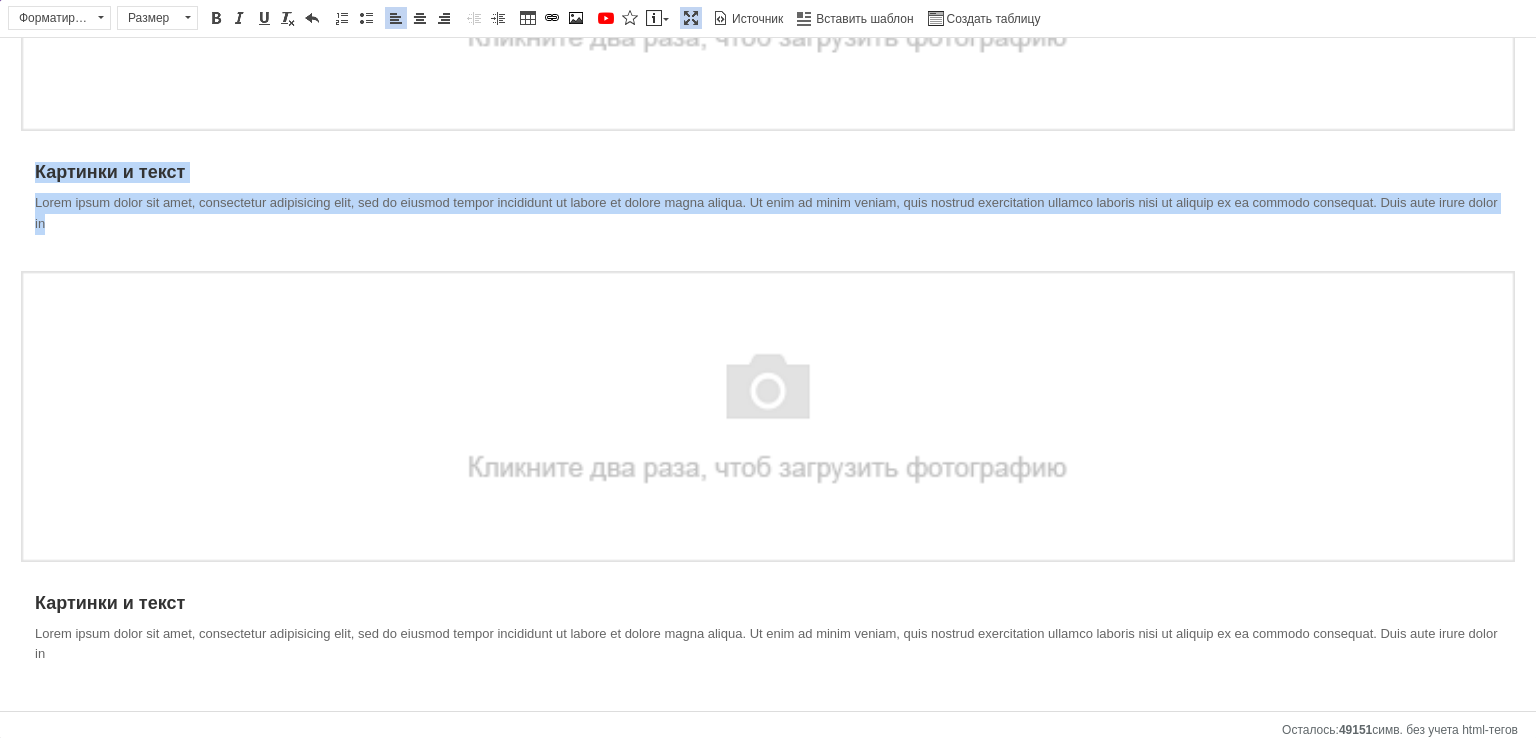 drag, startPoint x: 56, startPoint y: 207, endPoint x: 0, endPoint y: 148, distance: 81.34495 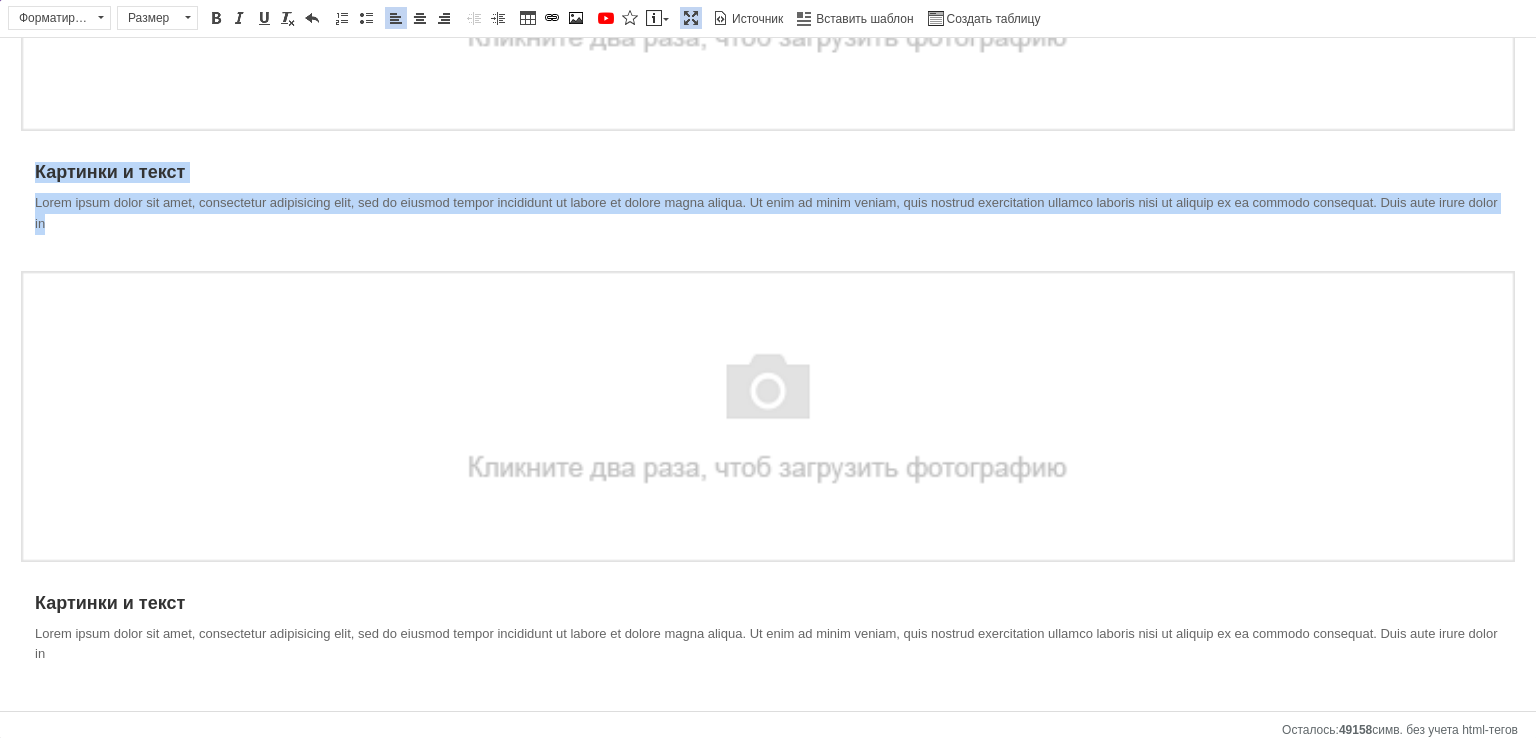 type 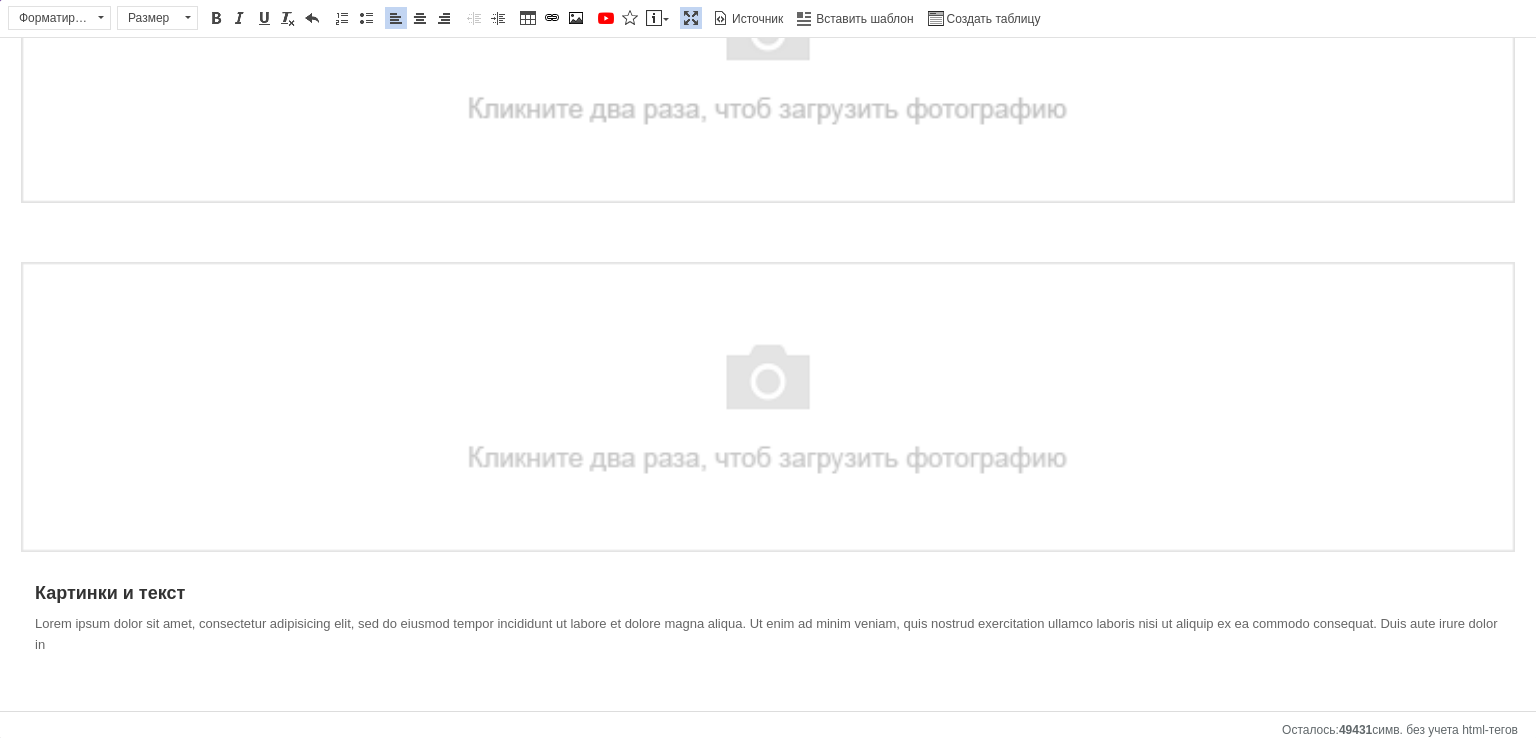 scroll, scrollTop: 568, scrollLeft: 0, axis: vertical 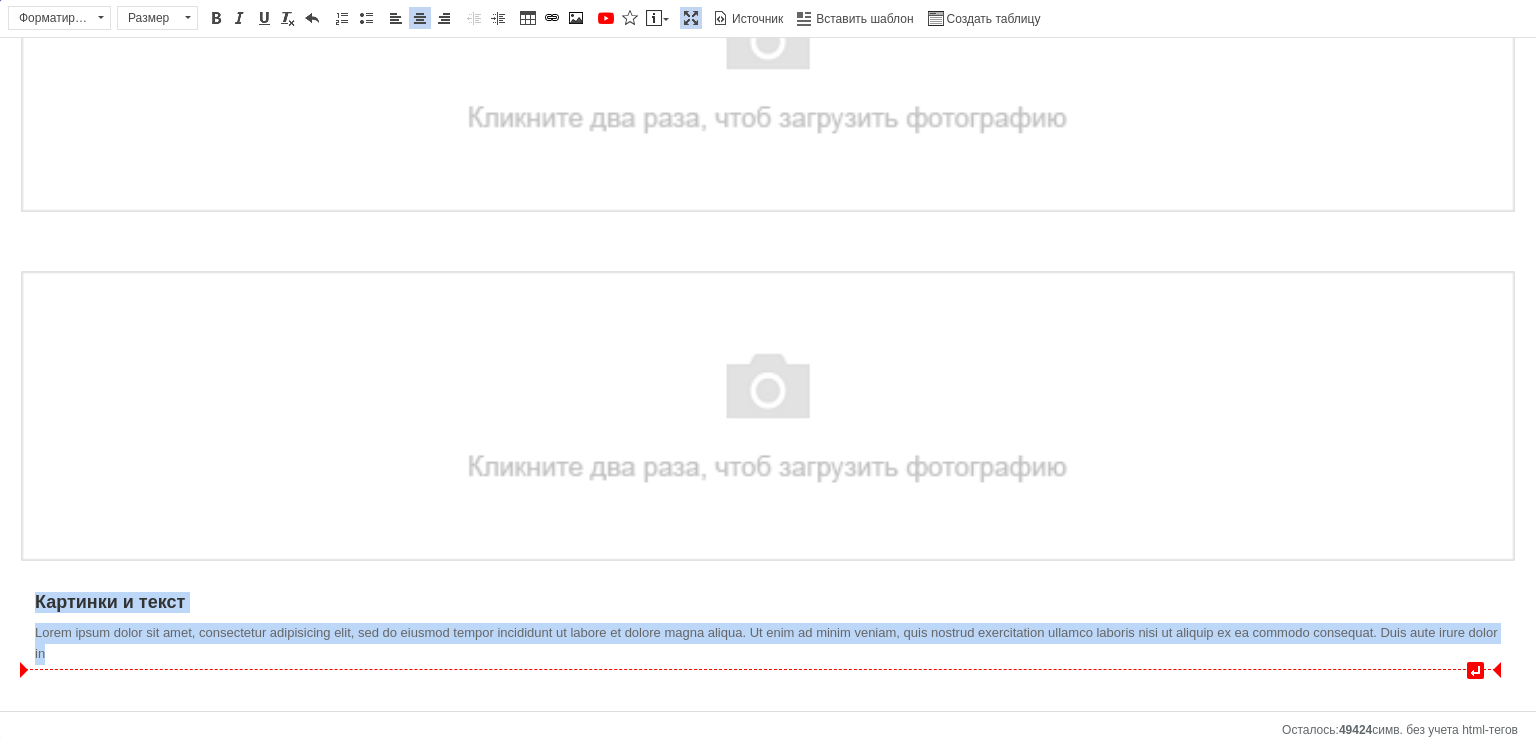 drag, startPoint x: 87, startPoint y: 642, endPoint x: 0, endPoint y: 572, distance: 111.66467 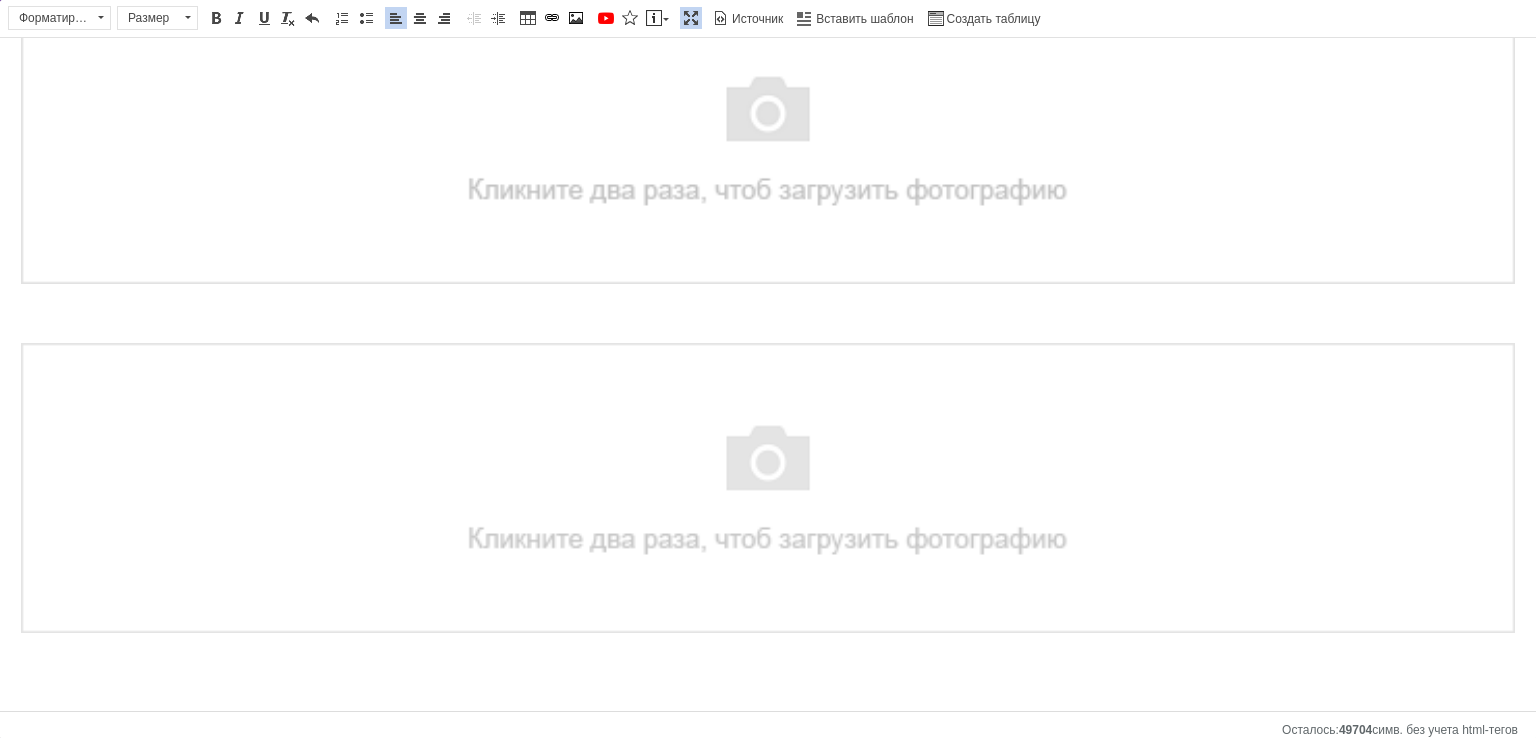 scroll, scrollTop: 486, scrollLeft: 0, axis: vertical 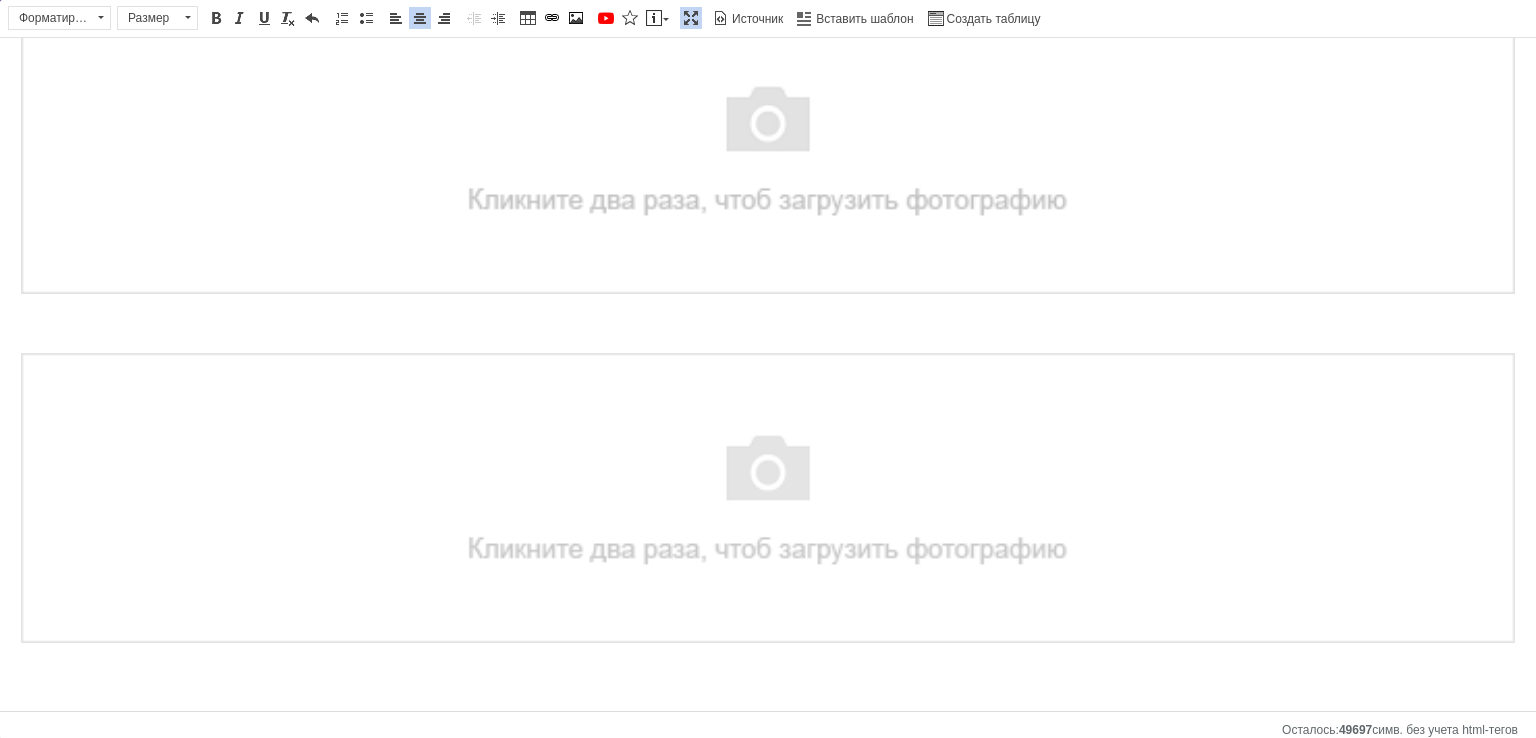 click at bounding box center [768, 498] 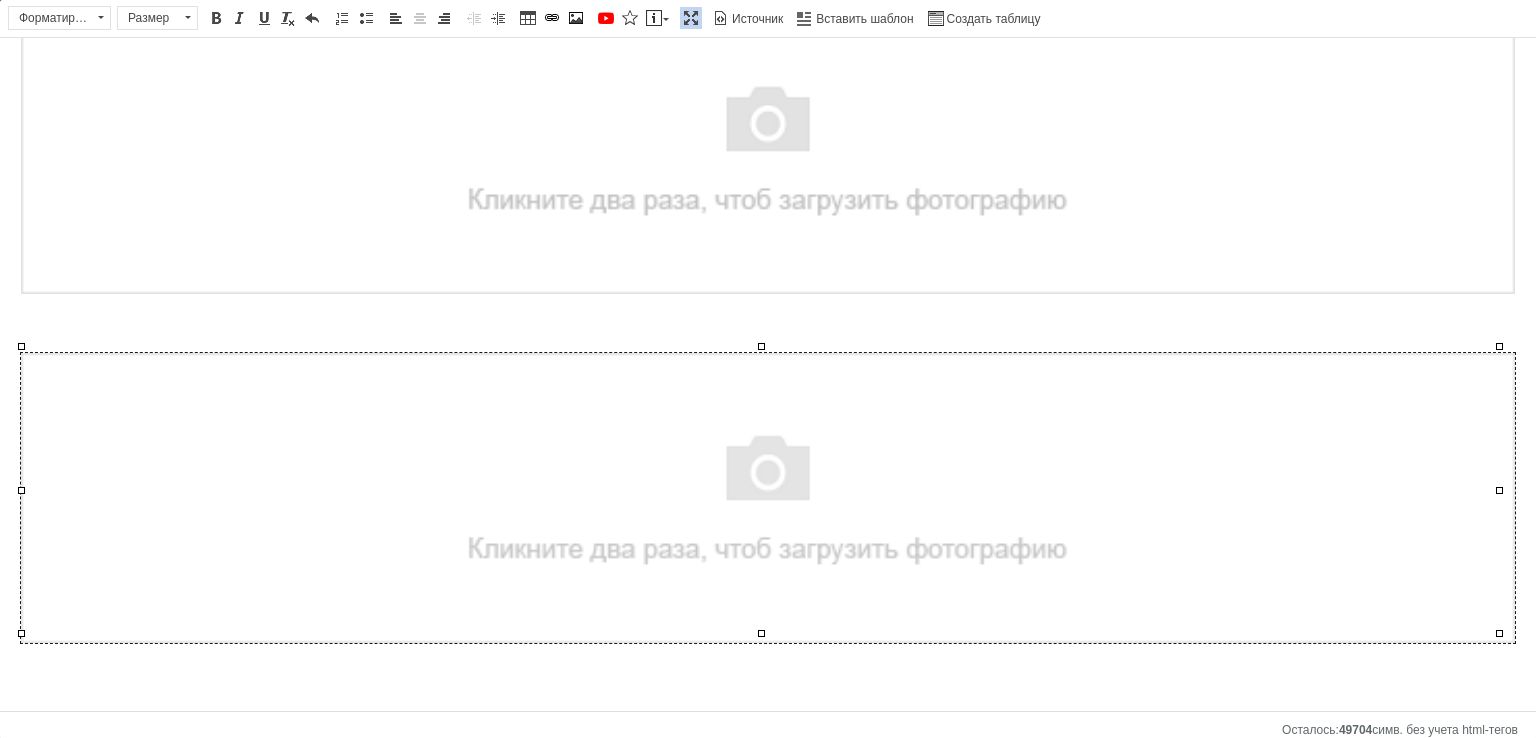 click at bounding box center (768, 498) 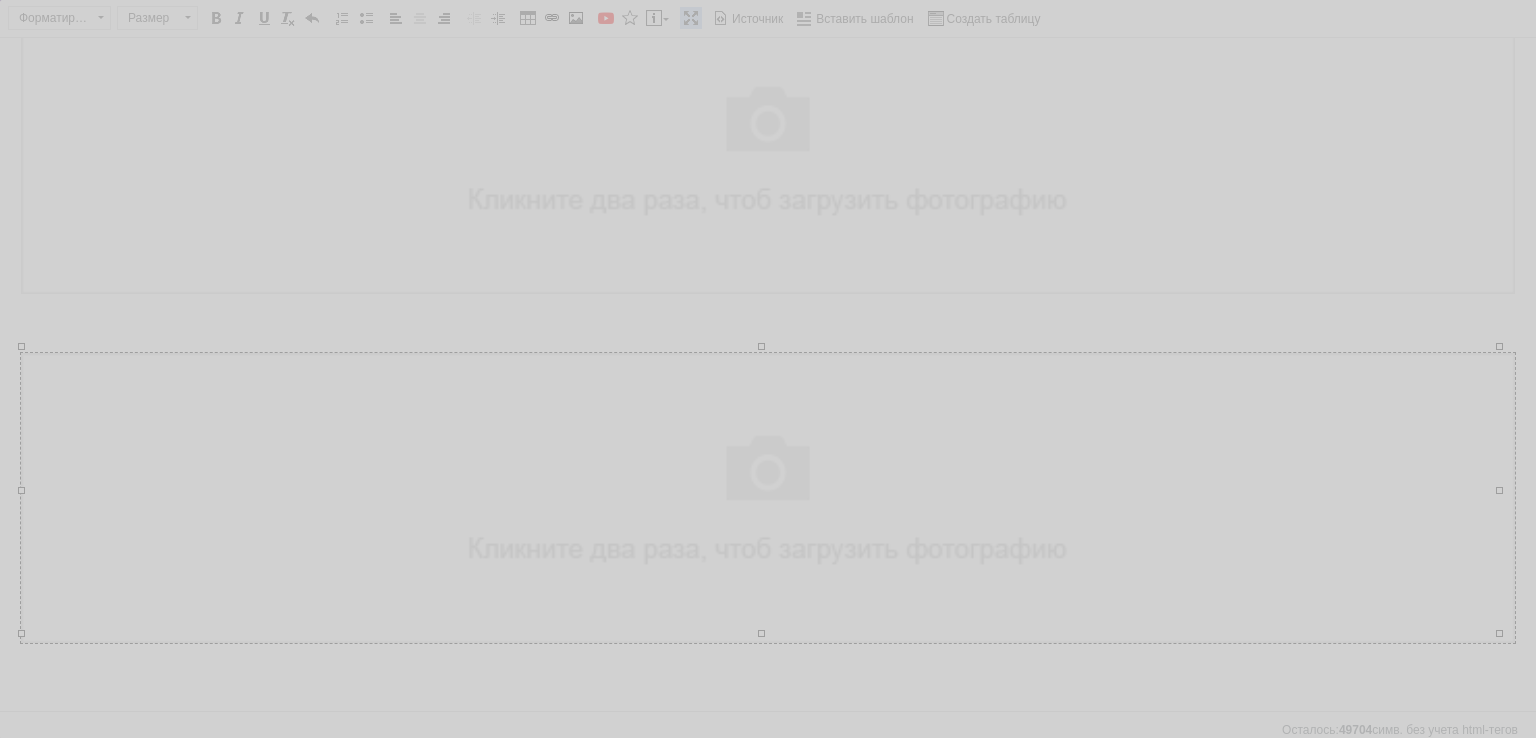 scroll, scrollTop: 0, scrollLeft: 97, axis: horizontal 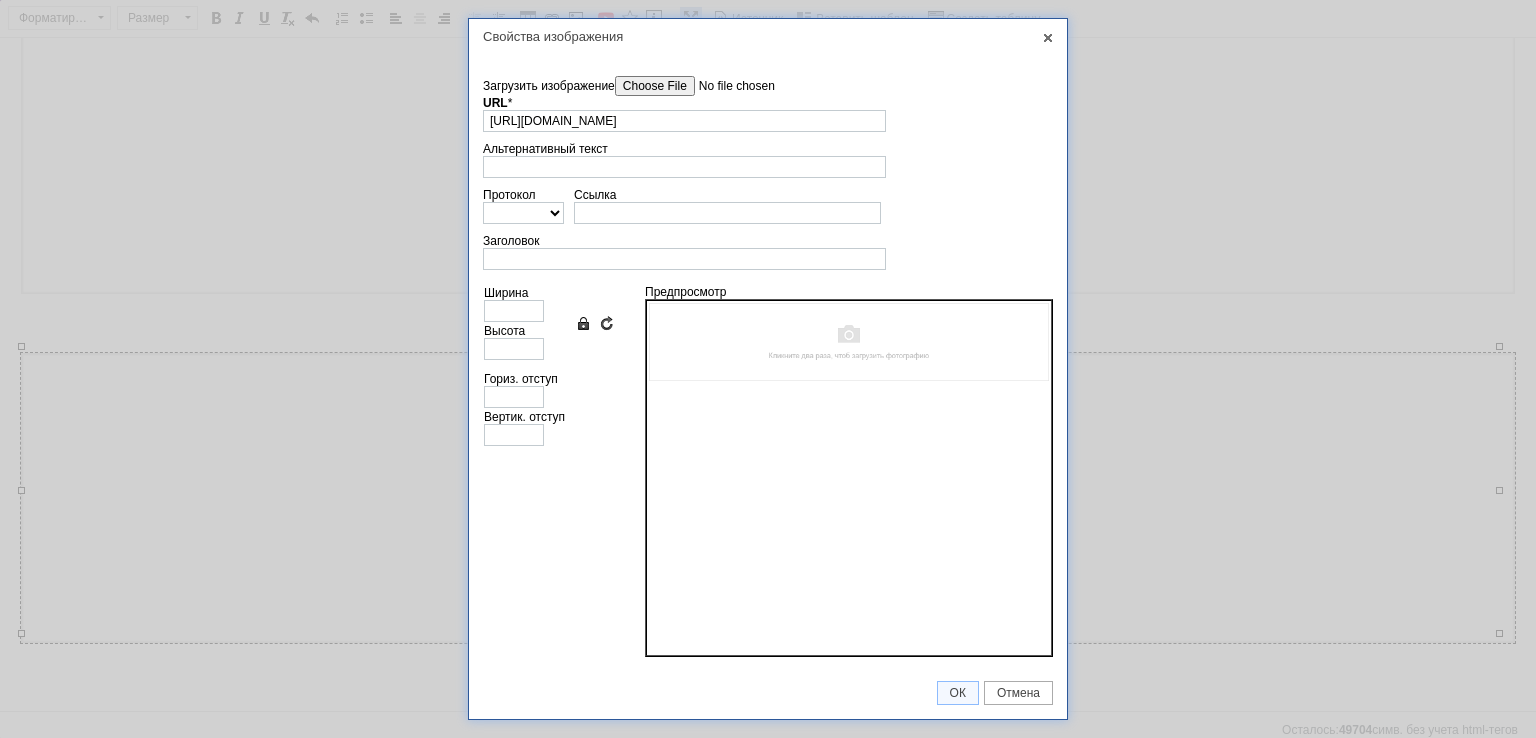 click on "Загрузить изображение" at bounding box center (728, 86) 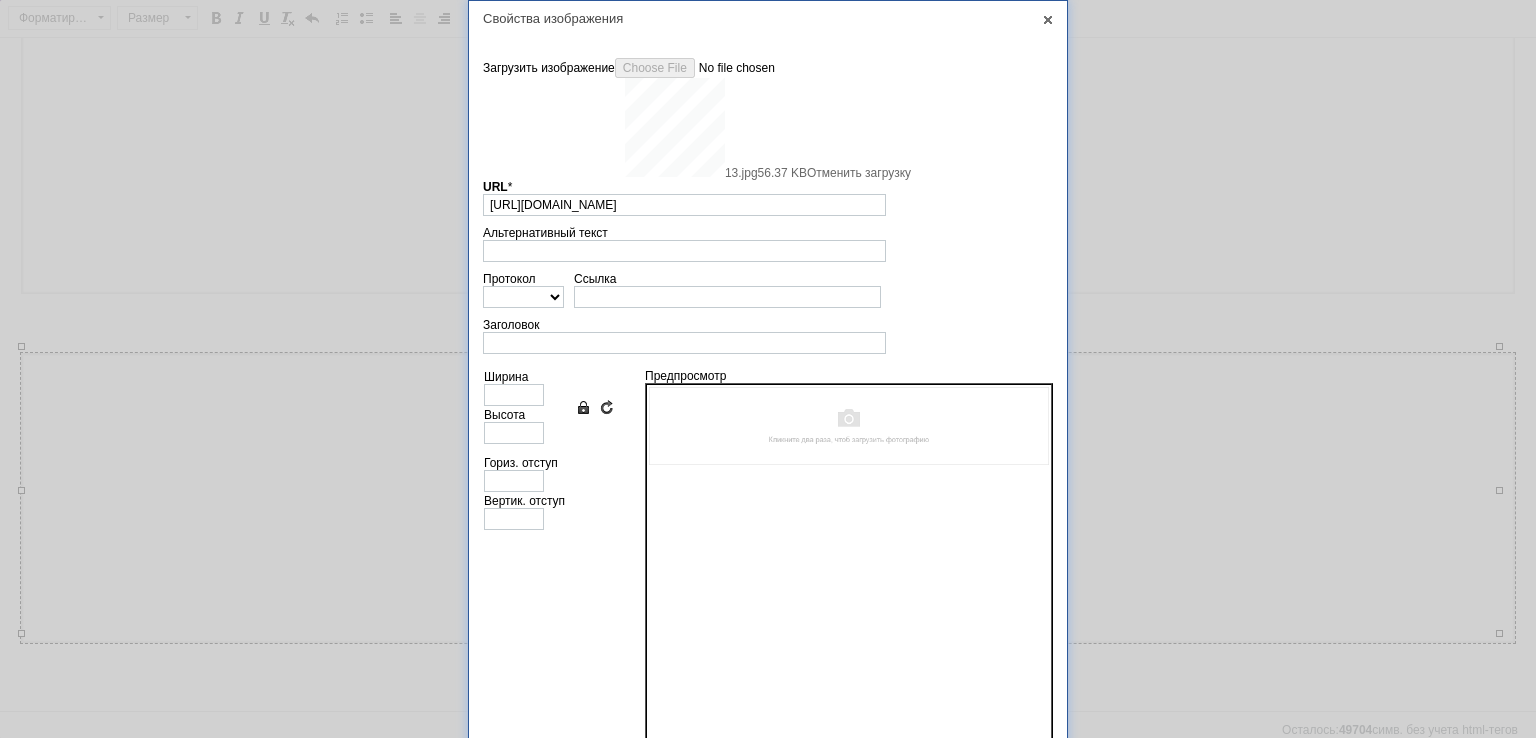 type on "https://images.prom.ua/6591512666_w640_h2048_13.jpg?fresh=1&PIMAGE_ID=6591512666" 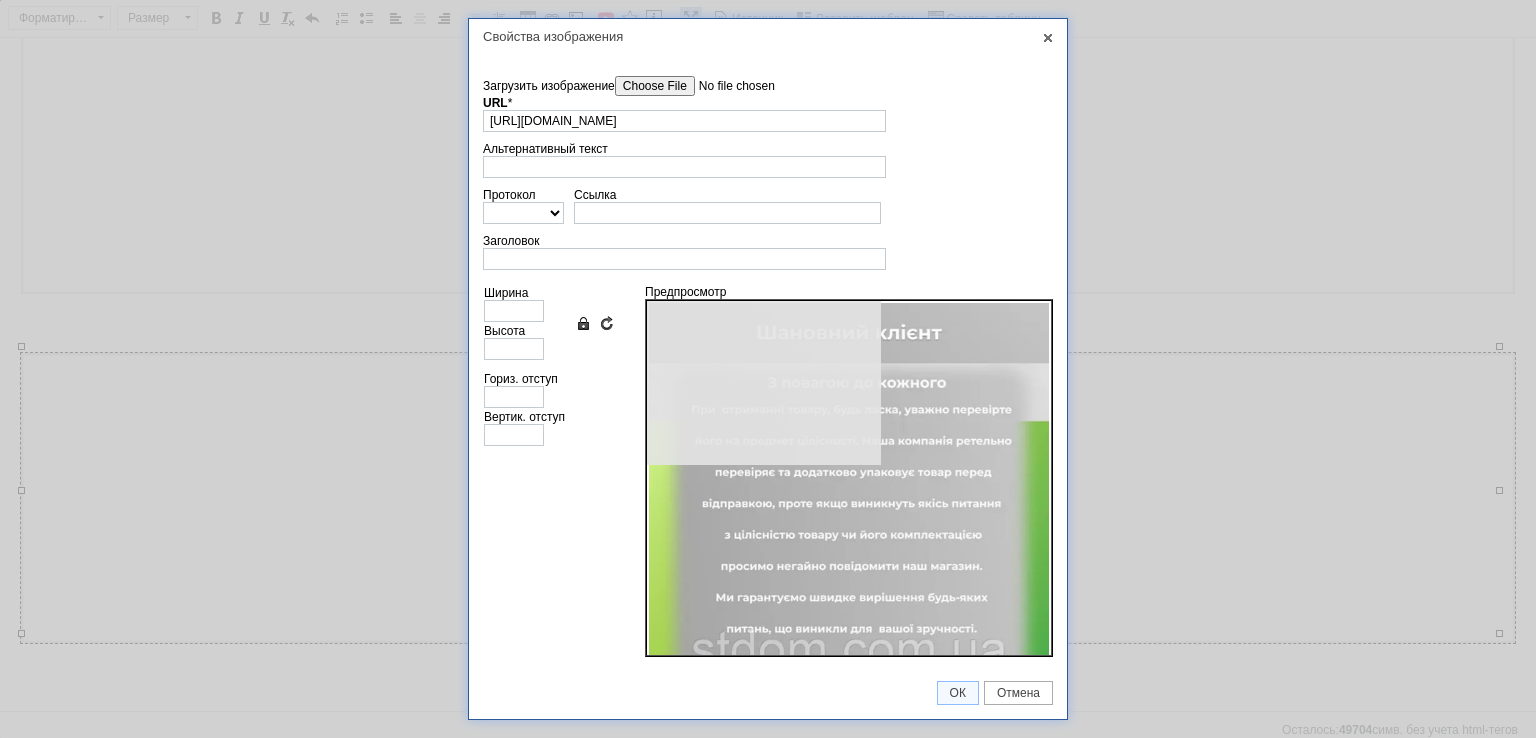 type on "640" 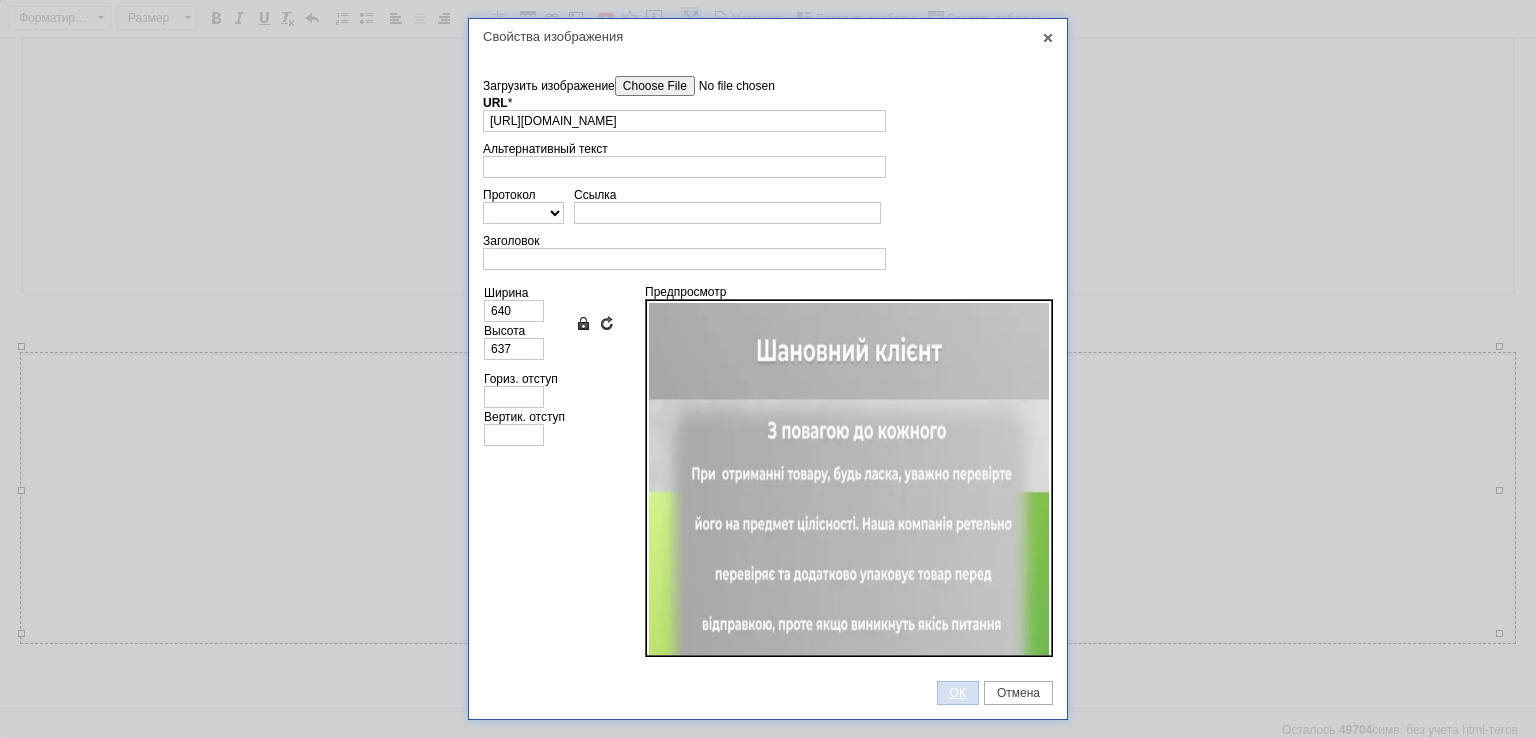 click on "ОК" at bounding box center (958, 693) 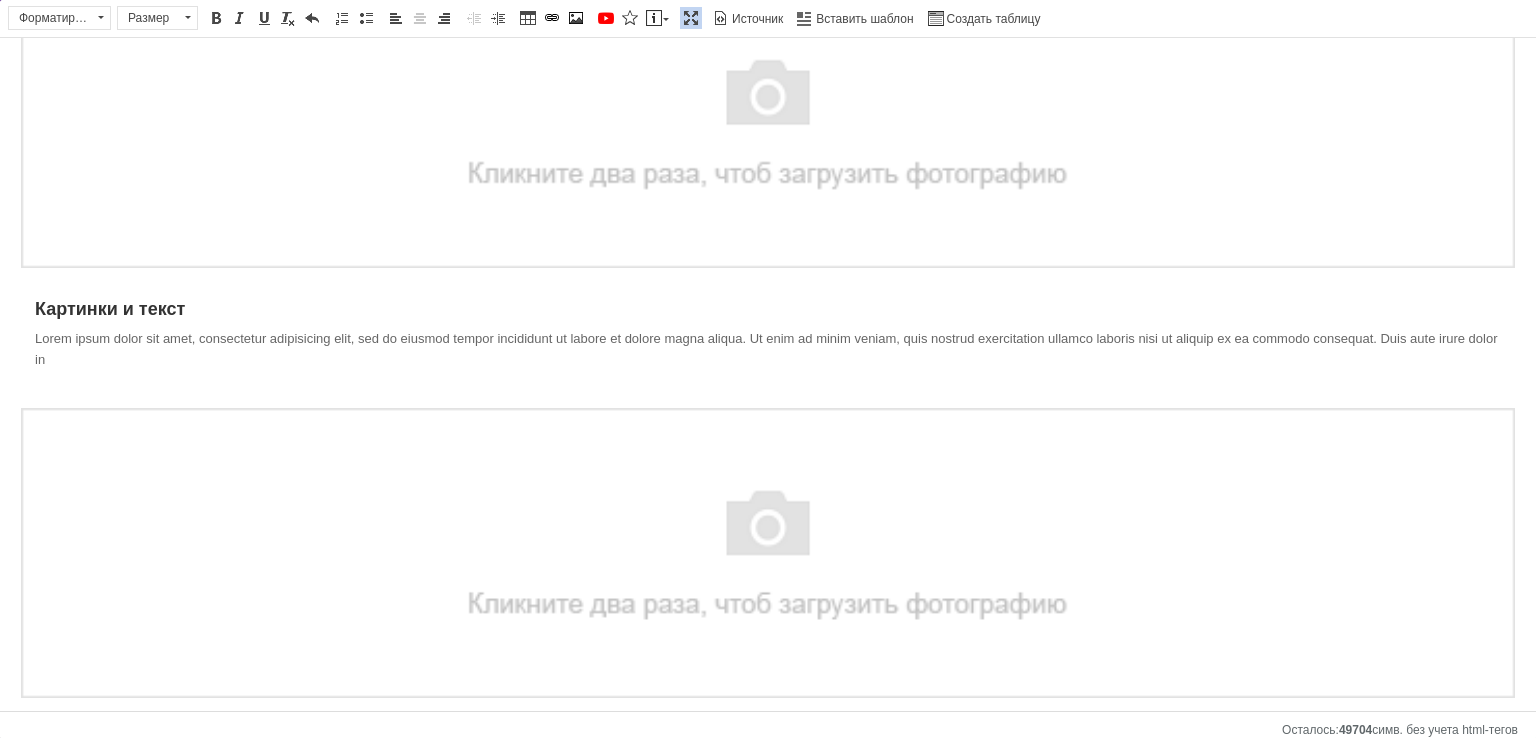 scroll, scrollTop: 0, scrollLeft: 0, axis: both 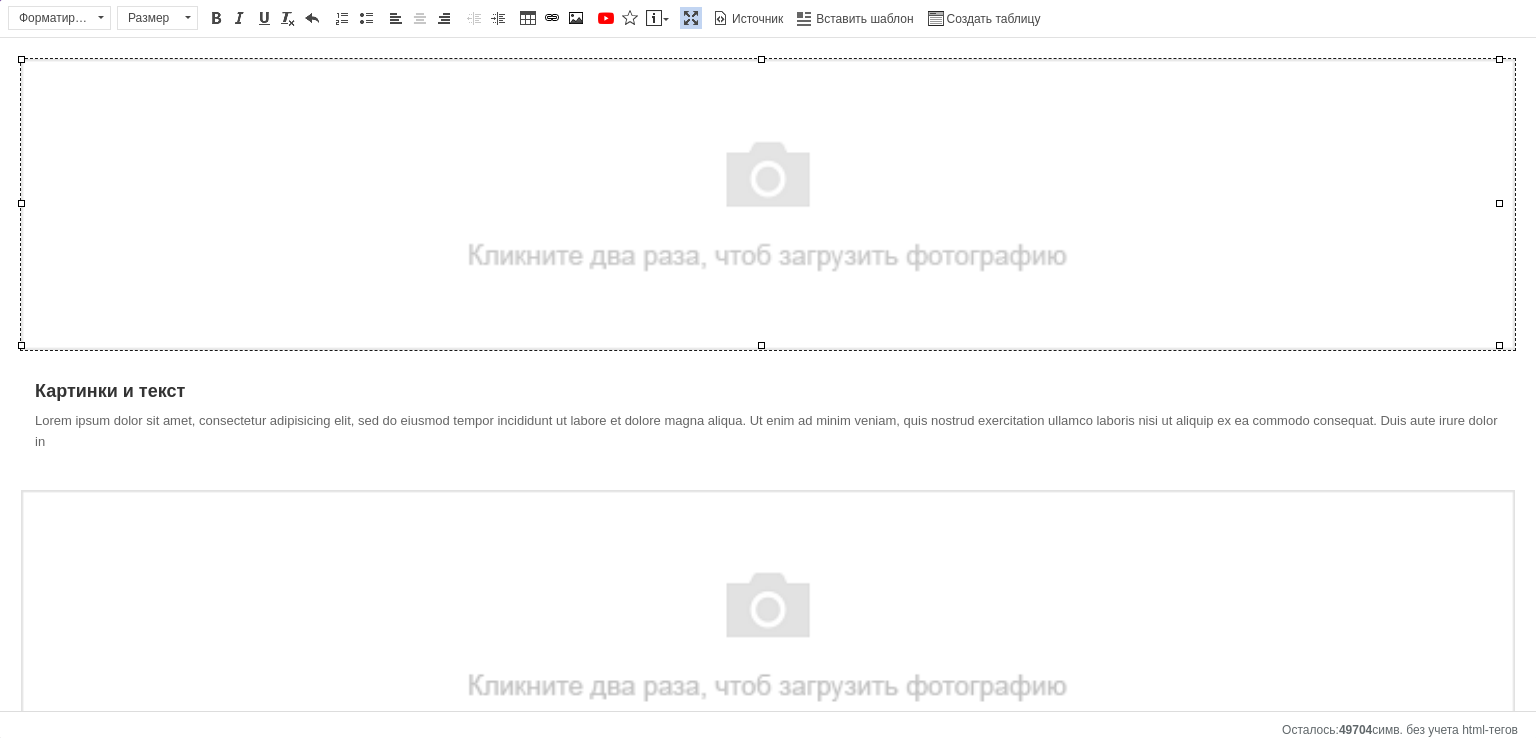 click at bounding box center [768, 204] 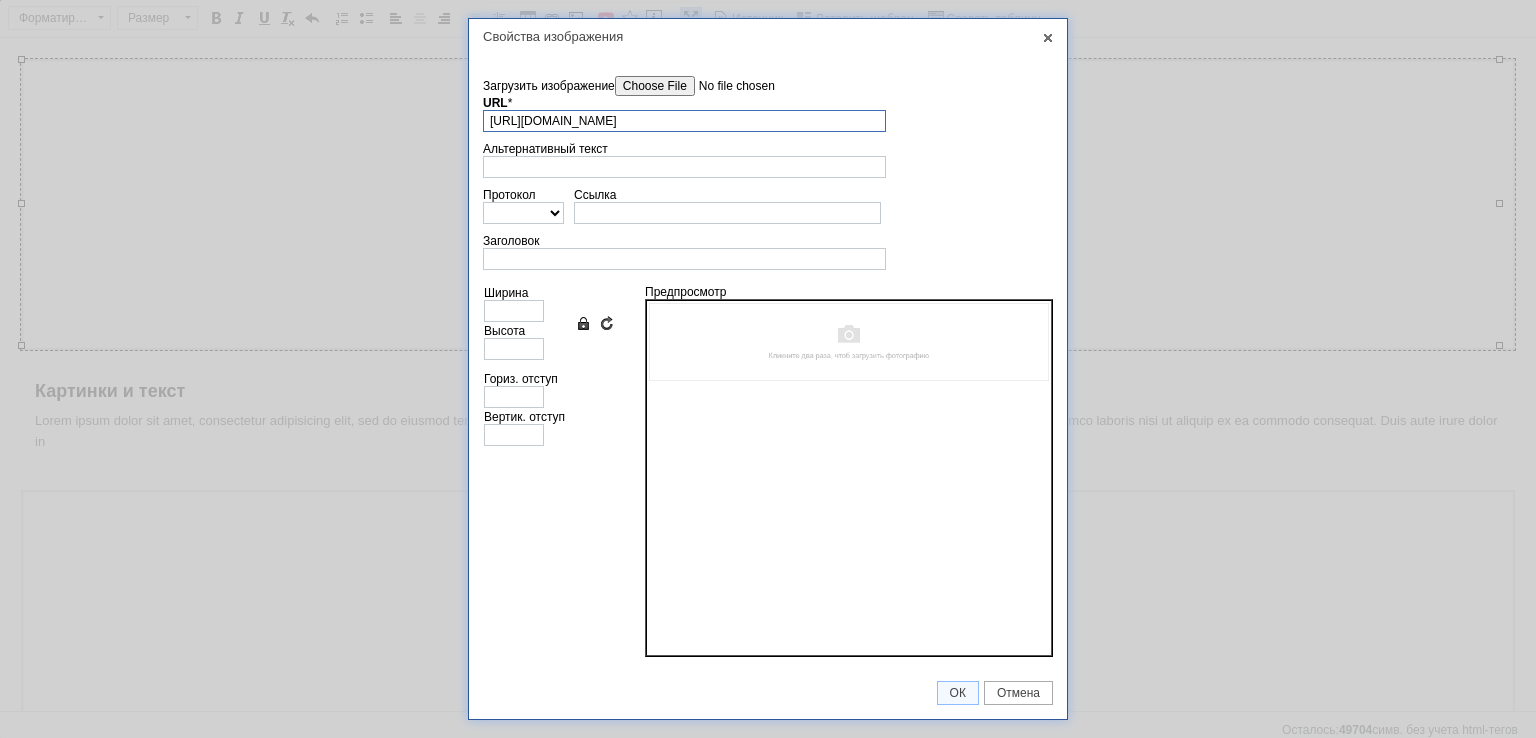 scroll, scrollTop: 0, scrollLeft: 97, axis: horizontal 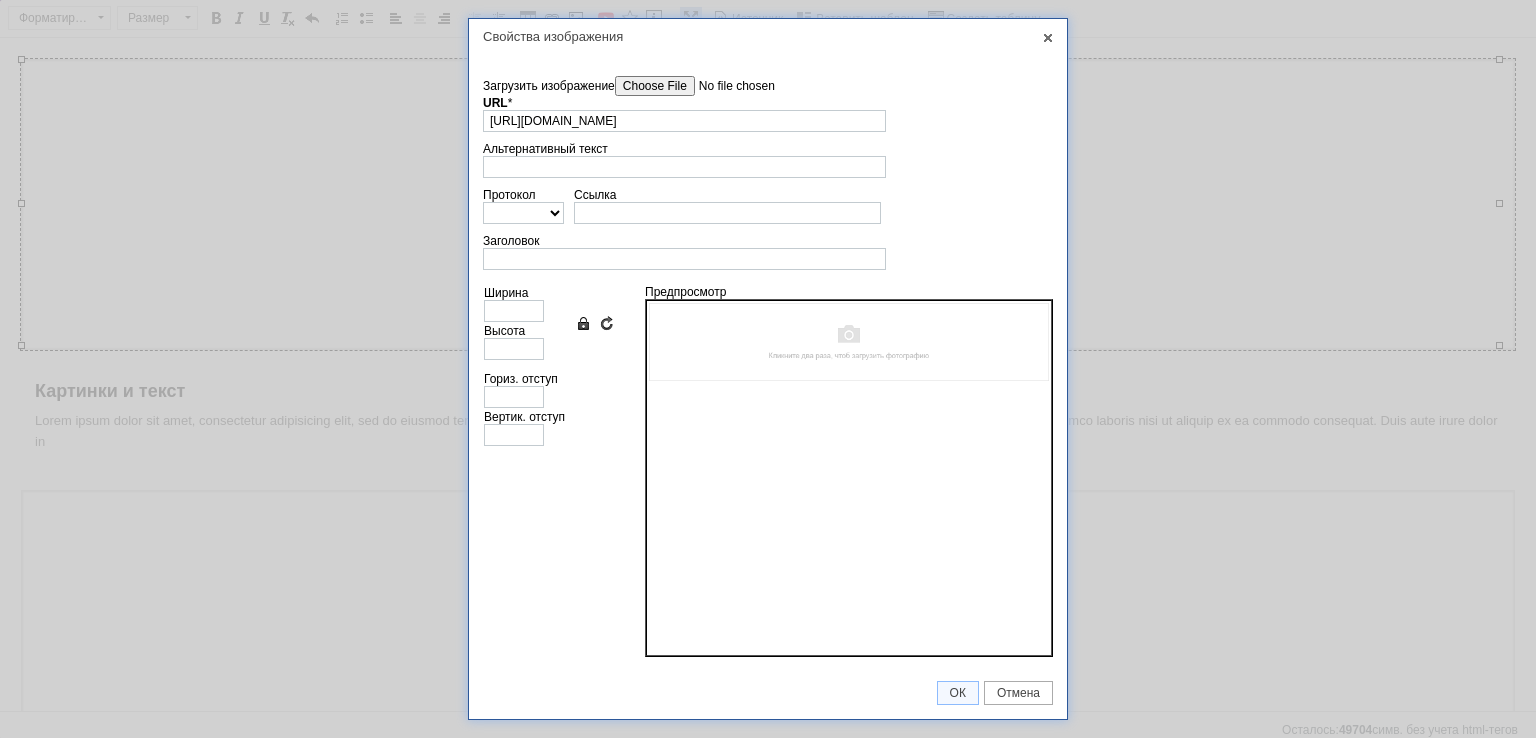 click on "Загрузить изображение" at bounding box center (728, 86) 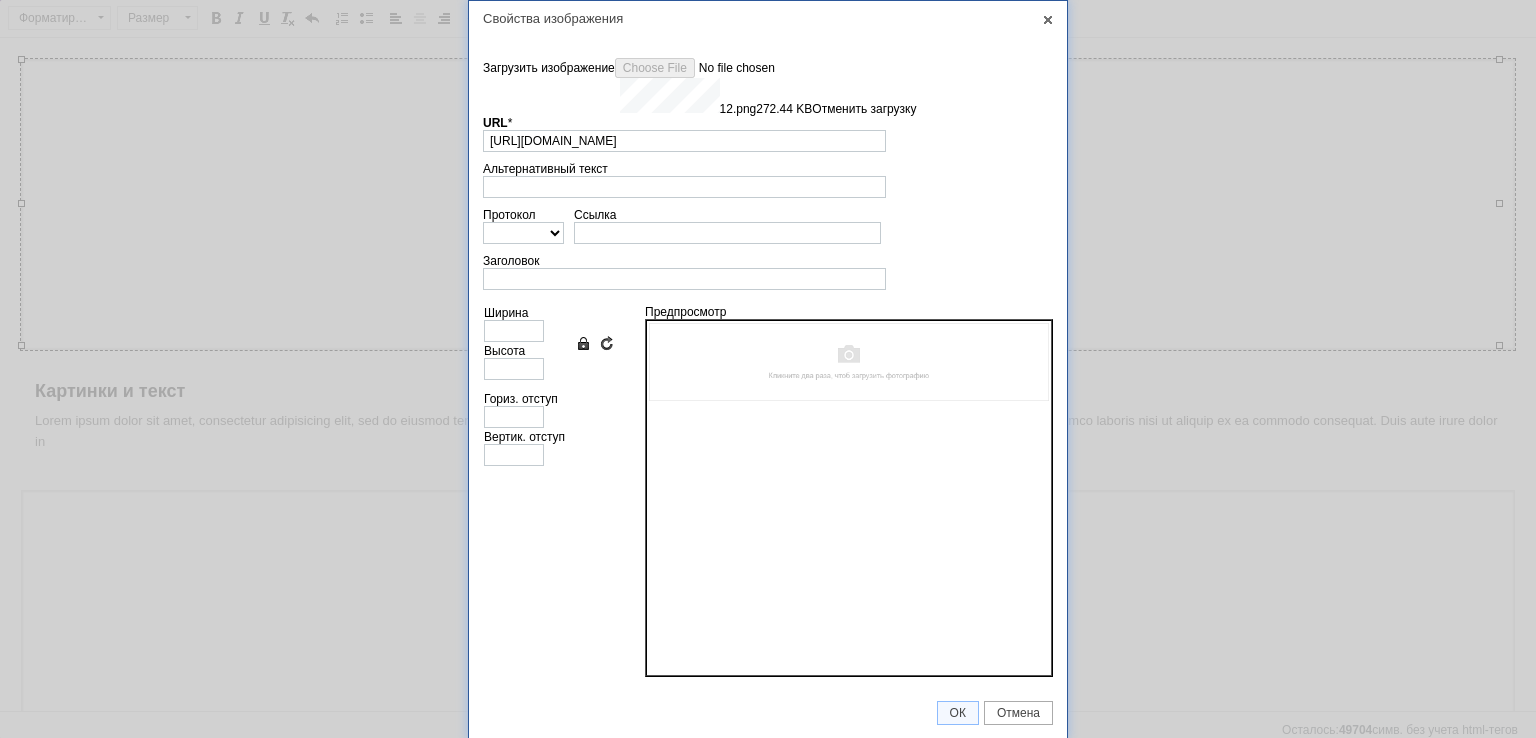 type on "https://images.prom.ua/6591512360_w640_h2048_12.png?fresh=1&PIMAGE_ID=6591512360" 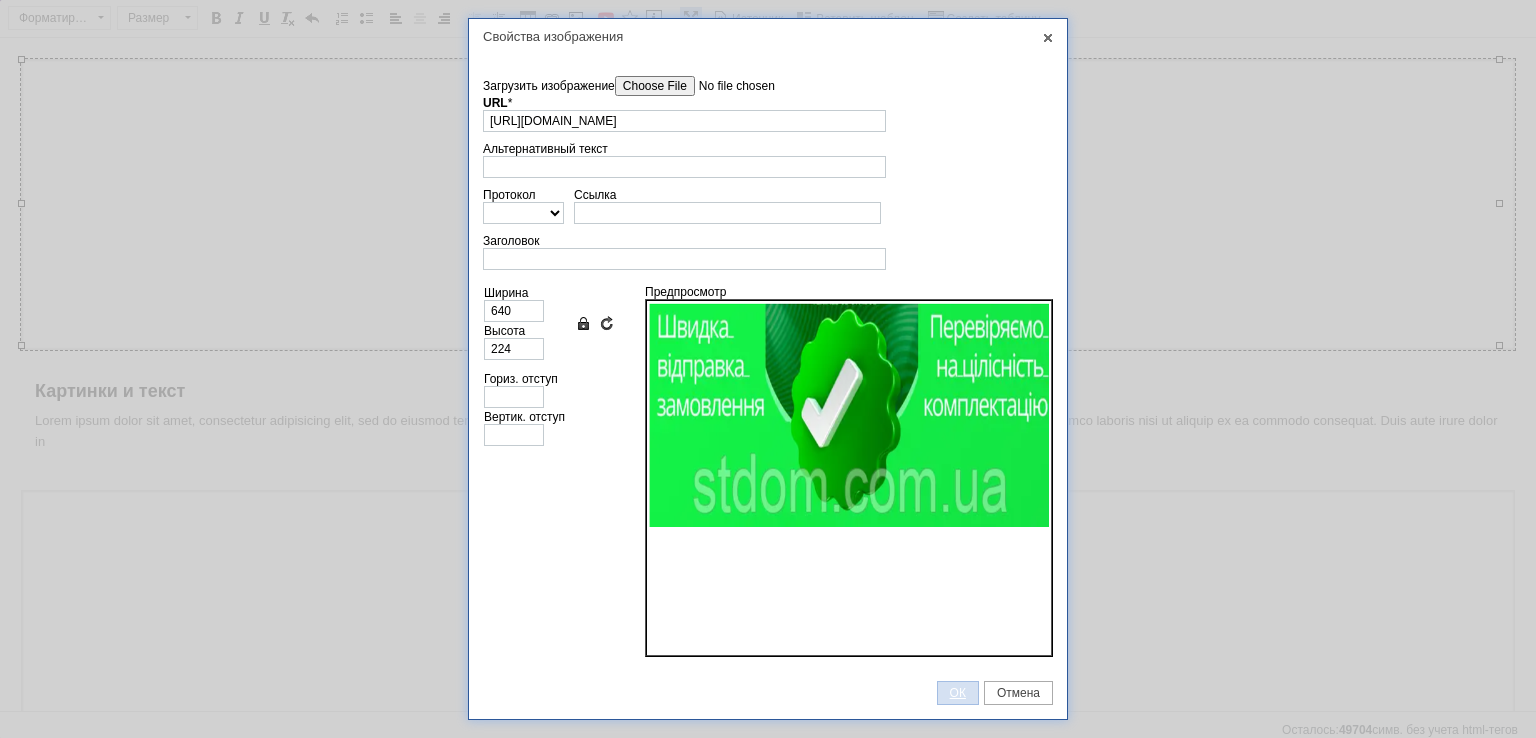 click on "ОК" at bounding box center [958, 693] 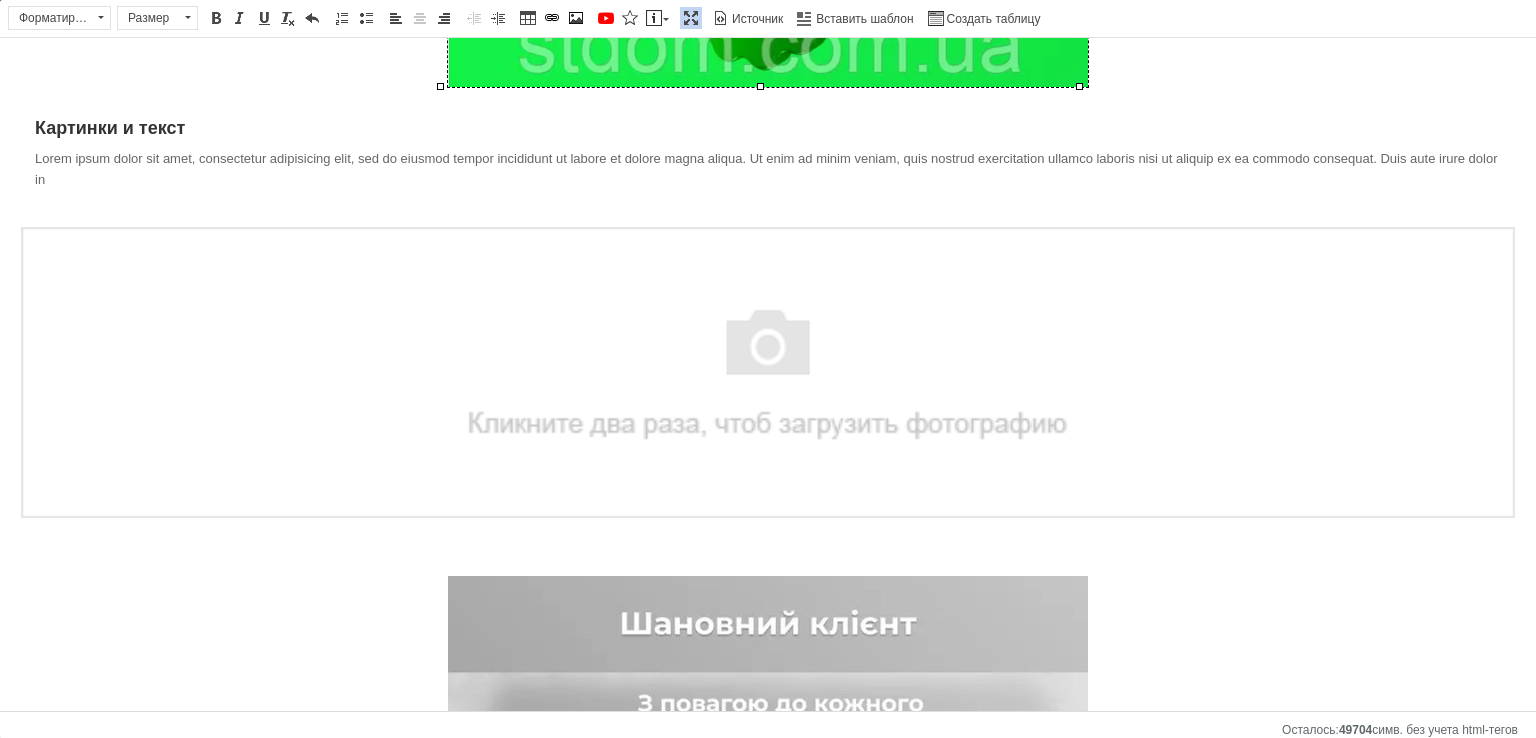 scroll, scrollTop: 200, scrollLeft: 0, axis: vertical 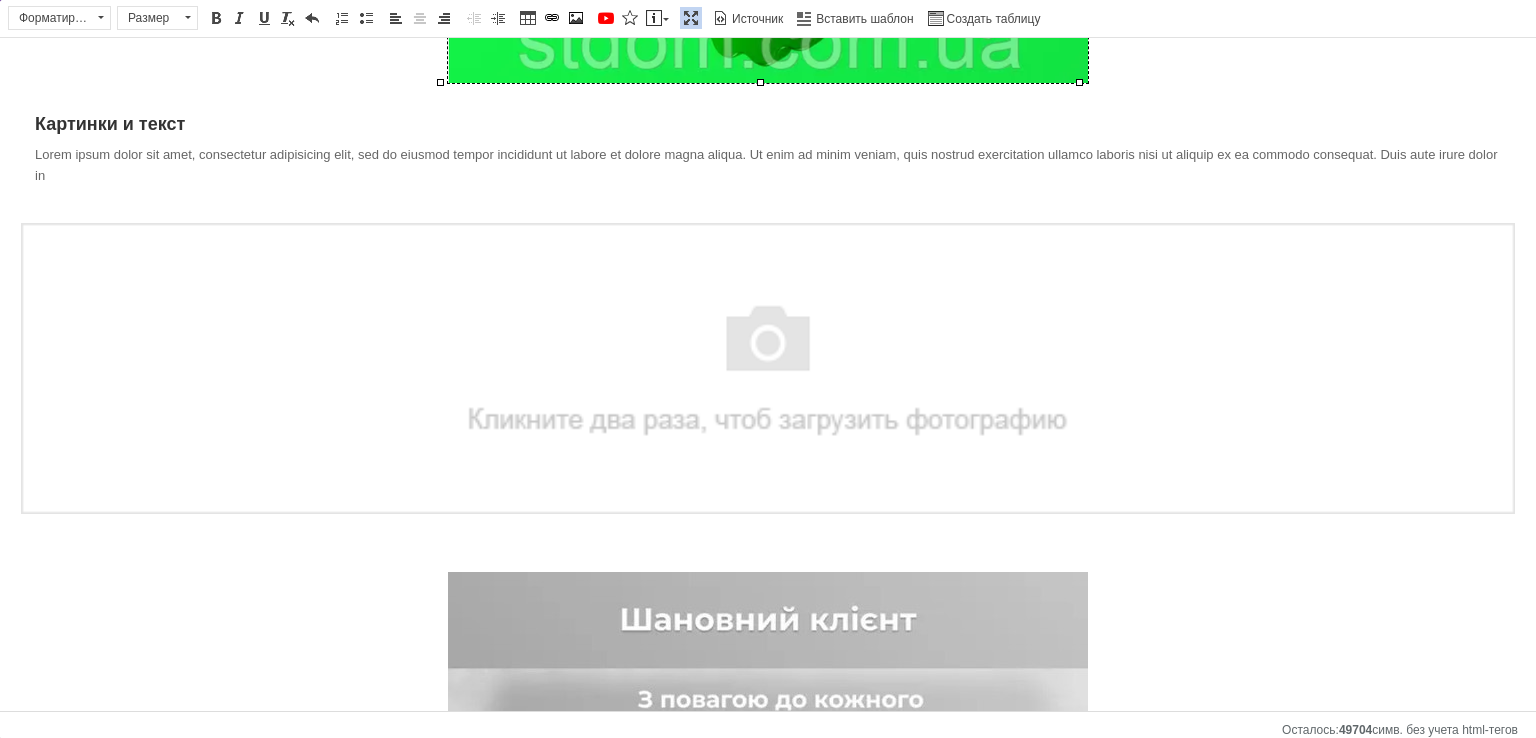 click at bounding box center (768, 368) 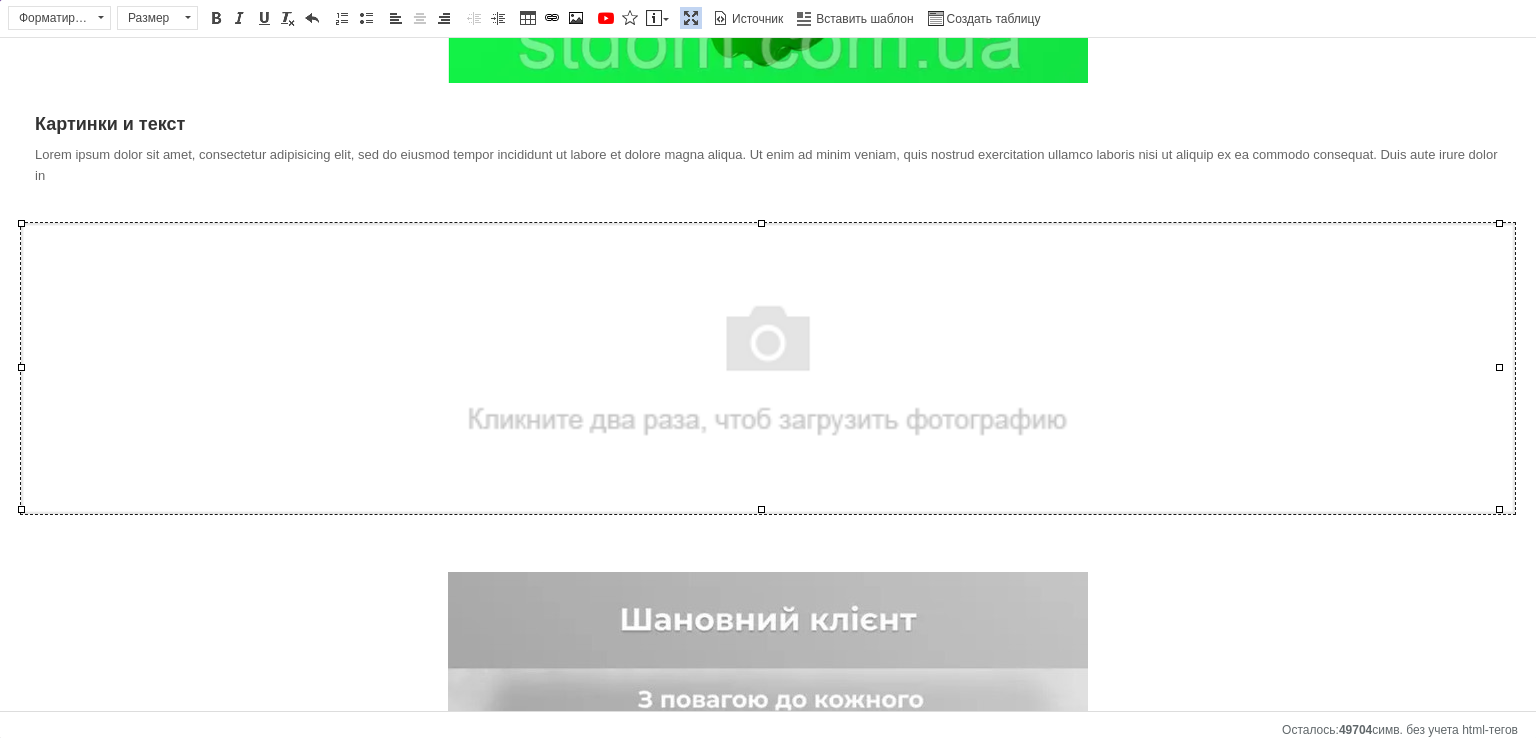 click at bounding box center (768, 368) 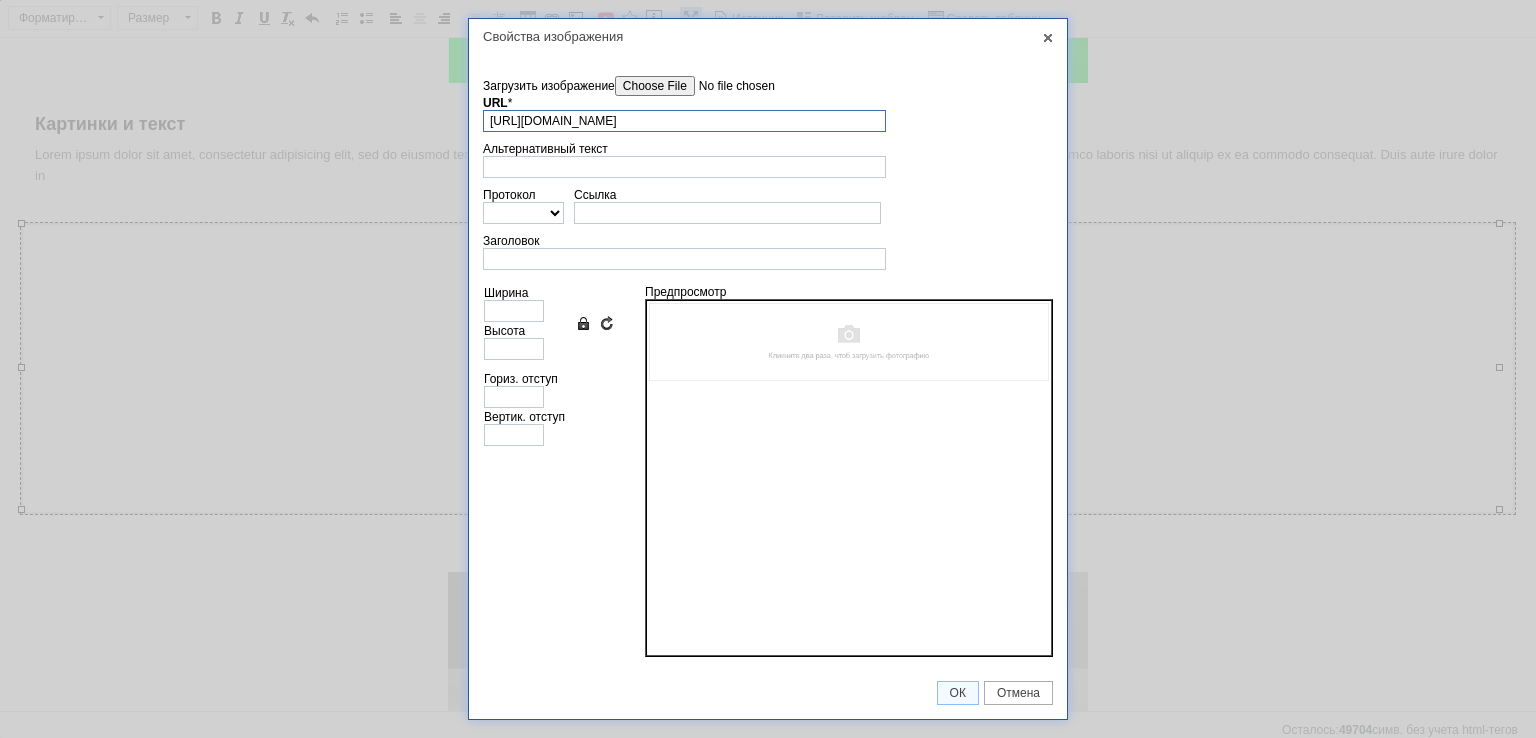 scroll, scrollTop: 0, scrollLeft: 97, axis: horizontal 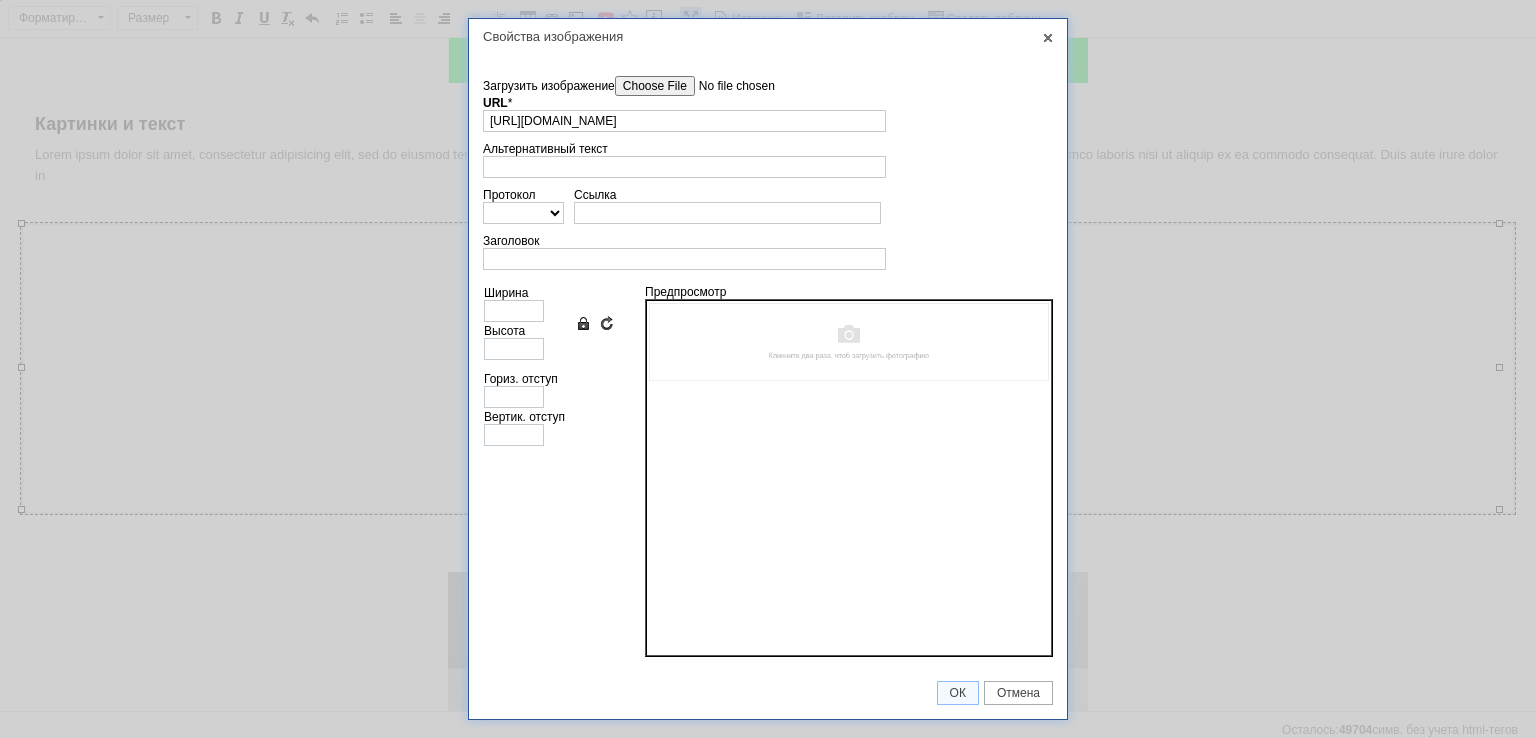 click on "Загрузить изображение" at bounding box center (728, 86) 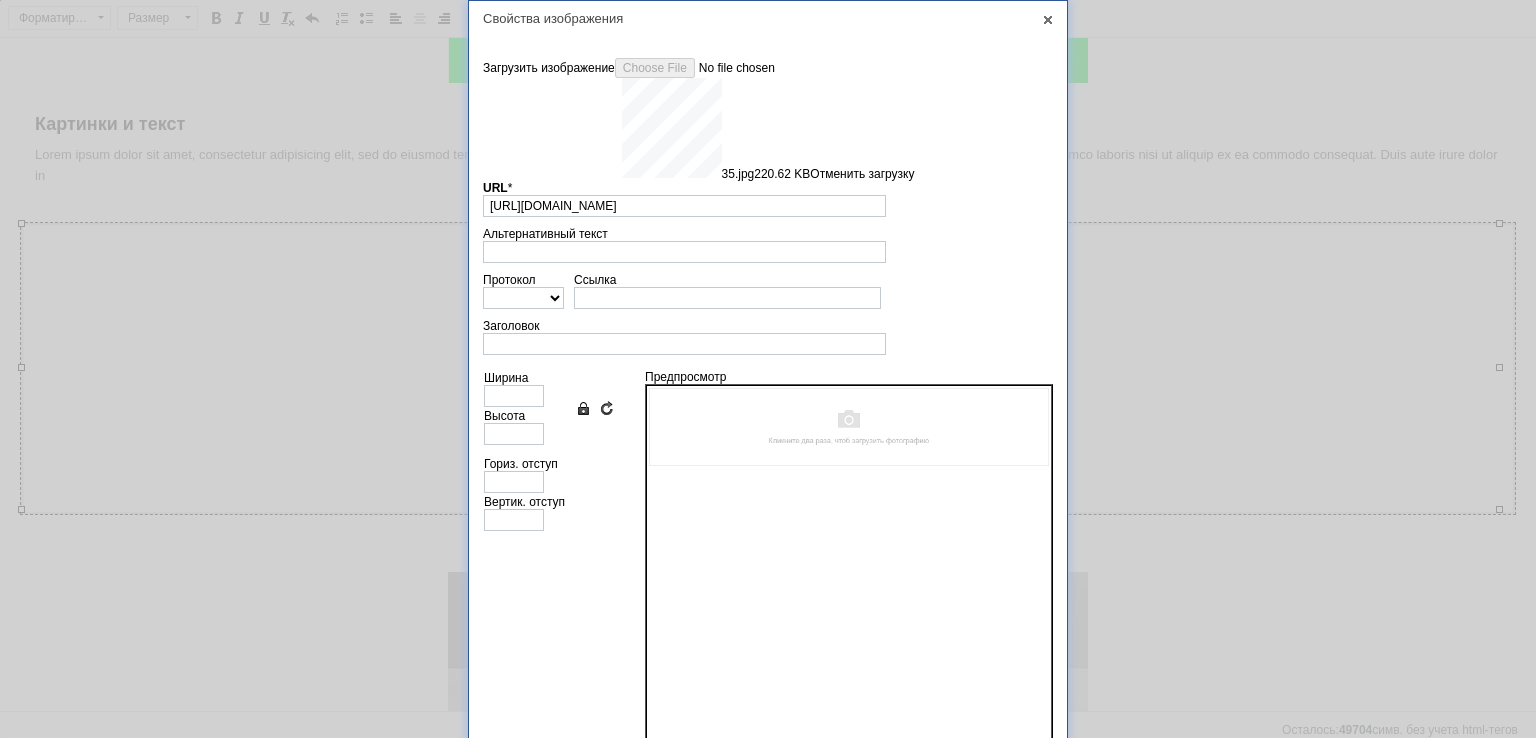 type on "https://images.prom.ua/6743771341_w640_h2048_35.jpg?fresh=1&PIMAGE_ID=6743771341" 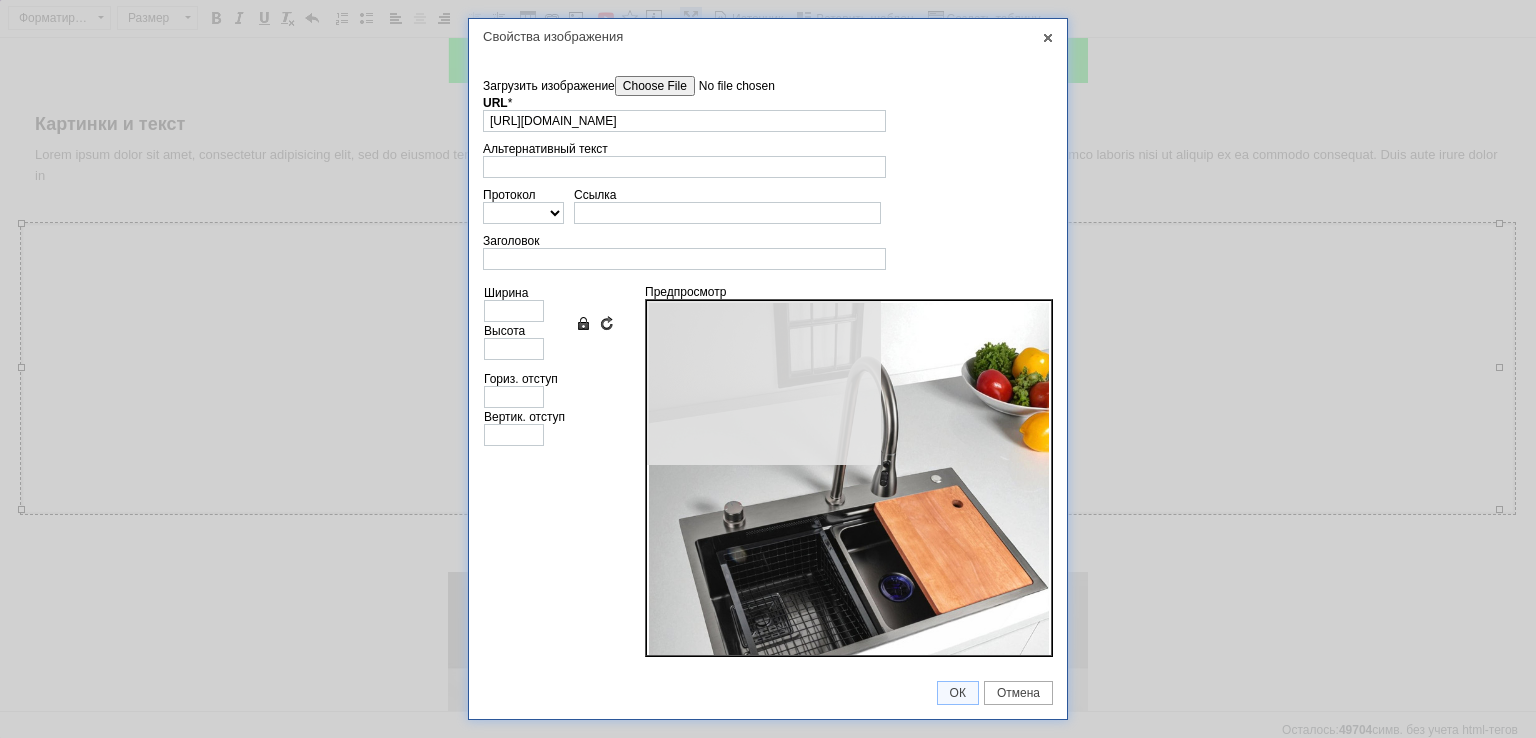 type on "640" 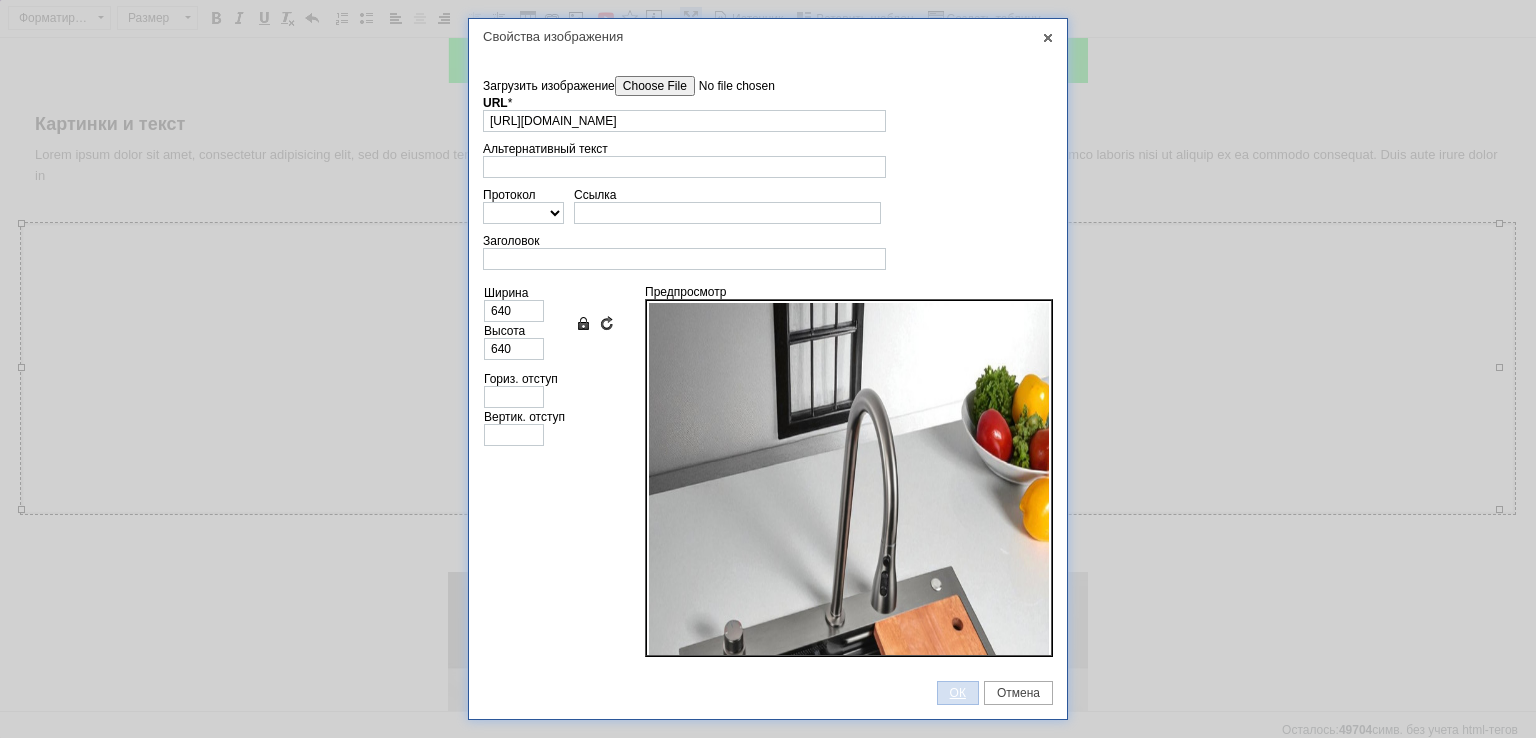 click on "ОК" at bounding box center [958, 693] 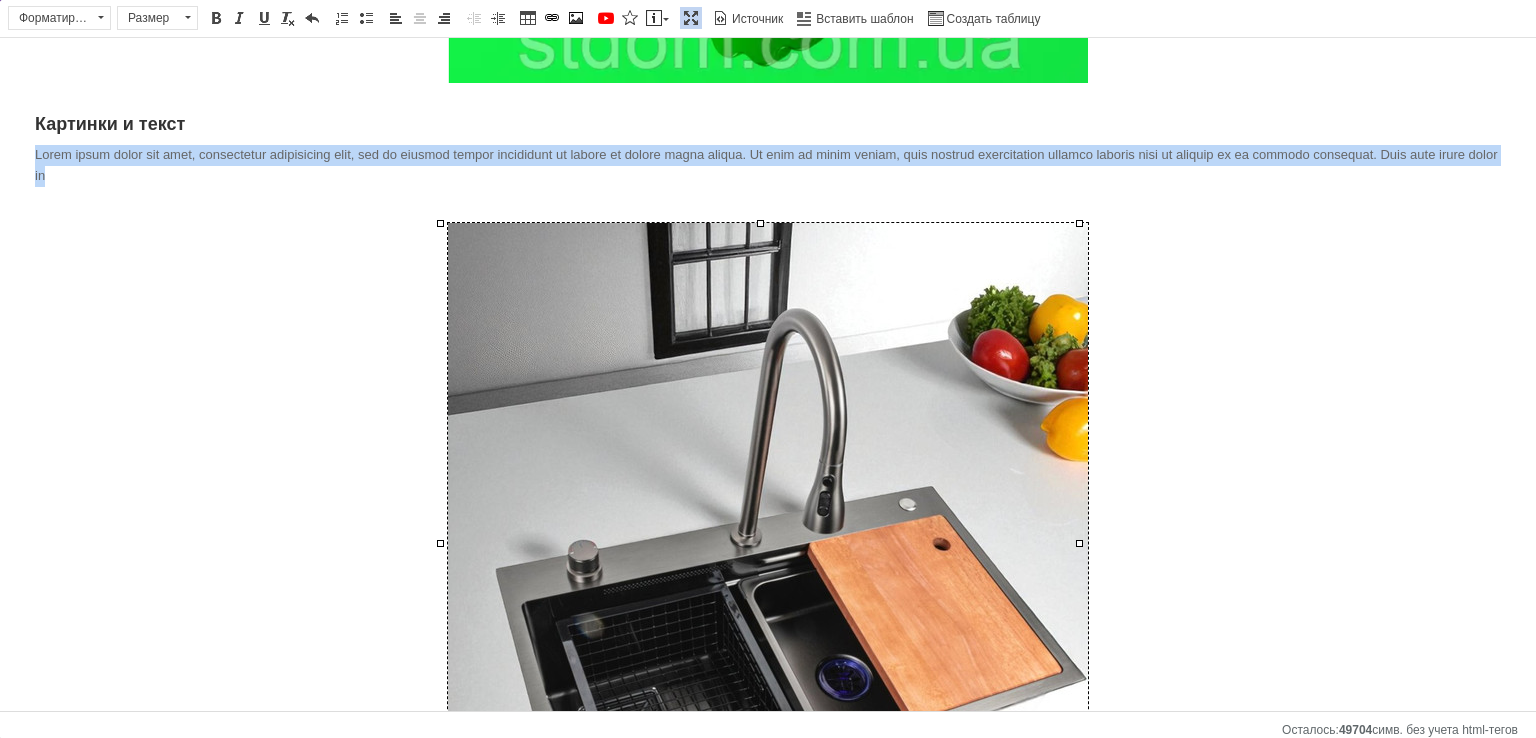 drag, startPoint x: 64, startPoint y: 164, endPoint x: 8, endPoint y: 152, distance: 57.271286 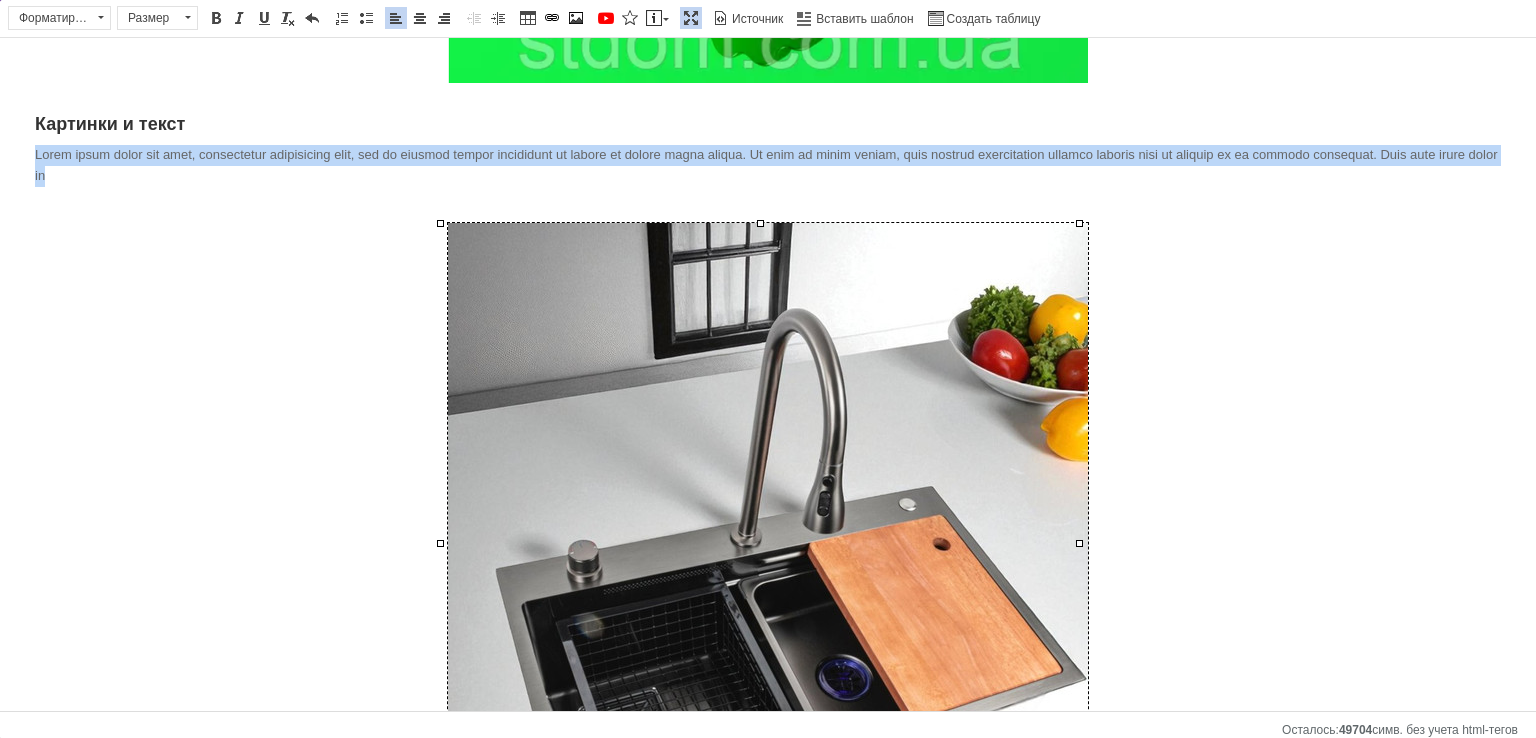 click on "Картинки и текст Lorem ipsum dolor sit amet, consectetur adipisicing elit, sed do eiusmod tempor incididunt ut labore et dolore magna aliqua. Ut enim ad minim veniam, quis nostrud exercitation ullamco laboris nisi ut aliquip ex ea commodo consequat. Duis aute irure dolor in  ​​​​​​​  ​​​​​​​" at bounding box center [768, 737] 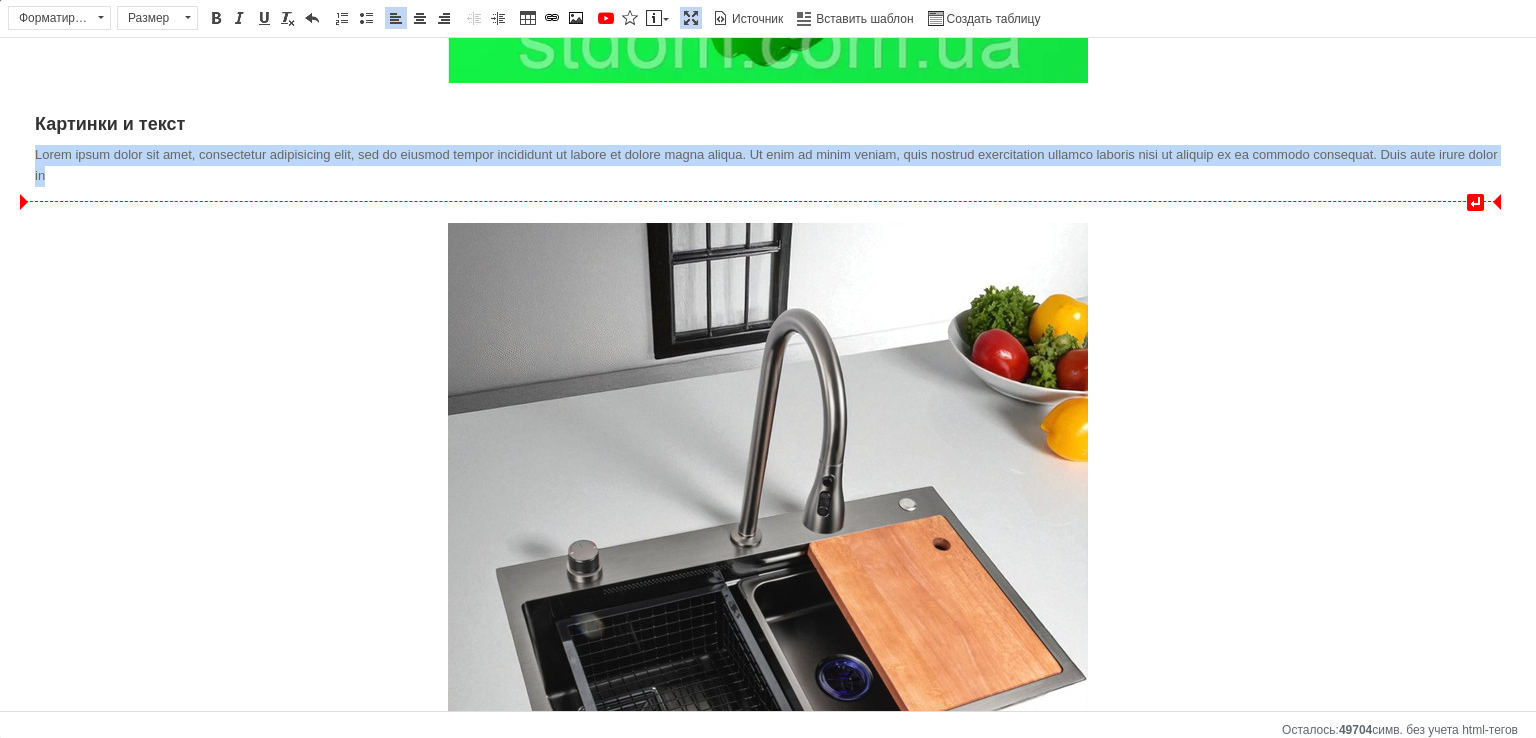 drag, startPoint x: 30, startPoint y: 152, endPoint x: 17, endPoint y: 150, distance: 13.152946 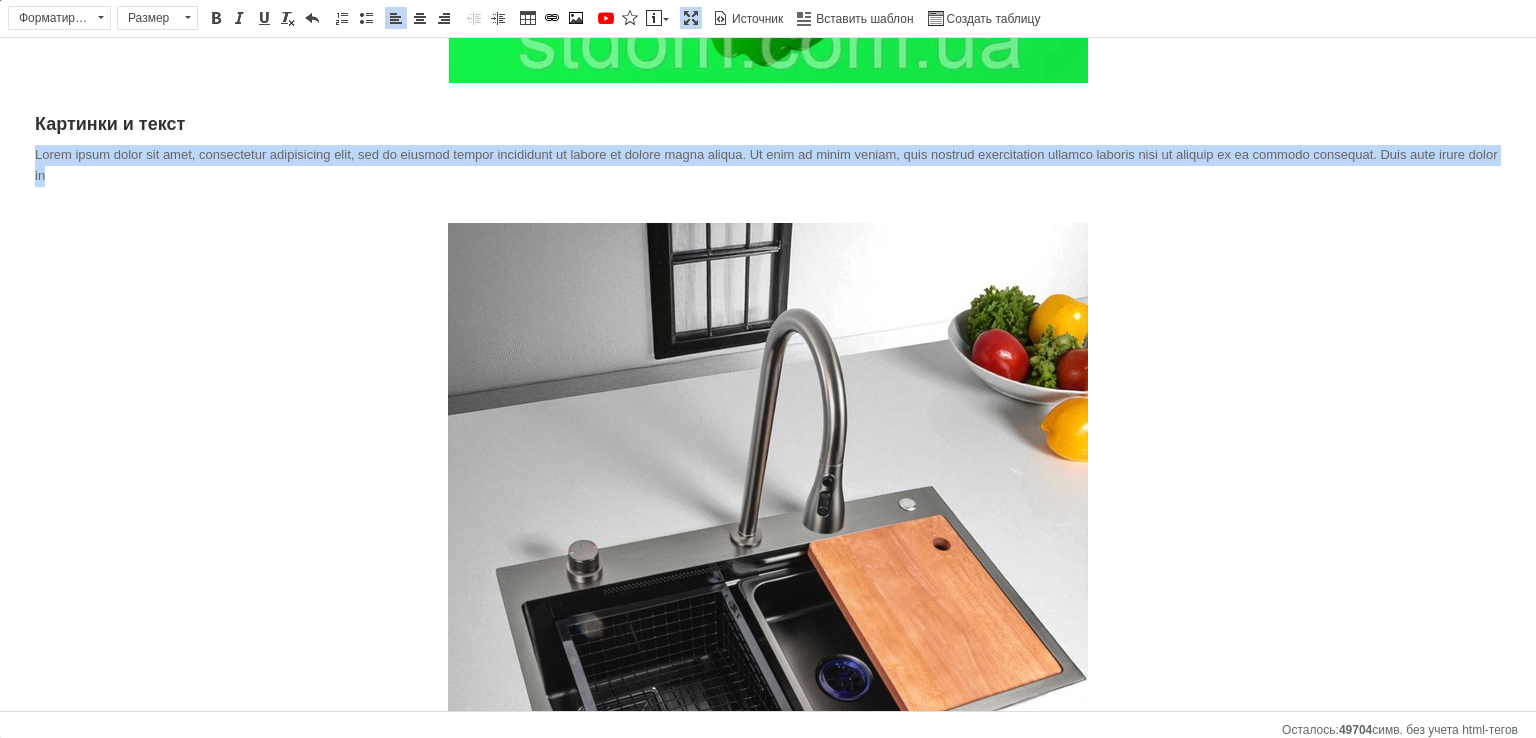 click on "Картинки и текст Lorem ipsum dolor sit amet, consectetur adipisicing elit, sed do eiusmod tempor incididunt ut labore et dolore magna aliqua. Ut enim ad minim veniam, quis nostrud exercitation ullamco laboris nisi ut aliquip ex ea commodo consequat. Duis aute irure dolor in  ​​​​​​​  ​​​​​​​" at bounding box center (768, 737) 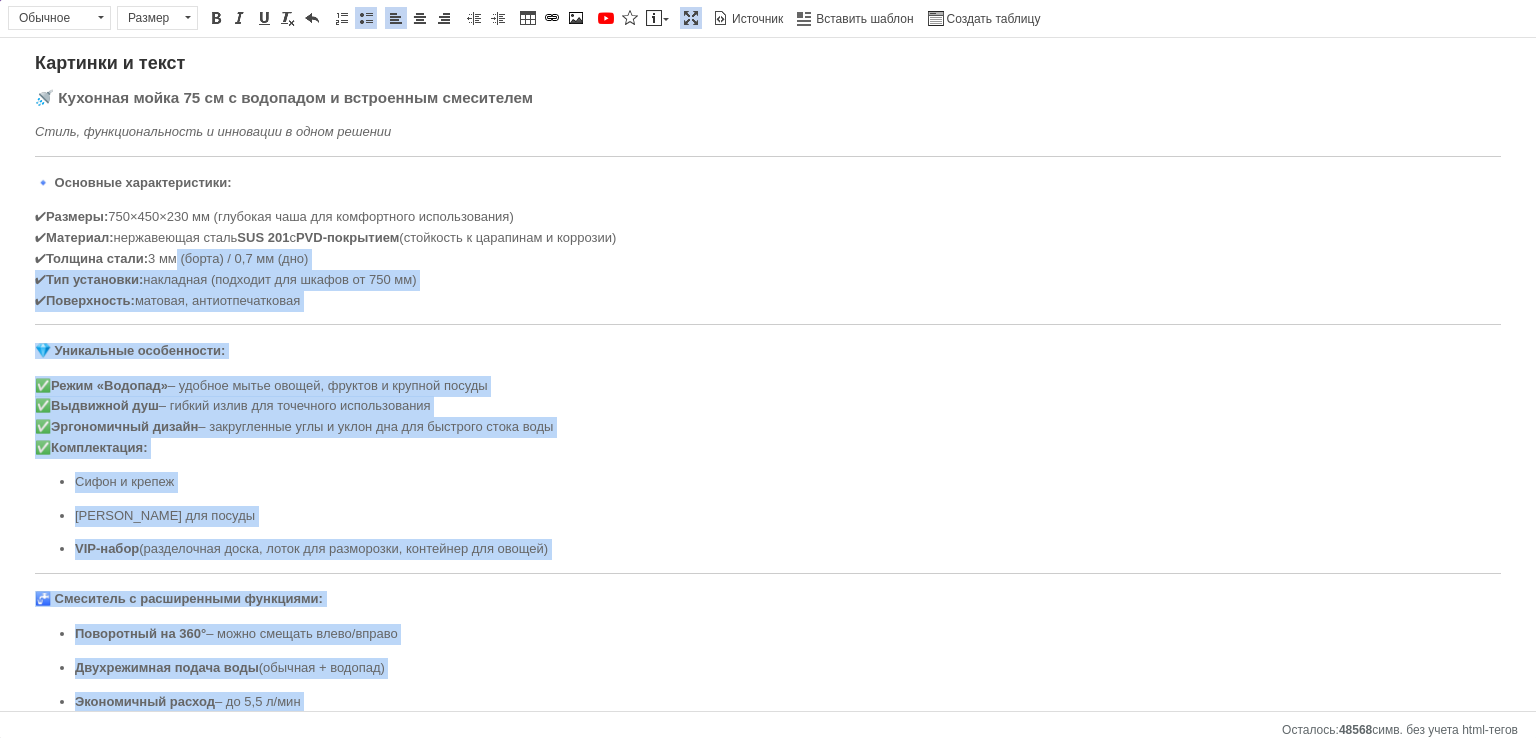 scroll, scrollTop: 257, scrollLeft: 0, axis: vertical 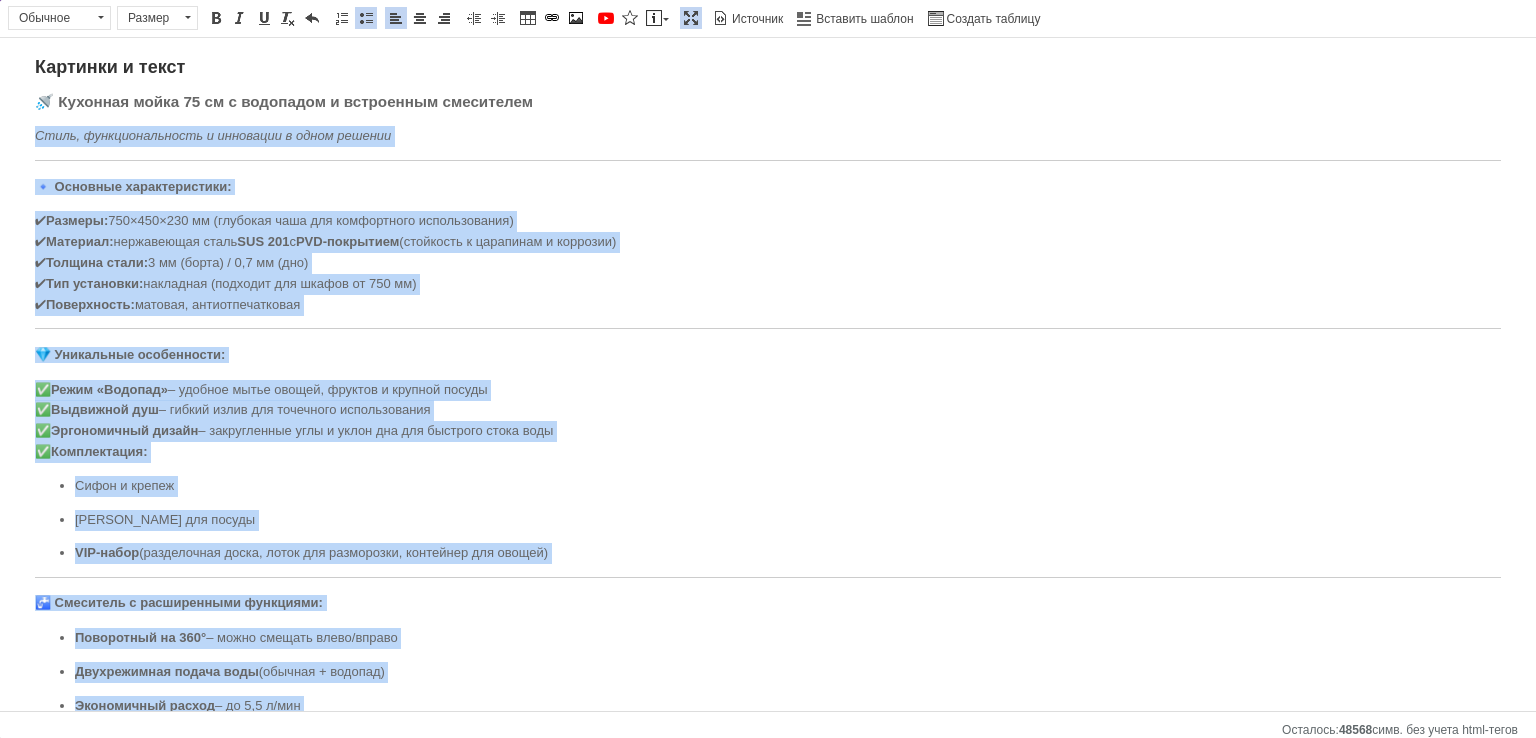drag, startPoint x: 180, startPoint y: 323, endPoint x: 0, endPoint y: 144, distance: 253.85233 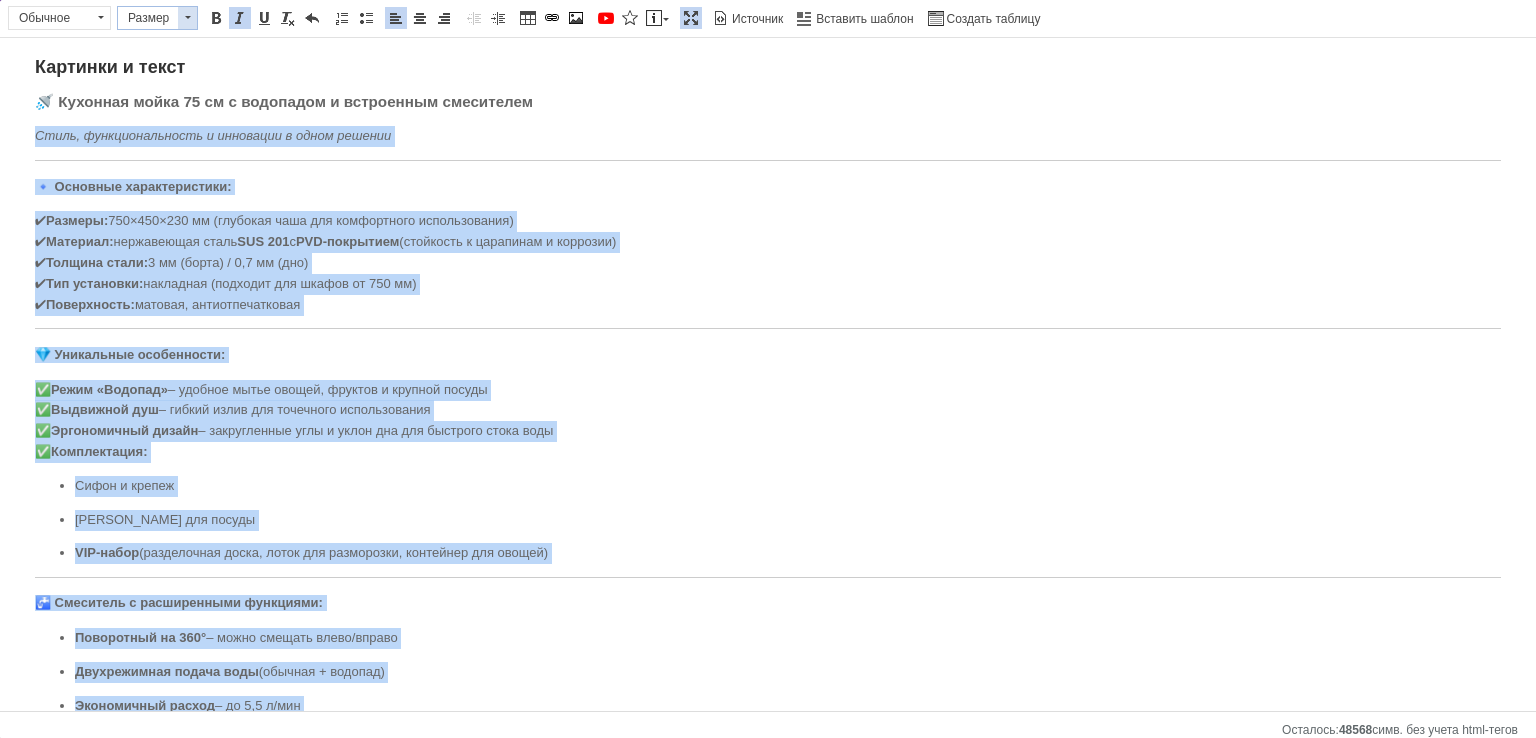 click on "Размер" at bounding box center [148, 18] 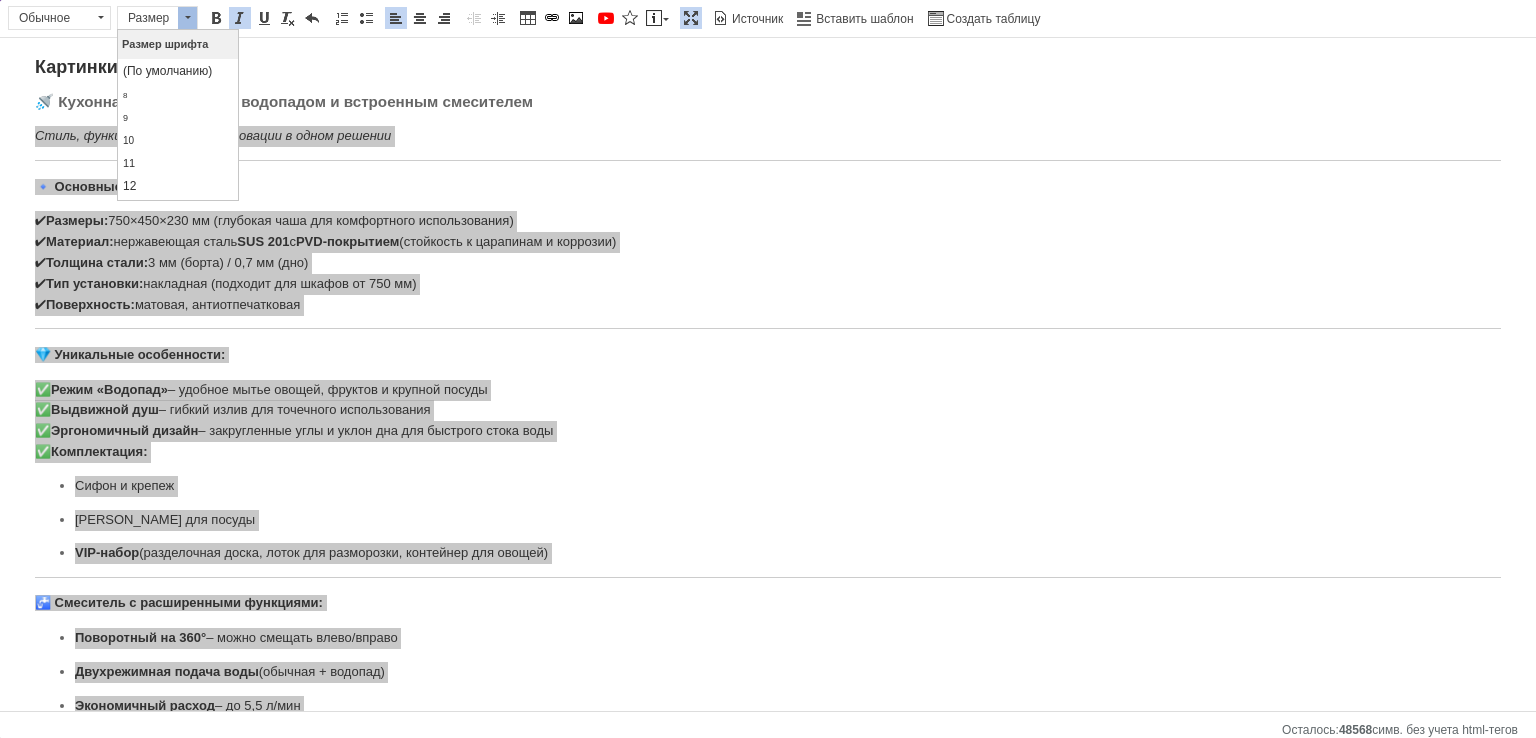 scroll, scrollTop: 0, scrollLeft: 0, axis: both 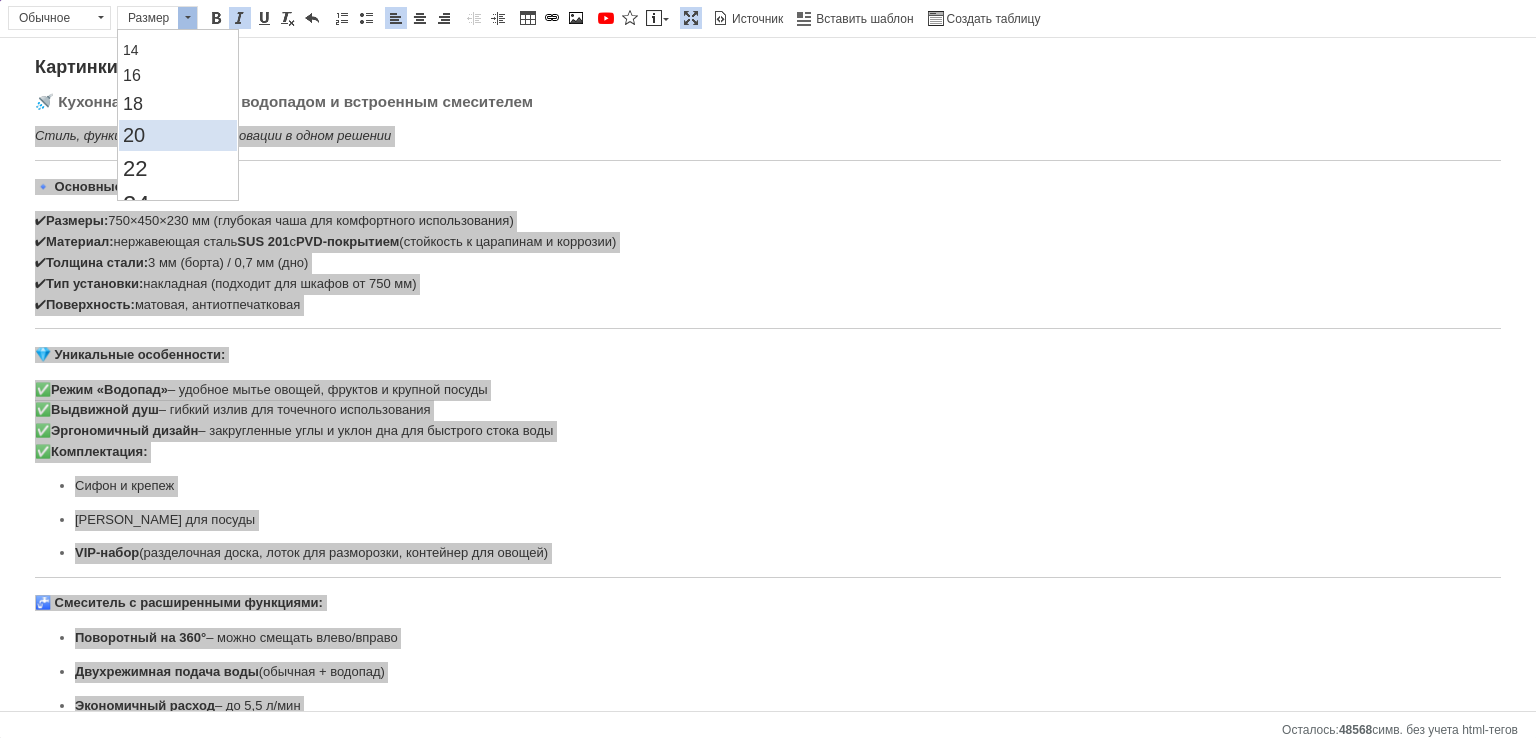 drag, startPoint x: 188, startPoint y: 142, endPoint x: 331, endPoint y: 159, distance: 144.00694 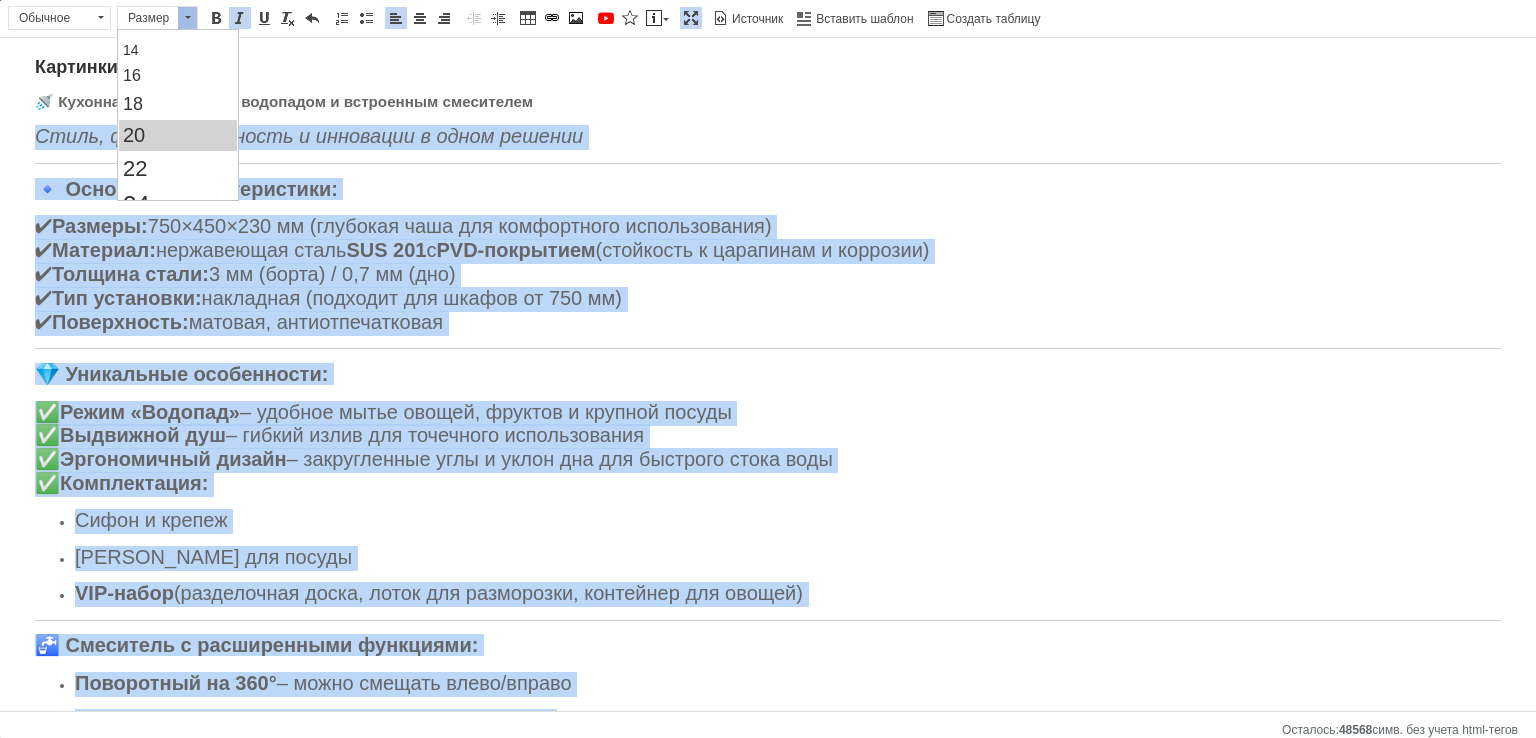 scroll, scrollTop: 0, scrollLeft: 0, axis: both 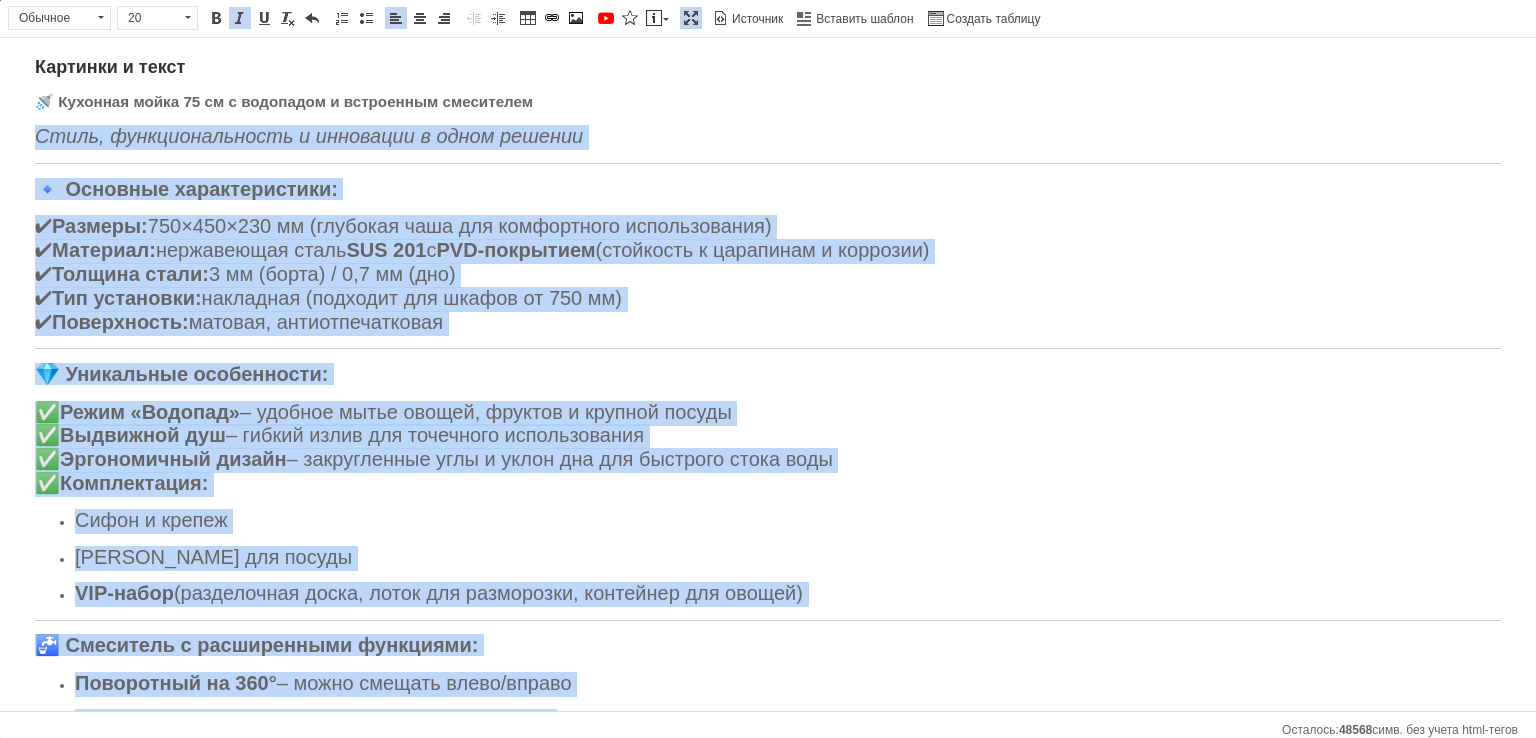 click on "🔹 Основные характеристики:" at bounding box center [768, 191] 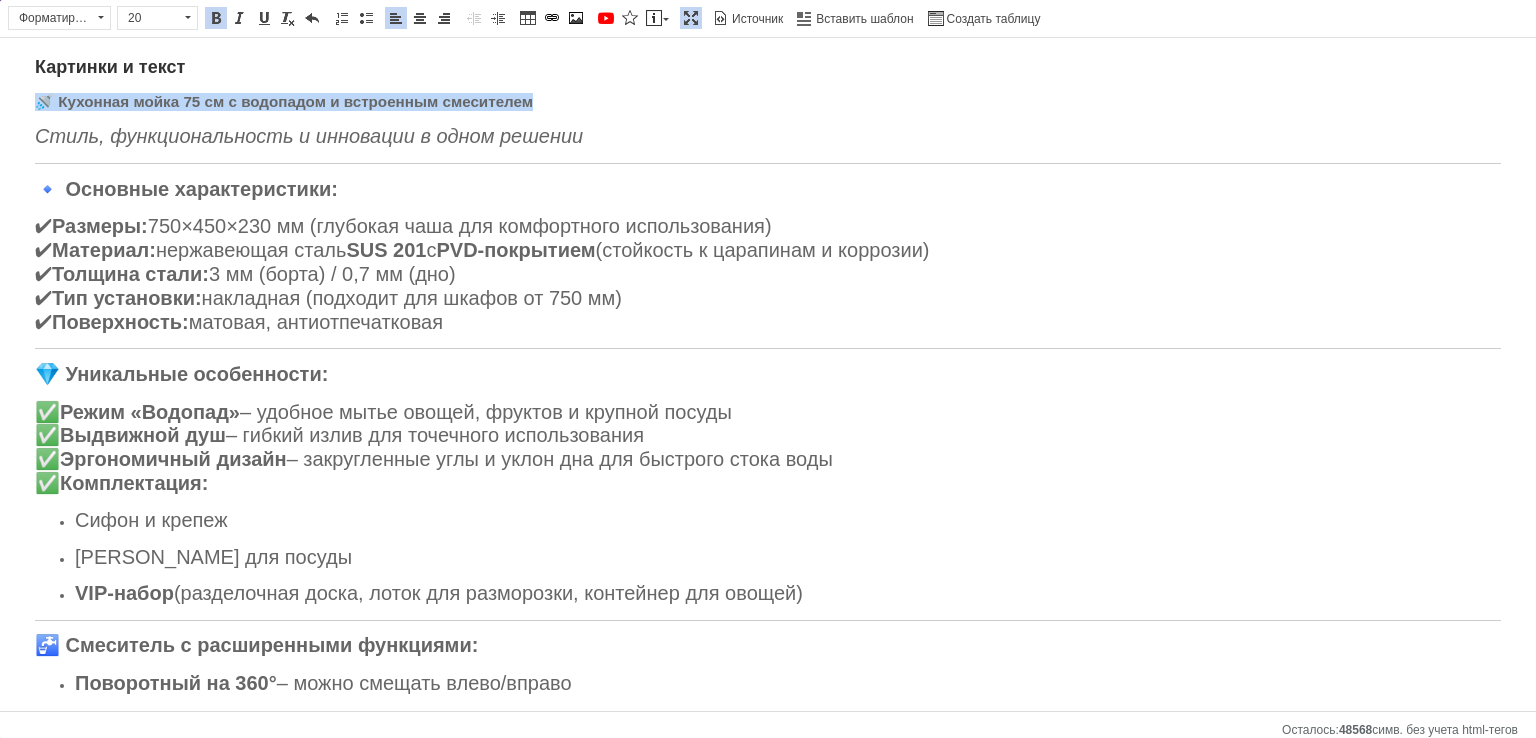 drag, startPoint x: 565, startPoint y: 100, endPoint x: 28, endPoint y: 100, distance: 537 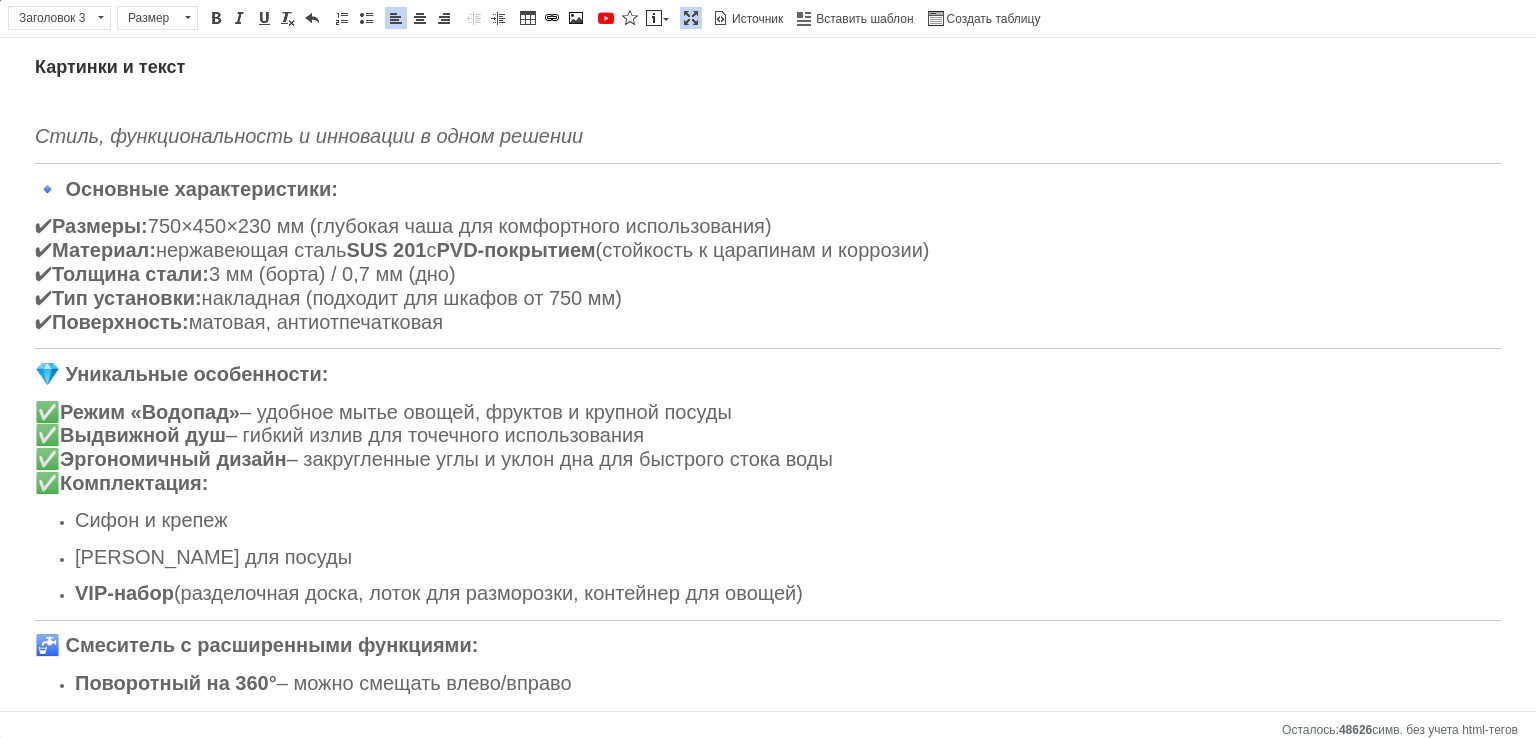 click on "Картинки и текст Стиль, функциональность и инновации в одном решении 🔹 Основные характеристики: ✔  Размеры:  750×450×230 мм (глубокая чаша для комфортного использования) ✔  Материал:  нержавеющая сталь  SUS 201  с  PVD-покрытием  (стойкость к царапинам и коррозии) ✔  Толщина стали:  3 мм (борта) / 0,7 мм (дно) ✔  Тип установки:  накладная (подходит для шкафов от 750 мм) ✔  Поверхность:  матовая, антиотпечатковая 💎 Уникальные особенности: ✅  Режим «Водопад»  – удобное мытье овощей, фруктов и крупной посуды ✅  Выдвижной душ ✅  Эргономичный дизайн ✅  Комплектация:" at bounding box center (768, 583) 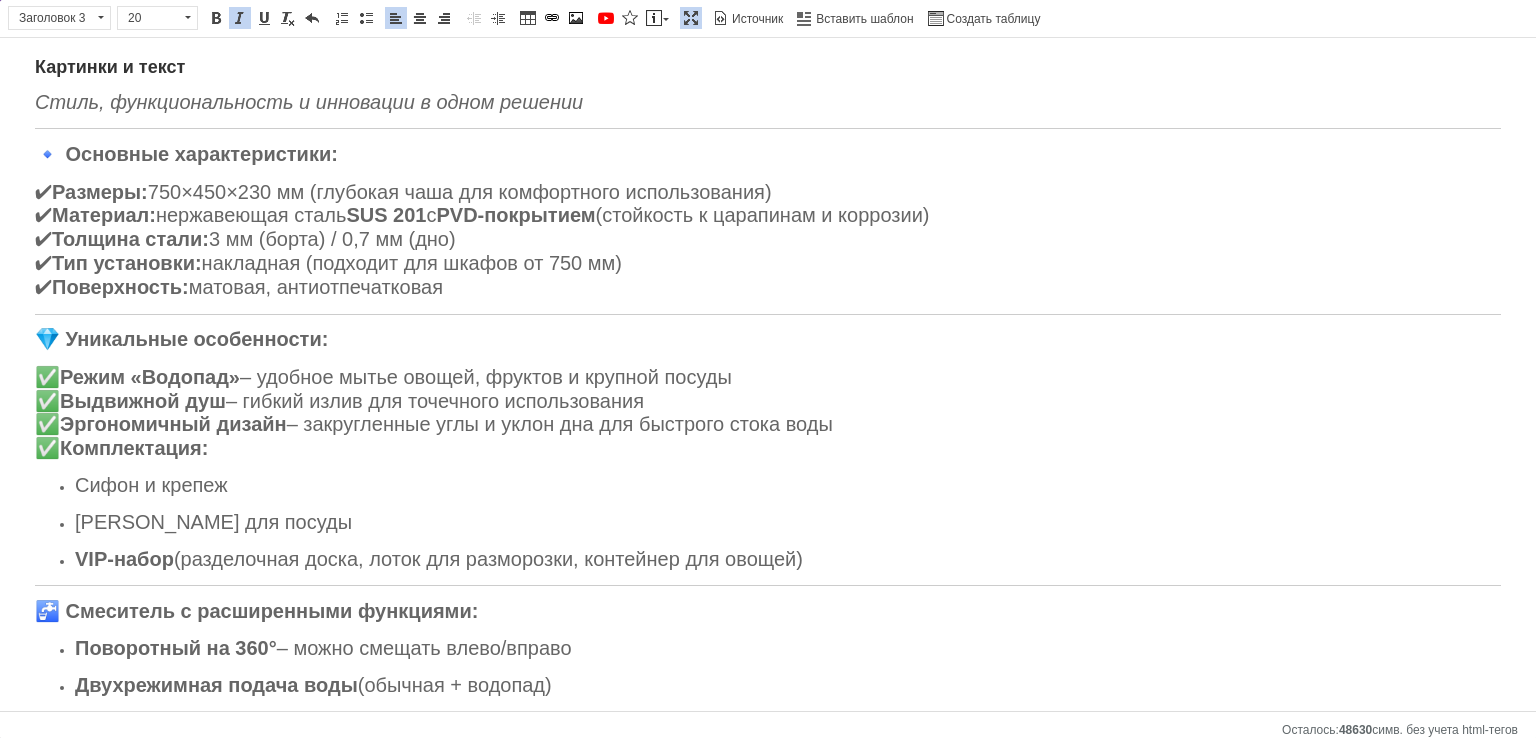 click at bounding box center (691, 18) 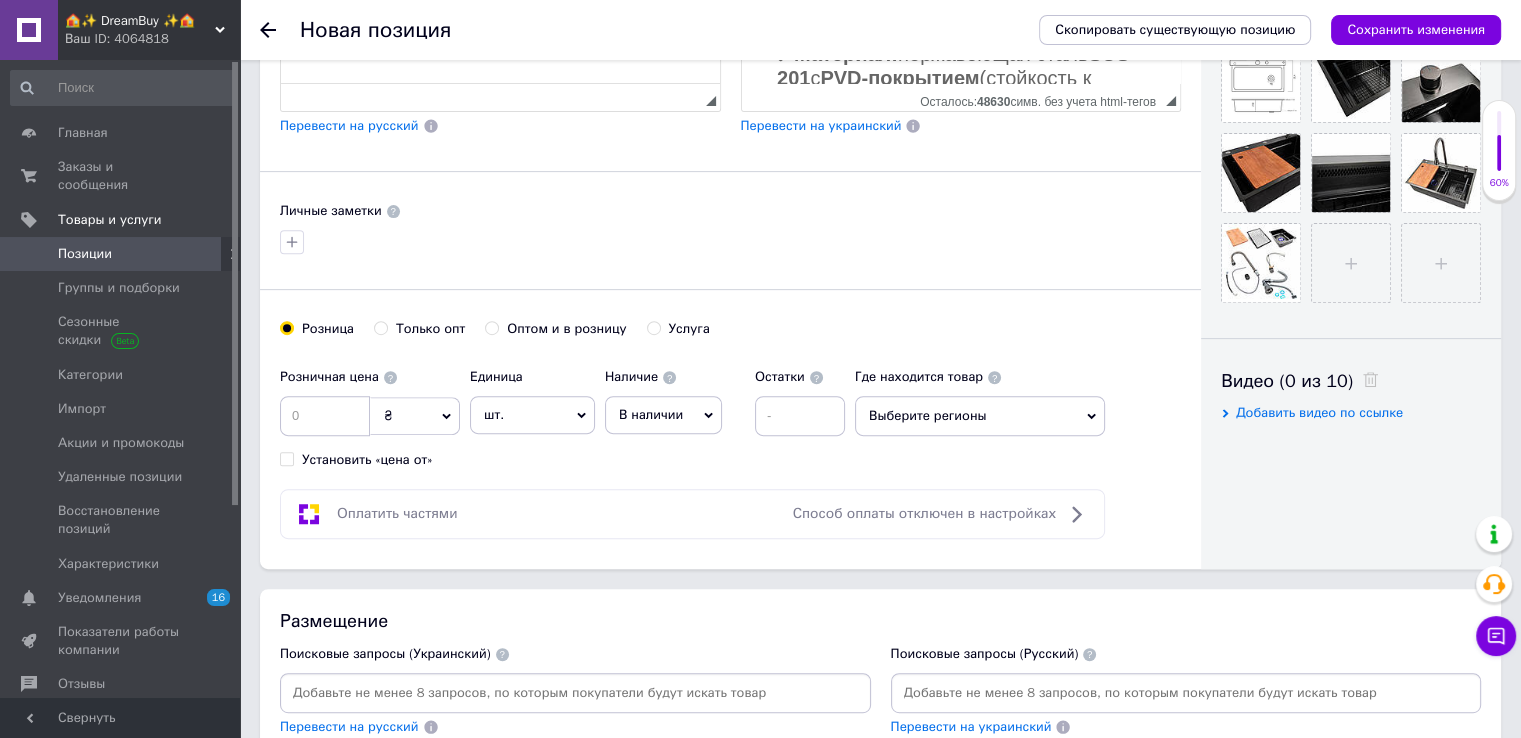 scroll, scrollTop: 900, scrollLeft: 0, axis: vertical 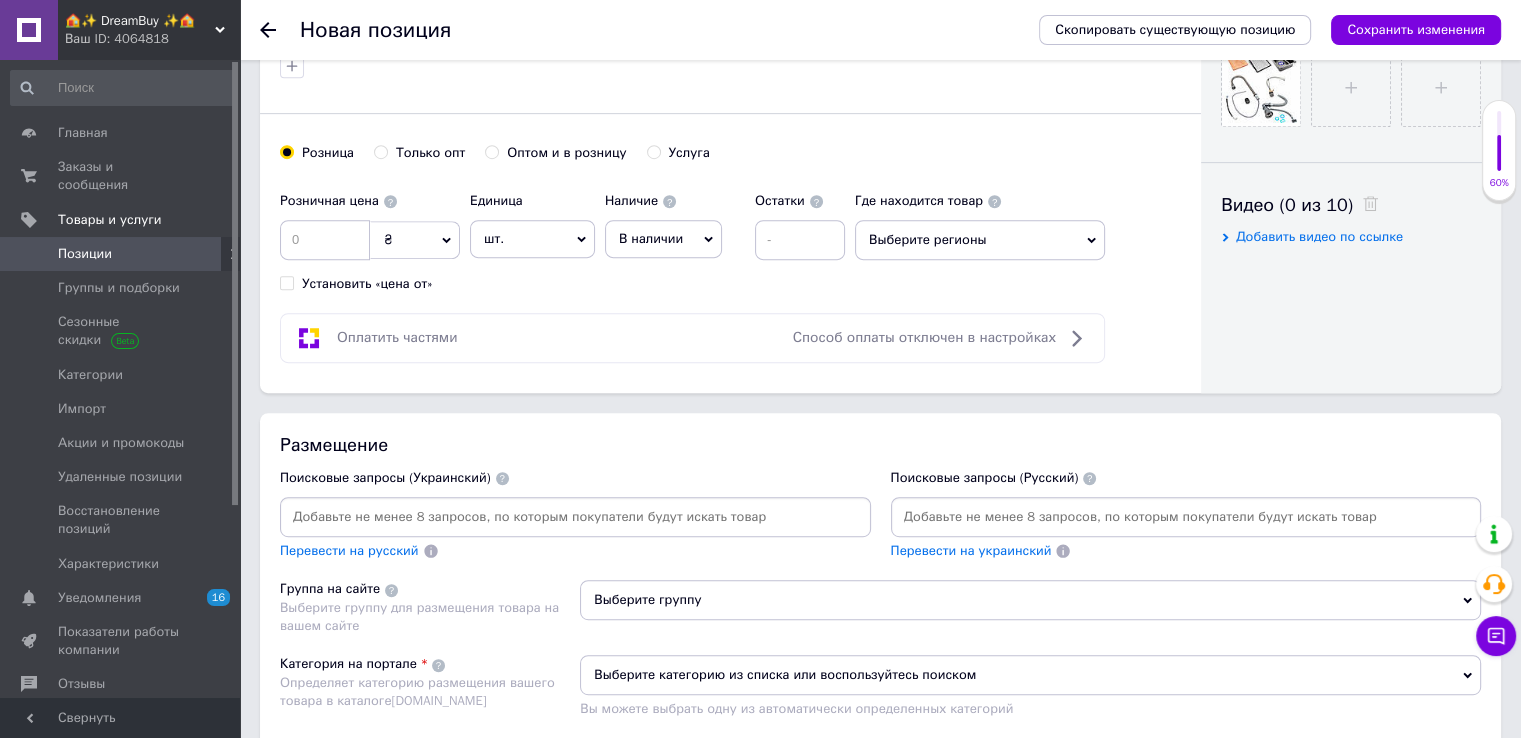 click at bounding box center (1186, 517) 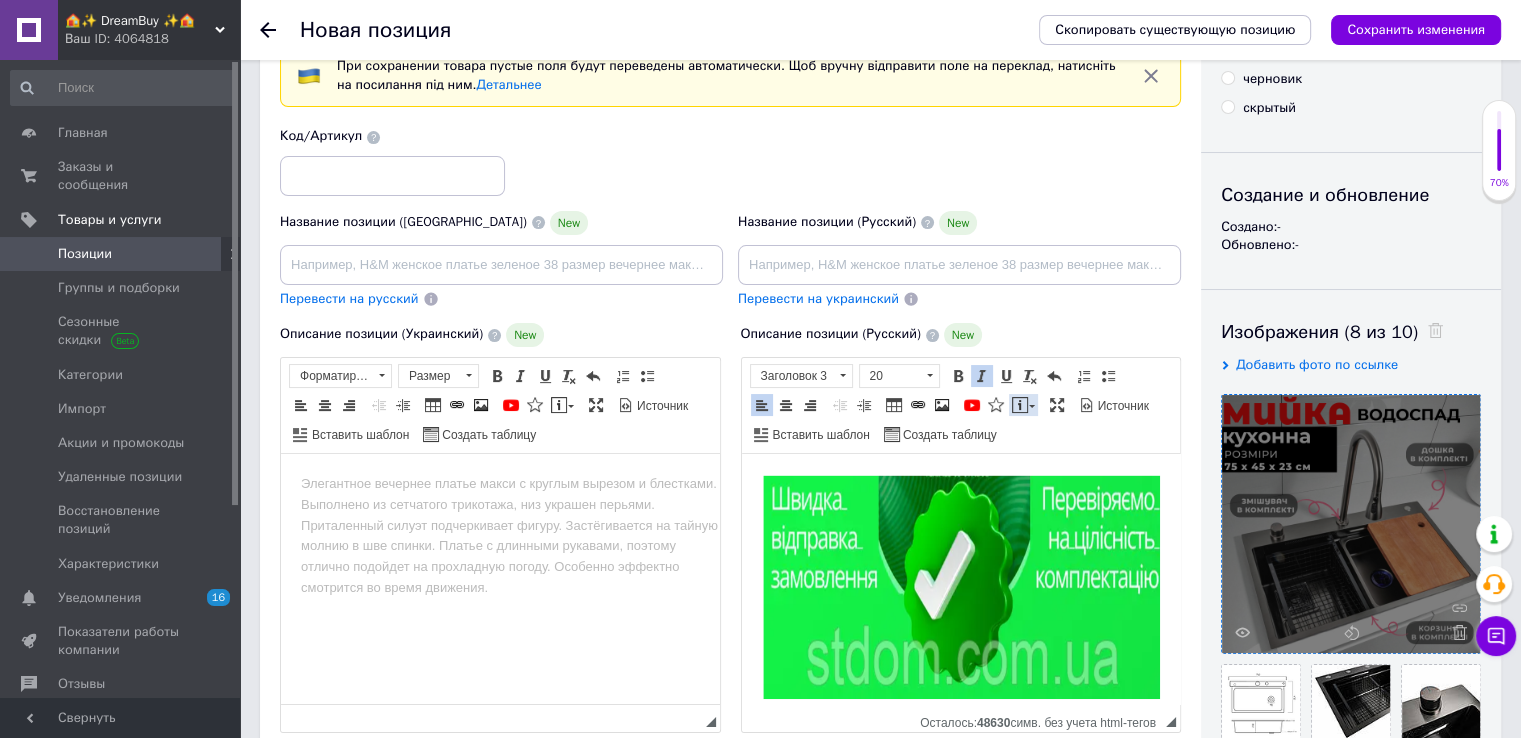 scroll, scrollTop: 100, scrollLeft: 0, axis: vertical 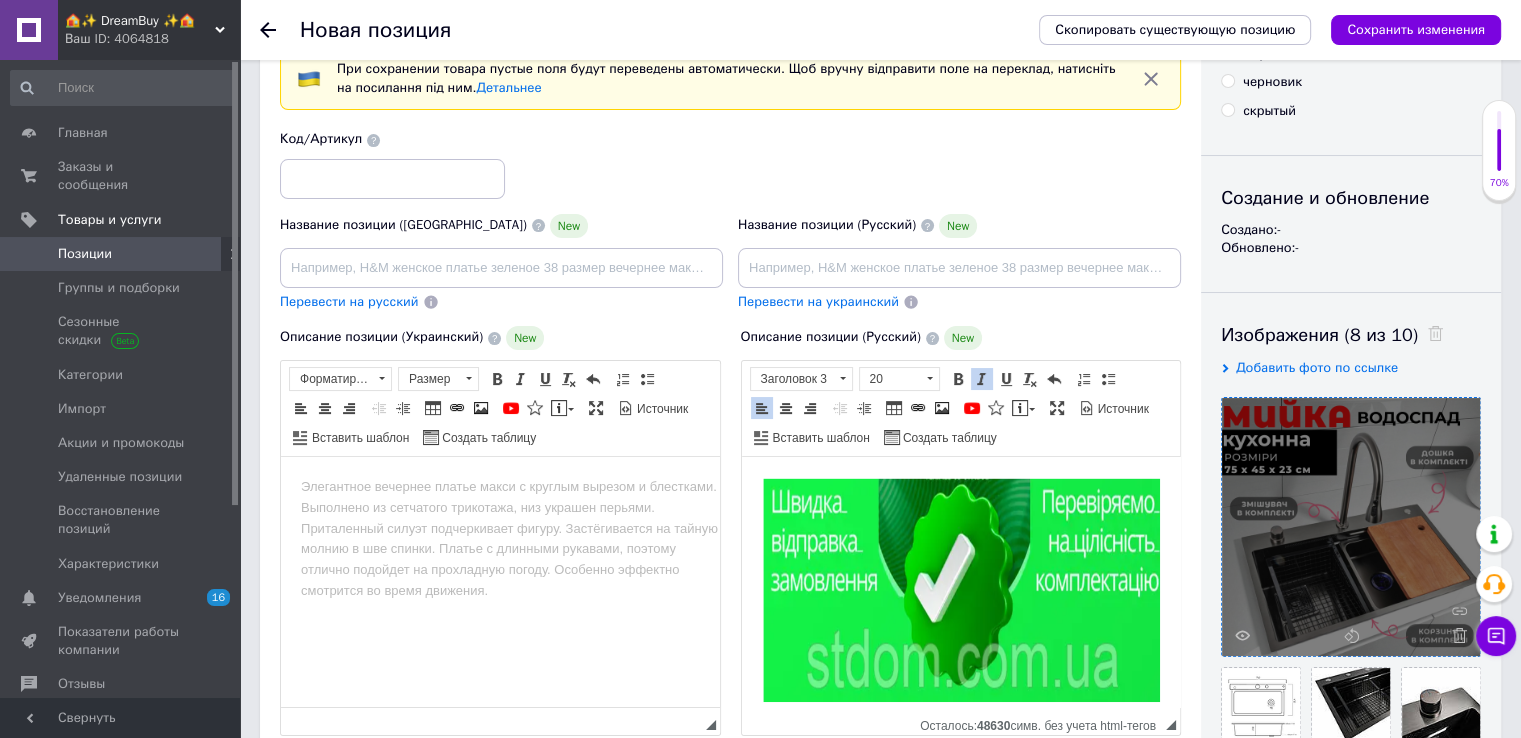 click on "Развернуть" at bounding box center (1060, 410) 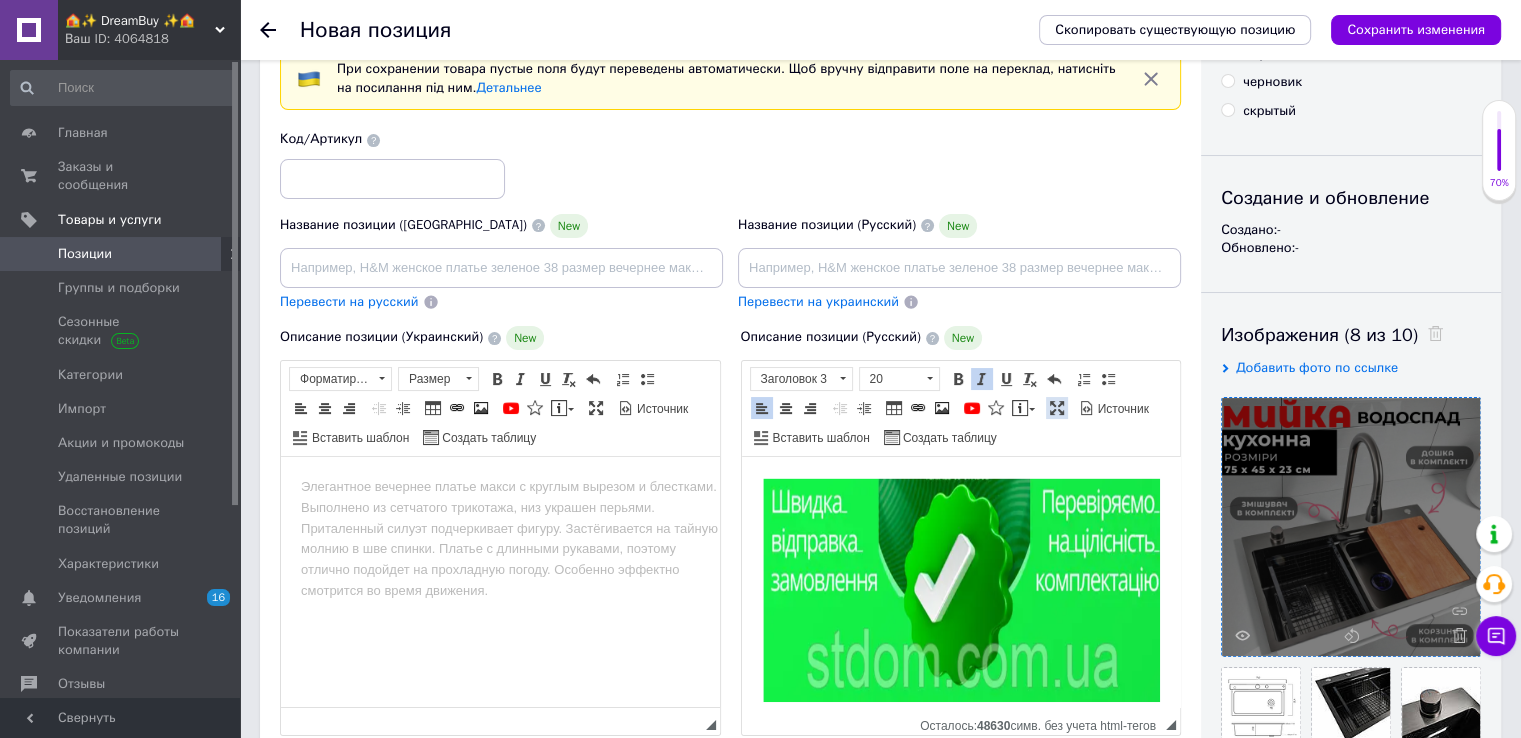 click at bounding box center [1057, 408] 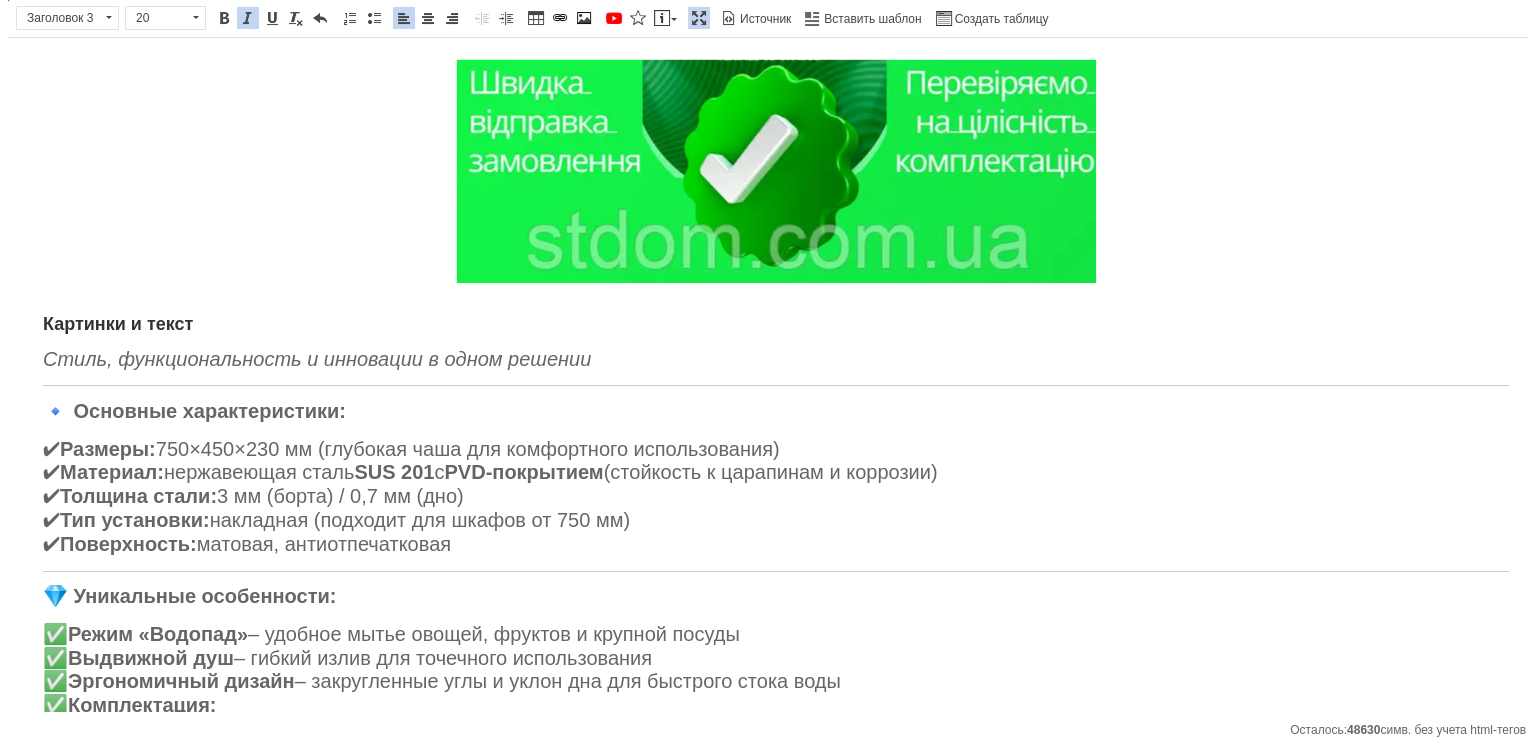 scroll, scrollTop: 0, scrollLeft: 0, axis: both 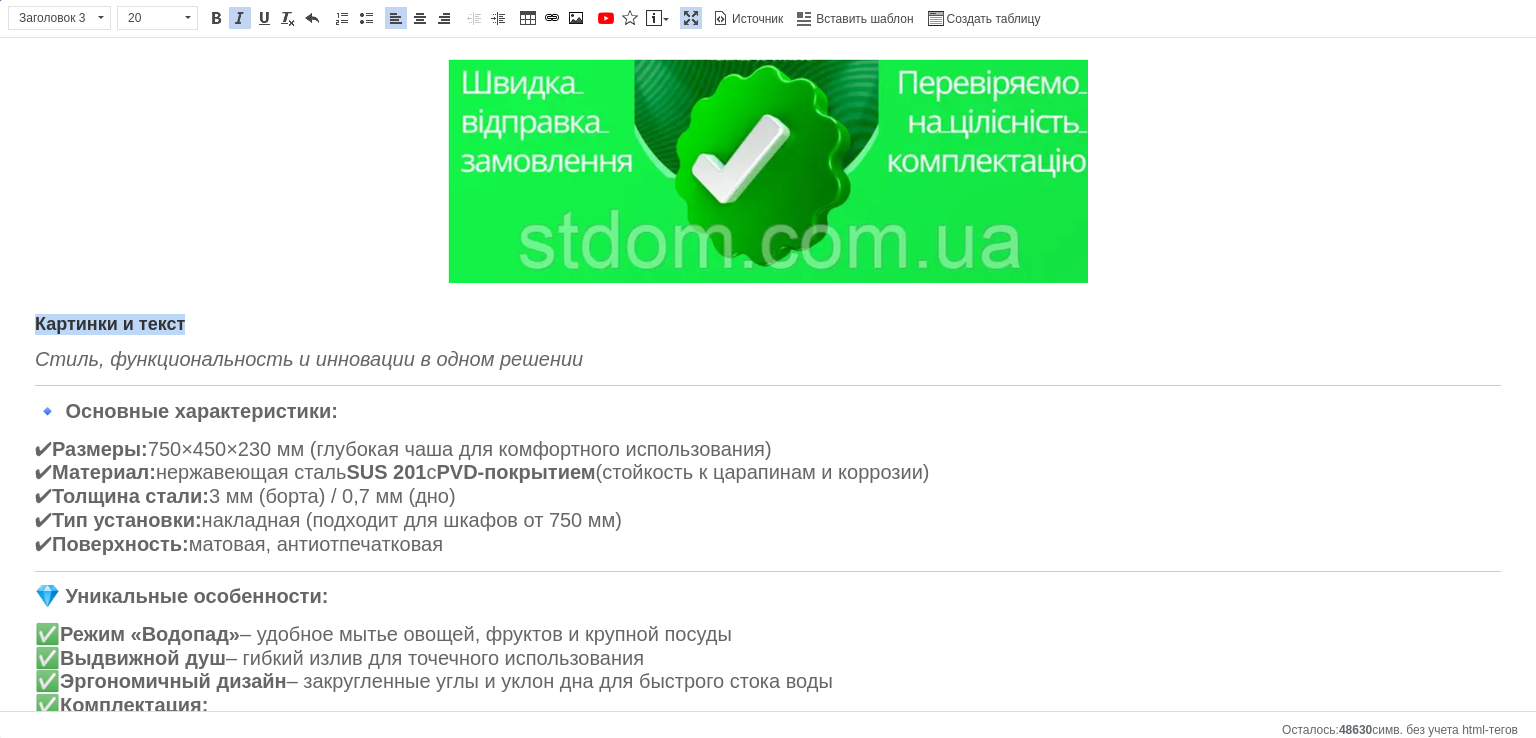 drag, startPoint x: 180, startPoint y: 328, endPoint x: 0, endPoint y: 323, distance: 180.06943 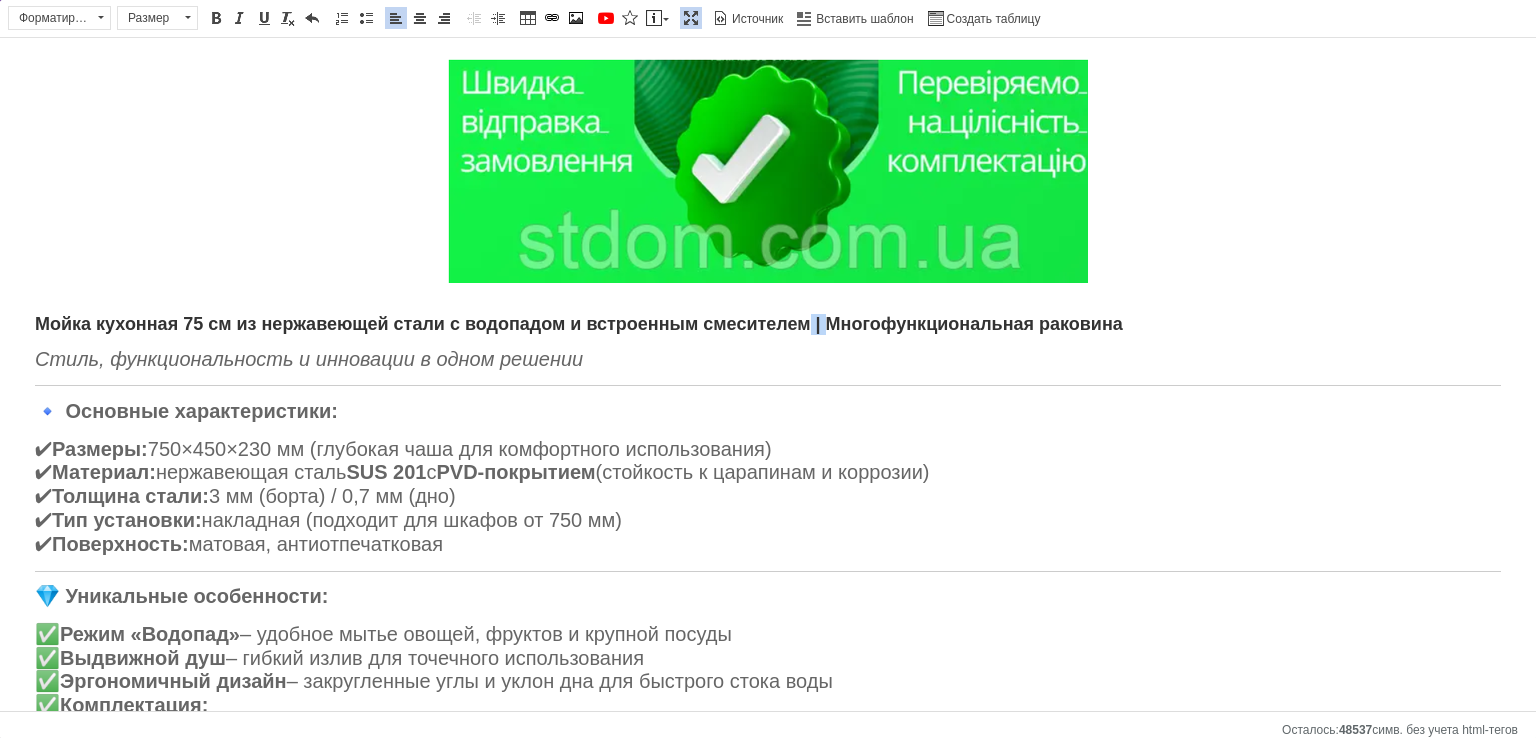 drag, startPoint x: 828, startPoint y: 327, endPoint x: 810, endPoint y: 325, distance: 18.110771 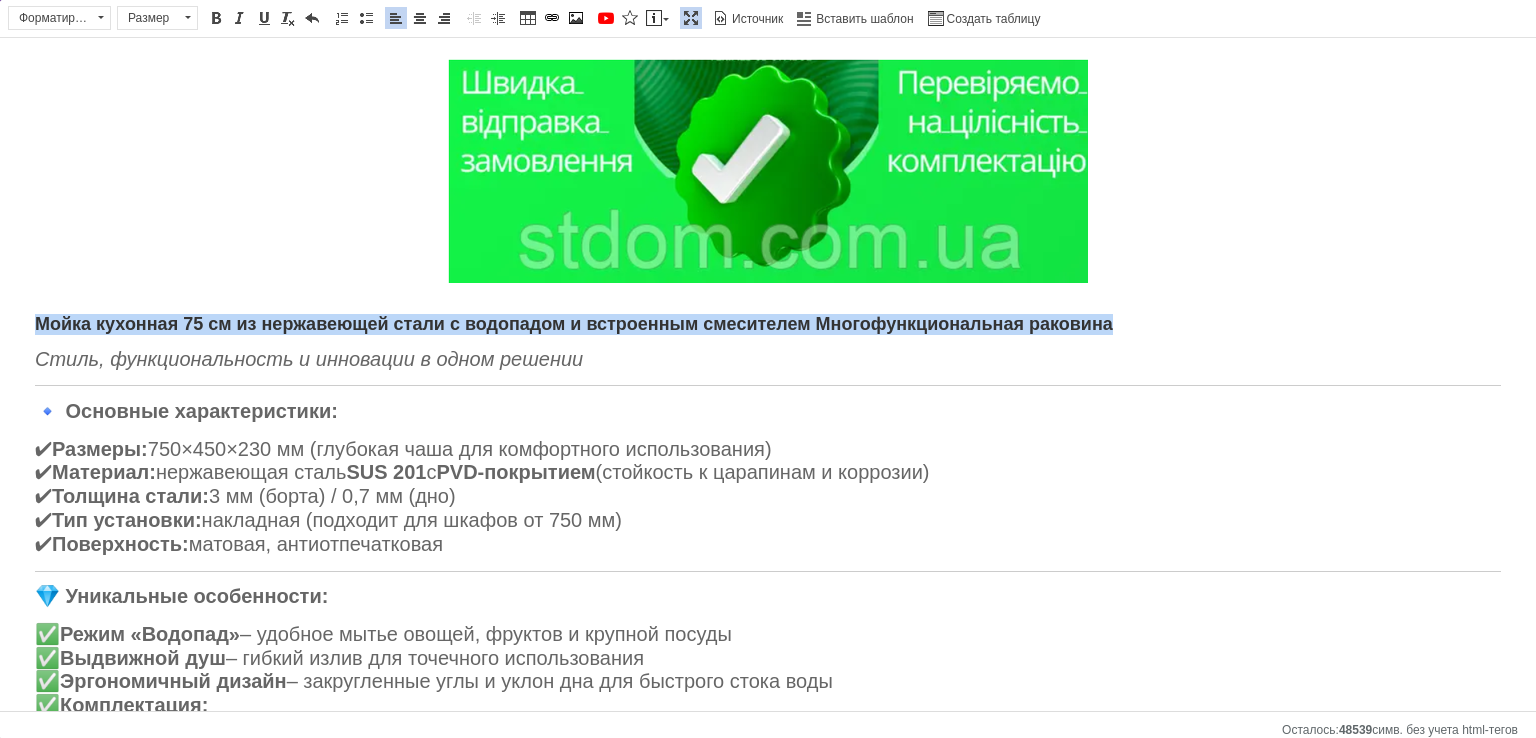 drag, startPoint x: 1180, startPoint y: 316, endPoint x: 0, endPoint y: 316, distance: 1180 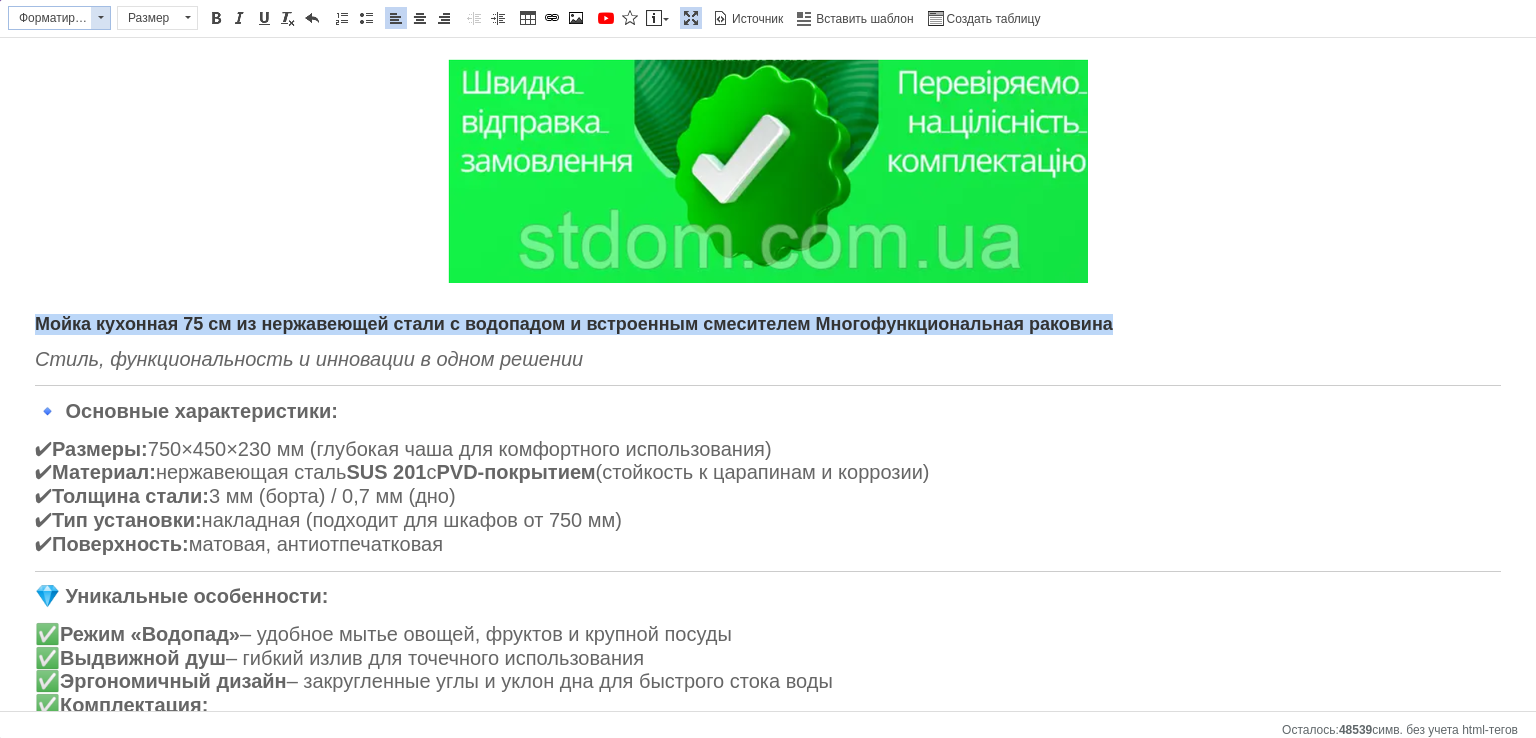click at bounding box center [100, 18] 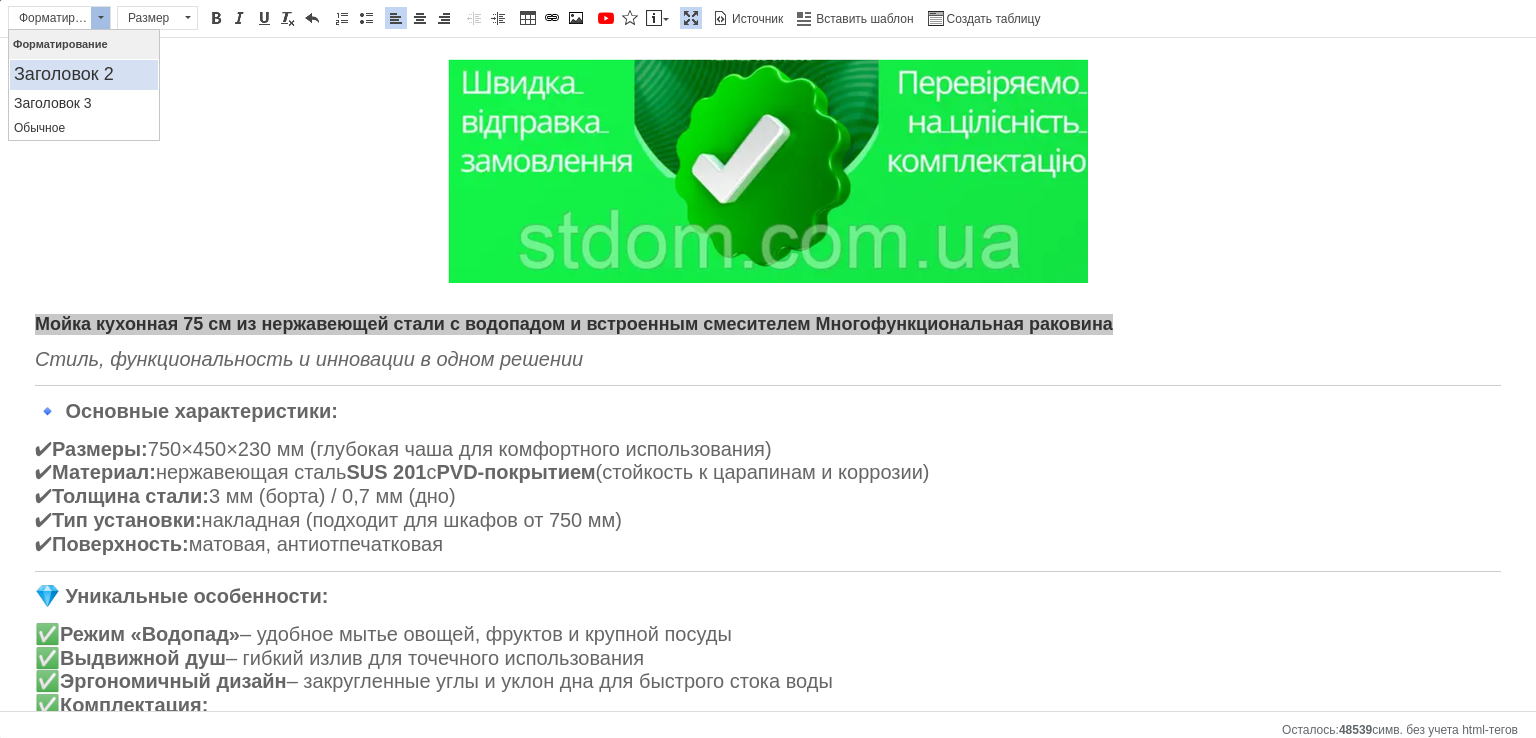drag, startPoint x: 118, startPoint y: 55, endPoint x: 98, endPoint y: 68, distance: 23.853722 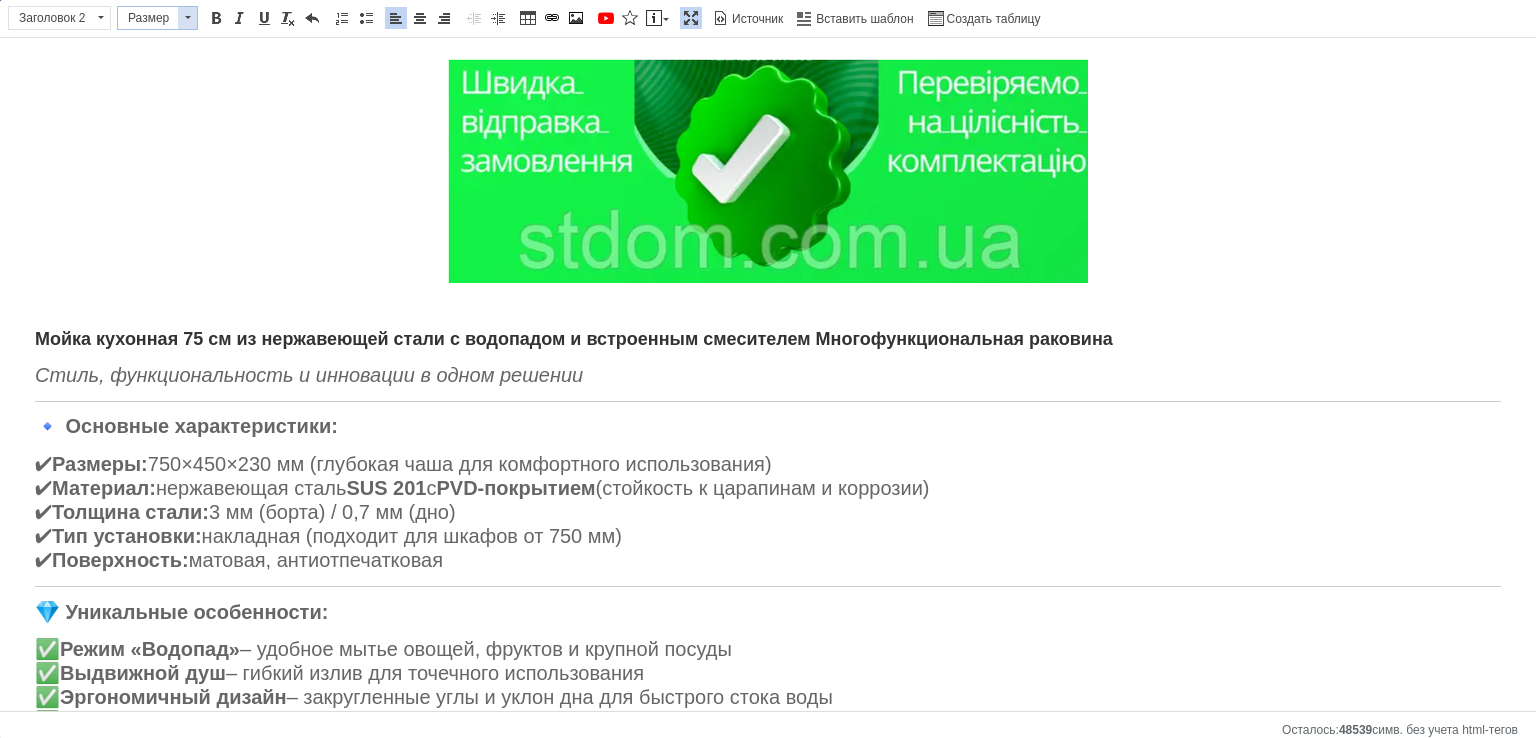 click at bounding box center [187, 18] 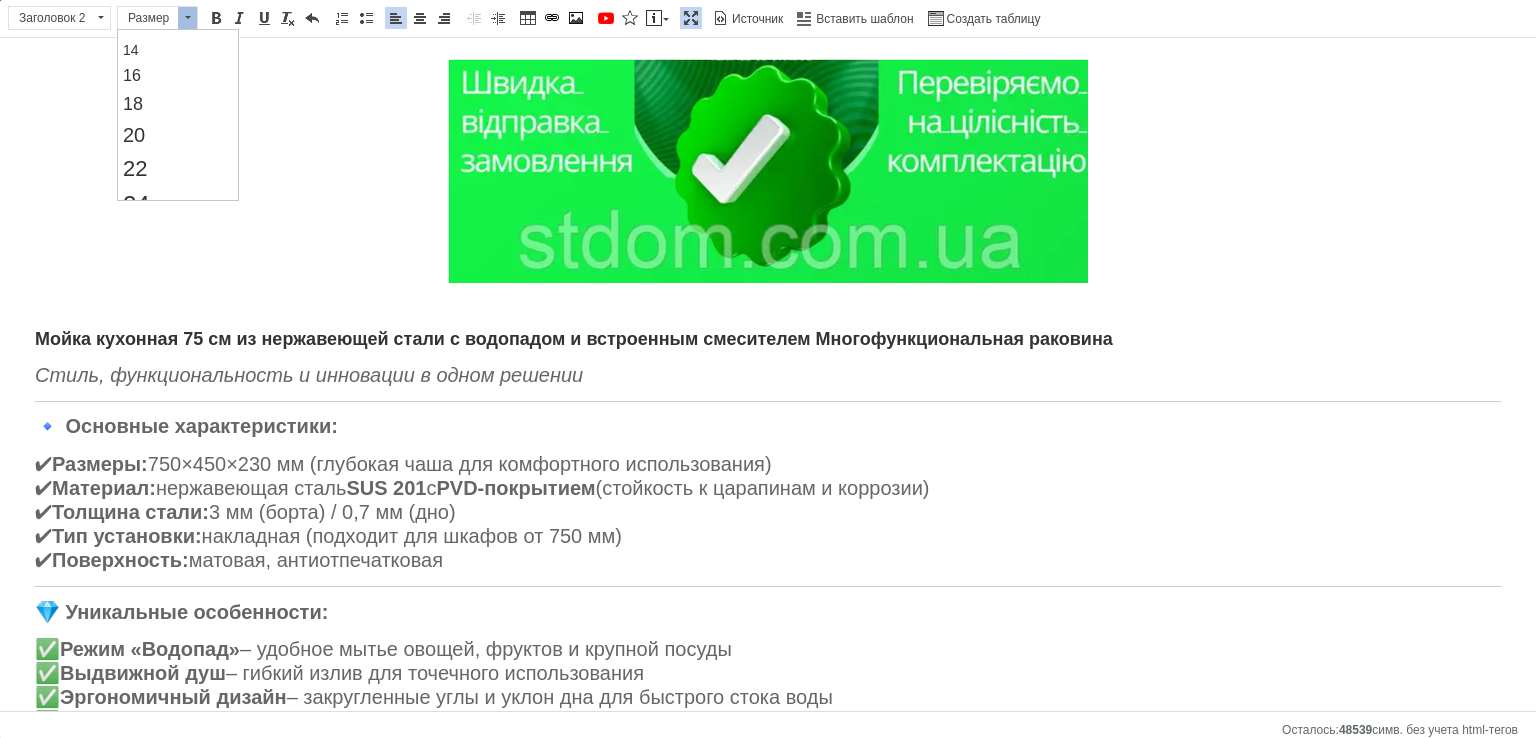 scroll, scrollTop: 200, scrollLeft: 0, axis: vertical 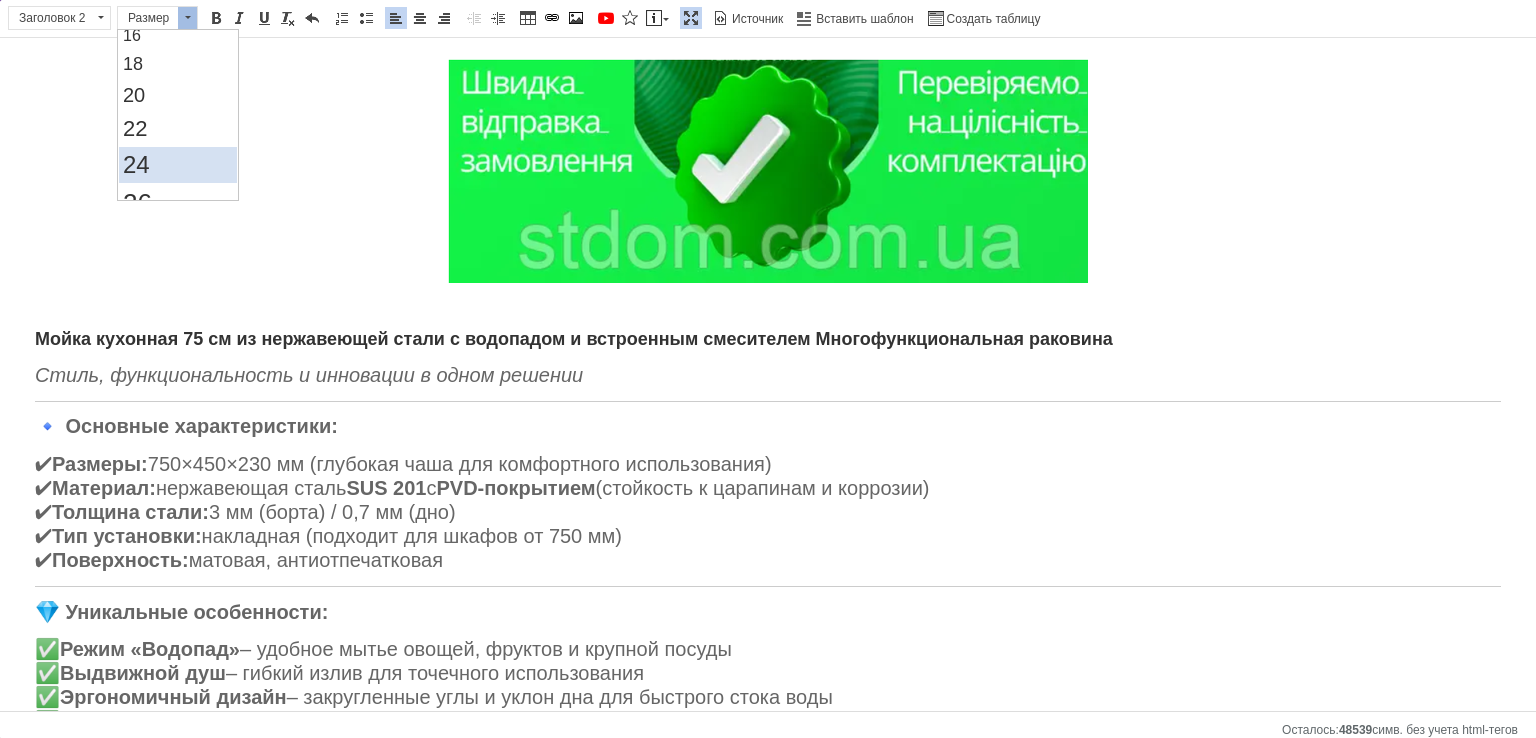 click on "24" at bounding box center (177, 165) 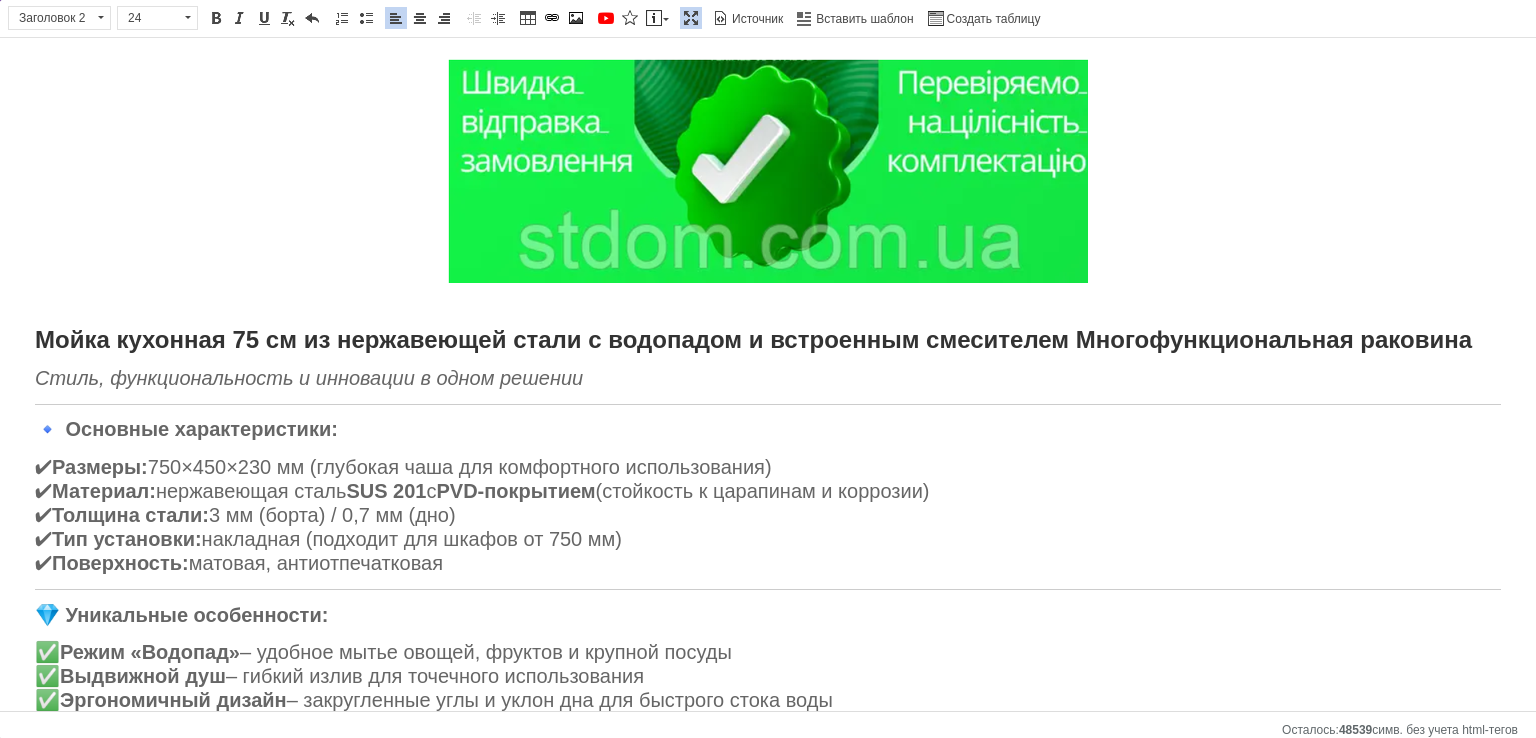scroll, scrollTop: 0, scrollLeft: 0, axis: both 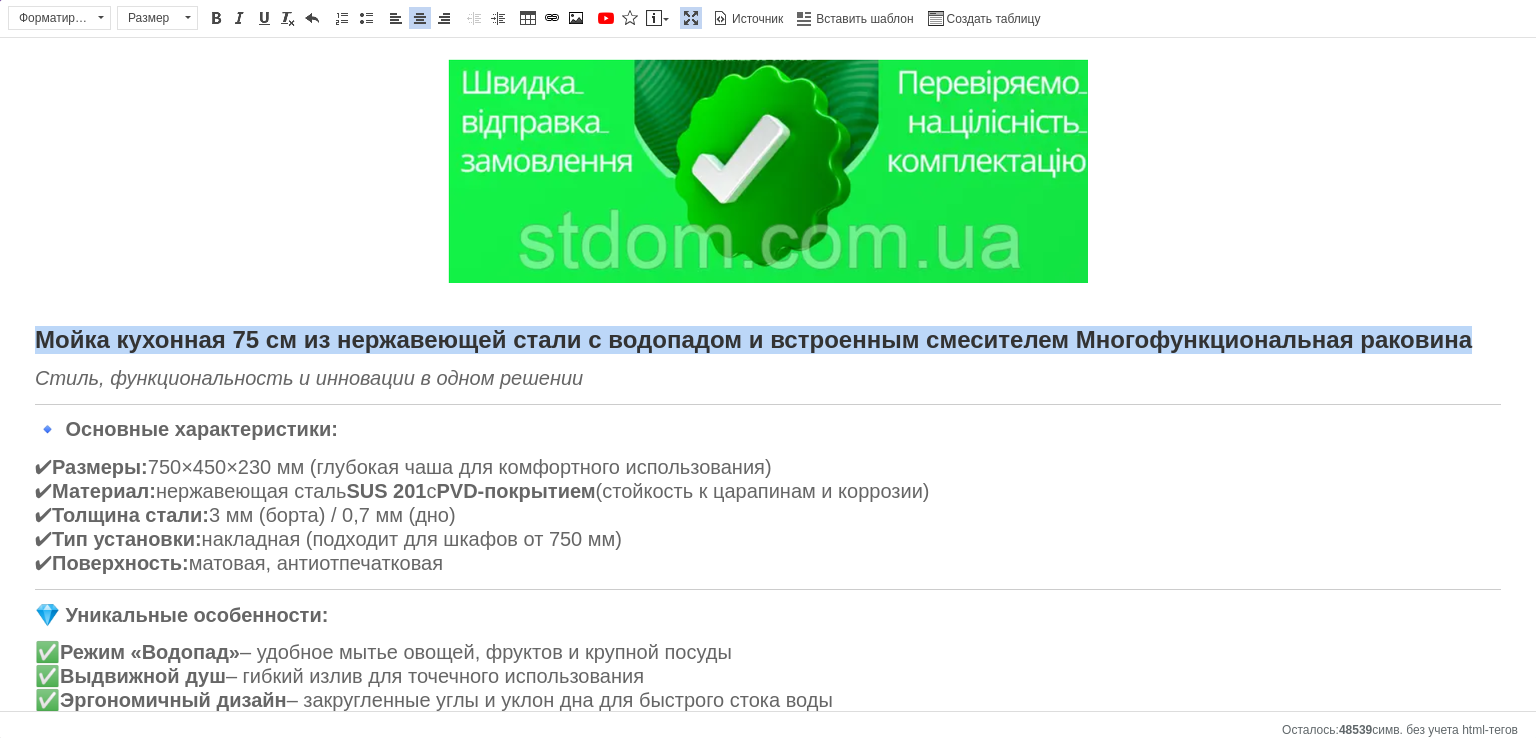 drag, startPoint x: 25, startPoint y: 339, endPoint x: 1484, endPoint y: 336, distance: 1459.003 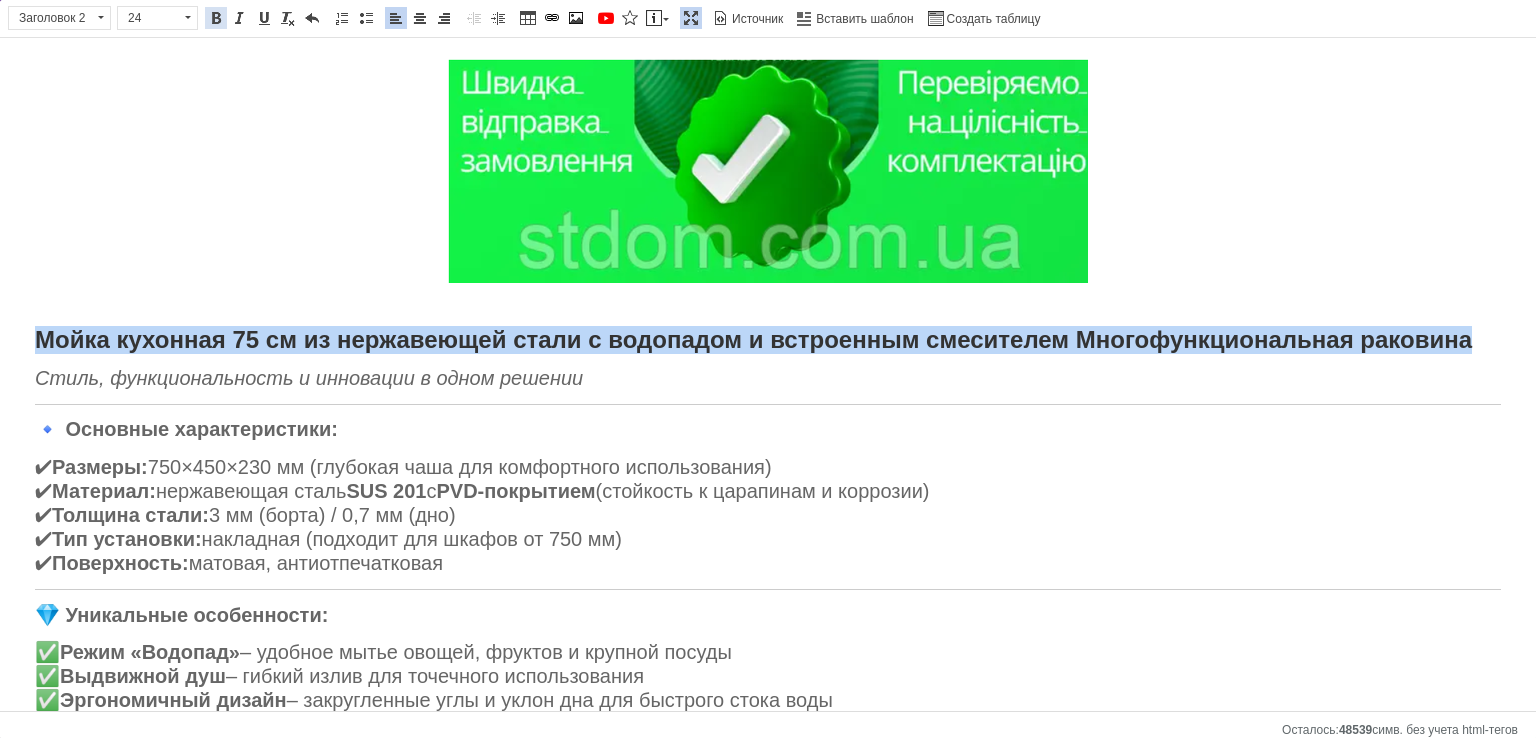 click on "Полужирный  Комбинация клавиш Ctrl+B" at bounding box center [216, 18] 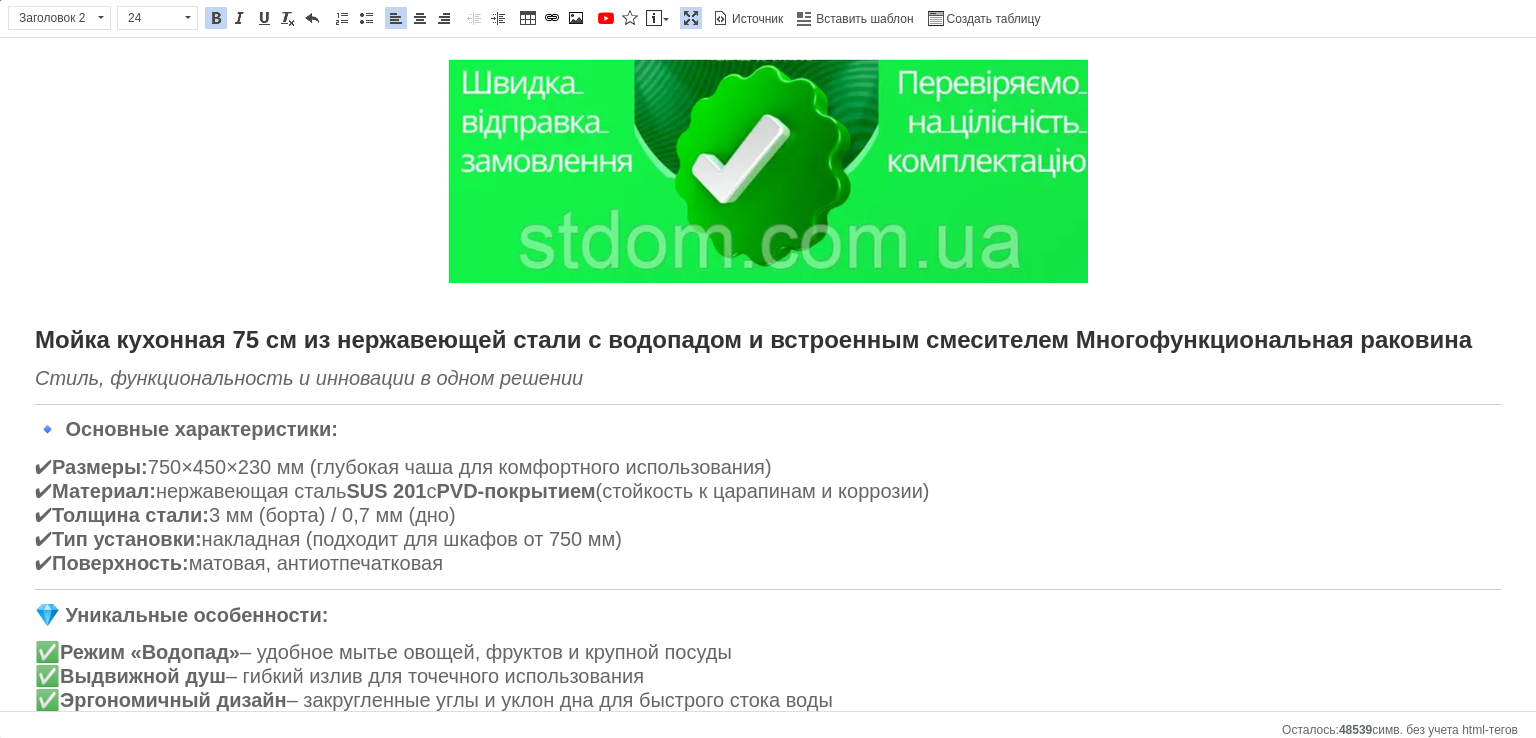 click at bounding box center [768, 171] 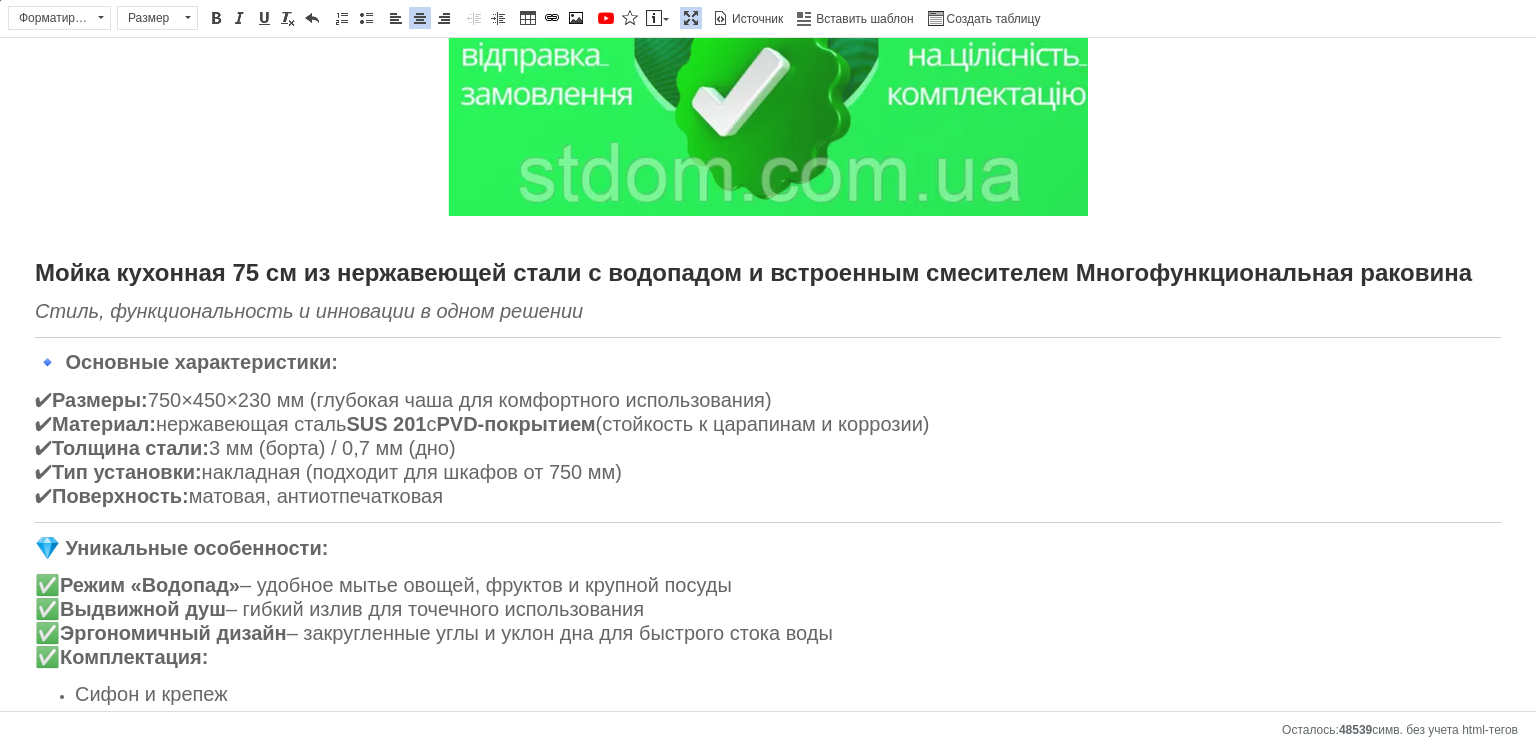 scroll, scrollTop: 100, scrollLeft: 0, axis: vertical 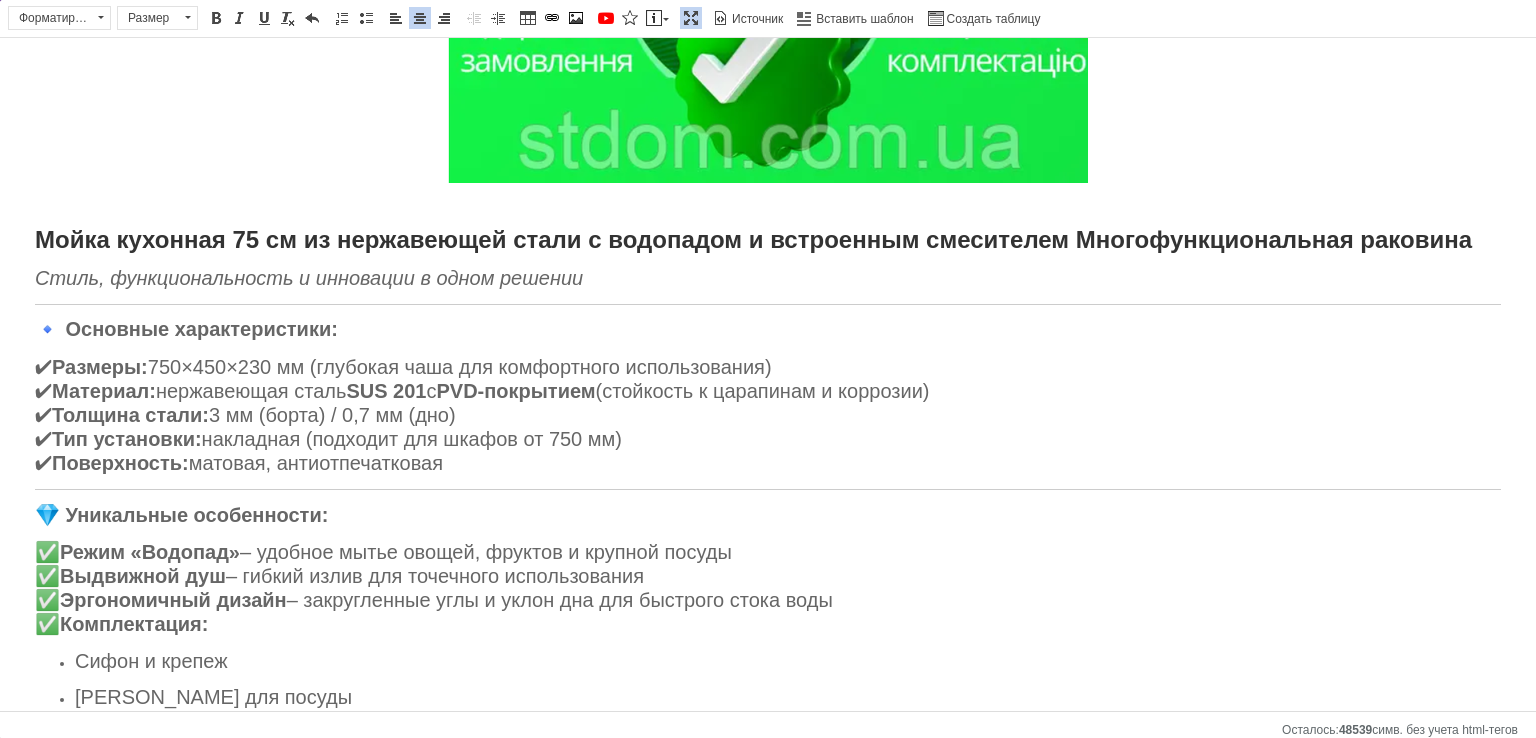 click on "Развернуть" at bounding box center [691, 18] 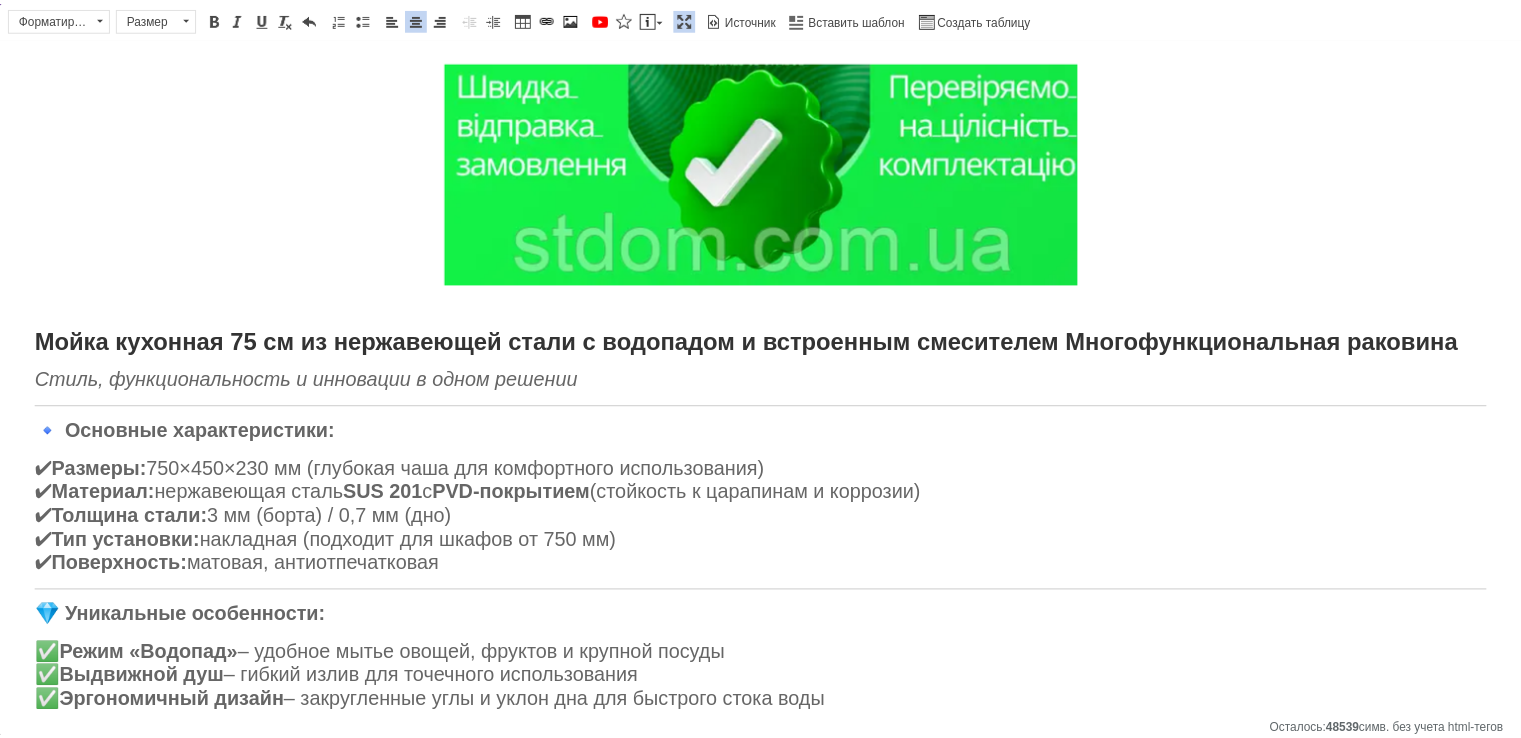 scroll, scrollTop: 100, scrollLeft: 0, axis: vertical 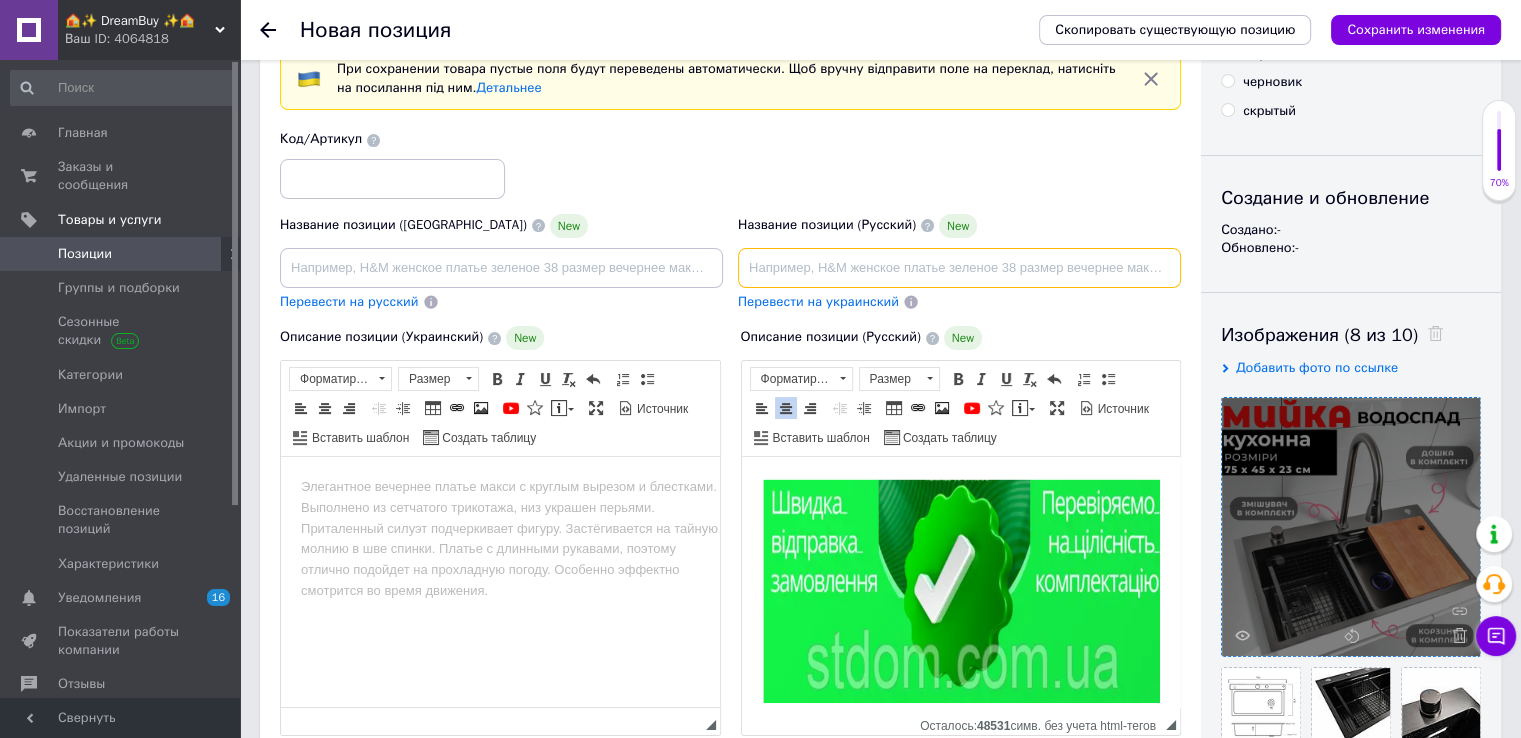paste on "Кухонная мойка 75 см с водопадом и встроенным смесителем, нержавеющая сталь" 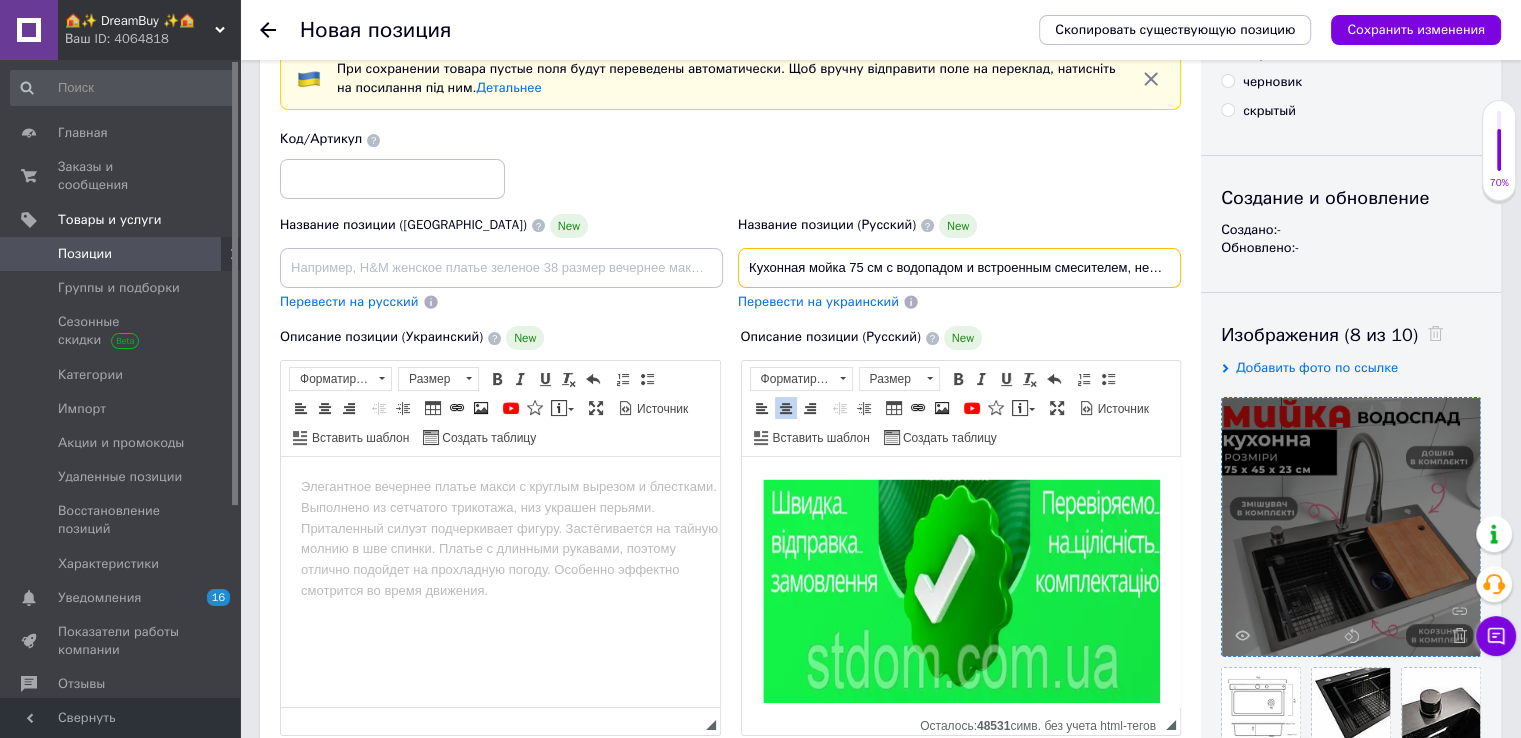 scroll, scrollTop: 0, scrollLeft: 90, axis: horizontal 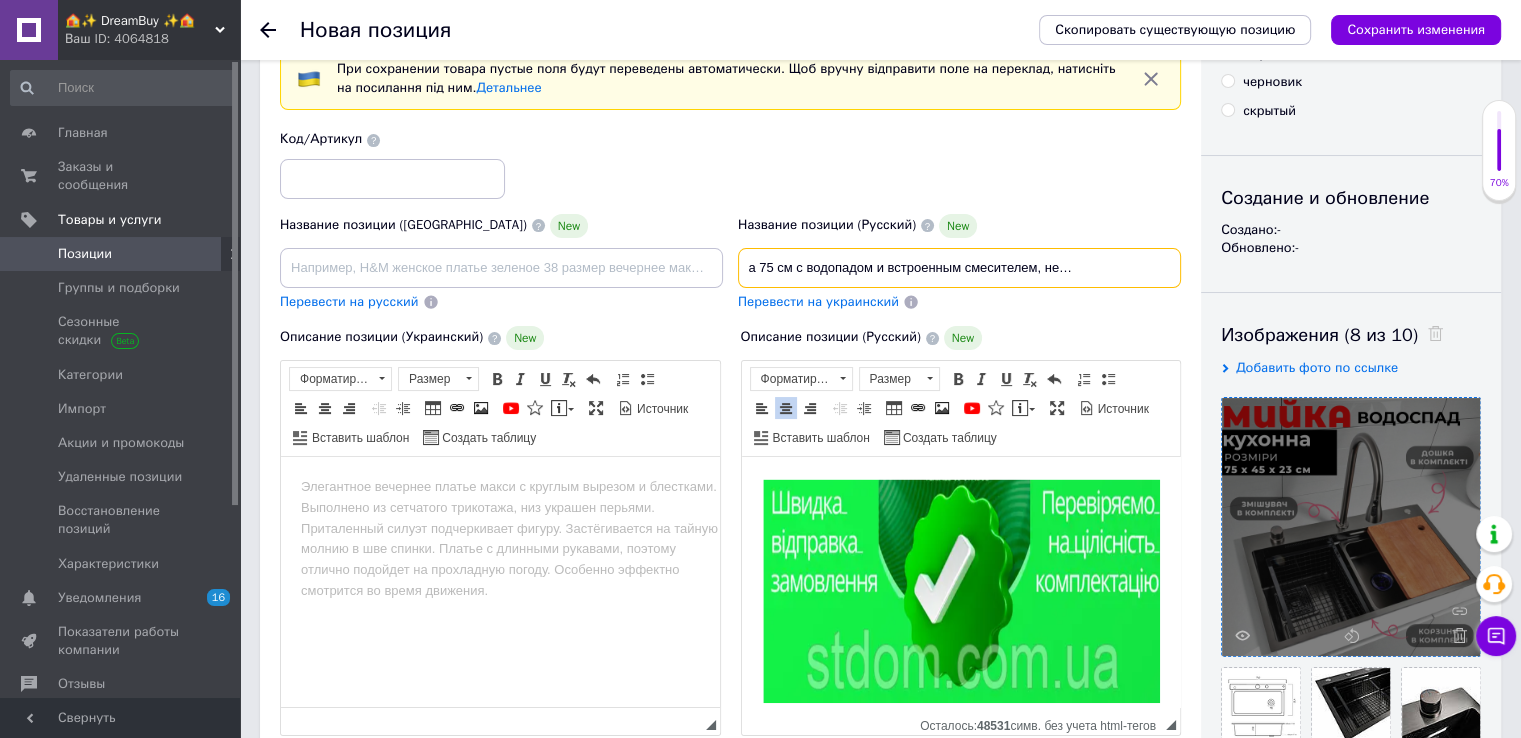 click on "Кухонная мойка 75 см с водопадом и встроенным смесителем, нержавеющая сталь" at bounding box center [959, 268] 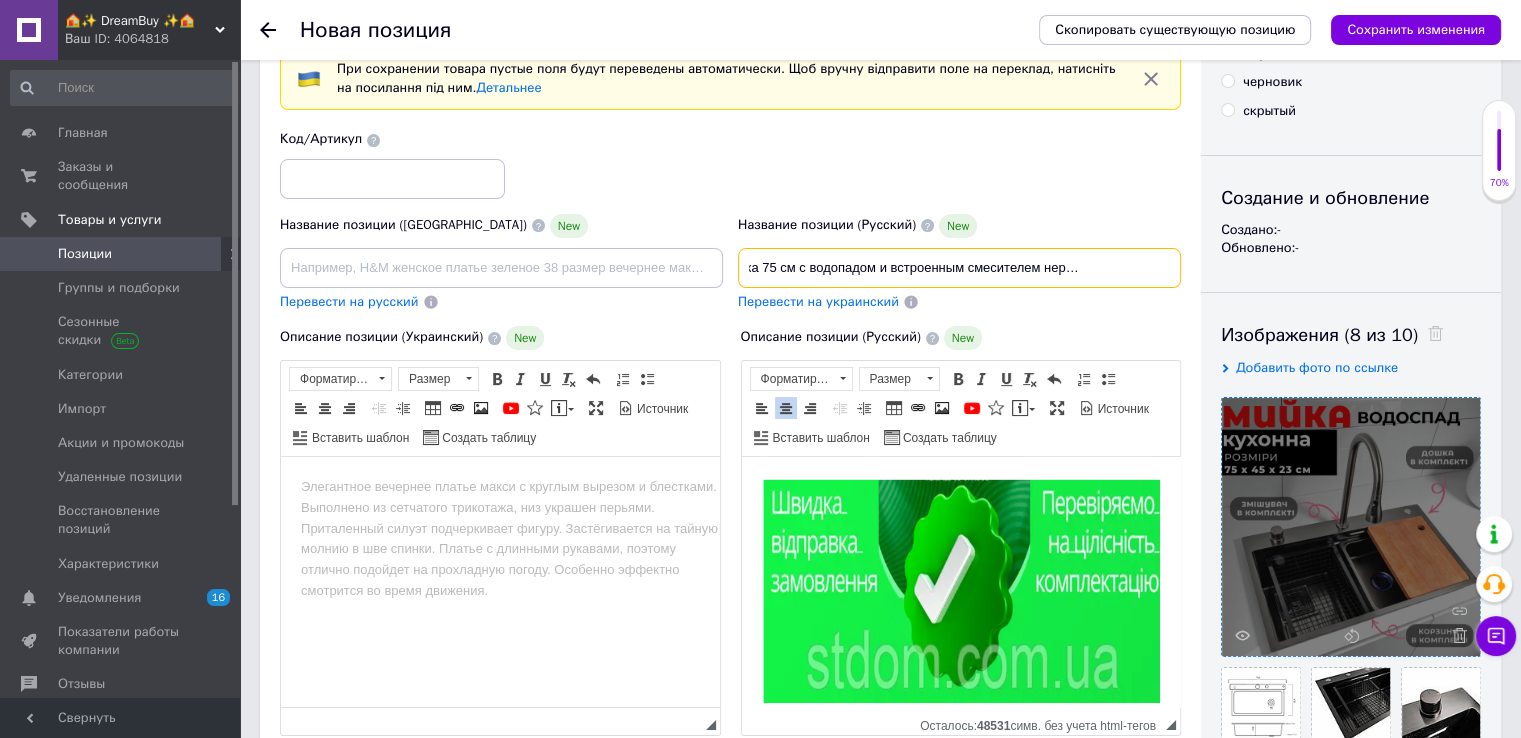 scroll, scrollTop: 0, scrollLeft: 83, axis: horizontal 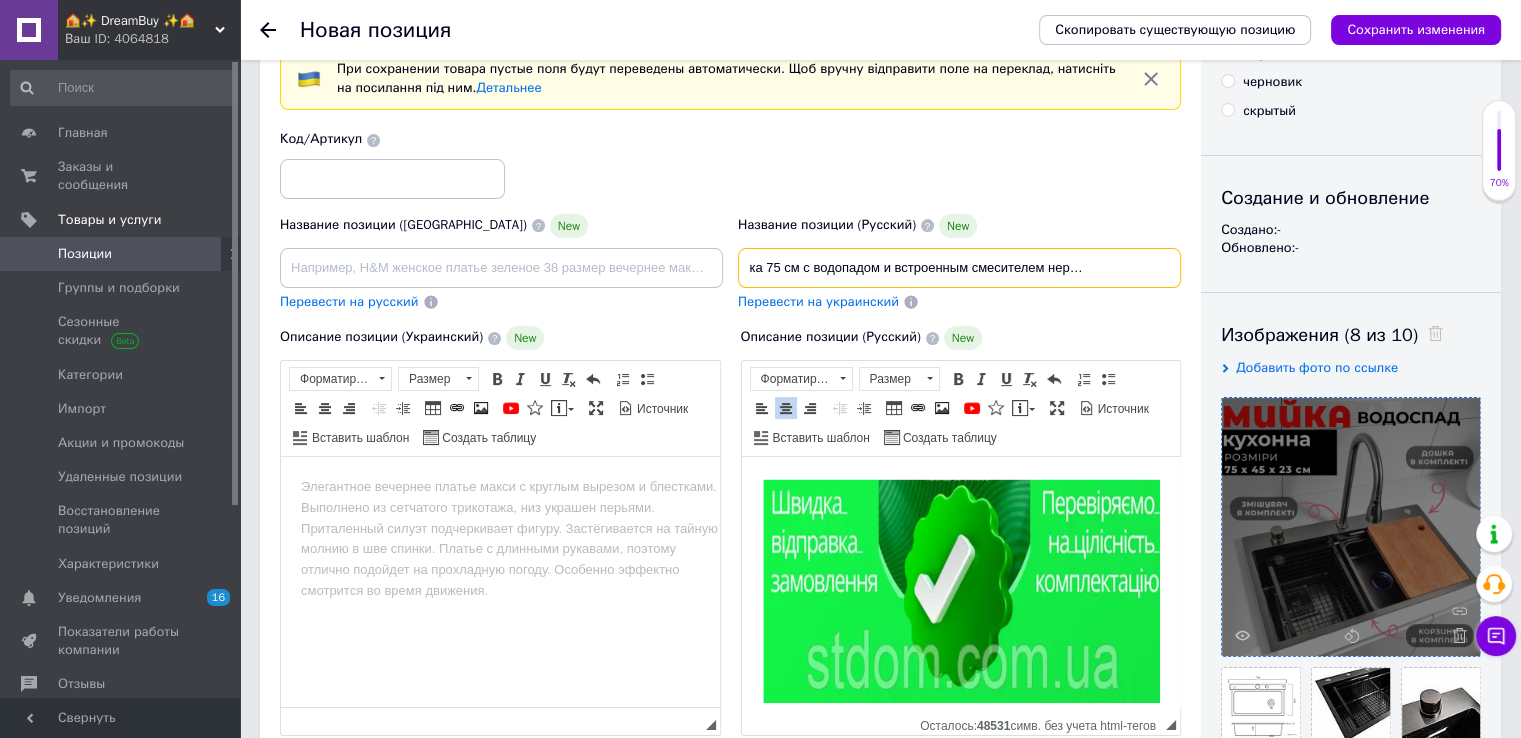 type on "Кухонная мойка 75 см с водопадом и встроенным смесителем нержавеющая сталь" 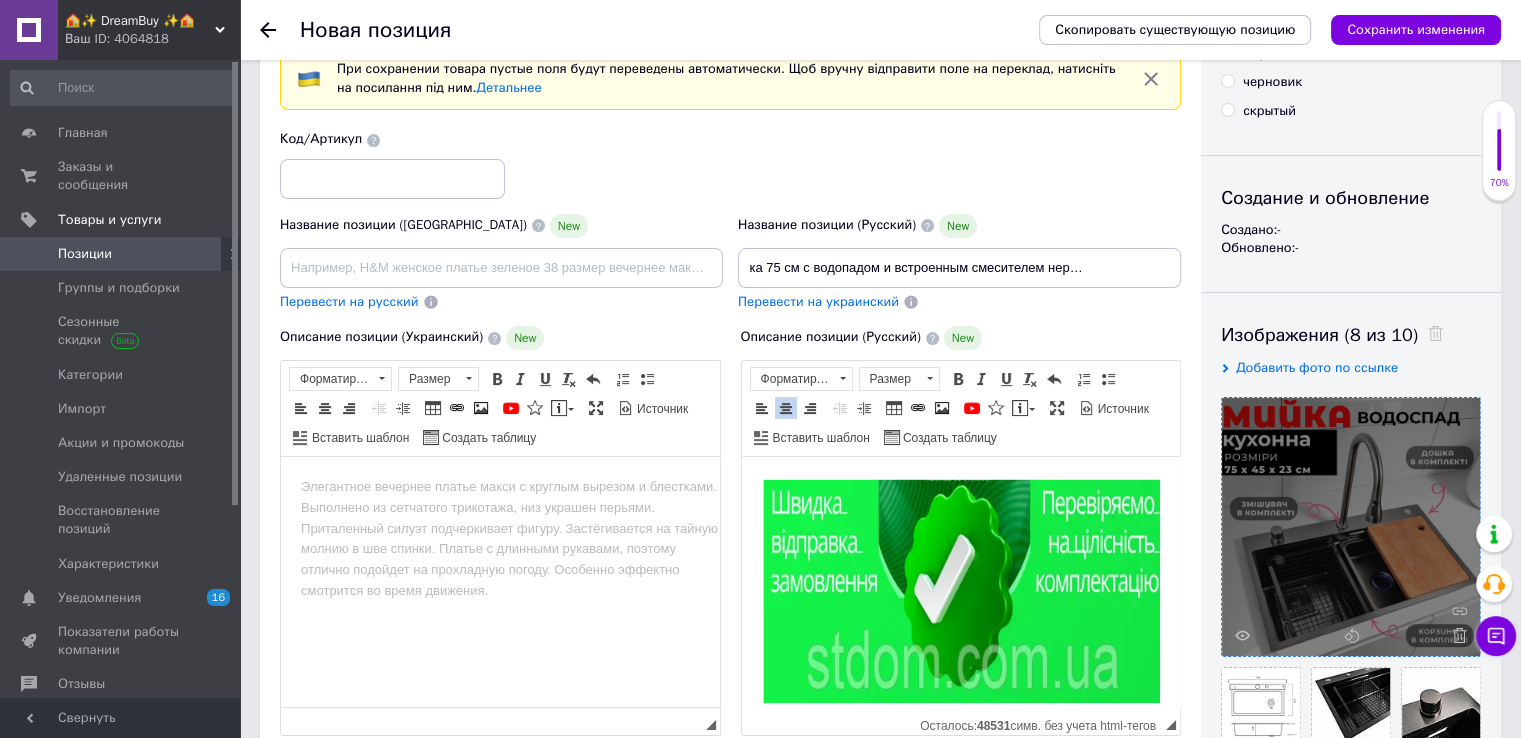 scroll, scrollTop: 0, scrollLeft: 0, axis: both 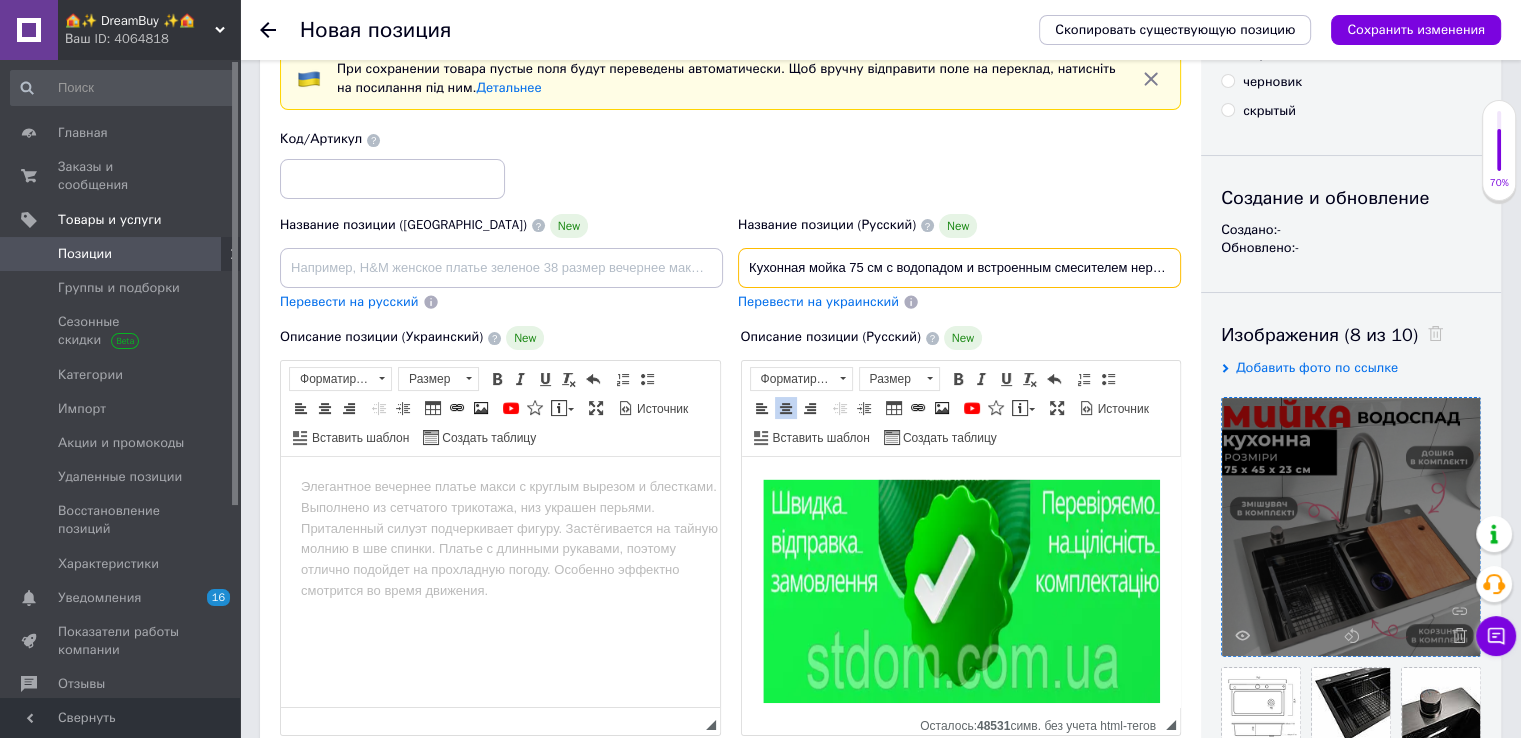 drag, startPoint x: 960, startPoint y: 272, endPoint x: 713, endPoint y: 271, distance: 247.00203 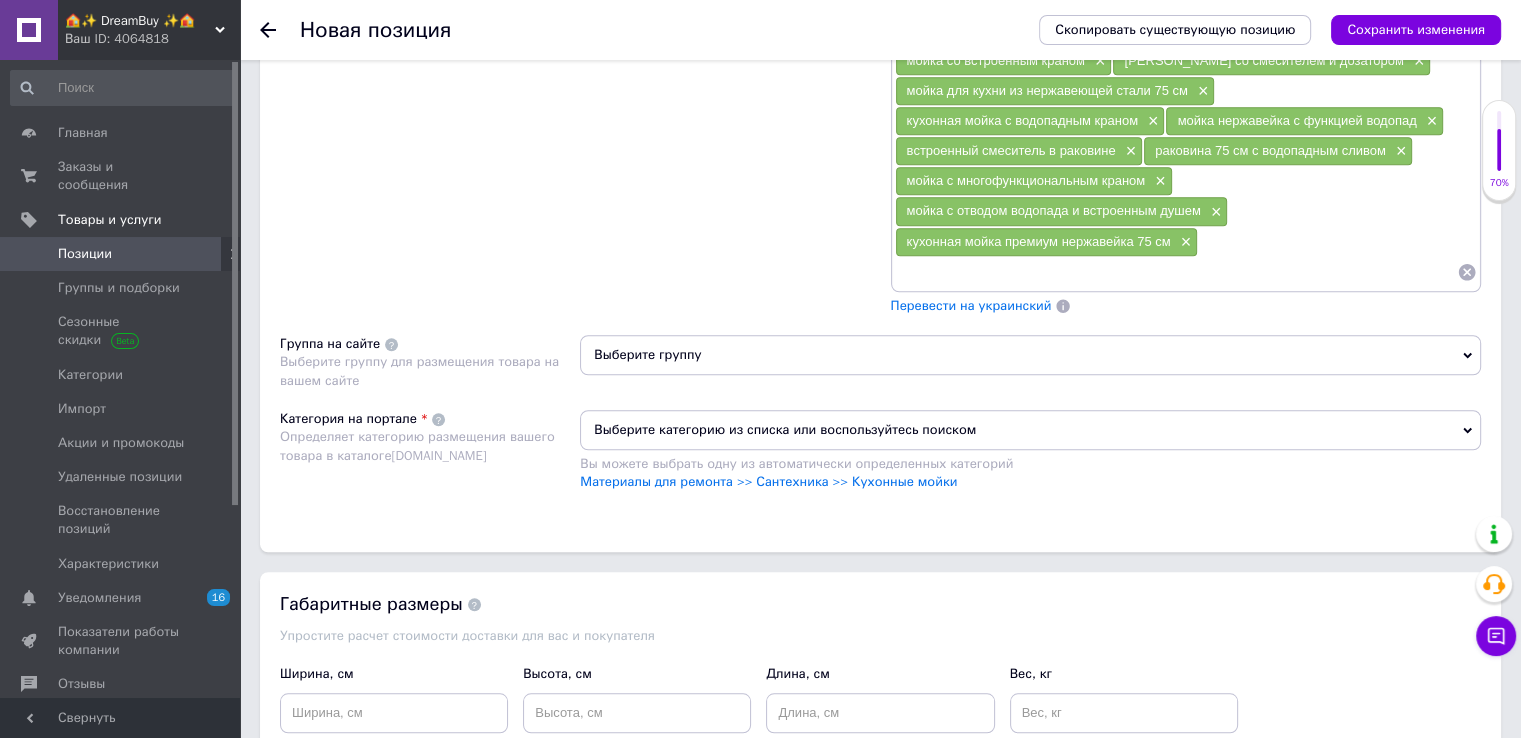 scroll, scrollTop: 1671, scrollLeft: 0, axis: vertical 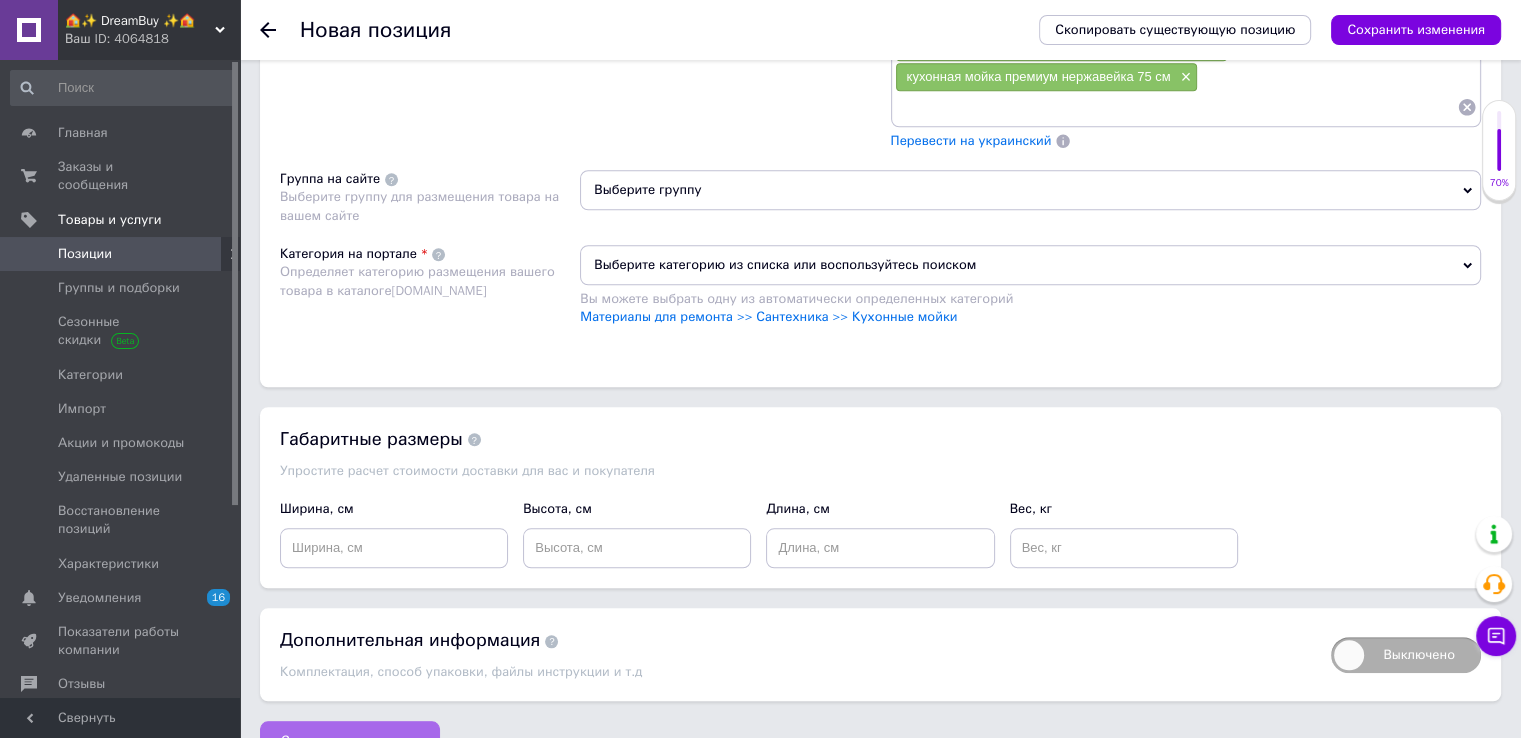 click on "Сохранить изменения" at bounding box center (350, 741) 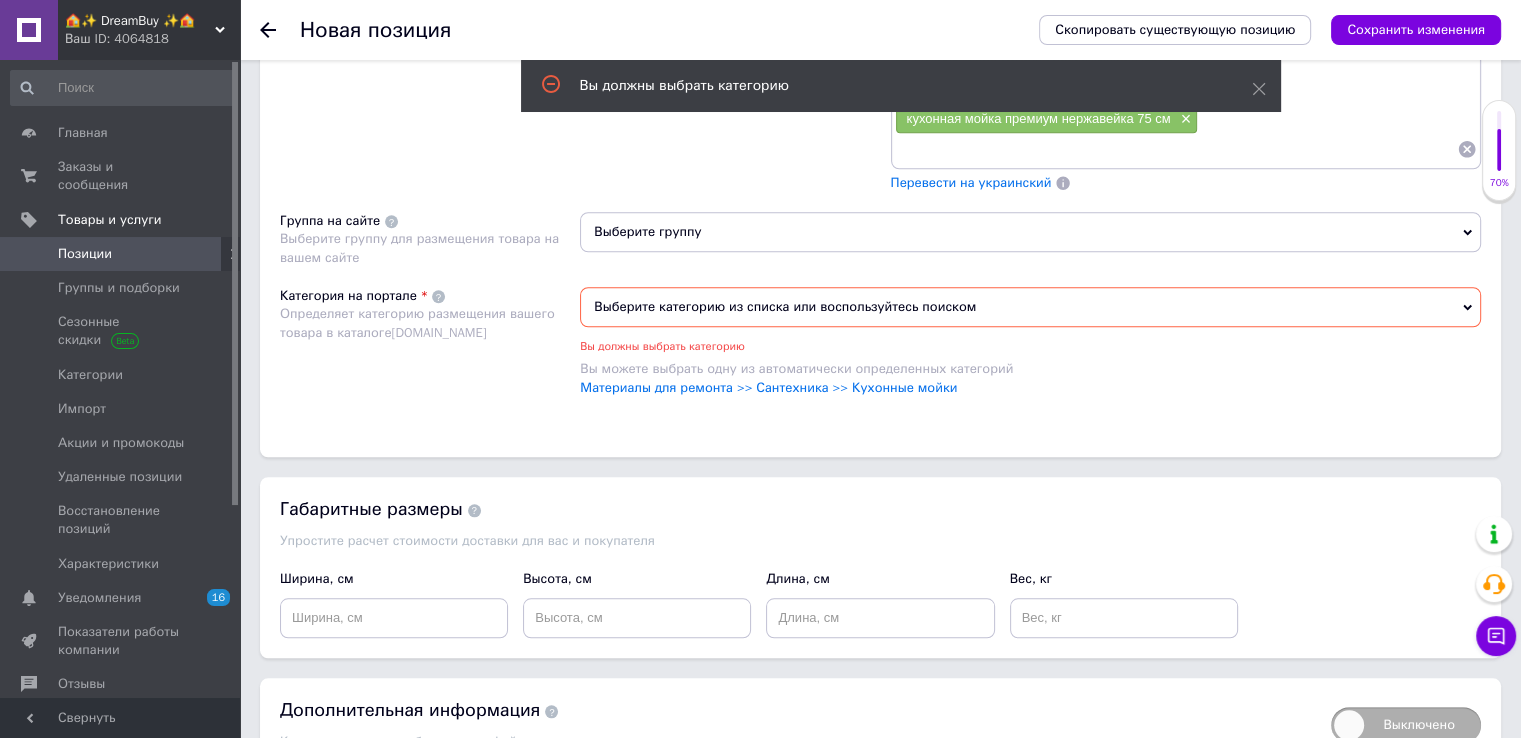 scroll, scrollTop: 1564, scrollLeft: 0, axis: vertical 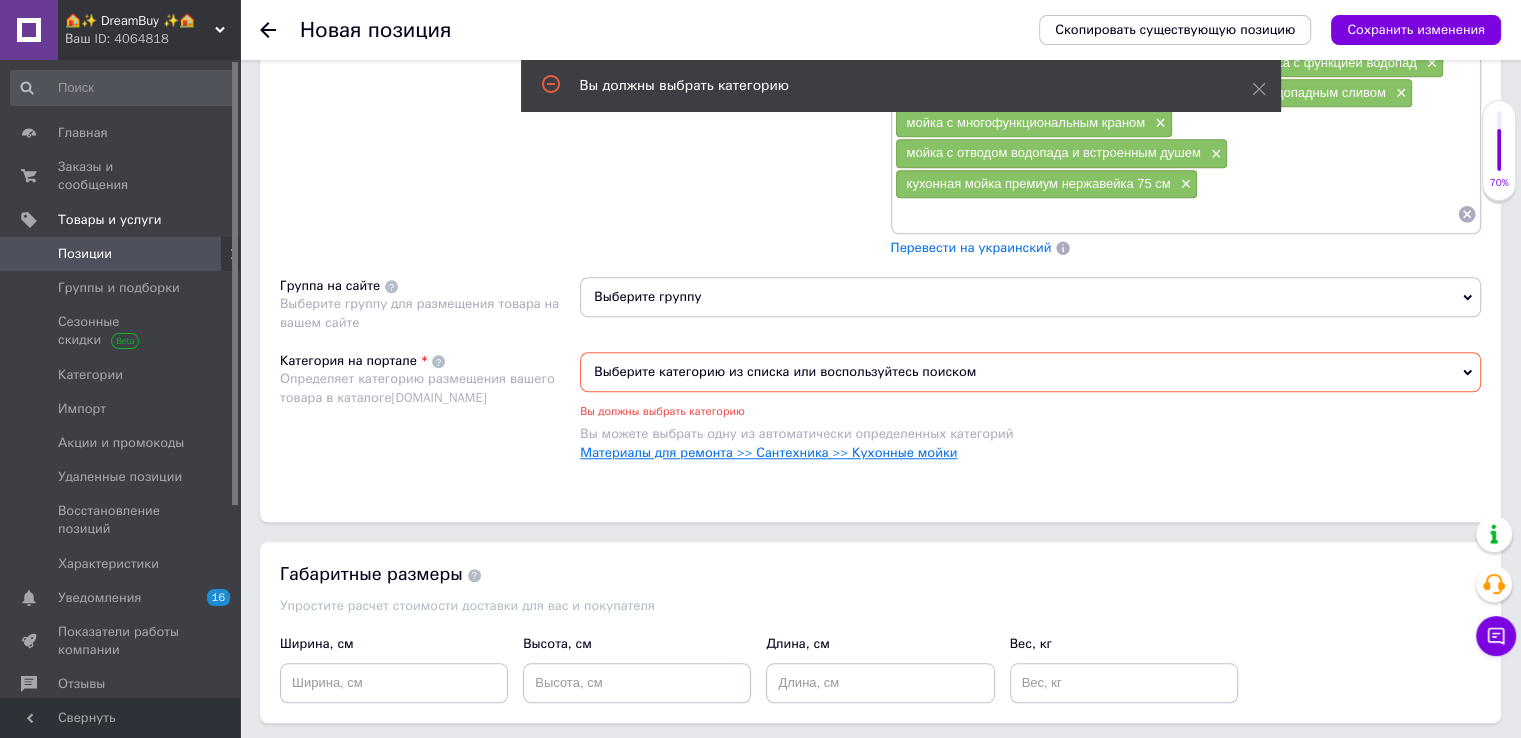 click on "Материалы для ремонта >> Сантехника >> Кухонные мойки" at bounding box center (768, 452) 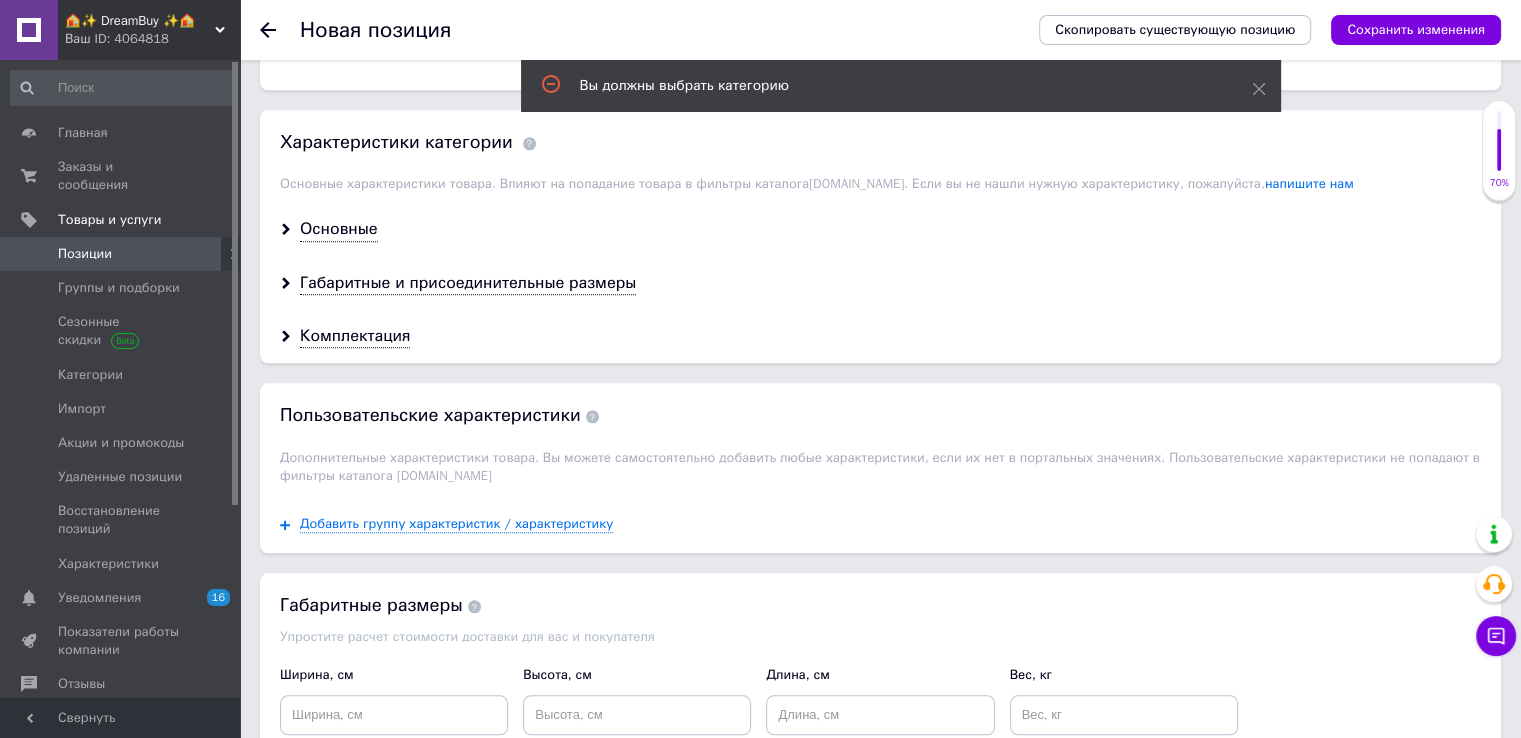 scroll, scrollTop: 2162, scrollLeft: 0, axis: vertical 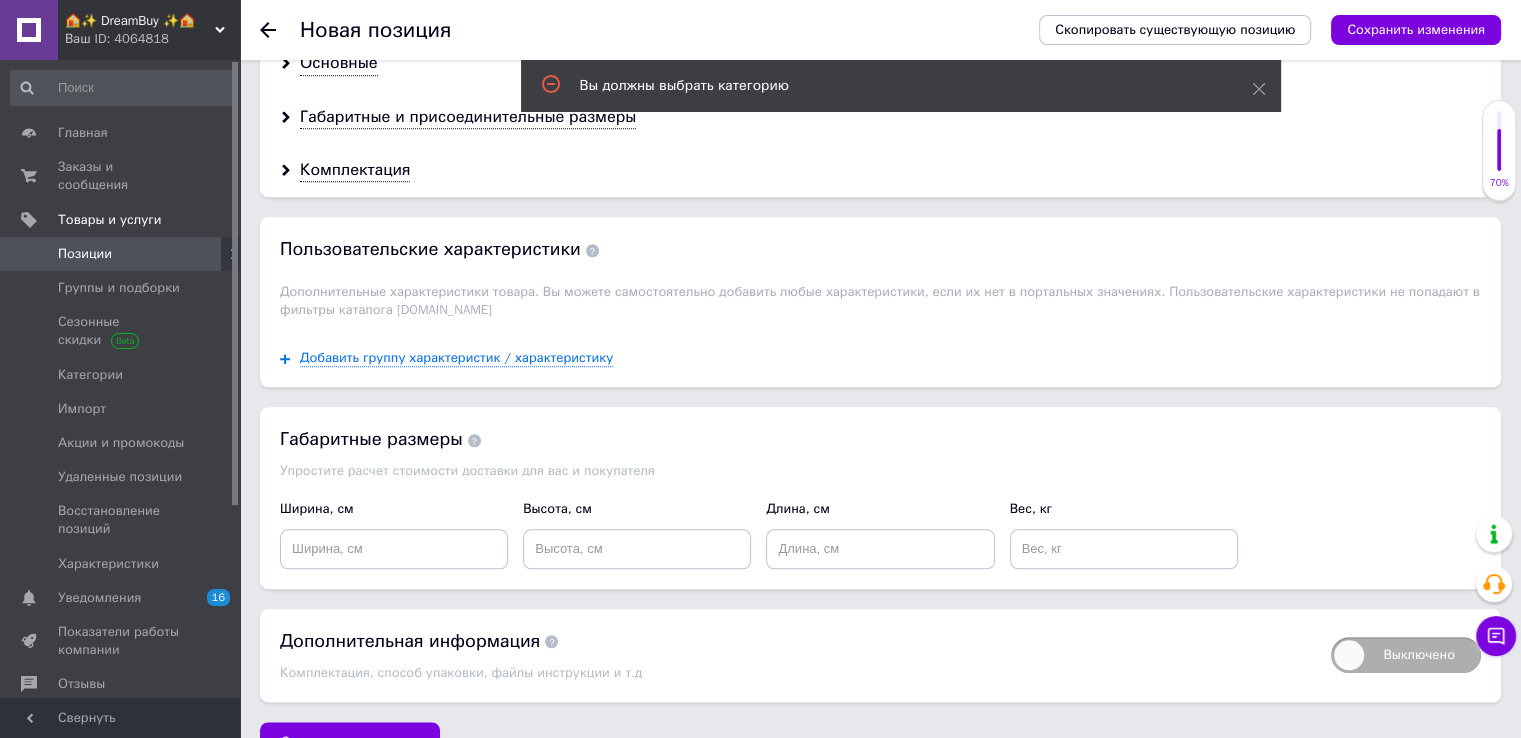 click on "Добавить группу характеристик / характеристику" at bounding box center [880, 358] 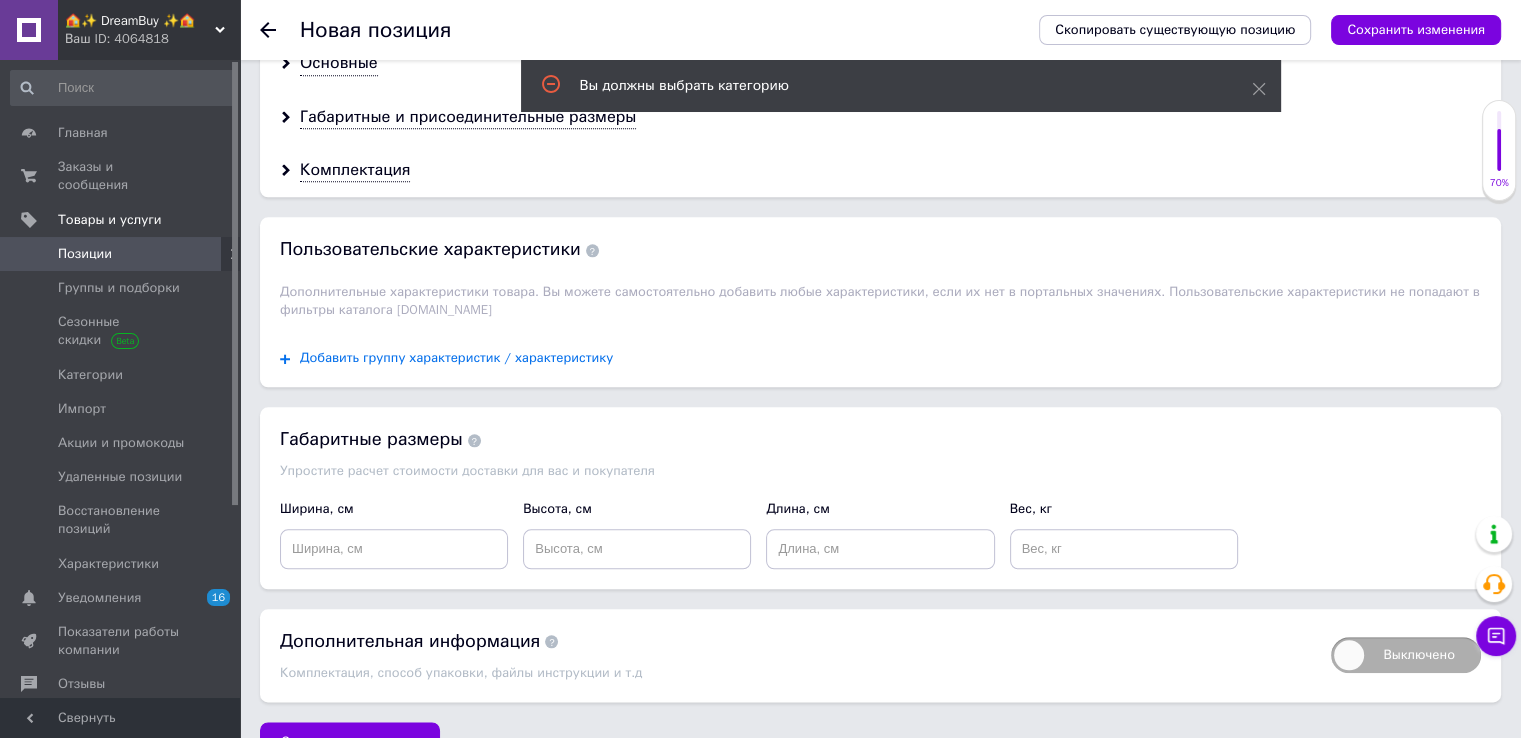 click on "Добавить группу характеристик / характеристику" at bounding box center [456, 358] 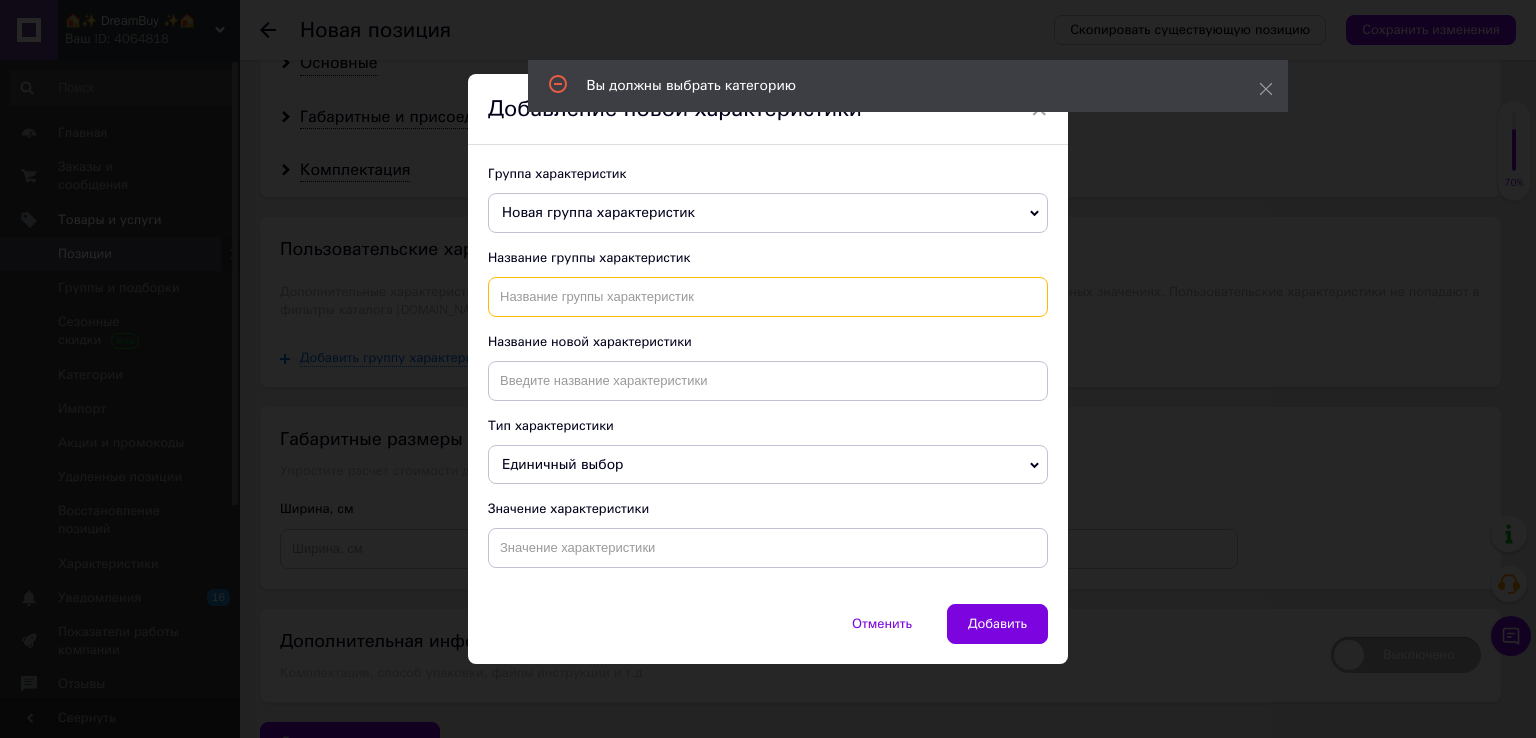 click at bounding box center [768, 297] 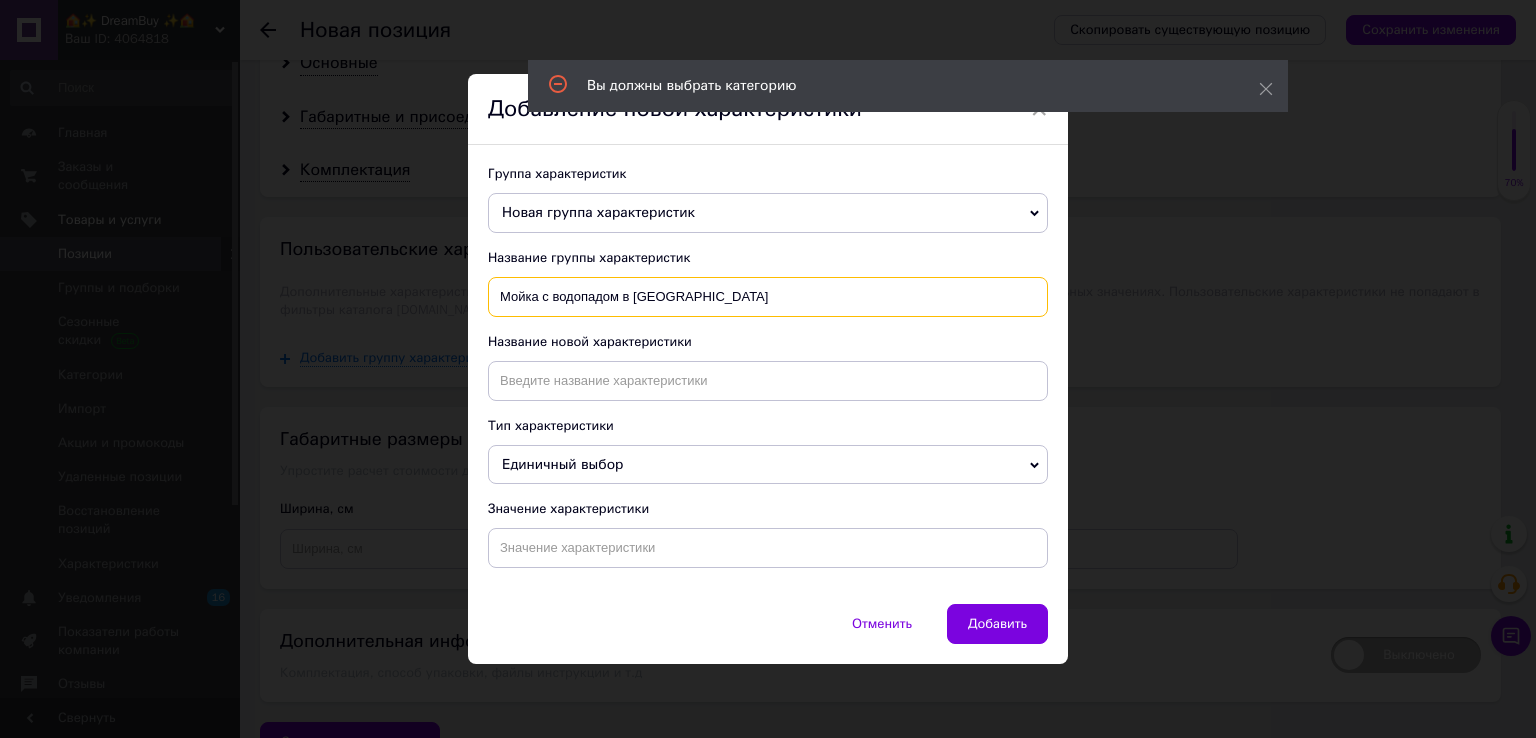 drag, startPoint x: 620, startPoint y: 299, endPoint x: 800, endPoint y: 299, distance: 180 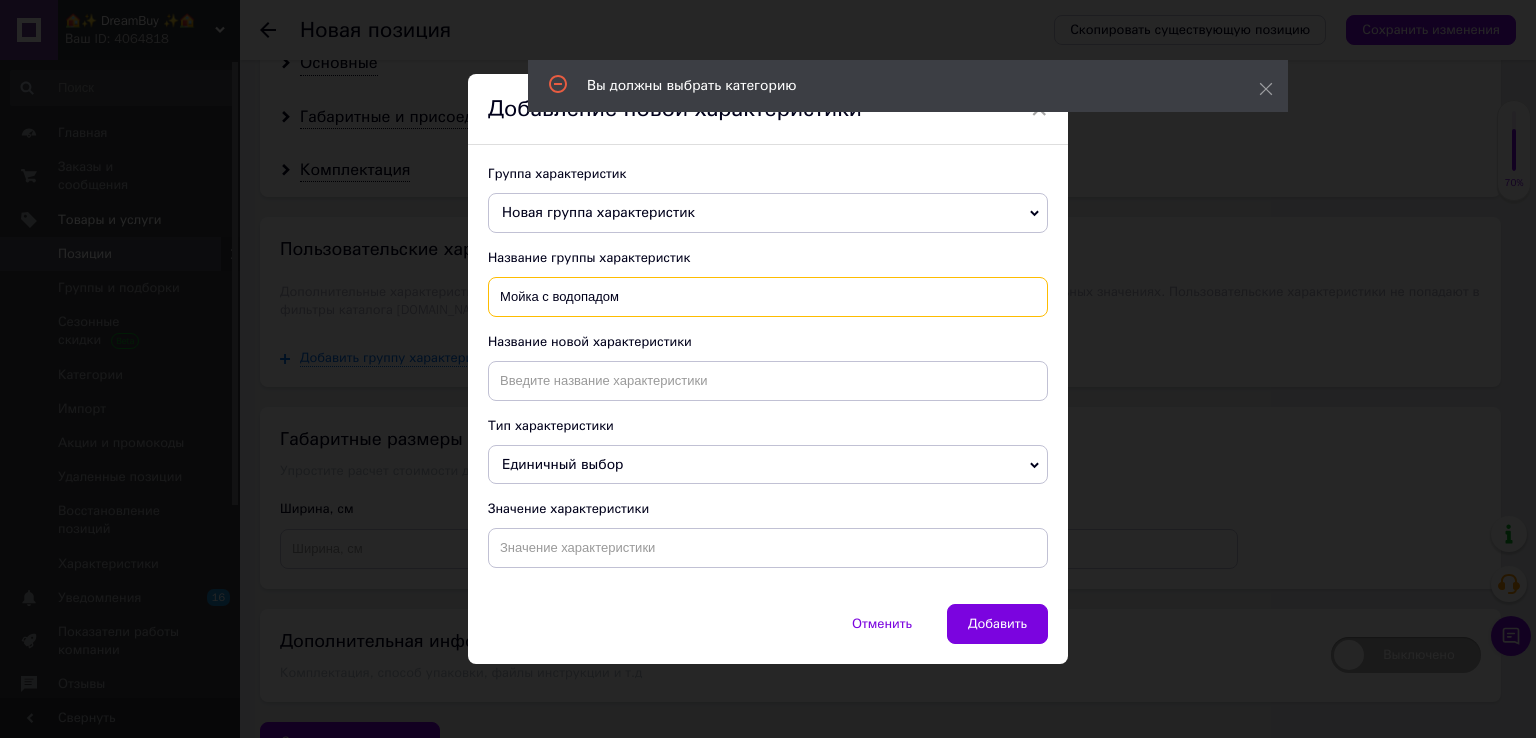 type on "Мойка с водопадом" 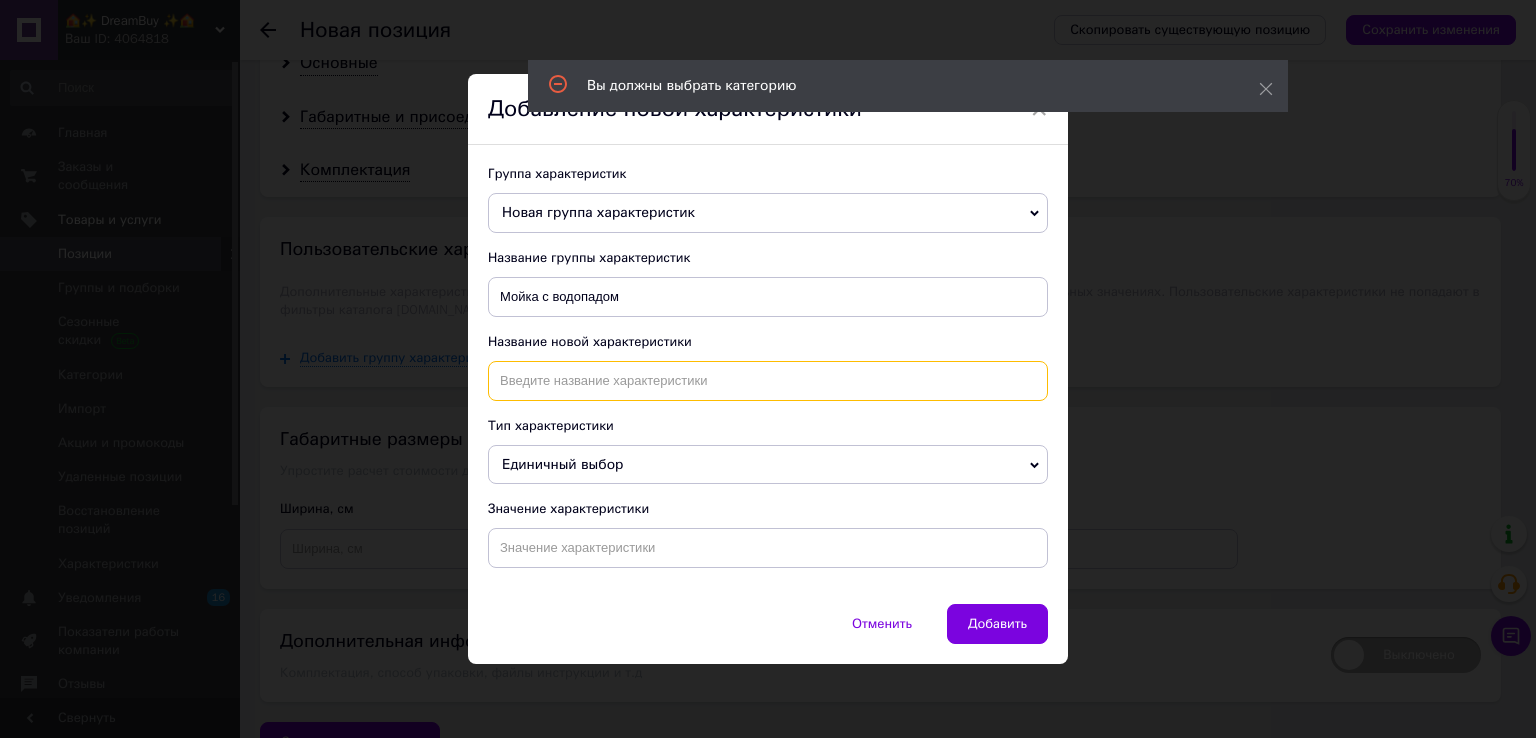 drag, startPoint x: 616, startPoint y: 382, endPoint x: 614, endPoint y: 448, distance: 66.0303 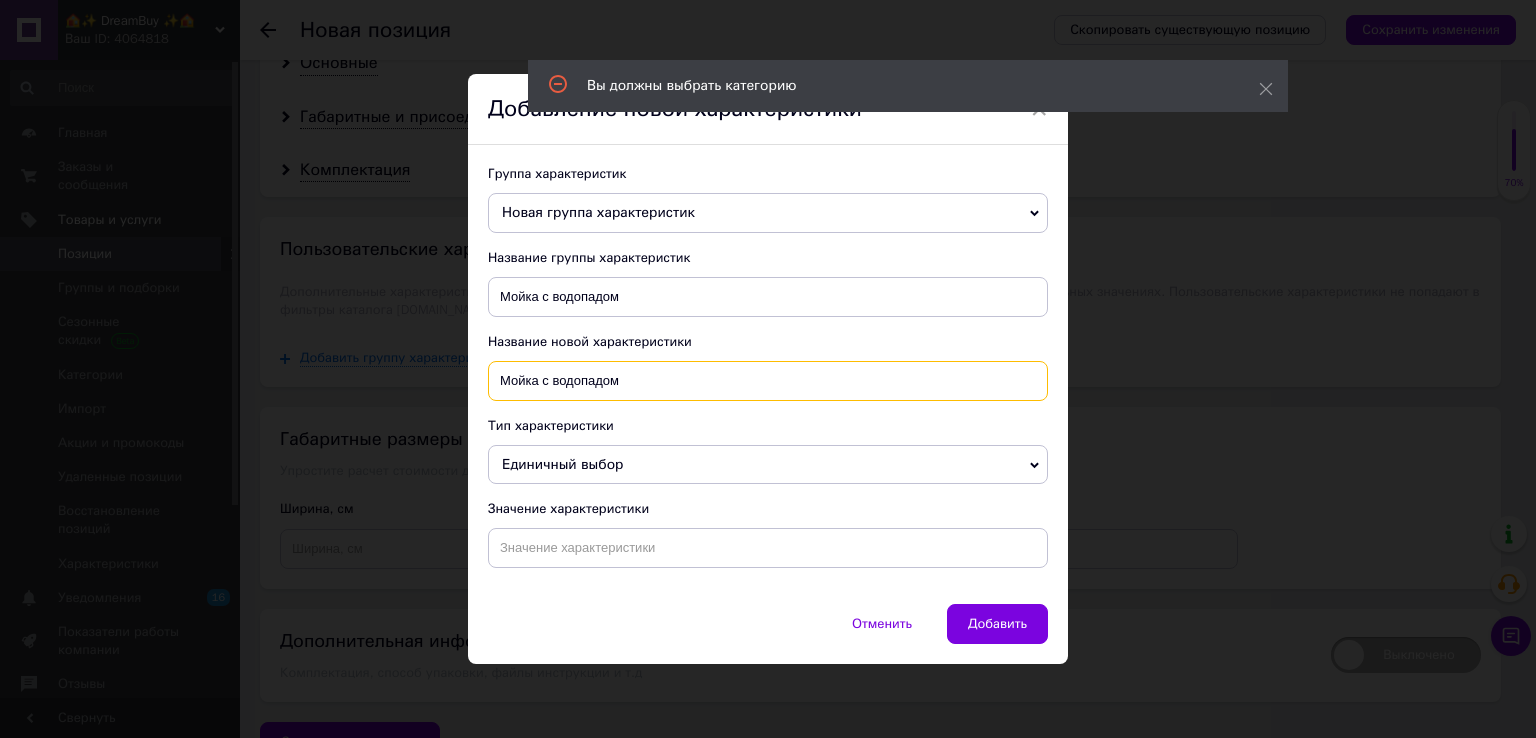 type on "Мойка с водопадом" 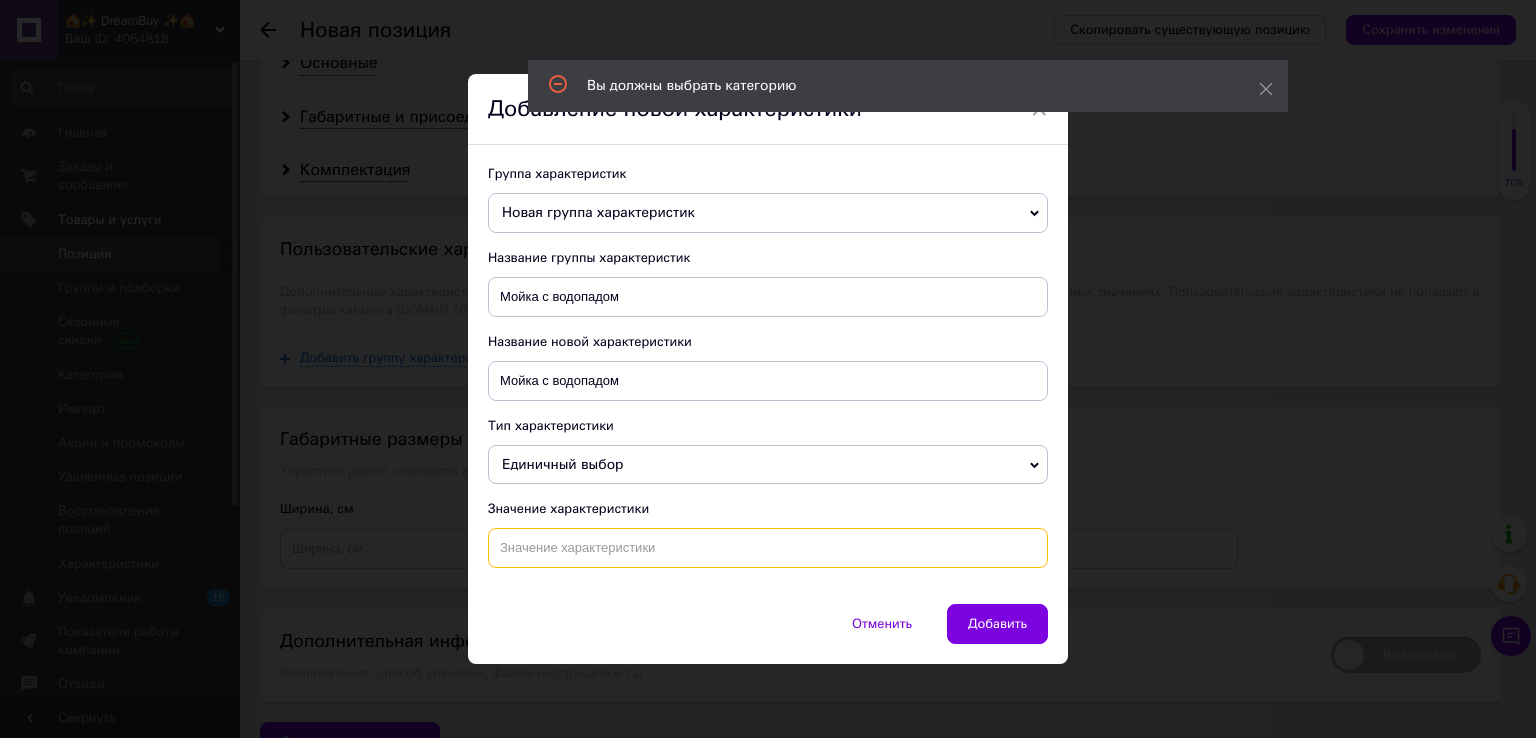 click at bounding box center [768, 548] 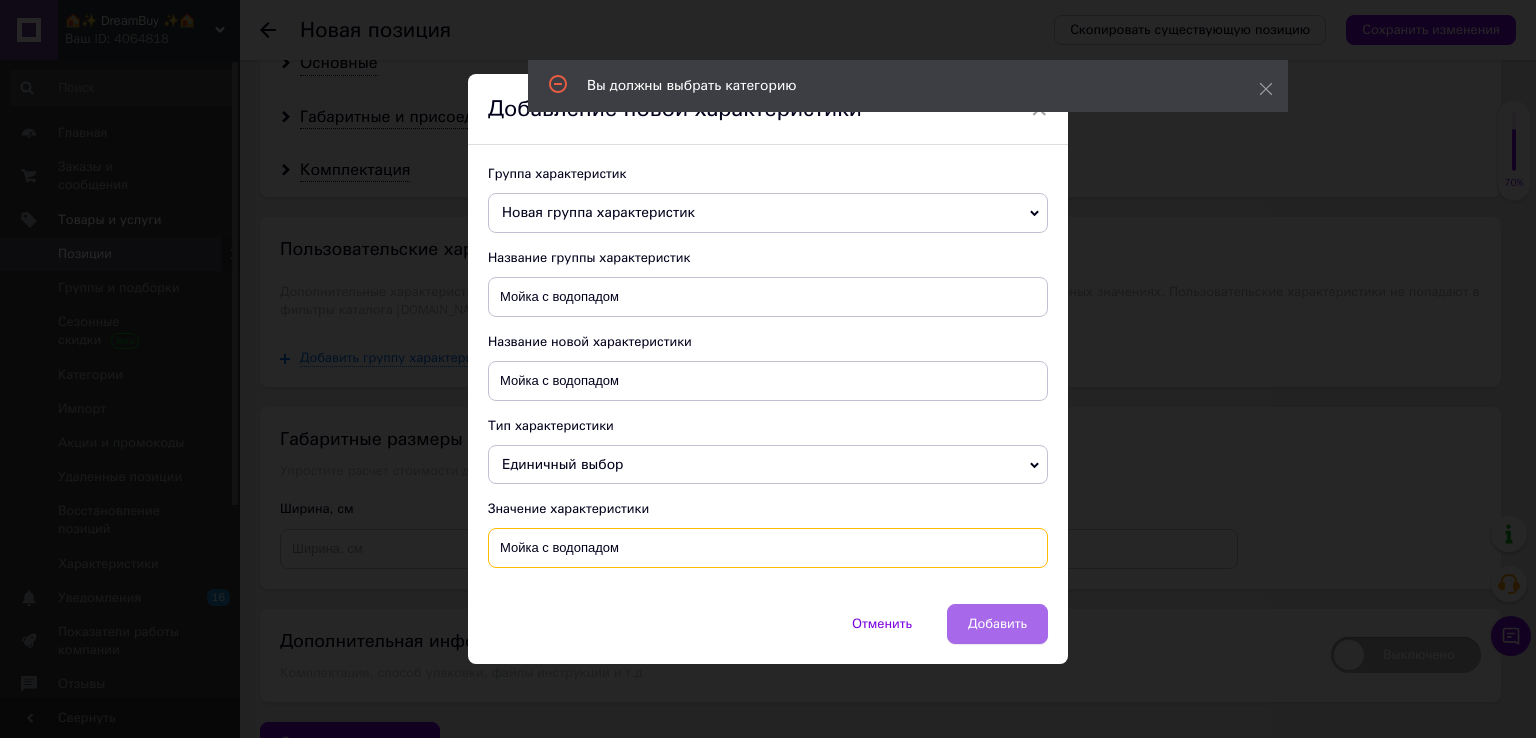 type on "Мойка с водопадом" 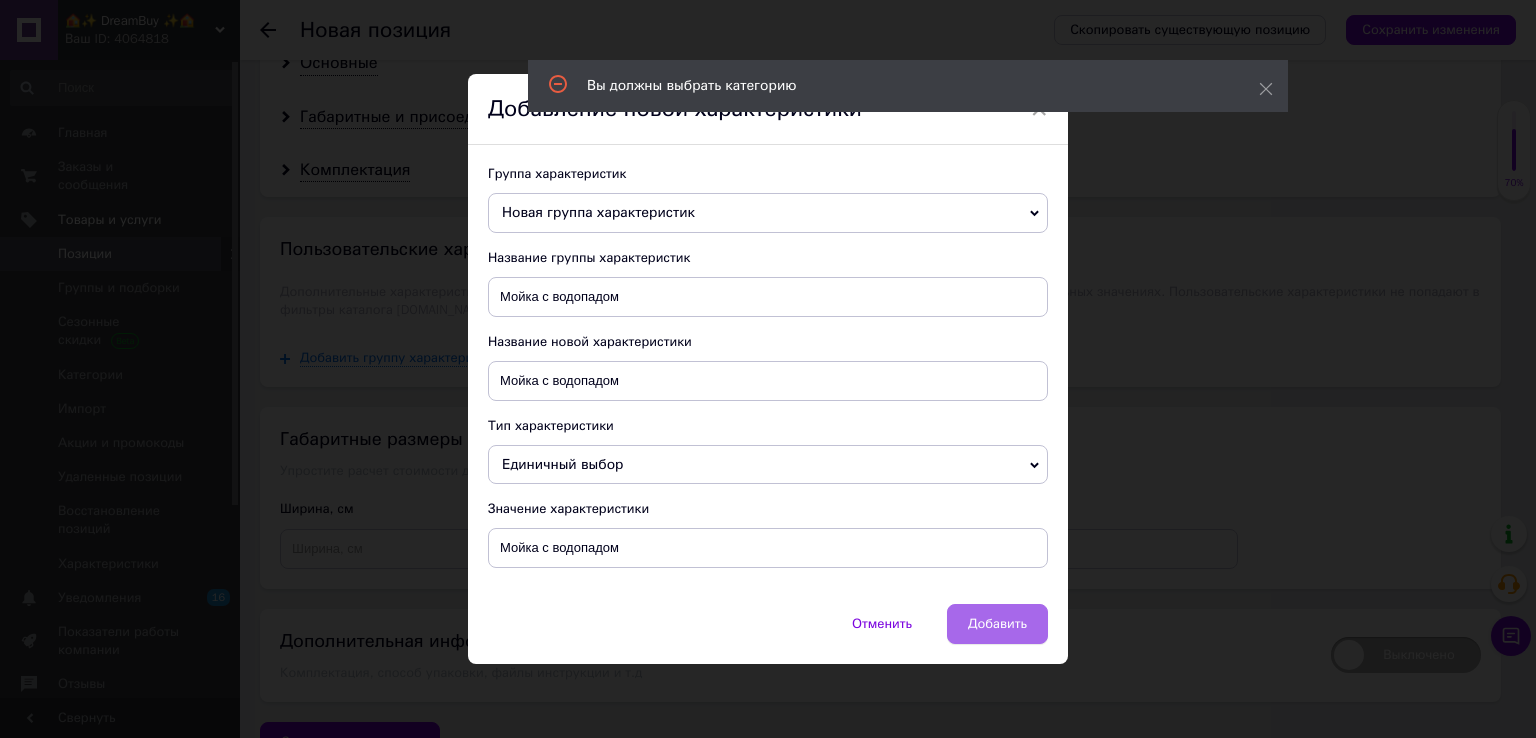 click on "Добавить" at bounding box center [997, 624] 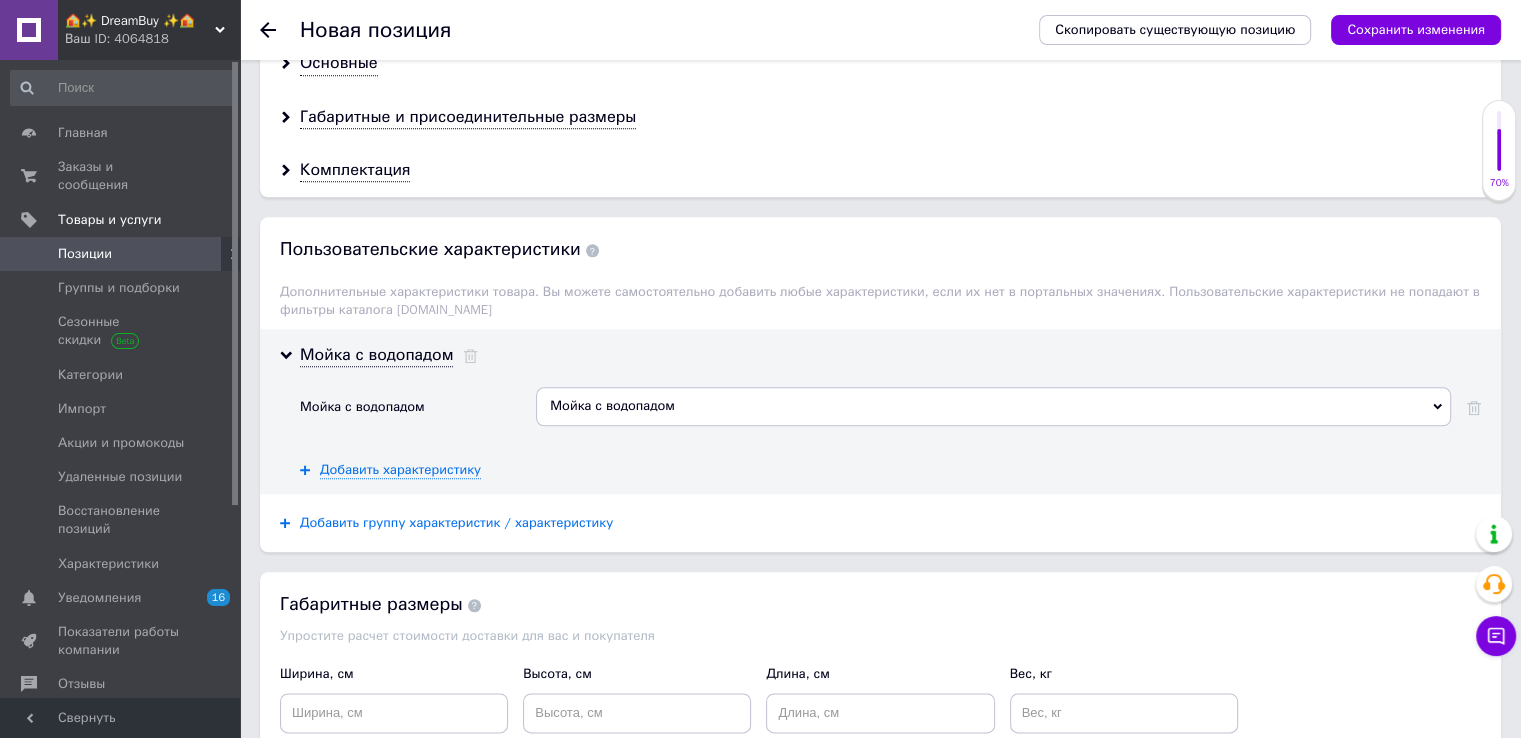 click on "Добавить группу характеристик / характеристику" at bounding box center (456, 523) 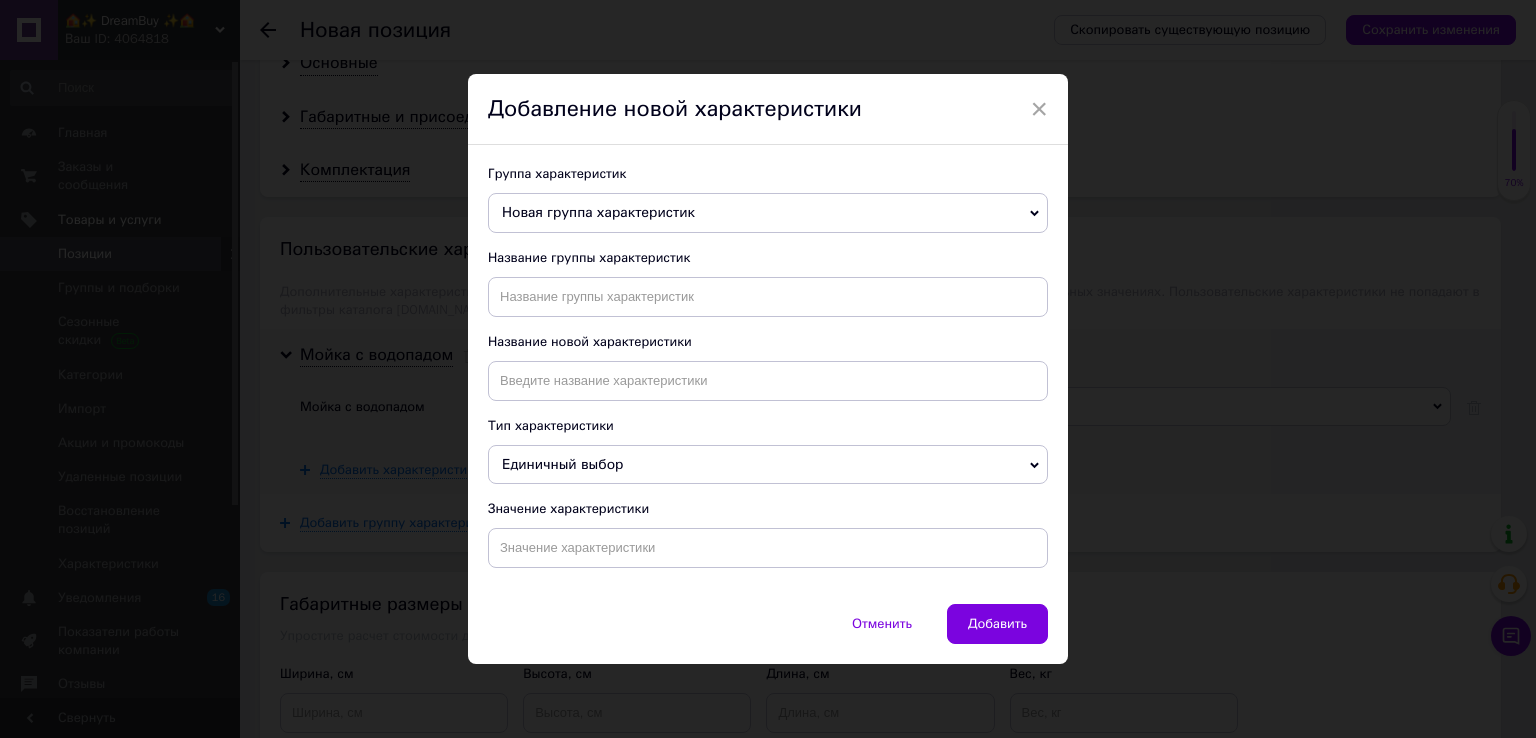 click on "Название новой характеристики" at bounding box center [768, 367] 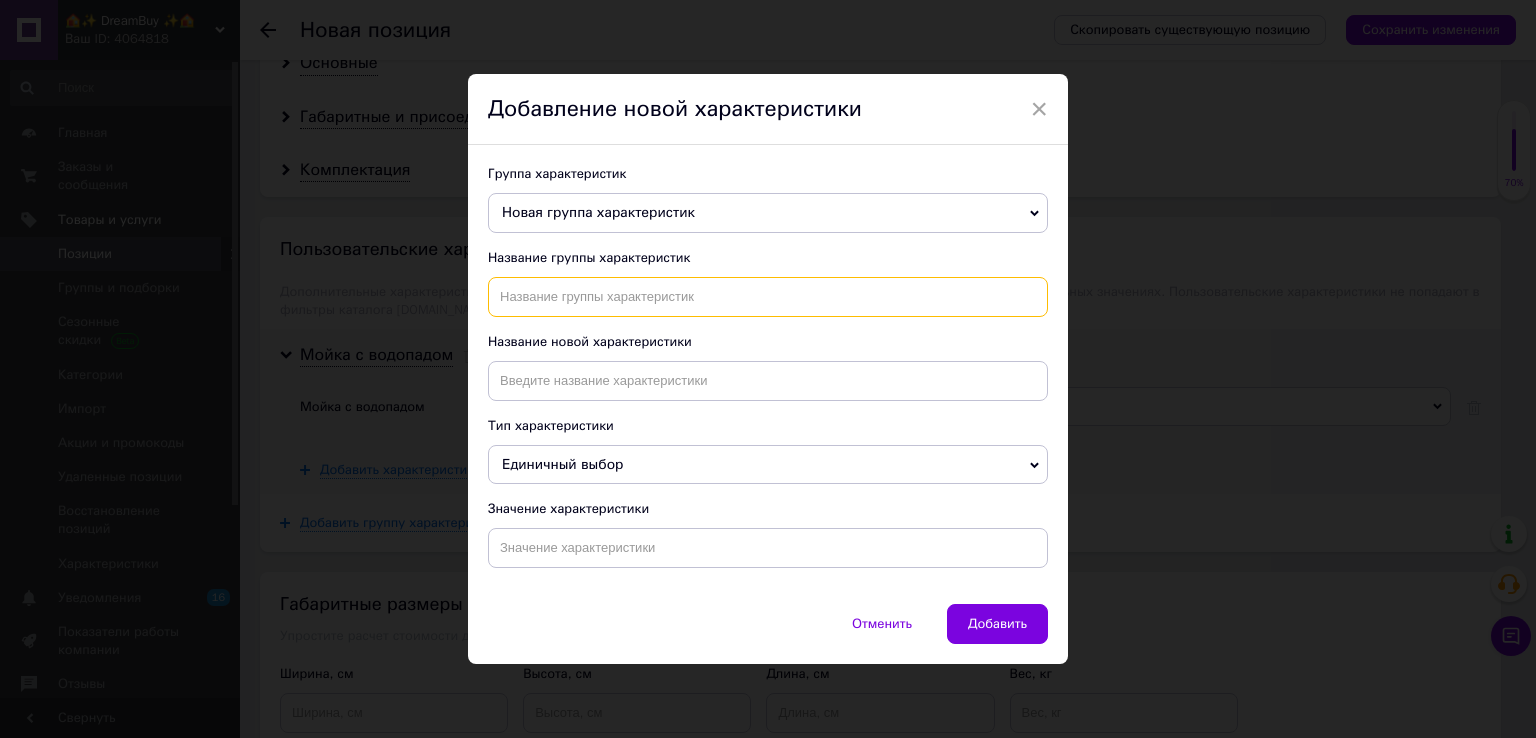 click at bounding box center [768, 297] 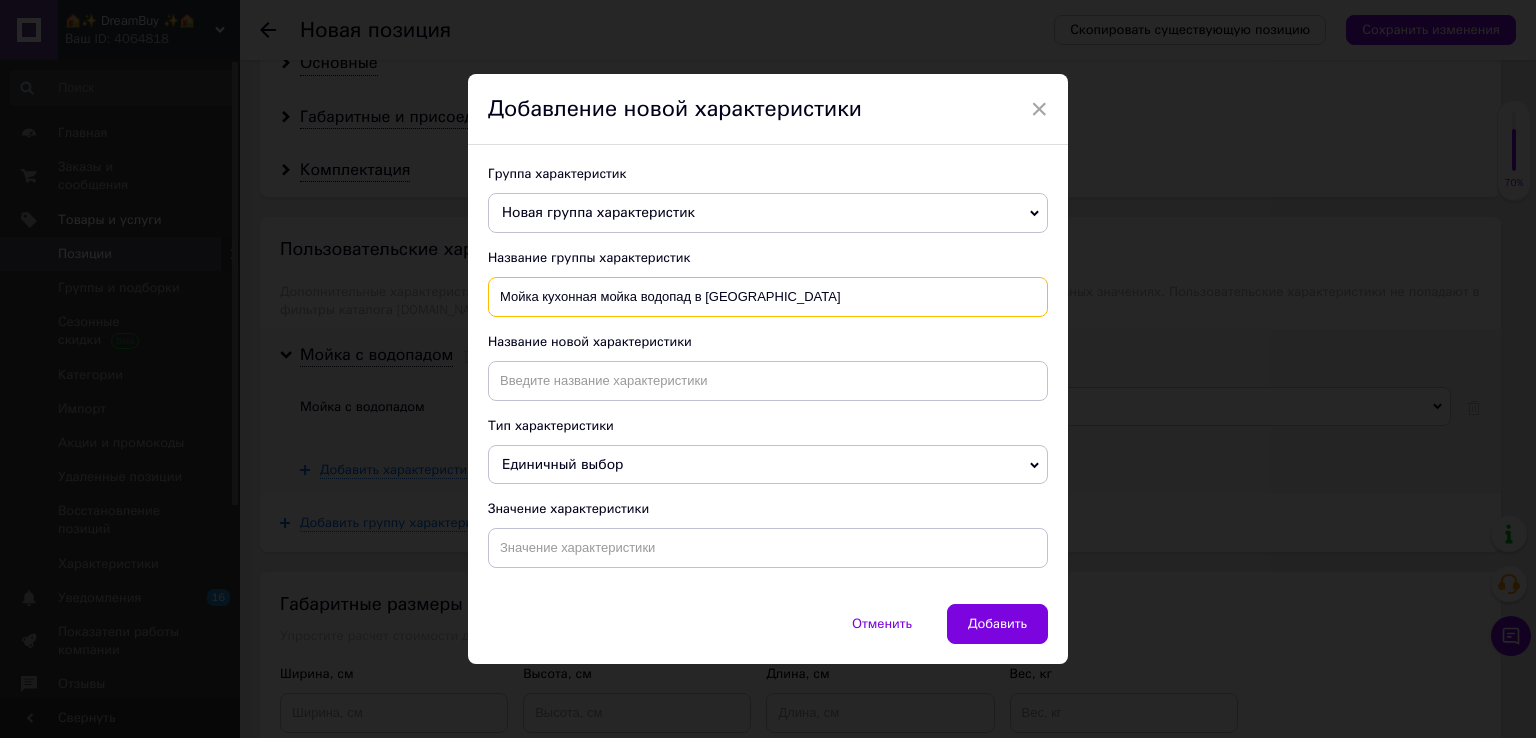 drag, startPoint x: 689, startPoint y: 301, endPoint x: 895, endPoint y: 299, distance: 206.0097 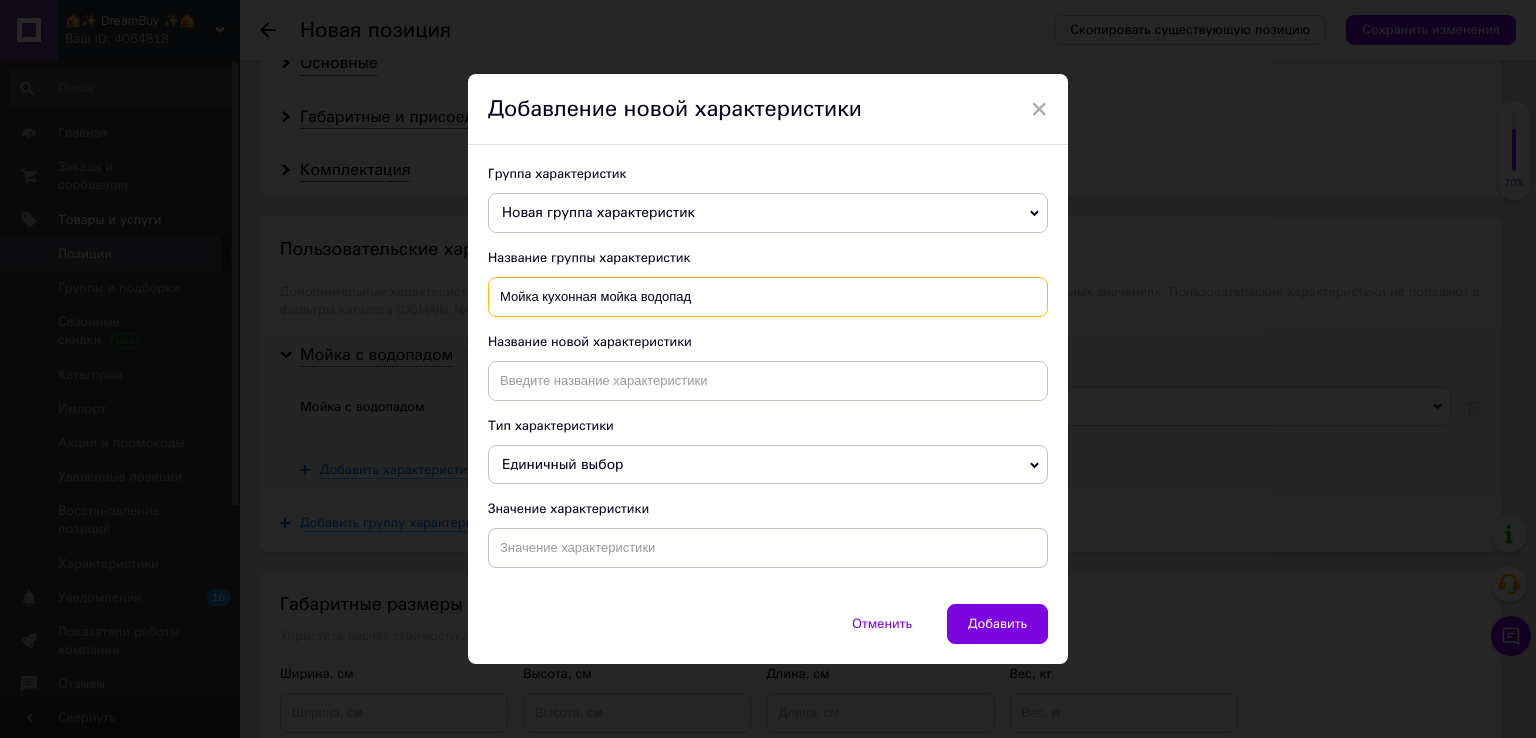 type on "Мойка кухонная мойка водопад" 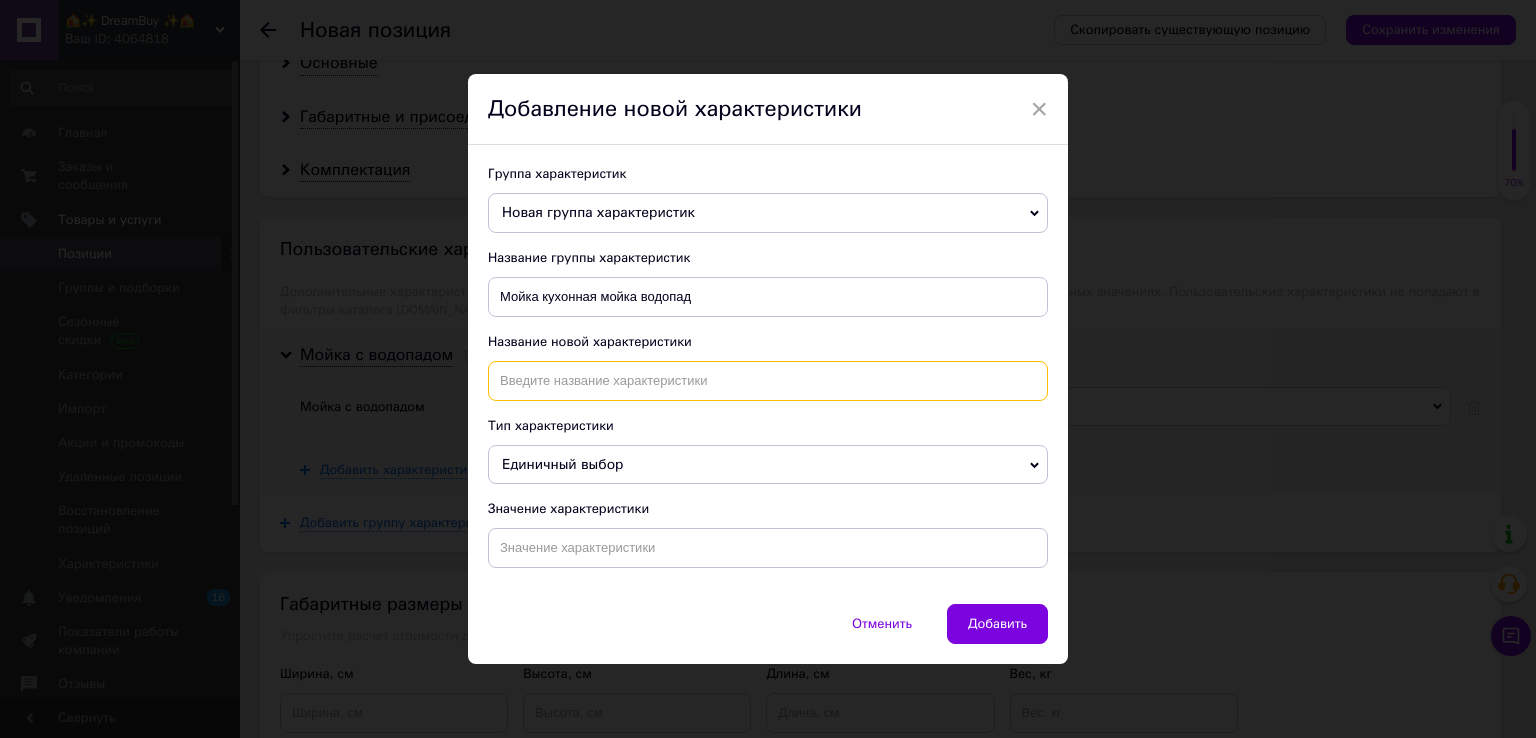 click at bounding box center (768, 381) 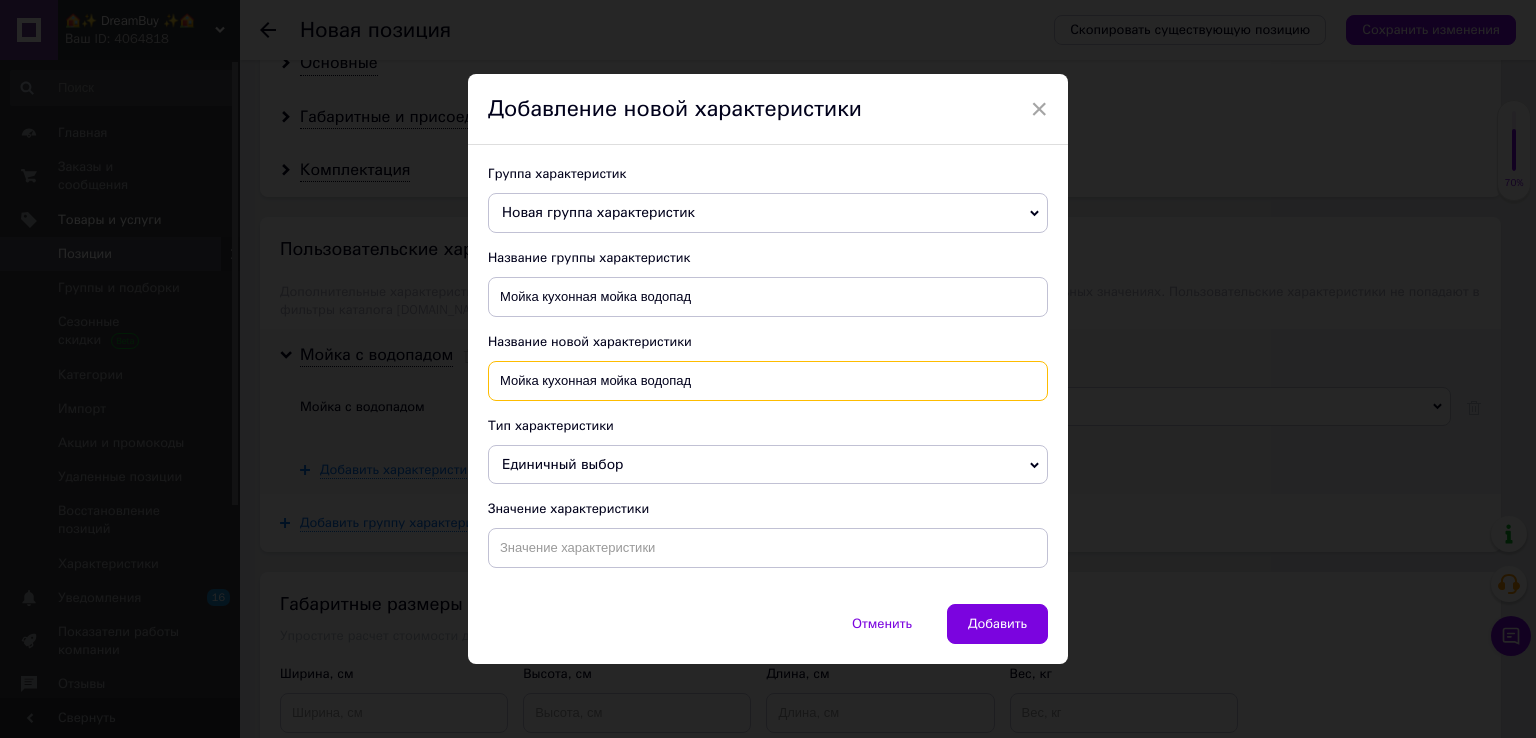 type on "Мойка кухонная мойка водопад" 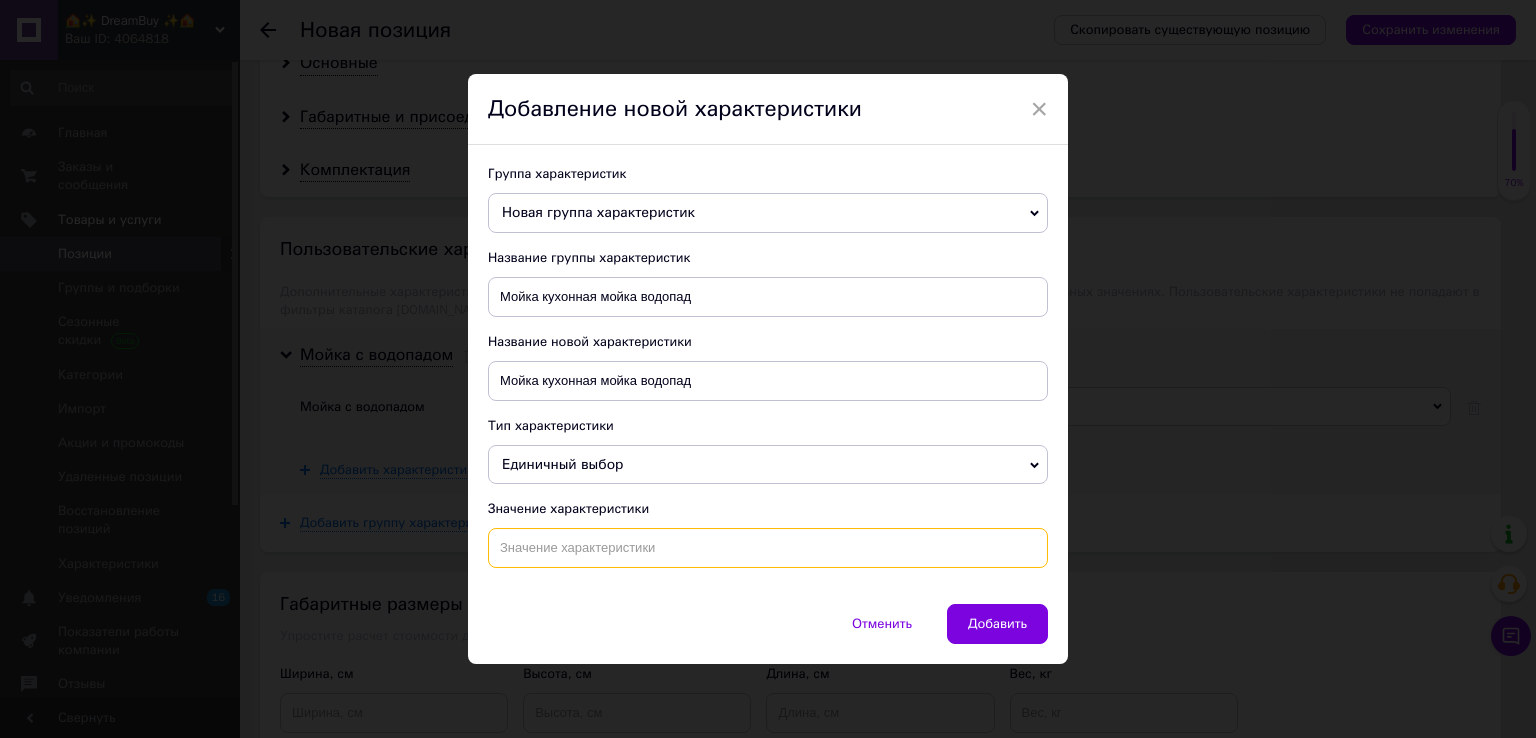 click at bounding box center (768, 548) 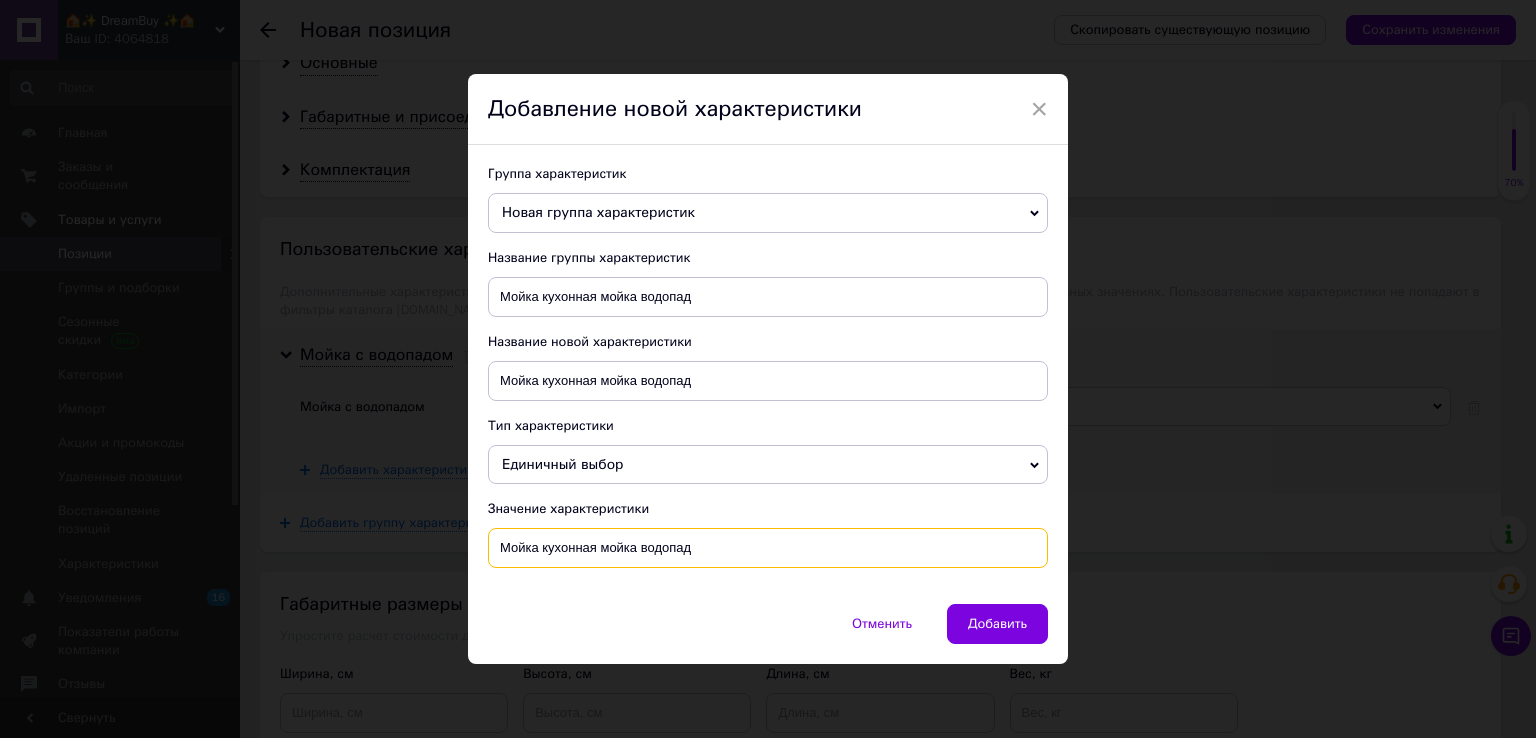 type on "Мойка кухонная мойка водопад" 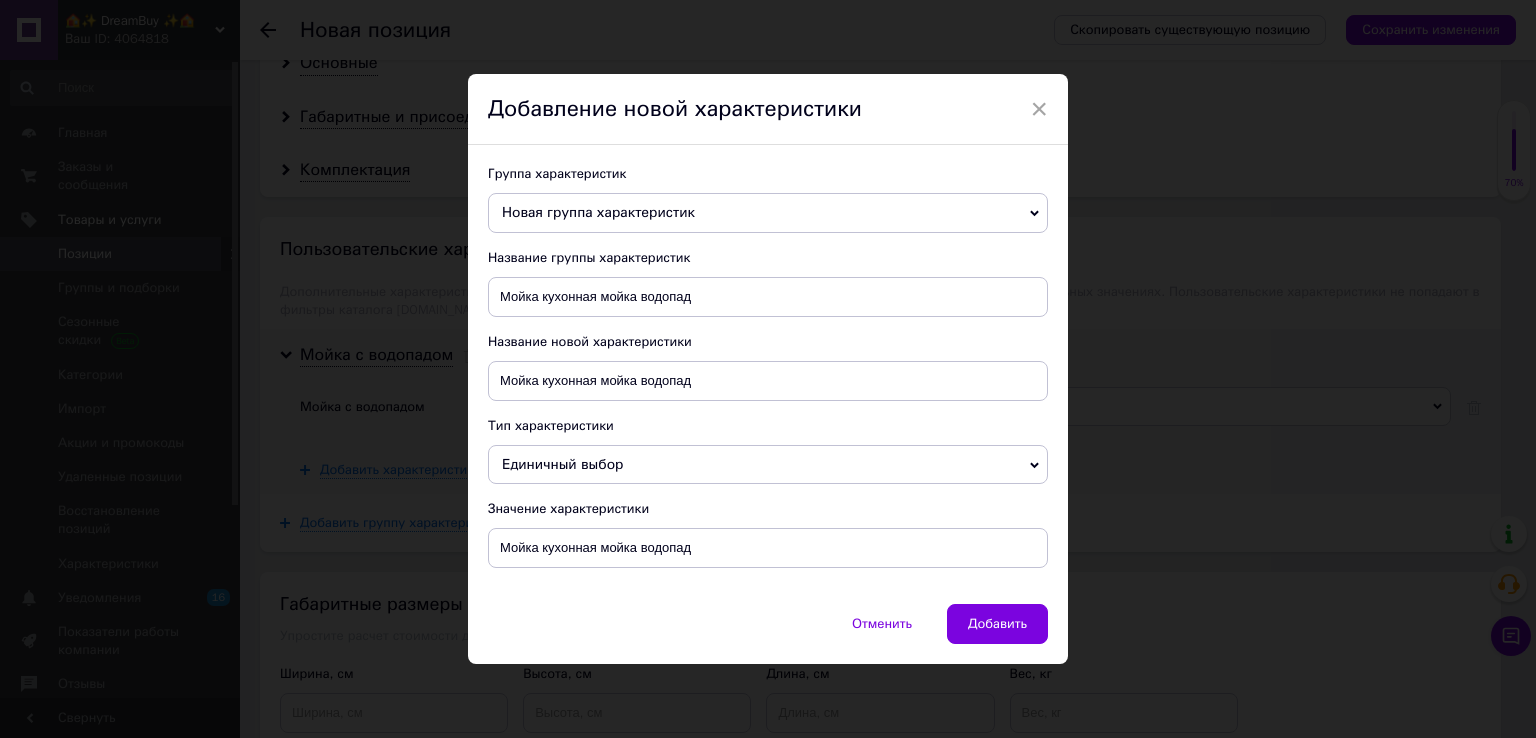 click on "Добавить" at bounding box center (997, 624) 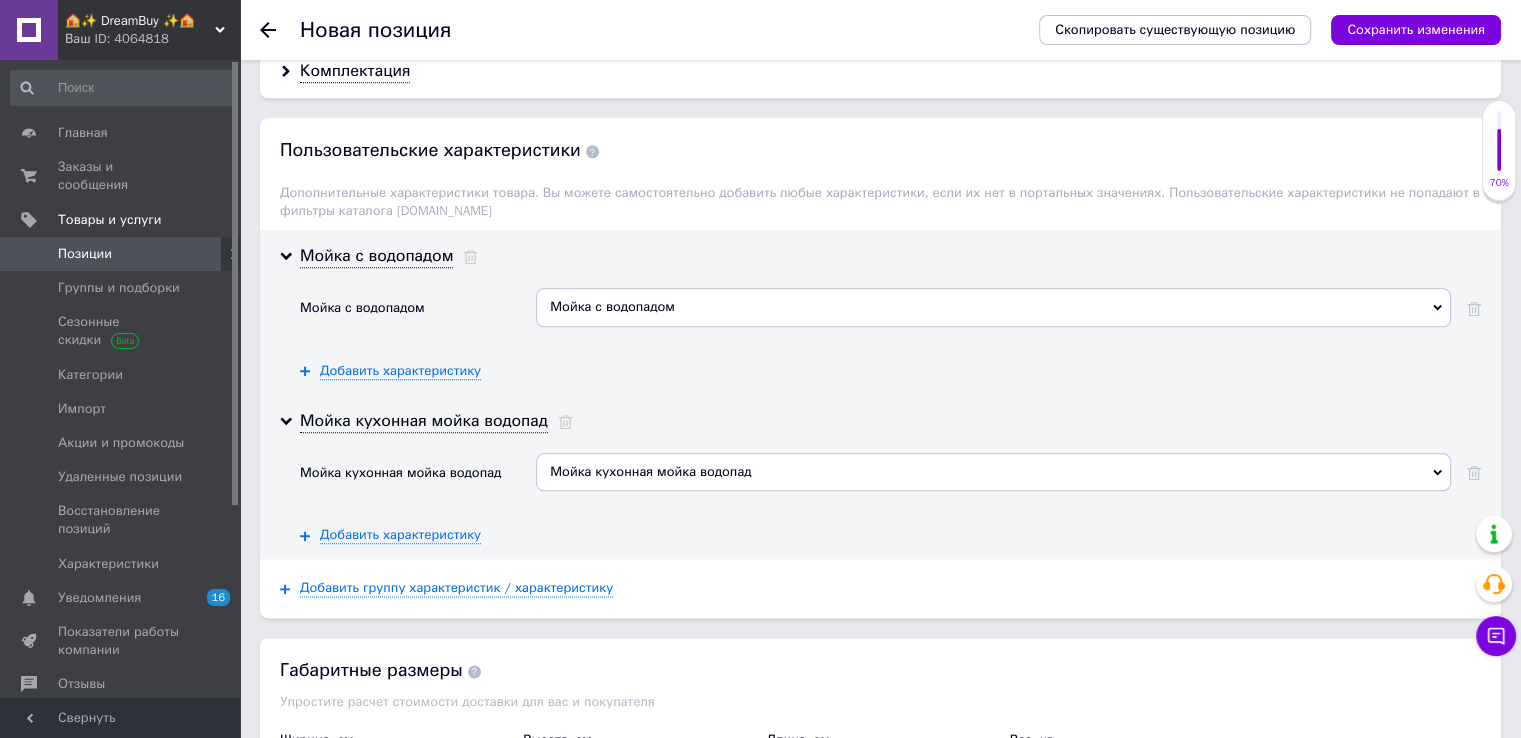 scroll, scrollTop: 2262, scrollLeft: 0, axis: vertical 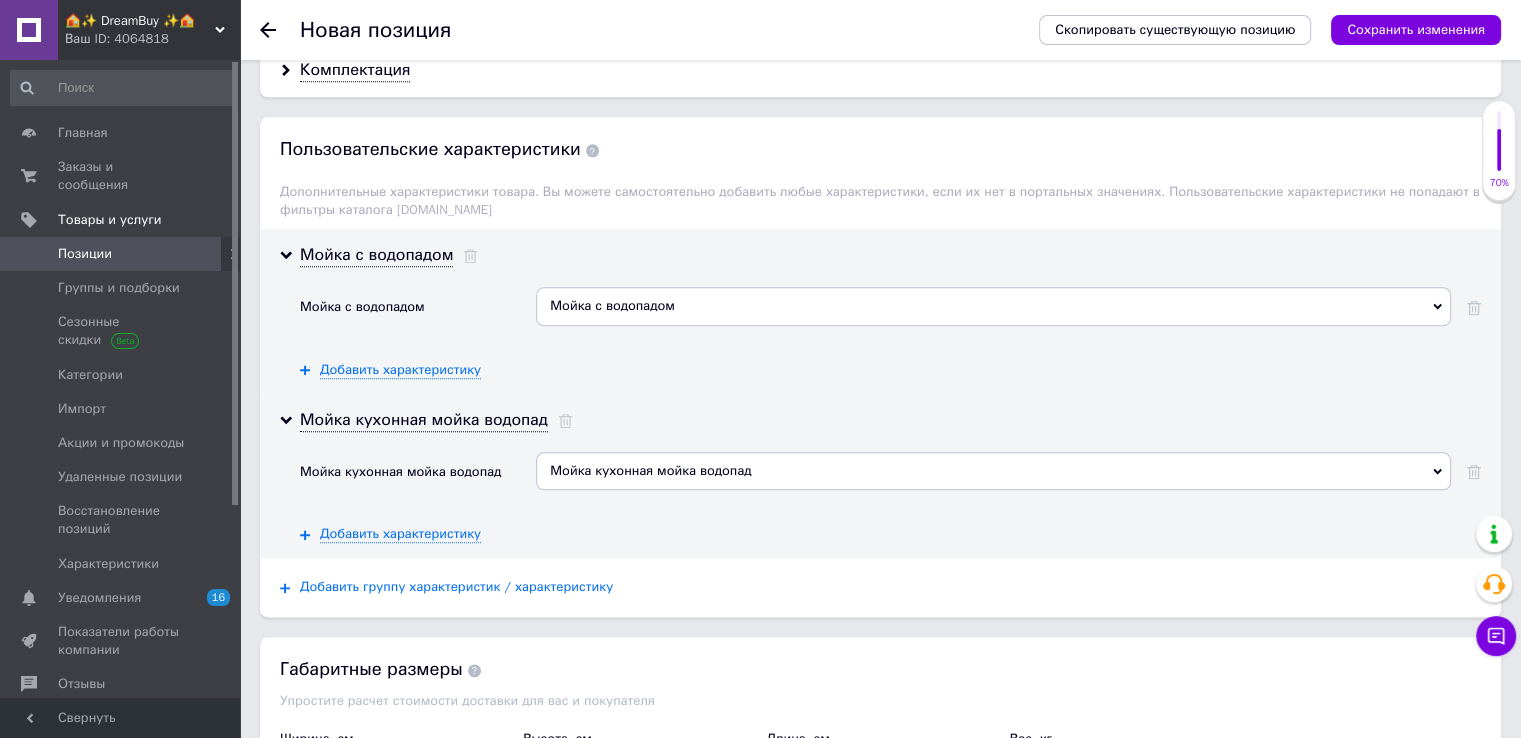 click on "Добавить группу характеристик / характеристику" at bounding box center [456, 587] 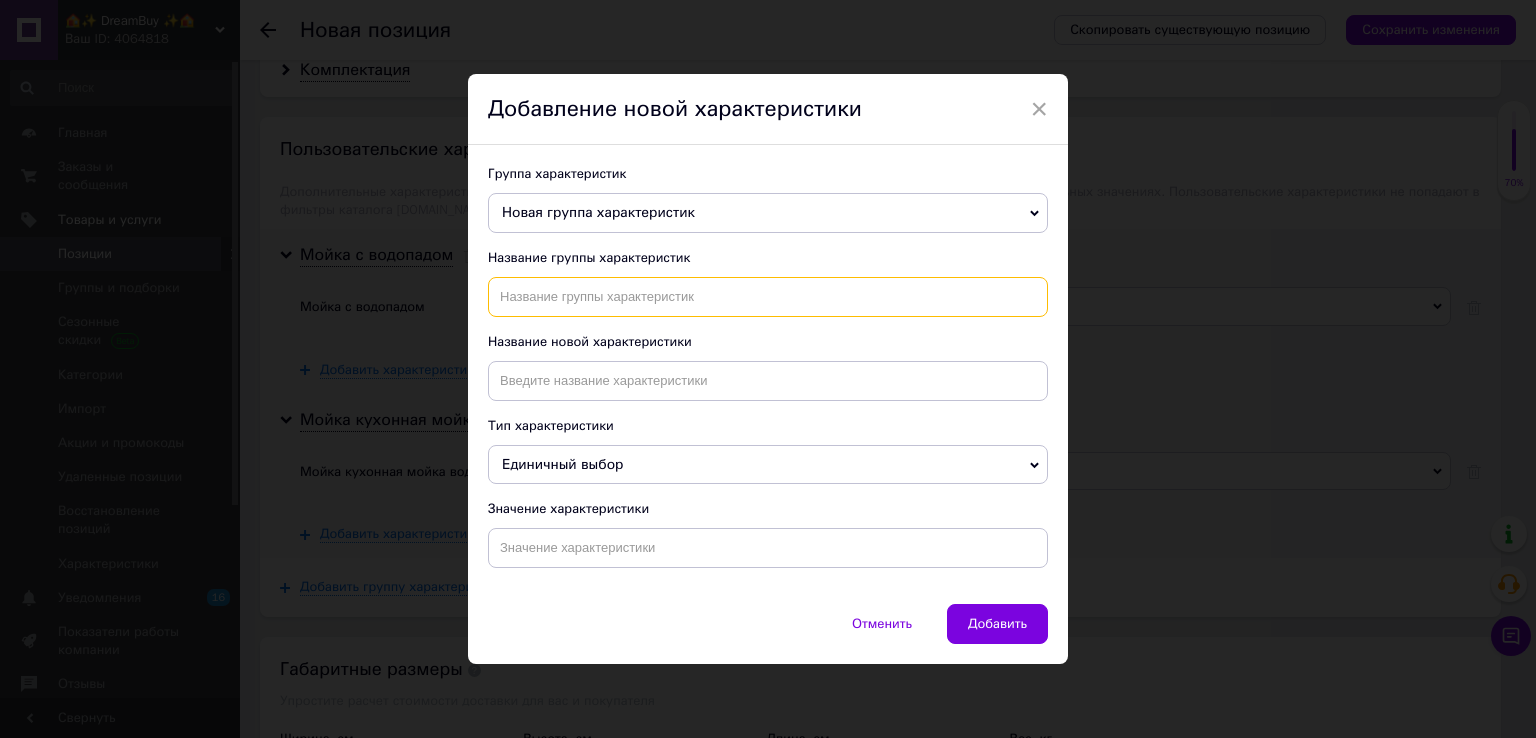paste on "Кухонная мойка водоспад в Украине" 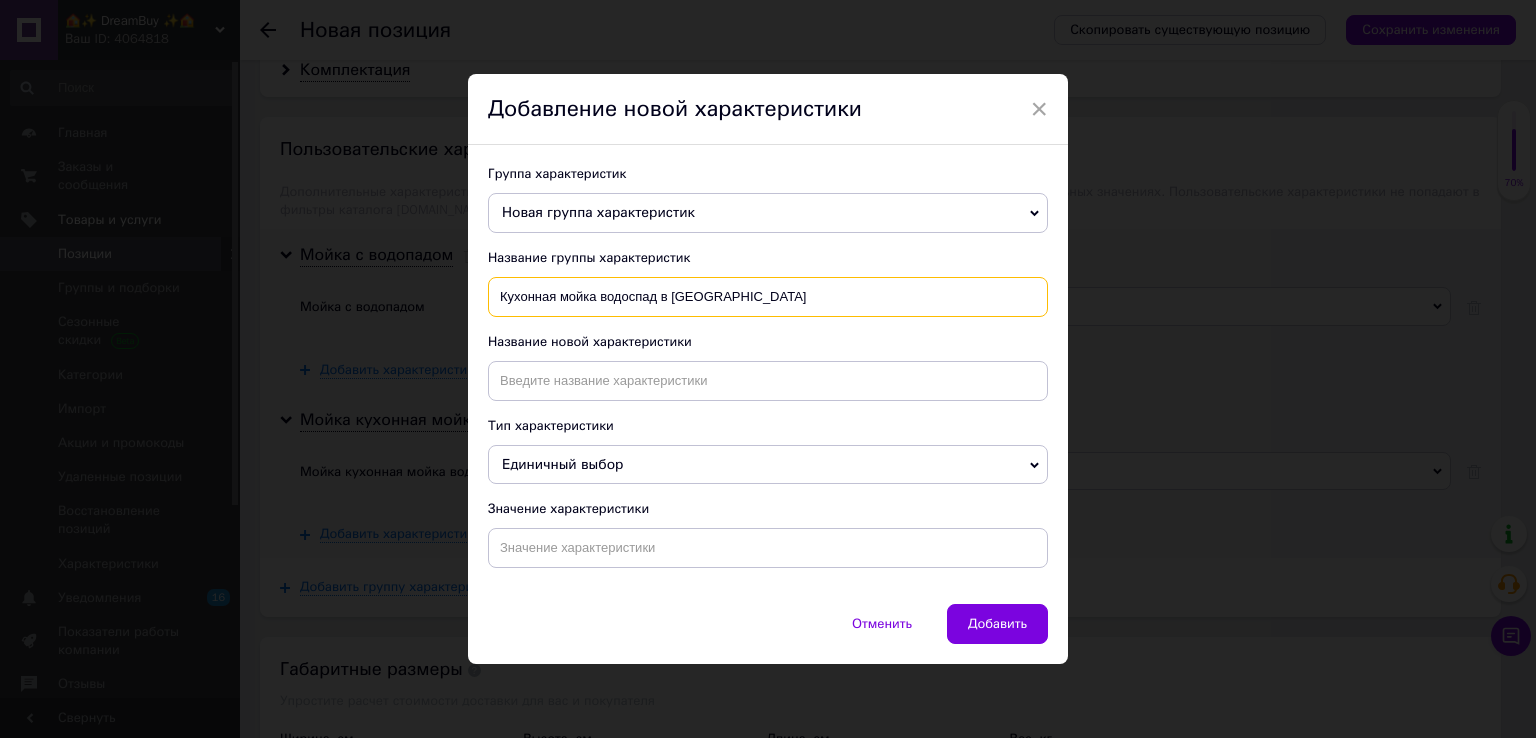 drag, startPoint x: 656, startPoint y: 293, endPoint x: 780, endPoint y: 294, distance: 124.004036 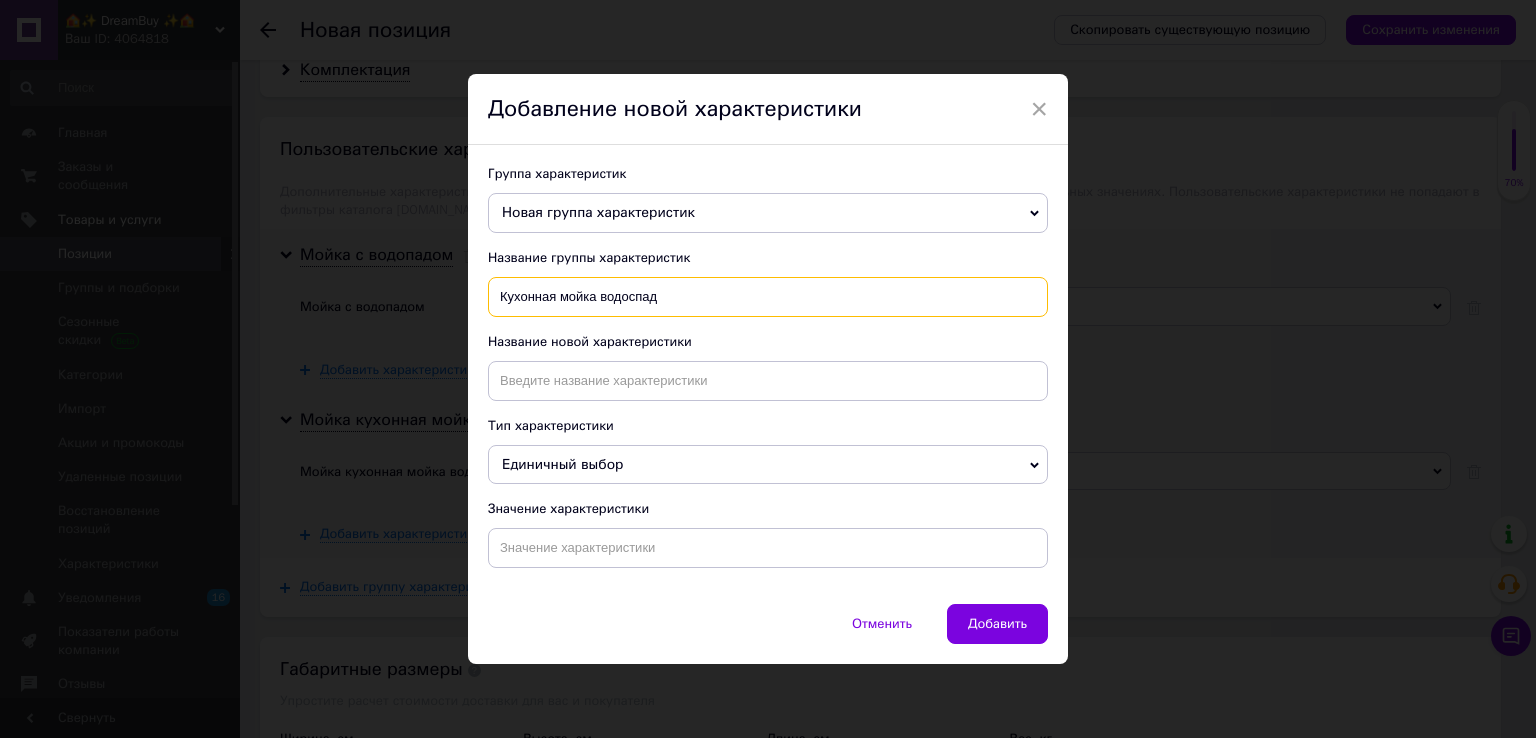 type on "Кухонная мойка водоспад" 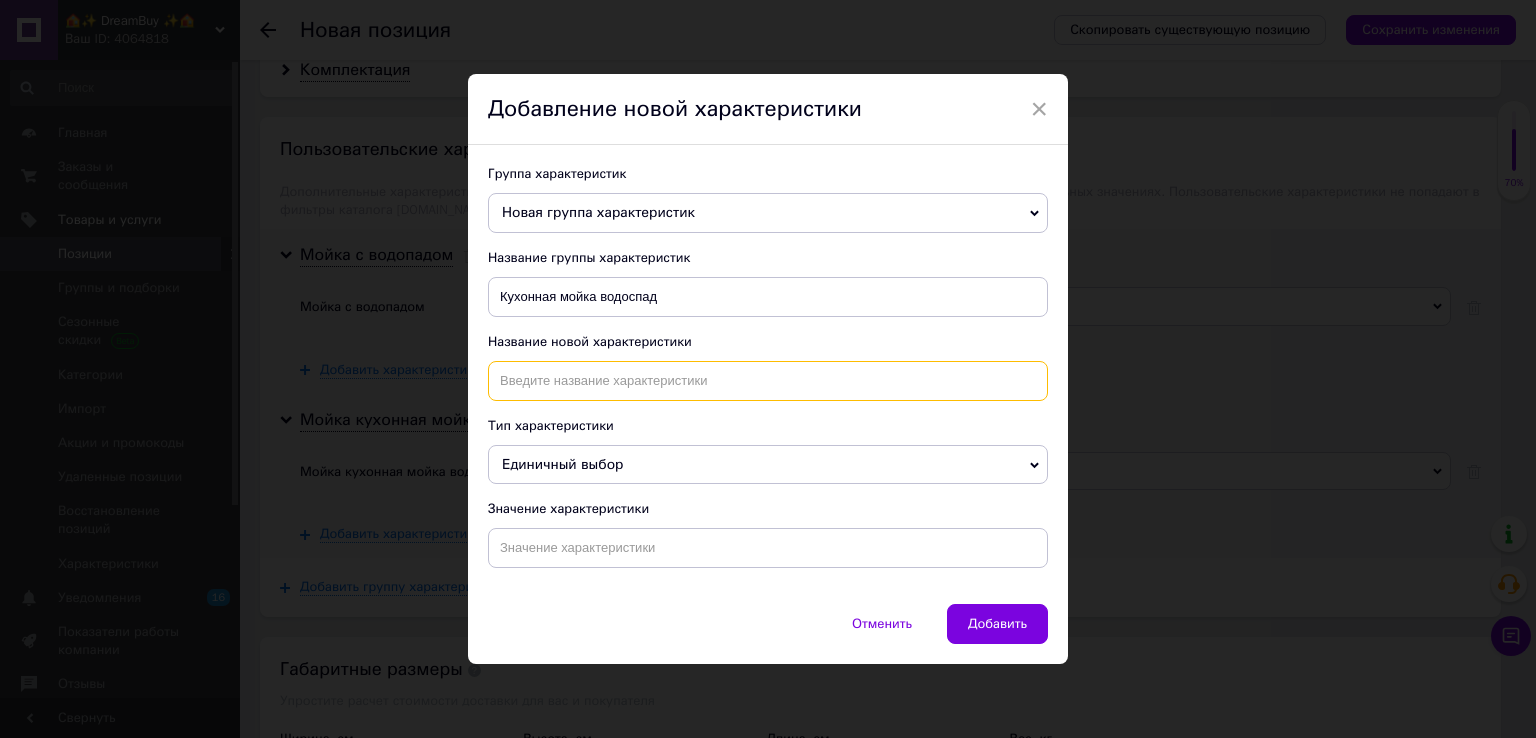 click at bounding box center (768, 381) 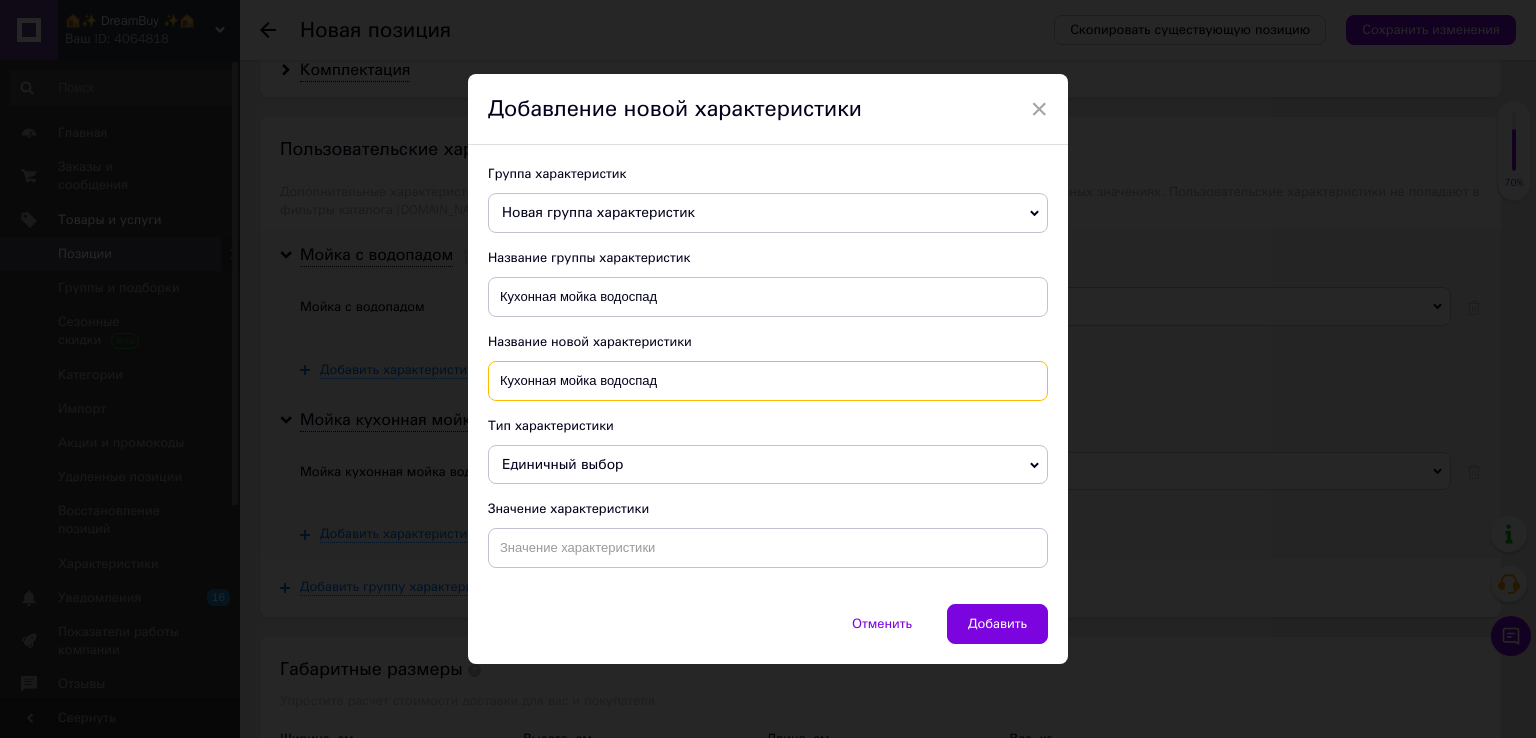type on "Кухонная мойка водоспад" 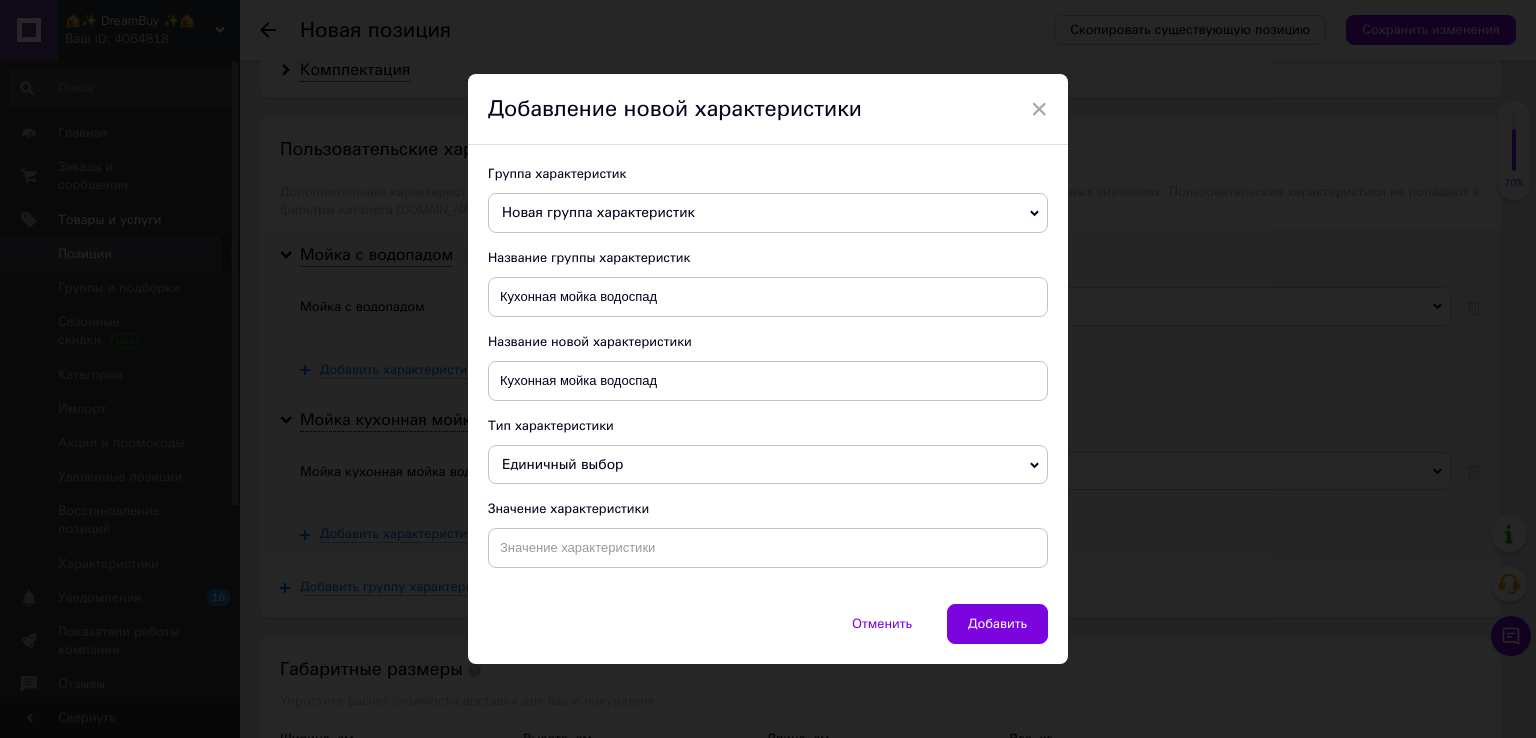 click on "Значение характеристики" at bounding box center (768, 534) 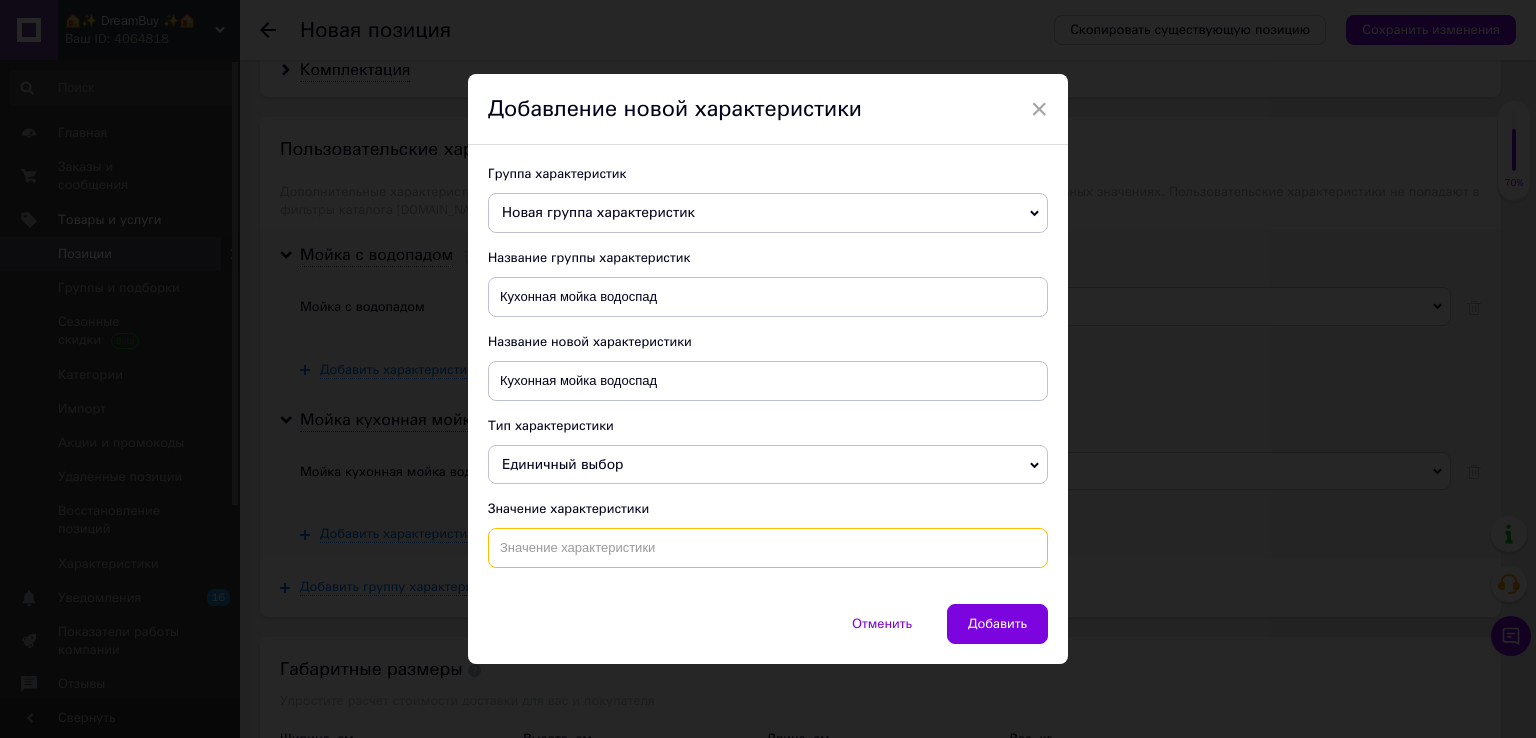 click at bounding box center (768, 548) 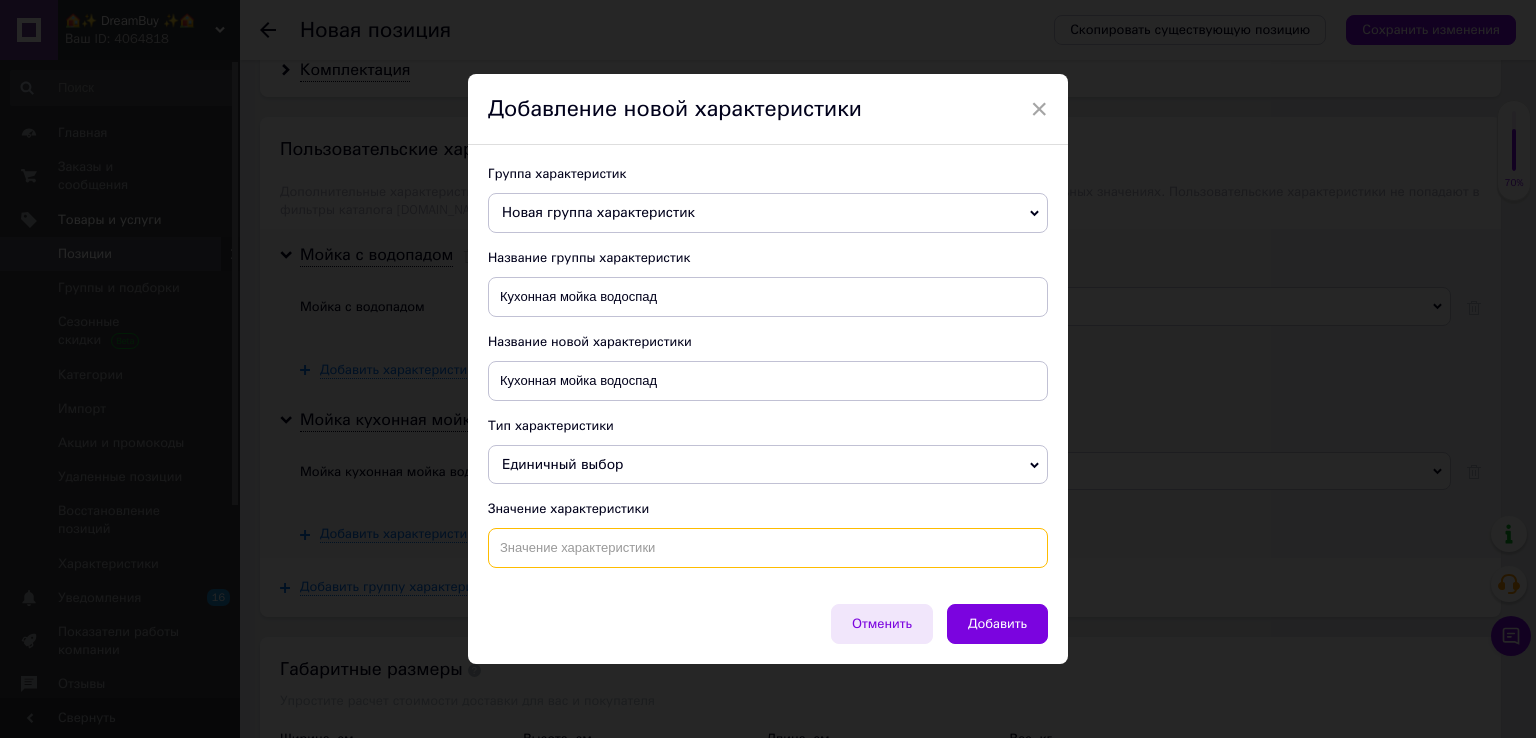 paste on "Кухонная мойка водоспад" 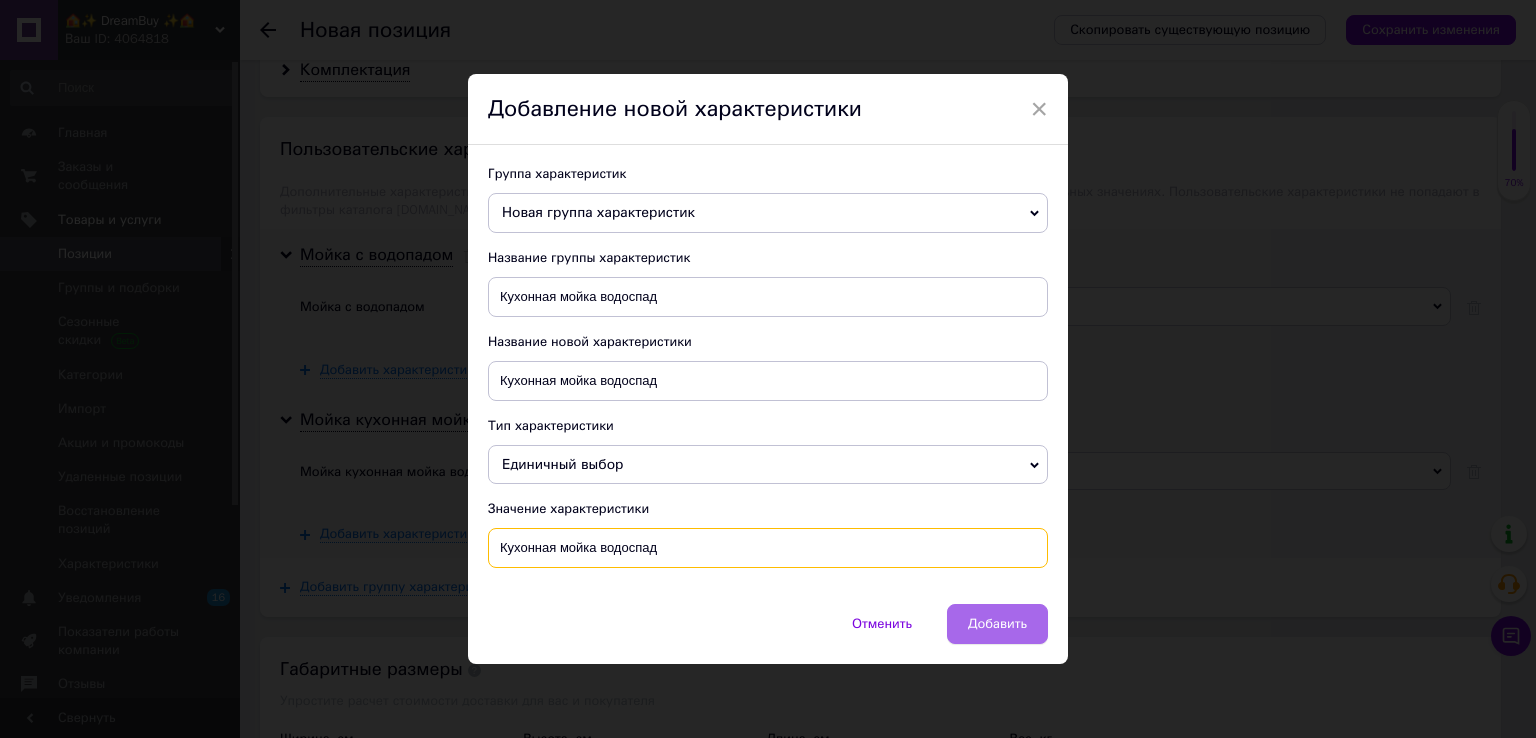 type on "Кухонная мойка водоспад" 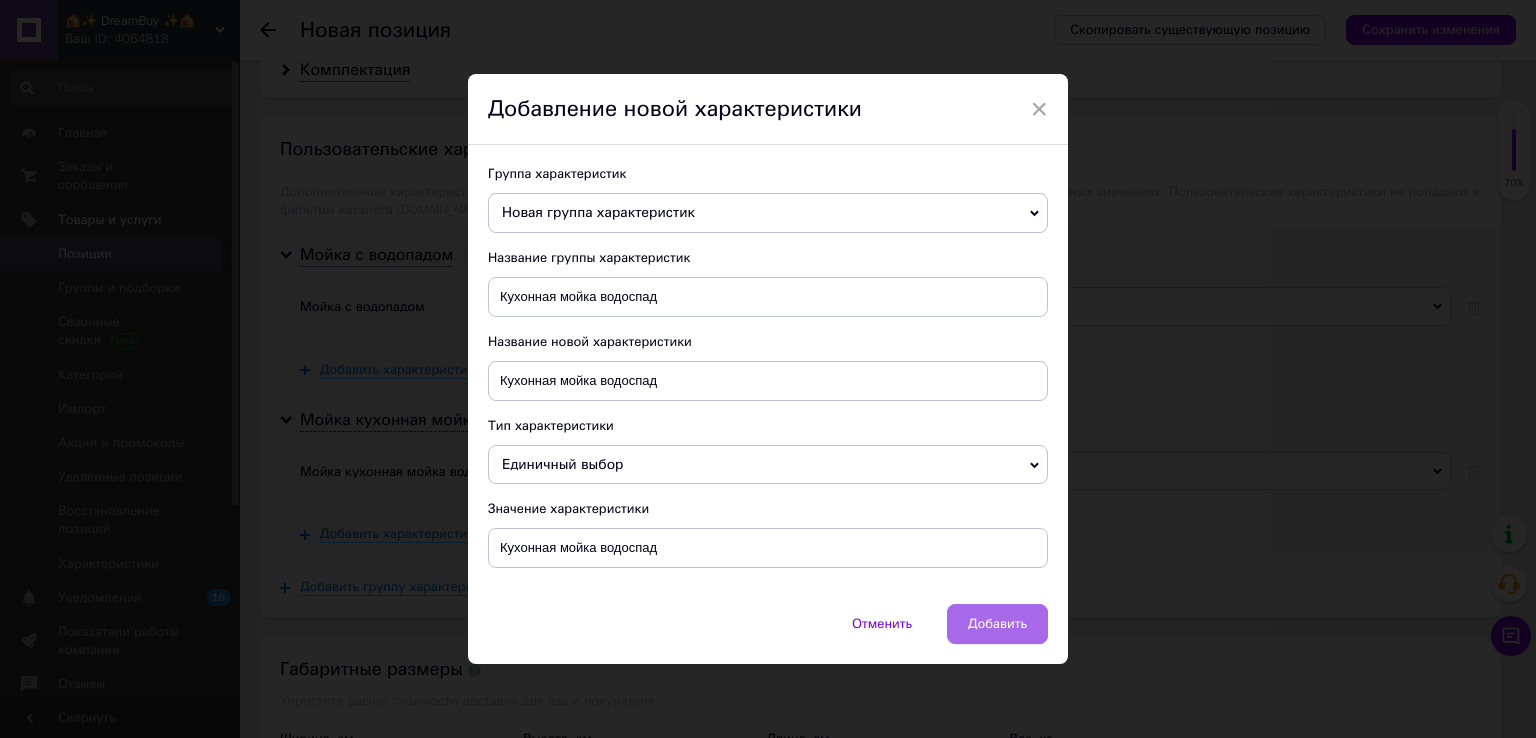 click on "Добавить" at bounding box center [997, 624] 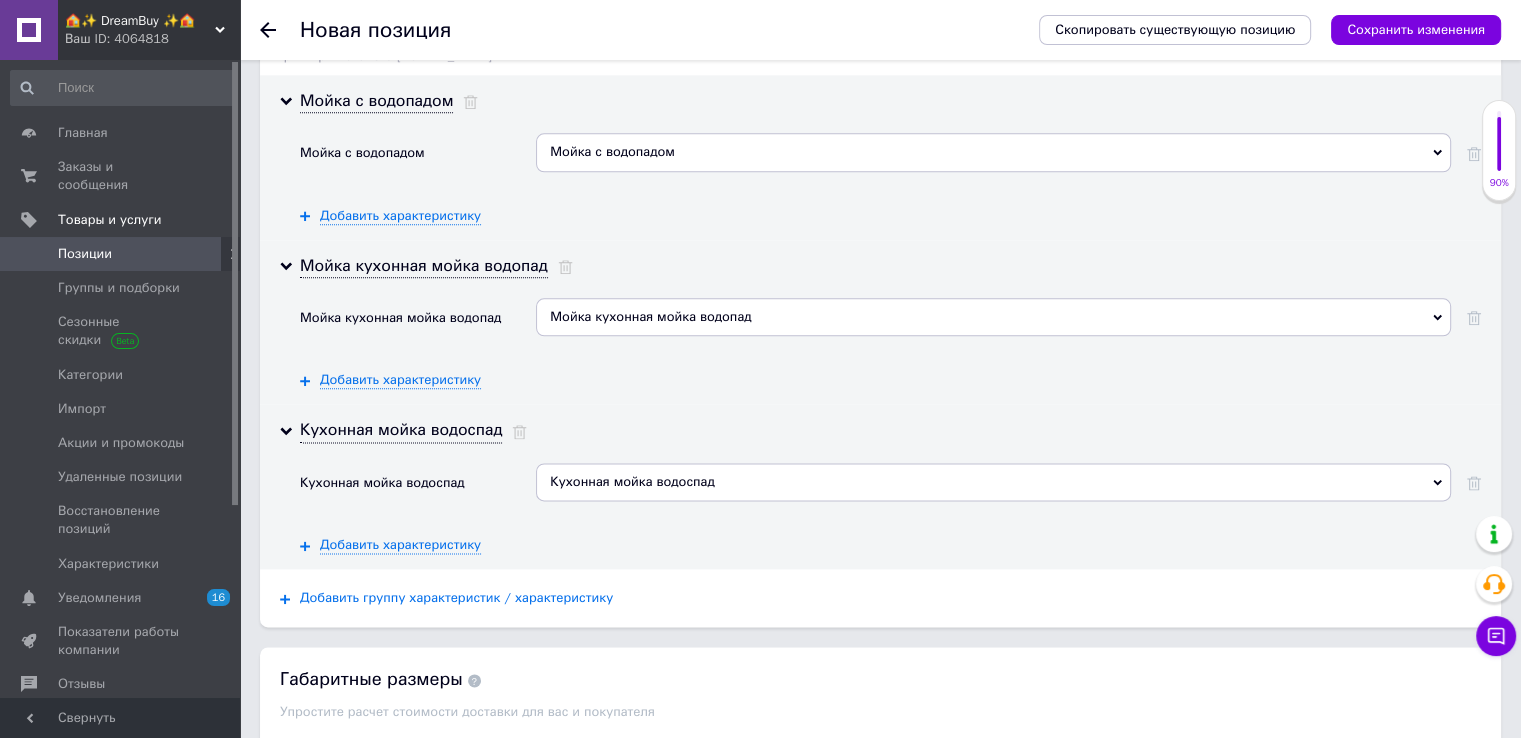 scroll, scrollTop: 2462, scrollLeft: 0, axis: vertical 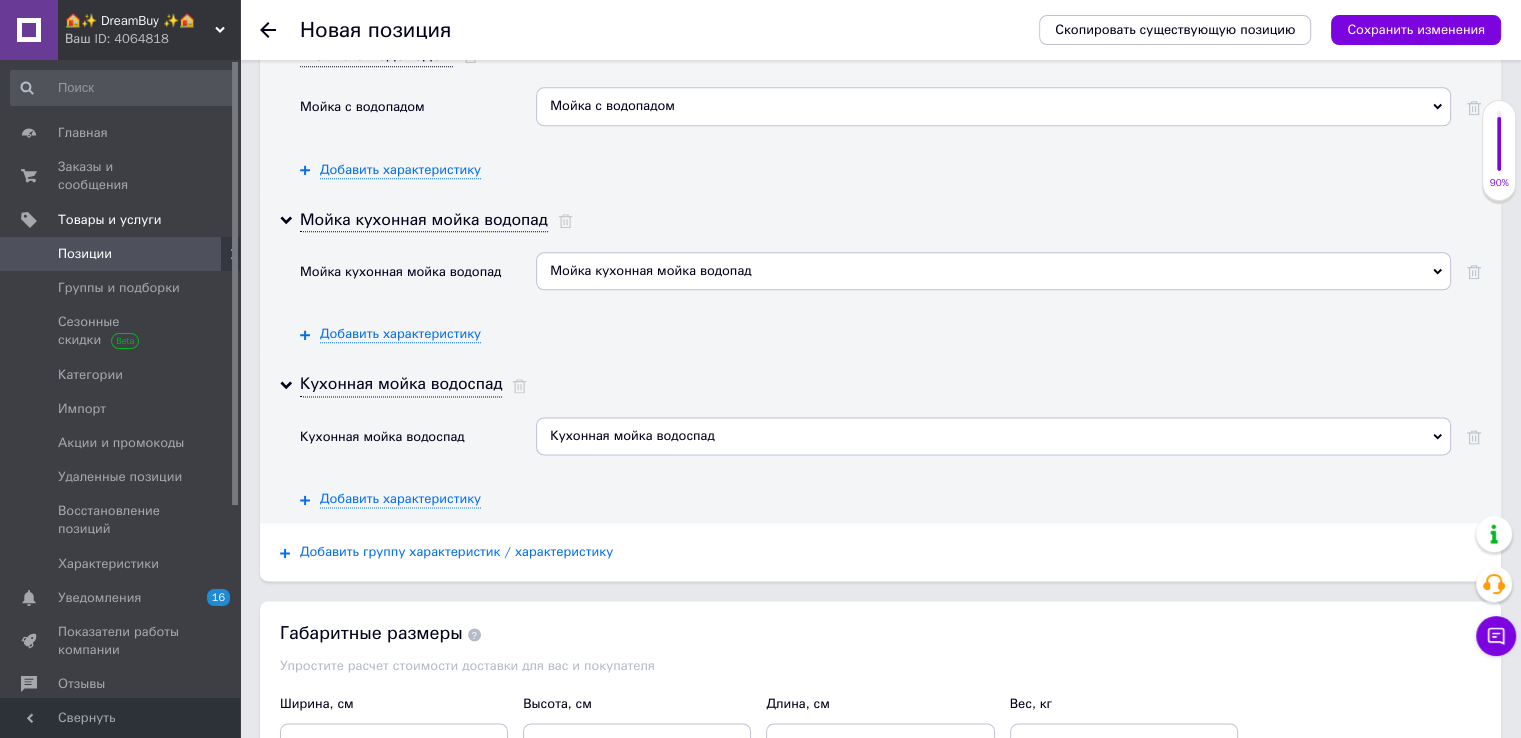 click on "Добавить группу характеристик / характеристику" at bounding box center (456, 552) 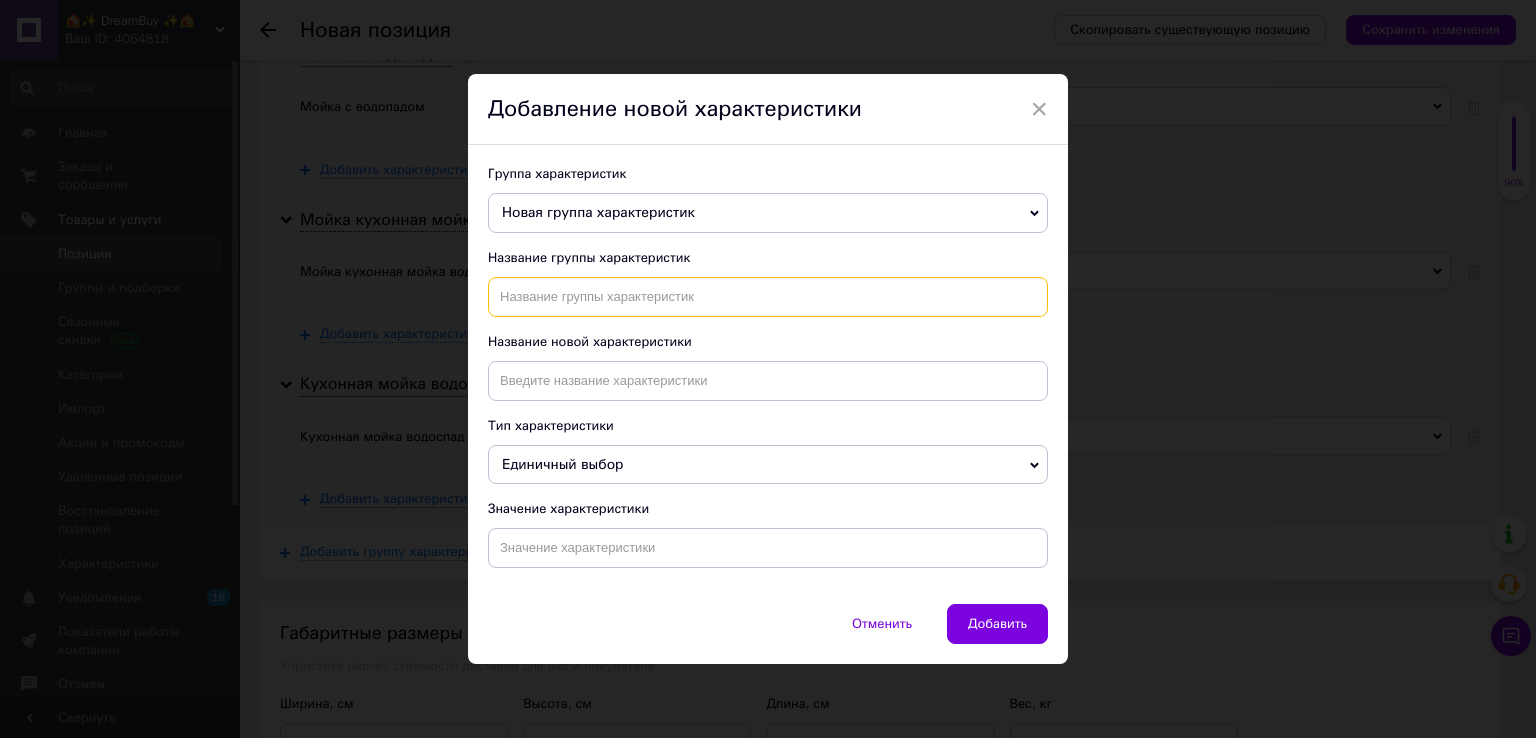 click at bounding box center [768, 297] 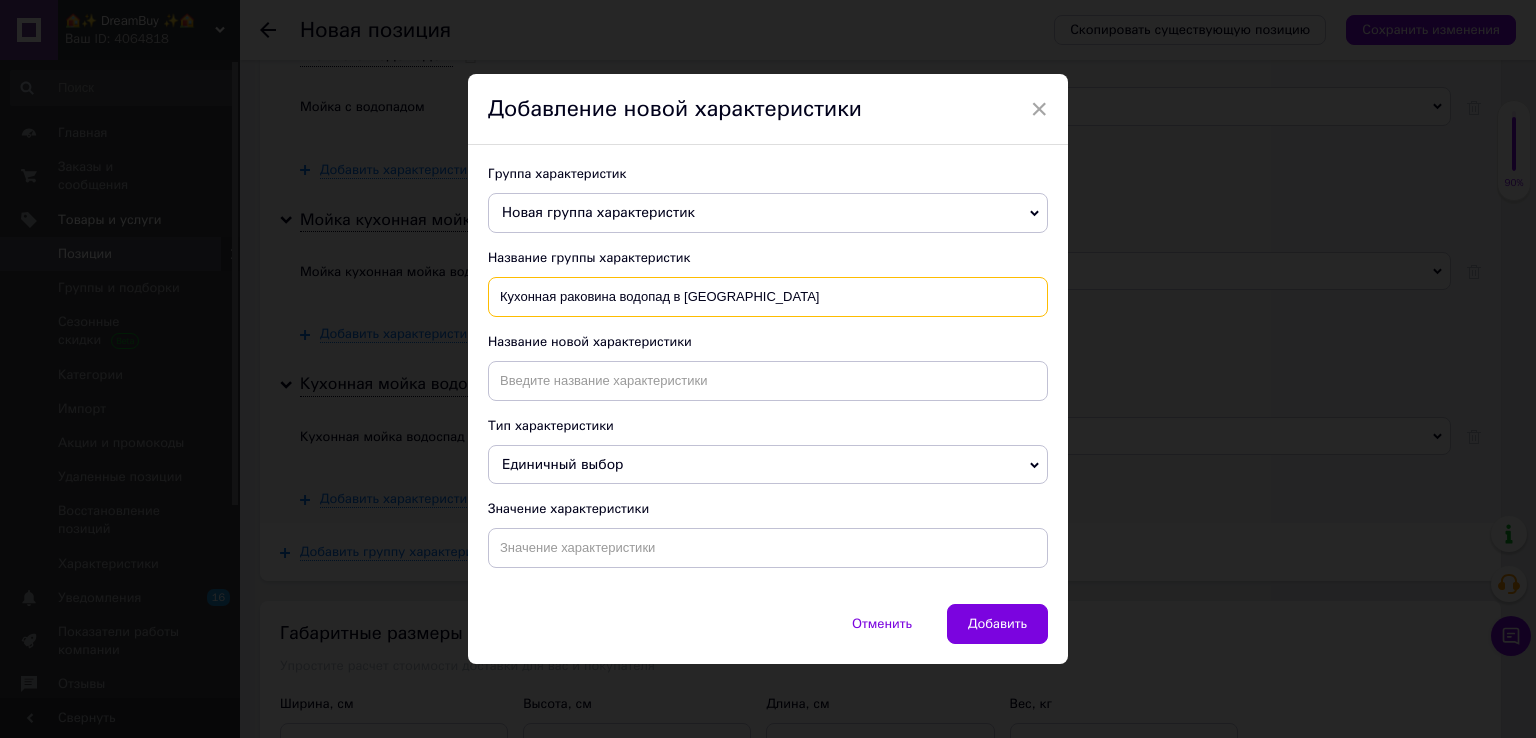 drag, startPoint x: 669, startPoint y: 303, endPoint x: 838, endPoint y: 310, distance: 169.14491 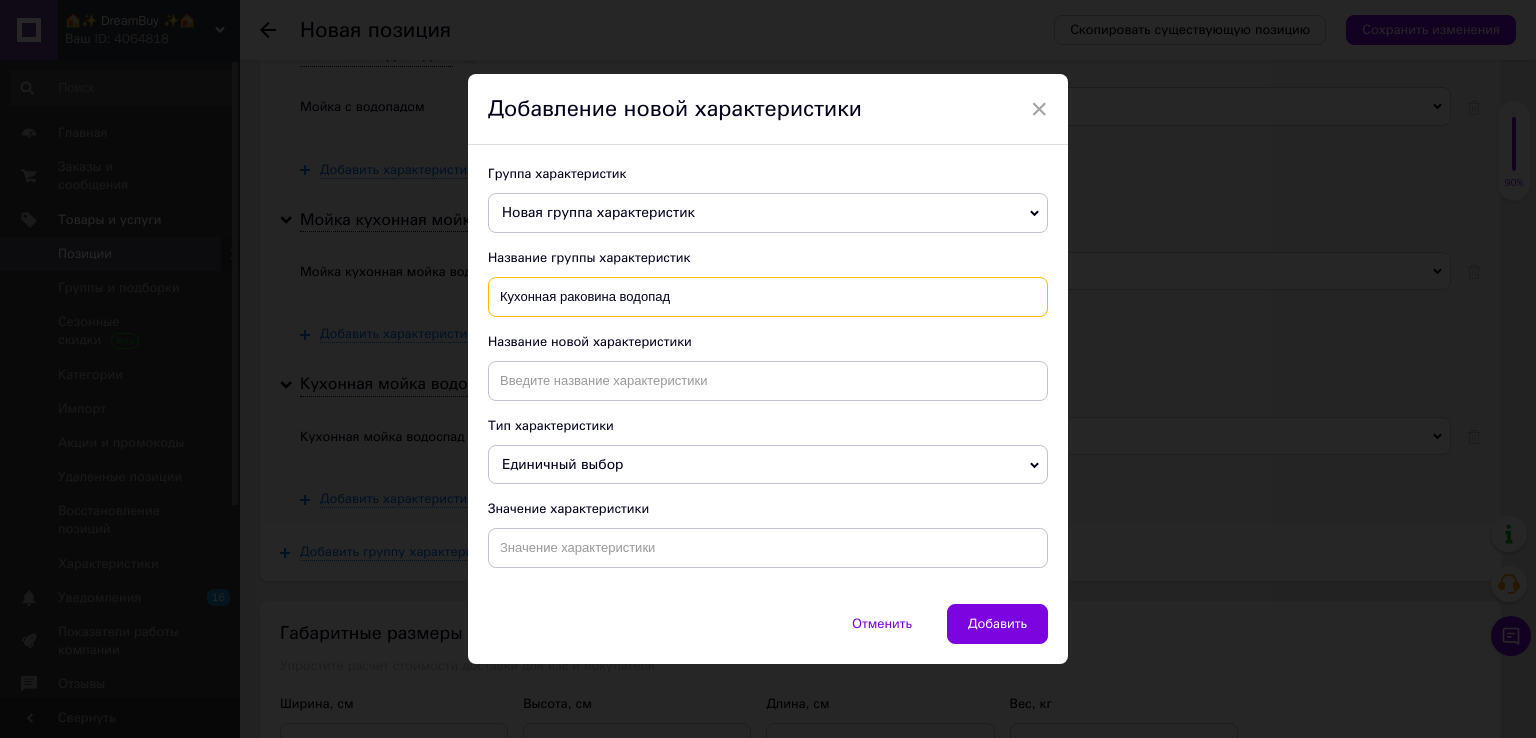 type on "Кухонная раковина водопад" 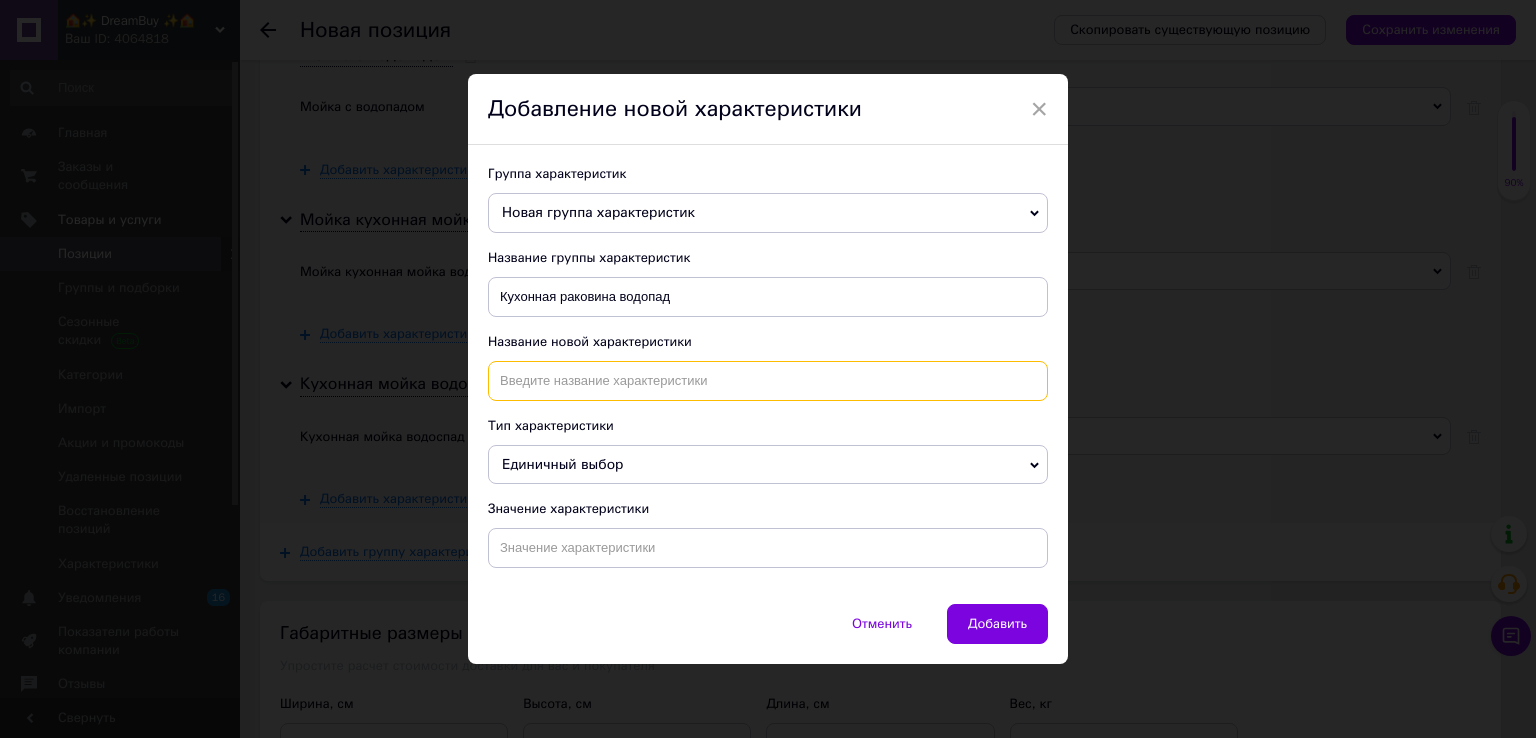 click at bounding box center (768, 381) 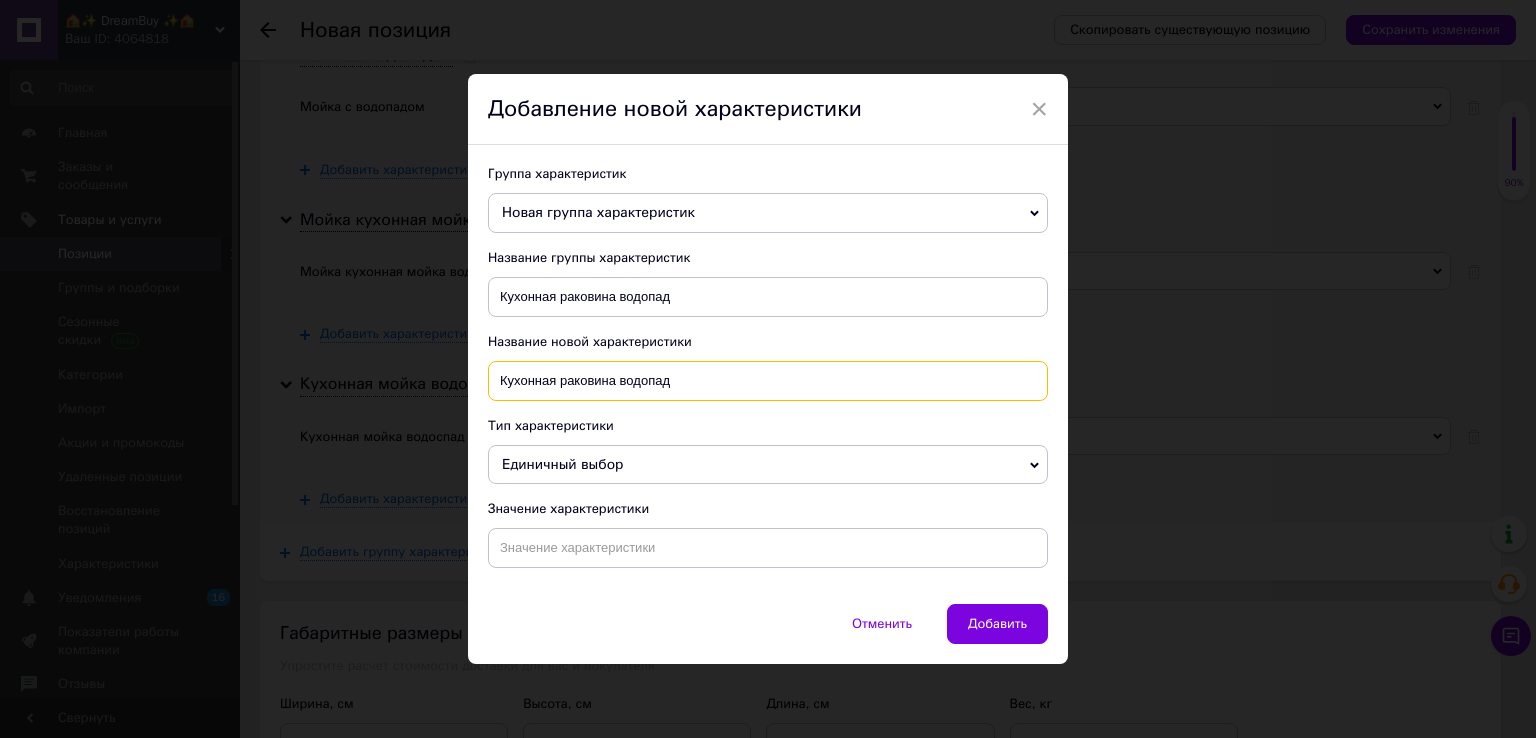 type on "Кухонная раковина водопад" 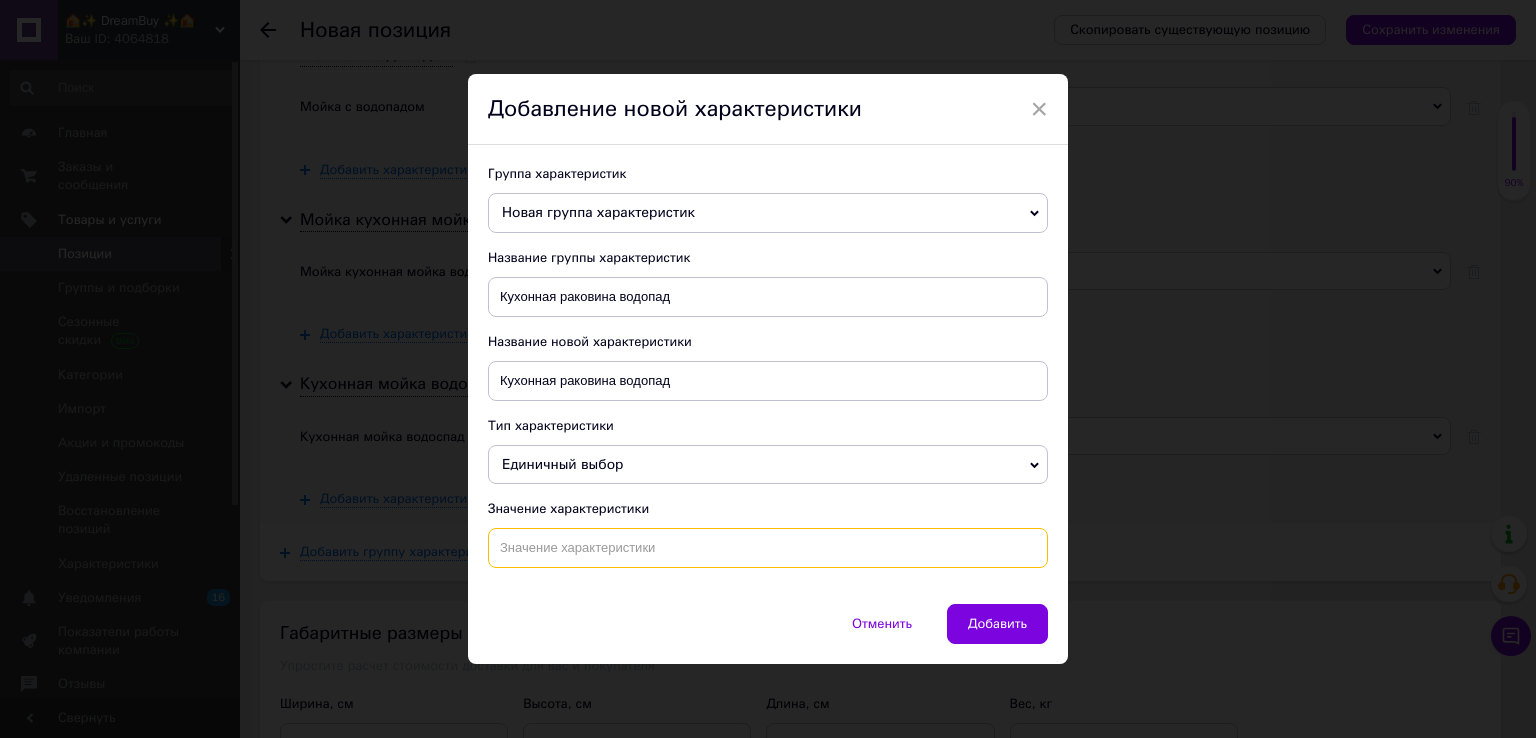 click at bounding box center (768, 548) 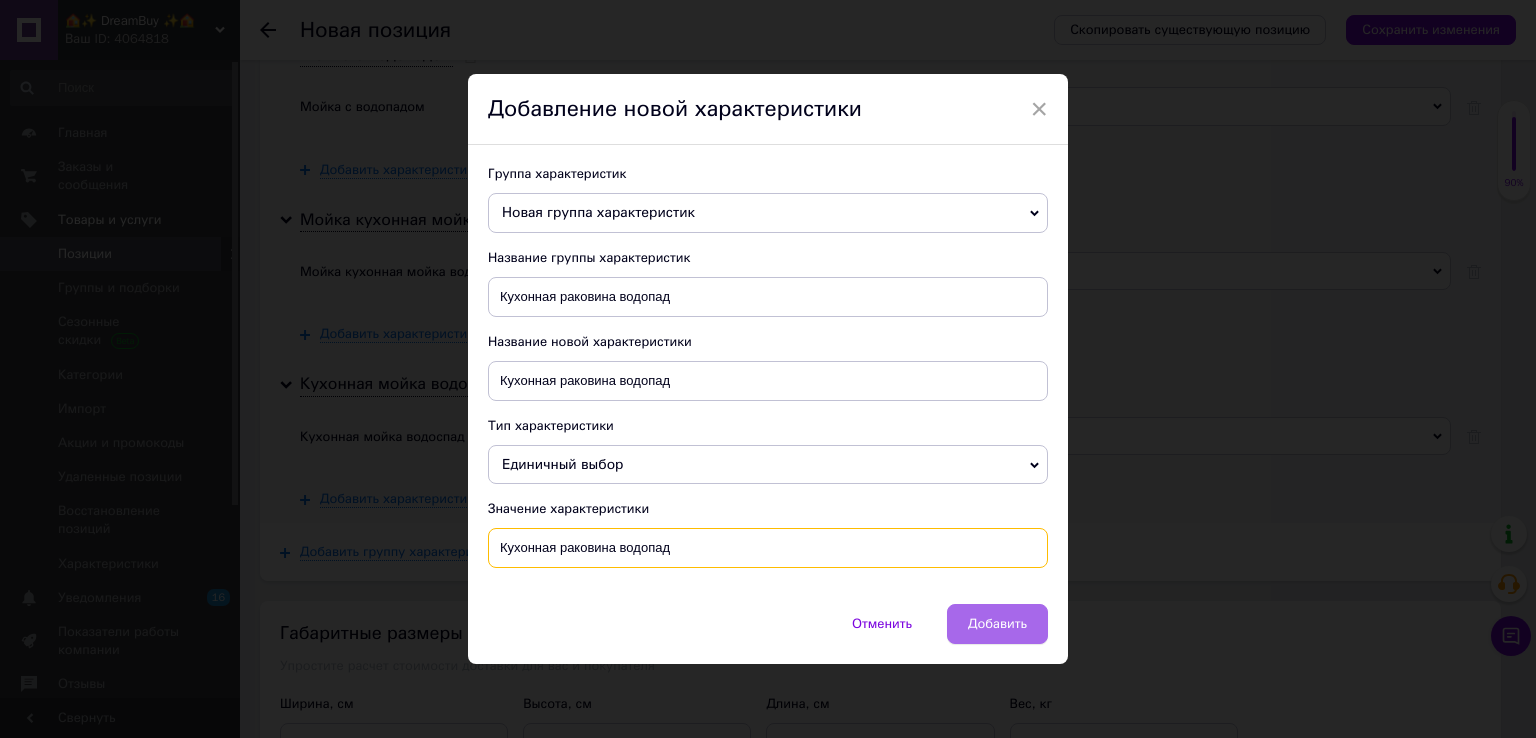 type on "Кухонная раковина водопад" 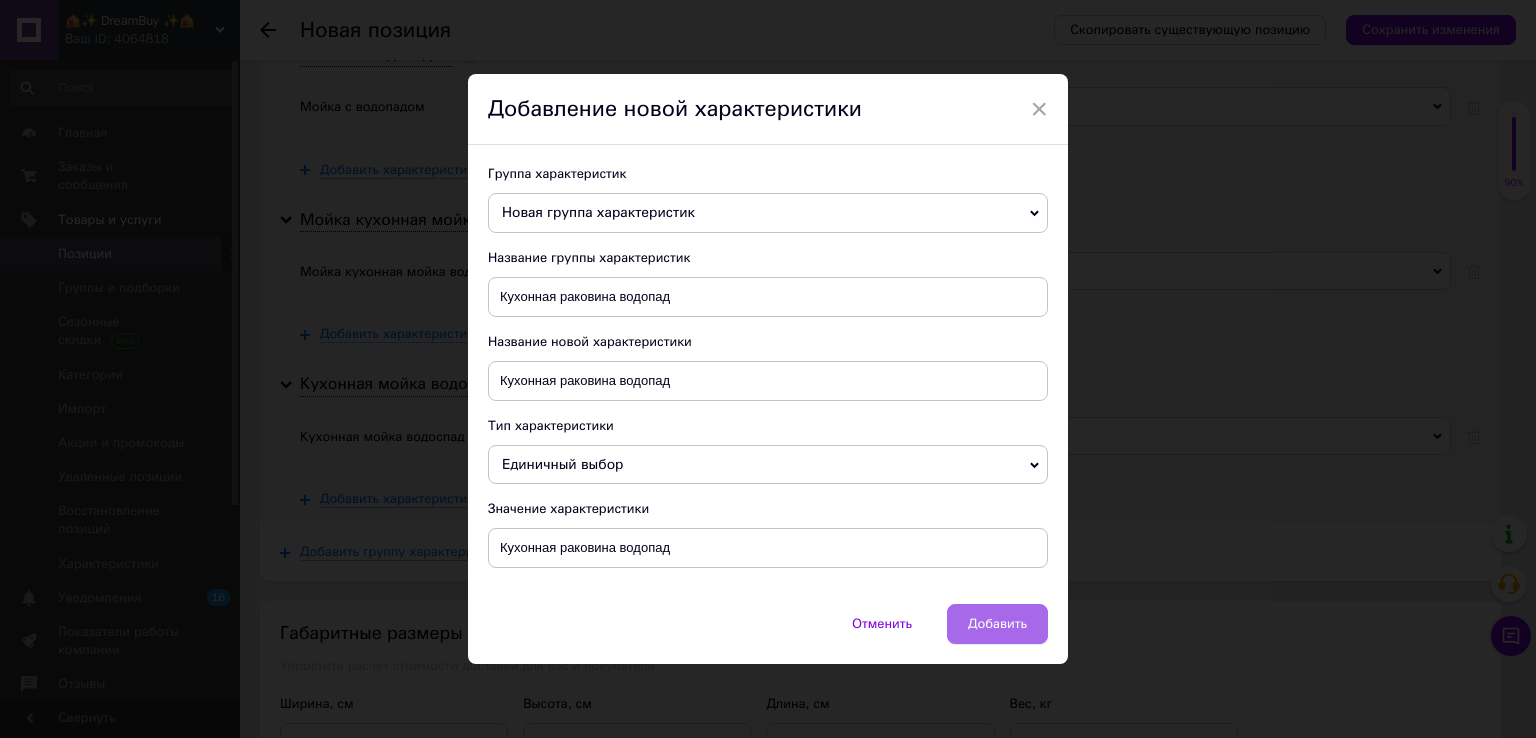 drag, startPoint x: 978, startPoint y: 623, endPoint x: 735, endPoint y: 633, distance: 243.20567 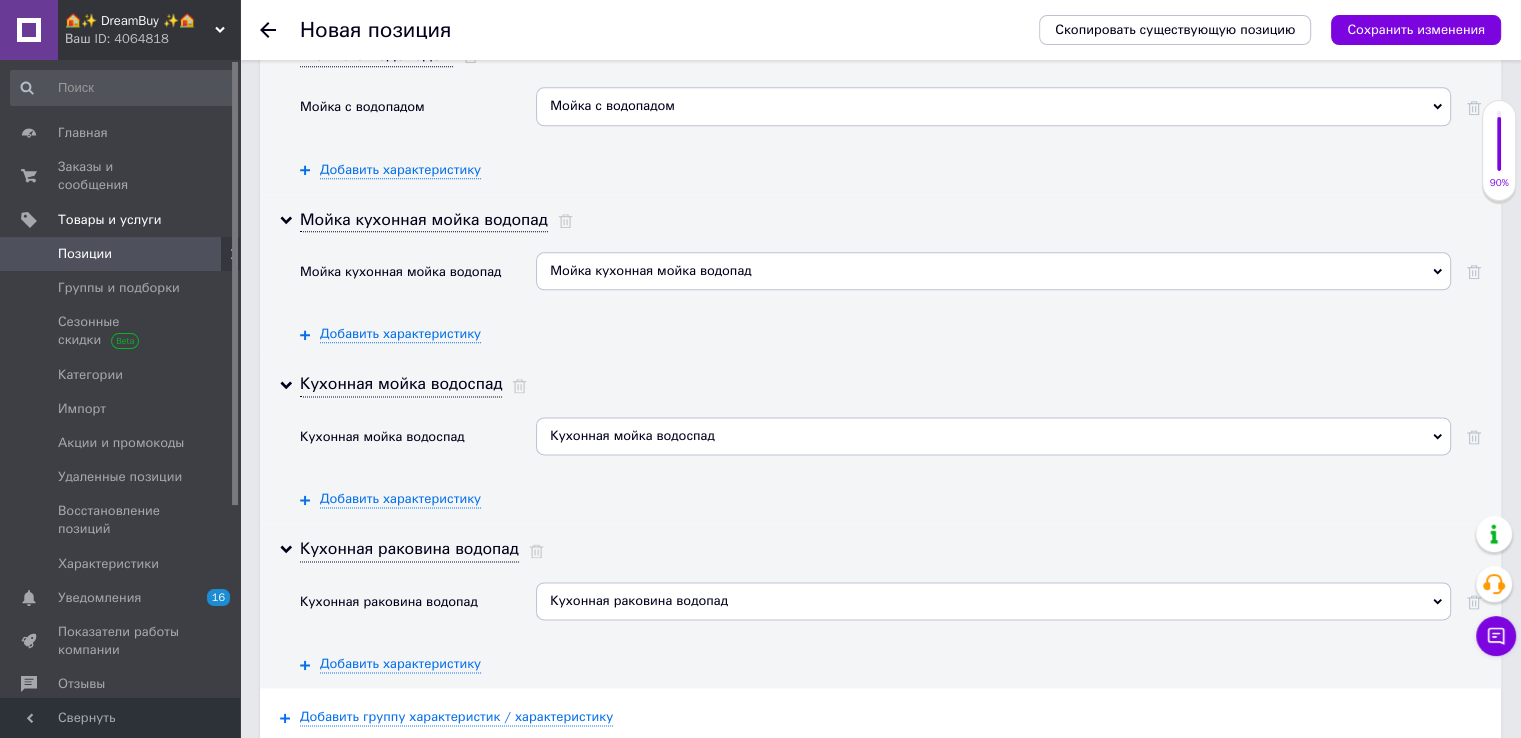scroll, scrollTop: 2662, scrollLeft: 0, axis: vertical 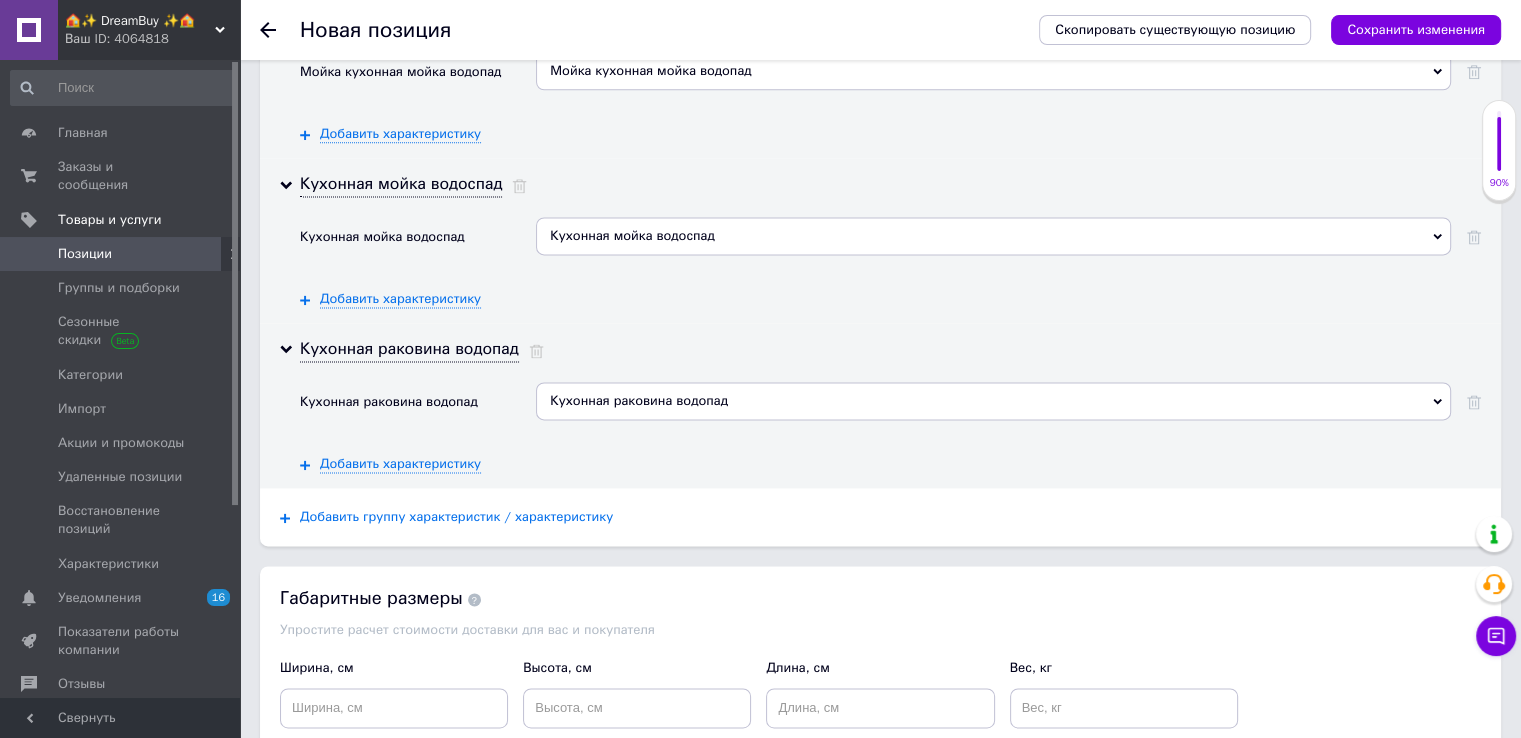 click on "Добавить группу характеристик / характеристику" at bounding box center (456, 517) 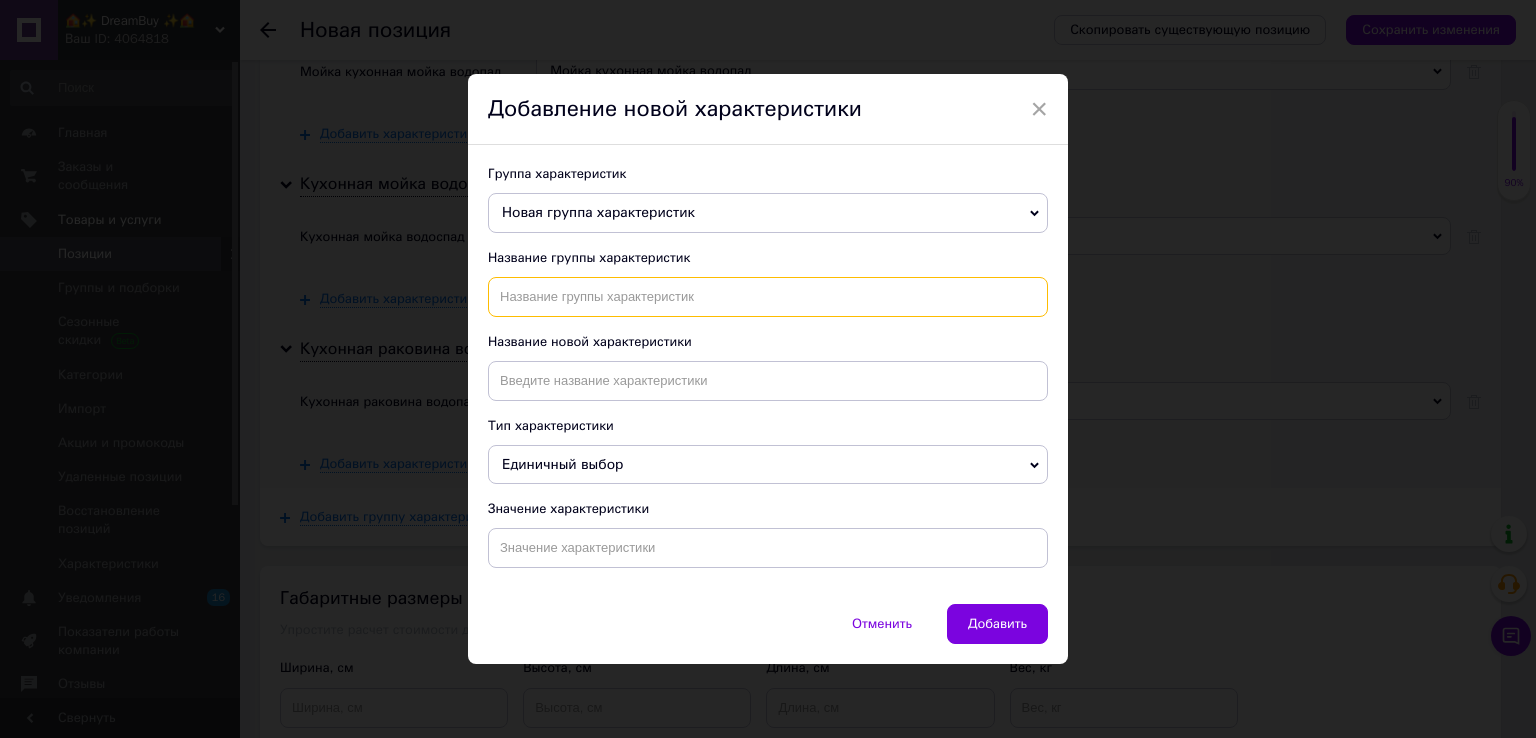 paste on "Кухонная мойка 75*45G черная Platinum Handmade " ..." 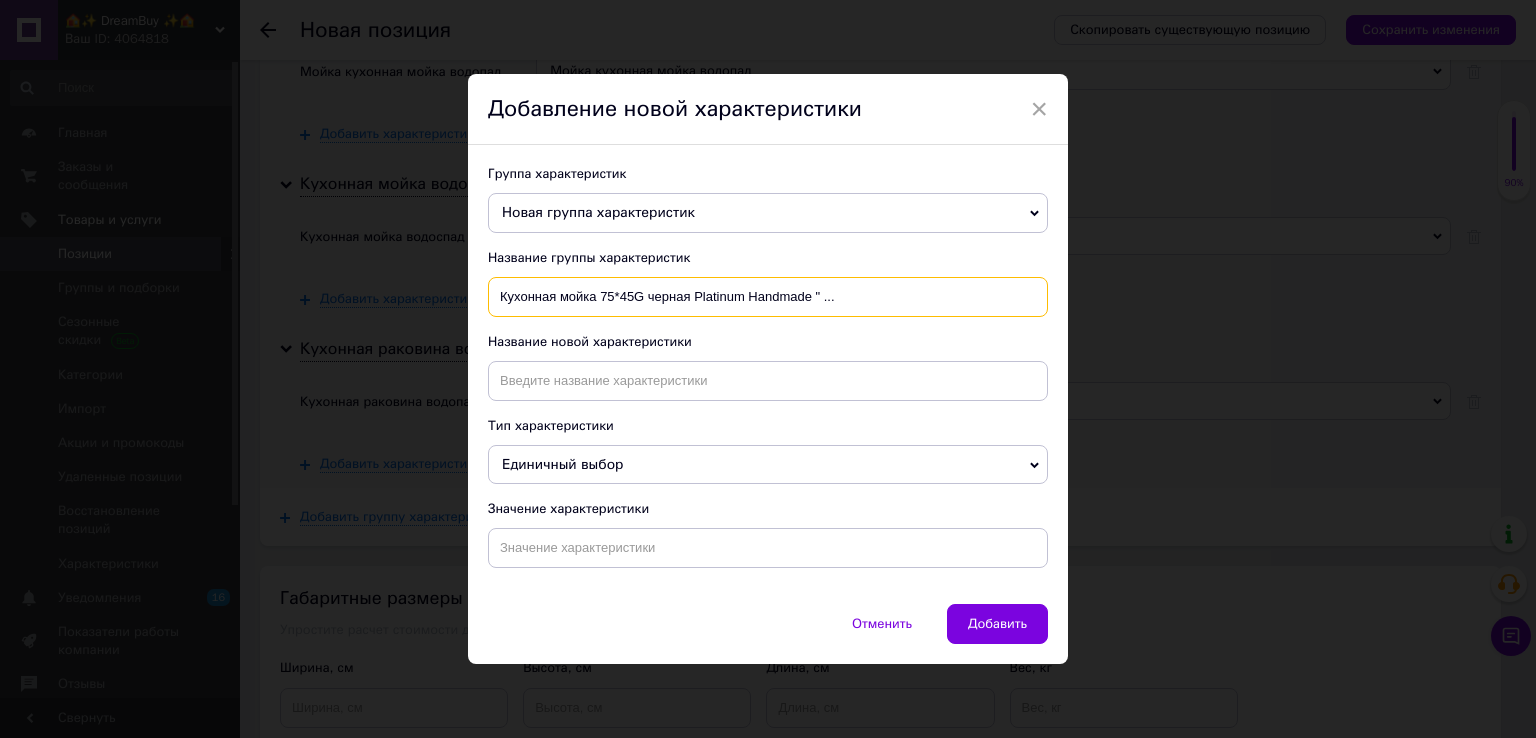 click on "Кухонная мойка 75*45G черная Platinum Handmade " ..." at bounding box center [768, 297] 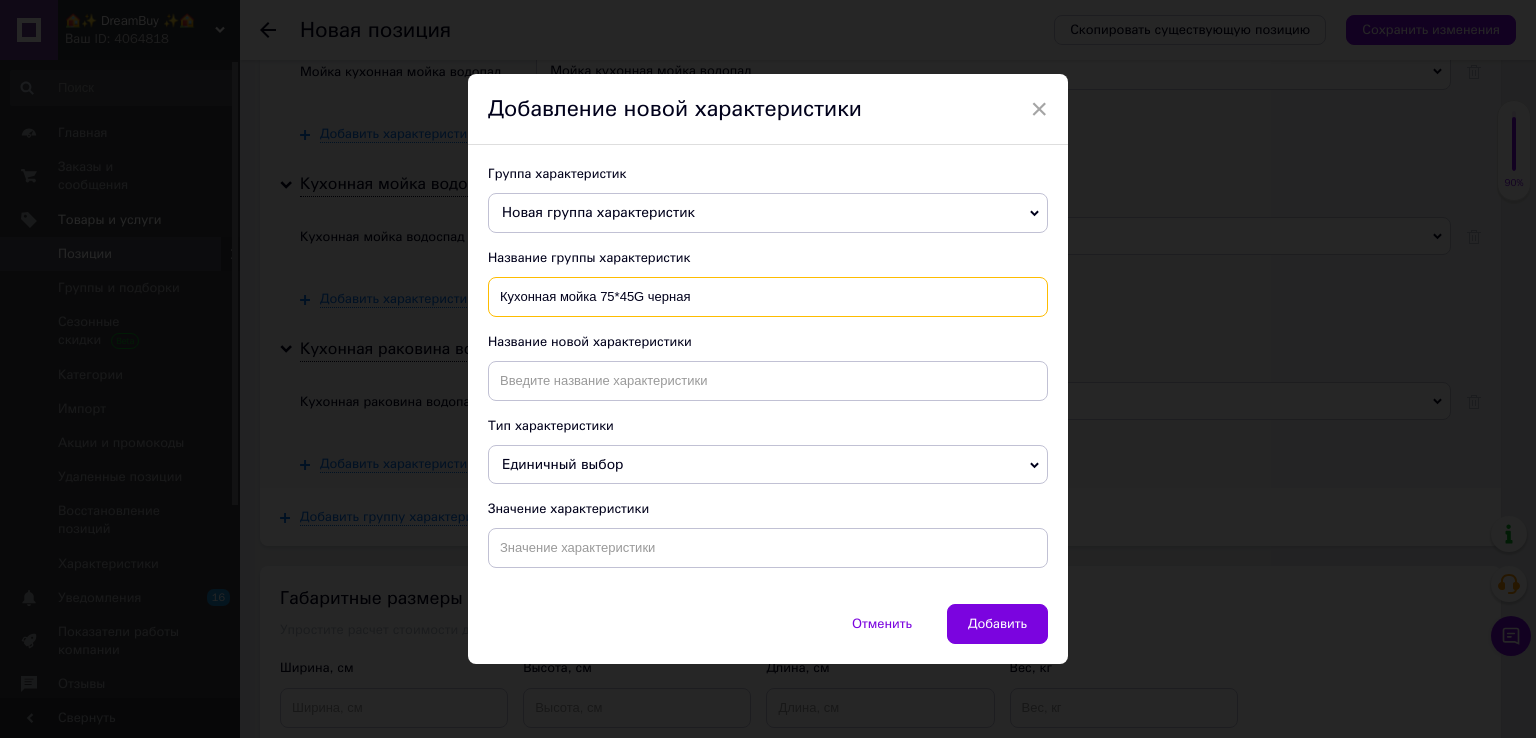 type on "Кухонная мойка 75*45G черная" 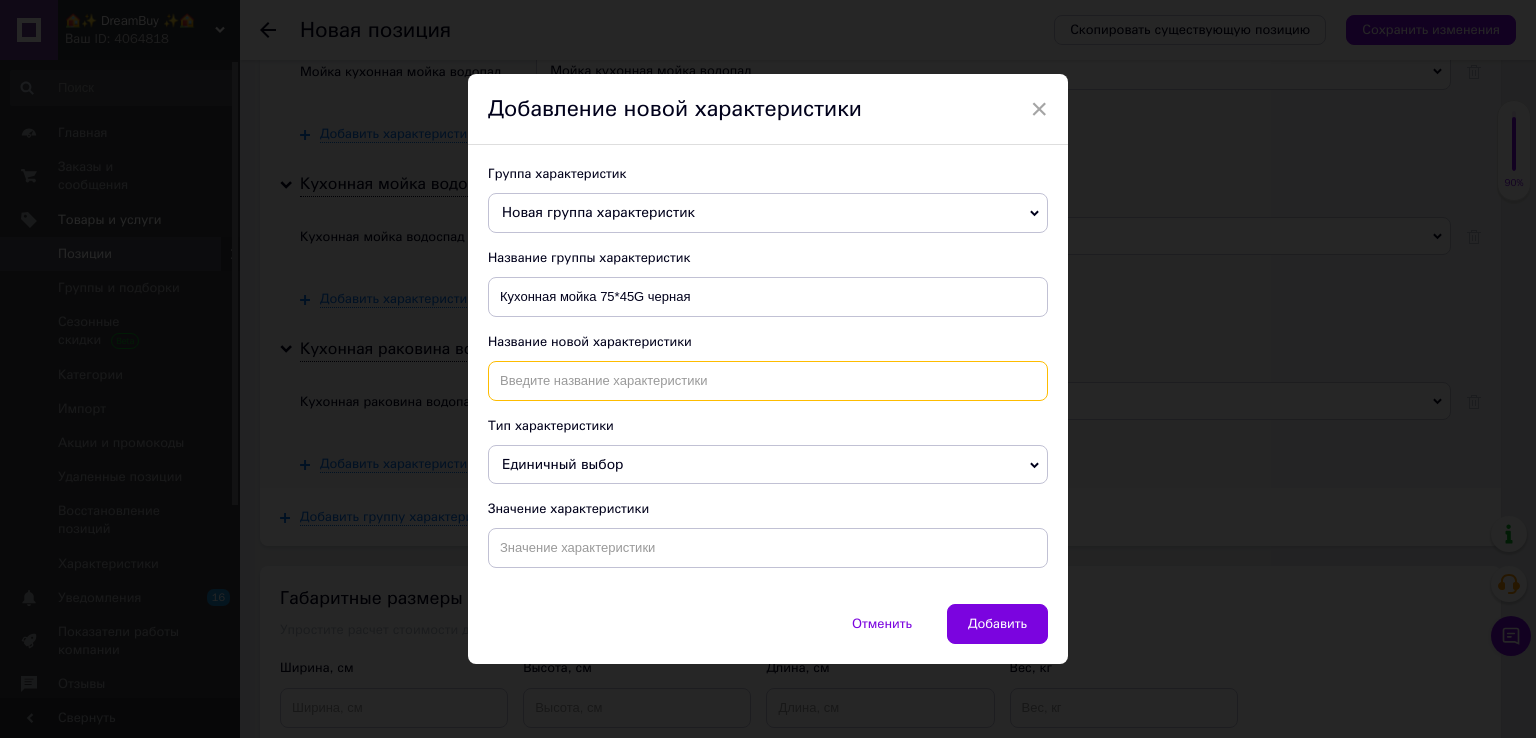 click at bounding box center (768, 381) 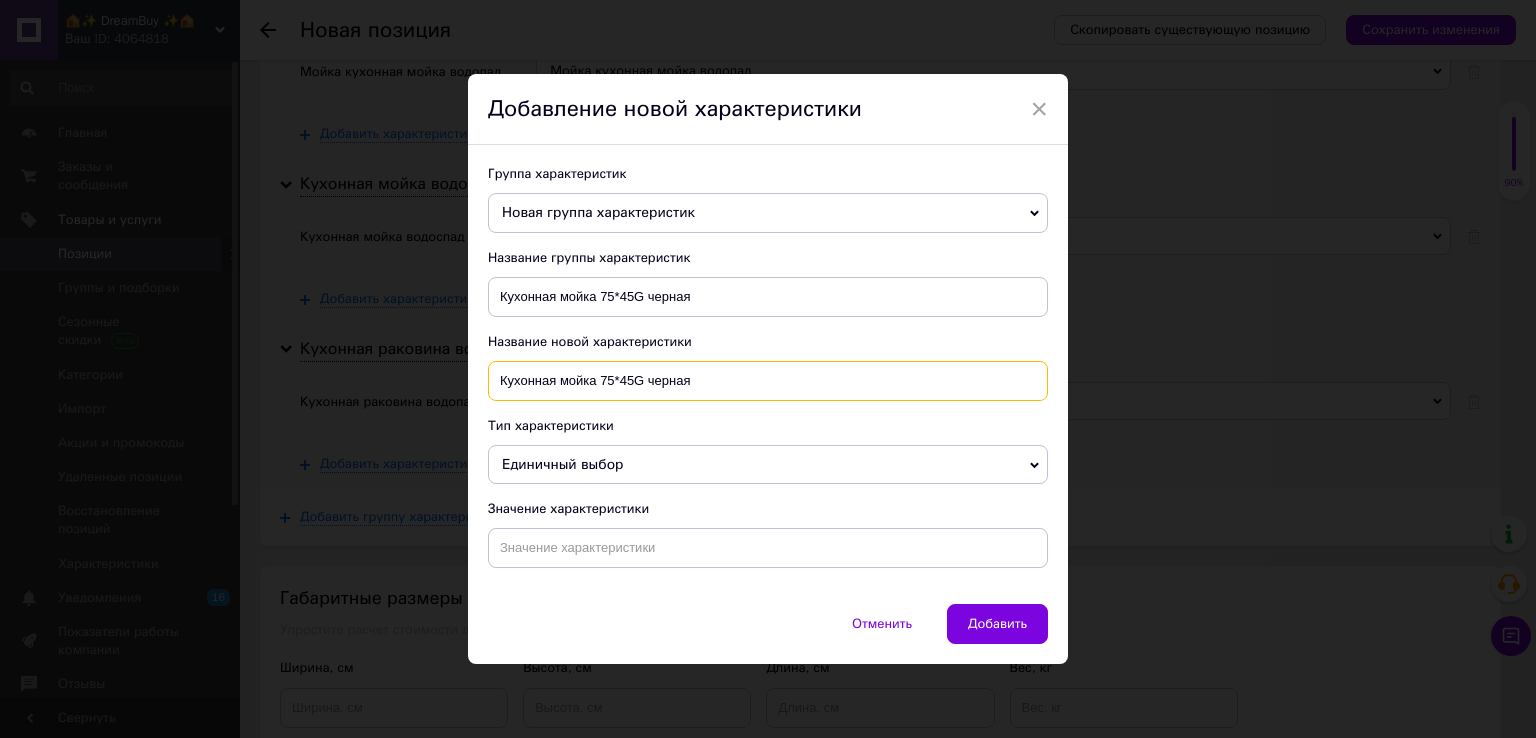 type on "Кухонная мойка 75*45G черная" 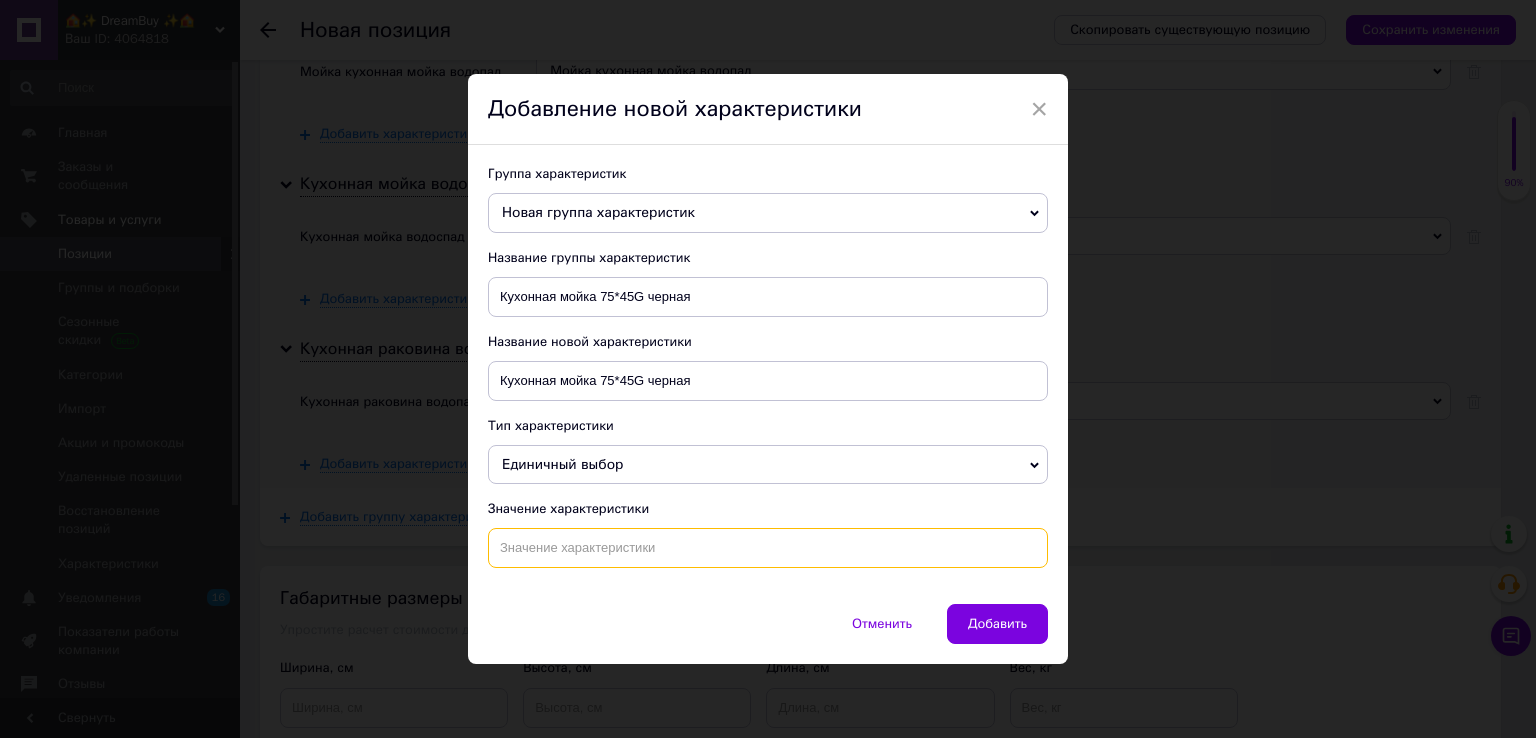 click at bounding box center [768, 548] 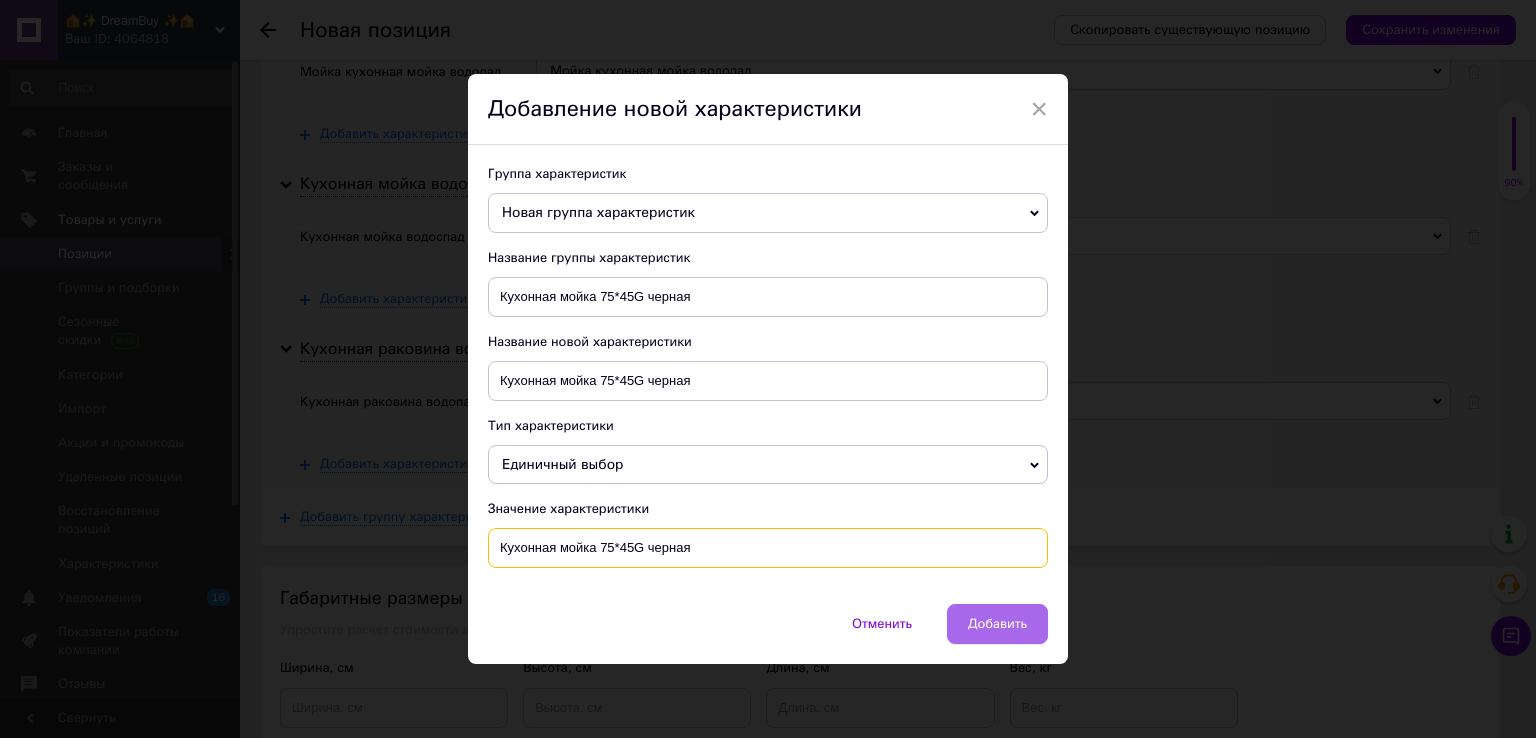 type on "Кухонная мойка 75*45G черная" 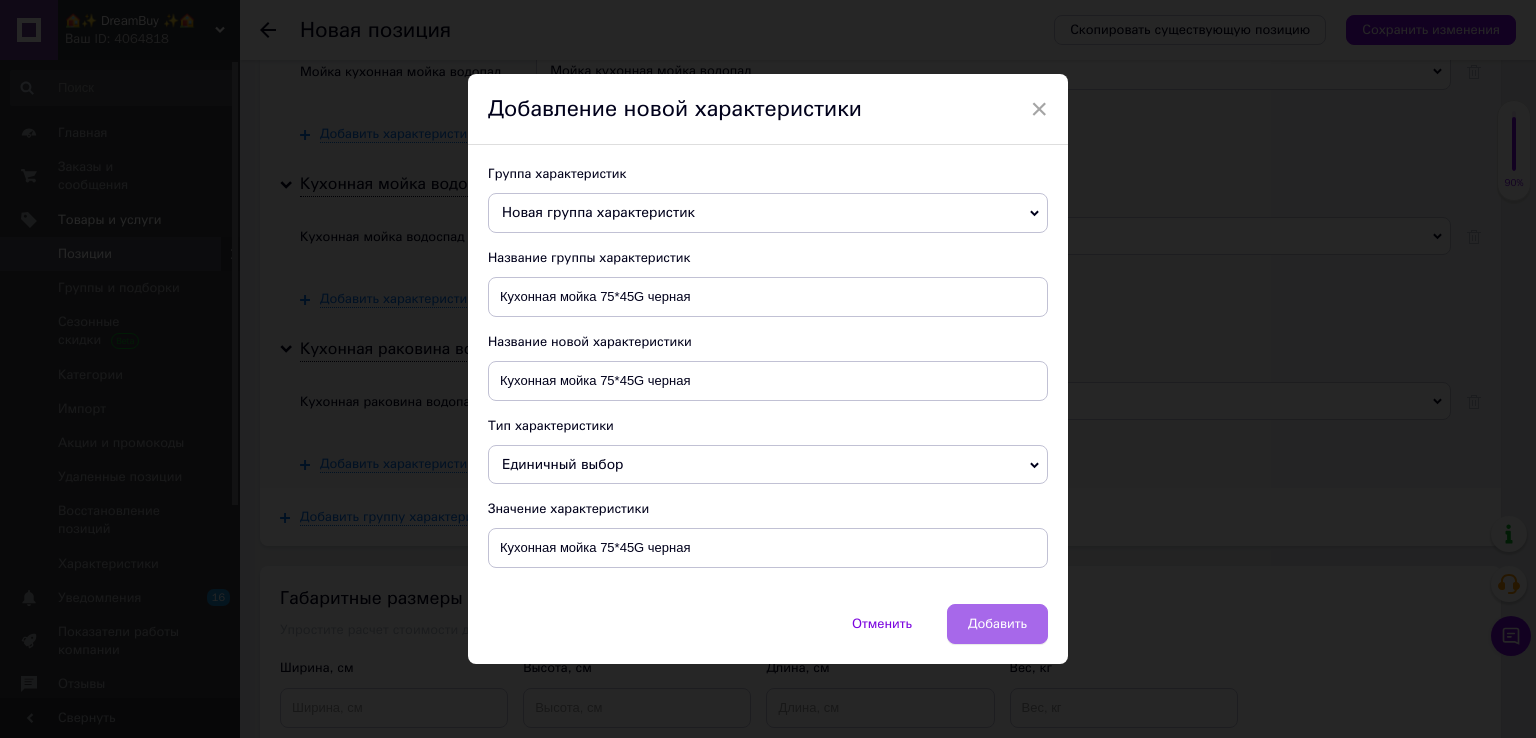 click on "Добавить" at bounding box center [997, 624] 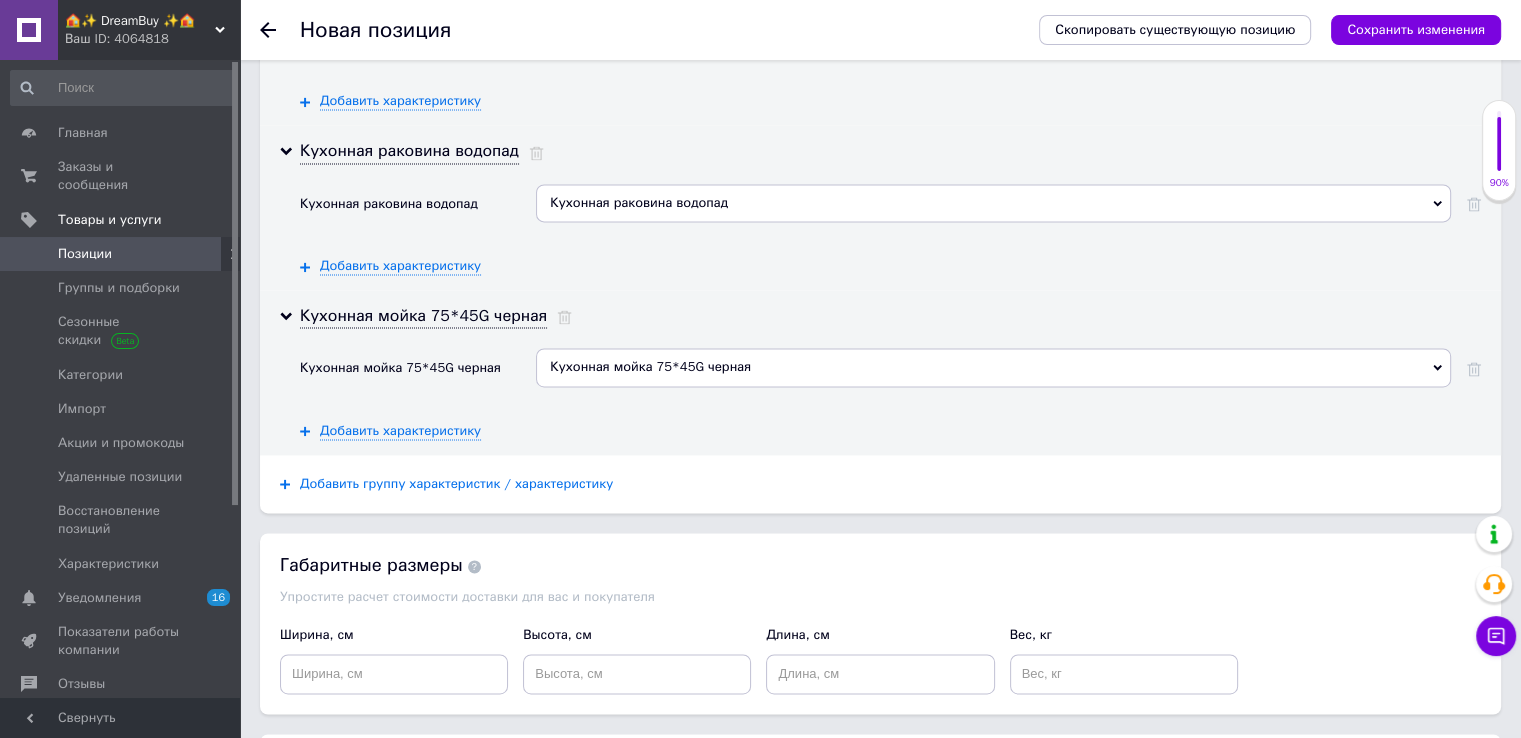 scroll, scrollTop: 2862, scrollLeft: 0, axis: vertical 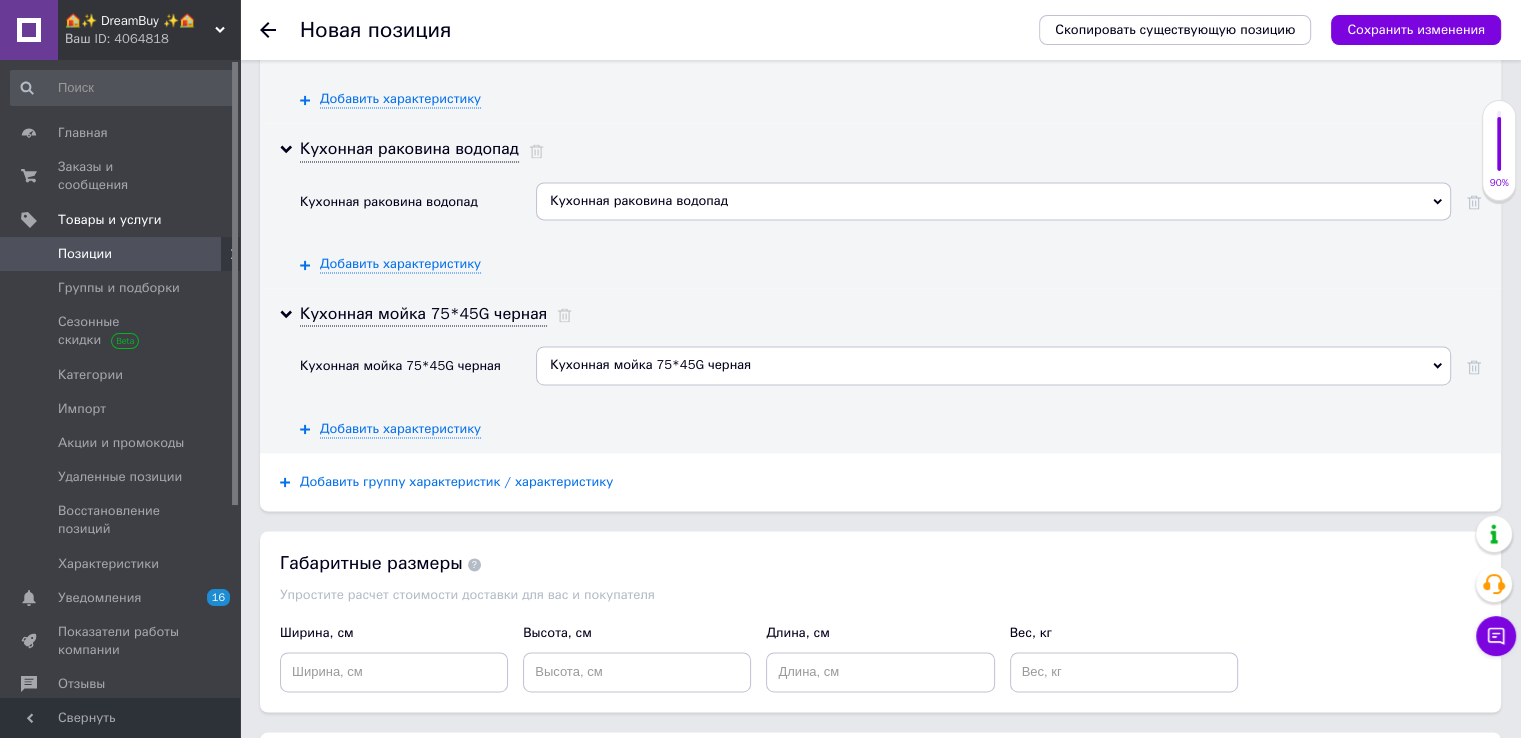 click on "Добавить группу характеристик / характеристику" at bounding box center [456, 482] 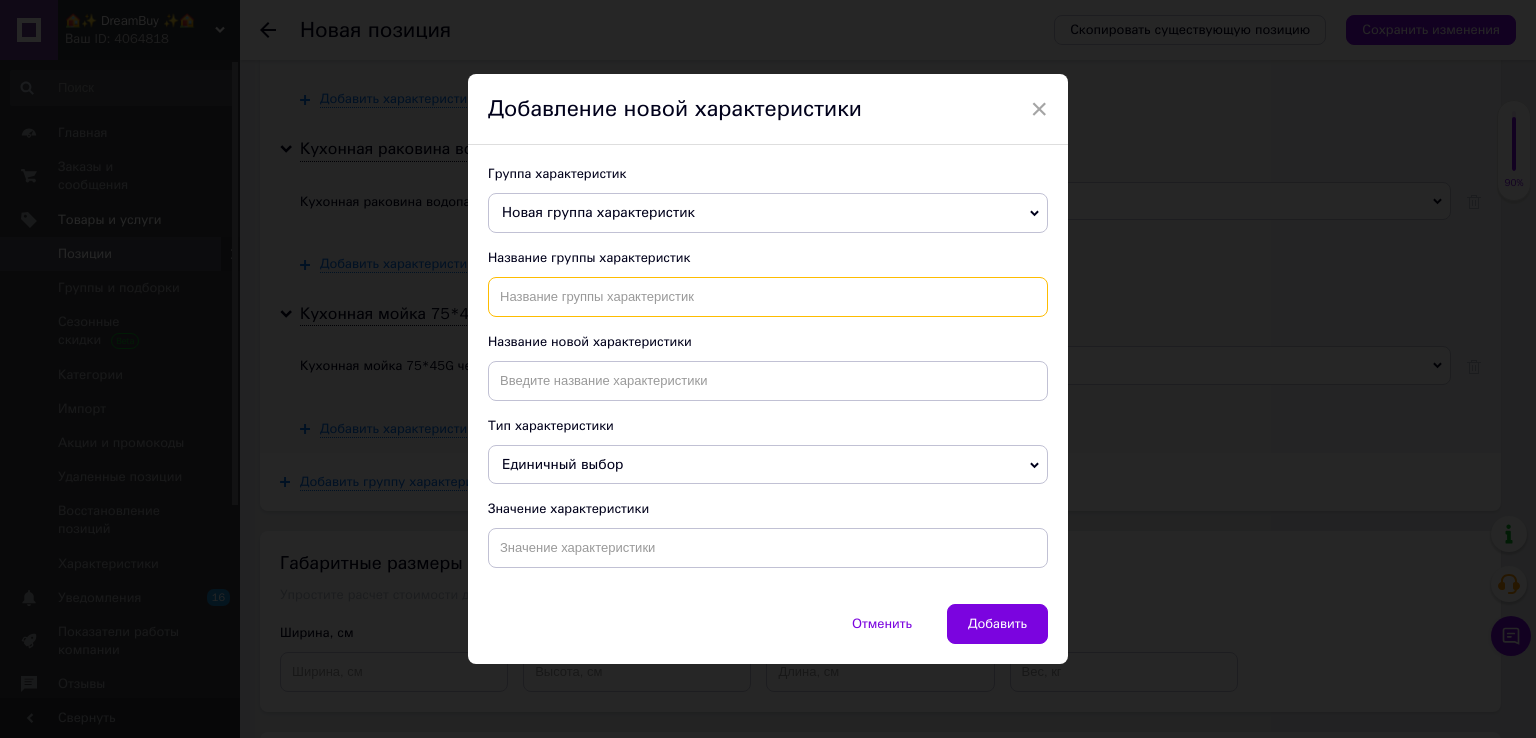 click at bounding box center (768, 297) 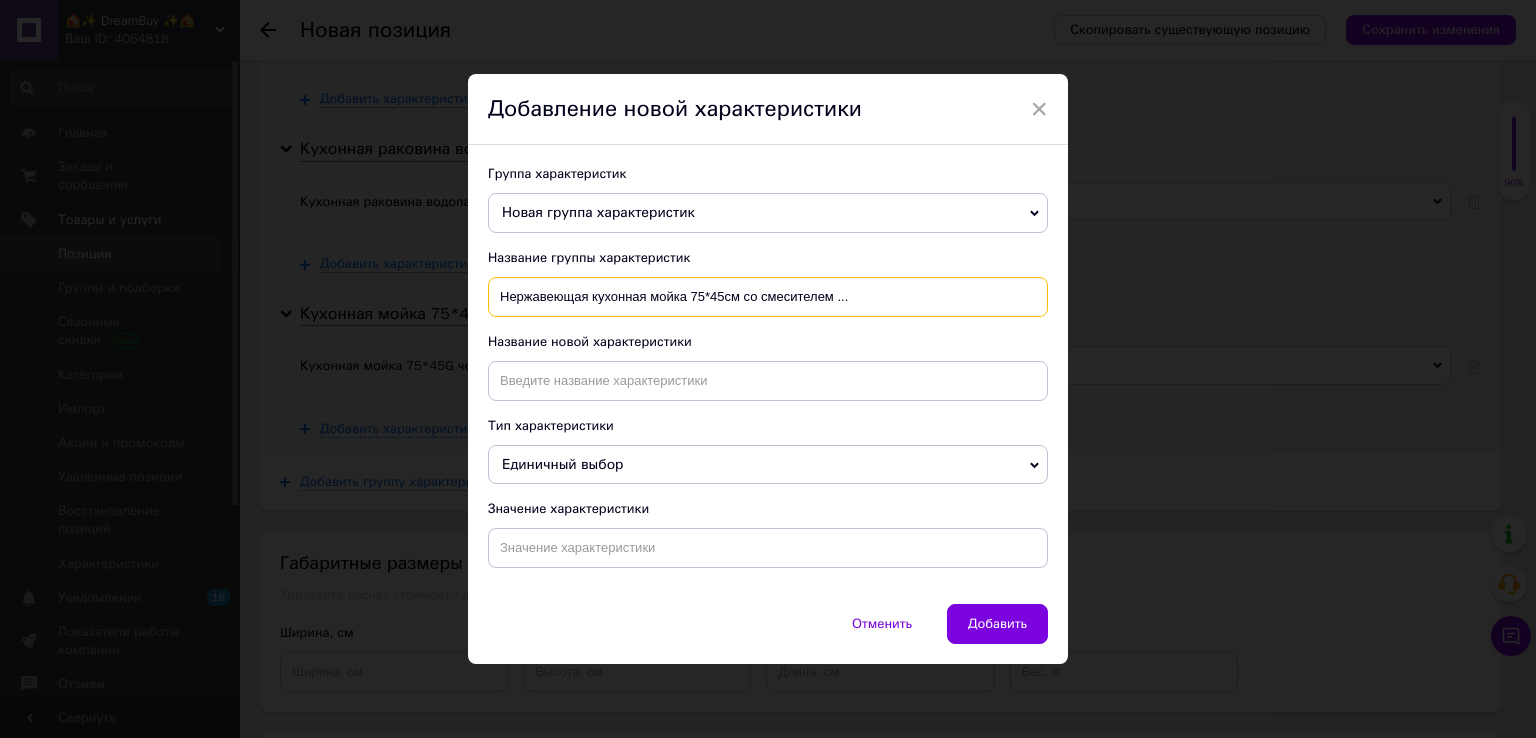 drag, startPoint x: 831, startPoint y: 297, endPoint x: 963, endPoint y: 309, distance: 132.54433 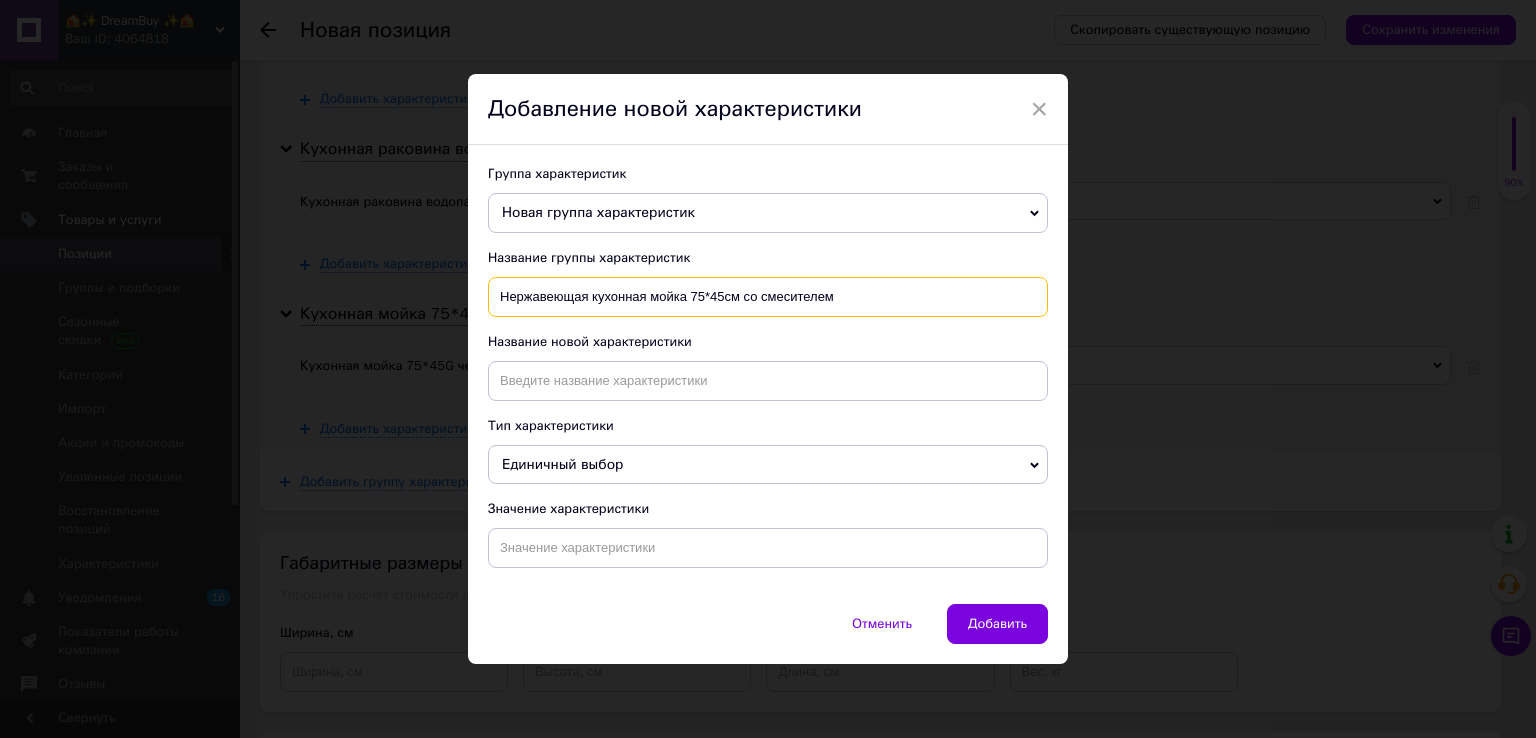 click on "Нержавеющая кухонная мойка 75*45см со смесителем" at bounding box center [768, 297] 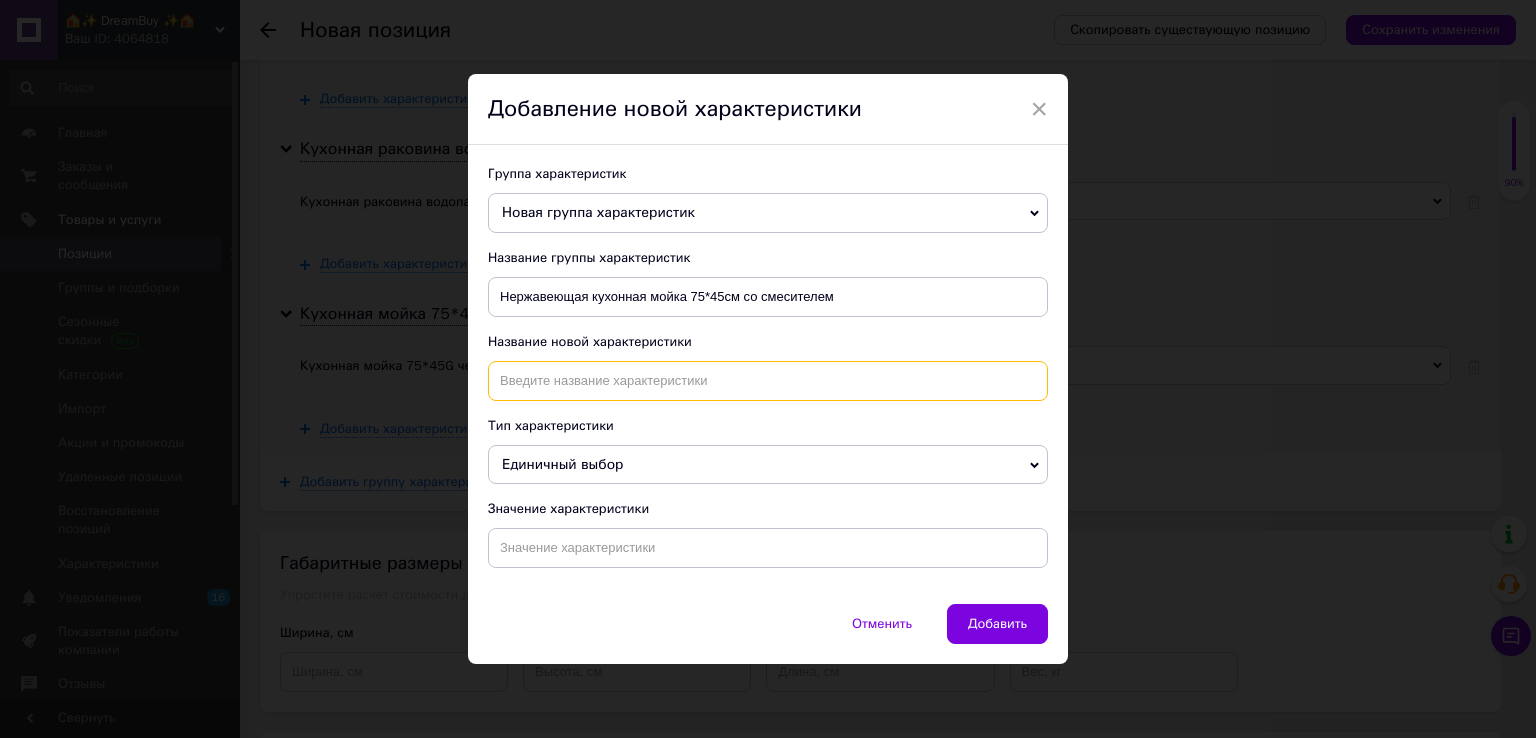click at bounding box center (768, 381) 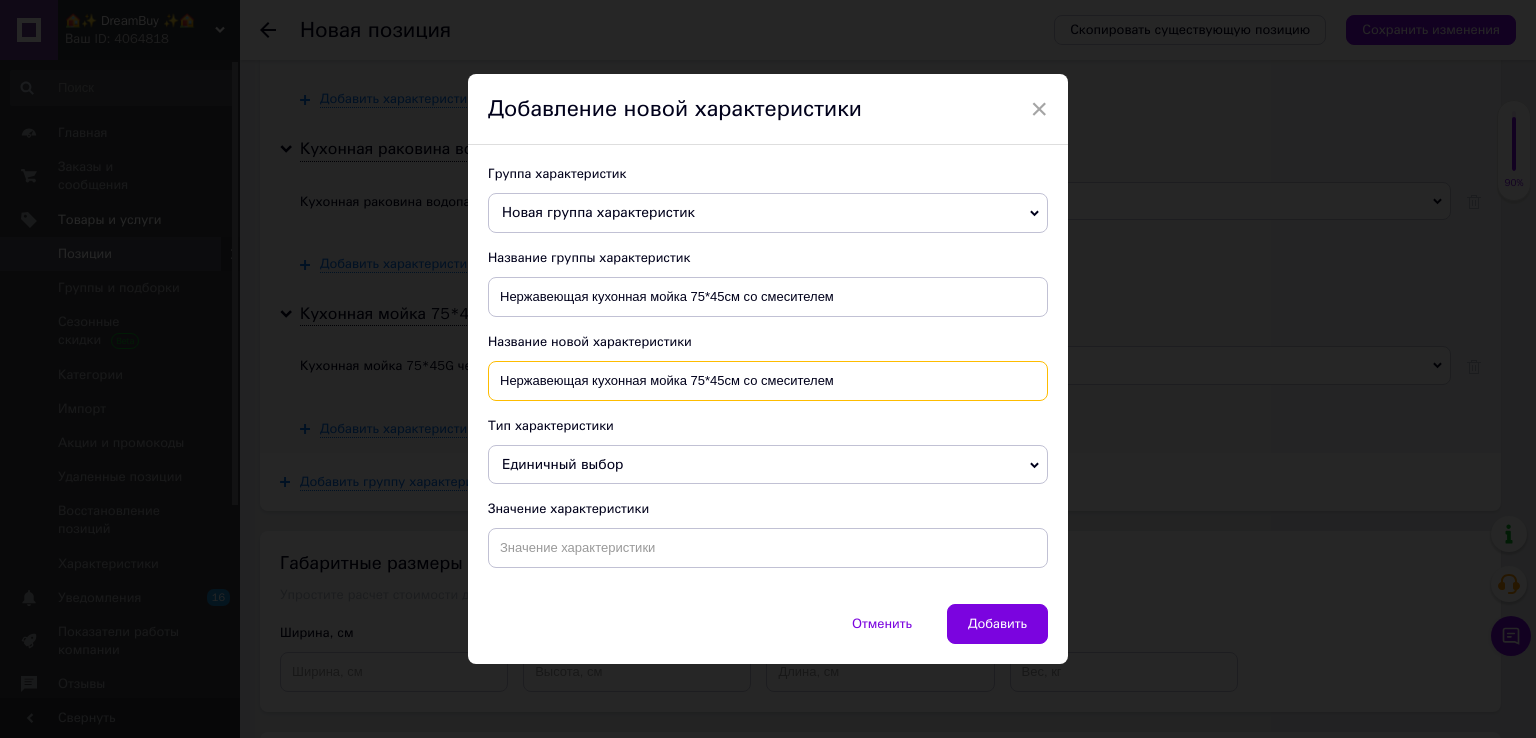 type on "Нержавеющая кухонная мойка 75*45см со смесителем" 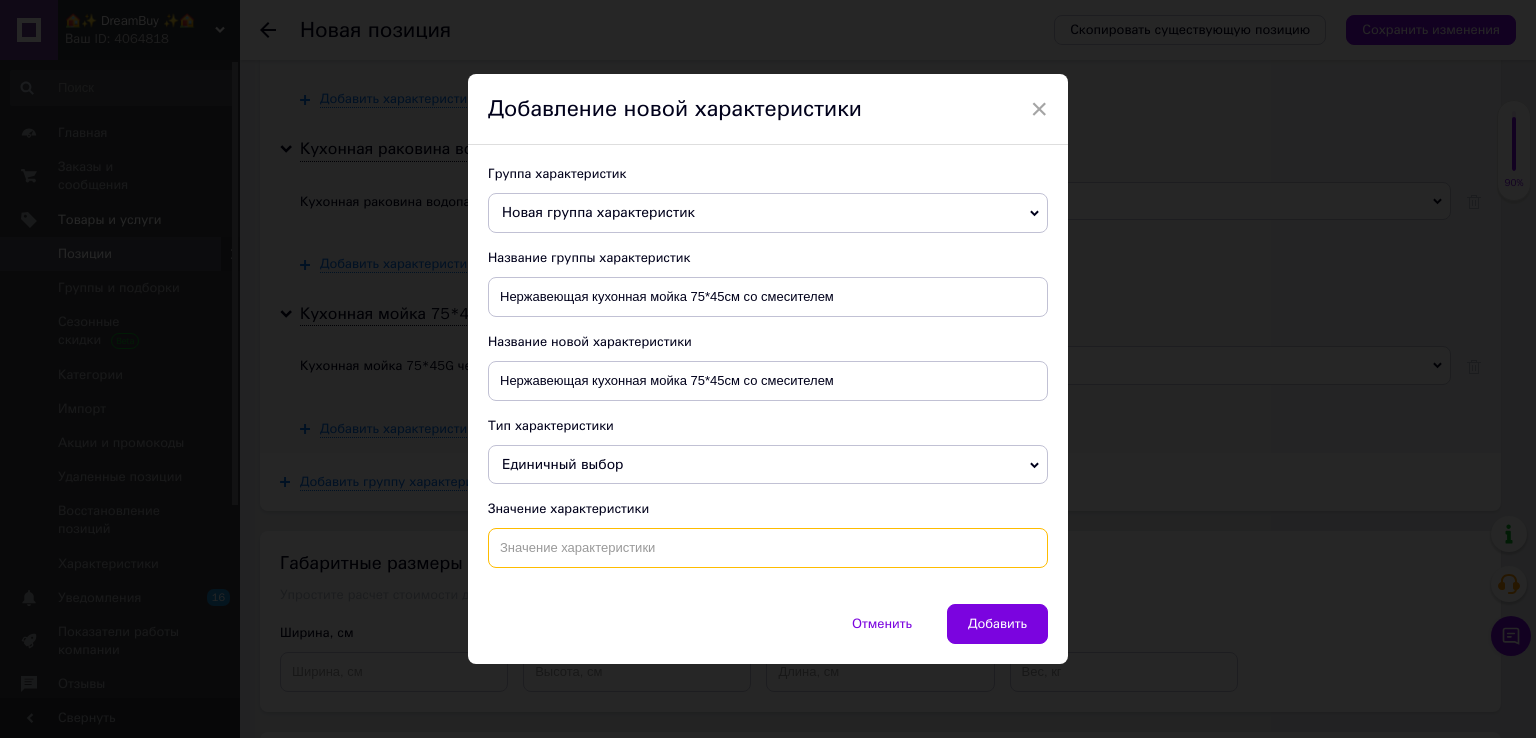 click at bounding box center [768, 548] 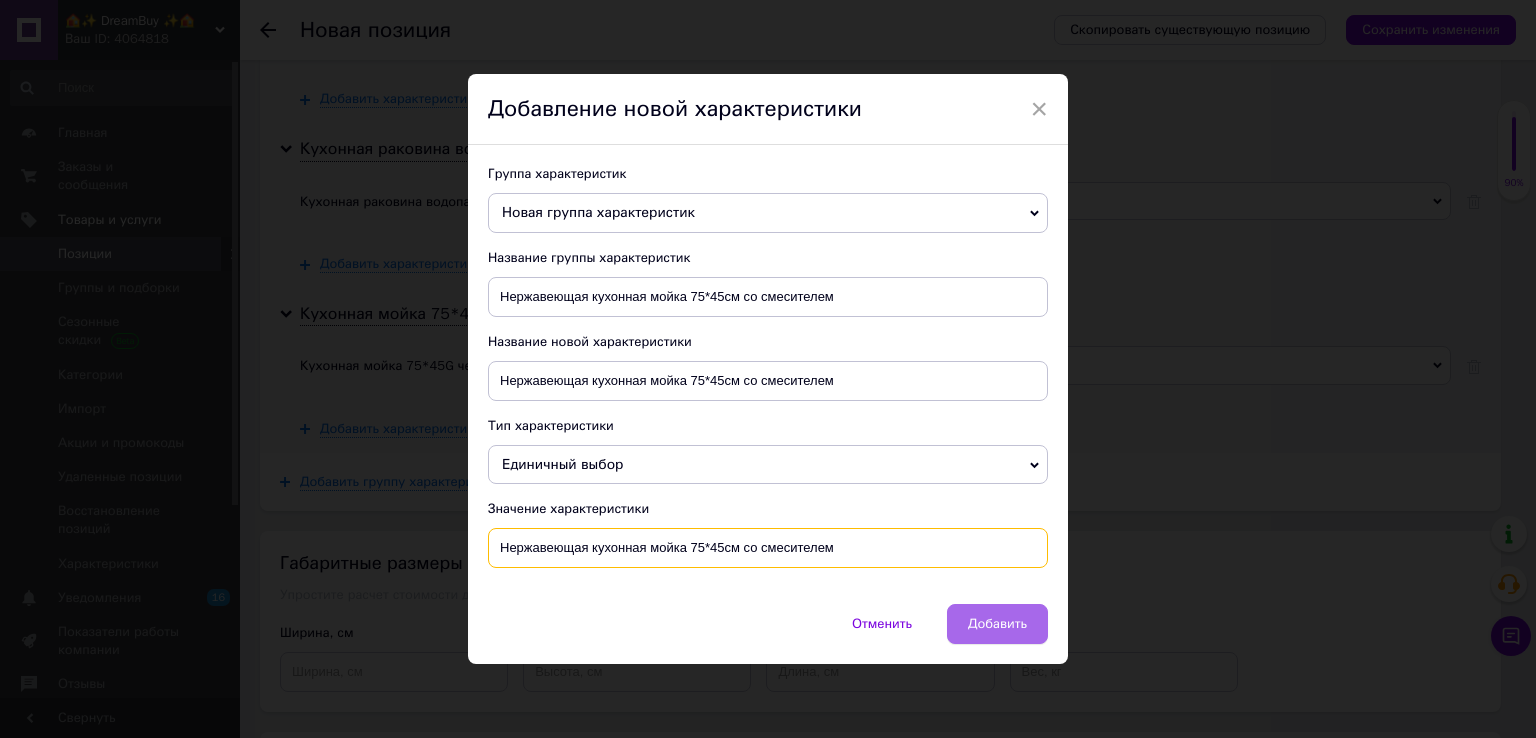 type on "Нержавеющая кухонная мойка 75*45см со смесителем" 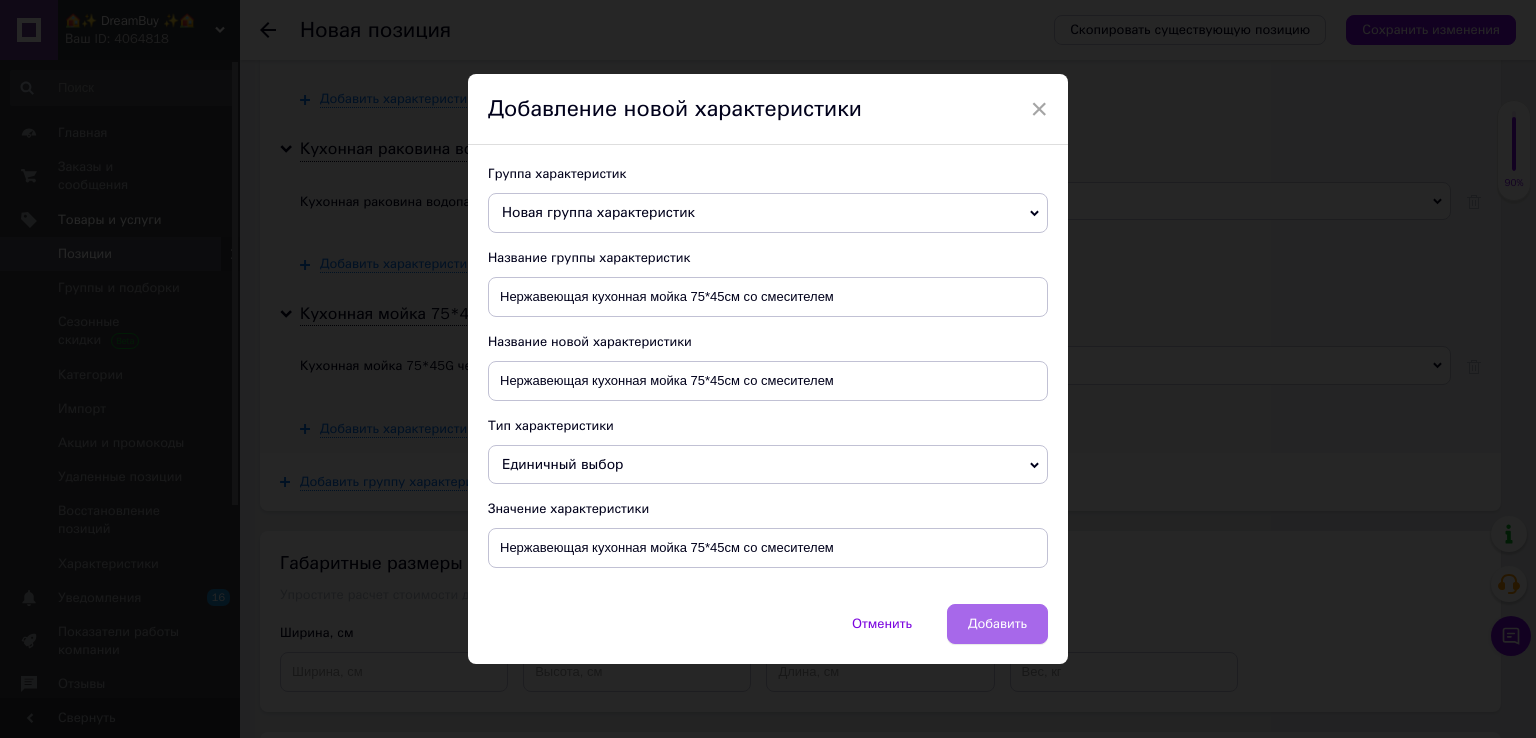 click on "Добавить" at bounding box center (997, 624) 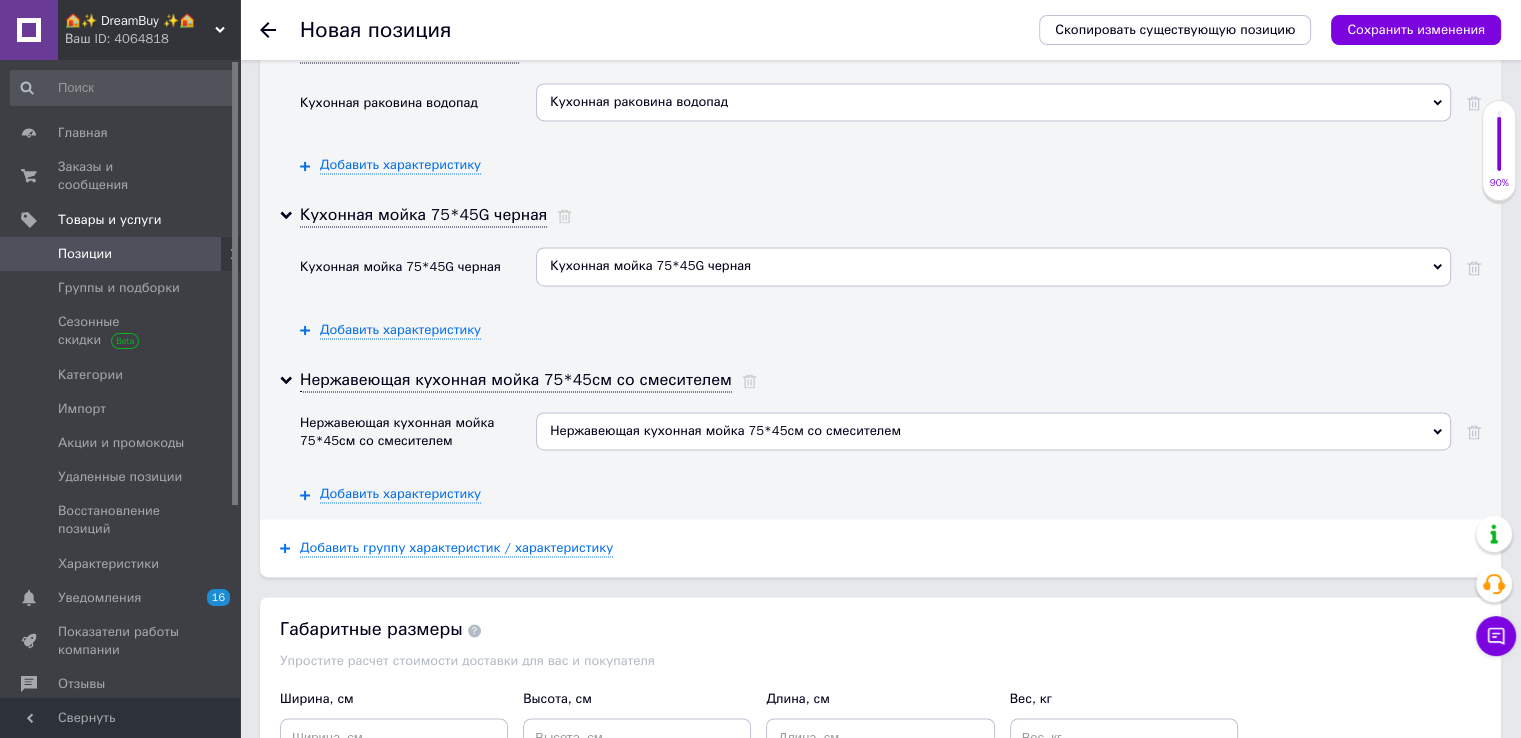 scroll, scrollTop: 2962, scrollLeft: 0, axis: vertical 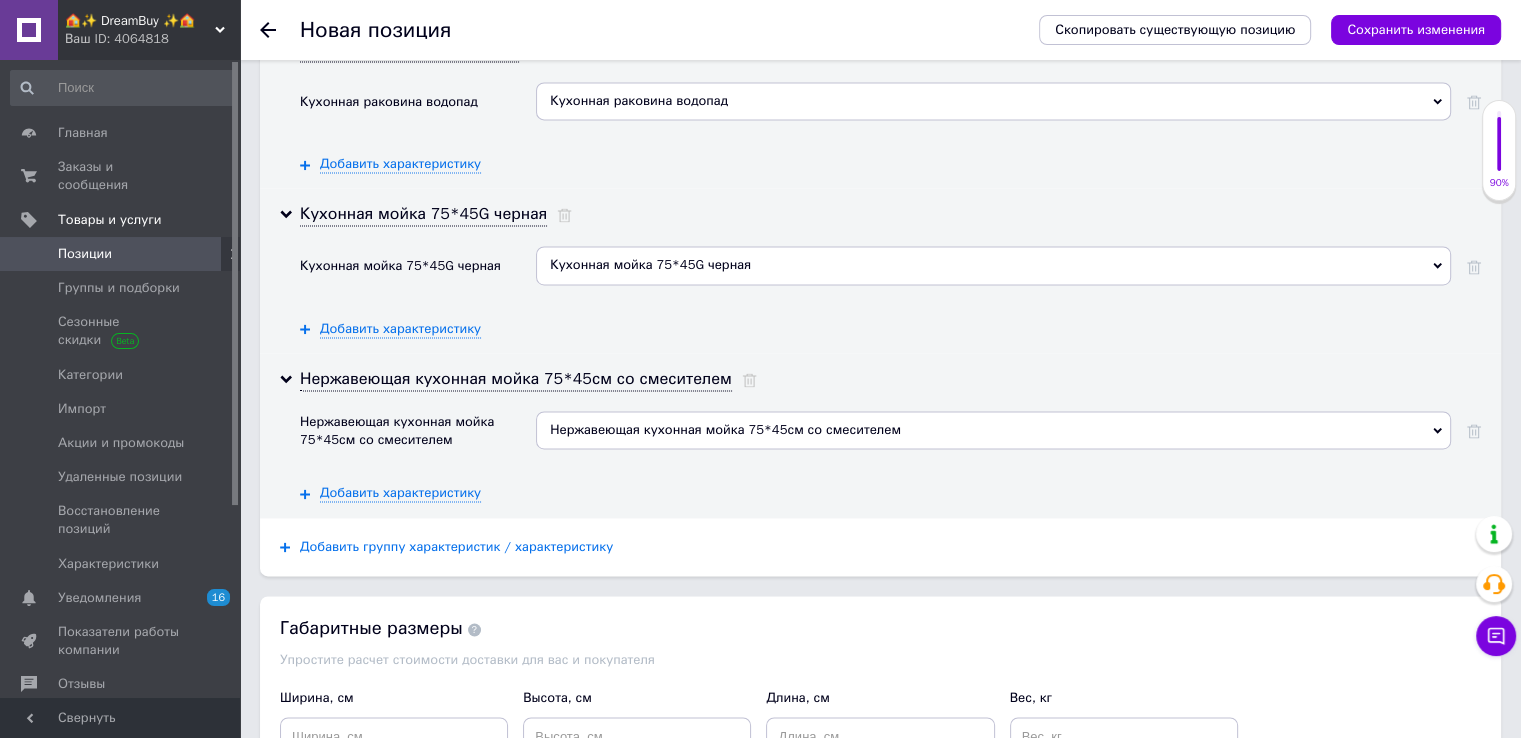 click on "Добавить группу характеристик / характеристику" at bounding box center (456, 547) 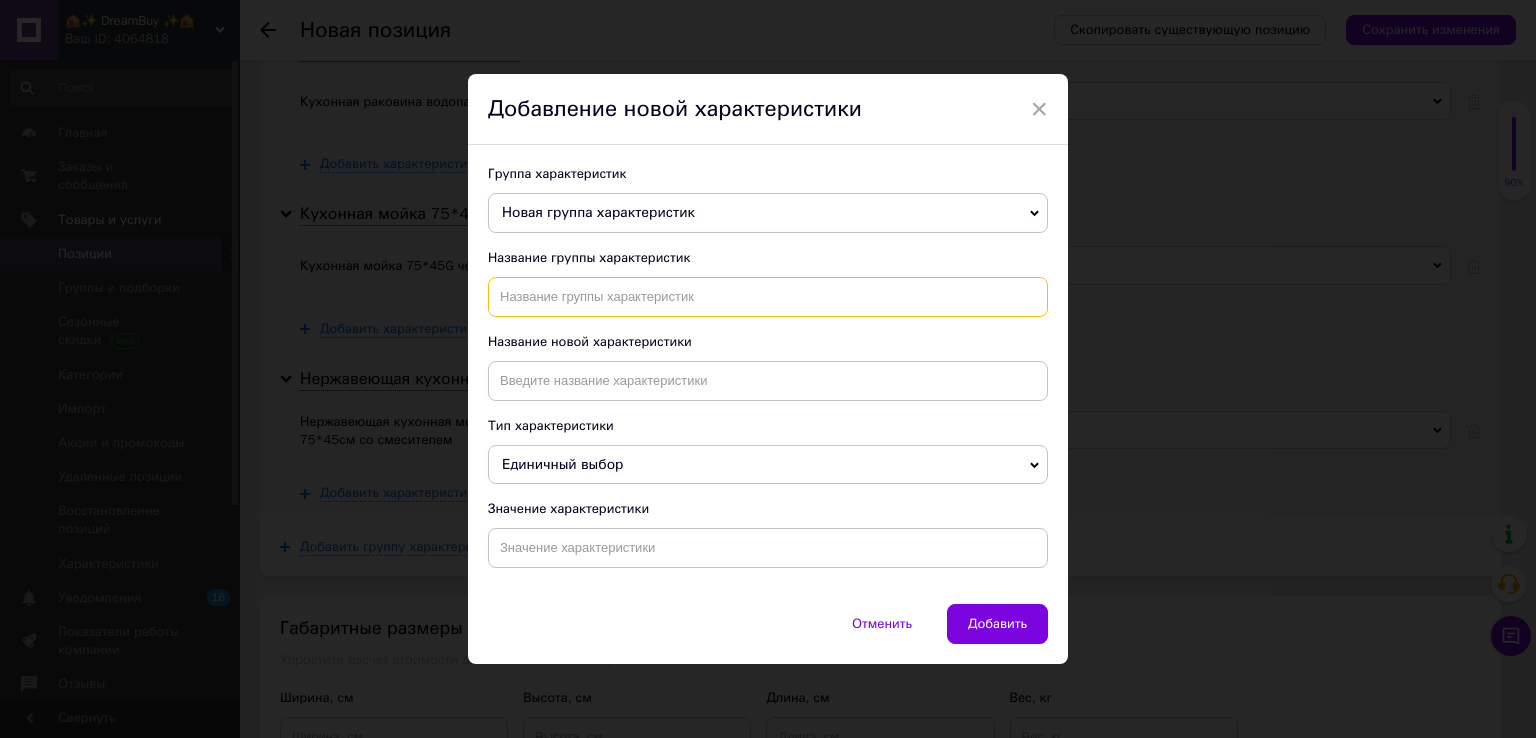 click at bounding box center [768, 297] 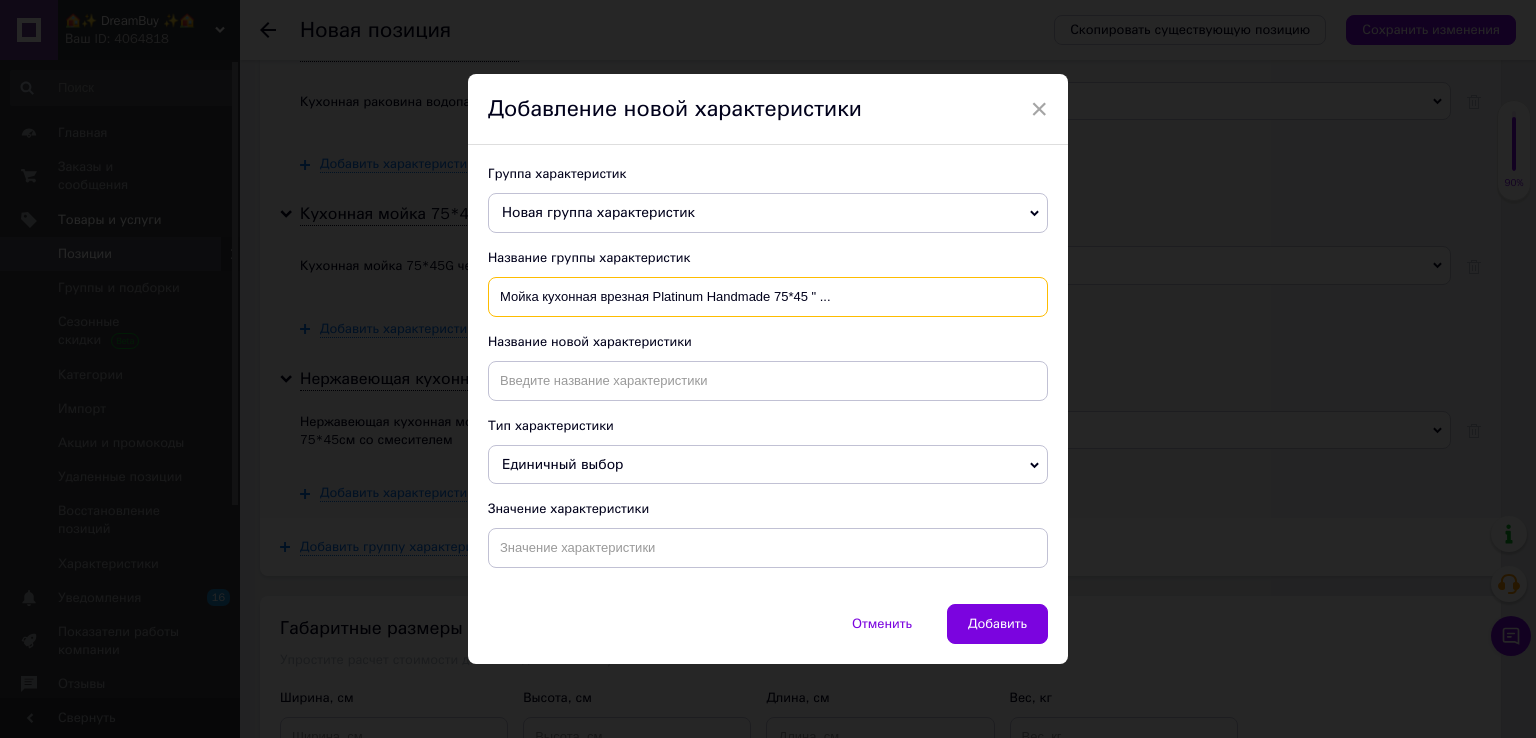 drag, startPoint x: 648, startPoint y: 302, endPoint x: 968, endPoint y: 304, distance: 320.00626 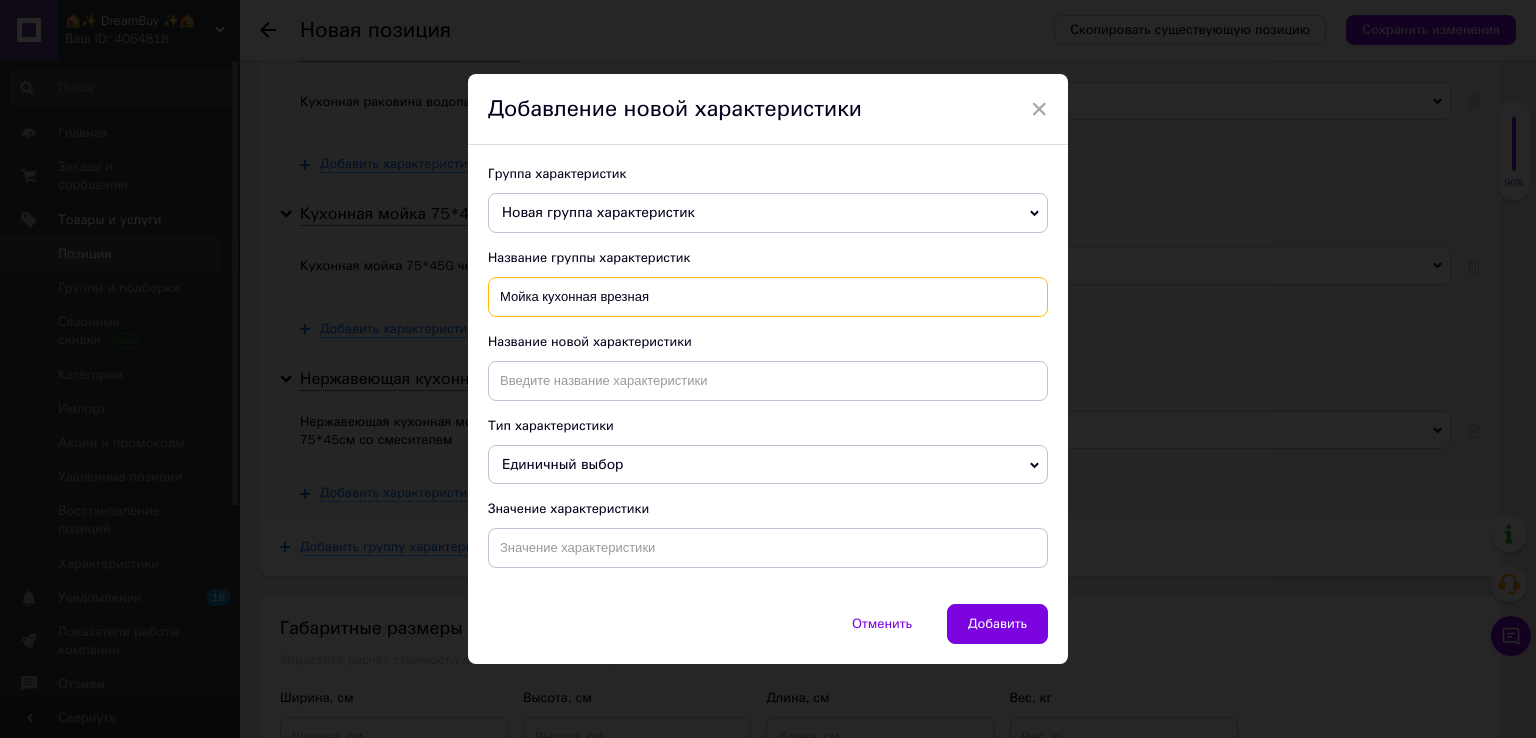 type on "Мойка кухонная врезная" 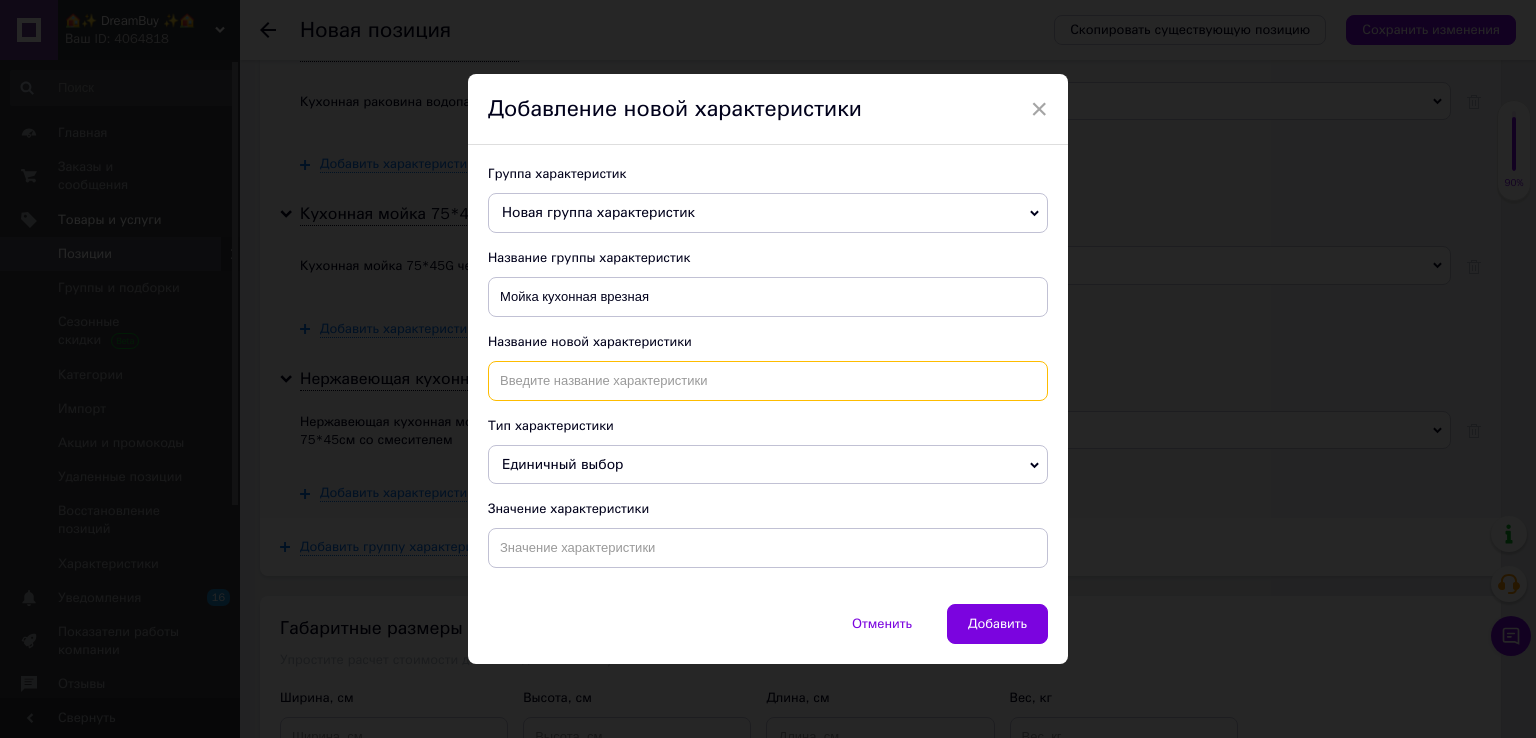 click at bounding box center [768, 381] 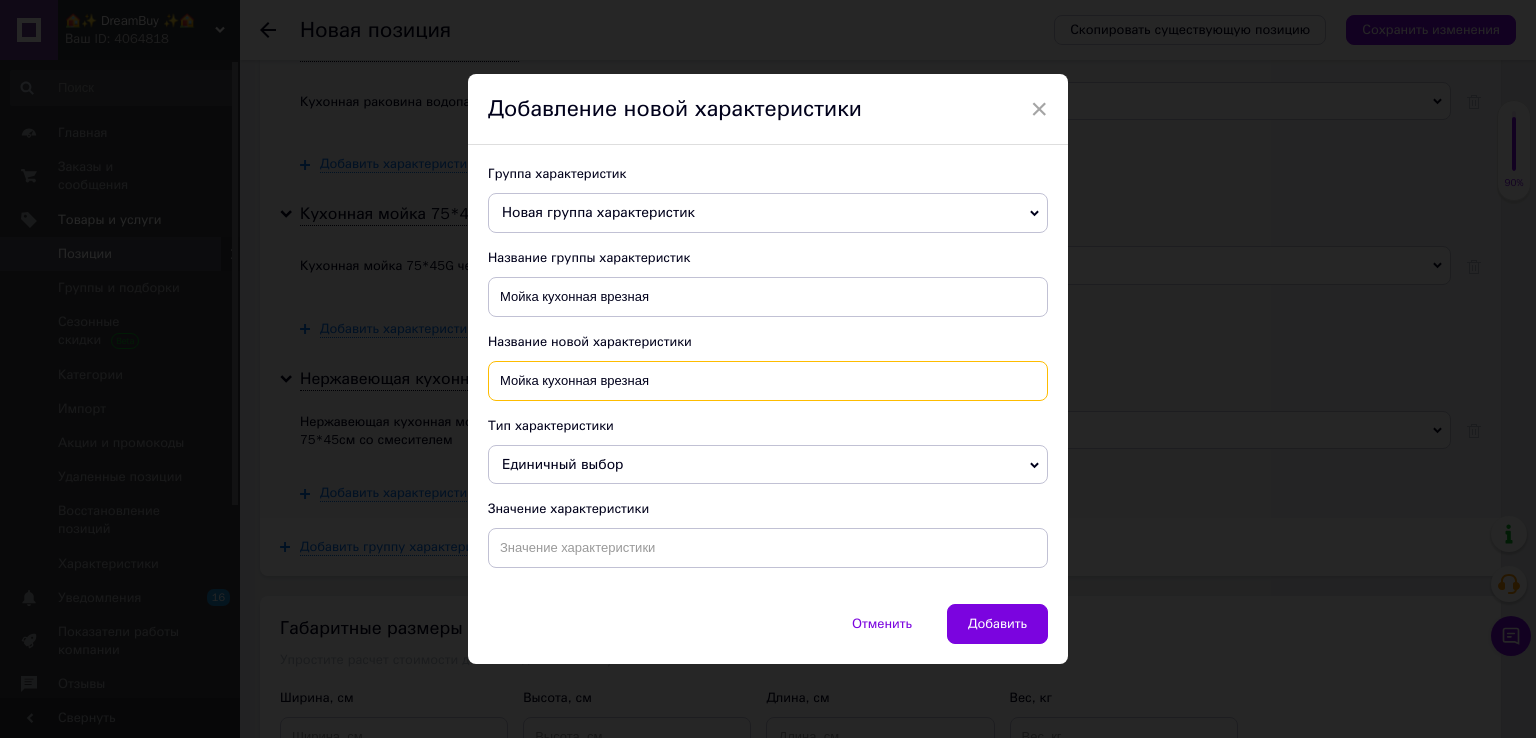 type on "Мойка кухонная врезная" 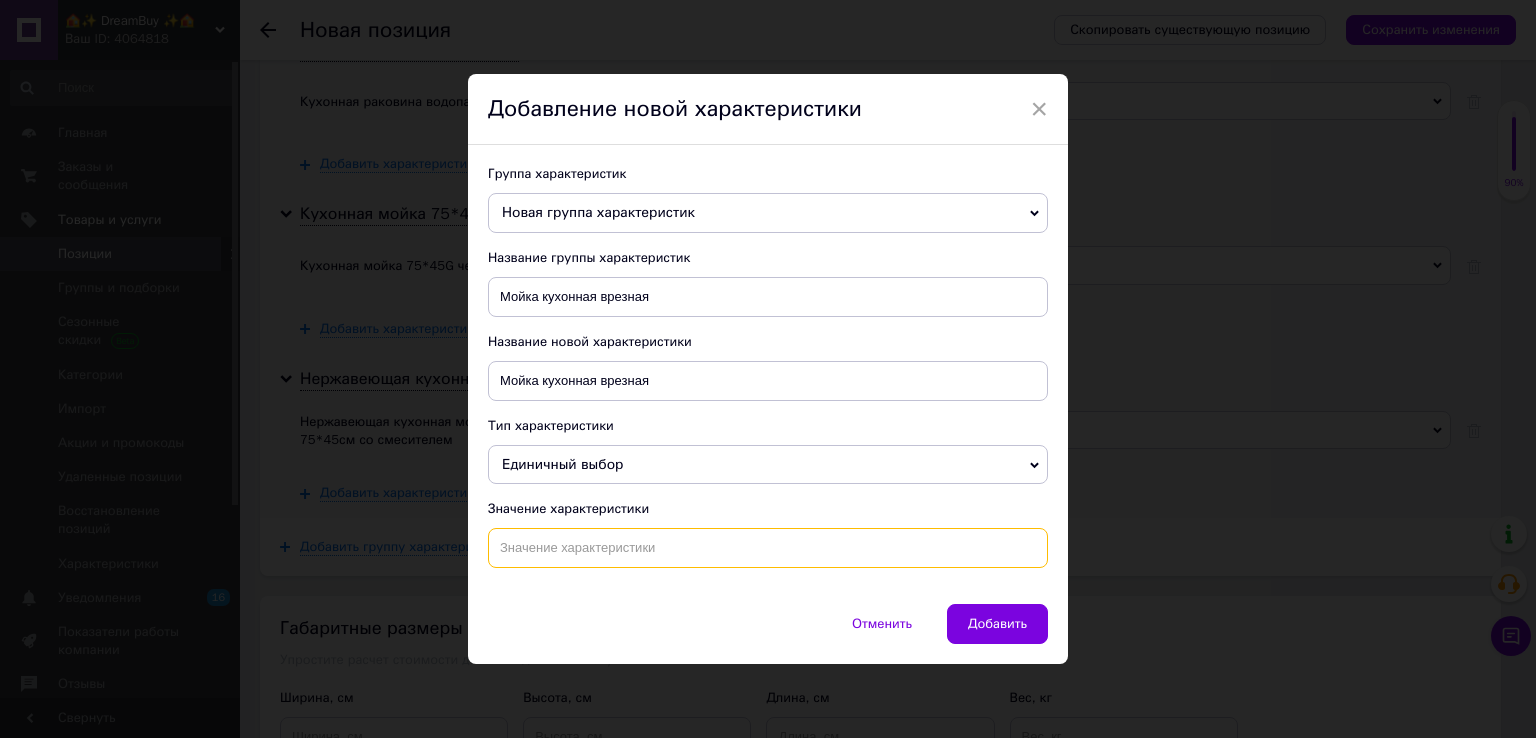 click at bounding box center [768, 548] 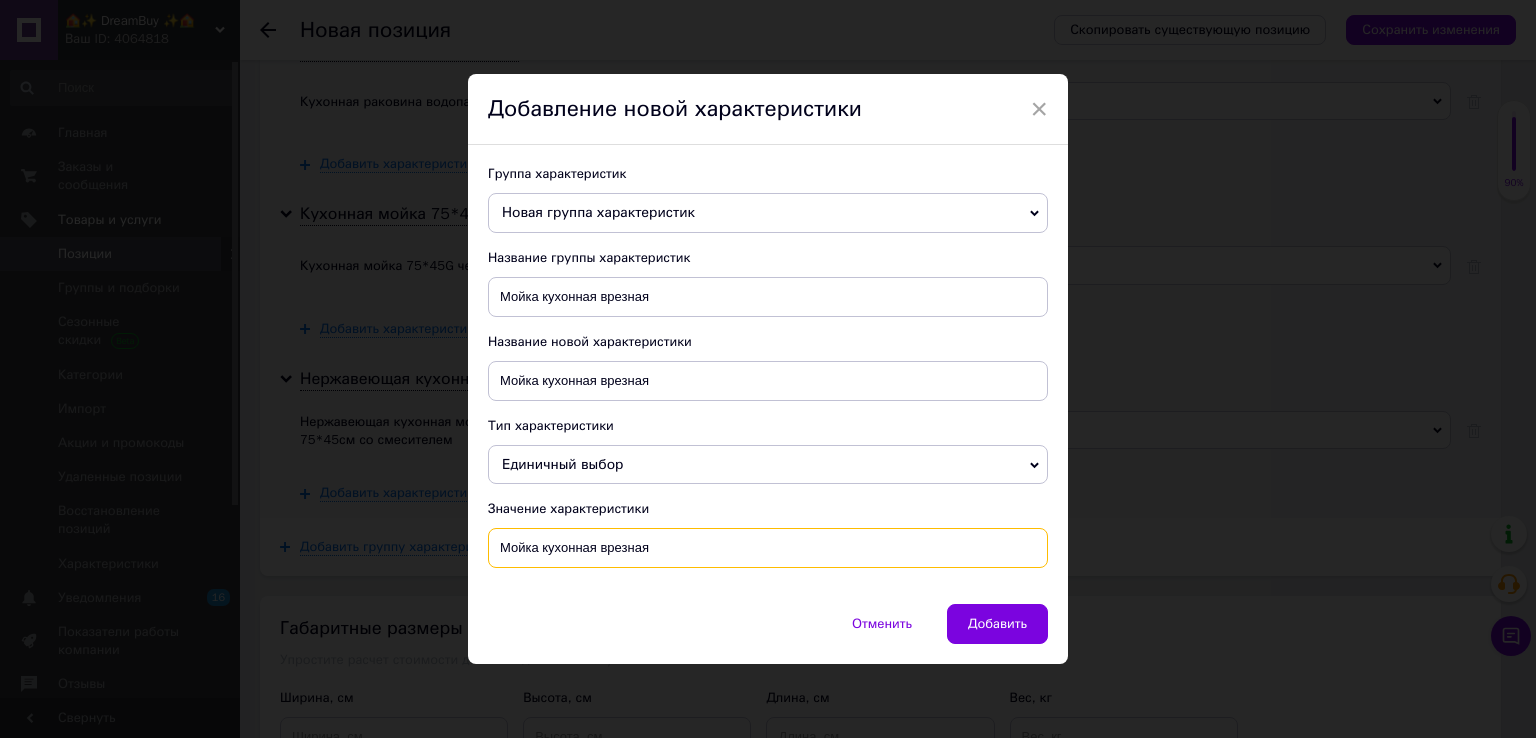 type on "Мойка кухонная врезная" 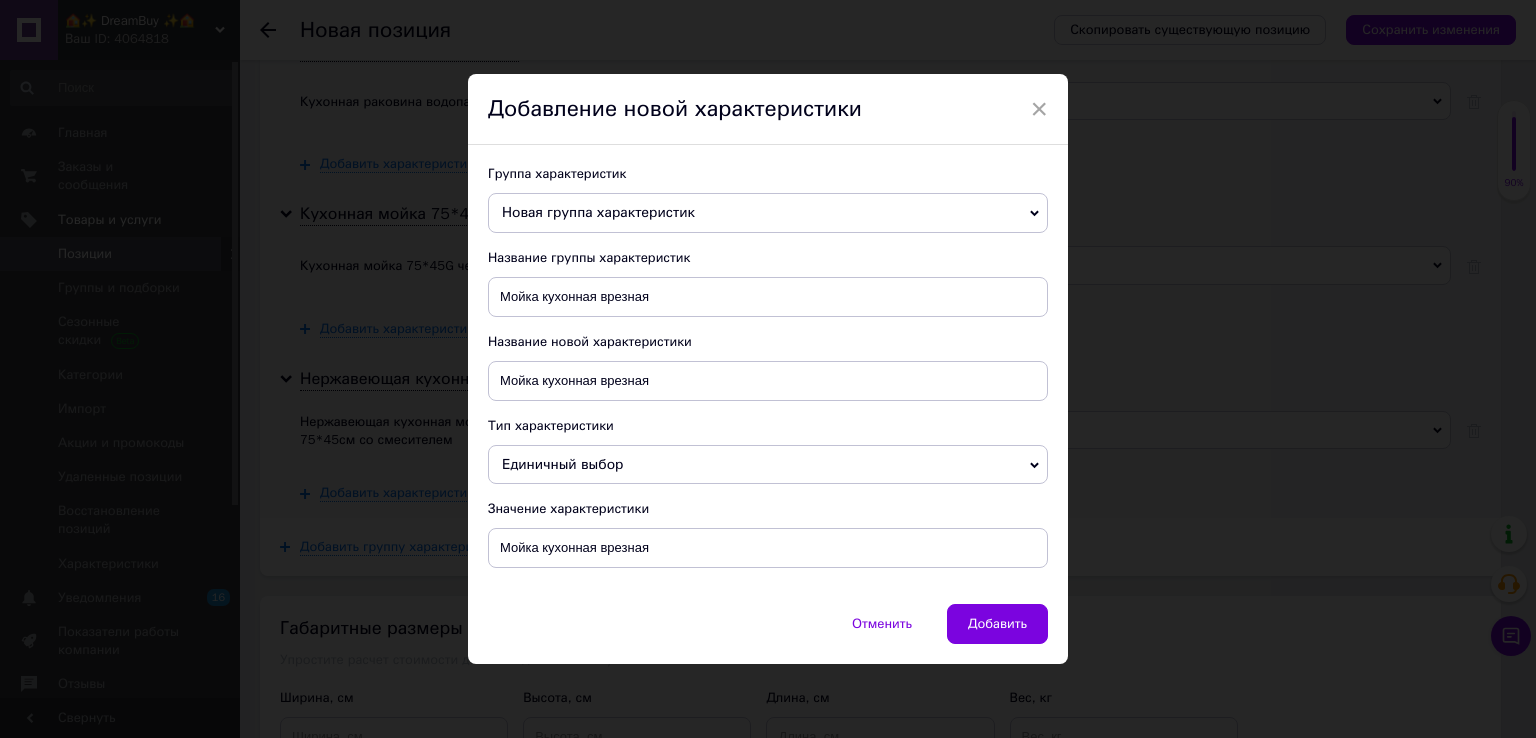 click on "Добавить" at bounding box center [997, 624] 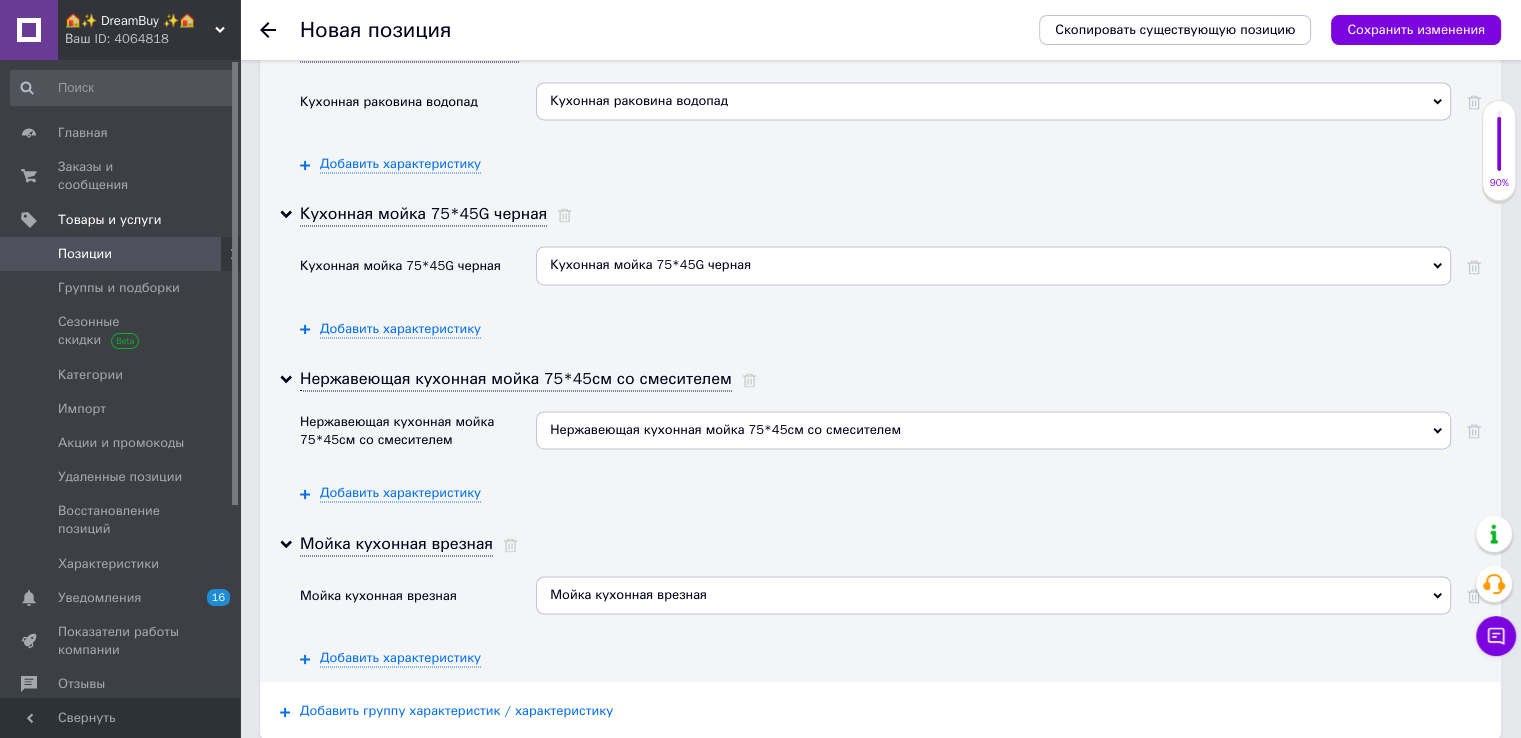 click on "Добавить группу характеристик / характеристику" at bounding box center [456, 711] 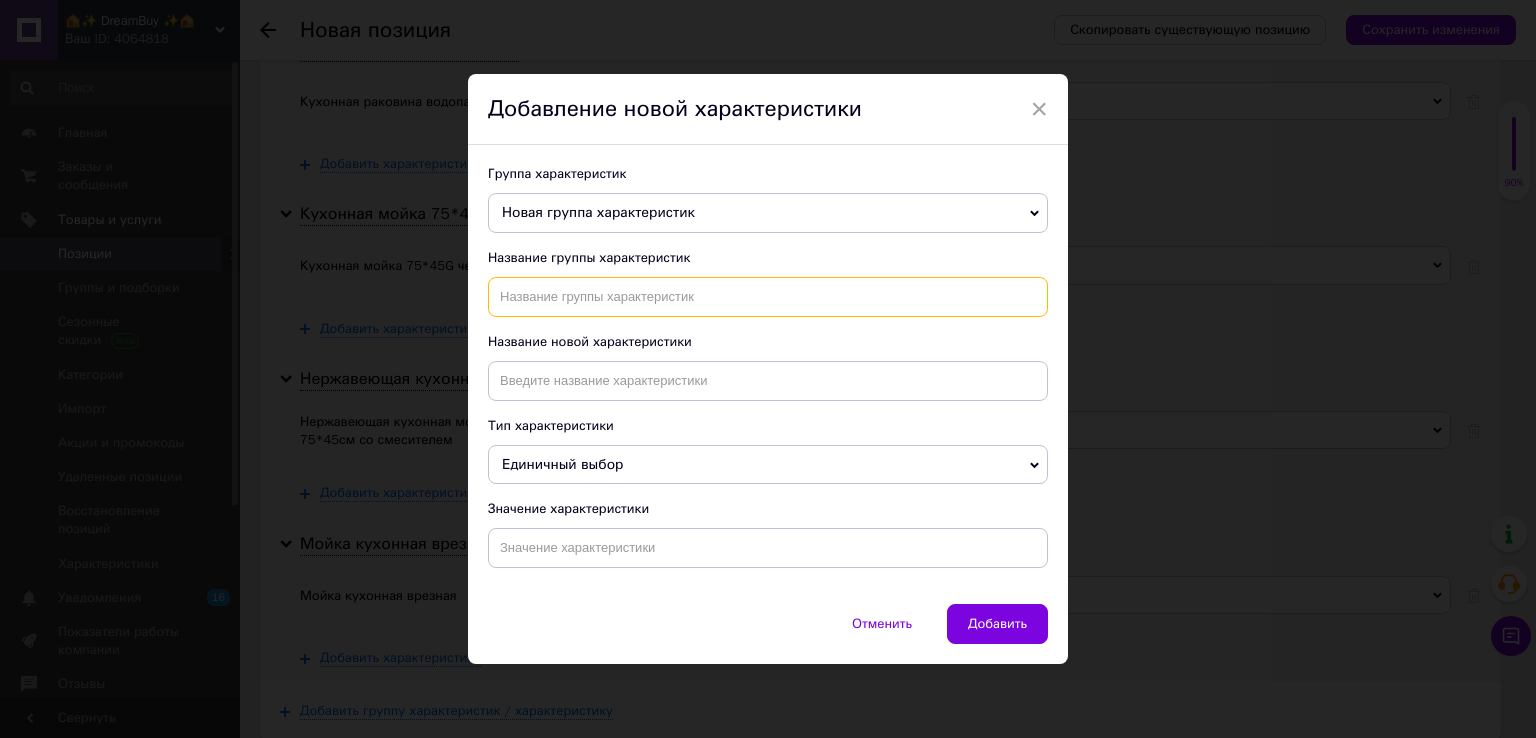 click at bounding box center (768, 297) 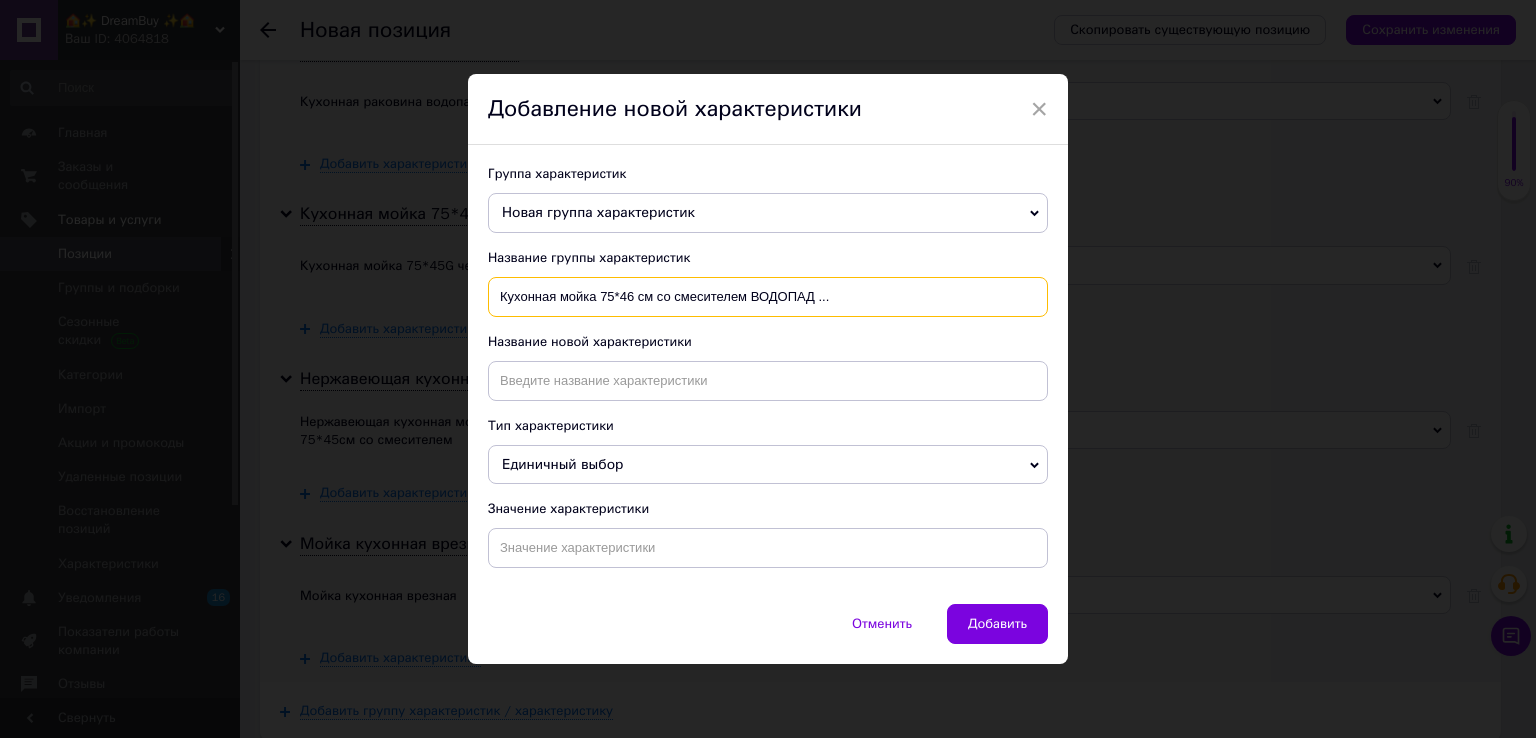 click on "Кухонная мойка 75*46 см со смесителем ВОДОПАД ..." at bounding box center (768, 297) 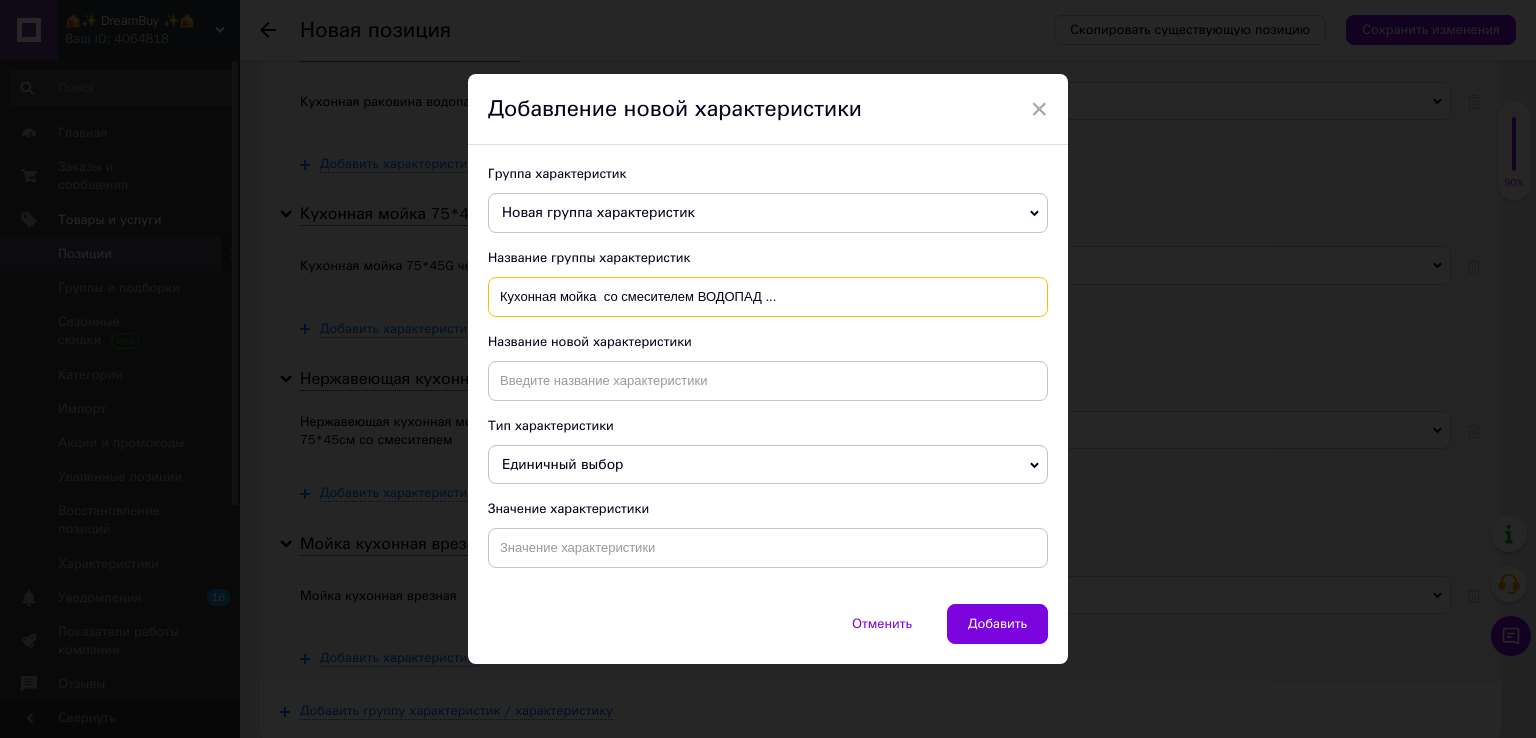 type on "Кухонная мойка  со смесителем ВОДОПАД ..." 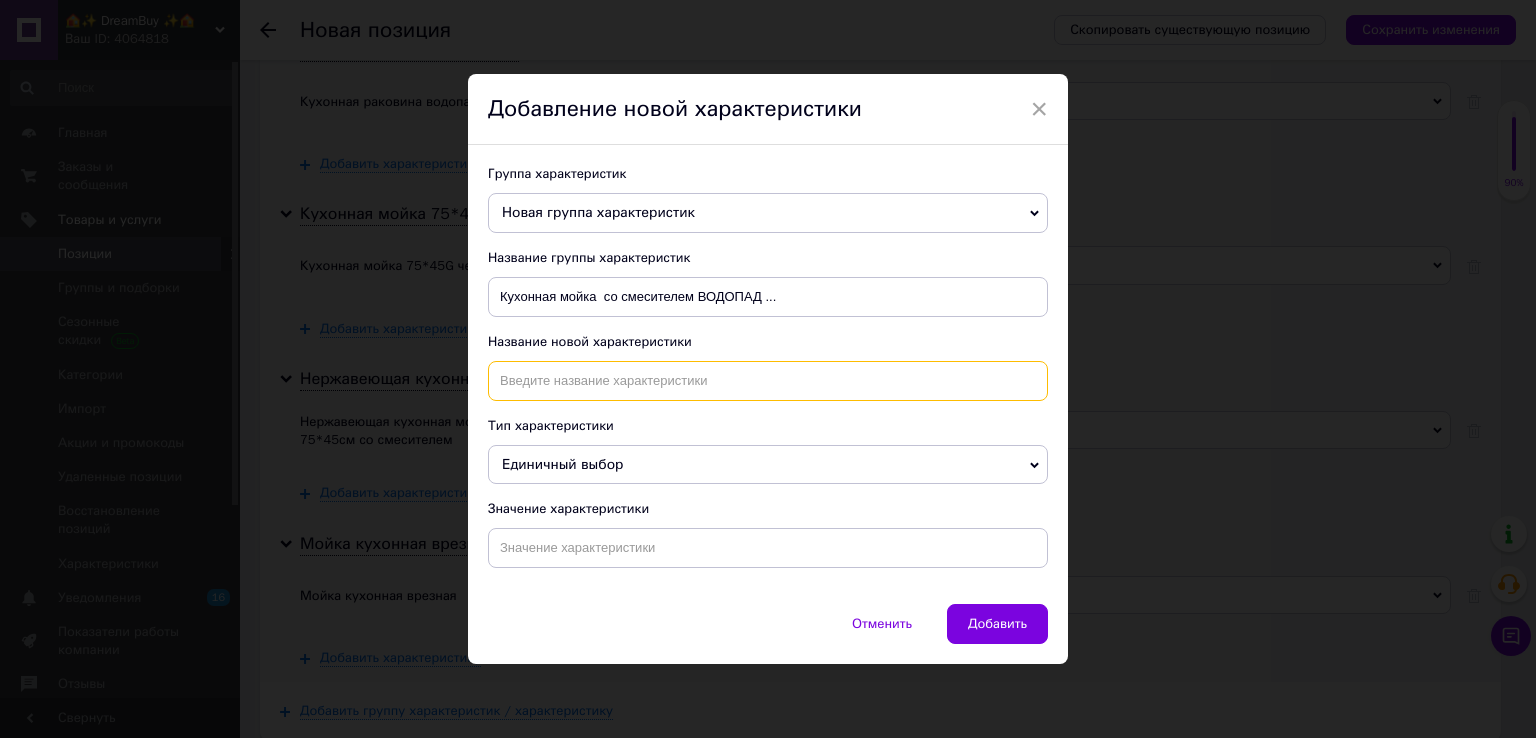 click at bounding box center (768, 381) 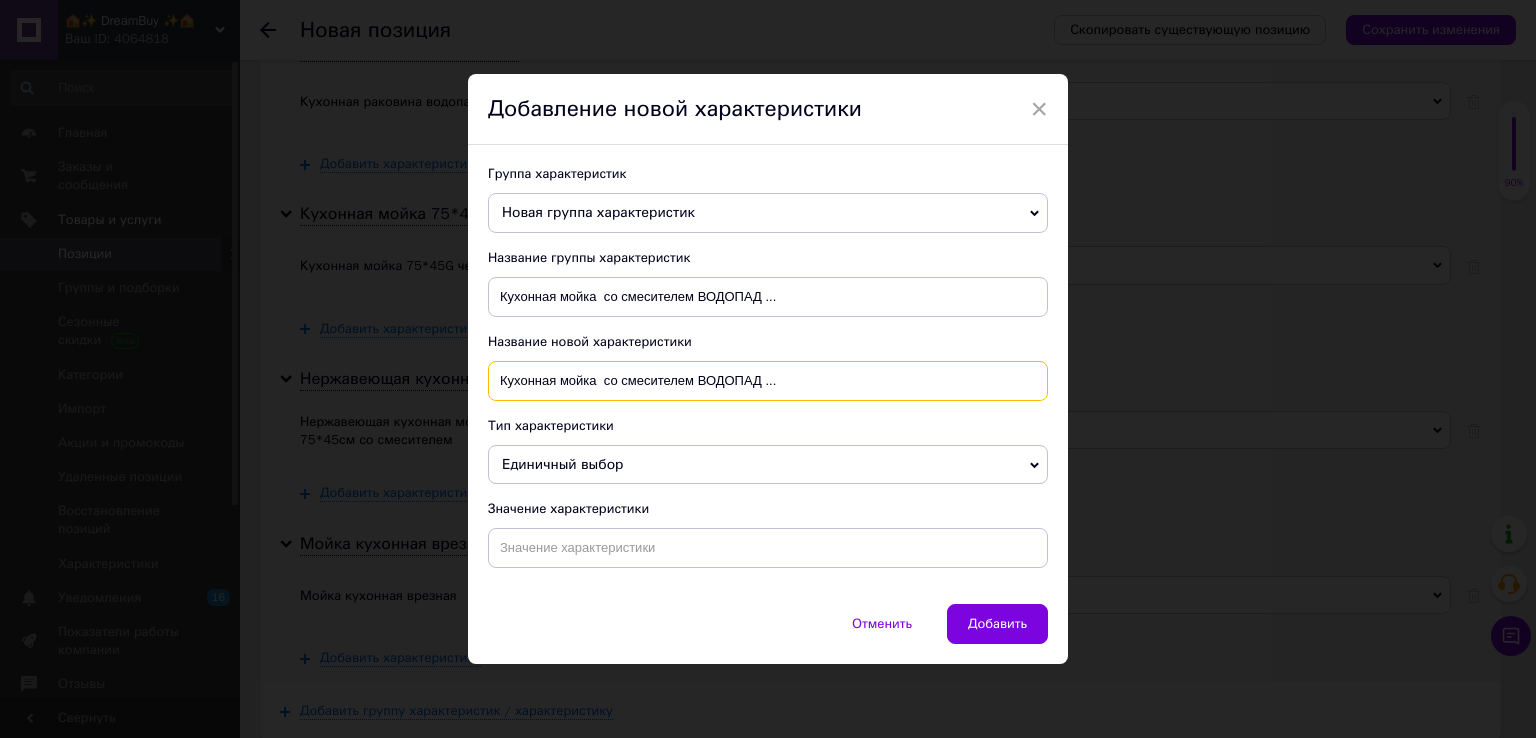 type on "Кухонная мойка  со смесителем ВОДОПАД ..." 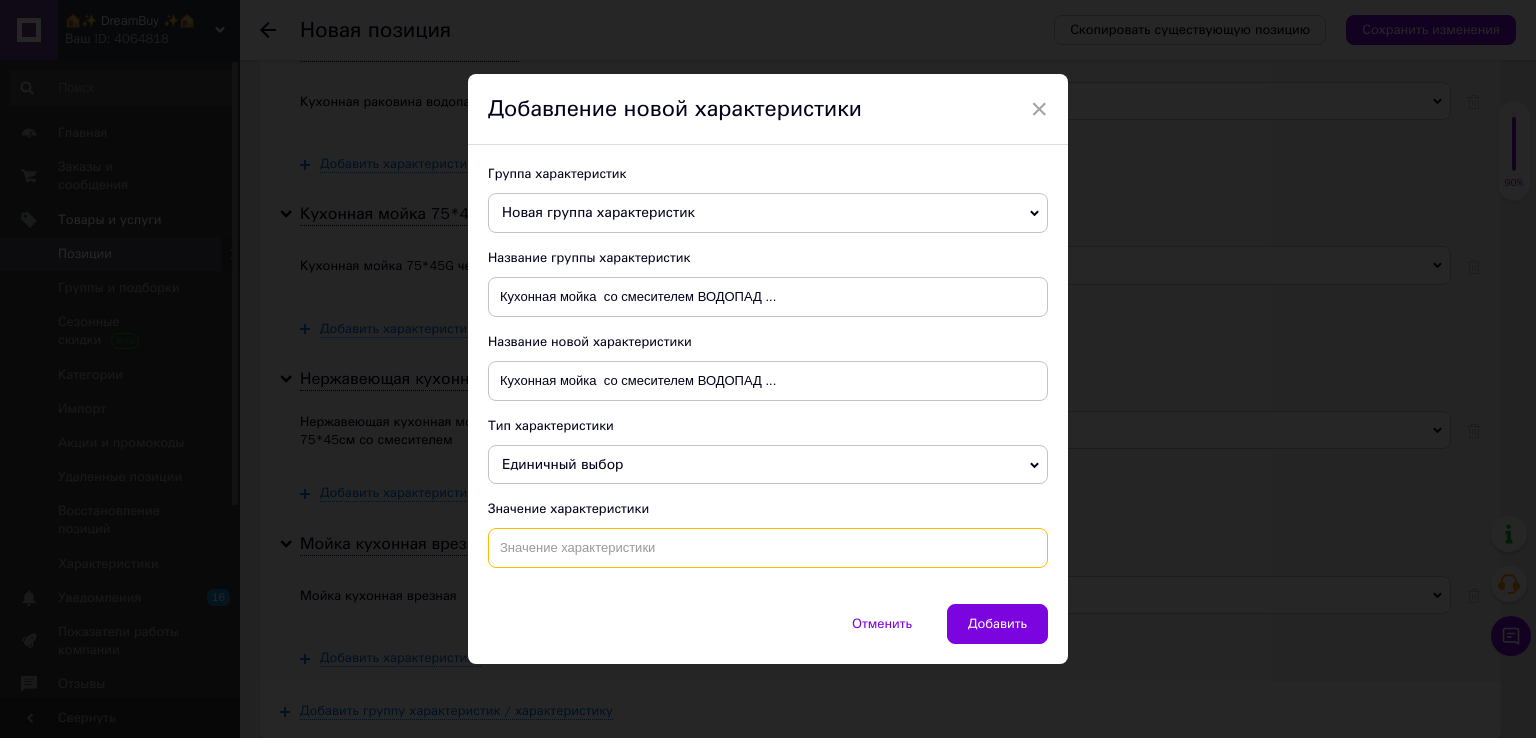 click at bounding box center (768, 548) 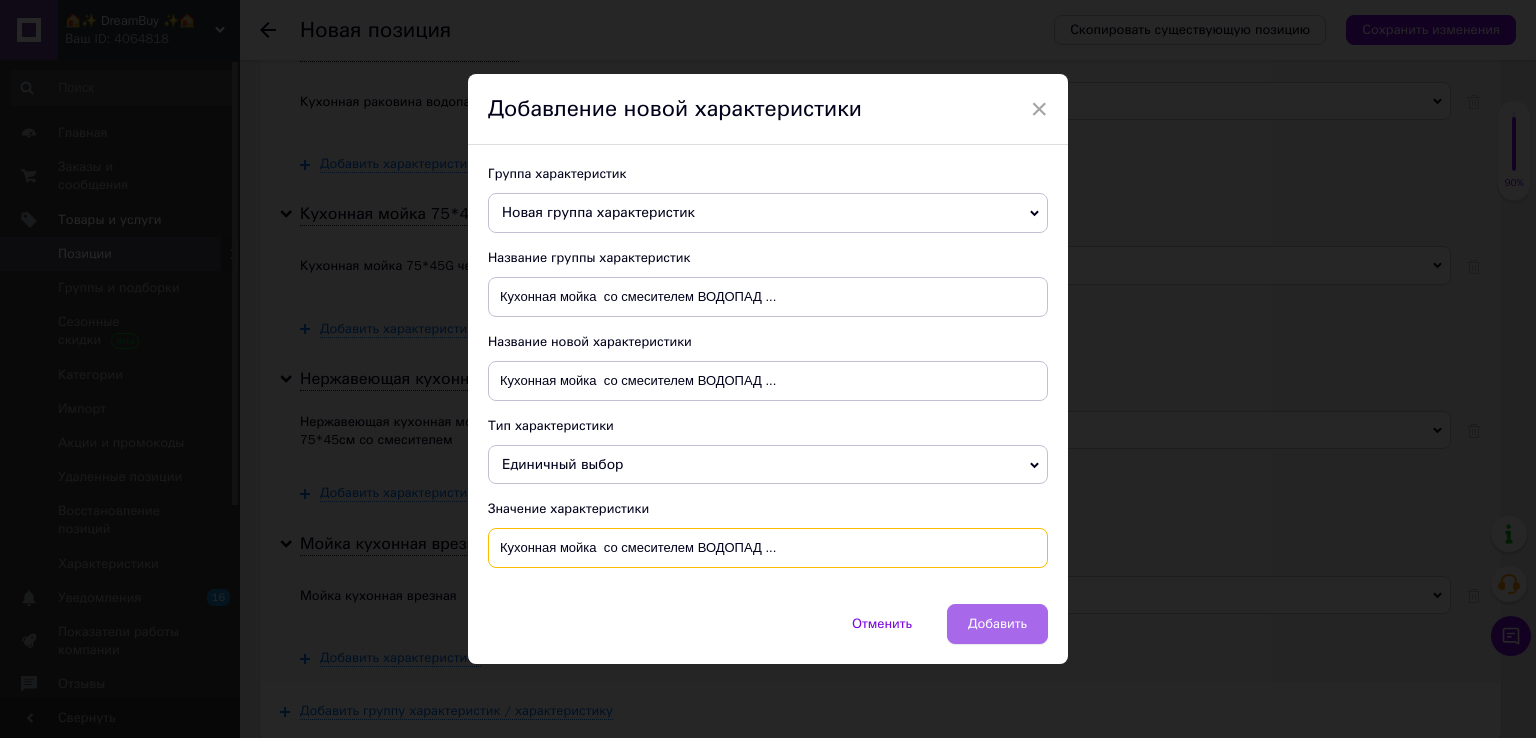 type on "Кухонная мойка  со смесителем ВОДОПАД ..." 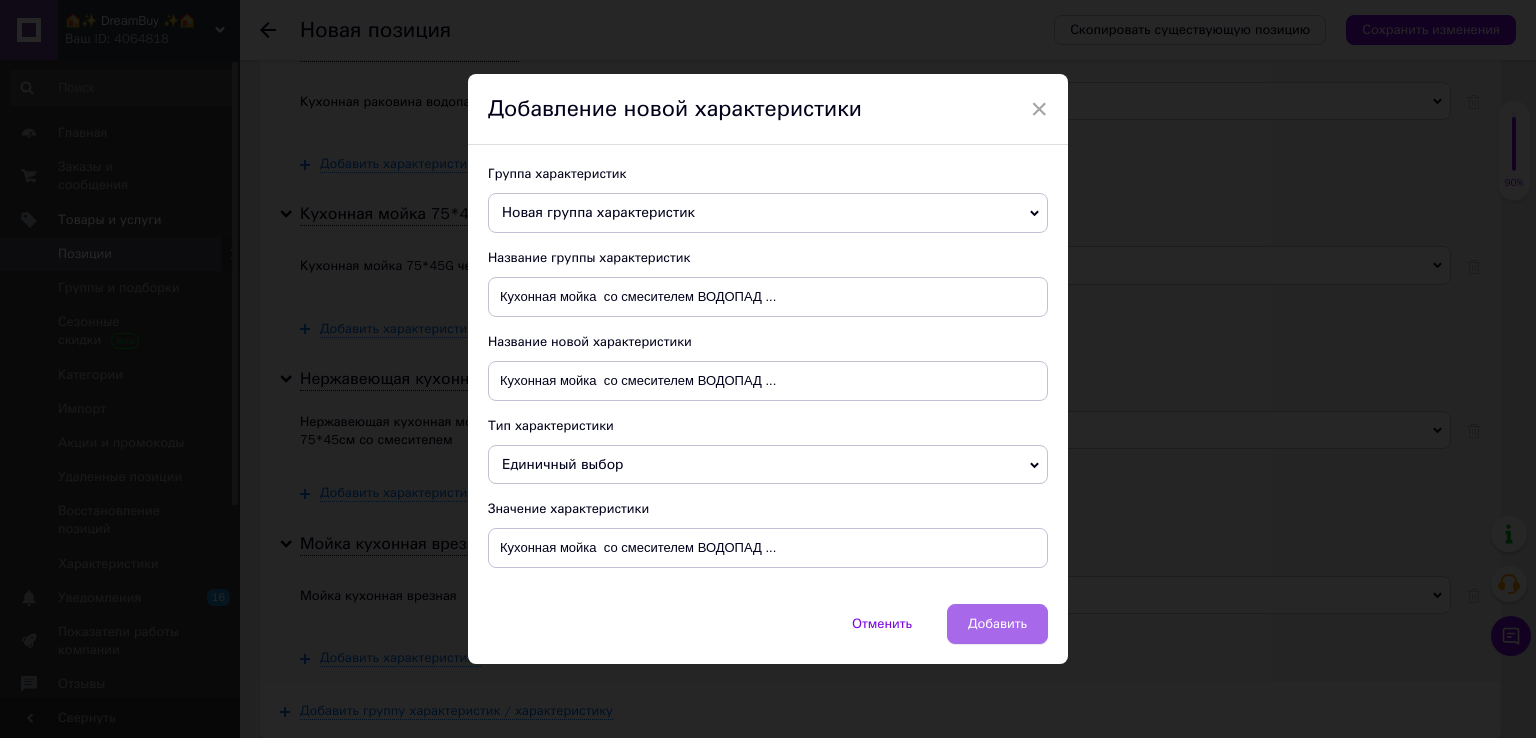 click on "Добавить" at bounding box center (997, 624) 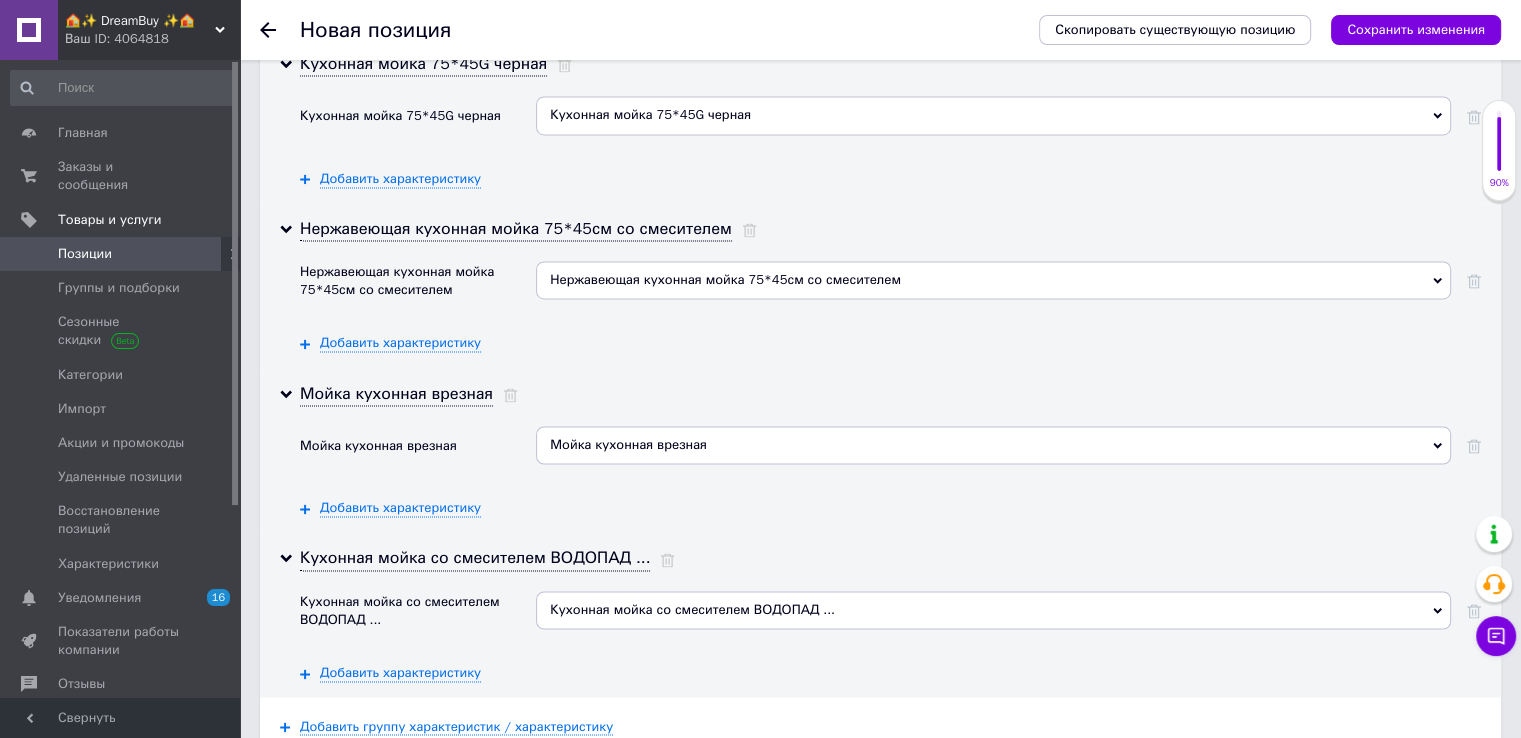 scroll, scrollTop: 3262, scrollLeft: 0, axis: vertical 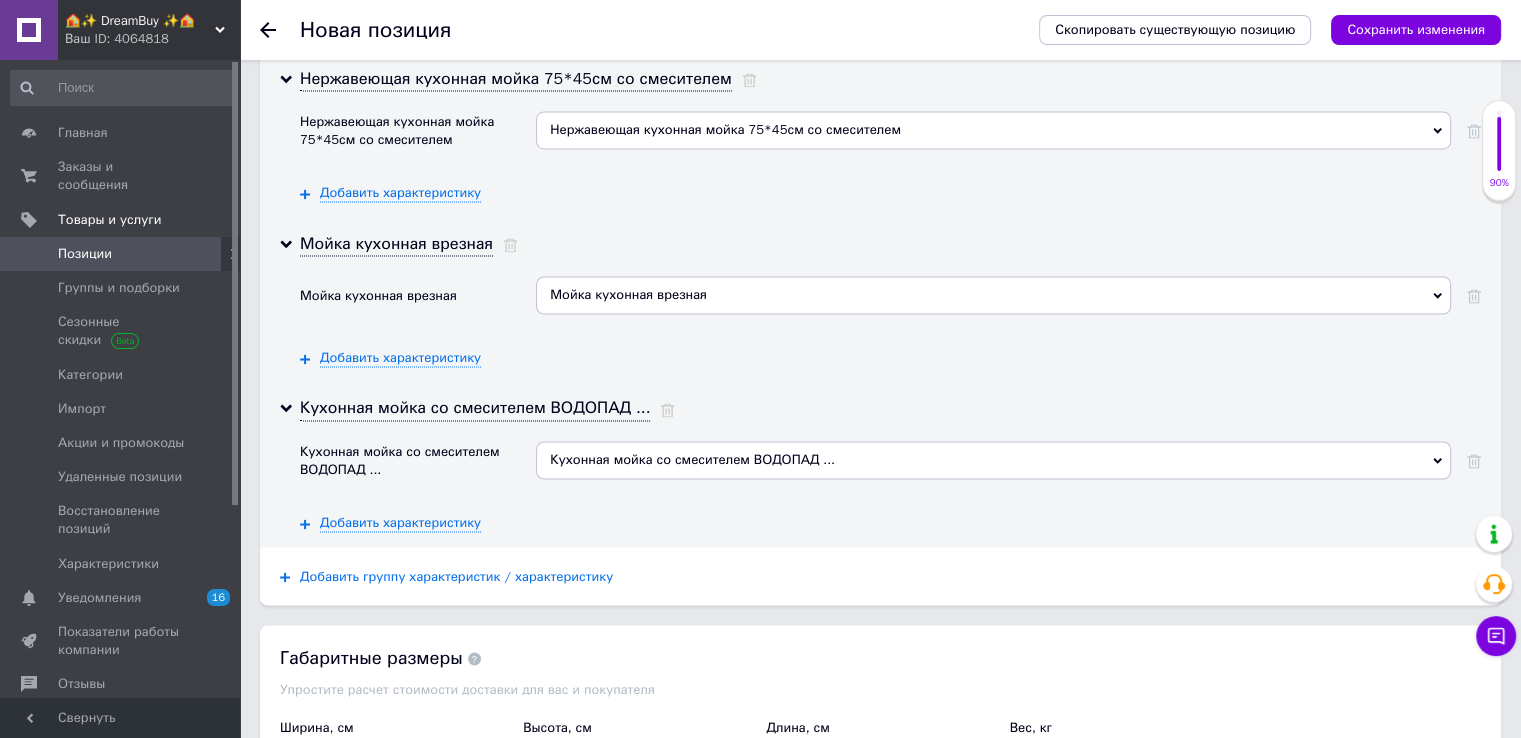 click on "Добавить группу характеристик / характеристику" at bounding box center (456, 576) 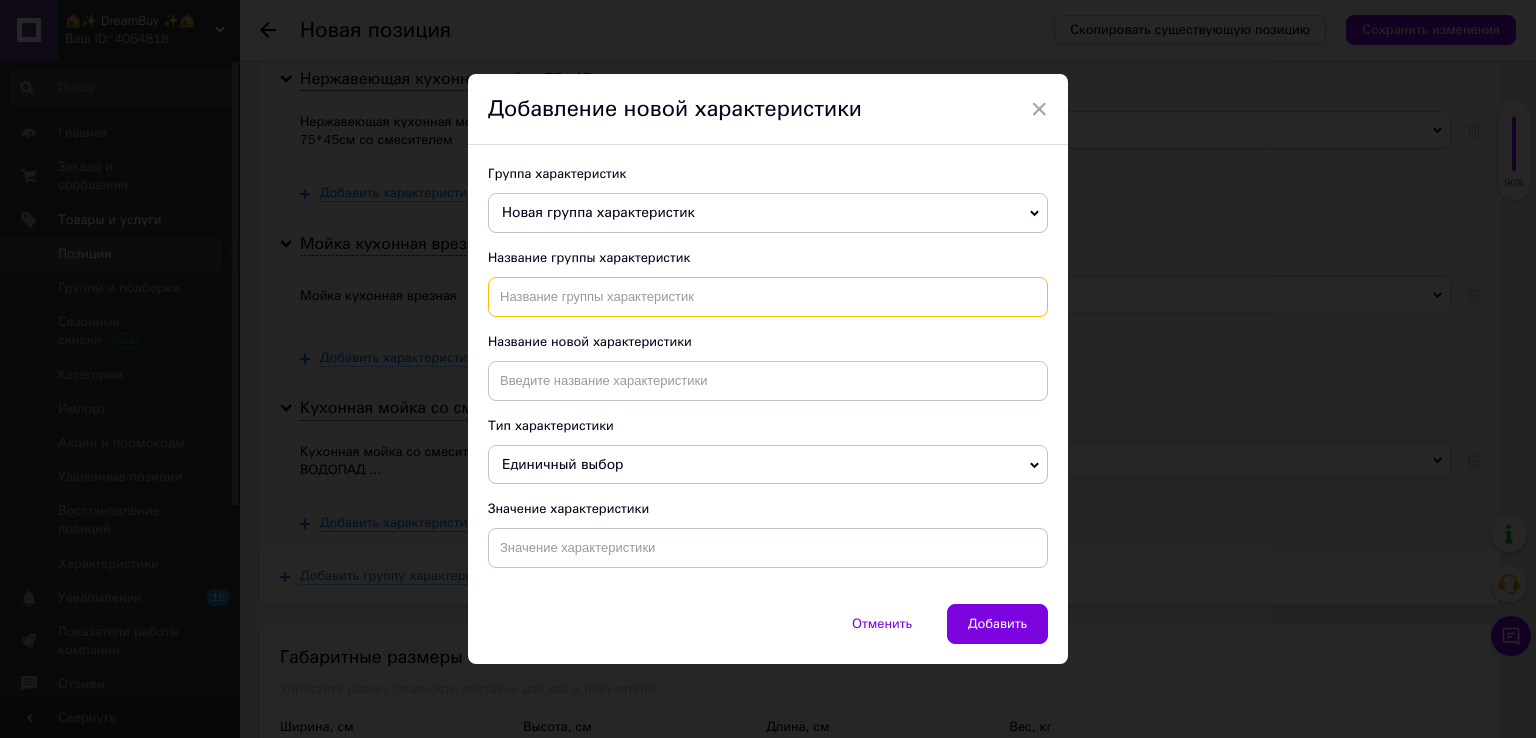 click at bounding box center (768, 297) 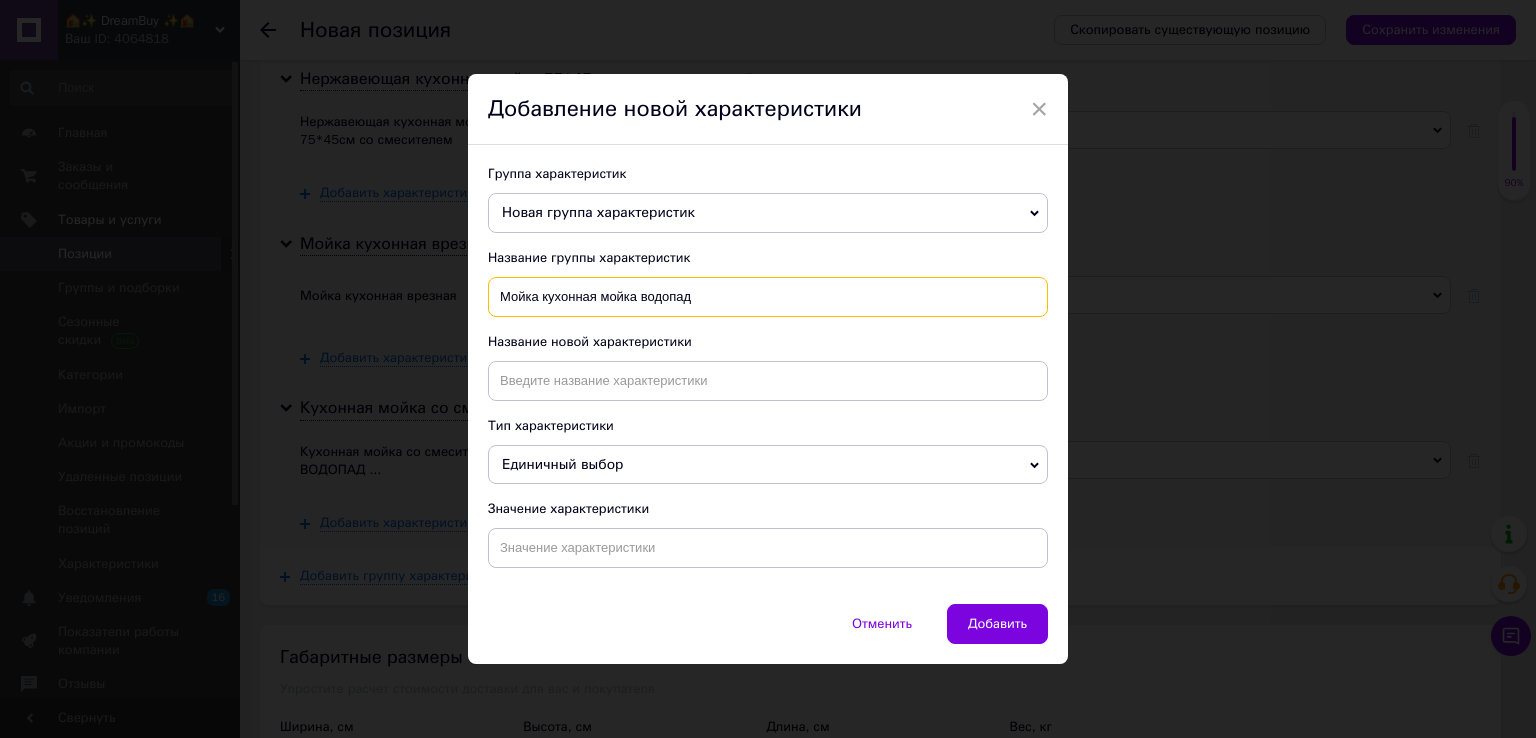 drag, startPoint x: 692, startPoint y: 295, endPoint x: 882, endPoint y: 290, distance: 190.06578 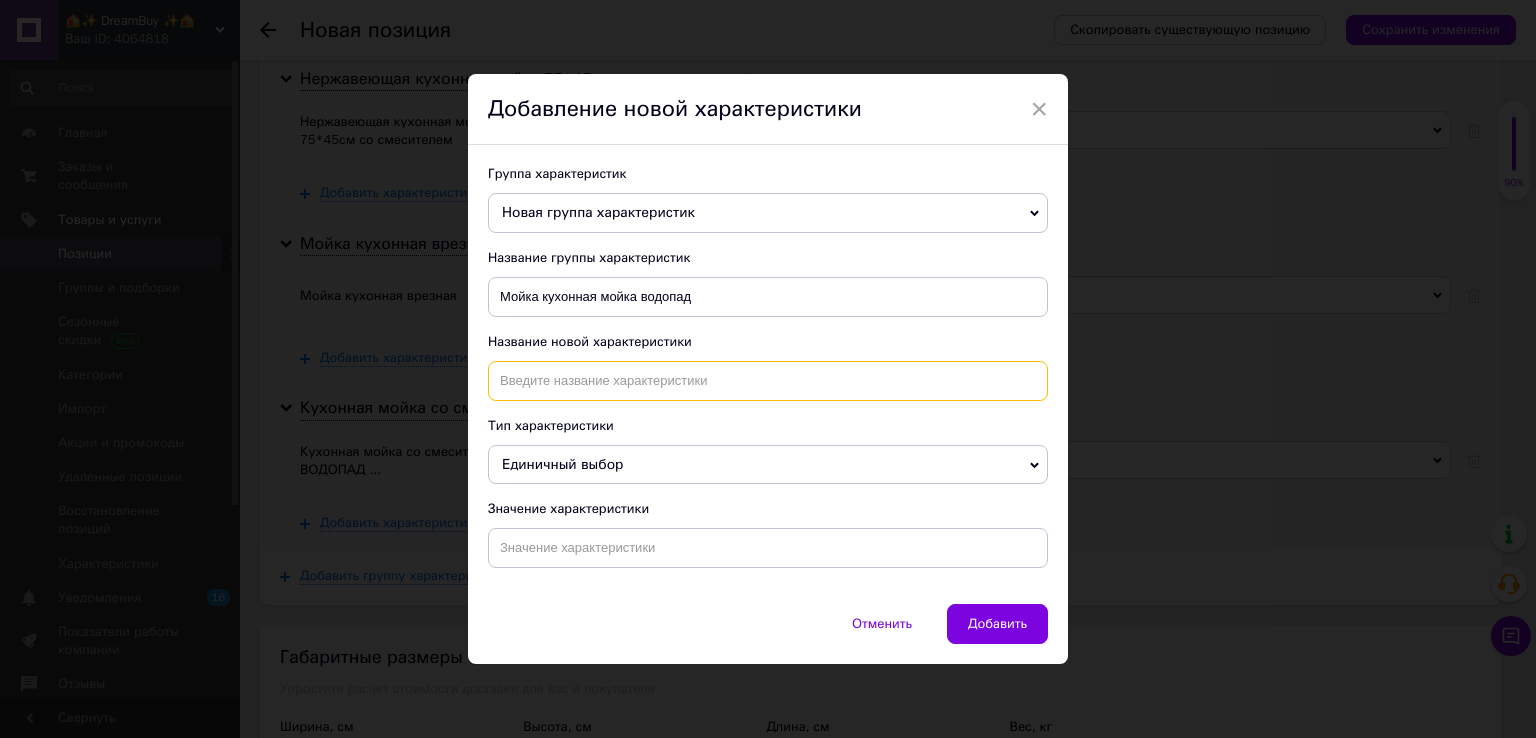 click at bounding box center [768, 381] 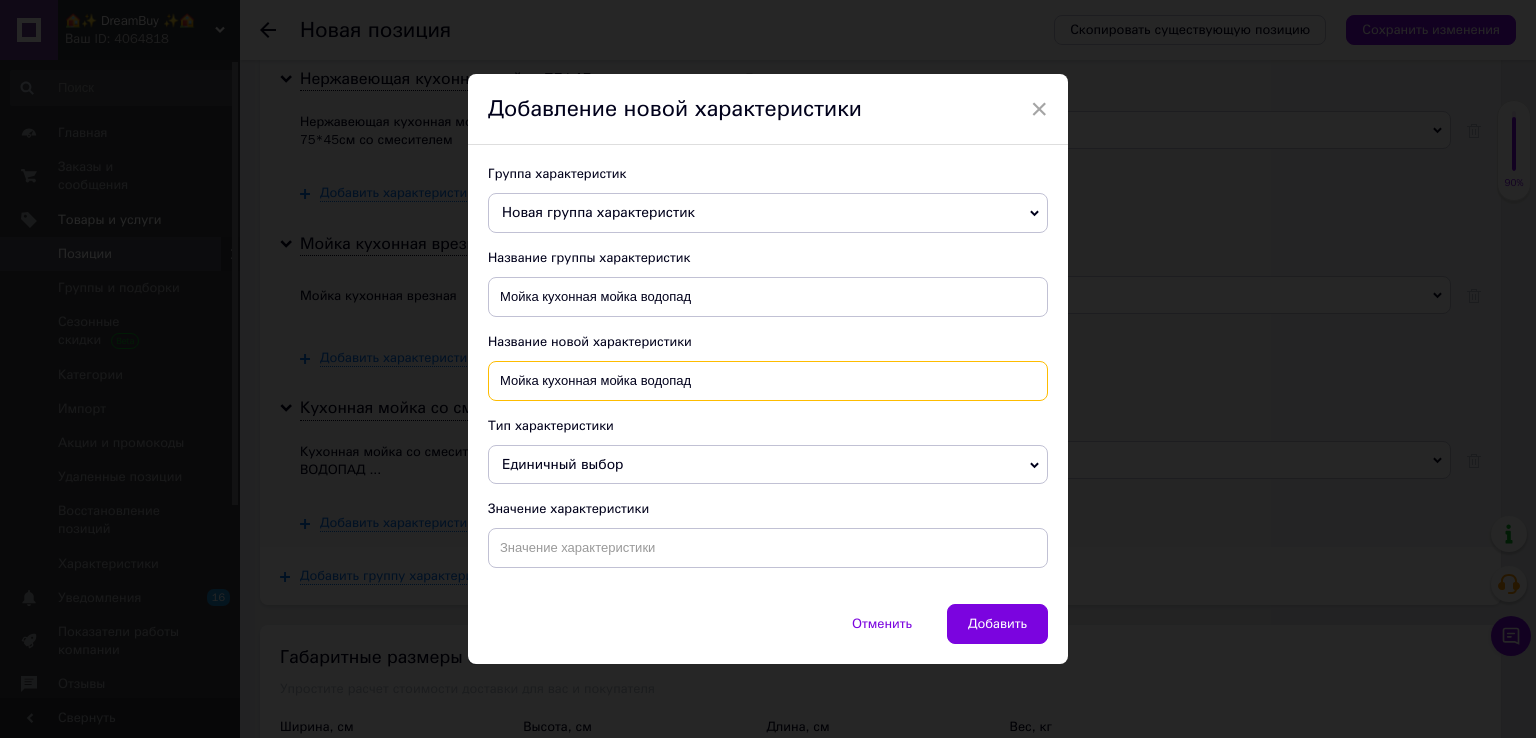 type on "Мойка кухонная мойка водопад" 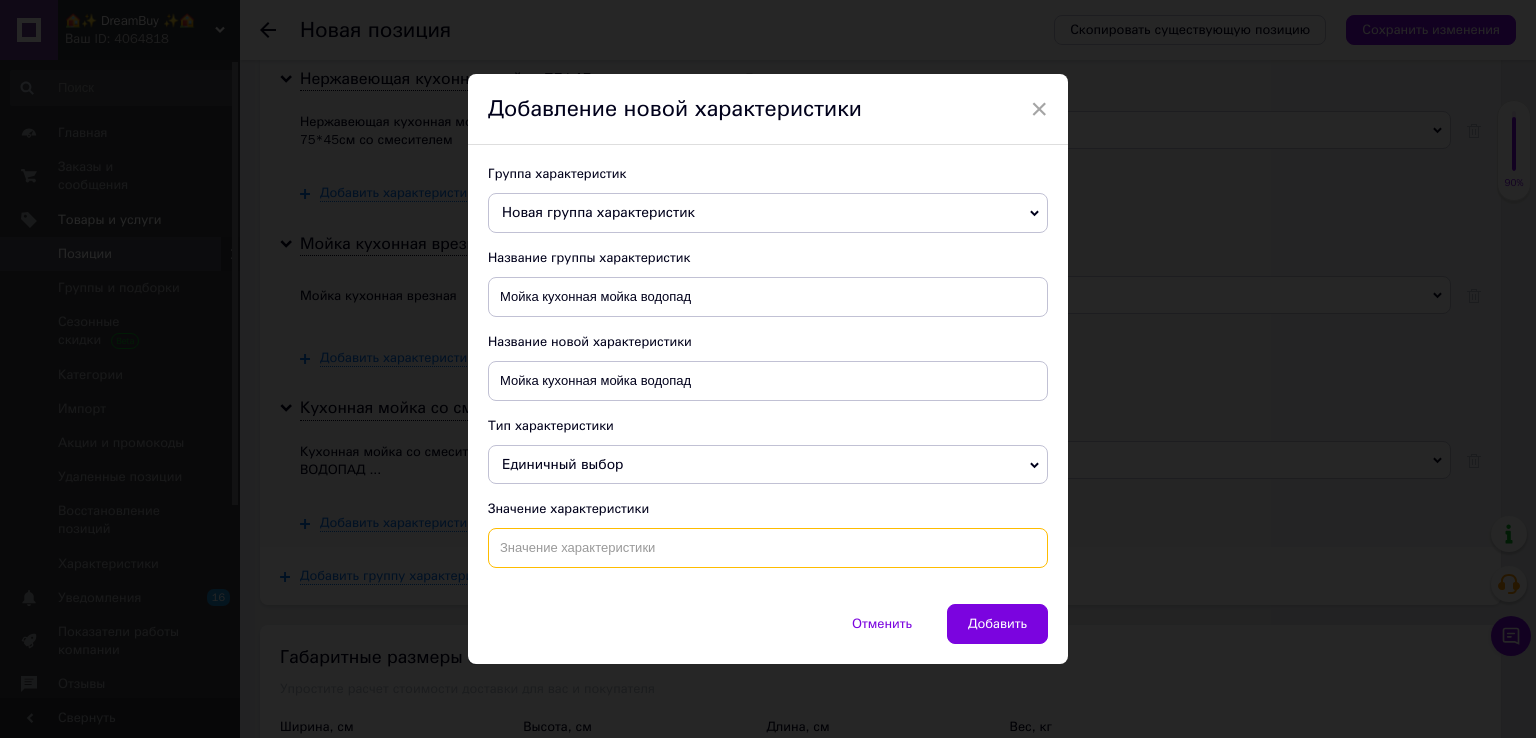 click at bounding box center (768, 548) 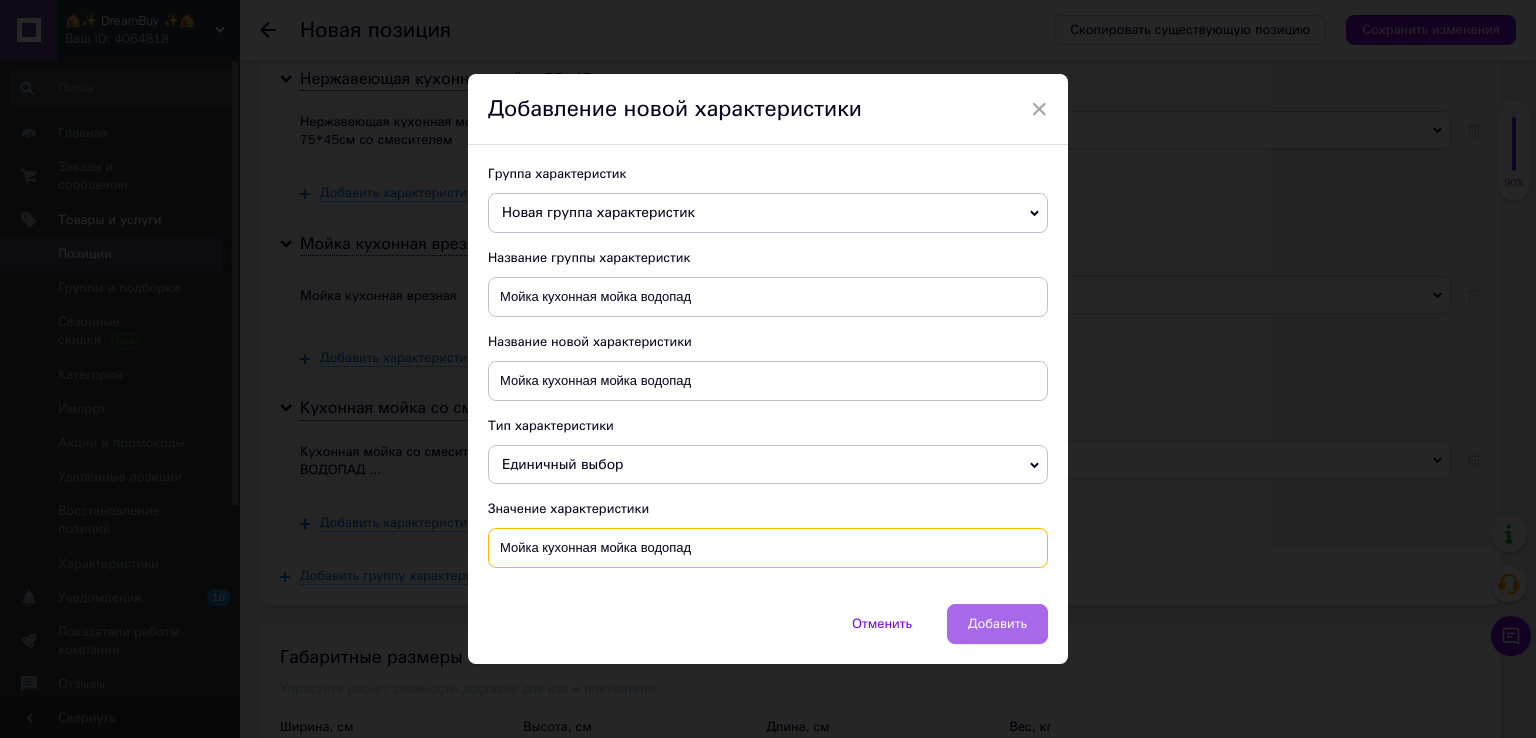 type on "Мойка кухонная мойка водопад" 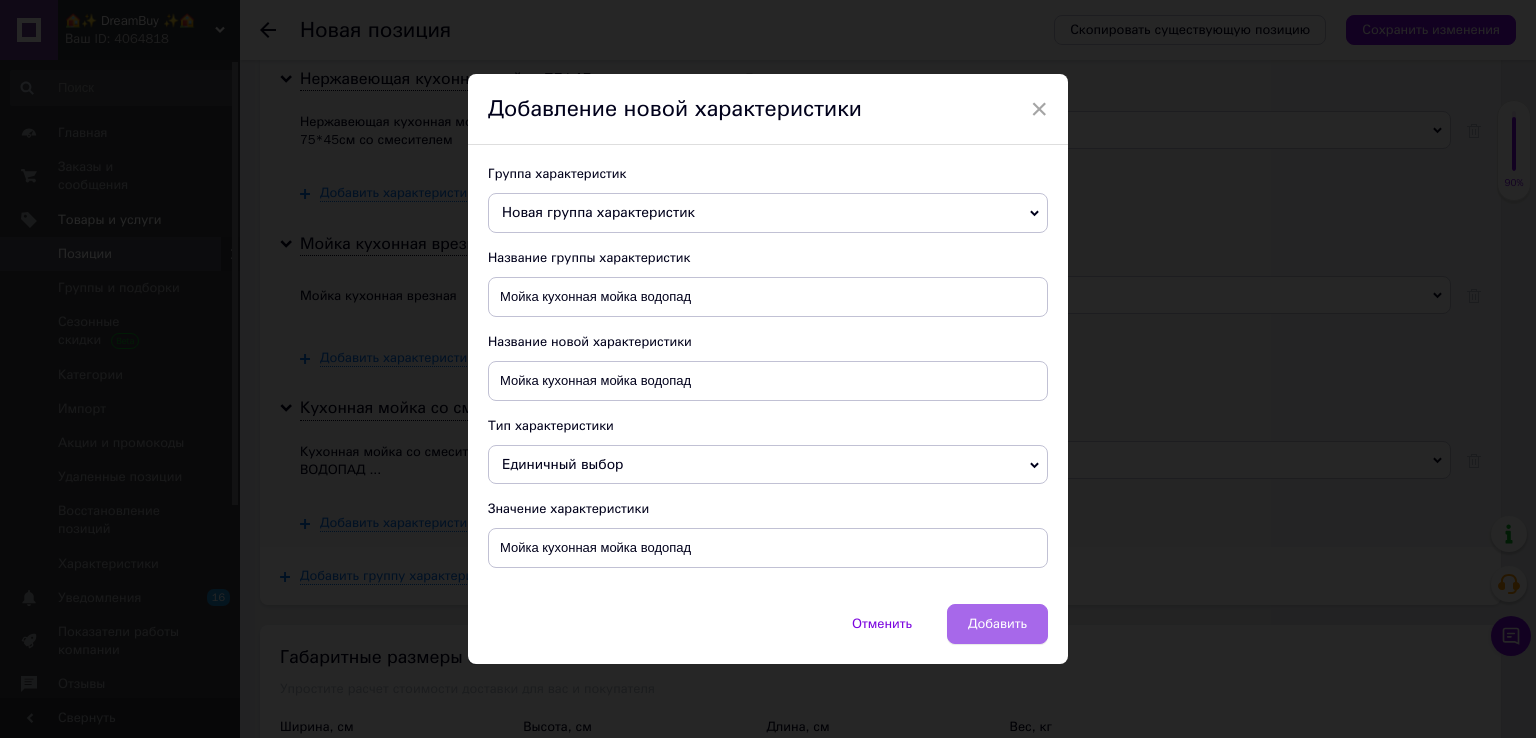 click on "Добавить" at bounding box center (997, 624) 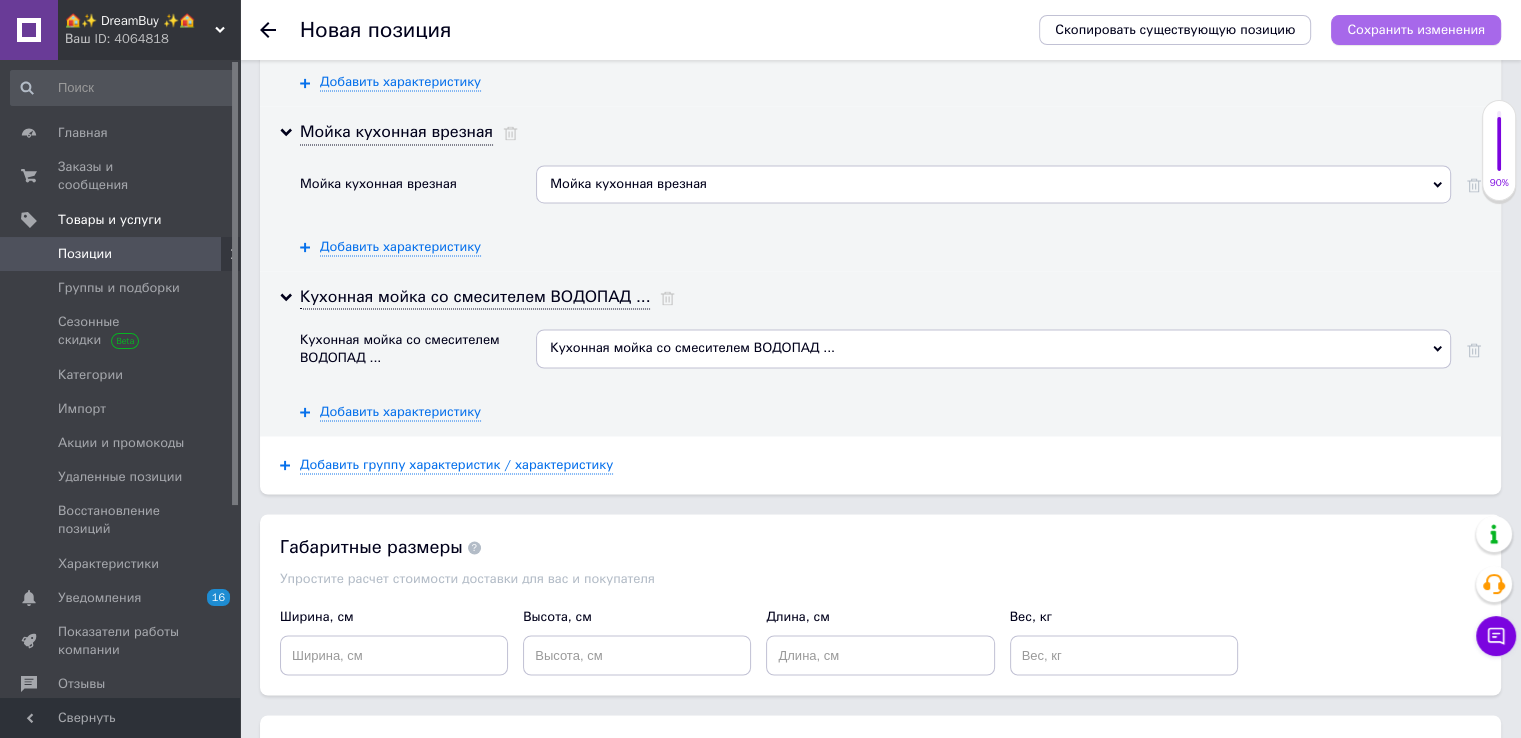 click on "Сохранить изменения" at bounding box center (1416, 29) 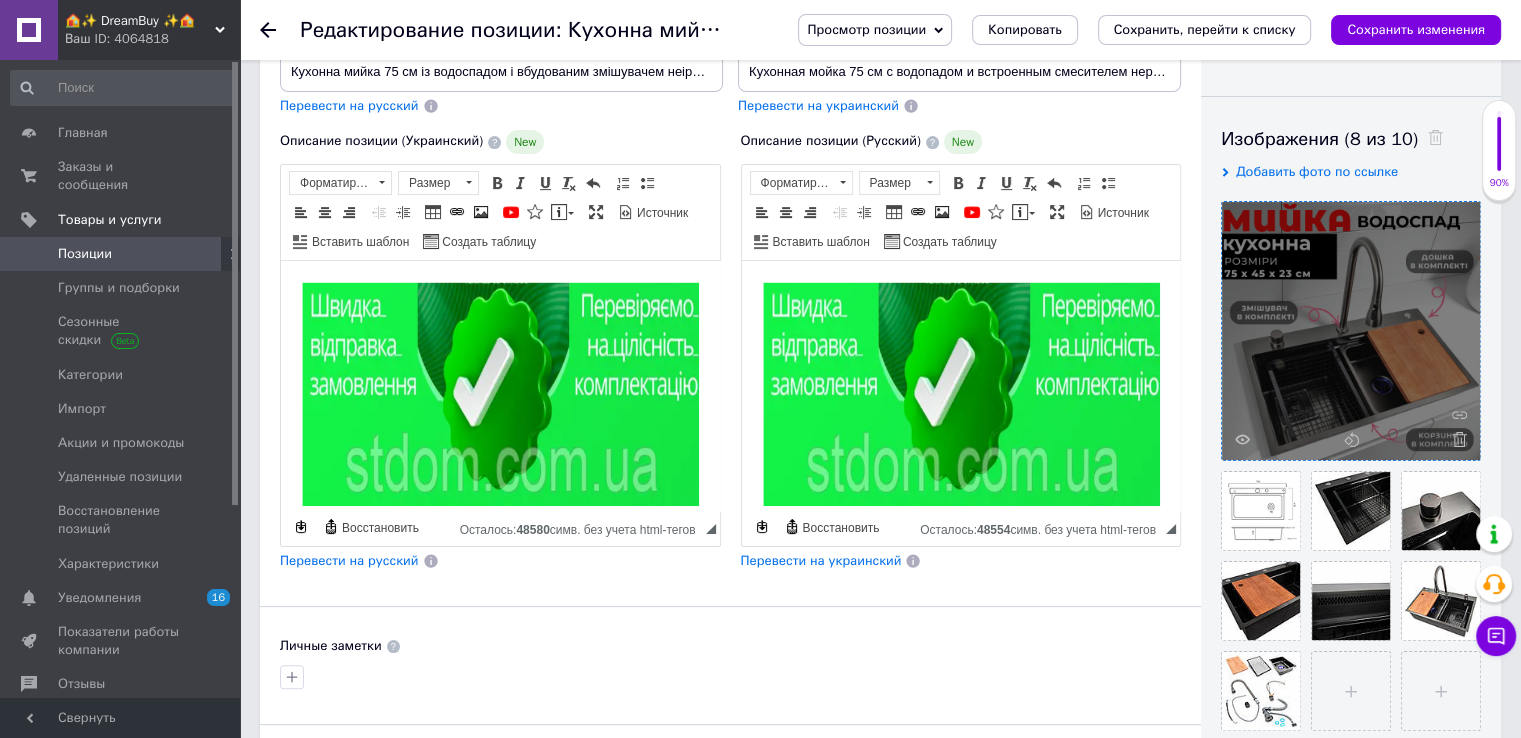 scroll, scrollTop: 300, scrollLeft: 0, axis: vertical 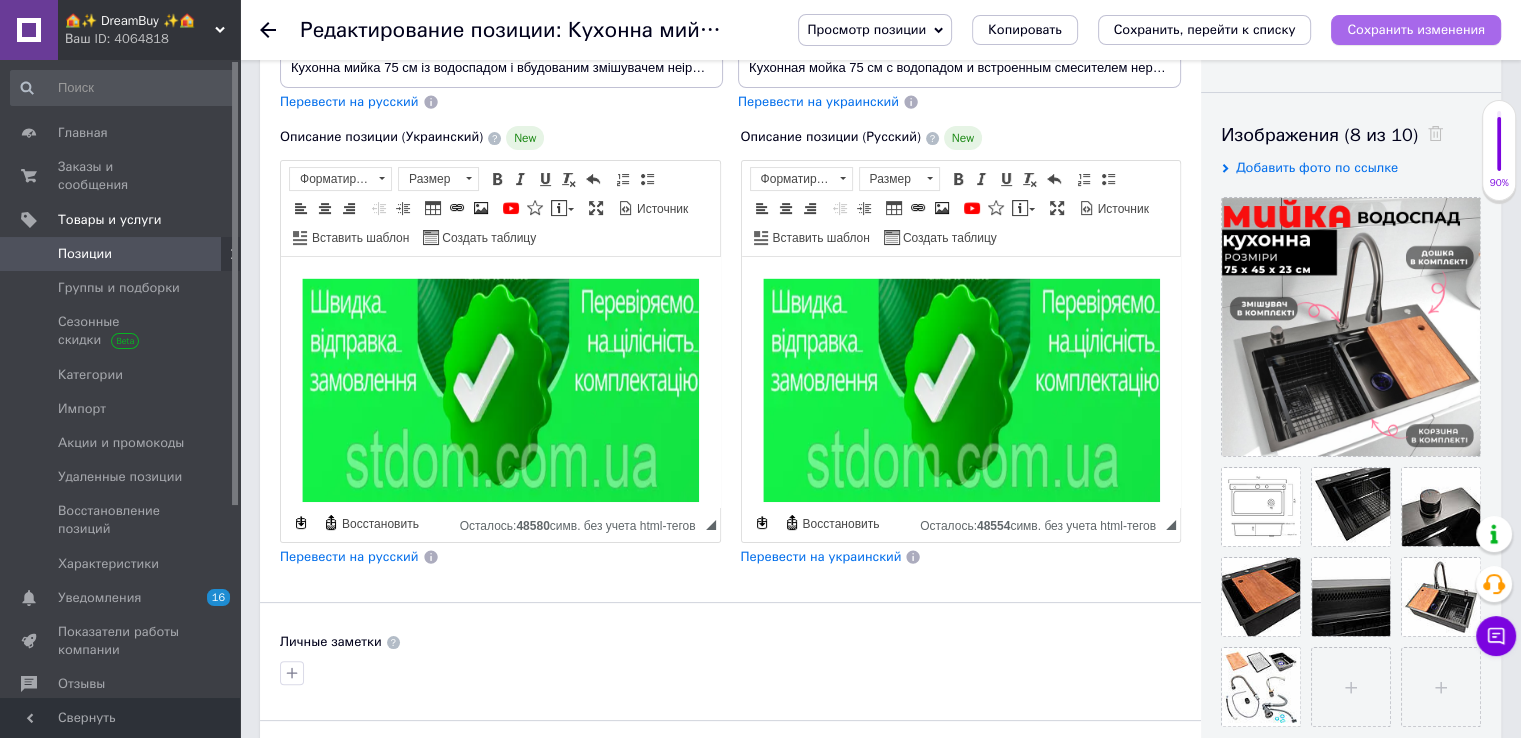 click on "Сохранить изменения" at bounding box center (1416, 30) 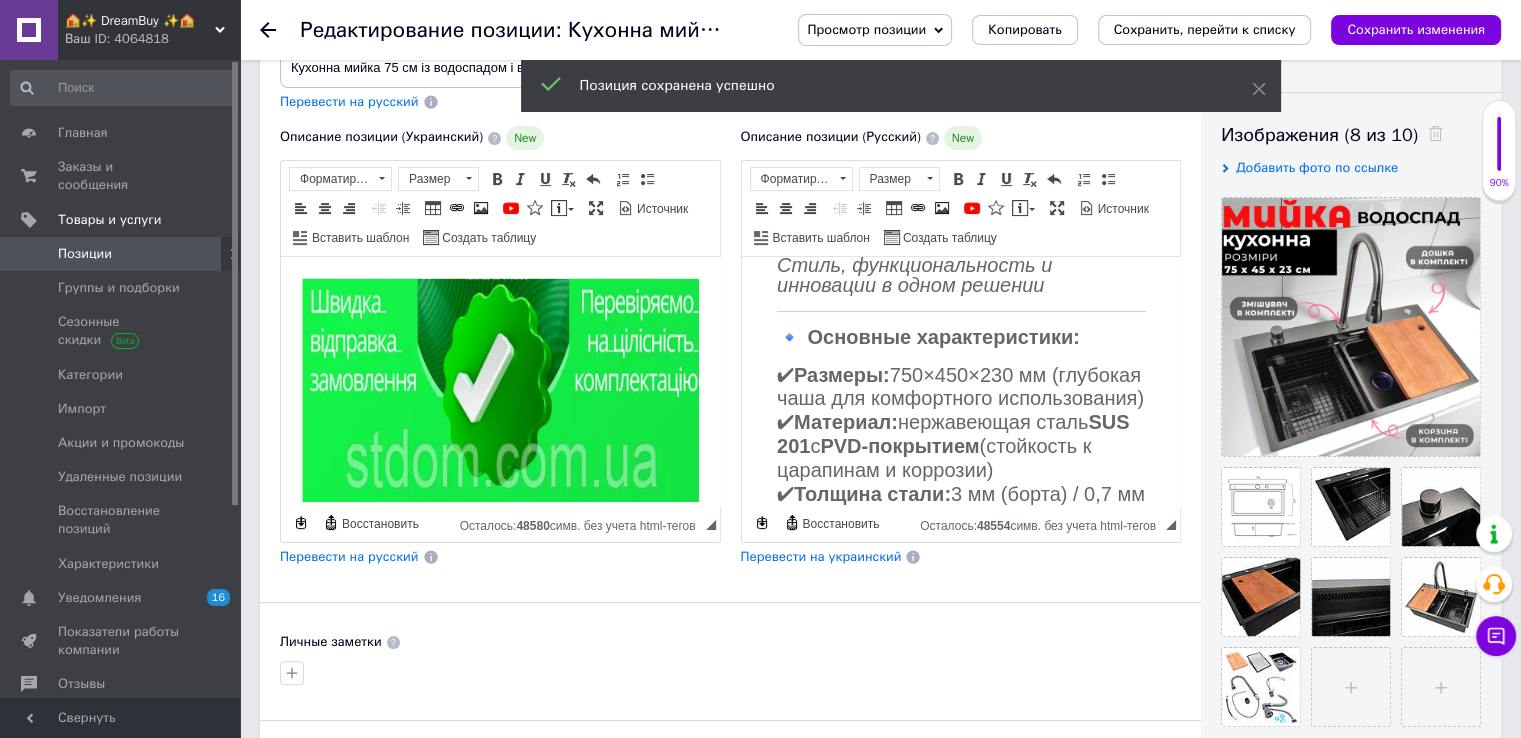 scroll, scrollTop: 500, scrollLeft: 0, axis: vertical 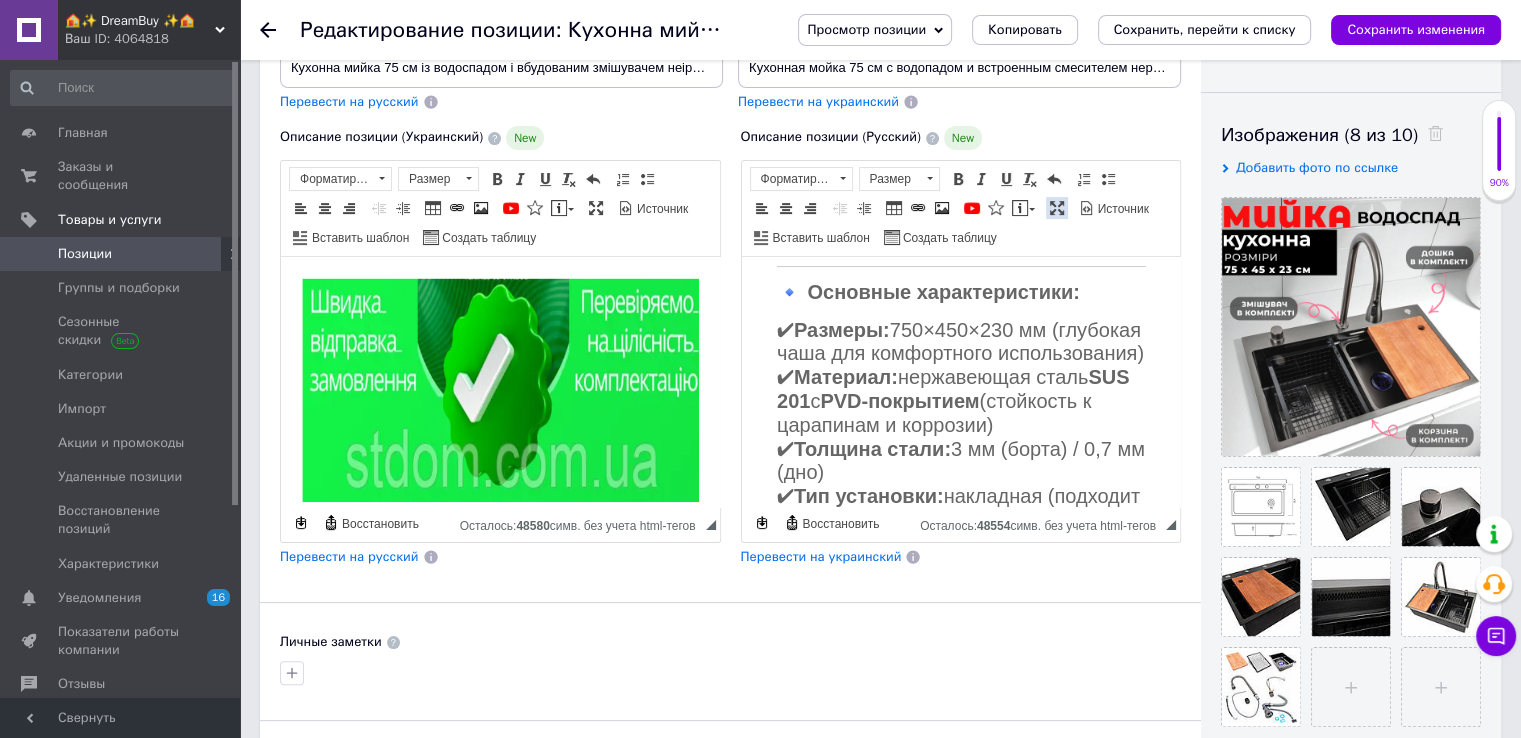 click at bounding box center (1057, 208) 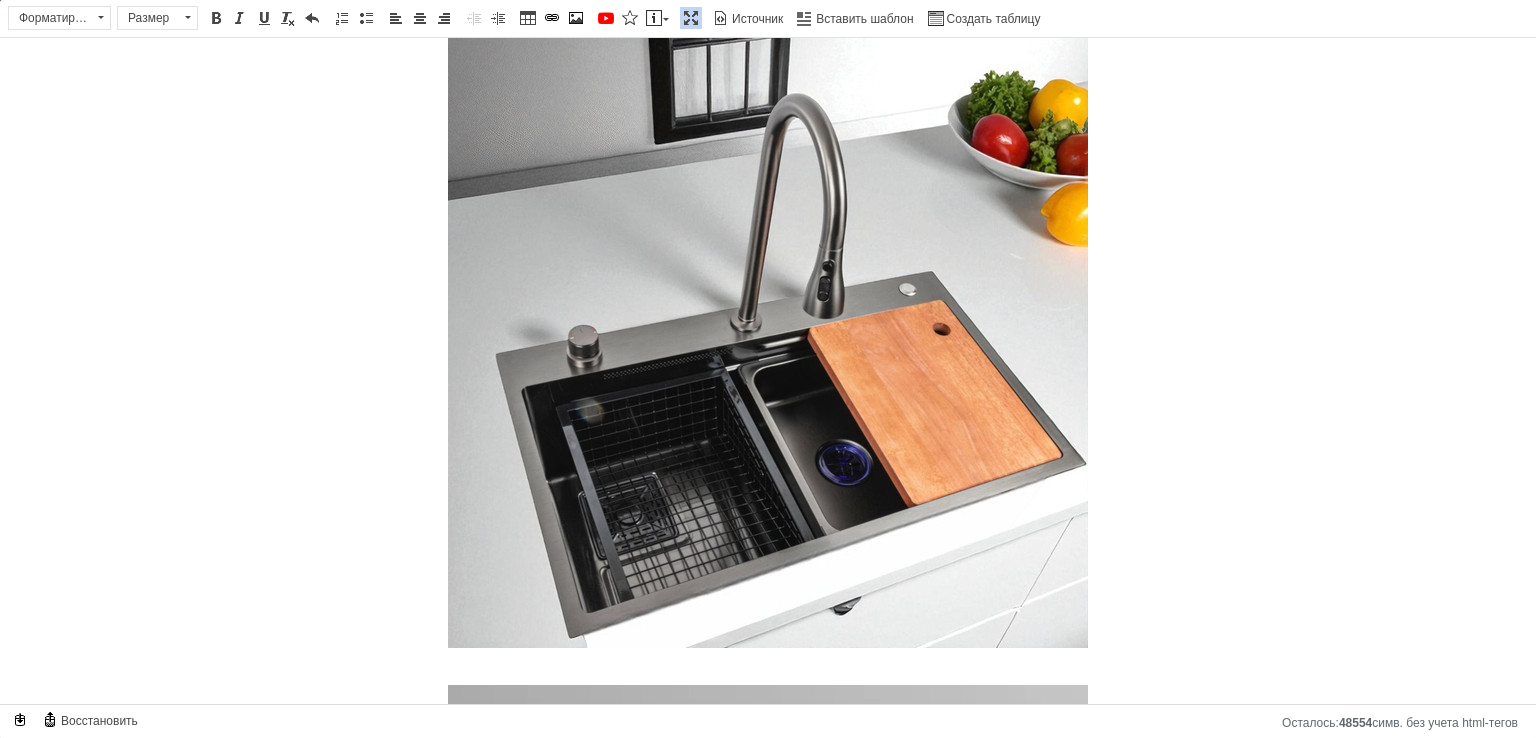 scroll, scrollTop: 1380, scrollLeft: 0, axis: vertical 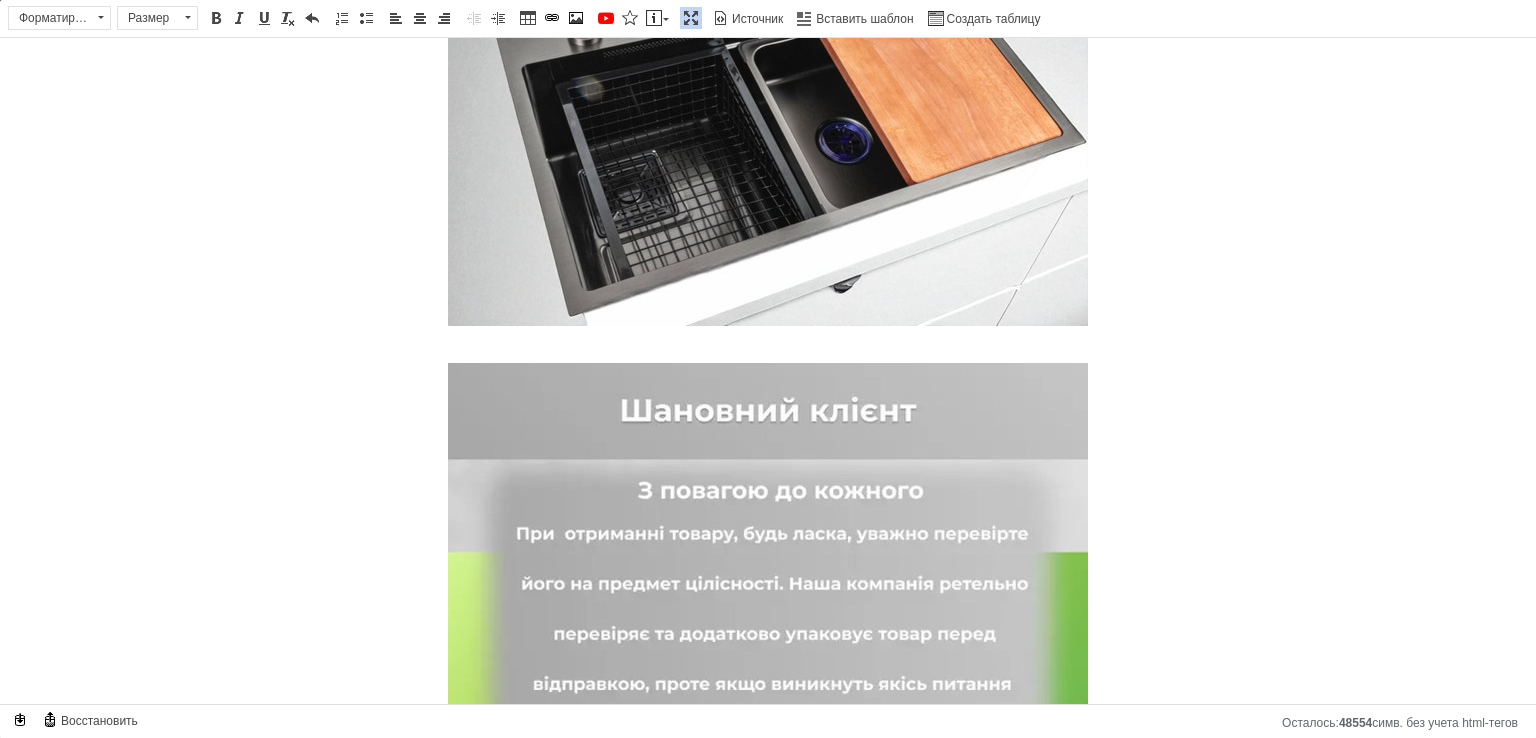 click at bounding box center (691, 18) 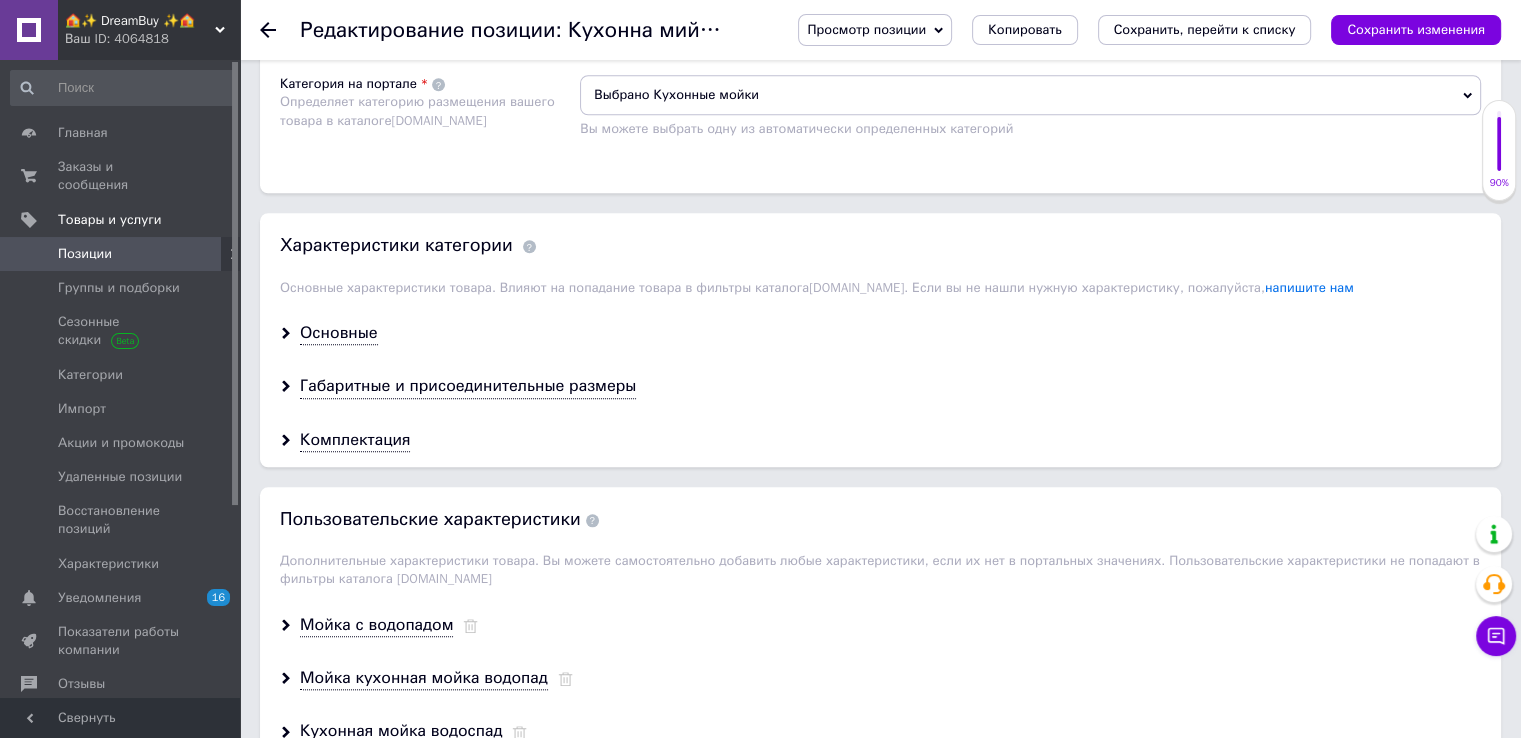 scroll, scrollTop: 2000, scrollLeft: 0, axis: vertical 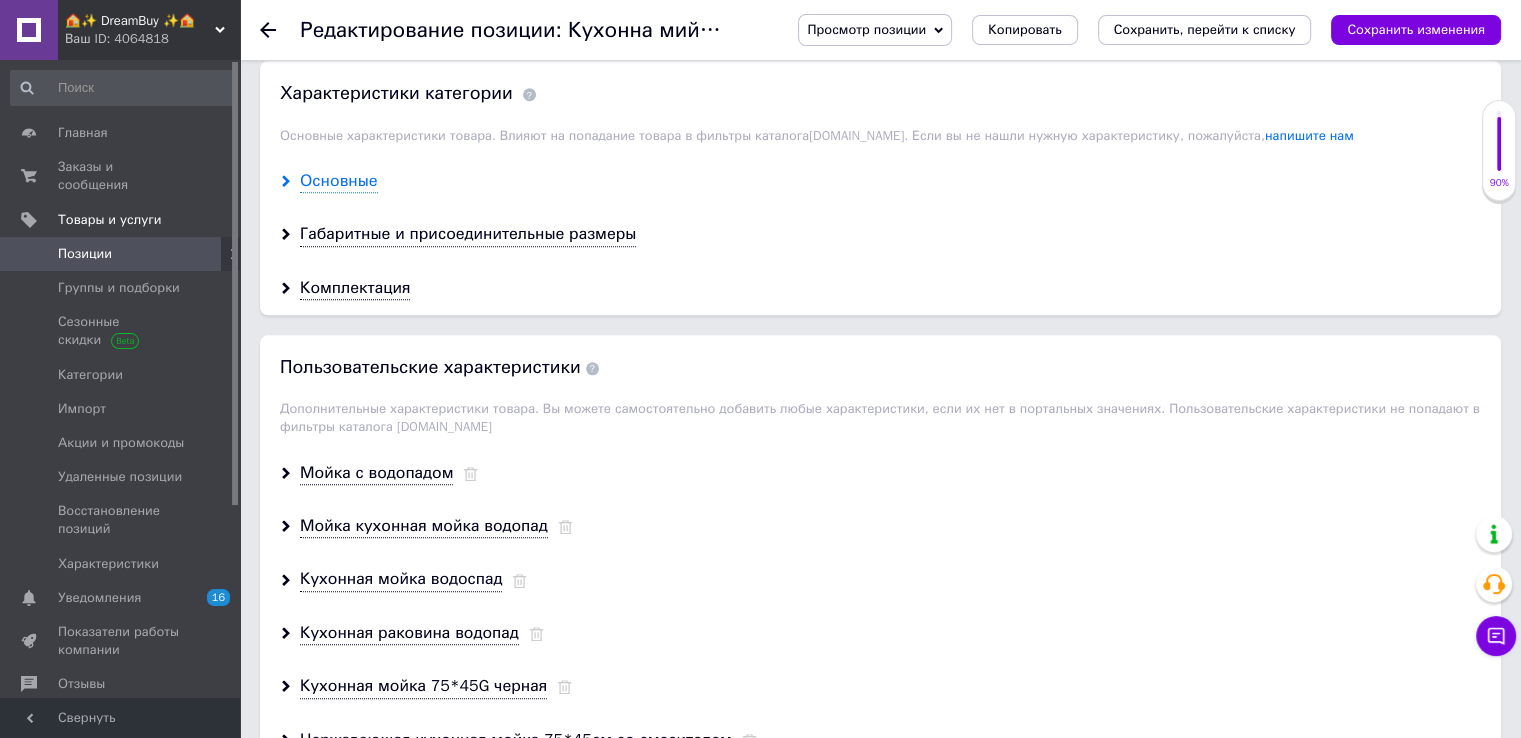 click on "Основные" at bounding box center (339, 181) 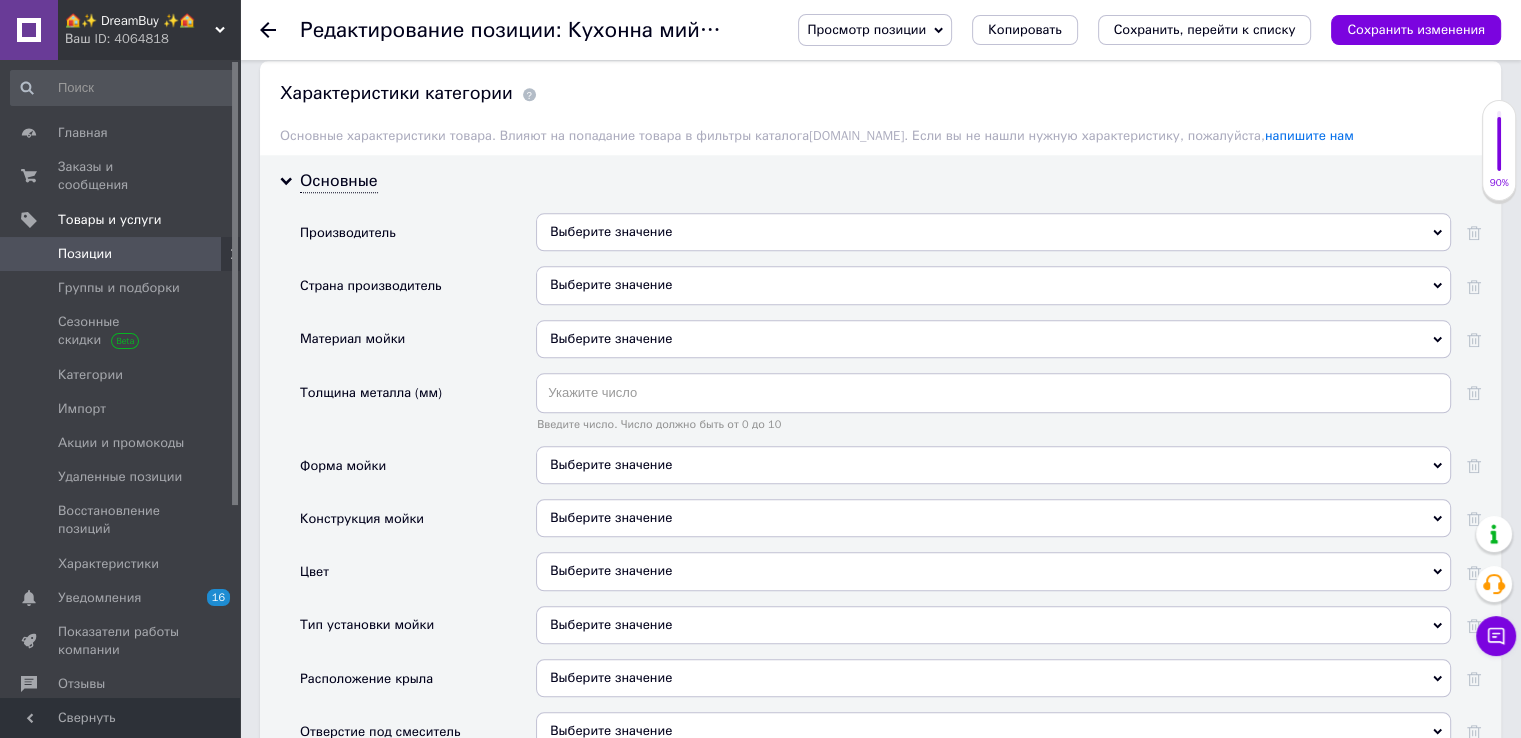 click on "Выберите значение" at bounding box center [993, 232] 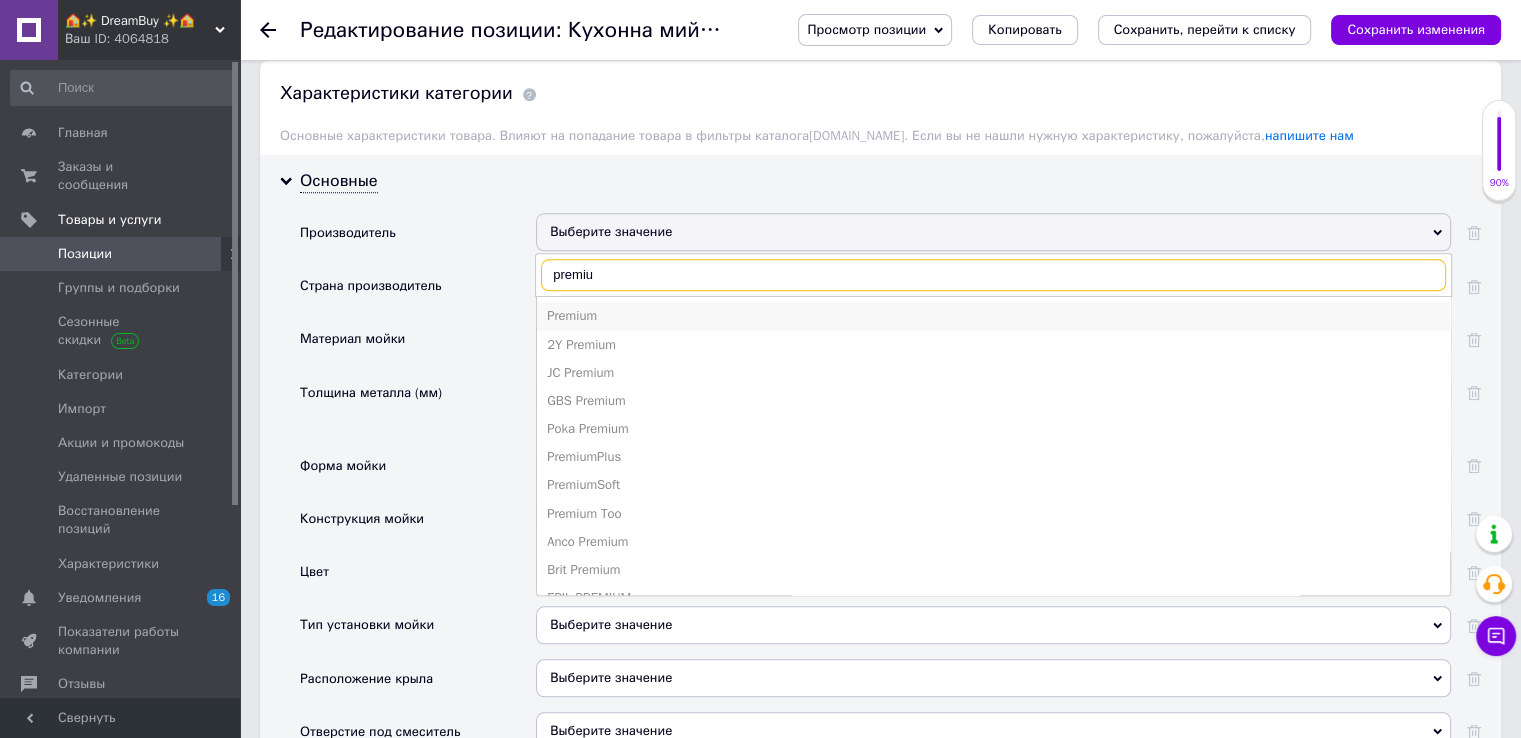 type on "premiu" 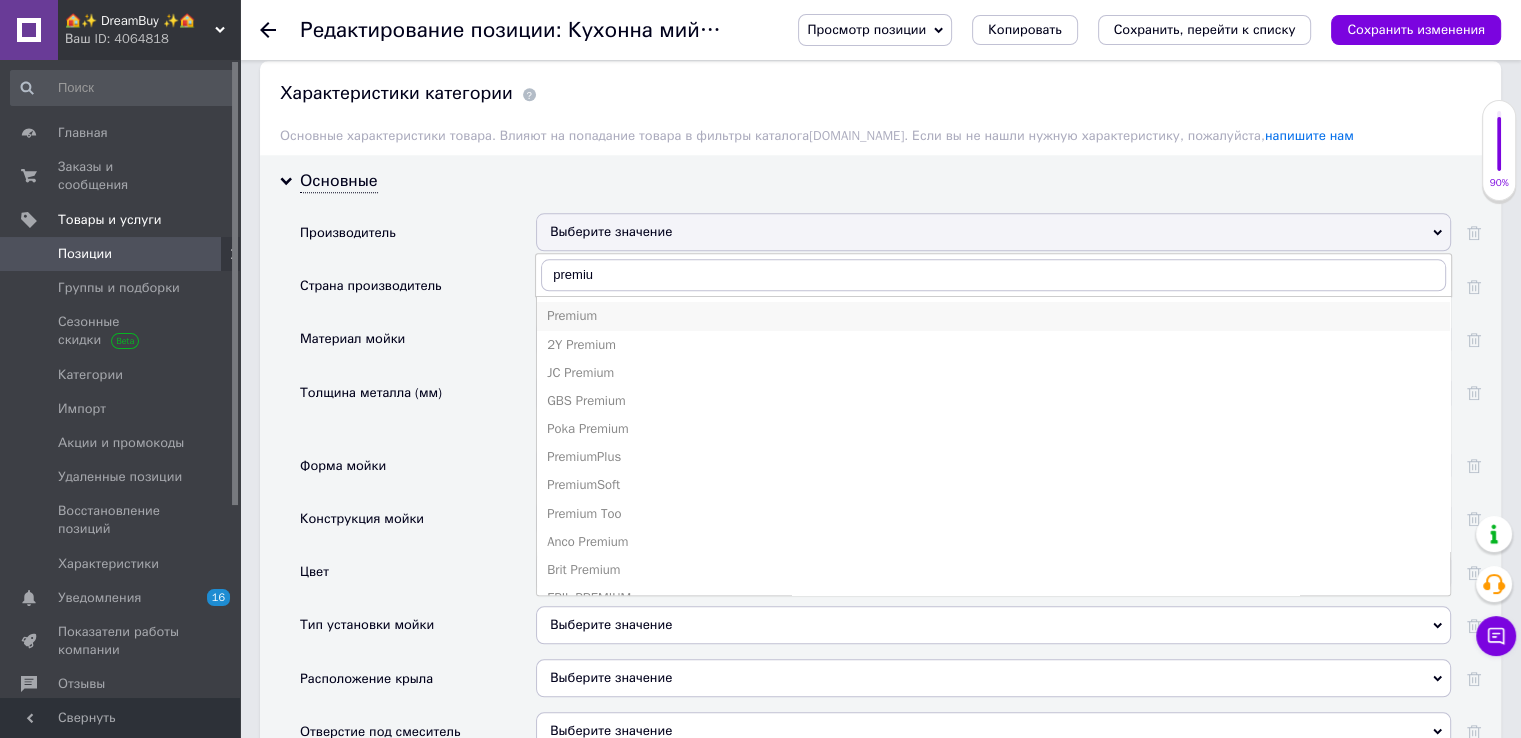 click on "Premium" at bounding box center [993, 316] 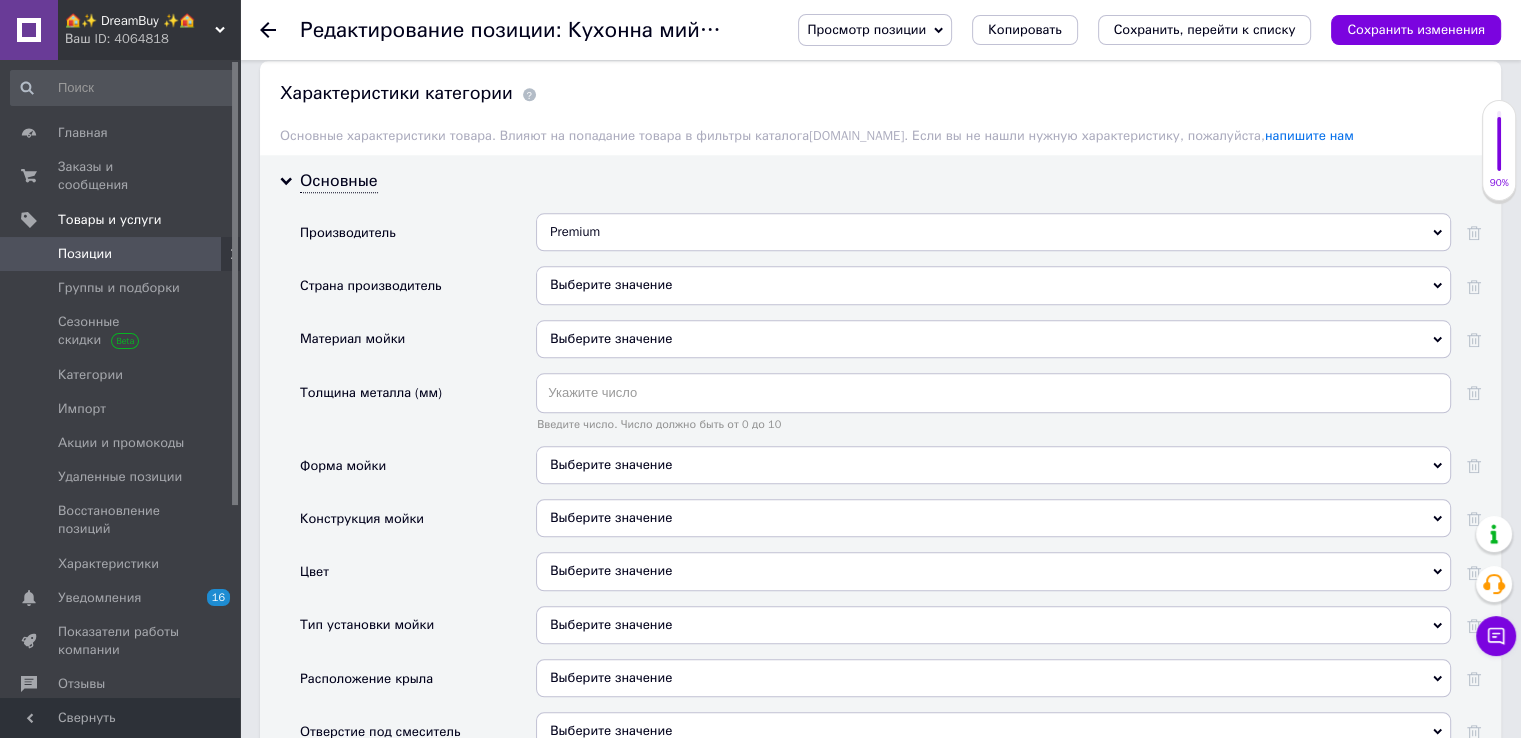 click on "Выберите значение" at bounding box center (993, 339) 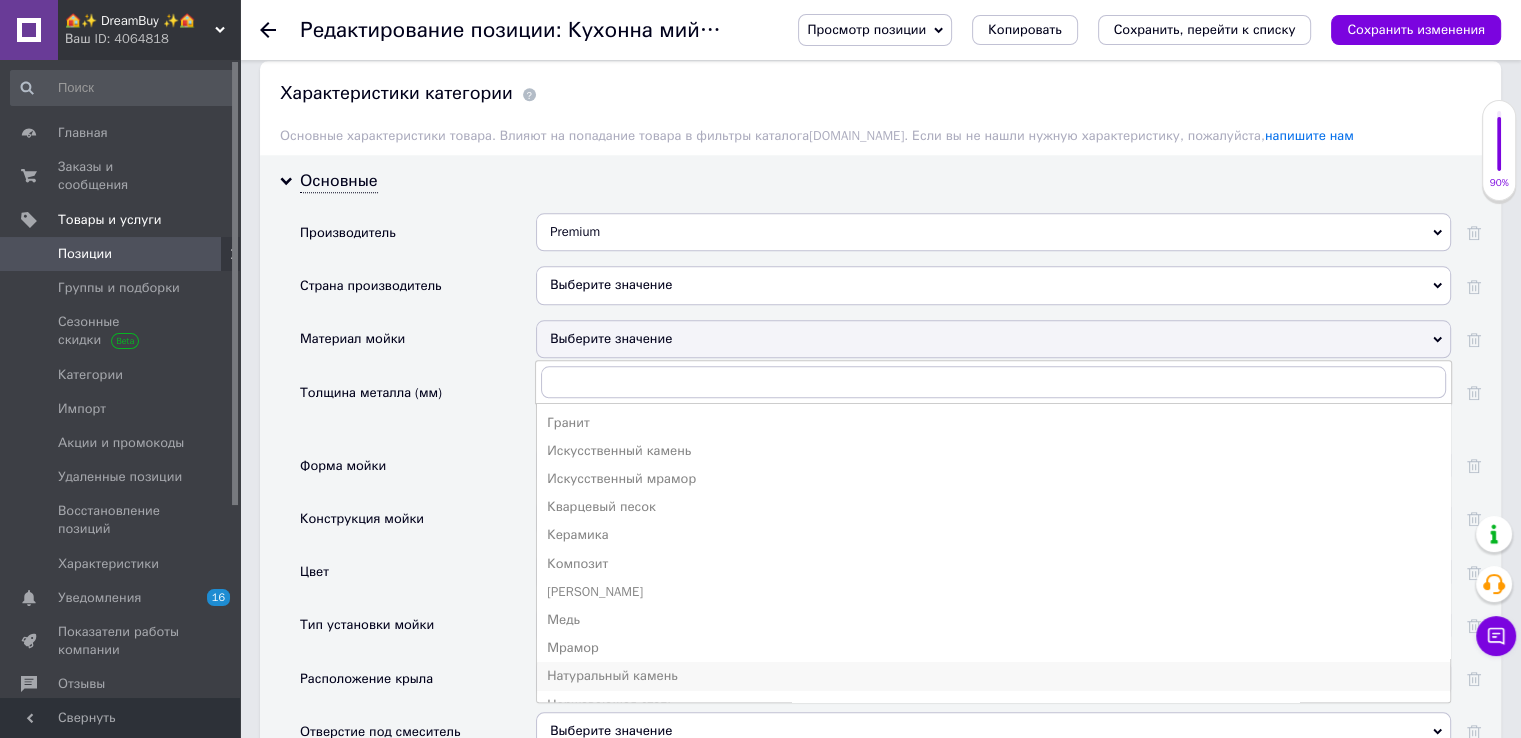 click on "Натуральный камень" at bounding box center (993, 676) 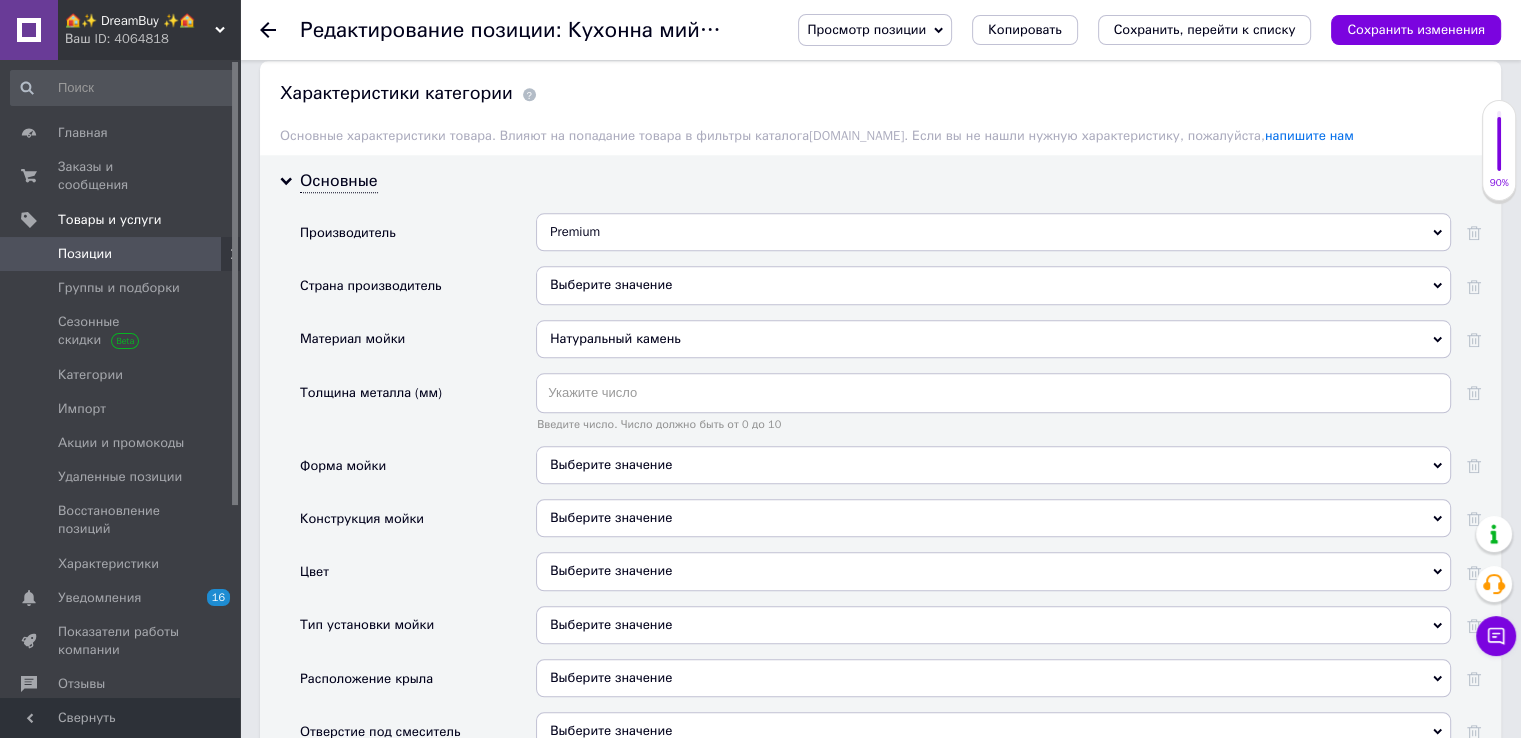 click on "Натуральный камень" at bounding box center (993, 339) 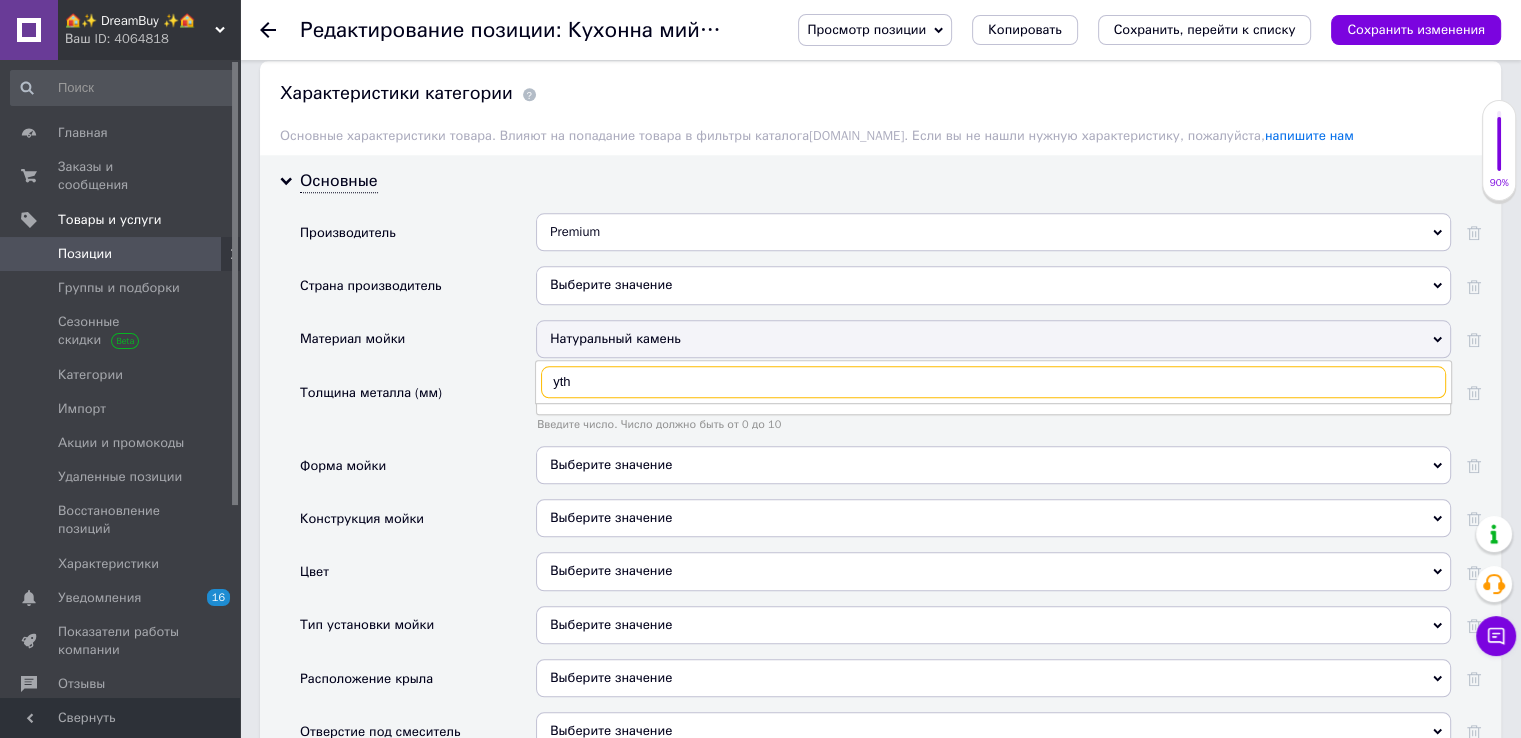 click on "yth" at bounding box center [993, 382] 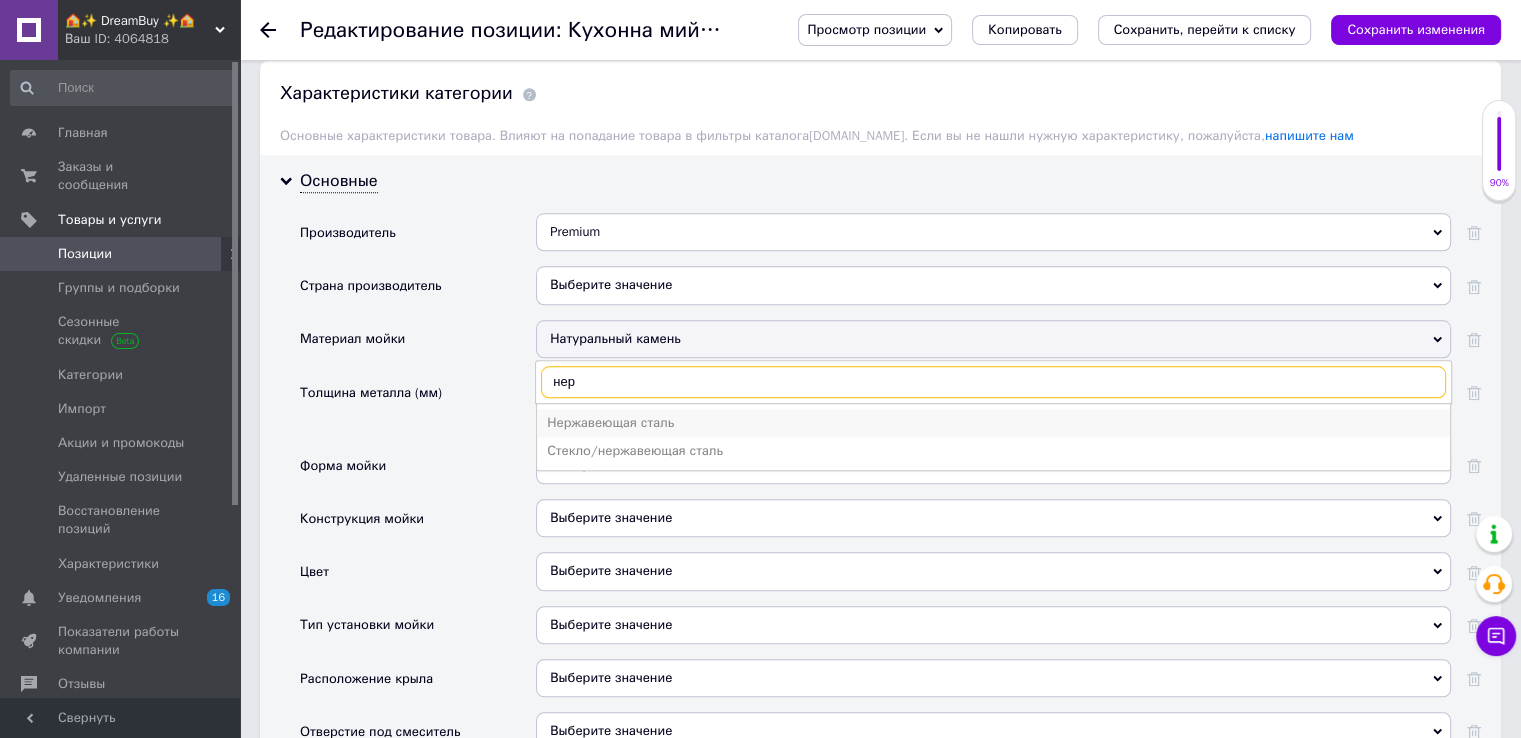type on "нер" 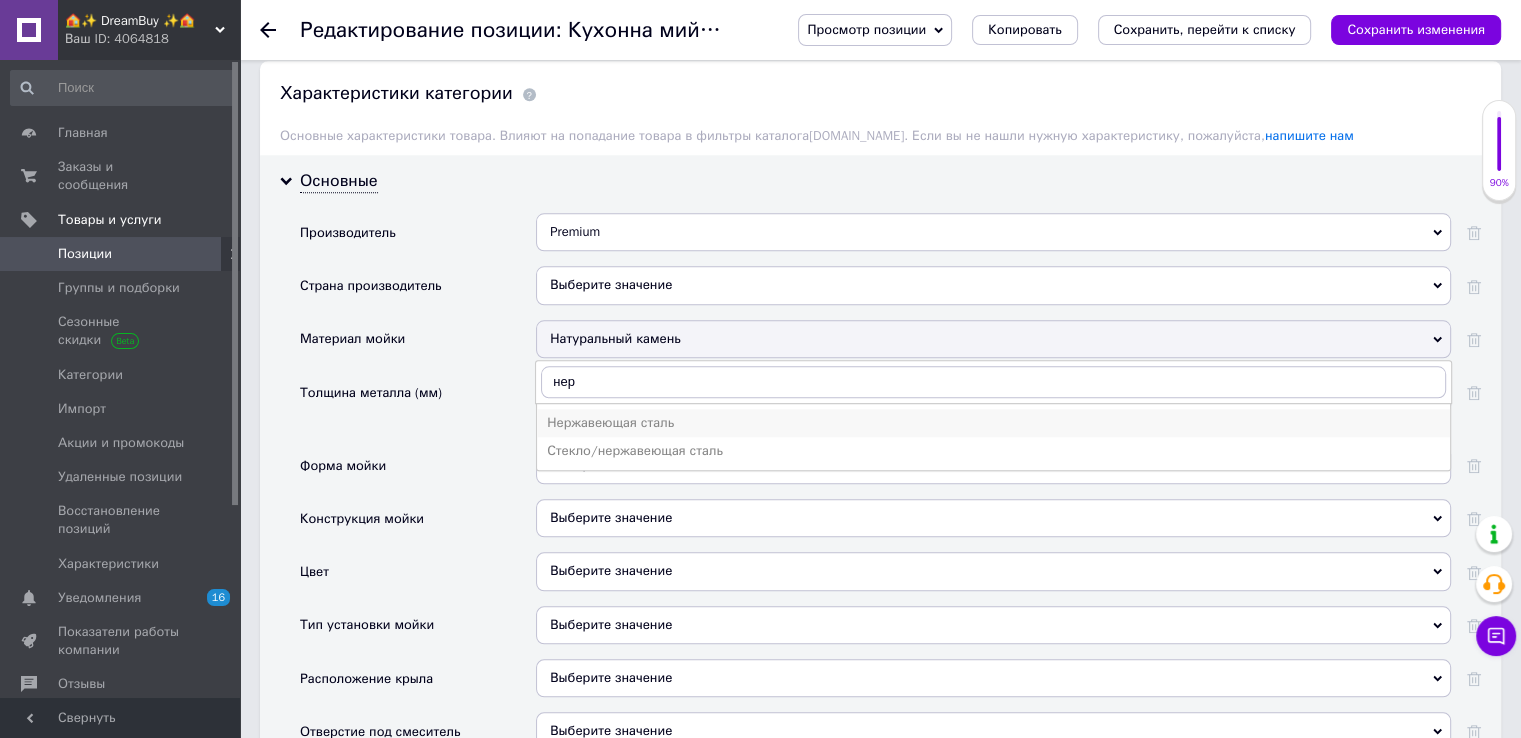 click on "Нержавеющая сталь" at bounding box center [993, 423] 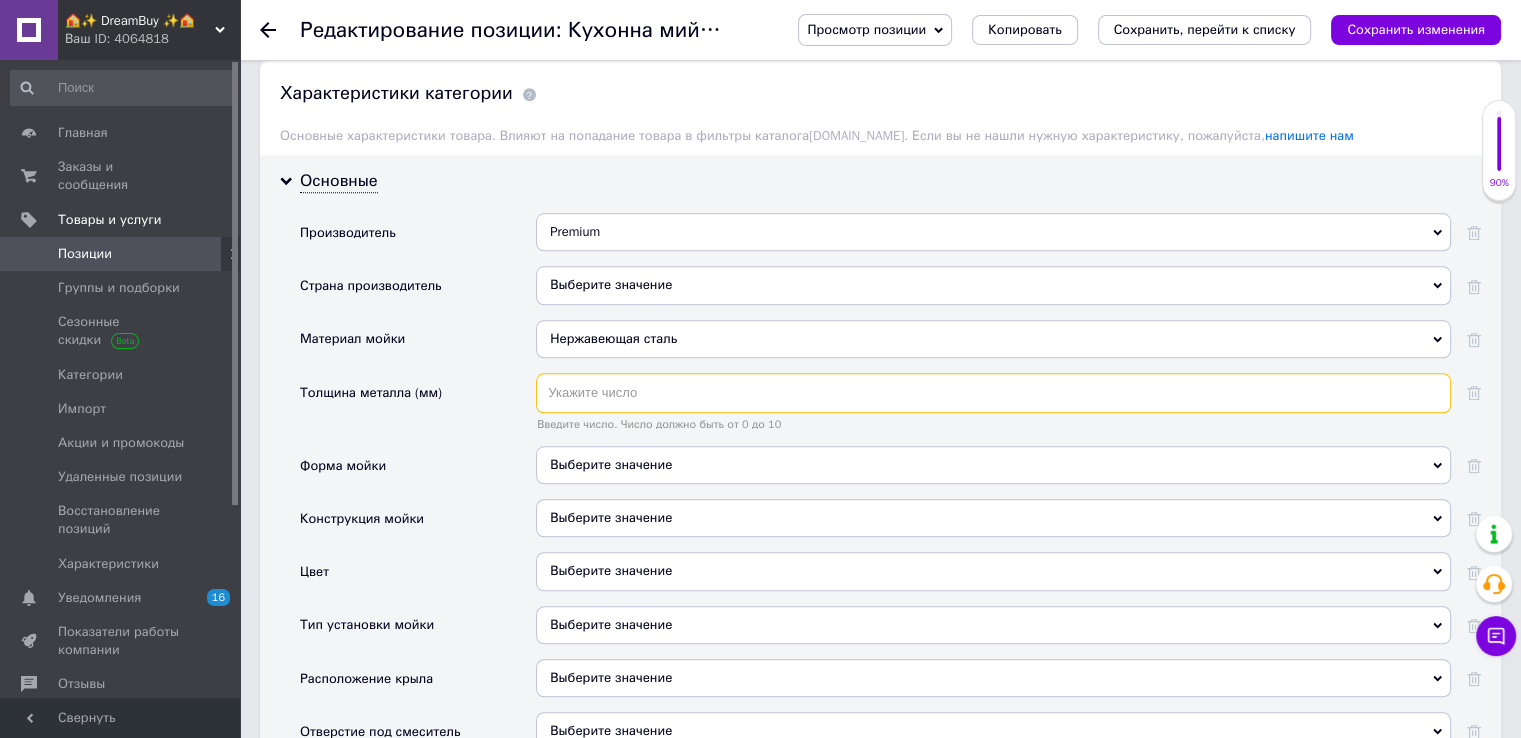 click at bounding box center [993, 393] 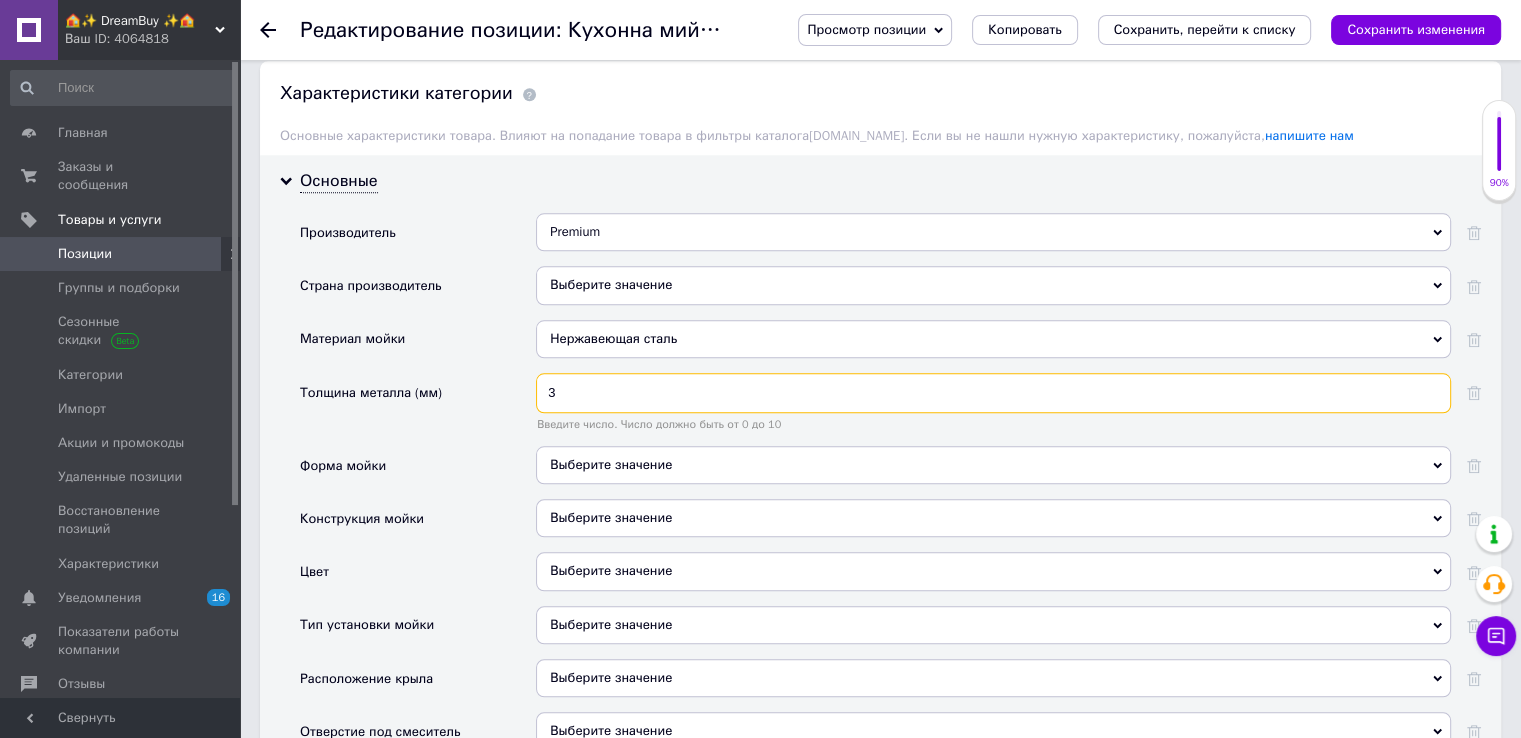 type on "3" 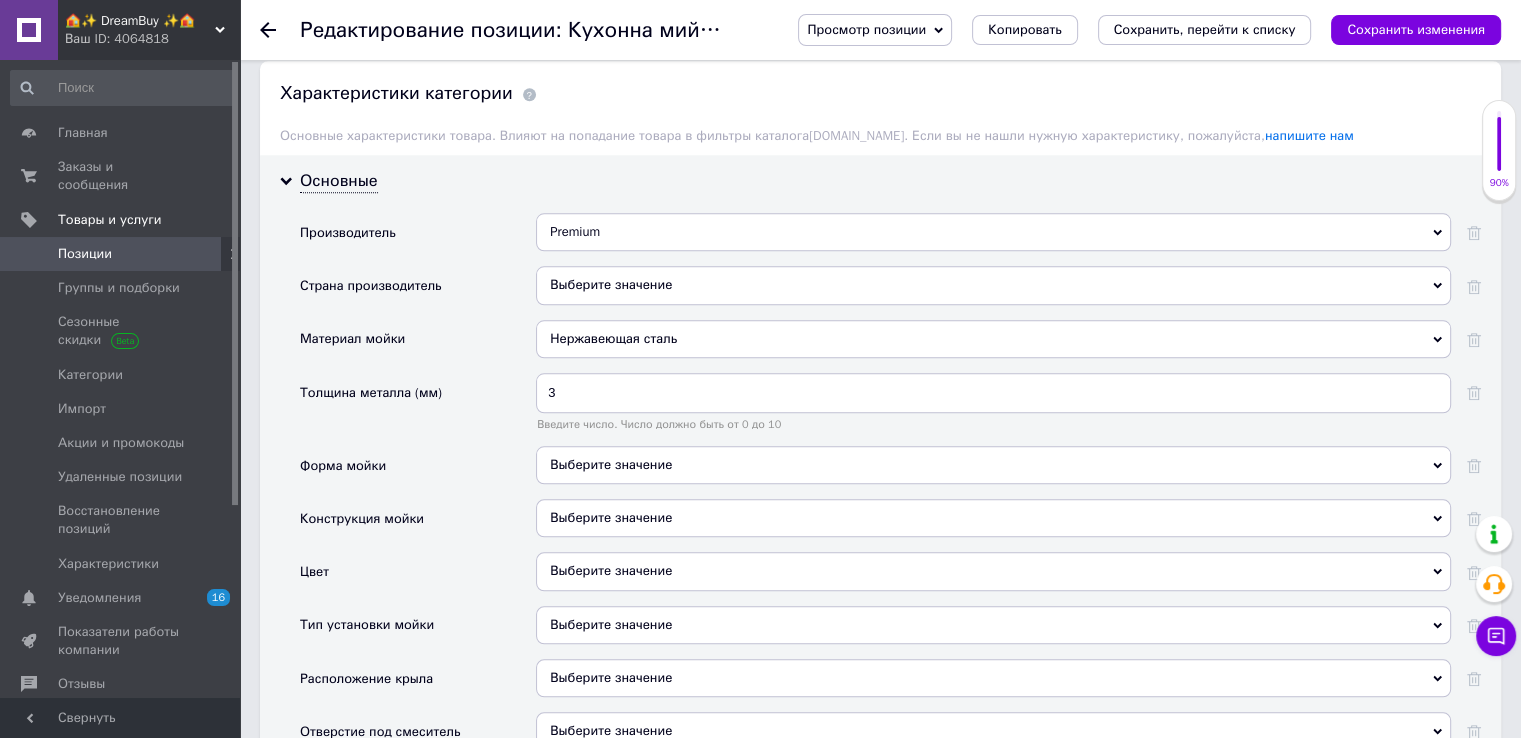 click on "Выберите значение" at bounding box center [993, 465] 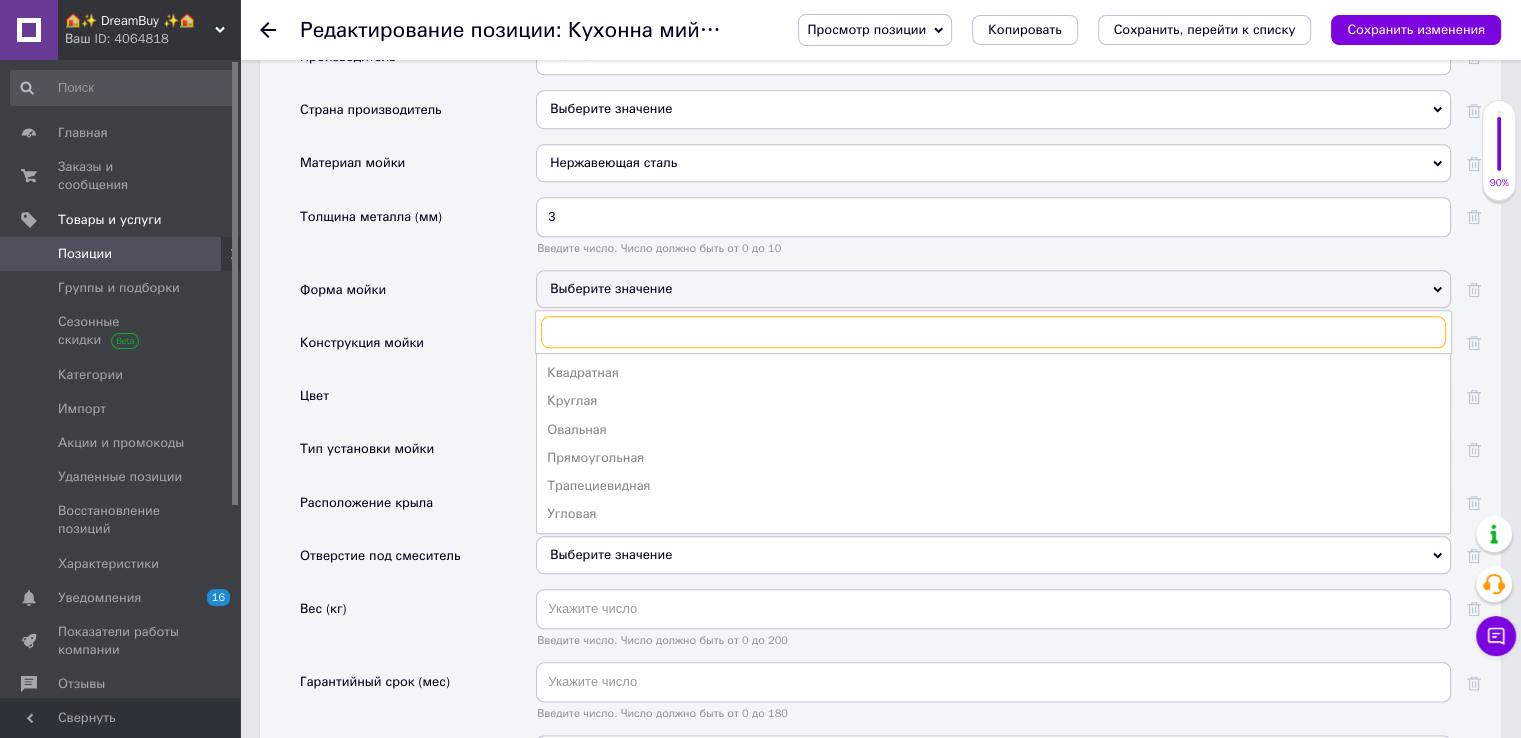 scroll, scrollTop: 2200, scrollLeft: 0, axis: vertical 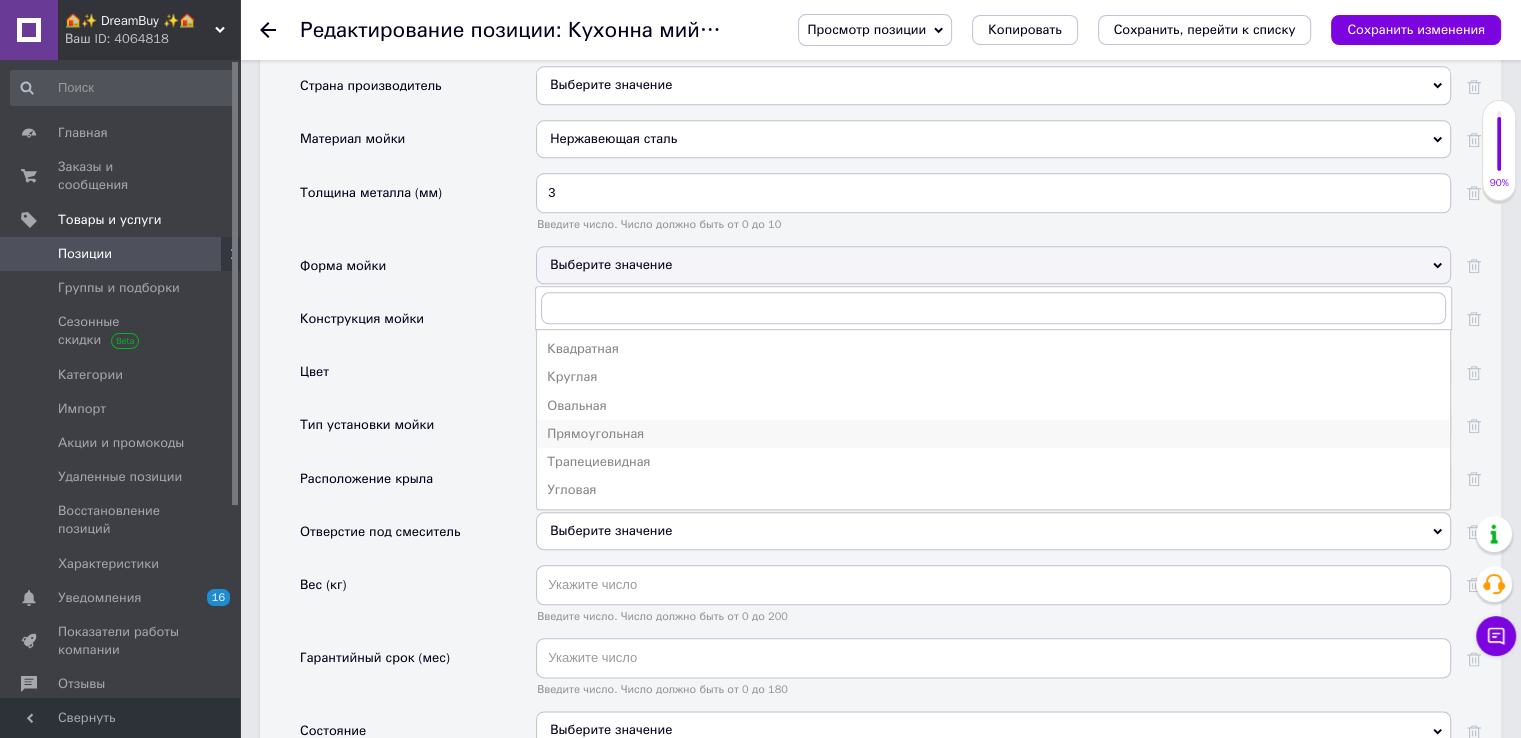 click on "Прямоугольная" at bounding box center (993, 434) 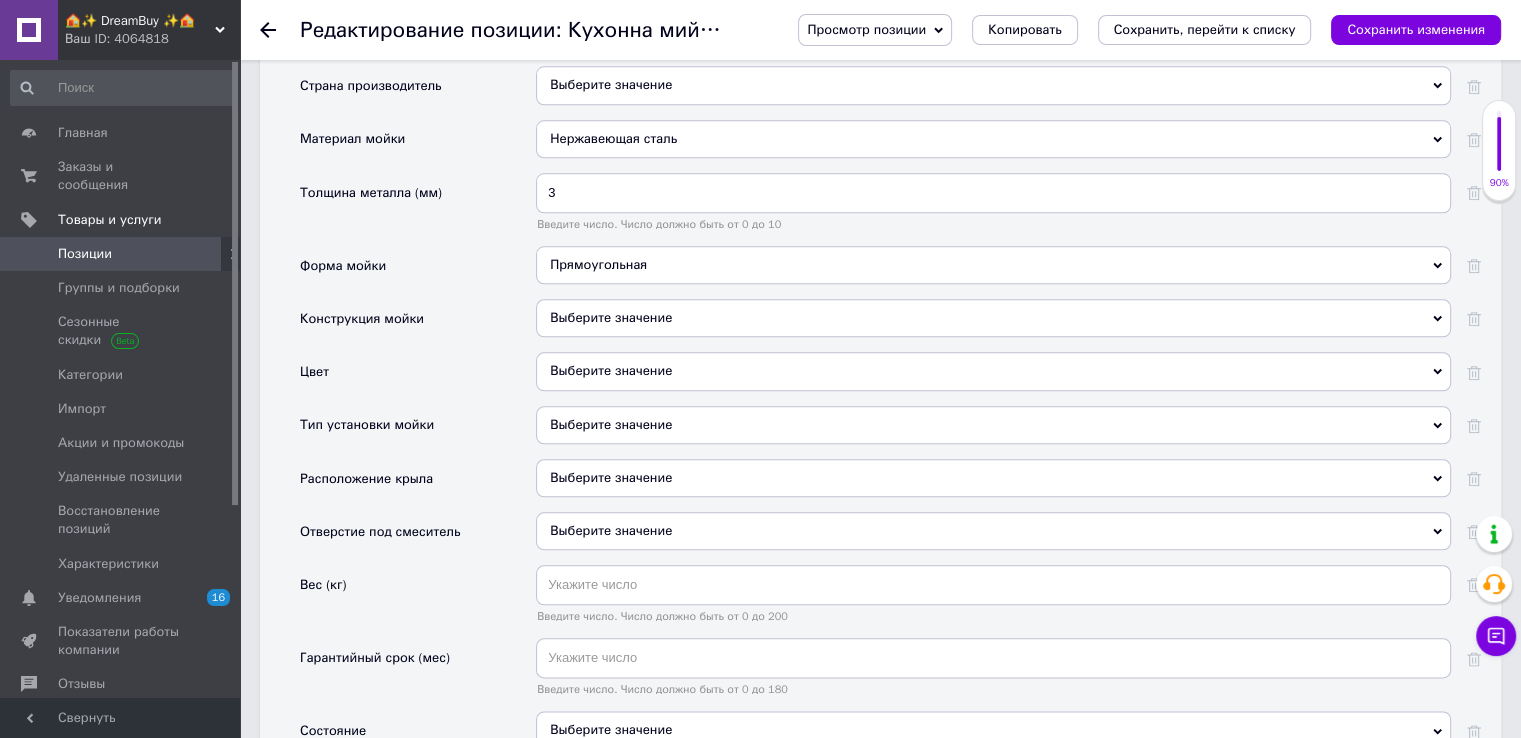 click on "Выберите значение" at bounding box center [993, 318] 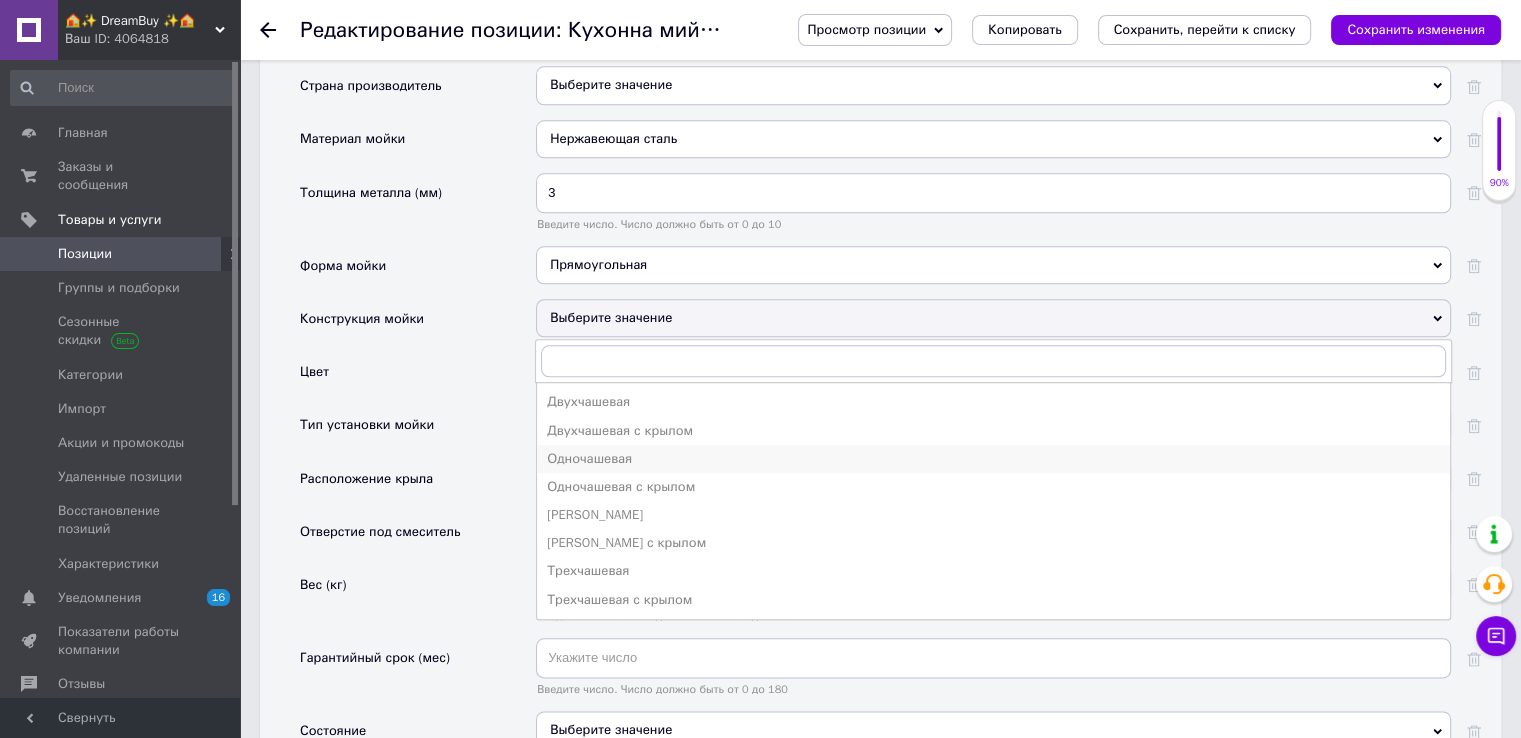 click on "Одночашевая" at bounding box center (993, 459) 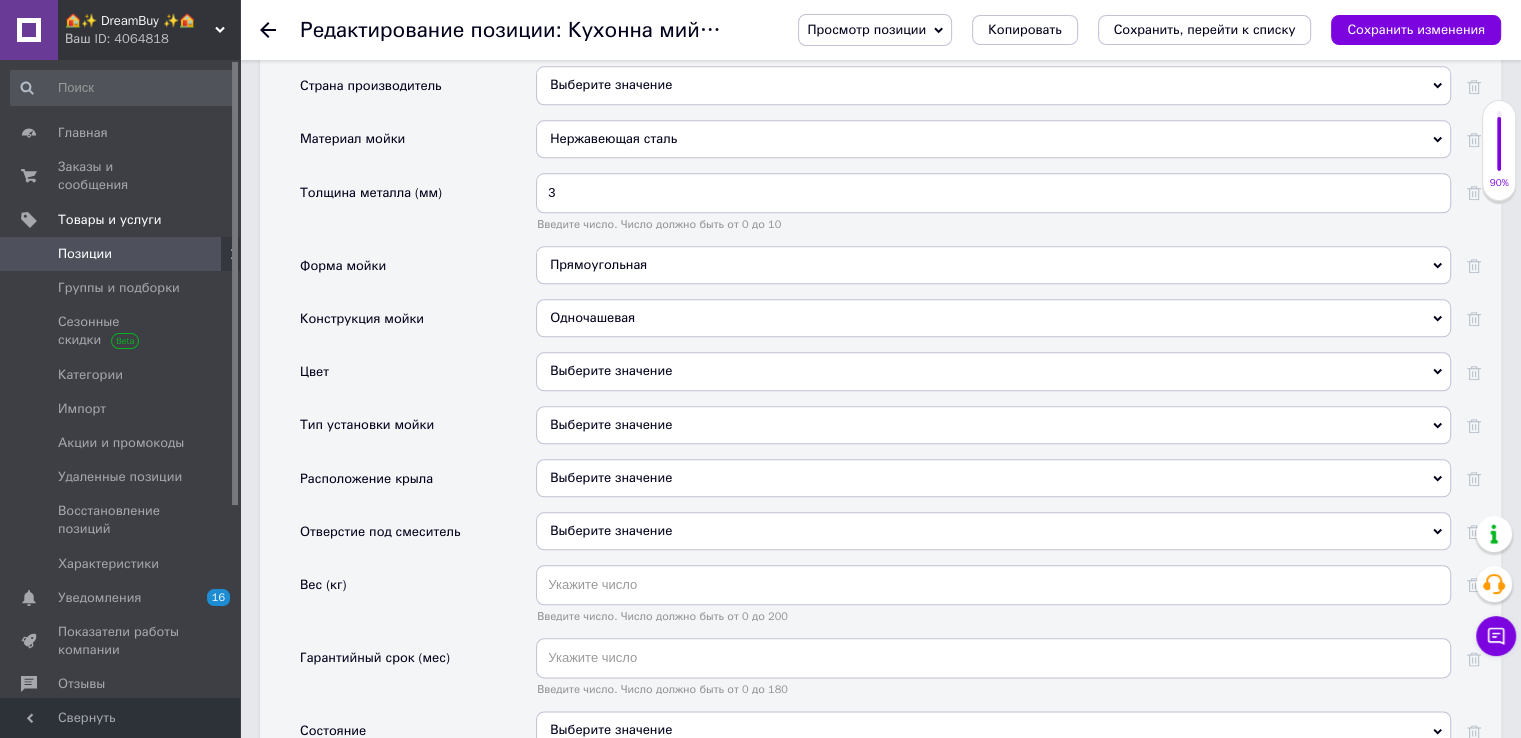 click on "Выберите значение" at bounding box center (993, 378) 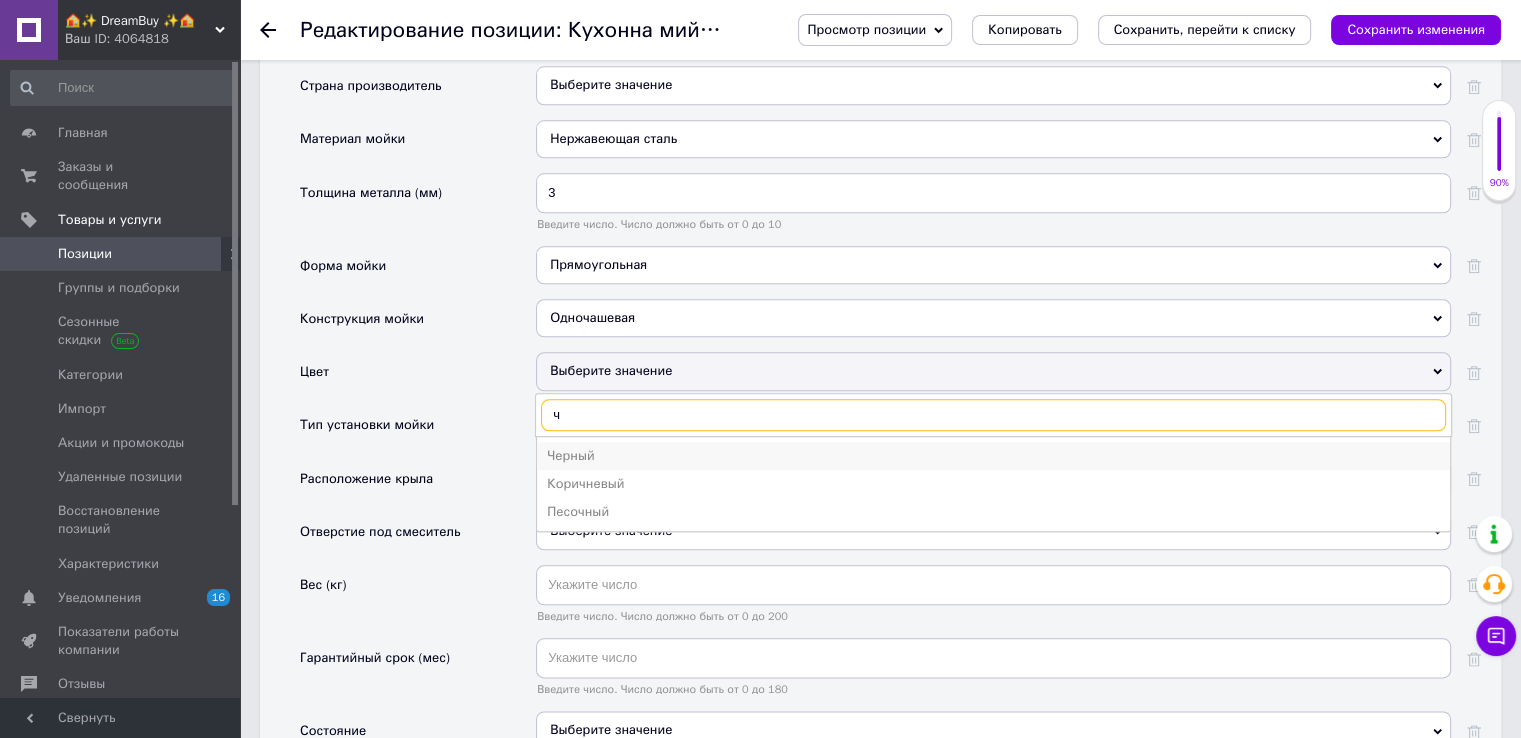 type on "ч" 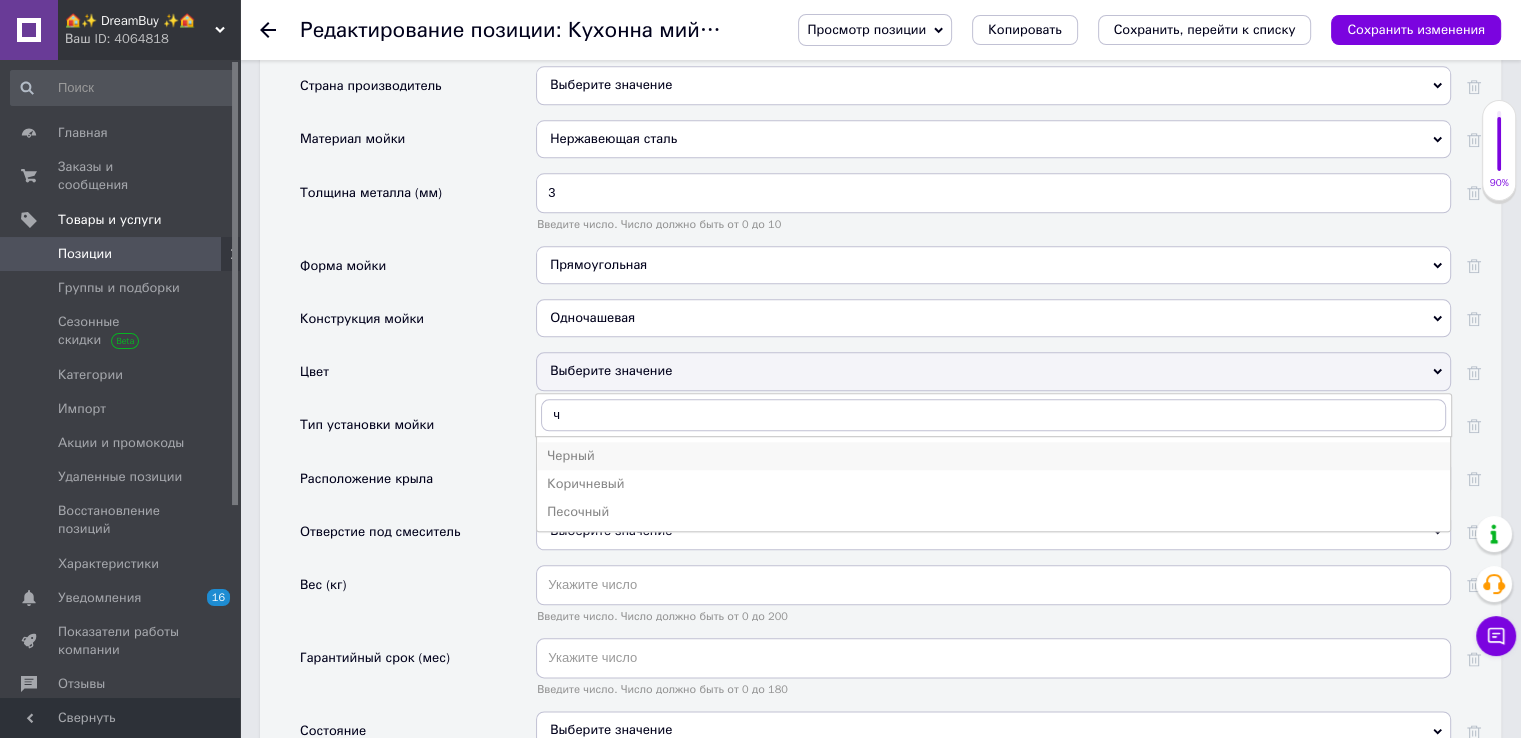 click on "Черный" at bounding box center (993, 456) 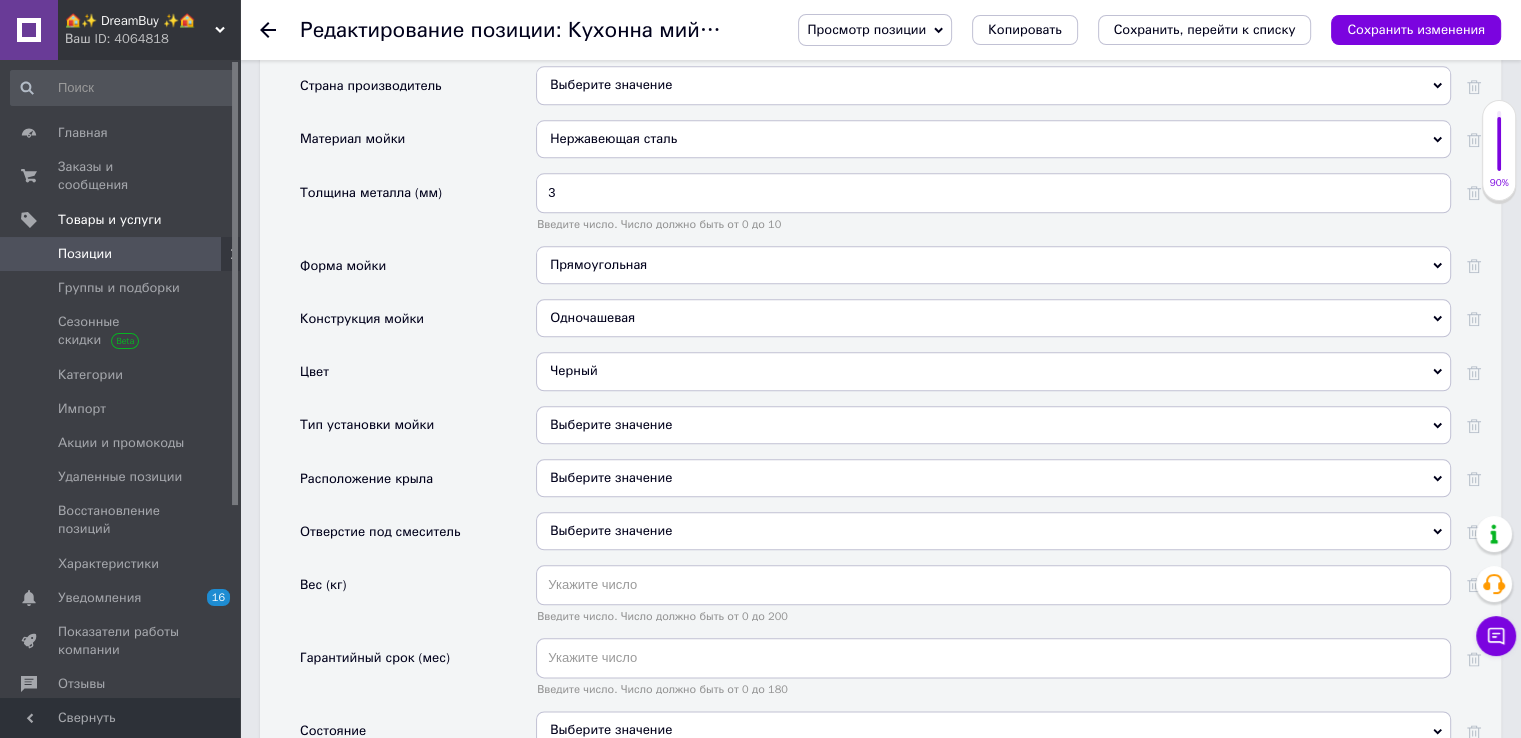 click on "Выберите значение" at bounding box center (993, 425) 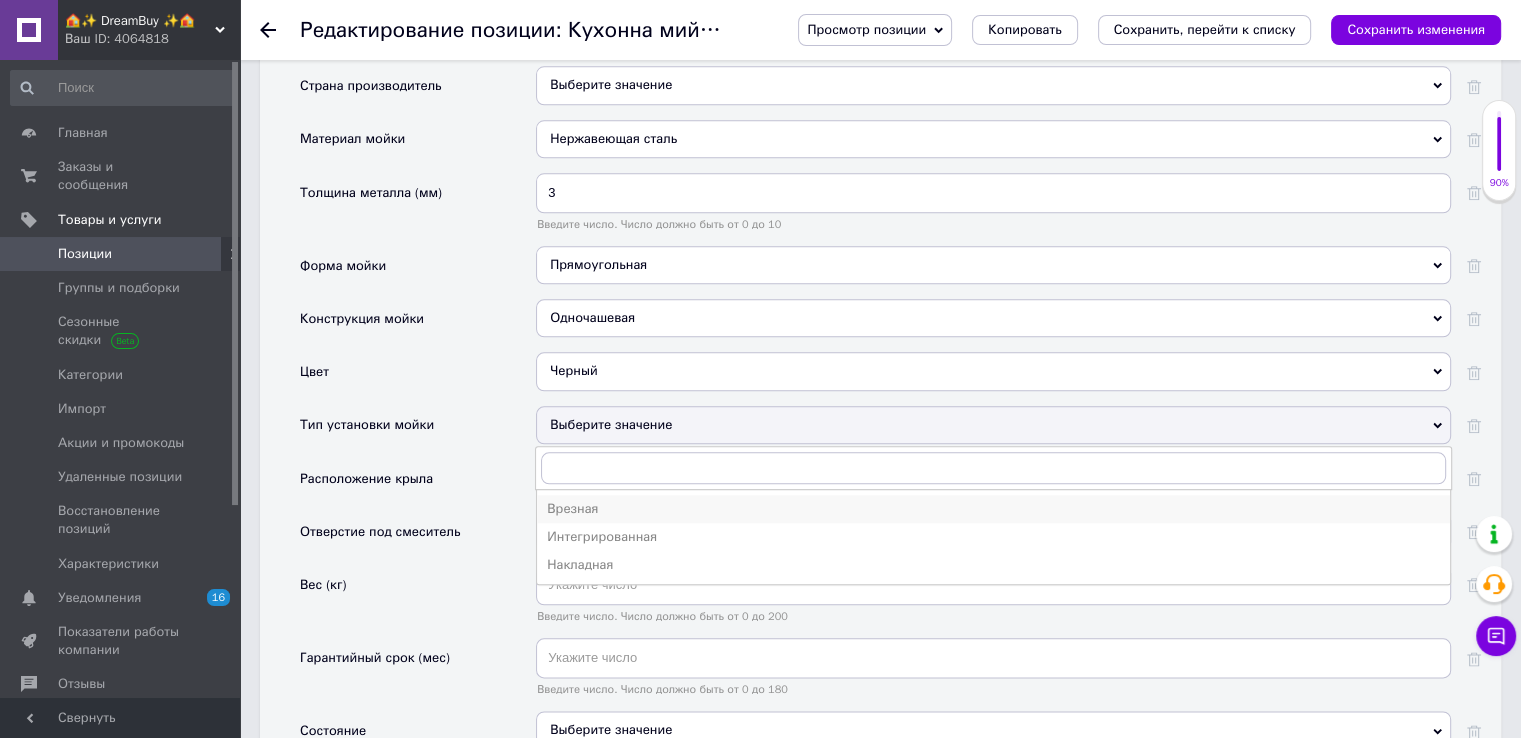 click on "Врезная" at bounding box center [993, 509] 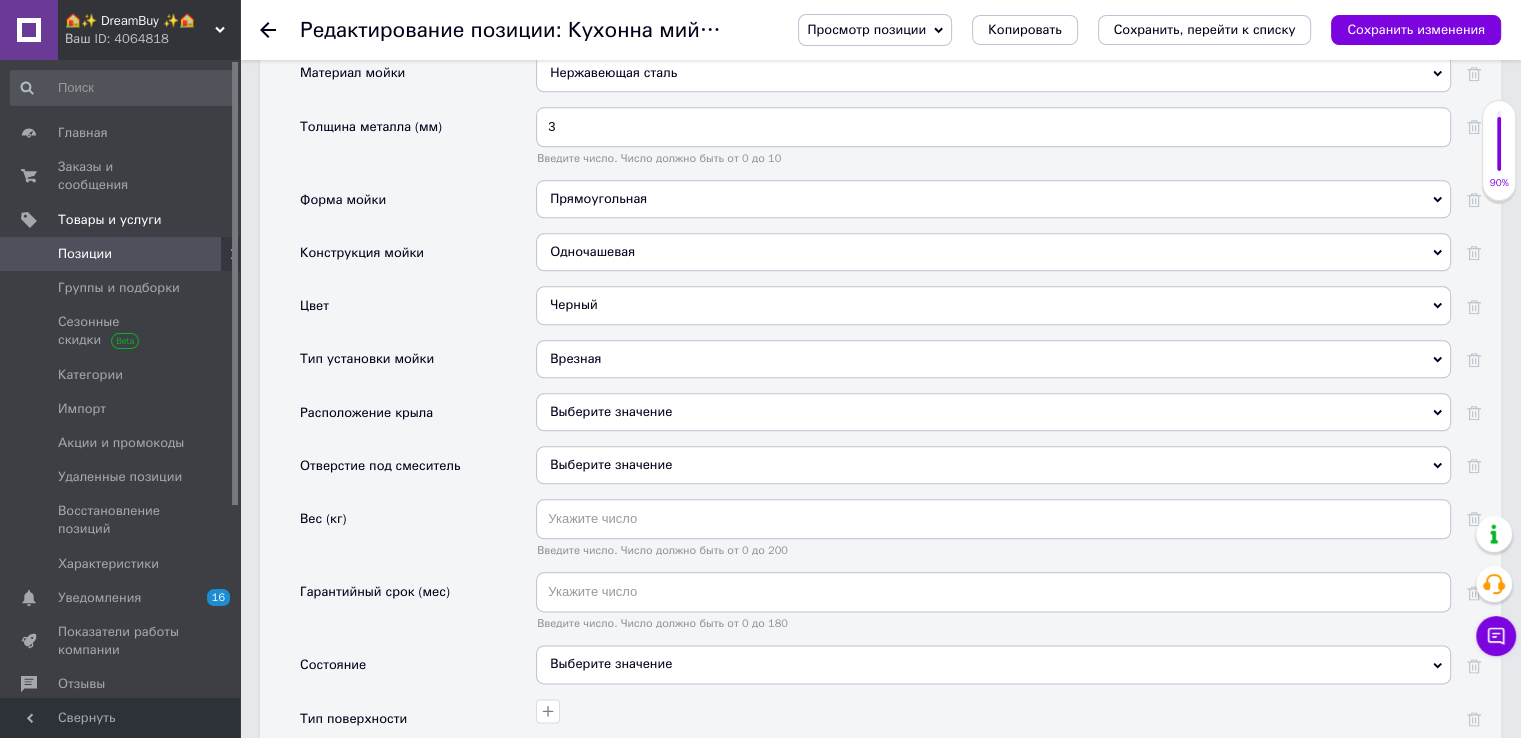 scroll, scrollTop: 2300, scrollLeft: 0, axis: vertical 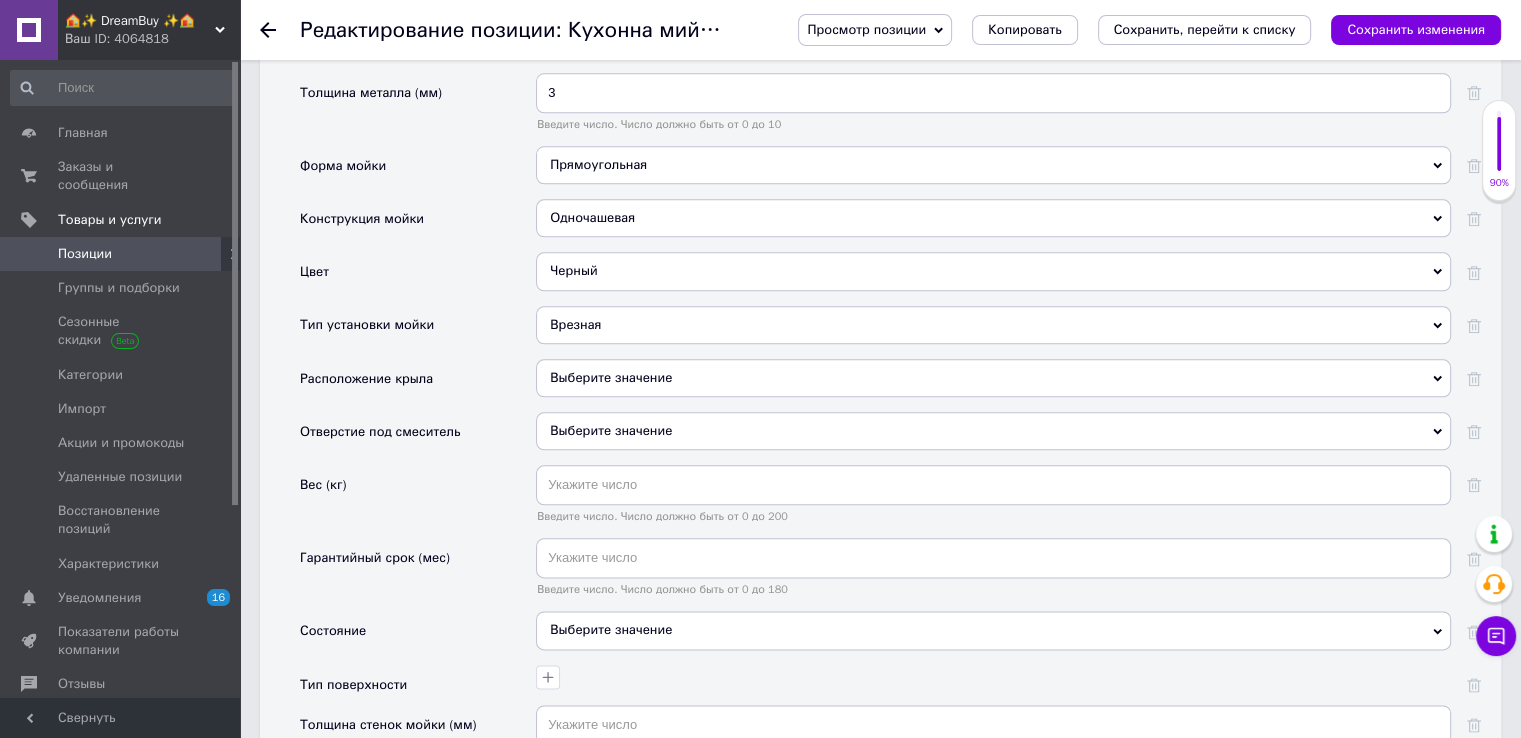 click on "Выберите значение" at bounding box center (993, 431) 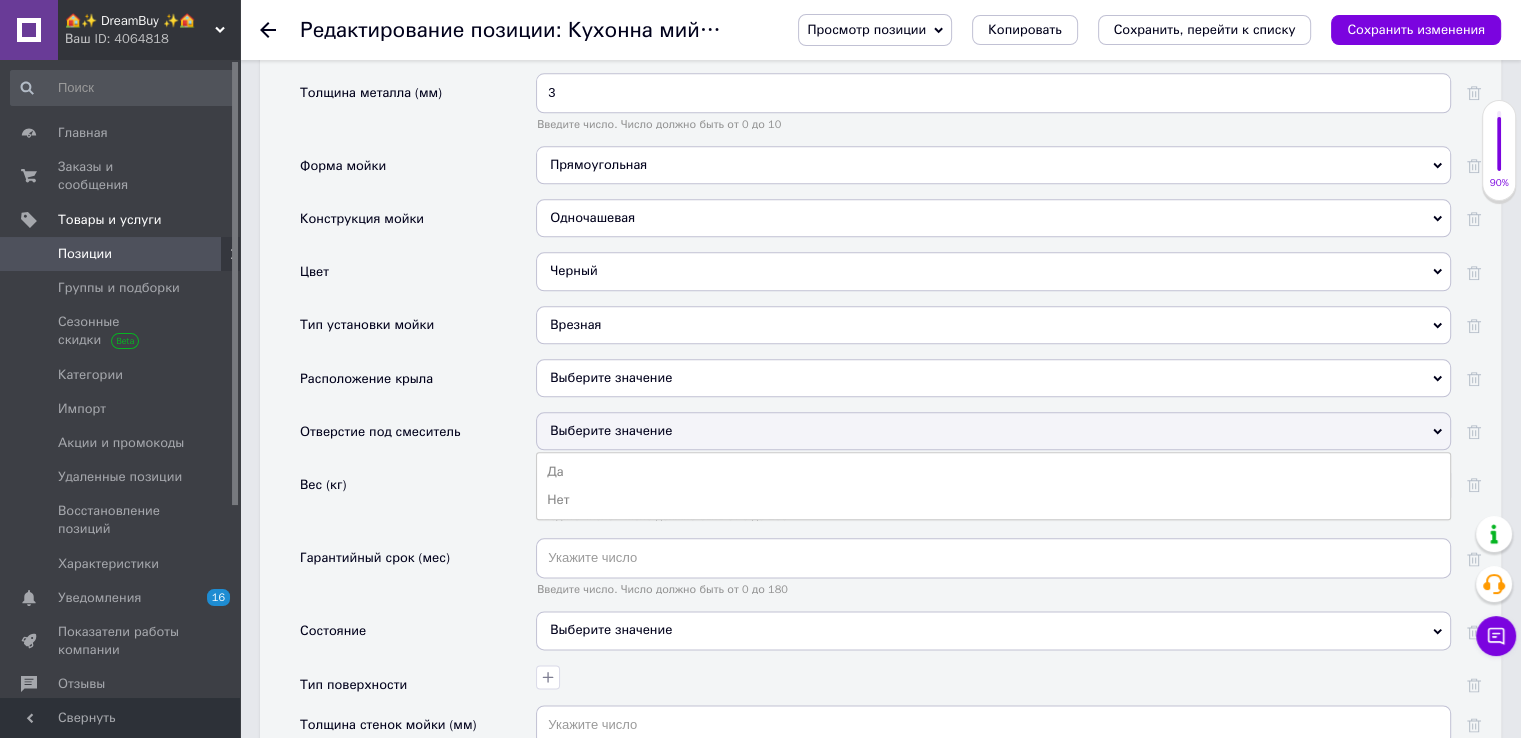 drag, startPoint x: 597, startPoint y: 428, endPoint x: 574, endPoint y: 423, distance: 23.537205 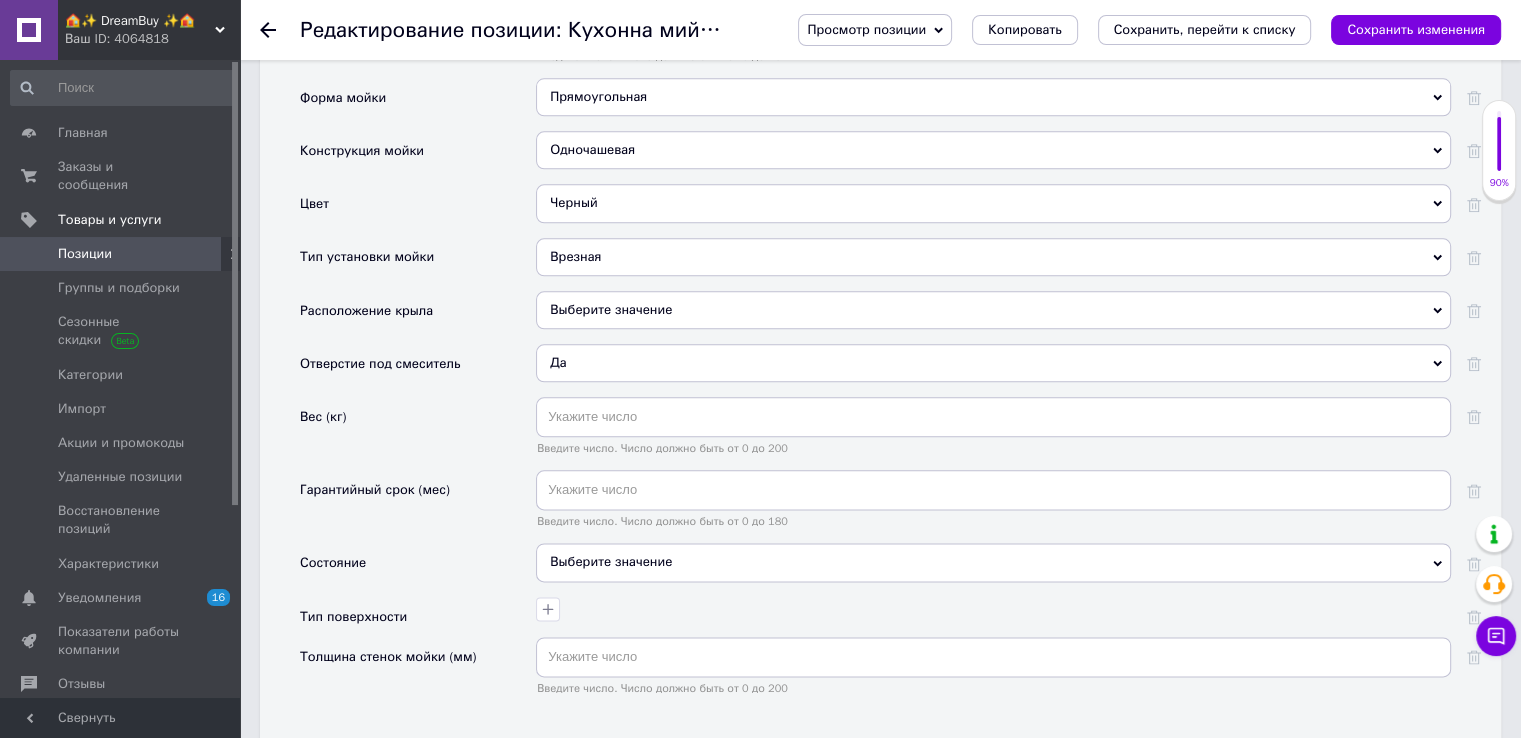 scroll, scrollTop: 2400, scrollLeft: 0, axis: vertical 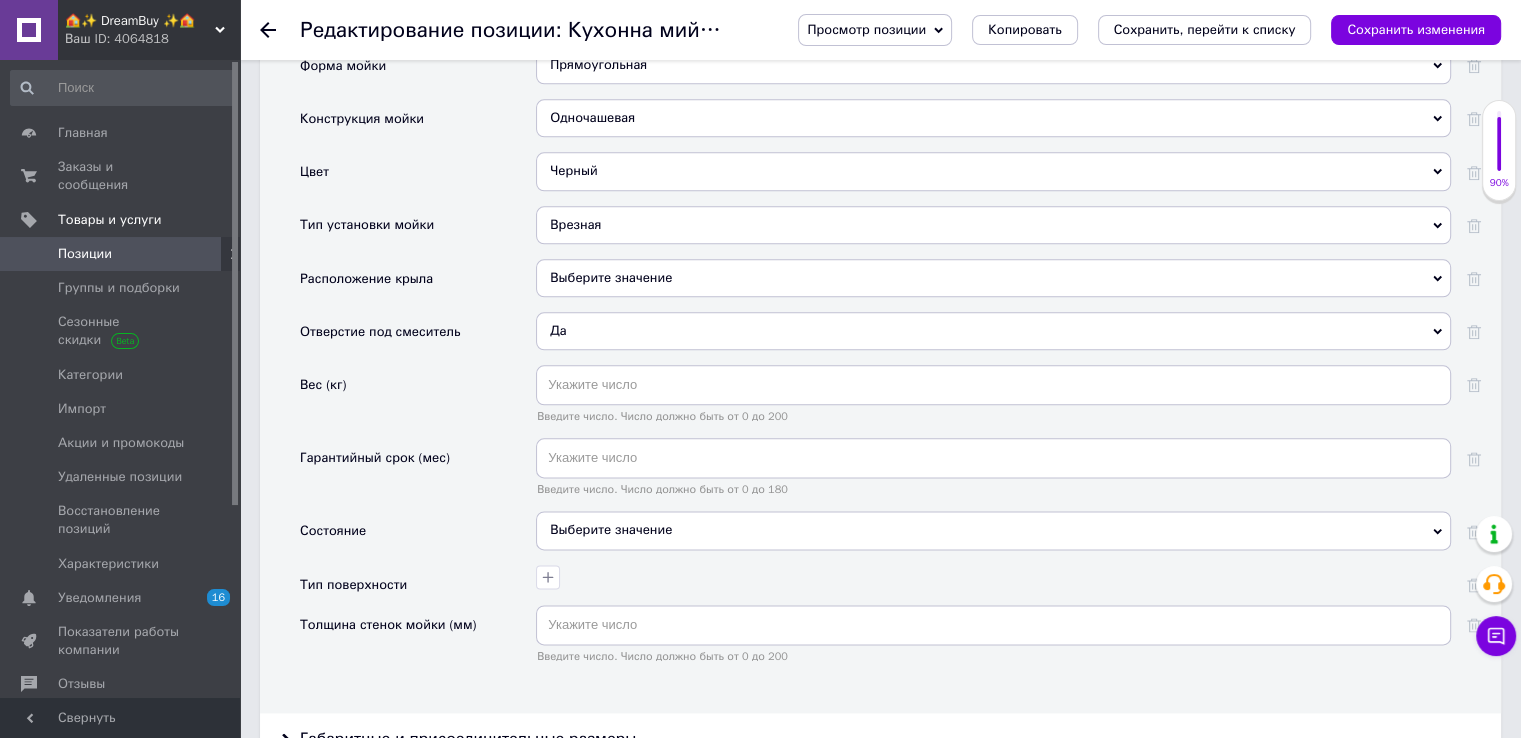 click on "Выберите значение" at bounding box center (993, 530) 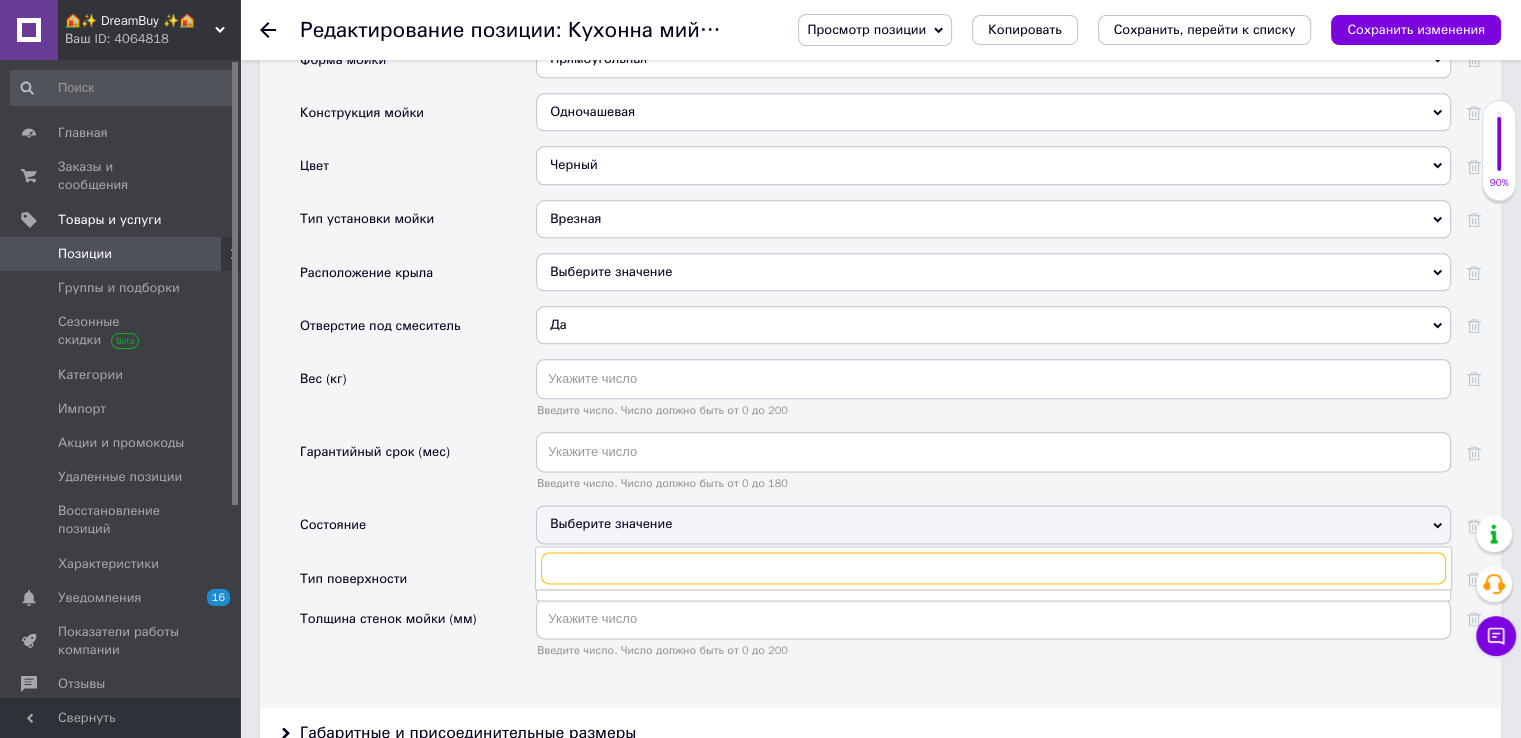 scroll, scrollTop: 2500, scrollLeft: 0, axis: vertical 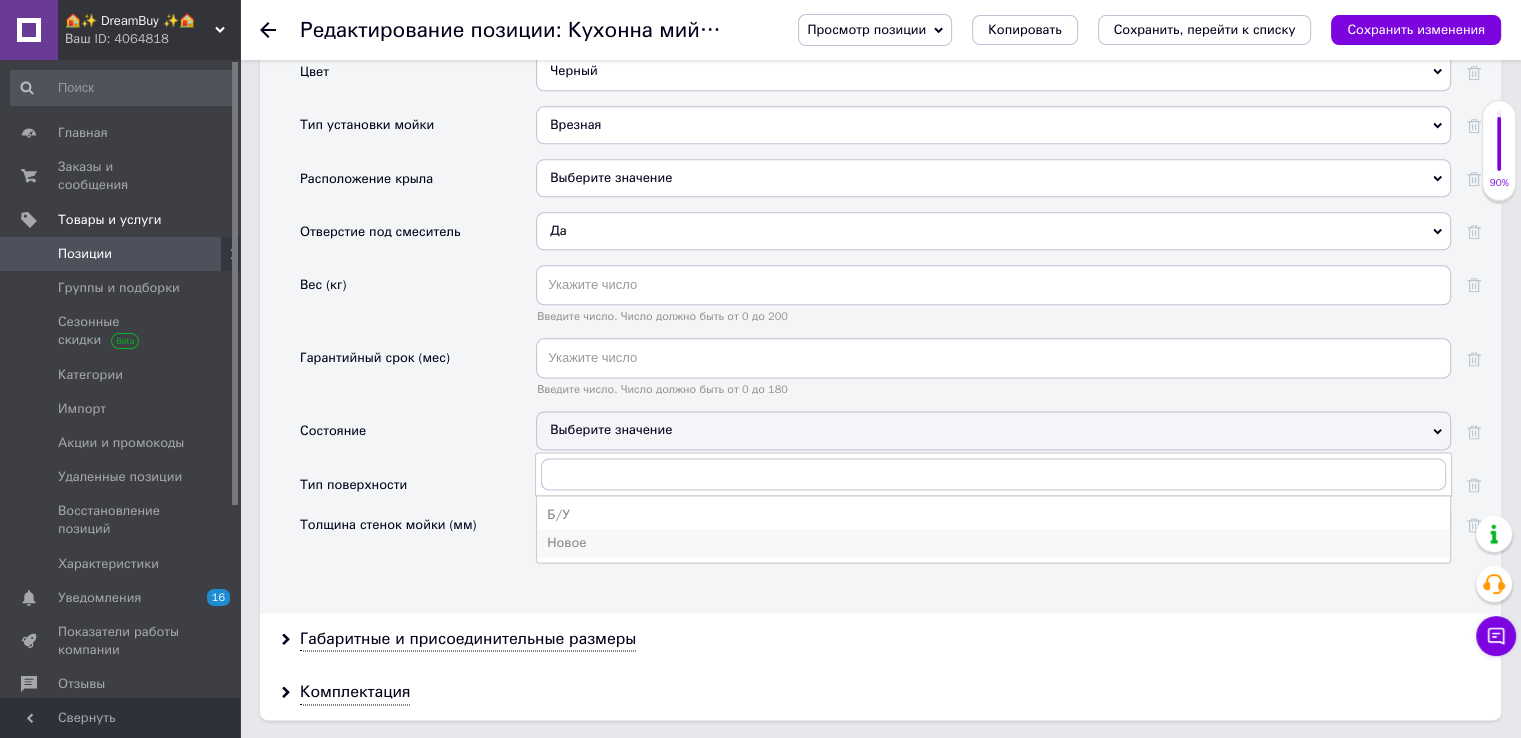 click on "Новое" at bounding box center [993, 543] 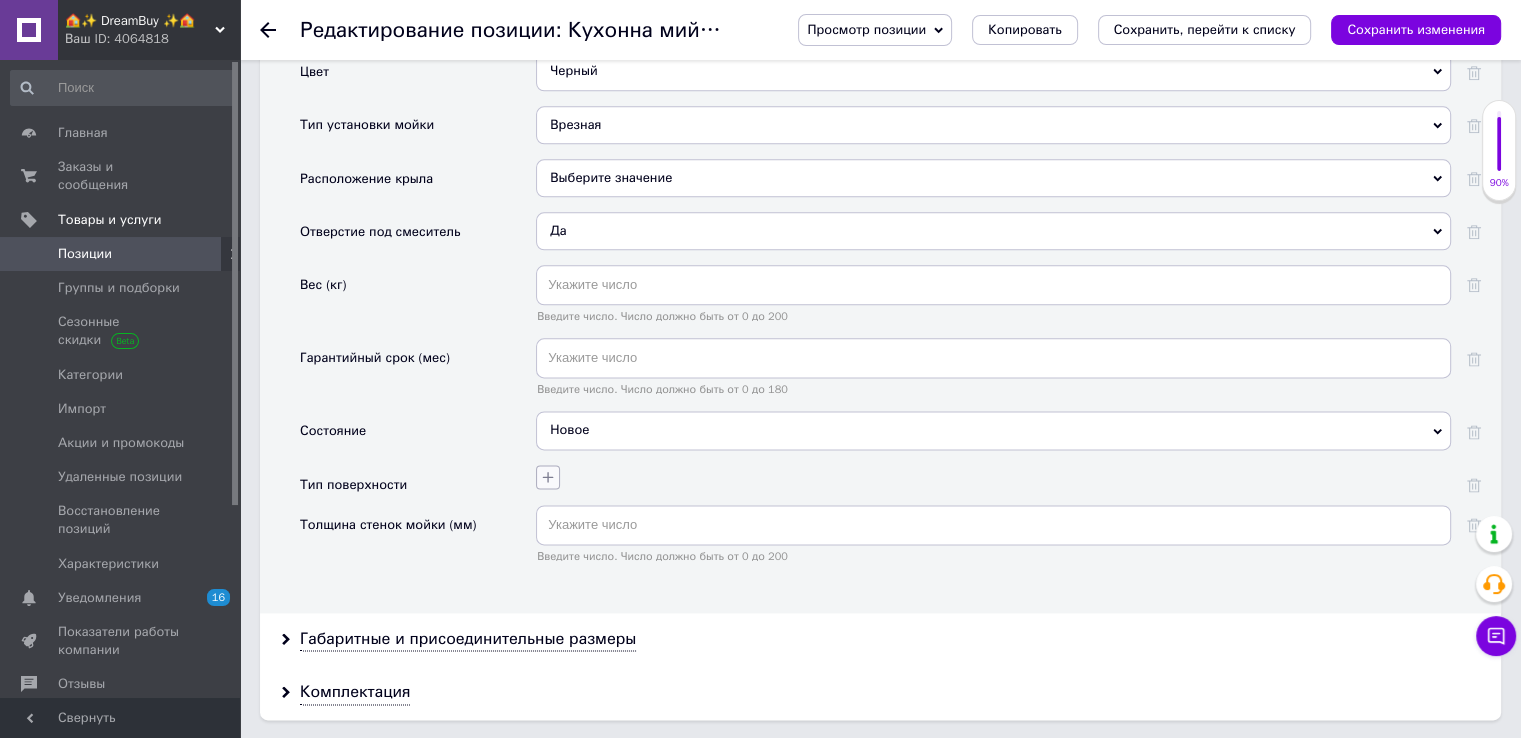 click 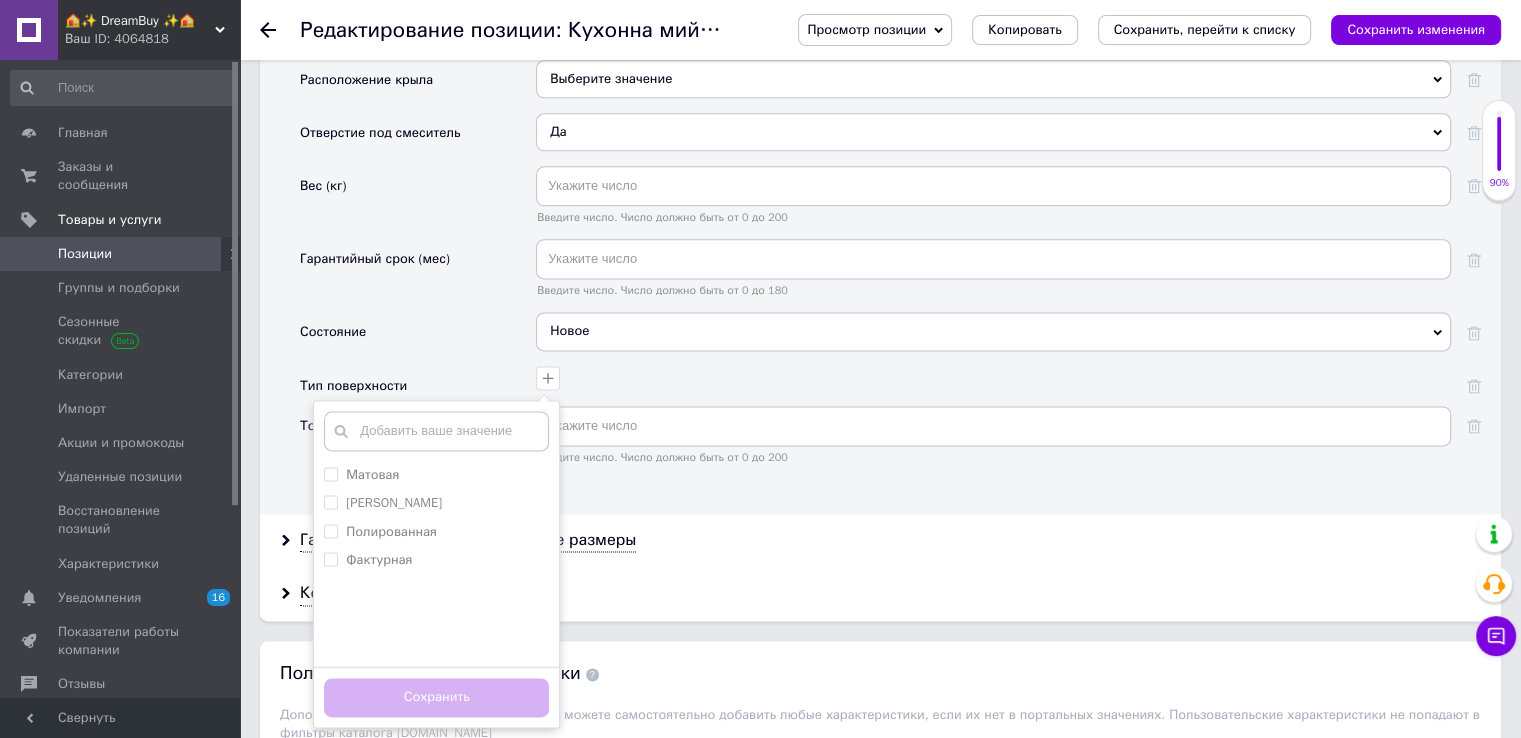 scroll, scrollTop: 2600, scrollLeft: 0, axis: vertical 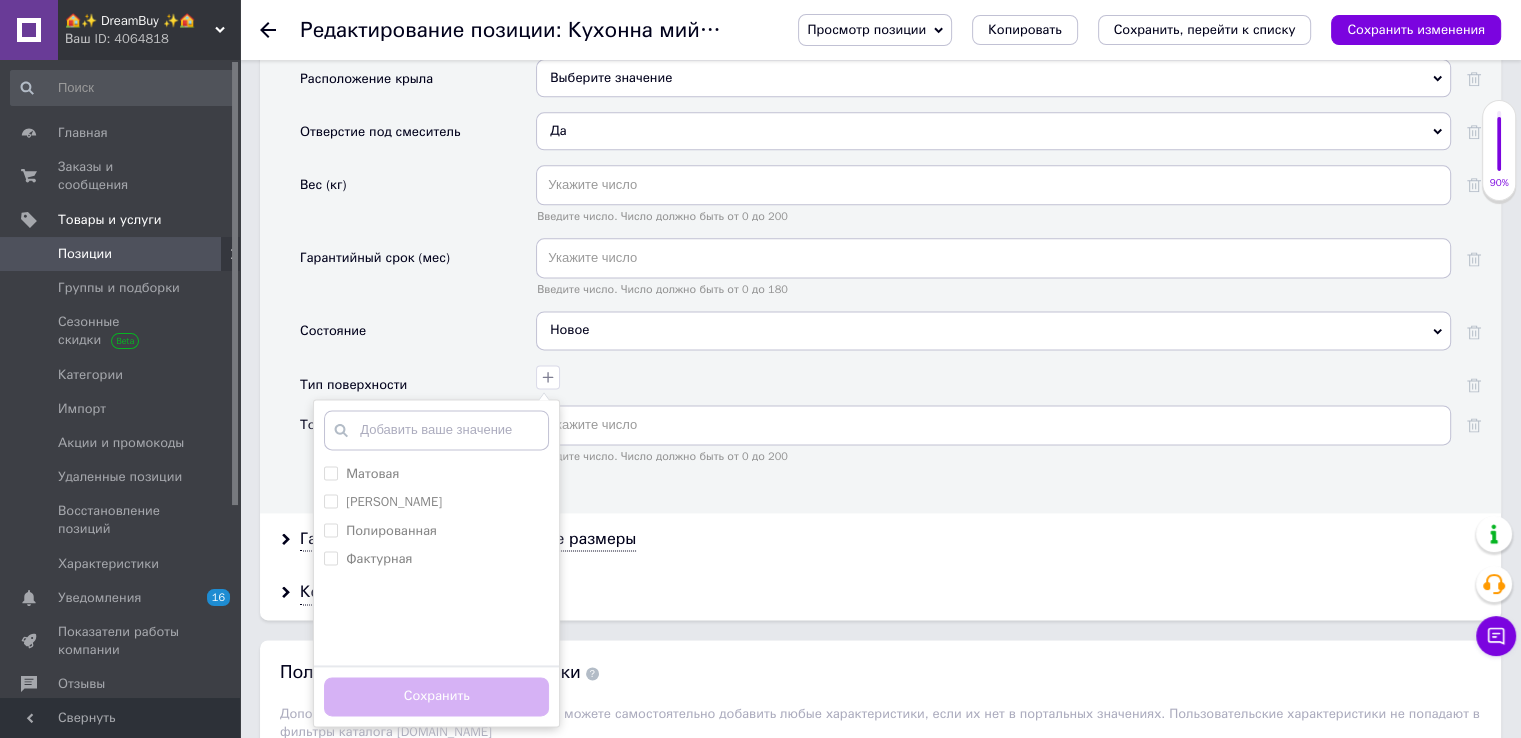 click on "Тип поверхности" at bounding box center [418, 385] 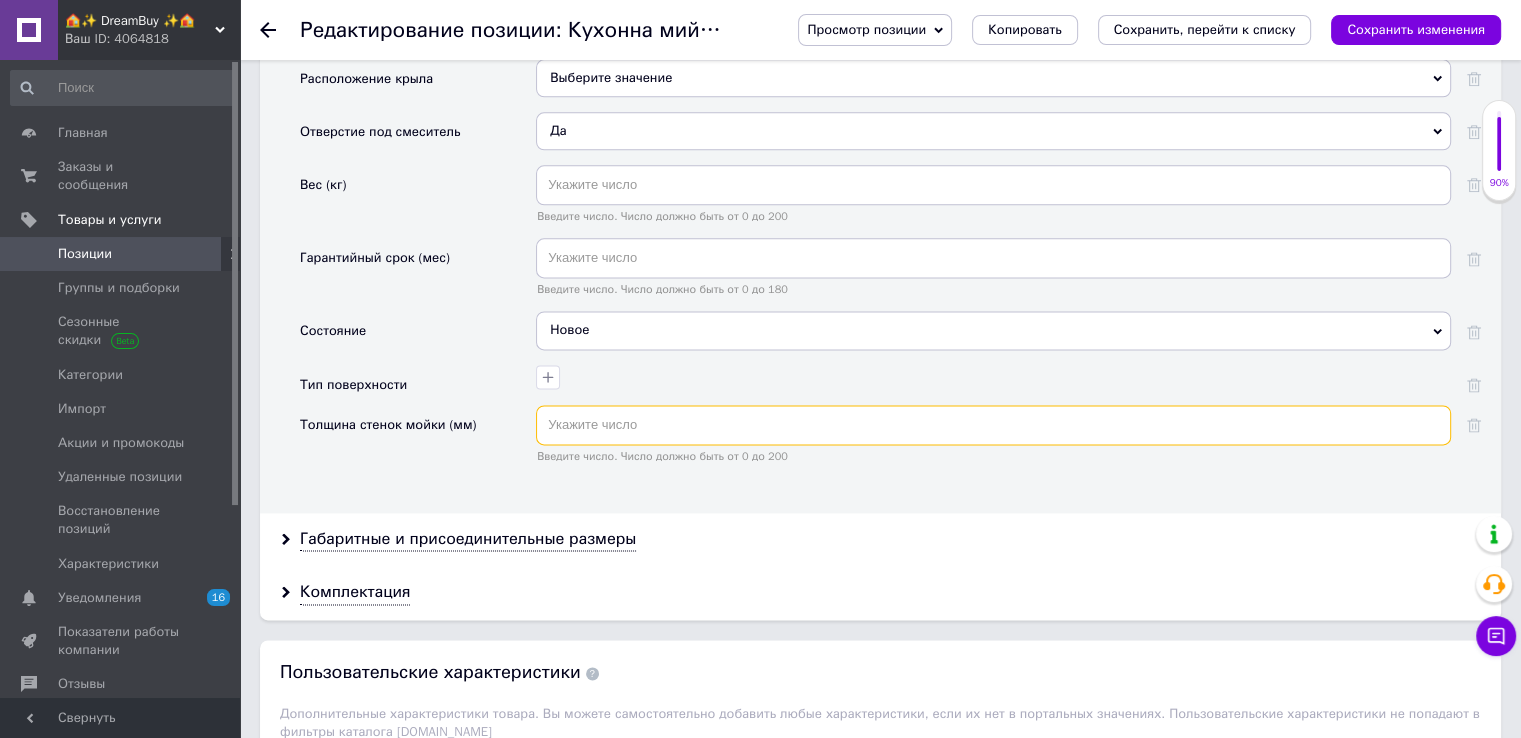 click at bounding box center [993, 425] 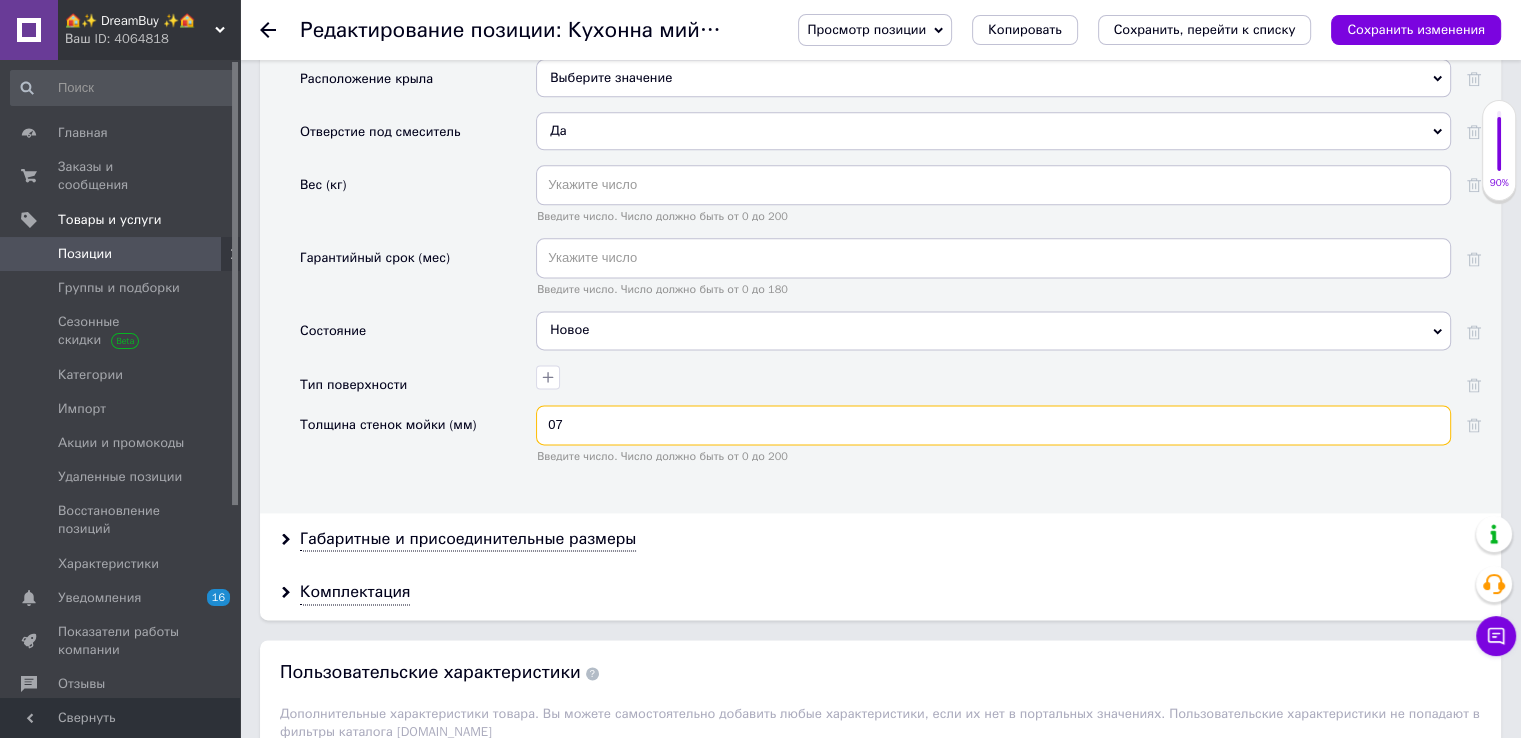 click on "07" at bounding box center [993, 425] 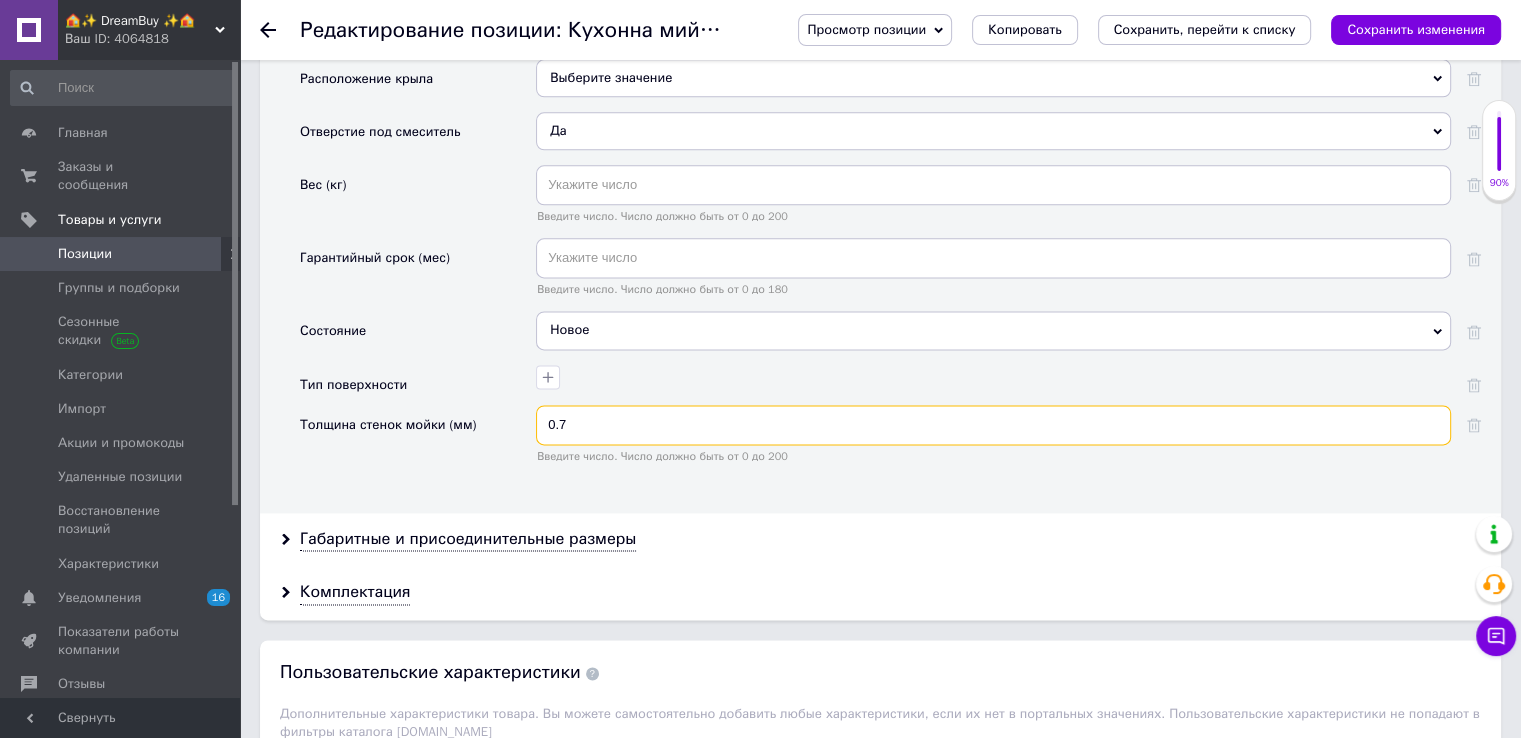type on "0.7" 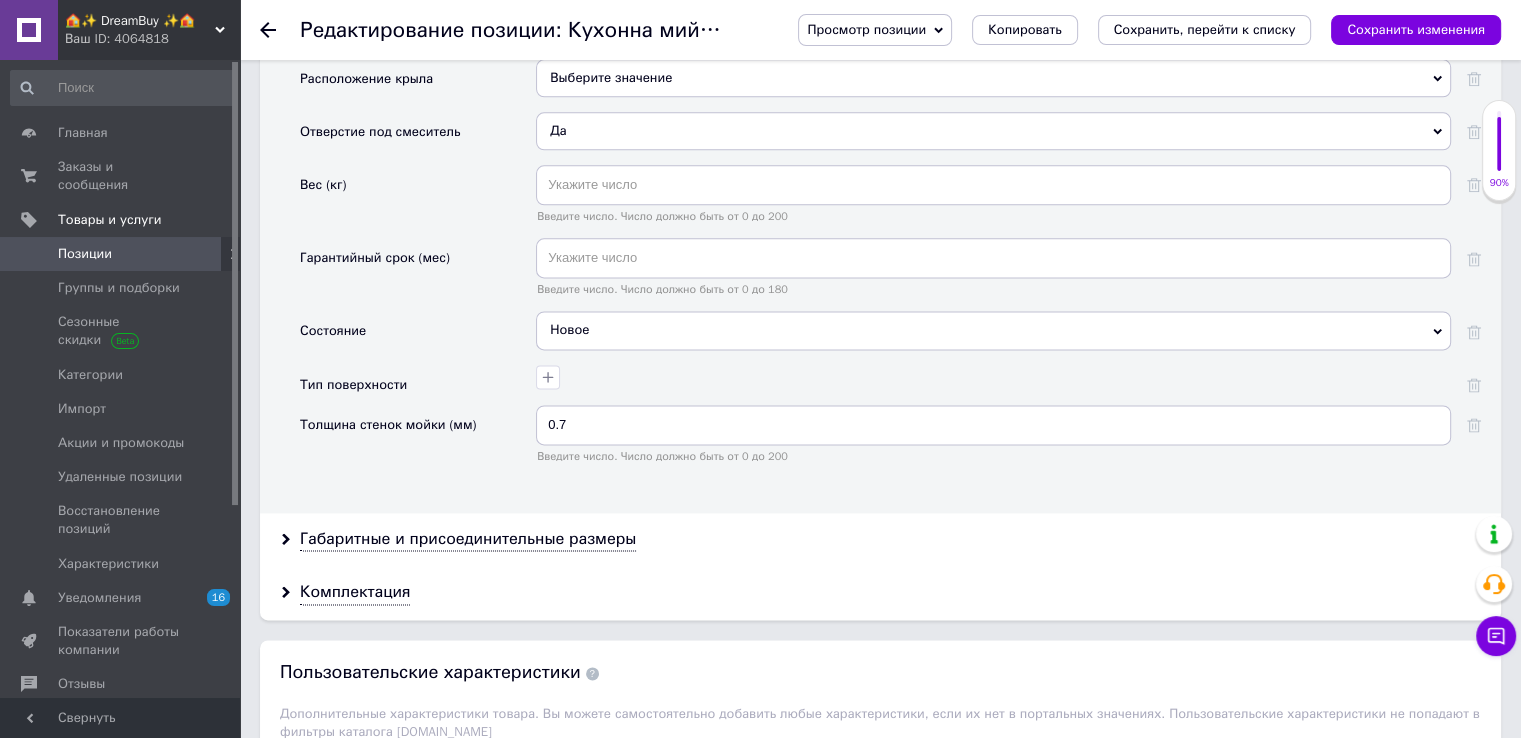 click on "Толщина стенок мойки (мм)" at bounding box center (418, 441) 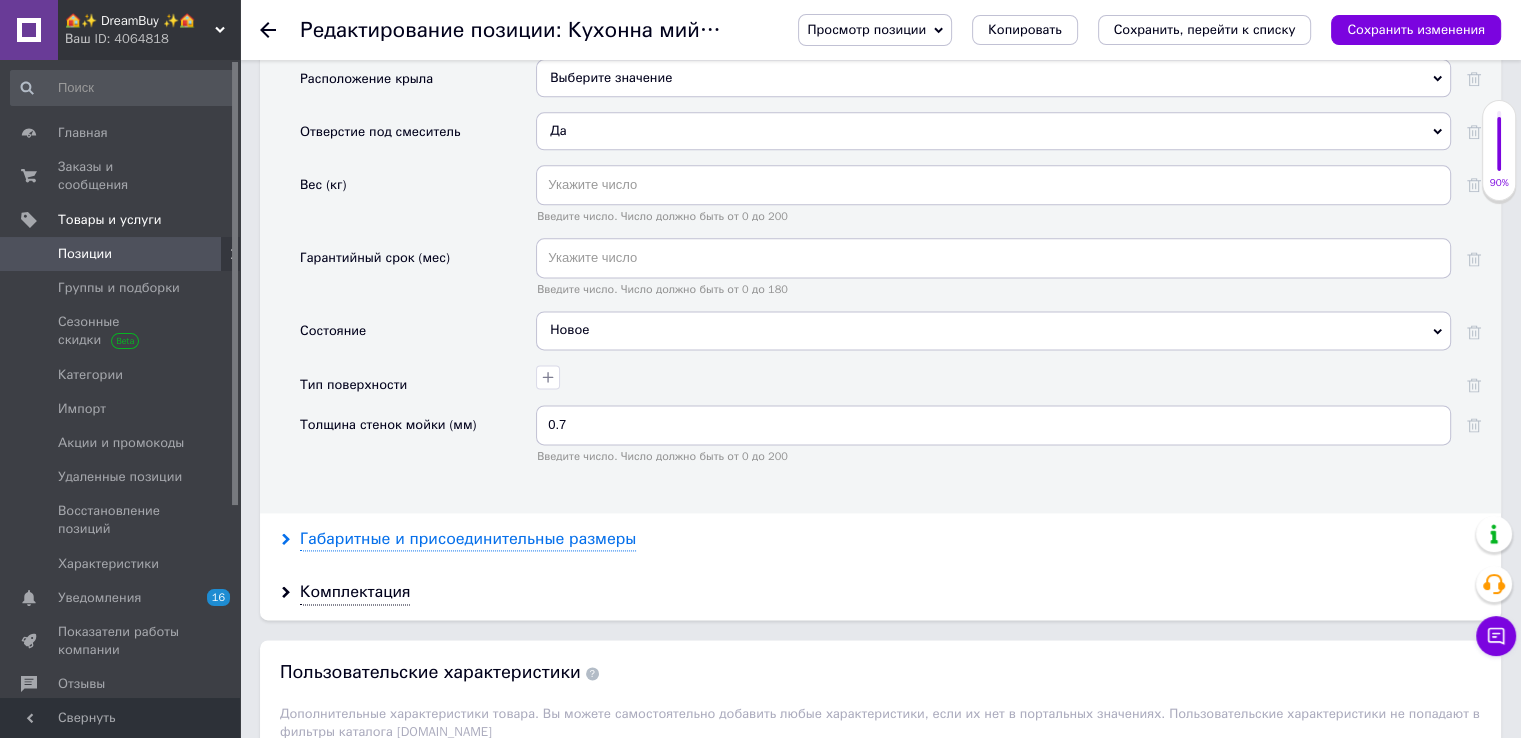 click on "Габаритные и присоединительные размеры" at bounding box center (468, 539) 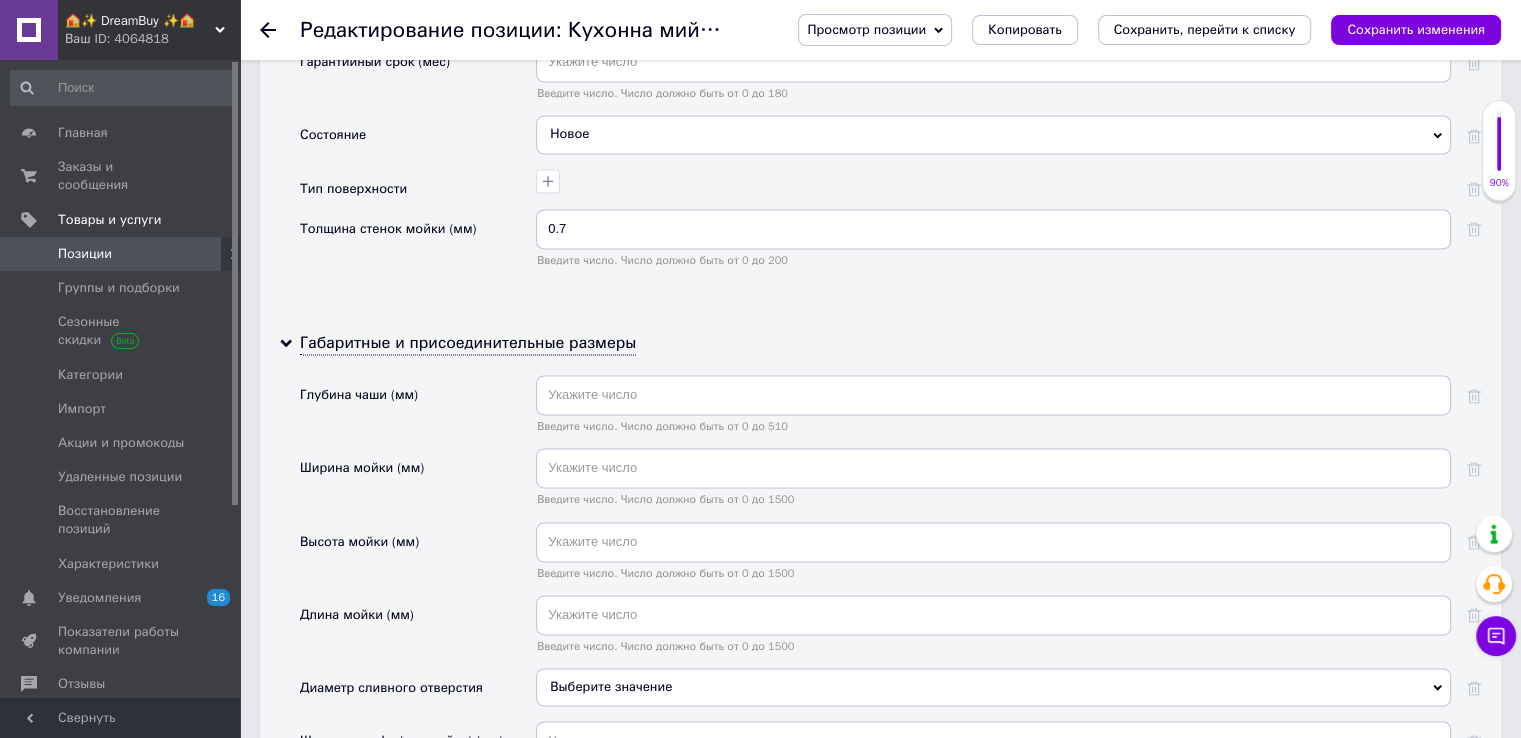 scroll, scrollTop: 2800, scrollLeft: 0, axis: vertical 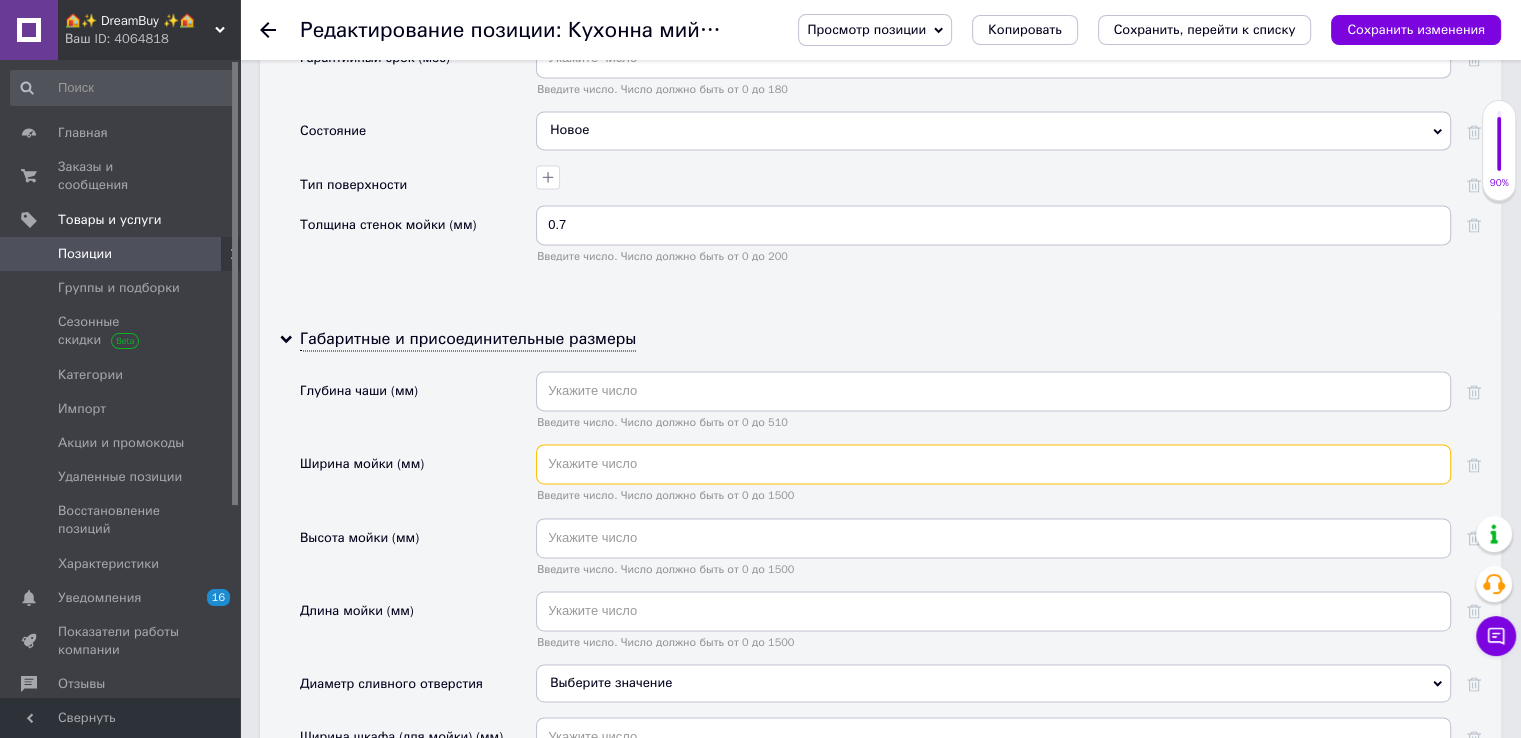 click at bounding box center [993, 464] 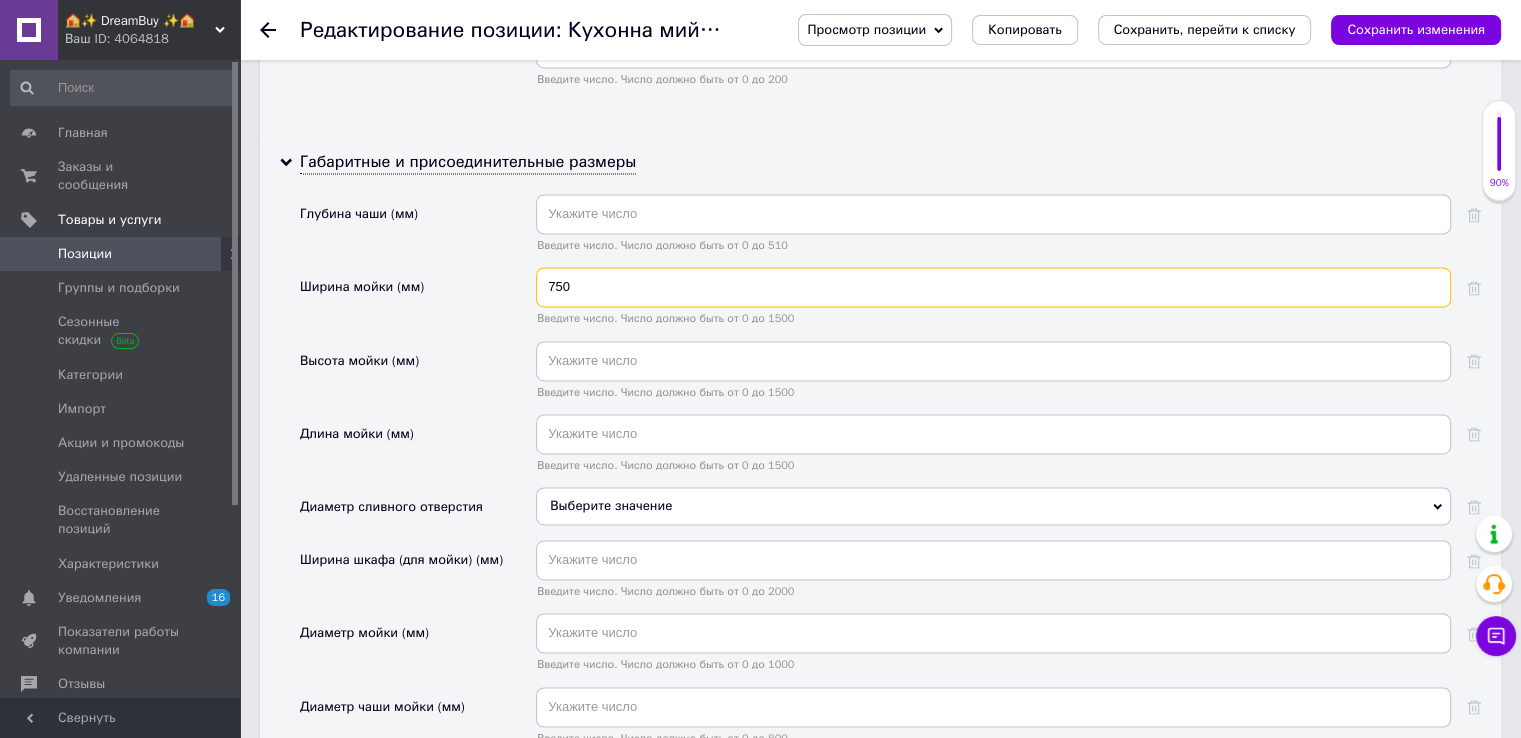 scroll, scrollTop: 3000, scrollLeft: 0, axis: vertical 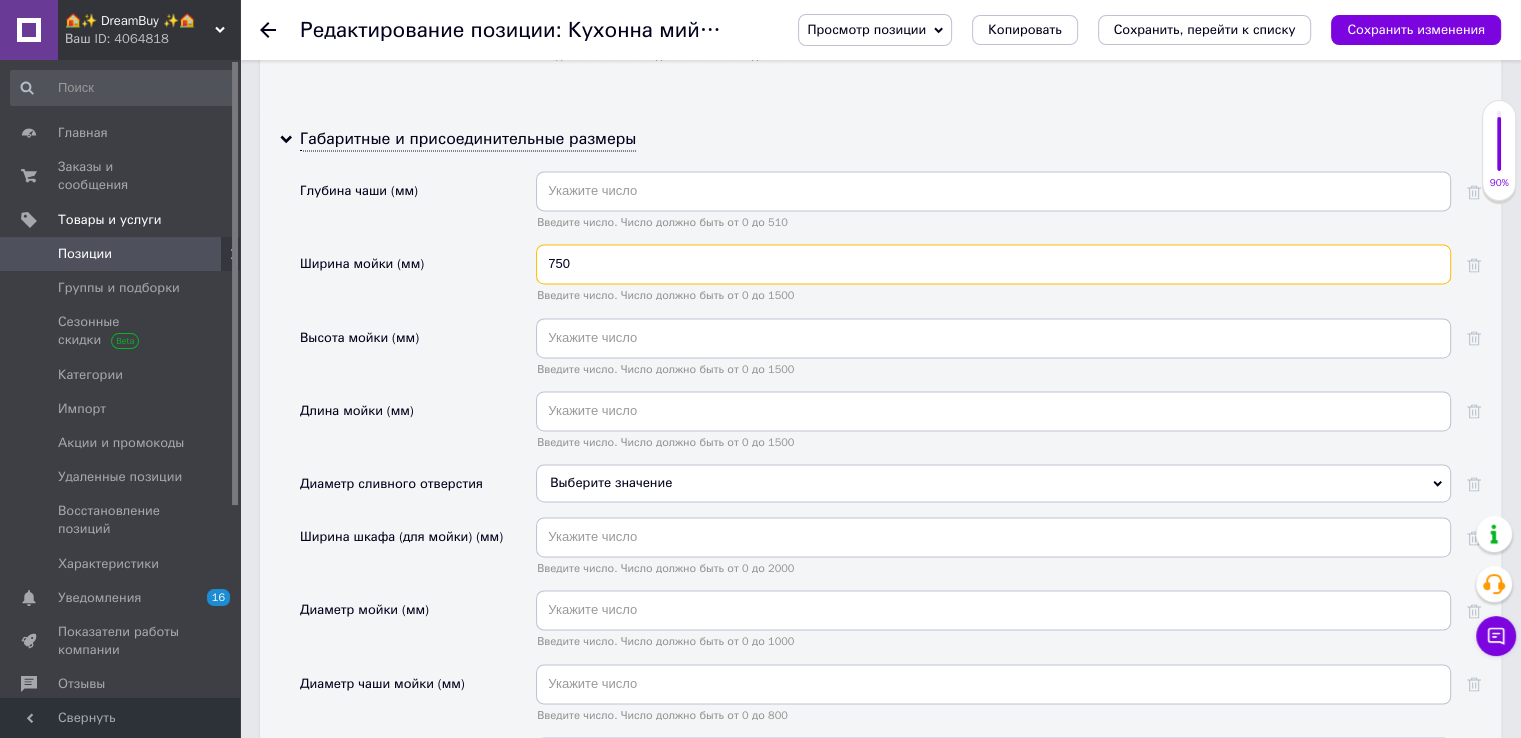 type on "750" 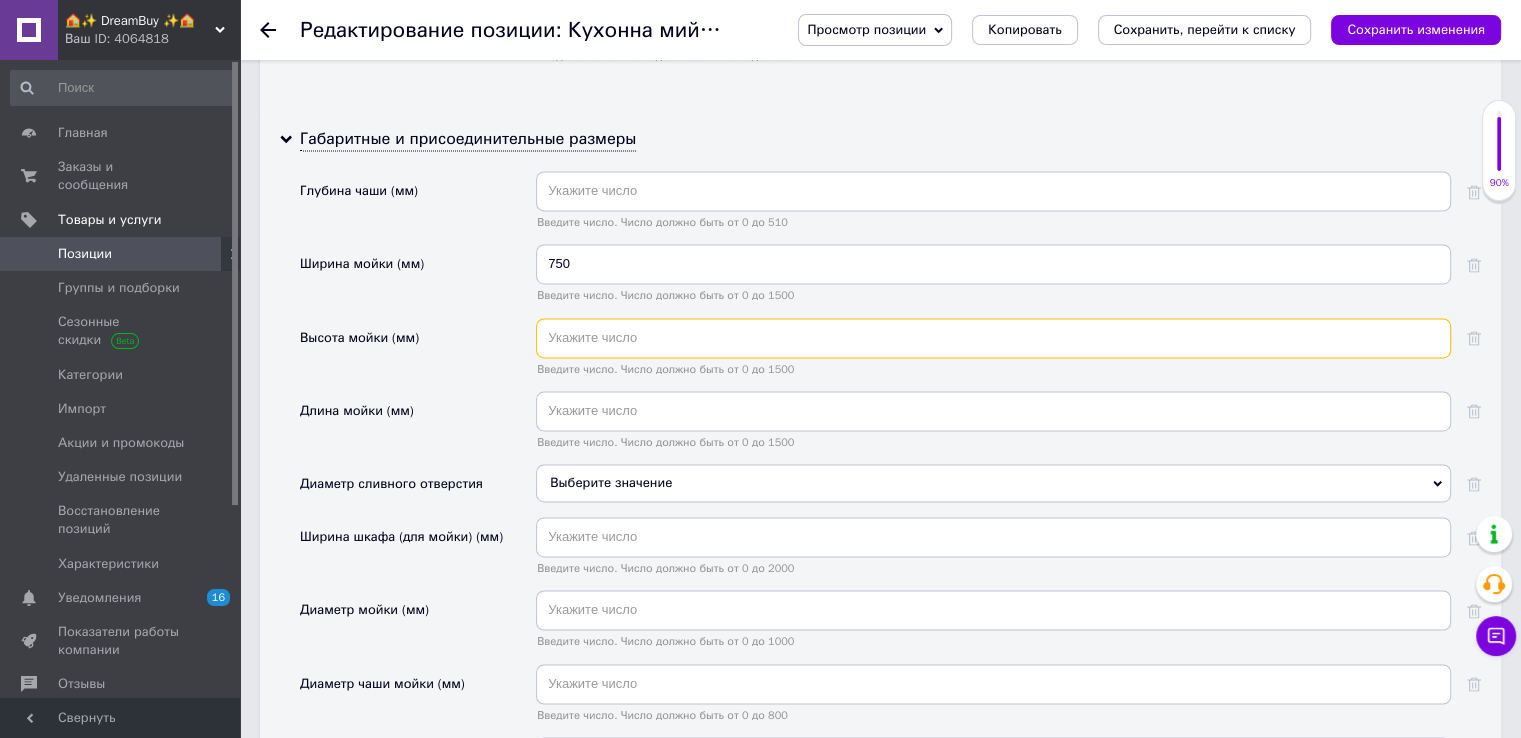 click at bounding box center [993, 338] 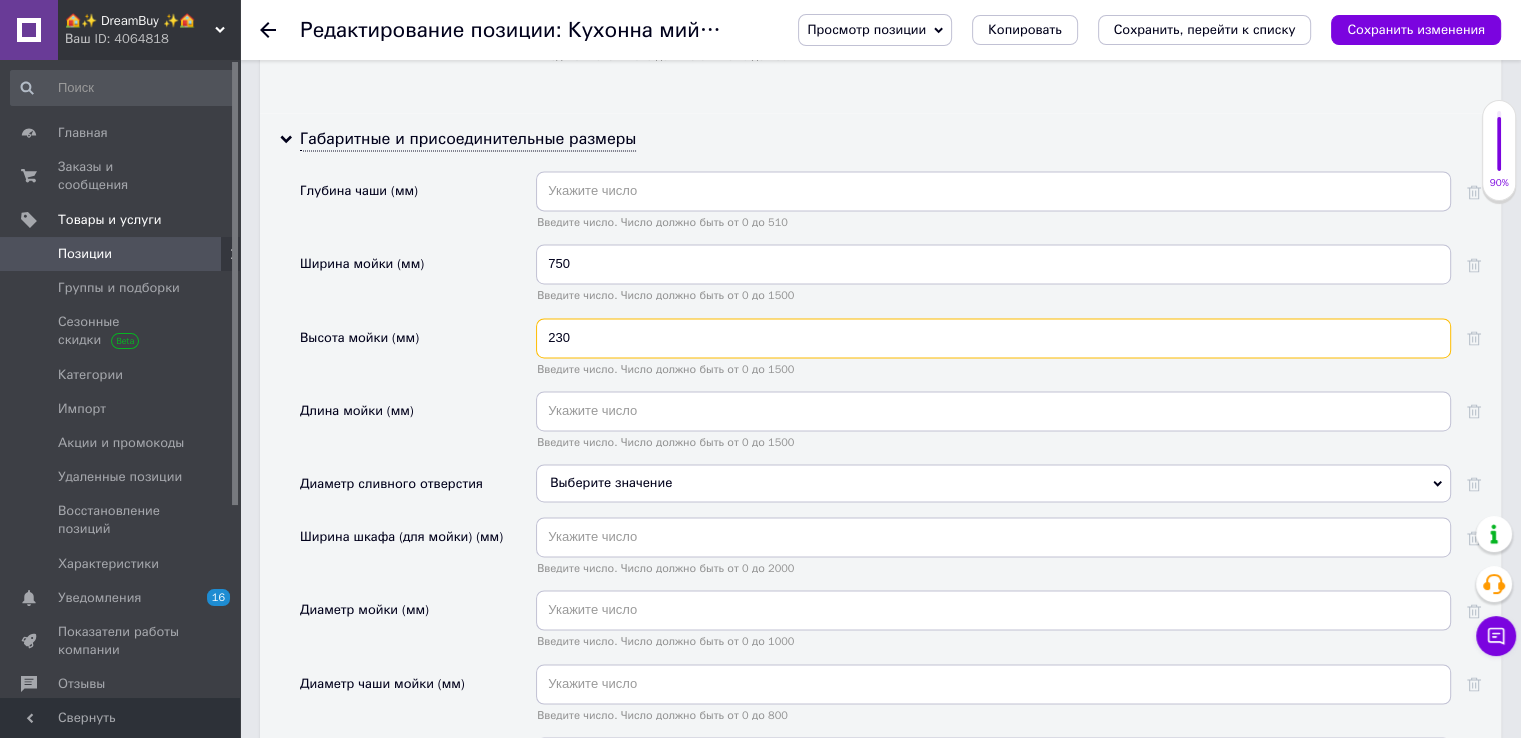 type on "230" 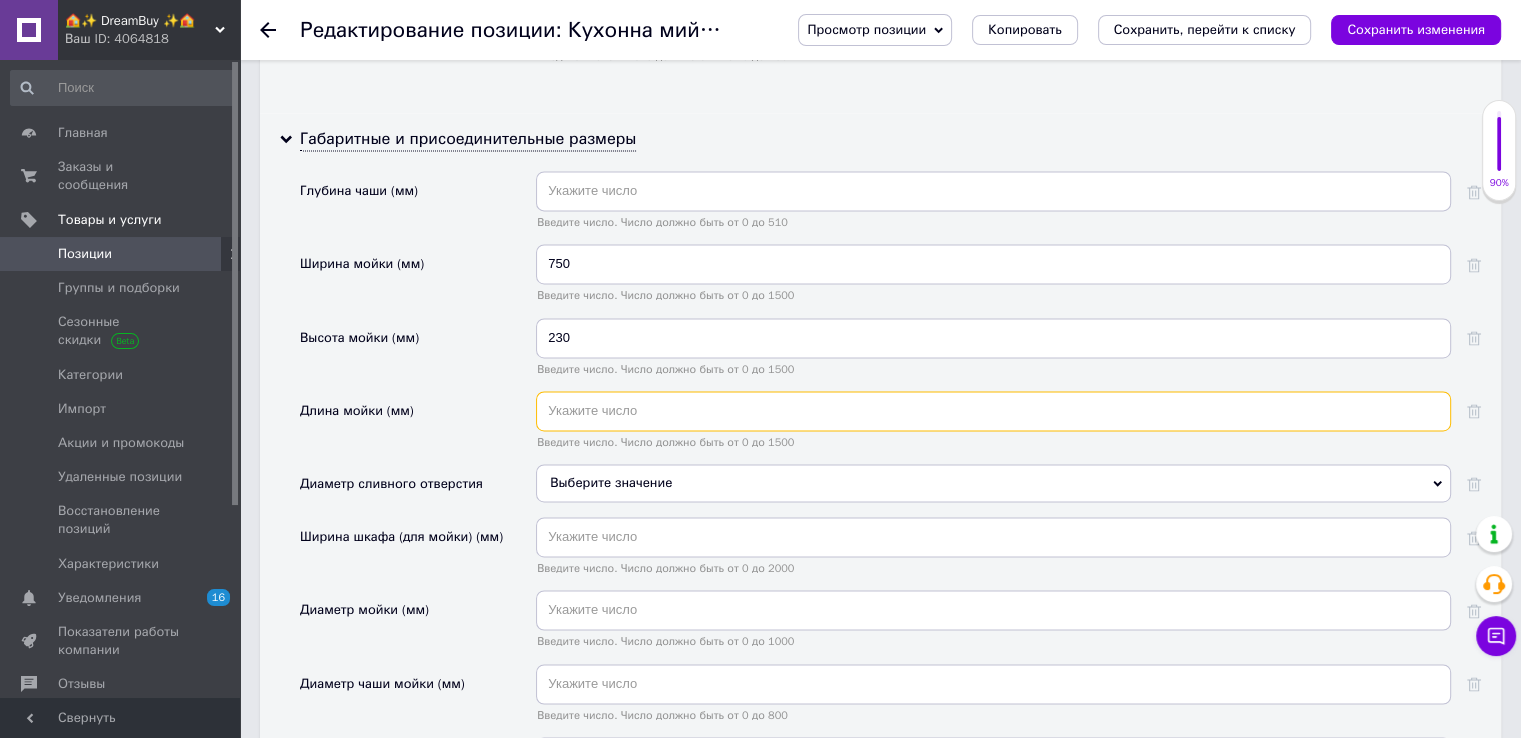 click at bounding box center [993, 411] 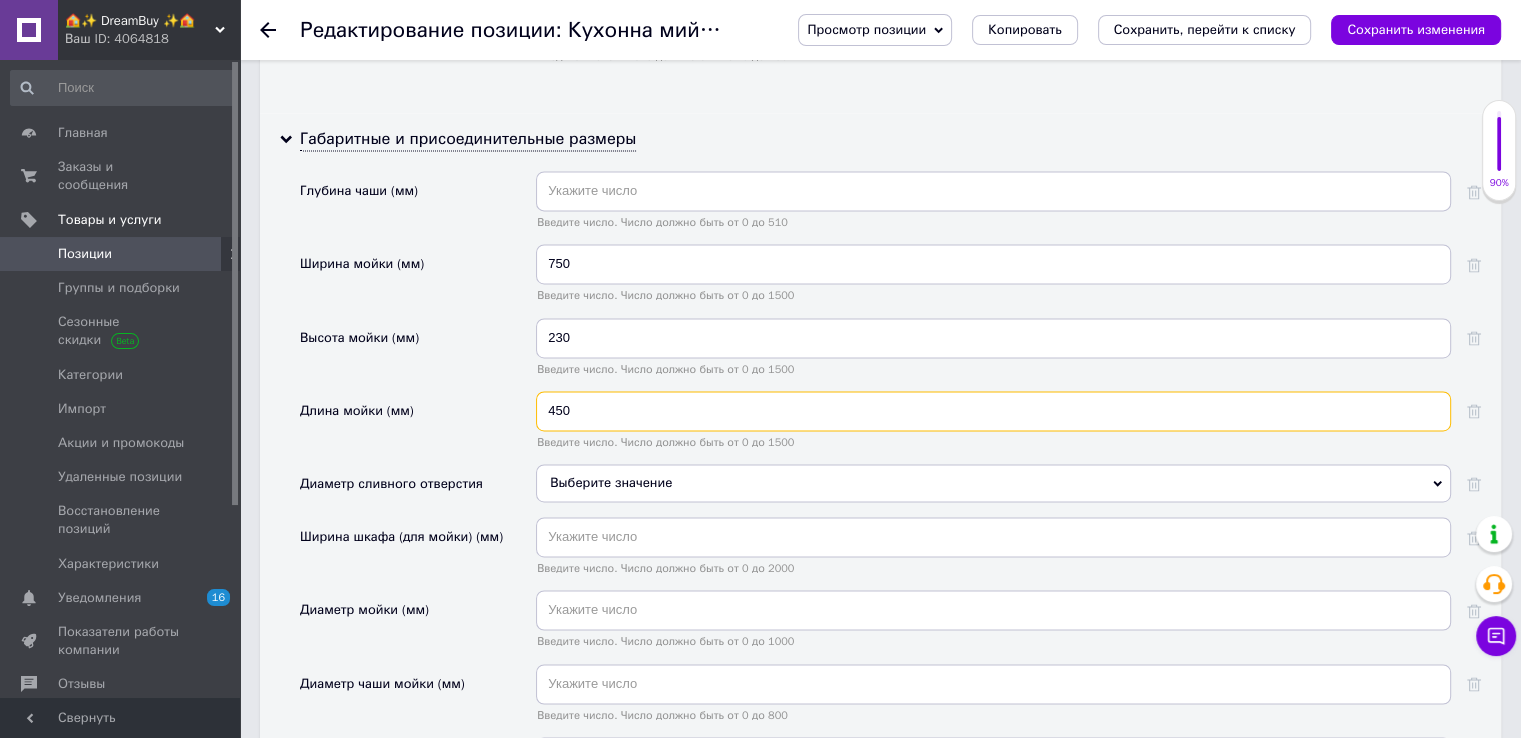 type on "450" 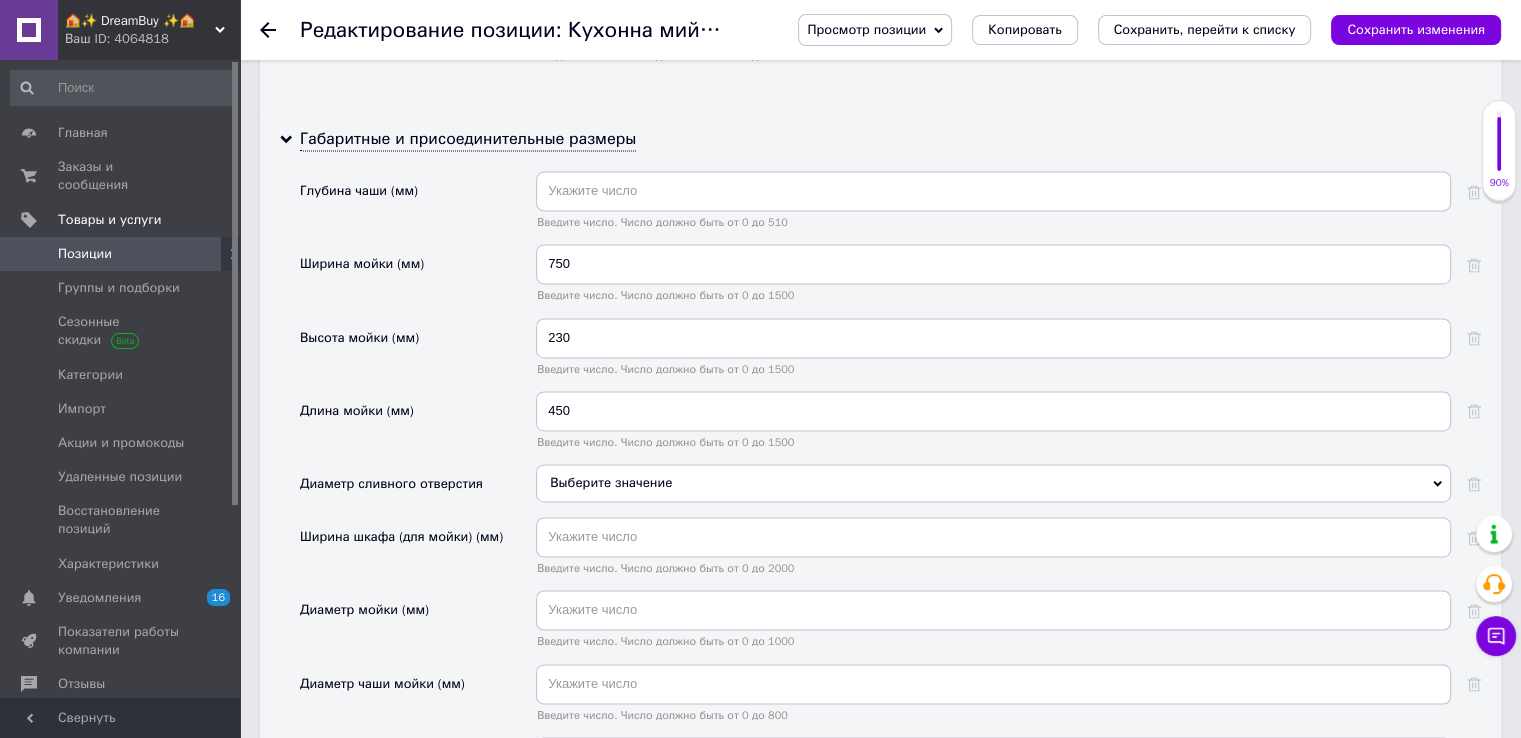click on "Высота мойки (мм)" at bounding box center [418, 354] 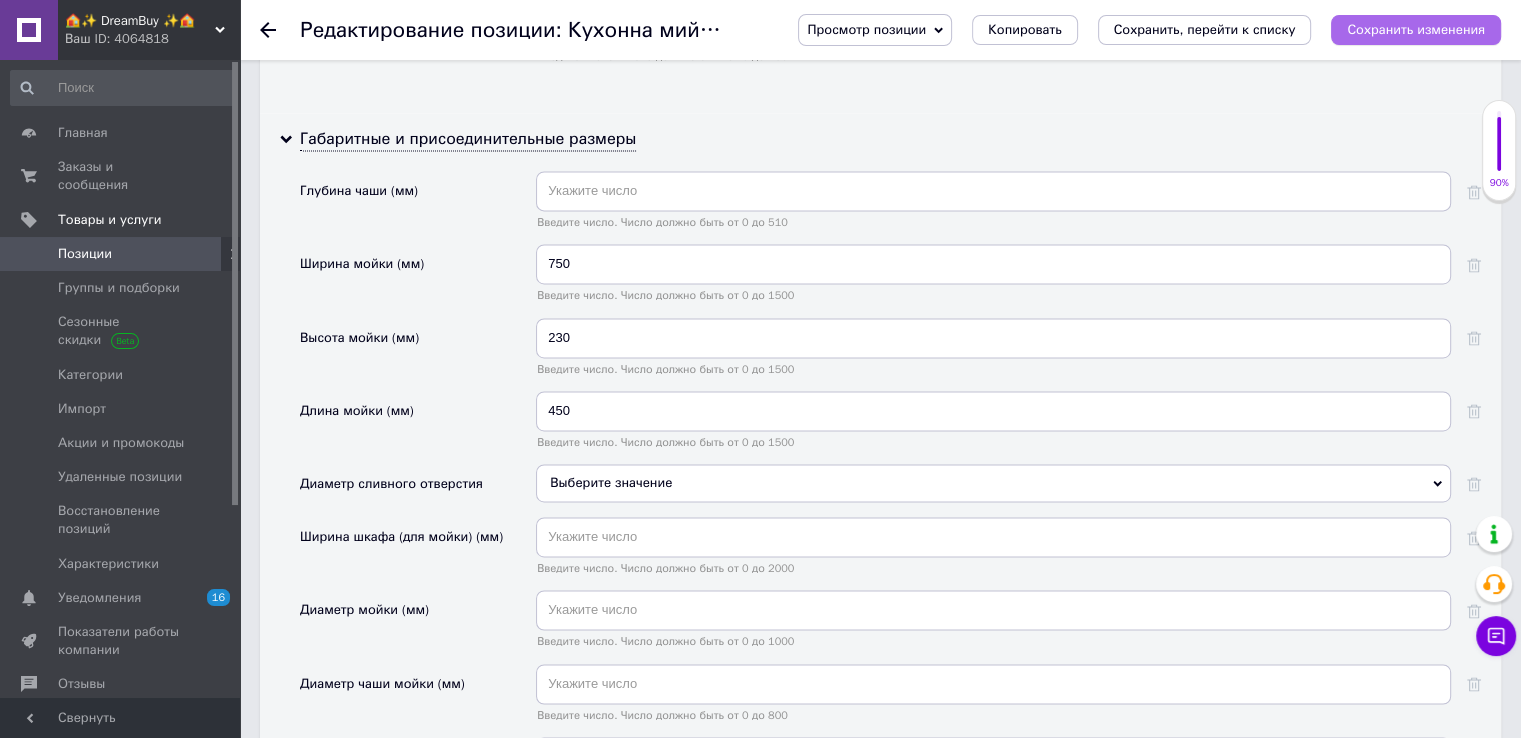 click on "Сохранить изменения" at bounding box center (1416, 30) 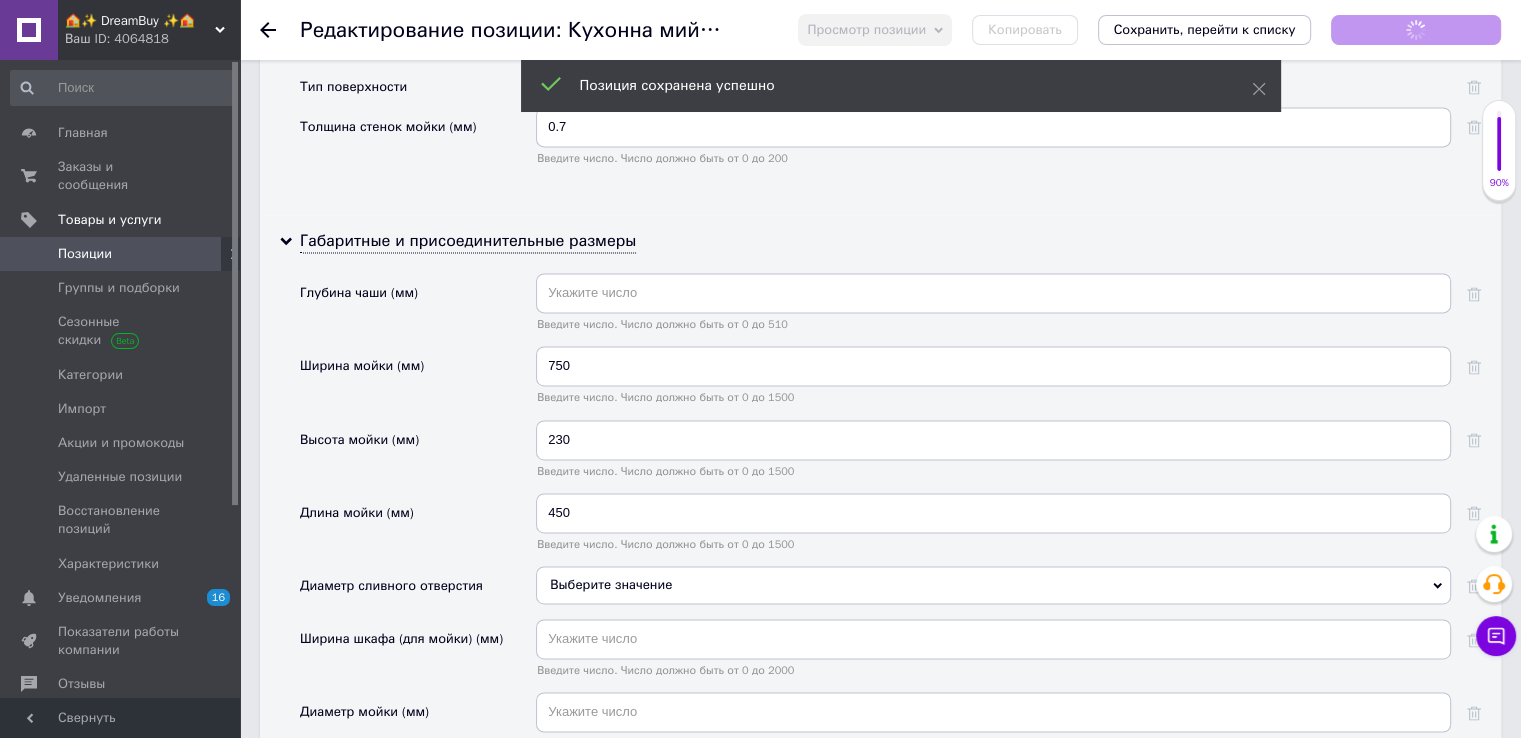 scroll, scrollTop: 2800, scrollLeft: 0, axis: vertical 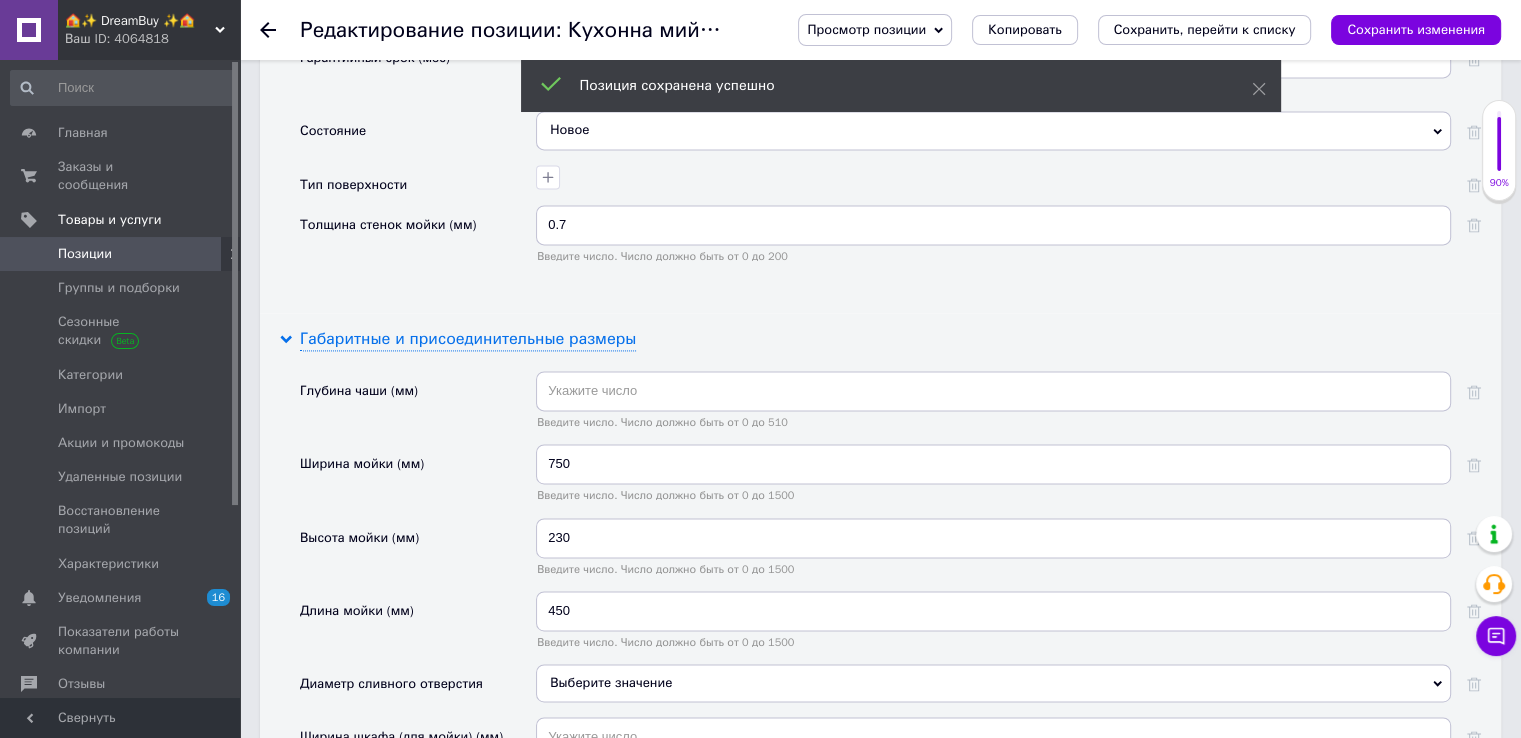 drag, startPoint x: 392, startPoint y: 305, endPoint x: 388, endPoint y: 291, distance: 14.56022 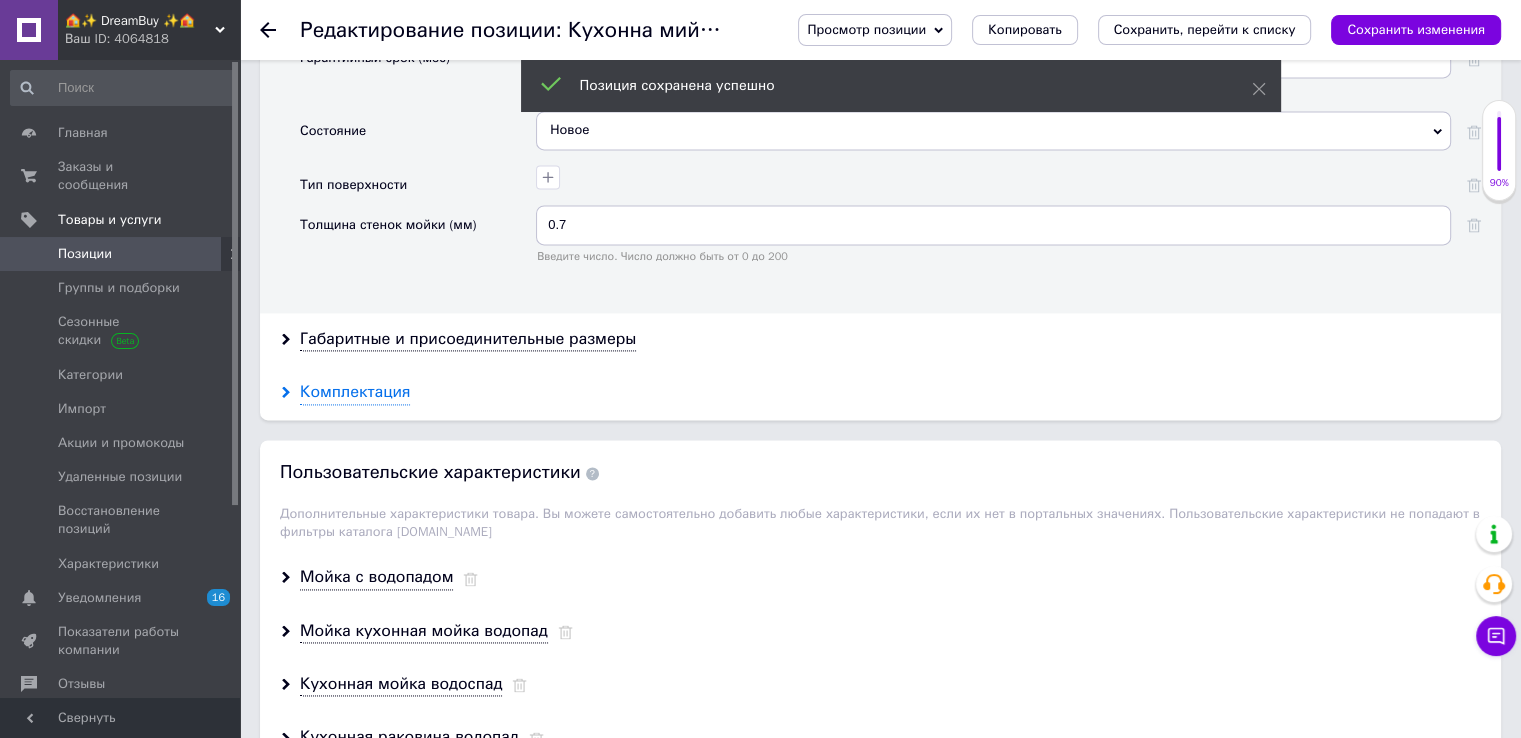 click on "Комплектация" at bounding box center (355, 392) 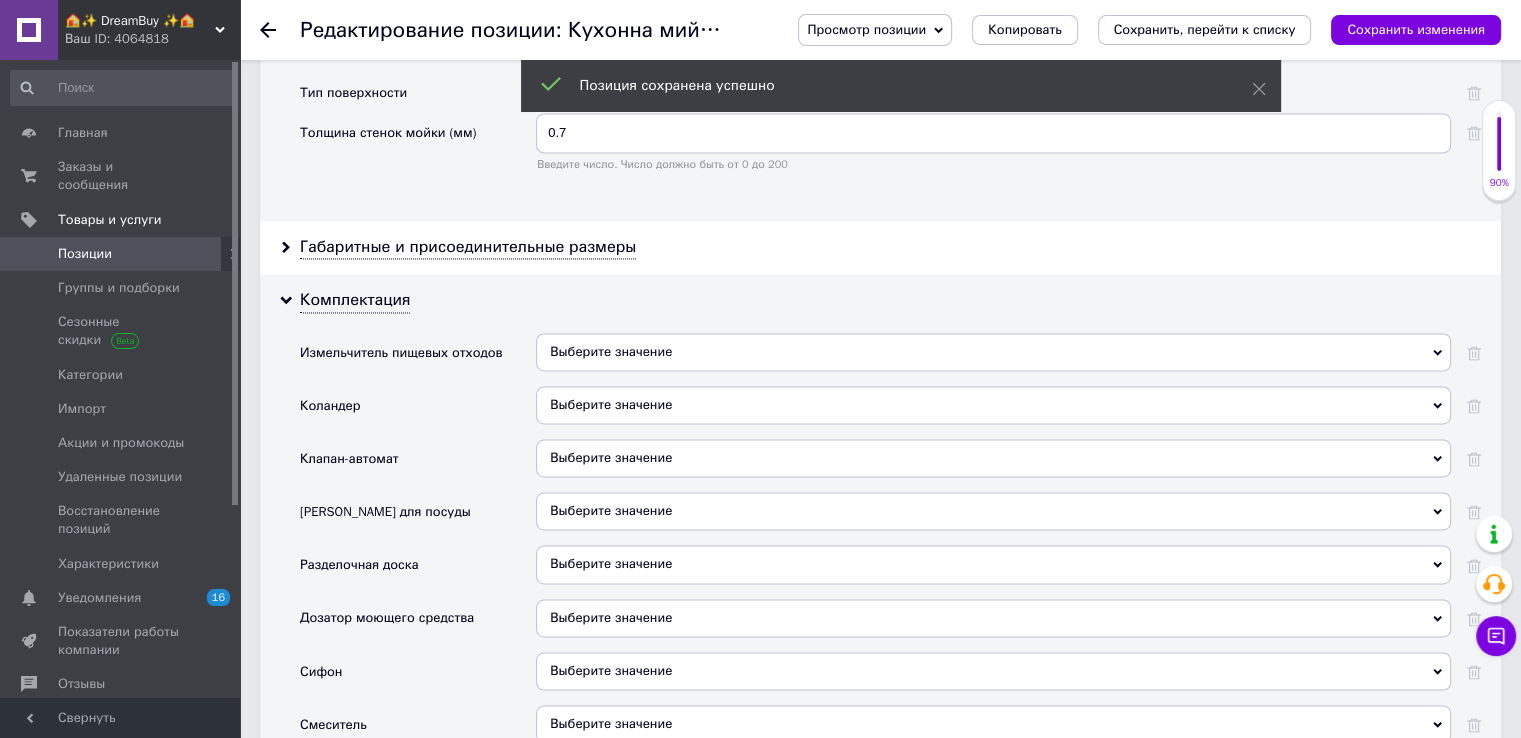 scroll, scrollTop: 3000, scrollLeft: 0, axis: vertical 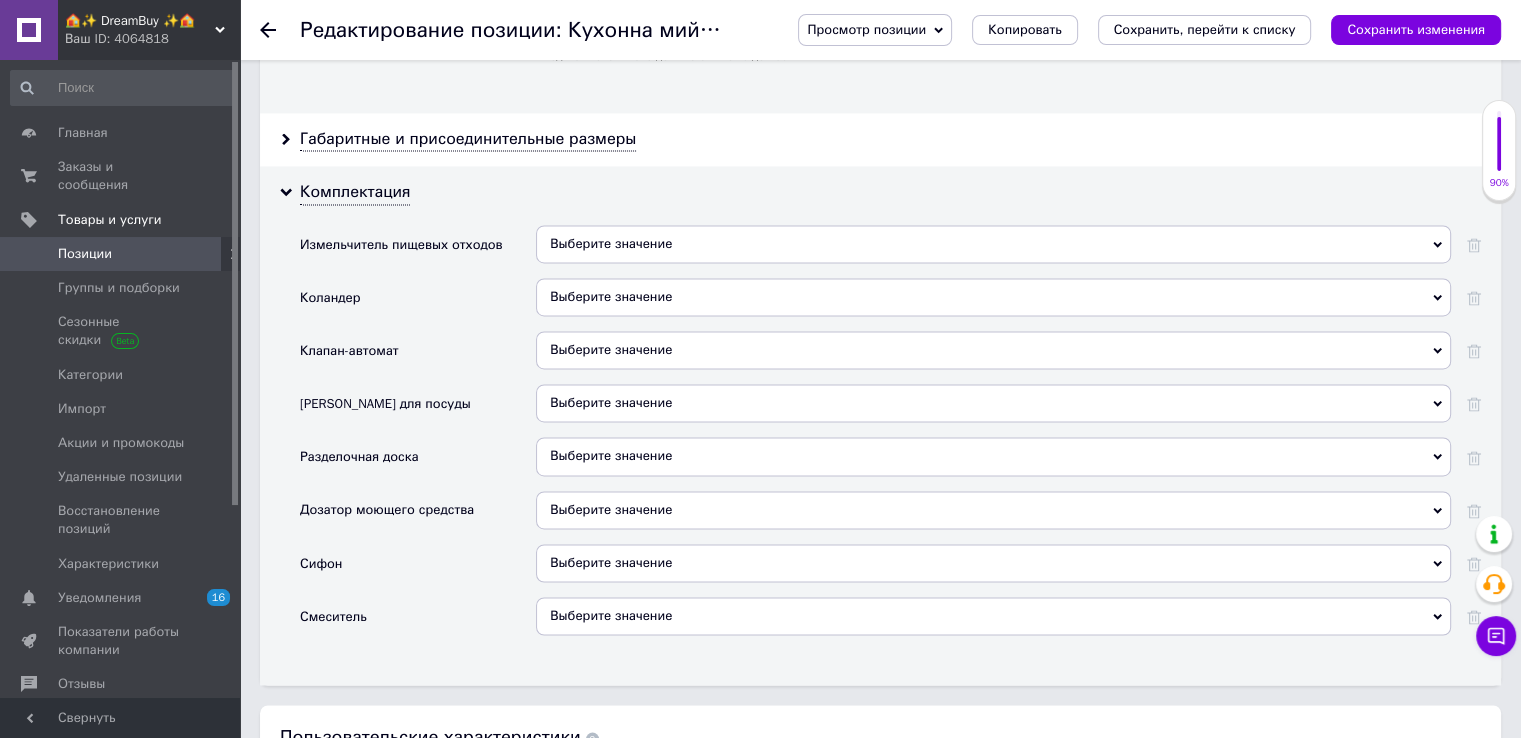 click on "Выберите значение" at bounding box center (611, 402) 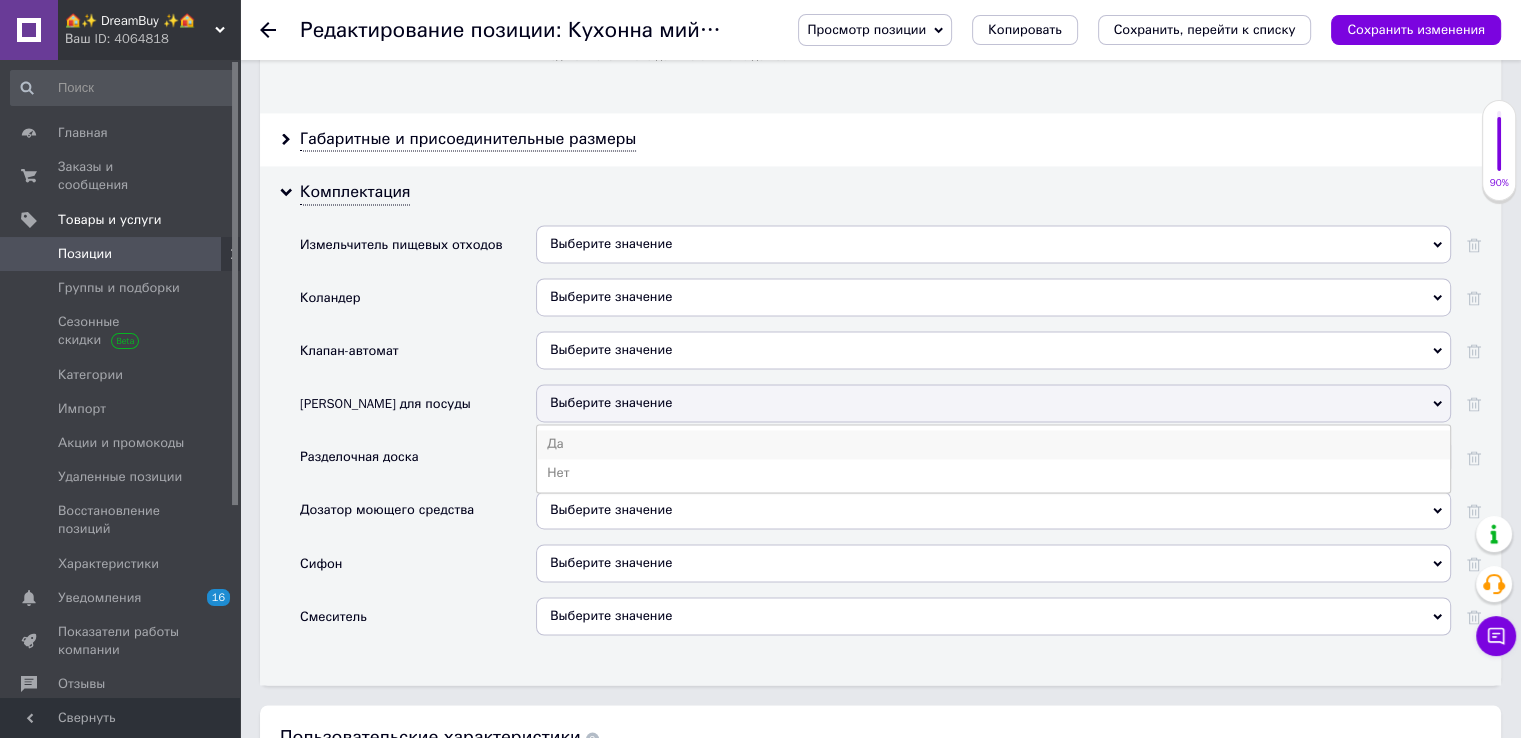 click on "Да" at bounding box center [993, 444] 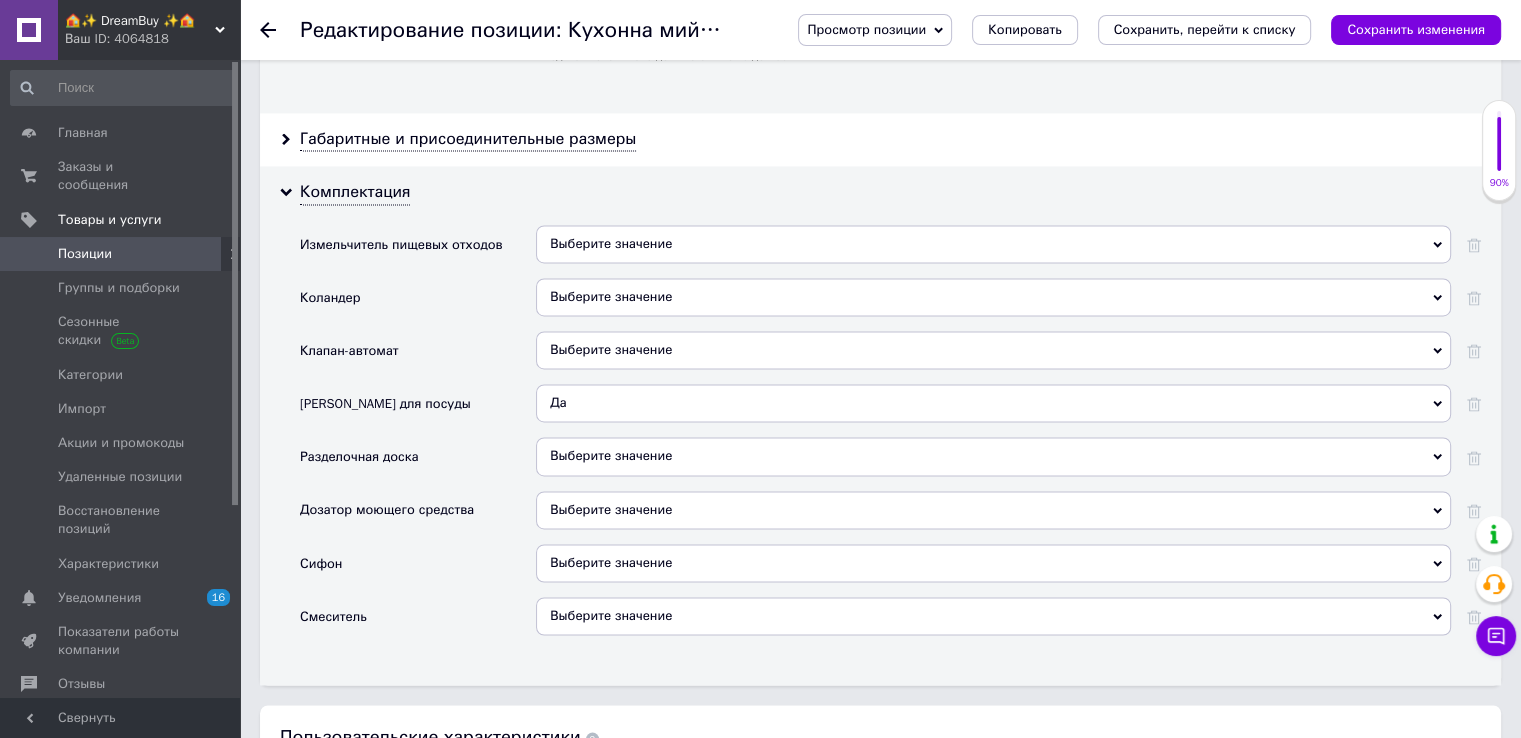 click on "Выберите значение" at bounding box center (611, 455) 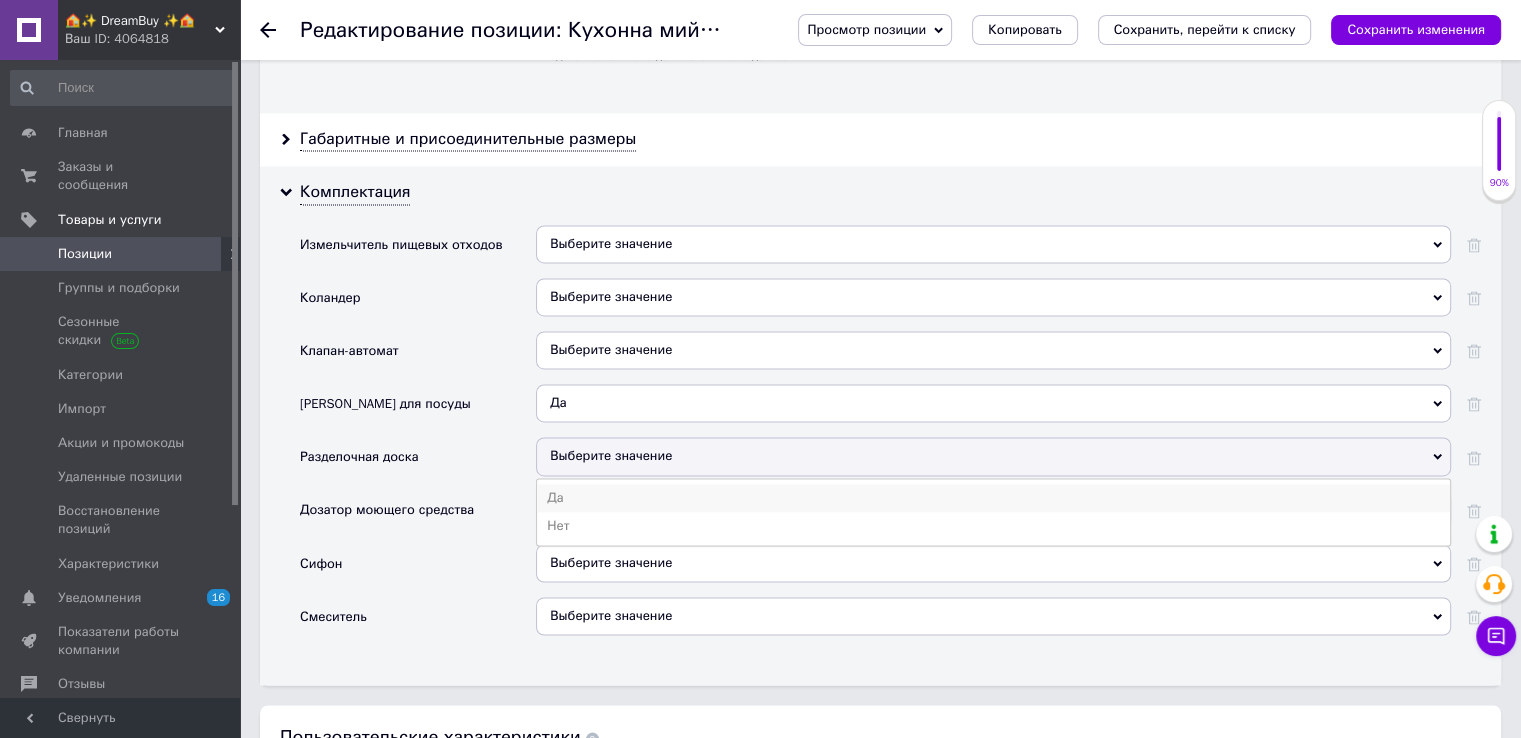 click on "Да" at bounding box center [993, 498] 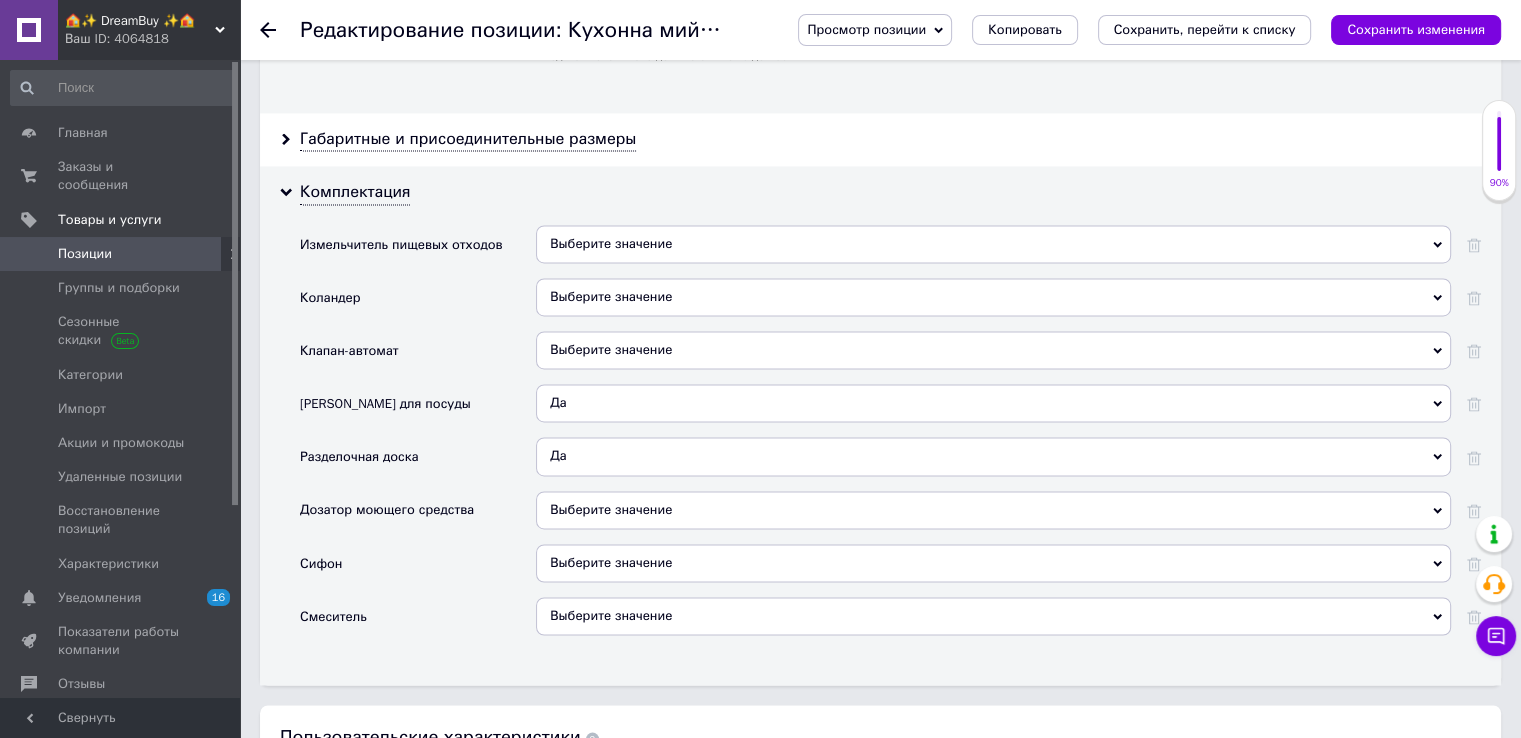 click on "Выберите значение" at bounding box center (611, 509) 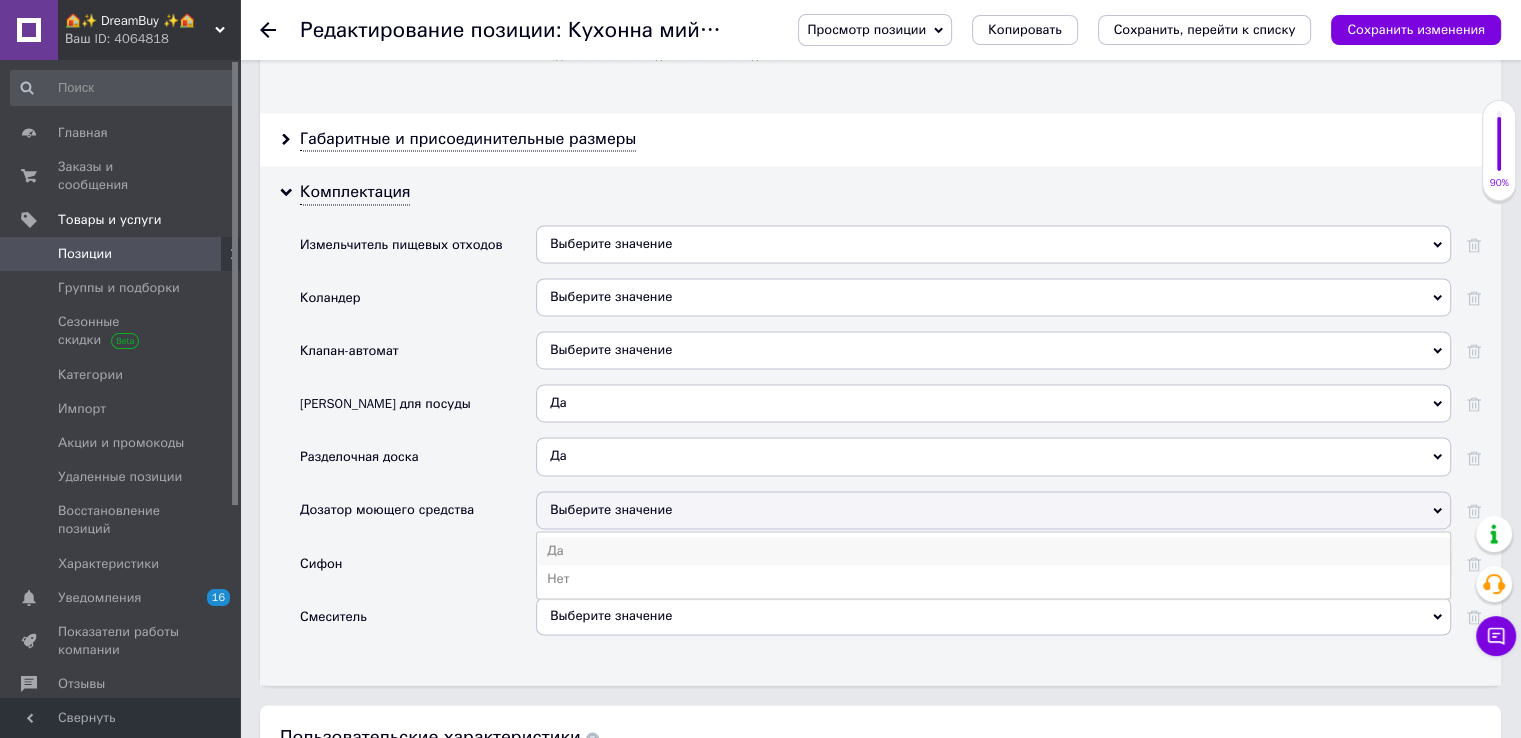 click on "Да" at bounding box center [993, 551] 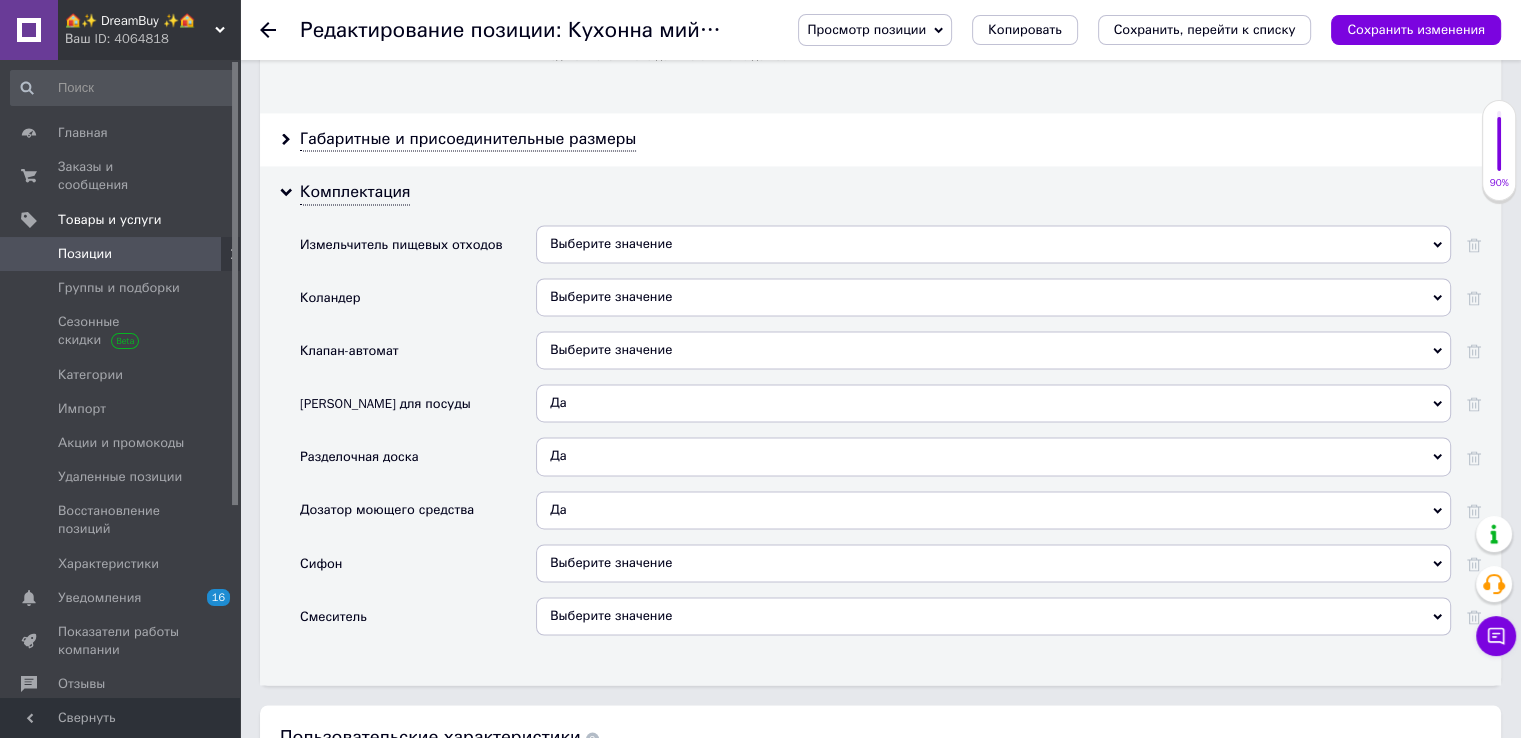 click on "Выберите значение" at bounding box center (611, 562) 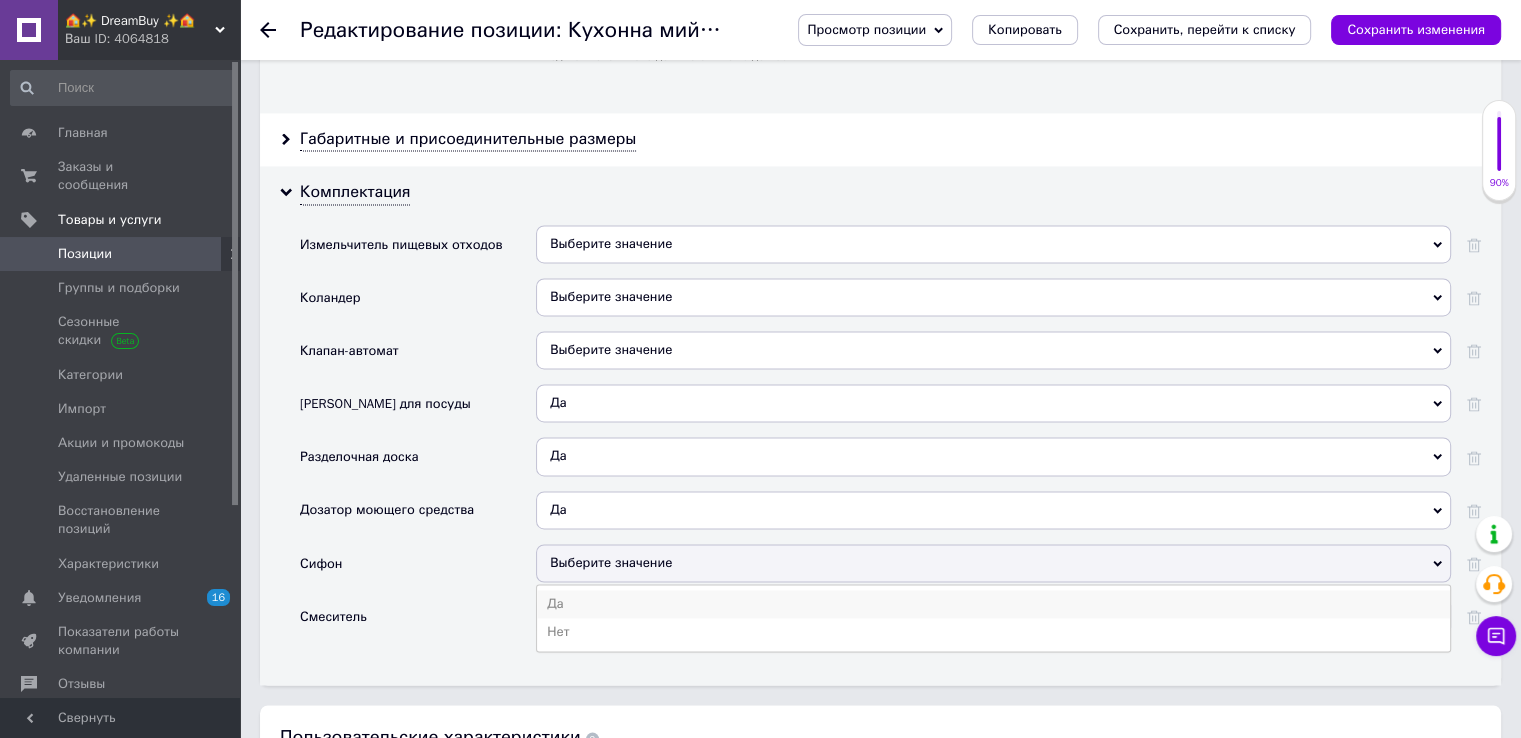 click on "Да" at bounding box center (993, 604) 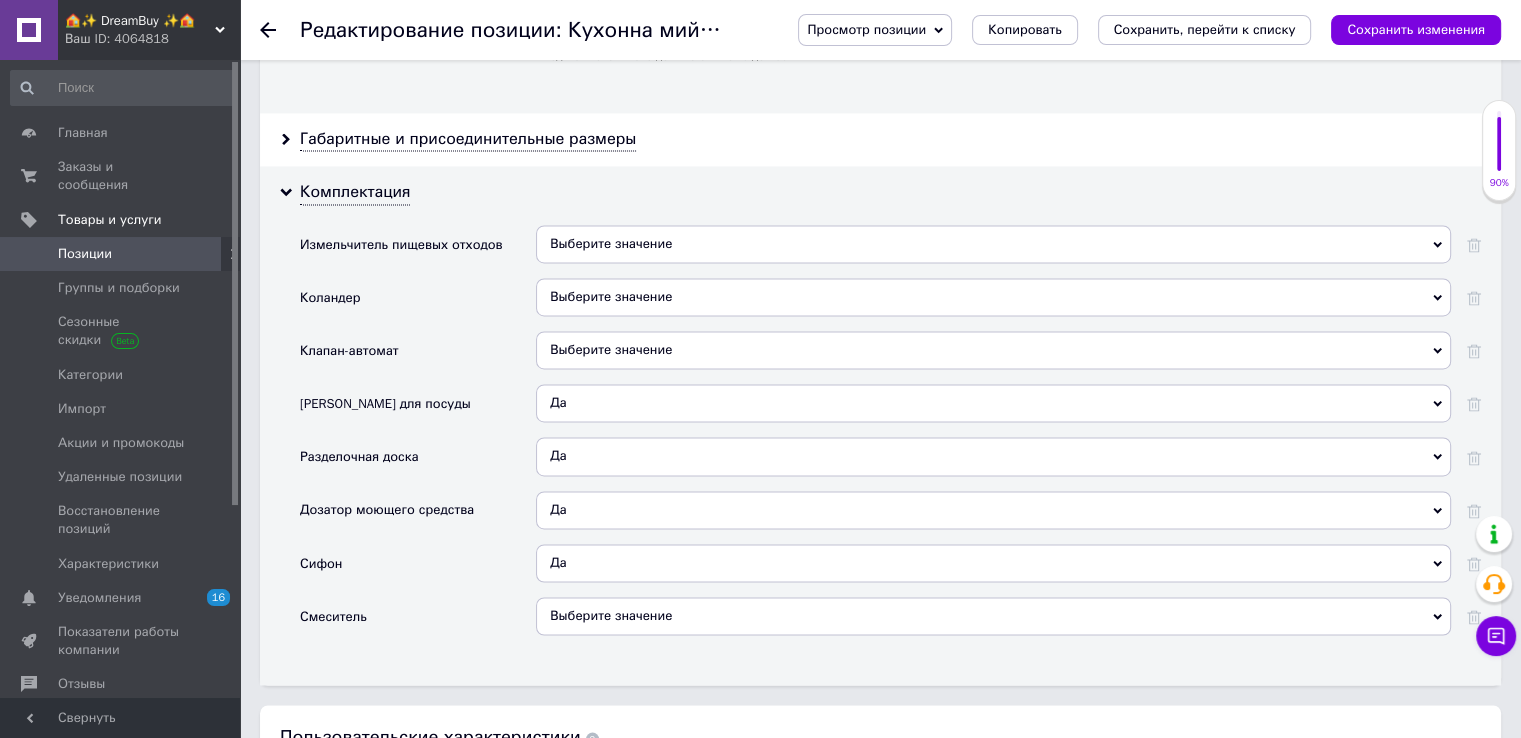 click on "Выберите значение" at bounding box center [611, 615] 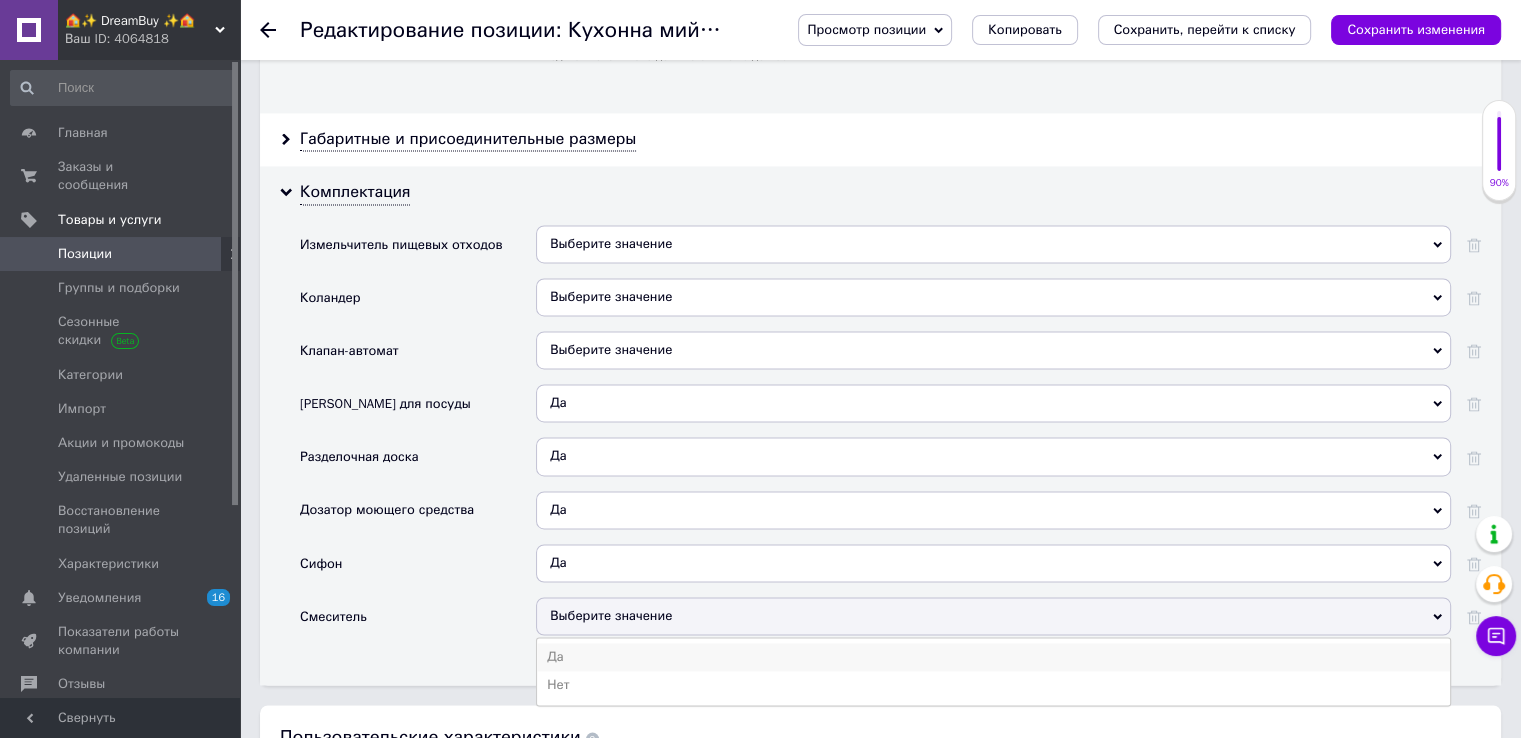 click on "Да" at bounding box center [993, 657] 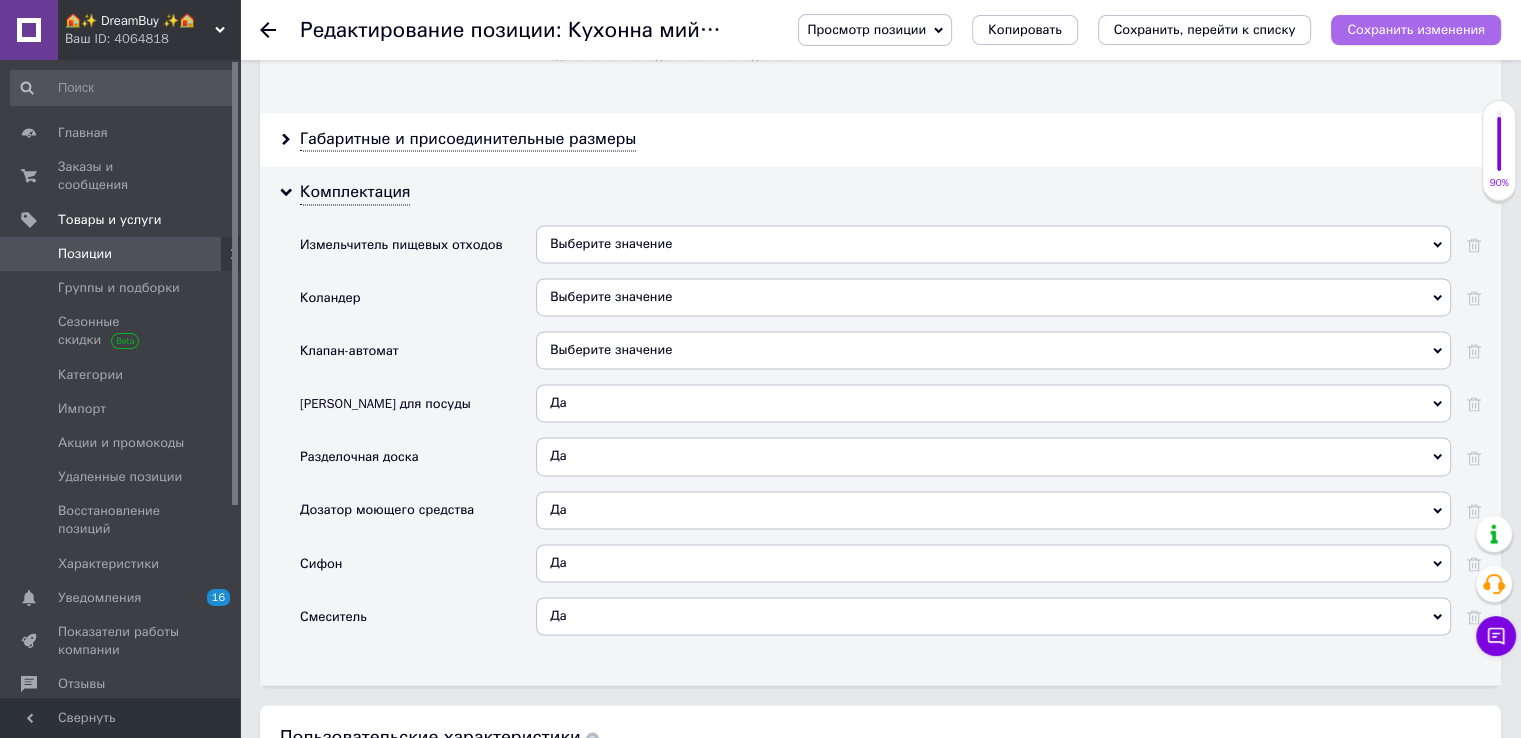 click on "Сохранить изменения" at bounding box center [1416, 30] 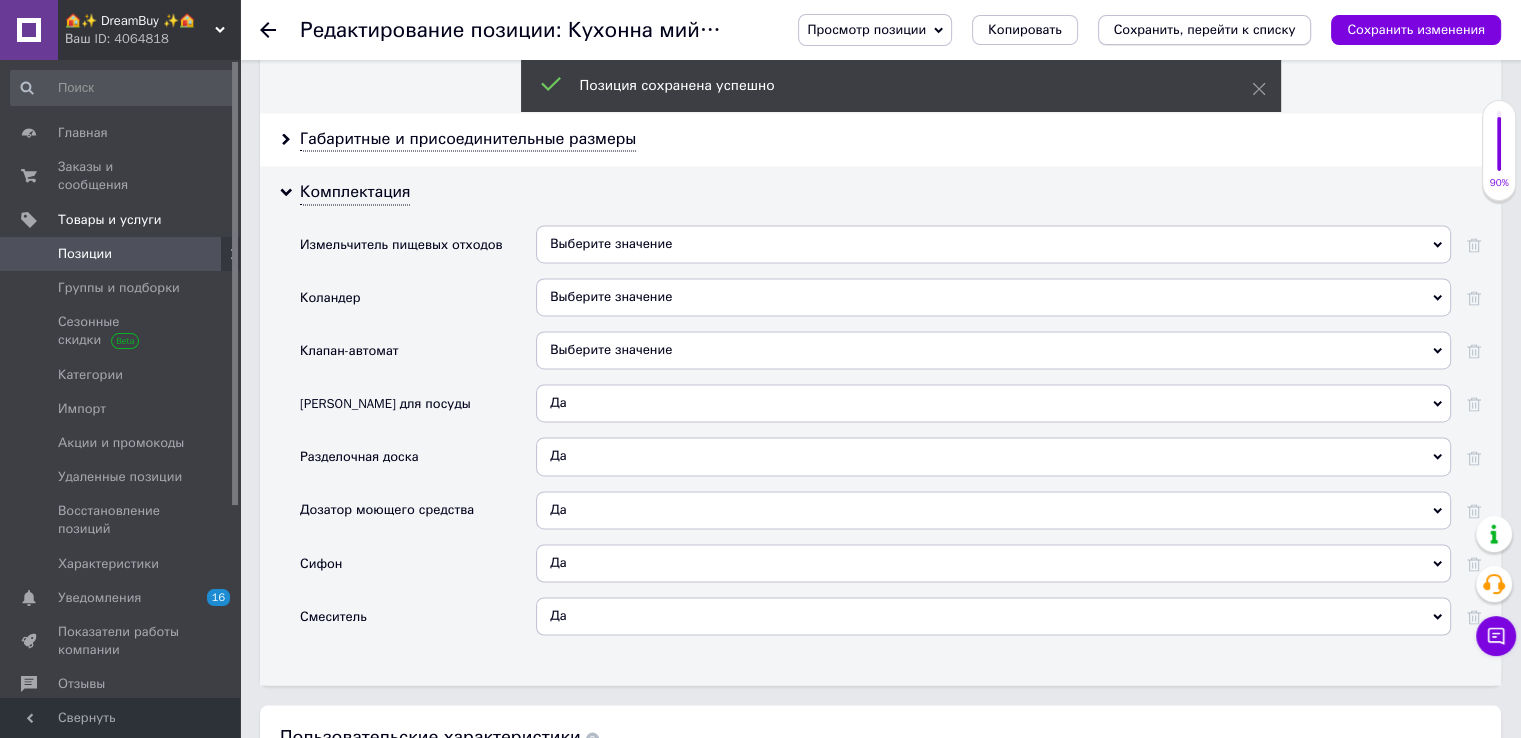 click on "Сохранить, перейти к списку" at bounding box center [1205, 29] 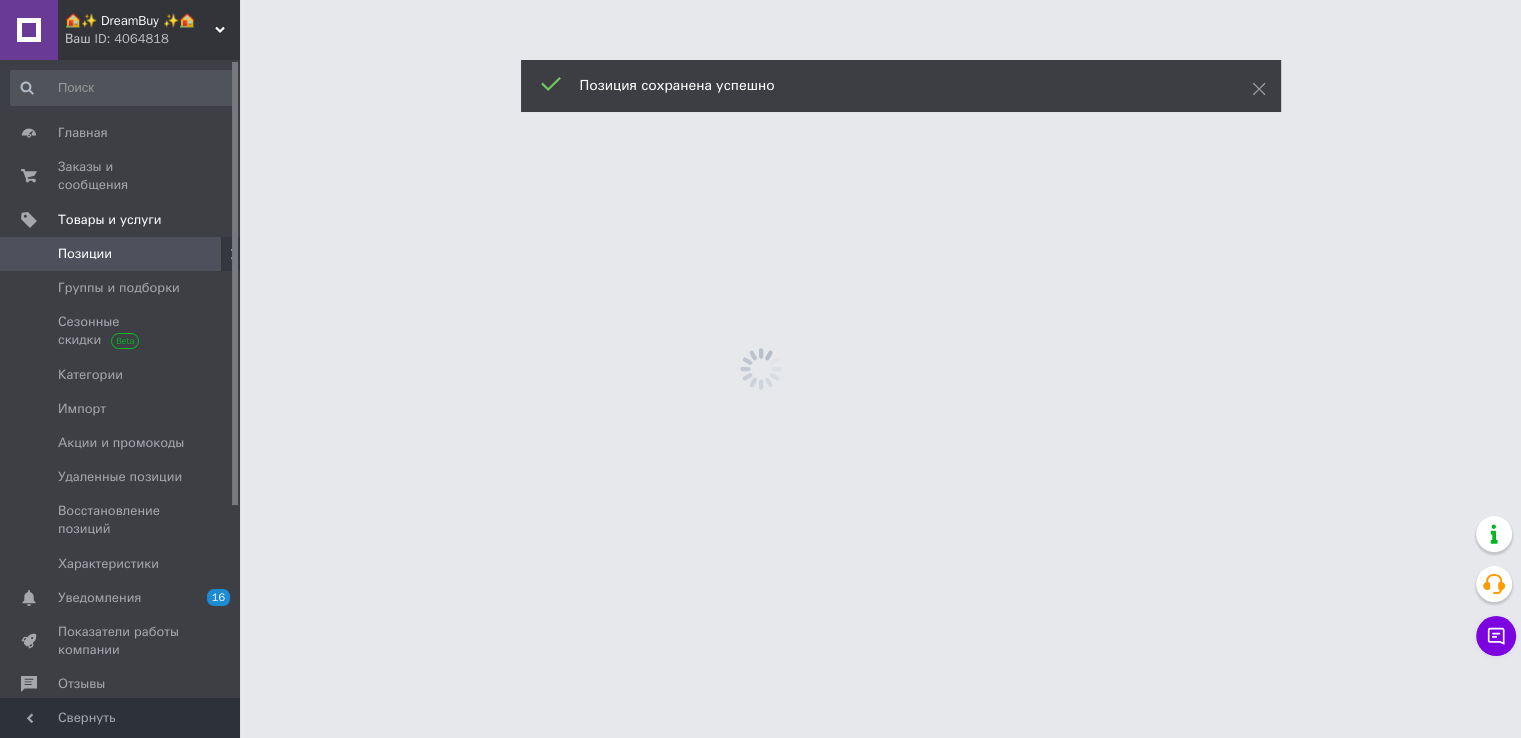 scroll, scrollTop: 0, scrollLeft: 0, axis: both 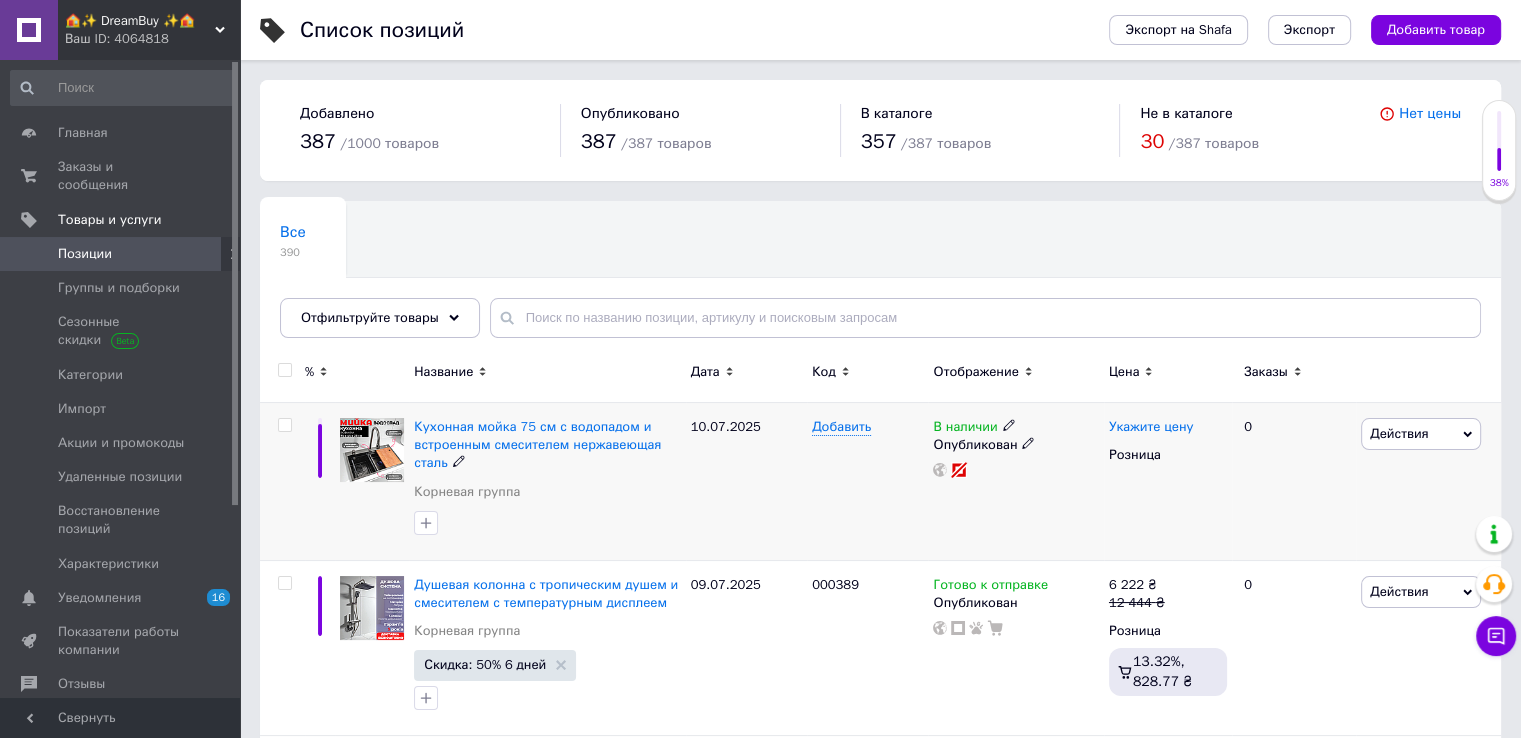 click on "Укажите цену" at bounding box center (1151, 427) 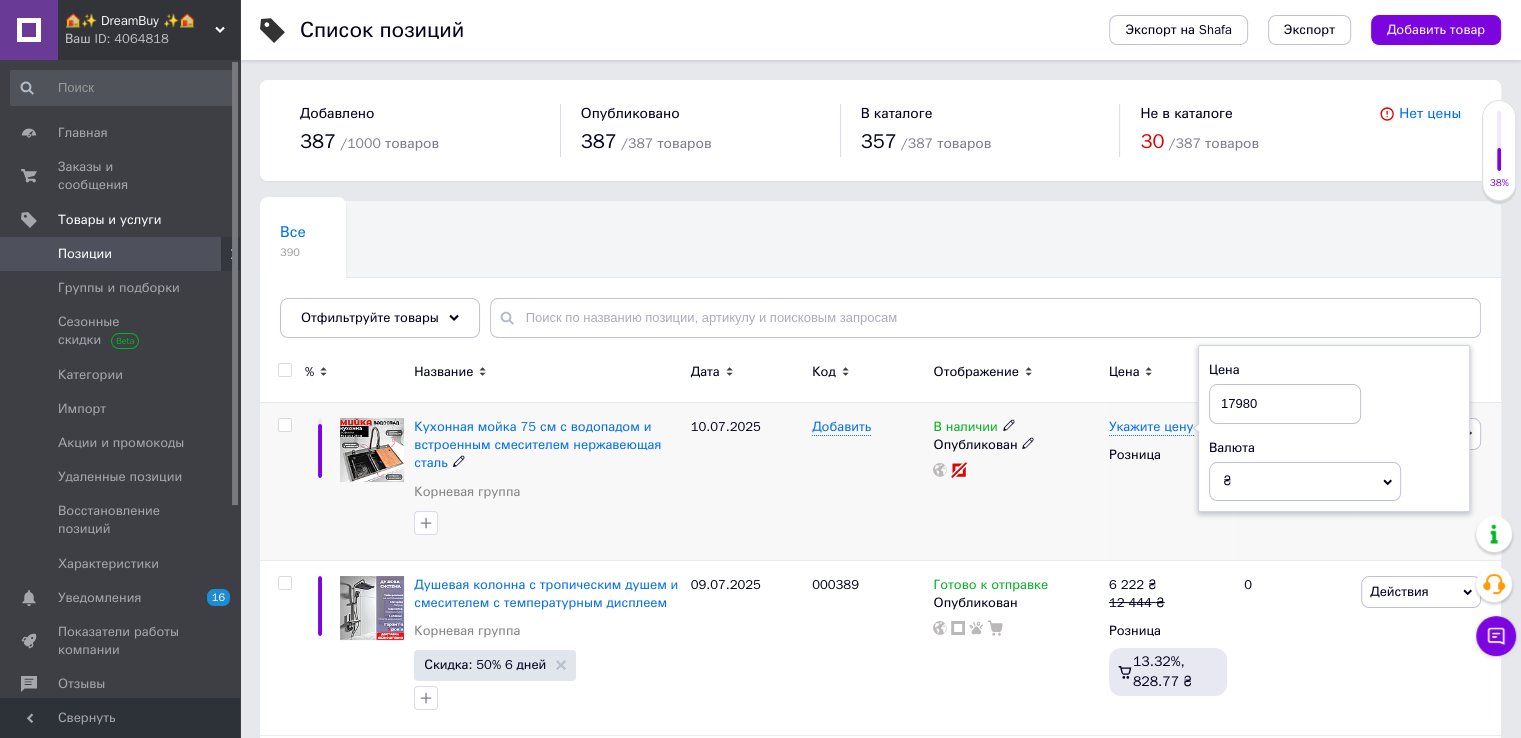type on "17980" 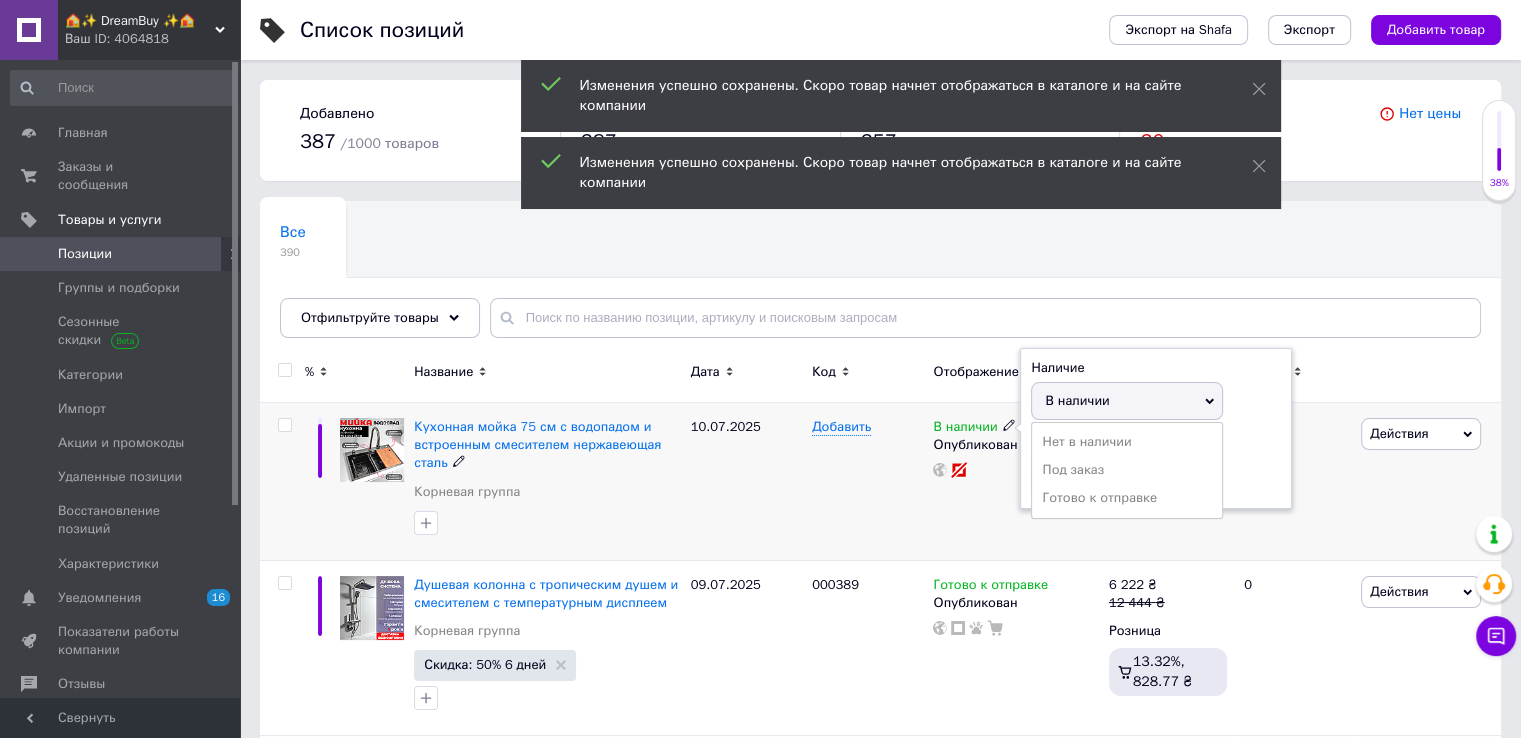 click on "Готово к отправке" at bounding box center (1127, 498) 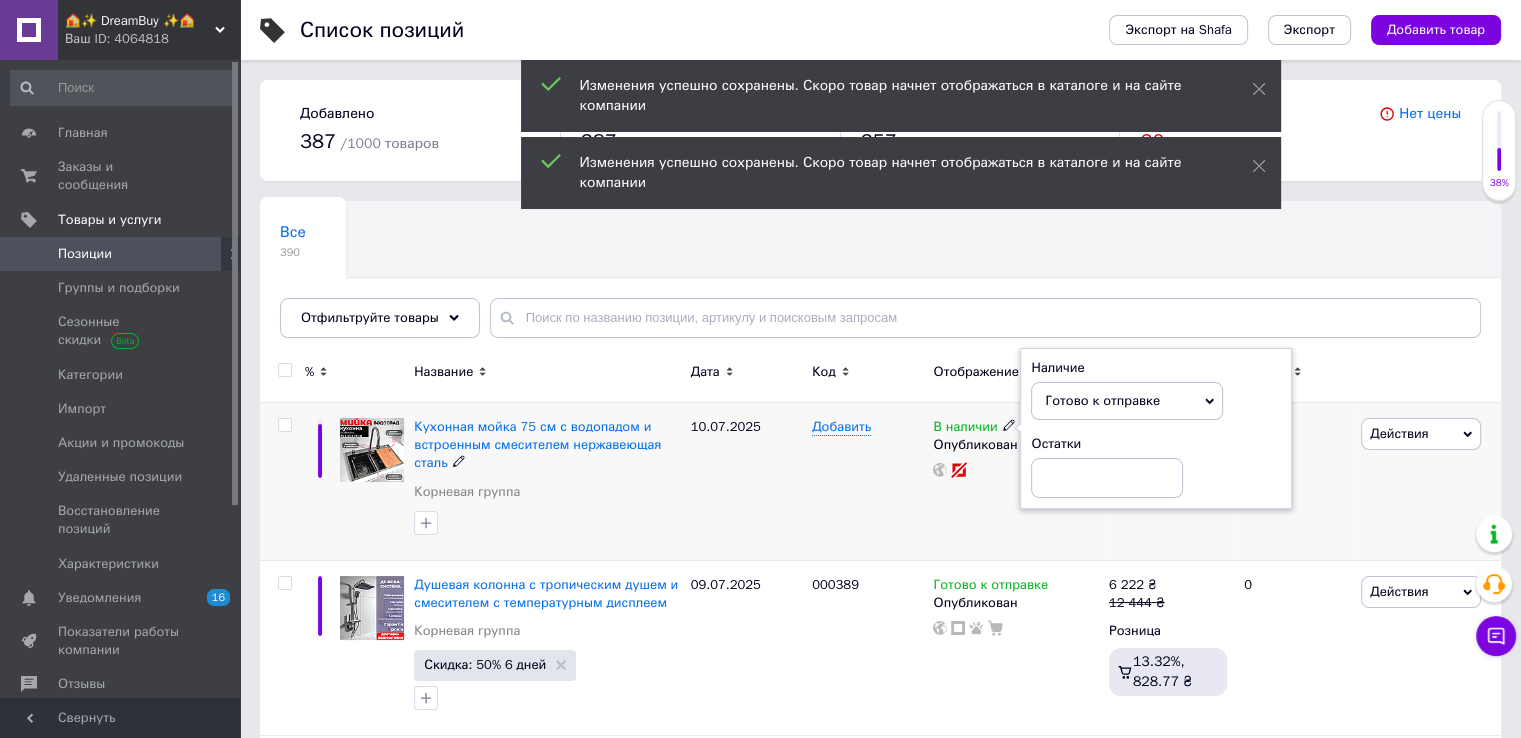 click on "Добавить" at bounding box center [867, 482] 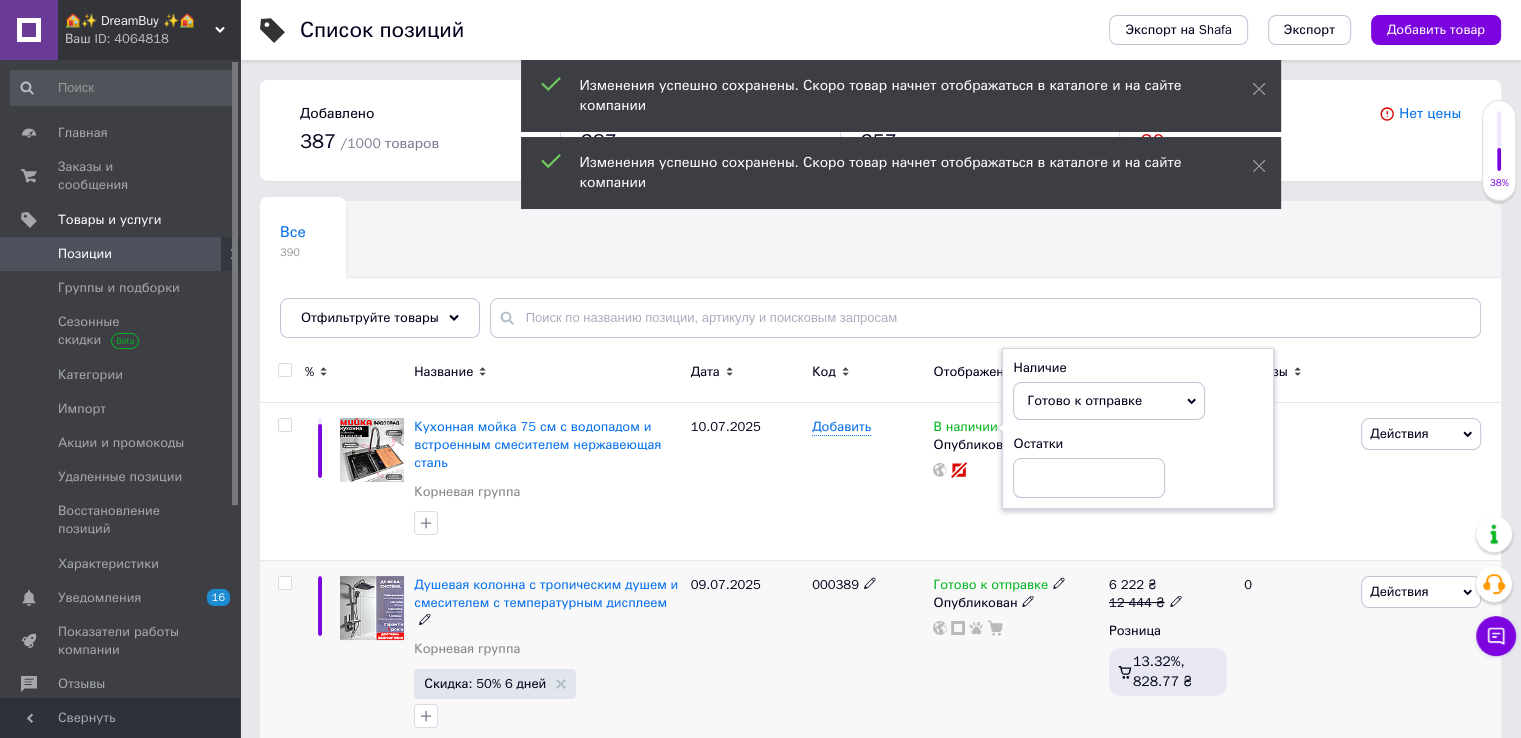 click 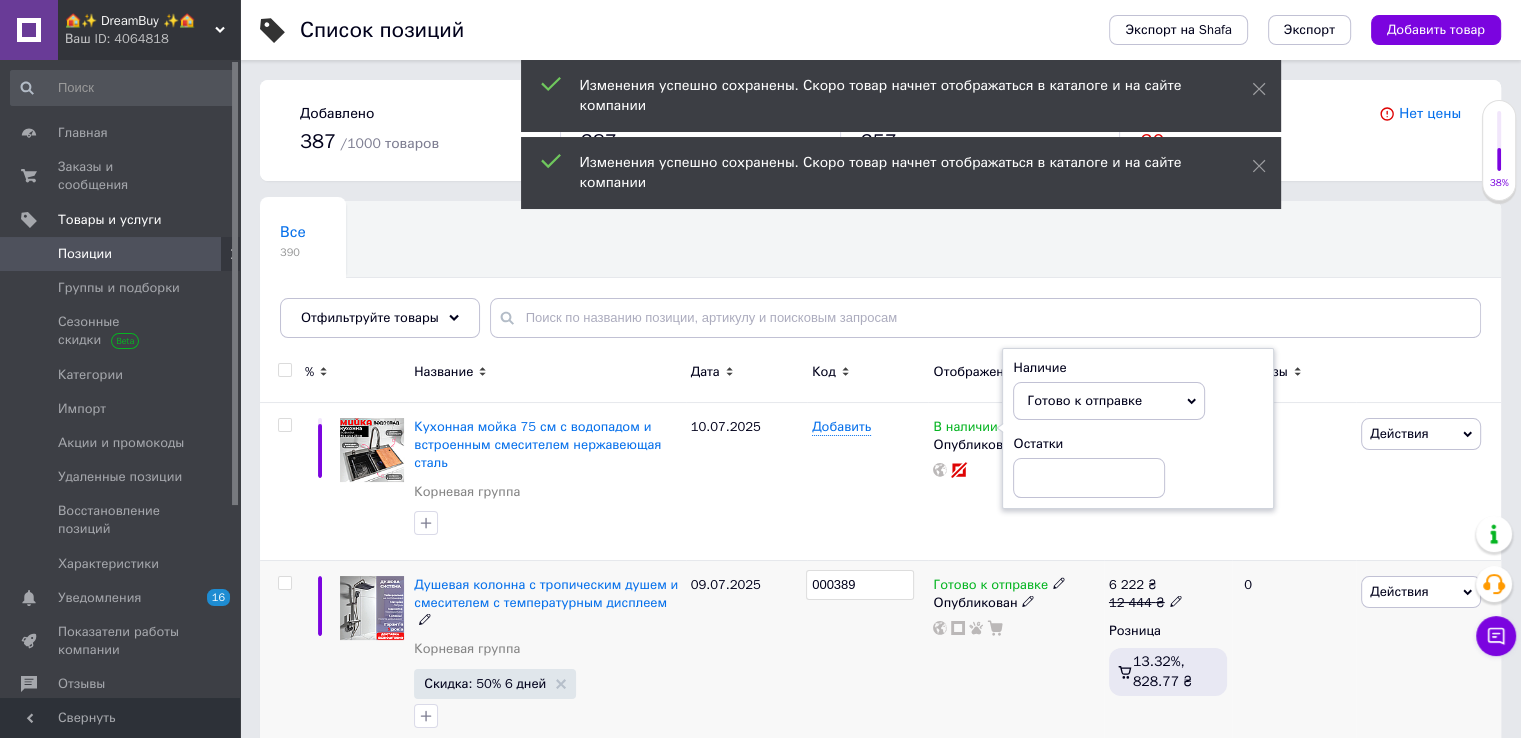 click on "000389" at bounding box center (860, 585) 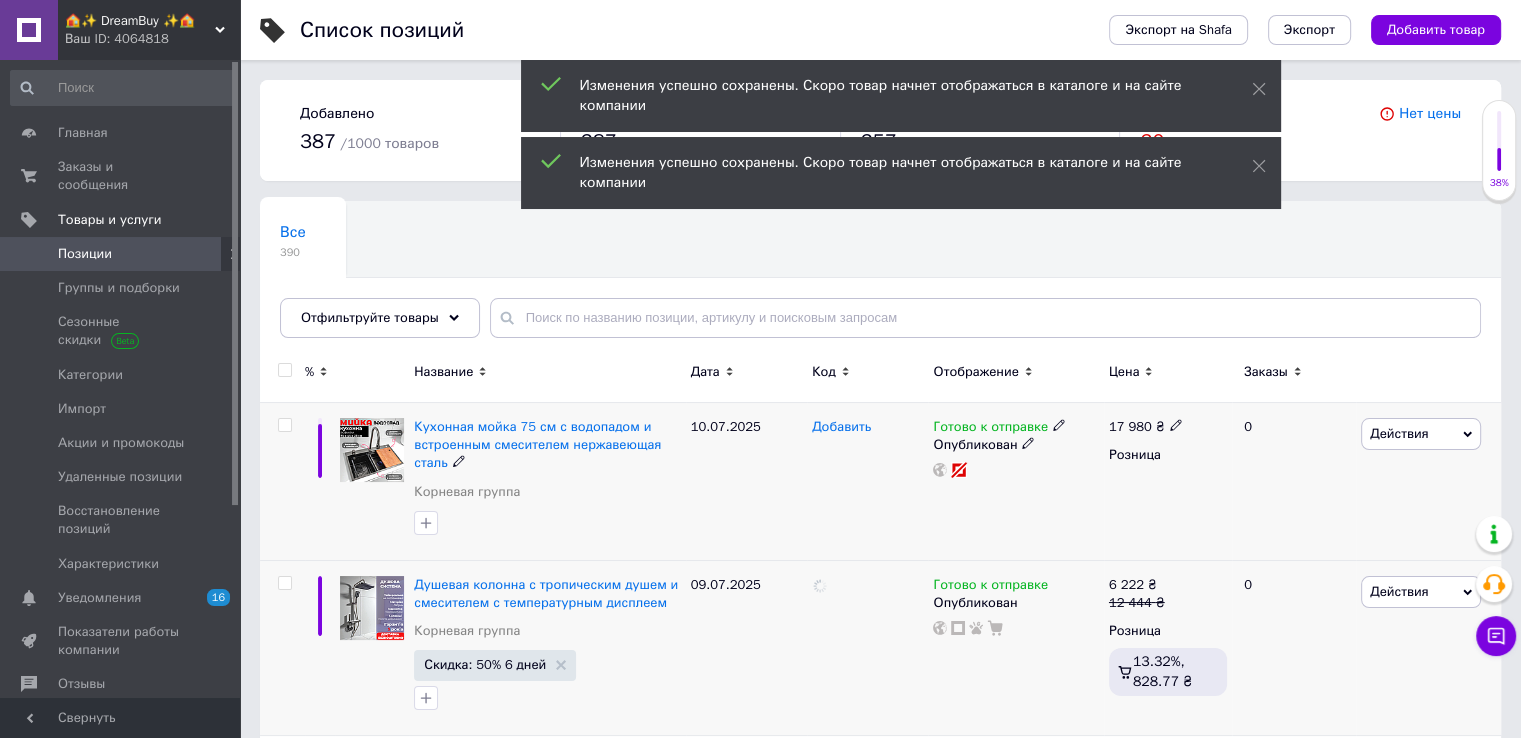 click on "Добавить" at bounding box center (841, 427) 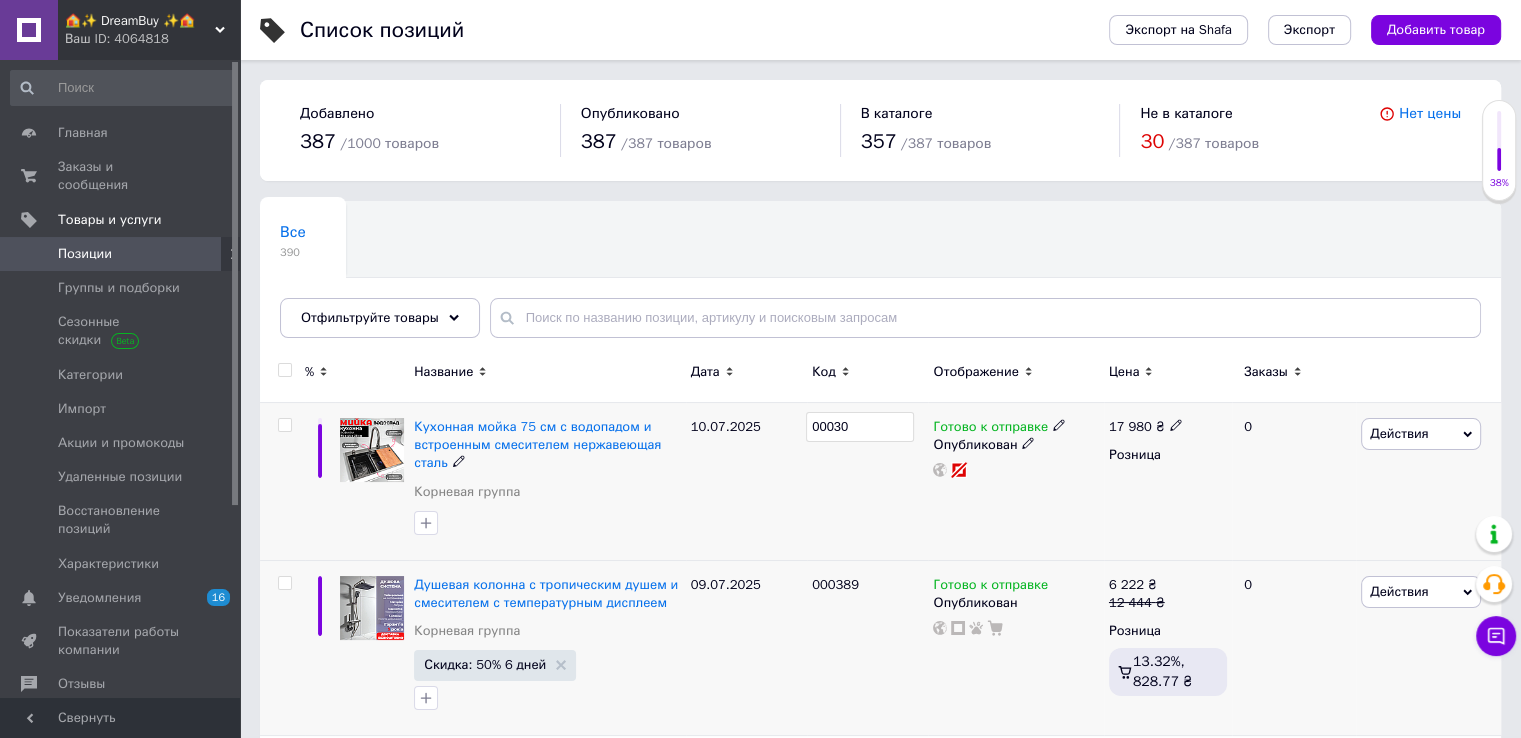 click on "00030" at bounding box center (860, 427) 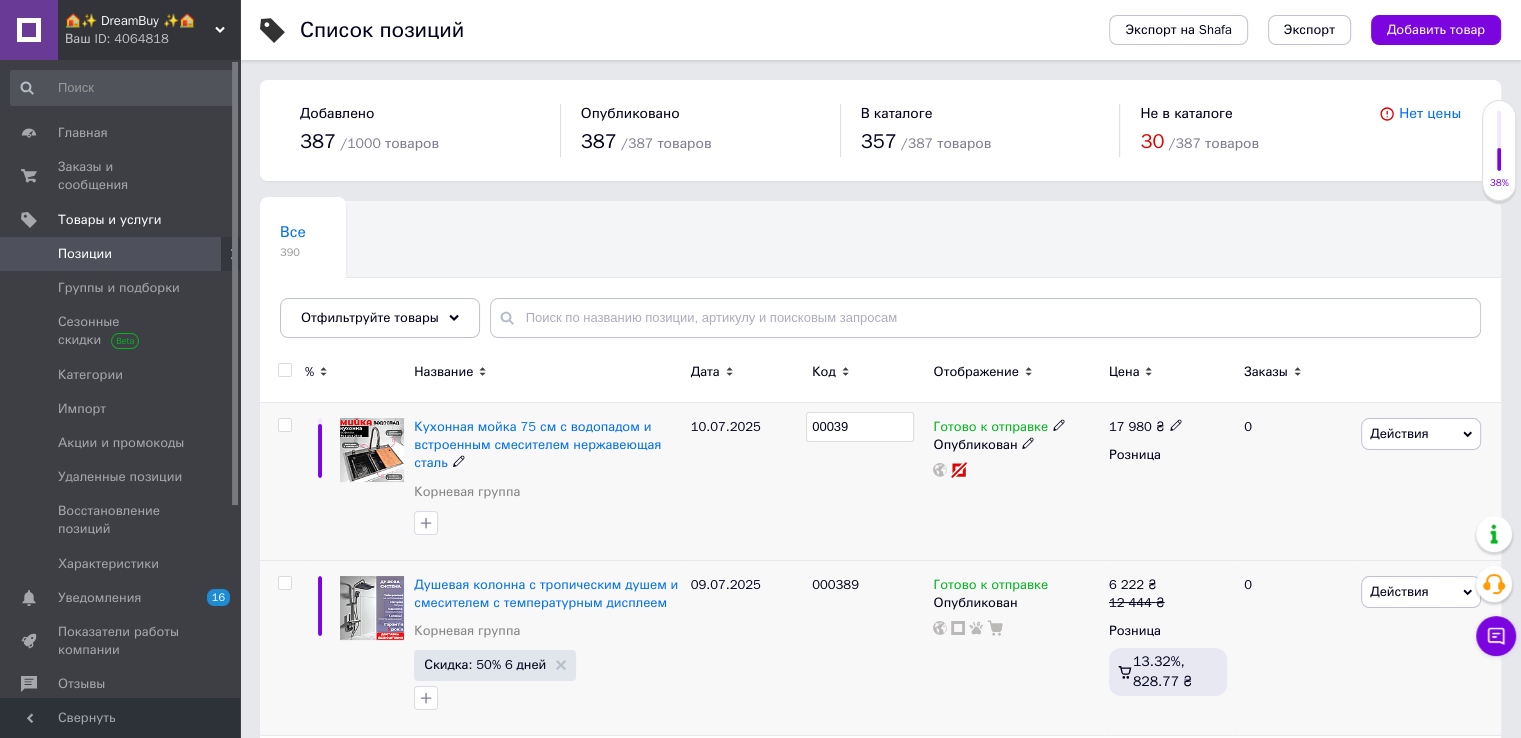 type on "000390" 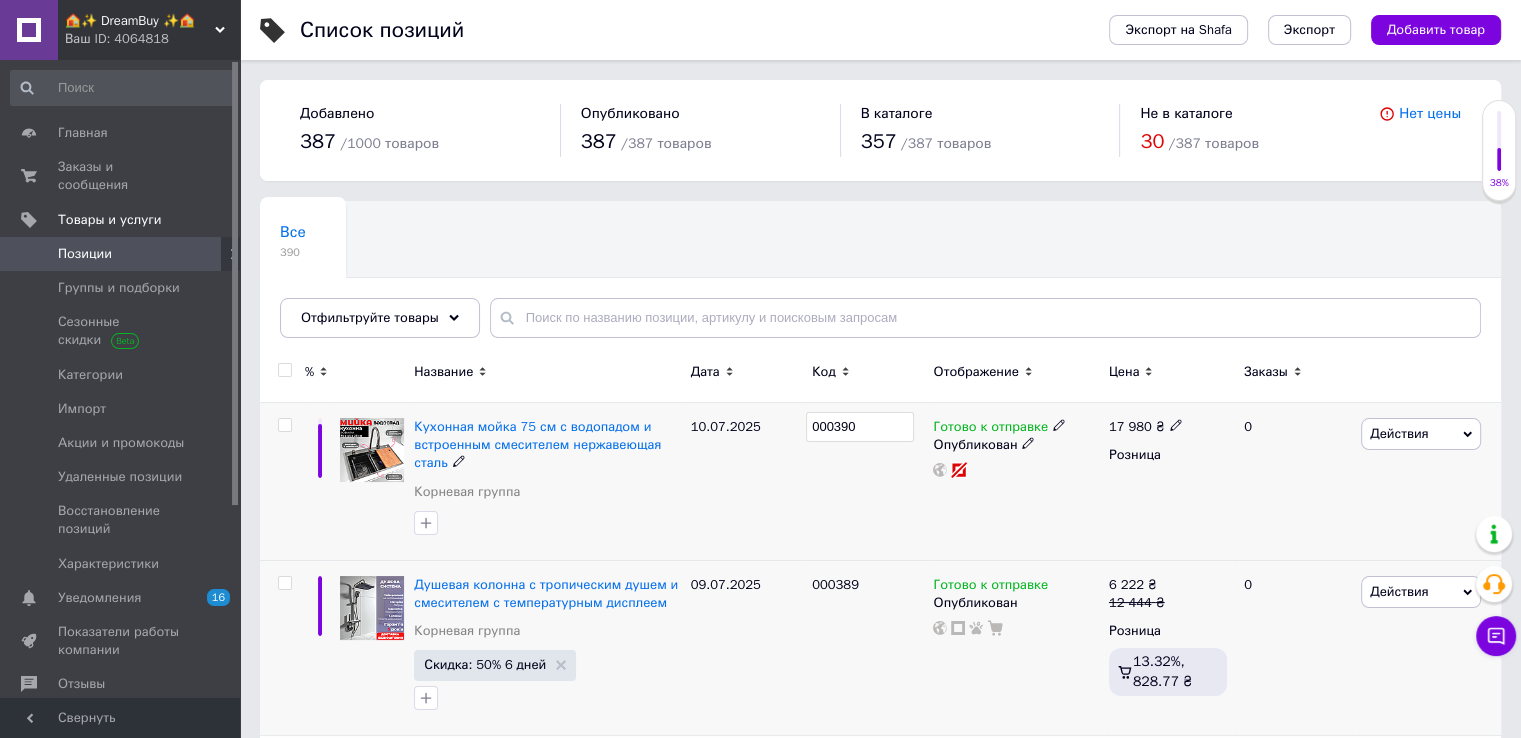 click on "000390" at bounding box center [867, 482] 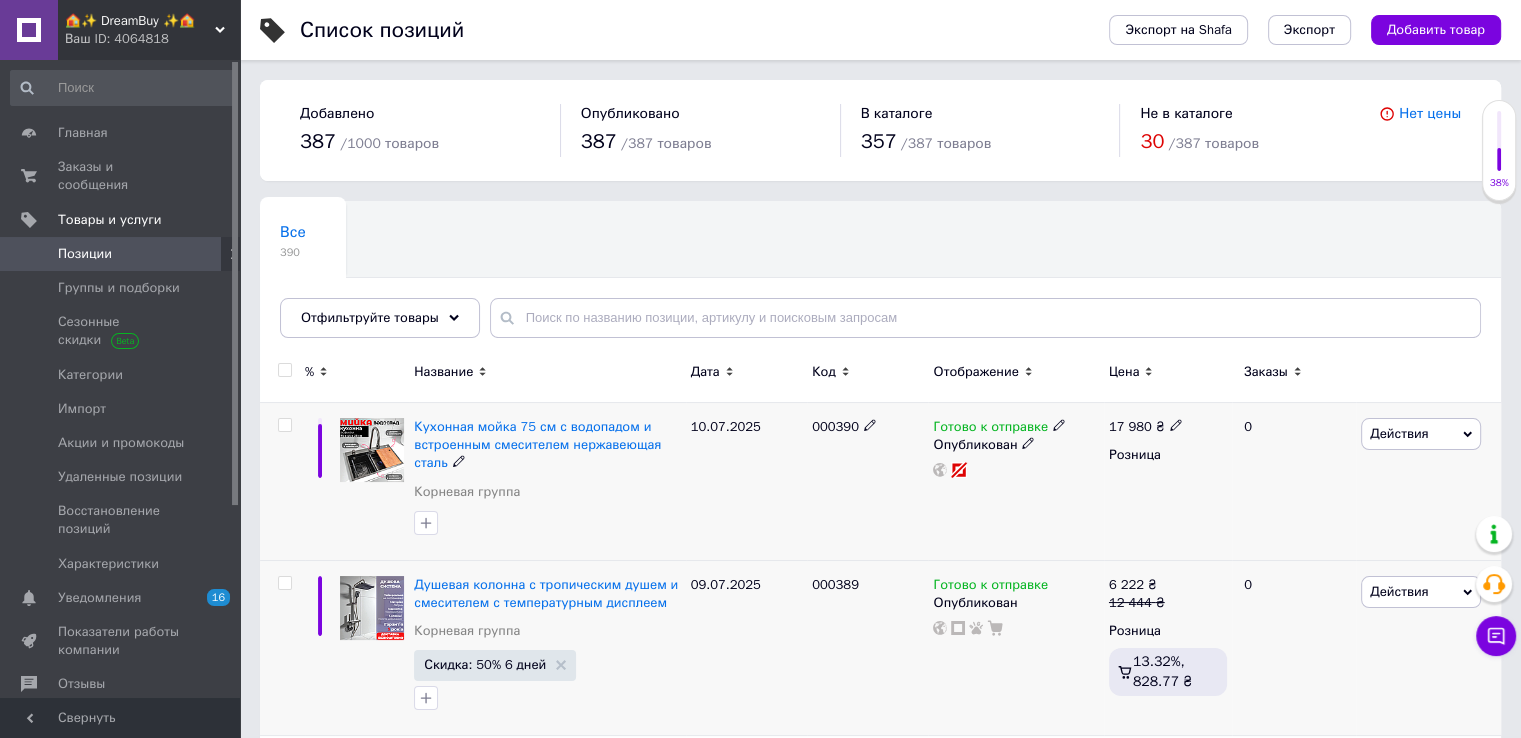 click at bounding box center [284, 425] 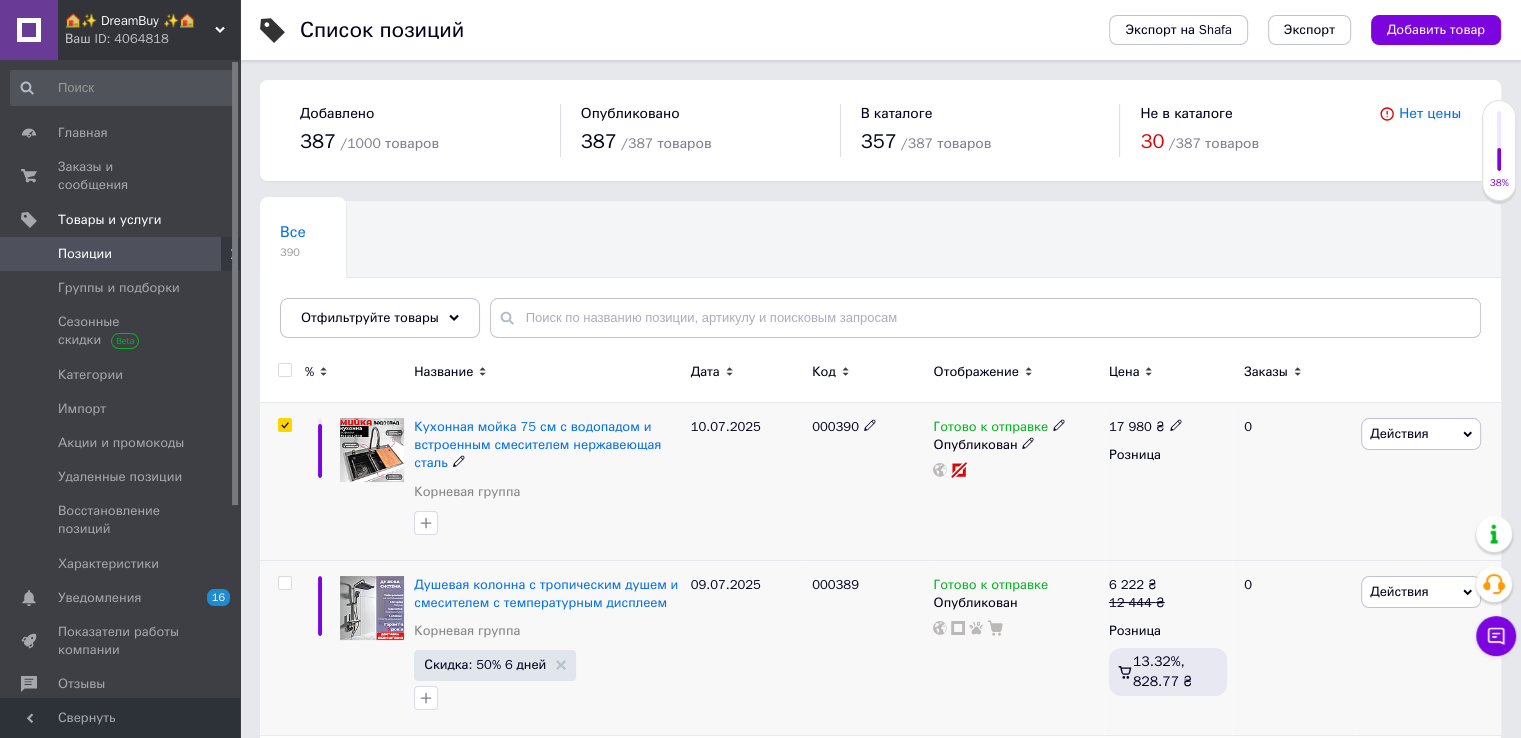 checkbox on "true" 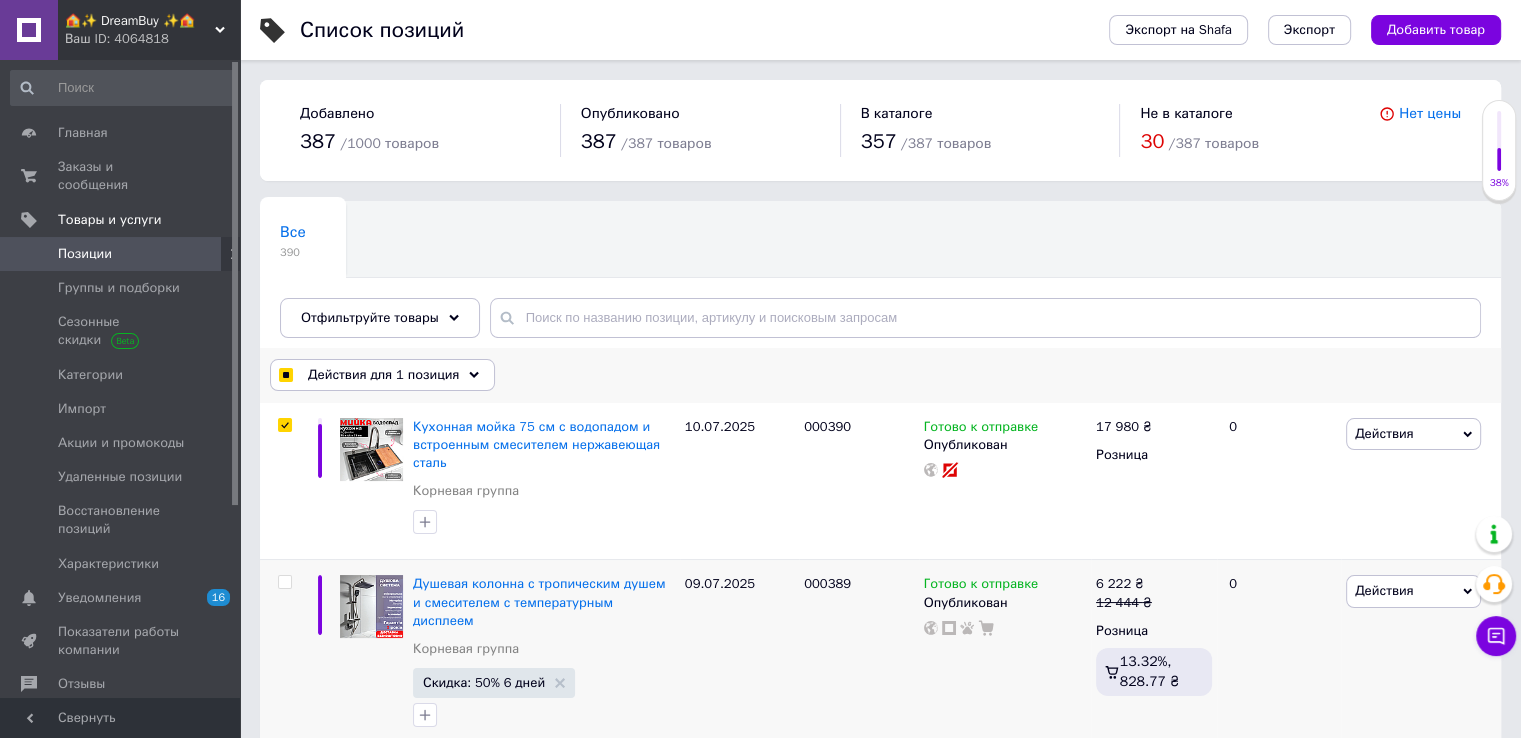 click on "Действия для 1 позиция" at bounding box center [382, 375] 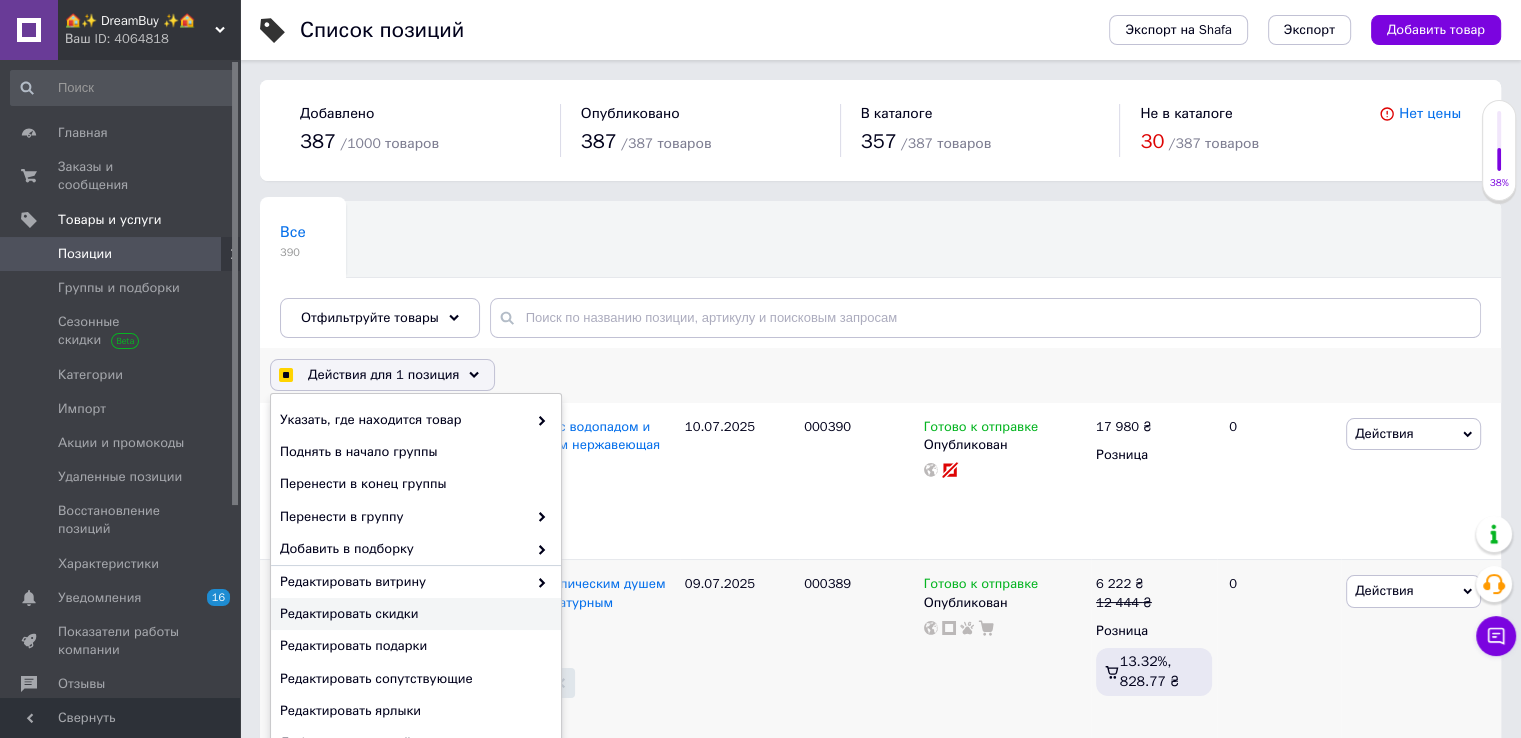 click on "Редактировать скидки" at bounding box center (413, 614) 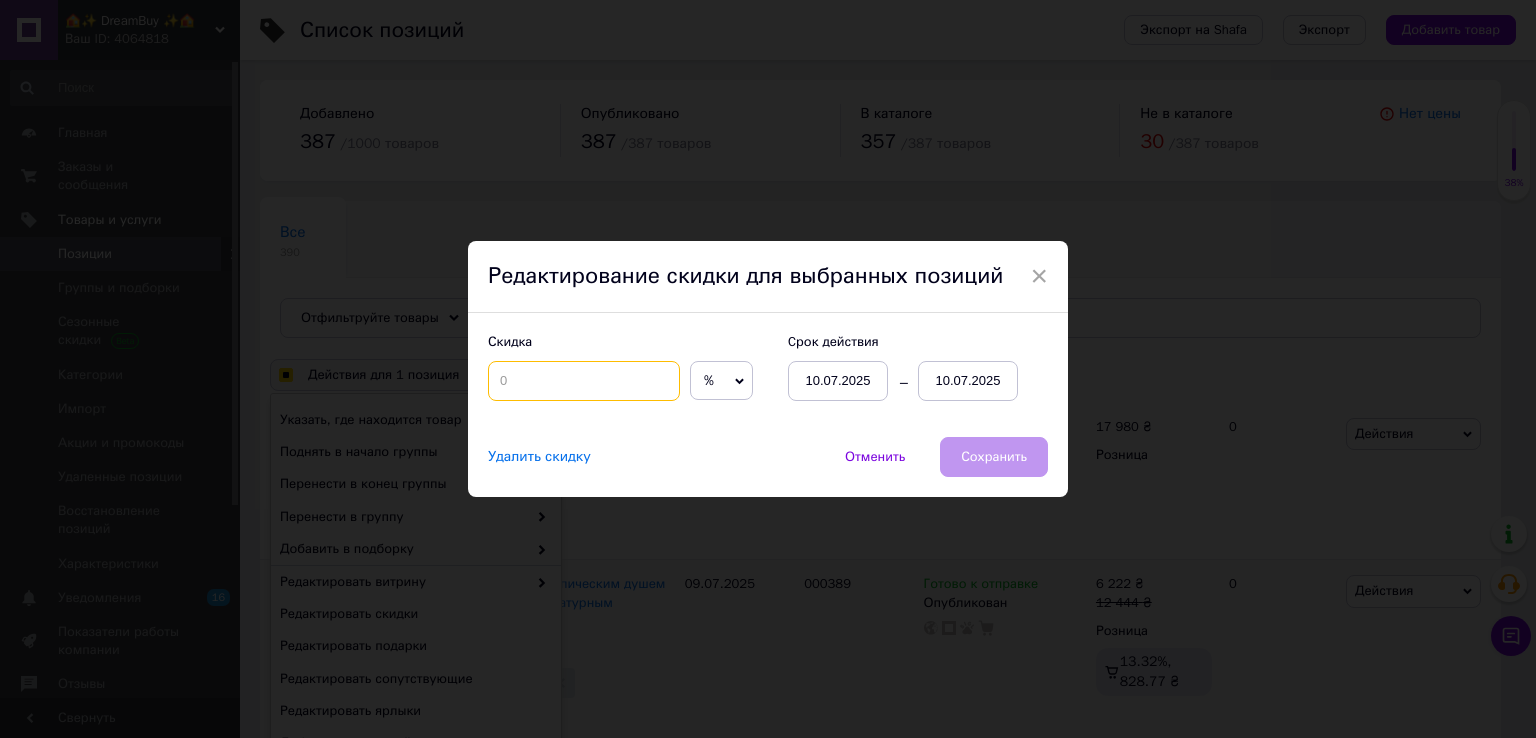 click at bounding box center (584, 381) 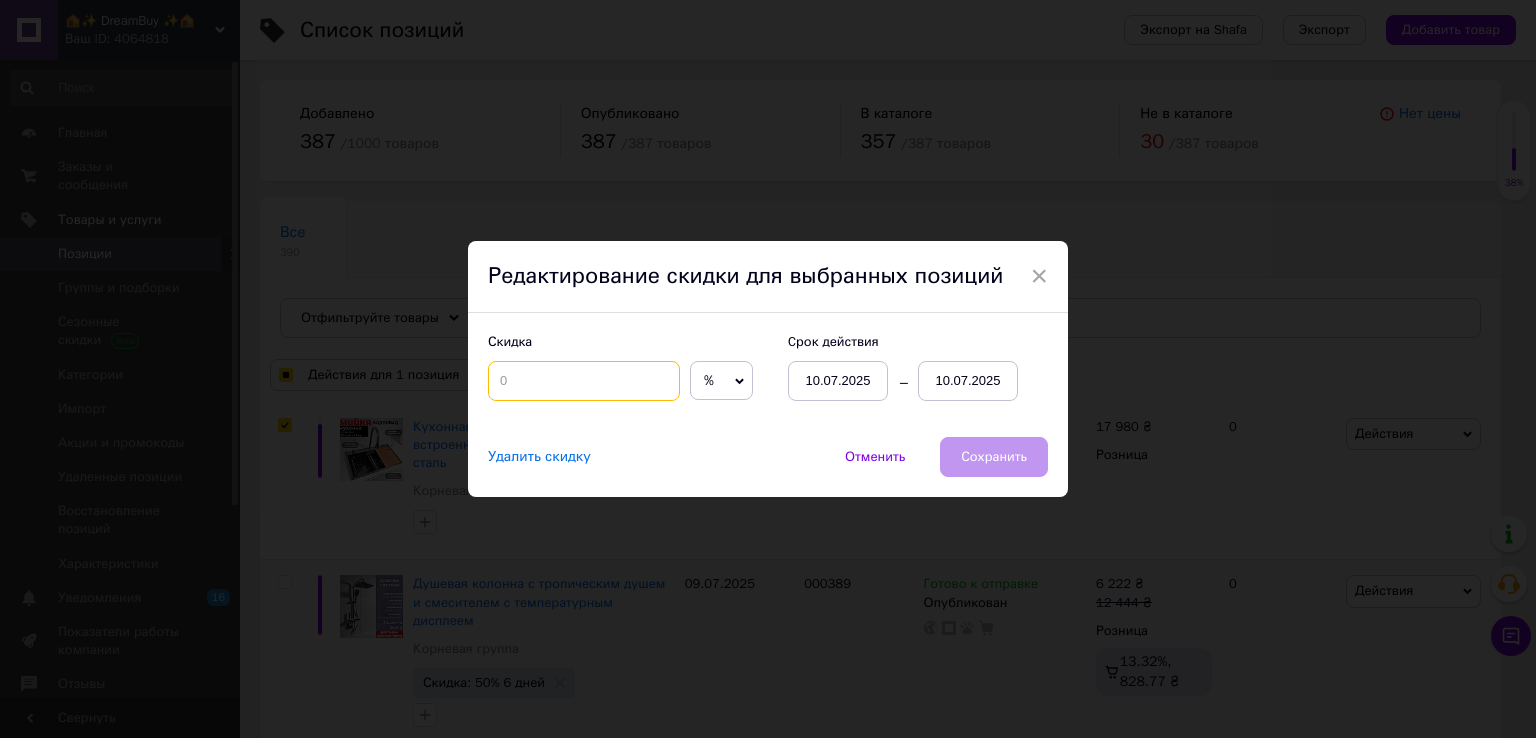 checkbox on "true" 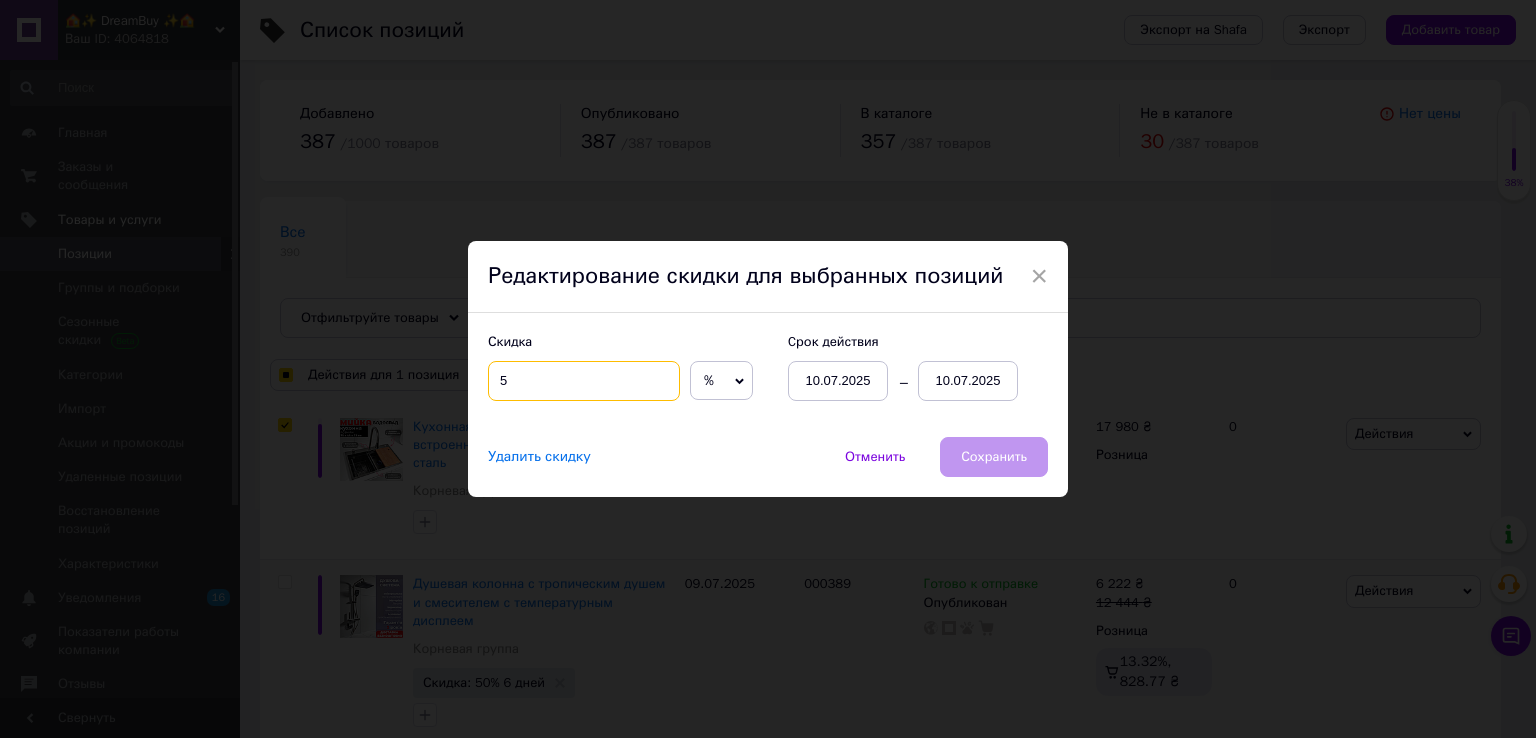 type on "50" 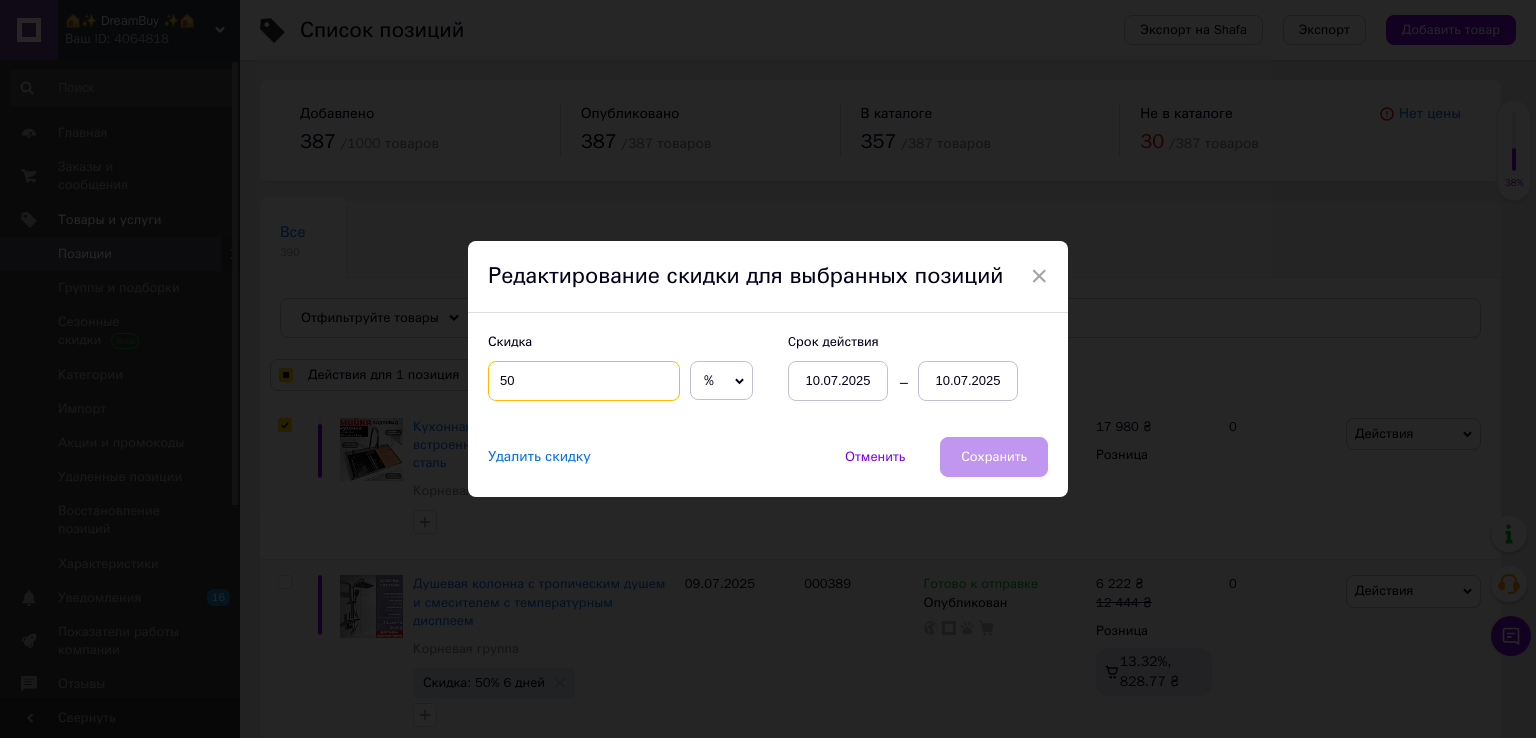 checkbox on "true" 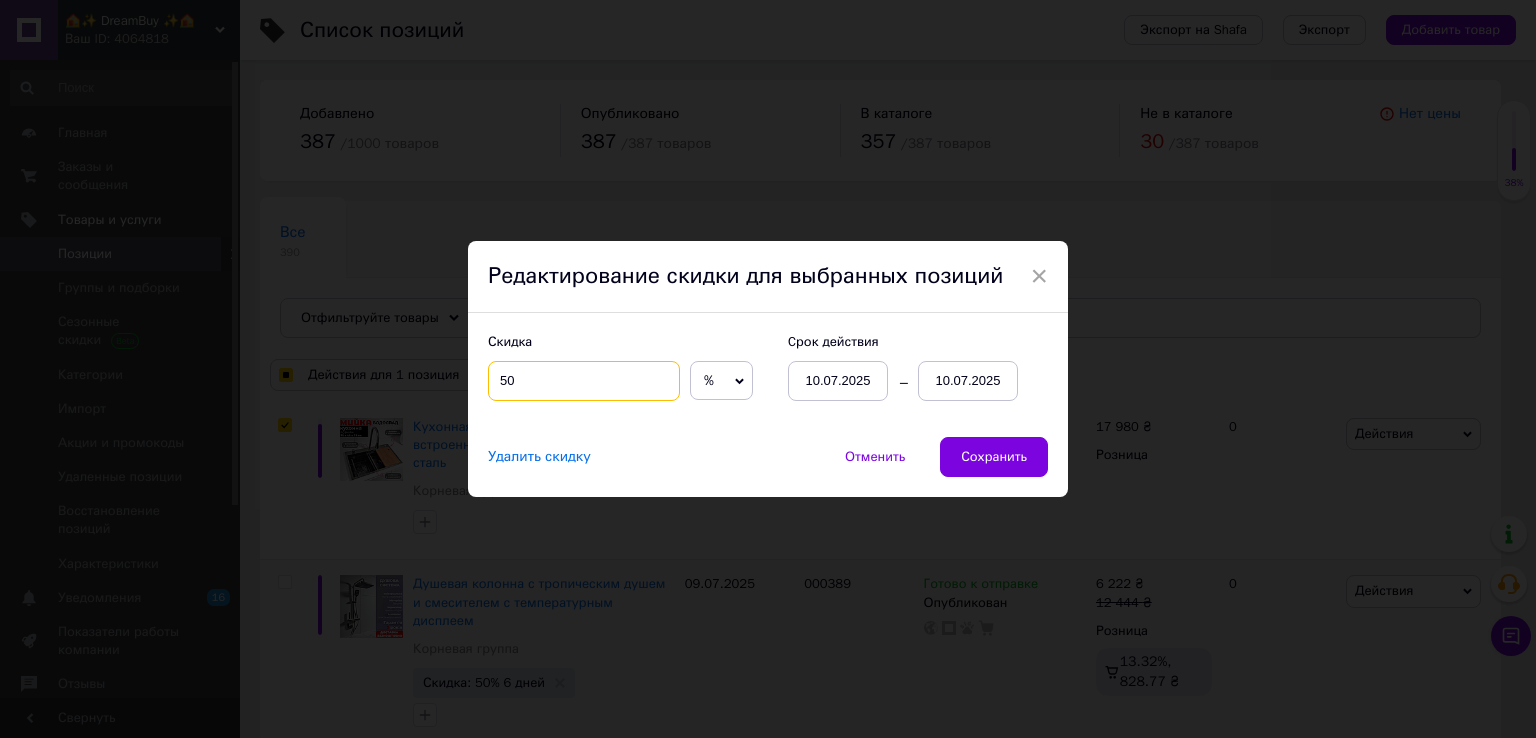 type on "50" 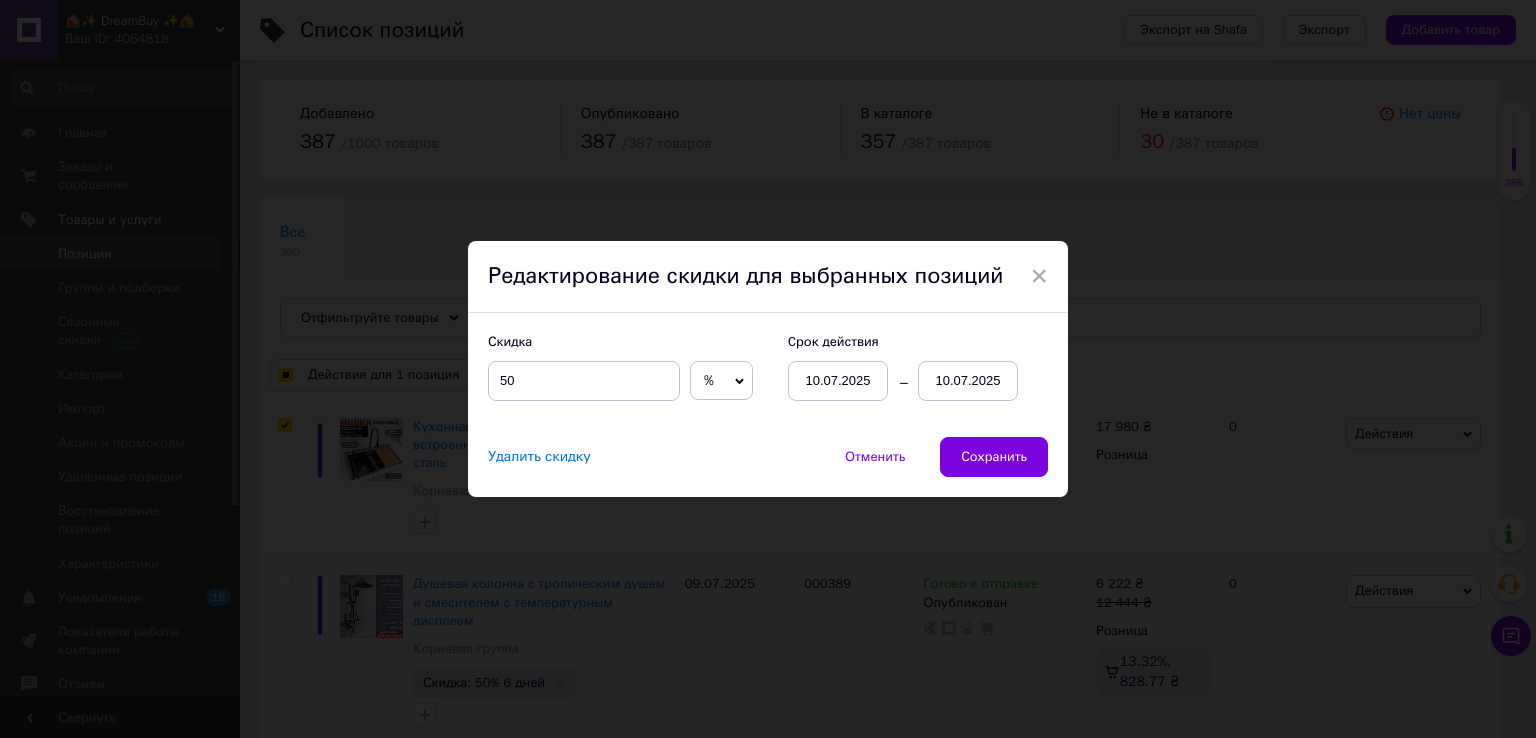 click on "10.07.2025" at bounding box center (968, 381) 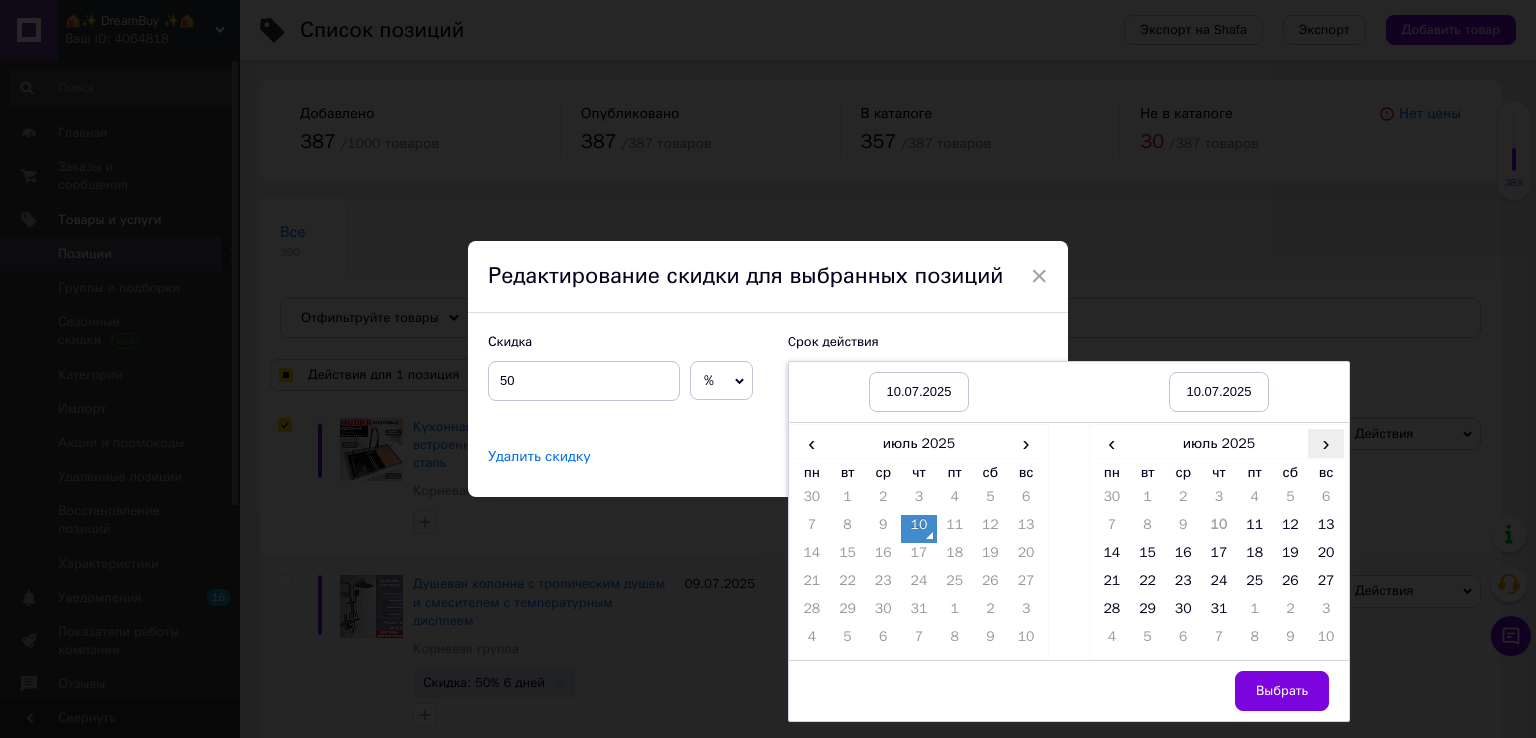 click on "›" at bounding box center [1326, 443] 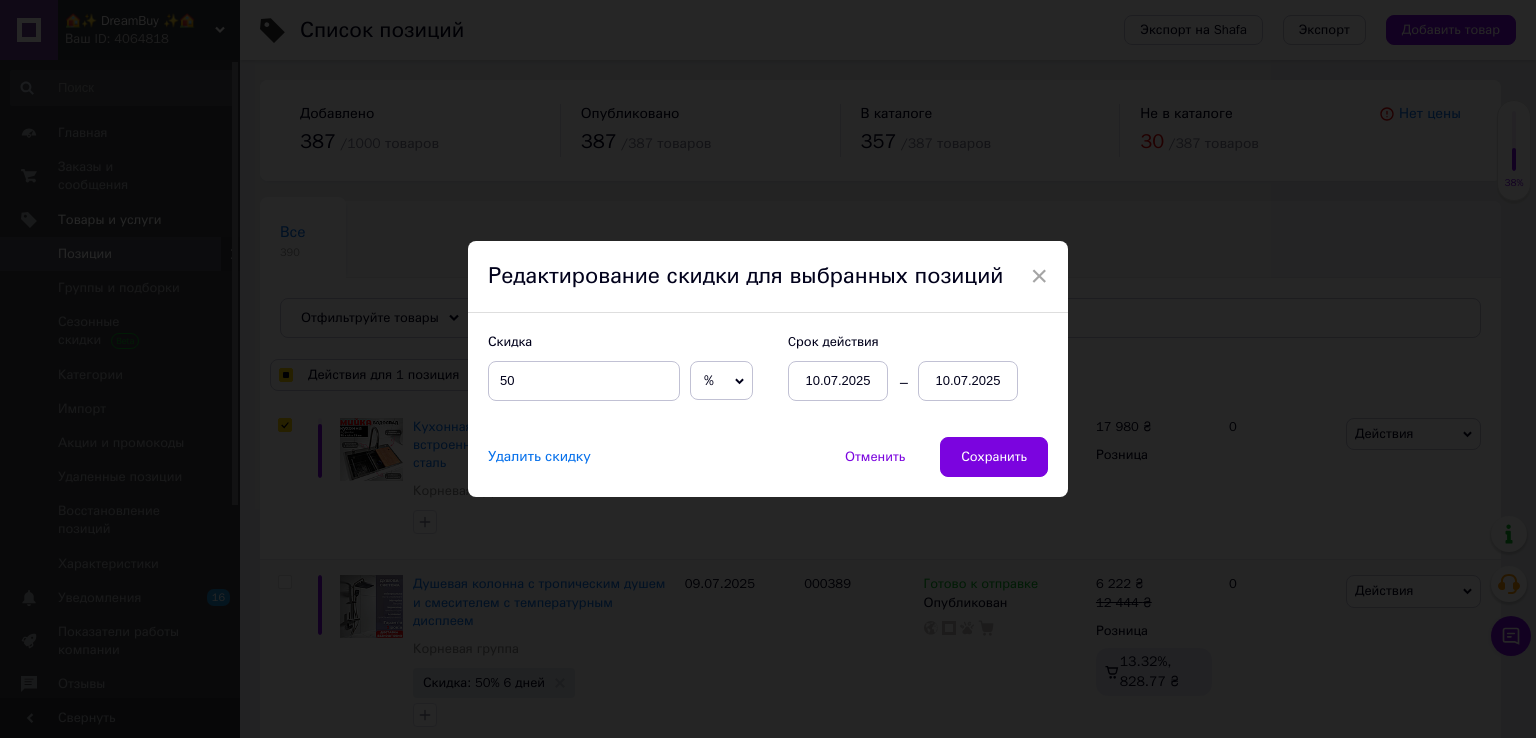 click on "× Редактирование скидки для выбранных позиций Скидка 50 % ₴ Cрок действия 10.07.2025 10.07.2025 Удалить скидку Отменить   Сохранить" at bounding box center [768, 369] 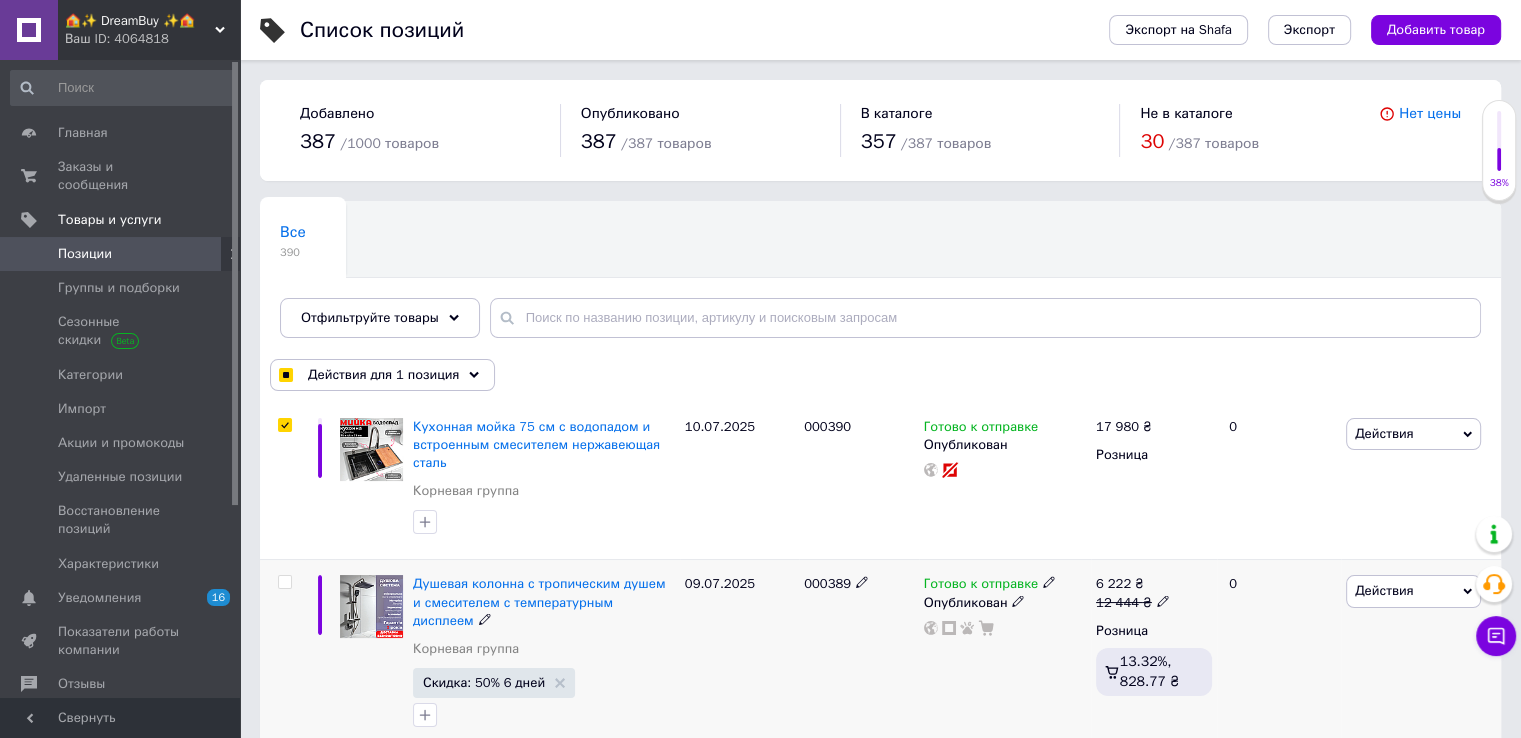 click on "Скидка: 50% 6 дней" at bounding box center [484, 682] 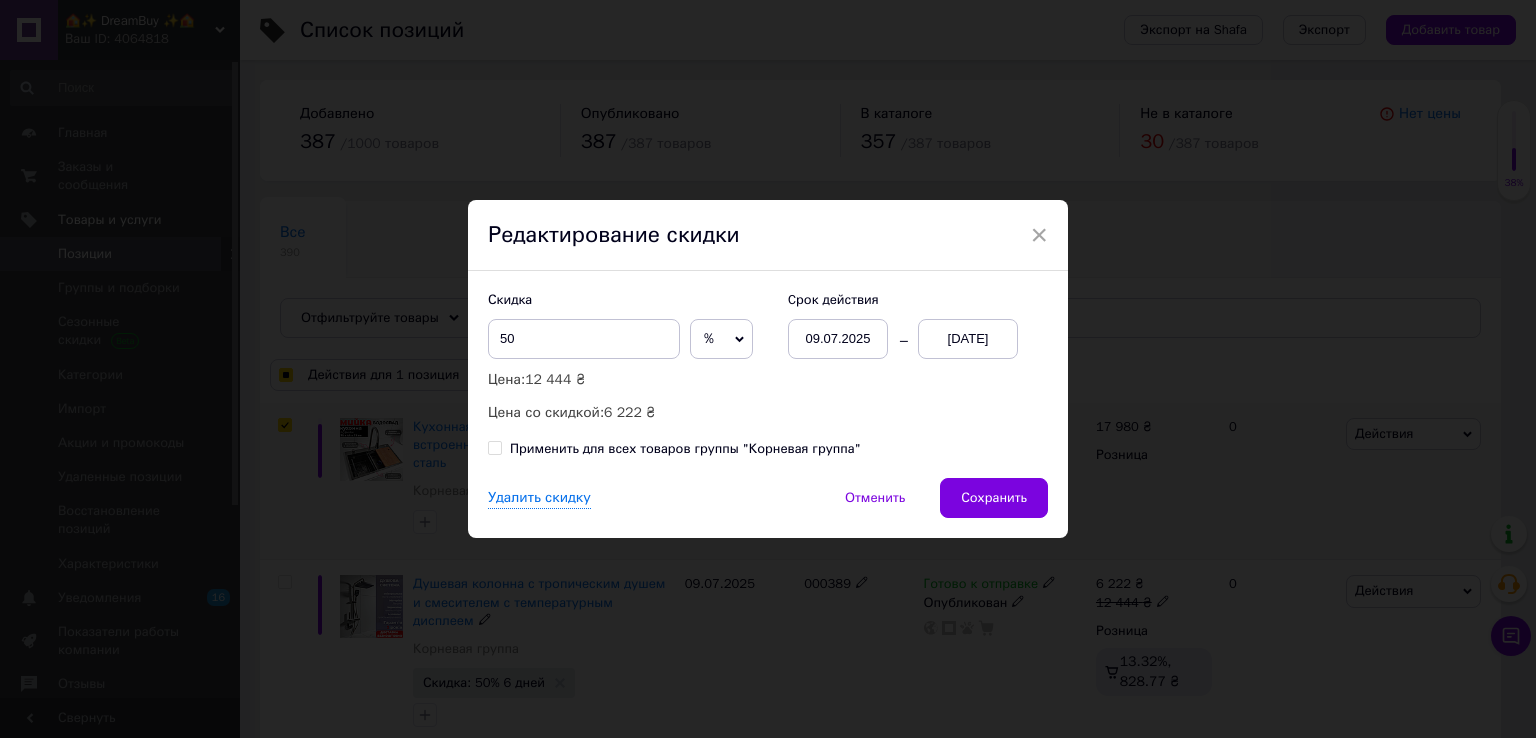 click on "× Редактирование скидки Скидка 50 % ₴ Цена:  12 444   ₴ Цена со скидкой:  6 222   ₴ Cрок действия 09.07.2025 16.07.2025 Применить для всех товаров группы "Корневая группа" Удалить скидку   Отменить   Сохранить" at bounding box center [768, 369] 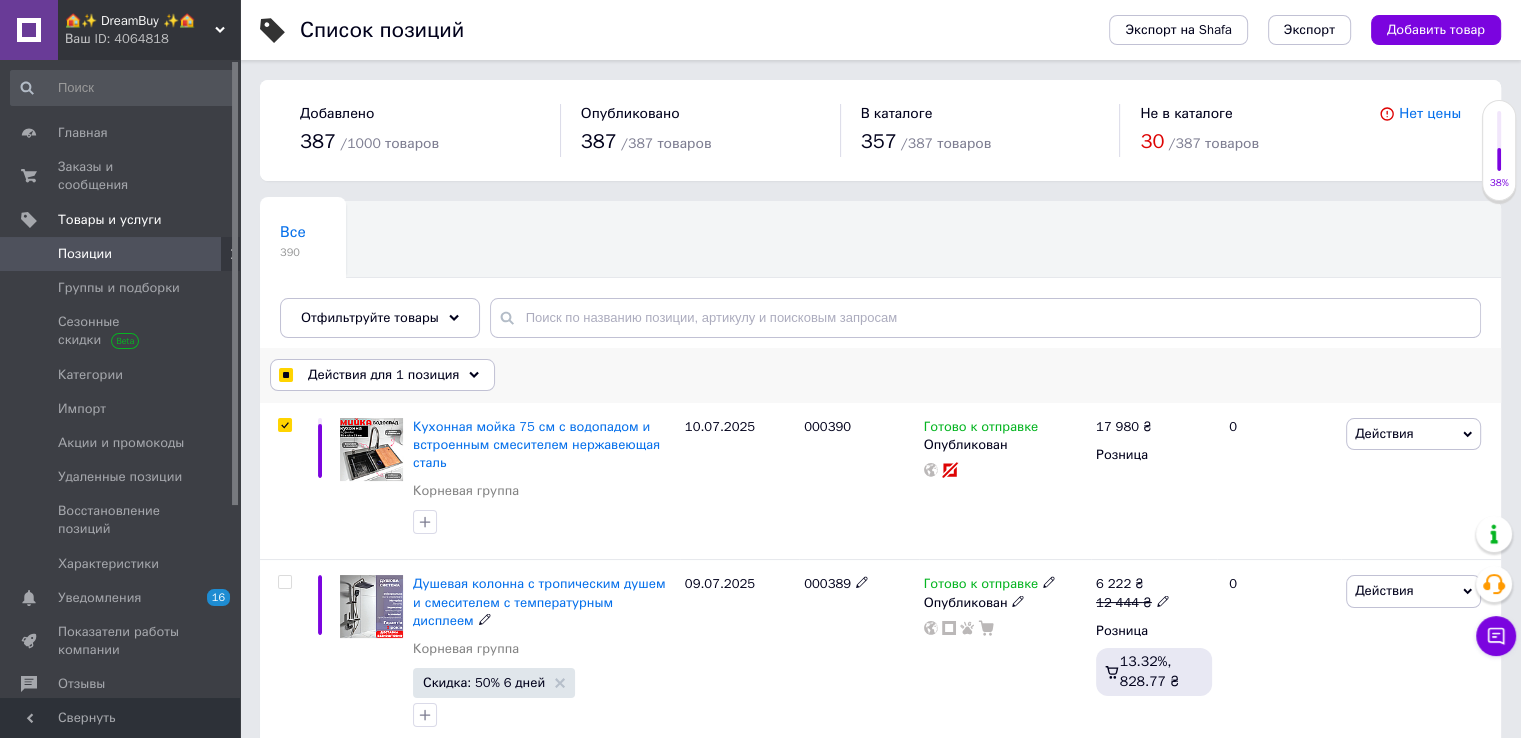 click on "Действия для 1 позиция" at bounding box center (382, 375) 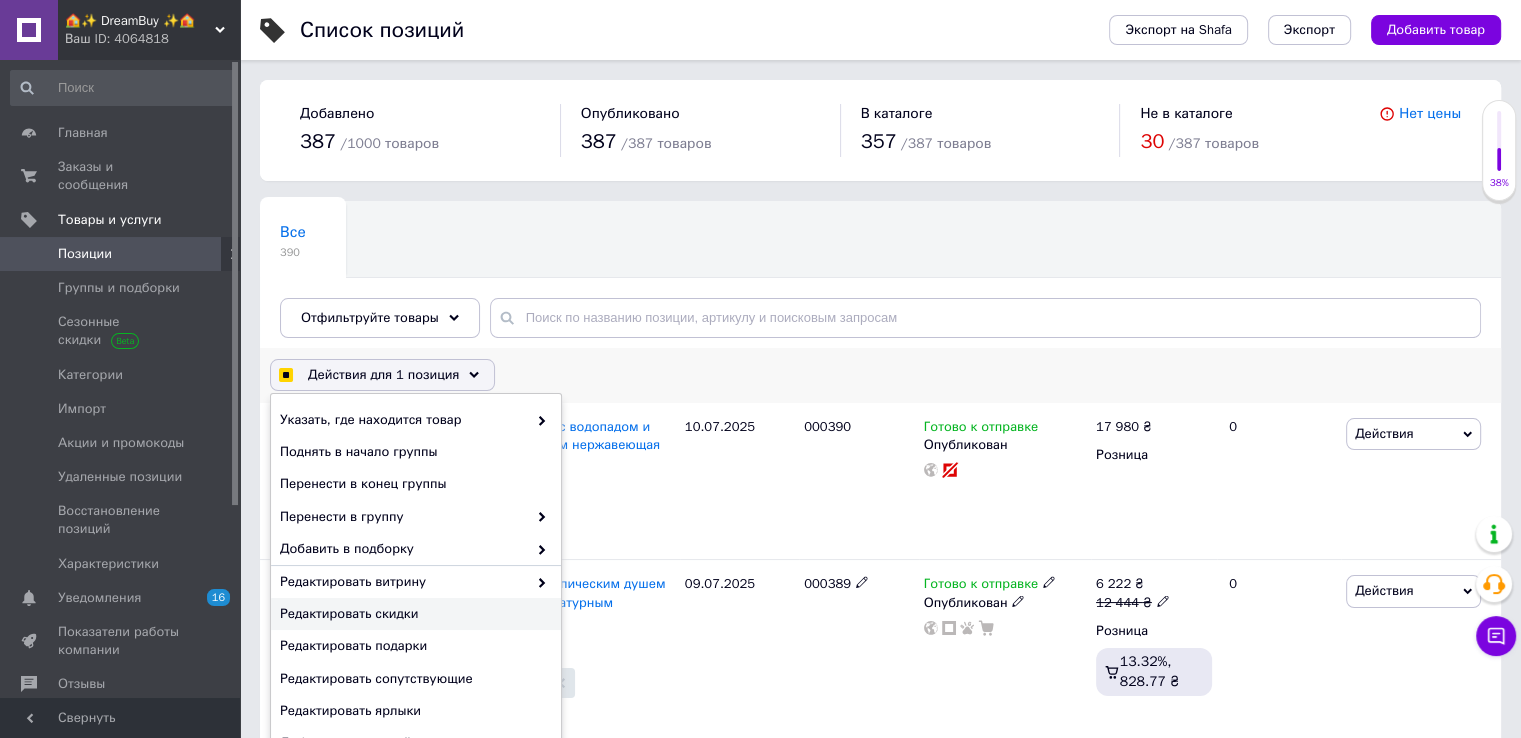click on "Редактировать скидки" at bounding box center (413, 614) 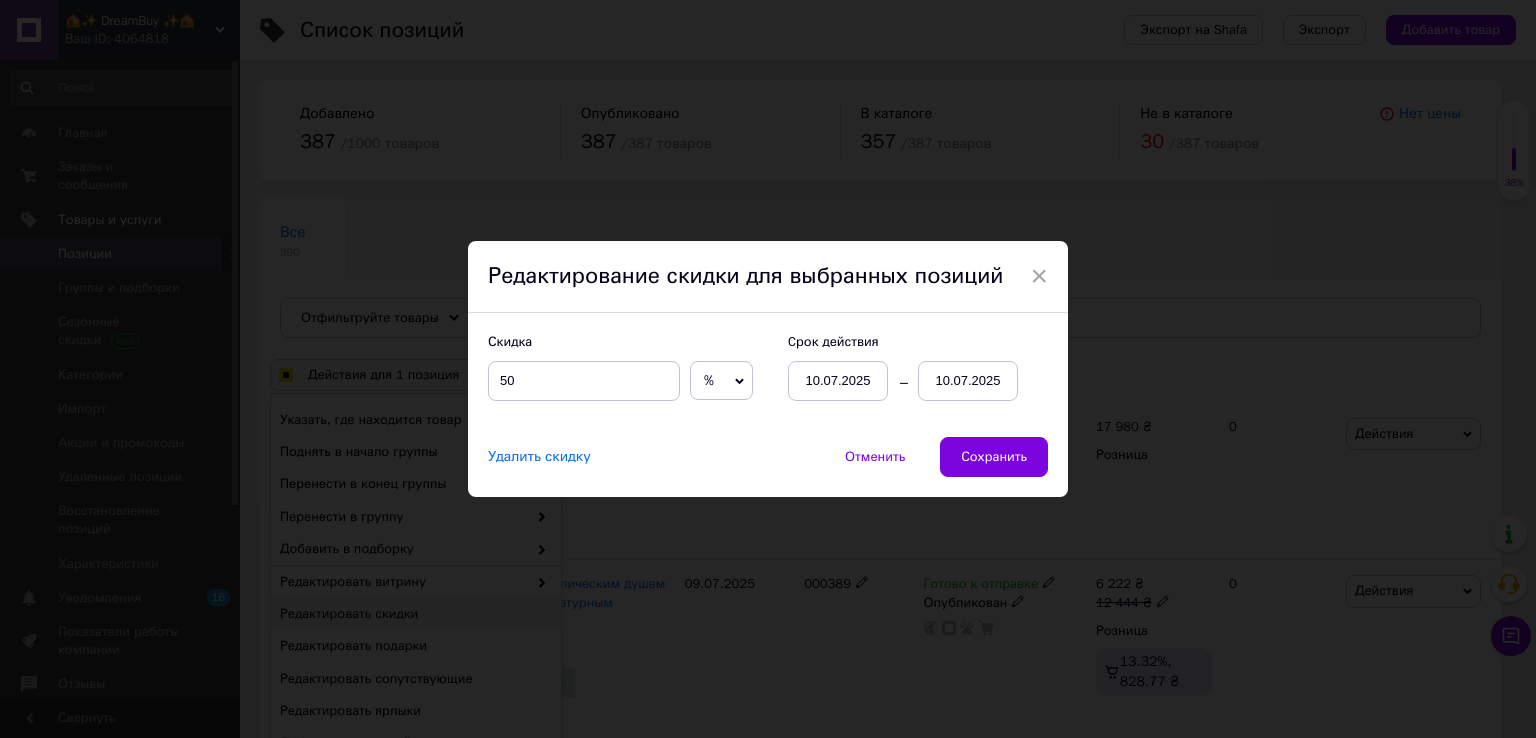 click on "10.07.2025" at bounding box center (968, 381) 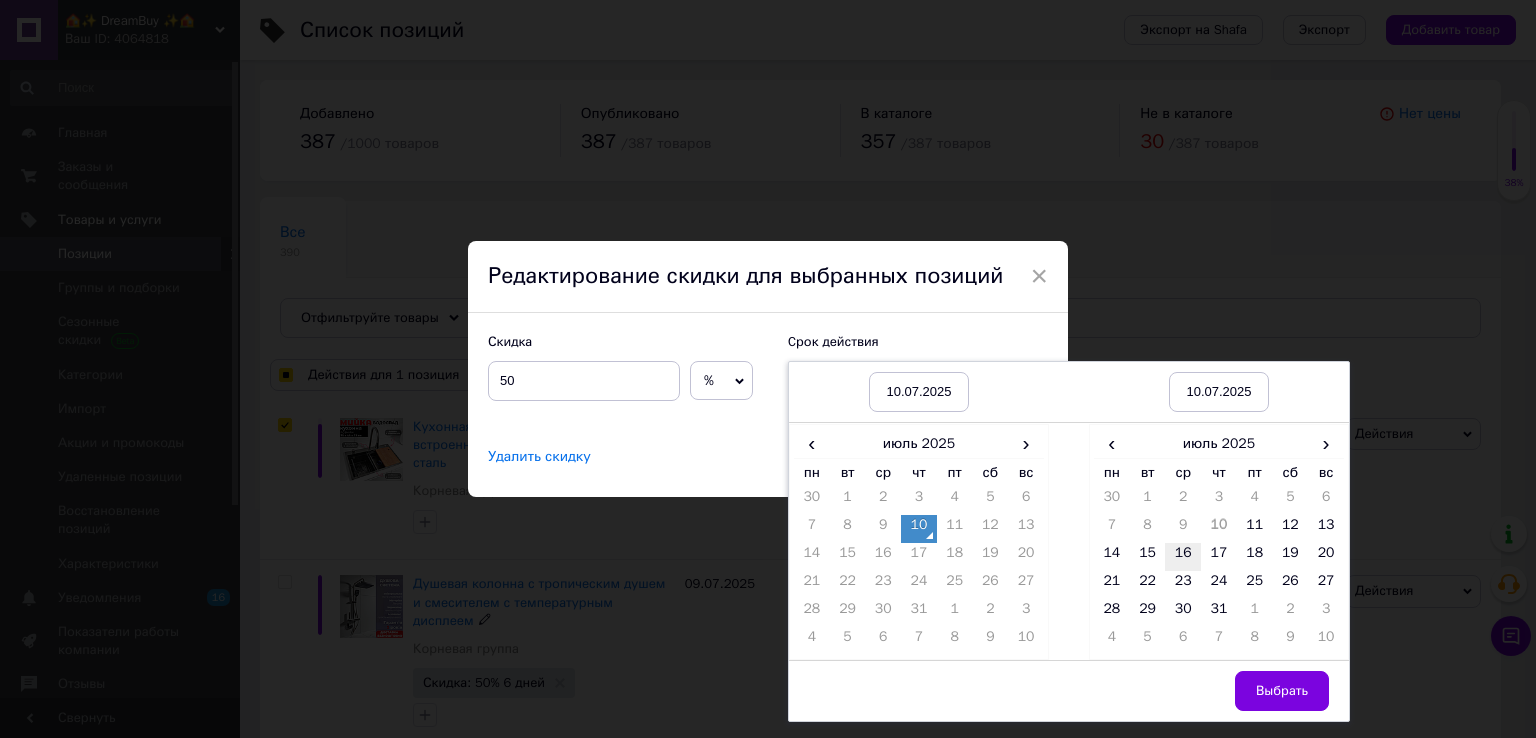 click on "16" at bounding box center (1183, 557) 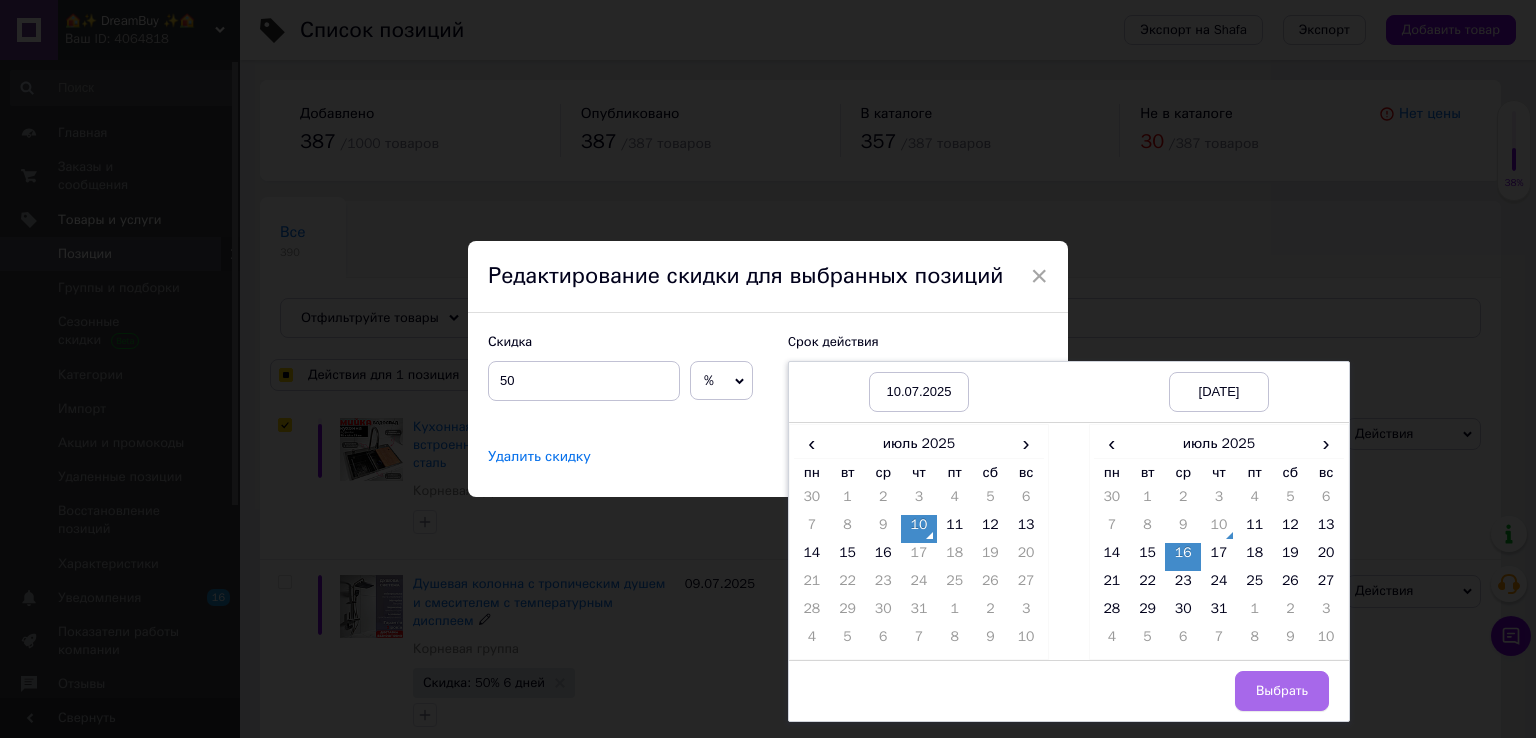 click on "Выбрать" at bounding box center [1282, 691] 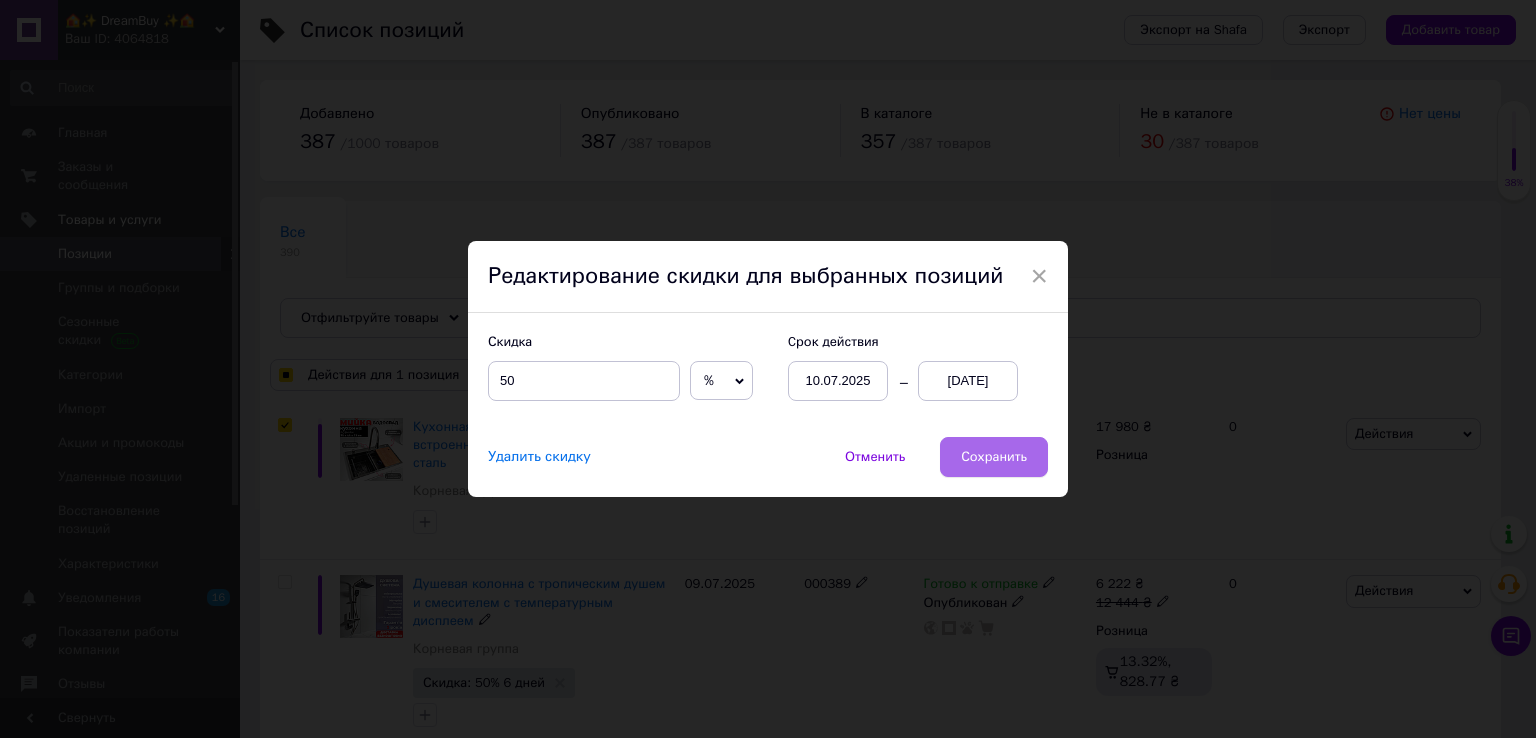 click on "Сохранить" at bounding box center [994, 457] 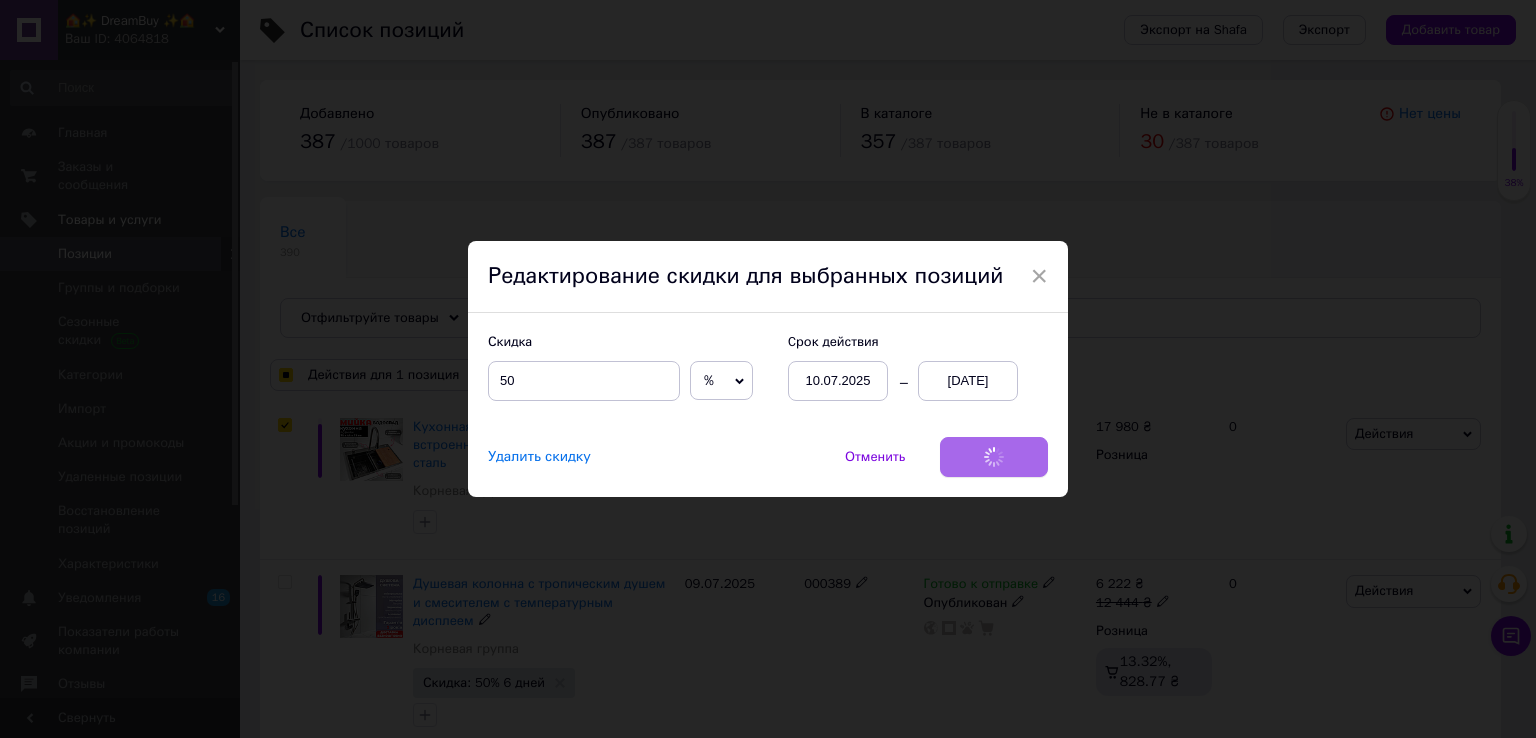 checkbox on "true" 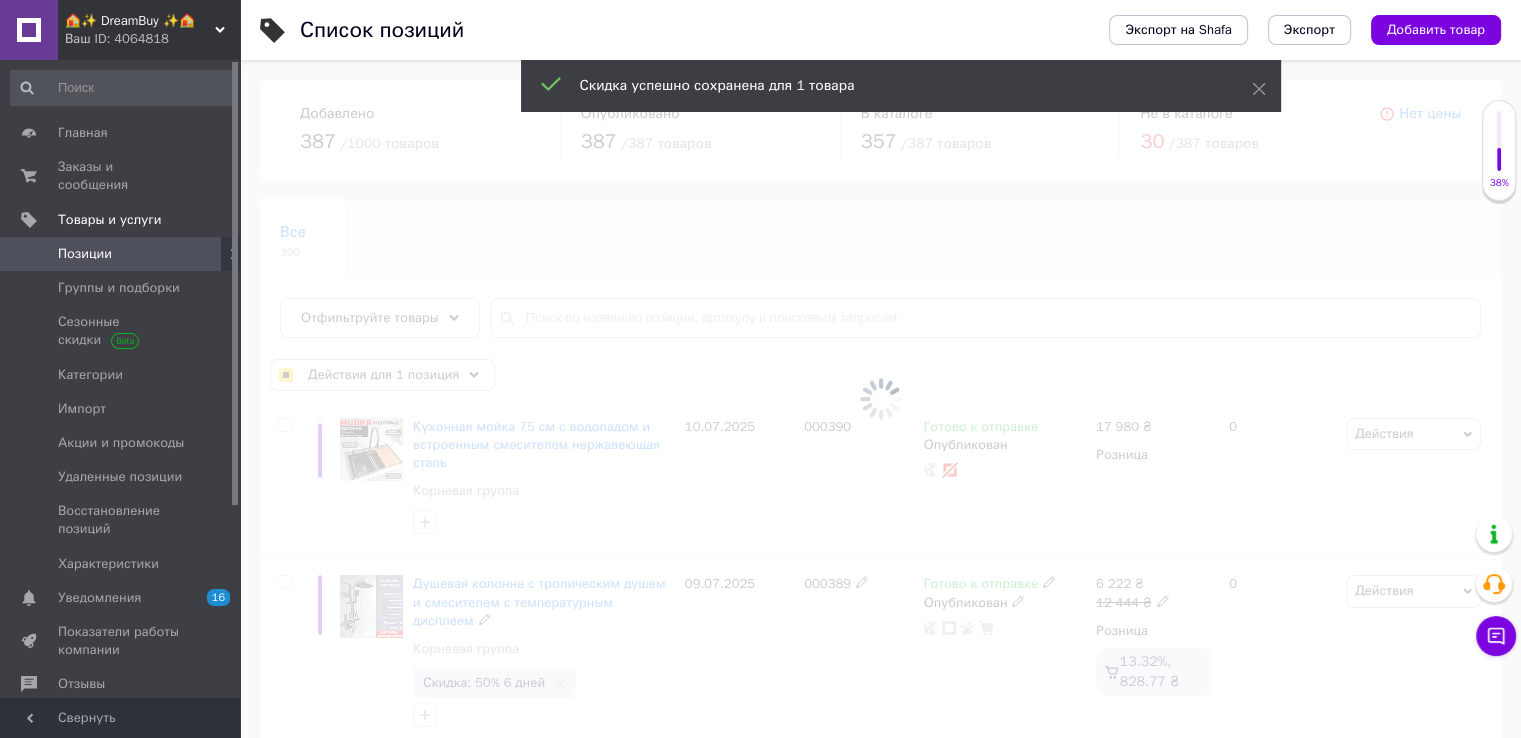checkbox on "false" 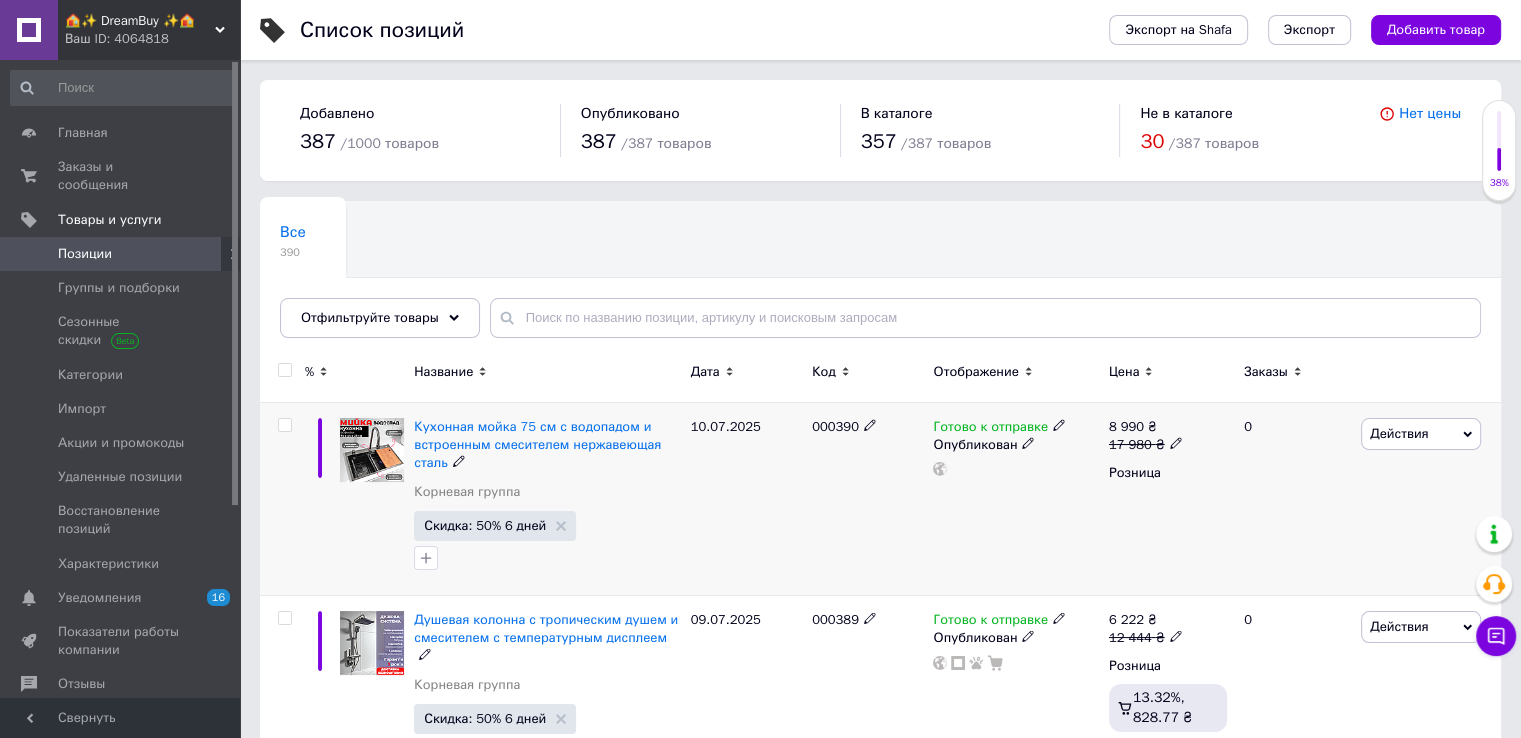 click at bounding box center [870, 424] 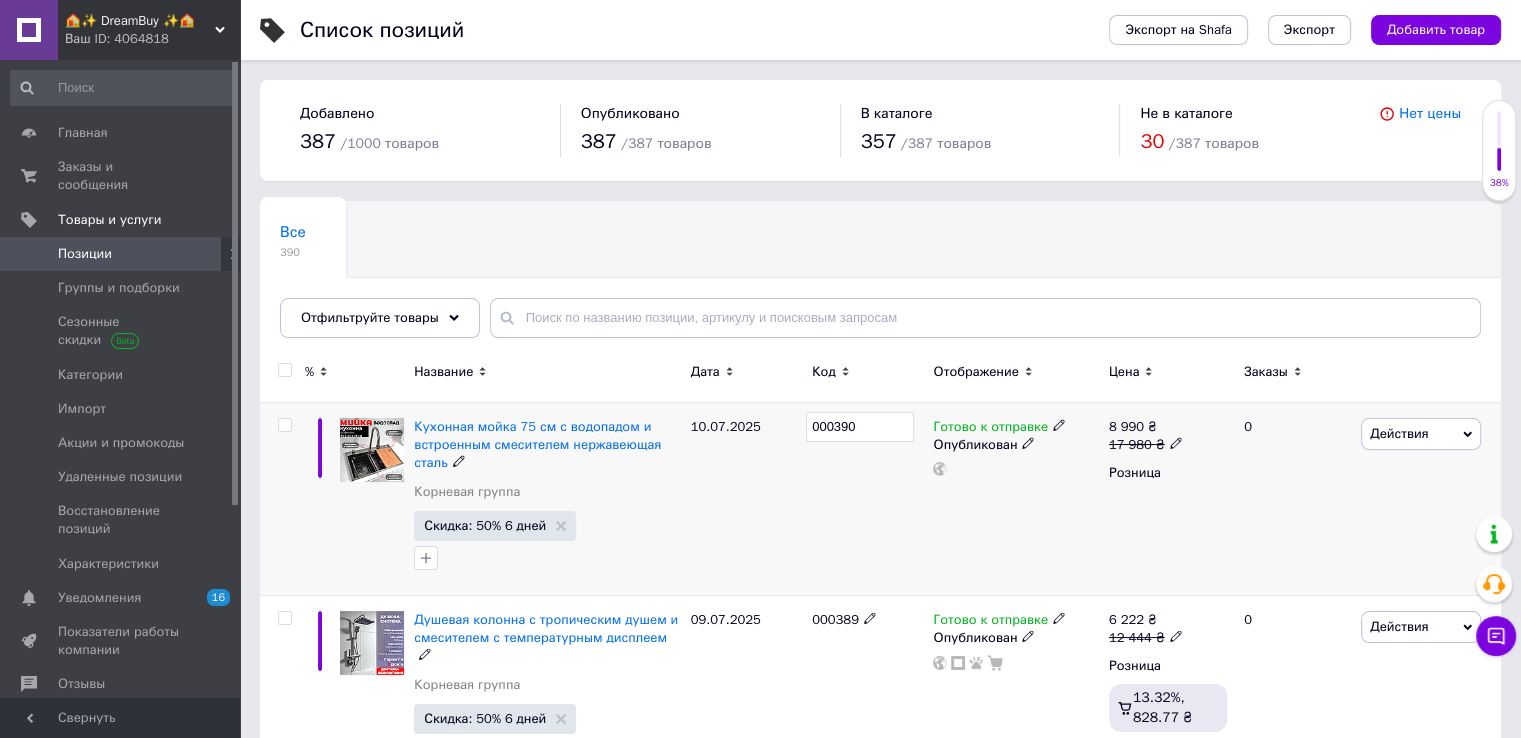 click on "000390" at bounding box center (860, 427) 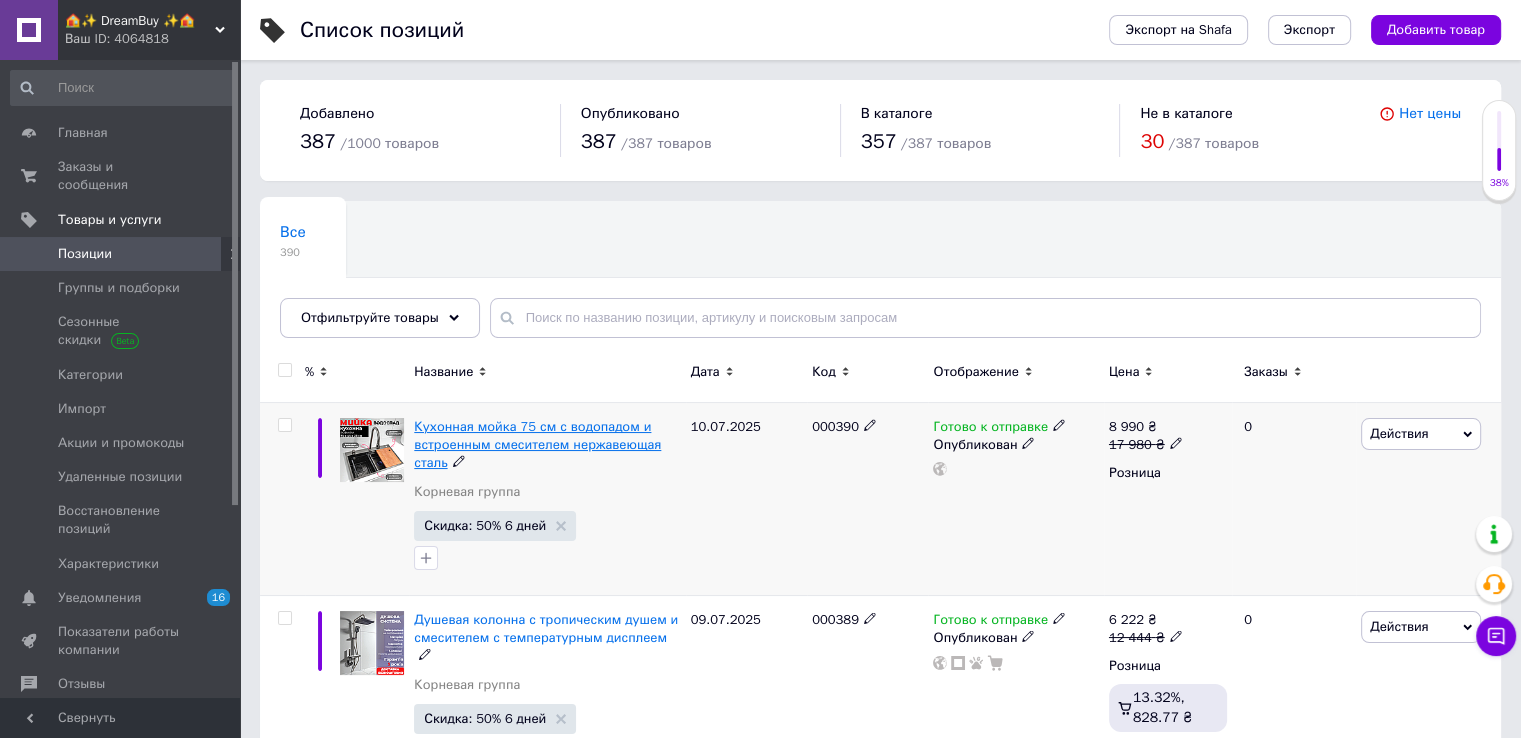 click on "Кухонная мойка 75 см с водопадом и встроенным смесителем нержавеющая сталь" at bounding box center (537, 444) 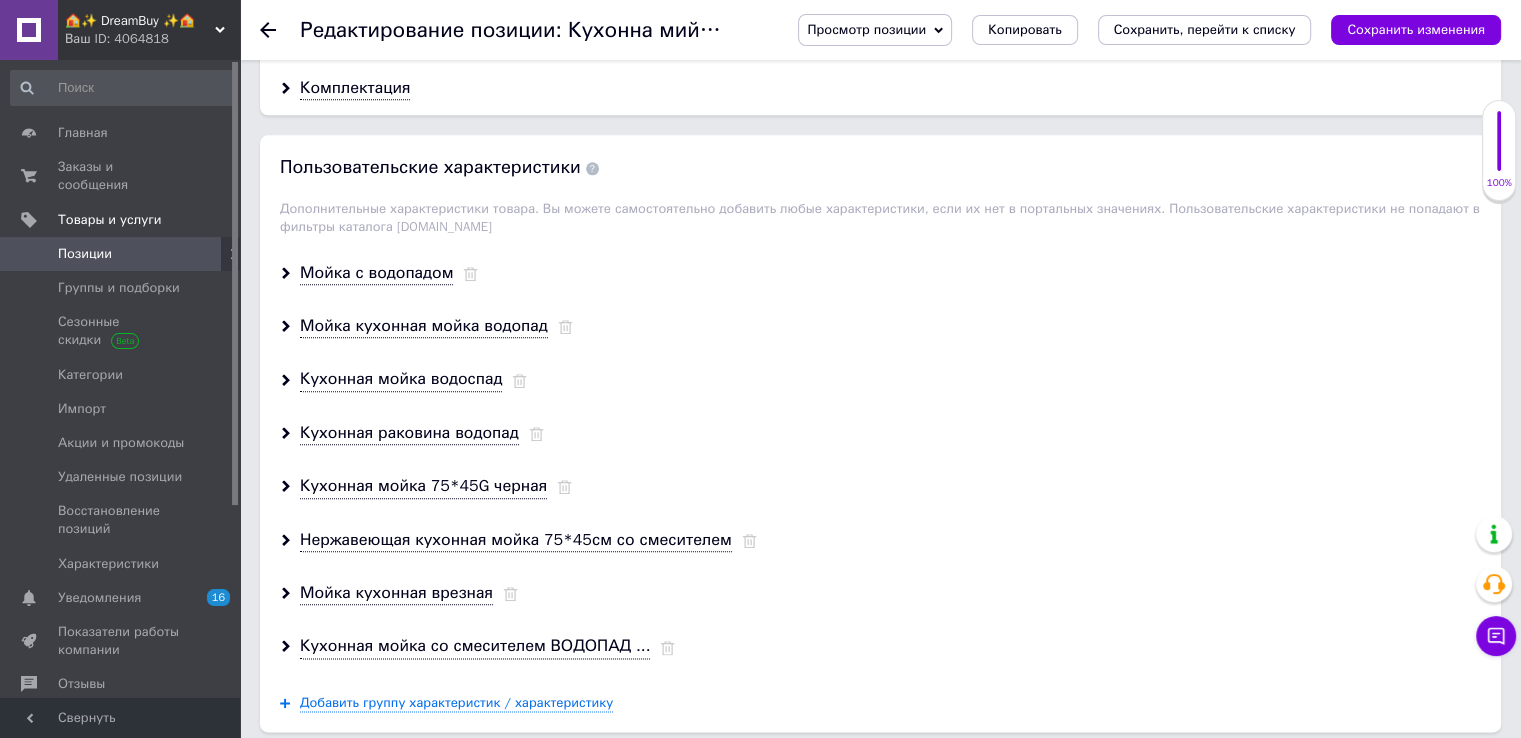 scroll, scrollTop: 2400, scrollLeft: 0, axis: vertical 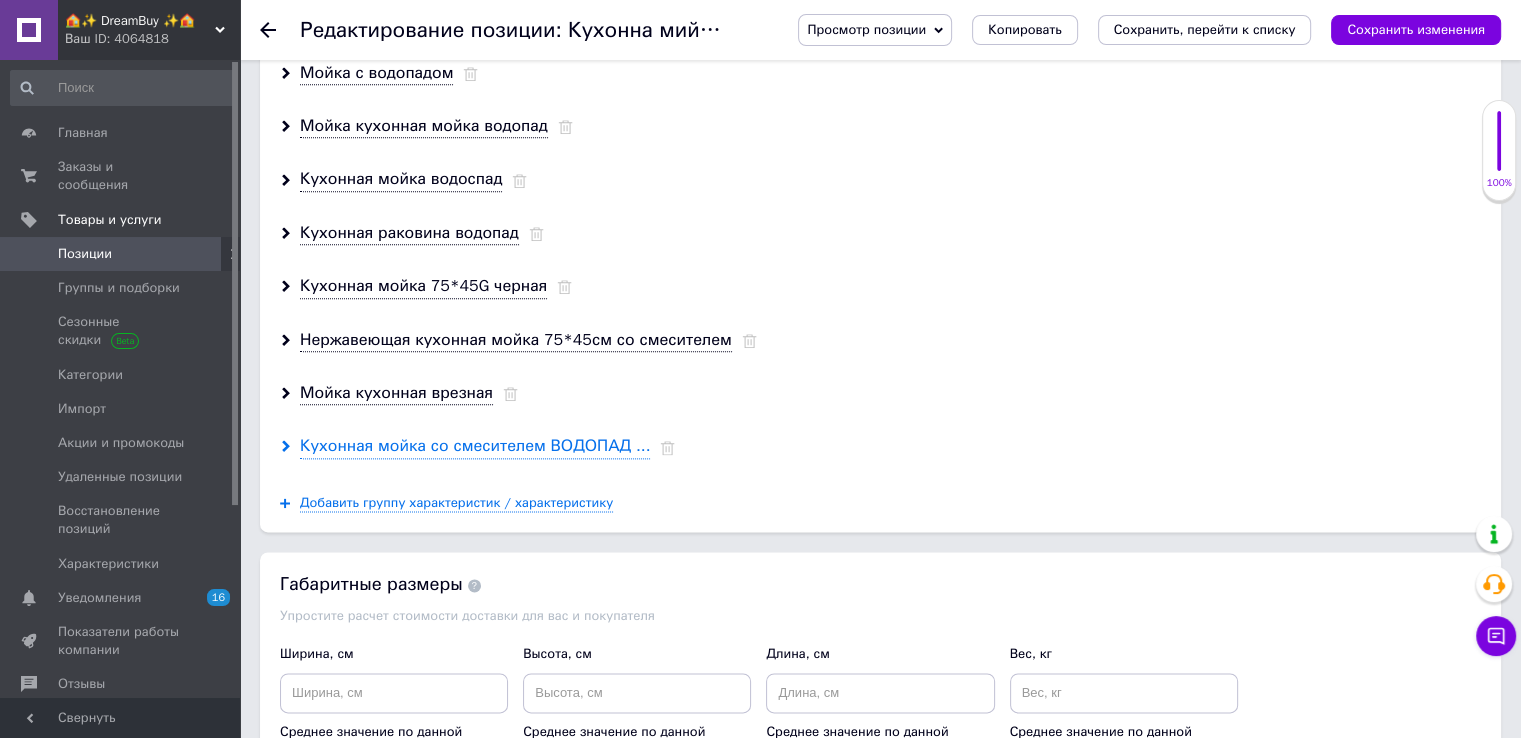 click on "Кухонная мойка  со смесителем ВОДОПАД ..." at bounding box center (475, 446) 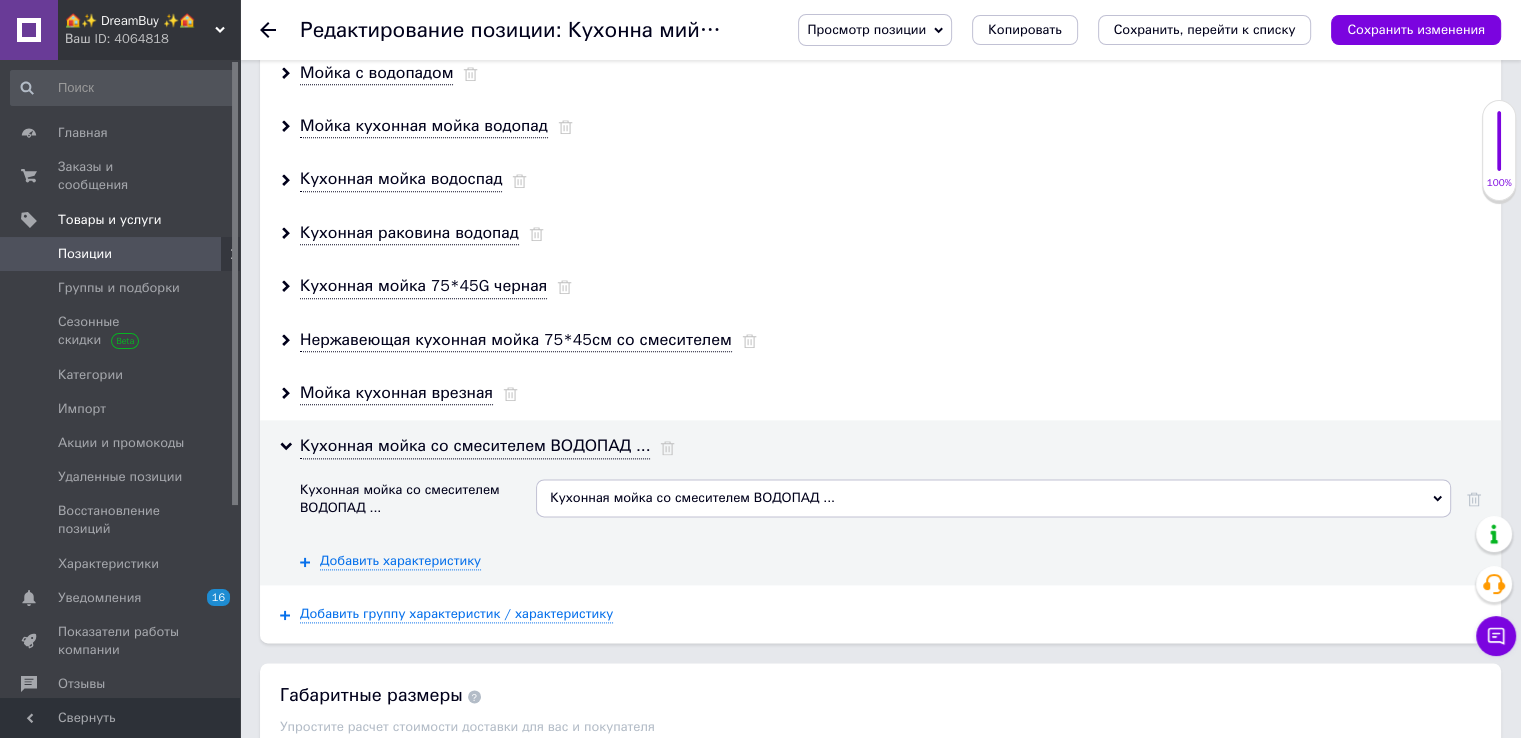 click on "Мойка кухонная врезная" at bounding box center [396, 393] 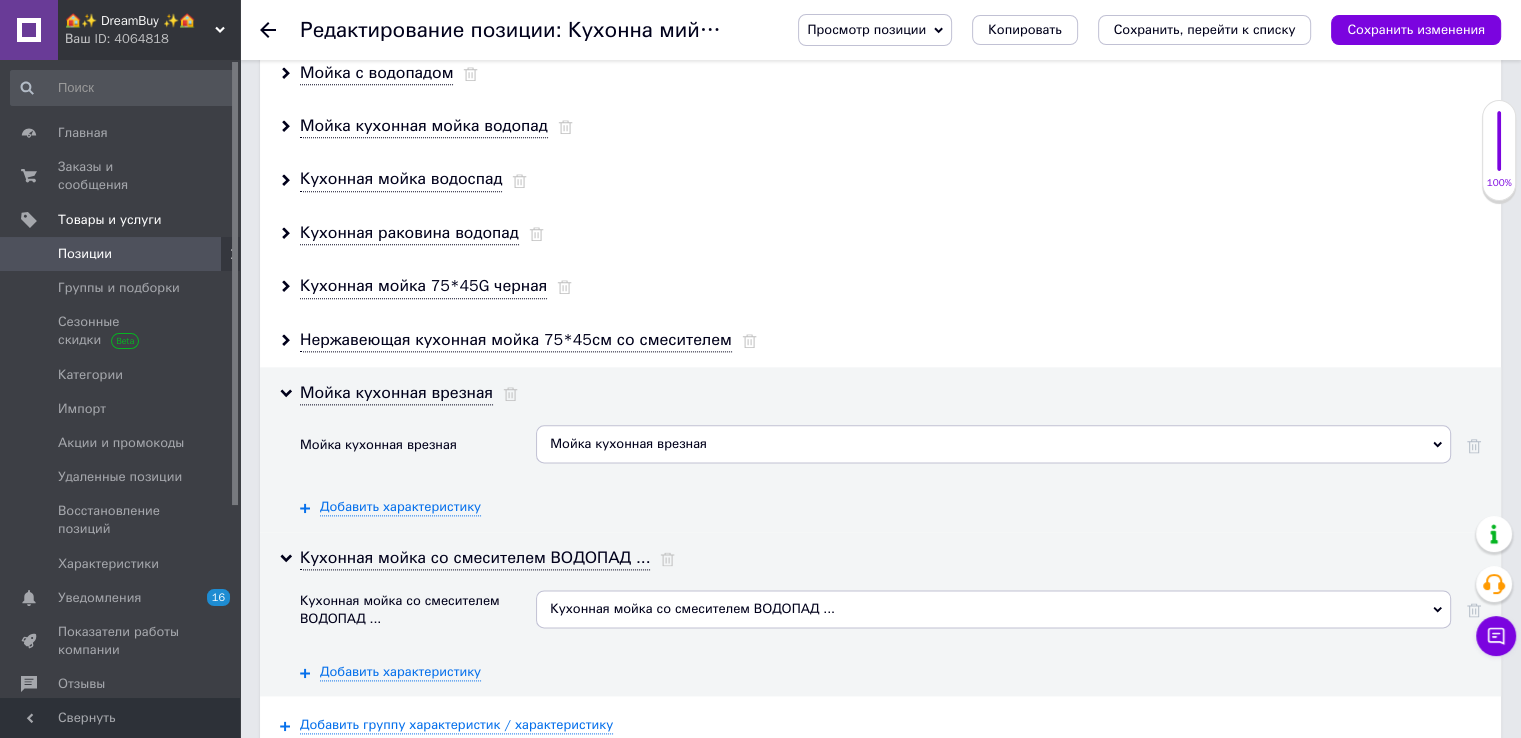 drag, startPoint x: 376, startPoint y: 297, endPoint x: 374, endPoint y: 275, distance: 22.090721 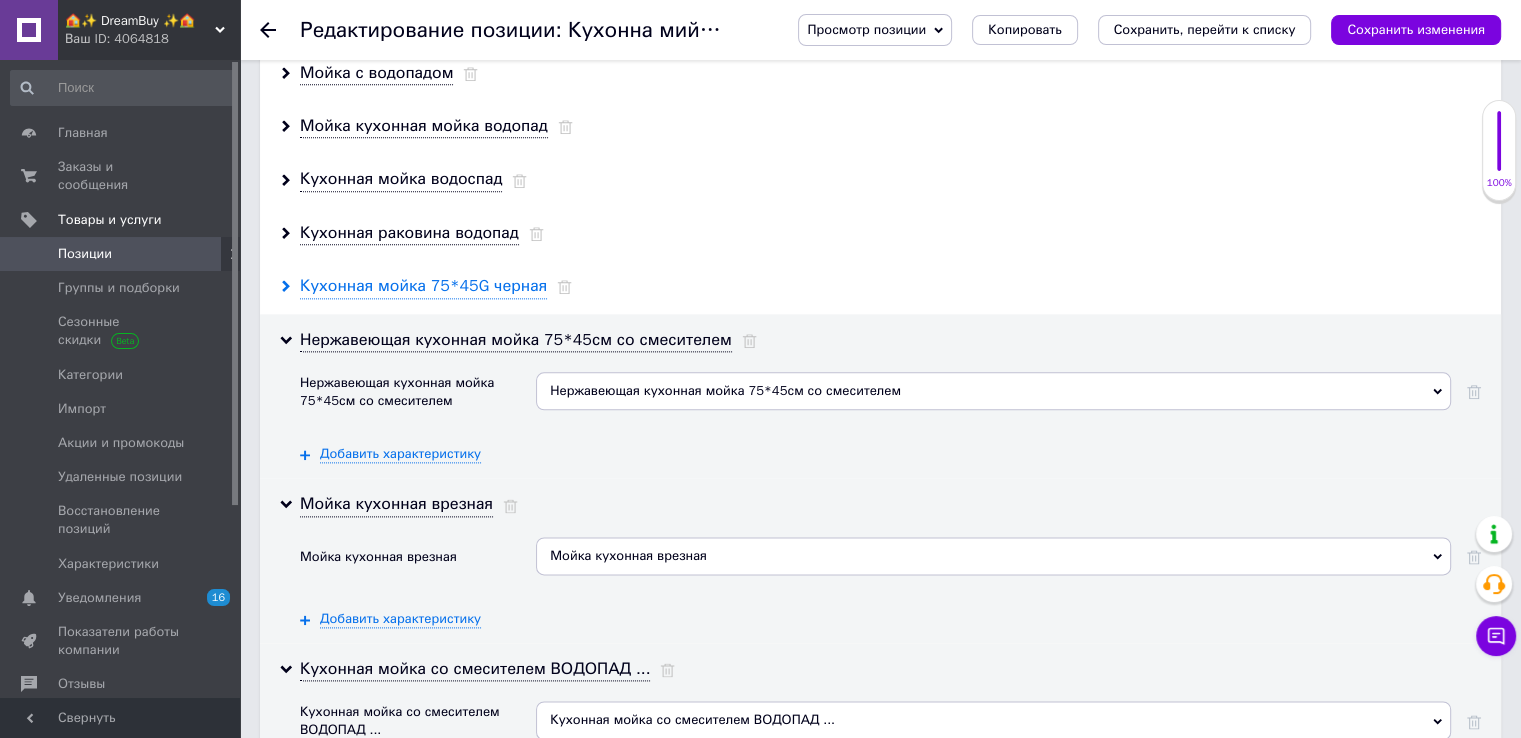 drag, startPoint x: 372, startPoint y: 248, endPoint x: 370, endPoint y: 232, distance: 16.124516 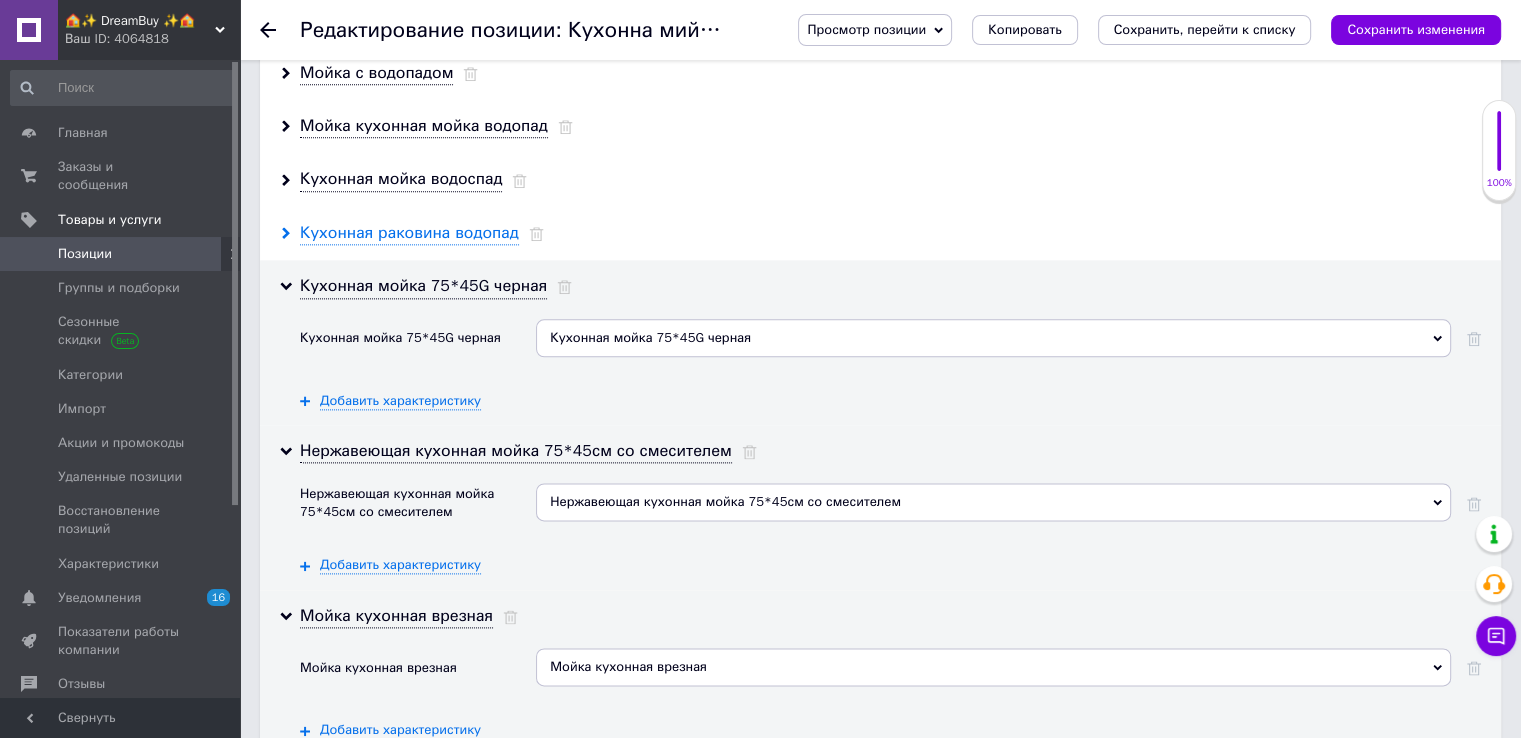 drag, startPoint x: 379, startPoint y: 193, endPoint x: 382, endPoint y: 153, distance: 40.112343 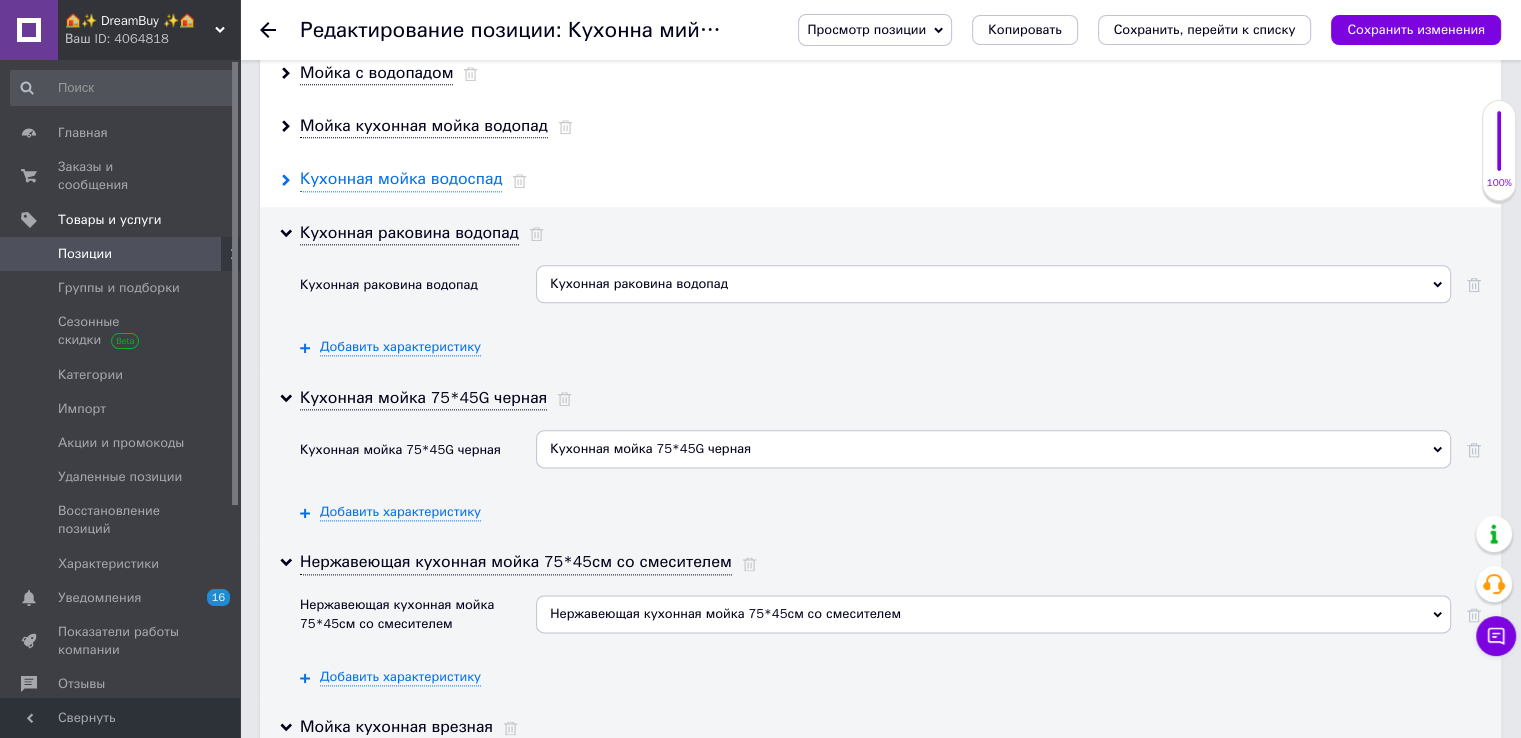 click on "Кухонная мойка водоспад" at bounding box center (401, 179) 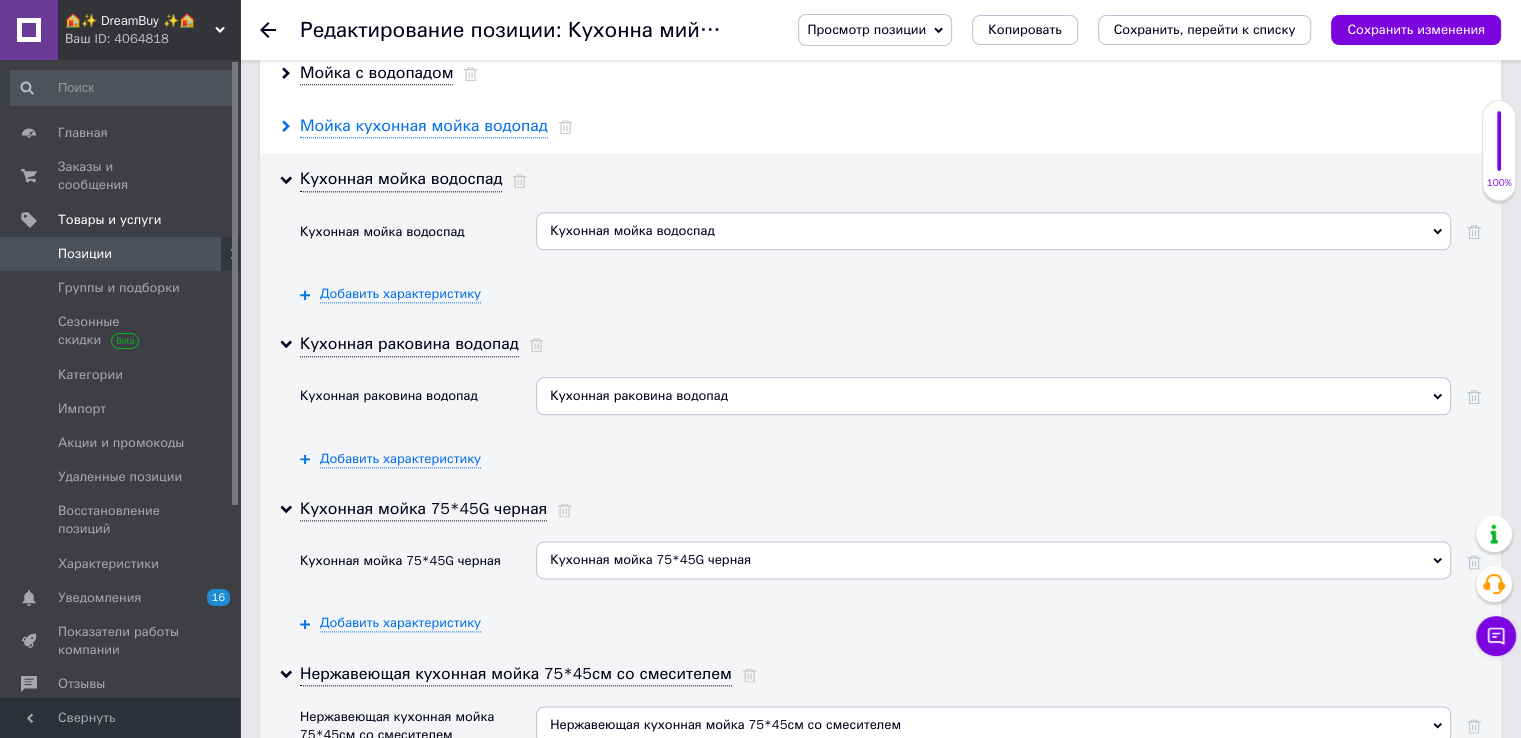 click on "Мойка кухонная мойка водопад" at bounding box center [424, 126] 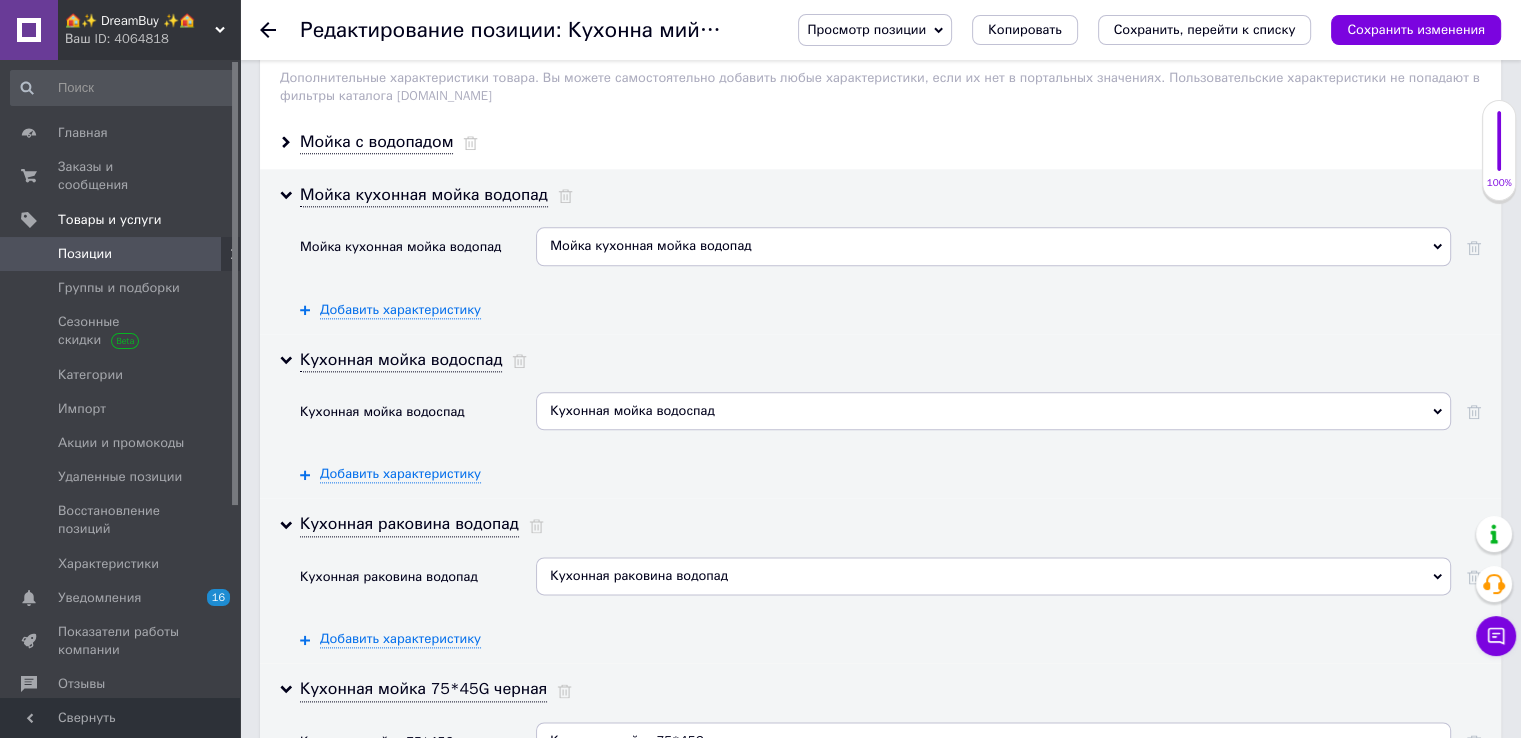 scroll, scrollTop: 2300, scrollLeft: 0, axis: vertical 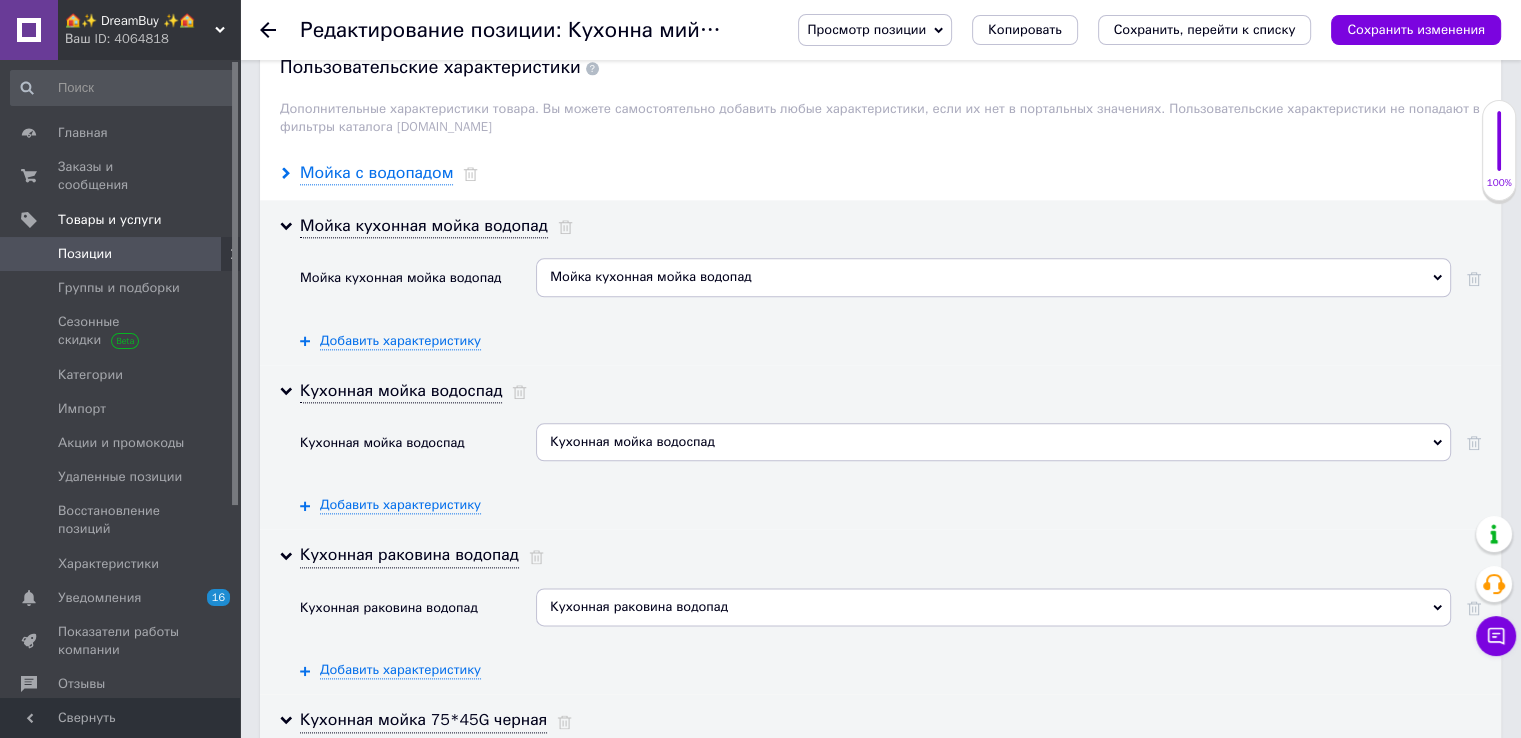 click on "Мойка с водопадом" at bounding box center [376, 173] 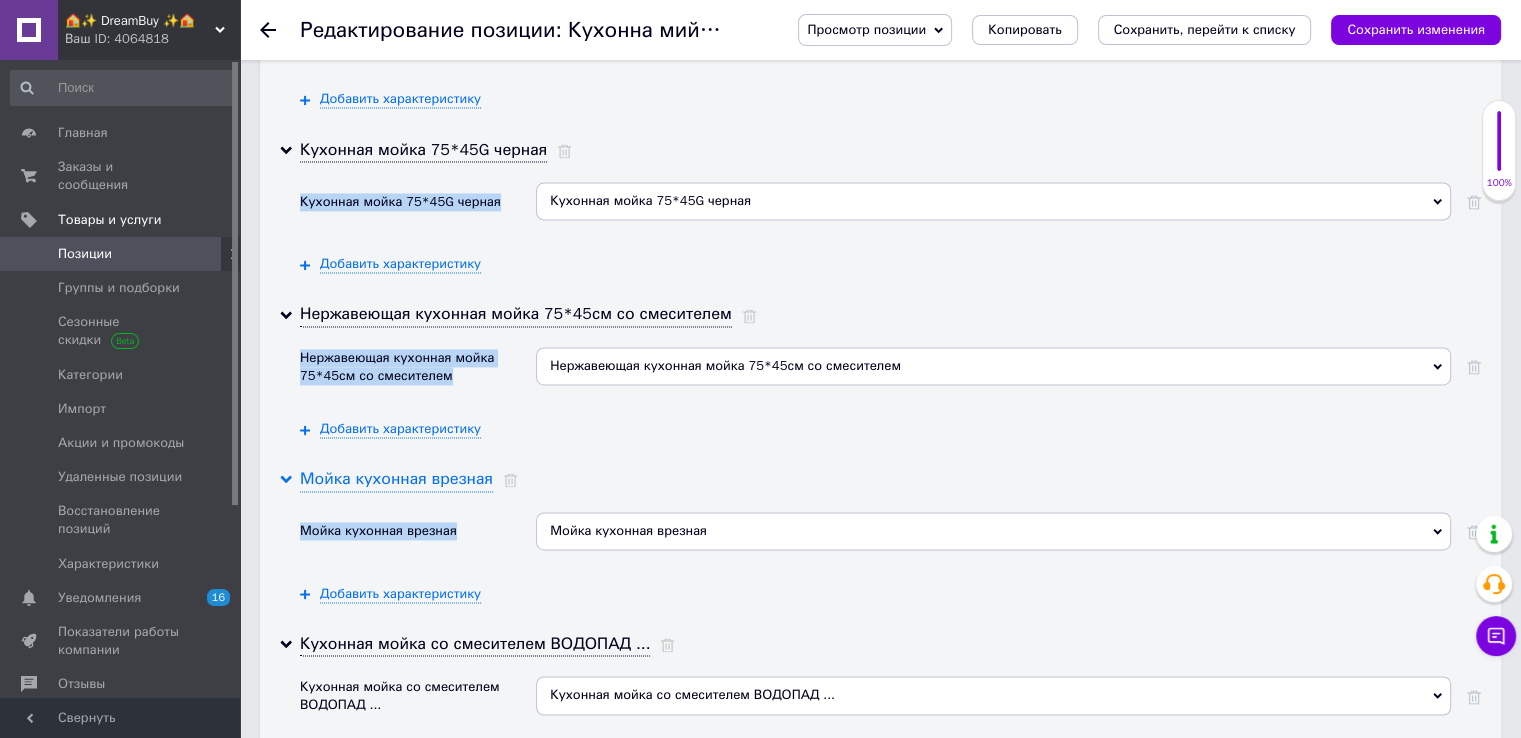 scroll, scrollTop: 3200, scrollLeft: 0, axis: vertical 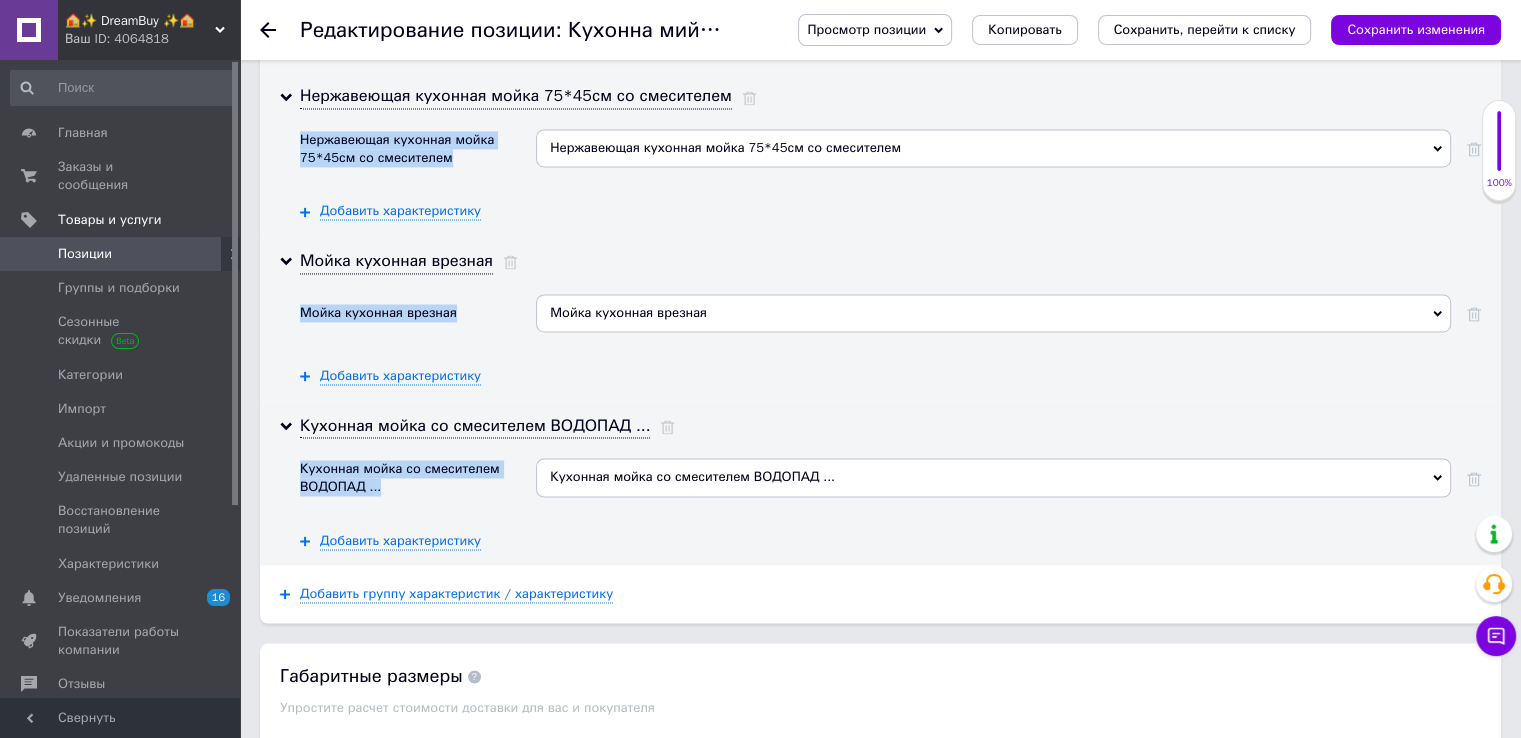 copy on "Мойка с водопадом Мойка с водопадом Добавить ваше значение Мойка с водопадом Добавить характеристику Мойка кухонная мойка водопад Мойка кухонная мойка водопад Мойка кухонная мойка водопад Добавить ваше значение Мойка кухонная мойка водопад Добавить характеристику Кухонная мойка водоспад Кухонная мойка водоспад Кухонная мойка водоспад Добавить ваше значение Кухонная мойка водоспад Добавить характеристику Кухонная раковина водопад Кухонная раковина водопад Кухонная раковина водопад Добавить ваше значение Кухонная раковина водопад Добавить характеристику Кухонная мойка 75*45G черная Кухонная мойка 75*45G черная Кухонная мойка 75*45G черная Добавить ваше значение Кухонная мойка 75*45G черная Добавить характеристику Нержавеющая кухонная мойка 75*45см со смесителем Нержавеющая кухонная мойка 75*45см со смесителем Нержавеющая кухонная мойка 75*45см со смесителем Добавить ваше значение Нержавеющая кухонная мойка 75*45см со смесителем Добавить характеристику Мойка кухонная врезная Мойка кухонная врезная Мойка кухон..." 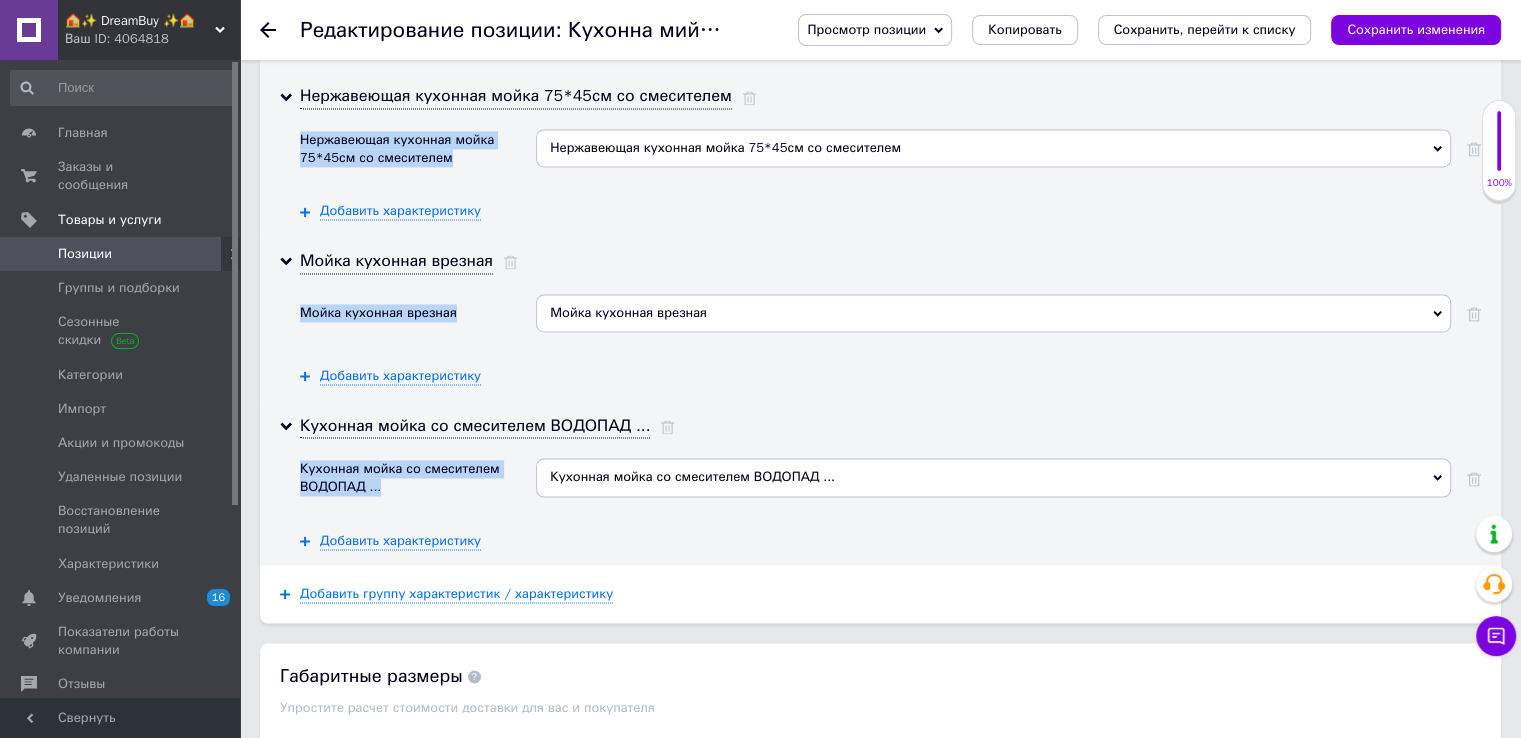 click on "Мойка кухонная врезная Мойка кухонная врезная Добавить ваше значение Мойка кухонная врезная Добавить характеристику" at bounding box center [890, 339] 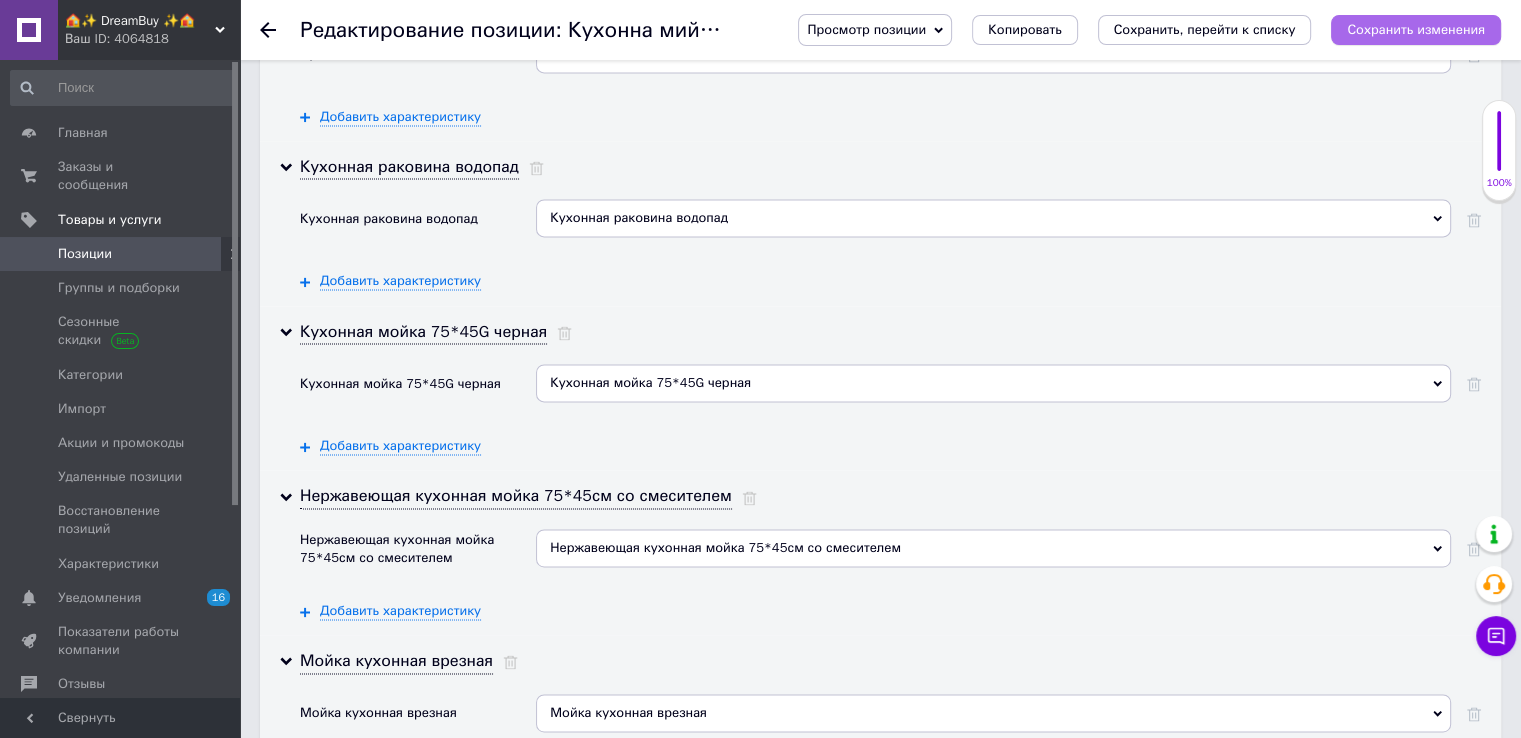 click on "Сохранить изменения" at bounding box center (1416, 29) 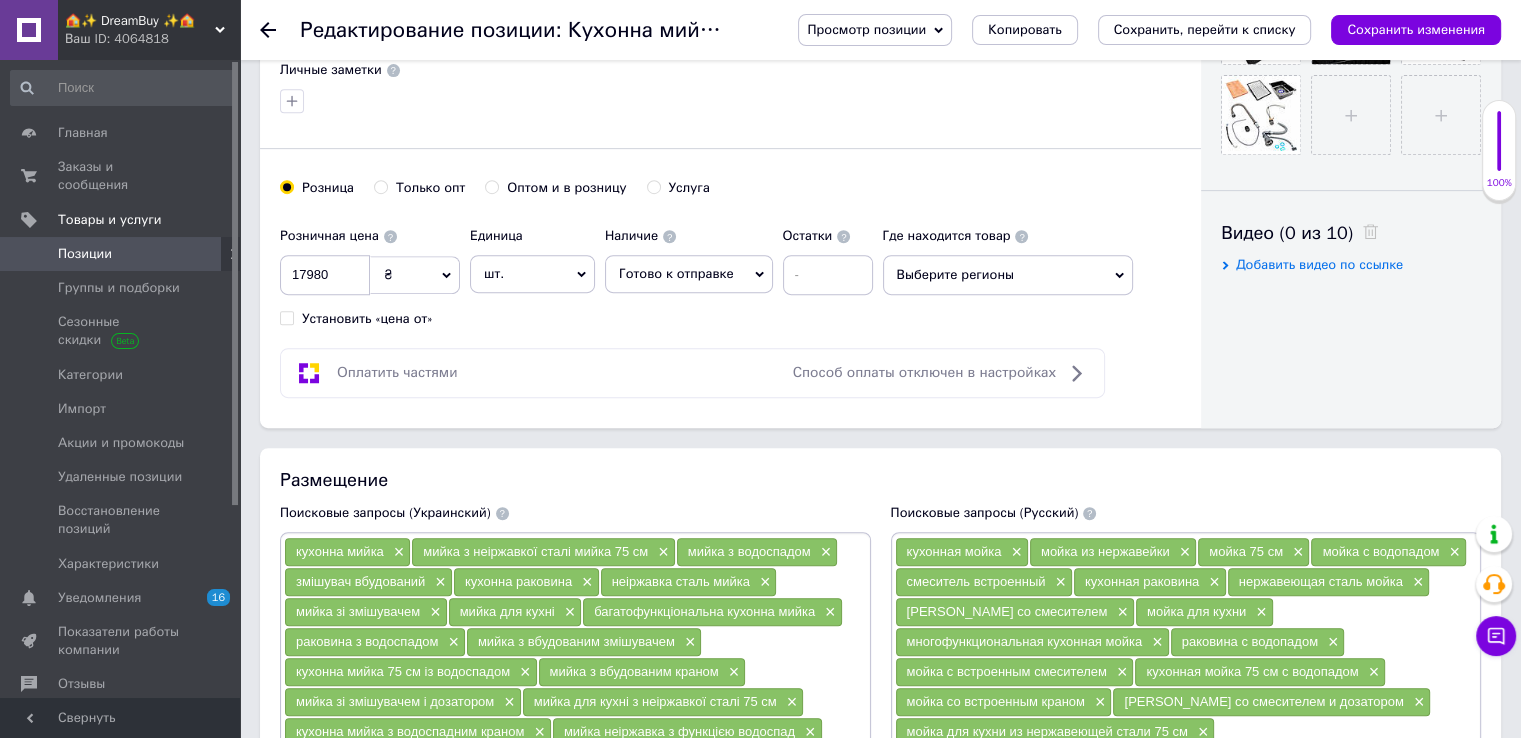scroll, scrollTop: 1000, scrollLeft: 0, axis: vertical 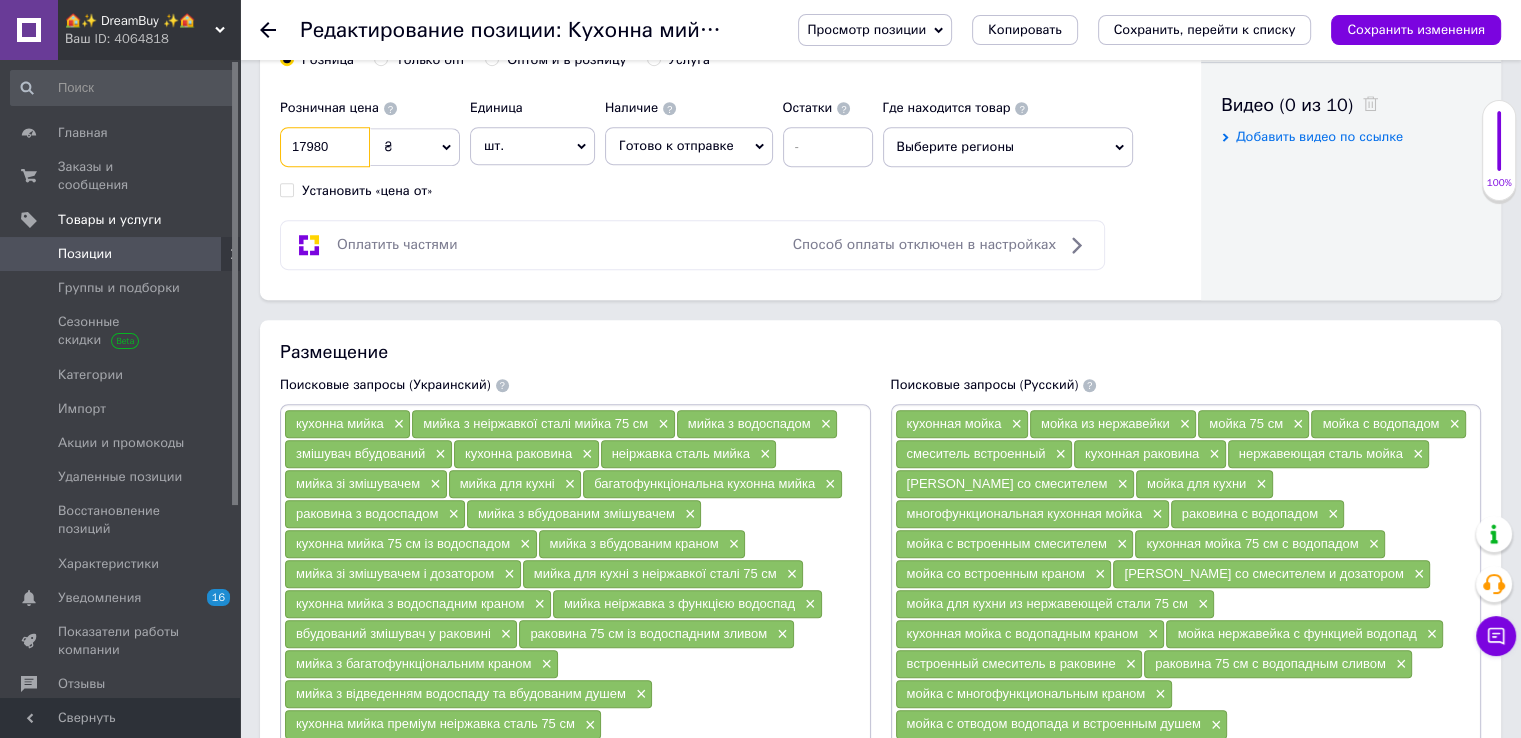 click on "17980" at bounding box center (325, 147) 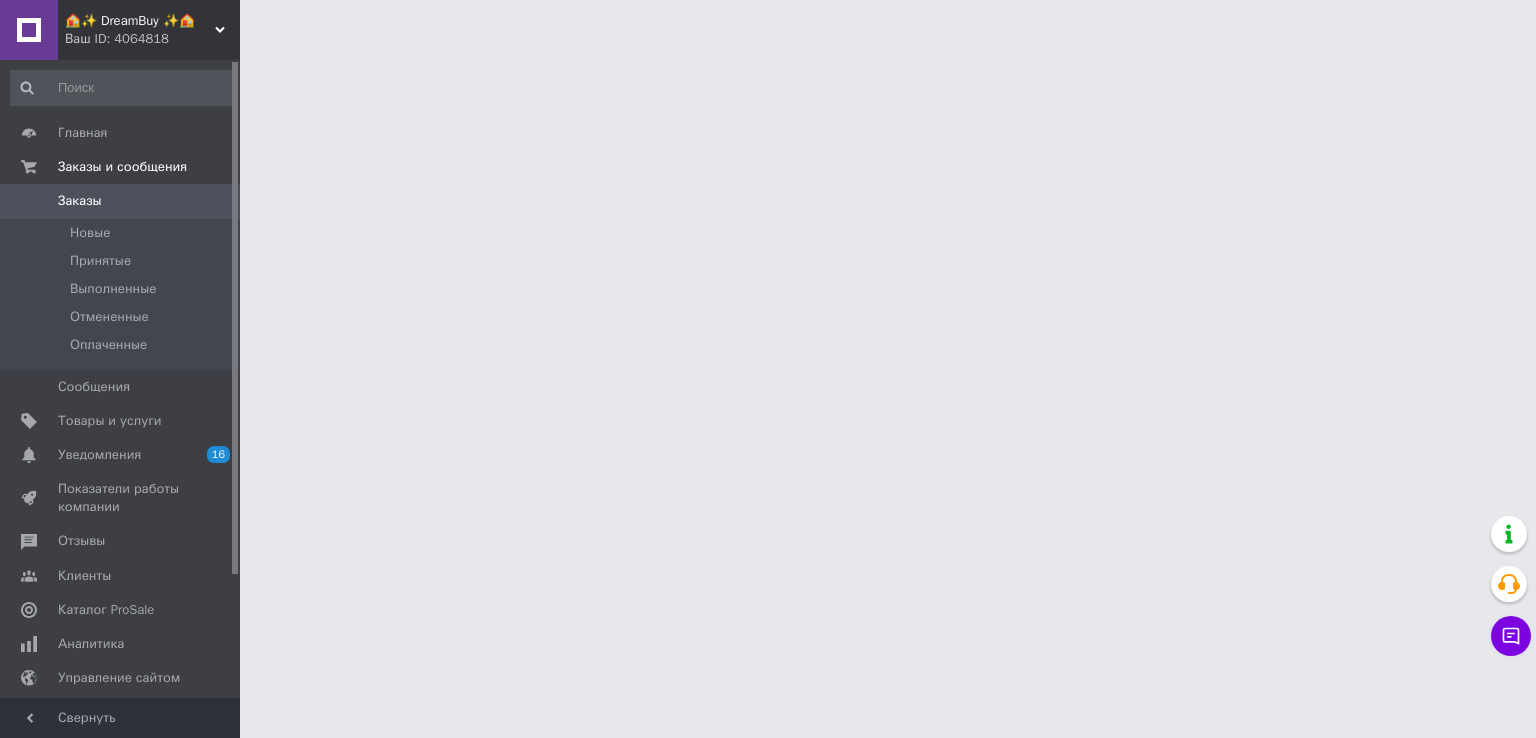 scroll, scrollTop: 0, scrollLeft: 0, axis: both 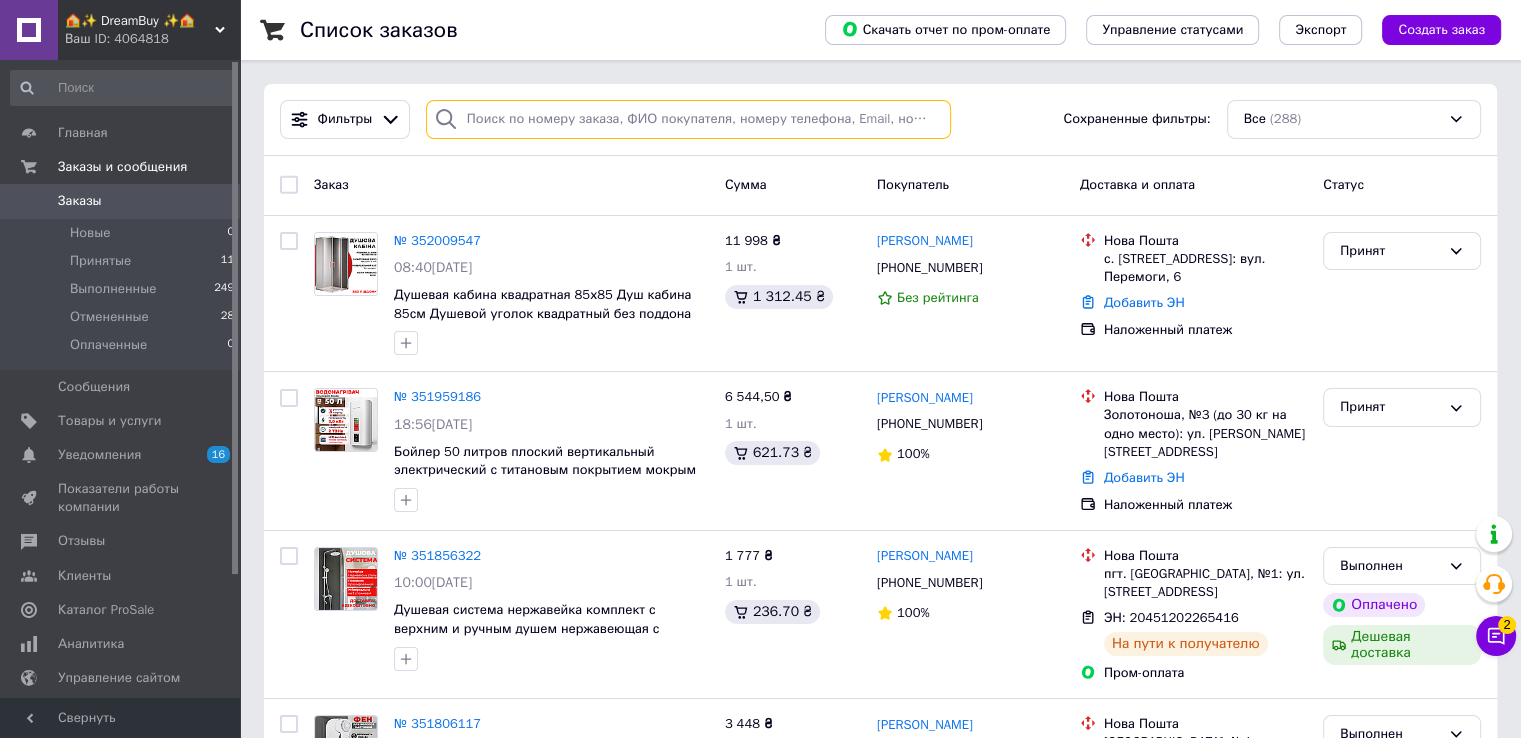 click at bounding box center (688, 119) 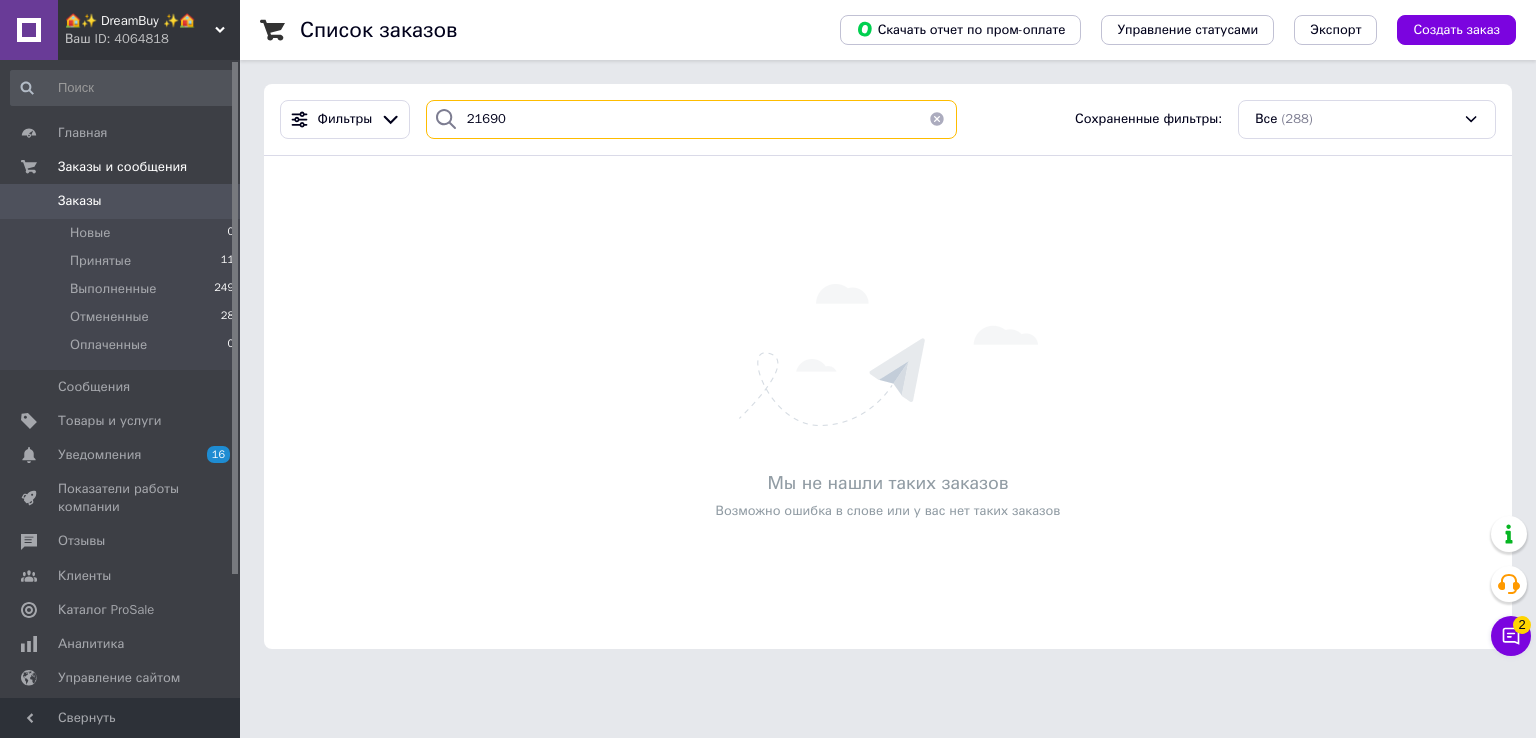type on "21690" 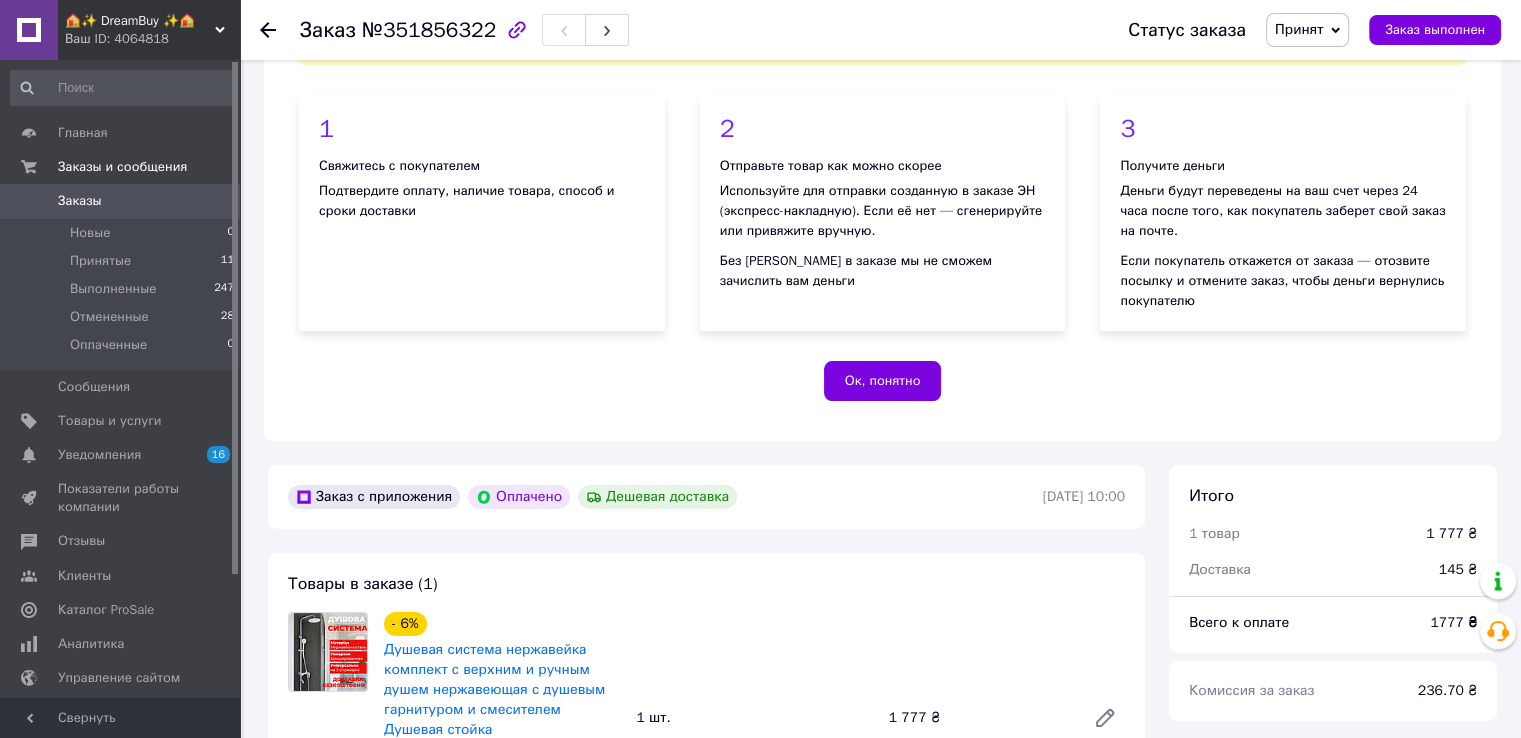 scroll, scrollTop: 176, scrollLeft: 0, axis: vertical 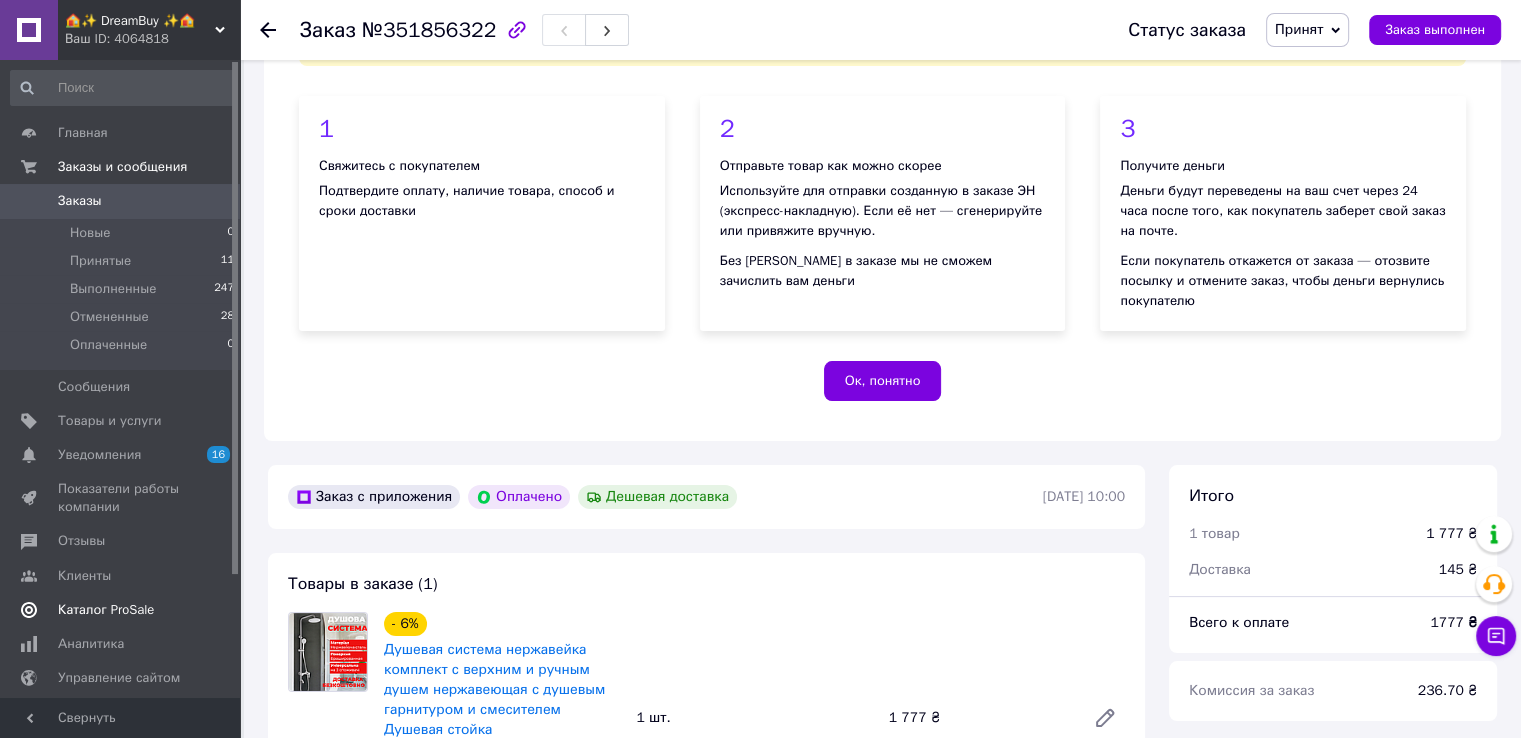 click on "Каталог ProSale" at bounding box center (106, 610) 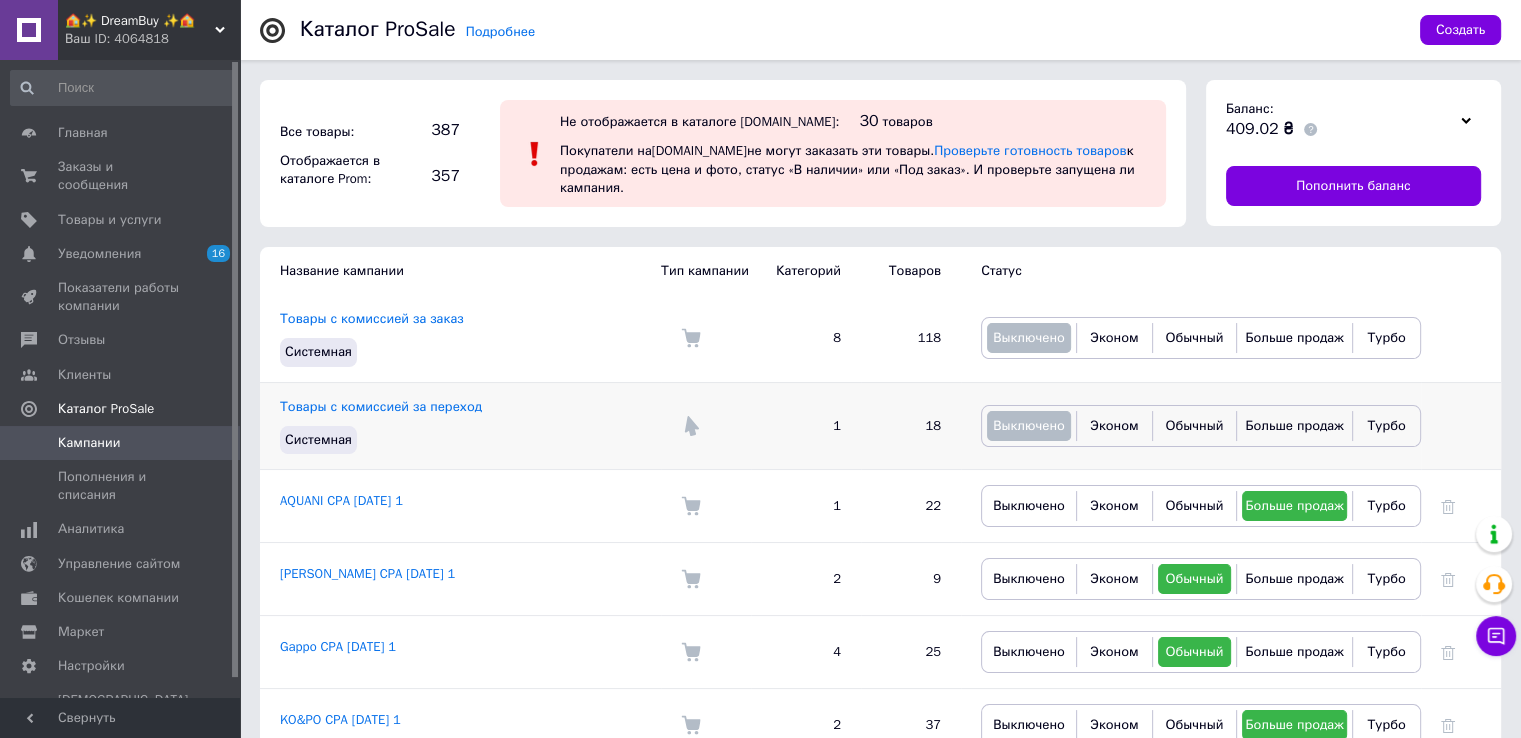 scroll, scrollTop: 493, scrollLeft: 0, axis: vertical 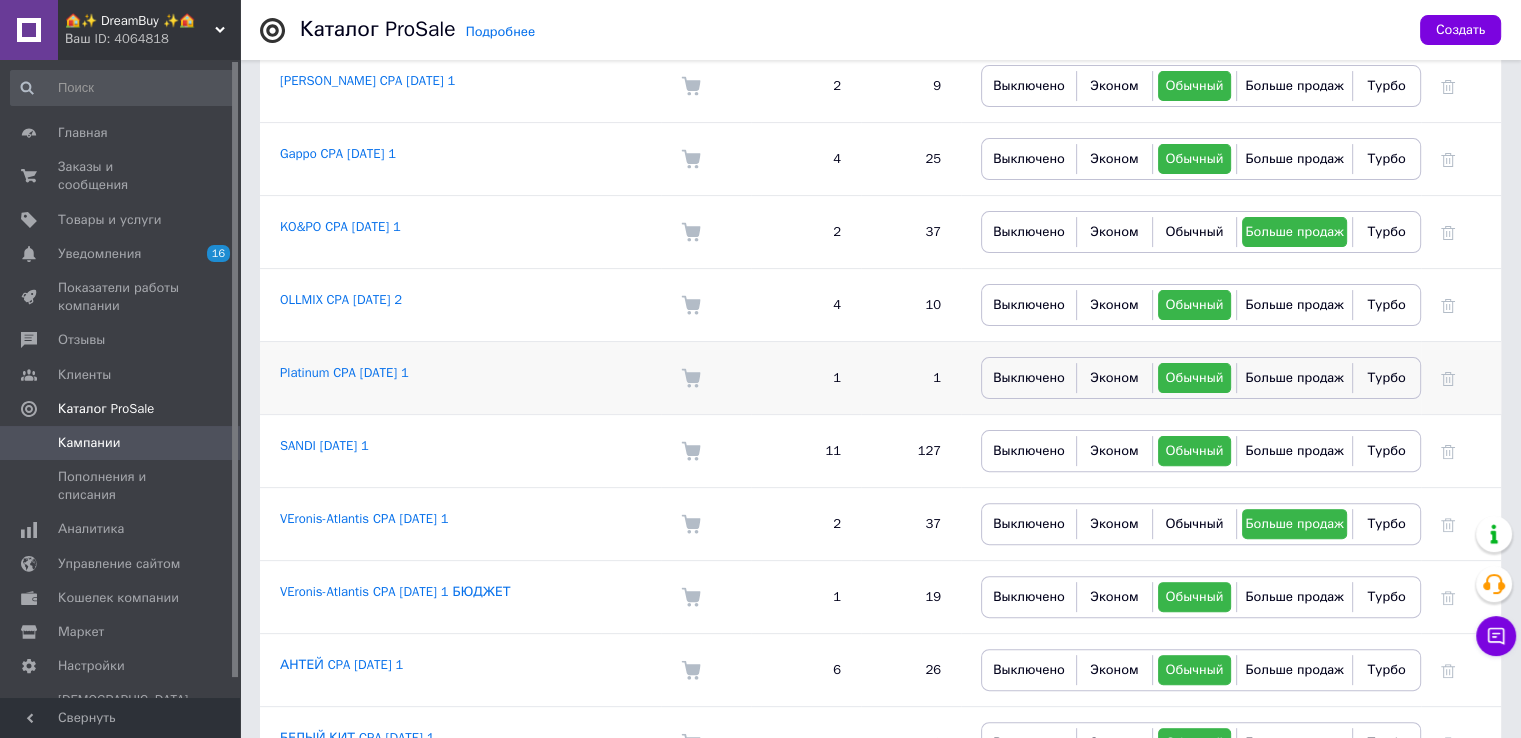 click on "Platinum  CPA 09.07.2025 1" at bounding box center [460, 377] 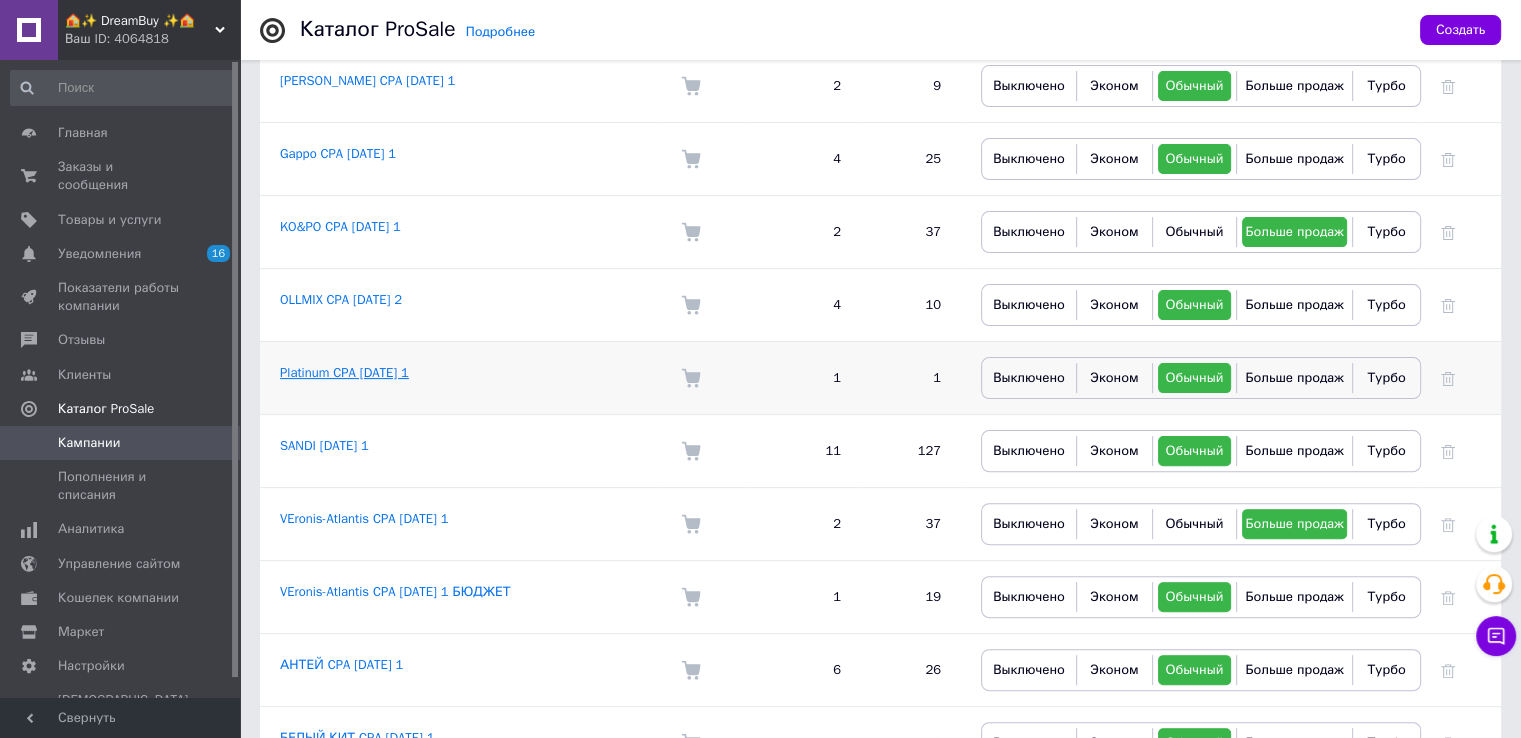 click on "Platinum  CPA 09.07.2025 1" at bounding box center [344, 372] 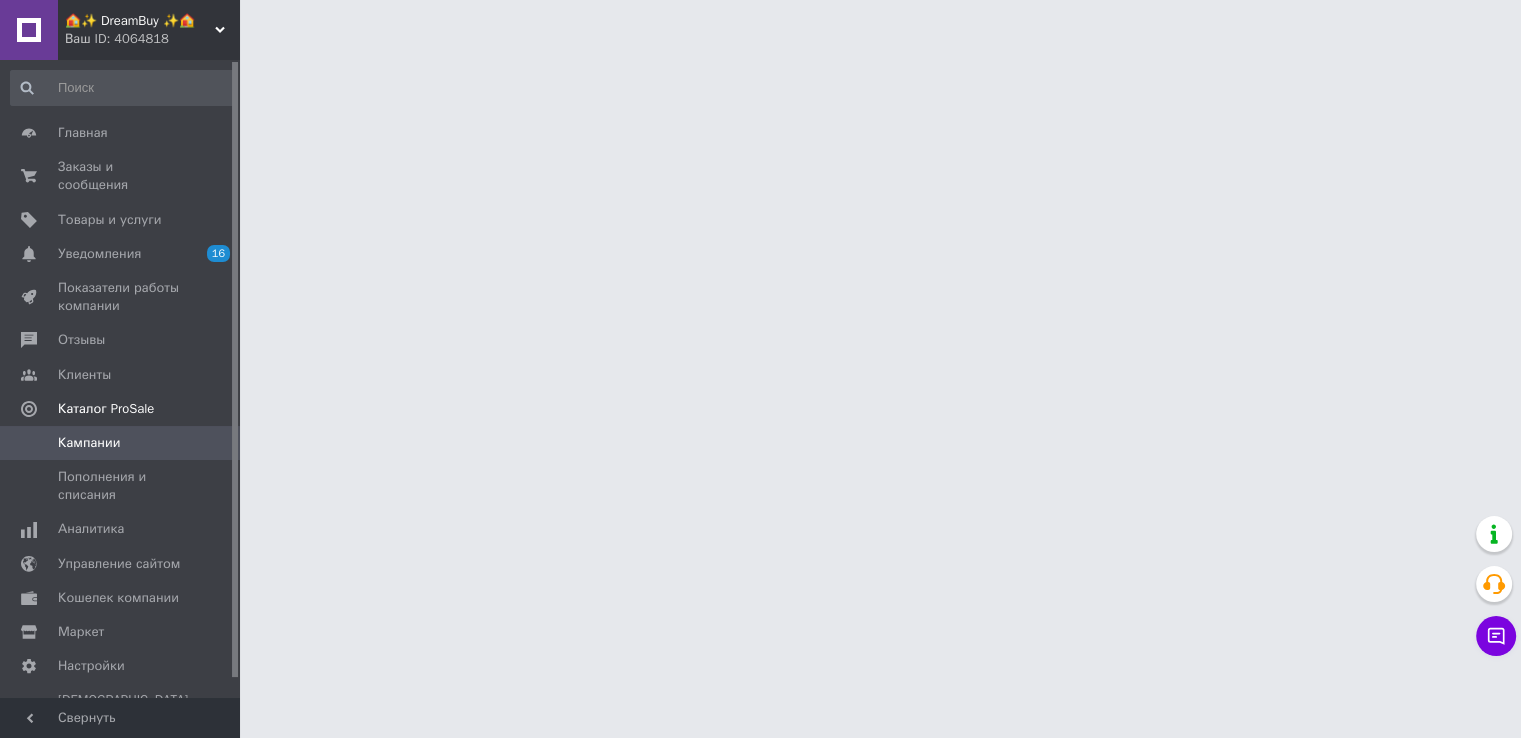 scroll, scrollTop: 0, scrollLeft: 0, axis: both 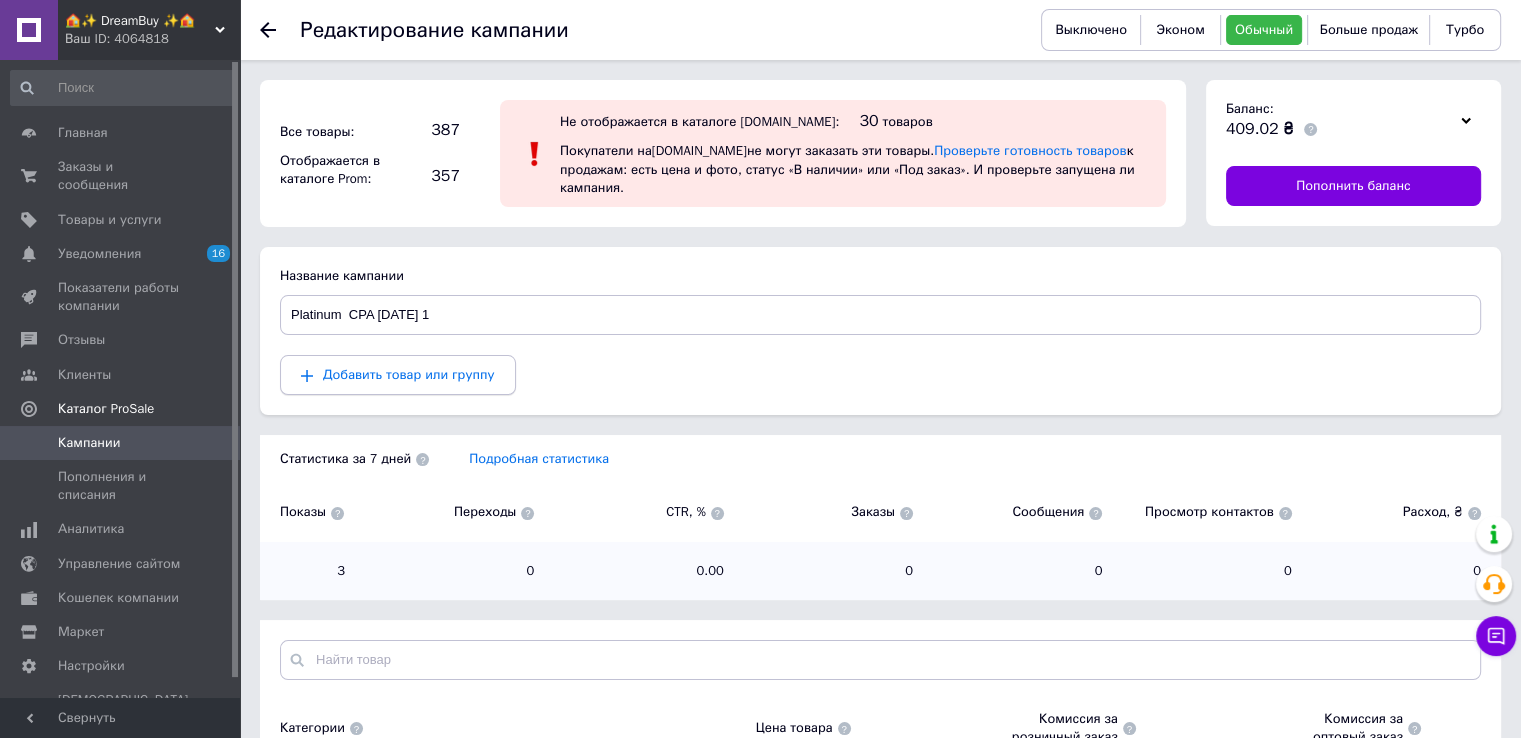 click on "Добавить товар или группу" at bounding box center [409, 374] 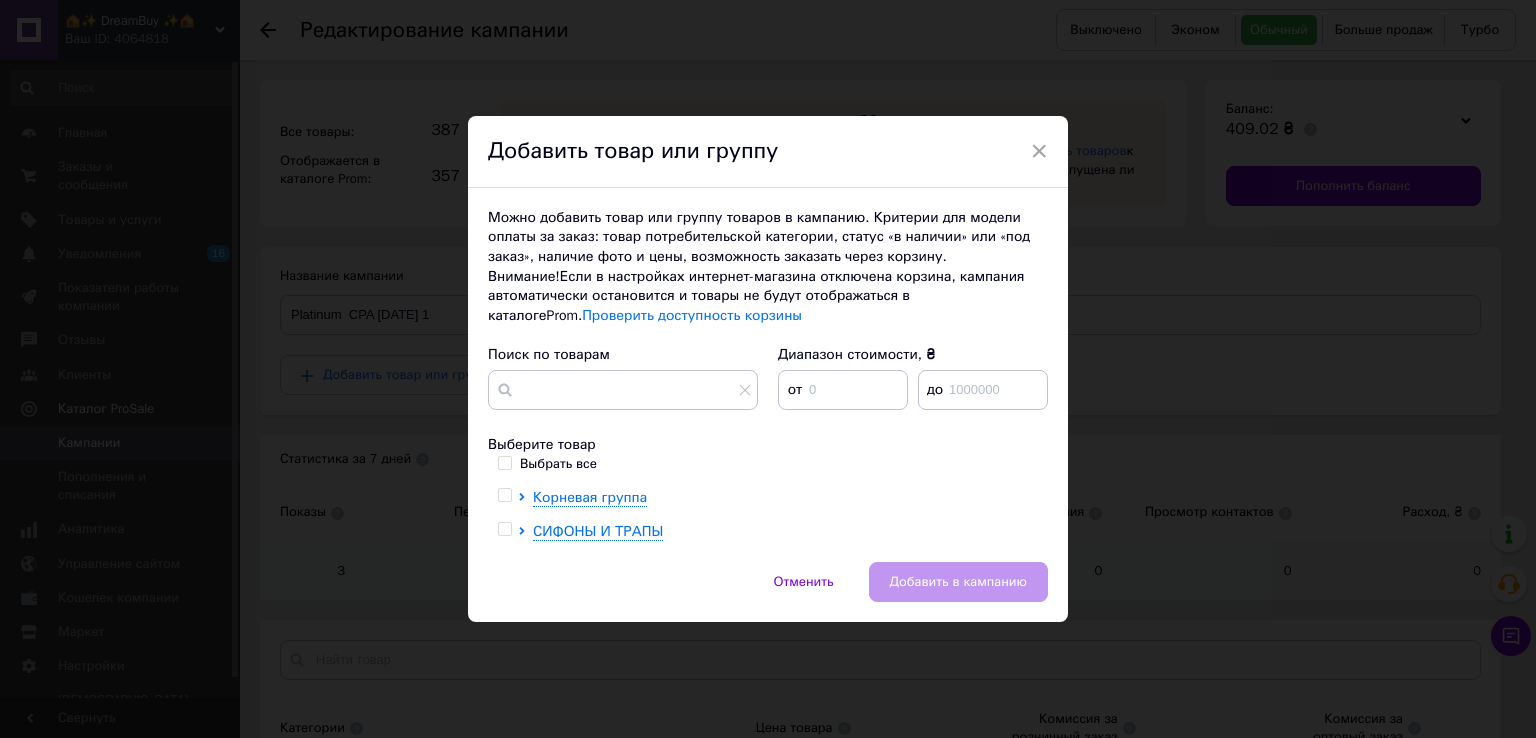 type 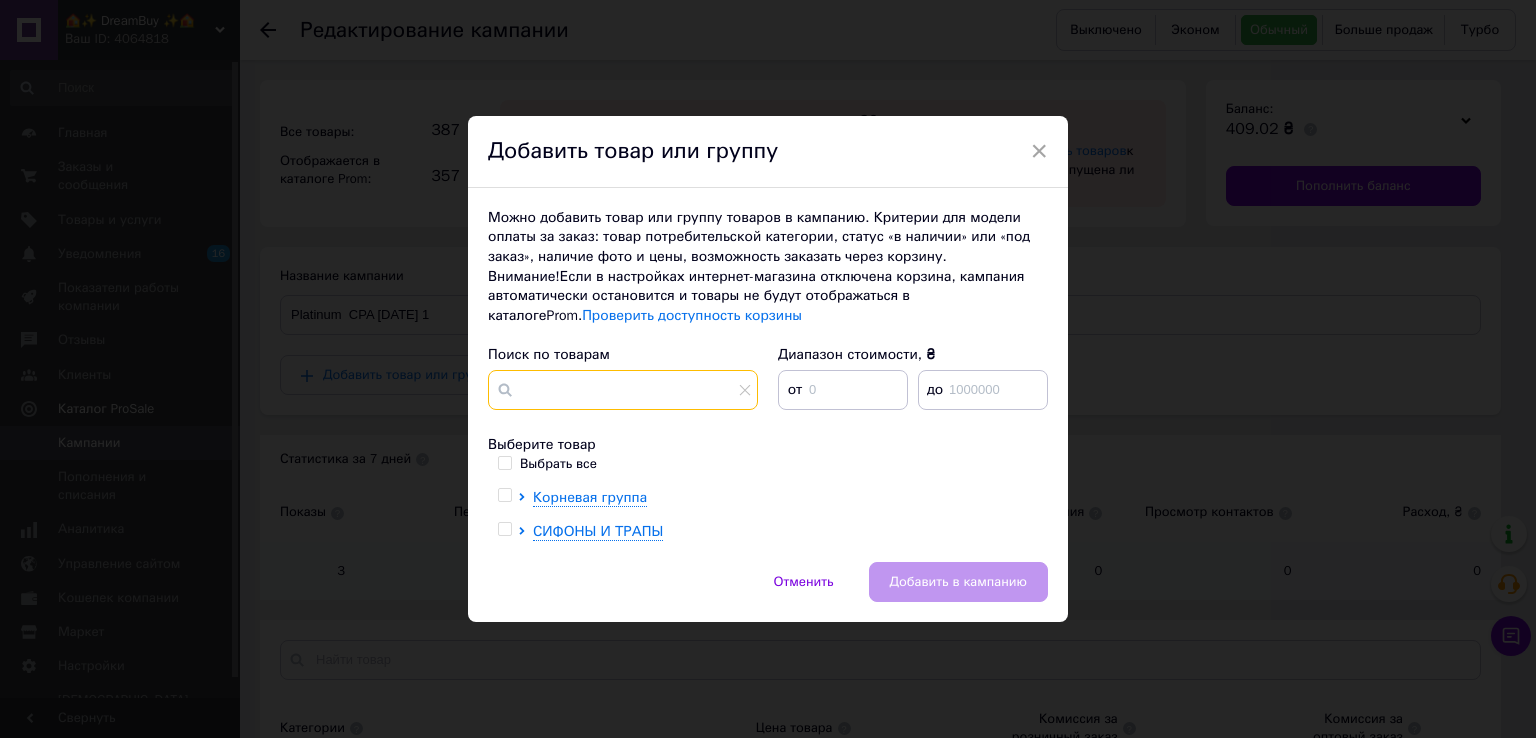 click at bounding box center (623, 390) 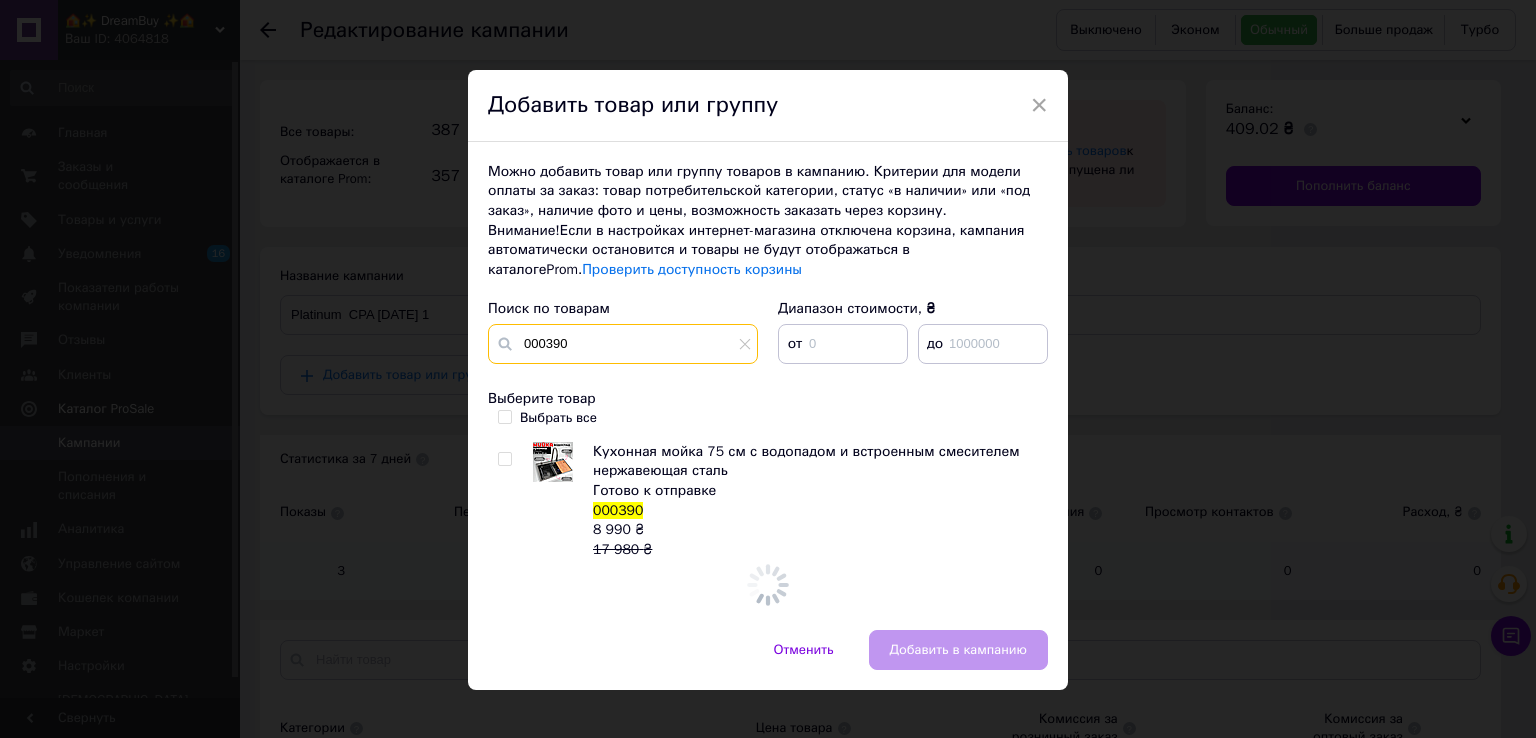 type on "000390" 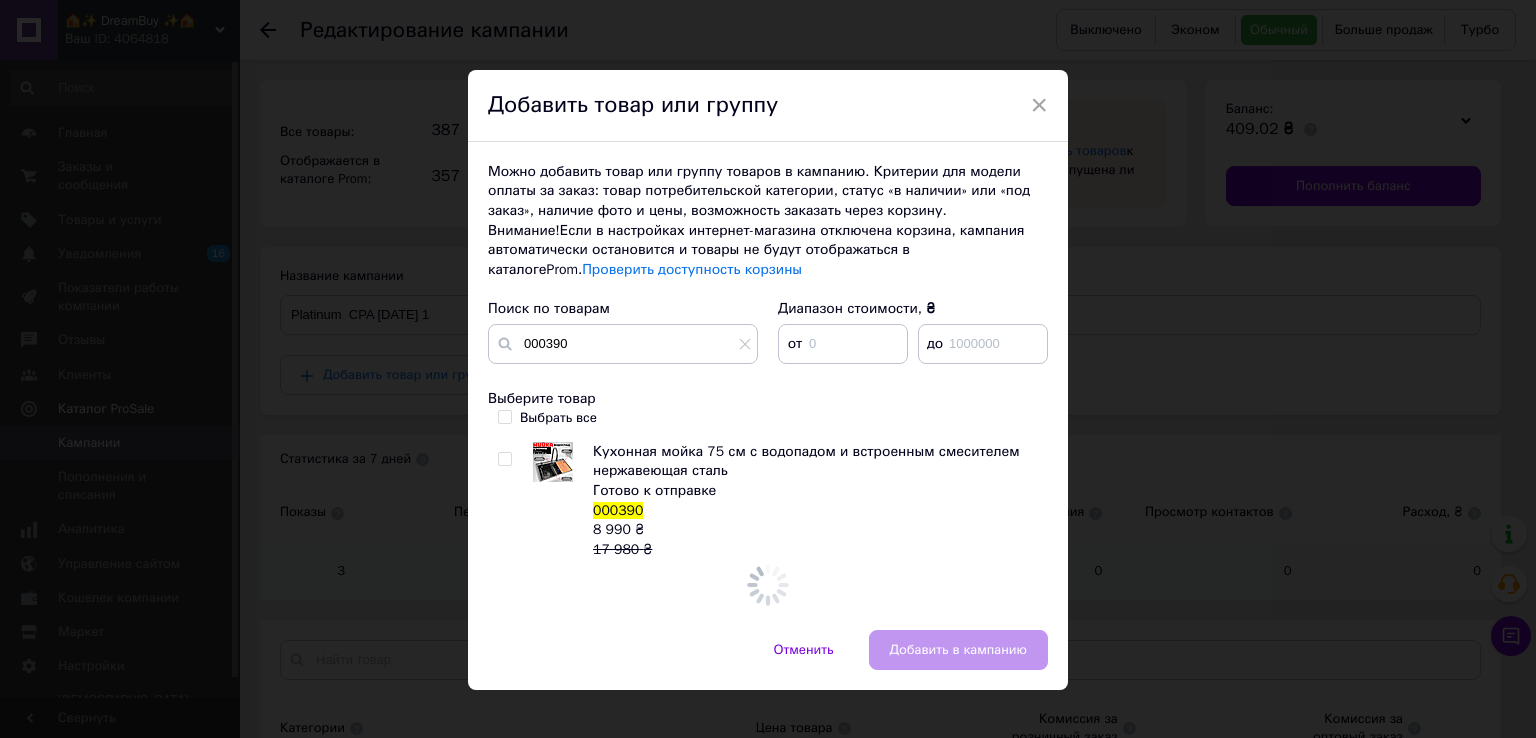click at bounding box center [508, 501] 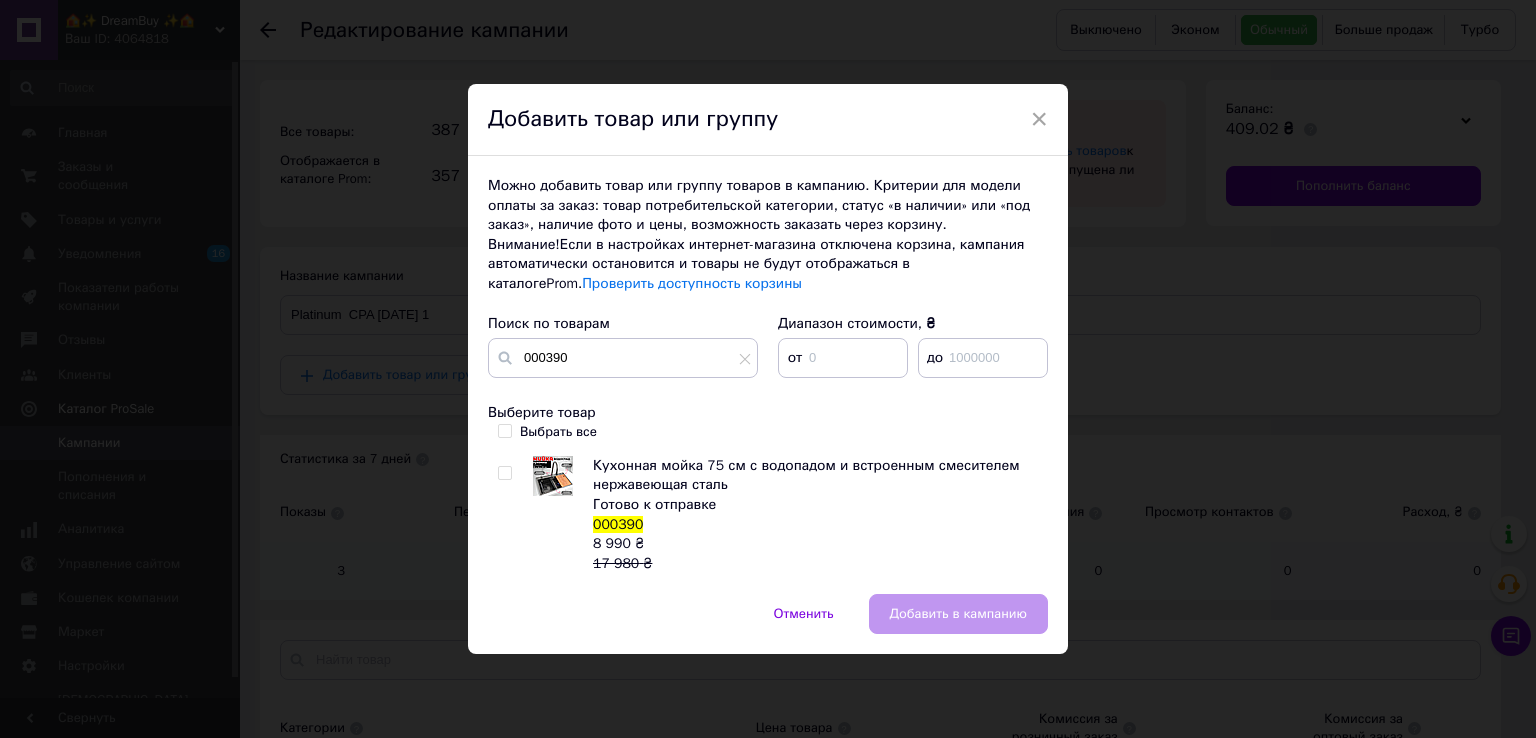 click at bounding box center [508, 515] 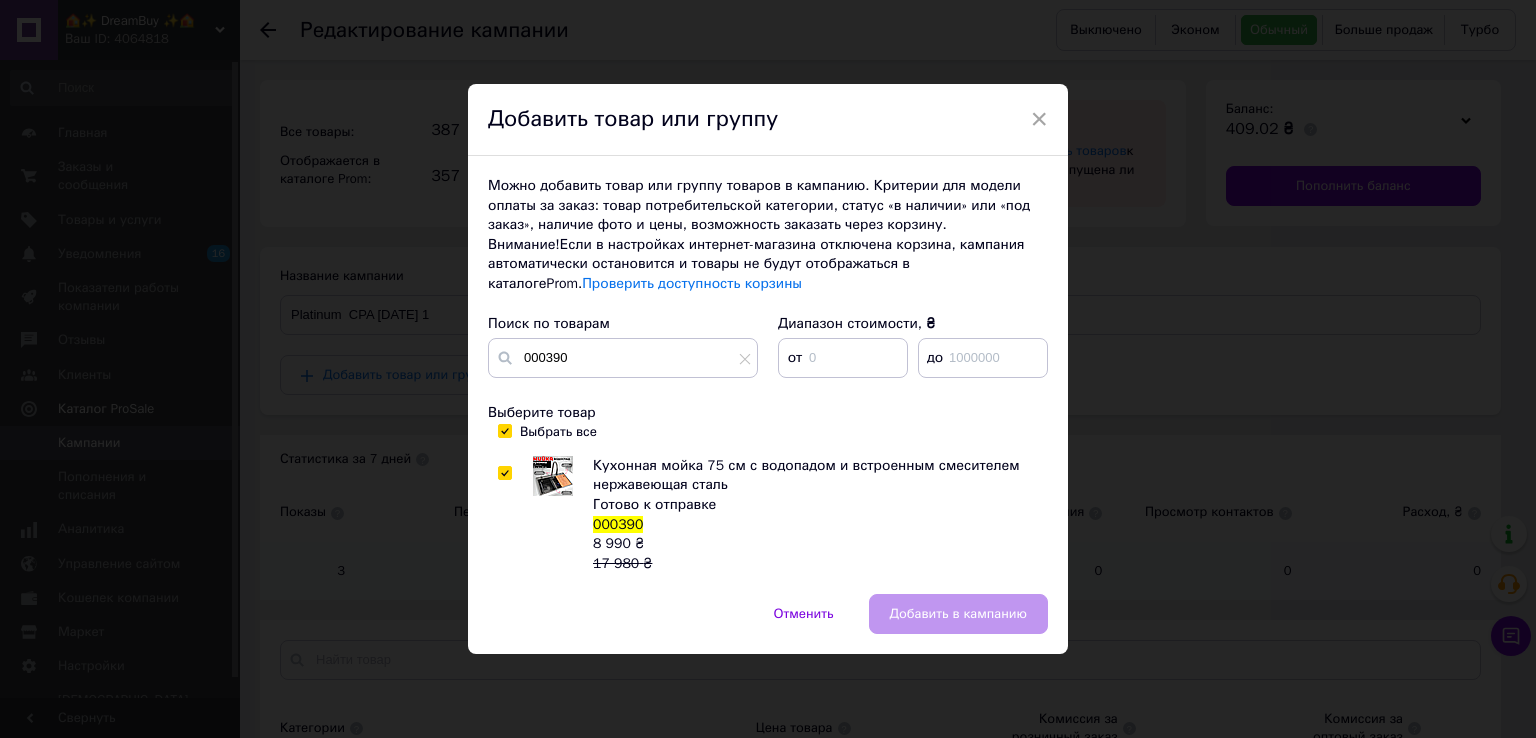 checkbox on "true" 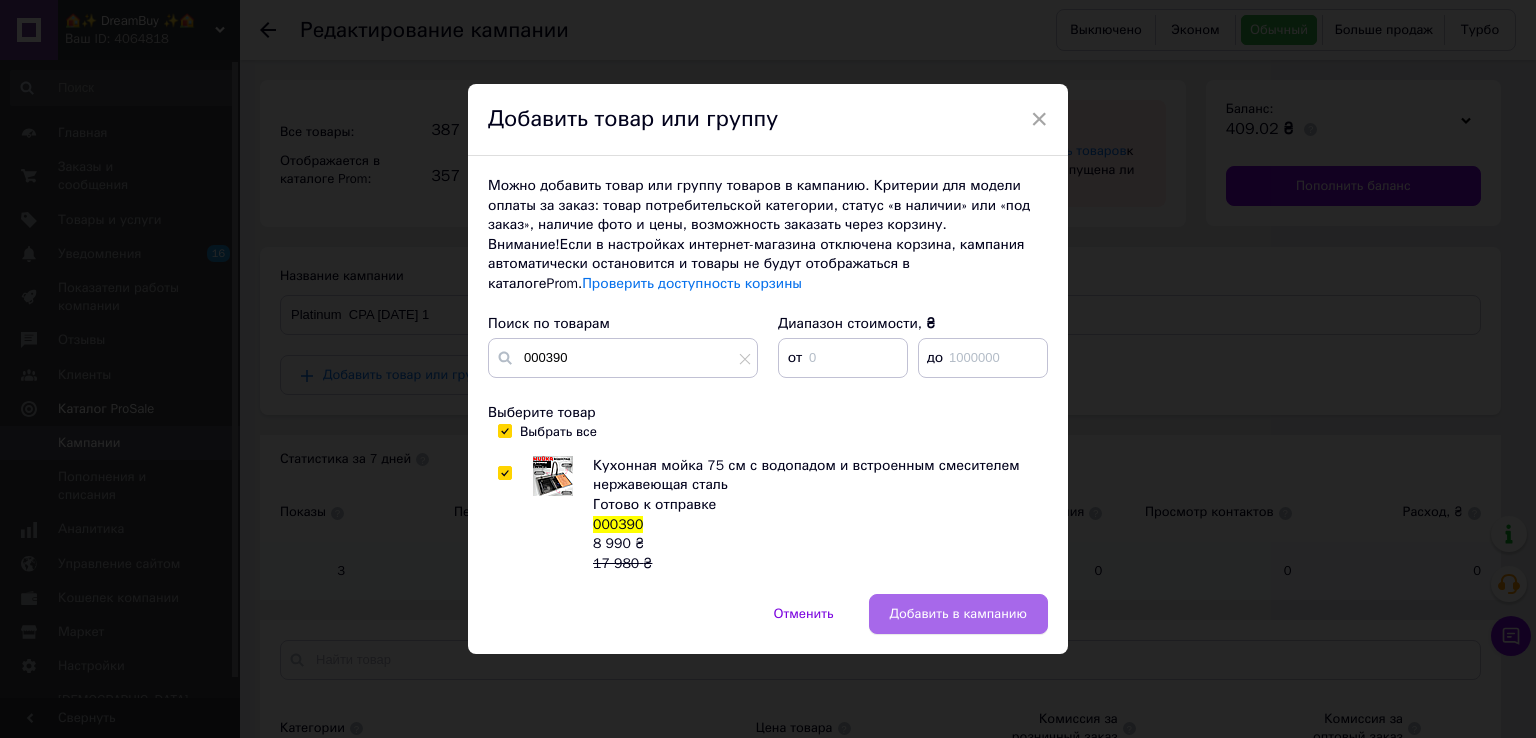 click on "Добавить в кампанию" at bounding box center [958, 614] 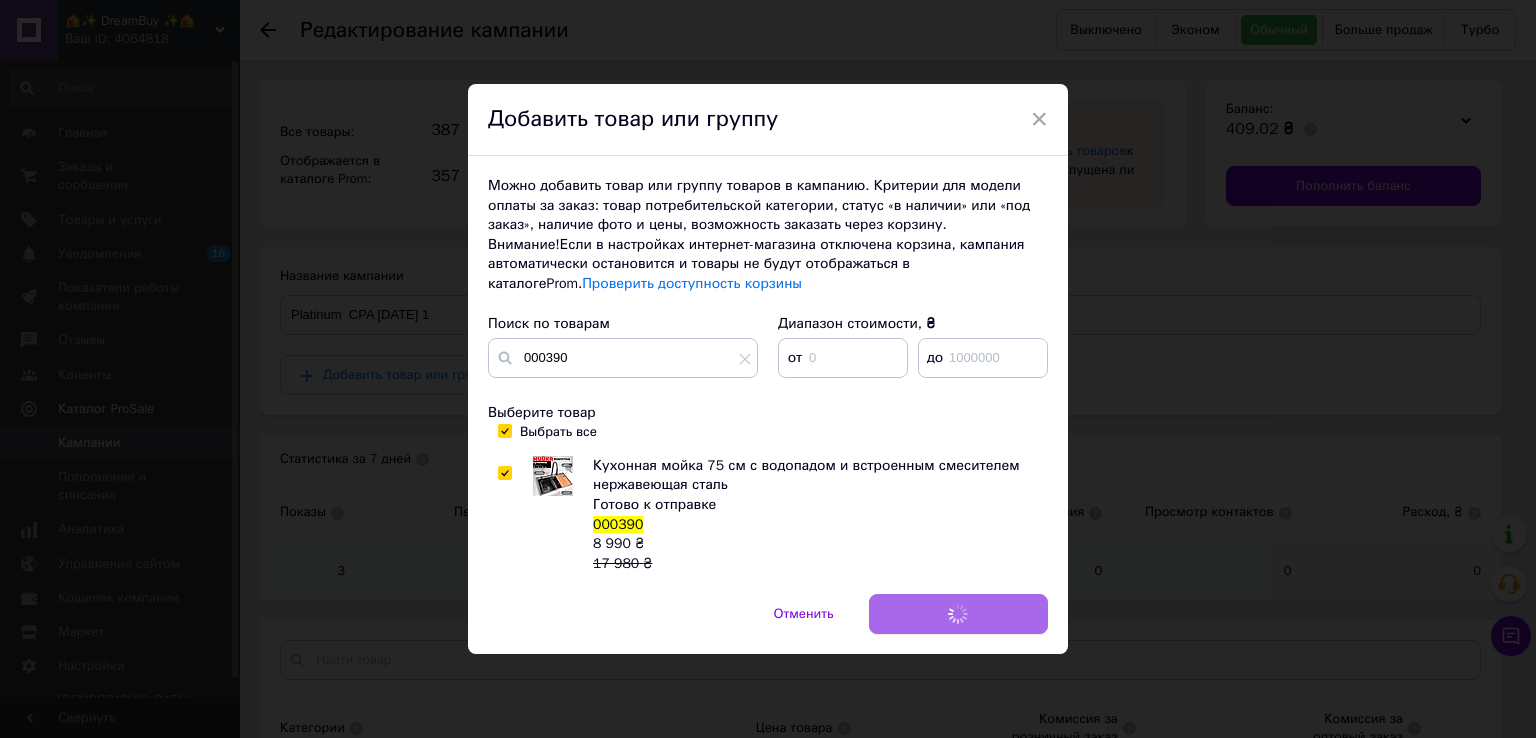 click on "Отменить   Добавить в кампанию" at bounding box center [768, 624] 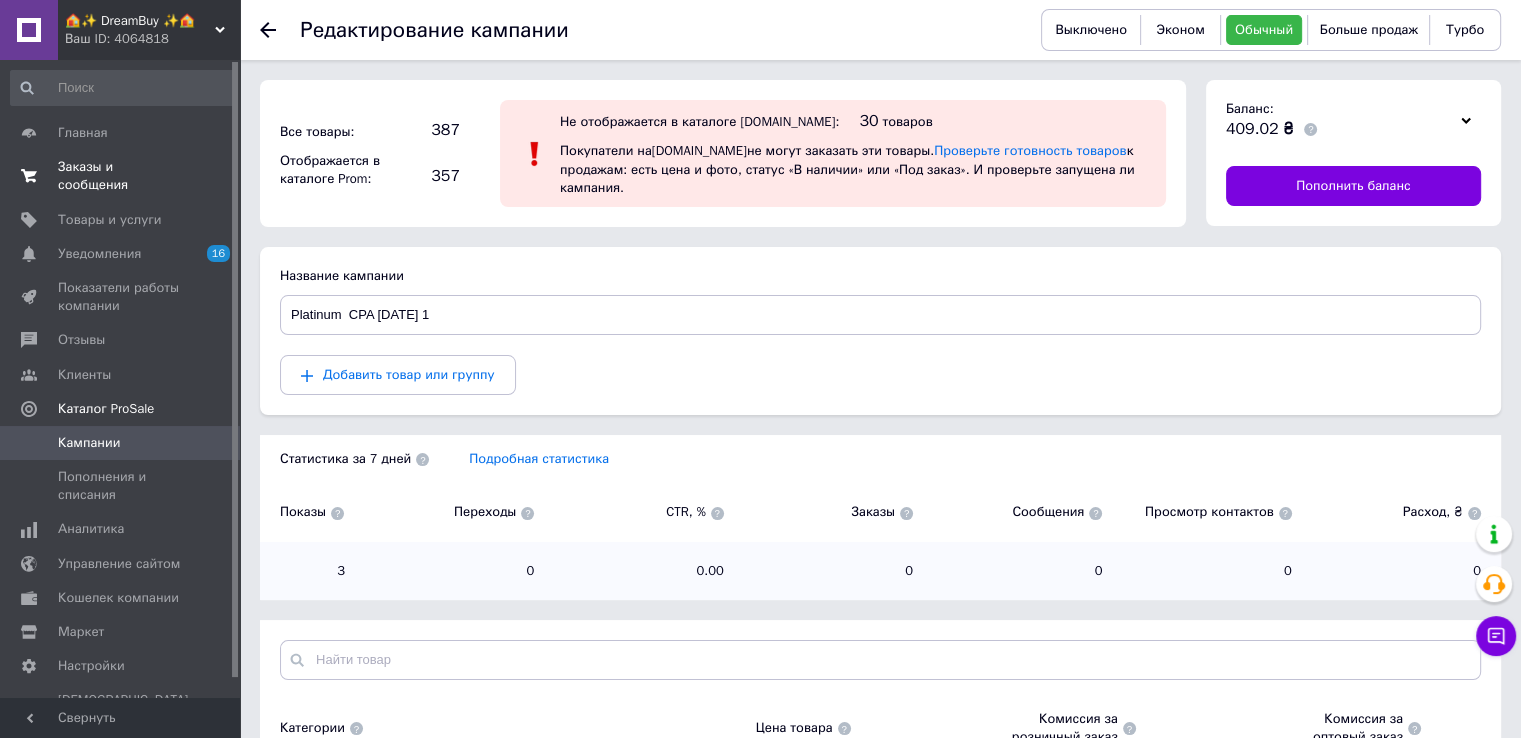 click on "Заказы и сообщения" at bounding box center [121, 176] 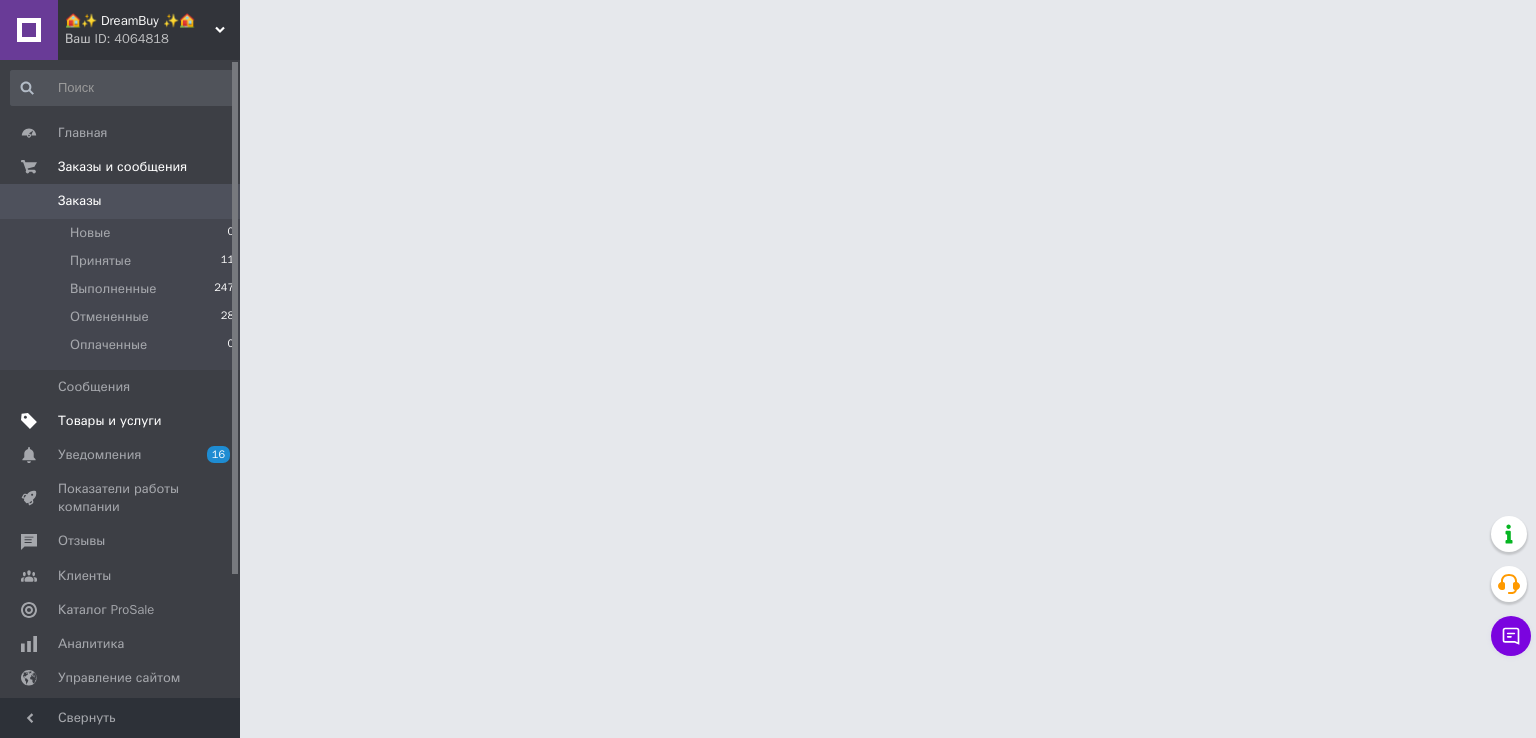 click on "Товары и услуги" at bounding box center (110, 421) 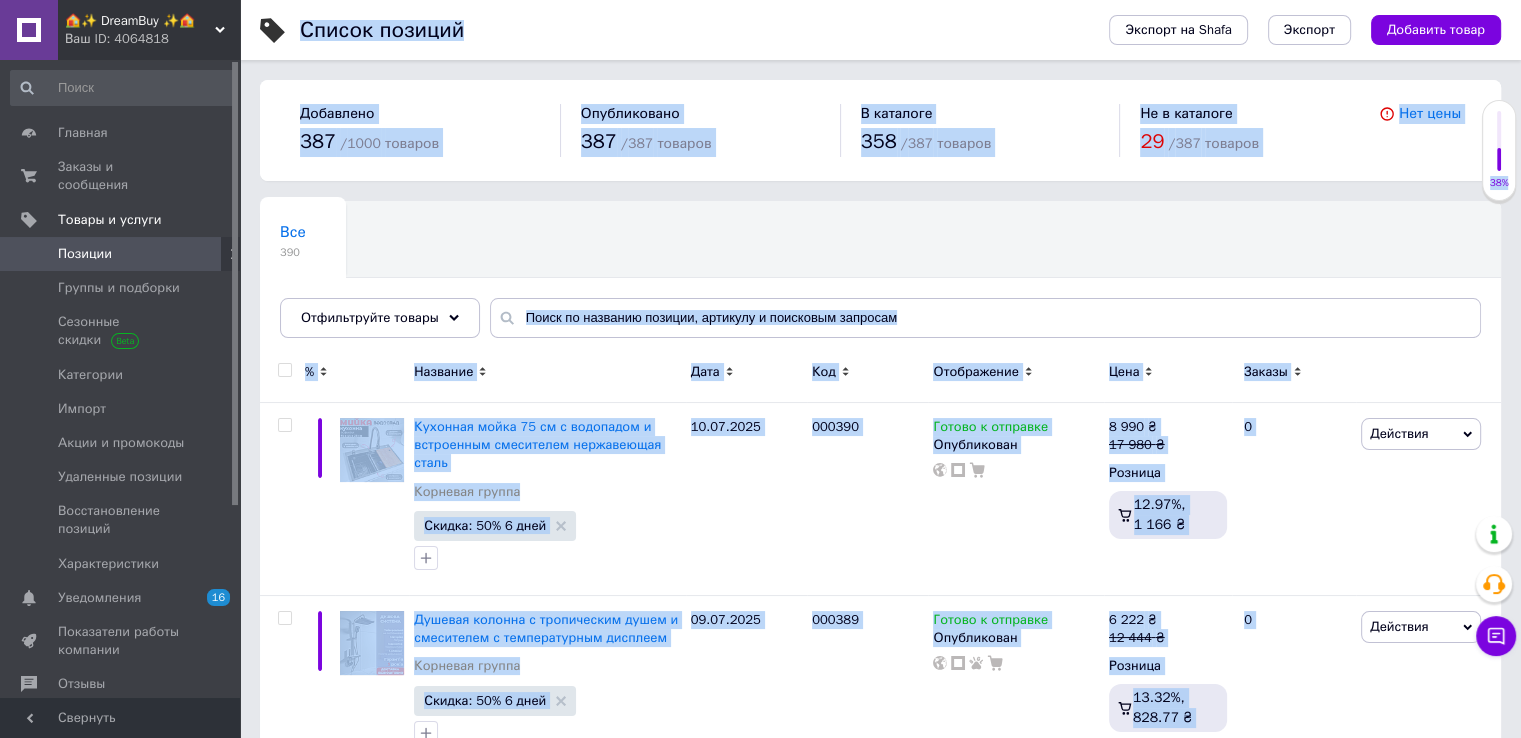 click on "Список позиций Экспорт на Shafa Экспорт Добавить товар Добавлено 387   / 1000   товаров Опубликовано 387   / 387   товаров В каталоге 358   / 387   товаров Не в каталоге 29   / 387   товаров Нет цены Все 390 Ok Отфильтровано...  Сохранить Мы ничего не нашли Возможно, ошибка в слове  или нет соответствий по вашему запросу. Все 390 Отфильтруйте товары % Название Дата Код Отображение Цена Заказы Кухонная мойка 75 см с водопадом и встроенным смесителем нержавеющая сталь Корневая группа Скидка: 50% 6 дней 10.07.2025 000390 Готово к отправке Опубликован 8 990   ₴ 17 980   ₴ Розница 12.97%, 1 166 ₴ 0 Действия Скидка" at bounding box center (880, 2144) 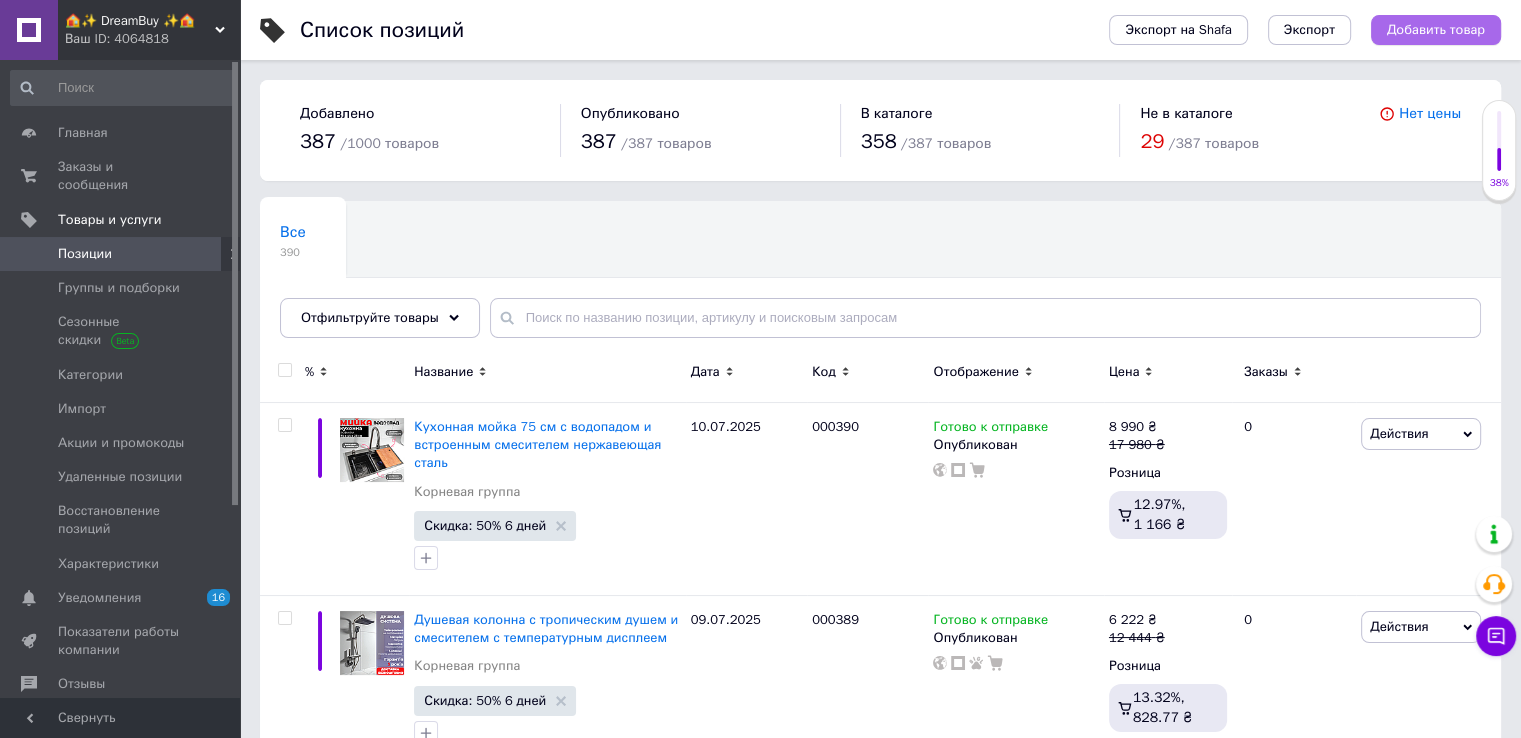 click on "Добавить товар" at bounding box center (1436, 30) 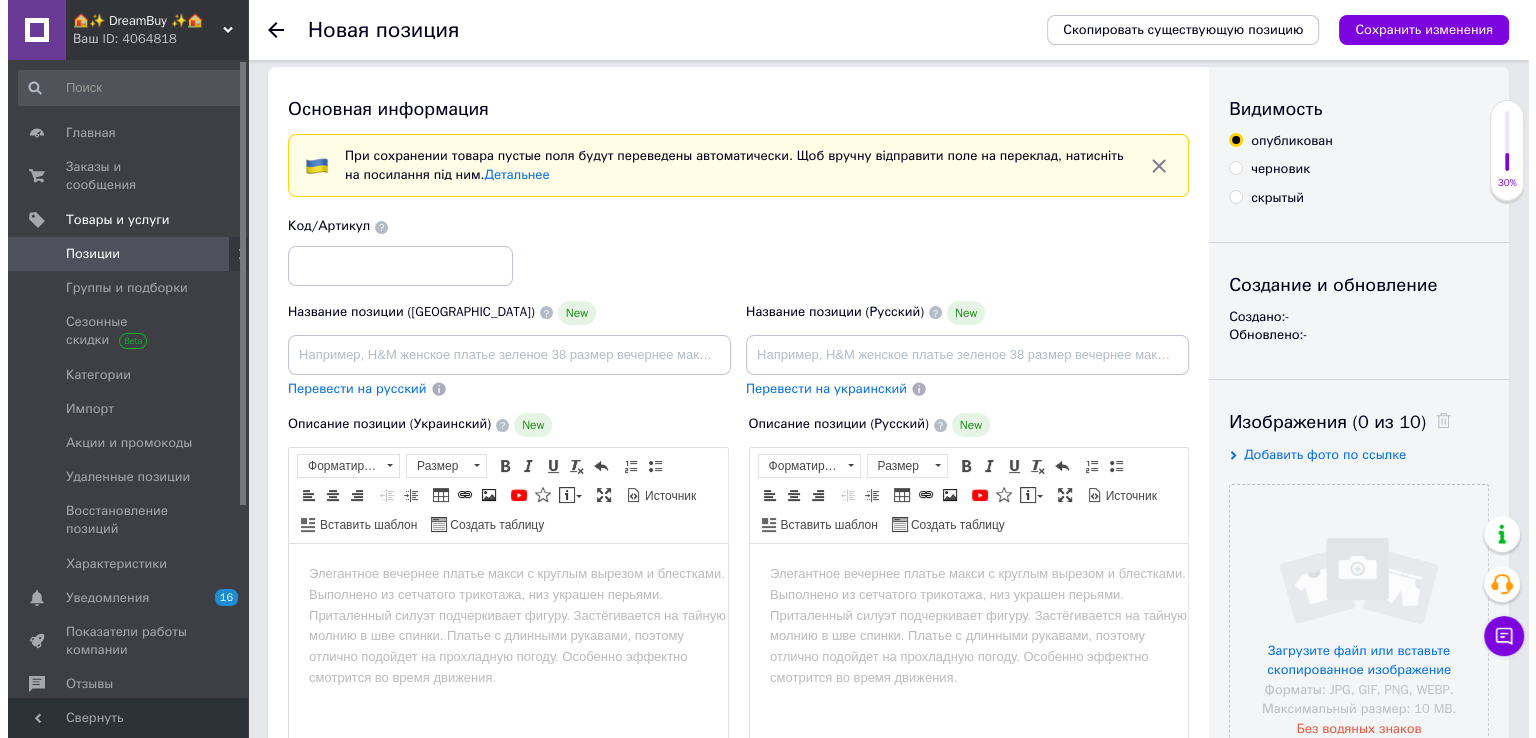 scroll, scrollTop: 200, scrollLeft: 0, axis: vertical 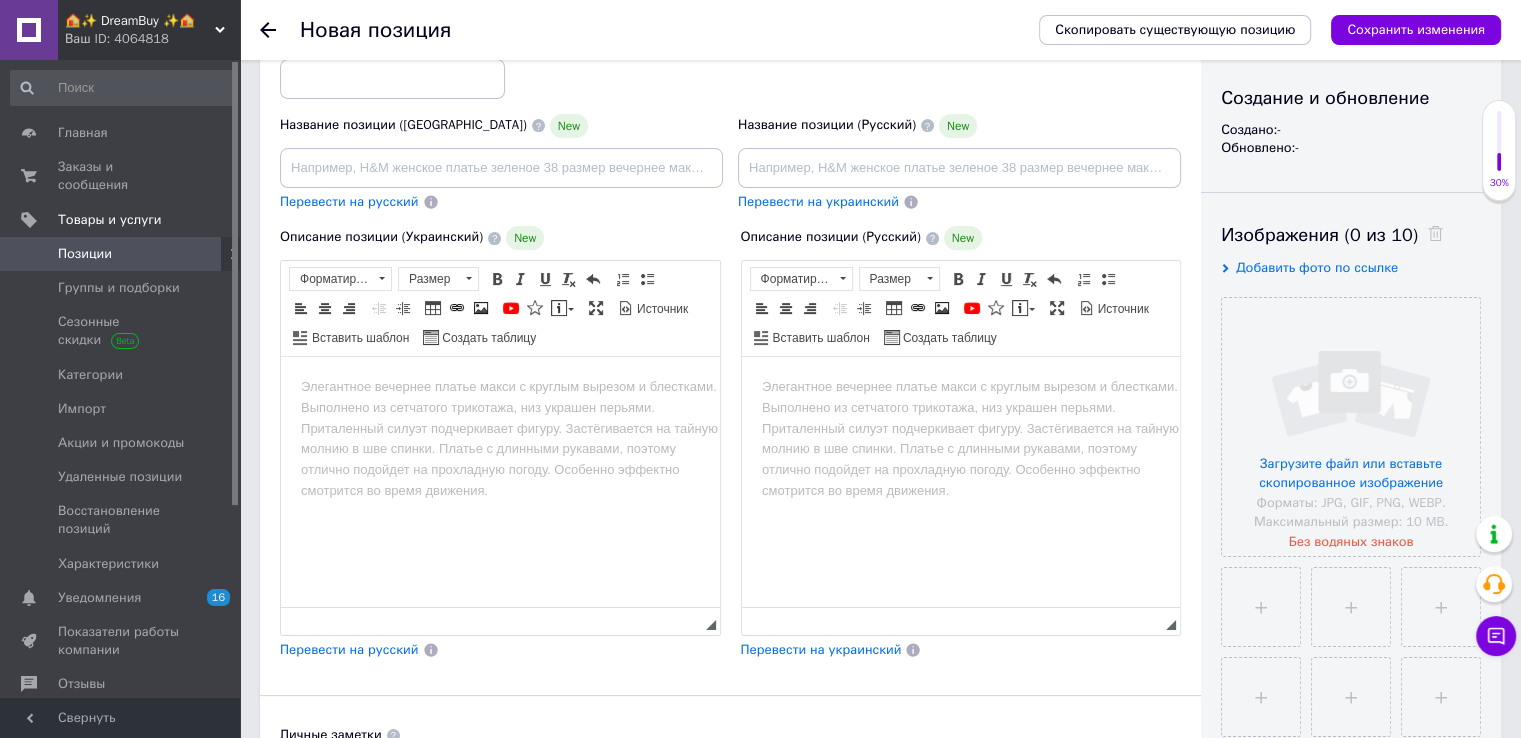 click at bounding box center [960, 387] 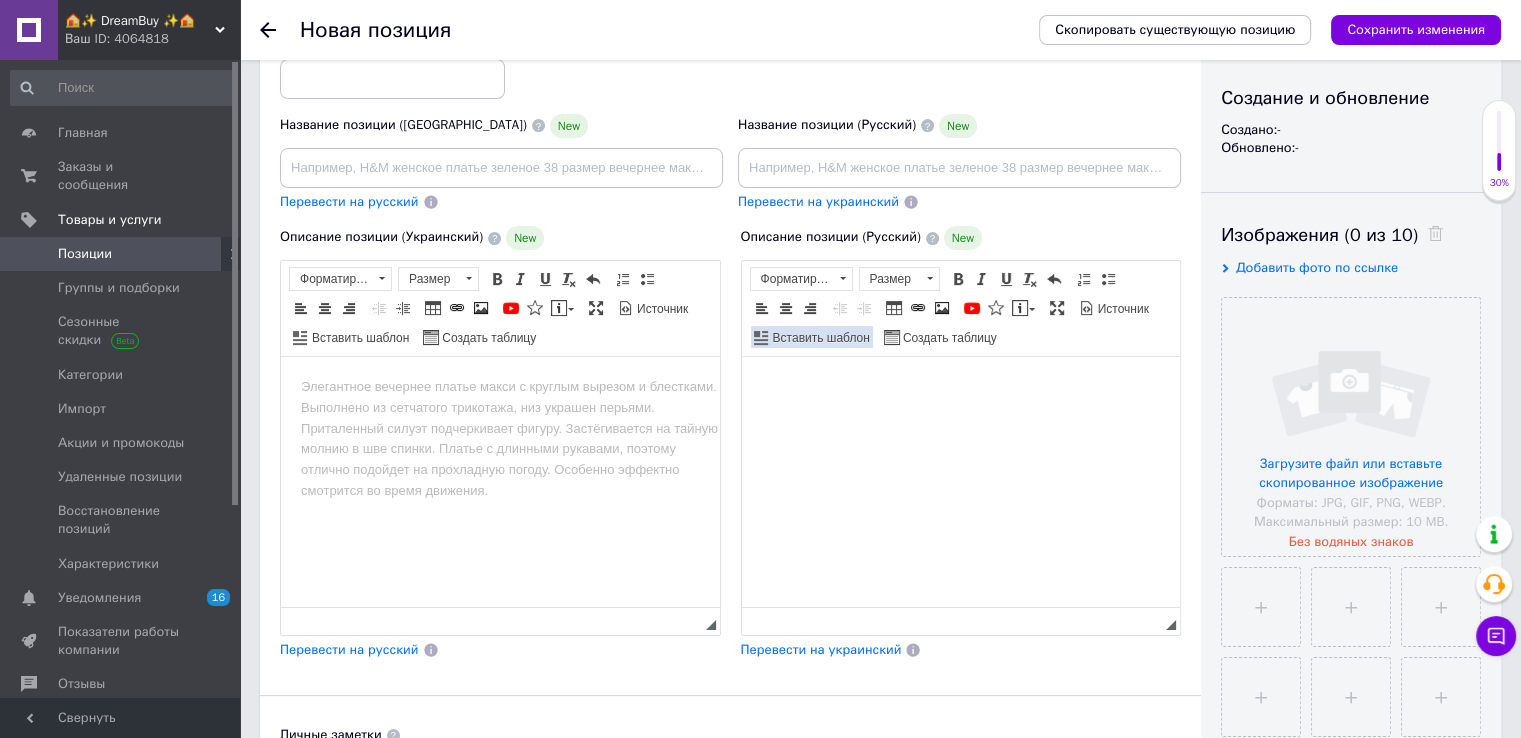 click on "Вставить шаблон" at bounding box center [820, 338] 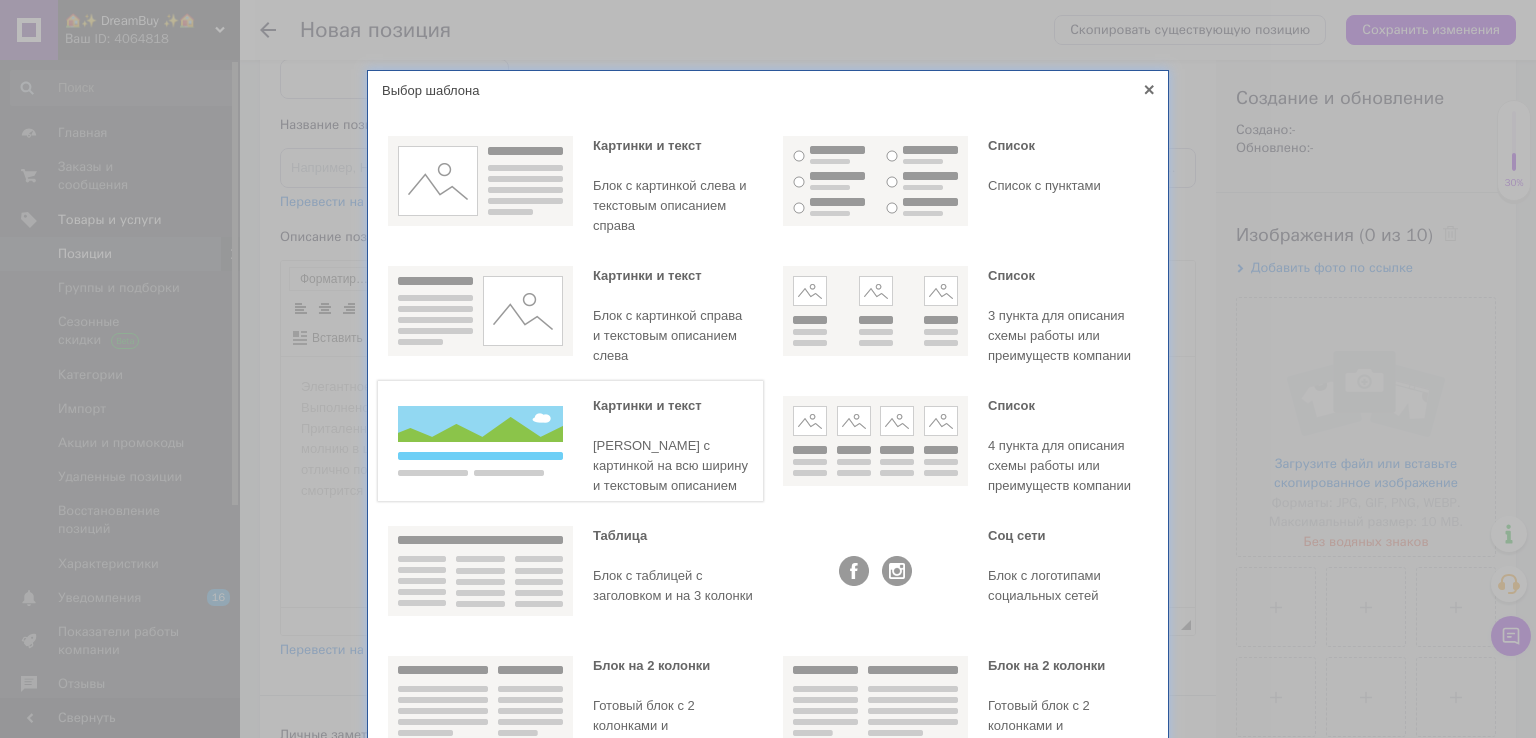 click at bounding box center [480, 441] 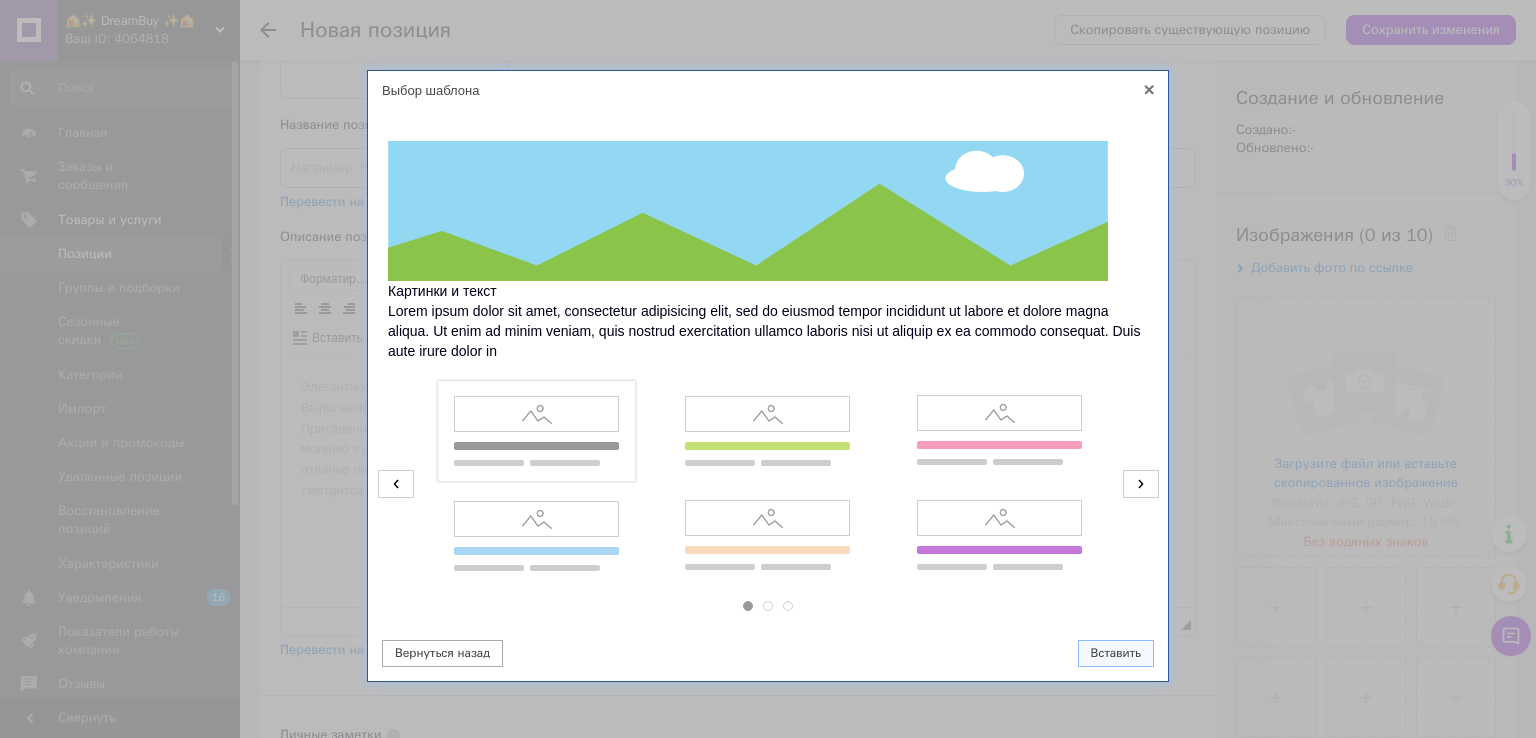 click at bounding box center (536, 431) 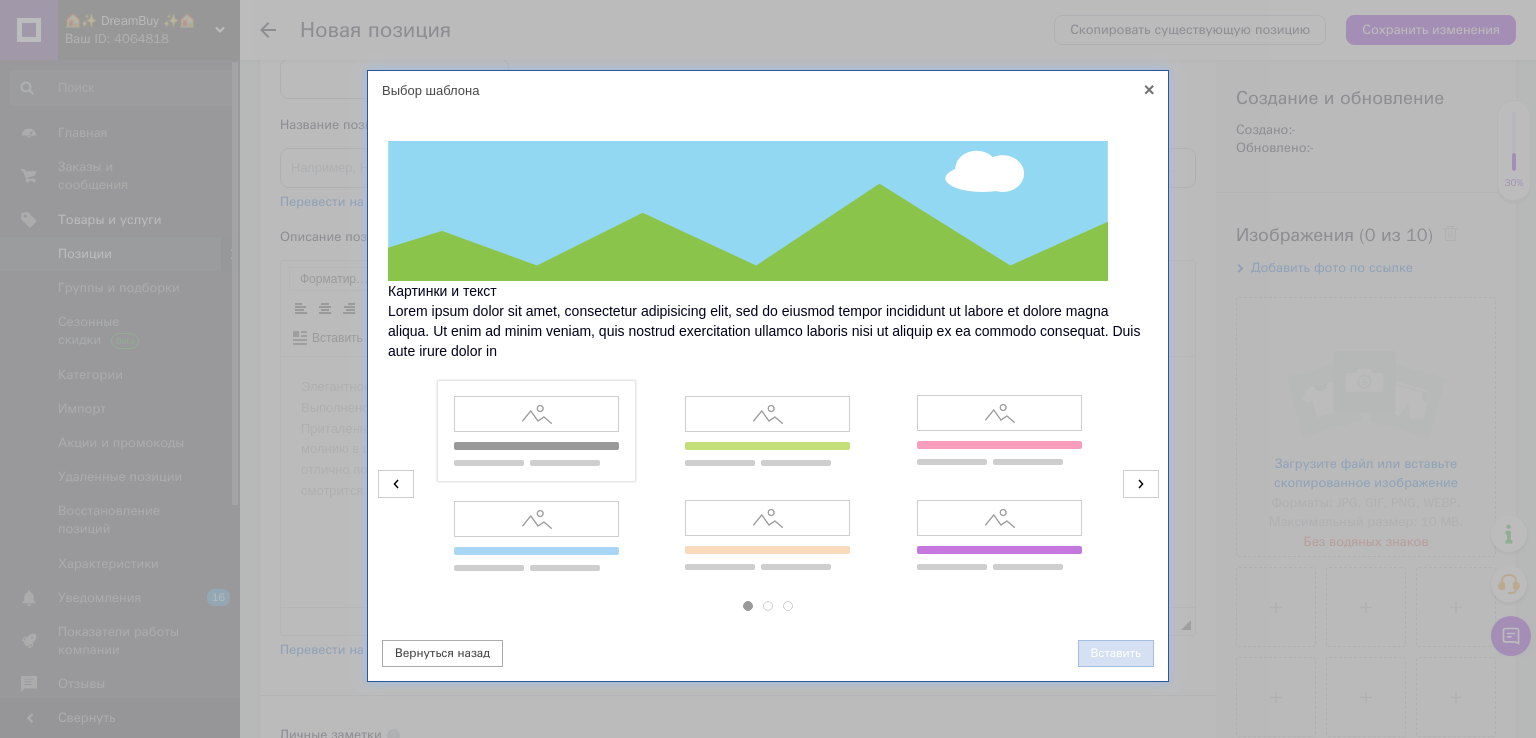 click on "Вставить" at bounding box center (1116, 653) 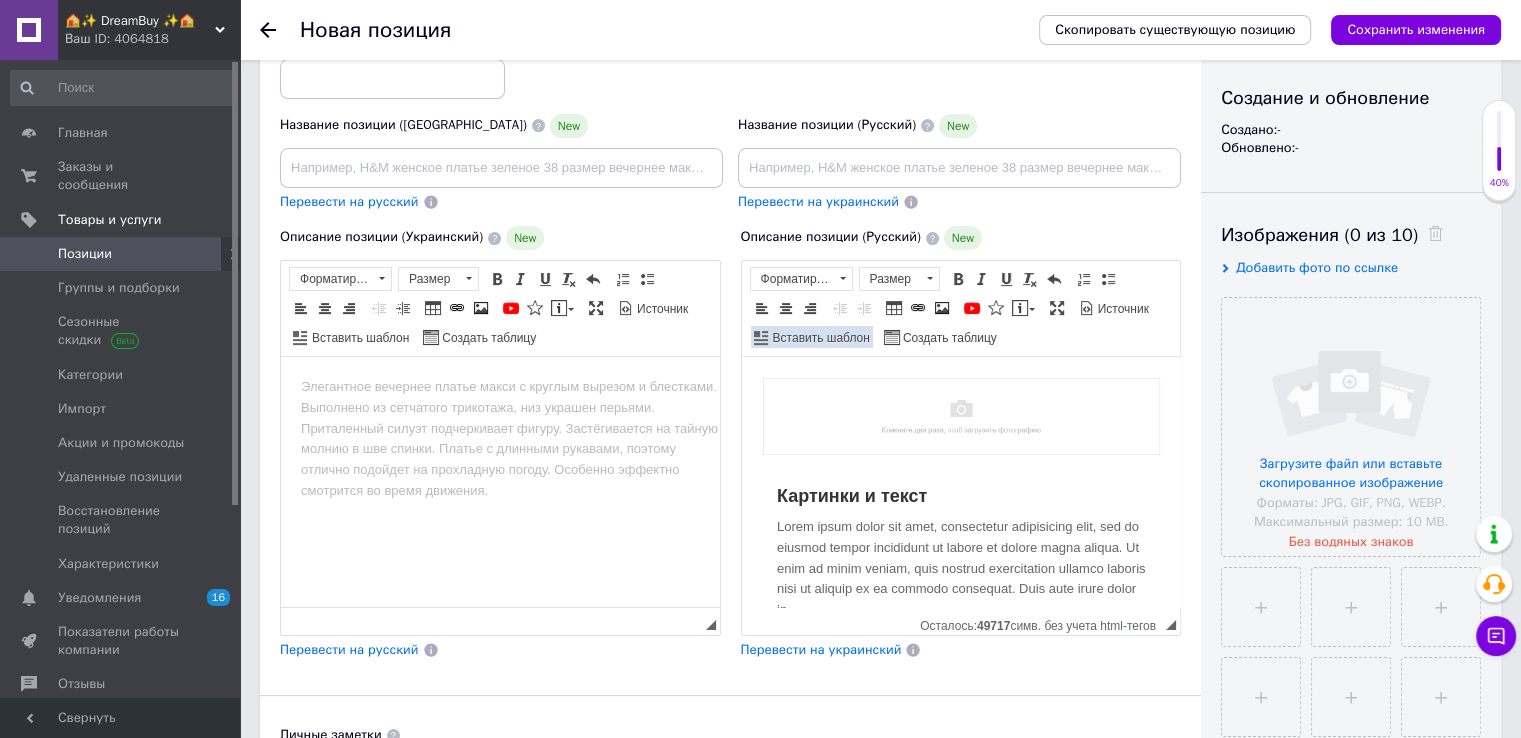 click on "Вставить шаблон" at bounding box center [820, 338] 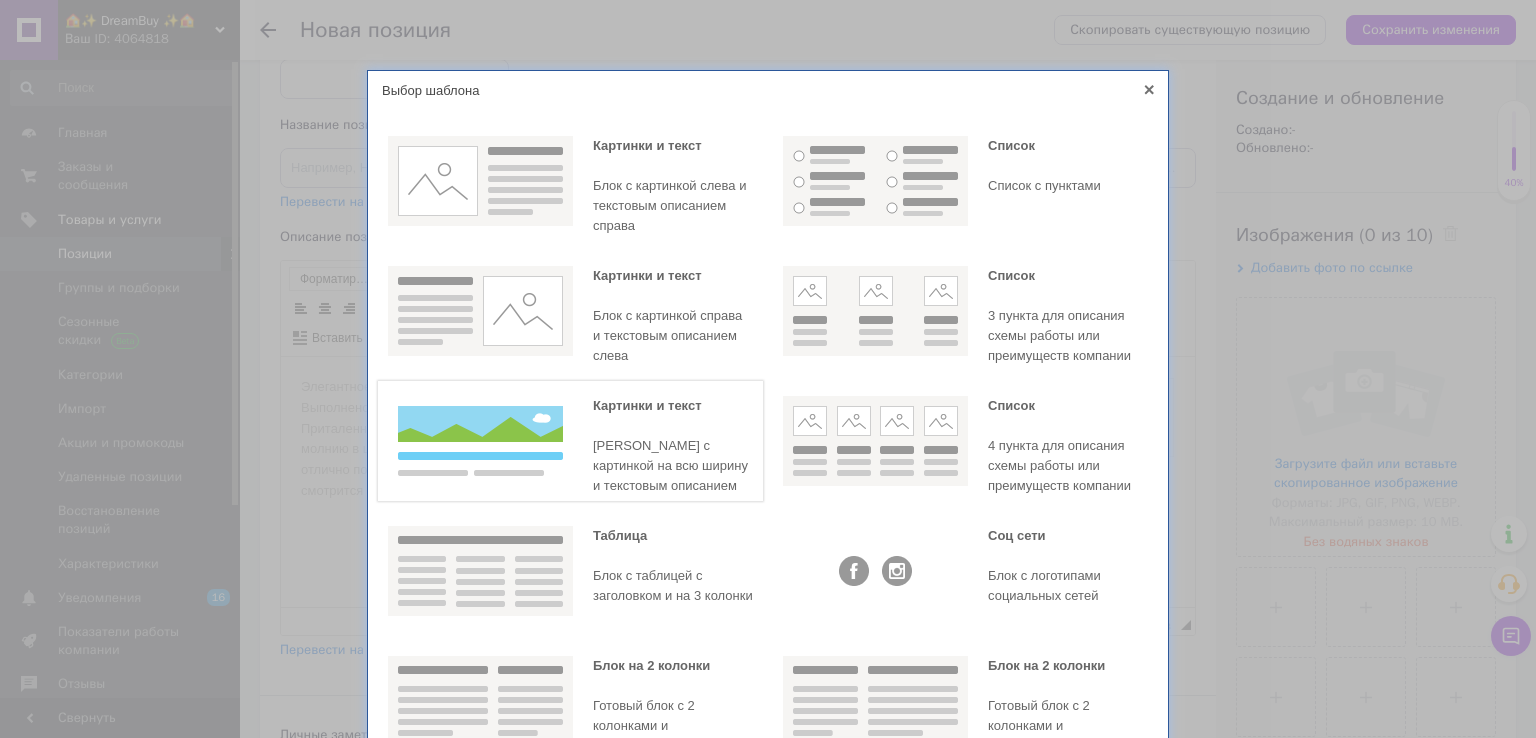 click at bounding box center (480, 441) 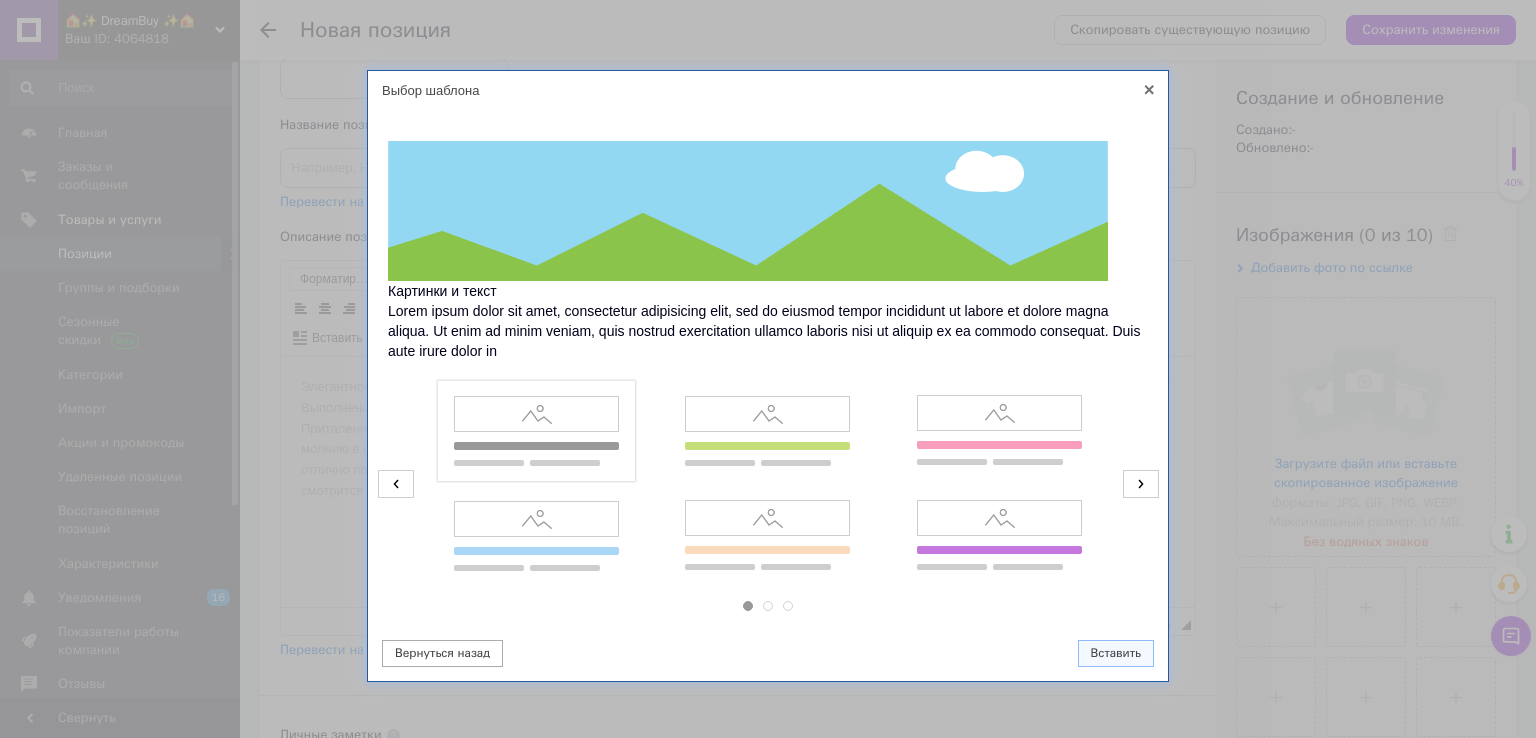 click at bounding box center (536, 431) 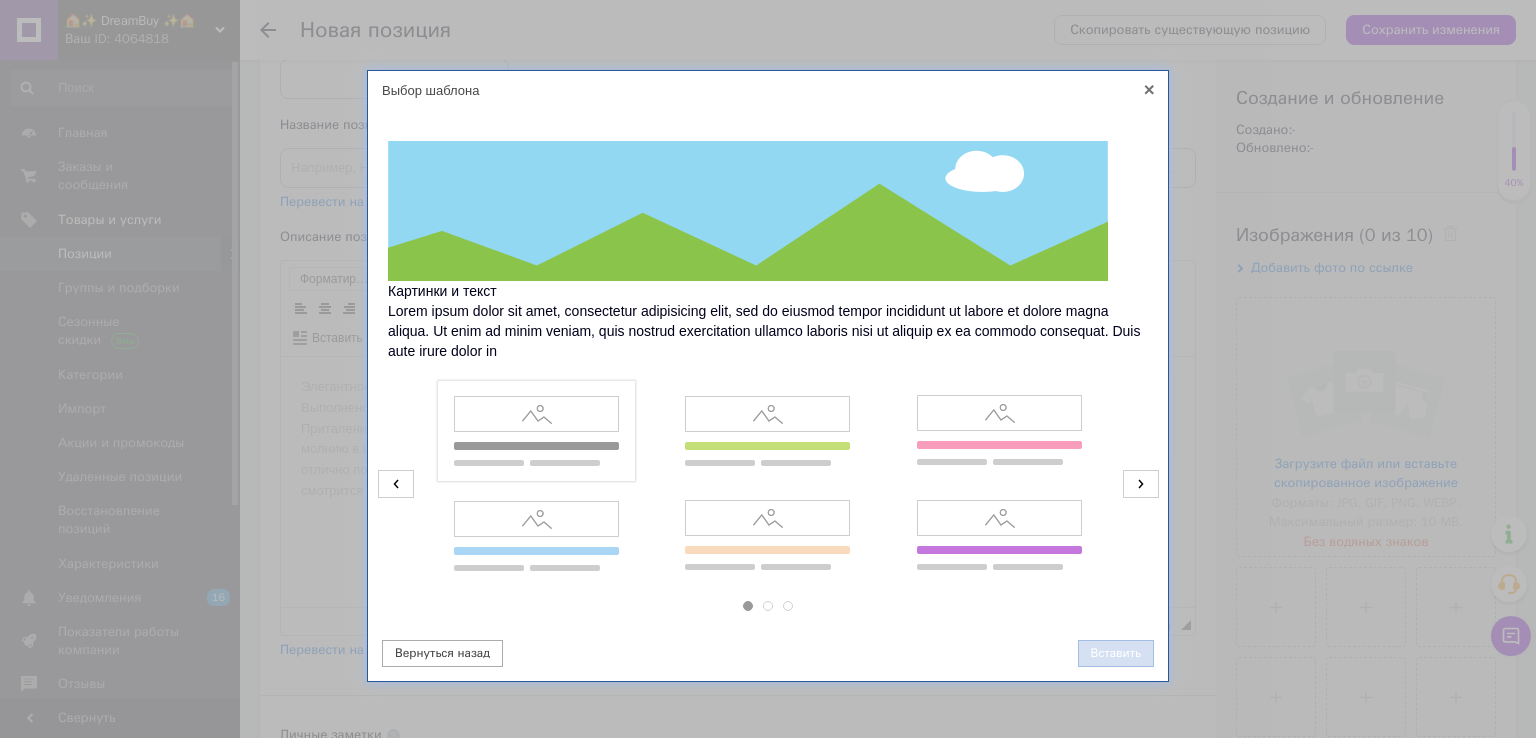 click on "Вставить" at bounding box center [1116, 653] 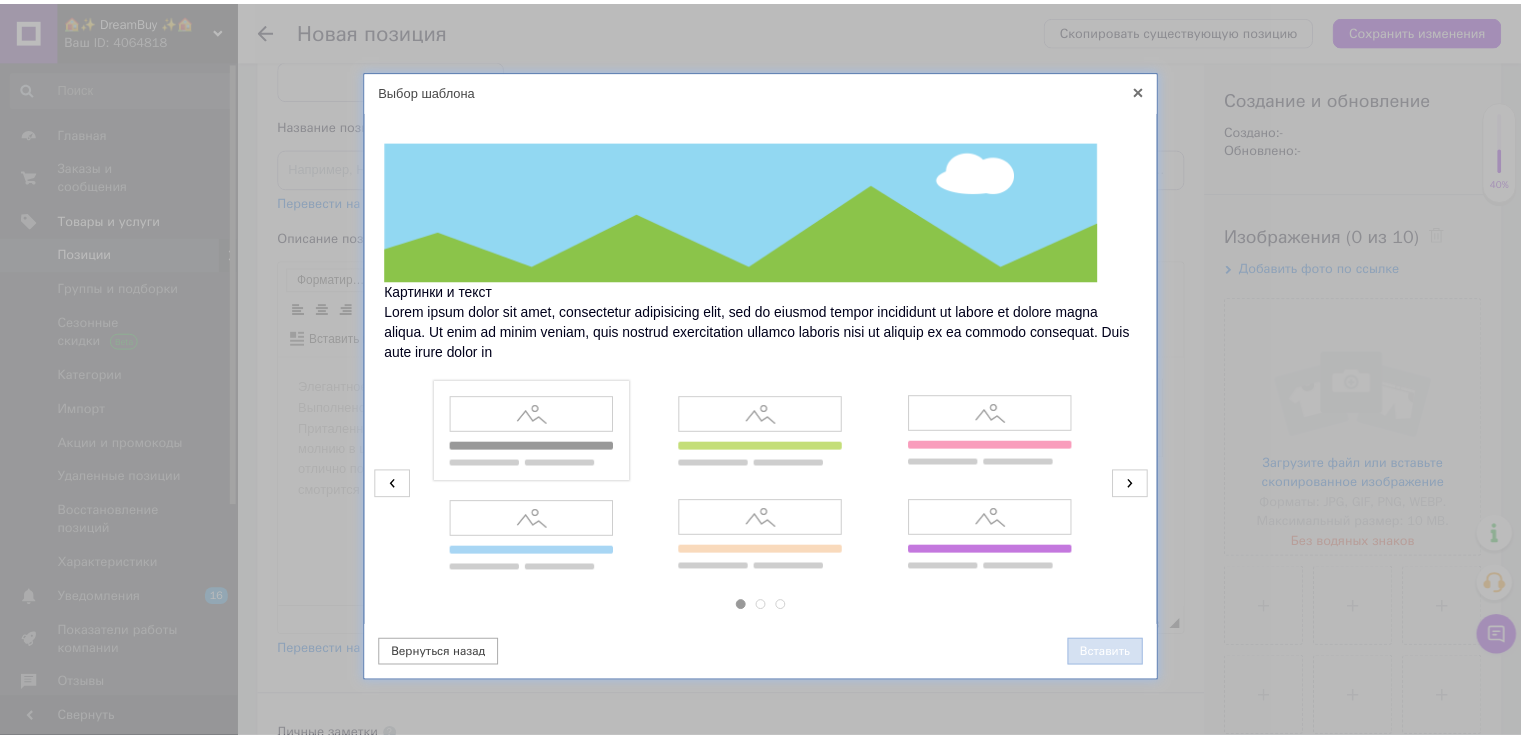 scroll, scrollTop: 322, scrollLeft: 0, axis: vertical 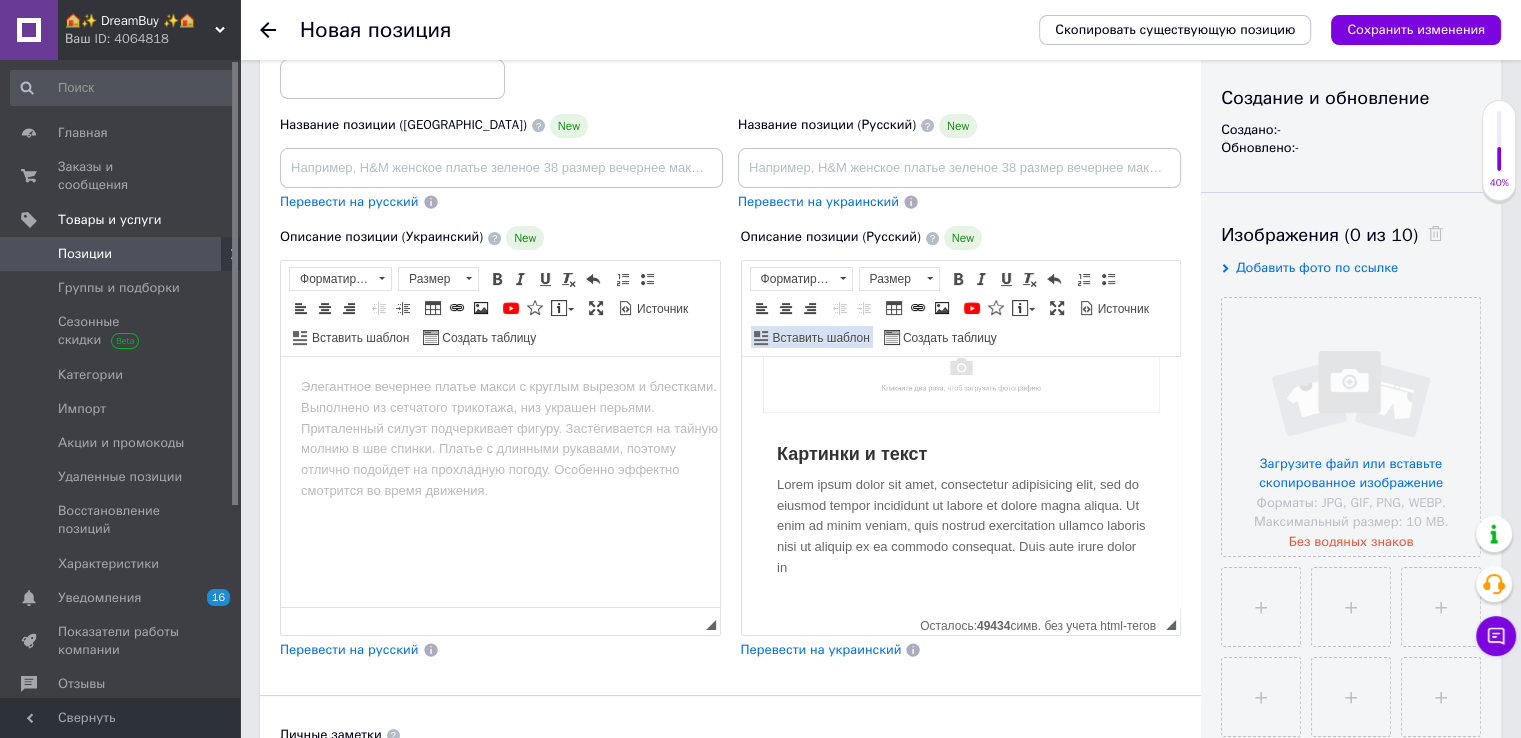 click on "Вставить шаблон" at bounding box center [820, 338] 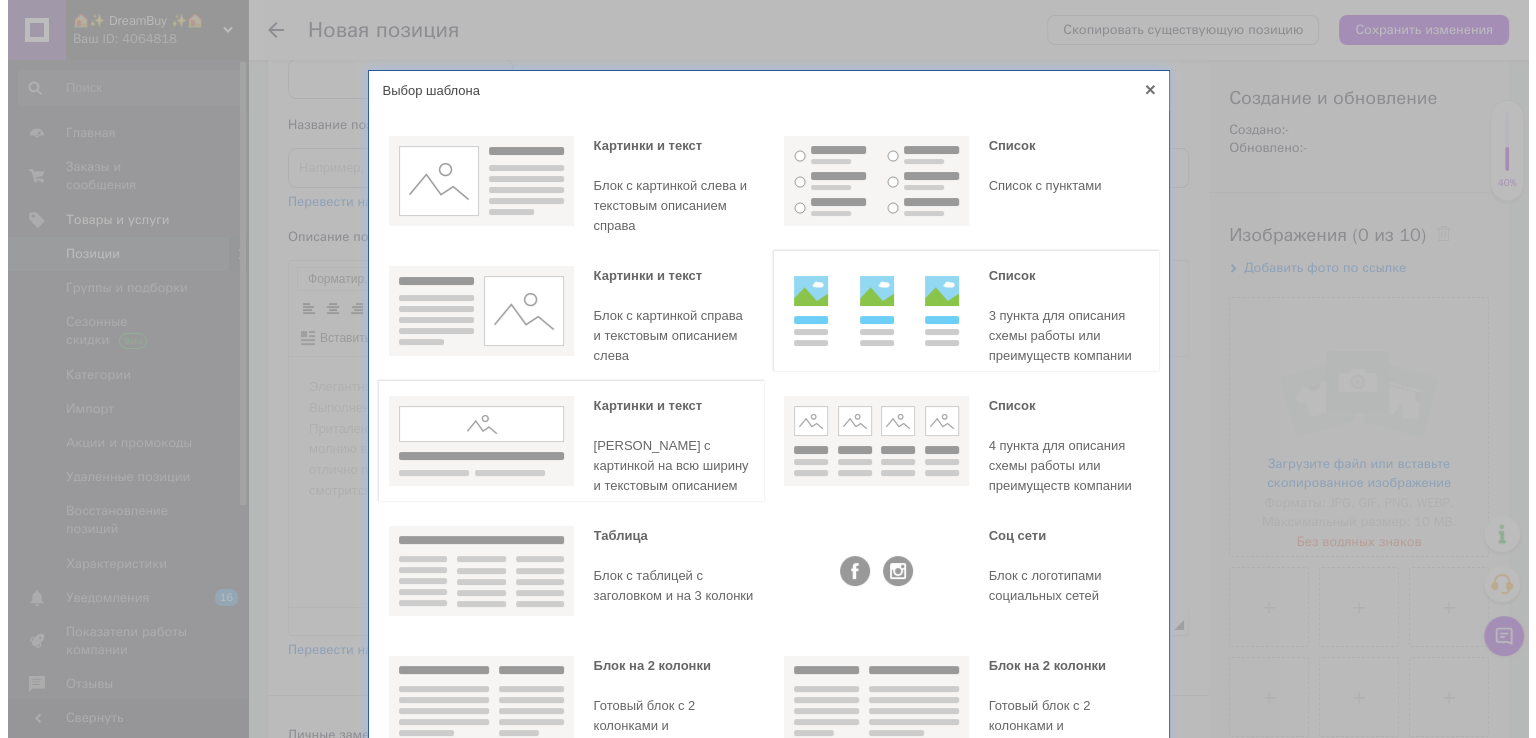 scroll, scrollTop: 323, scrollLeft: 0, axis: vertical 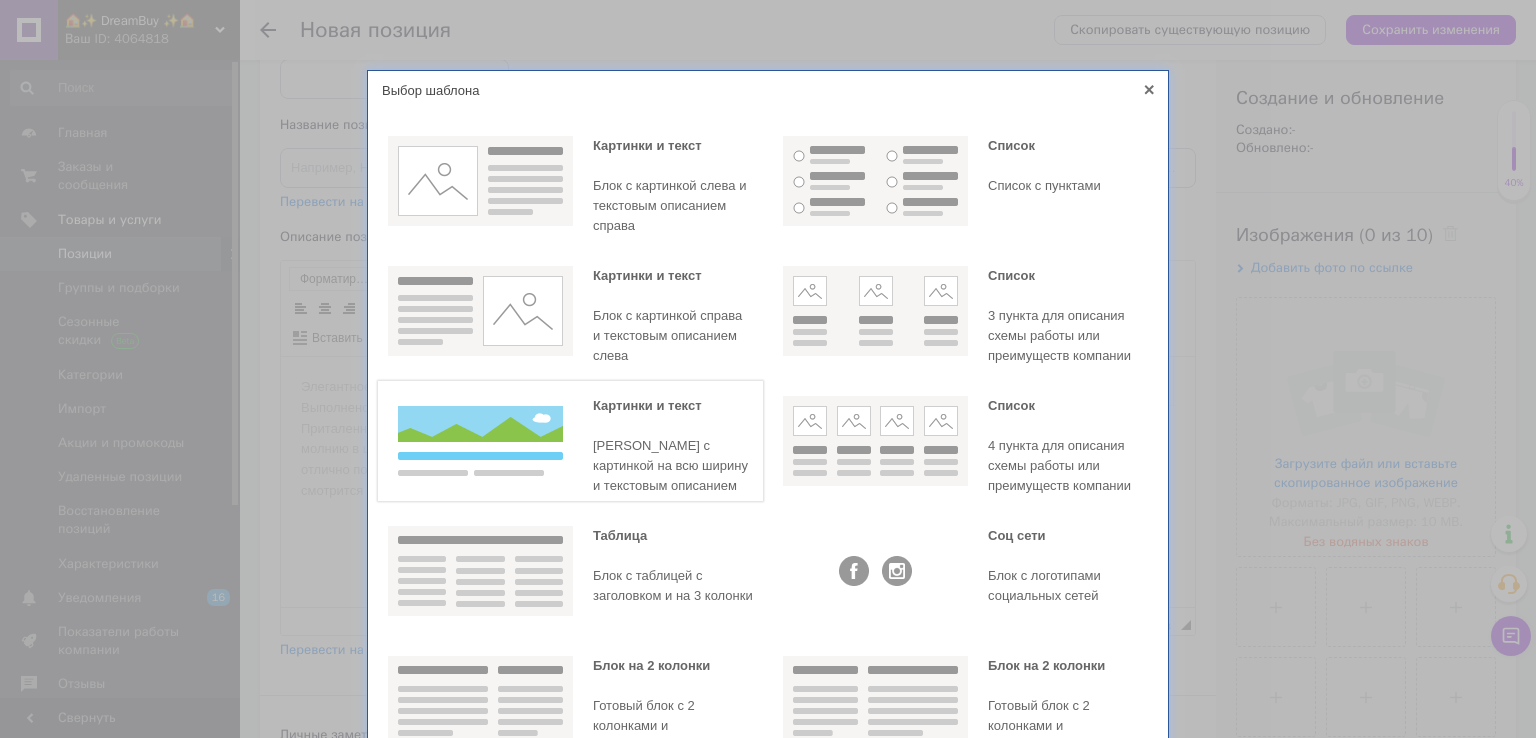click at bounding box center (480, 441) 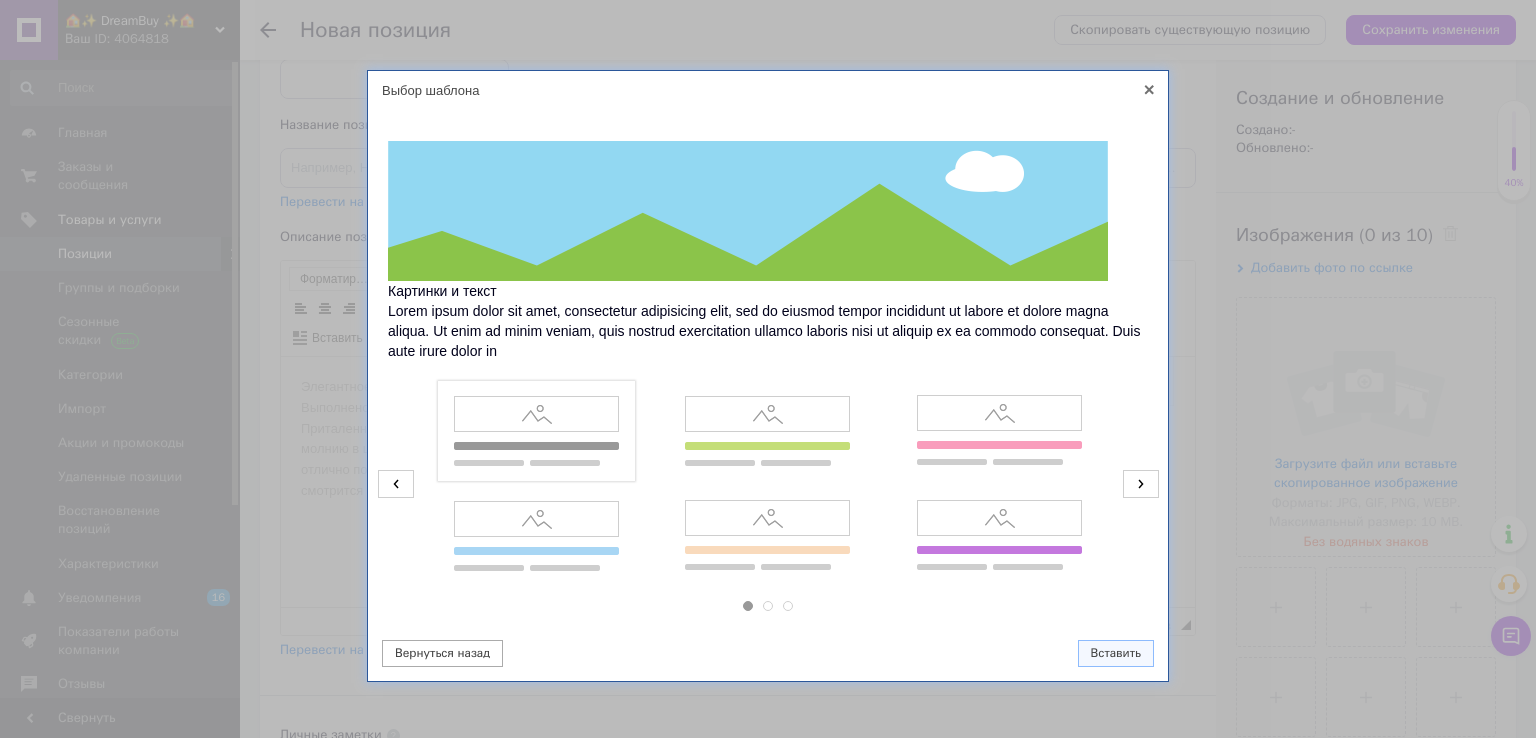 click at bounding box center (536, 431) 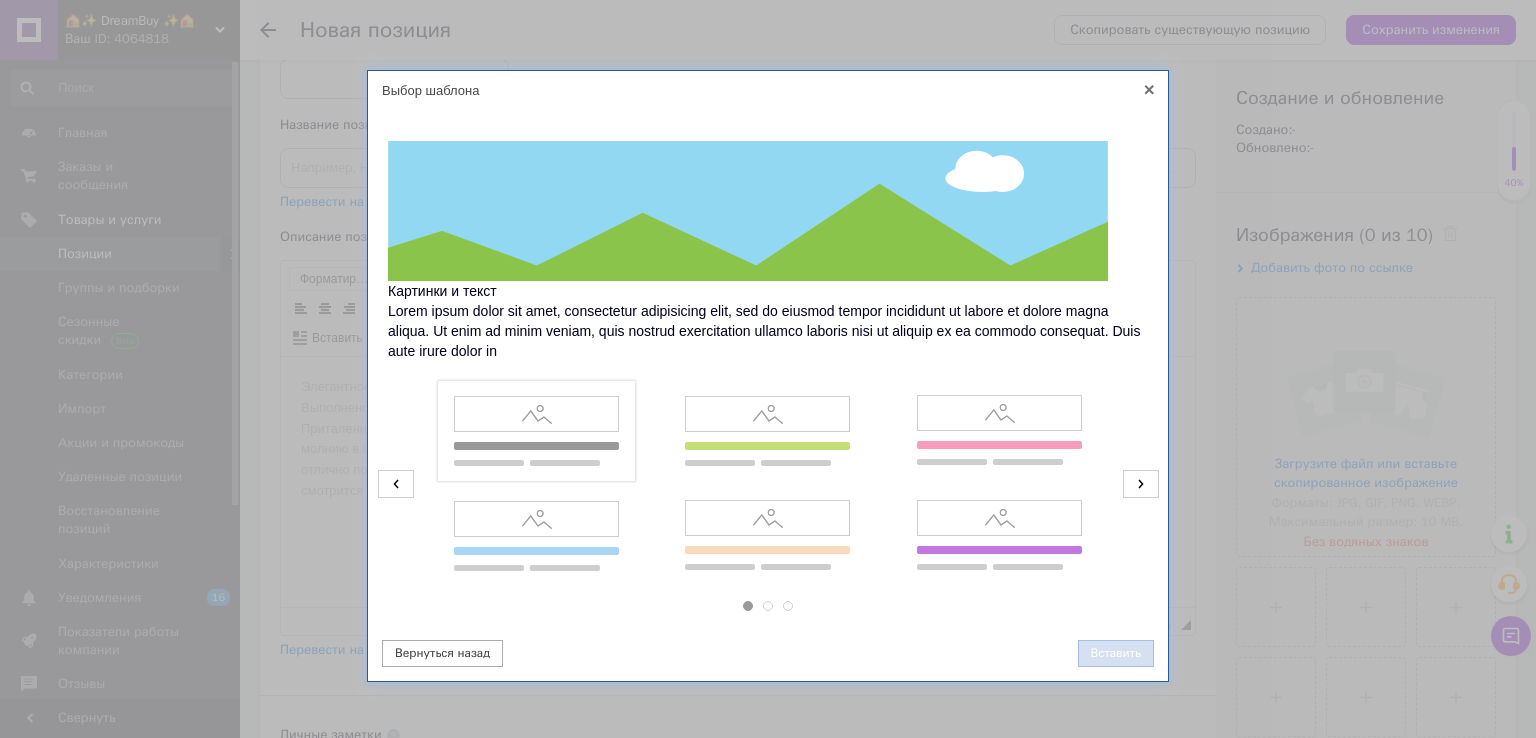 click on "Вставить" at bounding box center (1116, 653) 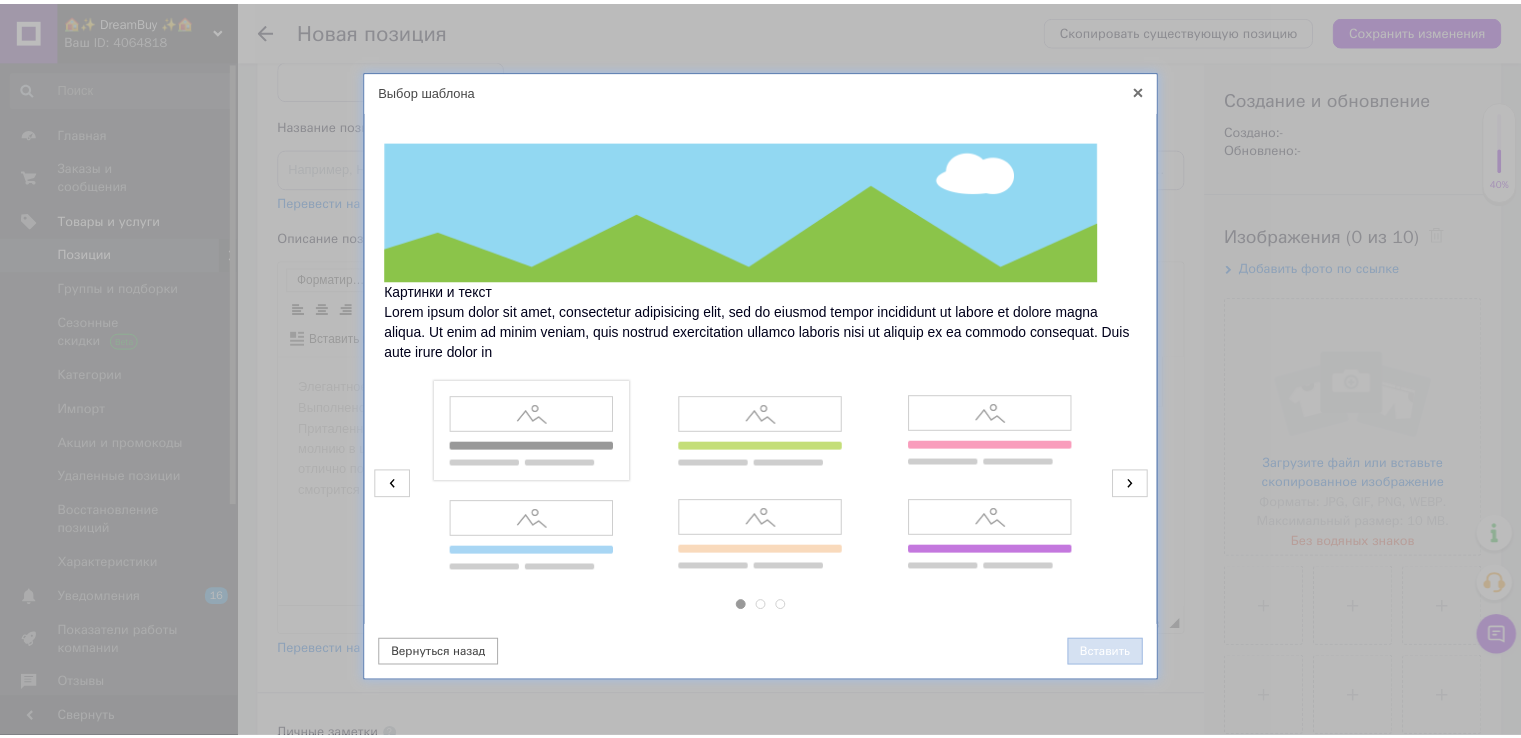 scroll, scrollTop: 600, scrollLeft: 0, axis: vertical 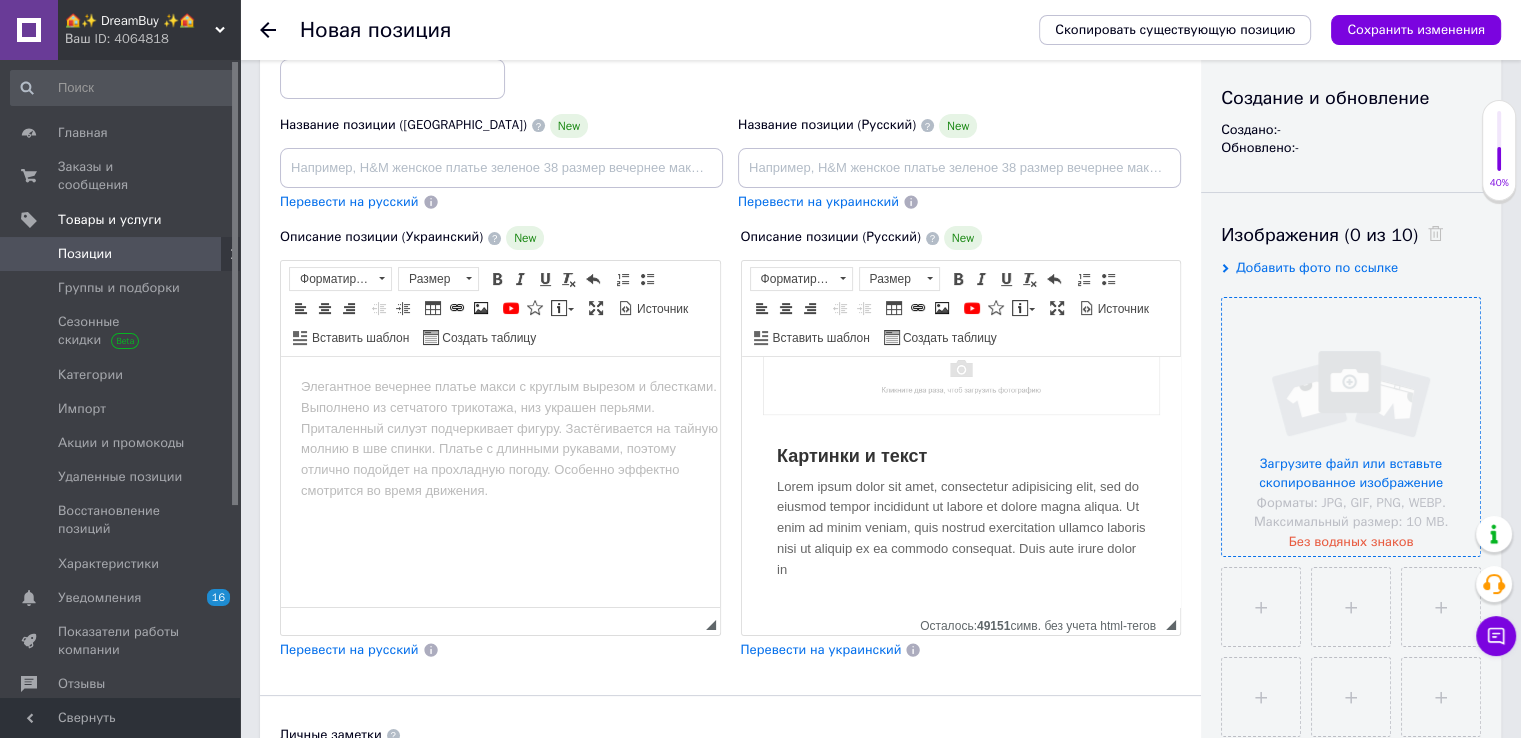 click at bounding box center (1351, 427) 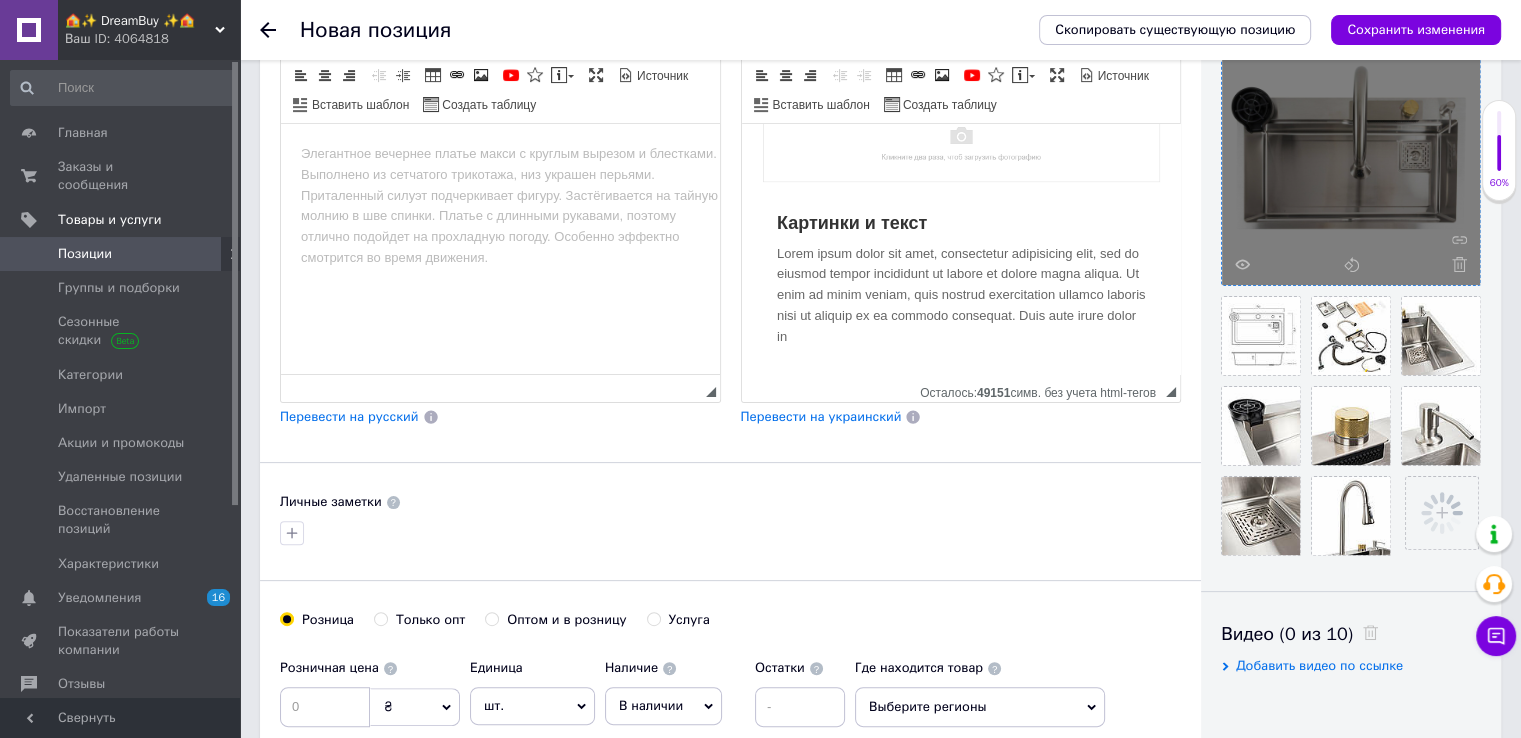 scroll, scrollTop: 400, scrollLeft: 0, axis: vertical 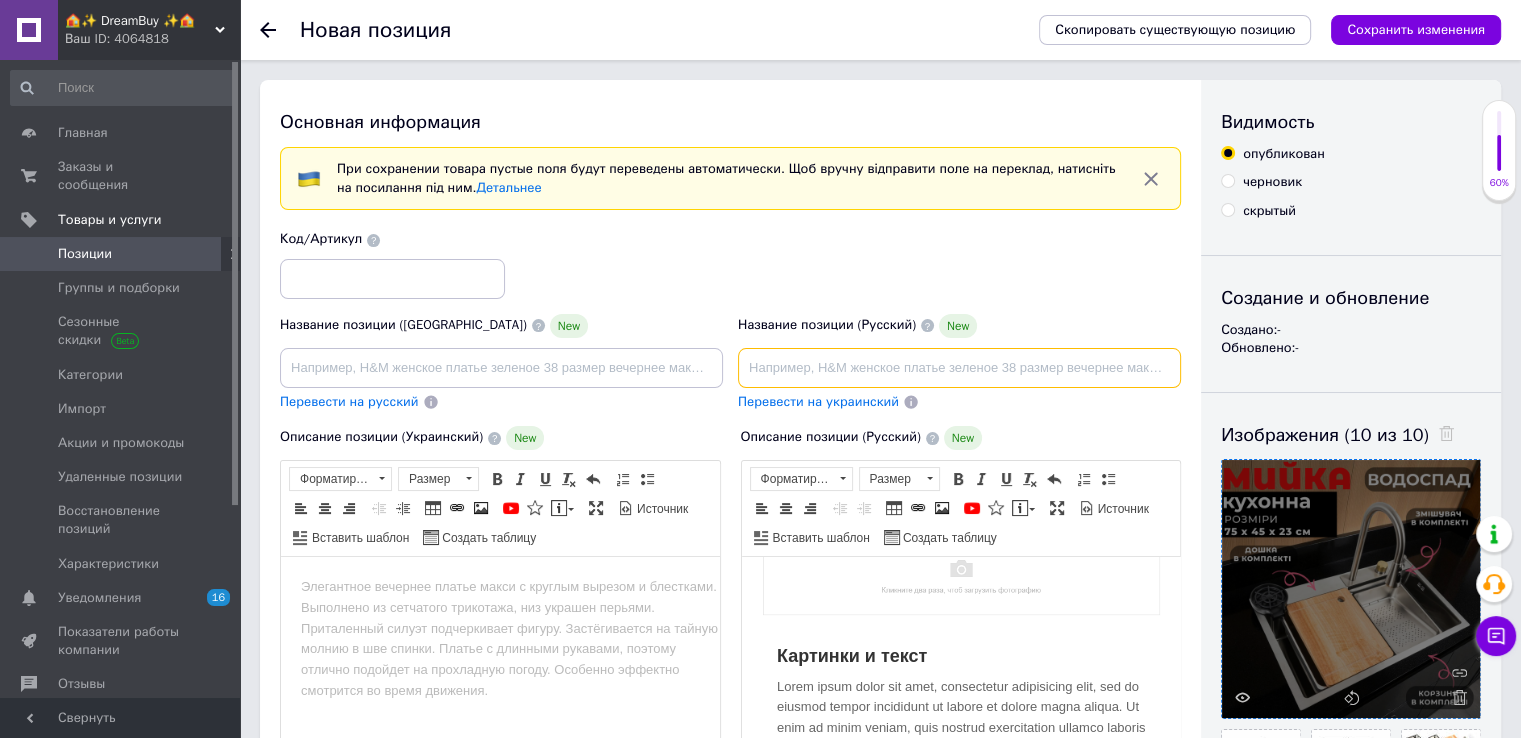 click at bounding box center [959, 368] 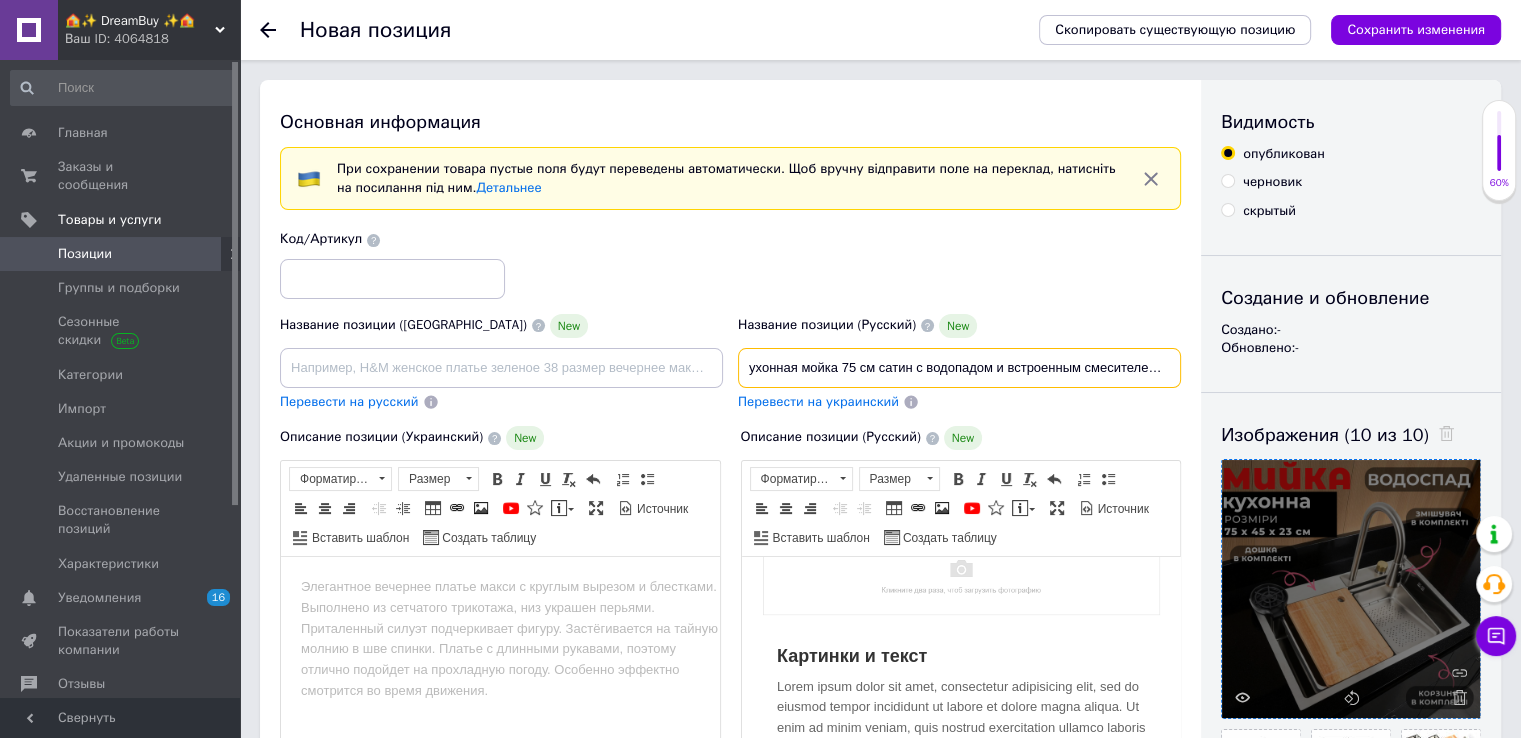scroll, scrollTop: 0, scrollLeft: 120, axis: horizontal 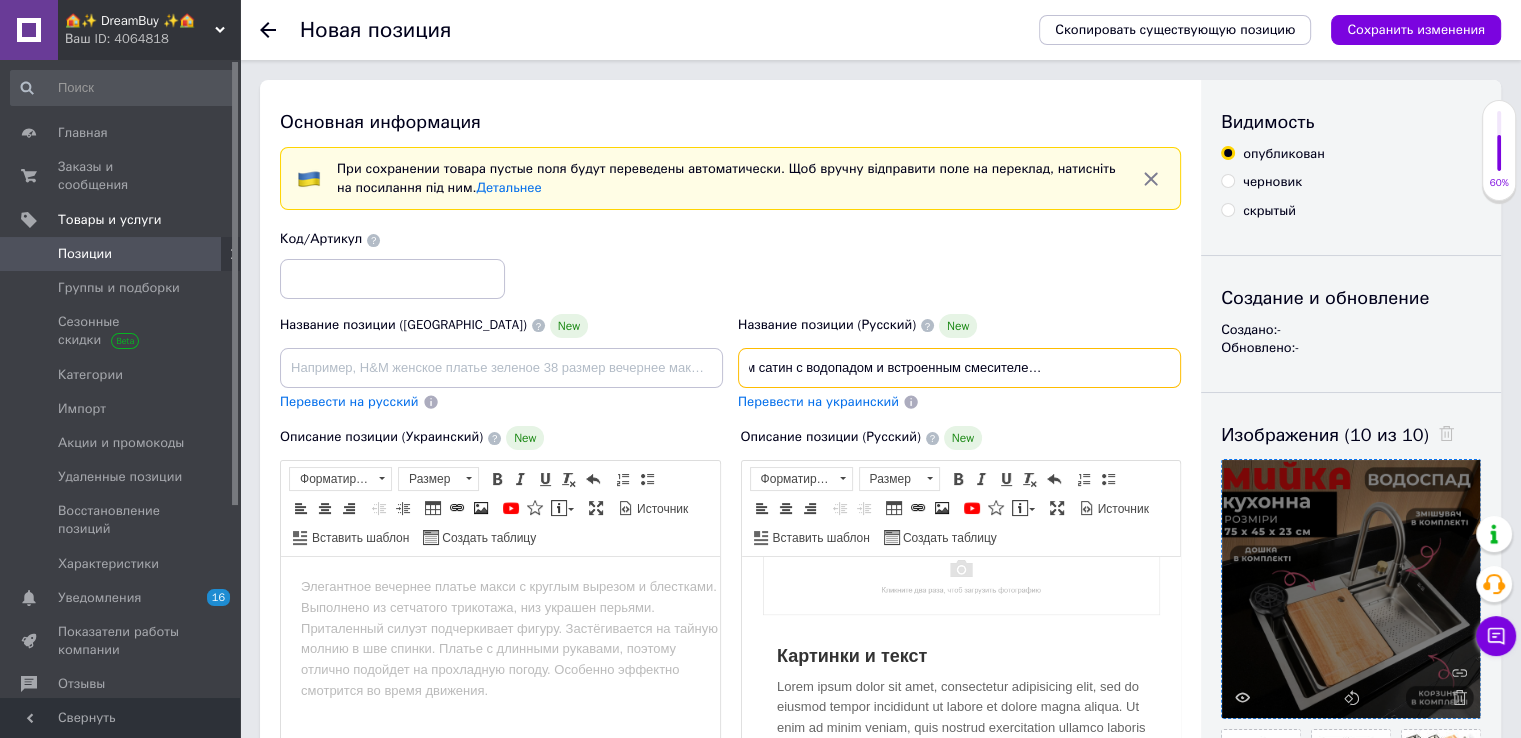 drag, startPoint x: 1047, startPoint y: 373, endPoint x: 1034, endPoint y: 370, distance: 13.341664 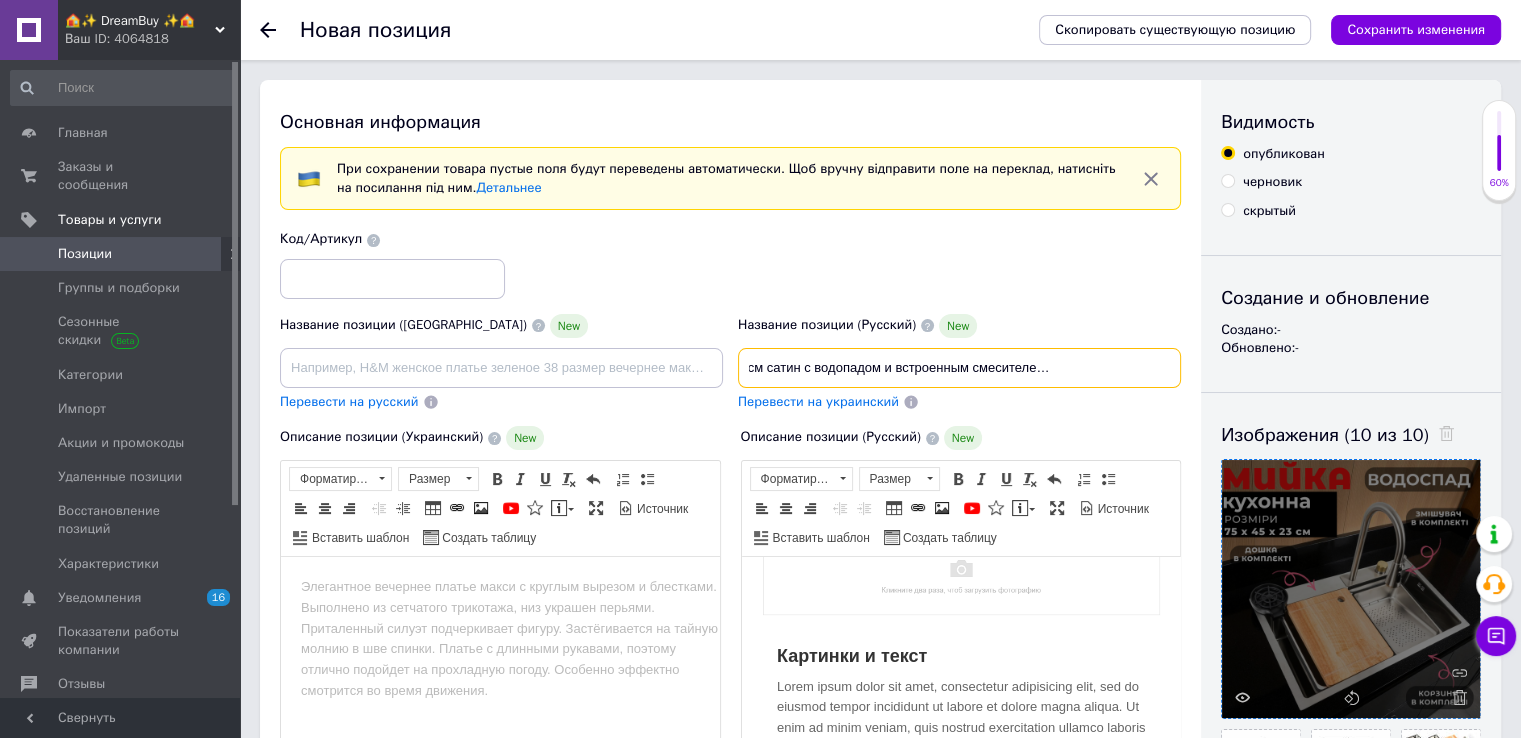 scroll, scrollTop: 0, scrollLeft: 0, axis: both 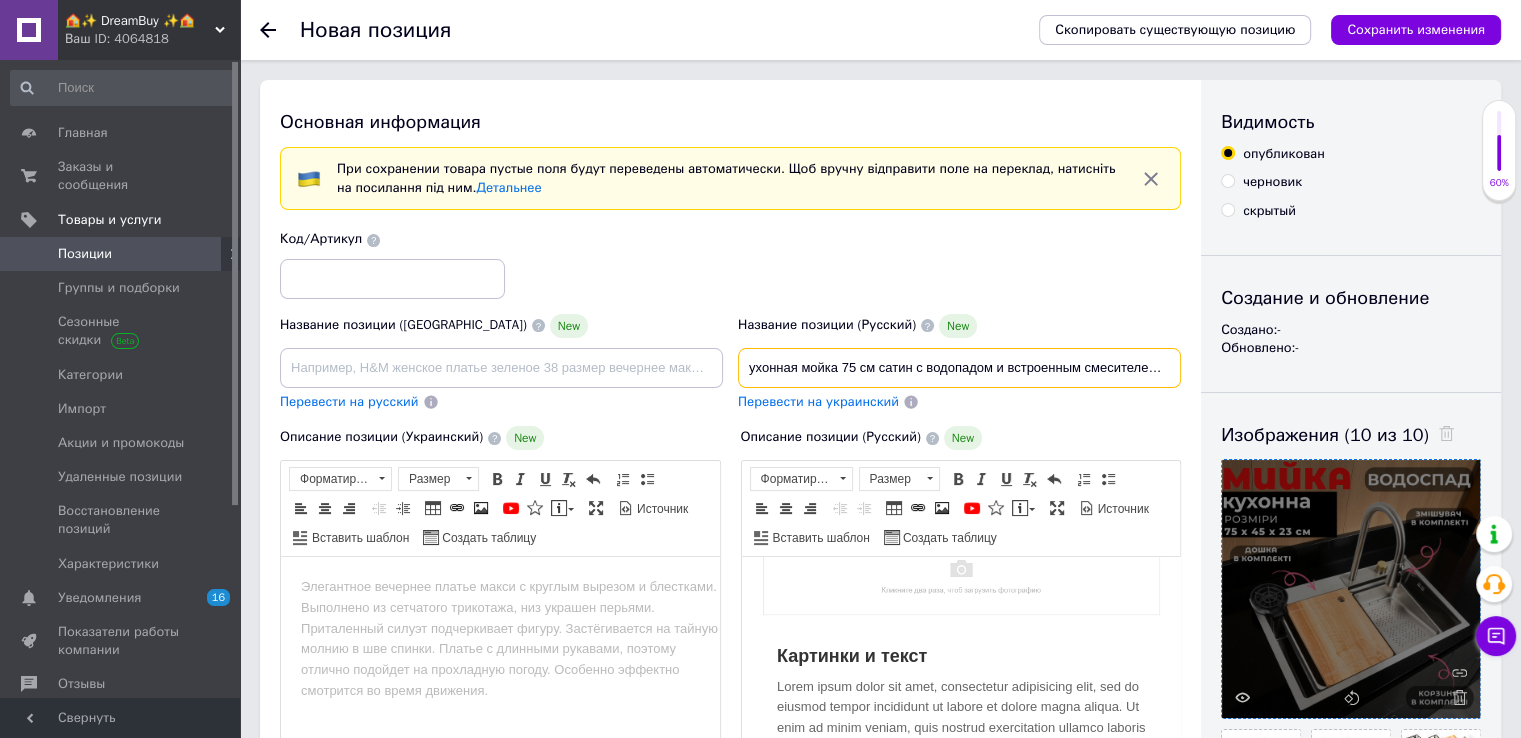 drag, startPoint x: 837, startPoint y: 367, endPoint x: 657, endPoint y: 361, distance: 180.09998 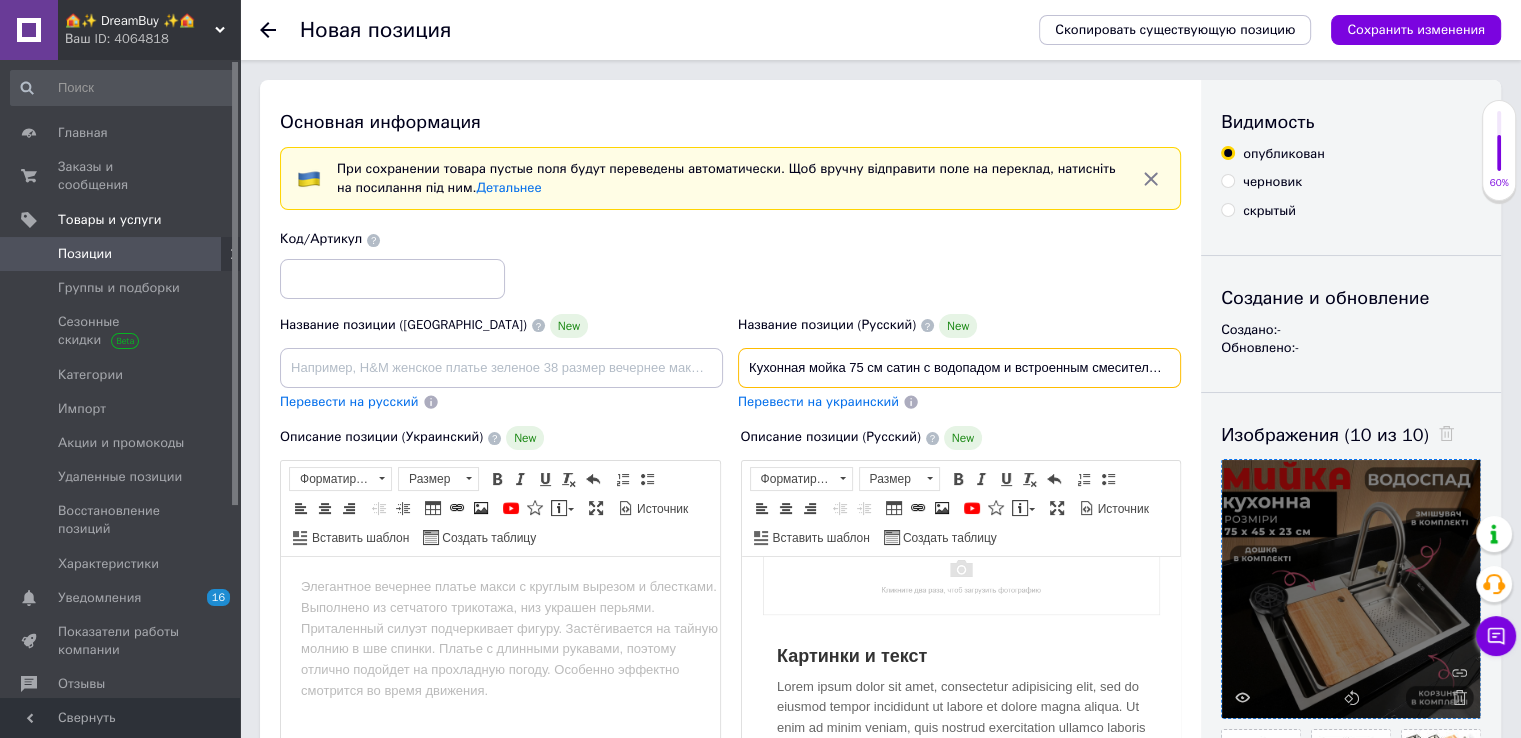 drag, startPoint x: 1002, startPoint y: 366, endPoint x: 696, endPoint y: 364, distance: 306.00653 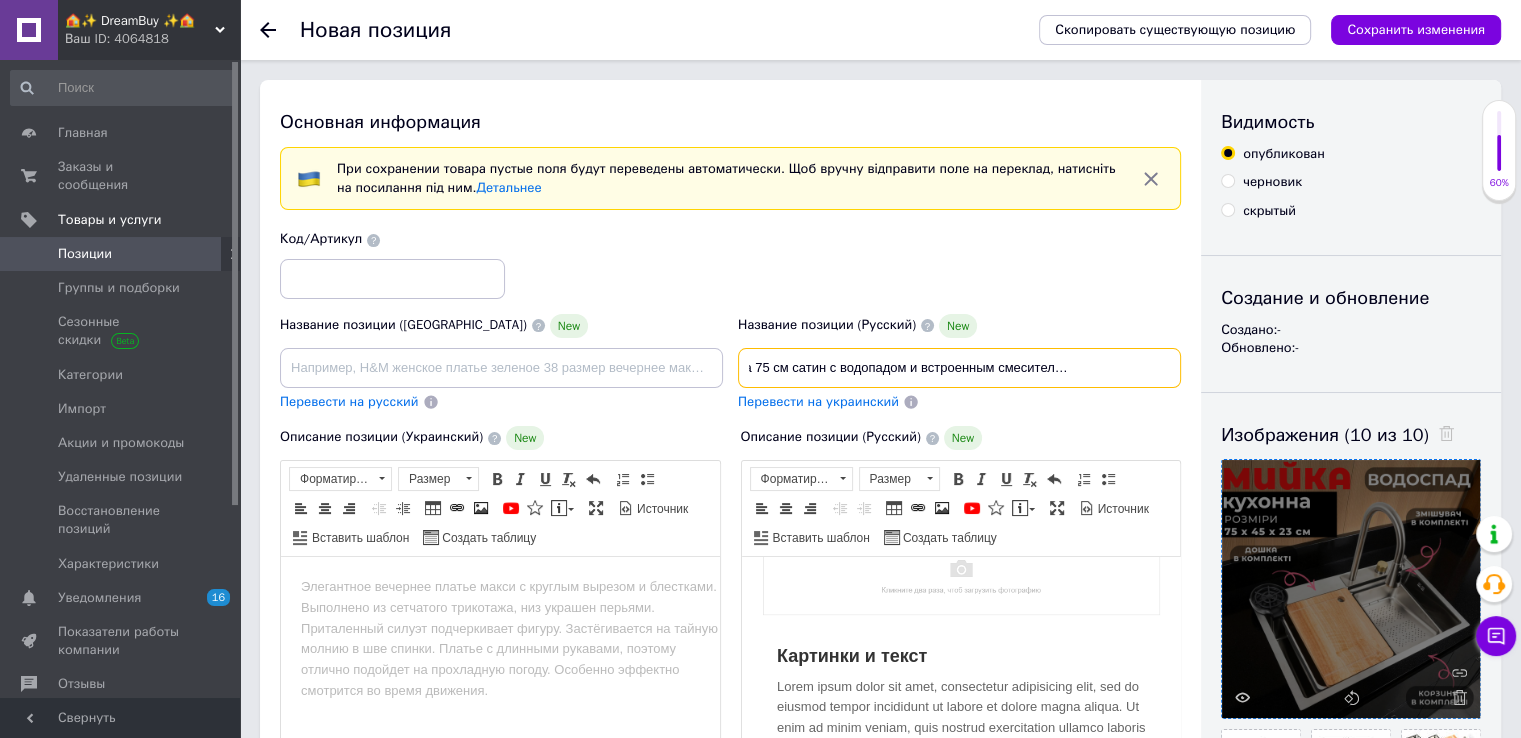 scroll, scrollTop: 0, scrollLeft: 124, axis: horizontal 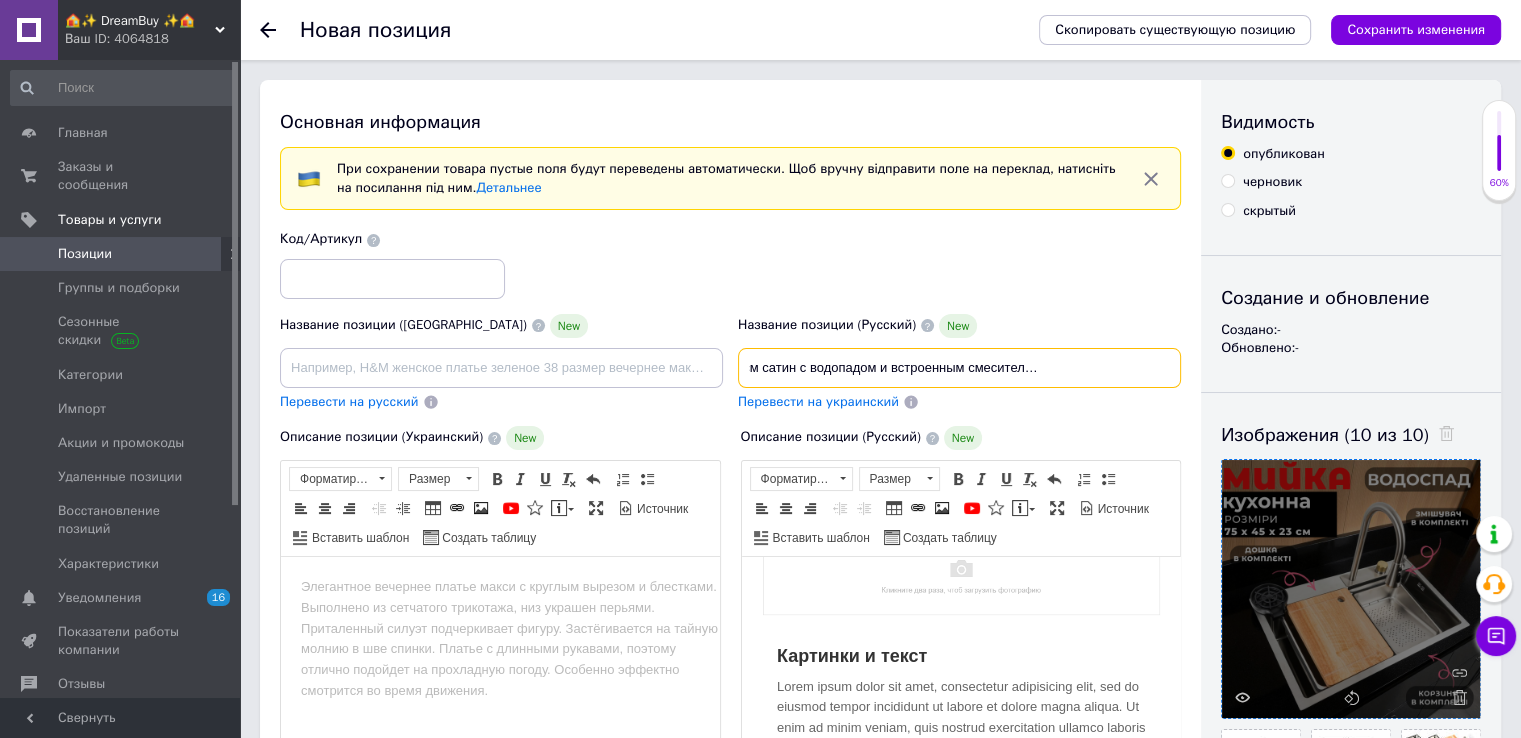 drag, startPoint x: 1091, startPoint y: 366, endPoint x: 1190, endPoint y: 366, distance: 99 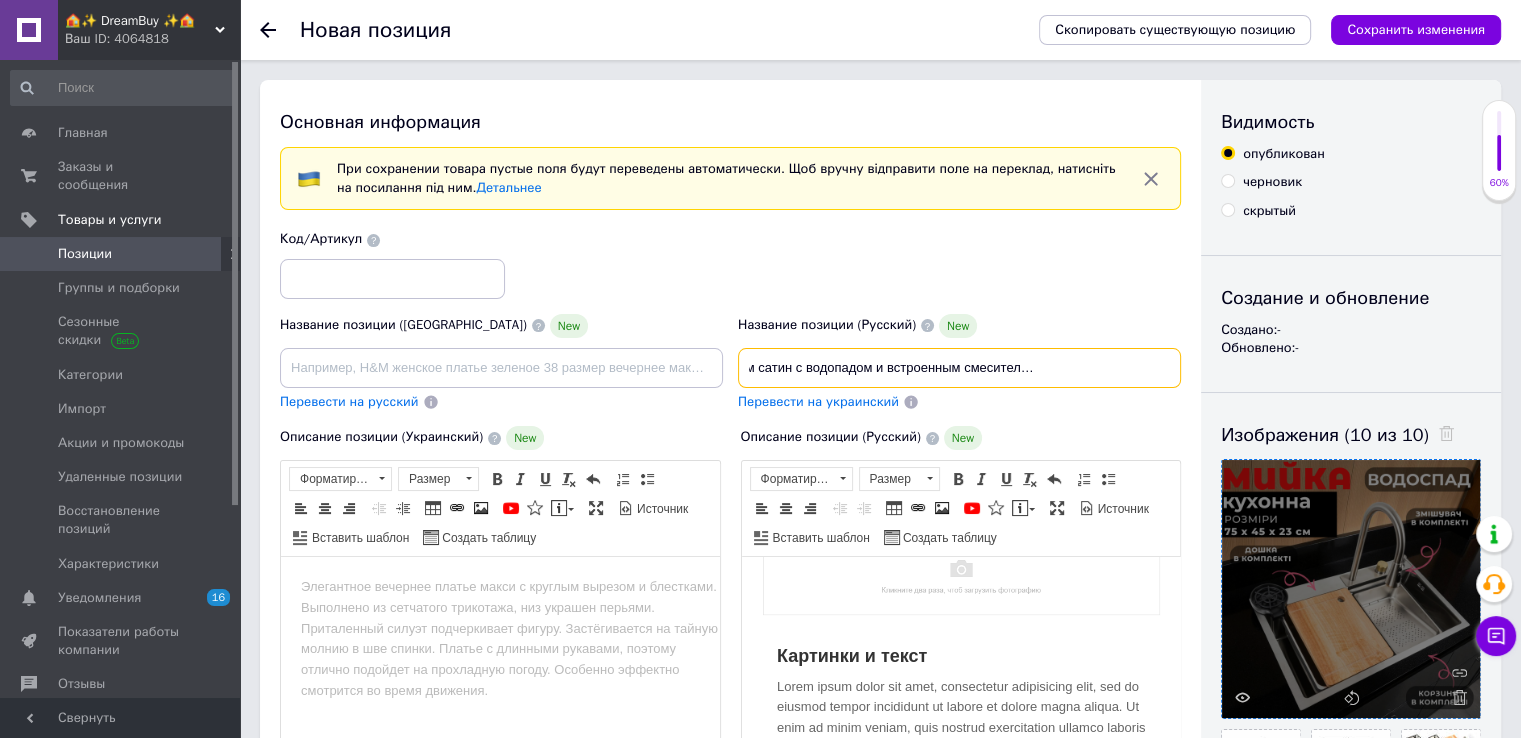 scroll, scrollTop: 0, scrollLeft: 246, axis: horizontal 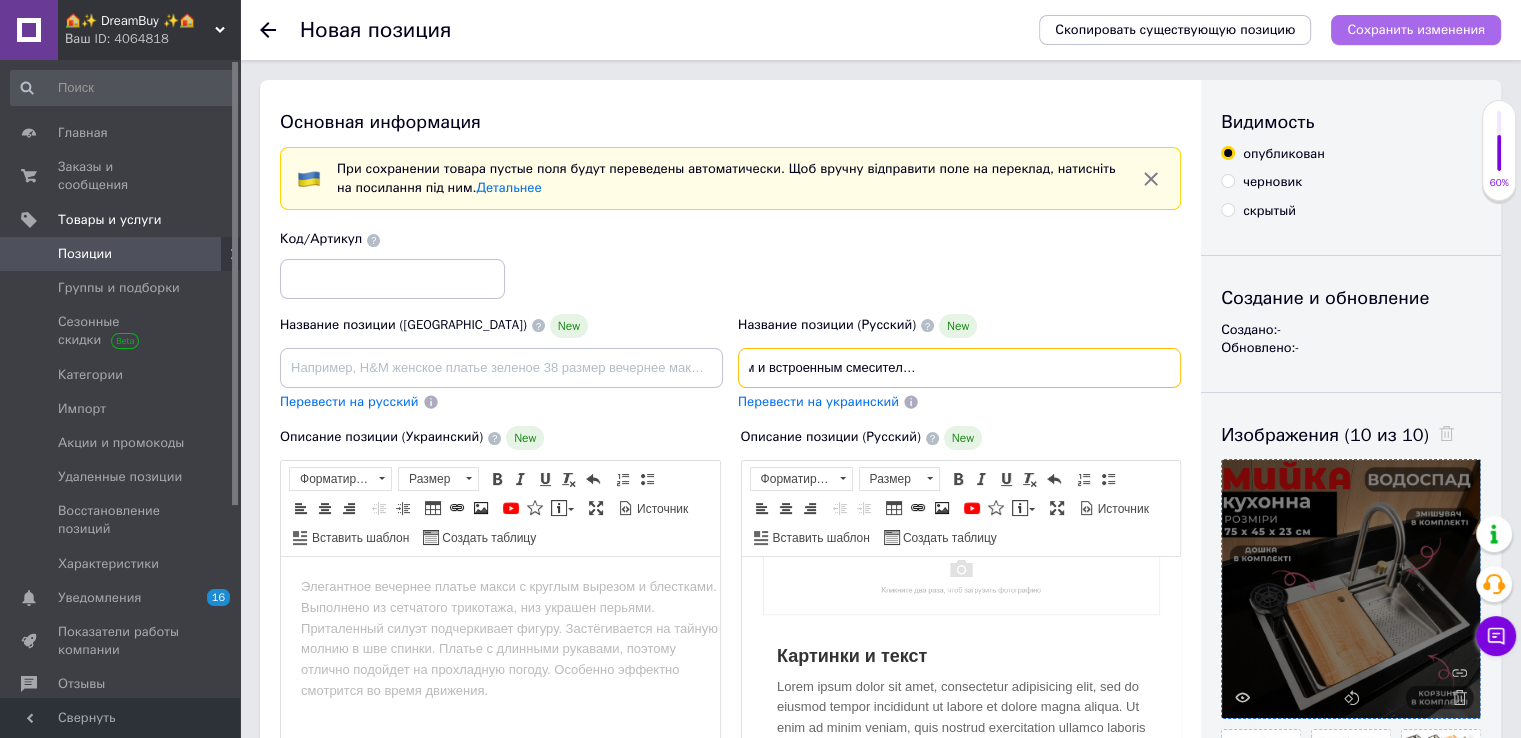 type on "Кухонная мойка 75 см сатин с водопадом и встроенным смесителем нержавеющая сталь Мойка с водопадом" 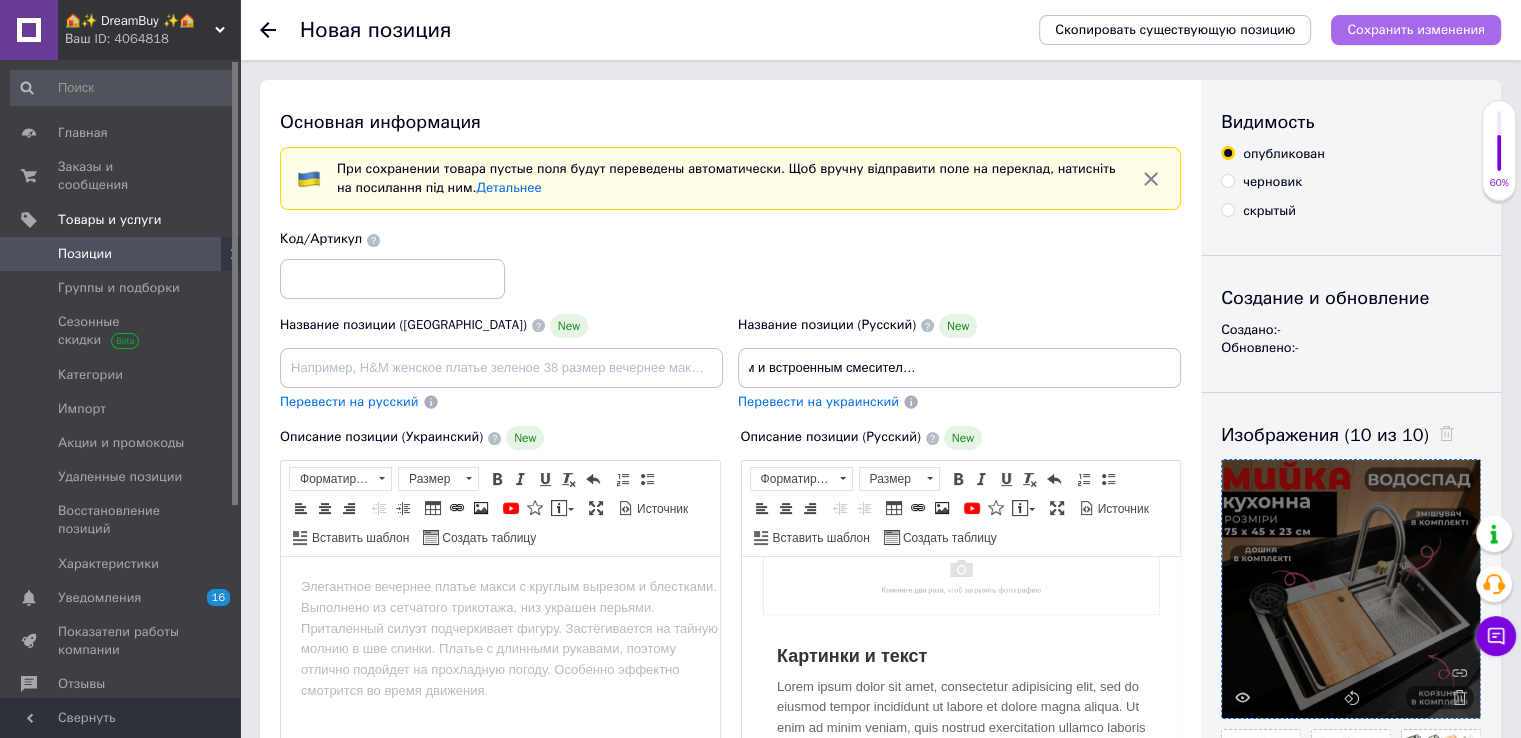 click on "Сохранить изменения" at bounding box center (1416, 29) 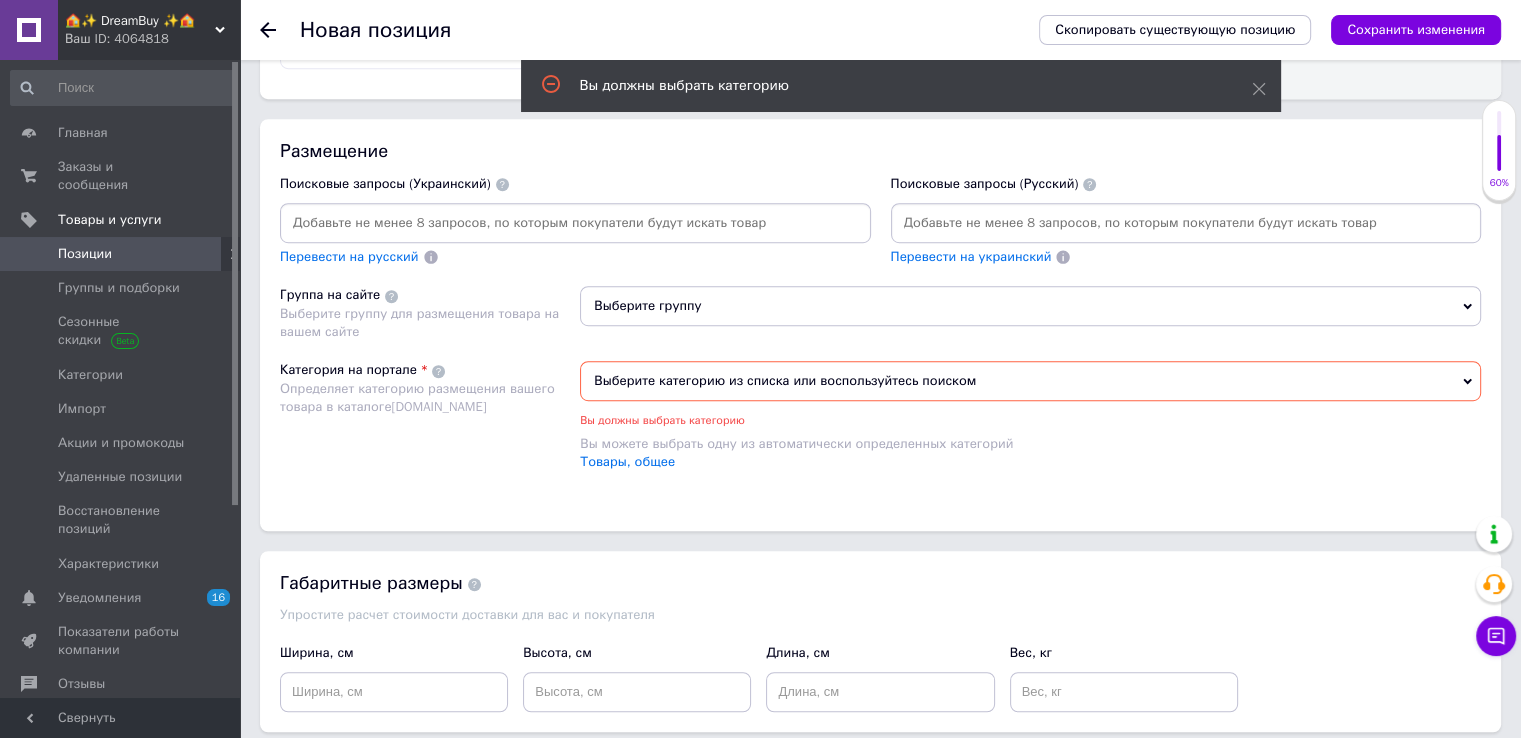 scroll, scrollTop: 1240, scrollLeft: 0, axis: vertical 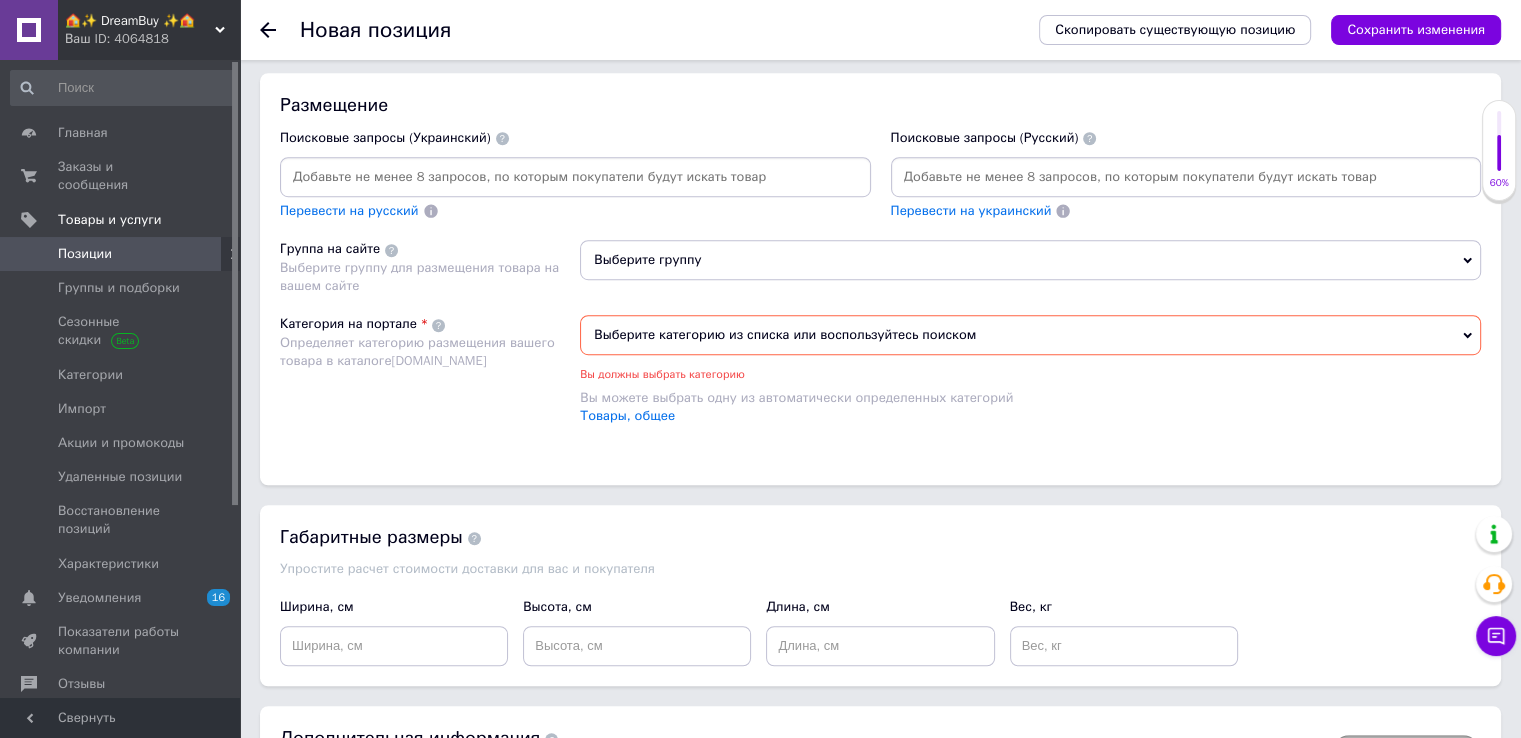 type 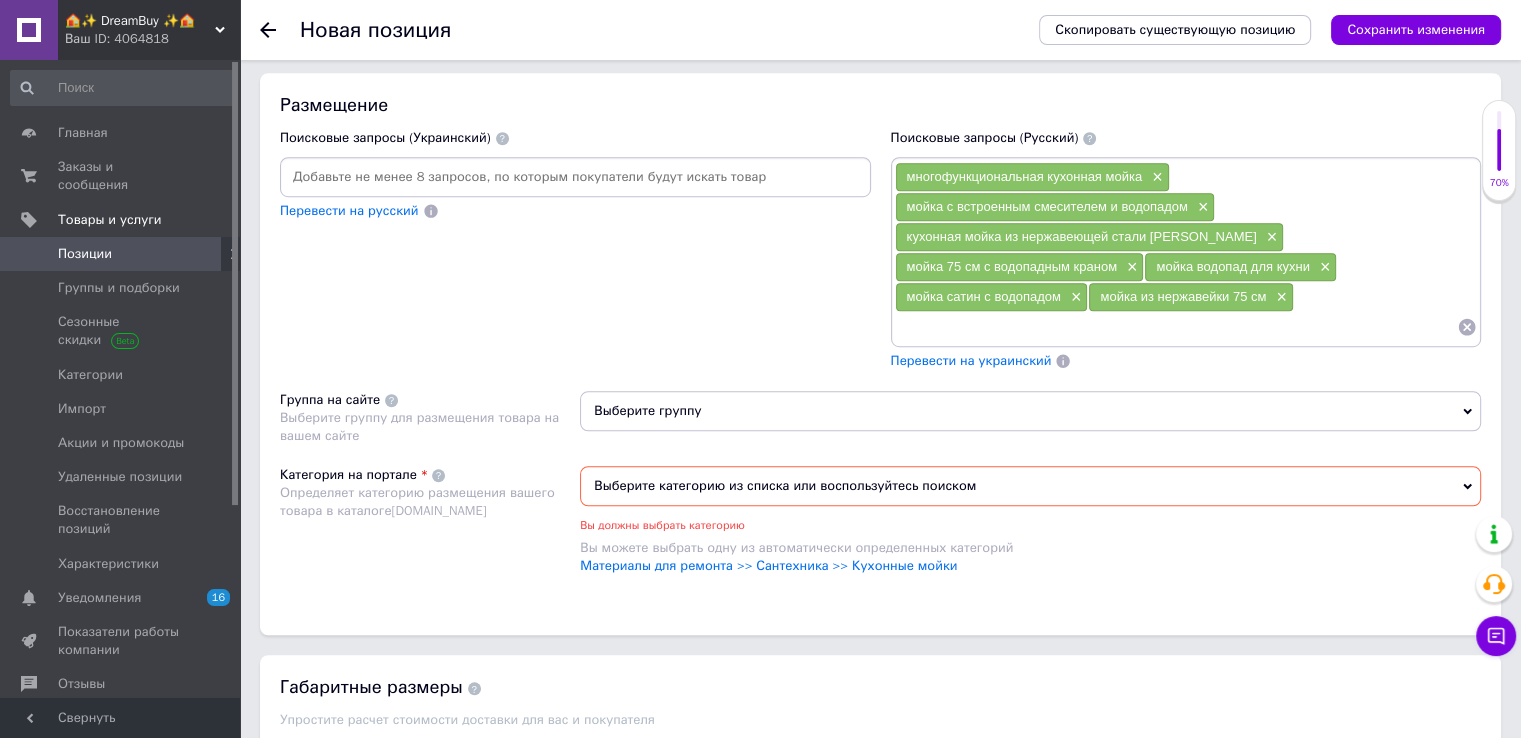click at bounding box center [1176, 327] 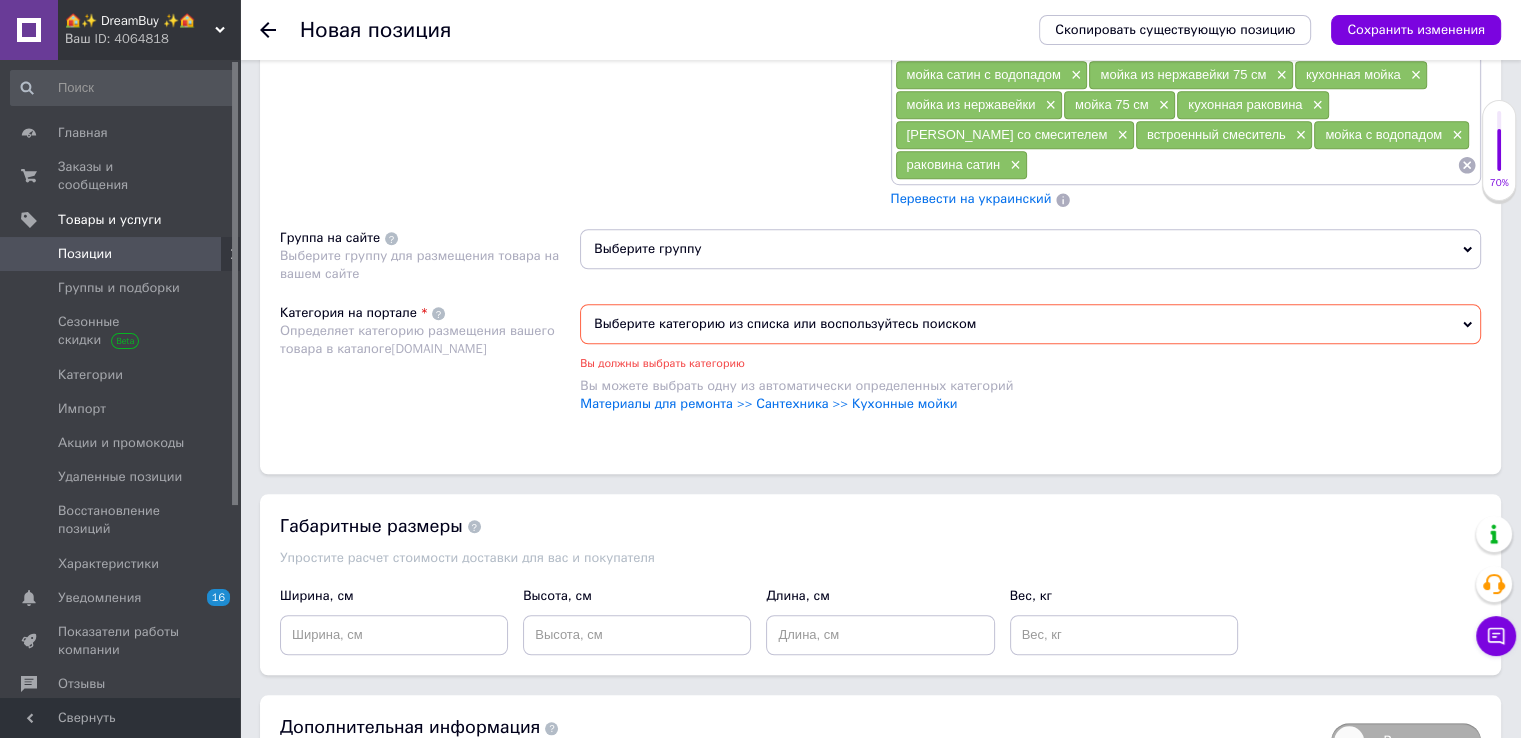 scroll, scrollTop: 1581, scrollLeft: 0, axis: vertical 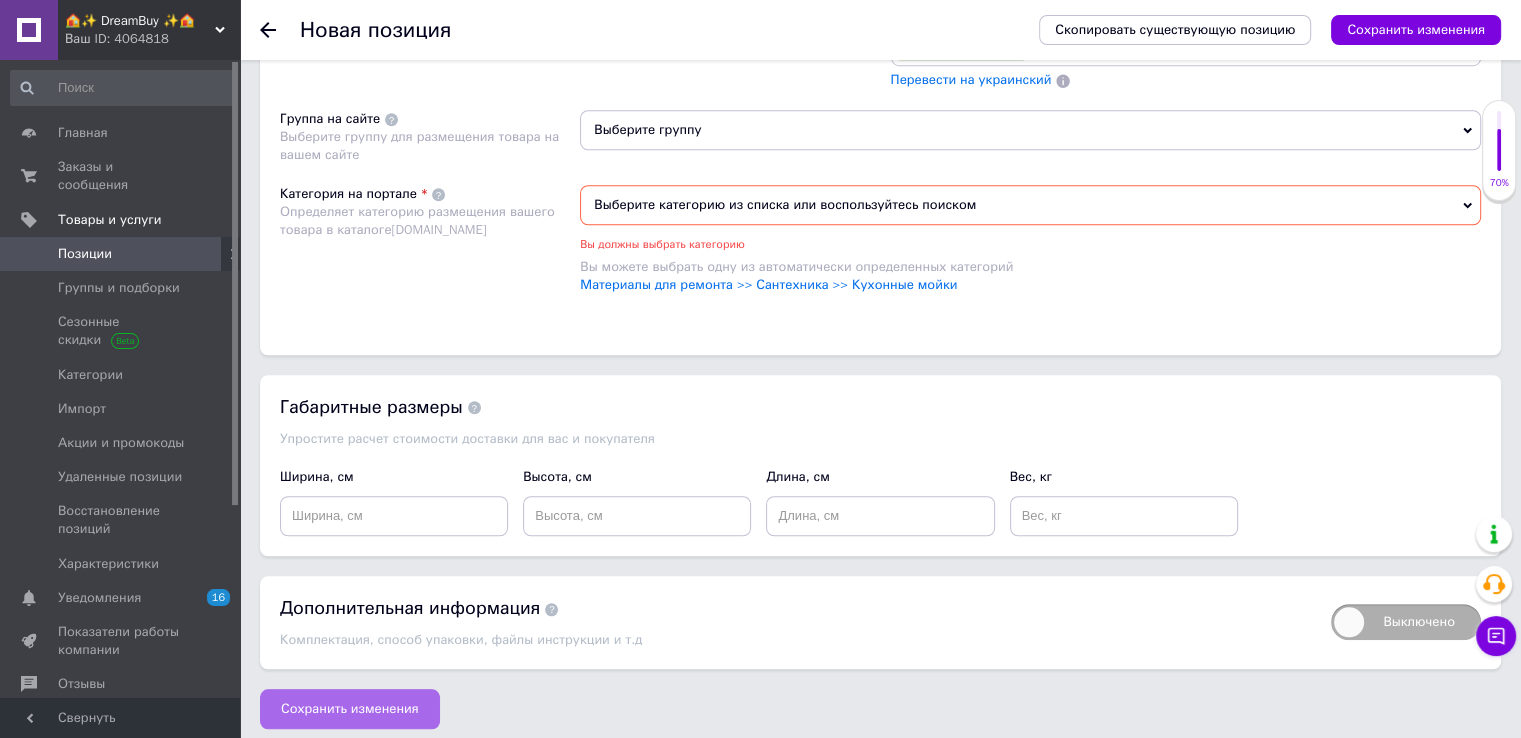 click on "Сохранить изменения" at bounding box center (350, 709) 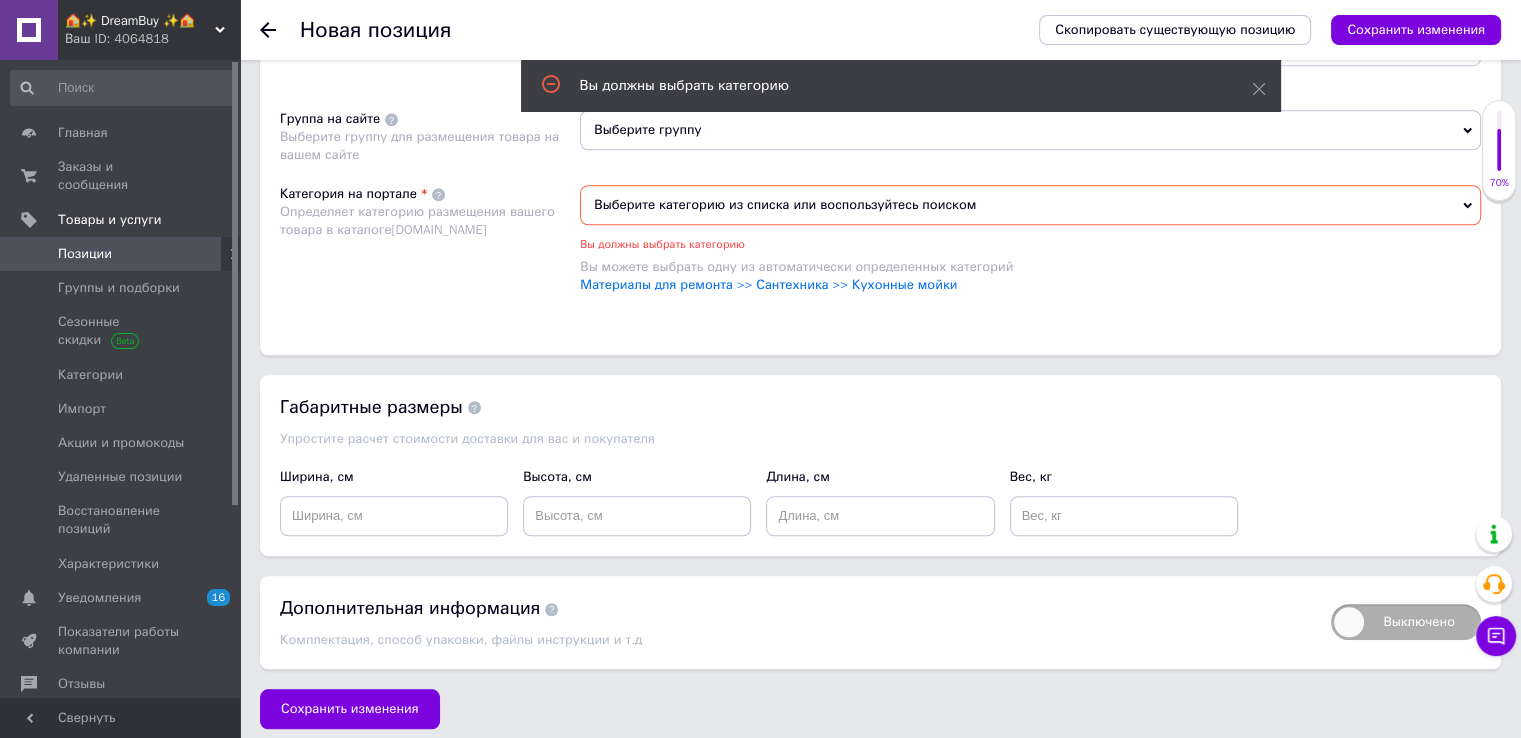 scroll, scrollTop: 1447, scrollLeft: 0, axis: vertical 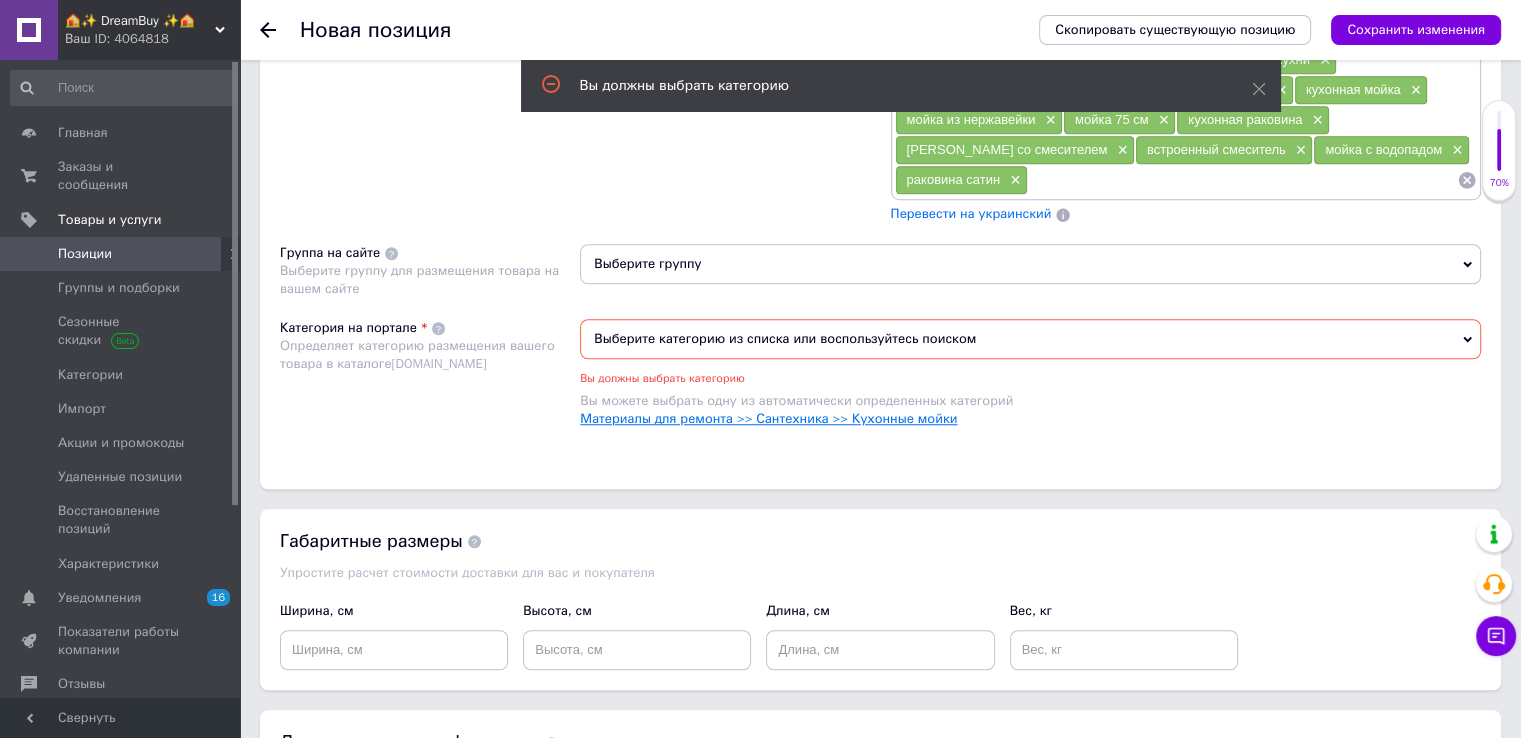 click on "Материалы для ремонта >> Сантехника >> Кухонные мойки" at bounding box center [768, 418] 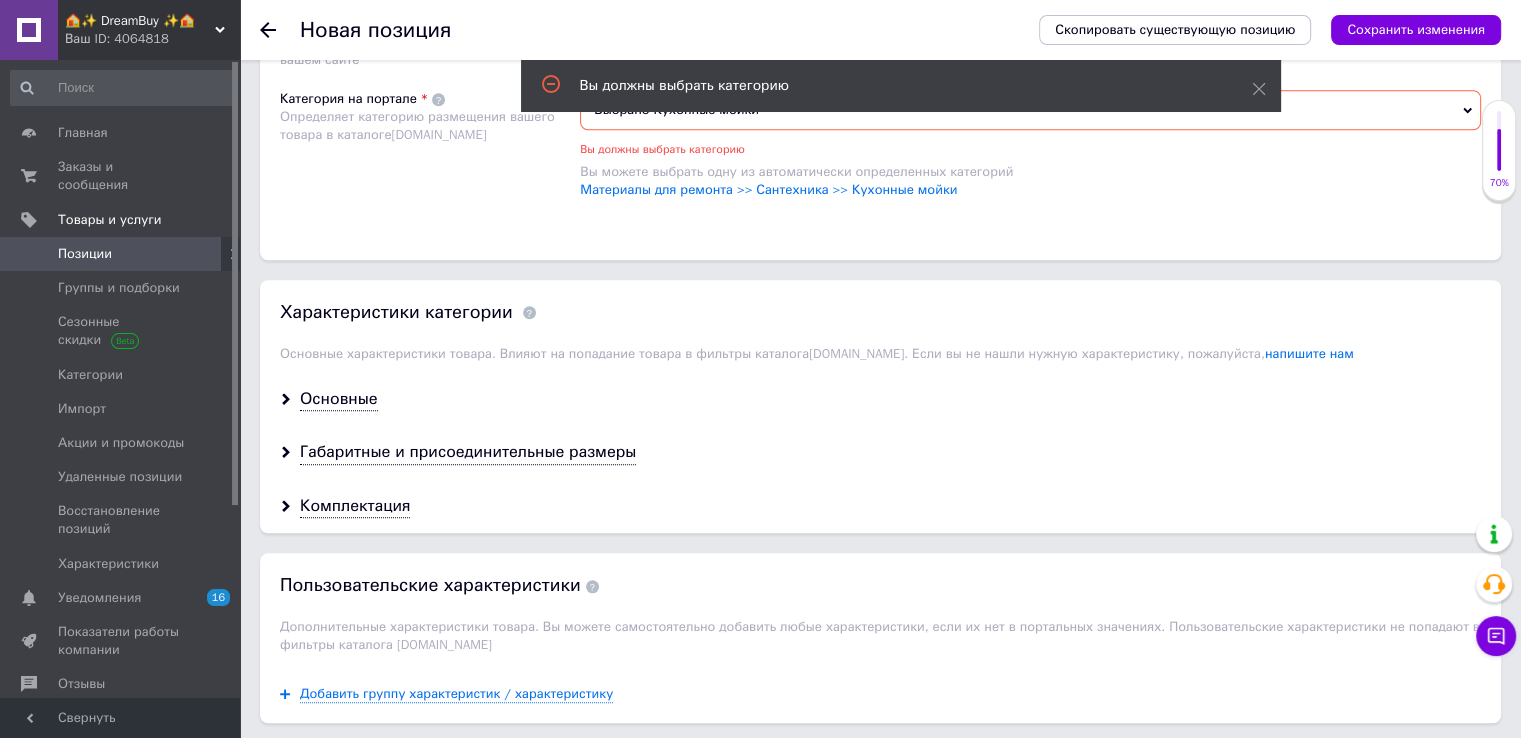 scroll, scrollTop: 1947, scrollLeft: 0, axis: vertical 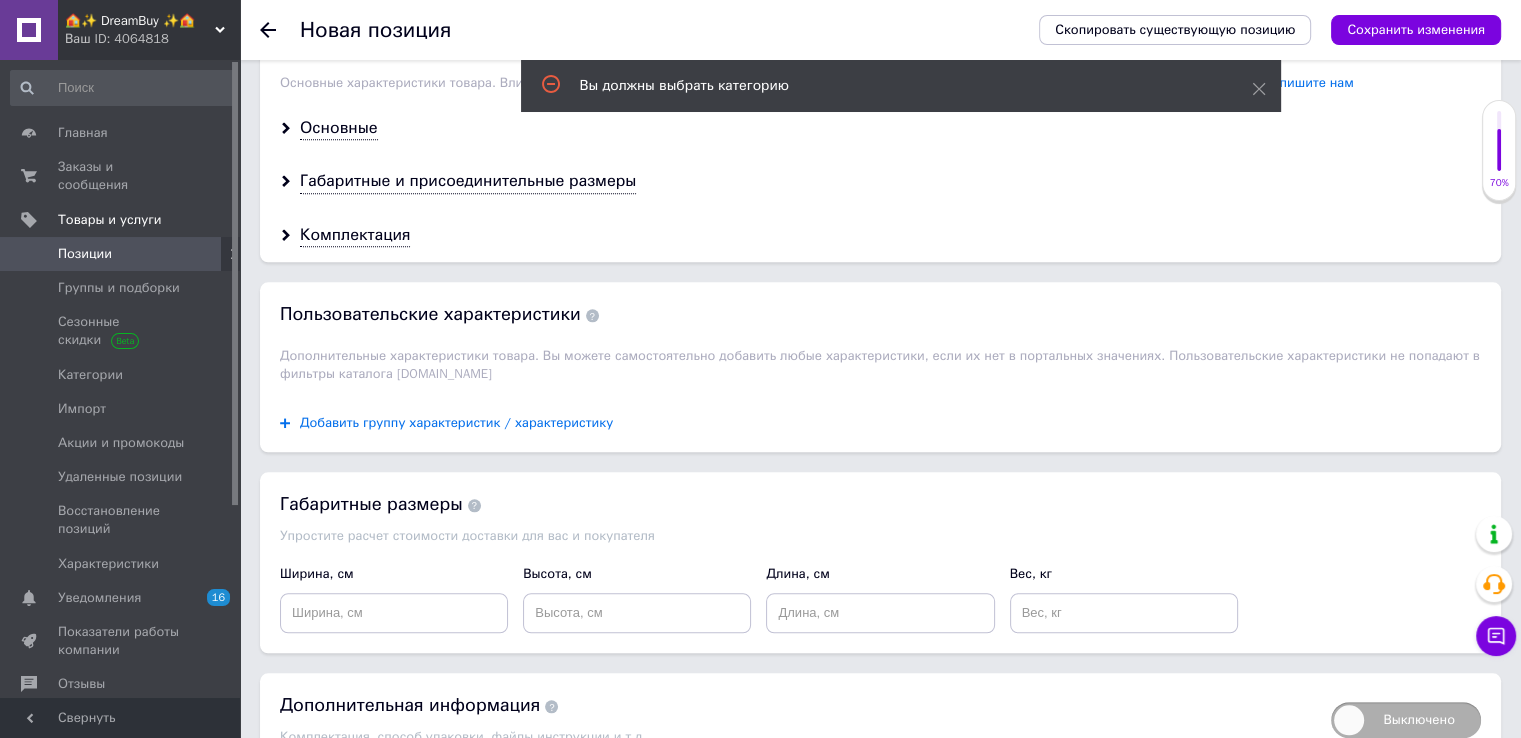 click on "Добавить группу характеристик / характеристику" at bounding box center [456, 423] 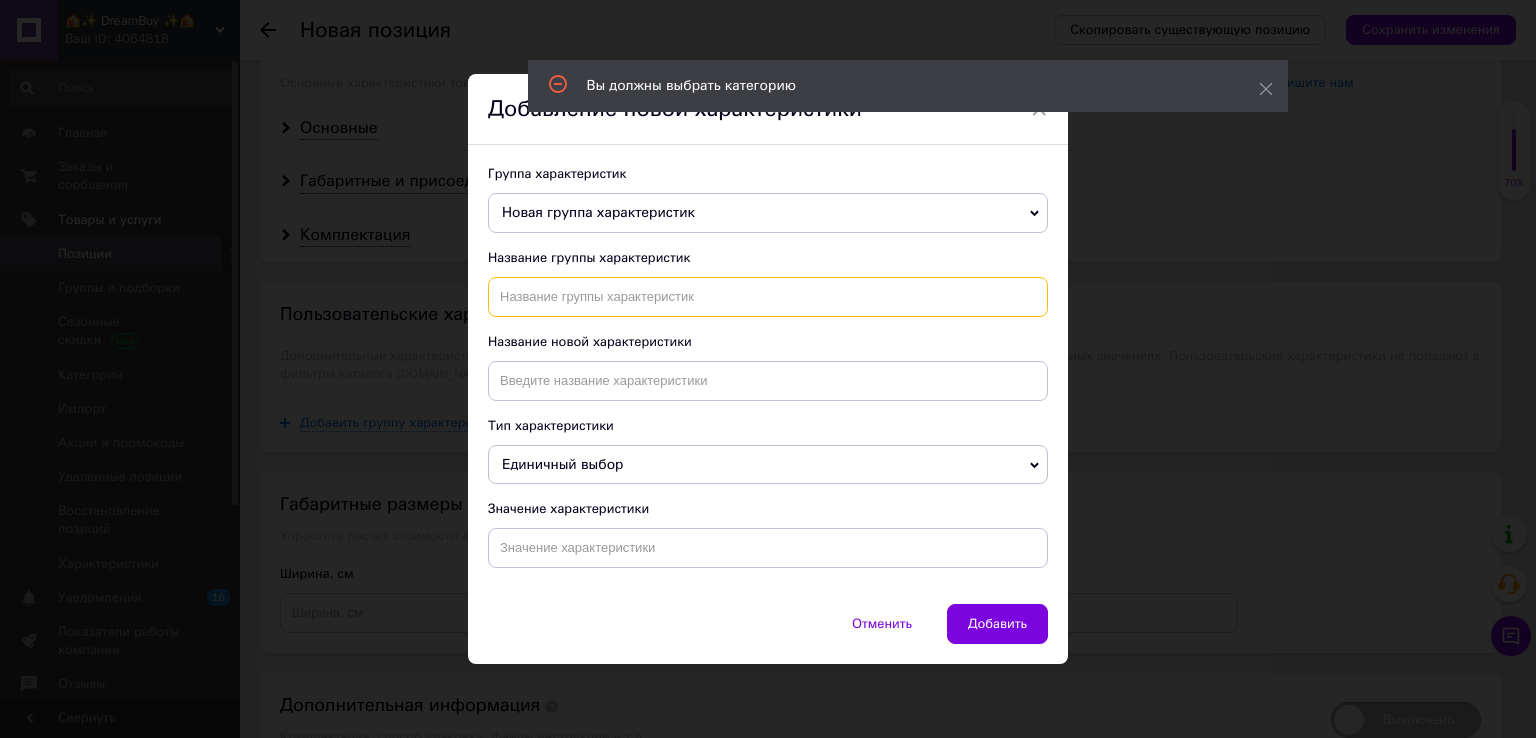 click at bounding box center [768, 297] 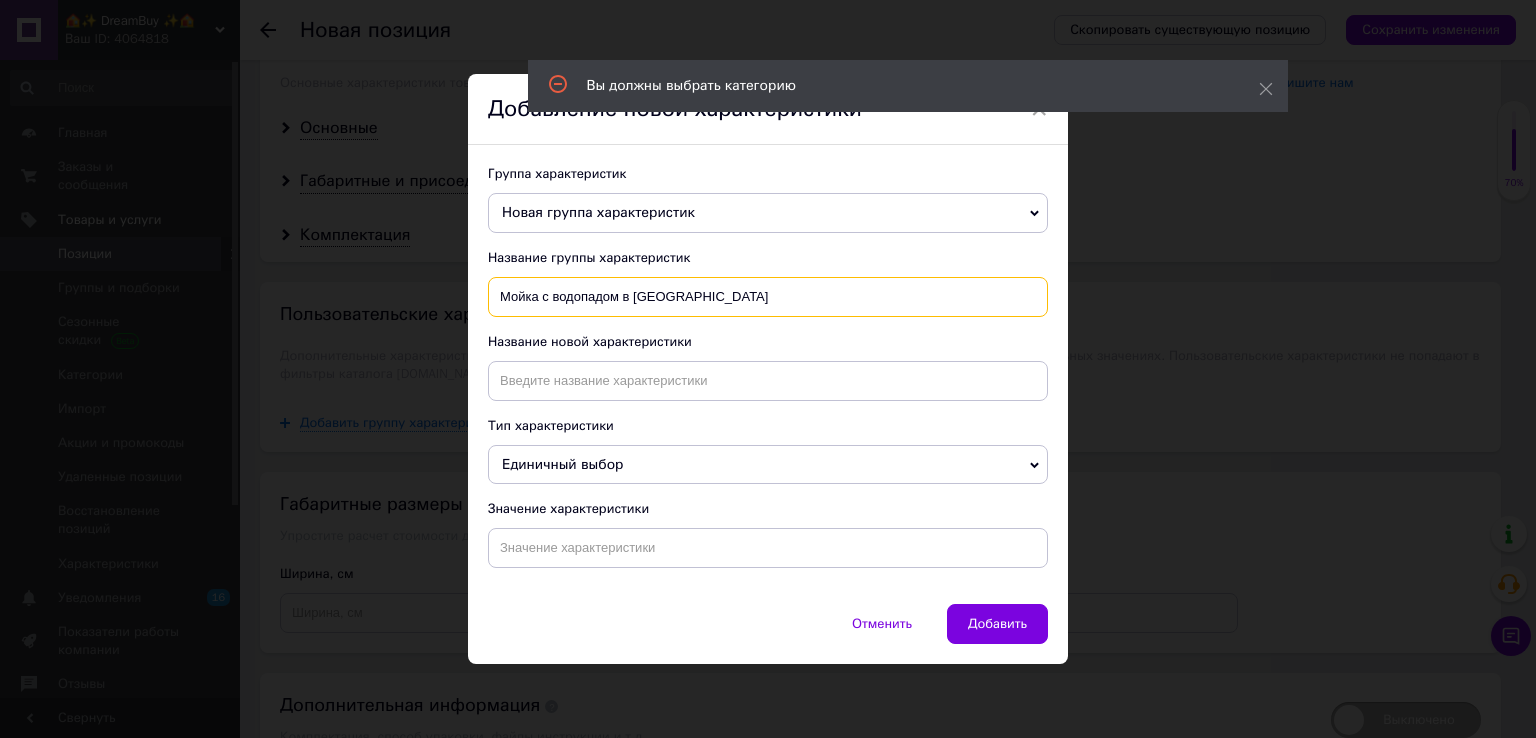drag, startPoint x: 615, startPoint y: 289, endPoint x: 783, endPoint y: 290, distance: 168.00298 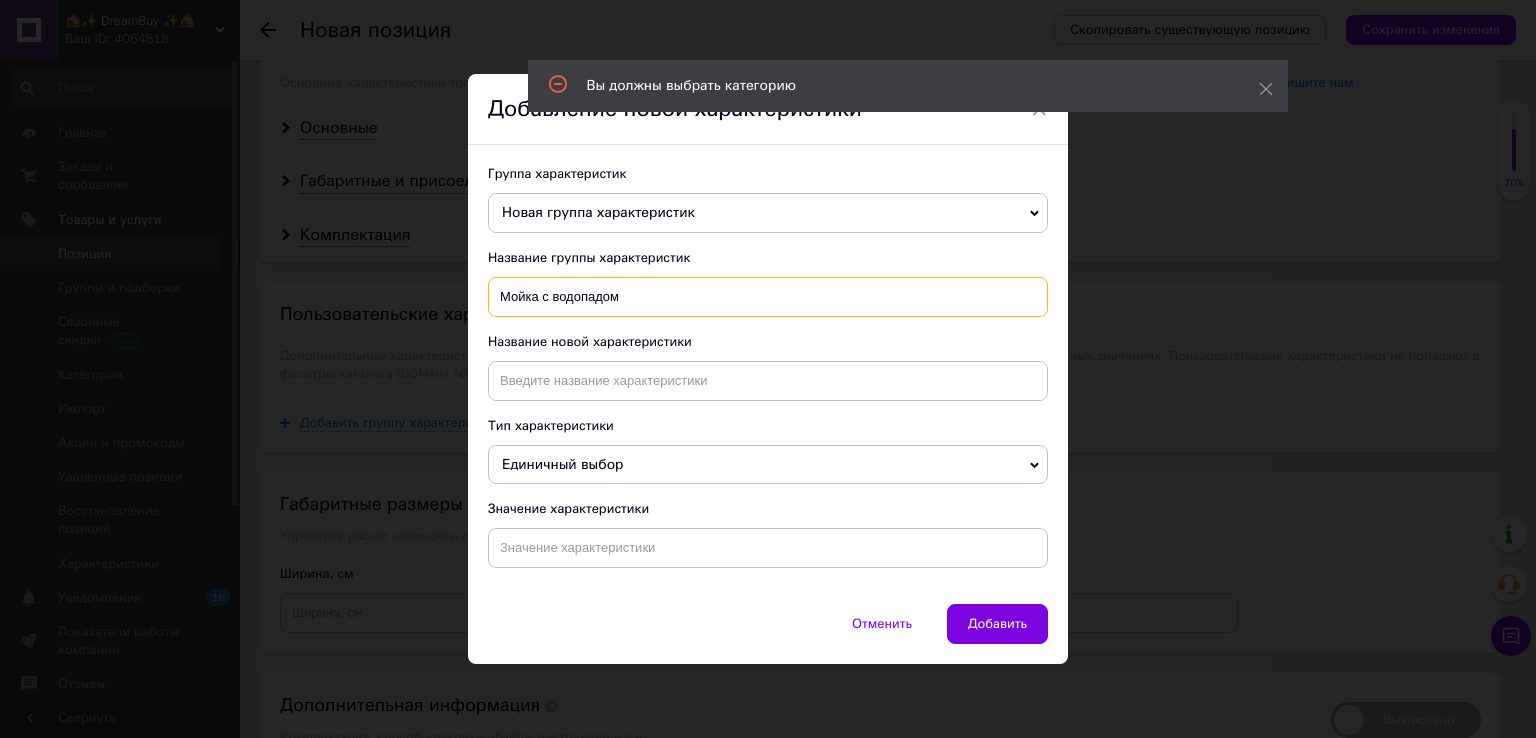 type on "Мойка с водопадом" 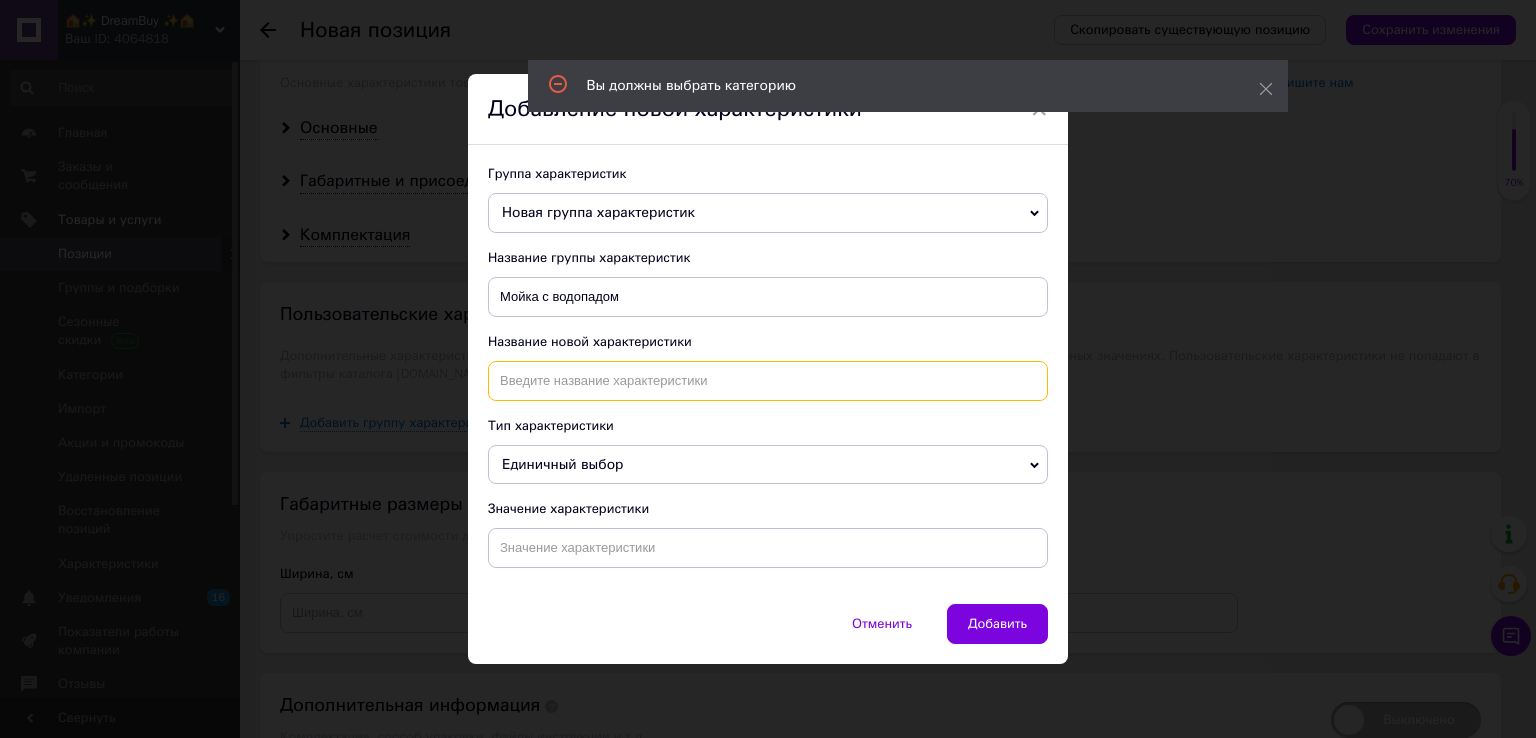 click at bounding box center (768, 381) 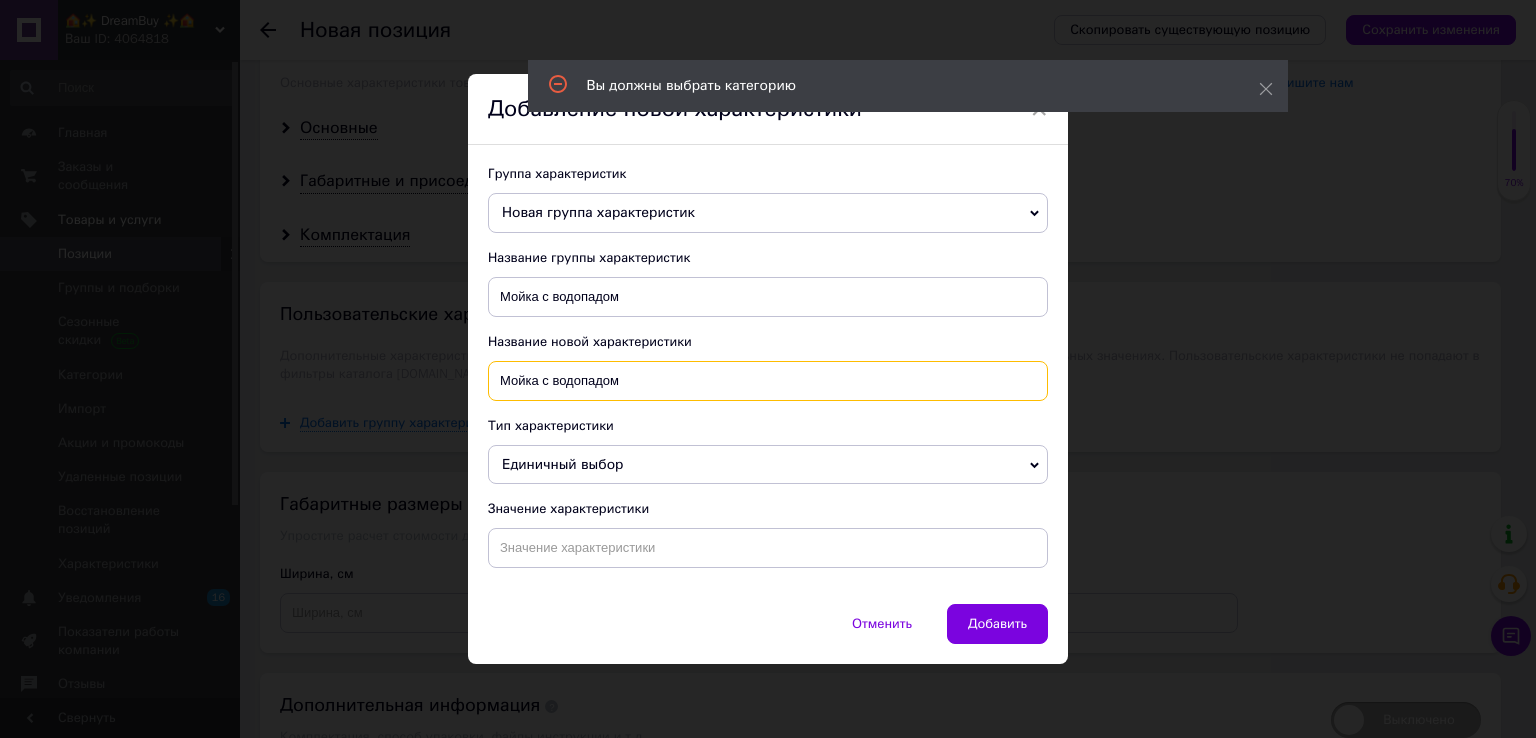 type on "Мойка с водопадом" 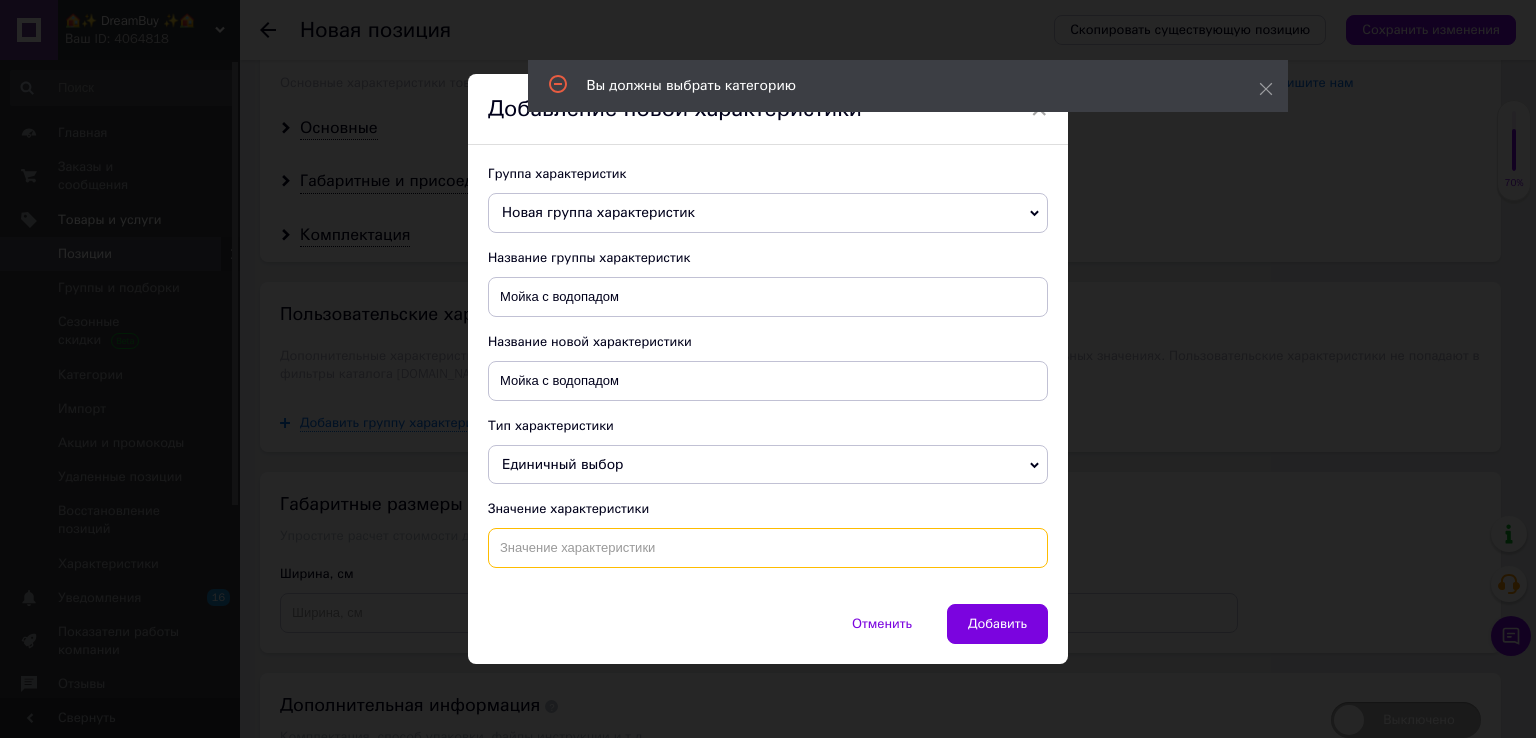 drag, startPoint x: 576, startPoint y: 549, endPoint x: 582, endPoint y: 561, distance: 13.416408 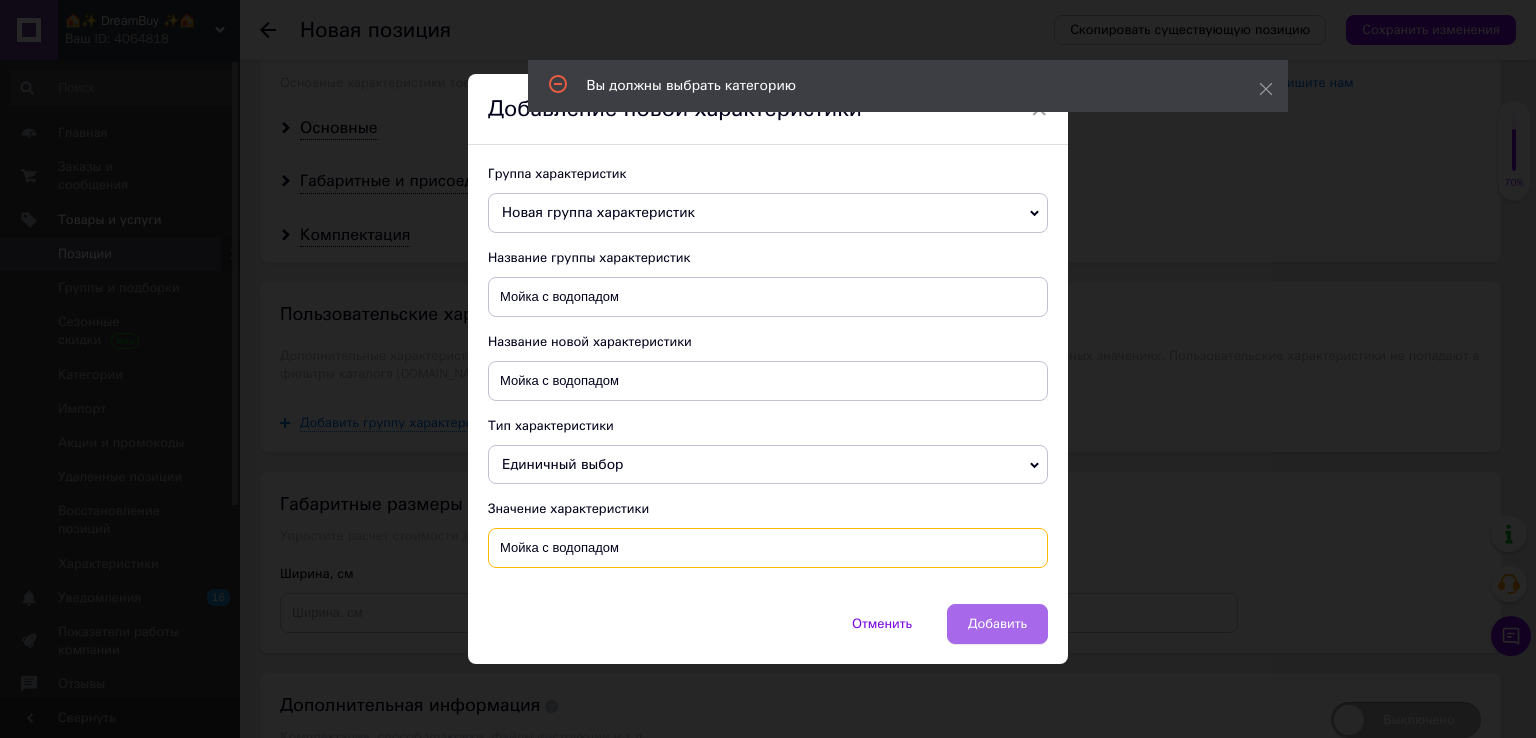 type on "Мойка с водопадом" 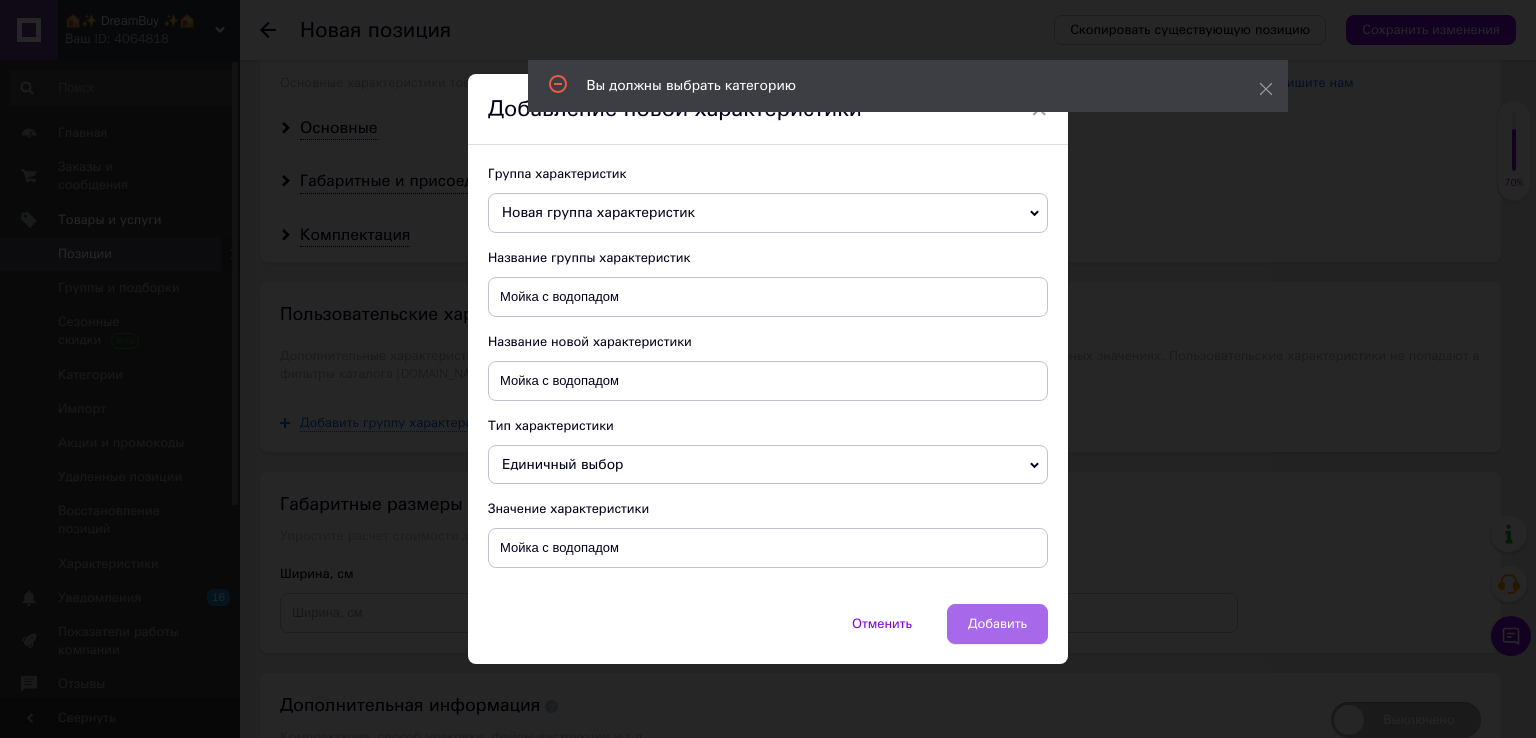 click on "Добавить" at bounding box center [997, 624] 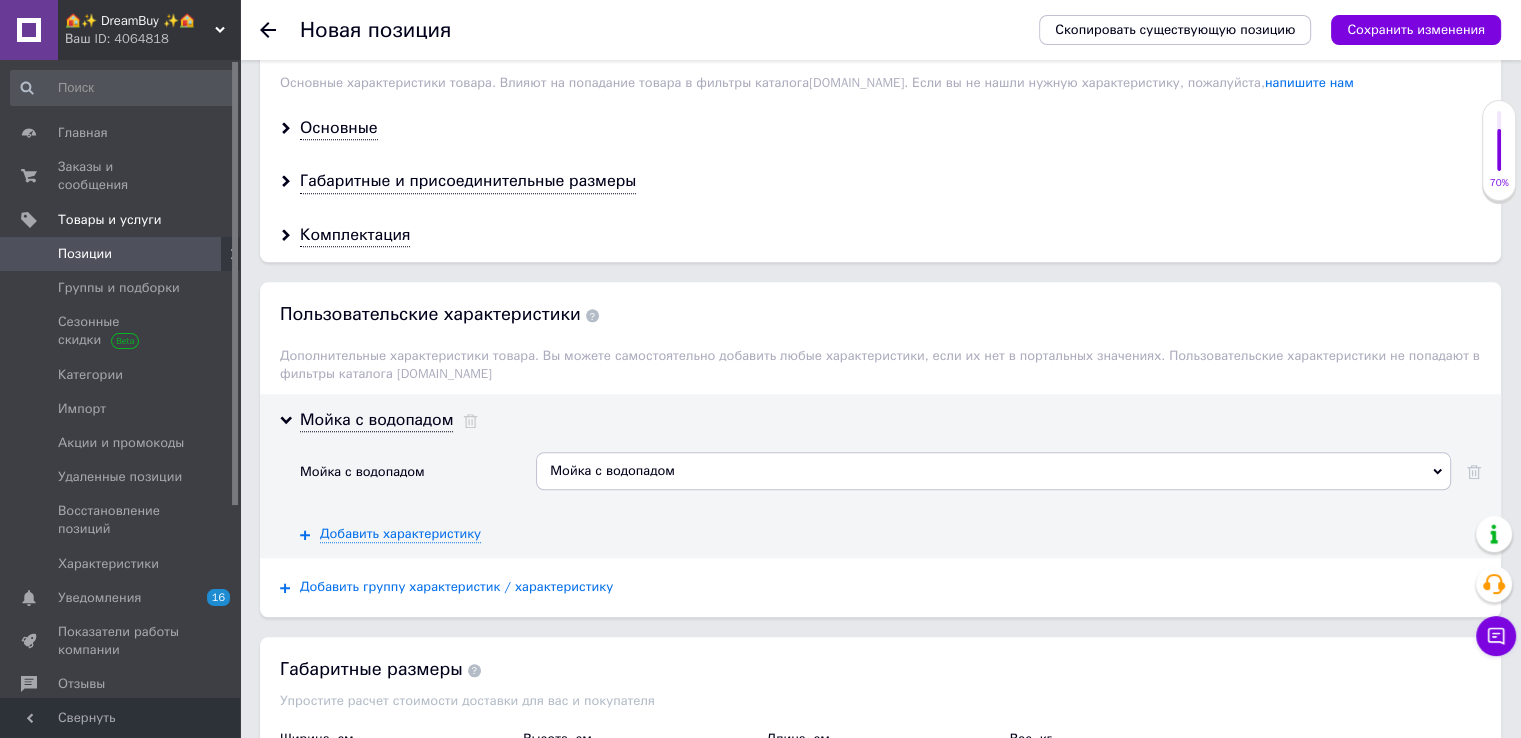 click on "Добавить группу характеристик / характеристику" at bounding box center (456, 587) 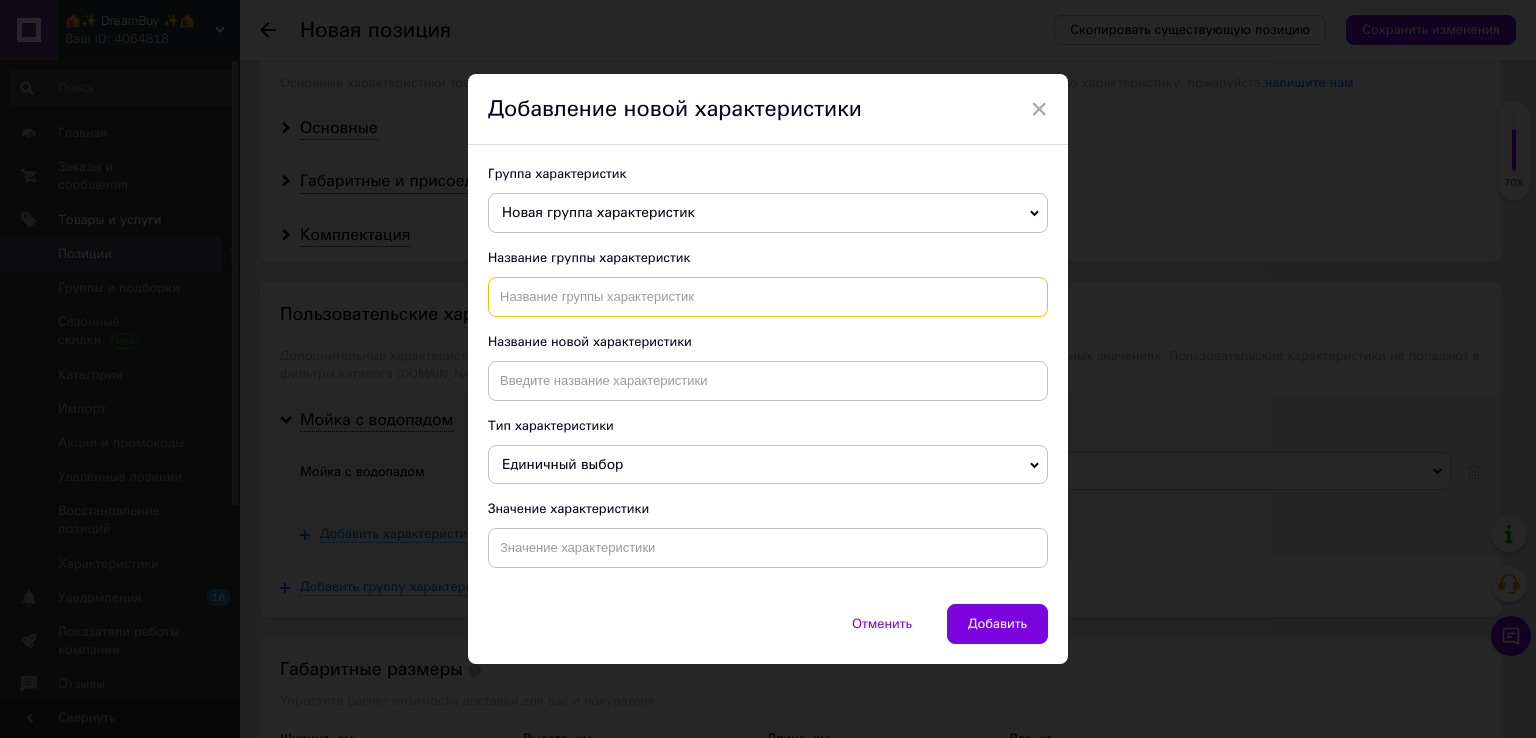 click at bounding box center [768, 297] 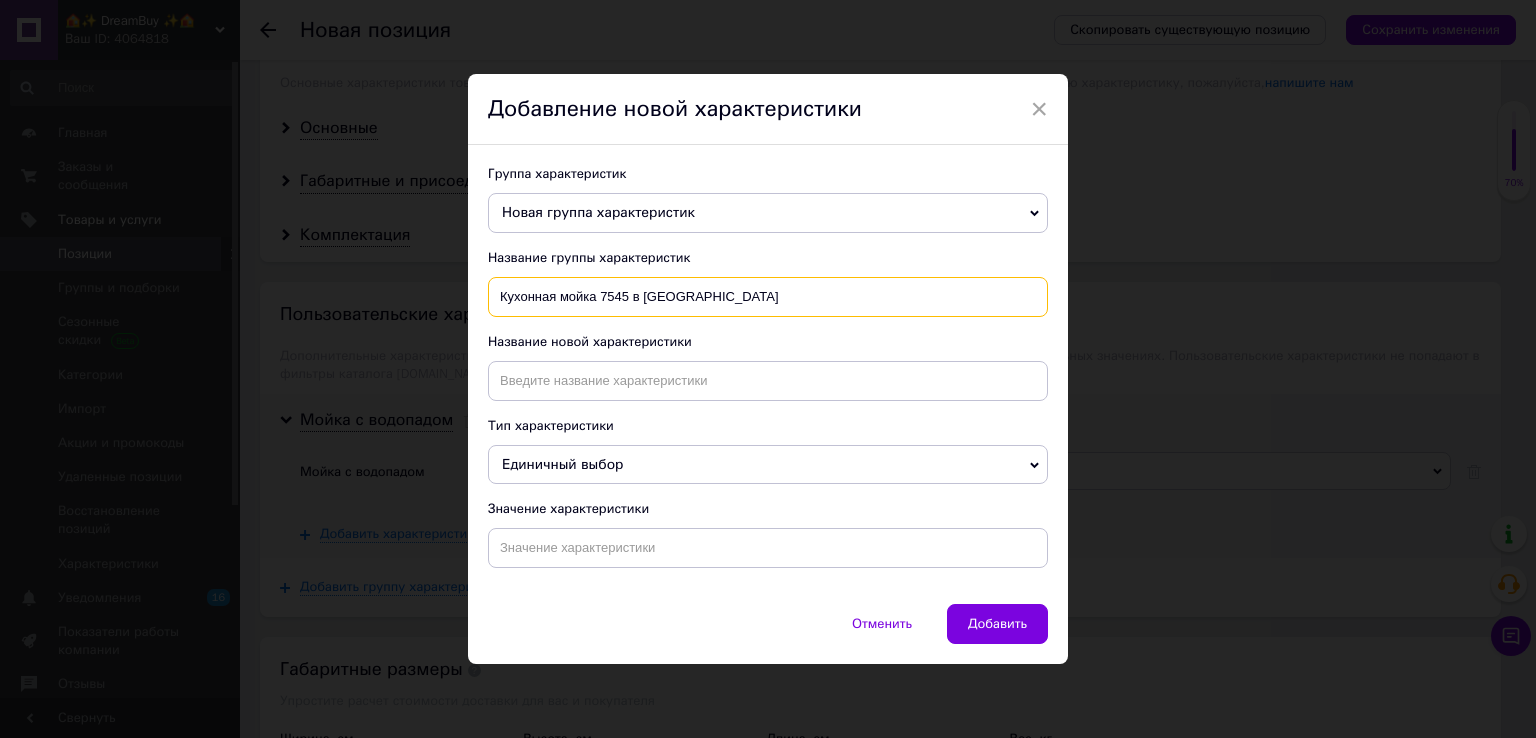 drag, startPoint x: 627, startPoint y: 304, endPoint x: 770, endPoint y: 310, distance: 143.12582 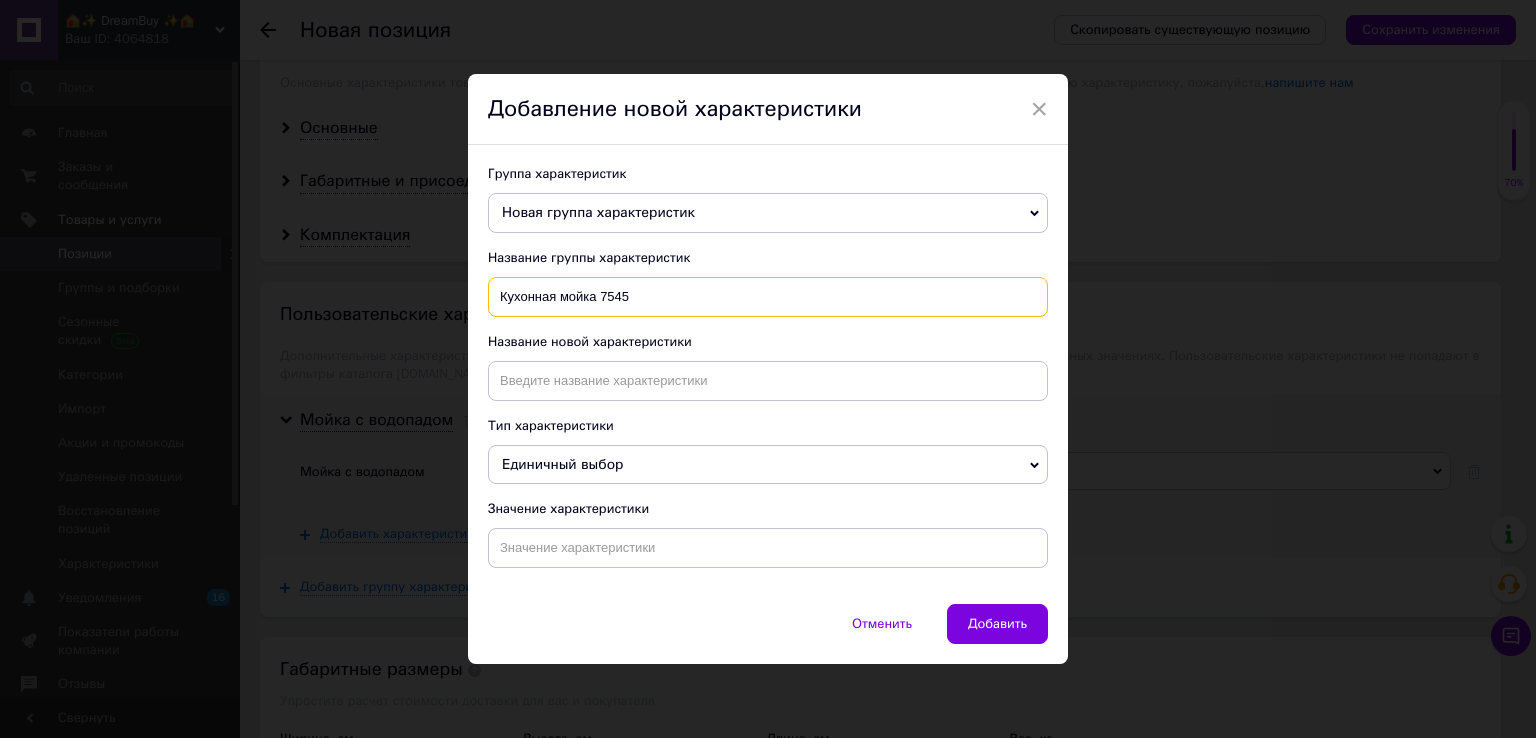type on "Кухонная мойка 7545" 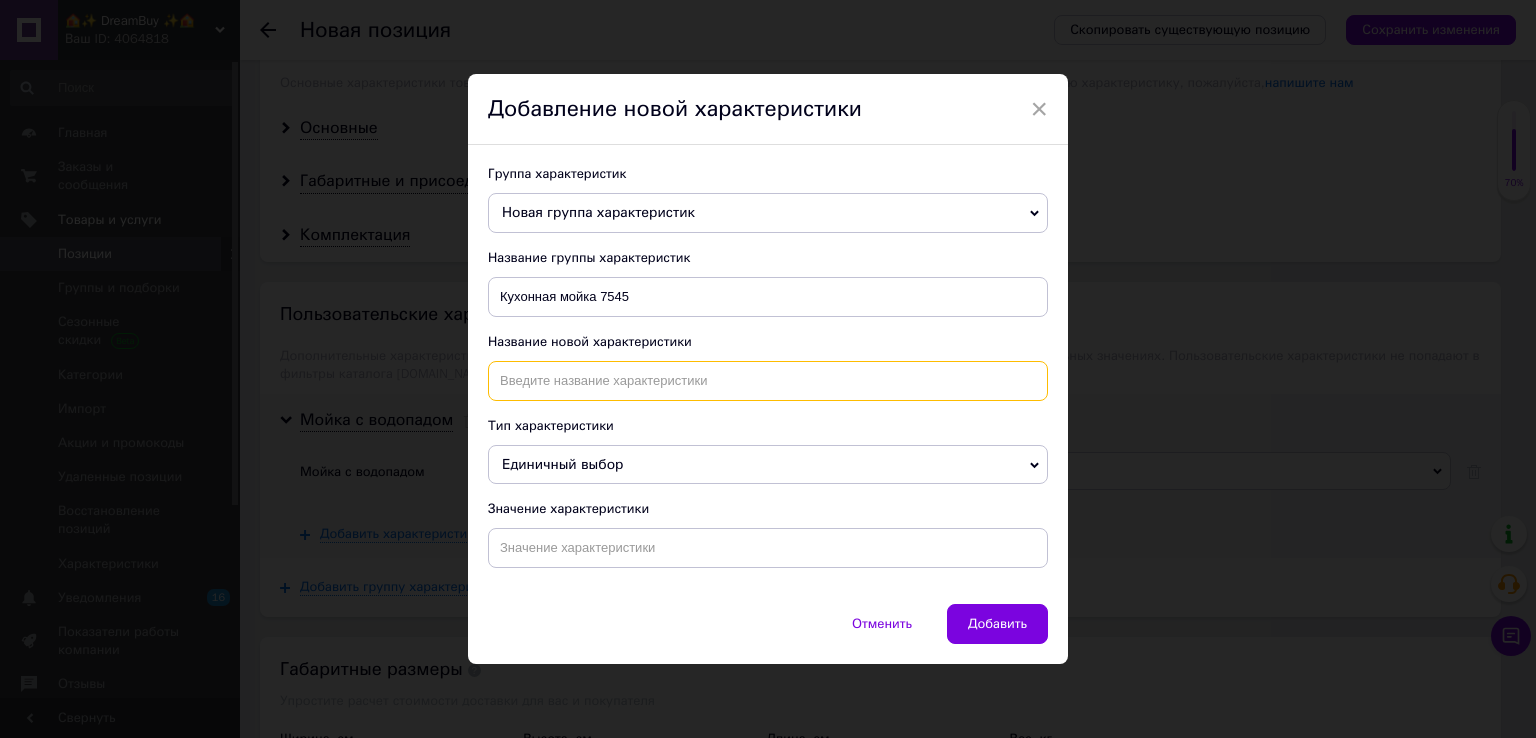 click at bounding box center [768, 381] 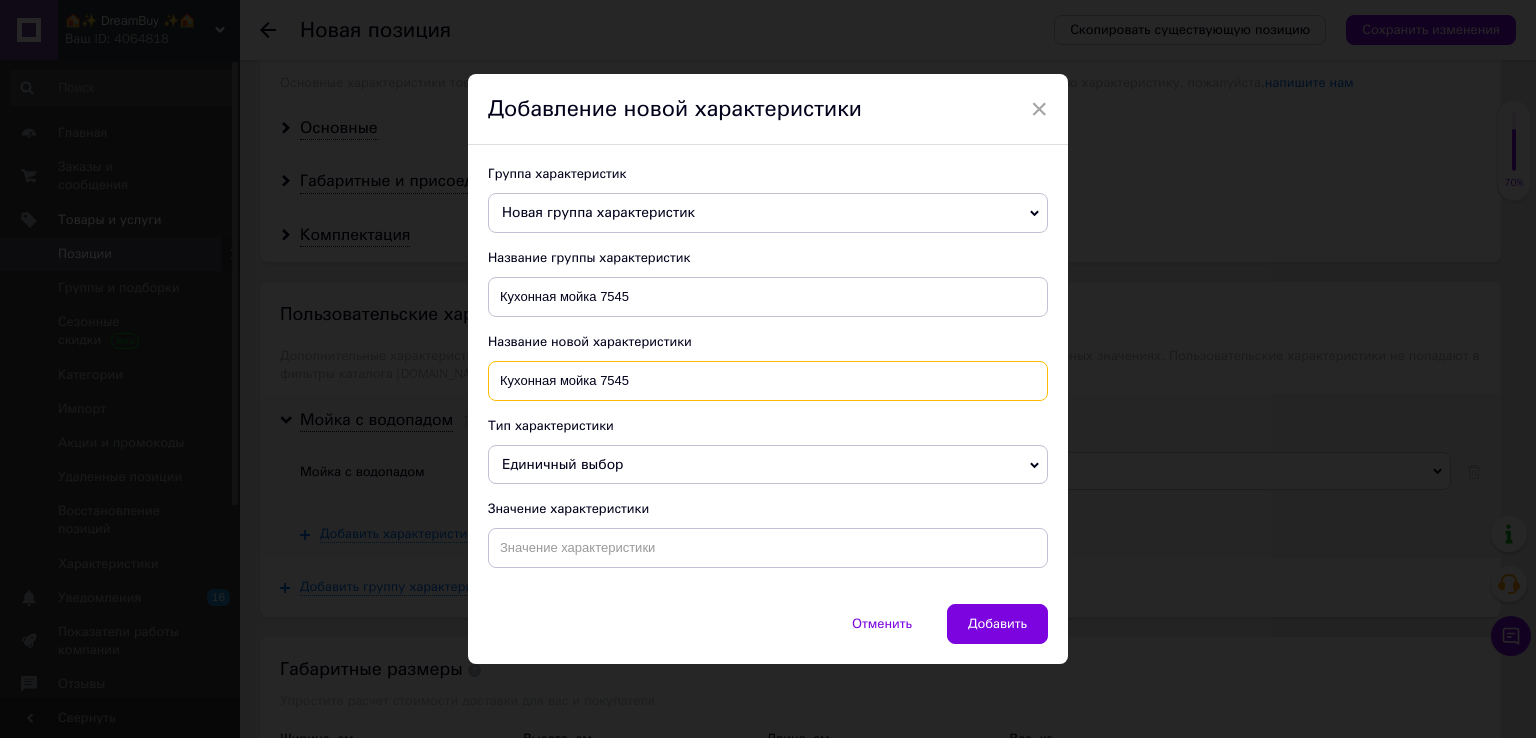 type on "Кухонная мойка 7545" 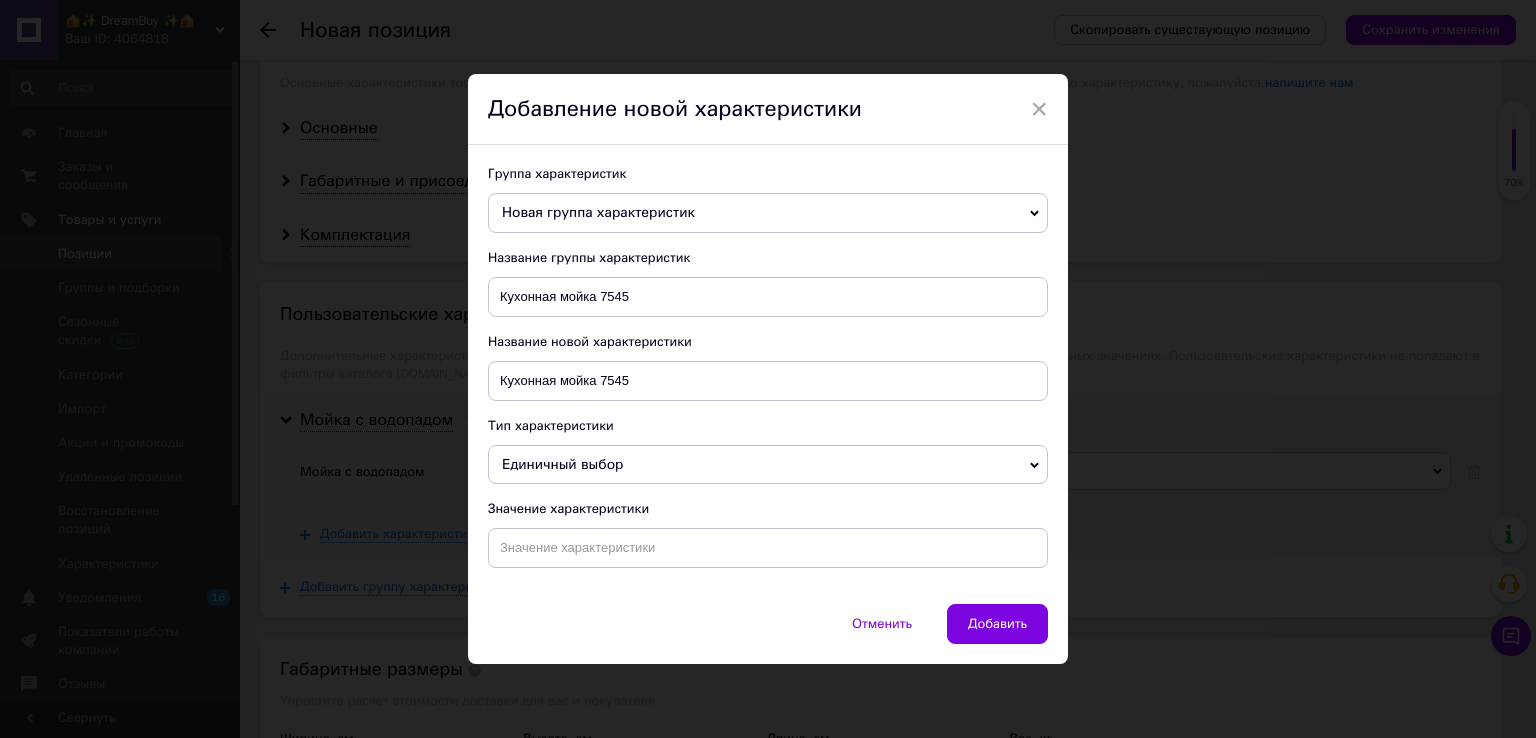 drag, startPoint x: 547, startPoint y: 569, endPoint x: 537, endPoint y: 555, distance: 17.20465 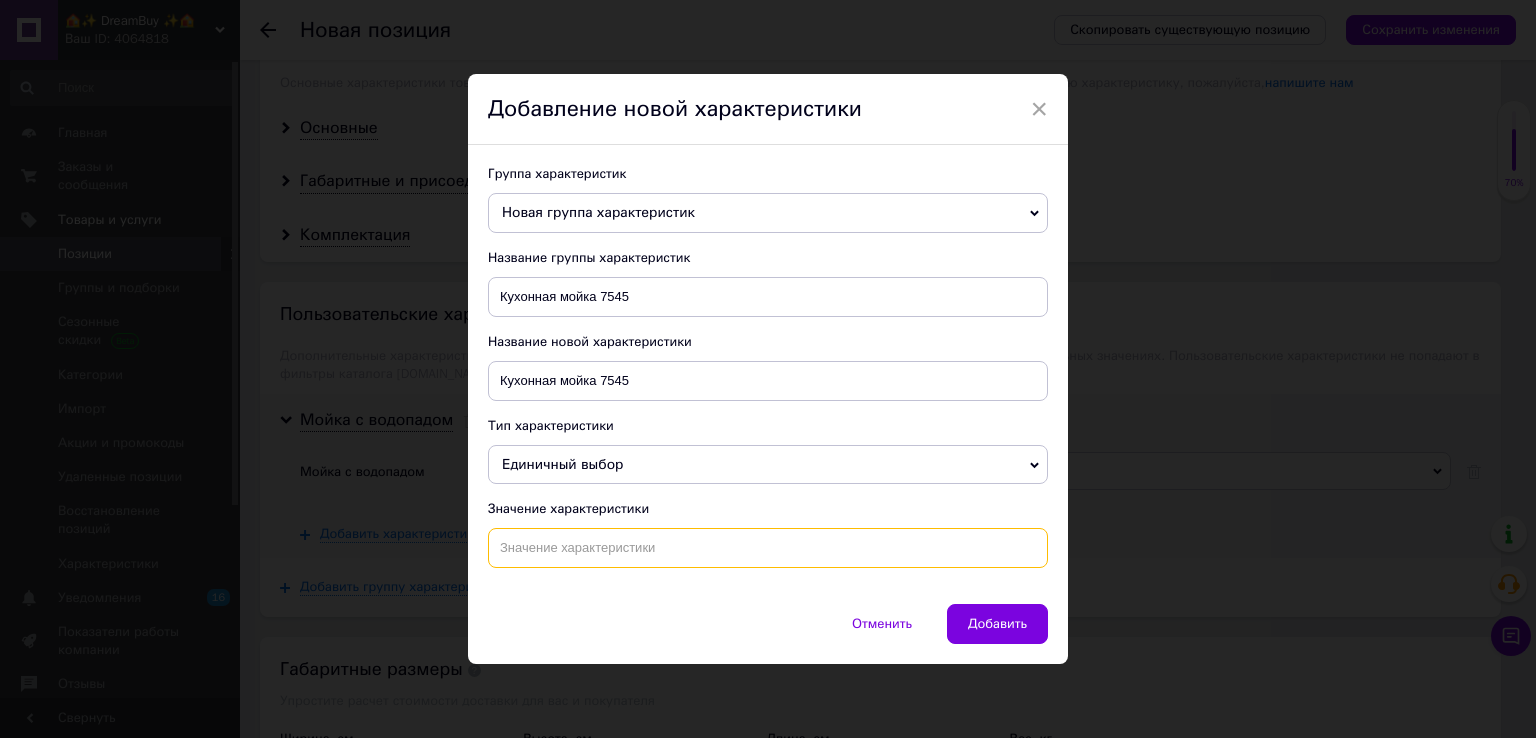 click at bounding box center (768, 548) 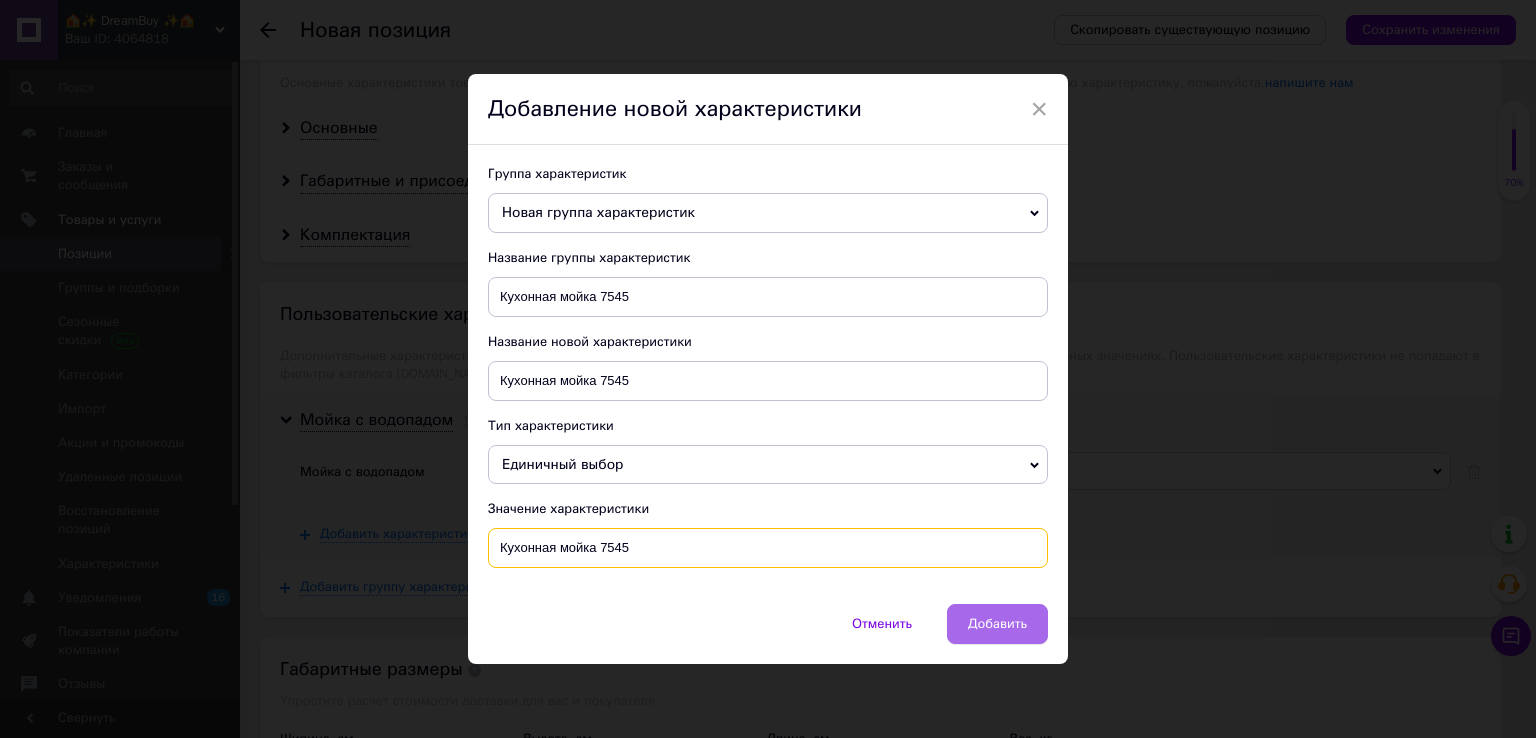 type on "Кухонная мойка 7545" 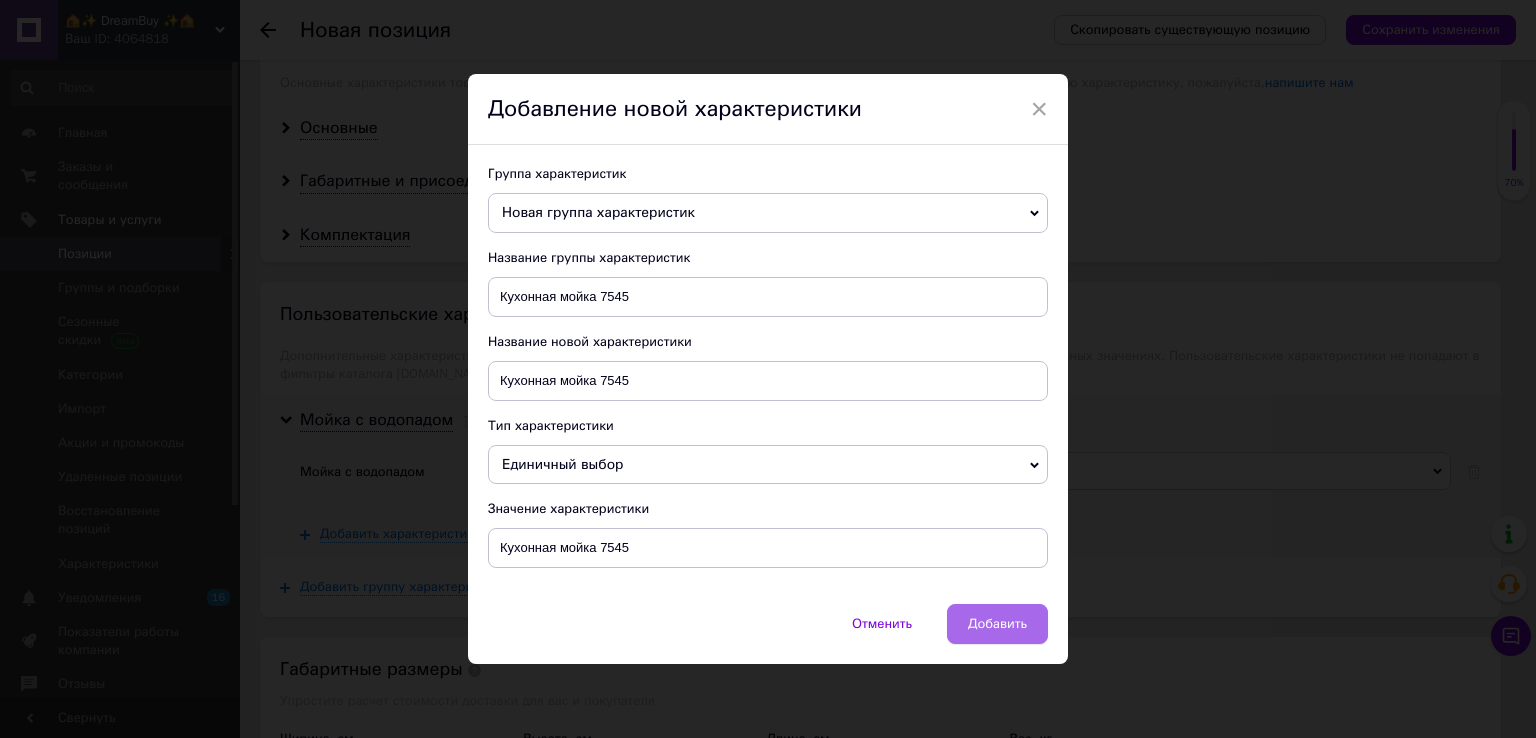 click on "Добавить" at bounding box center [997, 624] 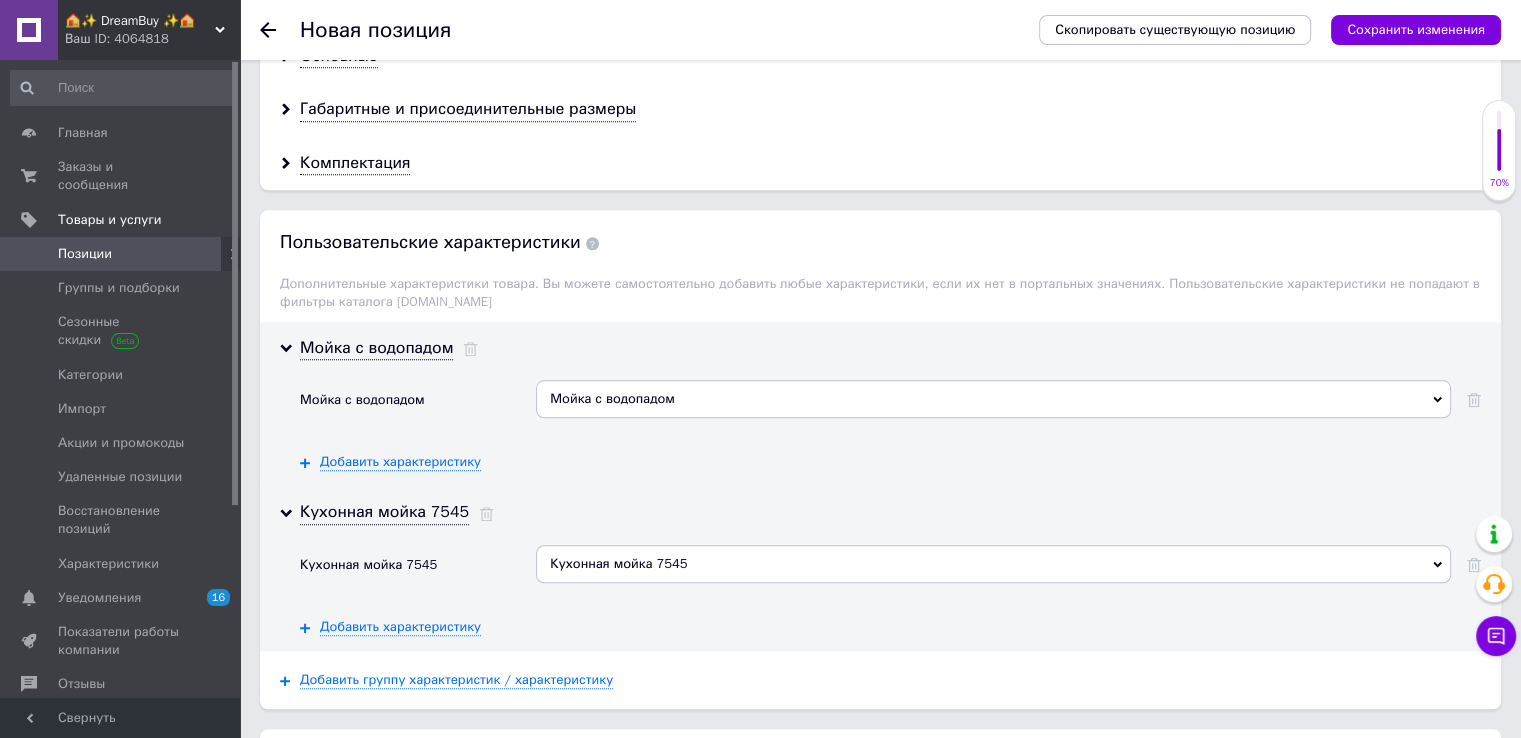 scroll, scrollTop: 2147, scrollLeft: 0, axis: vertical 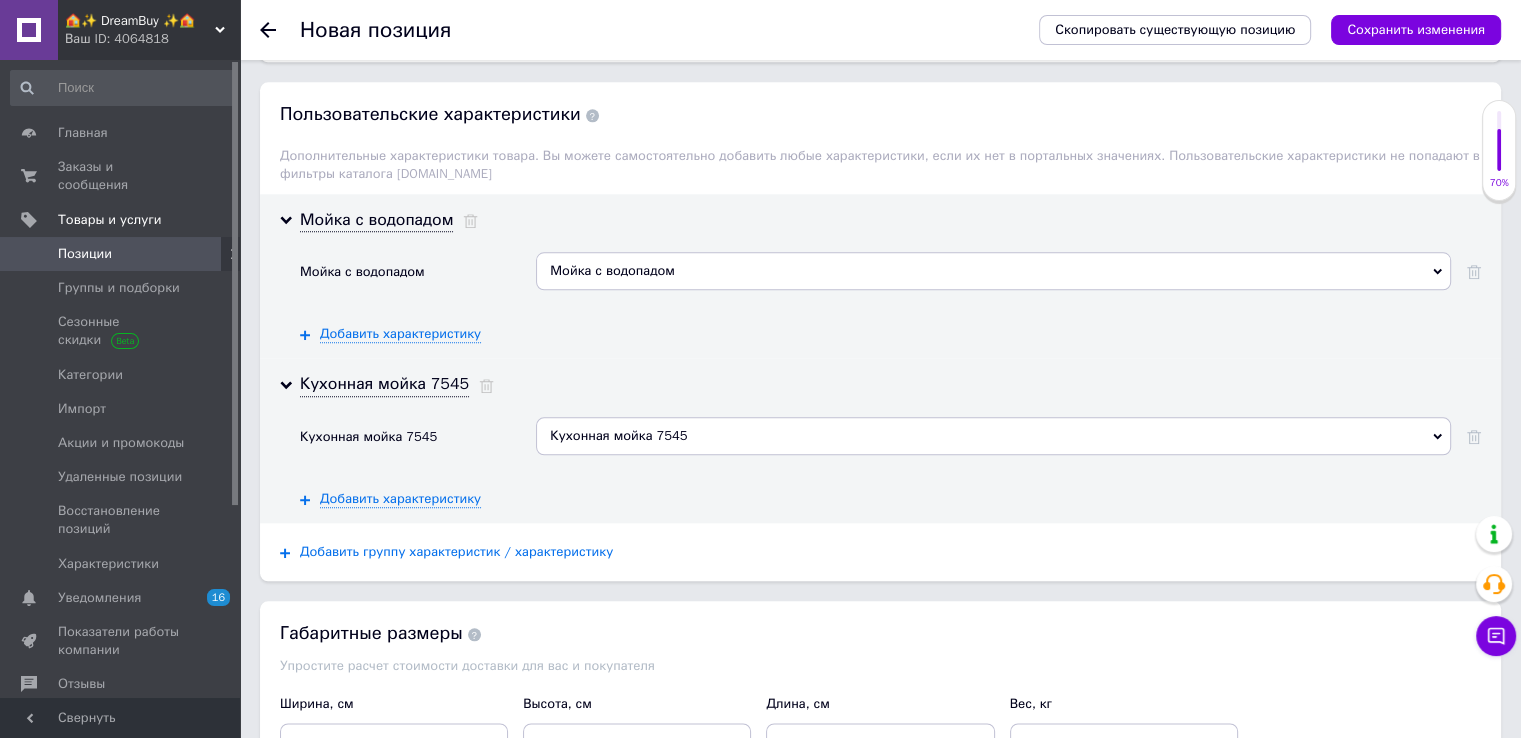 click on "Добавить группу характеристик / характеристику" at bounding box center [456, 552] 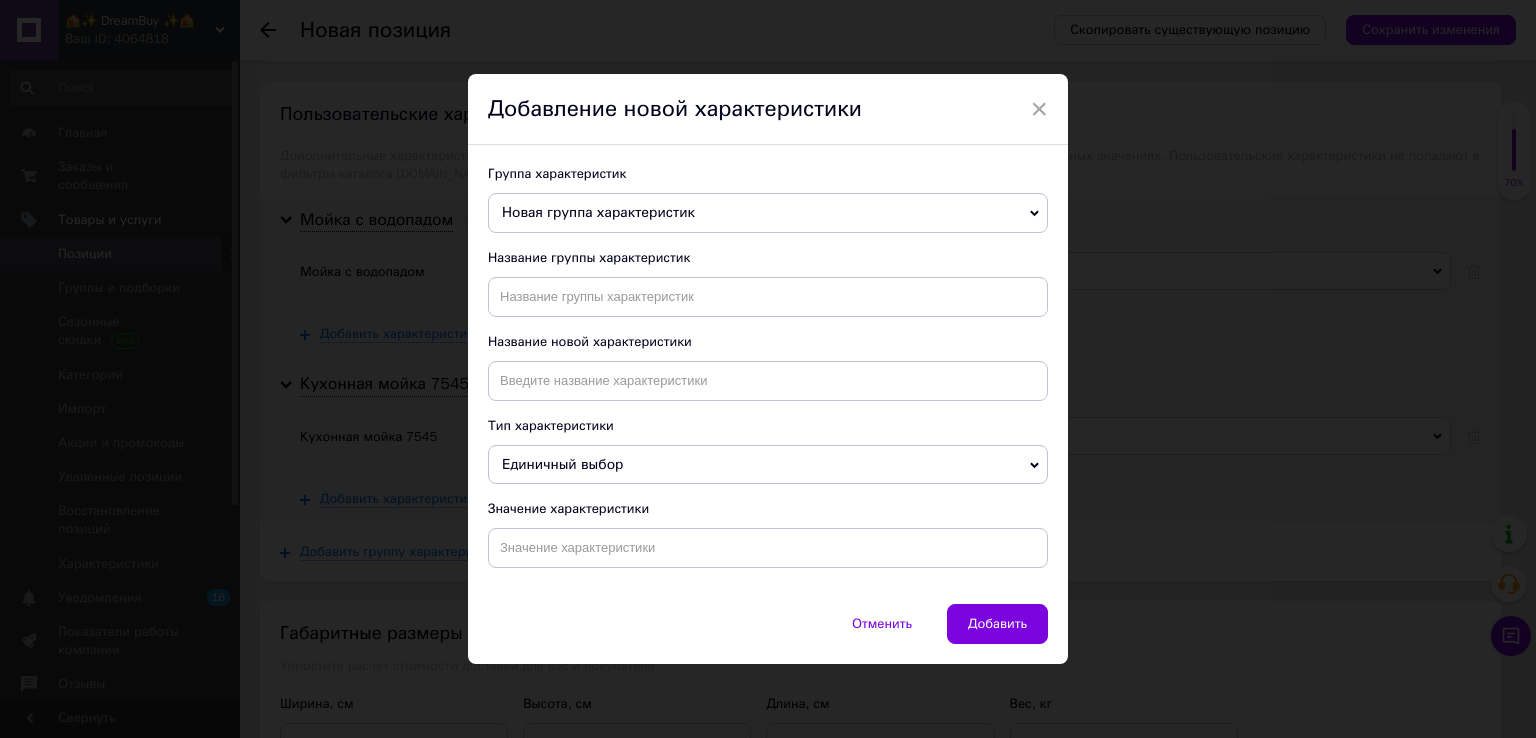 click on "Группа характеристик Новая группа характеристик Напольный унитаз безободковый унитаз-компакт безободковый Безободковый унитаз с плавным смывом Пользовательские характеристики Современный унитаз для ванной Напольный унитаз Унитаз безободковый напольный Напольный унитаз с легким уходом Унитаз безободковый с бачком Безободковый унитаз с бачком Унитаз с бачком безободковый квадратный Напольный унитаз с бачком Безободковый унитаз квадратный Безободковый унитаз напольный Унитаз округлой формы безободковый белый унитаз безободковый для ванной" at bounding box center [768, 374] 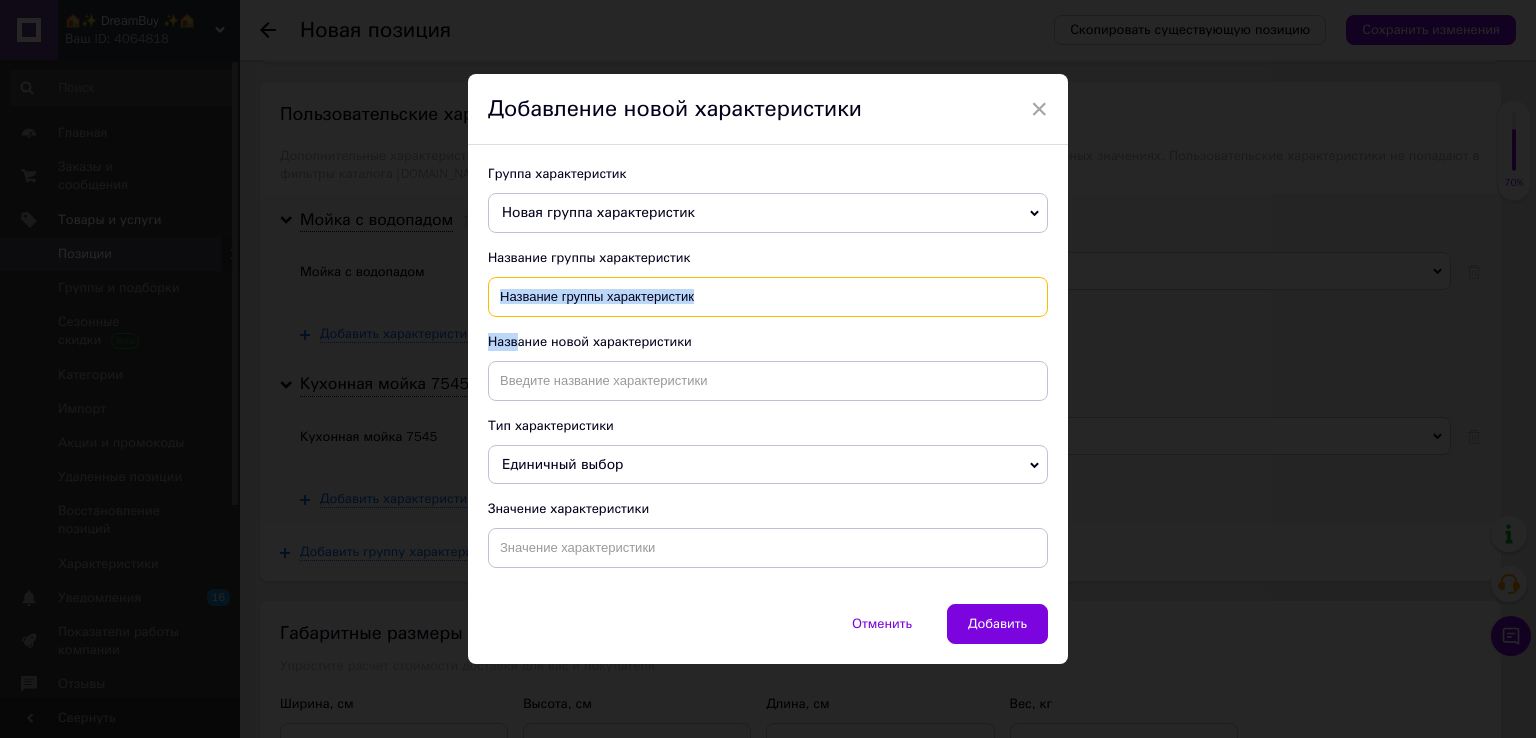 click at bounding box center [768, 297] 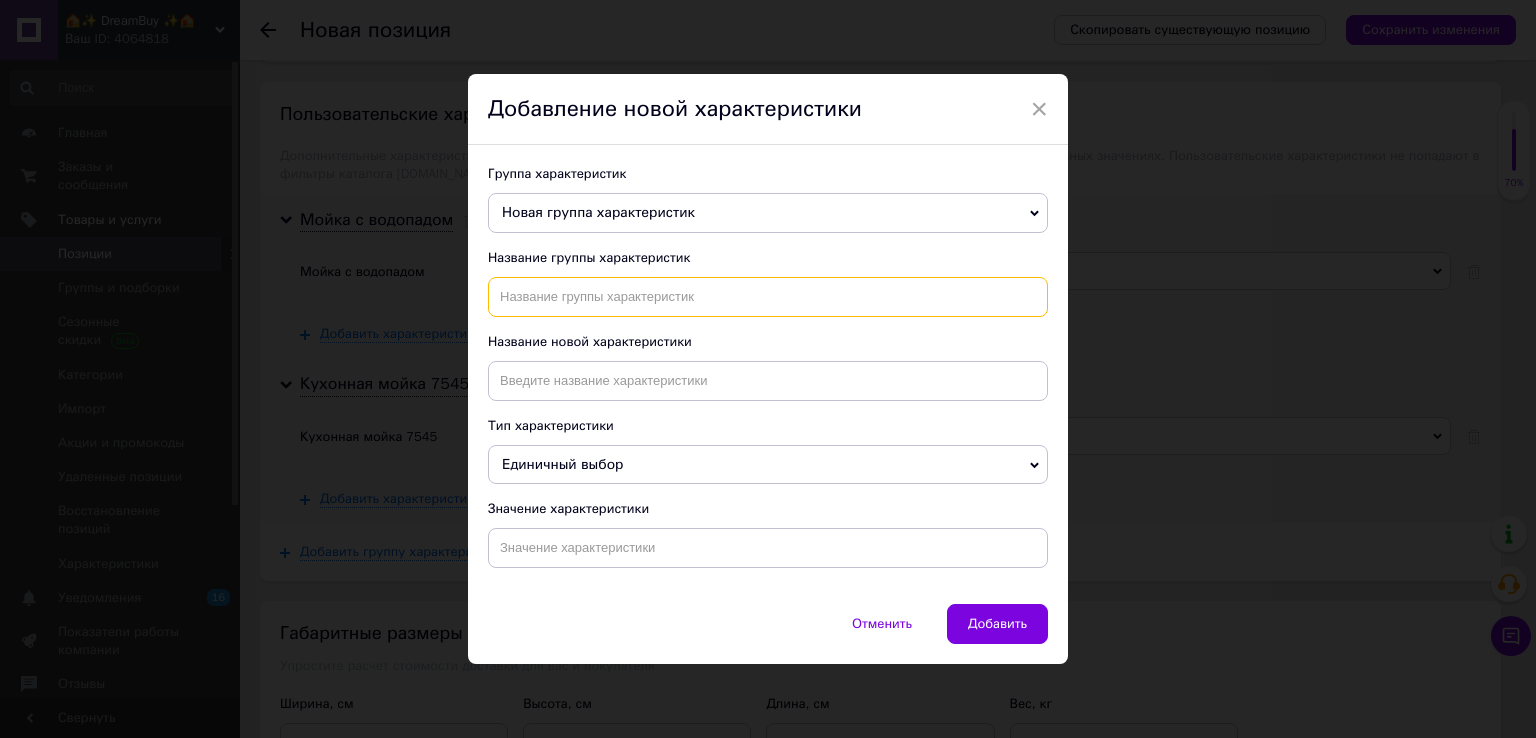 paste on "Кухонная мойка водоспад в Украине" 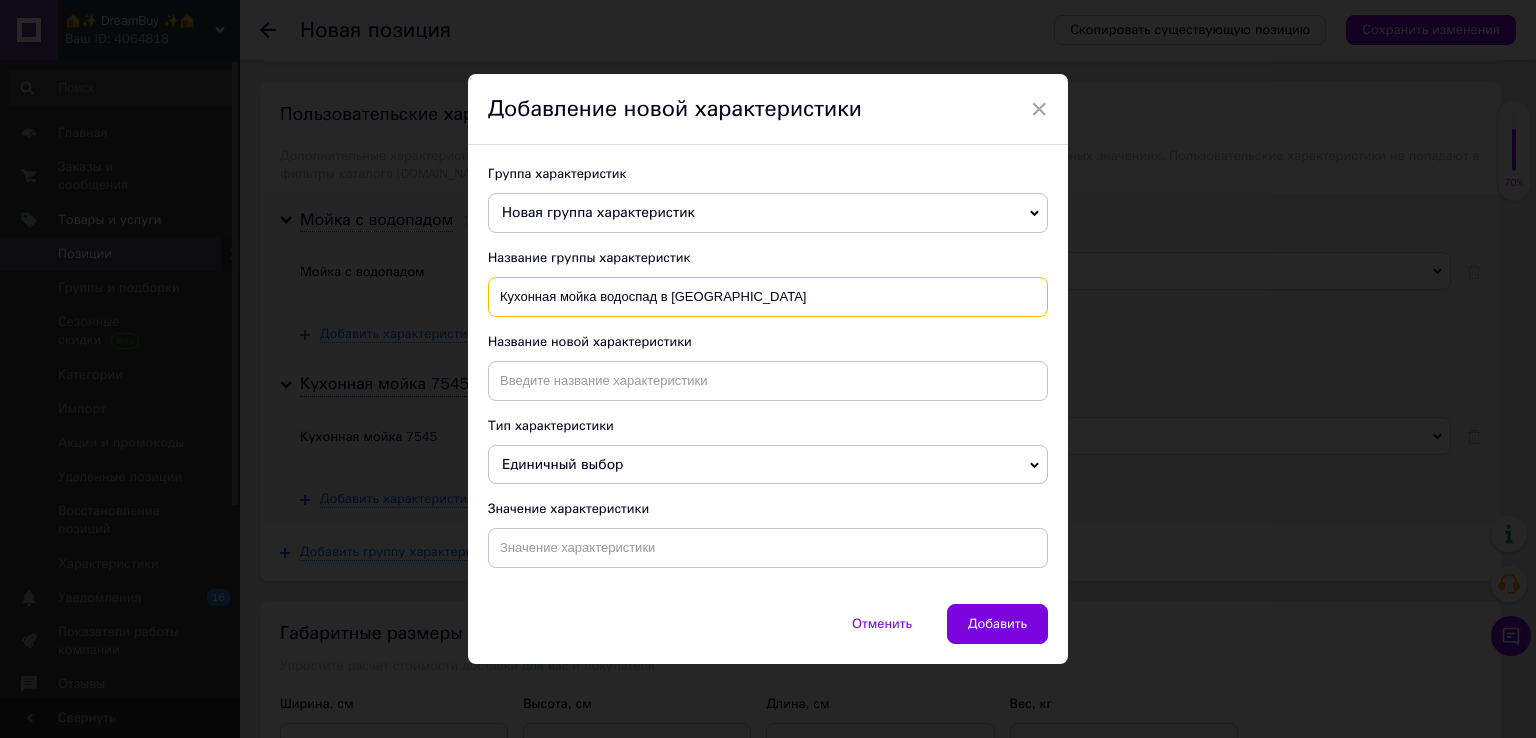 drag, startPoint x: 660, startPoint y: 304, endPoint x: 910, endPoint y: 309, distance: 250.04999 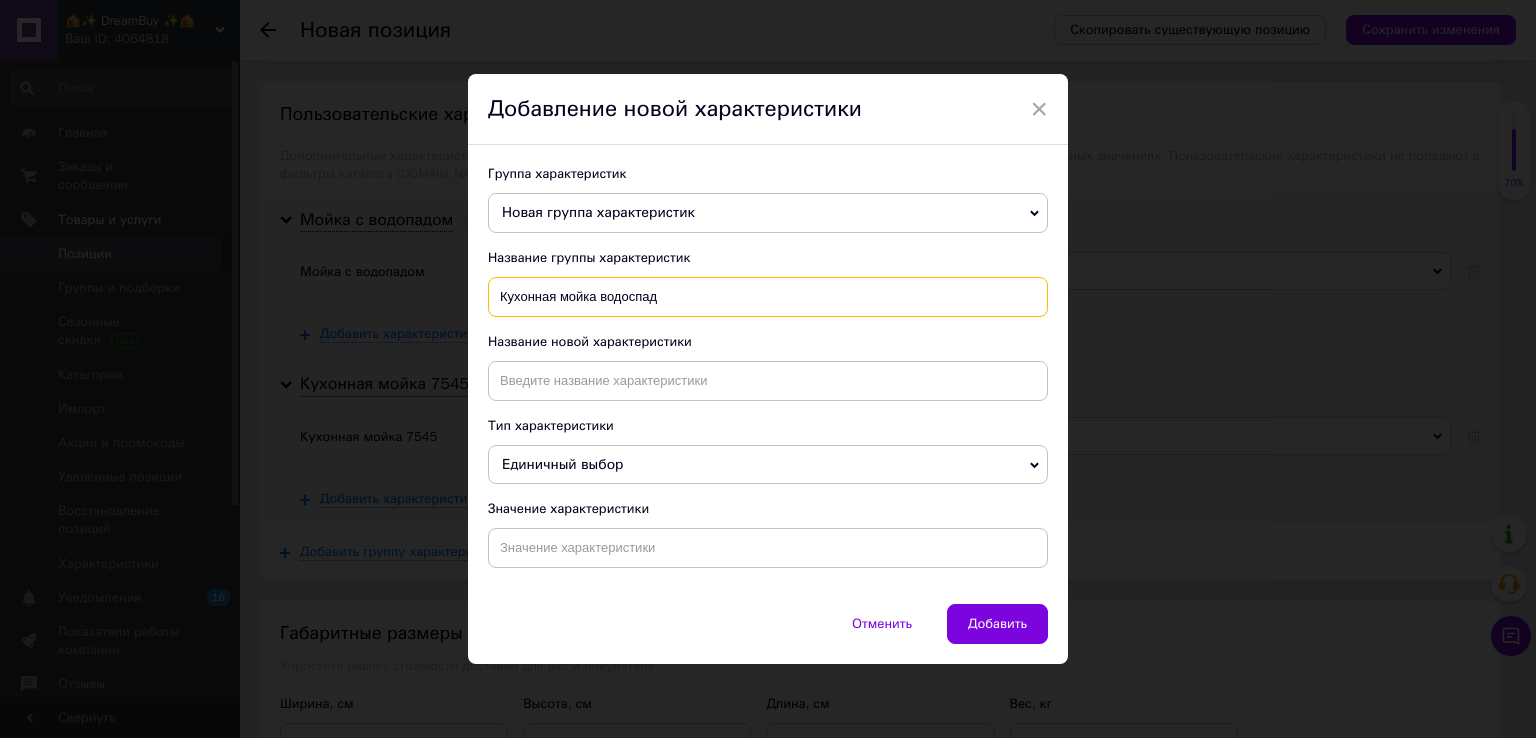type on "Кухонная мойка водоспад" 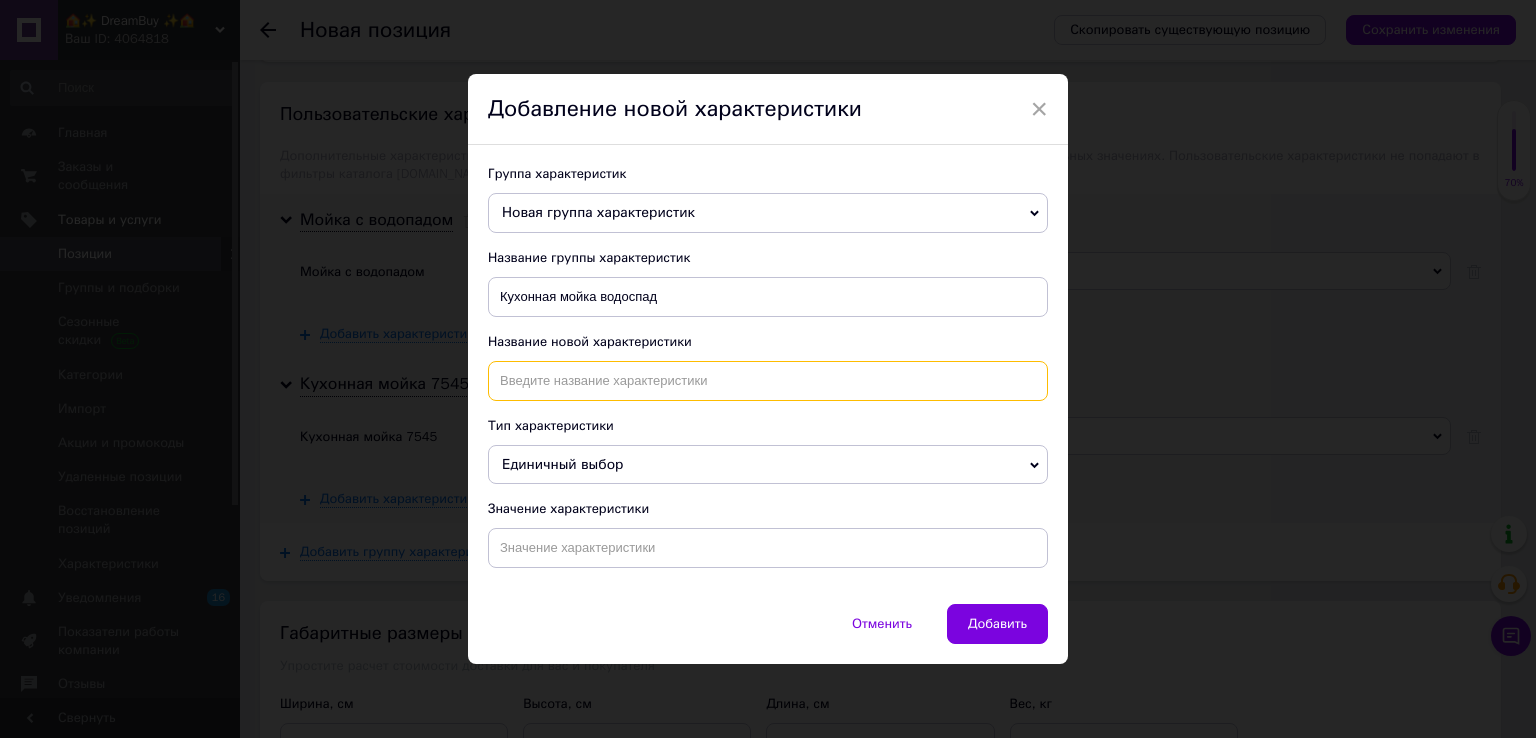 drag, startPoint x: 668, startPoint y: 396, endPoint x: 621, endPoint y: 432, distance: 59.20304 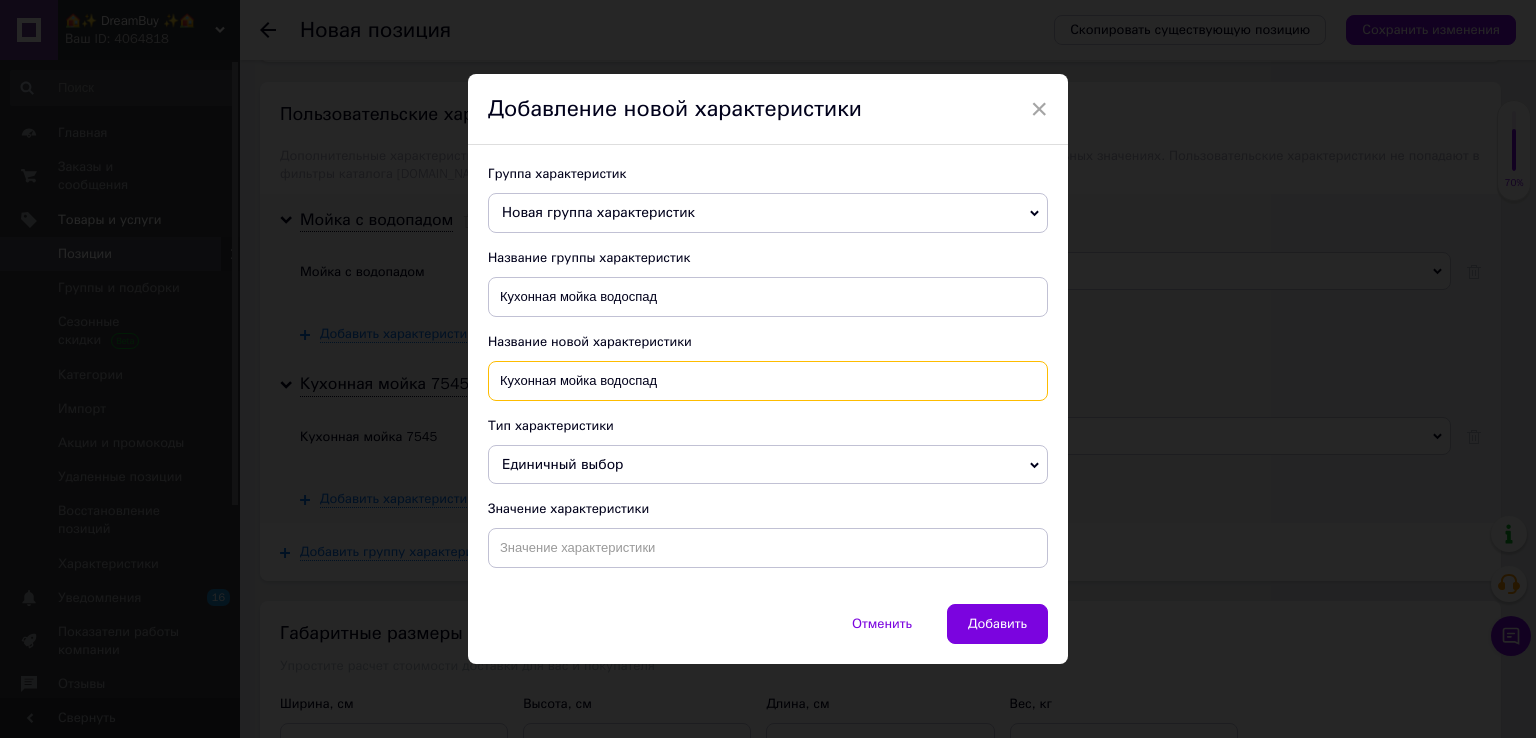type on "Кухонная мойка водоспад" 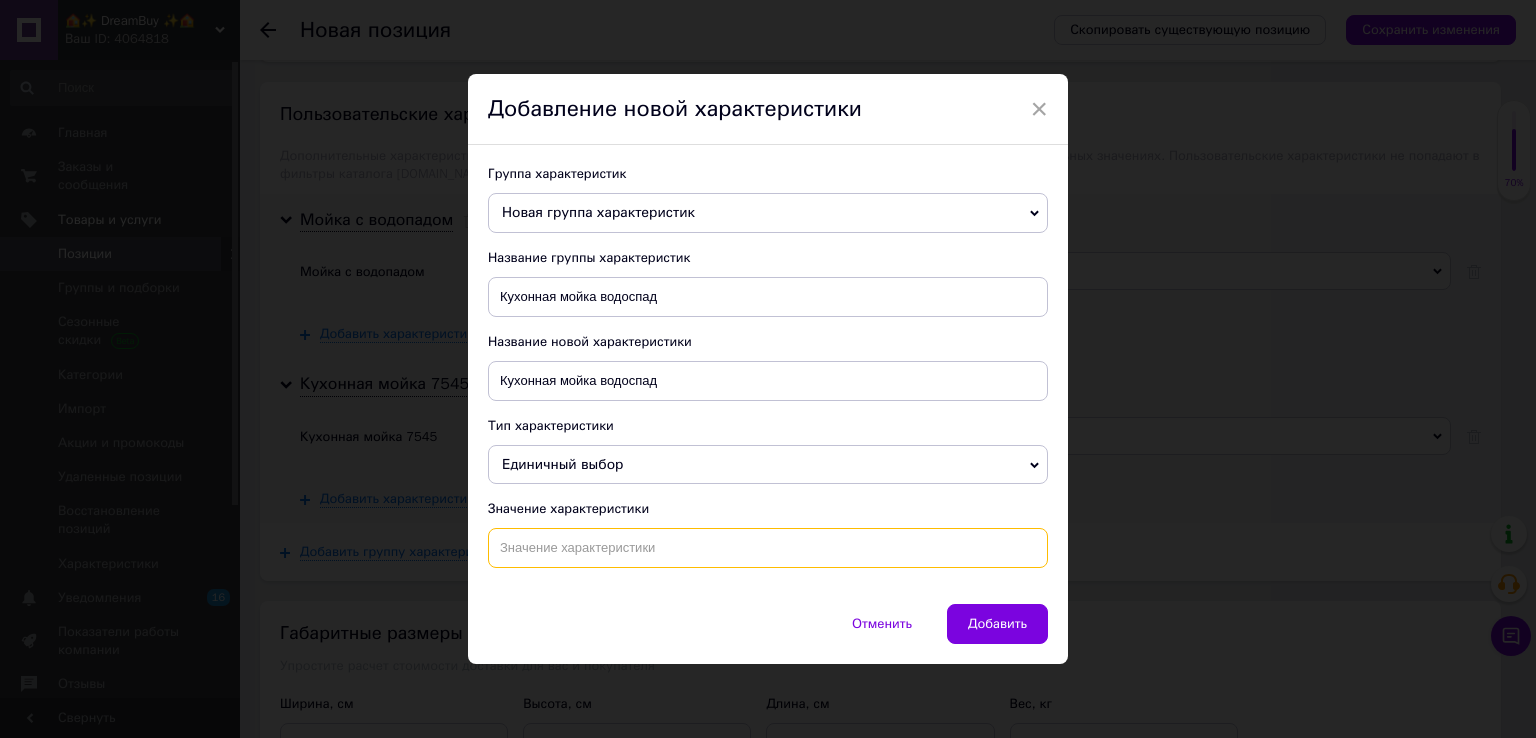 click at bounding box center [768, 548] 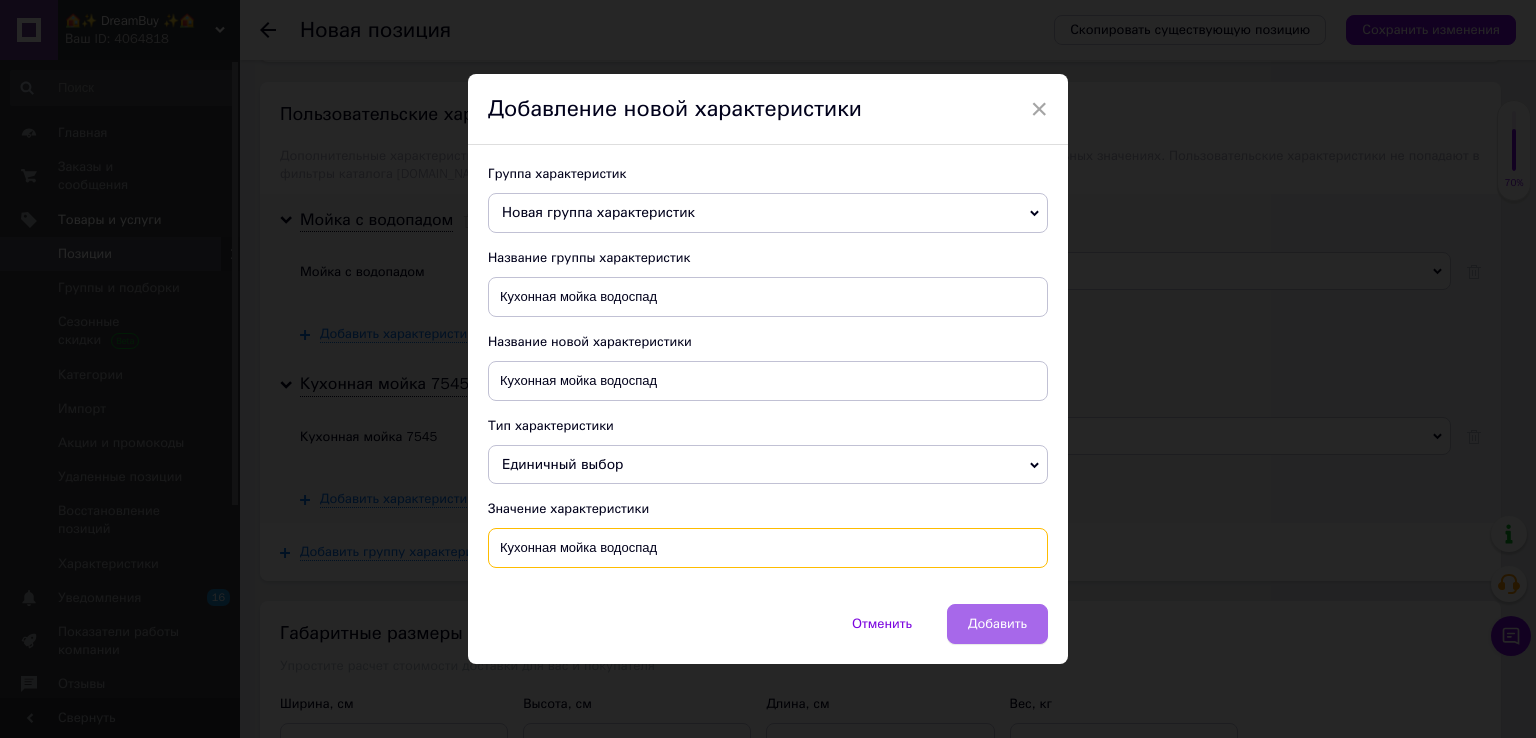 type on "Кухонная мойка водоспад" 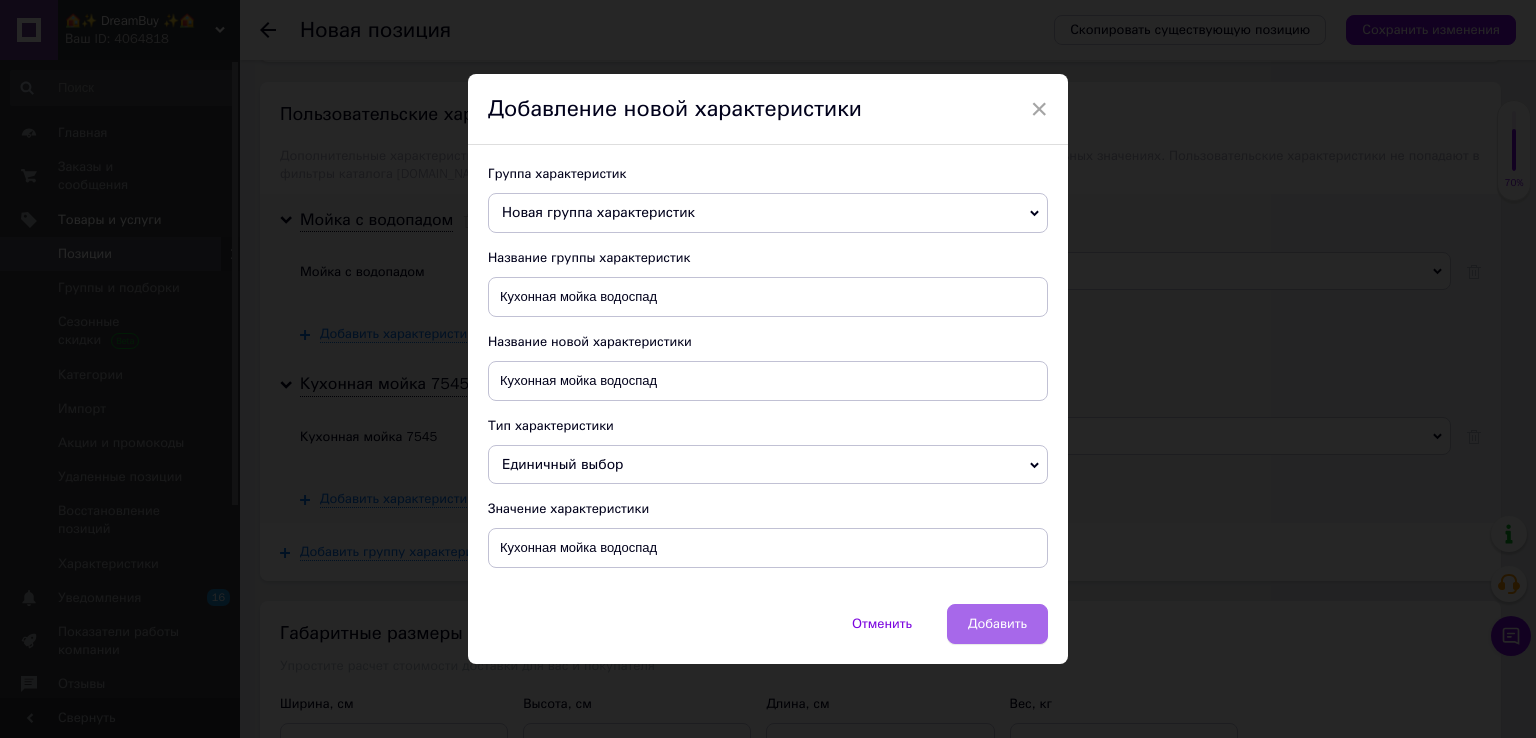 click on "Добавить" at bounding box center [997, 624] 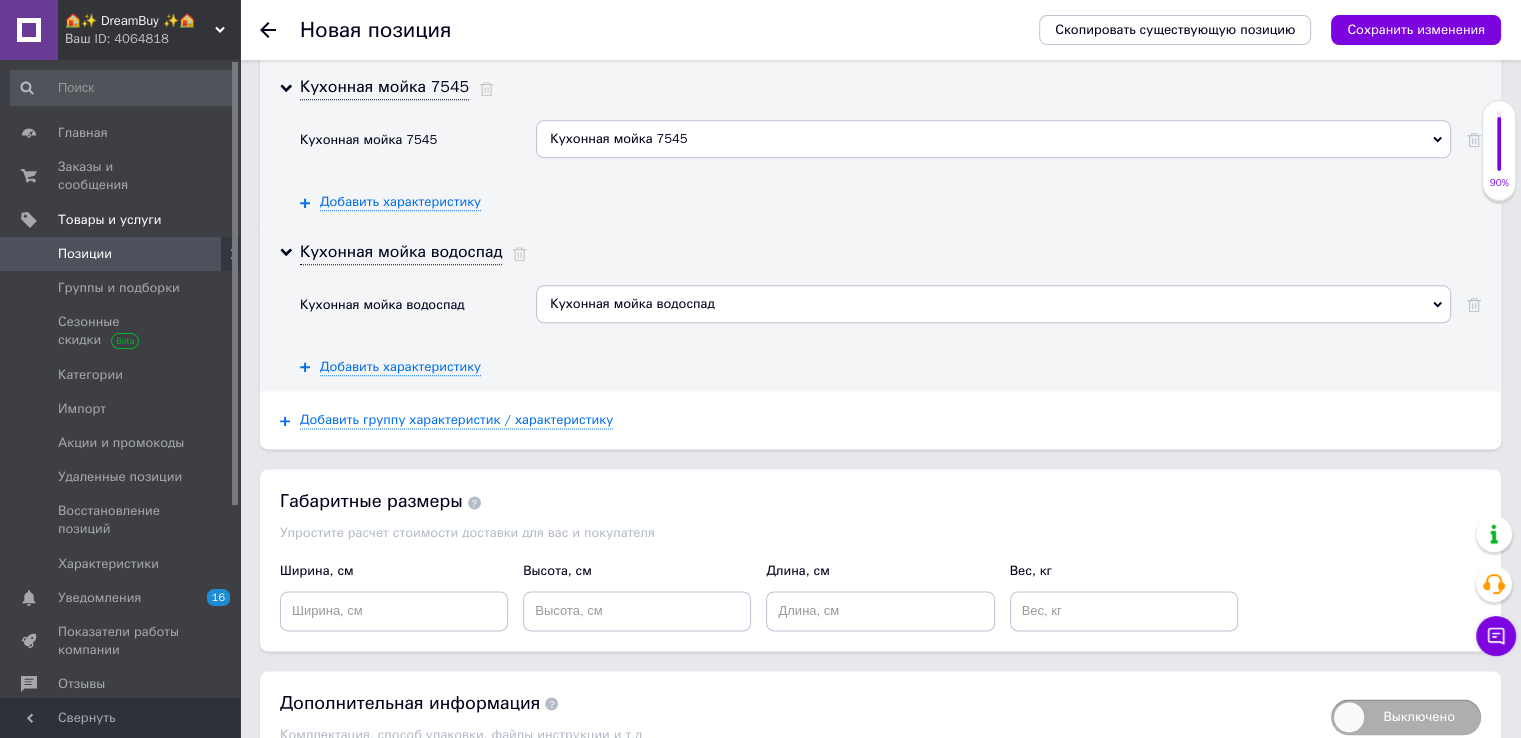 scroll, scrollTop: 2447, scrollLeft: 0, axis: vertical 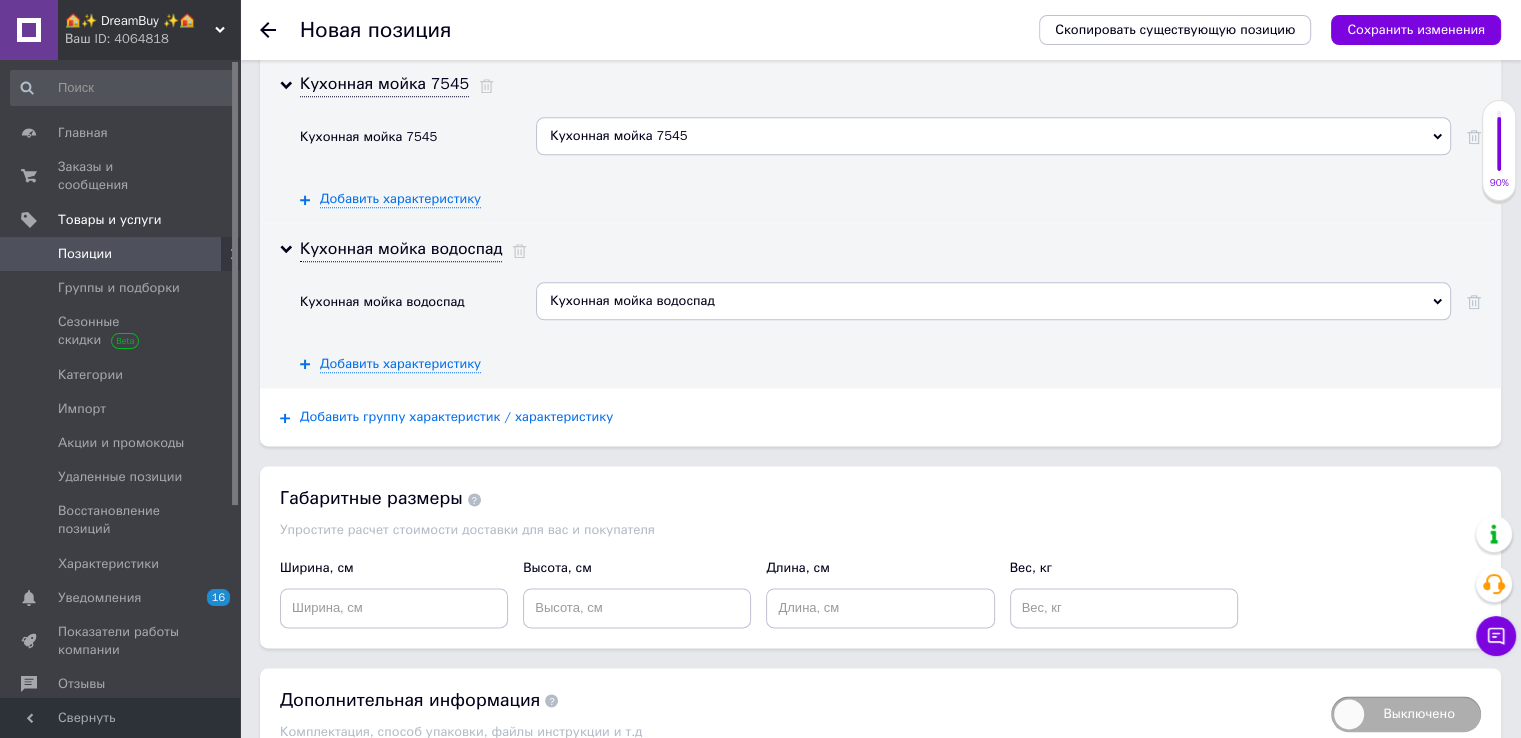 click on "Добавить группу характеристик / характеристику" at bounding box center (456, 417) 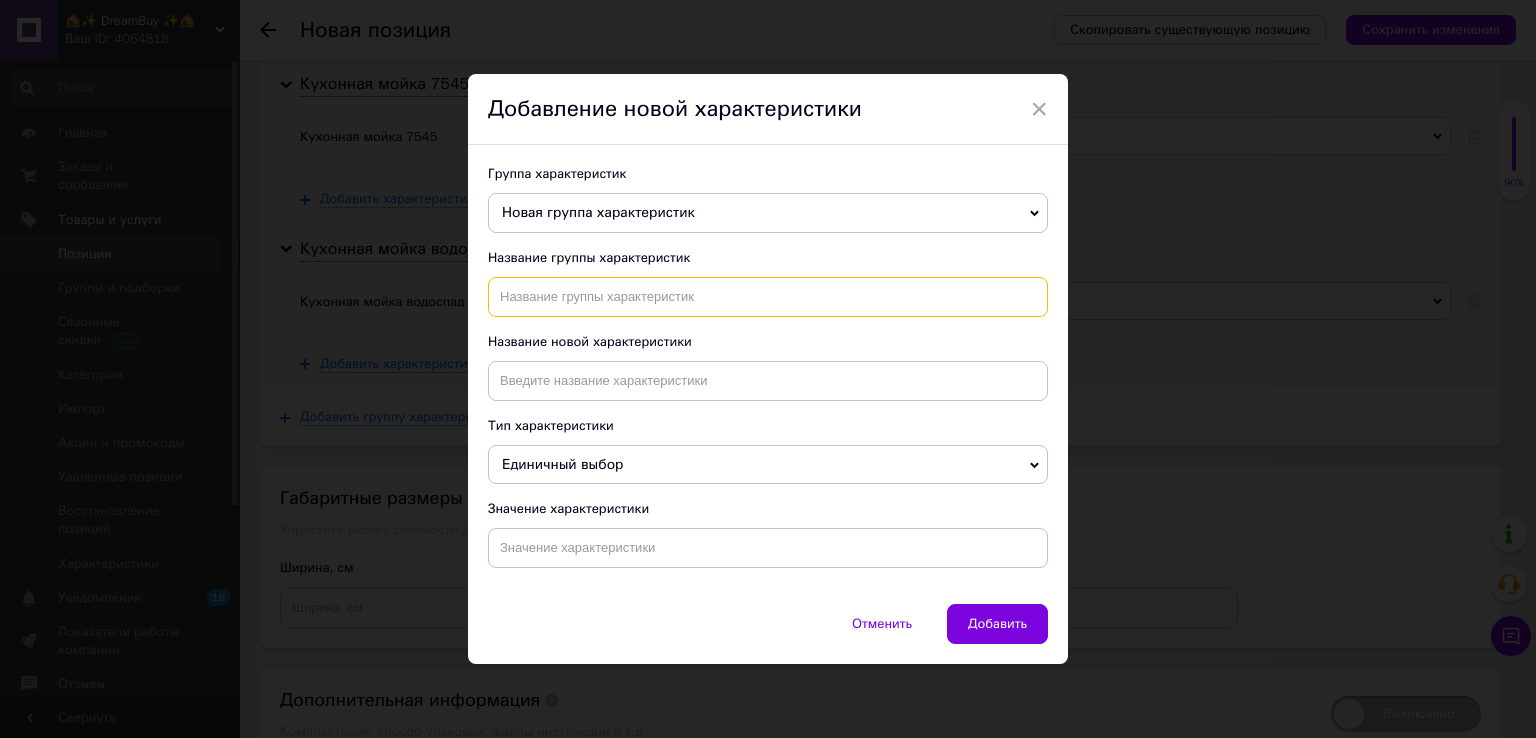 click at bounding box center (768, 297) 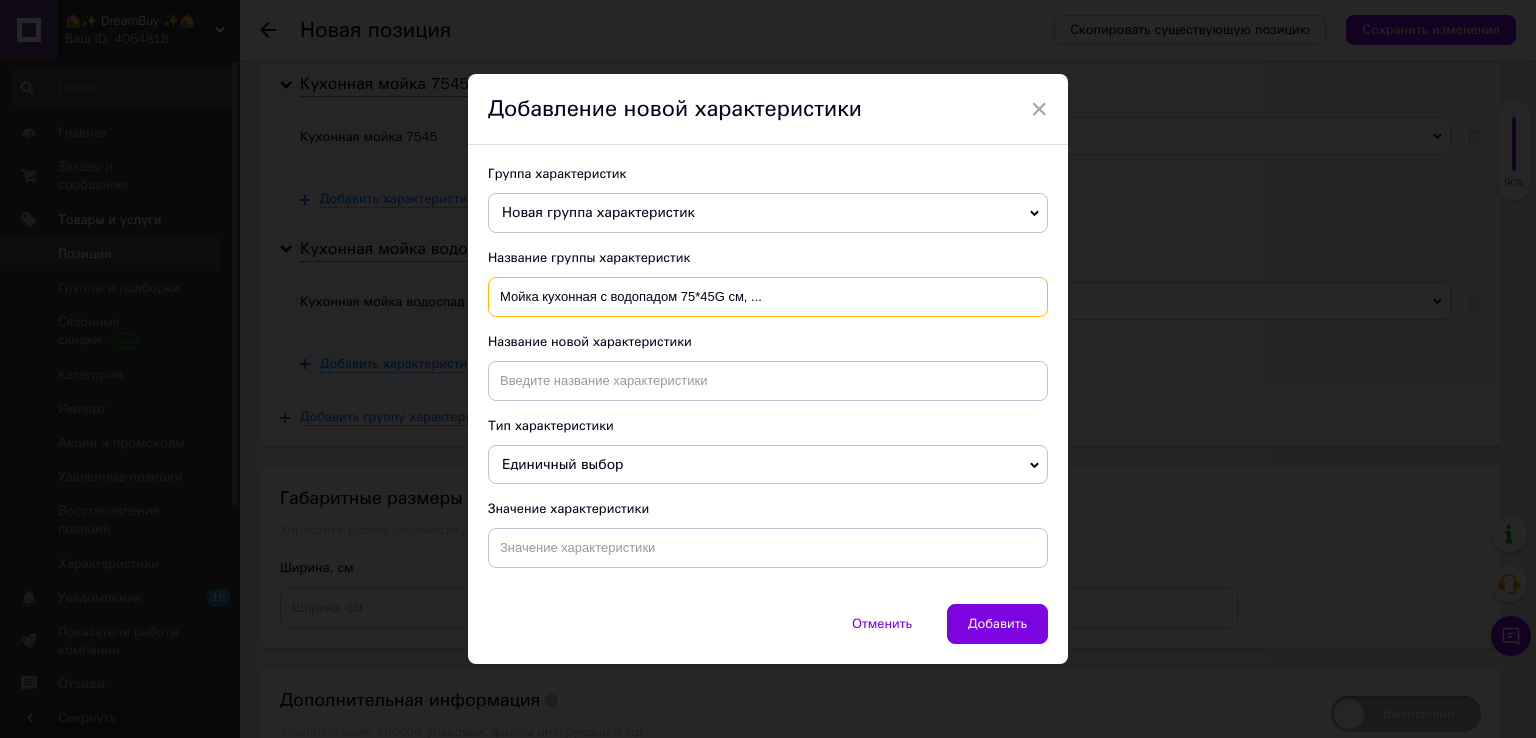 drag, startPoint x: 690, startPoint y: 303, endPoint x: 842, endPoint y: 304, distance: 152.0033 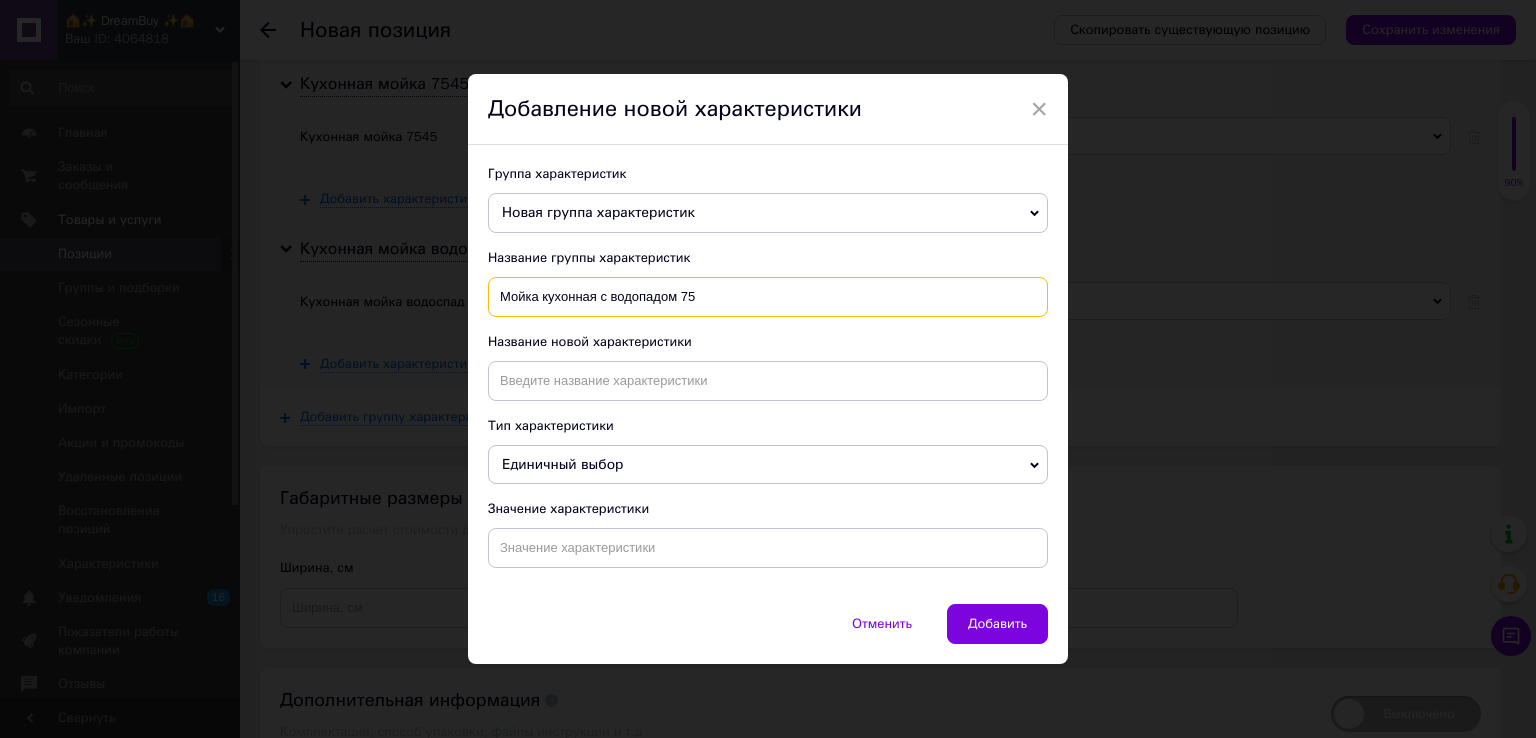 type on "Мойка кухонная с водопадом 75" 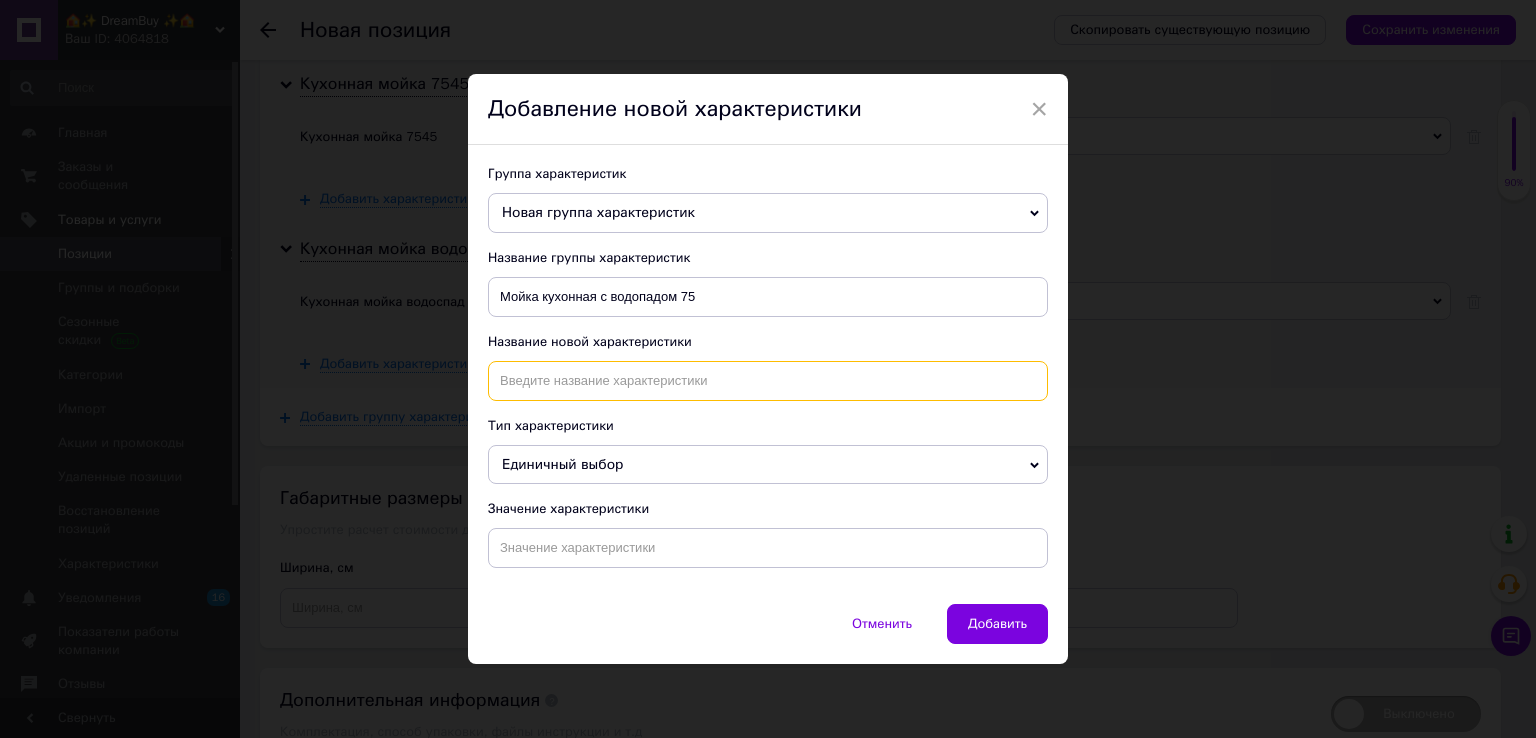 click at bounding box center (768, 381) 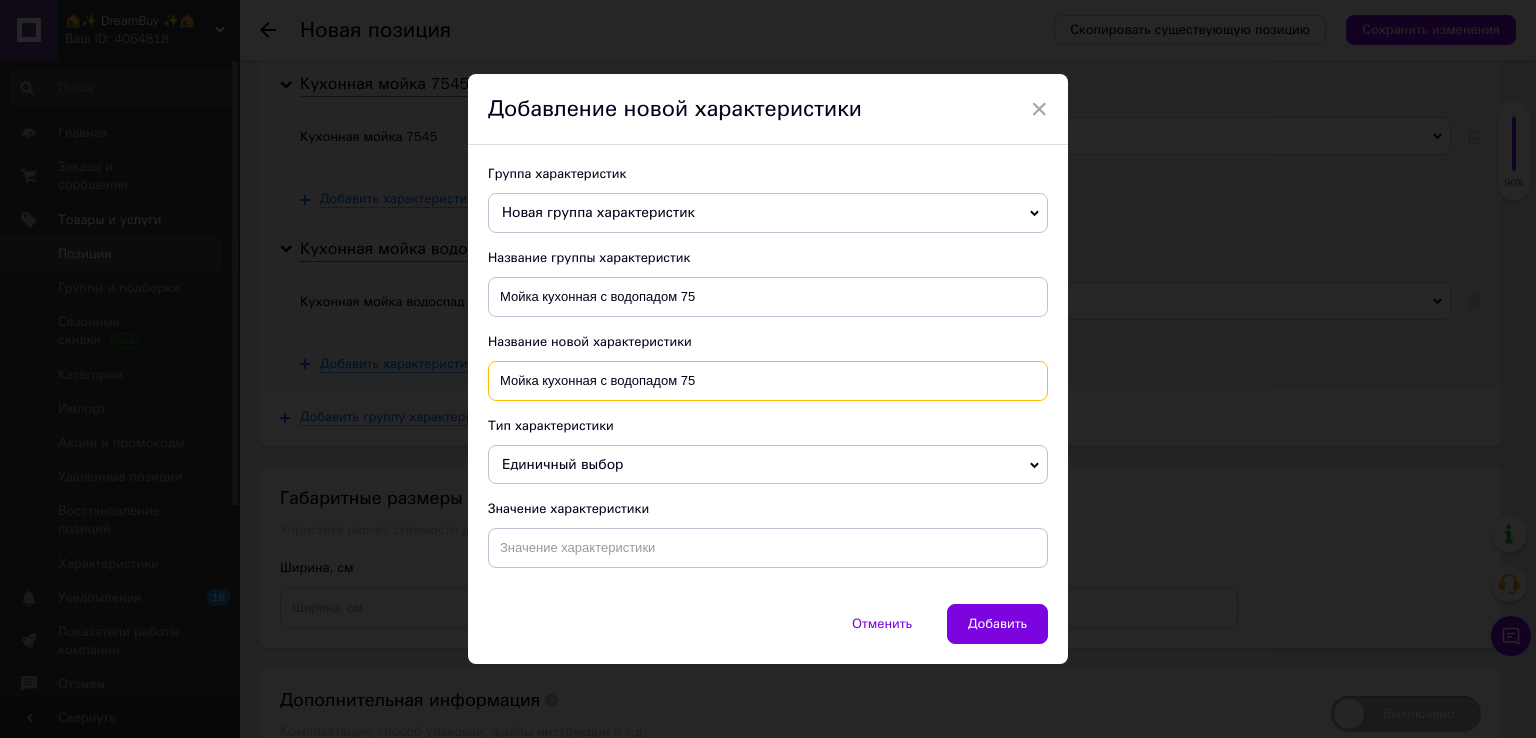 type on "Мойка кухонная с водопадом 75" 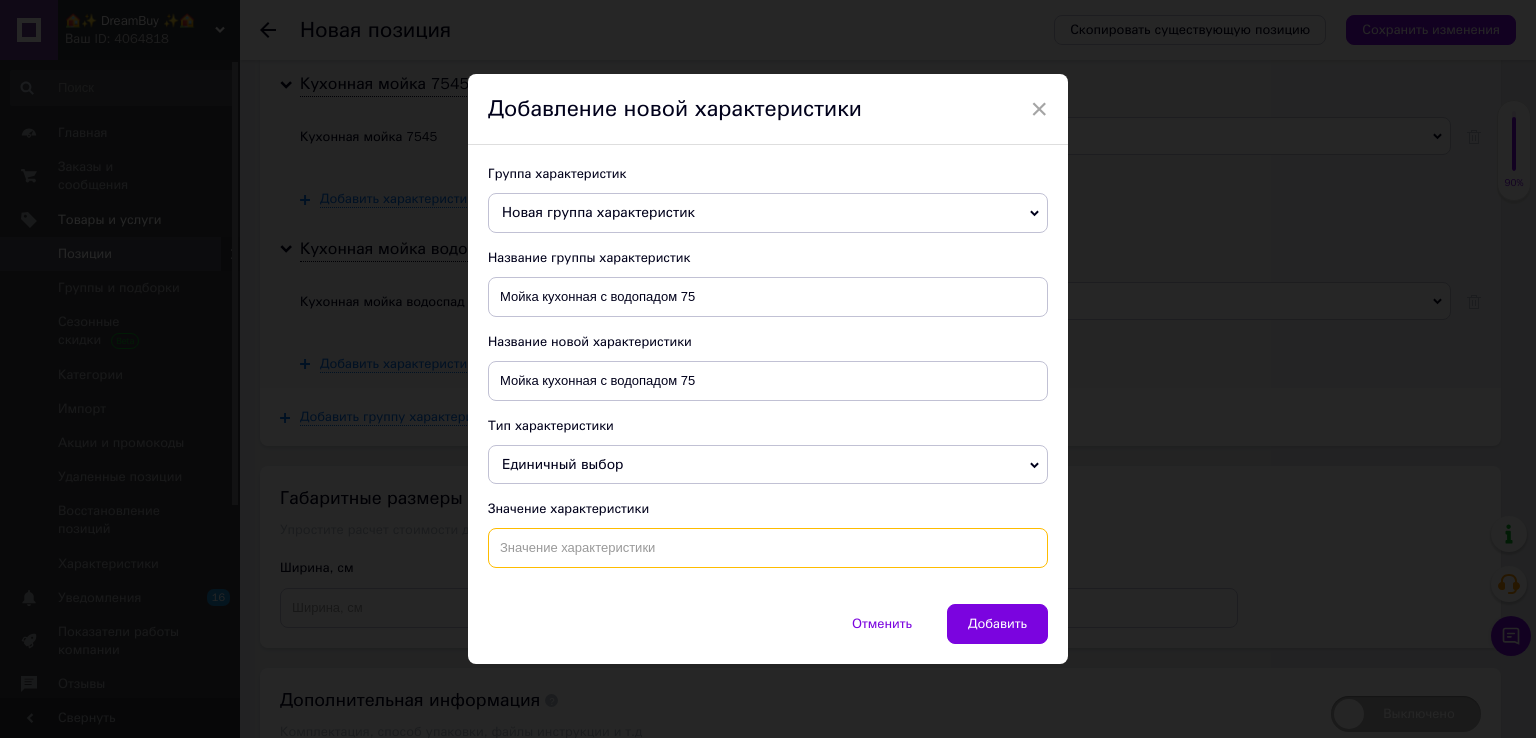 click at bounding box center (768, 548) 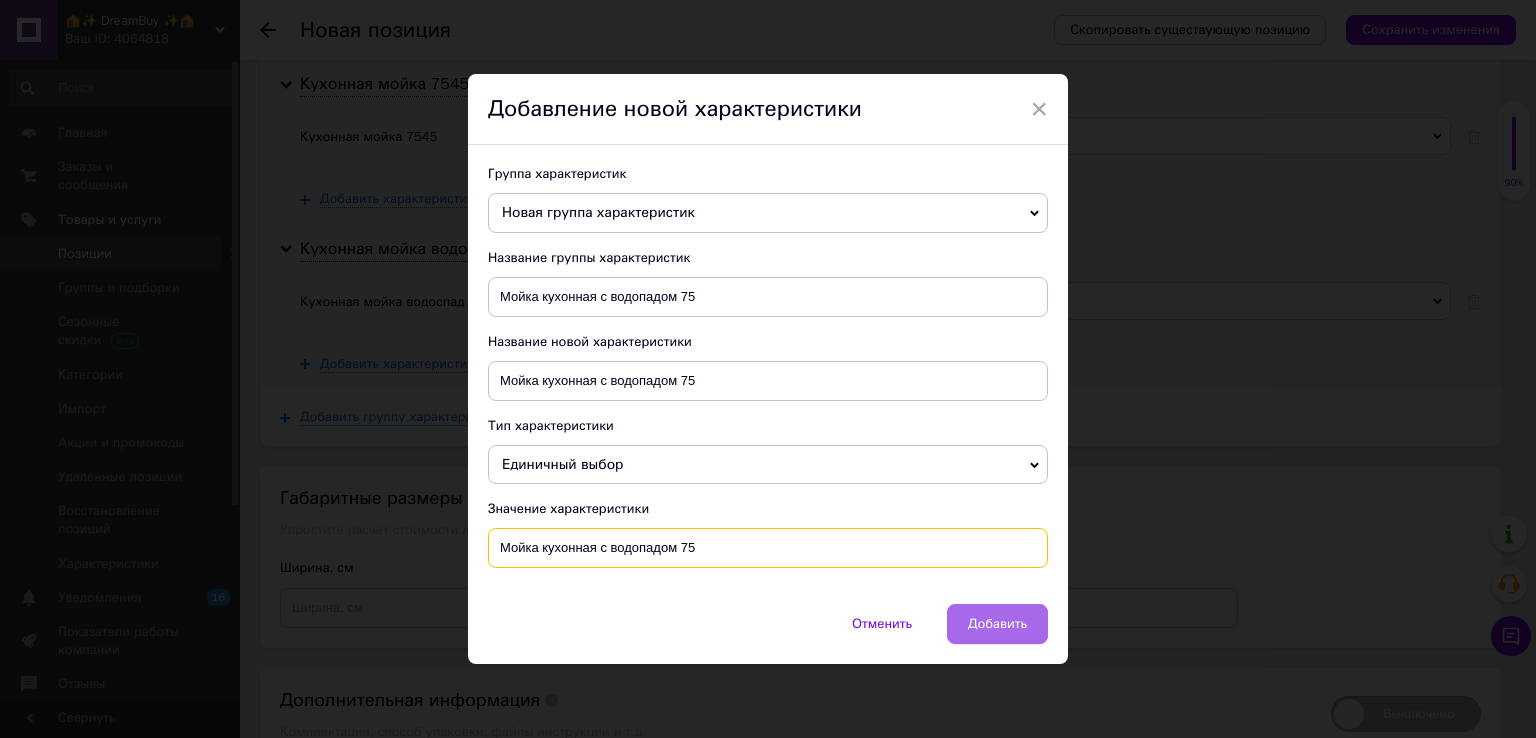 type on "Мойка кухонная с водопадом 75" 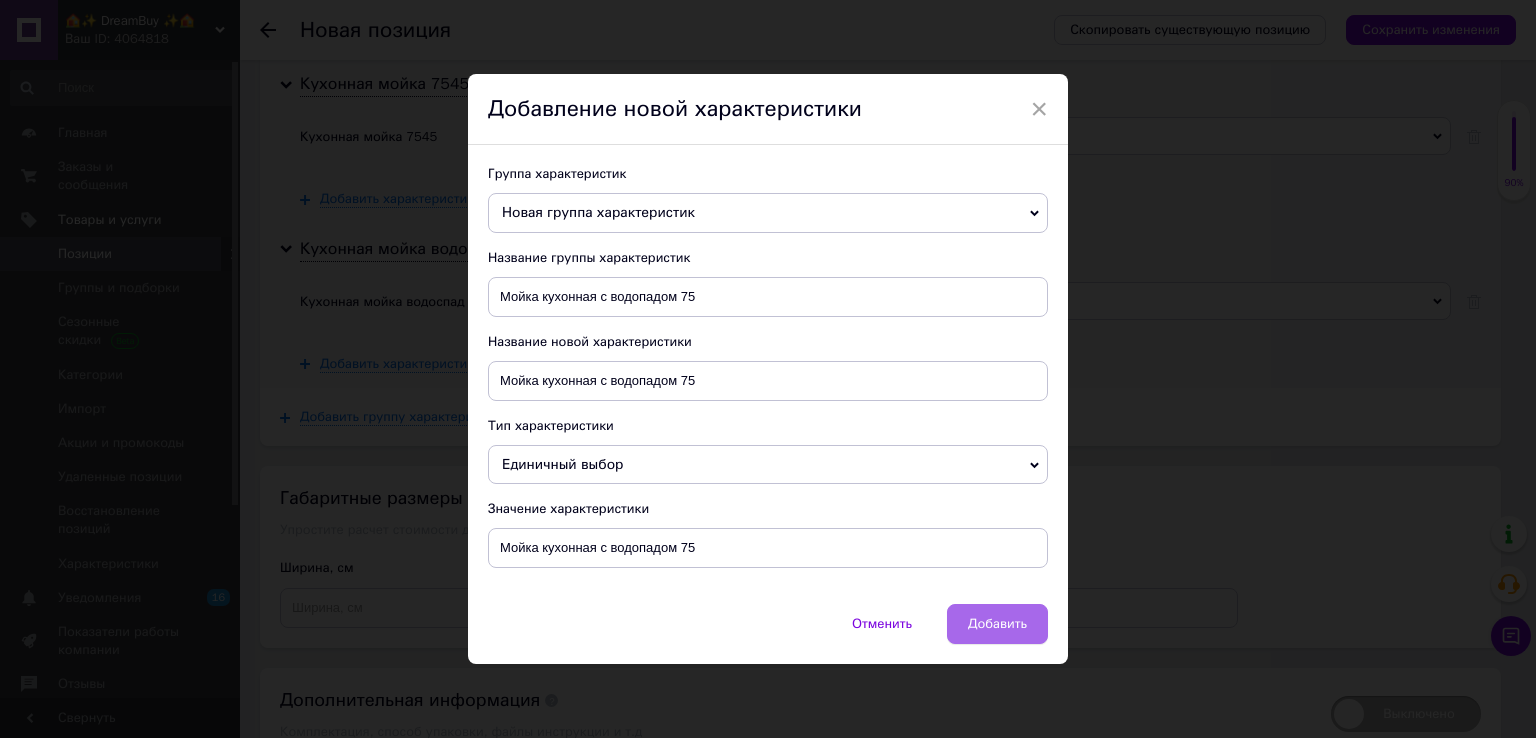 click on "Добавить" at bounding box center (997, 624) 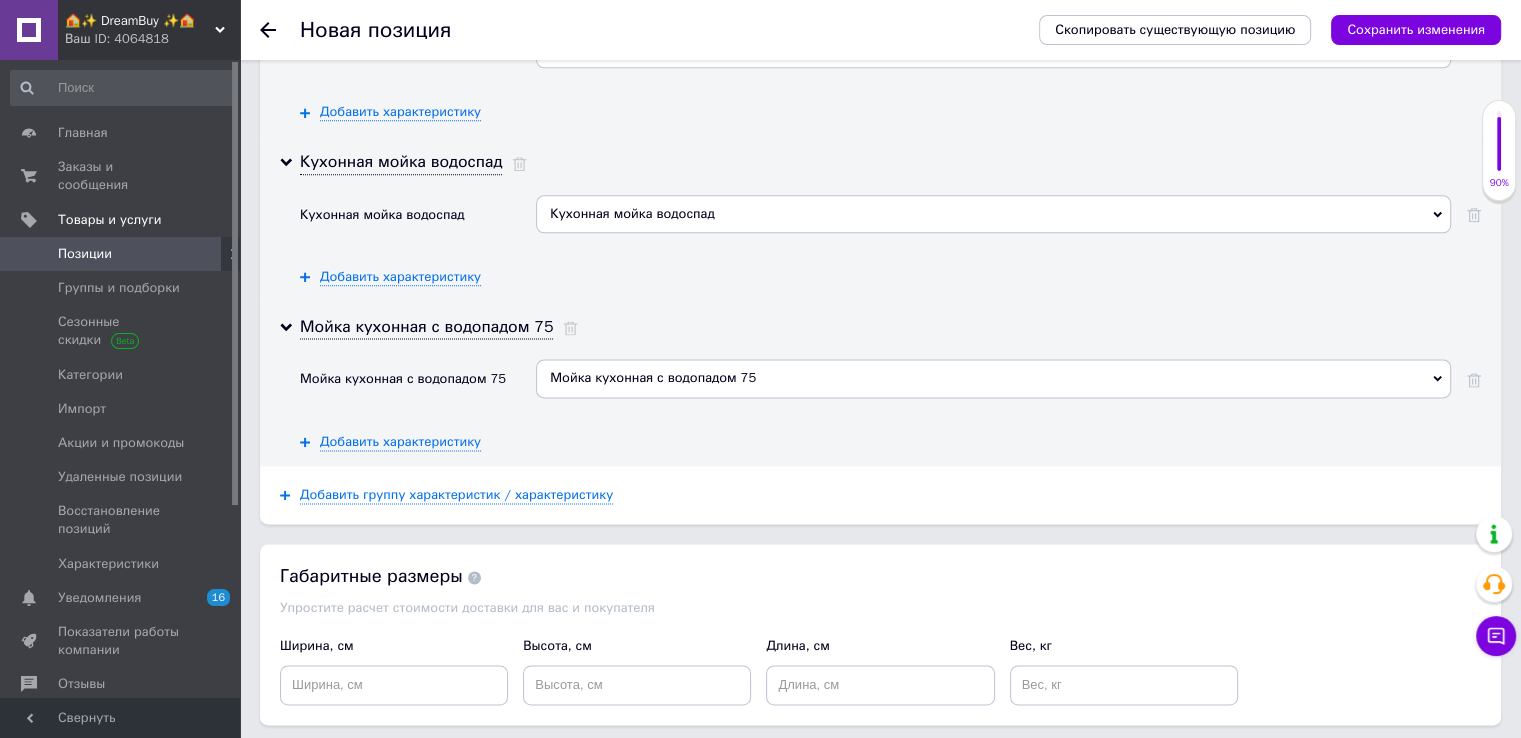 scroll, scrollTop: 2647, scrollLeft: 0, axis: vertical 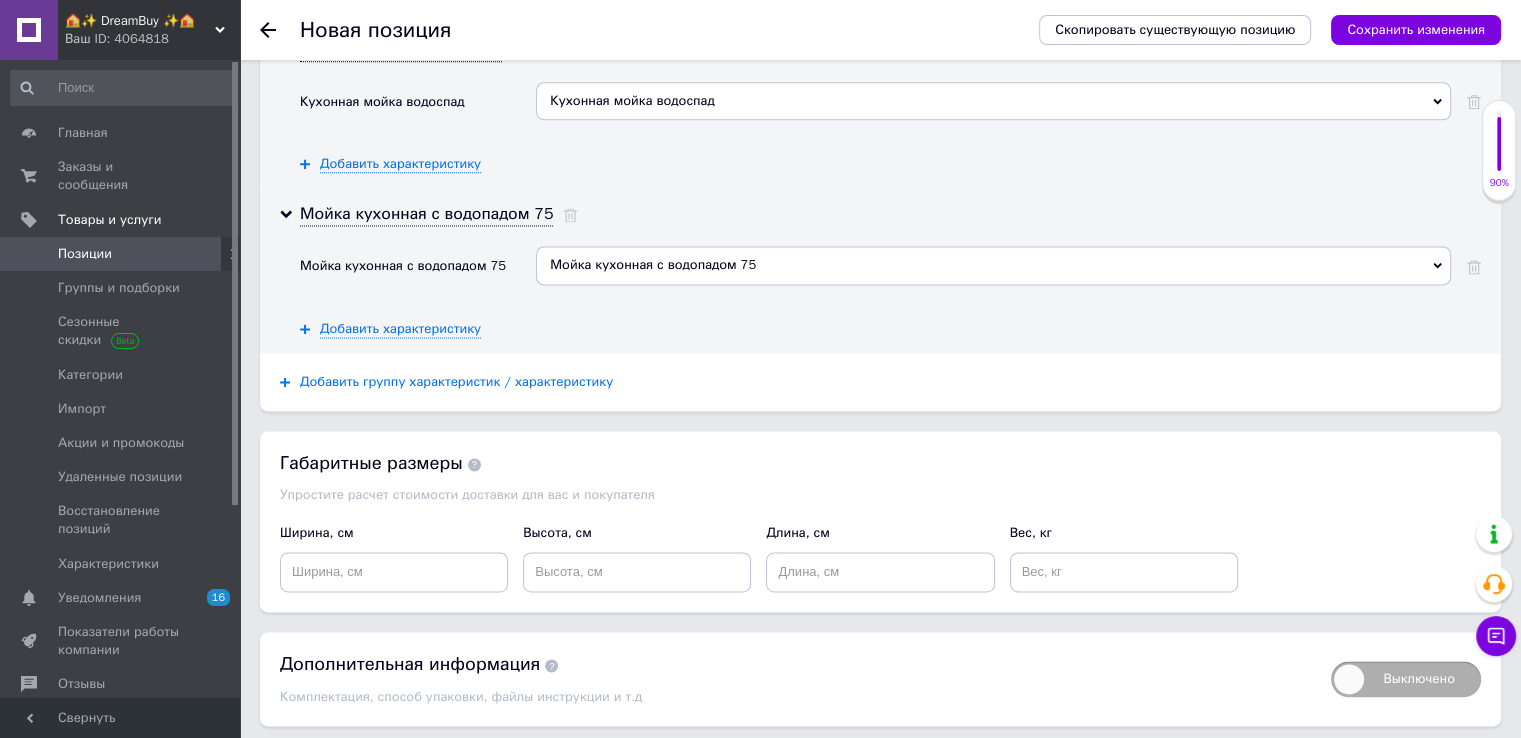 click on "Добавить группу характеристик / характеристику" at bounding box center [456, 382] 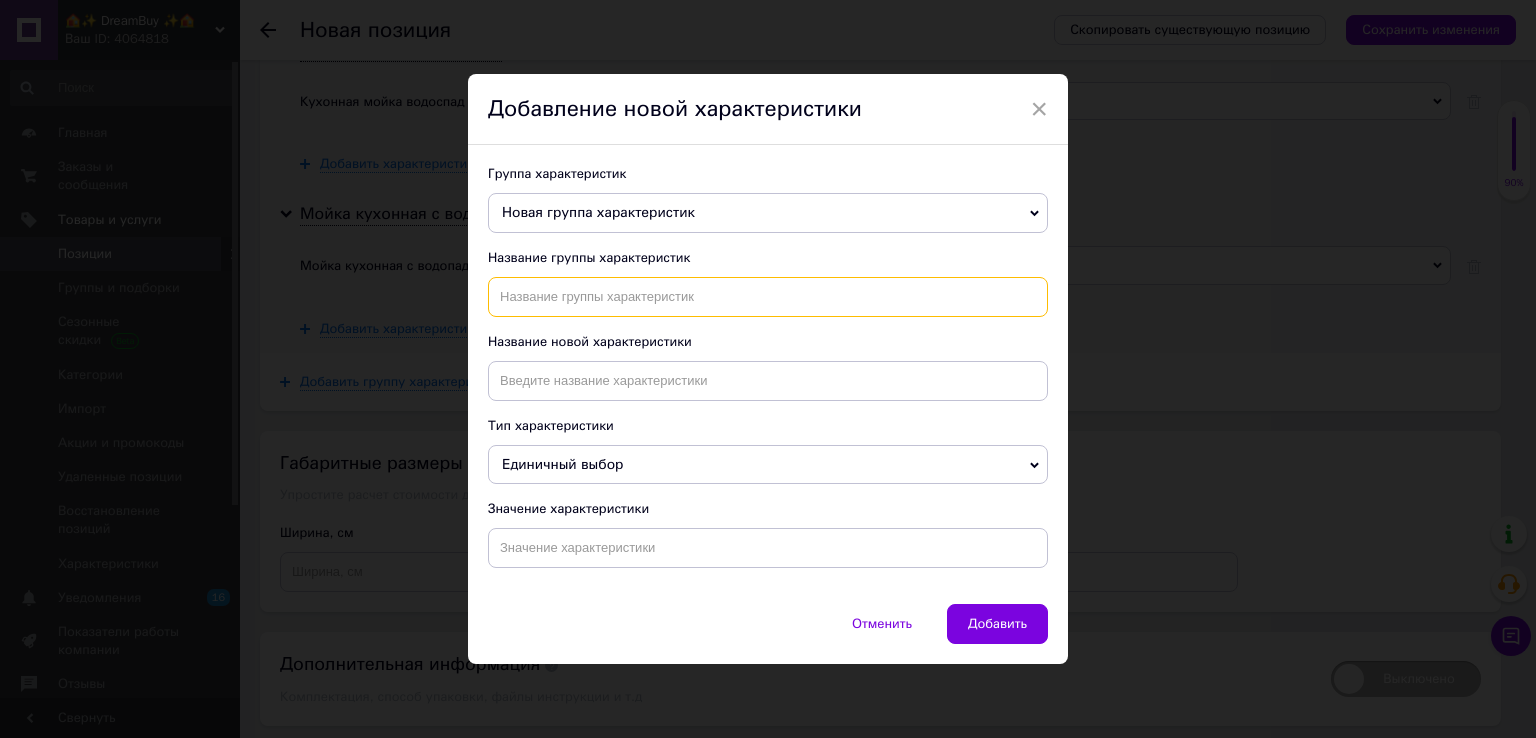 click at bounding box center (768, 297) 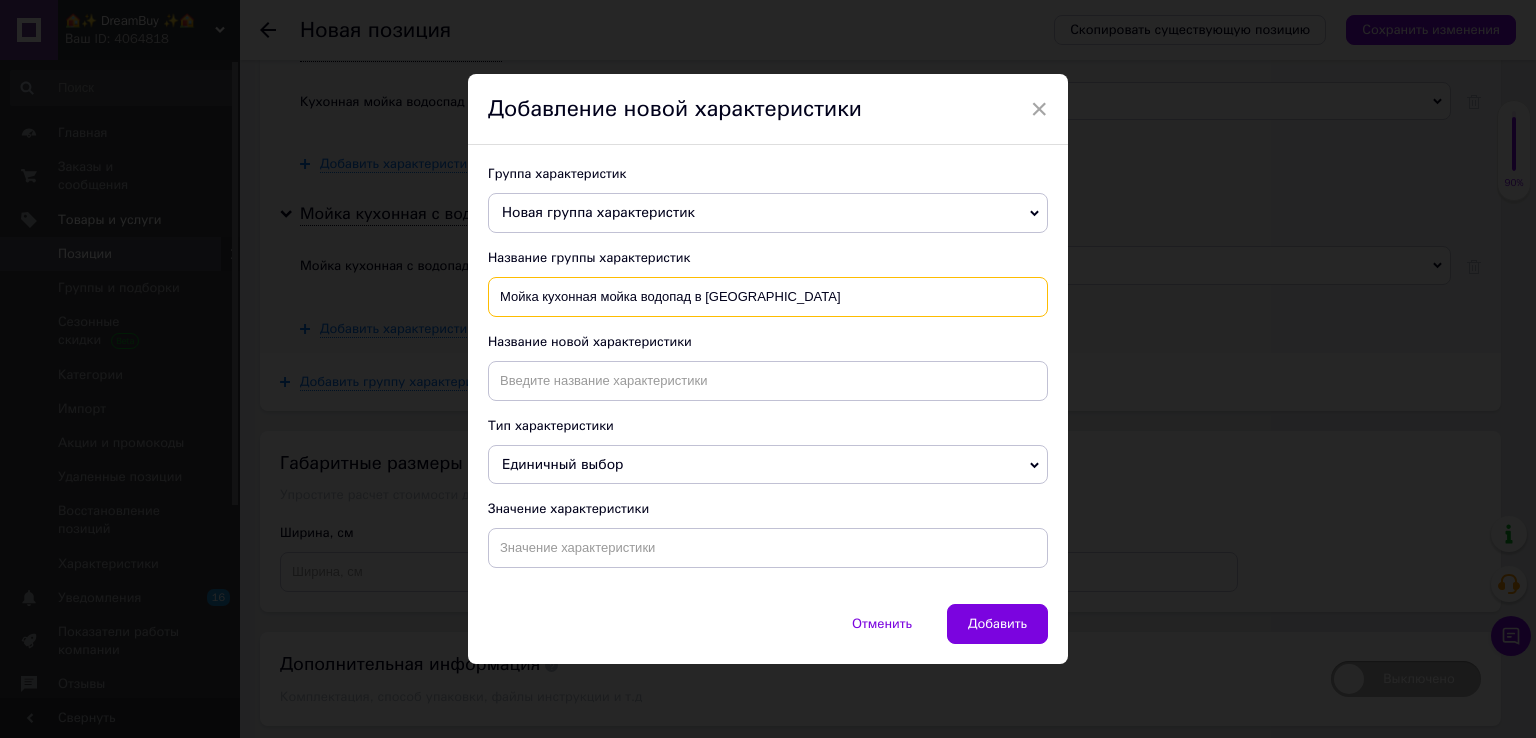 drag, startPoint x: 692, startPoint y: 309, endPoint x: 825, endPoint y: 312, distance: 133.03383 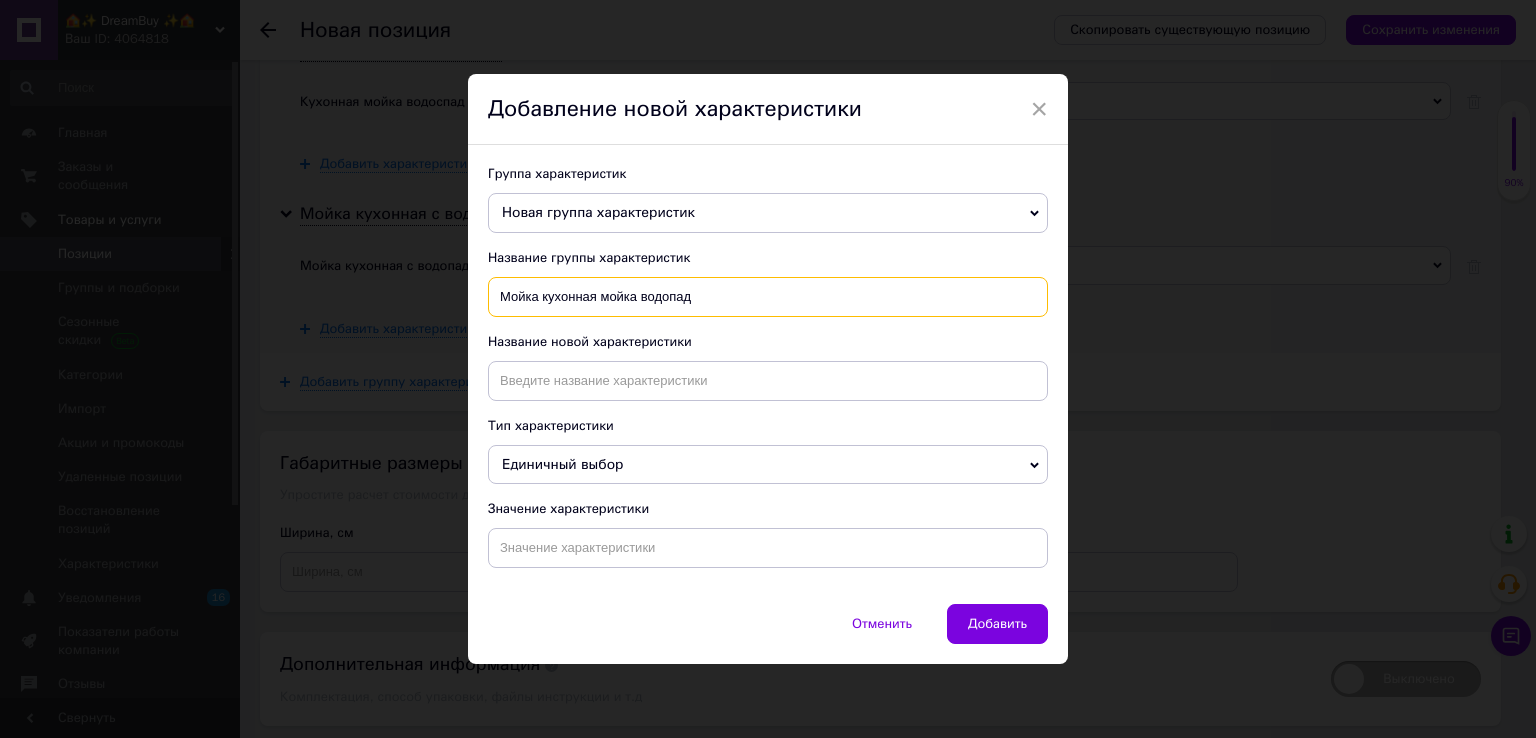 type on "Мойка кухонная мойка водопад" 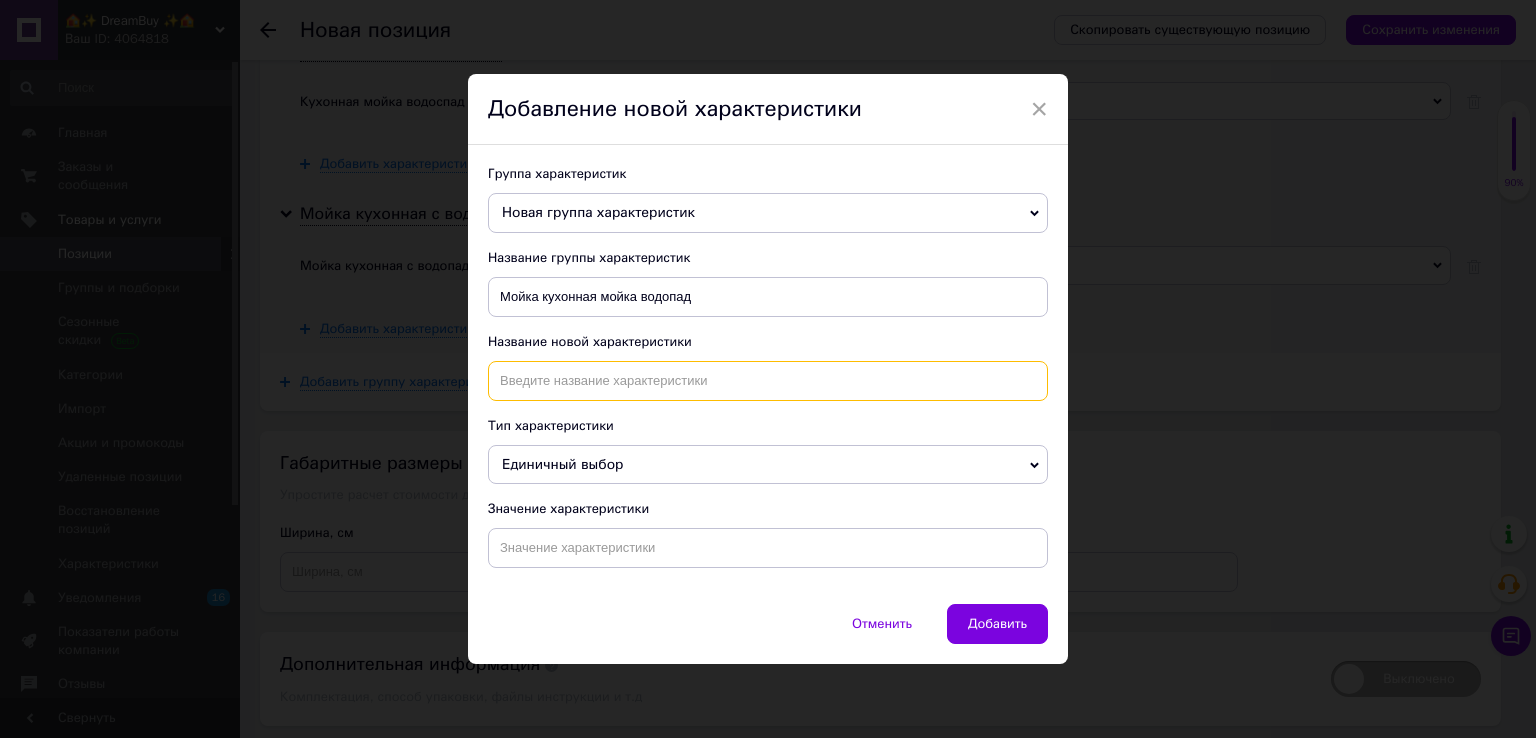 click at bounding box center (768, 381) 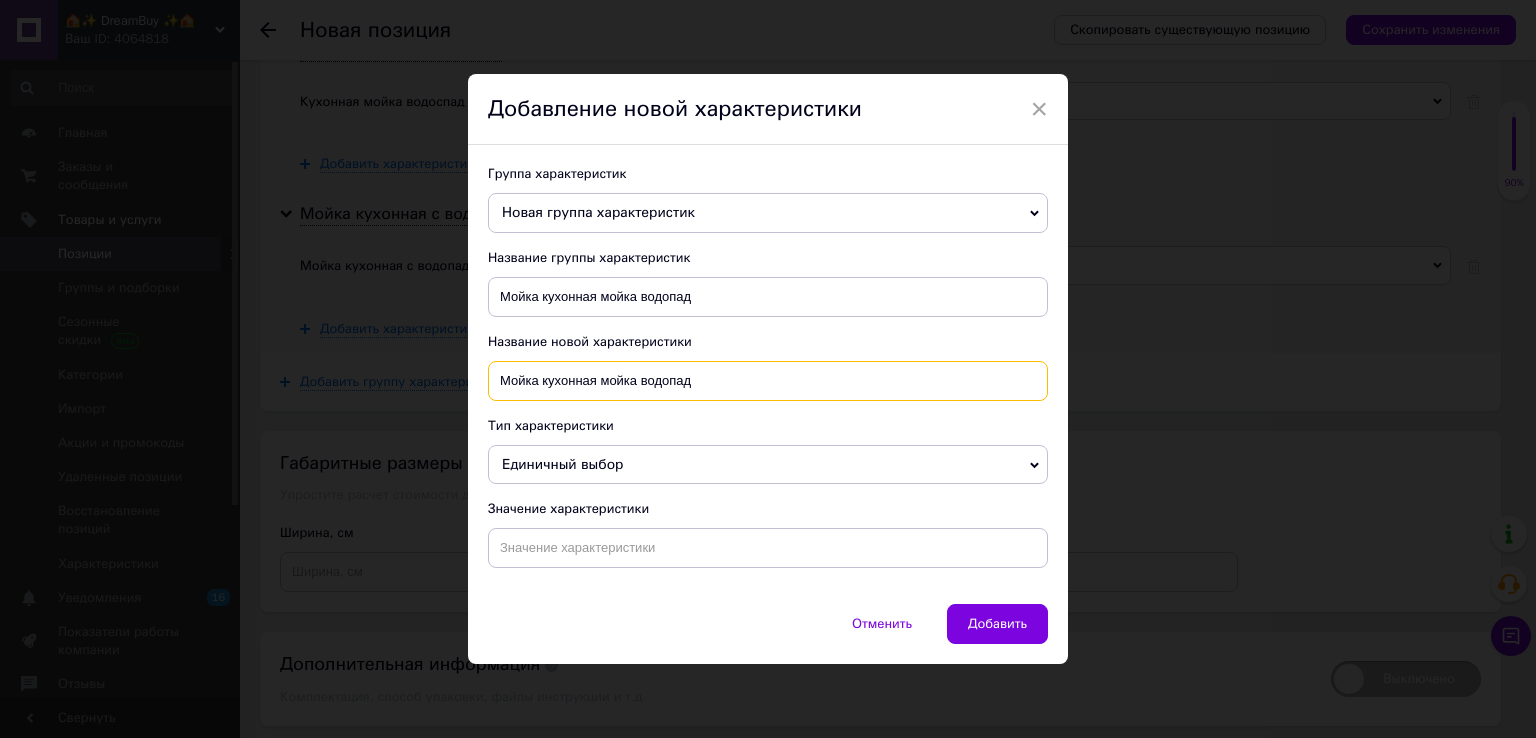 type on "Мойка кухонная мойка водопад" 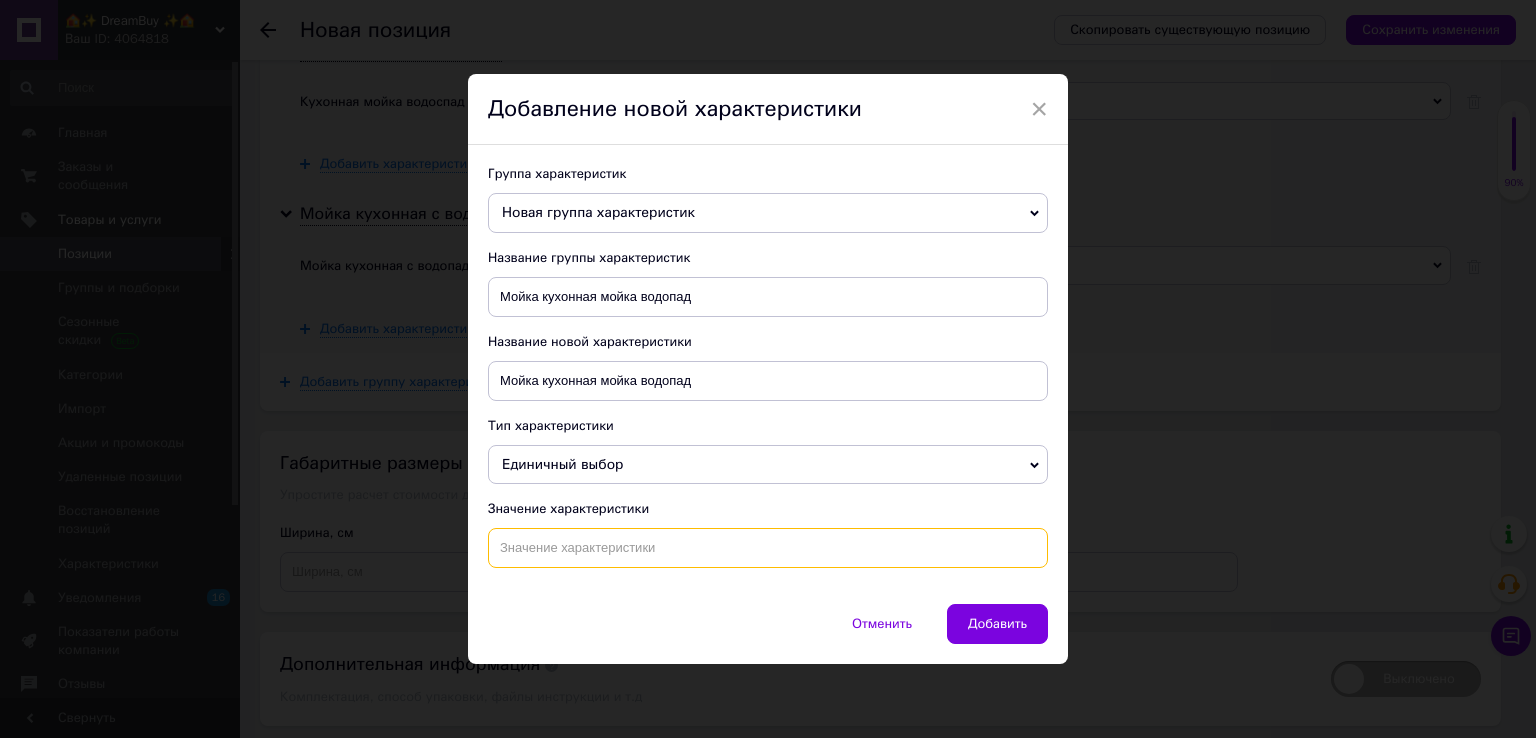 click at bounding box center (768, 548) 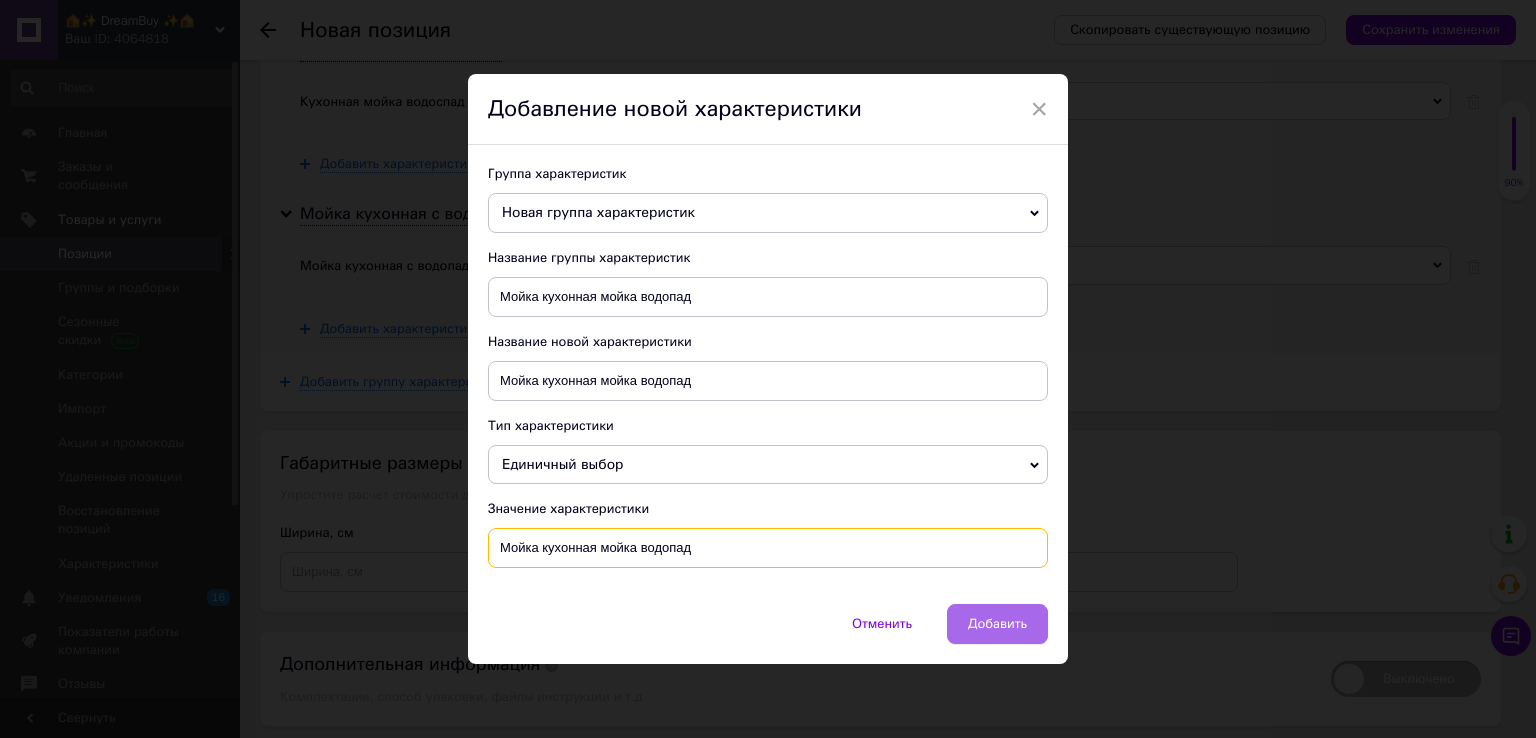 type on "Мойка кухонная мойка водопад" 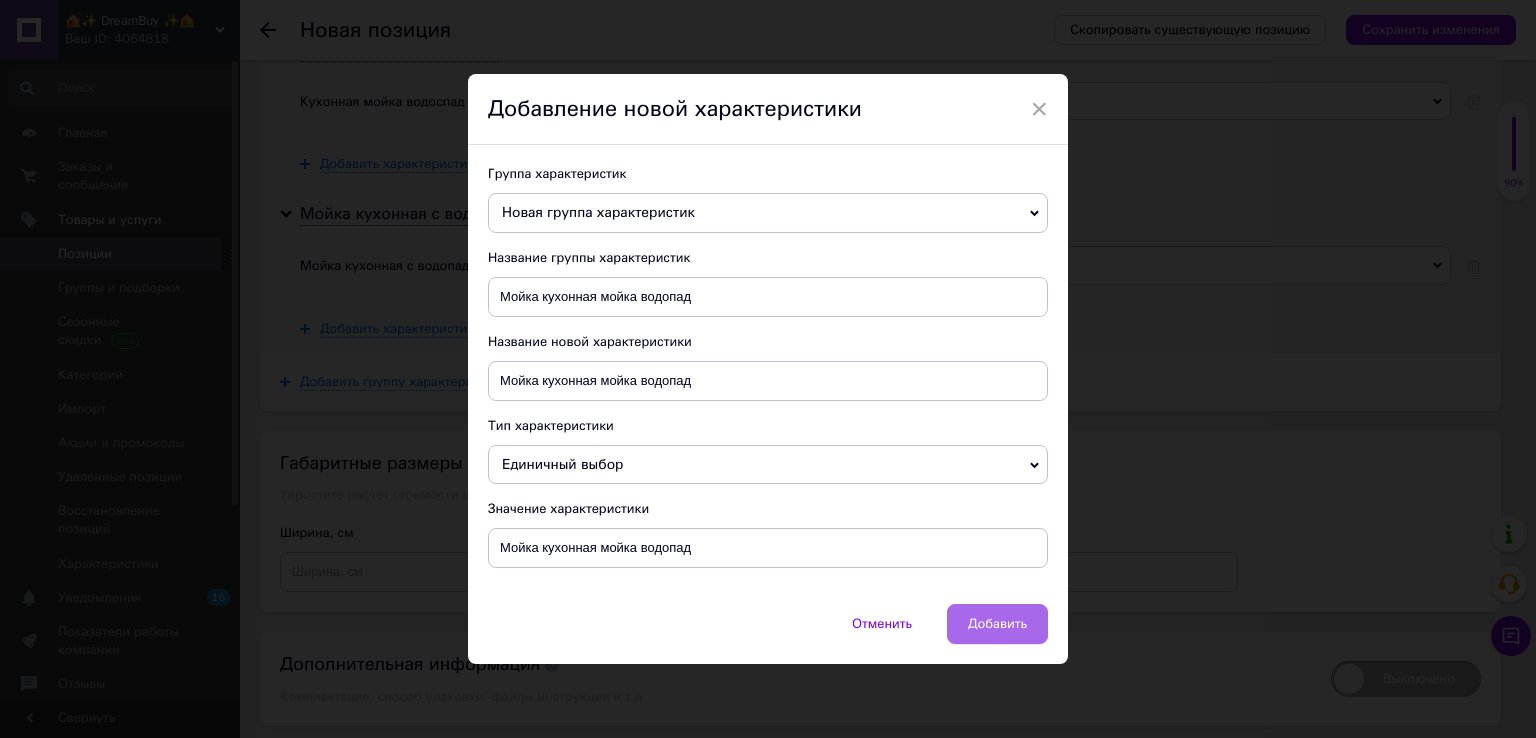 click on "Добавить" at bounding box center (997, 624) 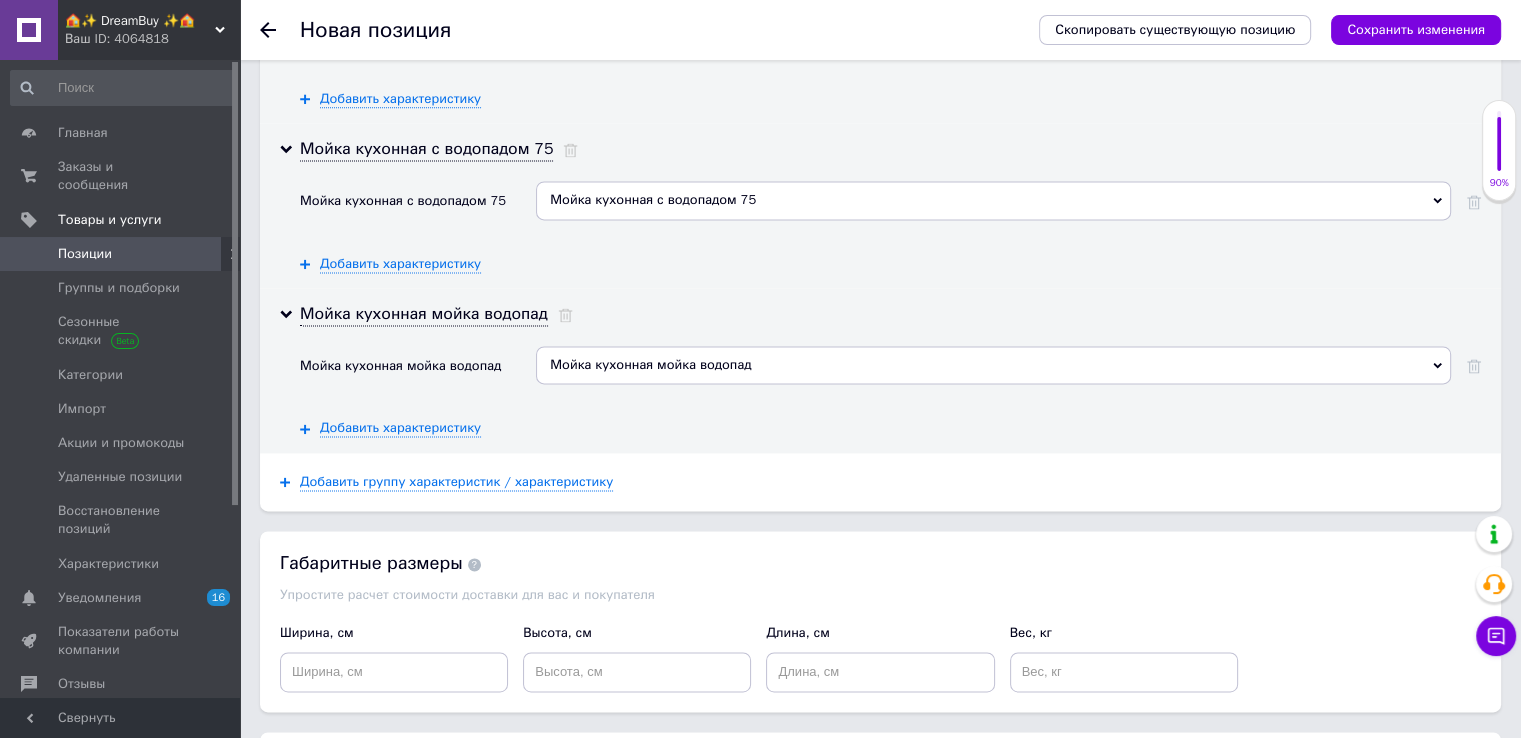 scroll, scrollTop: 2747, scrollLeft: 0, axis: vertical 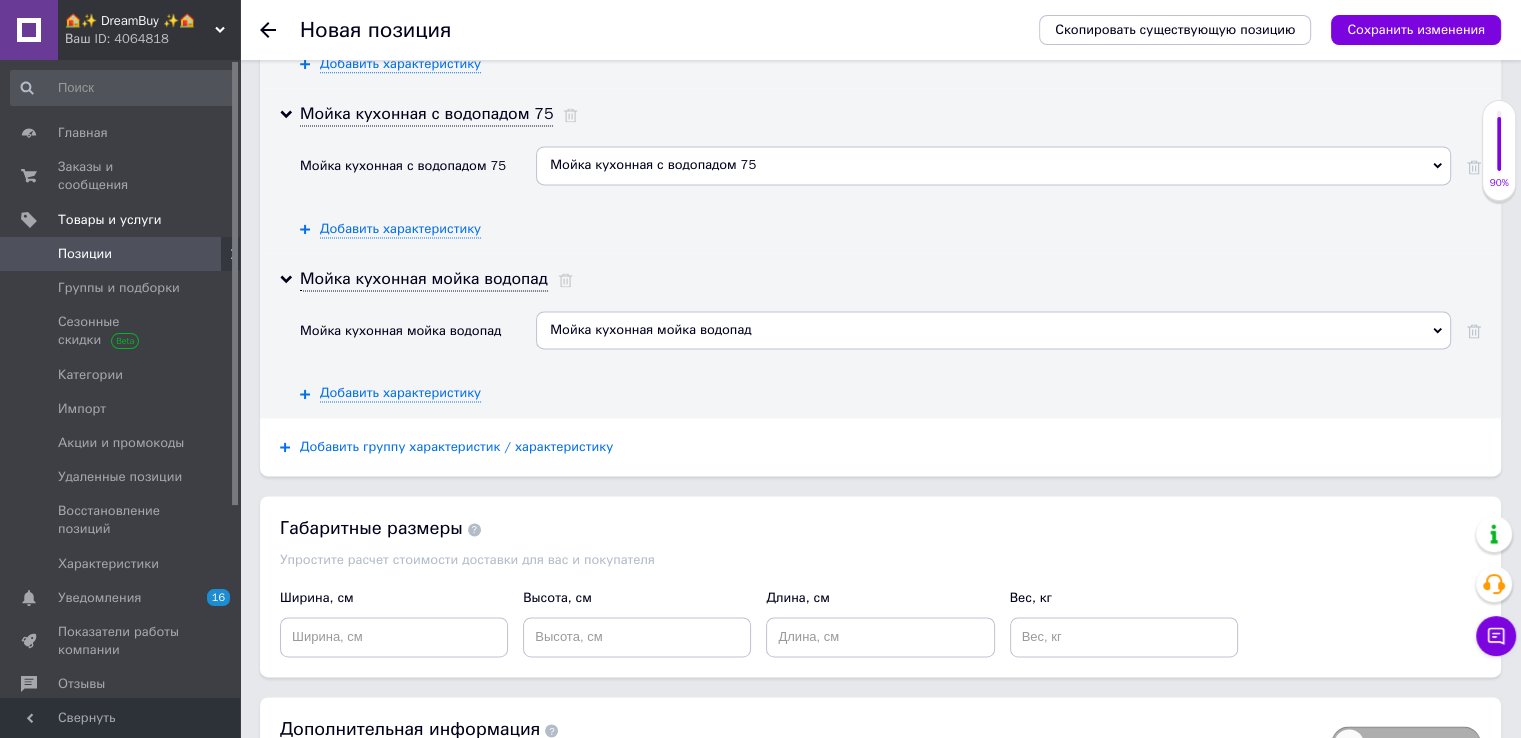 click on "Добавить группу характеристик / характеристику" at bounding box center (456, 447) 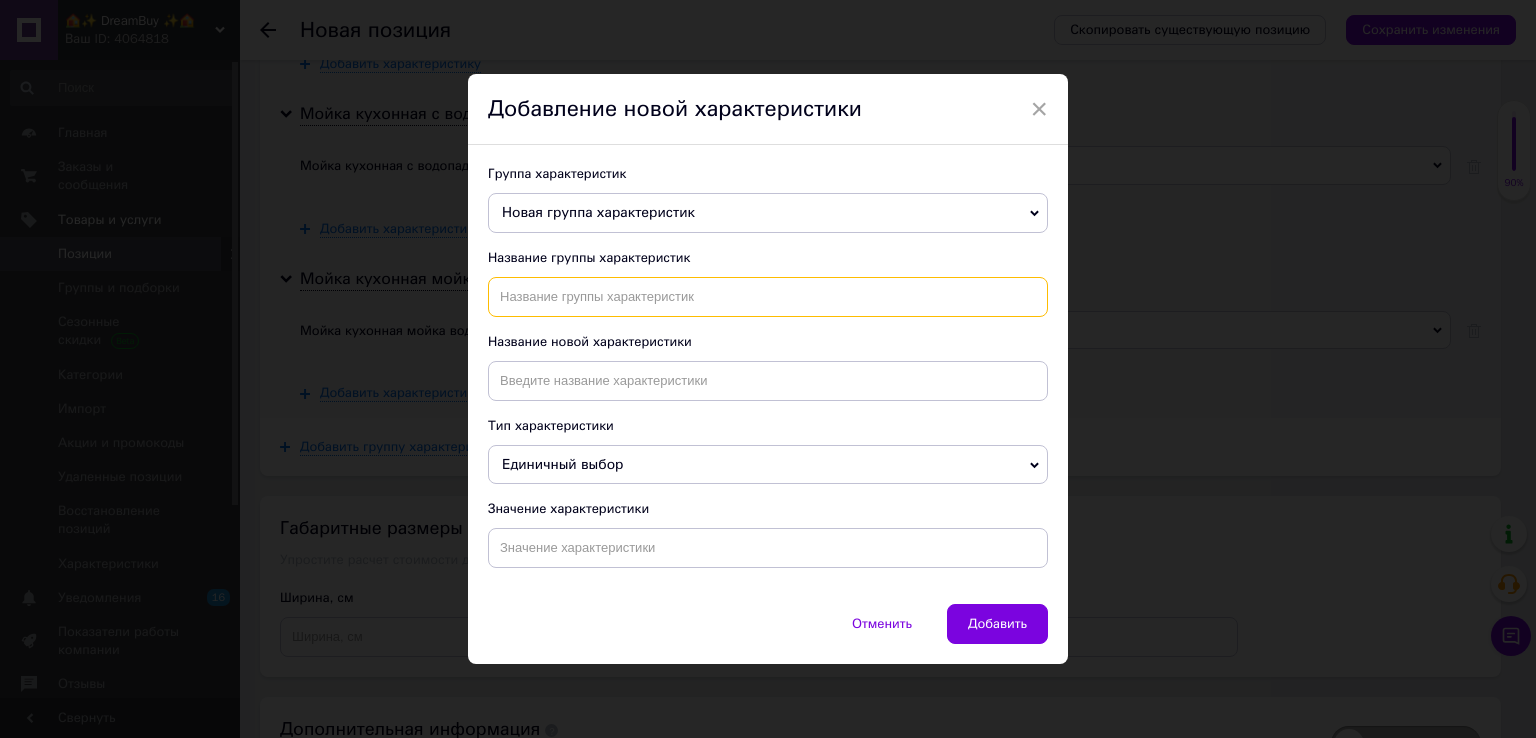click at bounding box center (768, 297) 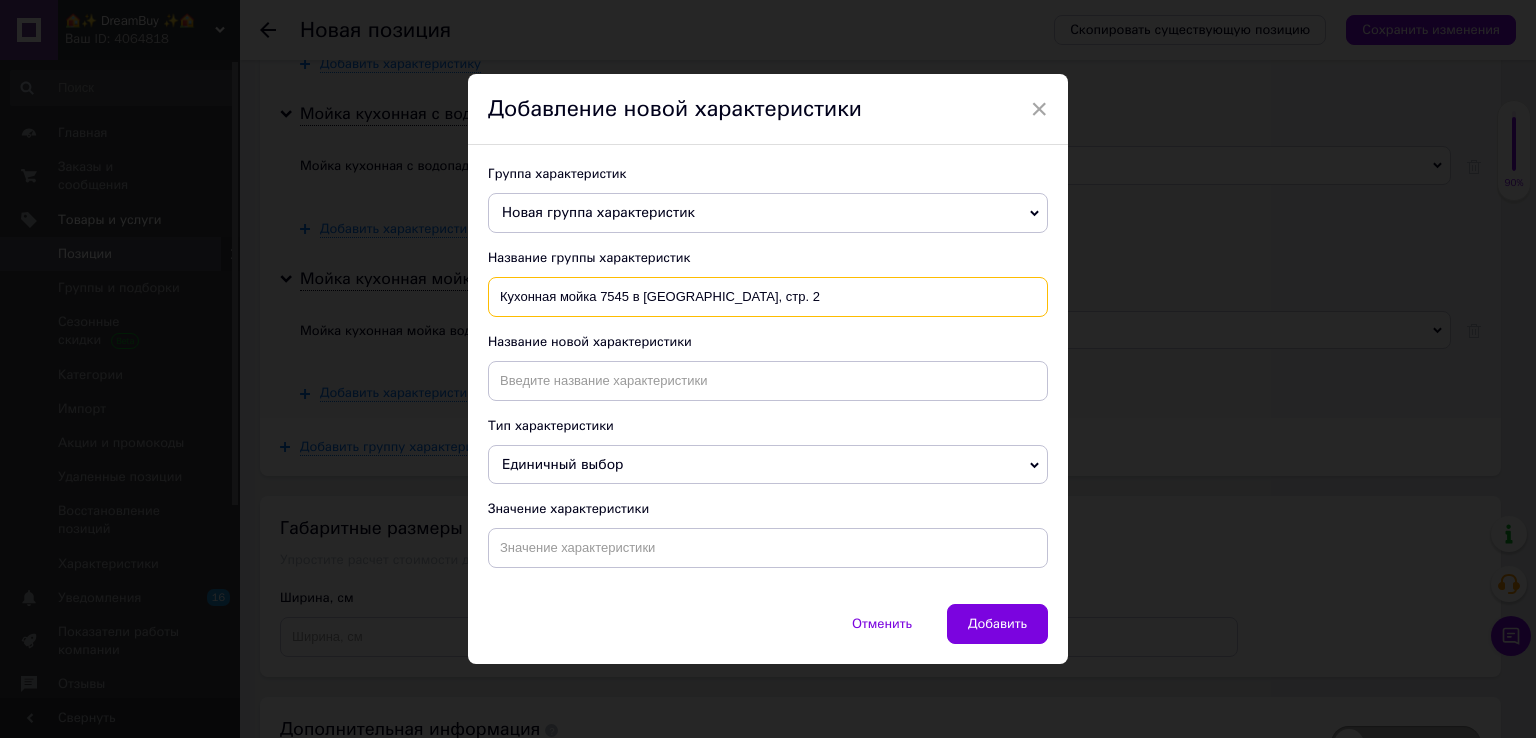 drag, startPoint x: 636, startPoint y: 298, endPoint x: 856, endPoint y: 303, distance: 220.05681 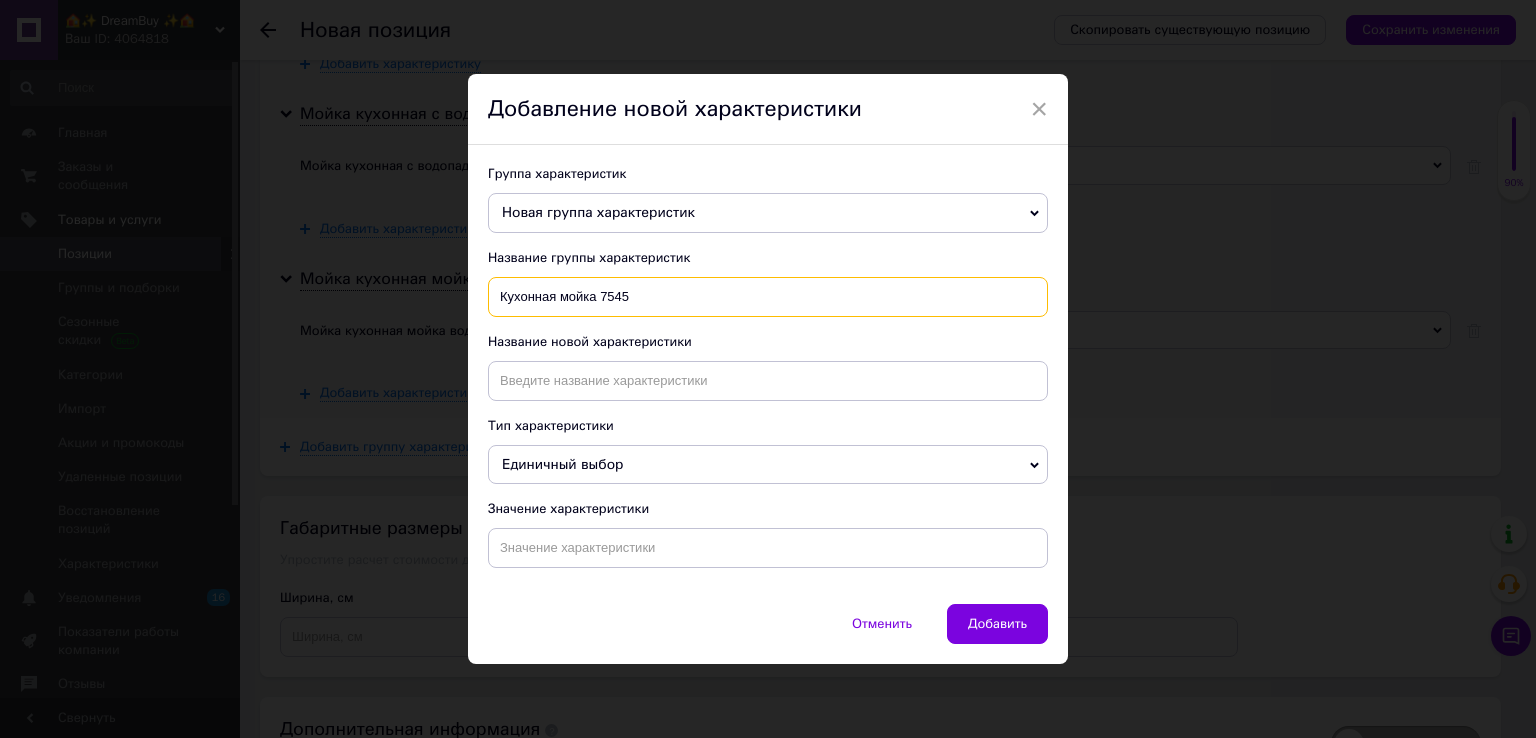 type on "Кухонная мойка 7545" 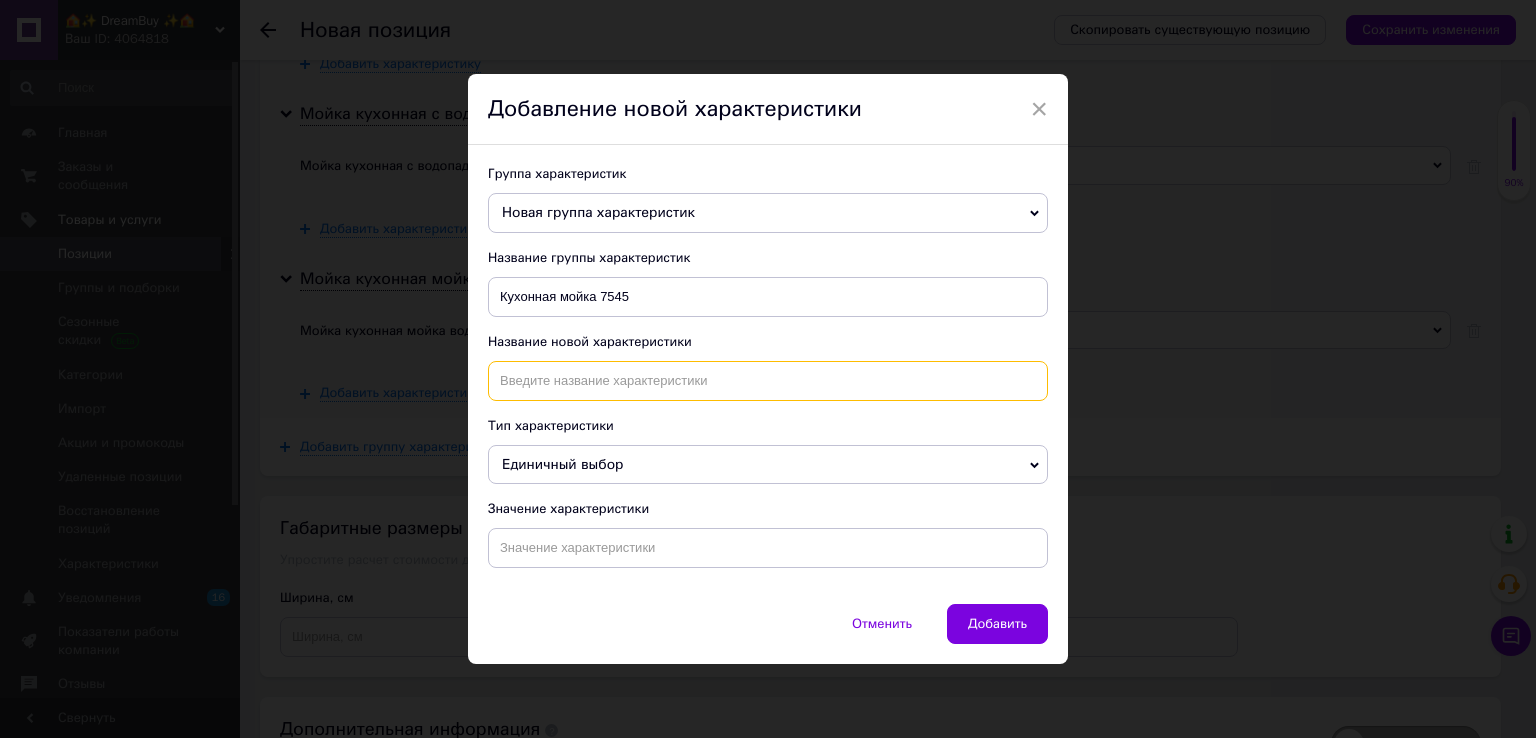 click at bounding box center (768, 381) 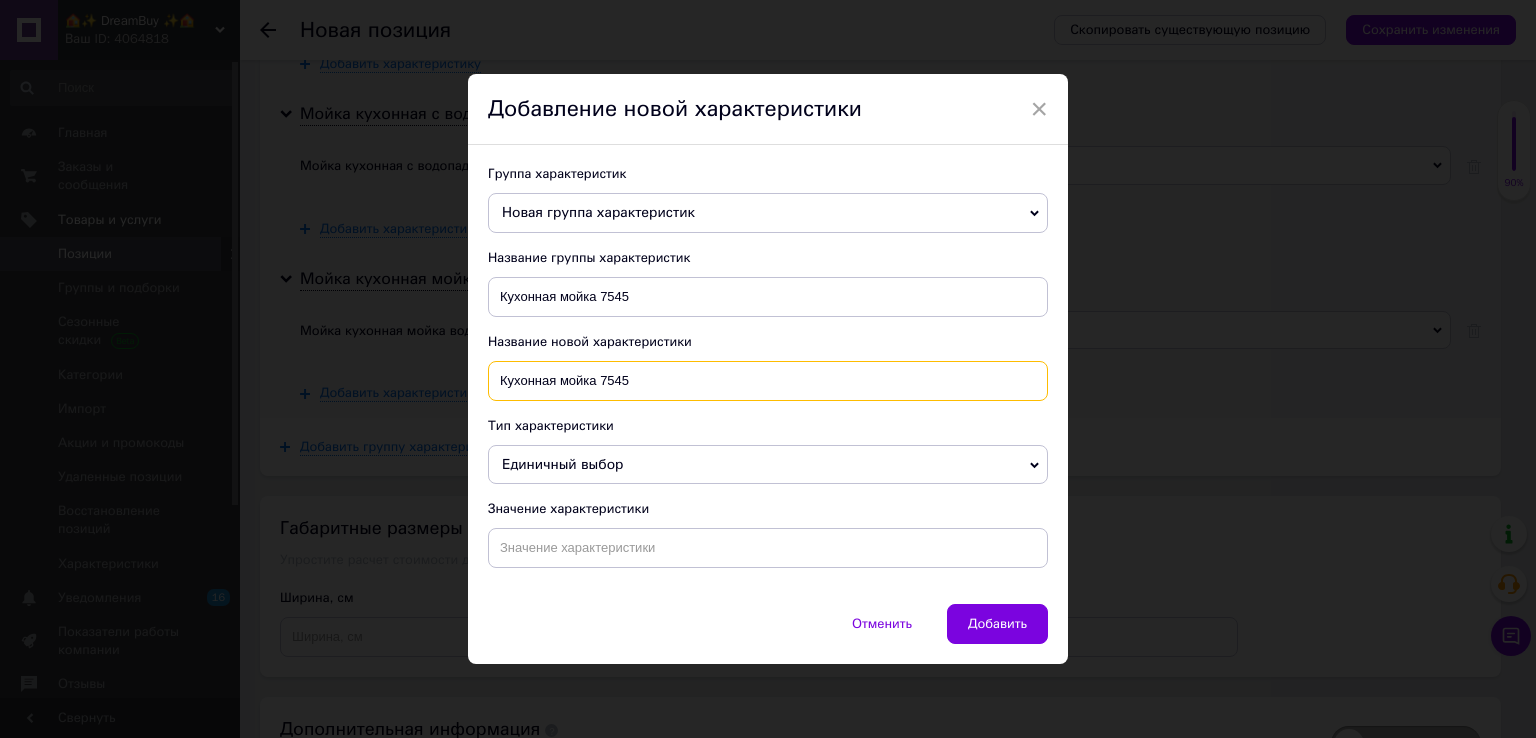 type on "Кухонная мойка 7545" 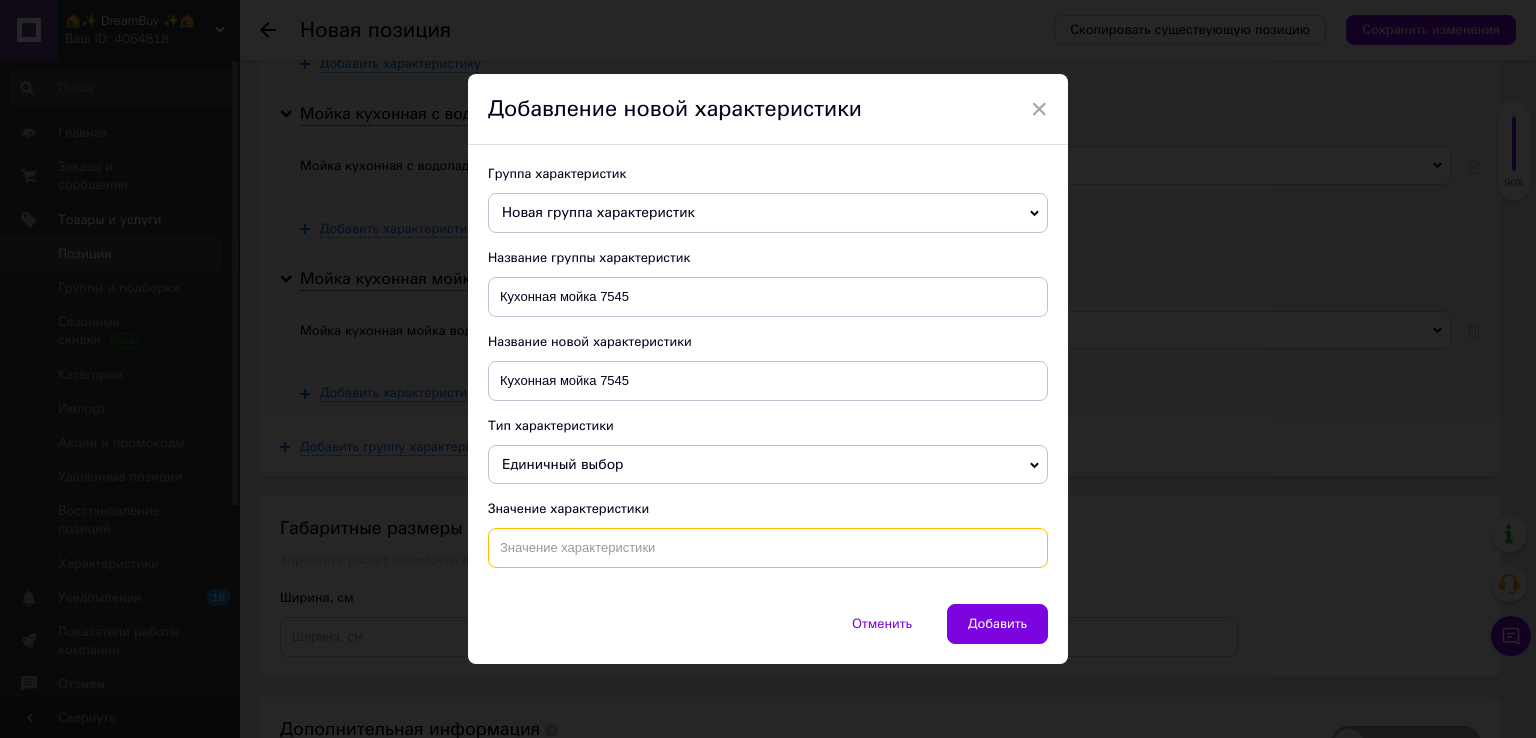click at bounding box center [768, 548] 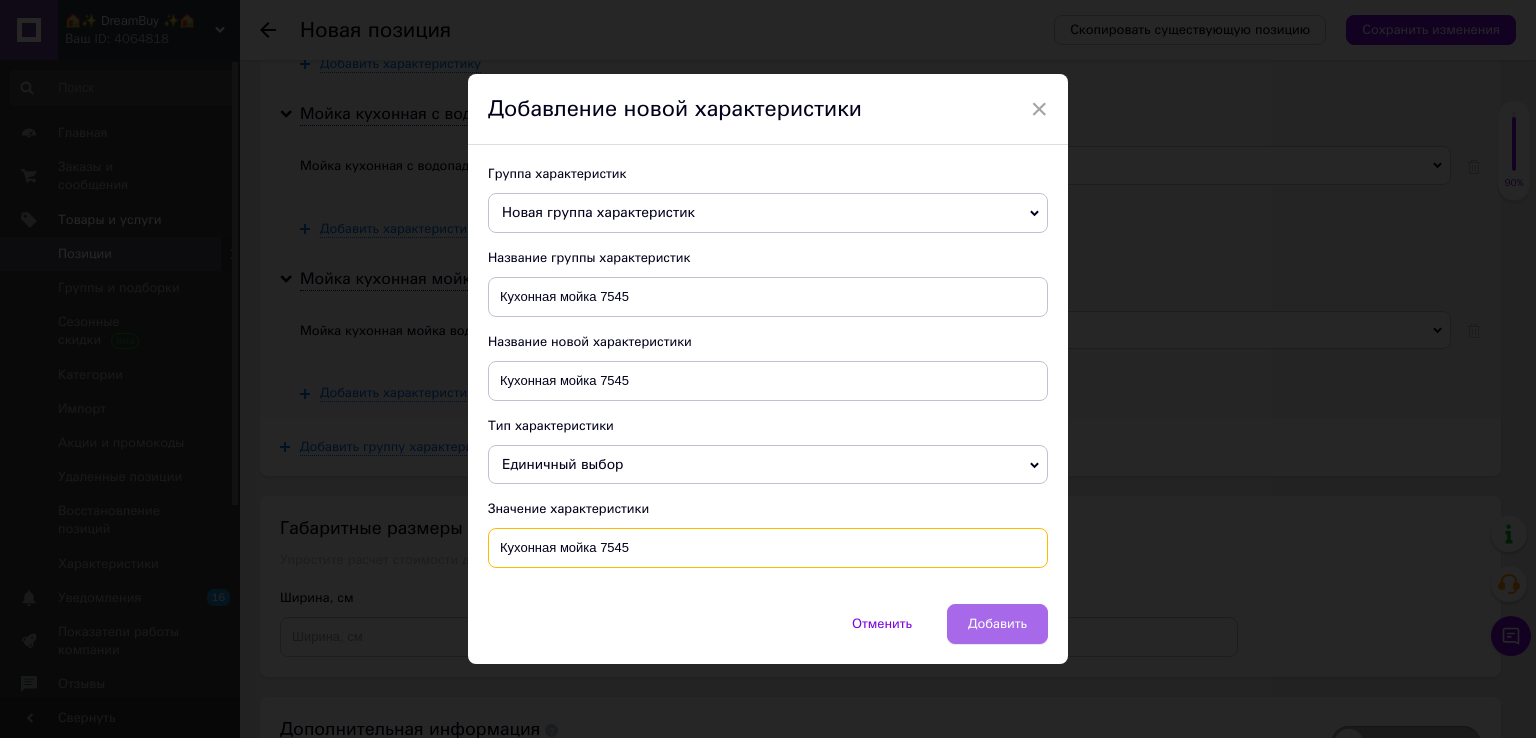type on "Кухонная мойка 7545" 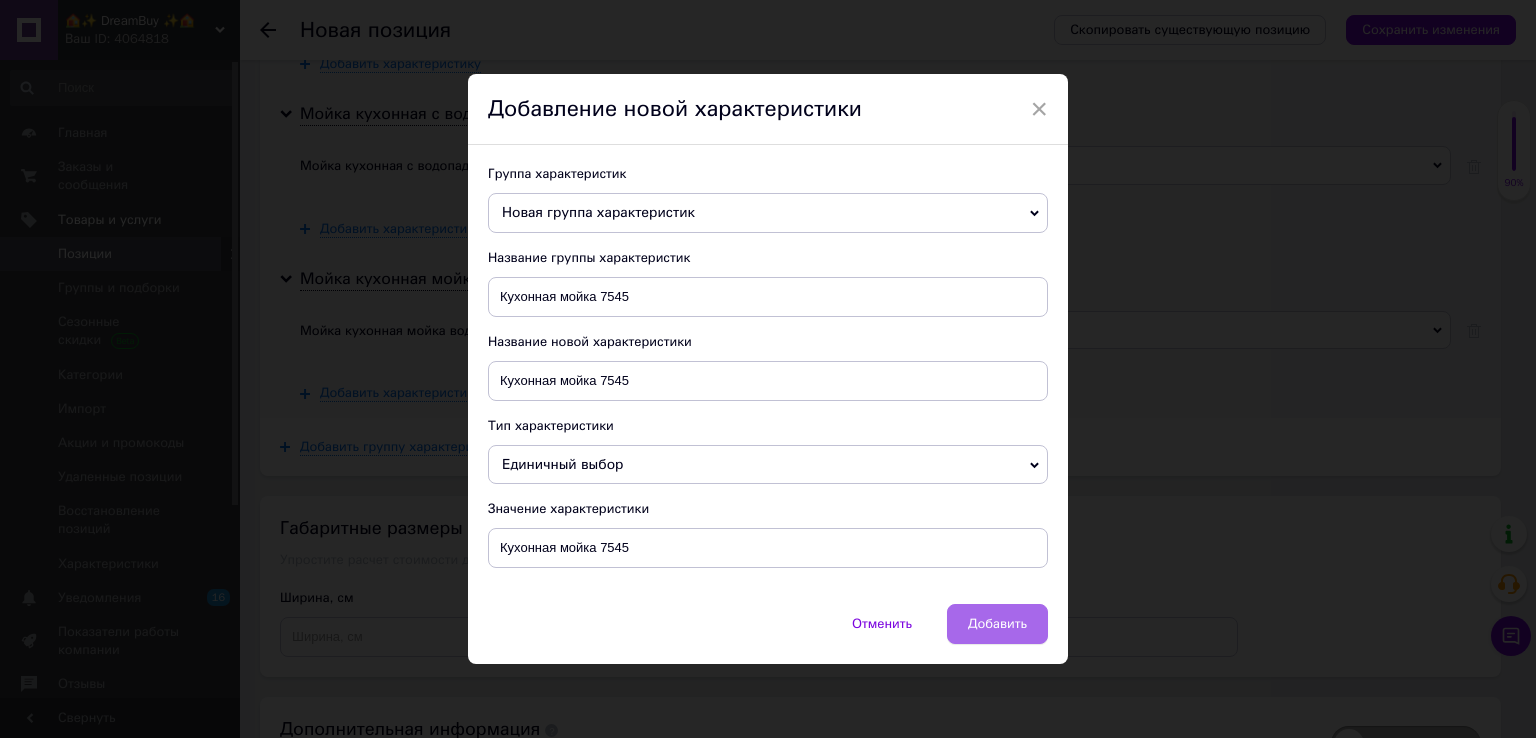 click on "Добавить" at bounding box center [997, 624] 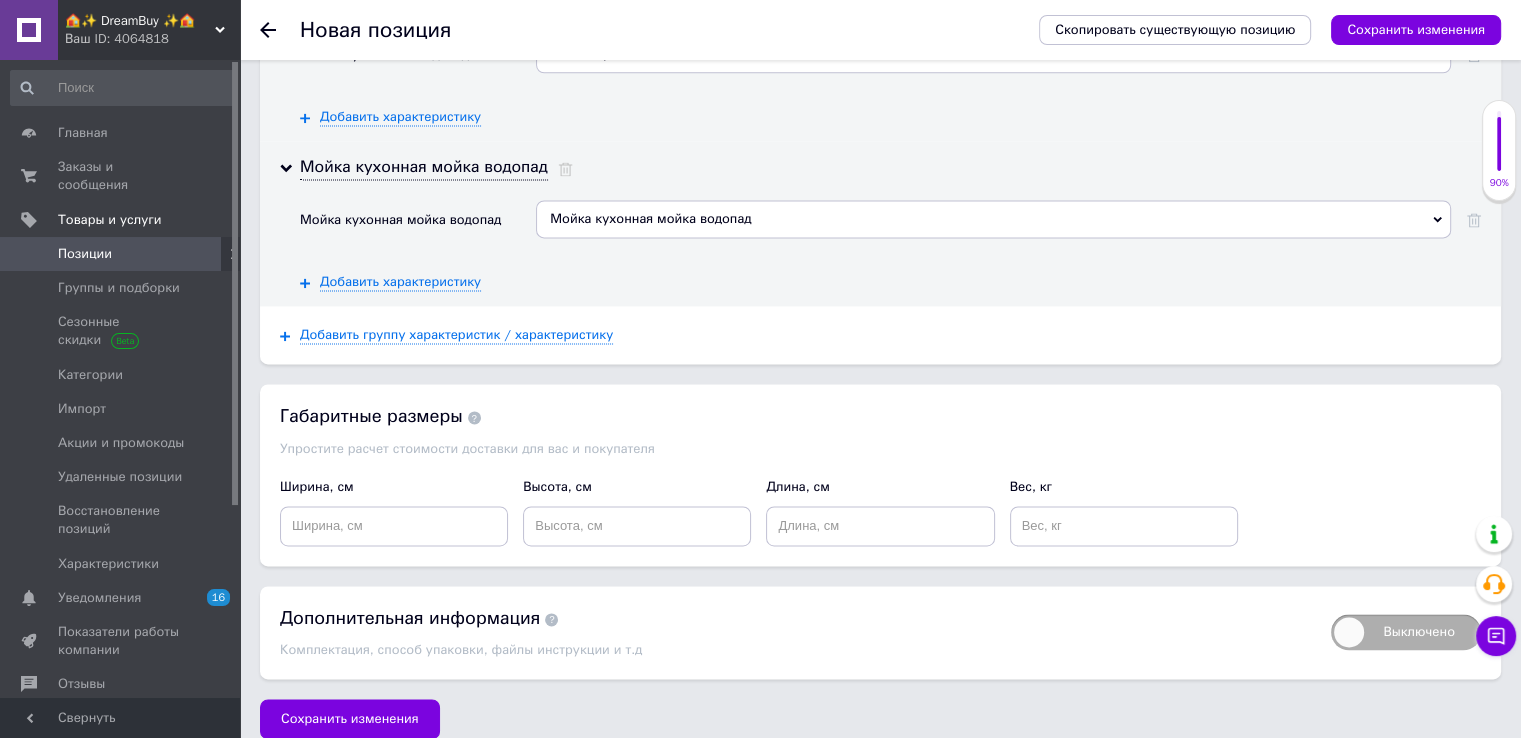 click on "Добавить группу характеристик / характеристику" at bounding box center (880, 335) 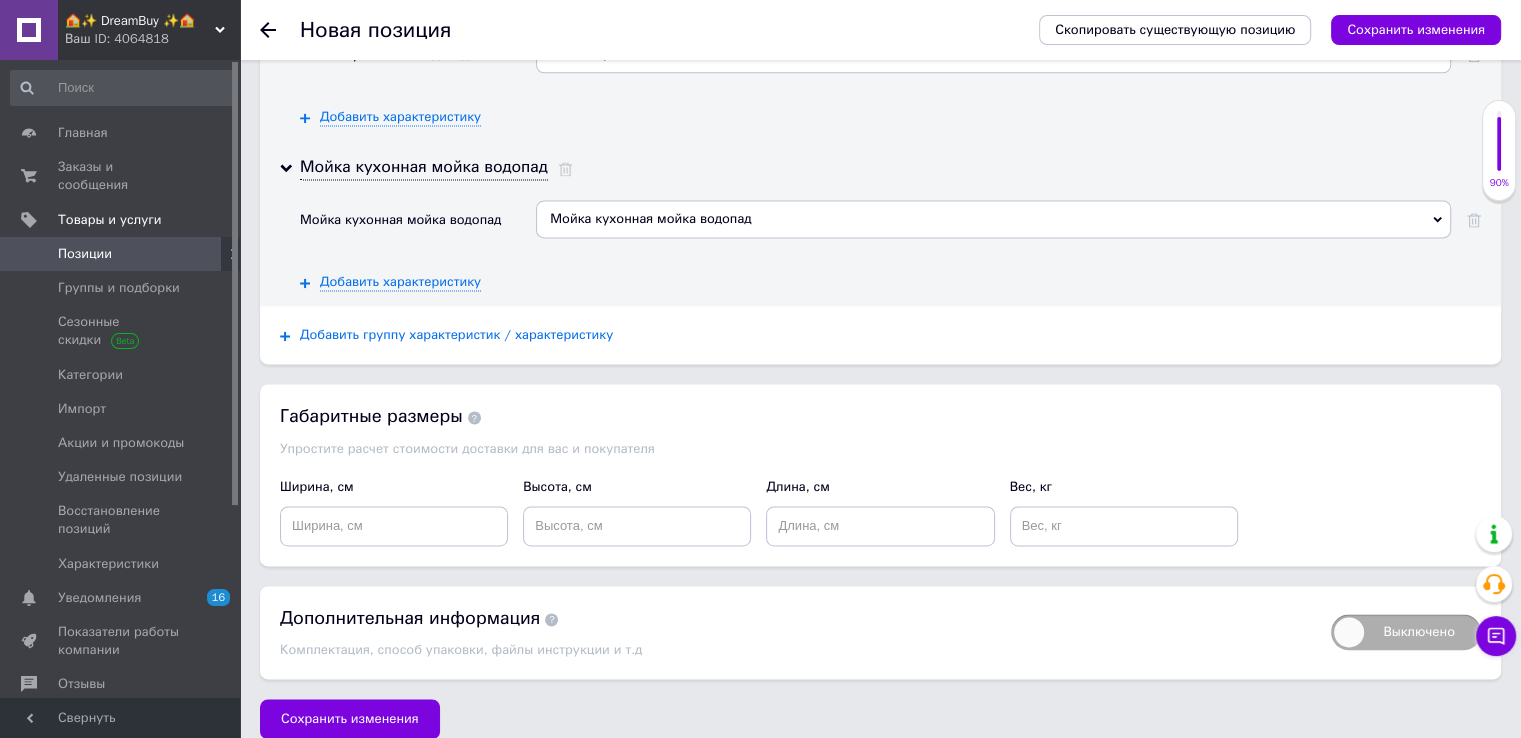 click on "Добавить группу характеристик / характеристику" at bounding box center (456, 335) 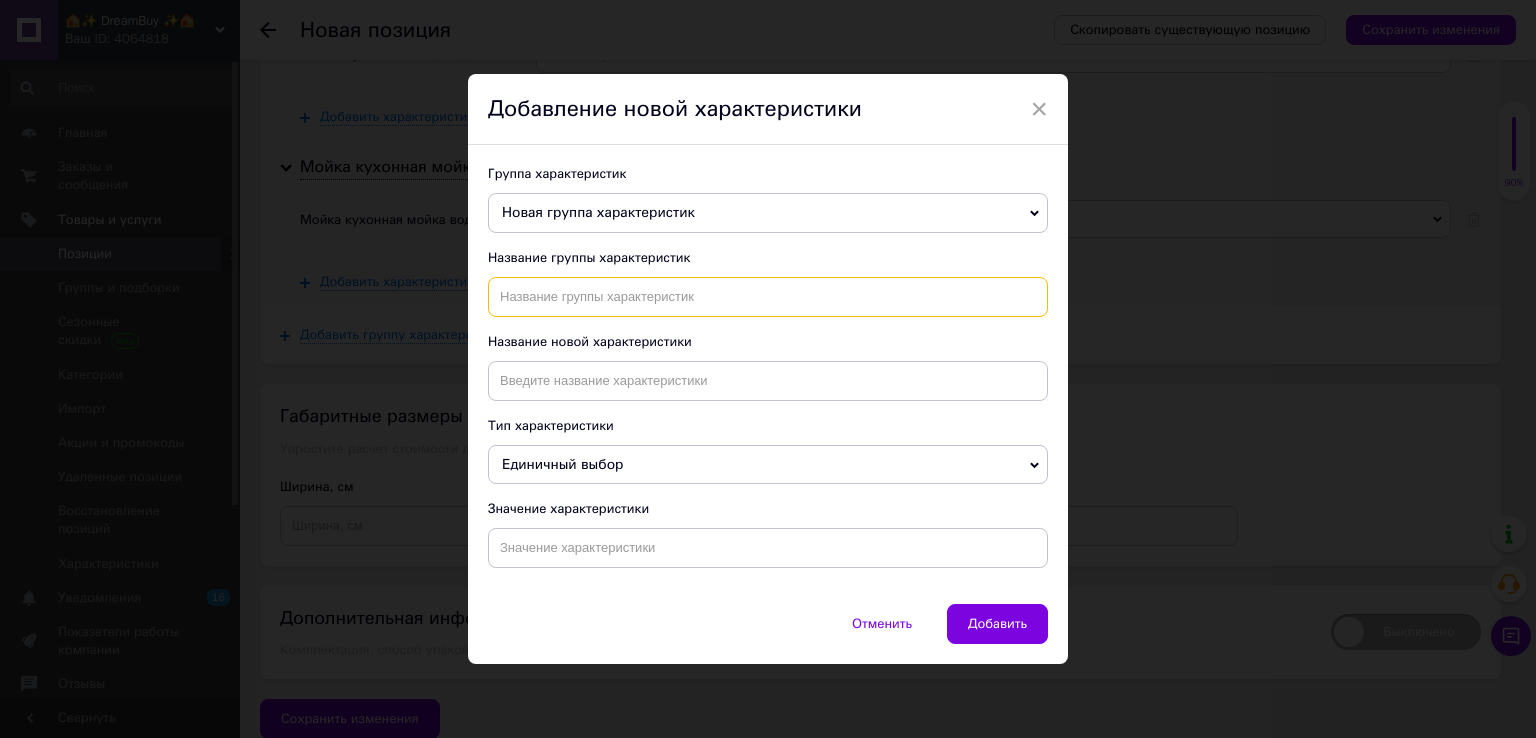 paste on "Многофункциональная мойка в Украине" 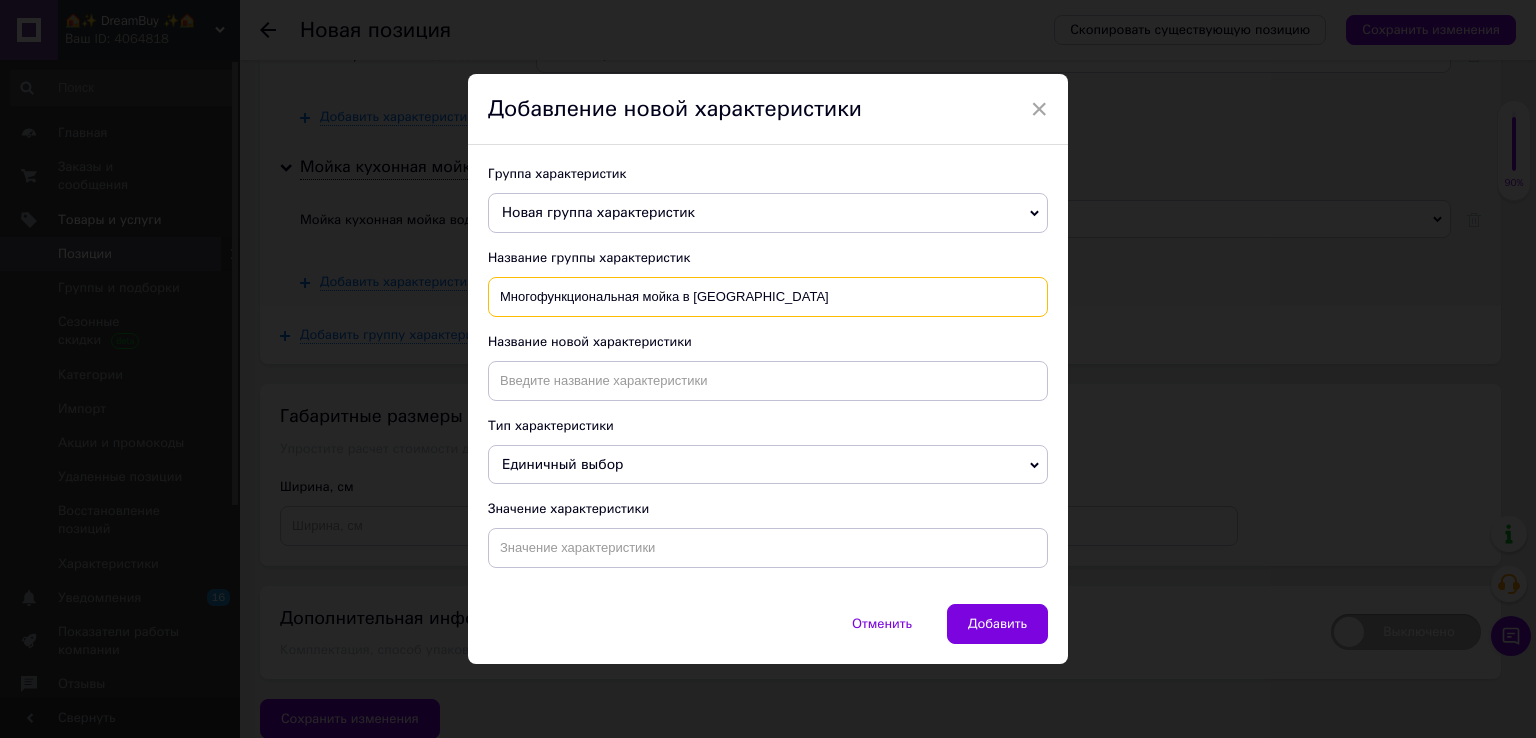drag, startPoint x: 681, startPoint y: 303, endPoint x: 837, endPoint y: 303, distance: 156 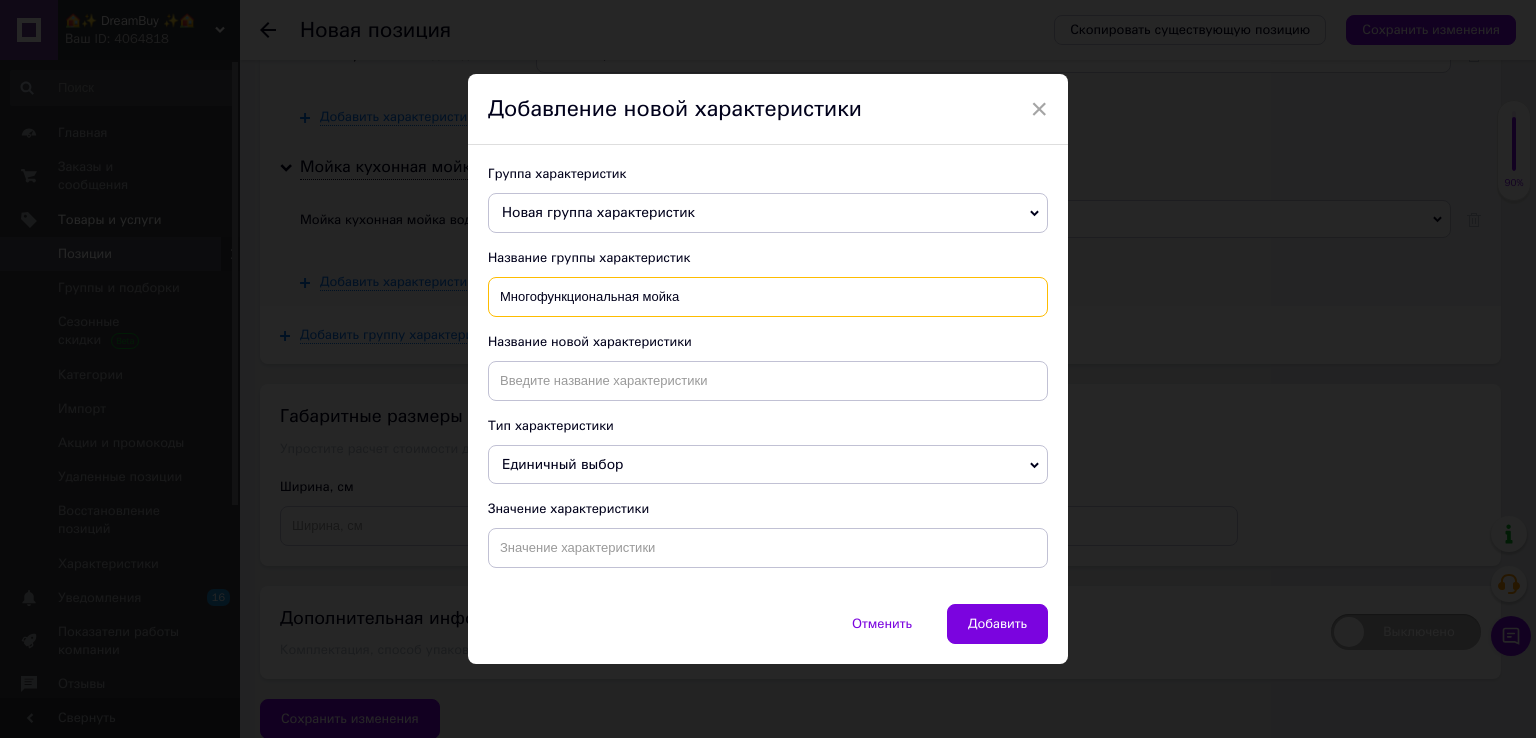 type on "Многофункциональная мойка" 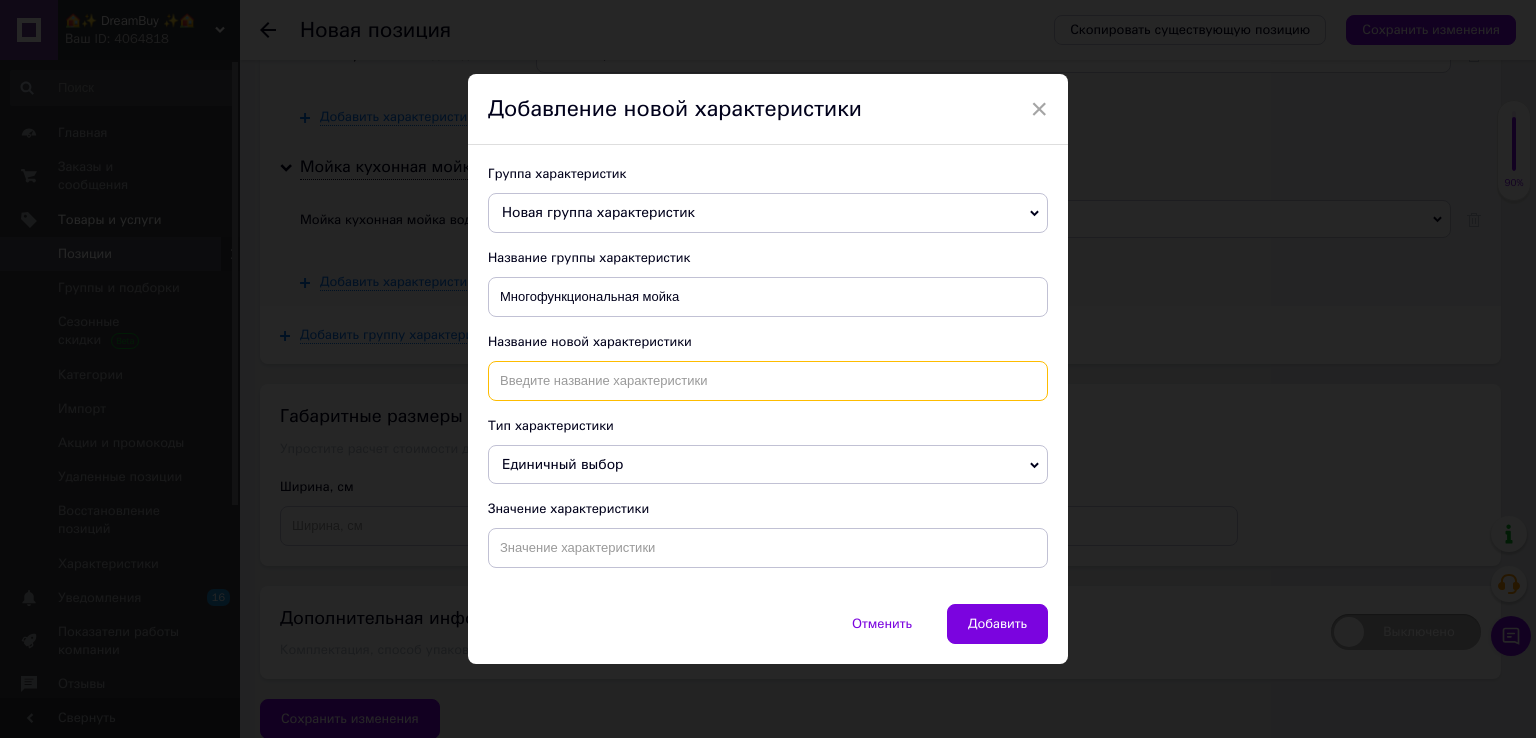 drag, startPoint x: 587, startPoint y: 378, endPoint x: 584, endPoint y: 407, distance: 29.15476 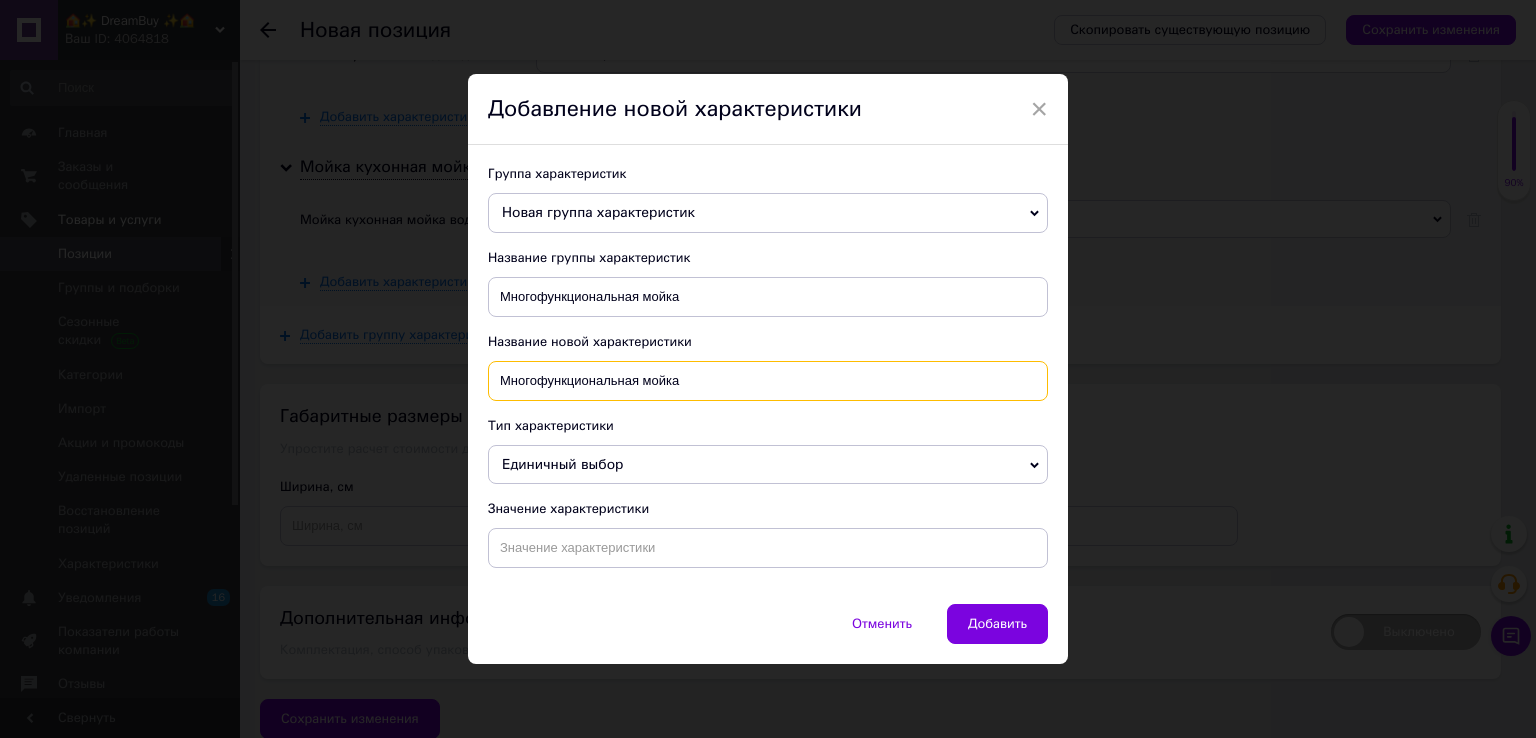 type on "Многофункциональная мойка" 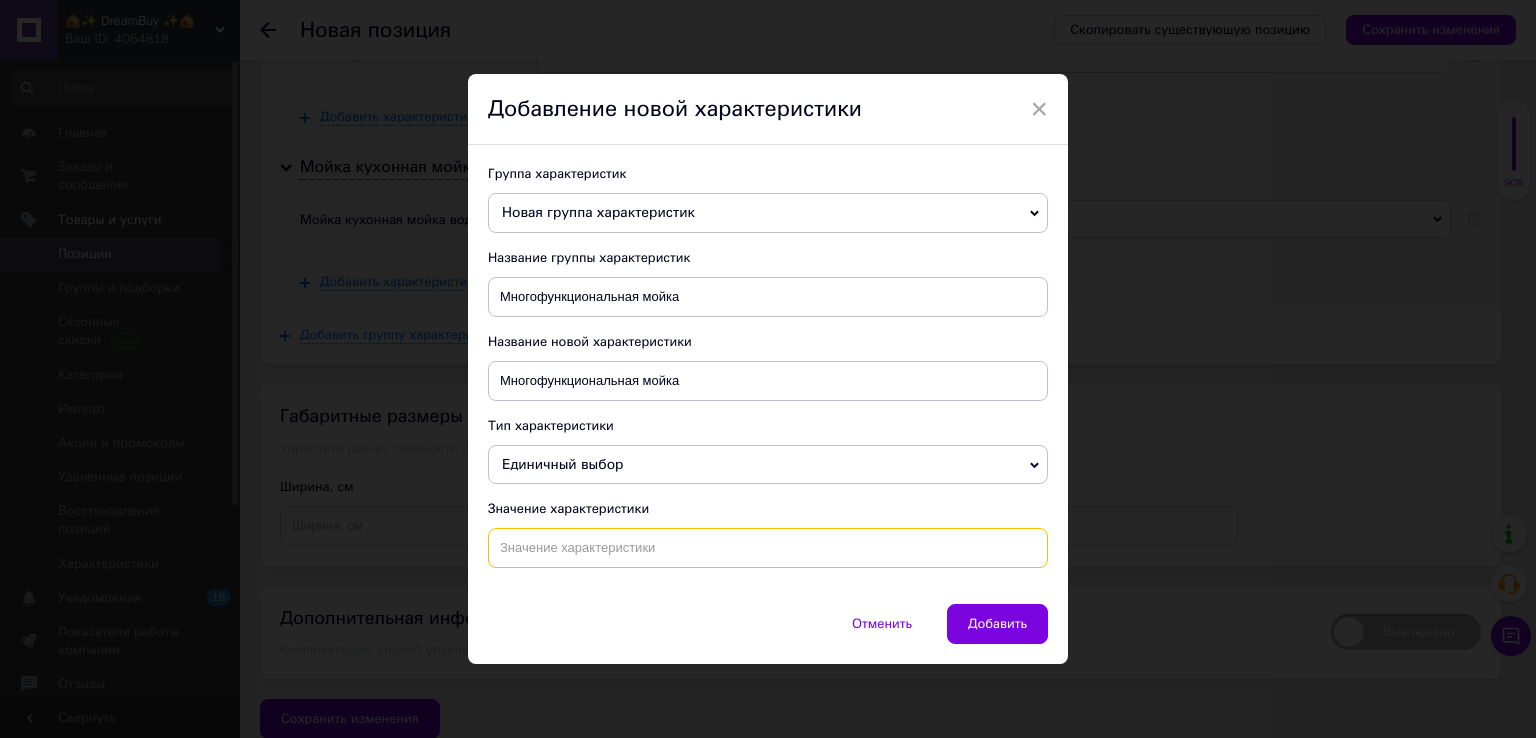 click at bounding box center [768, 548] 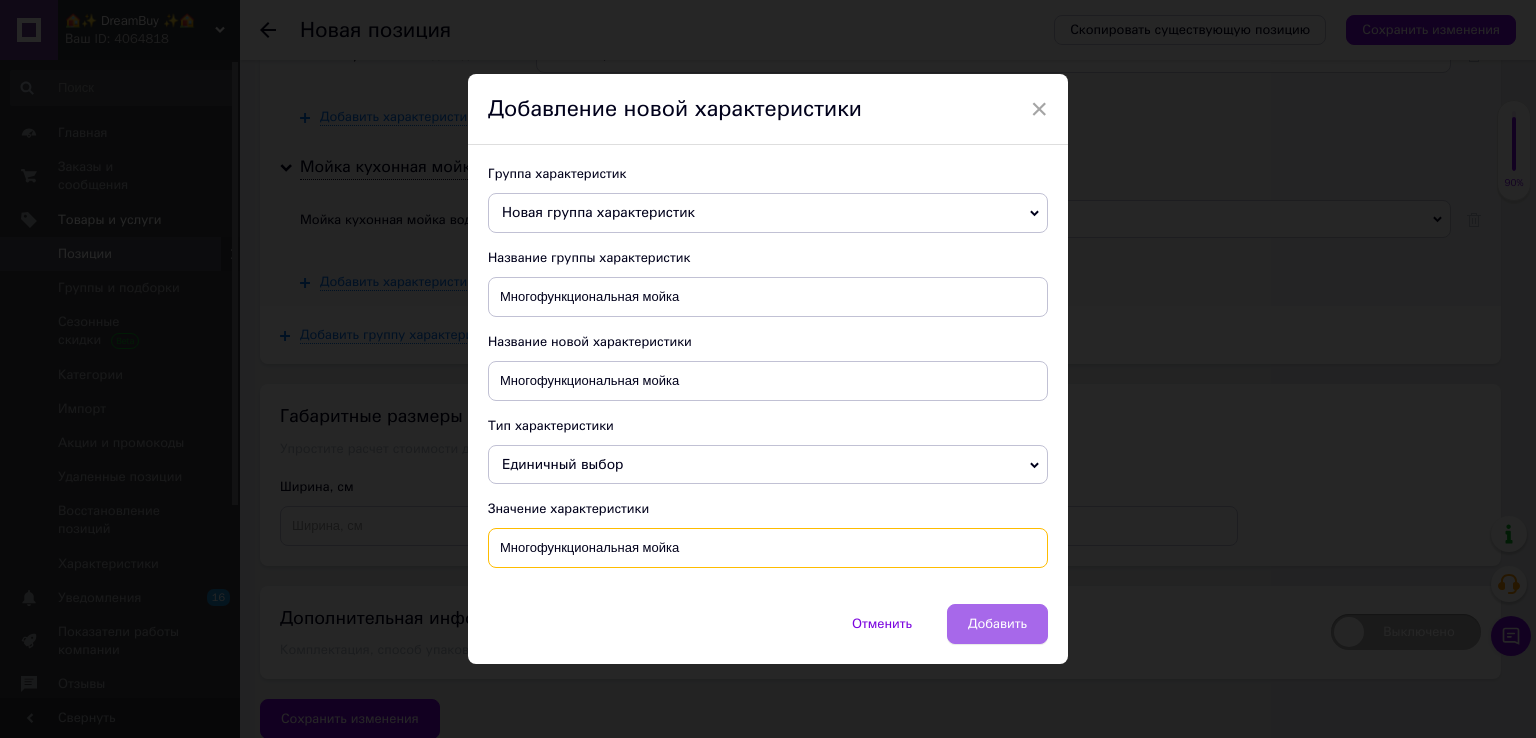 type on "Многофункциональная мойка" 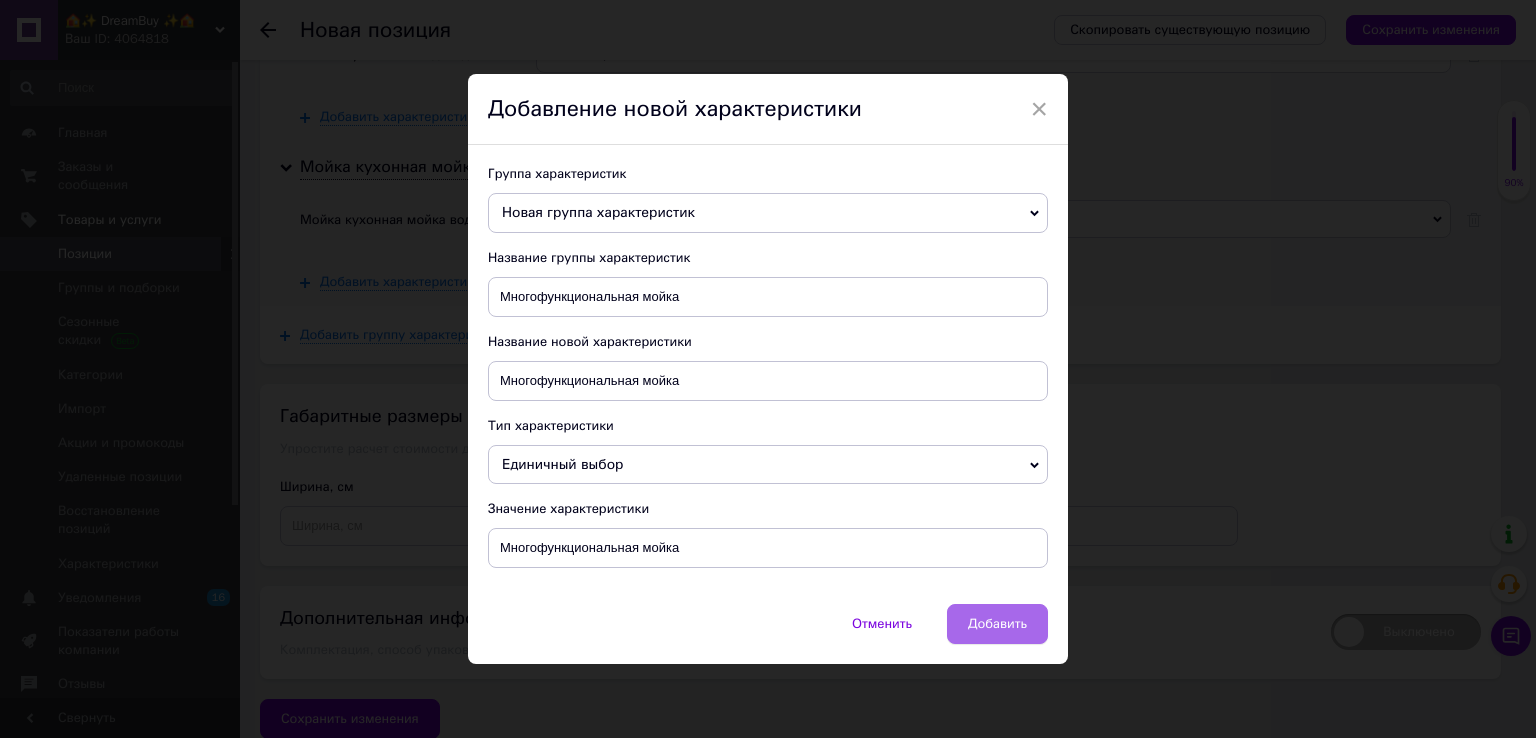 click on "Добавить" at bounding box center (997, 624) 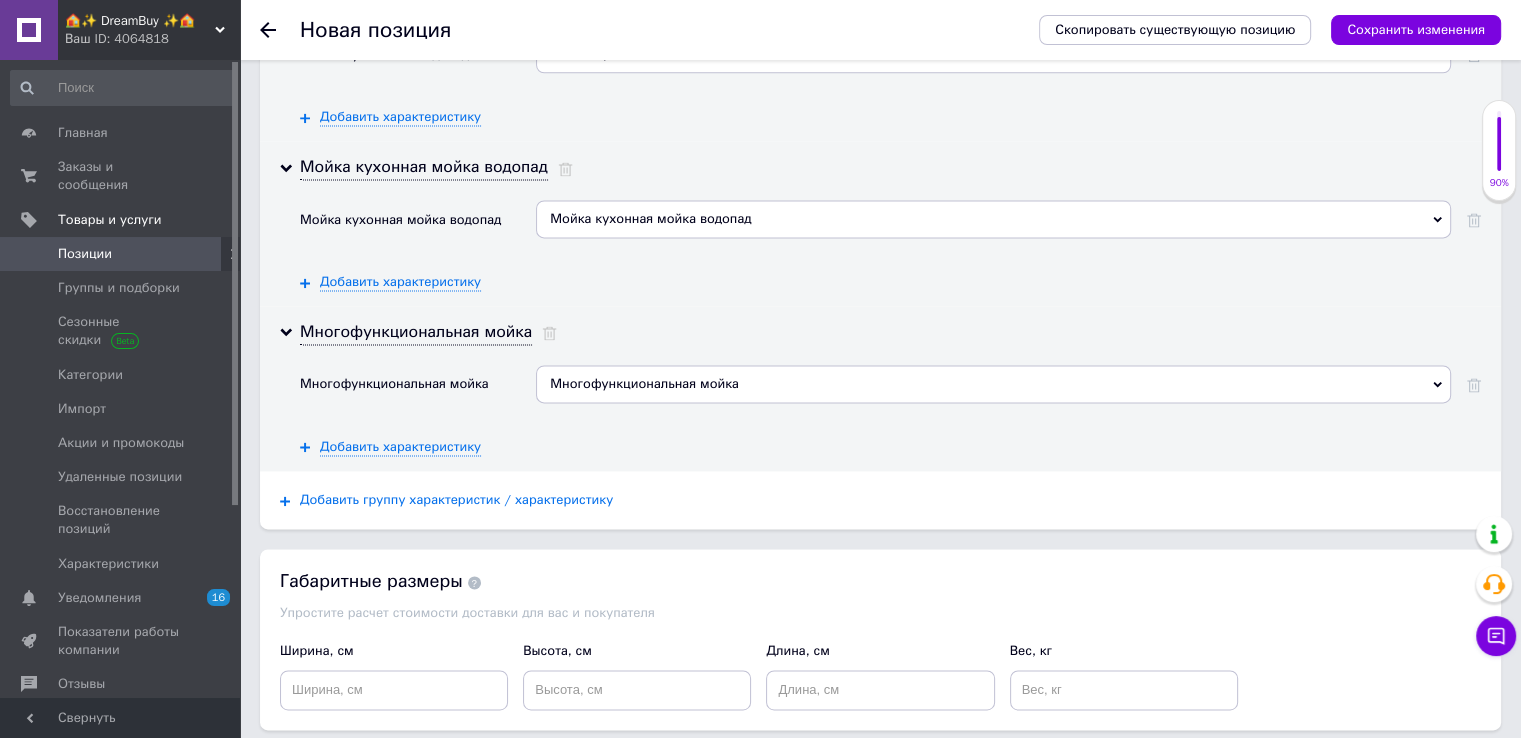click on "Добавить группу характеристик / характеристику" at bounding box center [456, 500] 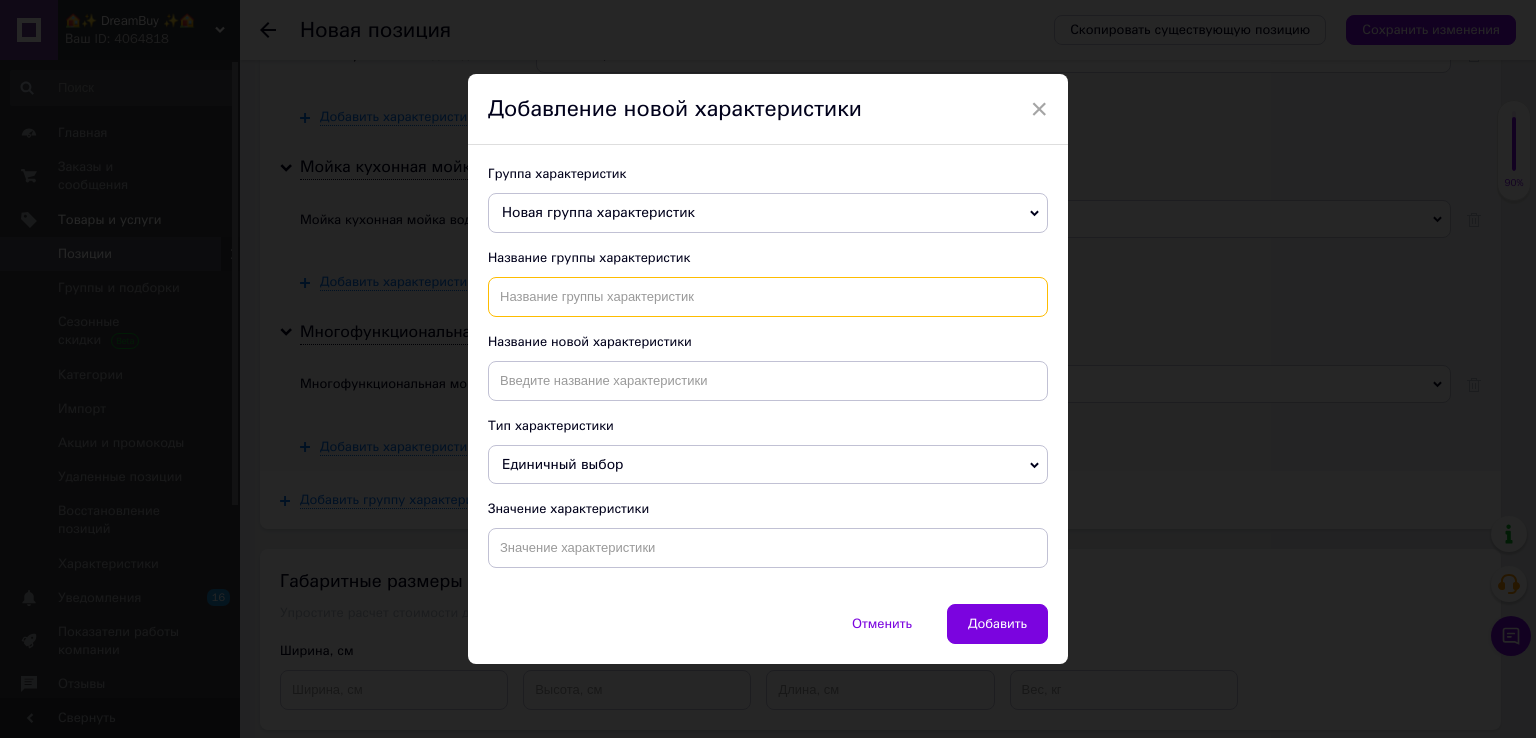 click at bounding box center (768, 297) 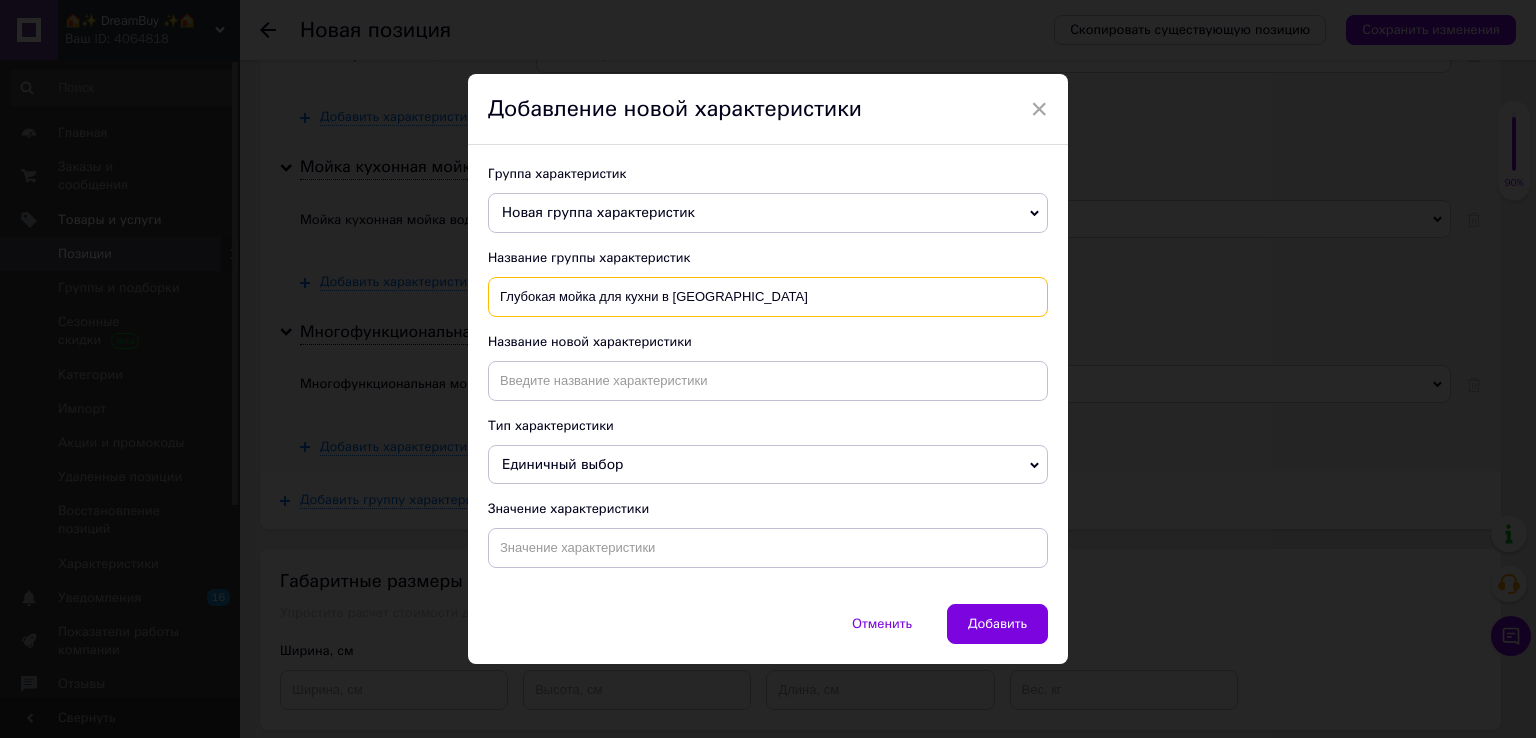 drag, startPoint x: 664, startPoint y: 295, endPoint x: 816, endPoint y: 306, distance: 152.3975 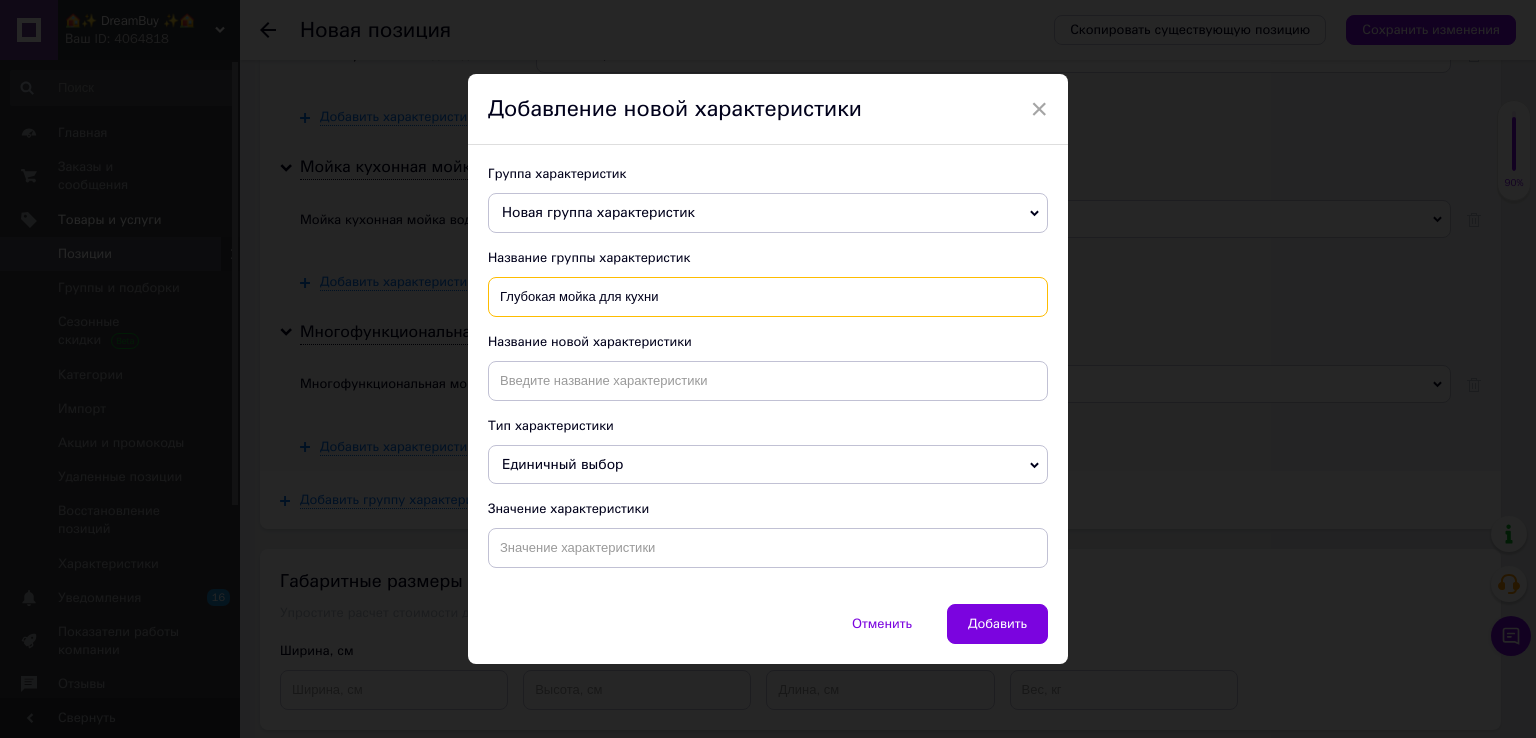 type on "Глубокая мойка для кухни" 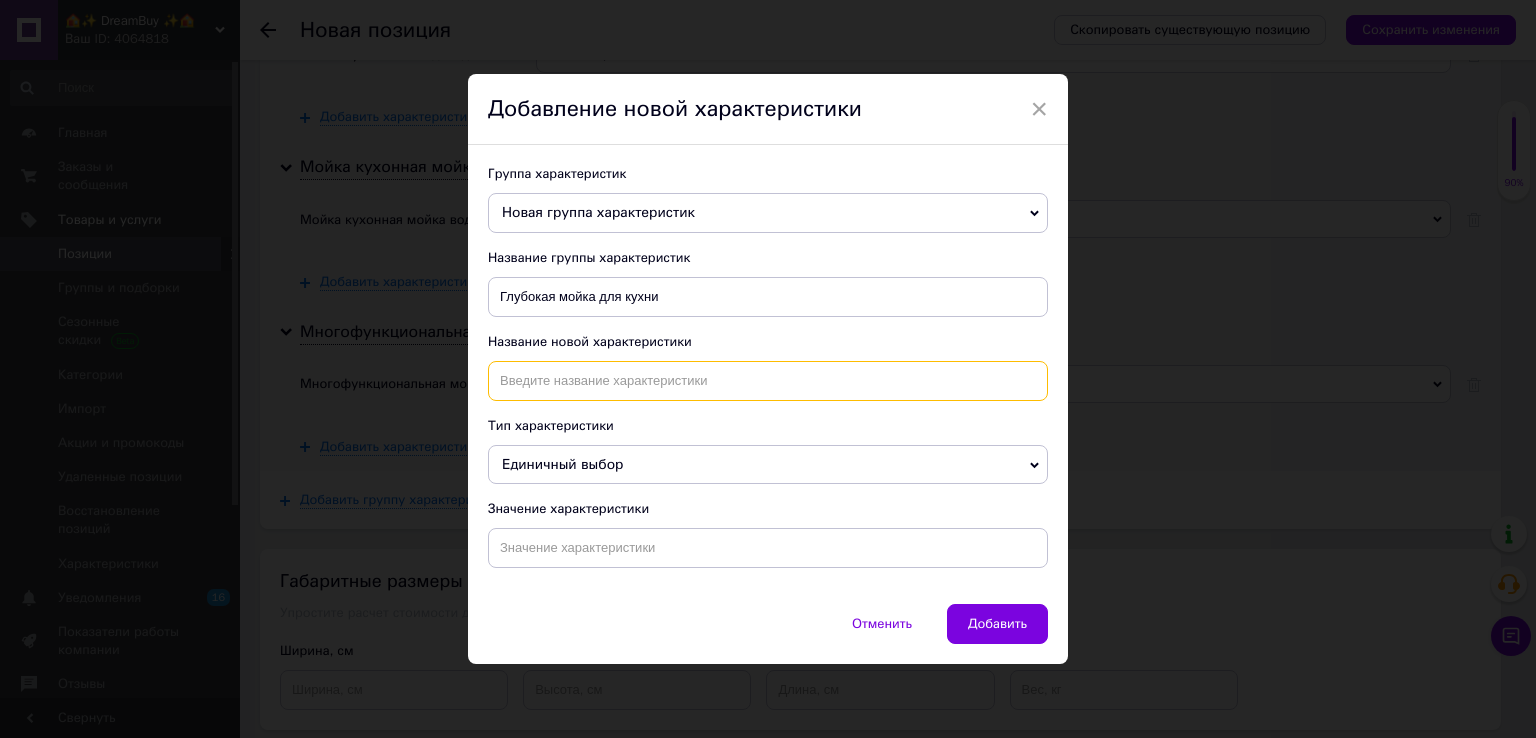 click at bounding box center [768, 381] 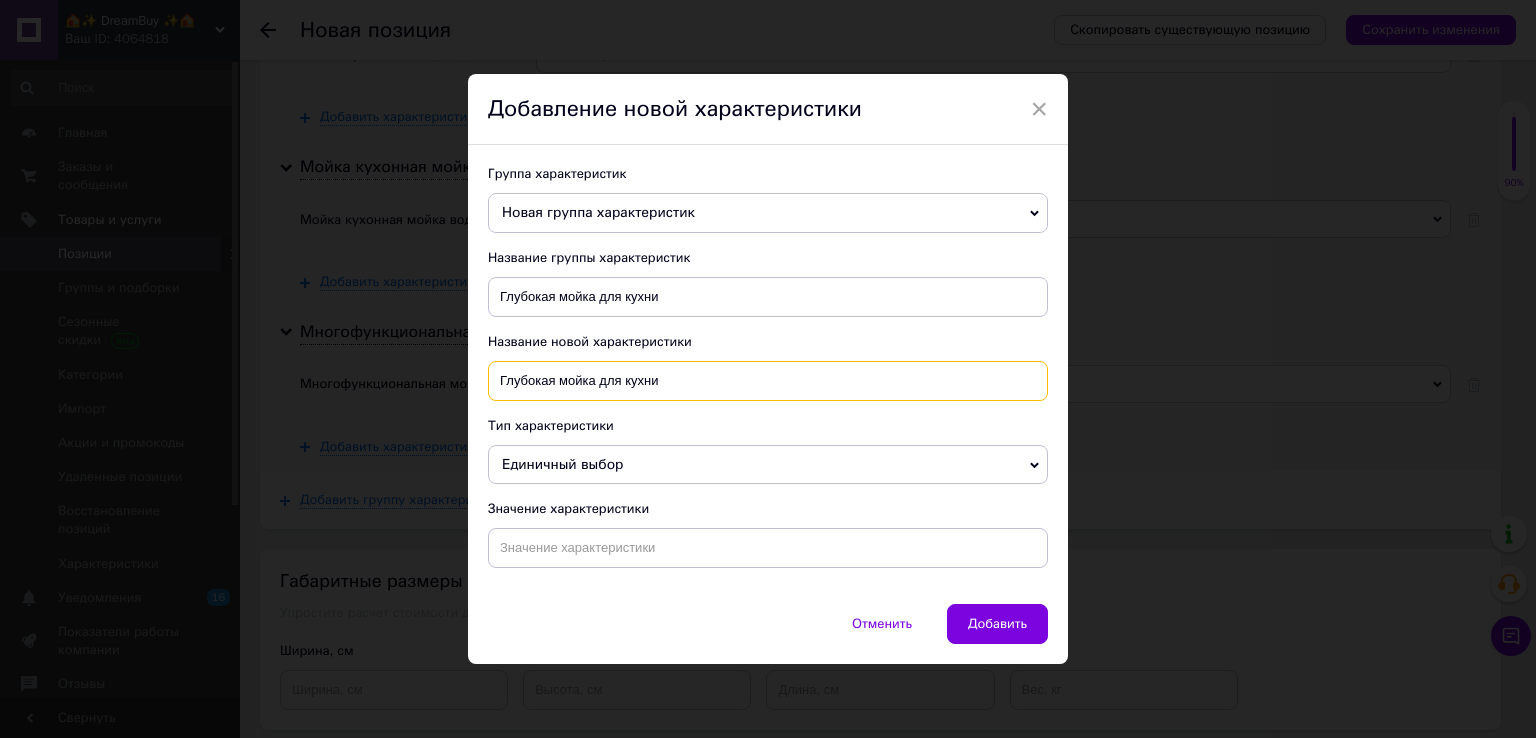 type on "Глубокая мойка для кухни" 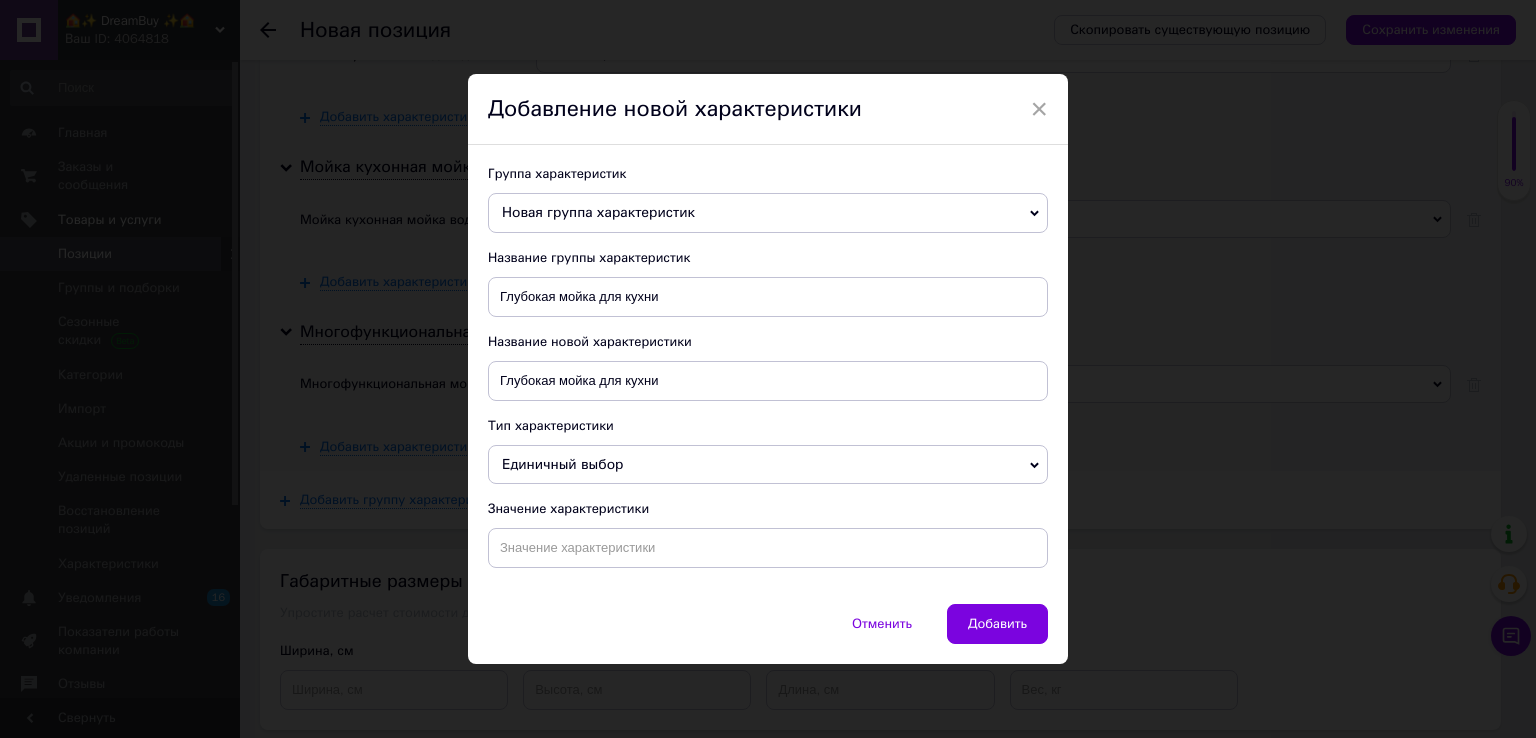 click on "Группа характеристик Новая группа характеристик Напольный унитаз безободковый унитаз-компакт безободковый Безободковый унитаз с плавным смывом Пользовательские характеристики Современный унитаз для ванной Напольный унитаз Унитаз безободковый напольный Напольный унитаз с легким уходом Унитаз безободковый с бачком Безободковый унитаз с бачком Унитаз с бачком безободковый квадратный Напольный унитаз с бачком Безободковый унитаз квадратный Безободковый унитаз напольный Унитаз округлой формы безободковый белый унитаз безободковый для ванной" at bounding box center (768, 374) 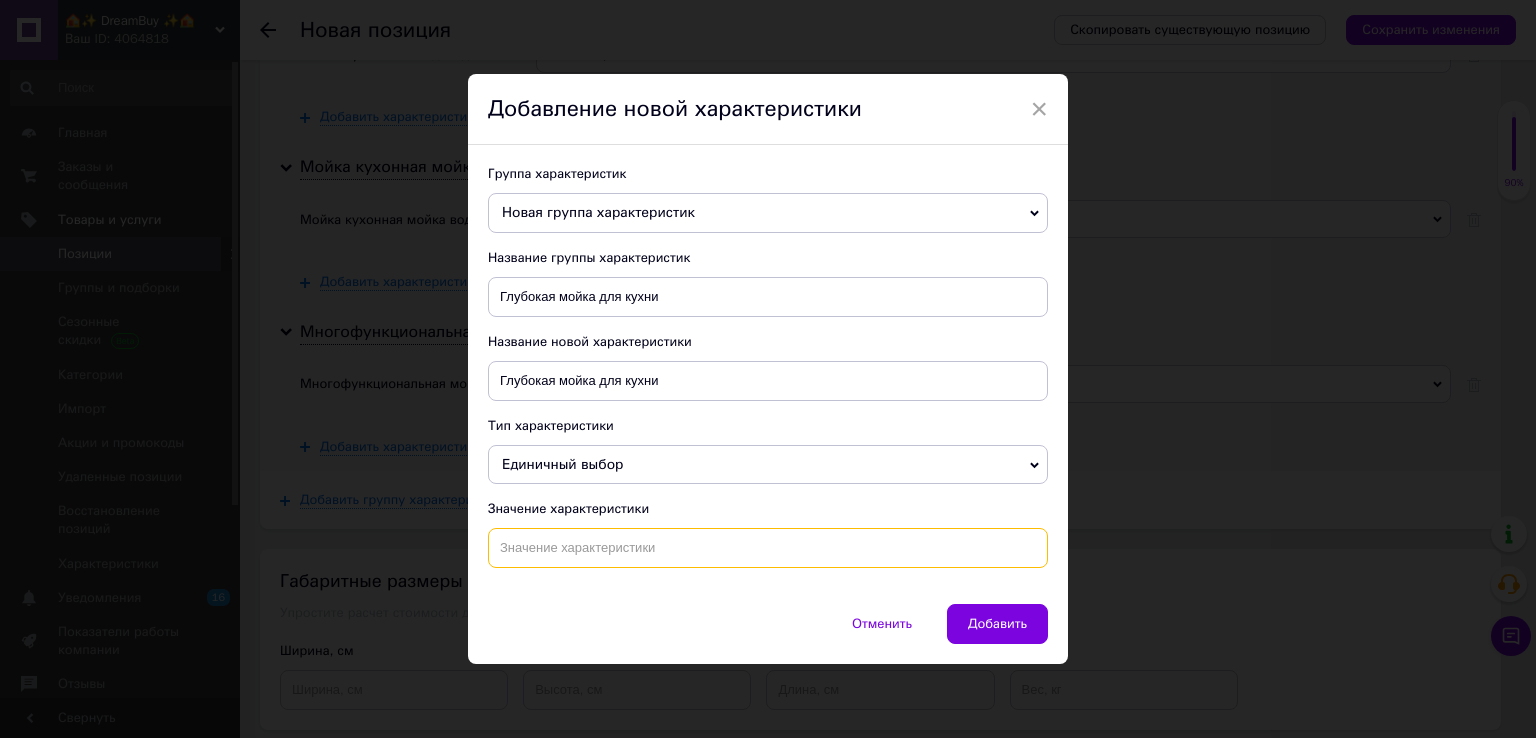 click at bounding box center (768, 548) 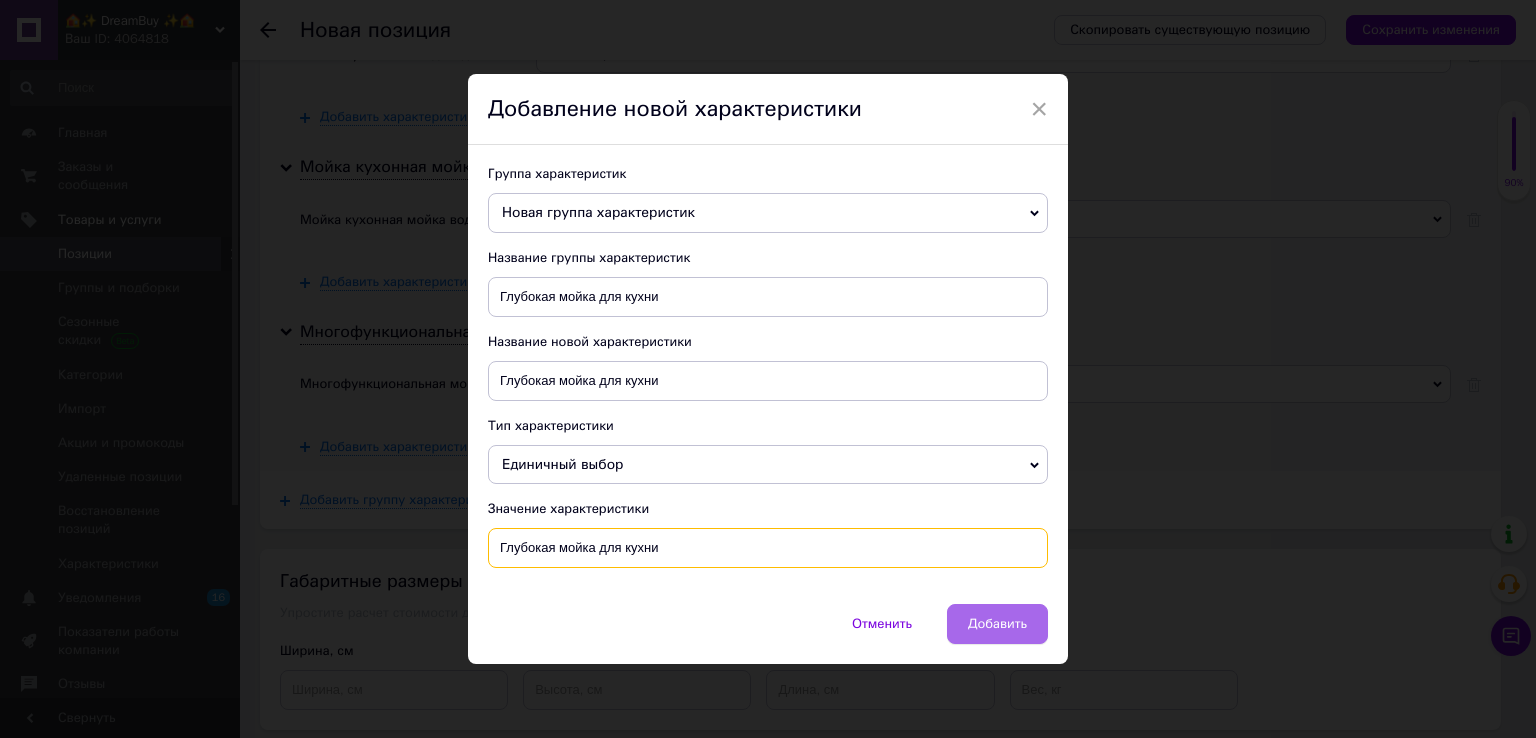 type on "Глубокая мойка для кухни" 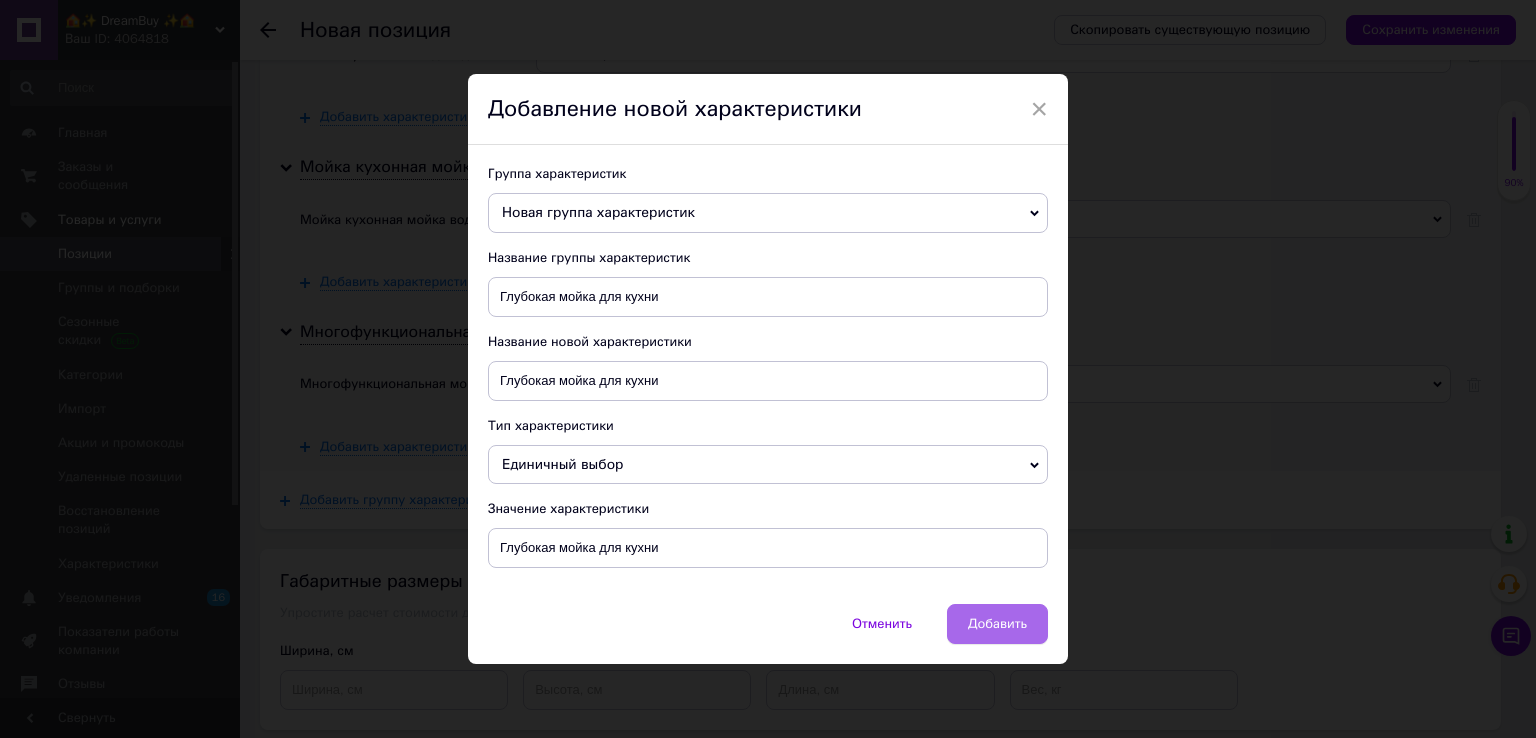 click on "Добавить" at bounding box center [997, 624] 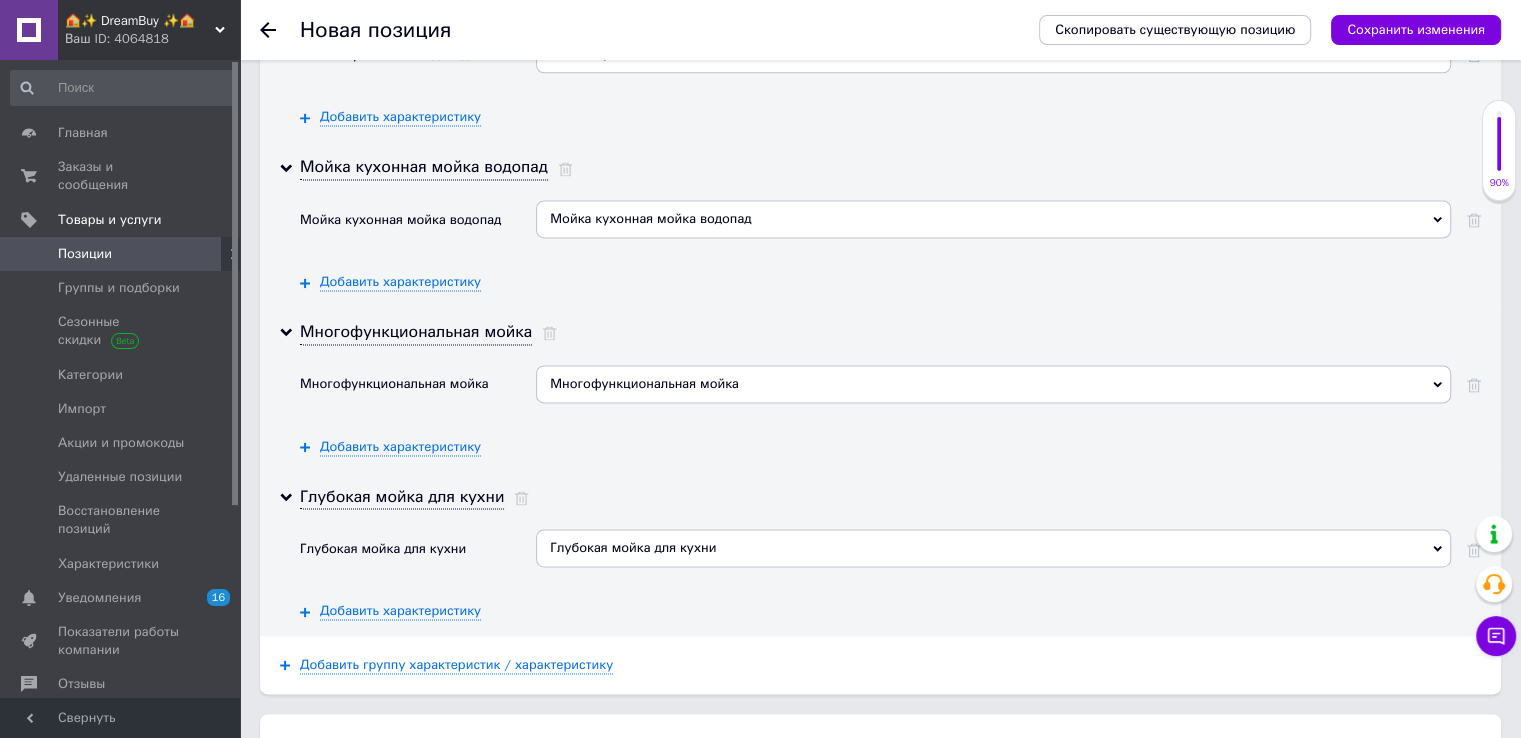 scroll, scrollTop: 2847, scrollLeft: 0, axis: vertical 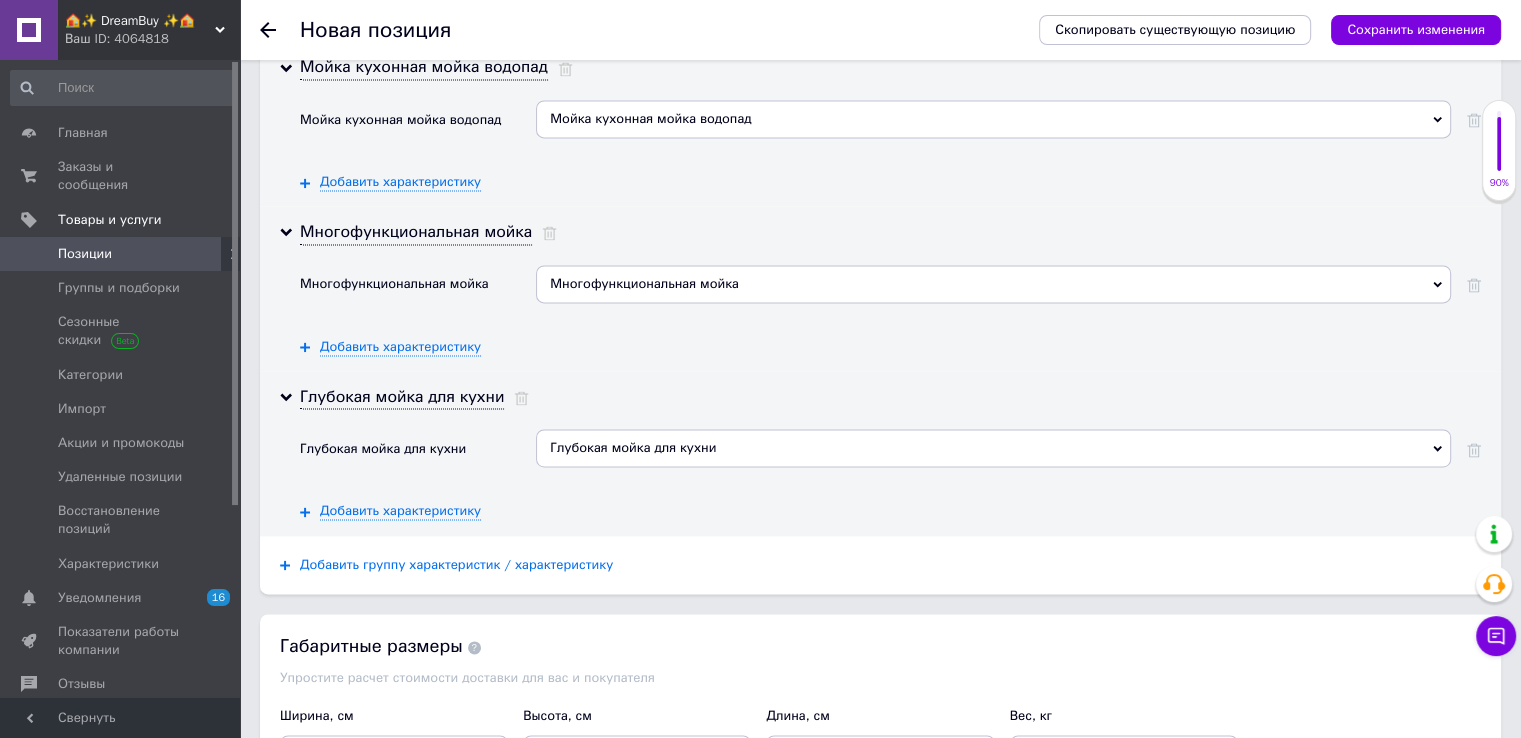 drag, startPoint x: 492, startPoint y: 565, endPoint x: 490, endPoint y: 555, distance: 10.198039 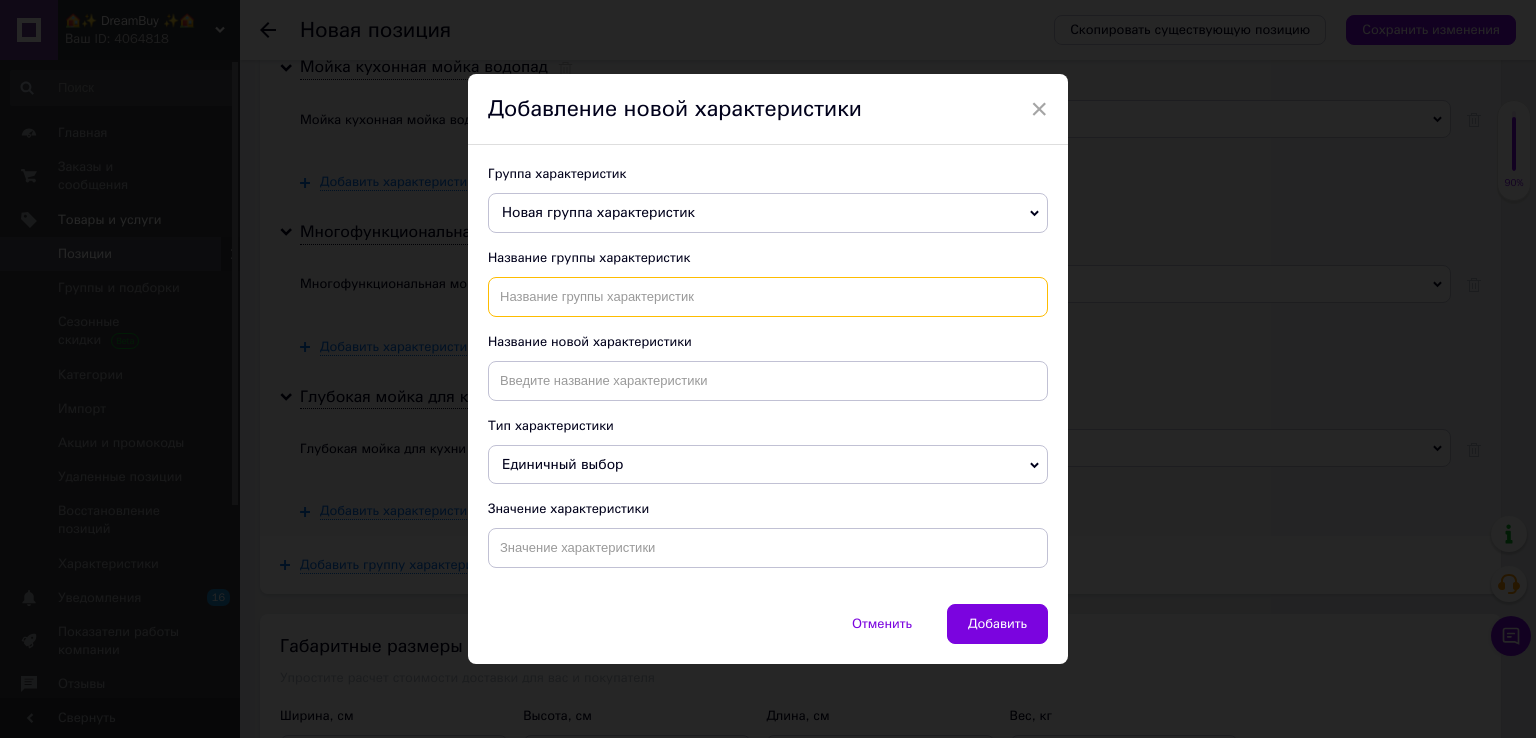 click at bounding box center [768, 297] 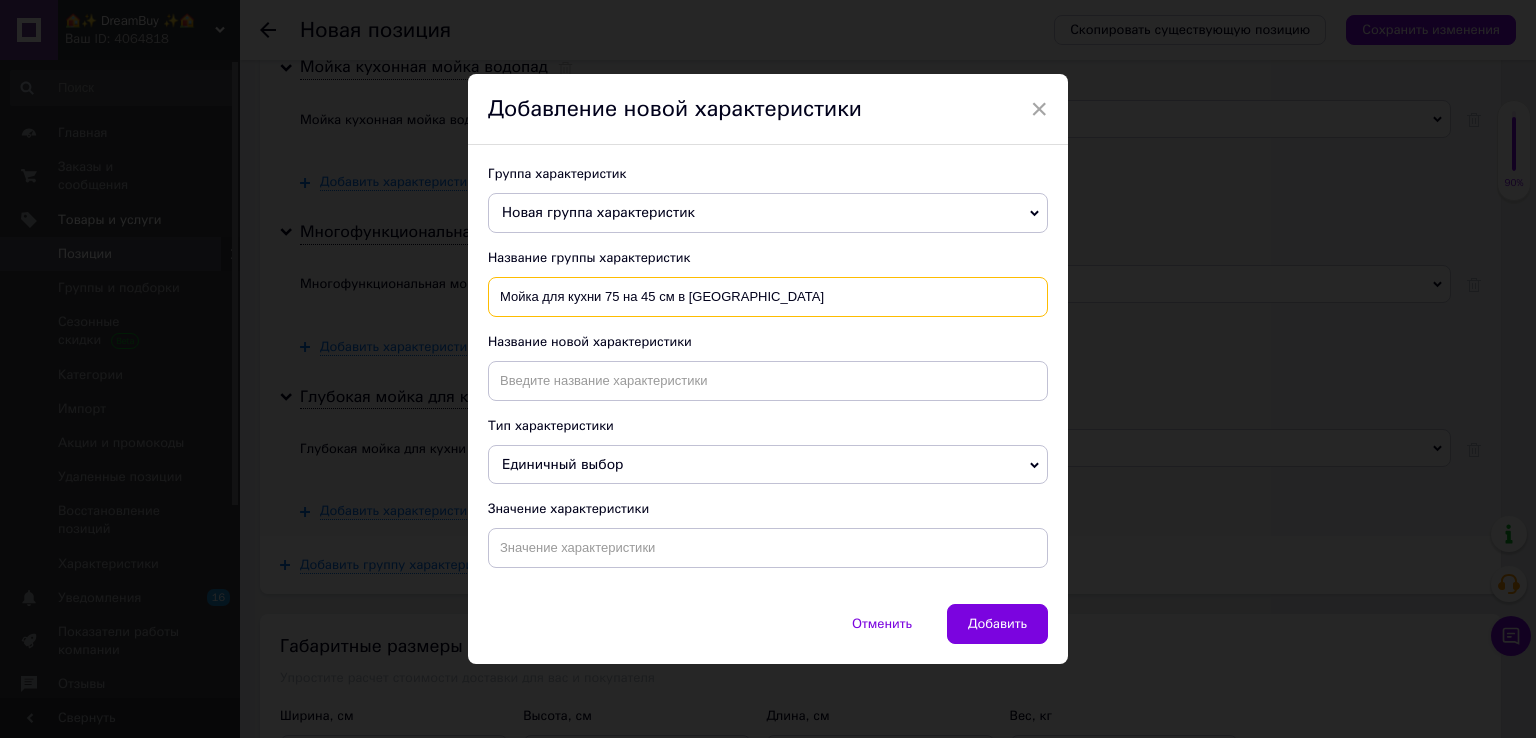 drag, startPoint x: 674, startPoint y: 298, endPoint x: 824, endPoint y: 303, distance: 150.08331 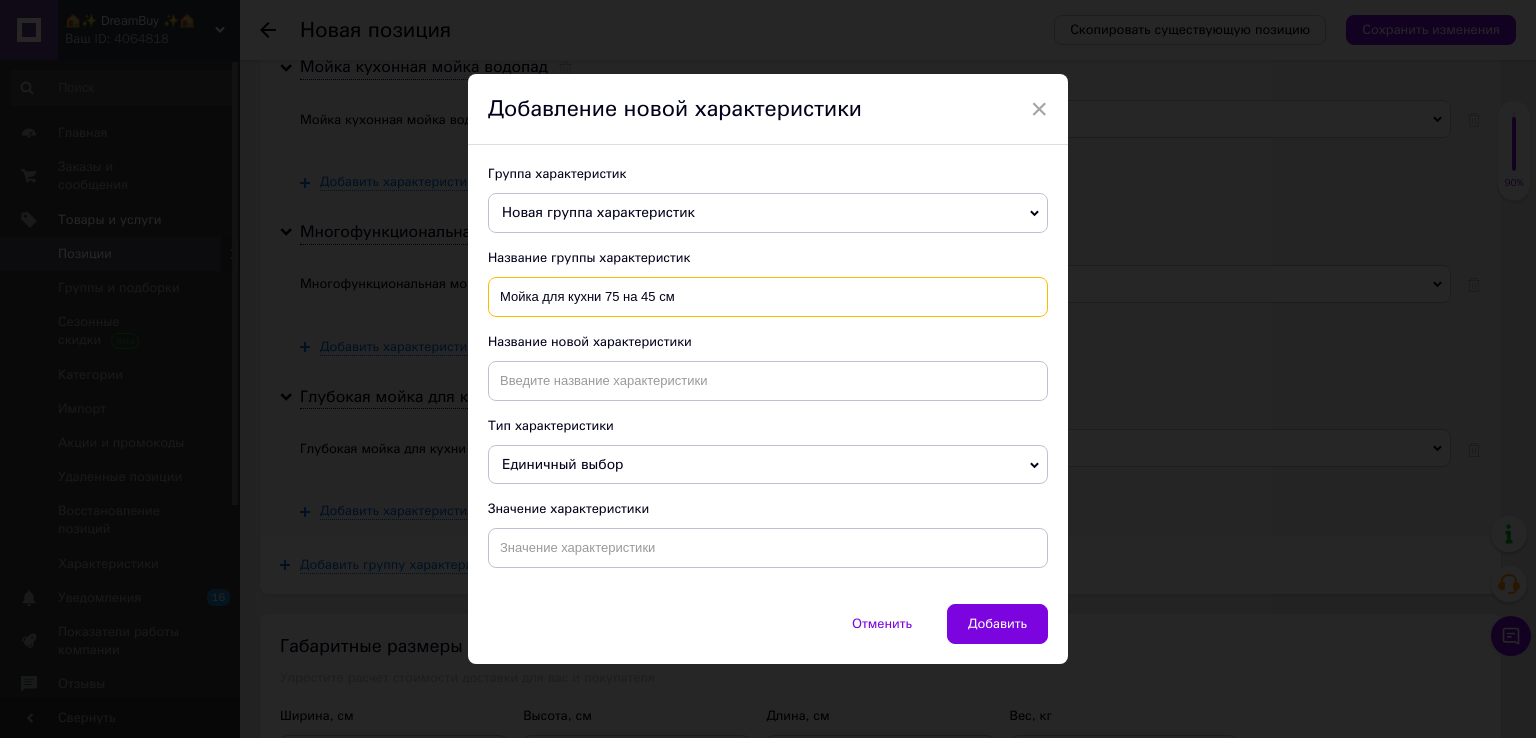 type on "Мойка для кухни 75 на 45 см" 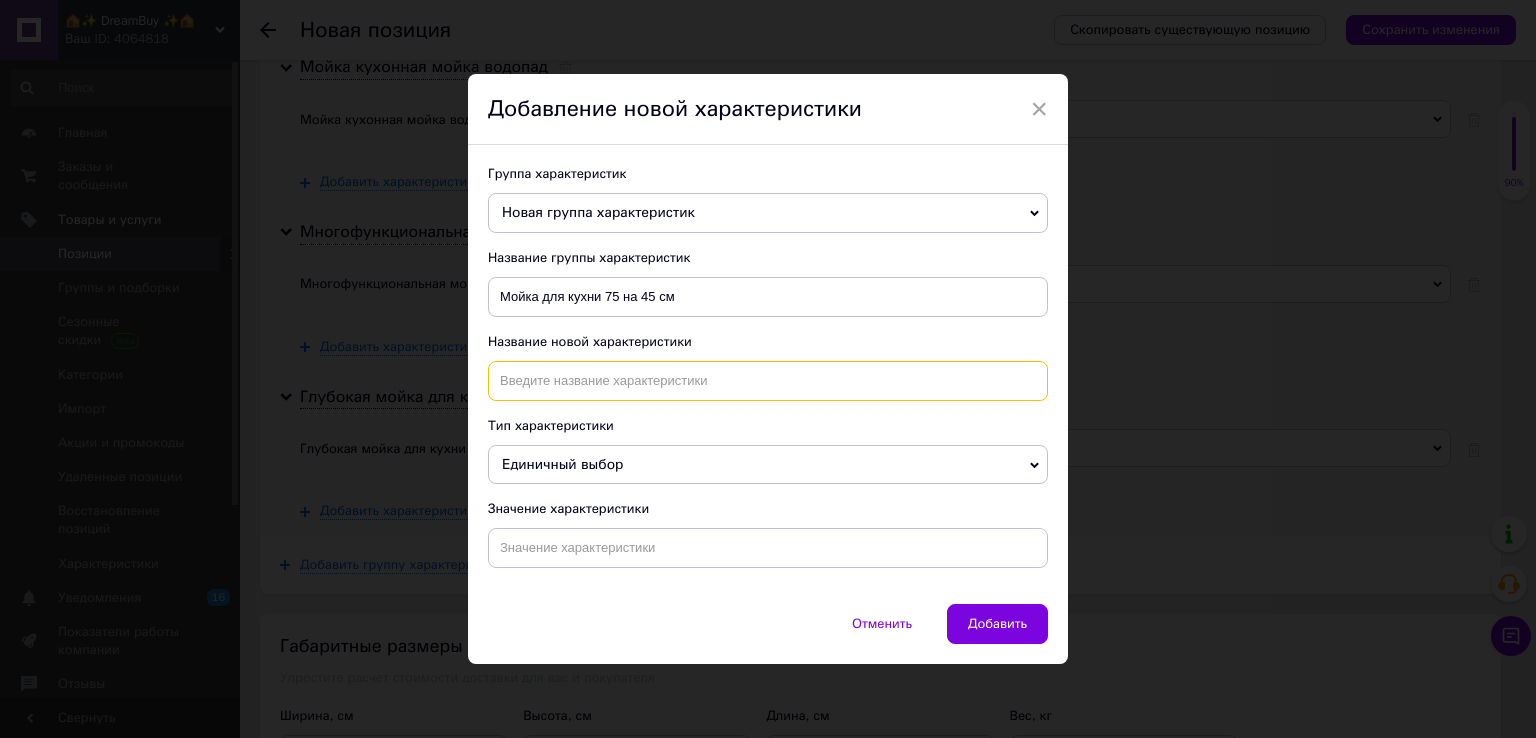 click at bounding box center (768, 381) 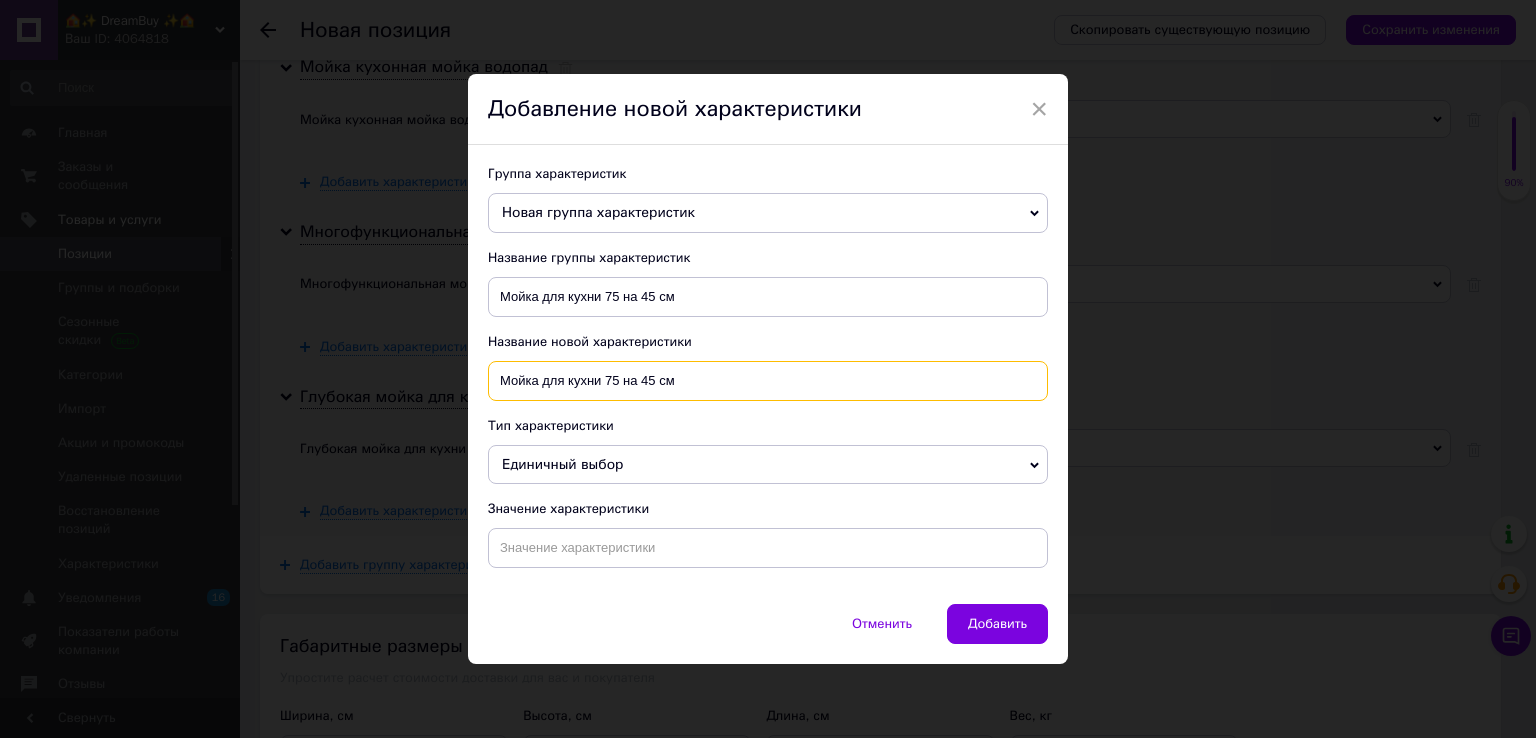 type on "Мойка для кухни 75 на 45 см" 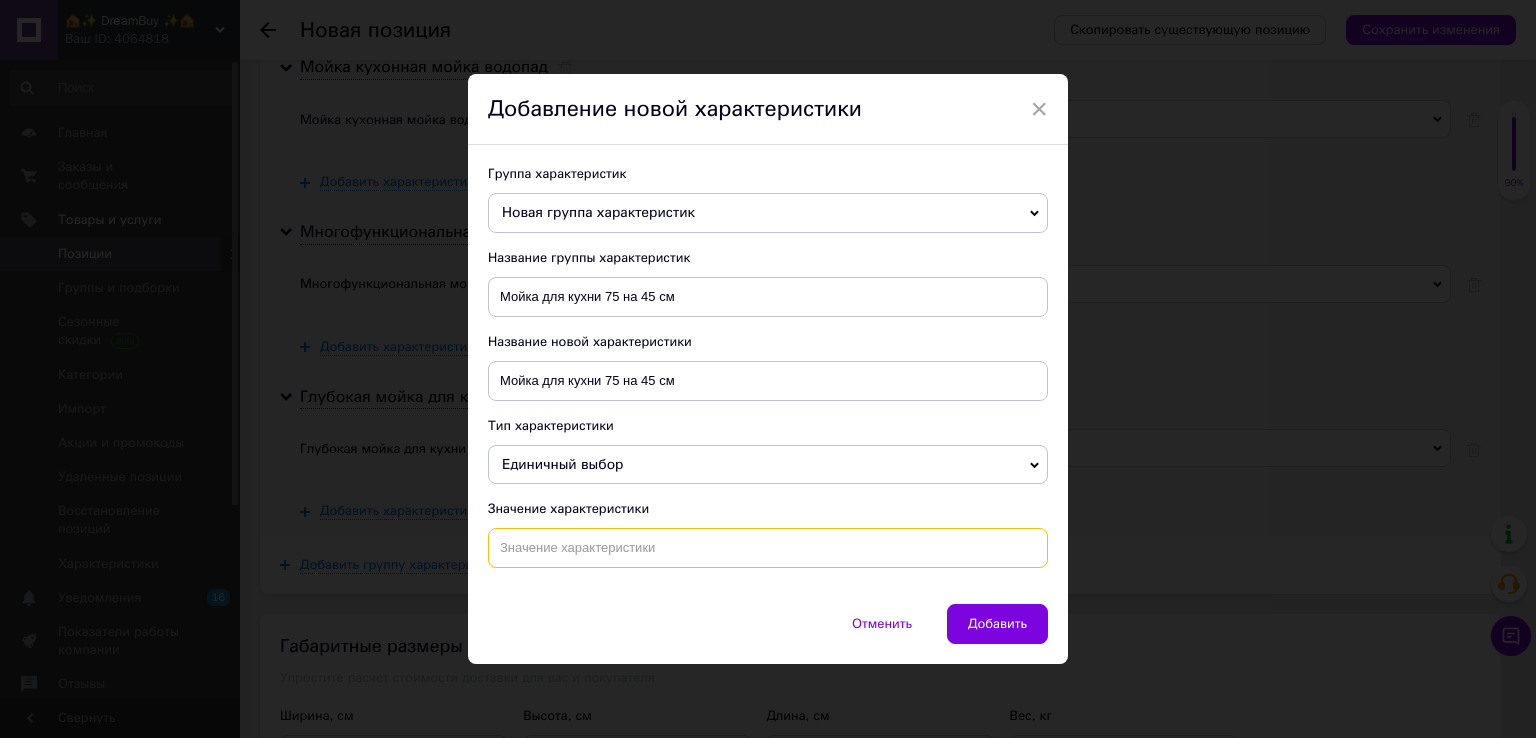 click at bounding box center (768, 548) 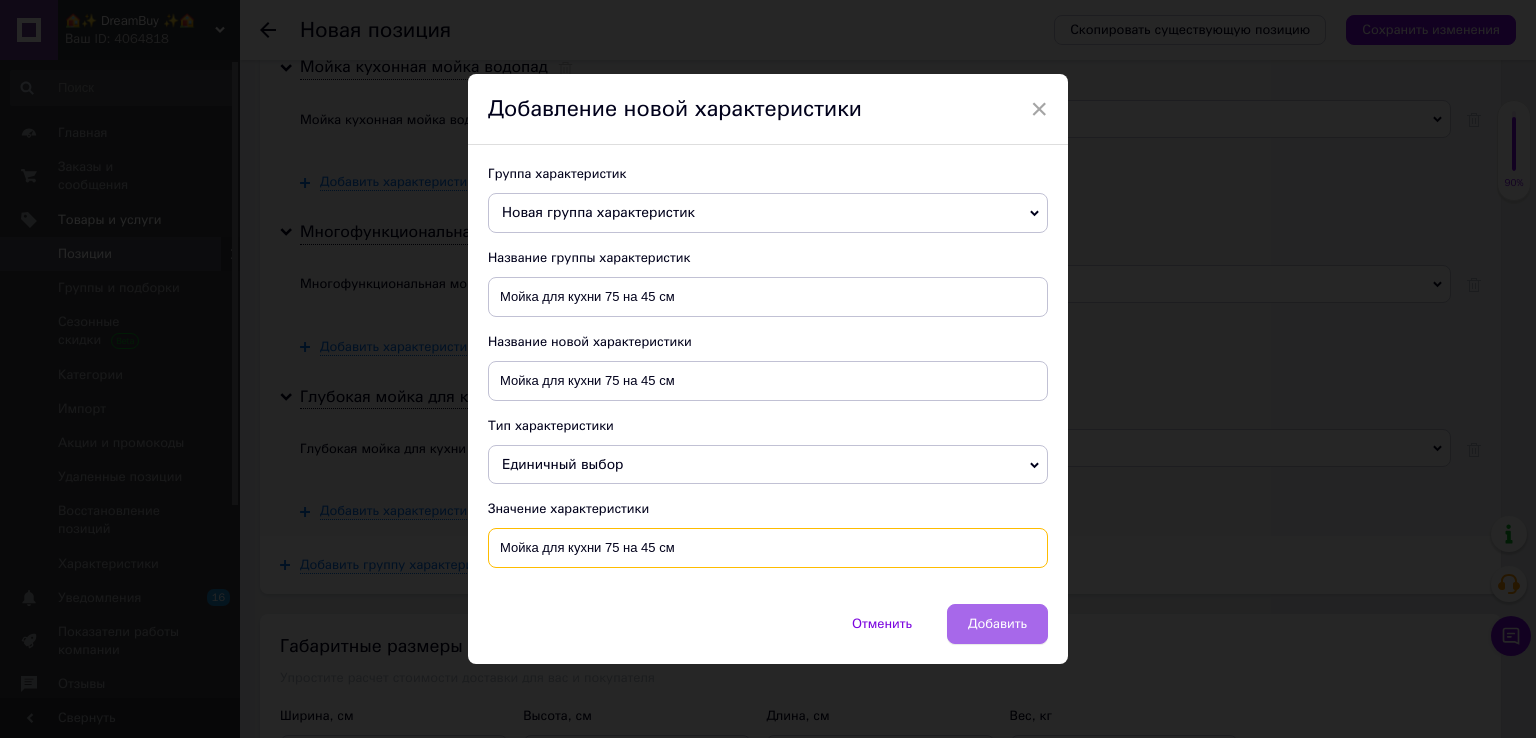 type on "Мойка для кухни 75 на 45 см" 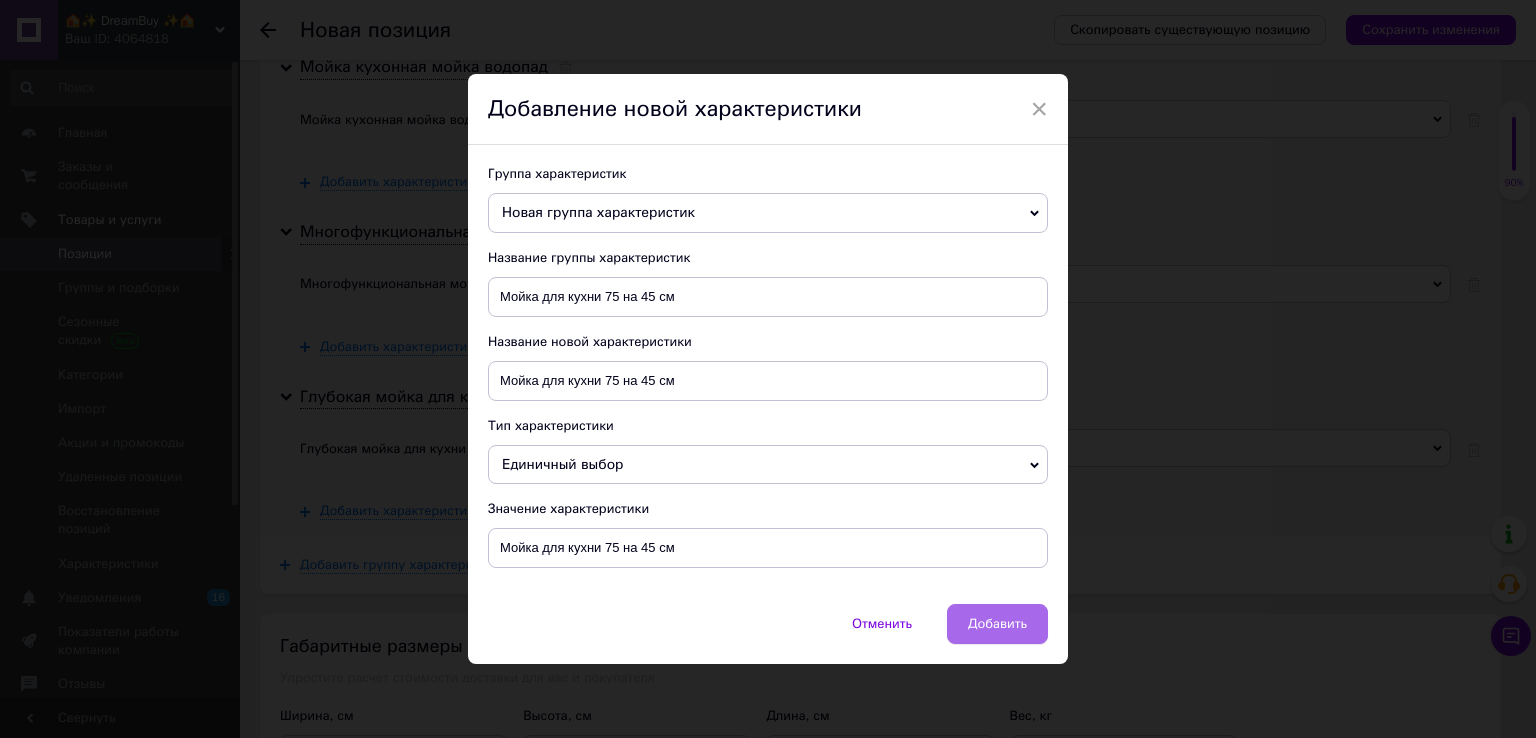 click on "Добавить" at bounding box center [997, 624] 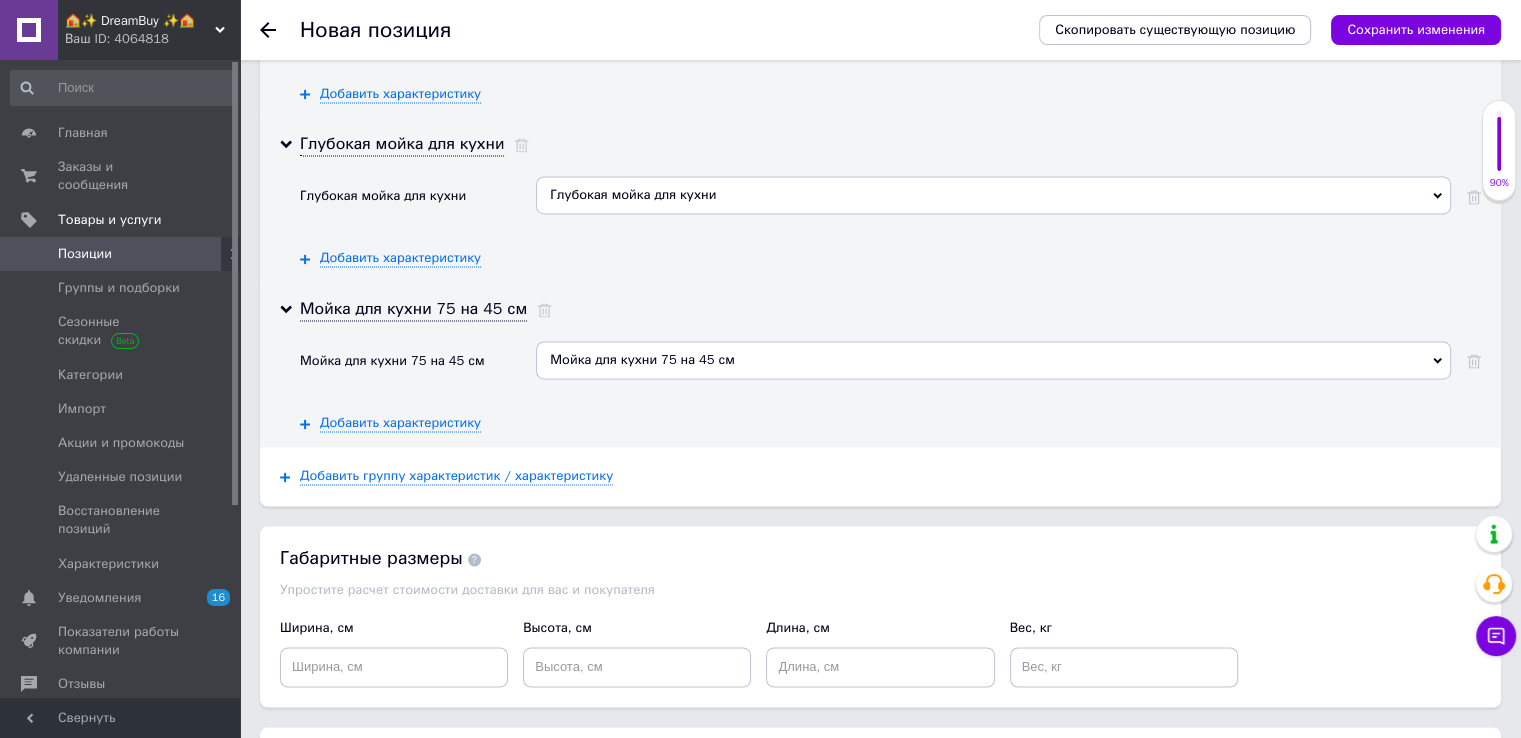scroll, scrollTop: 3147, scrollLeft: 0, axis: vertical 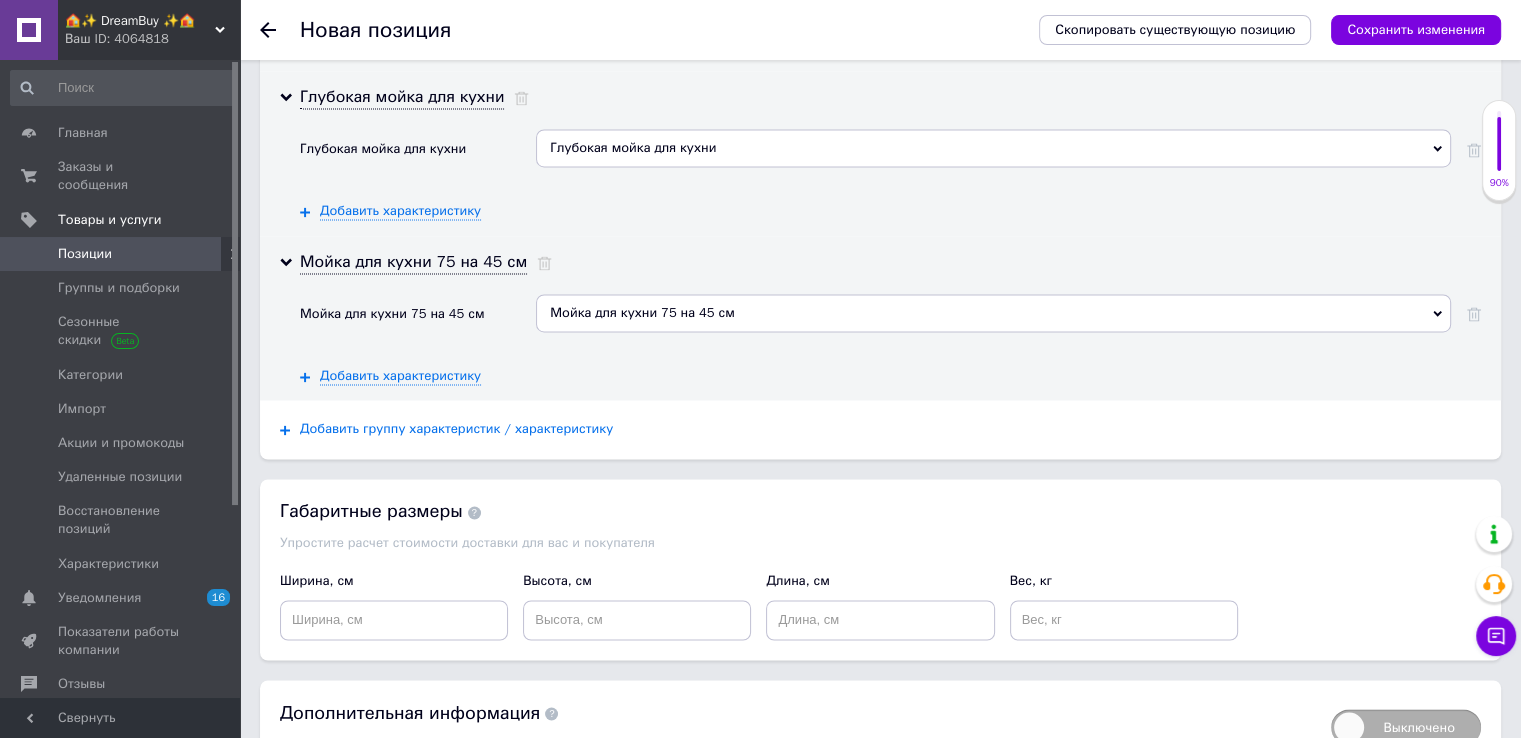 click on "Добавить группу характеристик / характеристику" at bounding box center [456, 429] 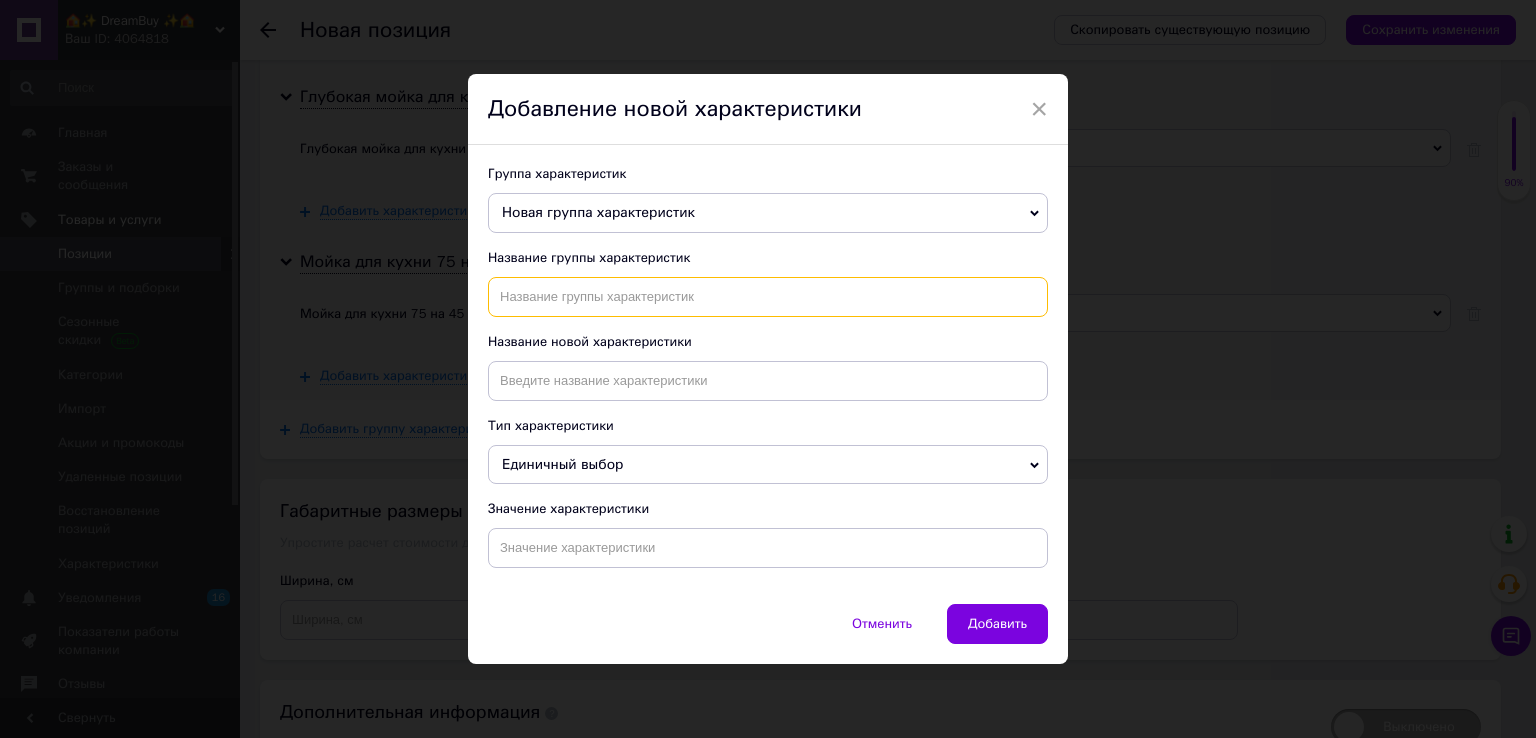 click at bounding box center [768, 297] 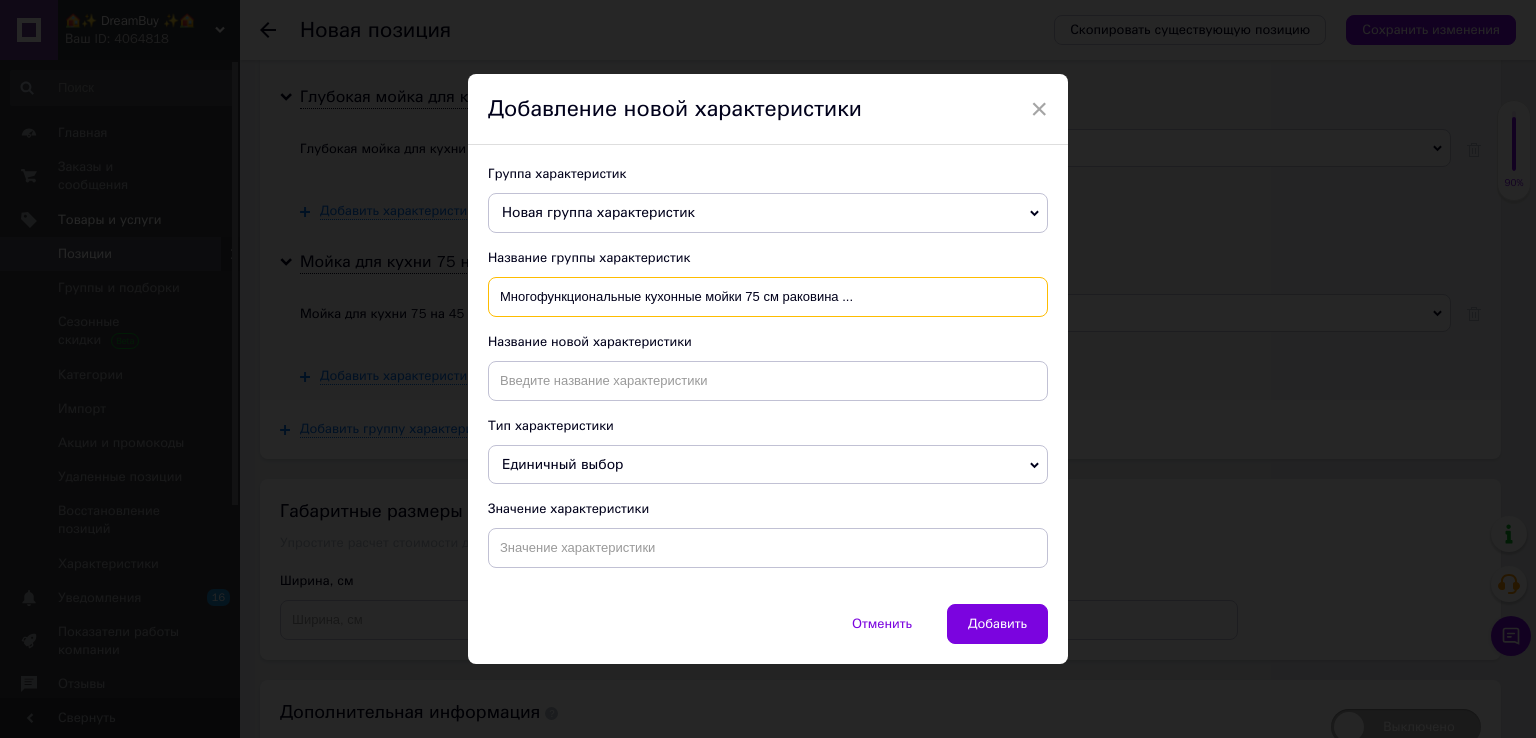 drag, startPoint x: 832, startPoint y: 309, endPoint x: 907, endPoint y: 311, distance: 75.026665 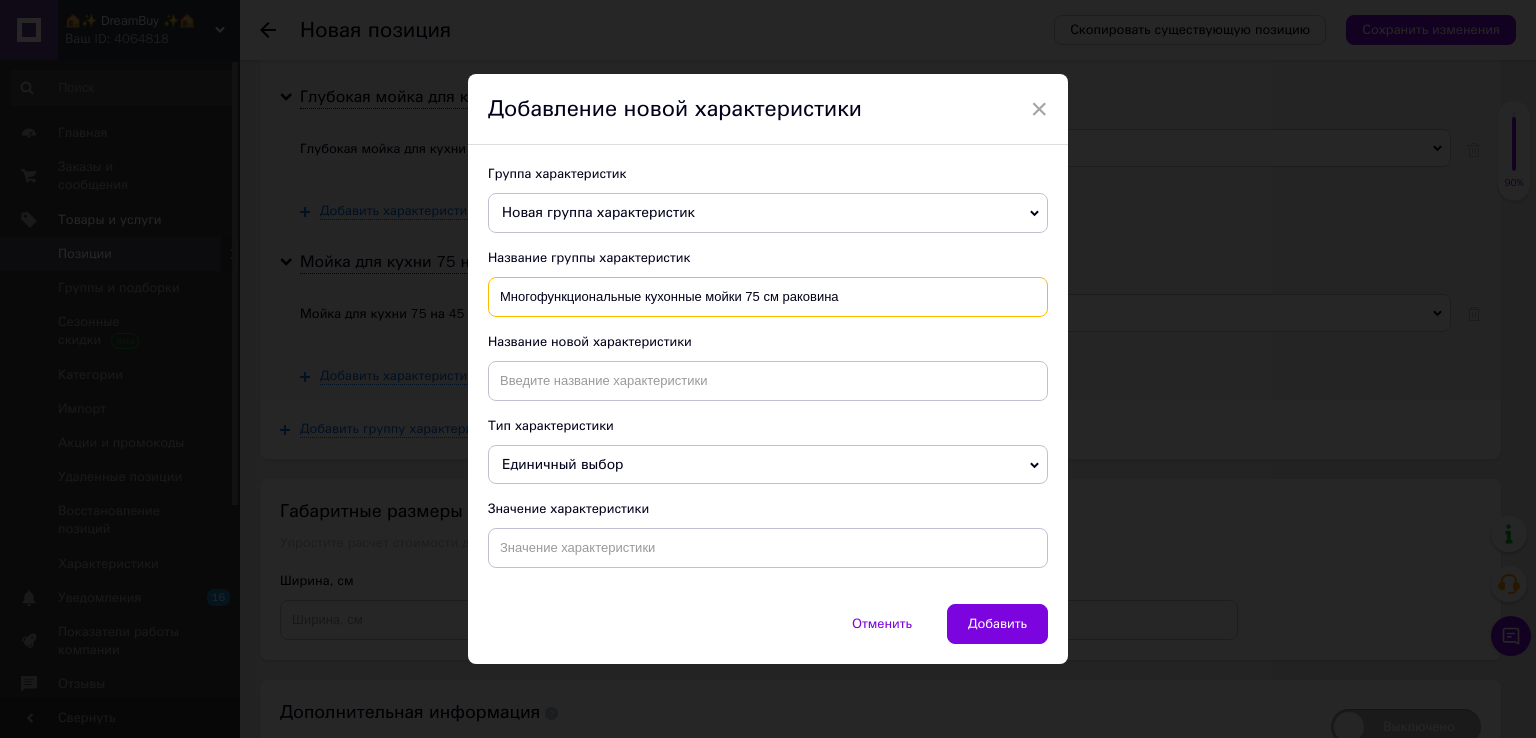 type on "Многофункциональные кухонные мойки 75 см раковина" 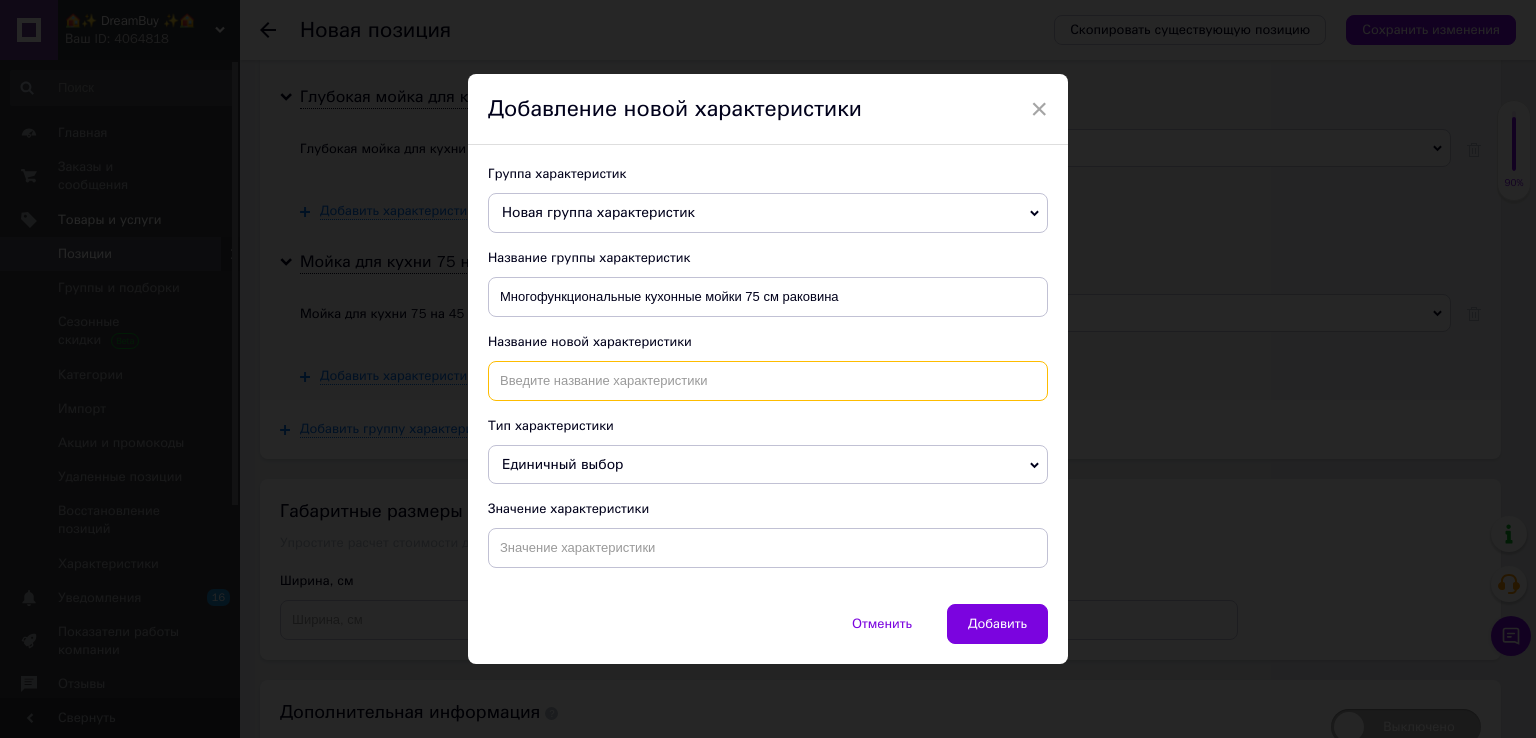 click at bounding box center [768, 381] 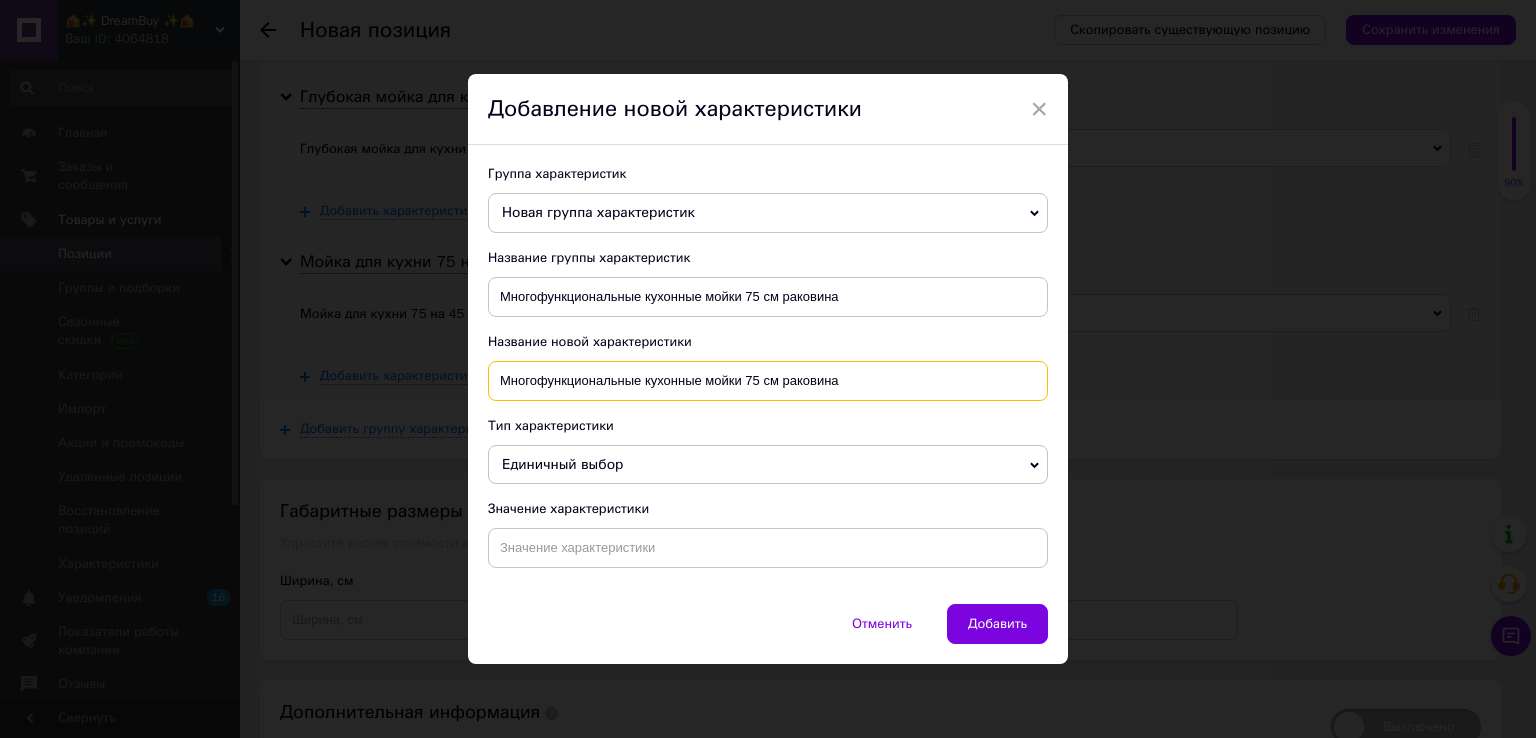 type on "Многофункциональные кухонные мойки 75 см раковина" 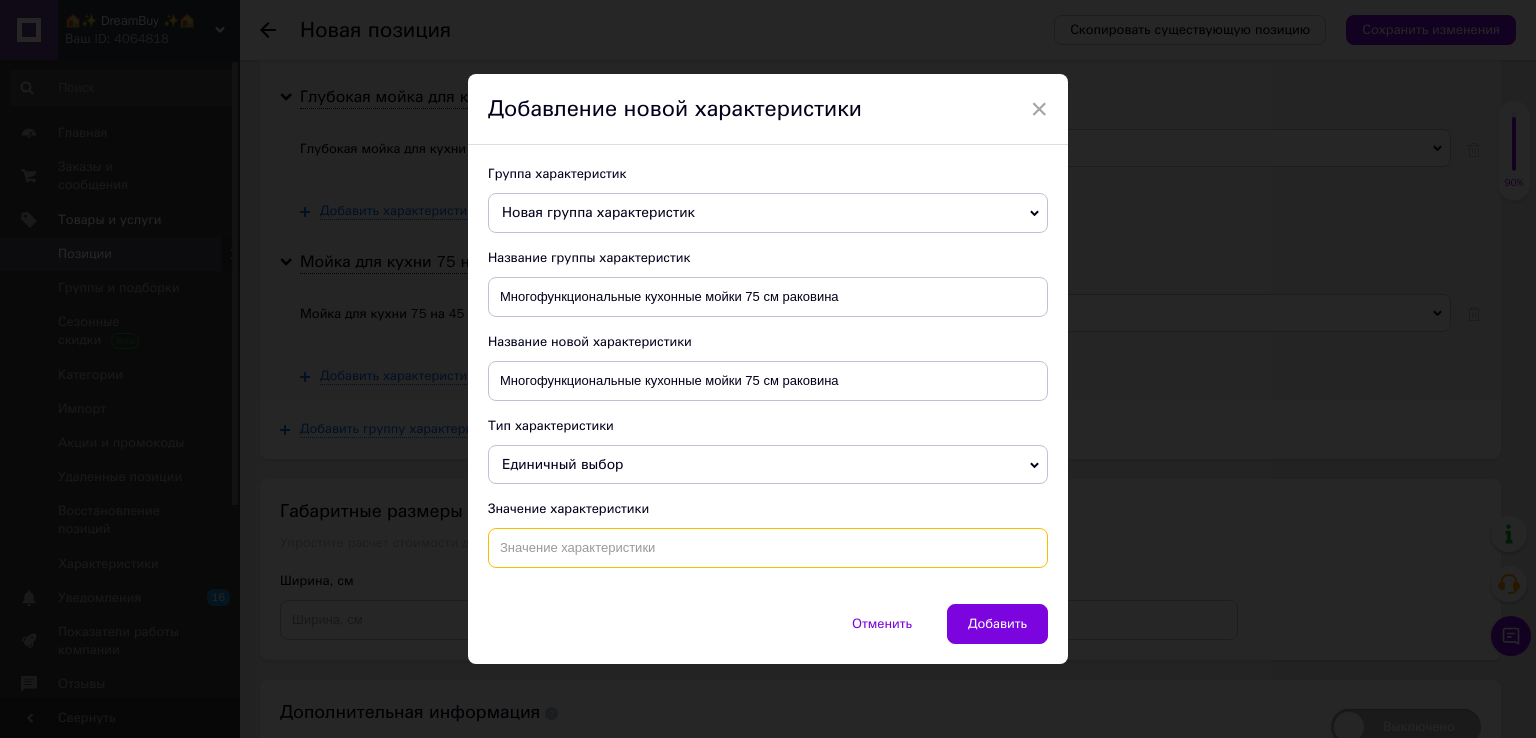 click at bounding box center (768, 548) 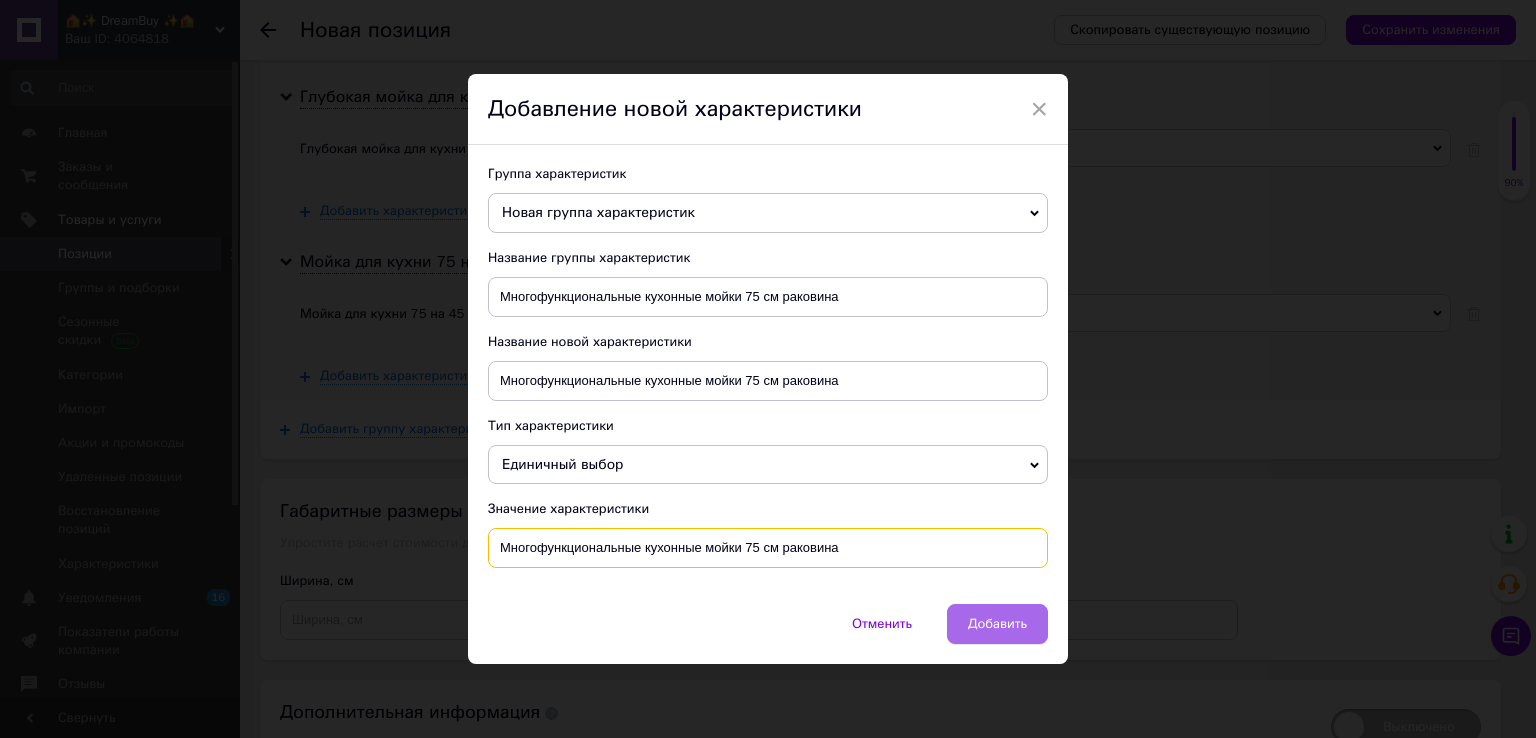 type on "Многофункциональные кухонные мойки 75 см раковина" 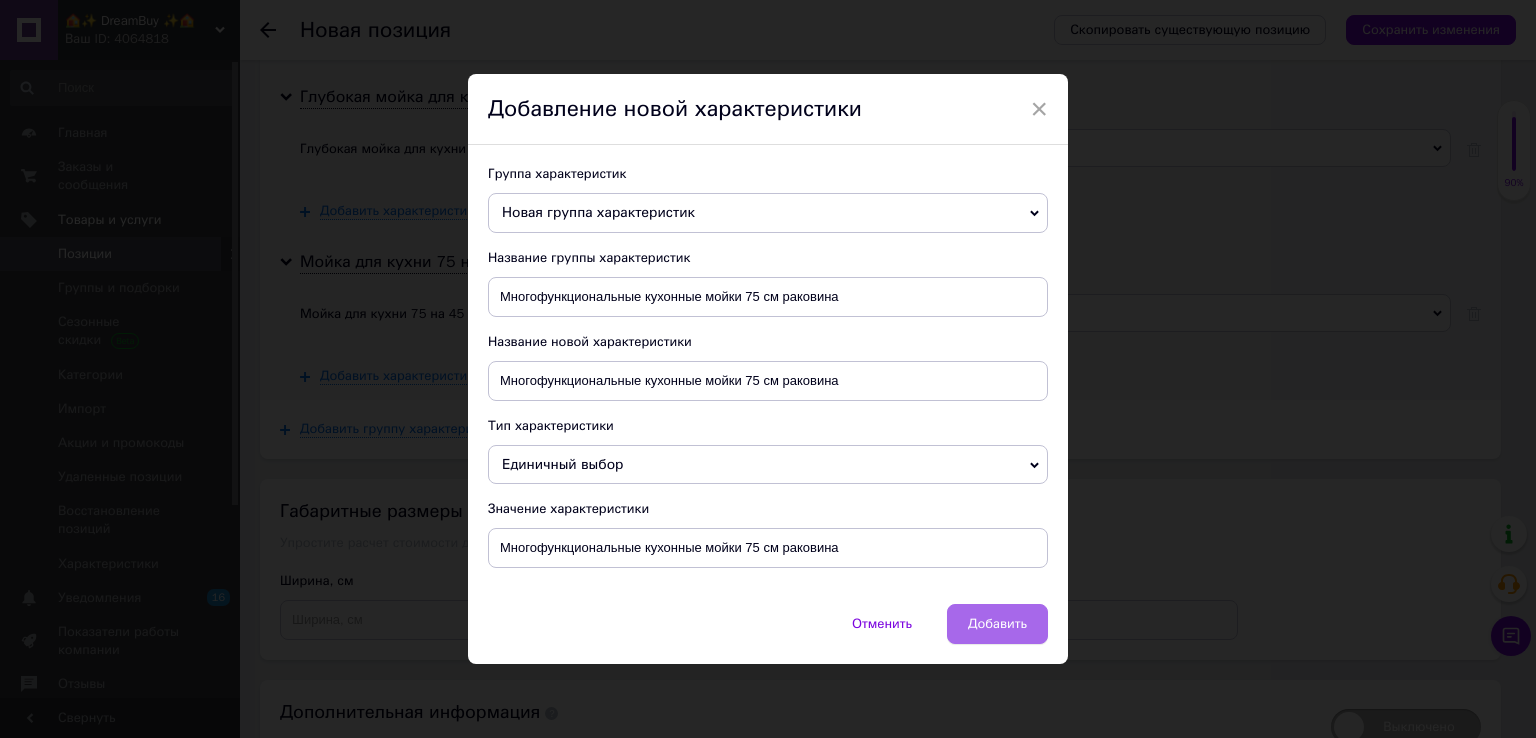 click on "Добавить" at bounding box center (997, 624) 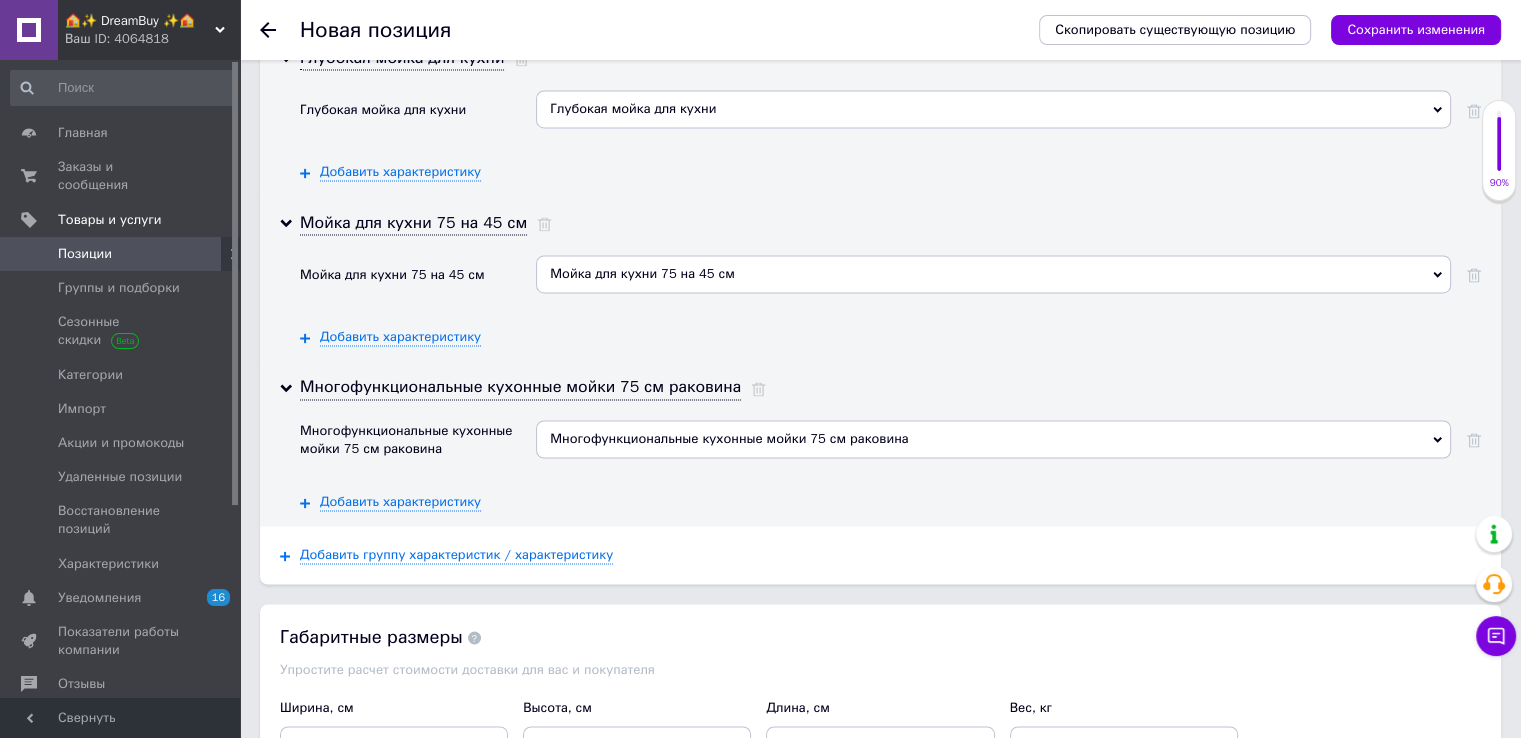 scroll, scrollTop: 3247, scrollLeft: 0, axis: vertical 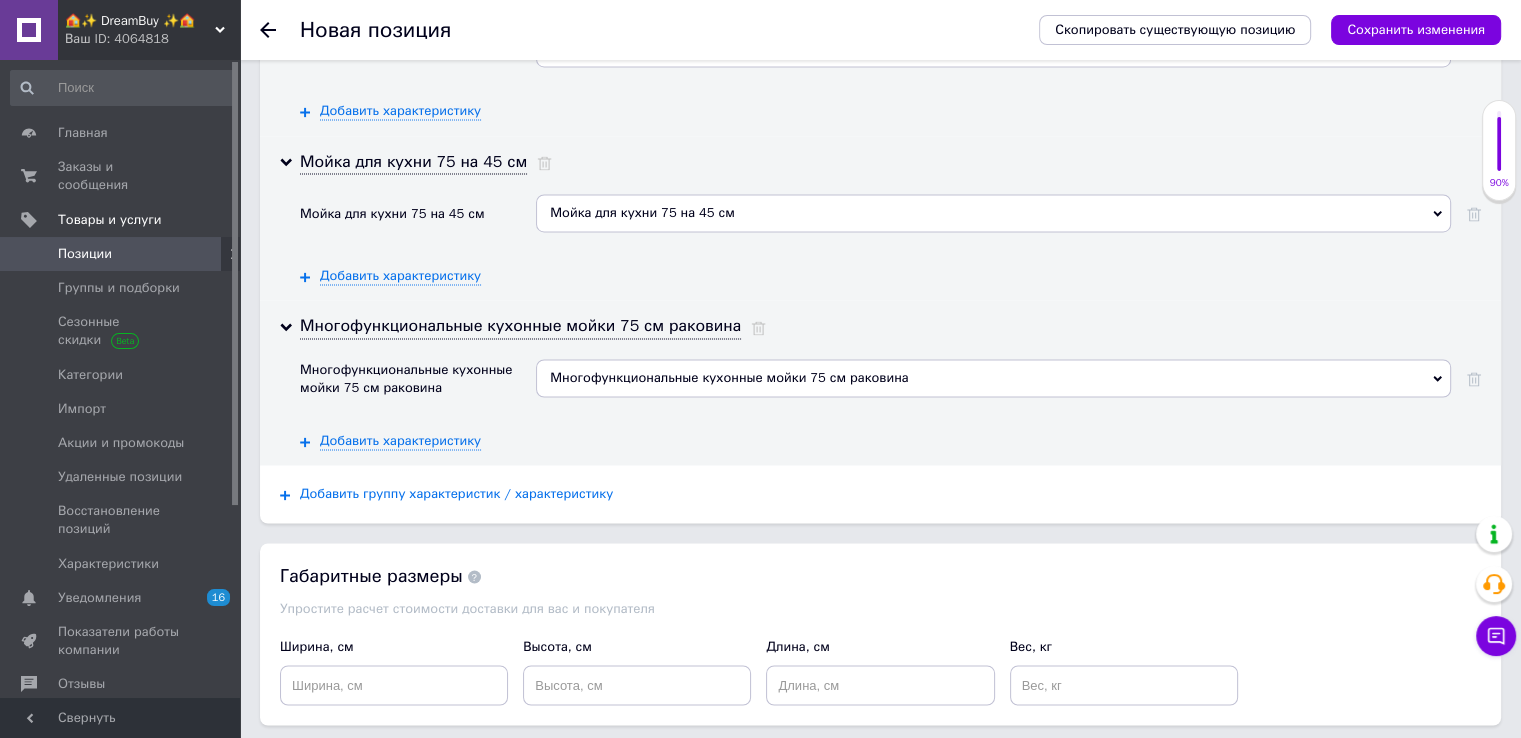 click on "Добавить группу характеристик / характеристику" at bounding box center [456, 494] 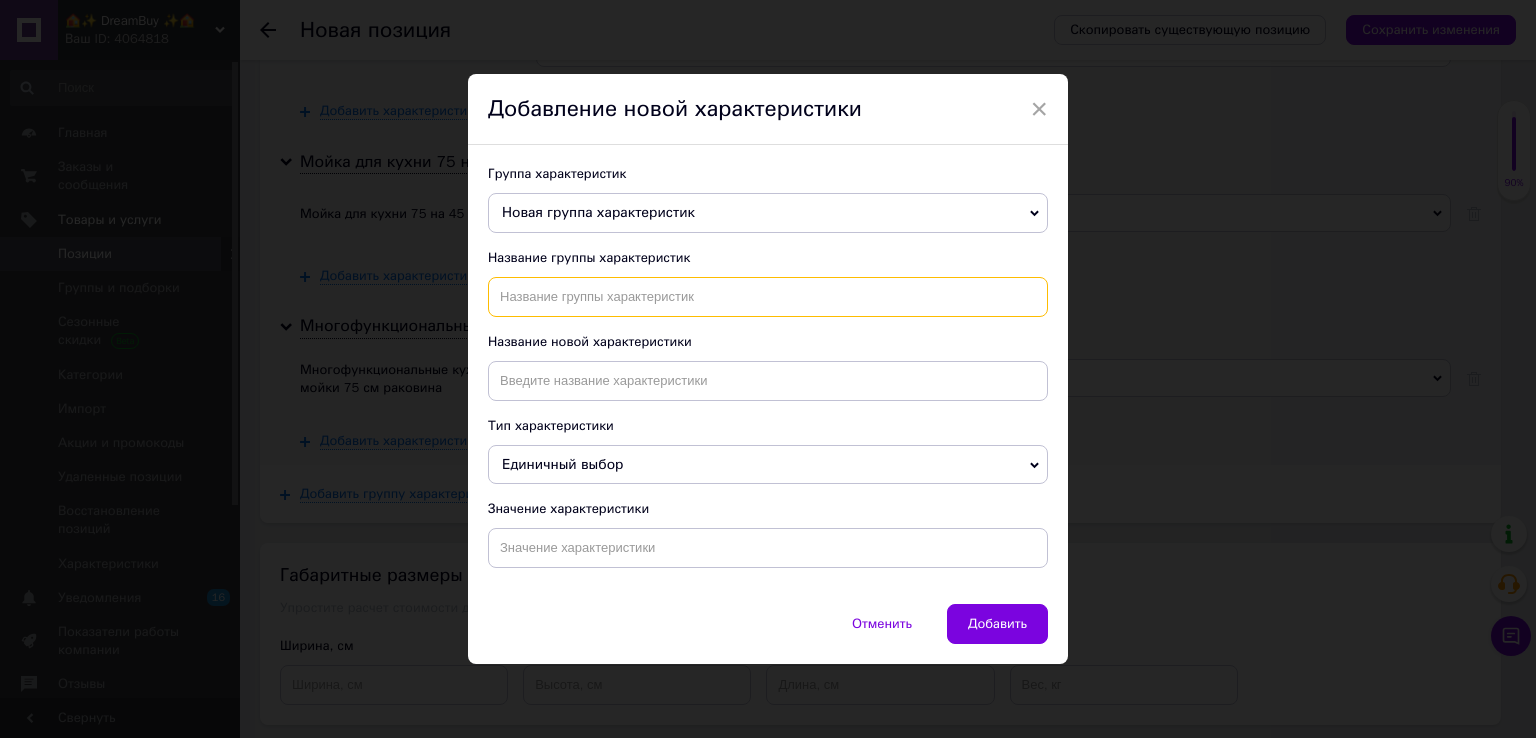 click at bounding box center [768, 297] 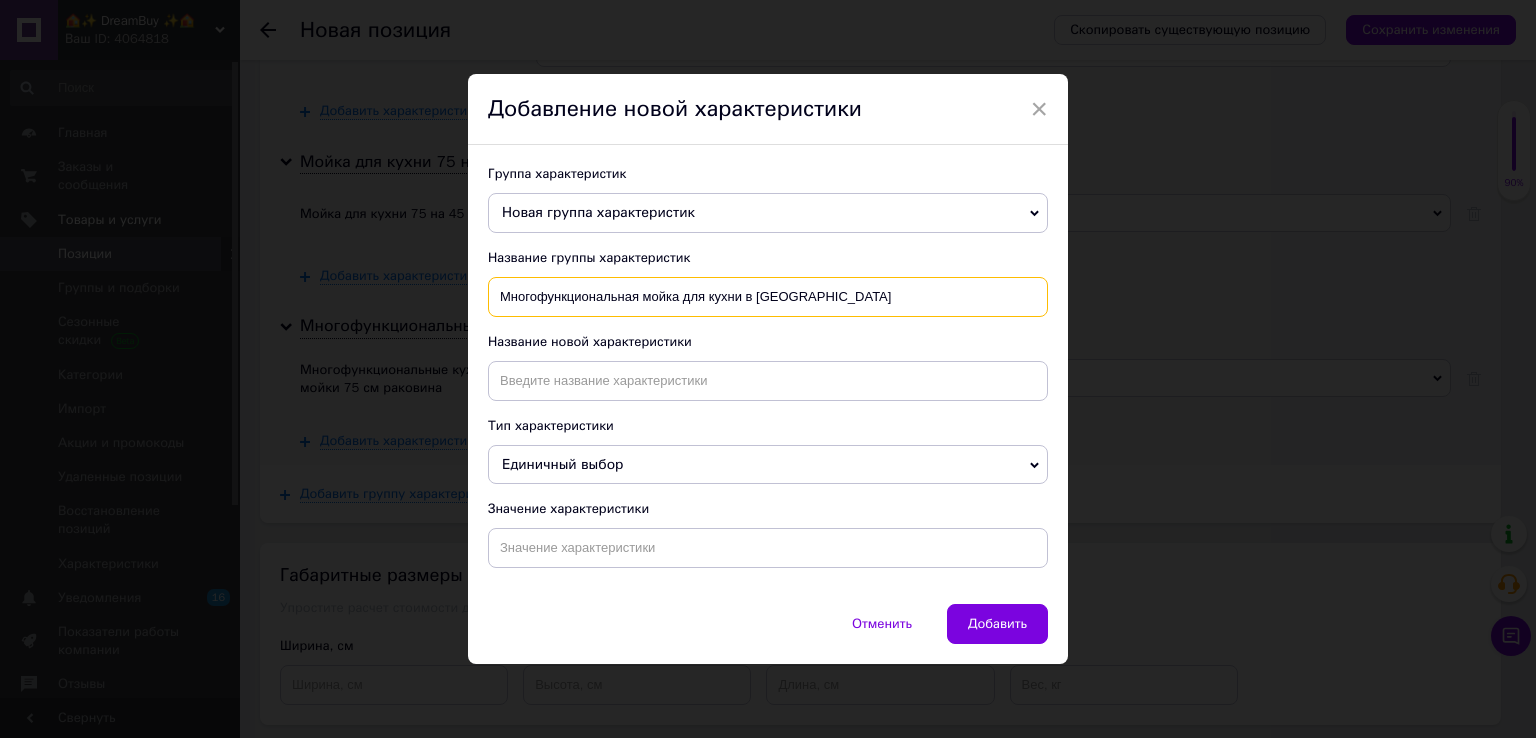 drag, startPoint x: 738, startPoint y: 303, endPoint x: 842, endPoint y: 302, distance: 104.00481 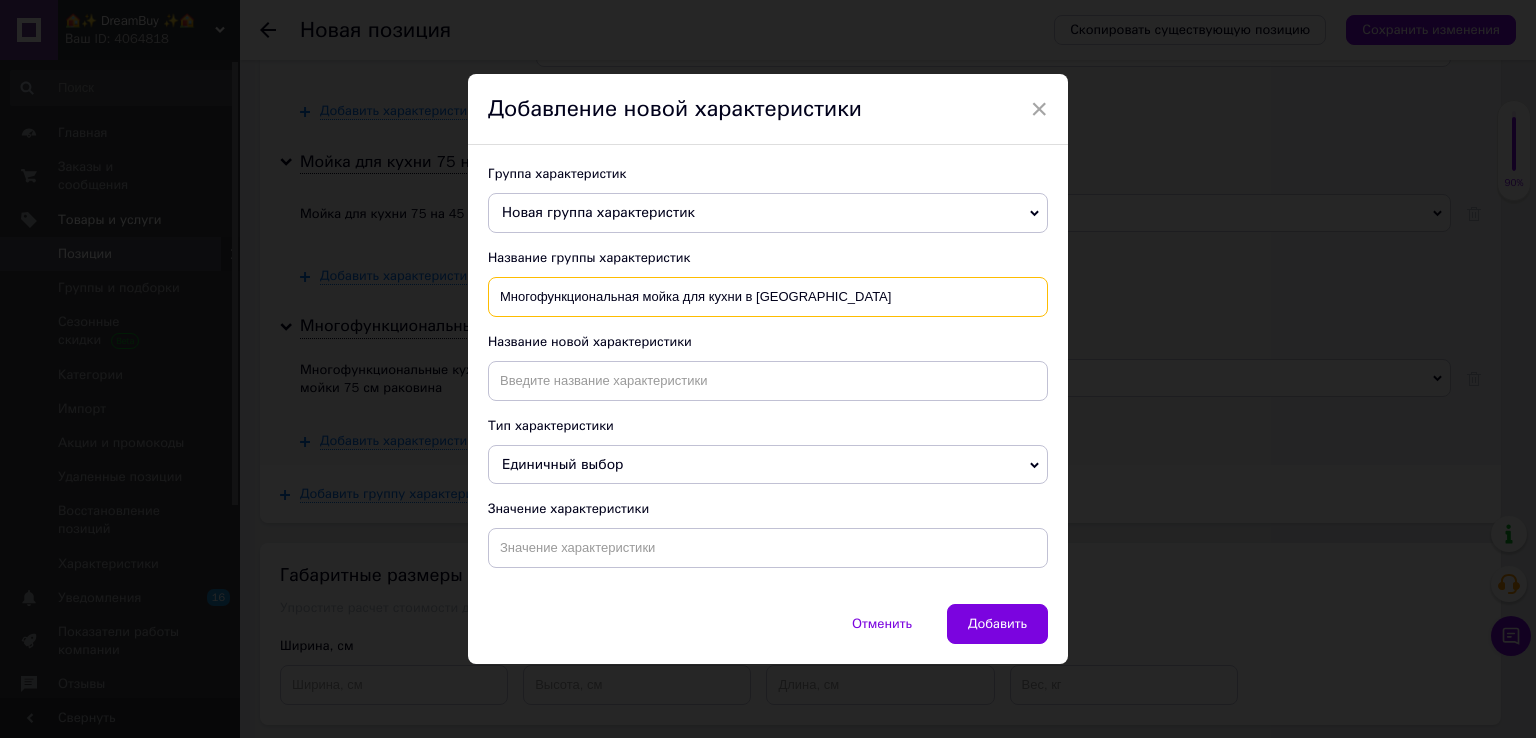 drag, startPoint x: 740, startPoint y: 301, endPoint x: 858, endPoint y: 308, distance: 118.20744 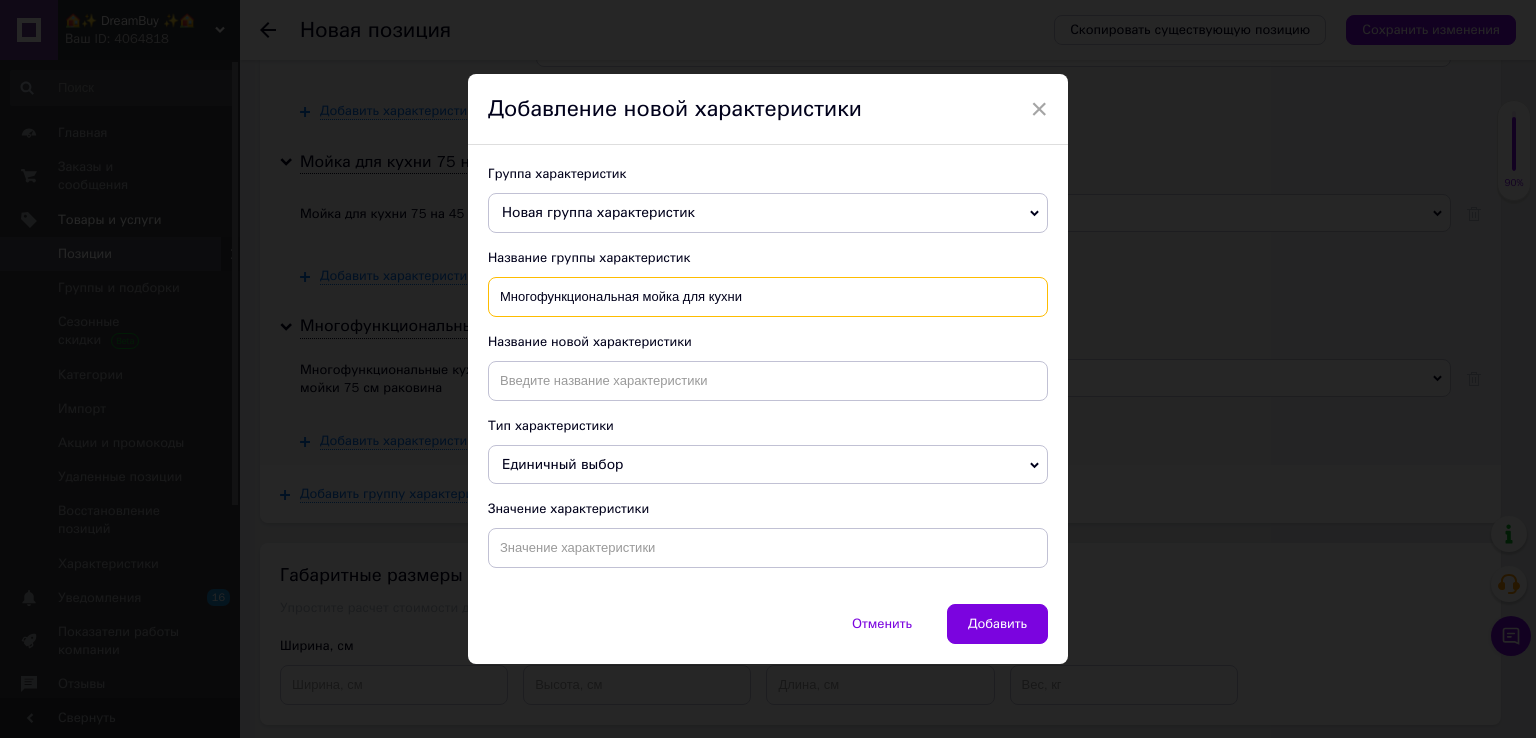 type on "Многофункциональная мойка для кухни" 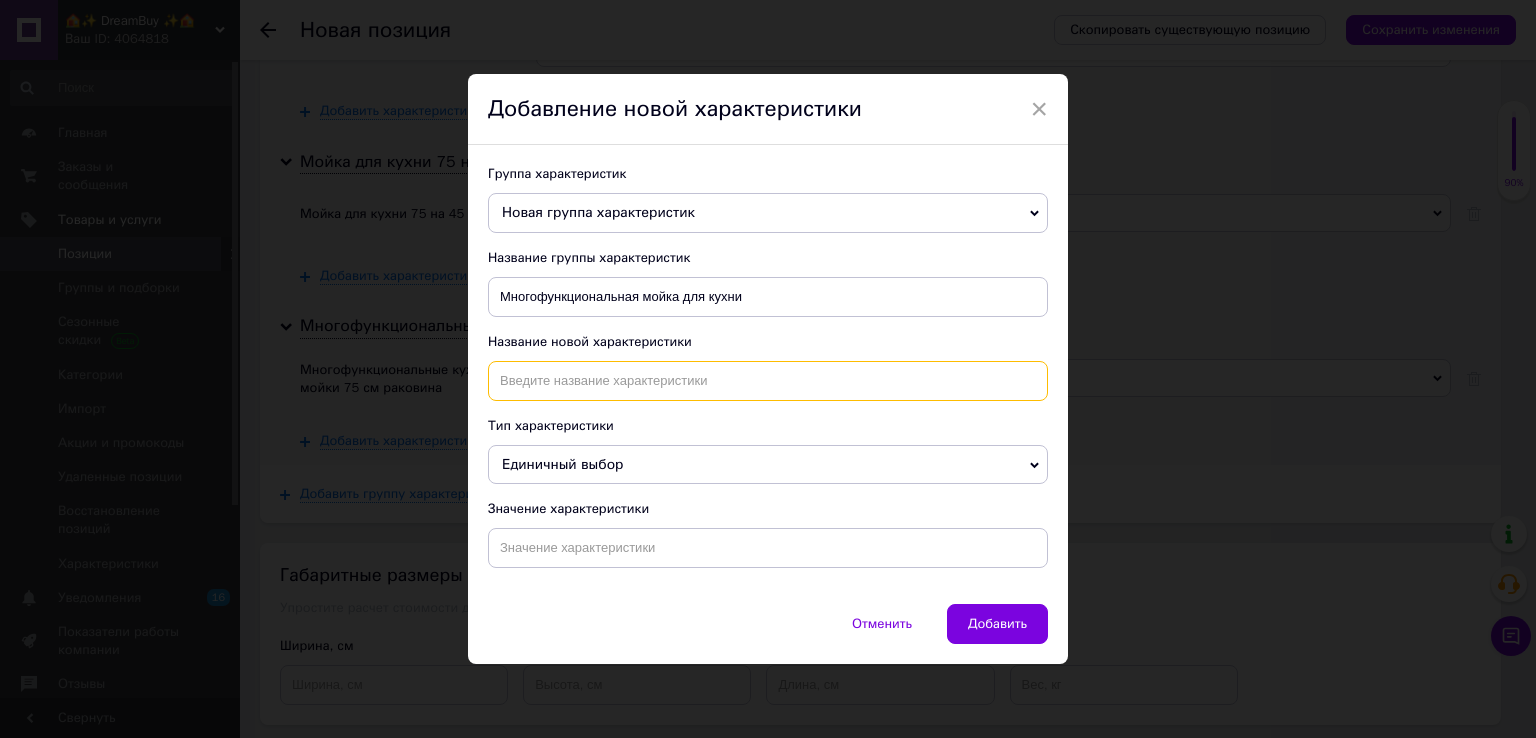 click at bounding box center (768, 381) 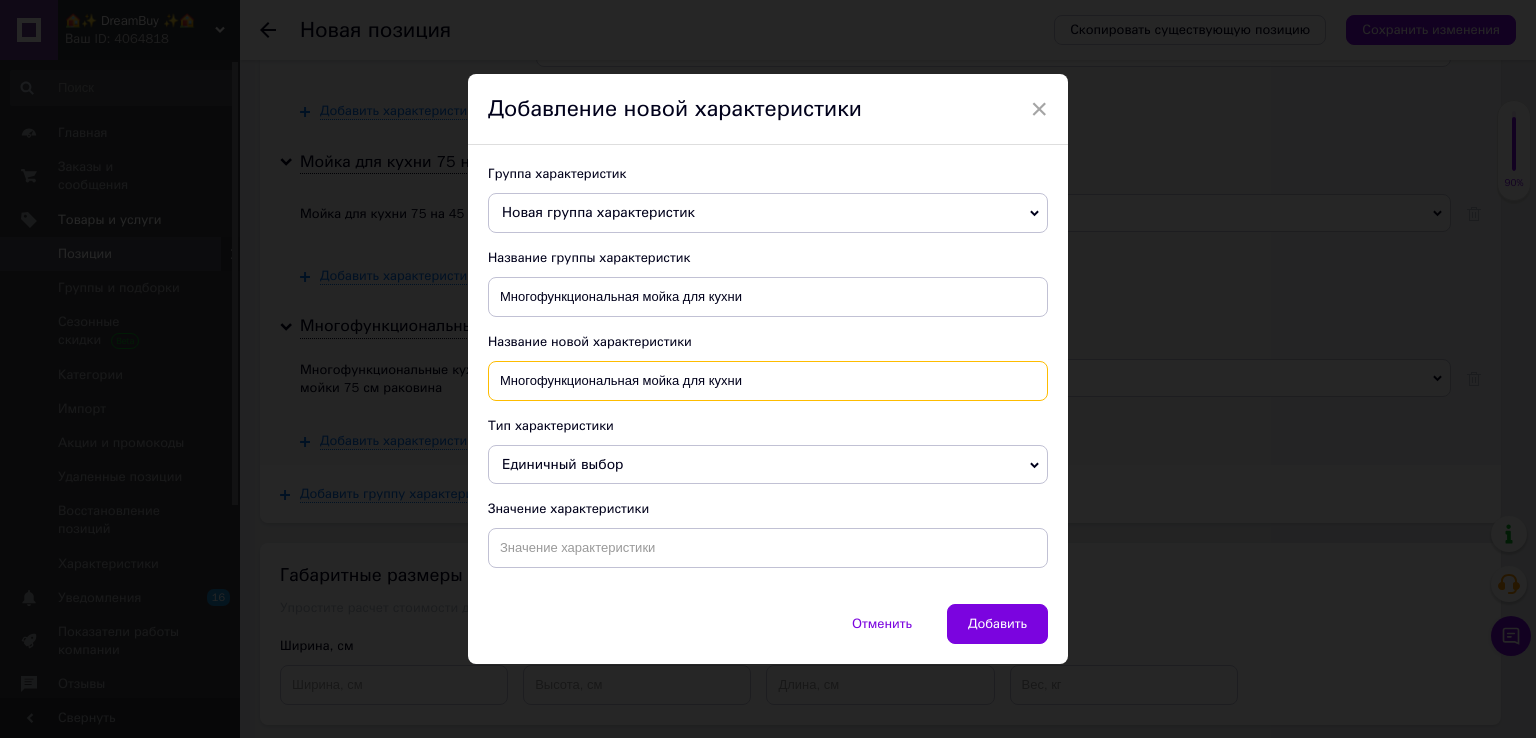 type on "Многофункциональная мойка для кухни" 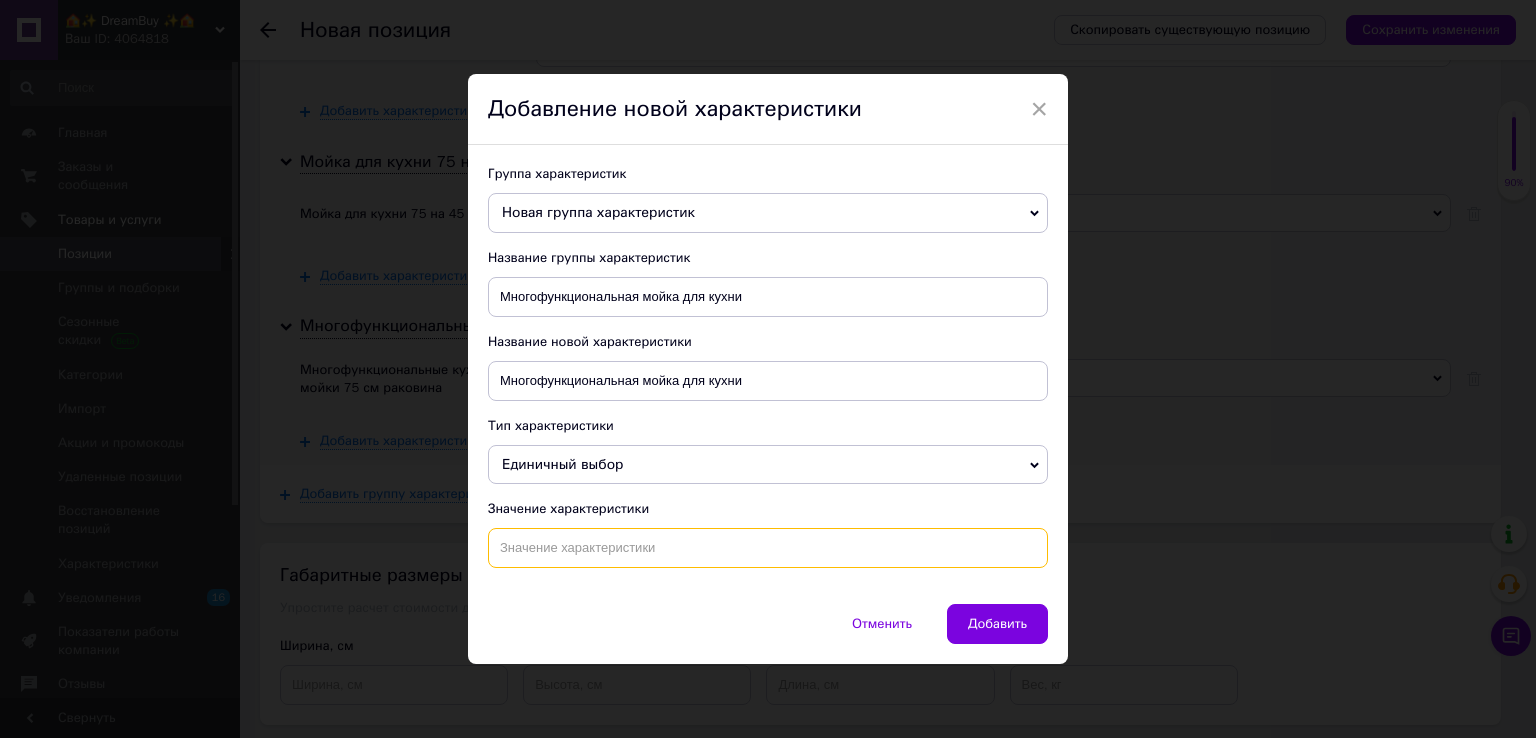 click at bounding box center (768, 548) 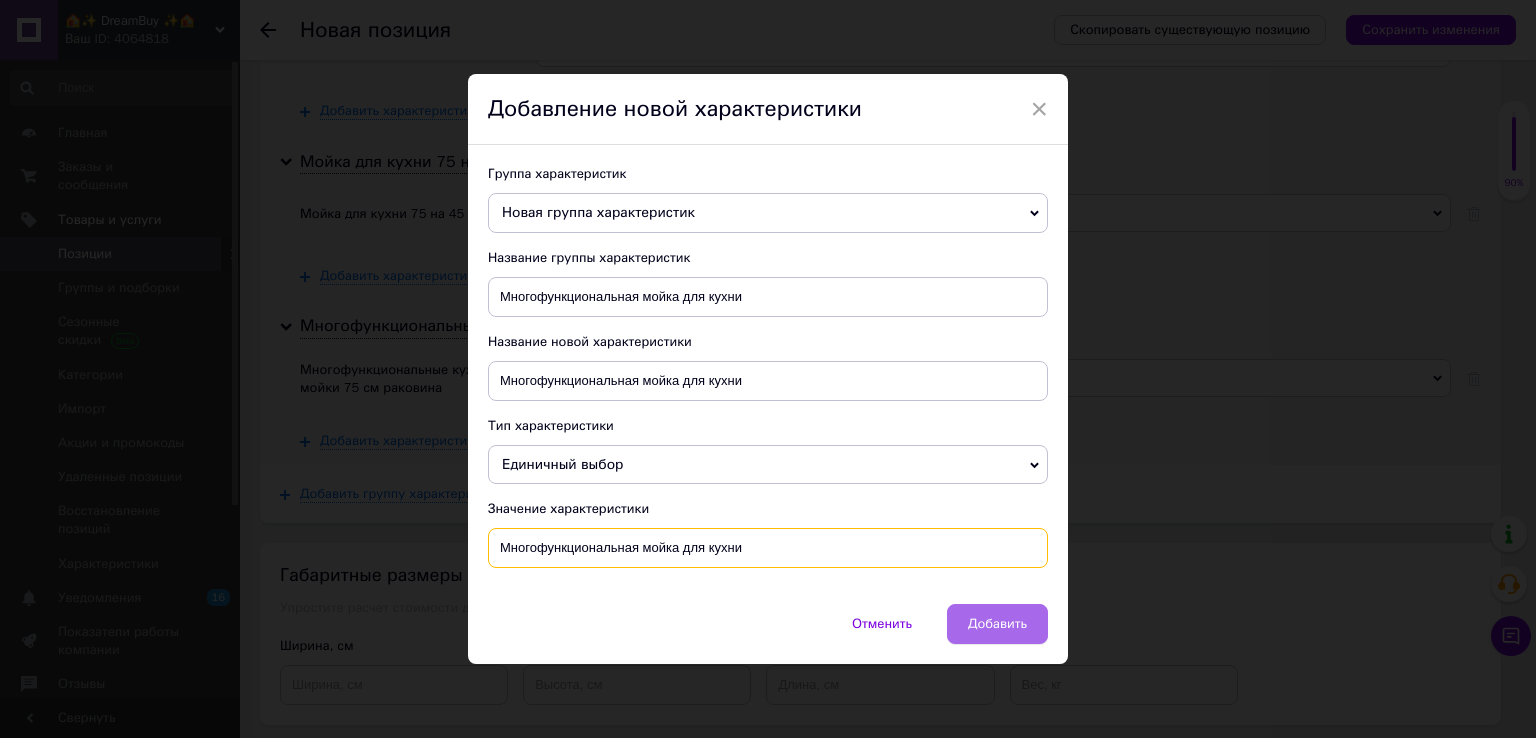 type on "Многофункциональная мойка для кухни" 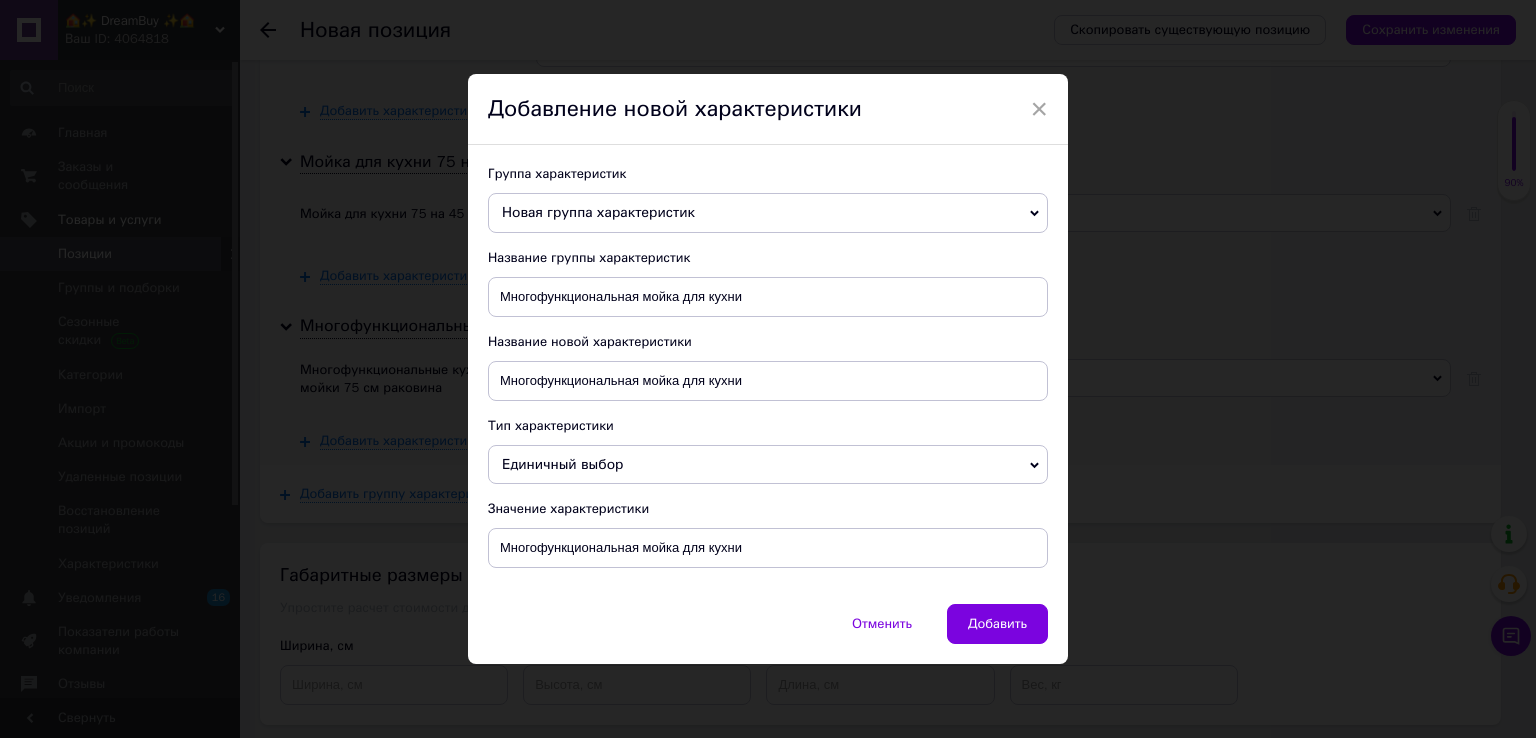 click on "Добавить" at bounding box center [997, 624] 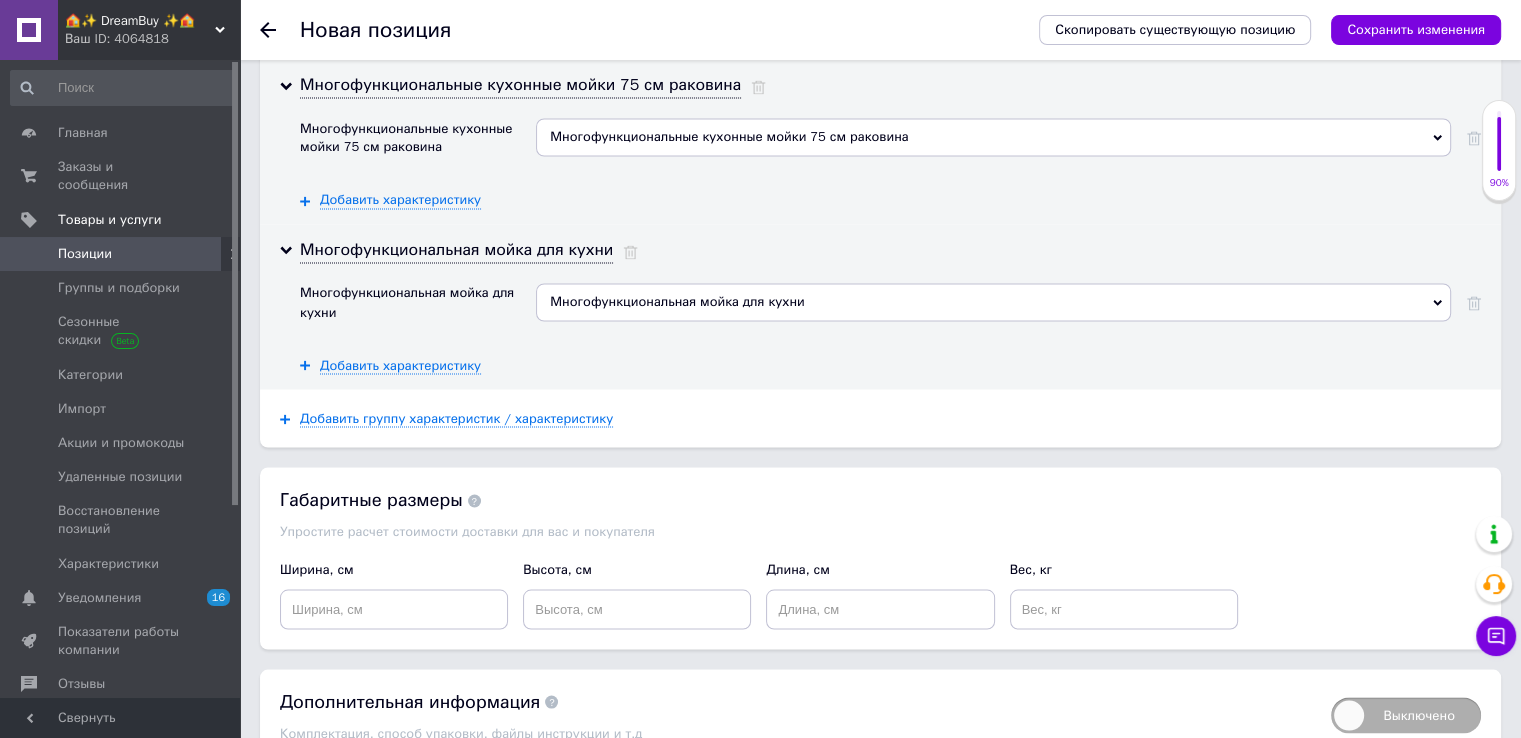 scroll, scrollTop: 3575, scrollLeft: 0, axis: vertical 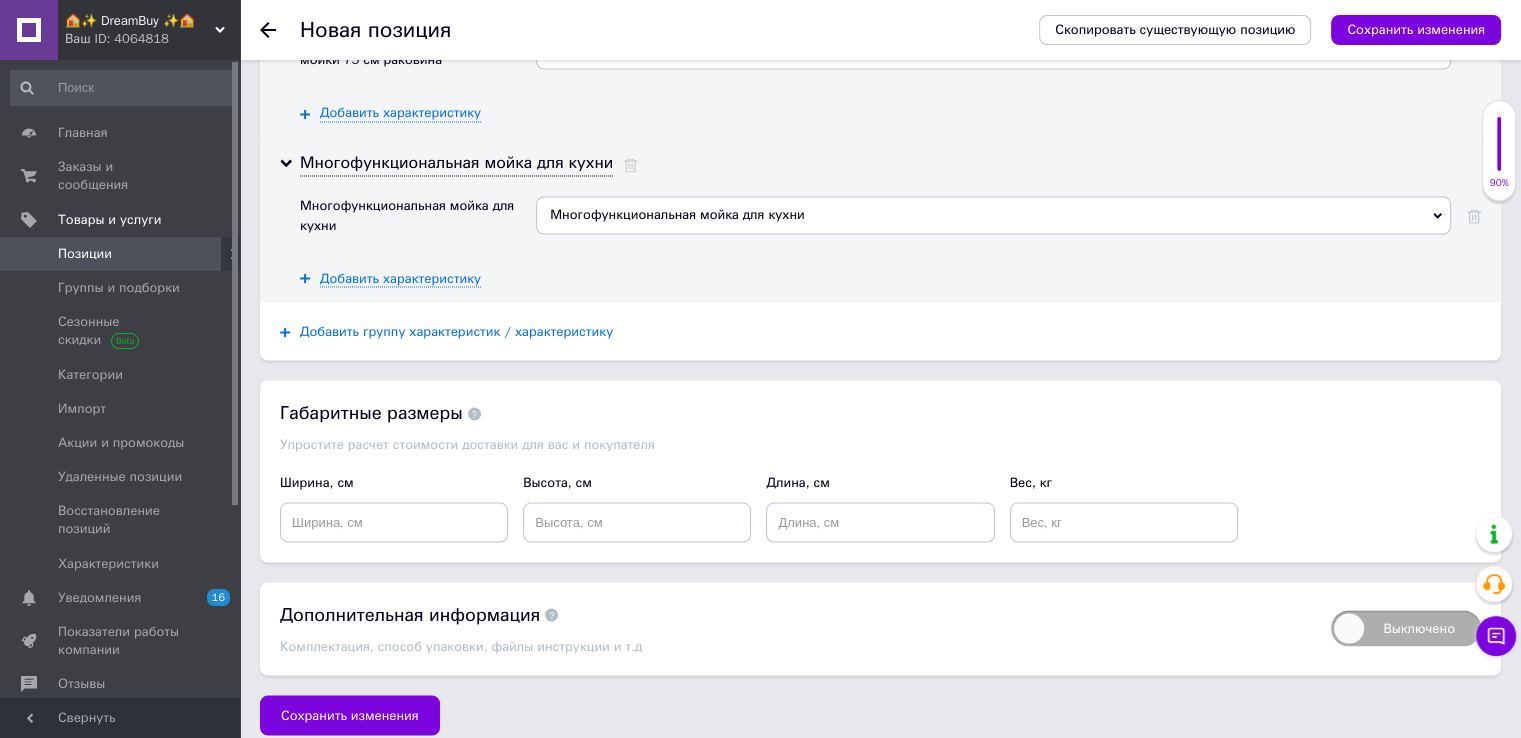 click on "Добавить группу характеристик / характеристику" at bounding box center (456, 331) 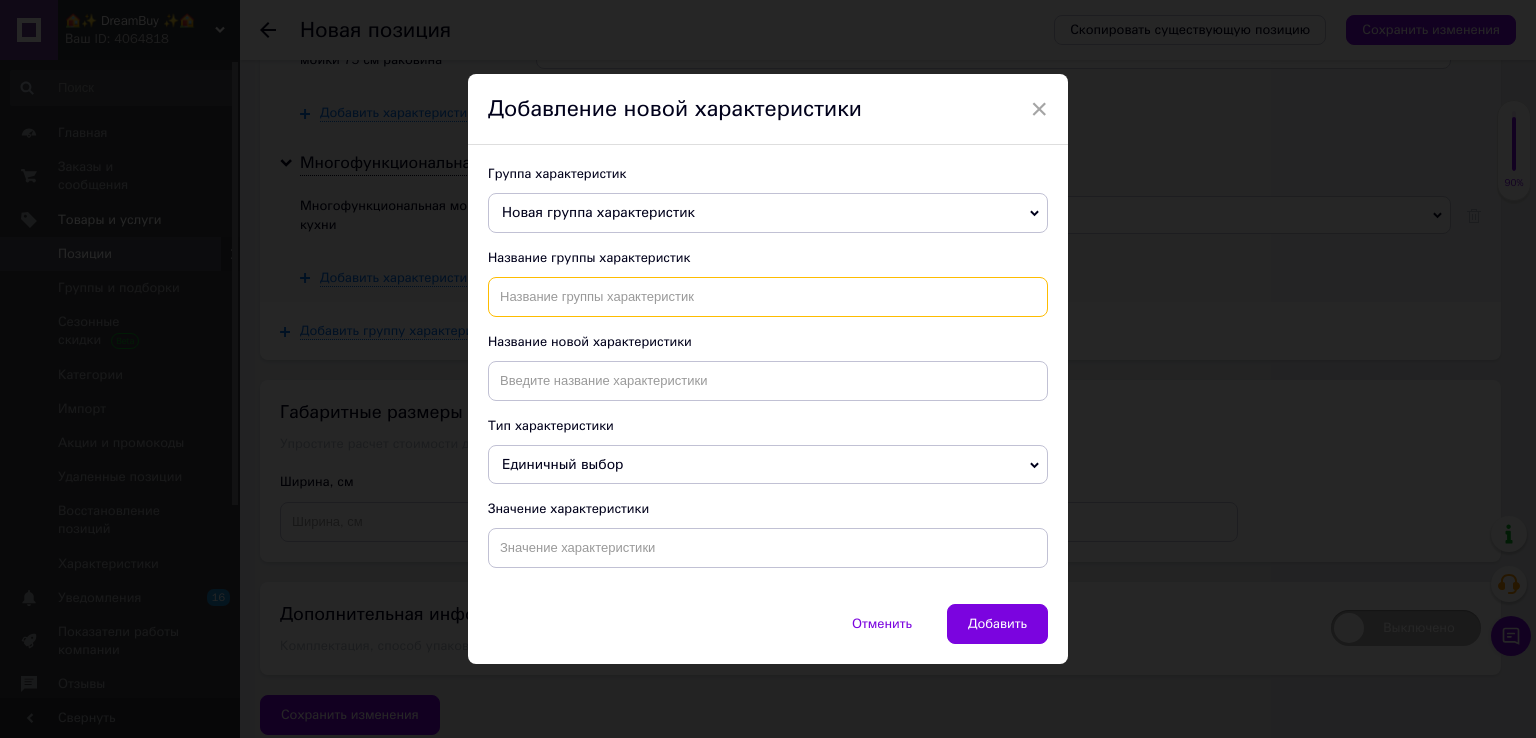 click at bounding box center [768, 297] 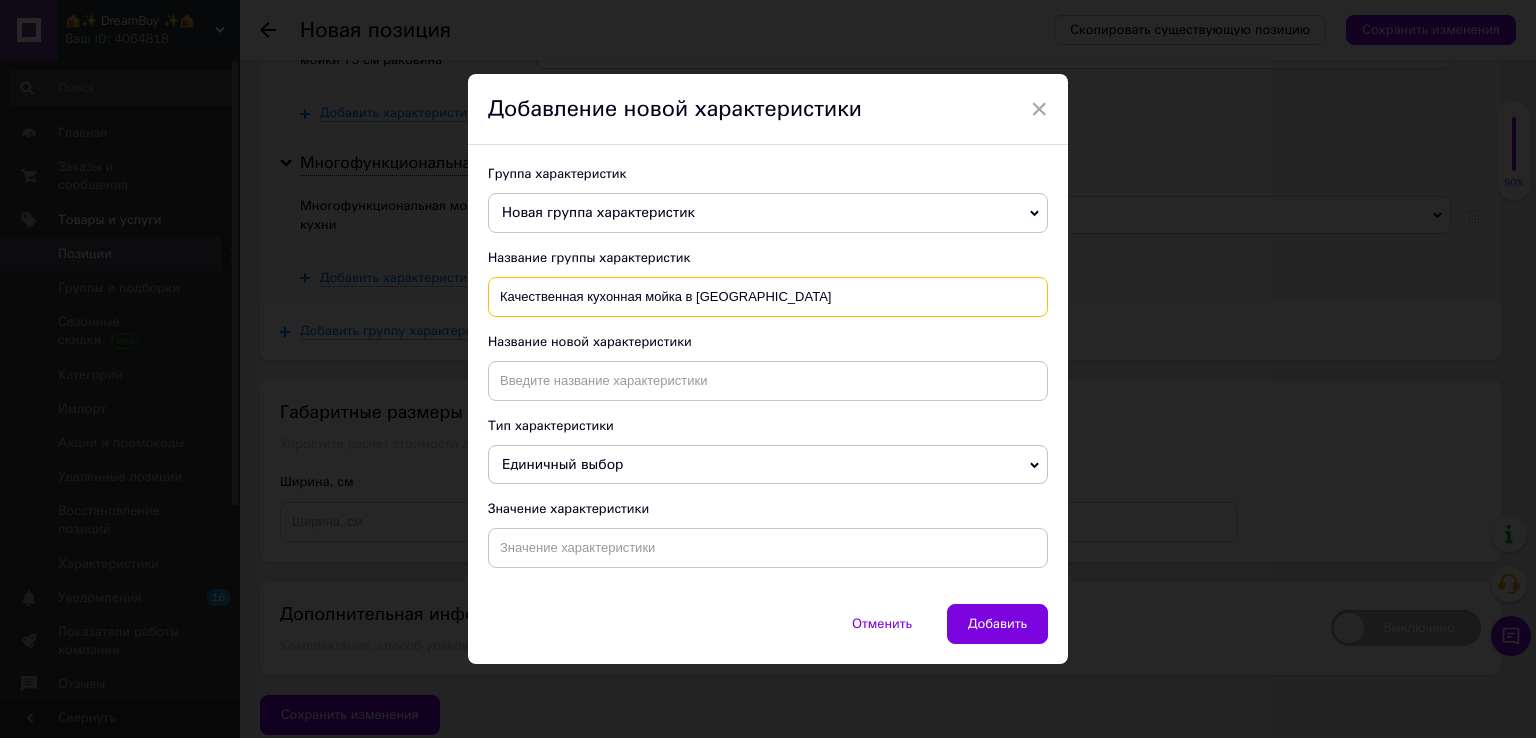 drag, startPoint x: 681, startPoint y: 302, endPoint x: 800, endPoint y: 303, distance: 119.0042 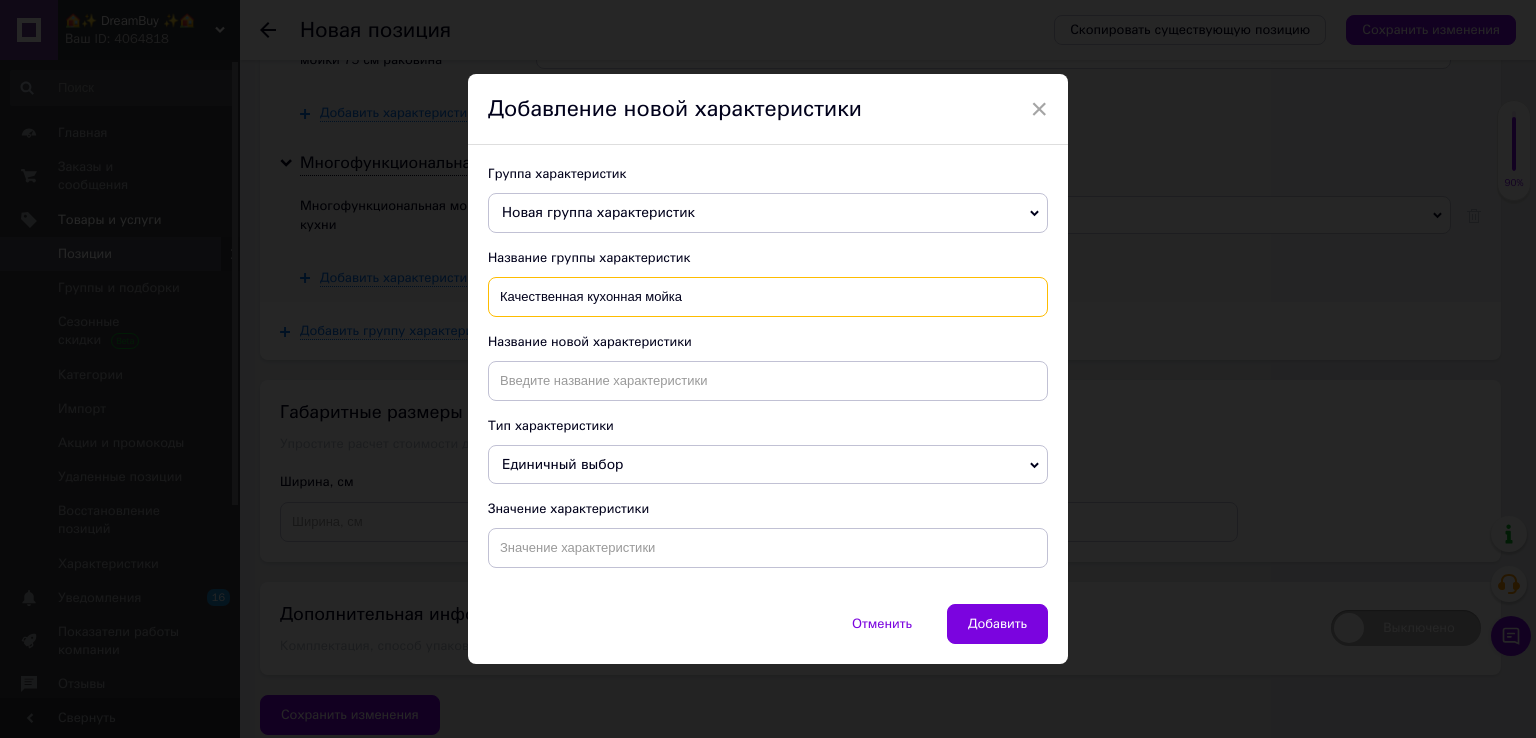 type on "Качественная кухонная мойка" 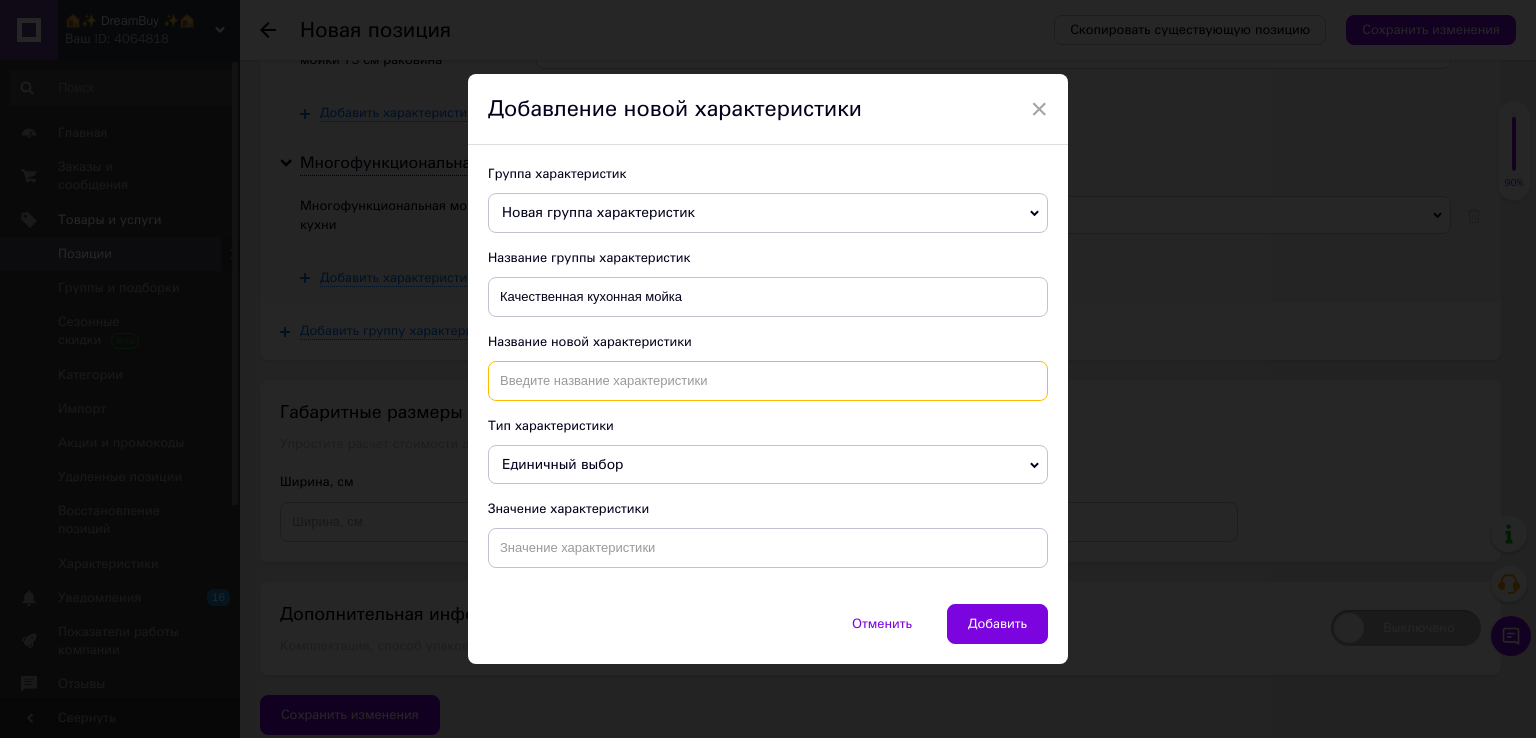 click at bounding box center [768, 381] 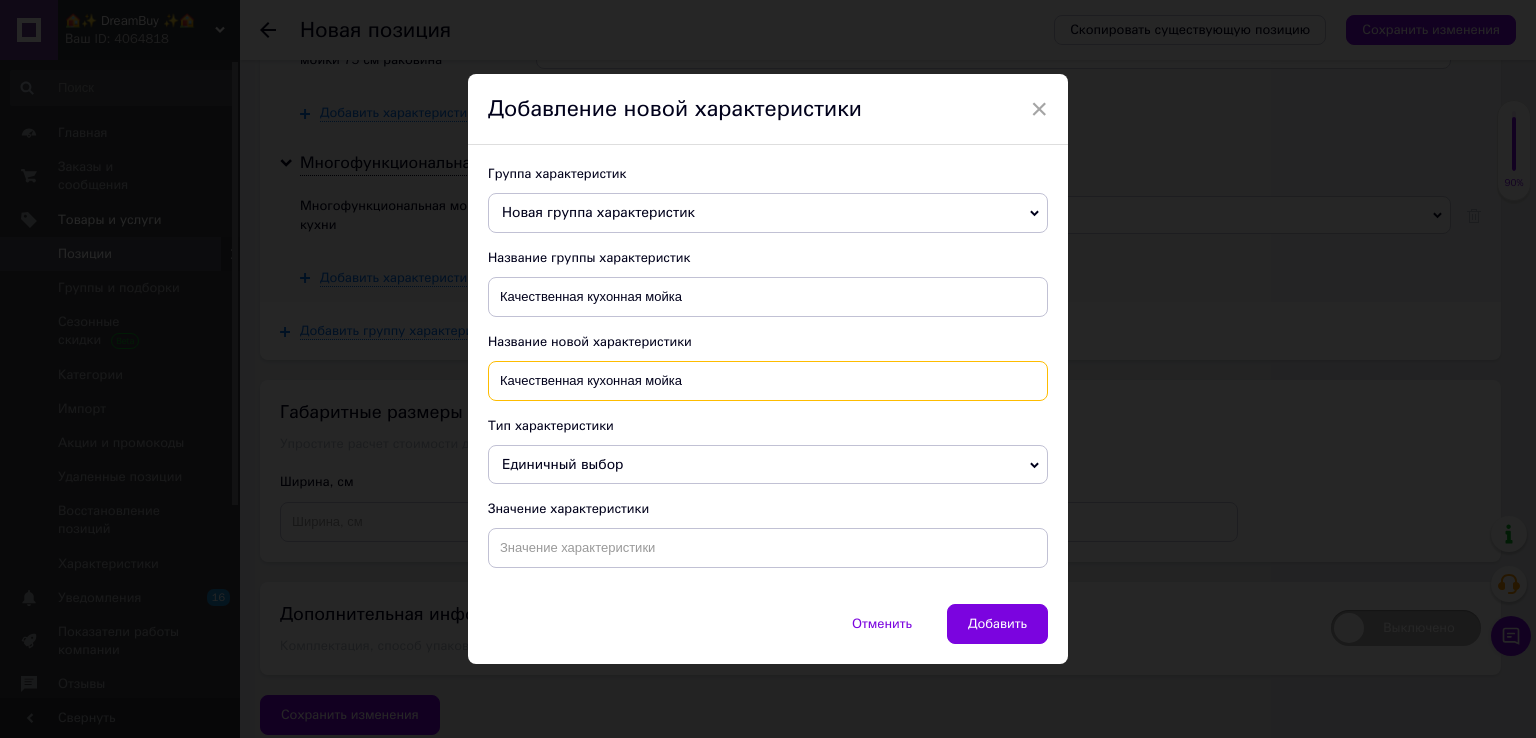 paste on "Качественная кухонная мойка" 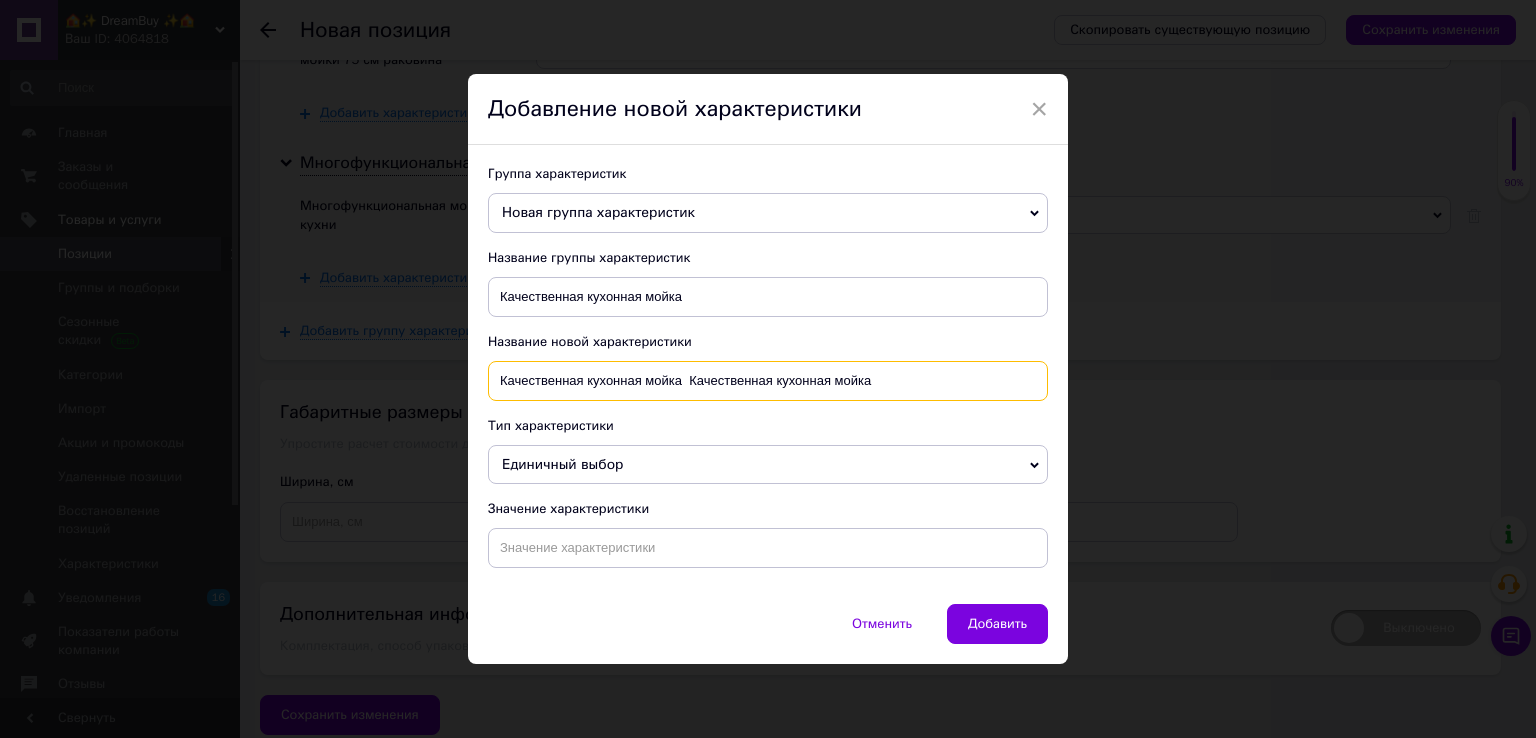paste 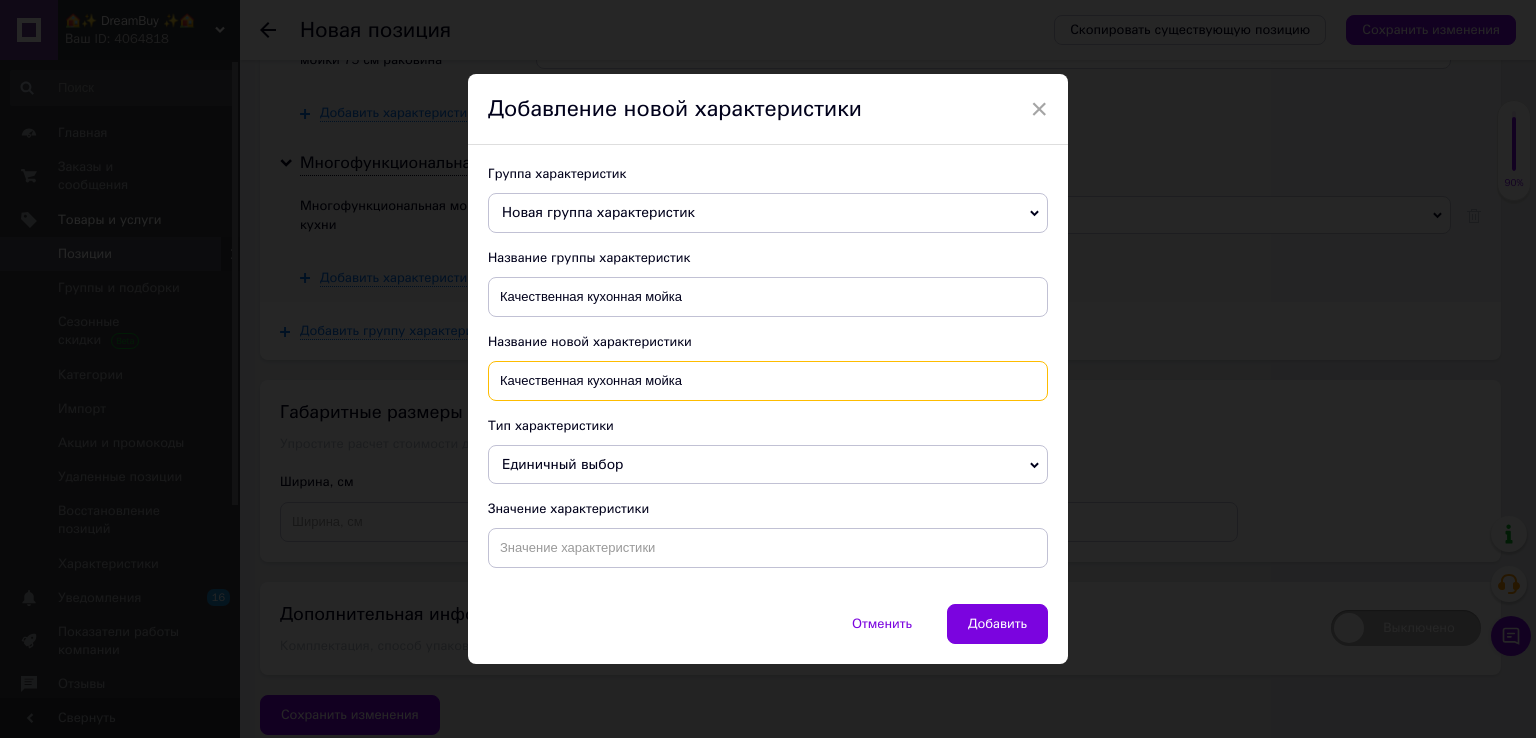 type on "Качественная кухонная мойка" 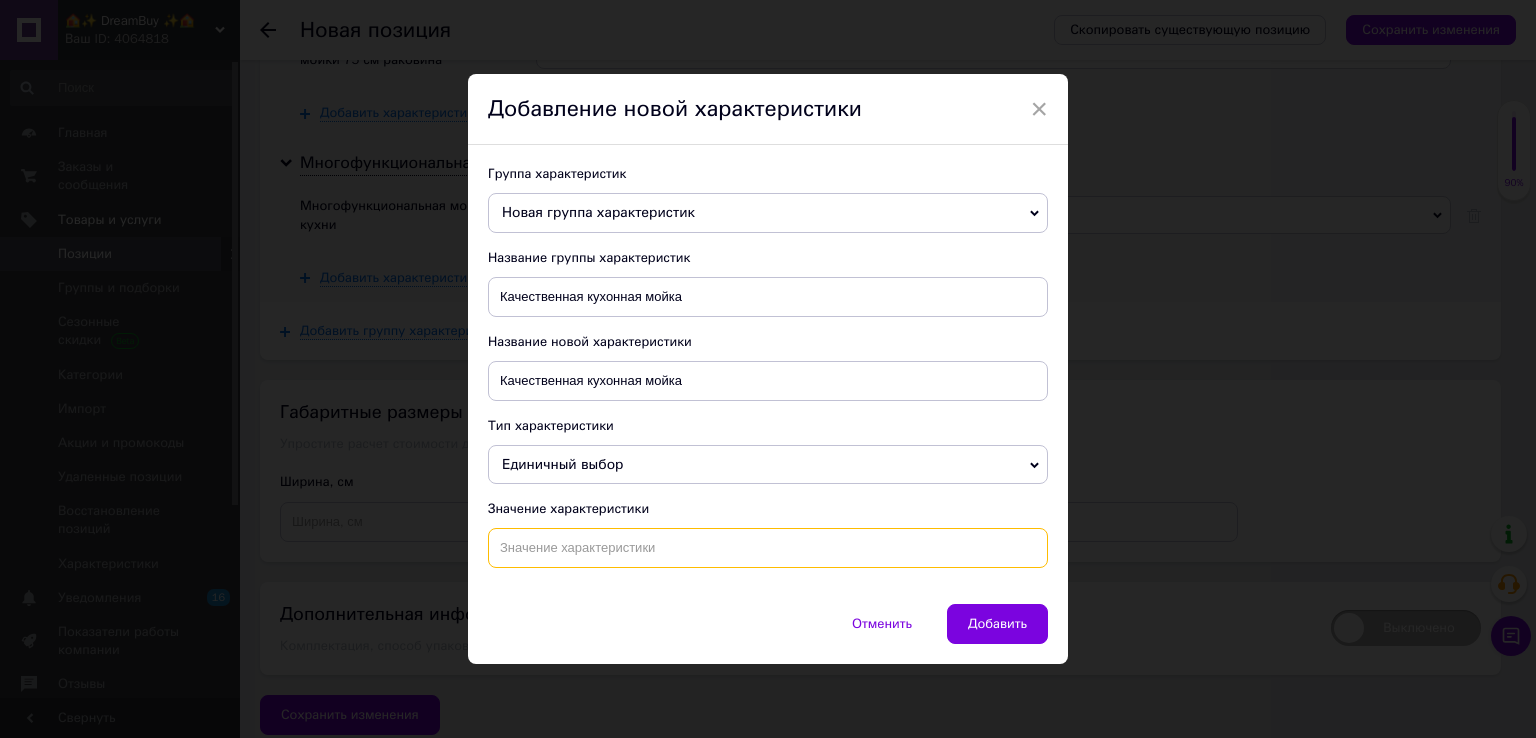 click at bounding box center [768, 548] 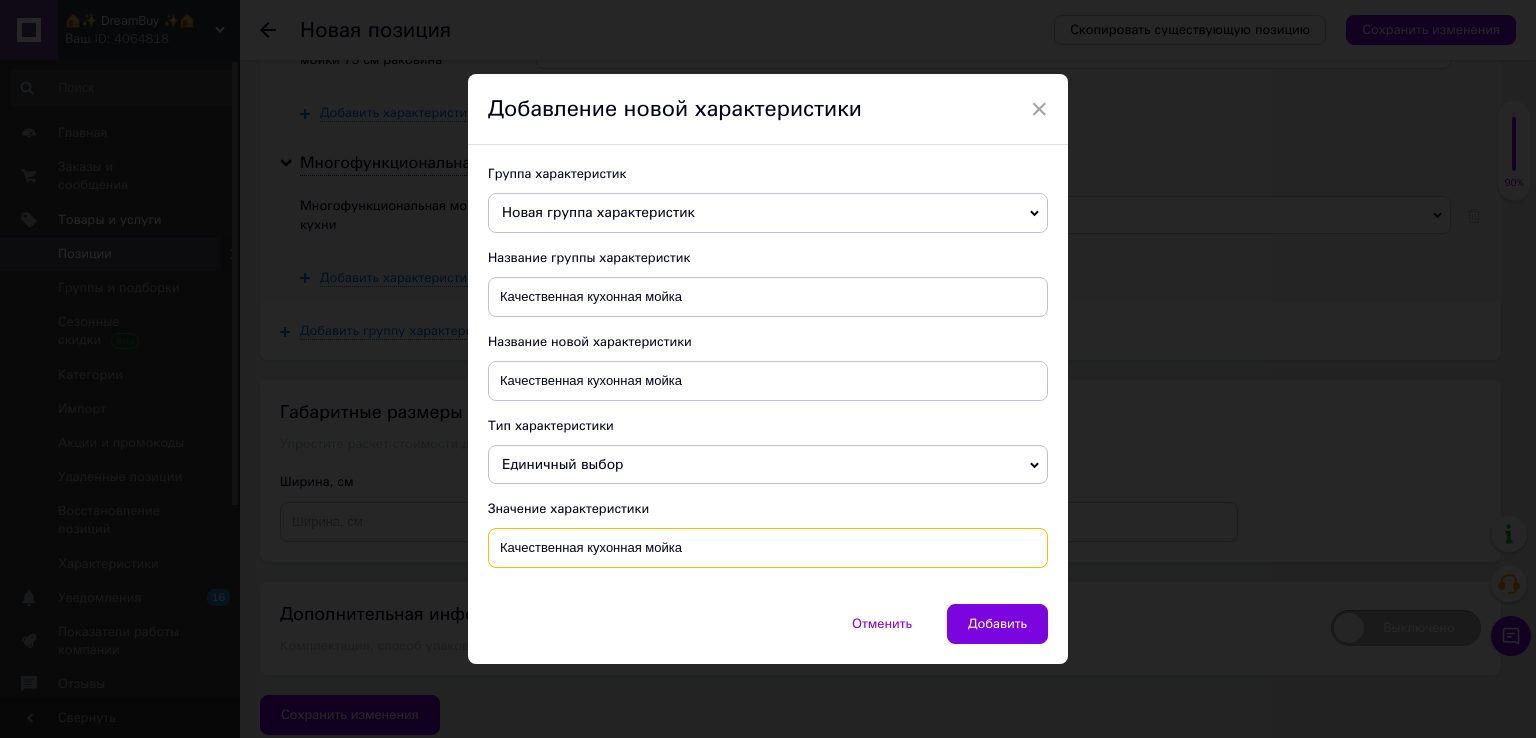 type on "Качественная кухонная мойка" 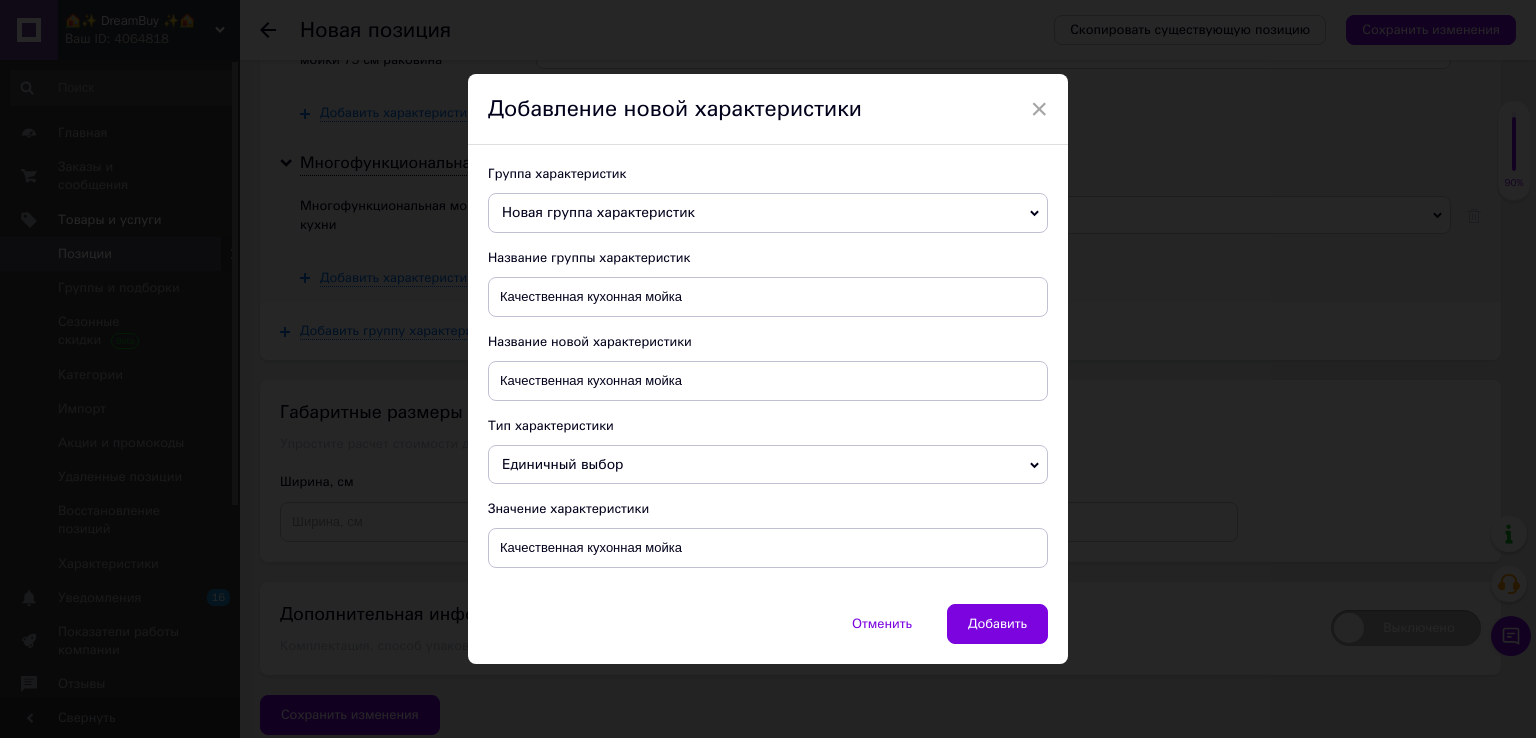 click on "Добавить" at bounding box center (997, 624) 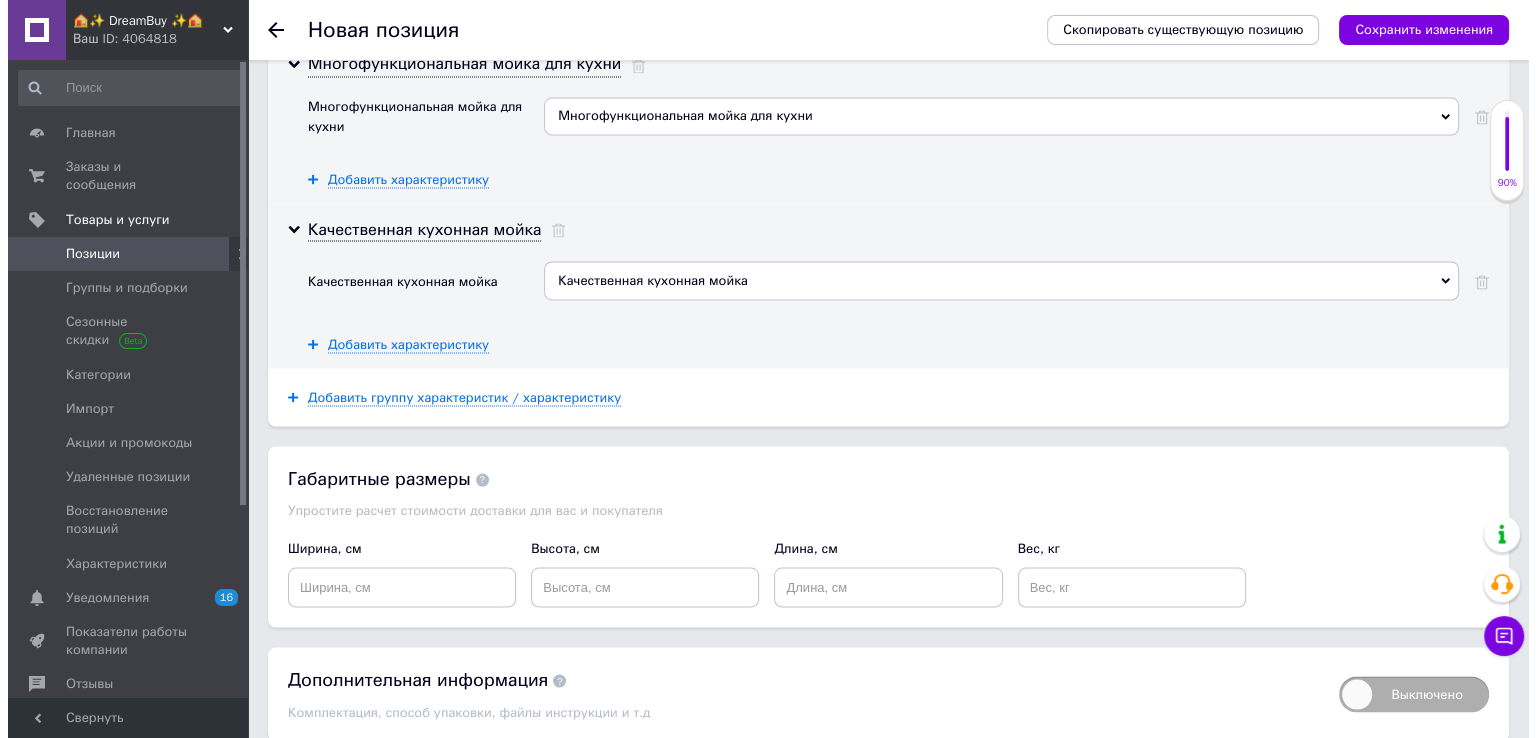 scroll, scrollTop: 3675, scrollLeft: 0, axis: vertical 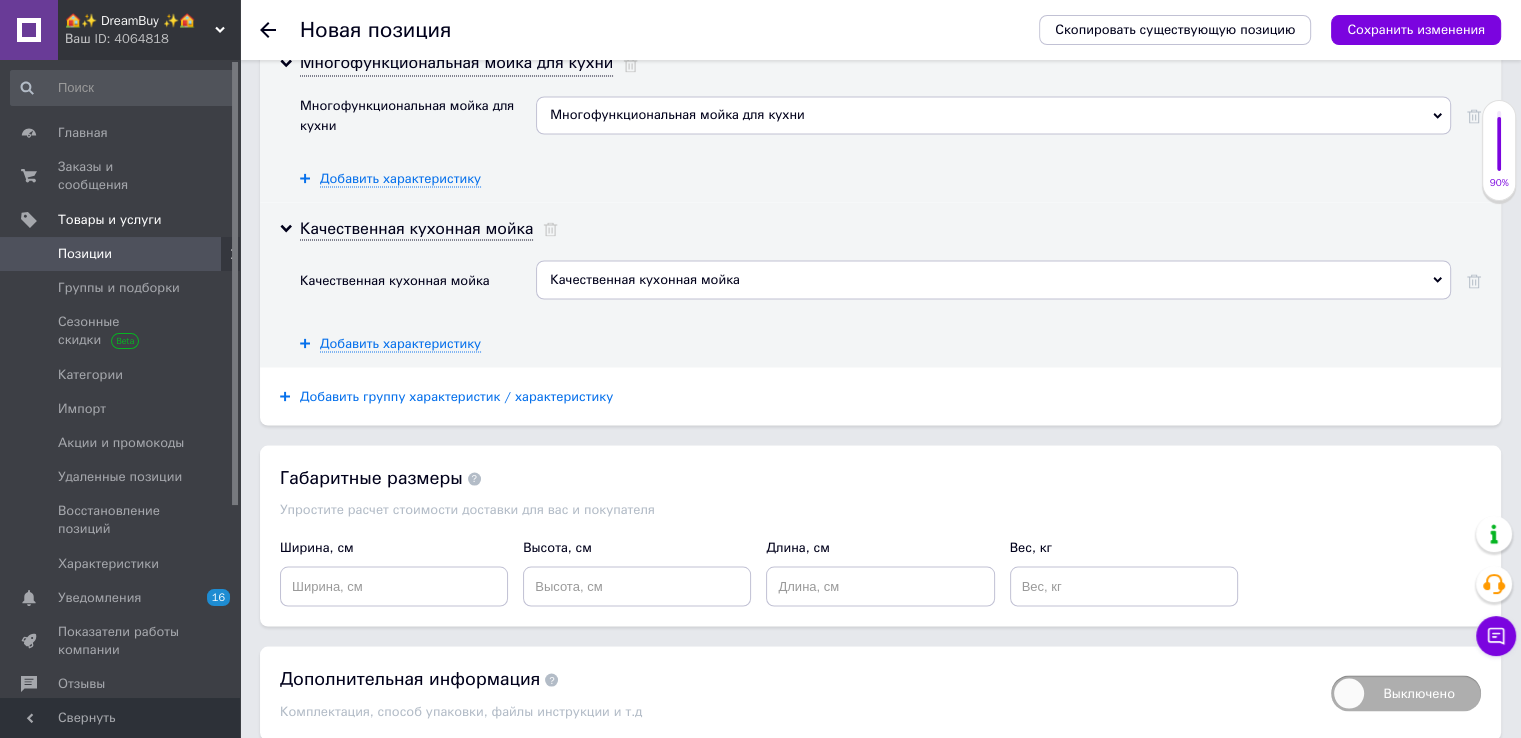 click on "Добавить группу характеристик / характеристику" at bounding box center [456, 396] 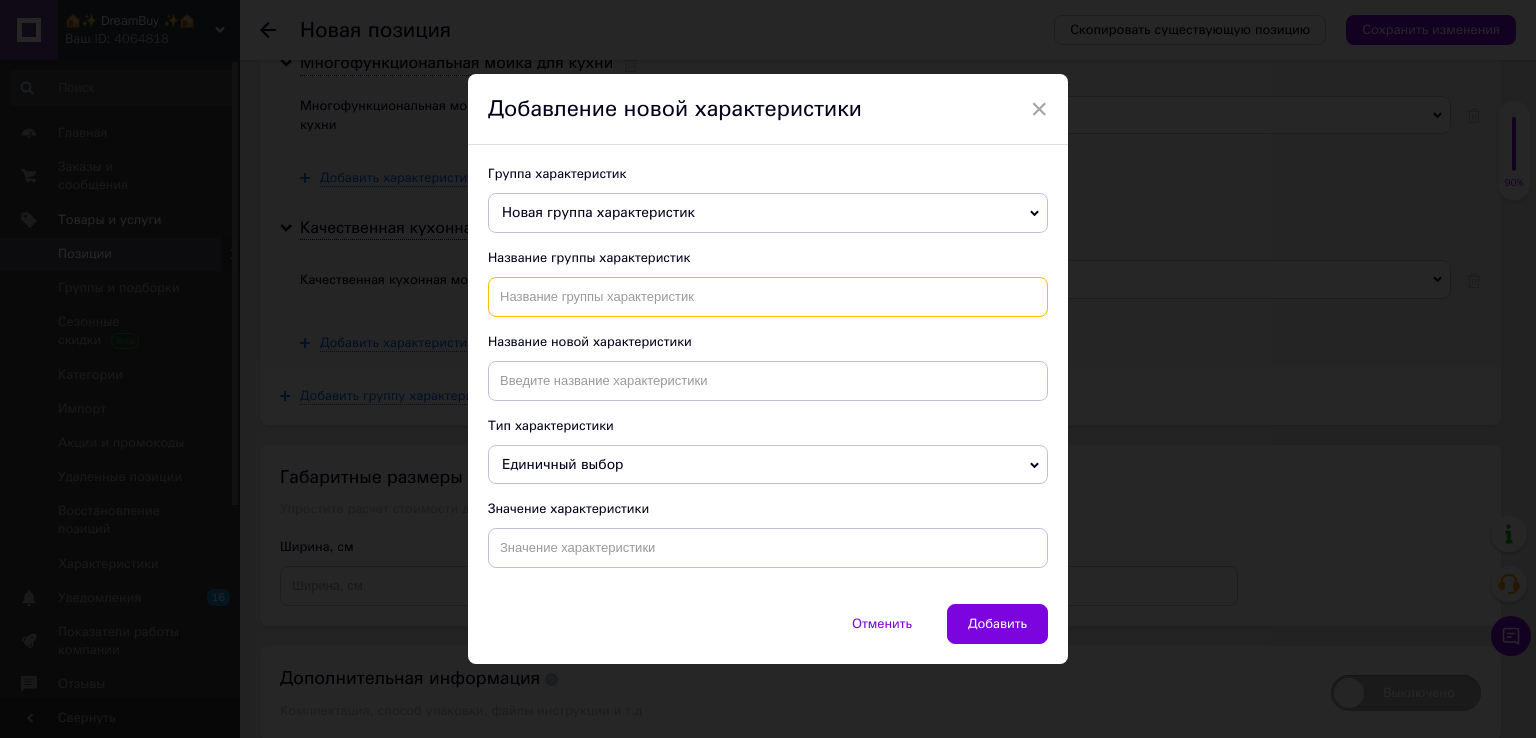 click at bounding box center (768, 297) 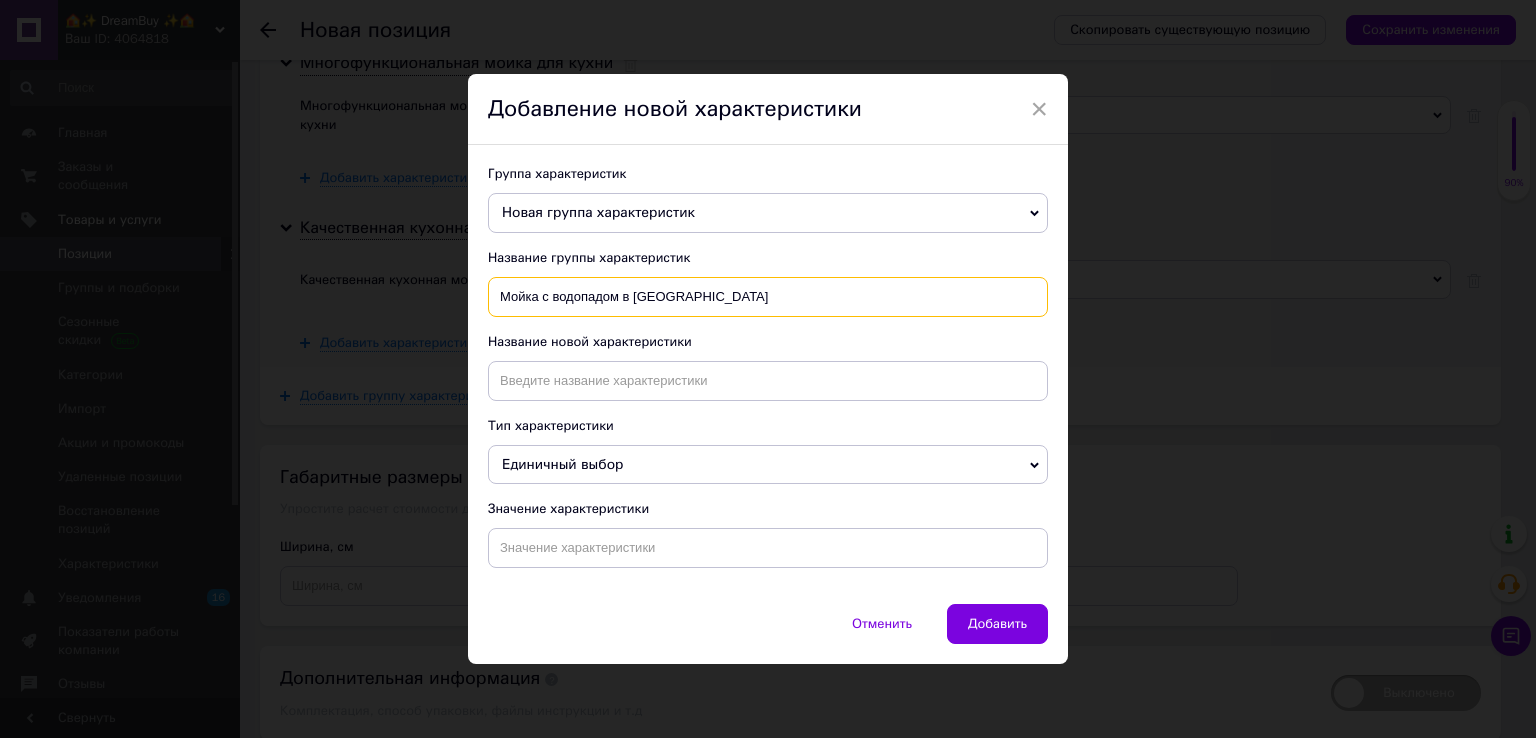 drag, startPoint x: 621, startPoint y: 295, endPoint x: 802, endPoint y: 294, distance: 181.00276 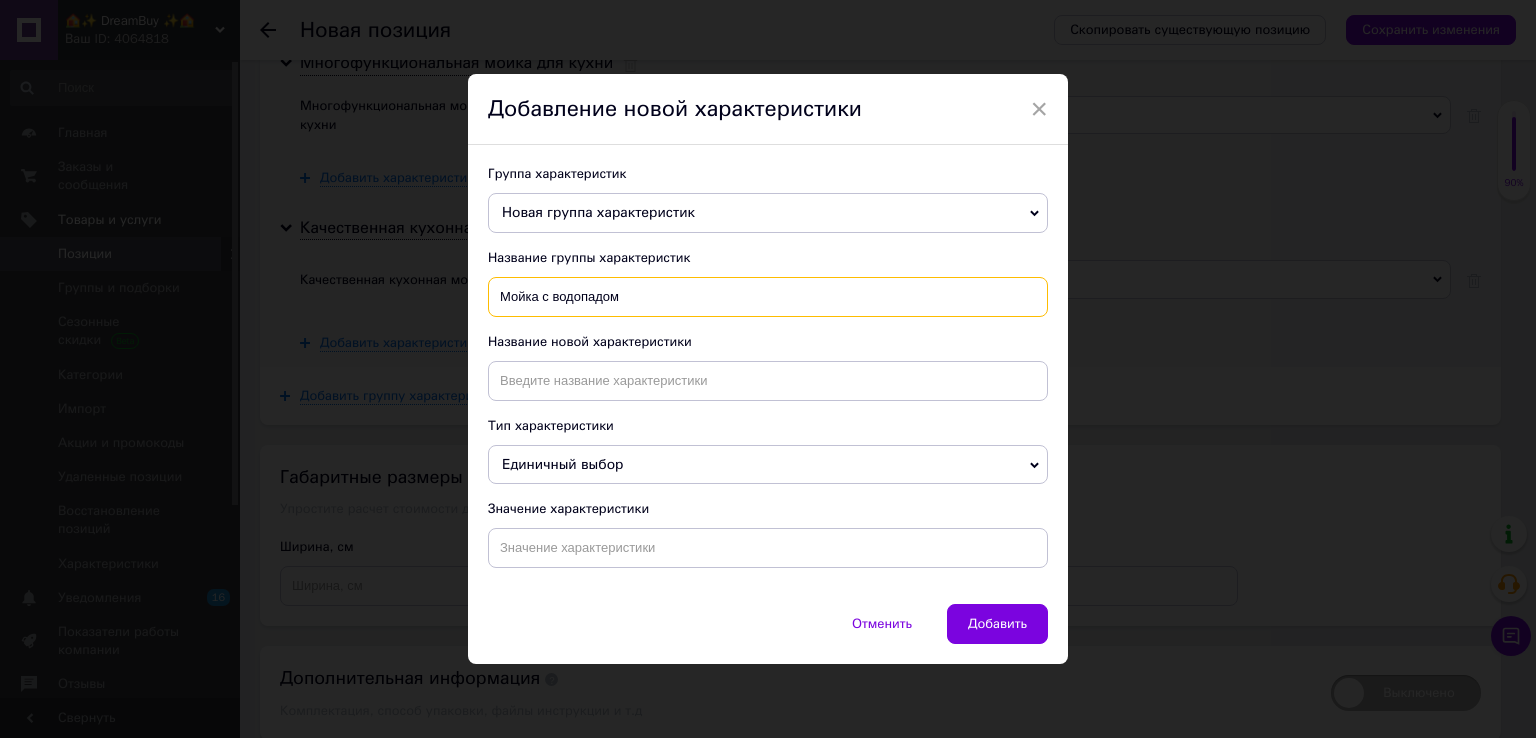 type on "Мойка с водопадом" 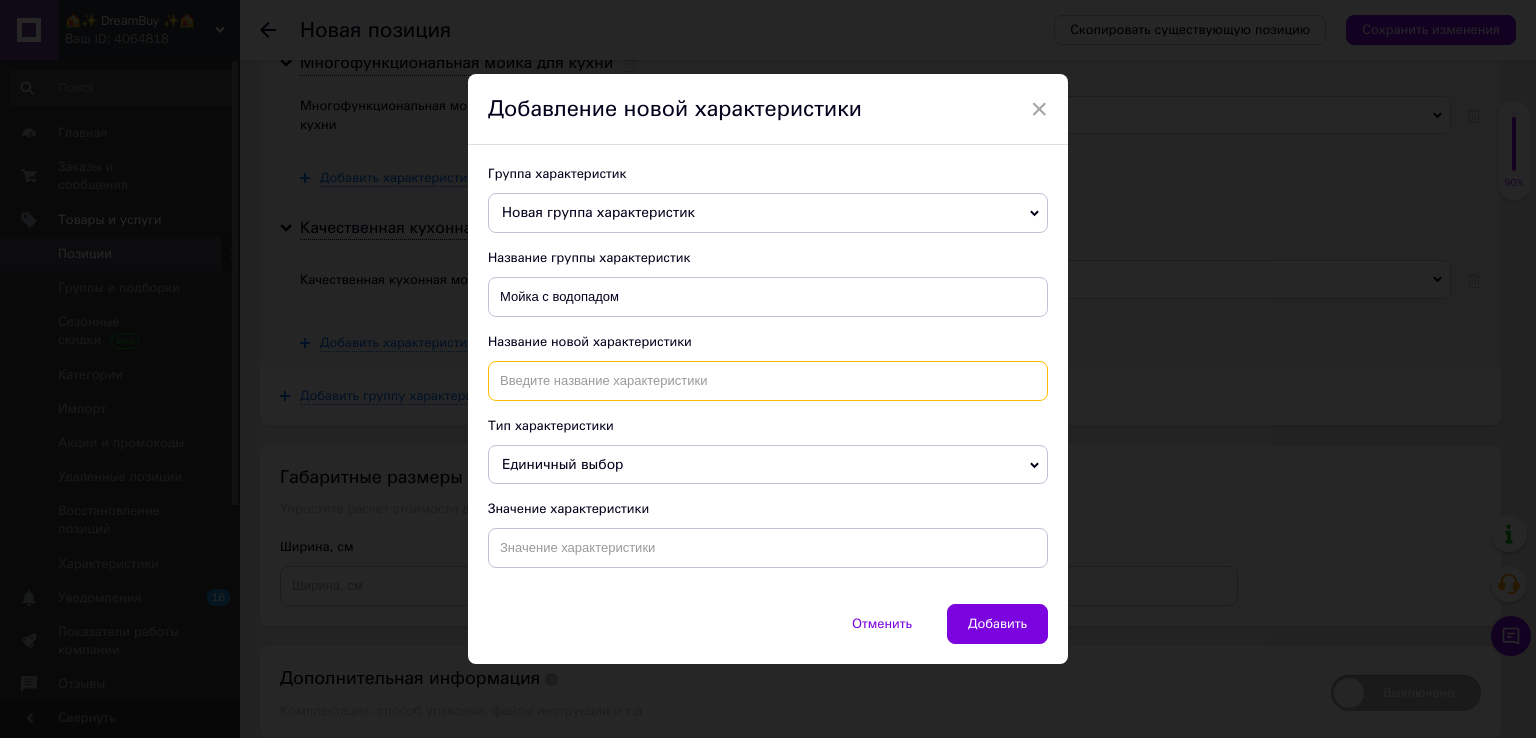 click at bounding box center [768, 381] 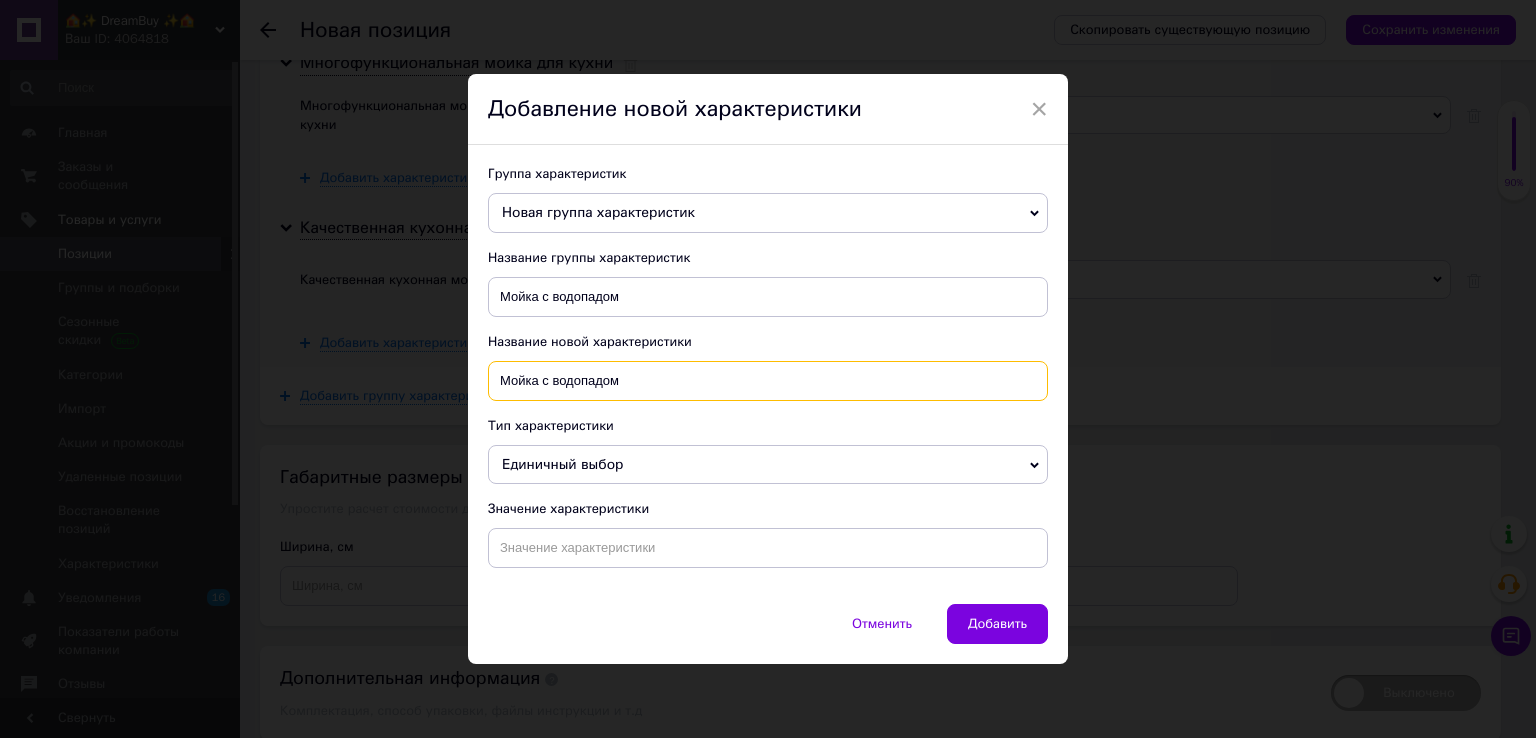 type on "Мойка с водопадом" 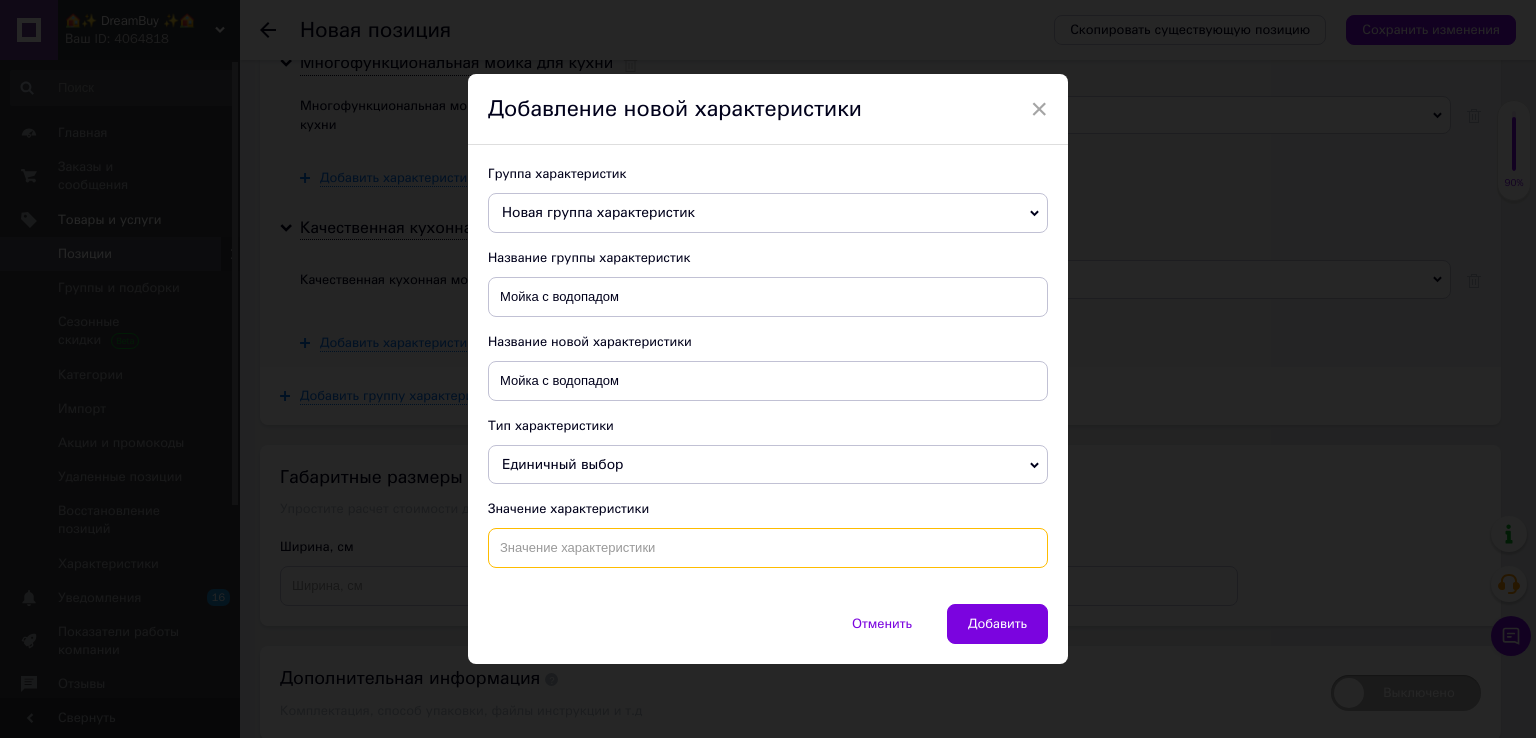 click at bounding box center [768, 548] 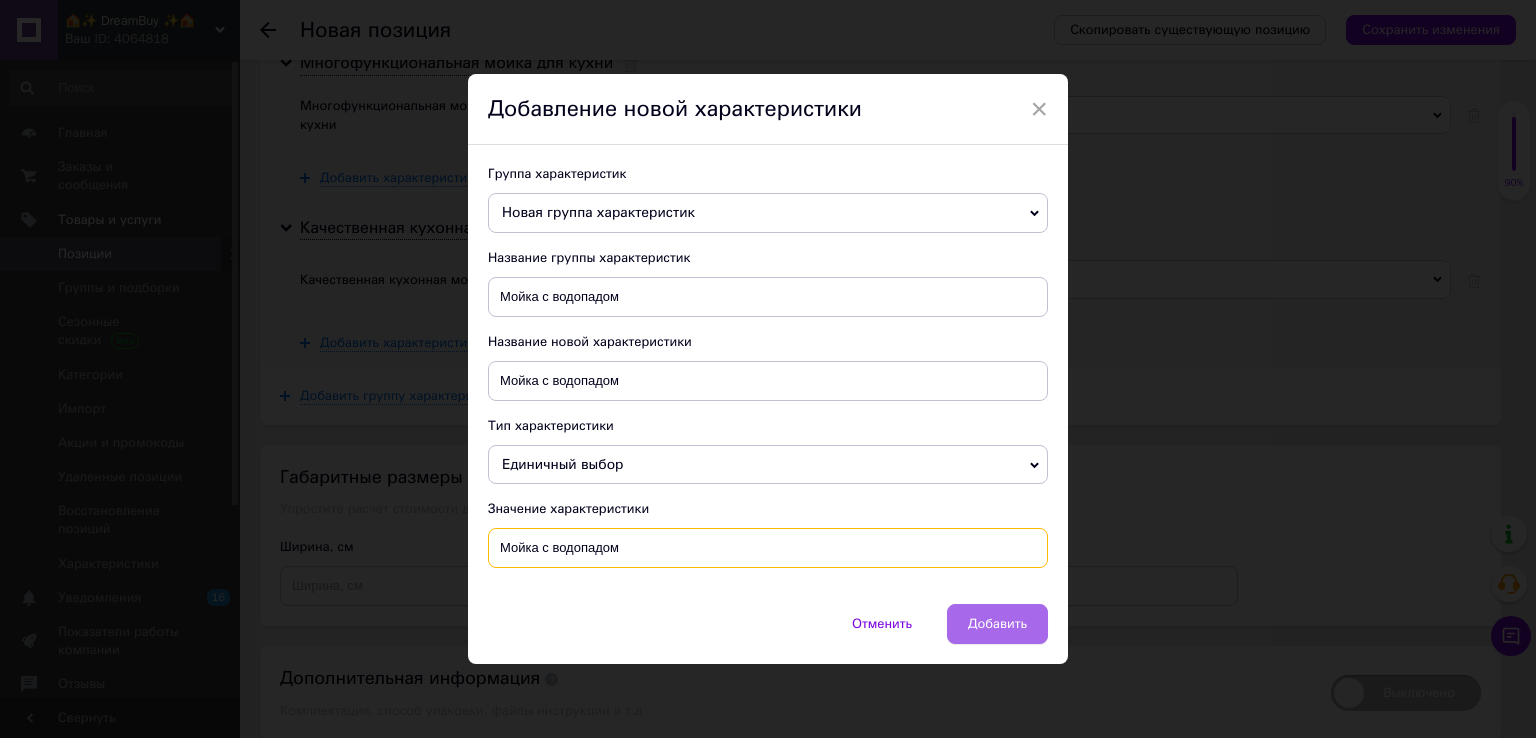 type on "Мойка с водопадом" 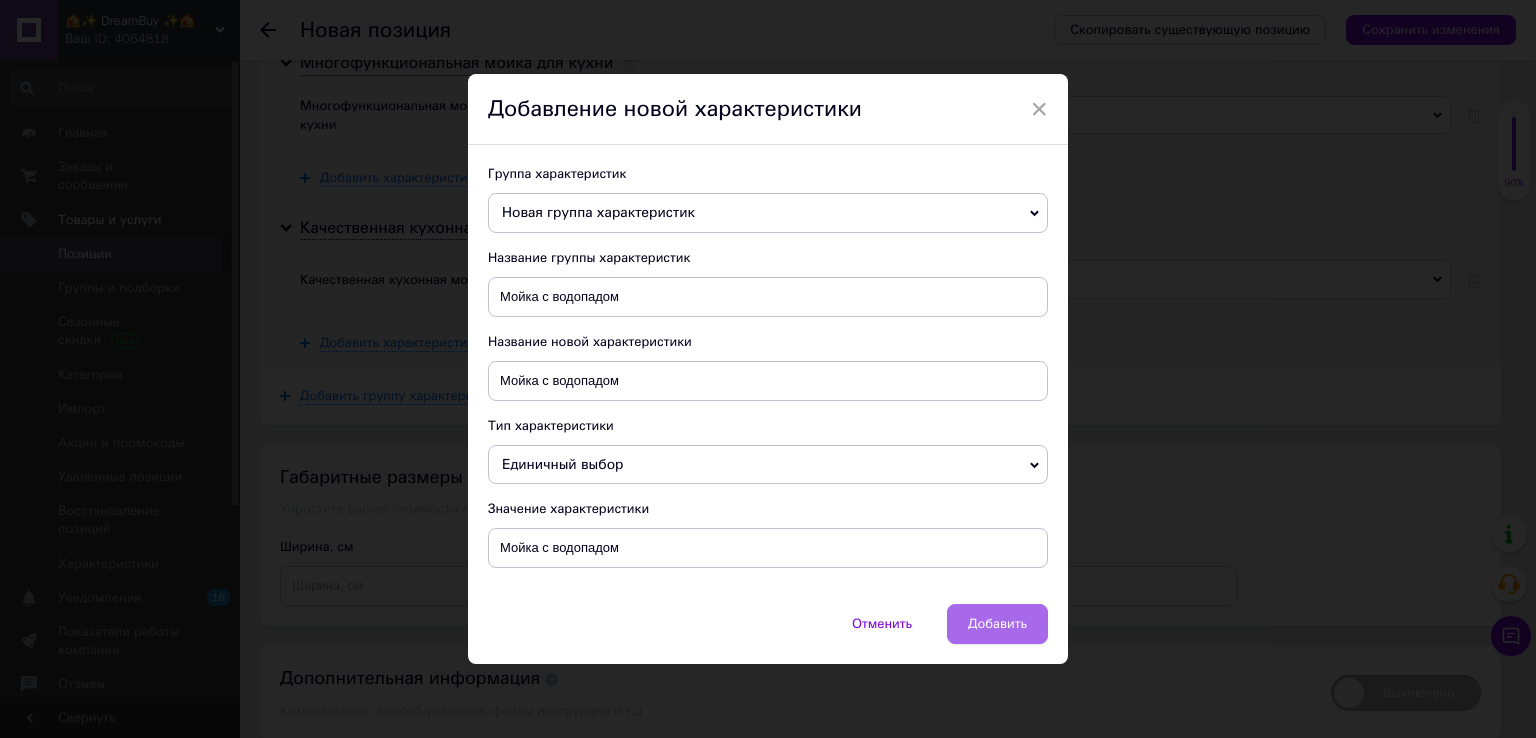 click on "Добавить" at bounding box center [997, 624] 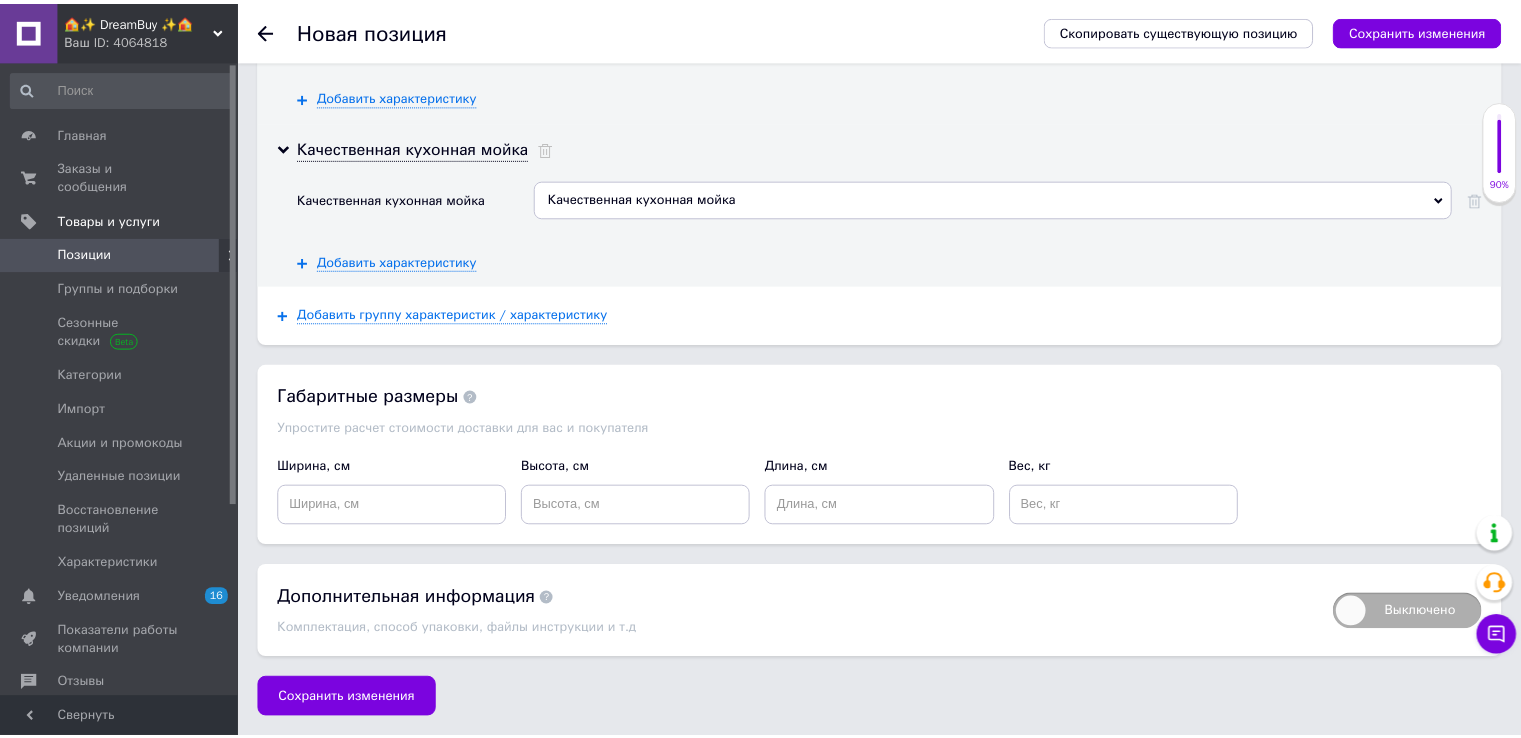 scroll, scrollTop: 3628, scrollLeft: 0, axis: vertical 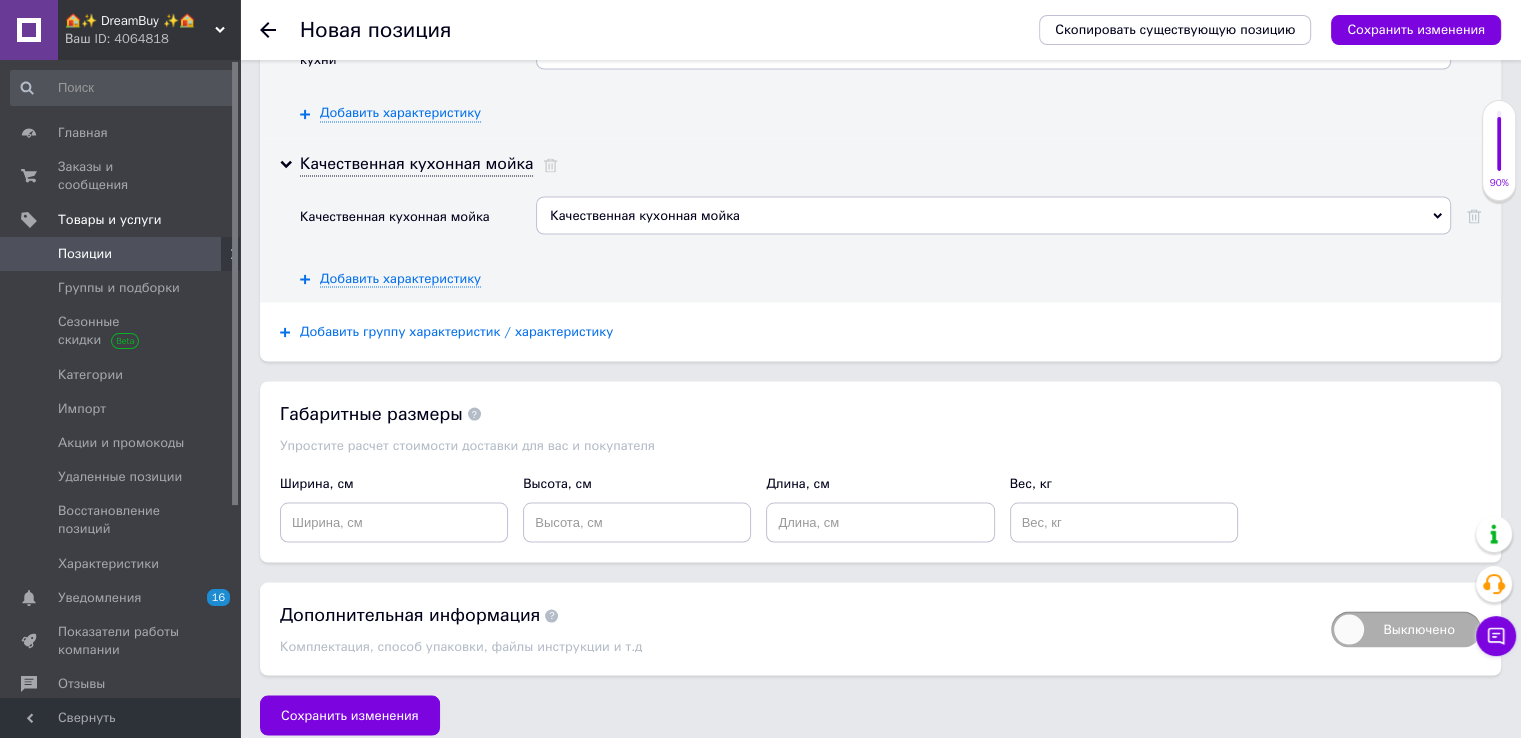 click on "Добавить группу характеристик / характеристику" at bounding box center (456, 331) 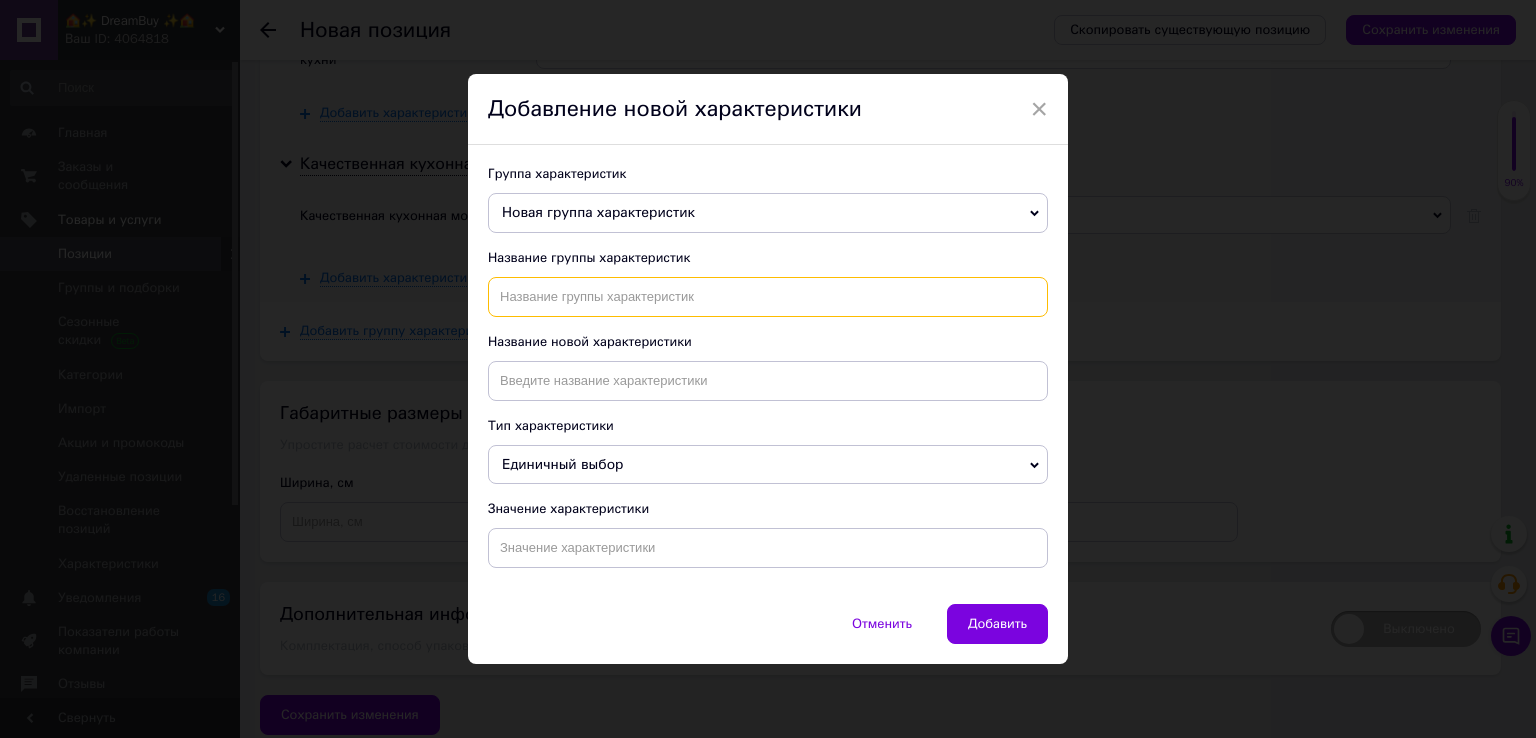 click at bounding box center (768, 297) 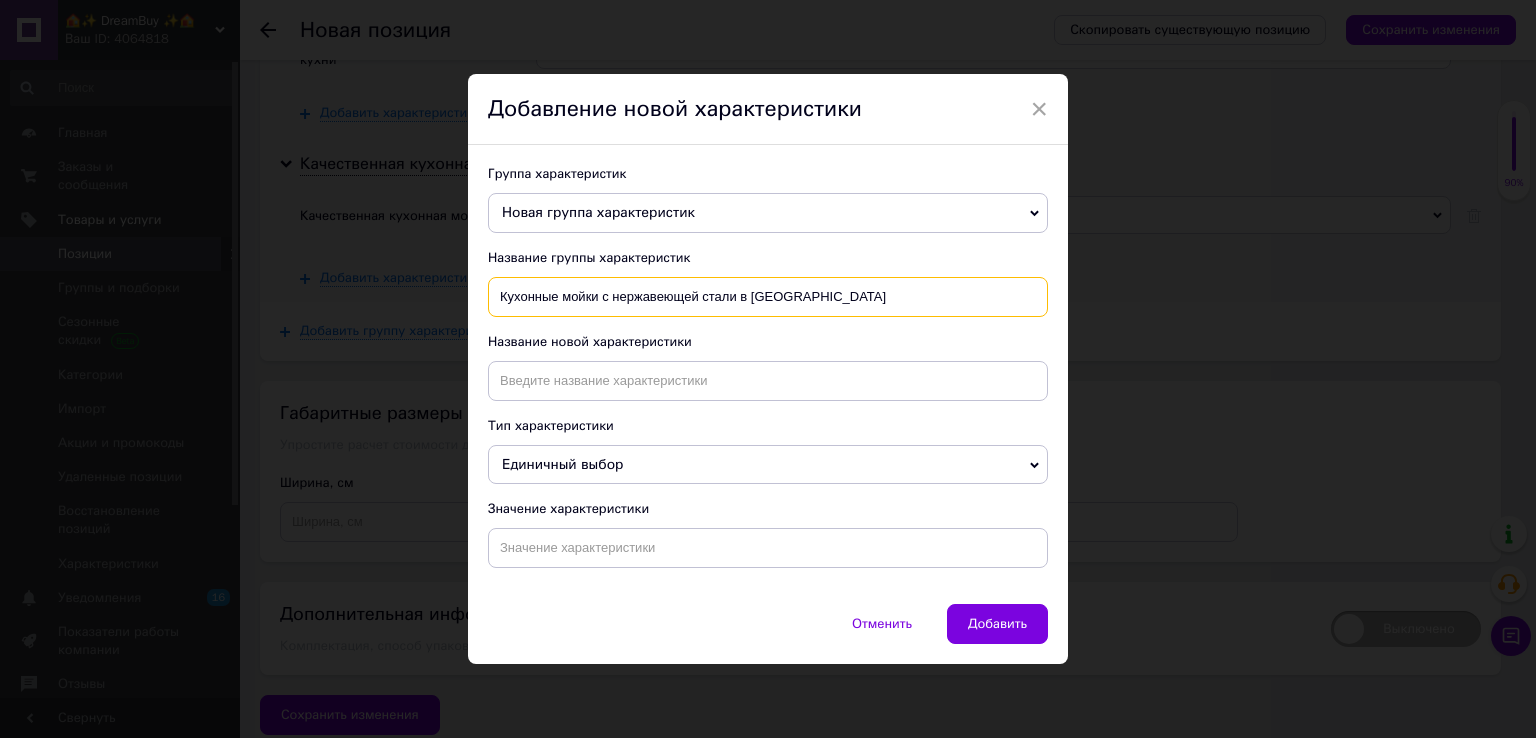 drag, startPoint x: 732, startPoint y: 302, endPoint x: 937, endPoint y: 302, distance: 205 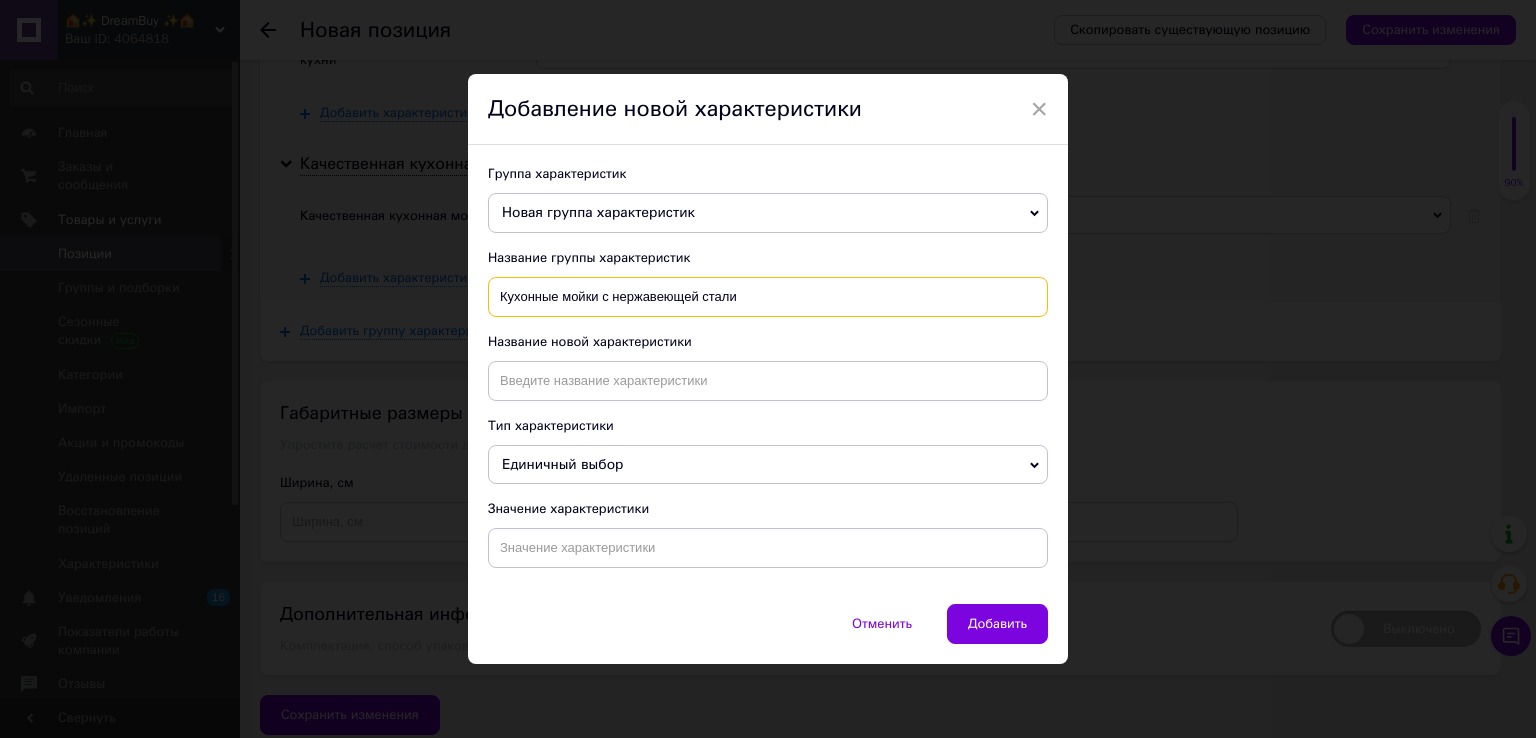 type on "Кухонные мойки с нержавеющей стали" 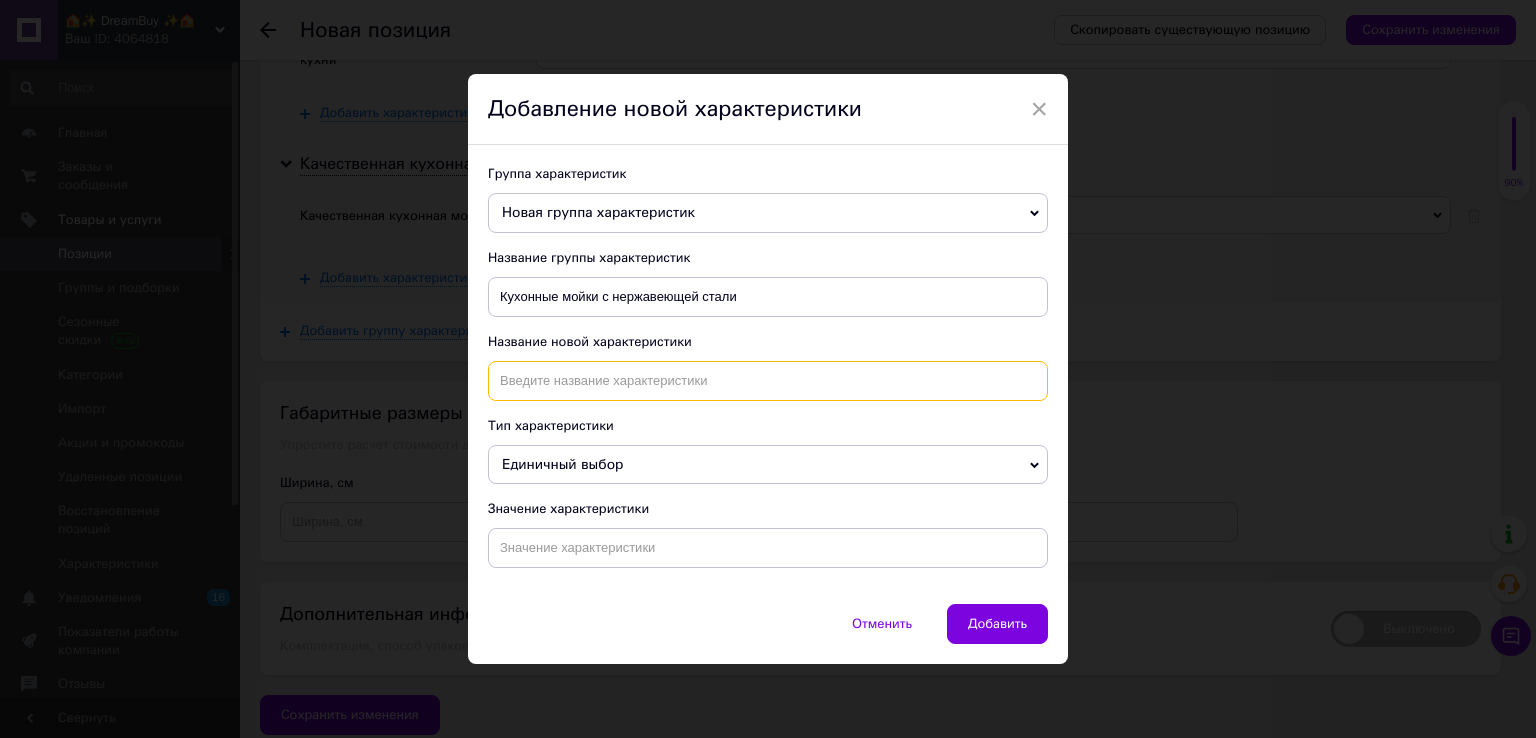 click at bounding box center (768, 381) 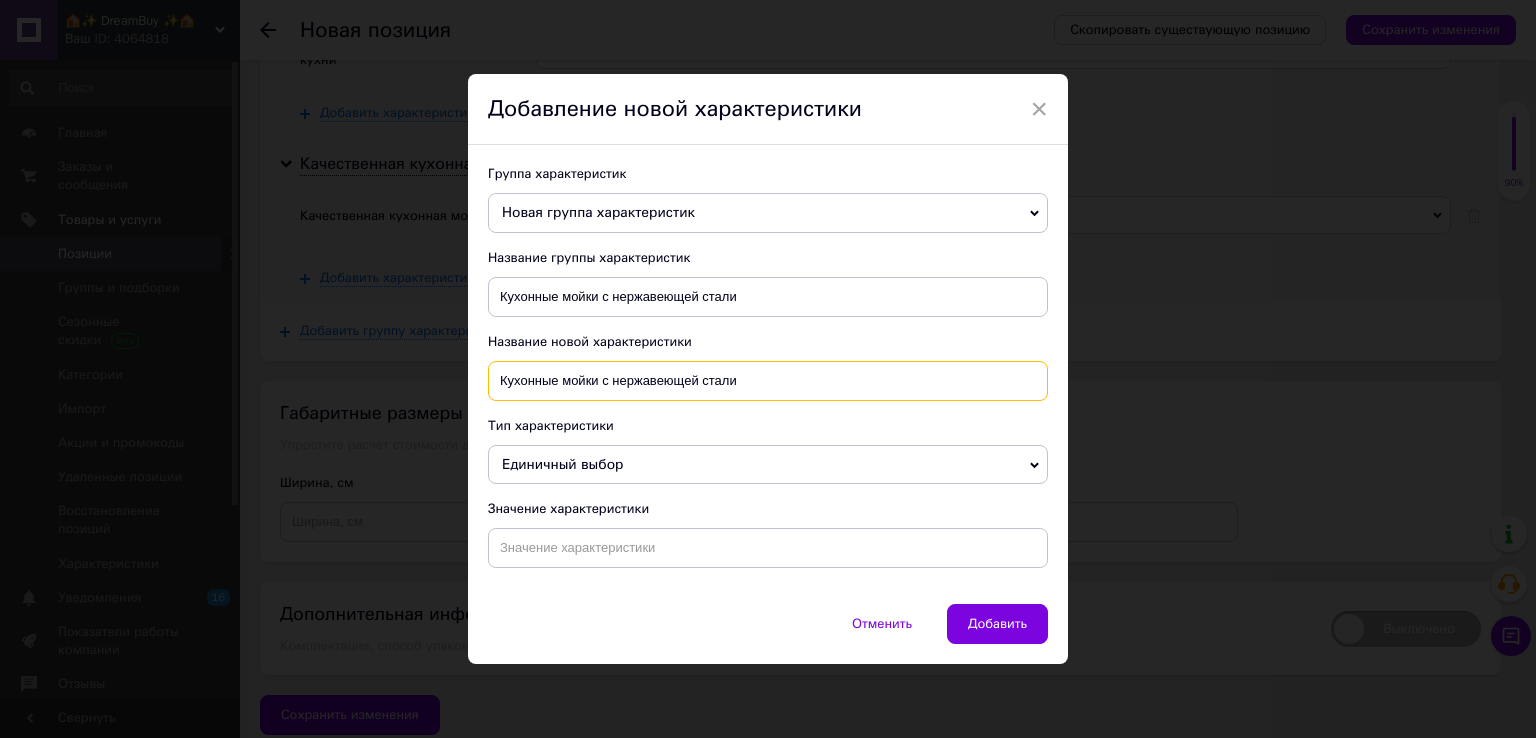type on "Кухонные мойки с нержавеющей стали" 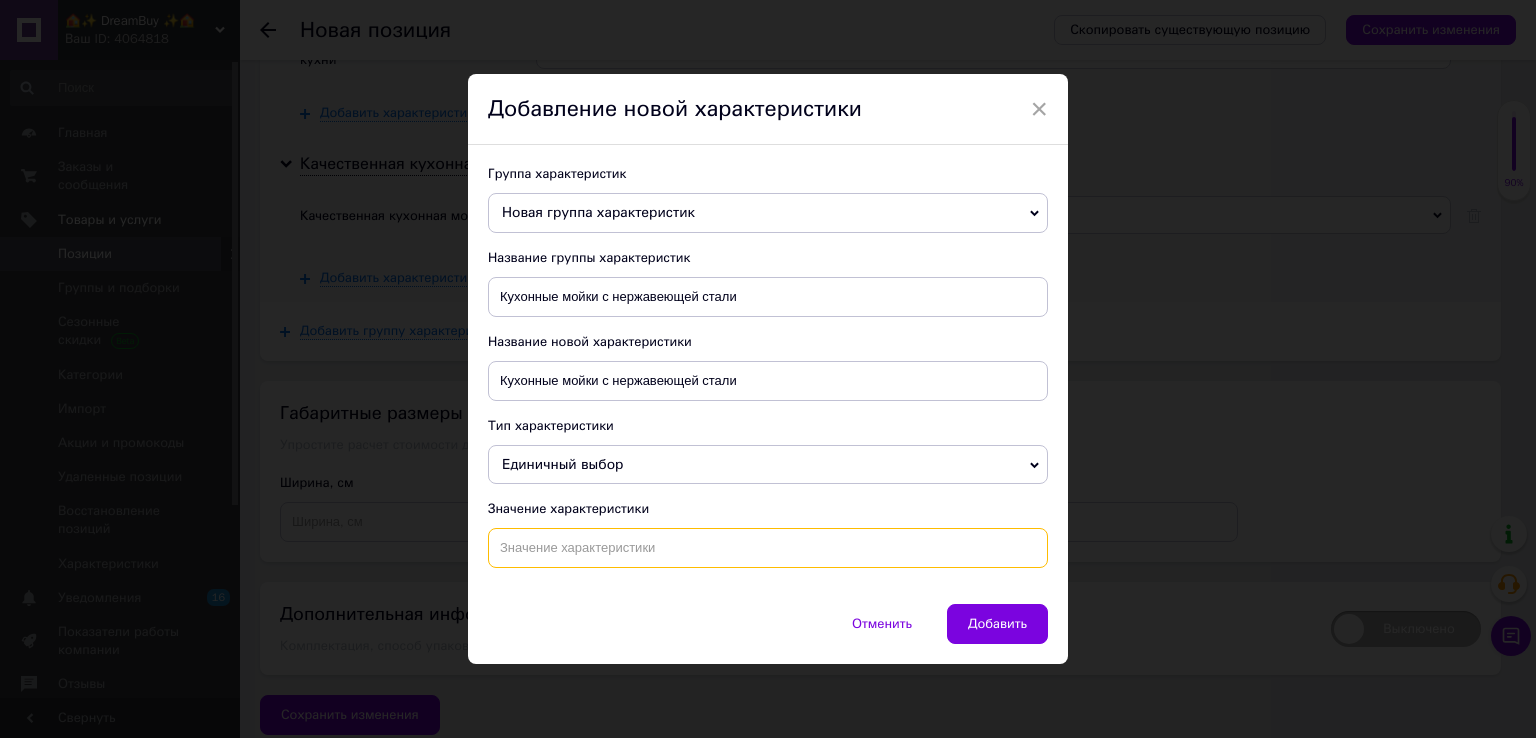 click at bounding box center [768, 548] 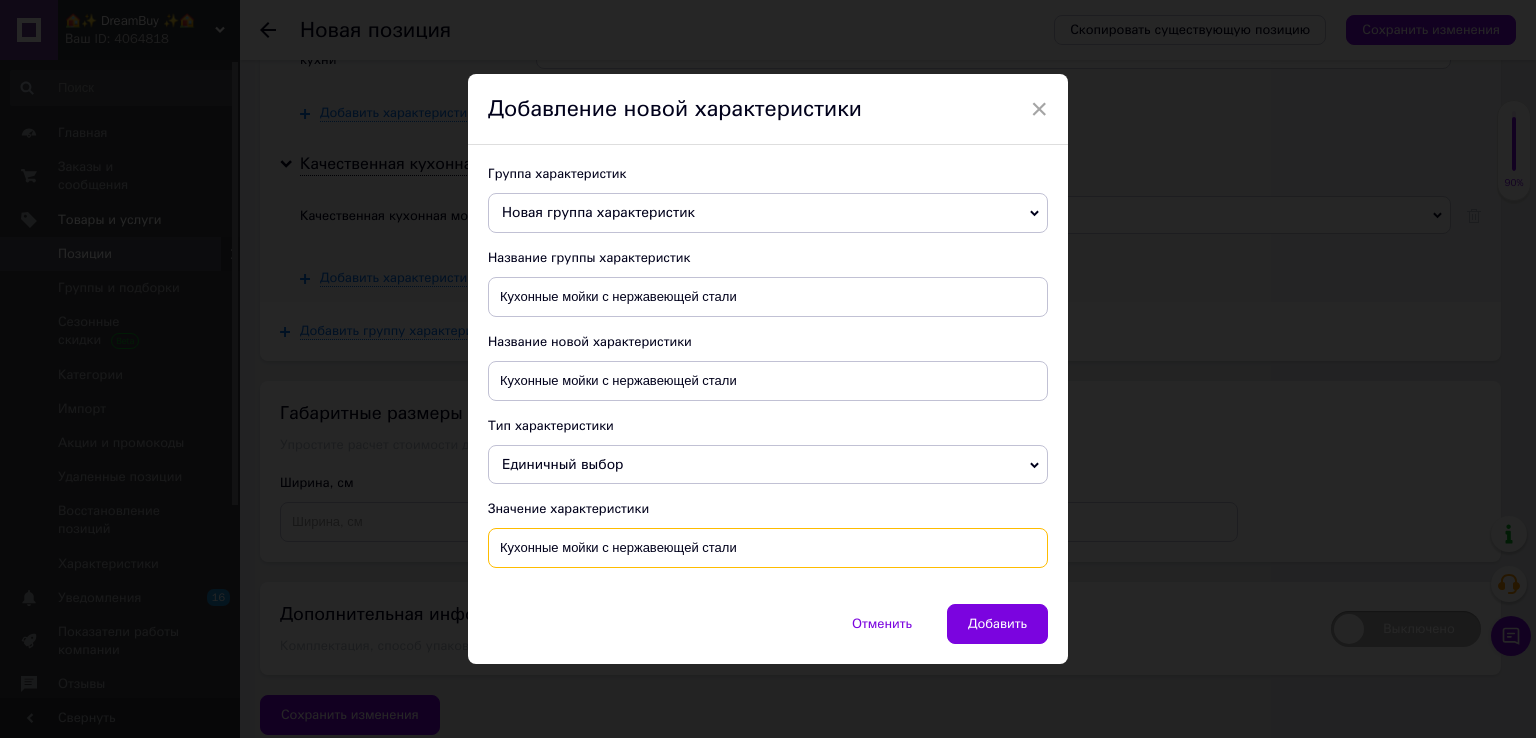 type on "Кухонные мойки с нержавеющей стали" 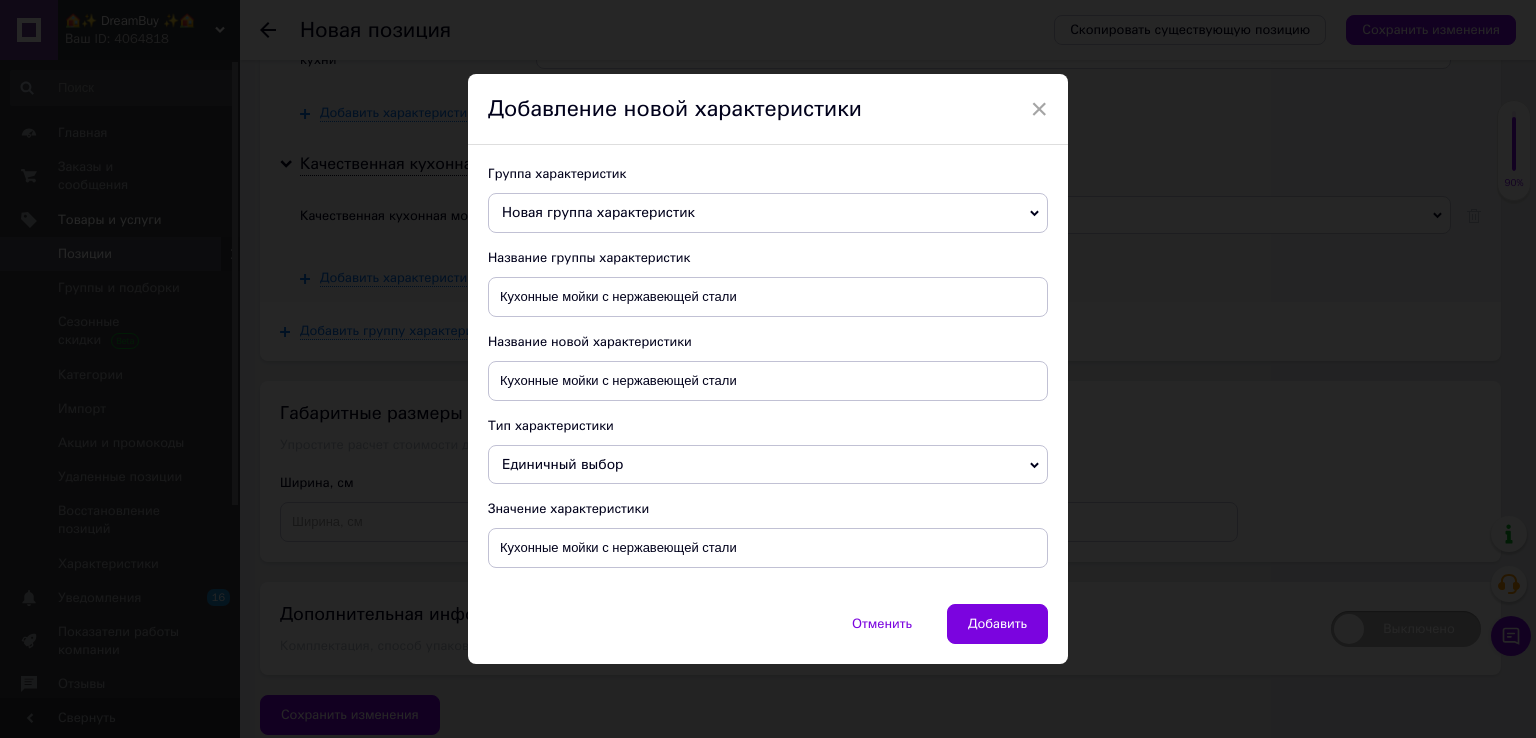 click on "Добавить" at bounding box center (997, 624) 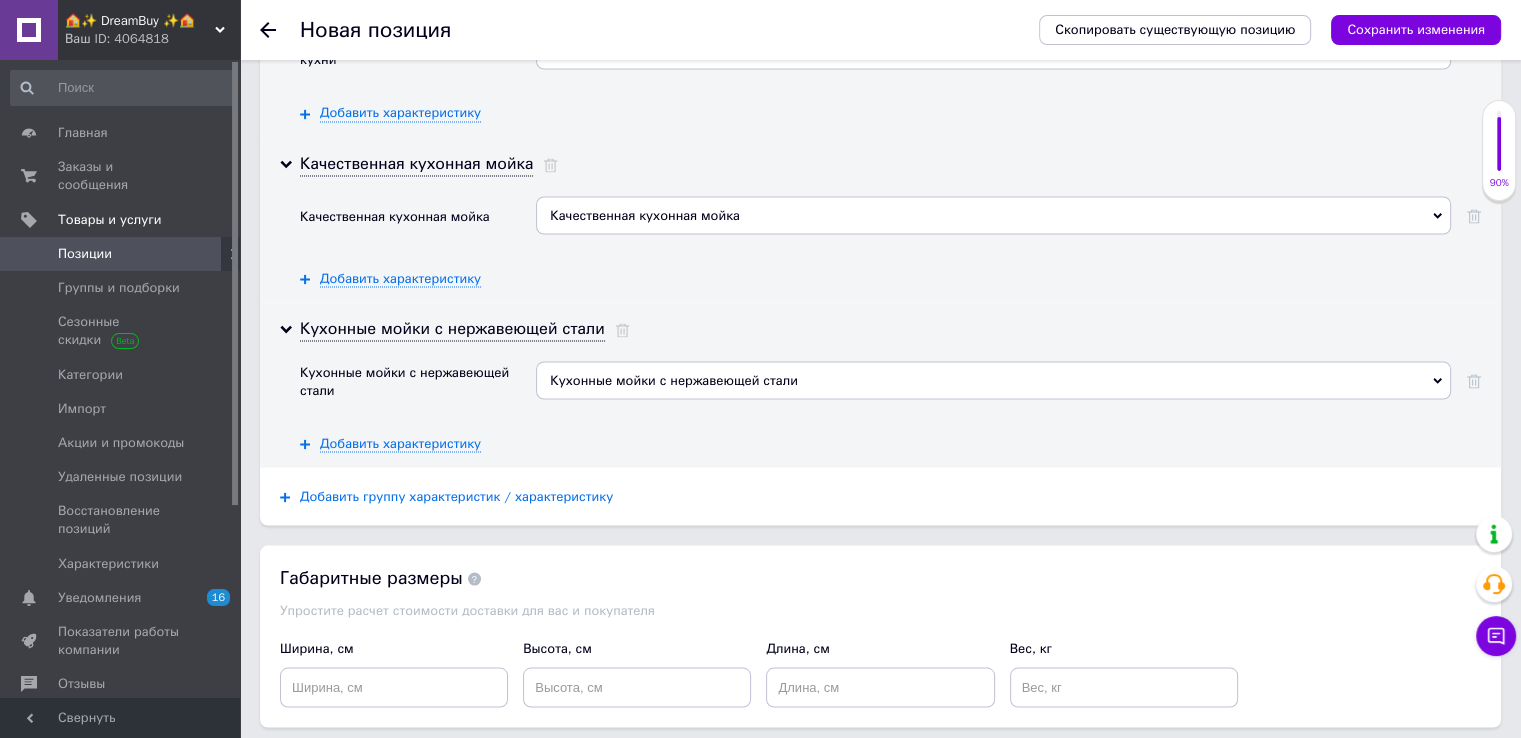 click on "Добавить группу характеристик / характеристику" at bounding box center [456, 496] 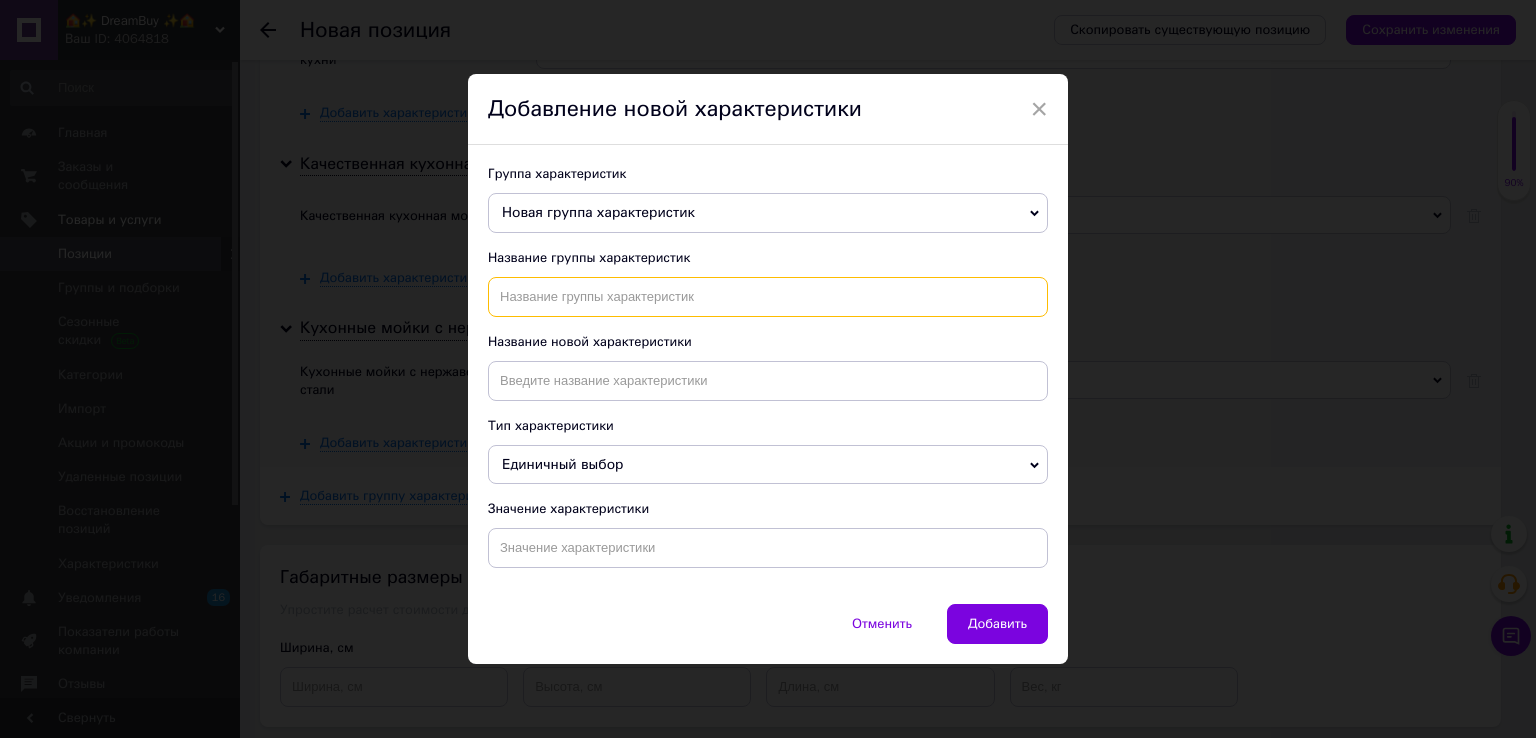 click at bounding box center [768, 297] 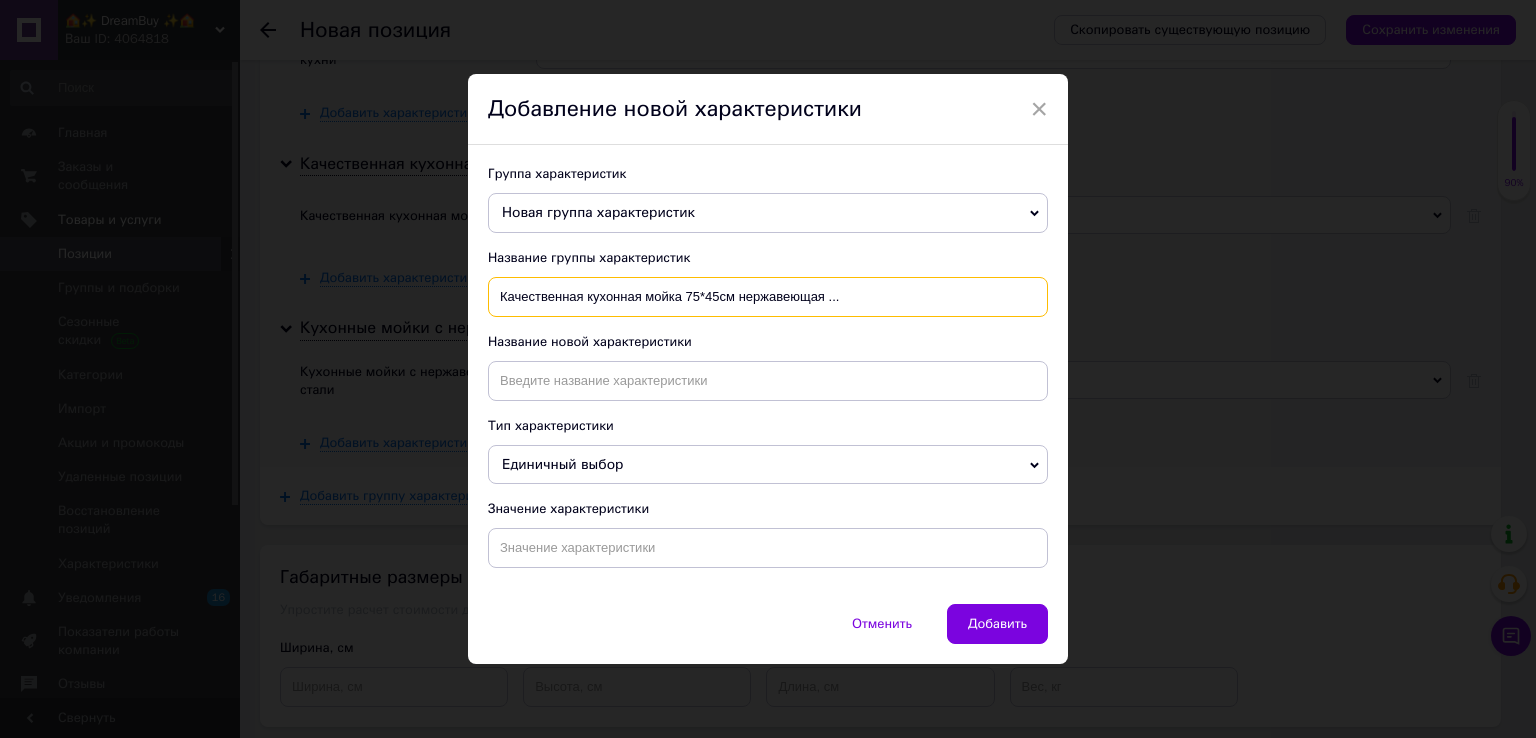 drag, startPoint x: 820, startPoint y: 310, endPoint x: 871, endPoint y: 315, distance: 51.24451 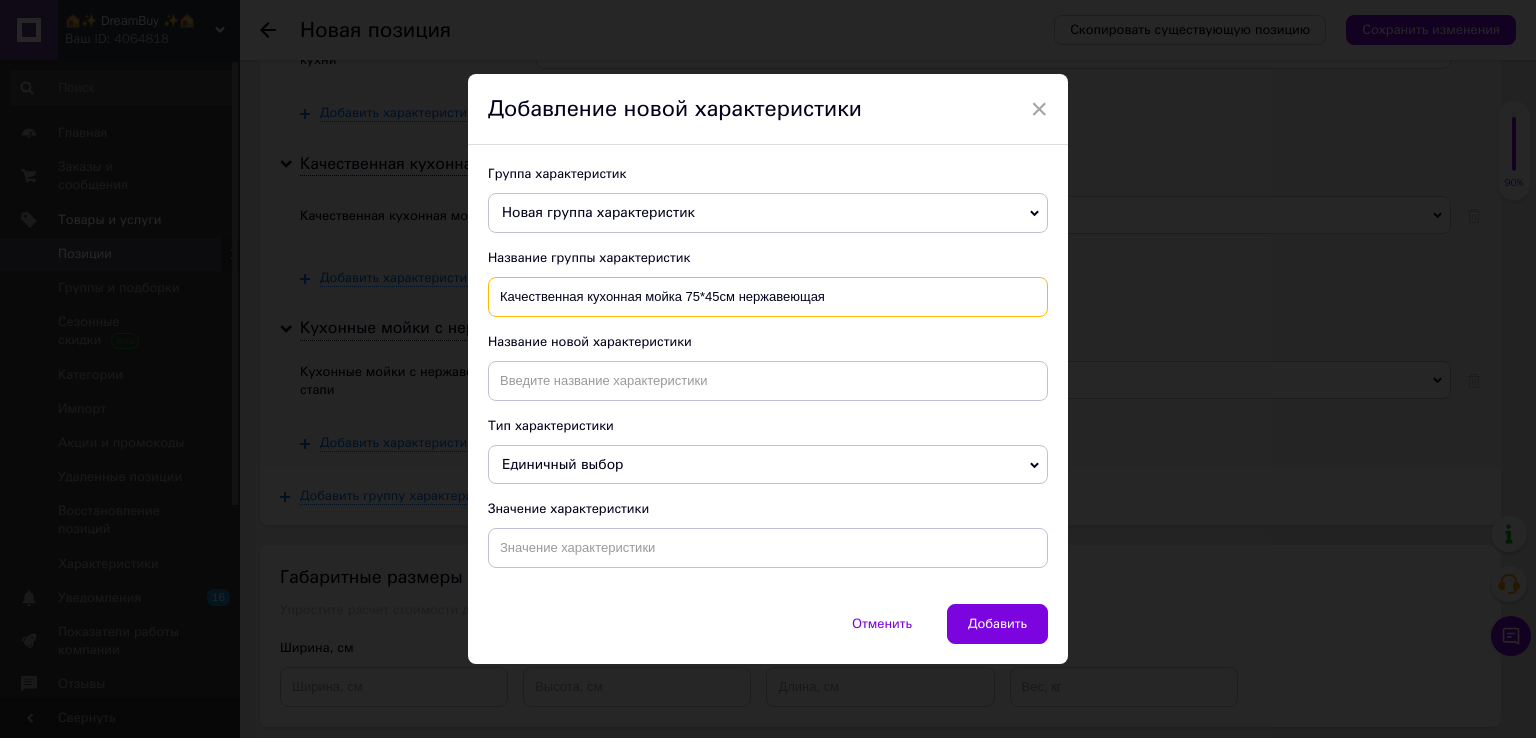type on "Качественная кухонная мойка 75*45см нержавеющая" 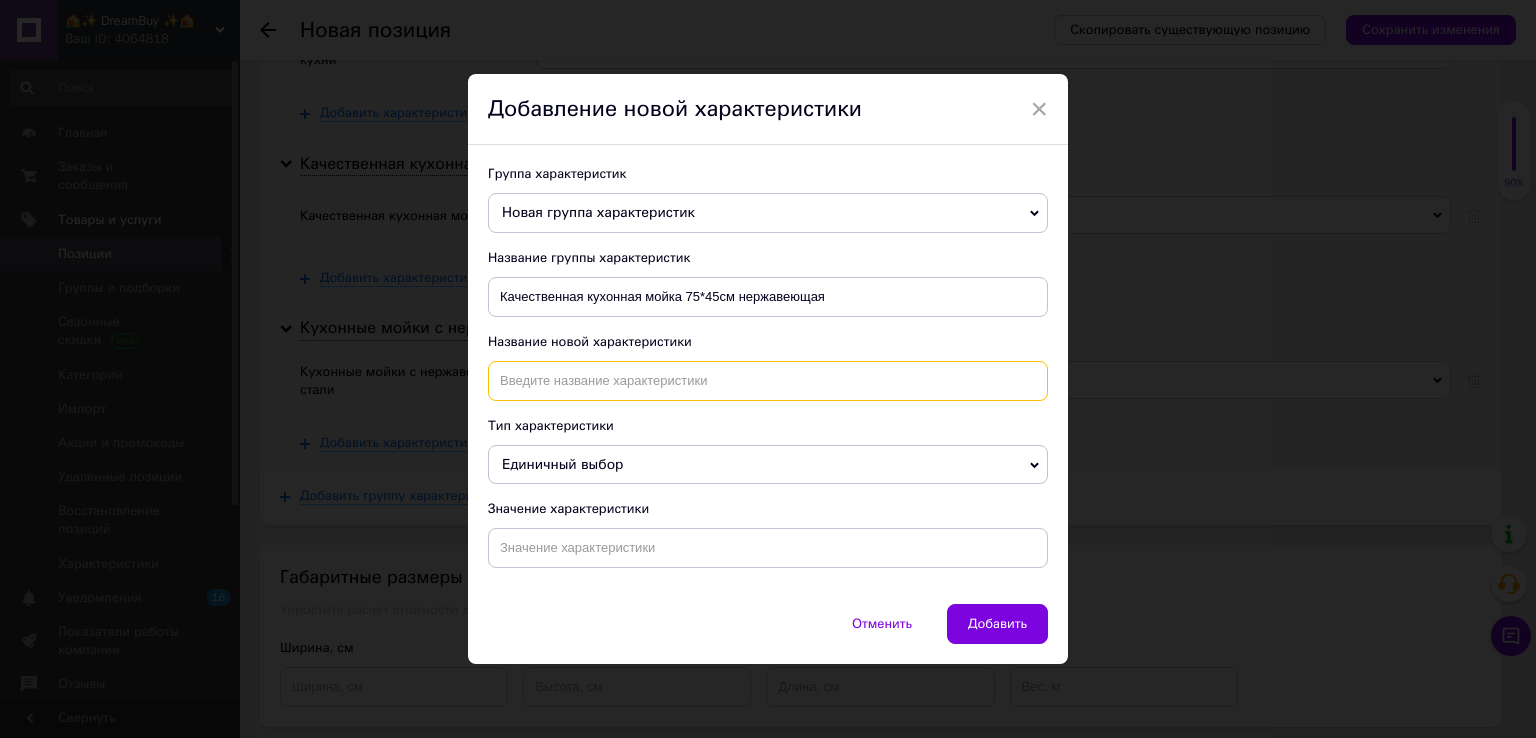 click at bounding box center [768, 381] 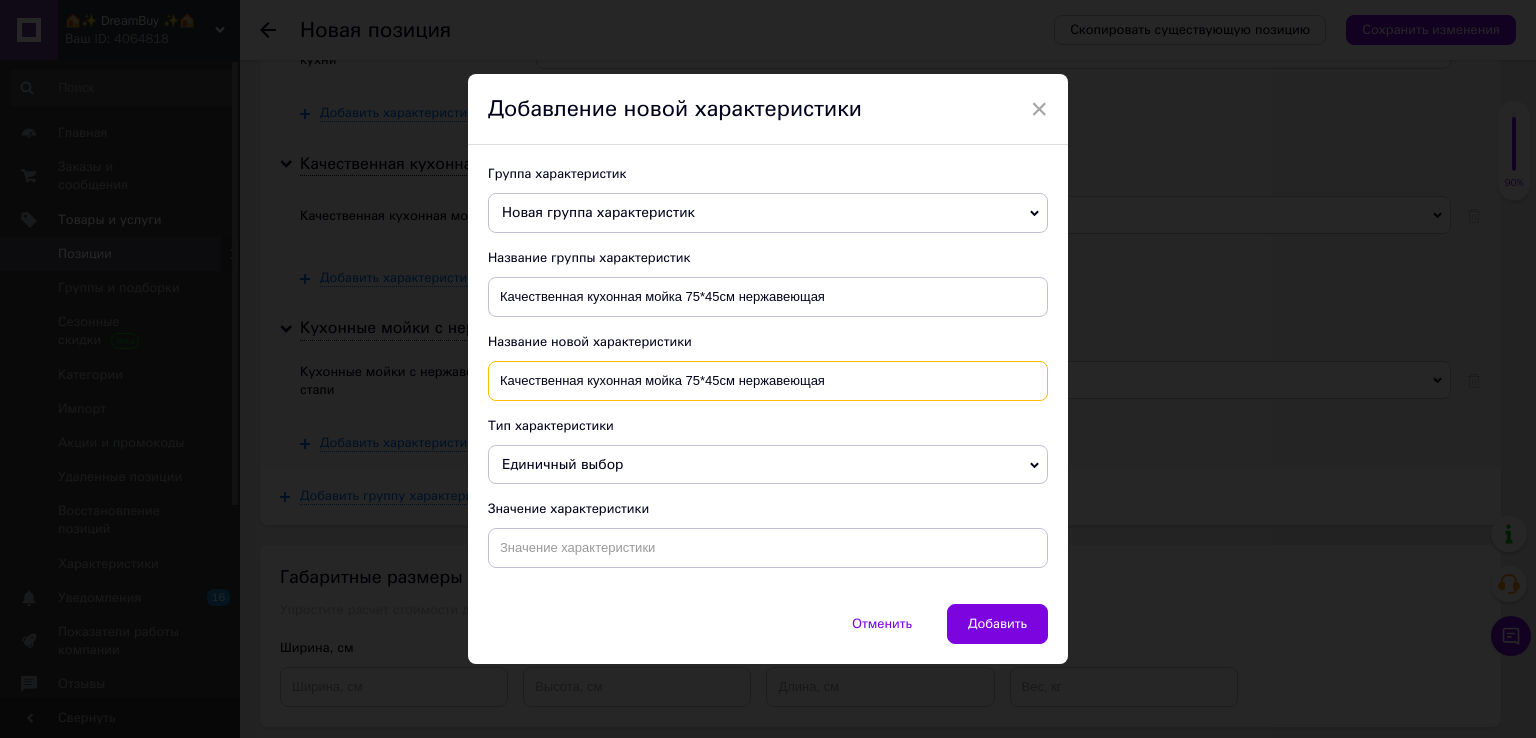 type on "Качественная кухонная мойка 75*45см нержавеющая" 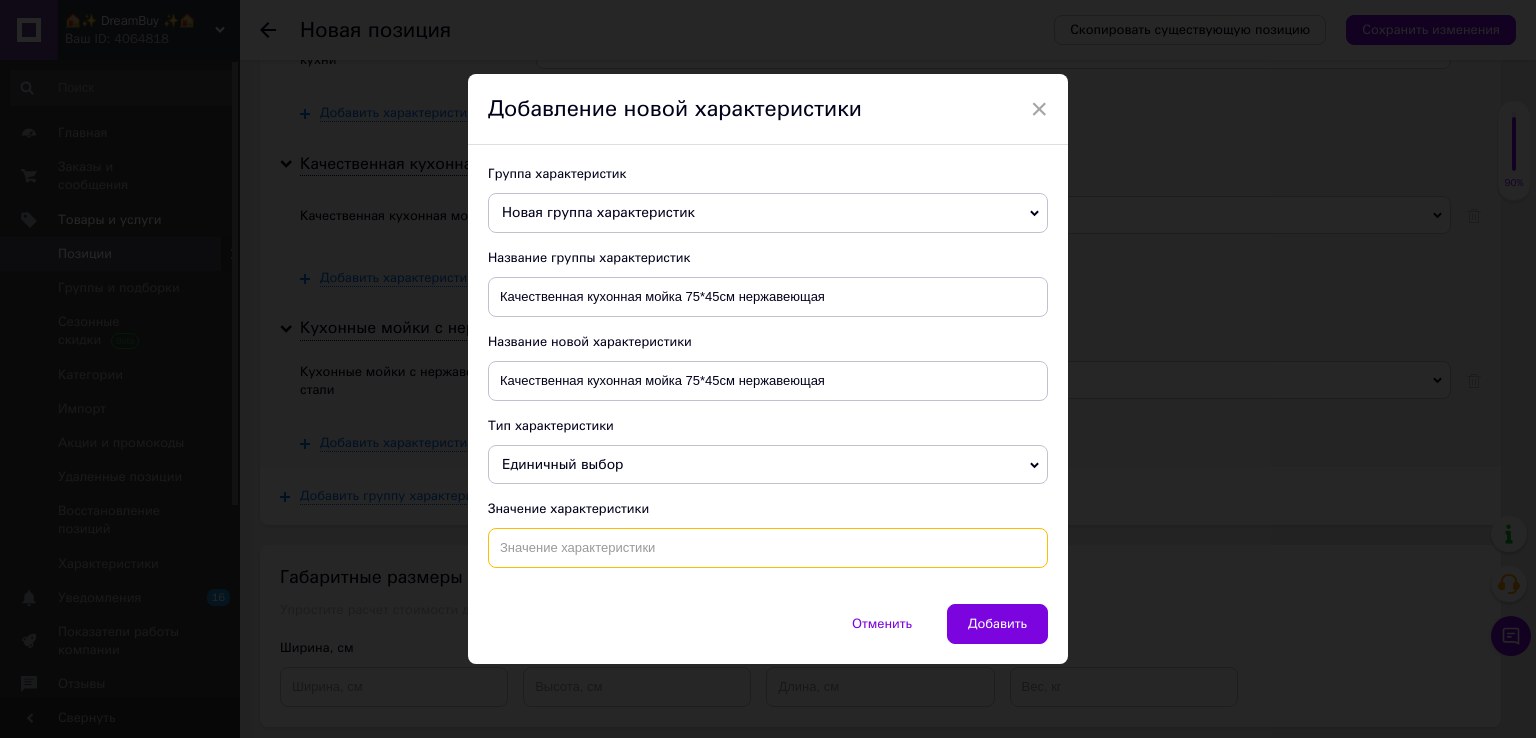 click at bounding box center (768, 548) 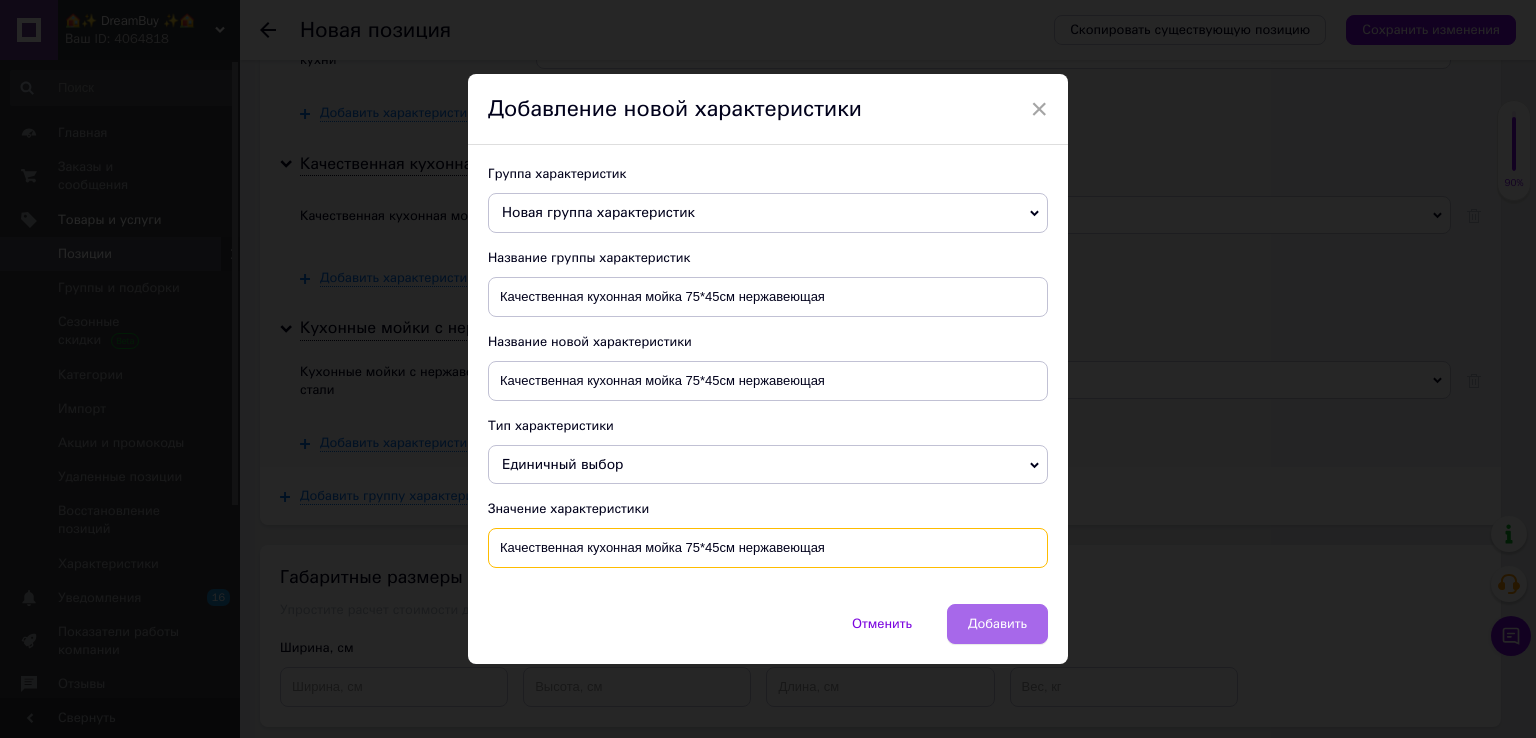 type on "Качественная кухонная мойка 75*45см нержавеющая" 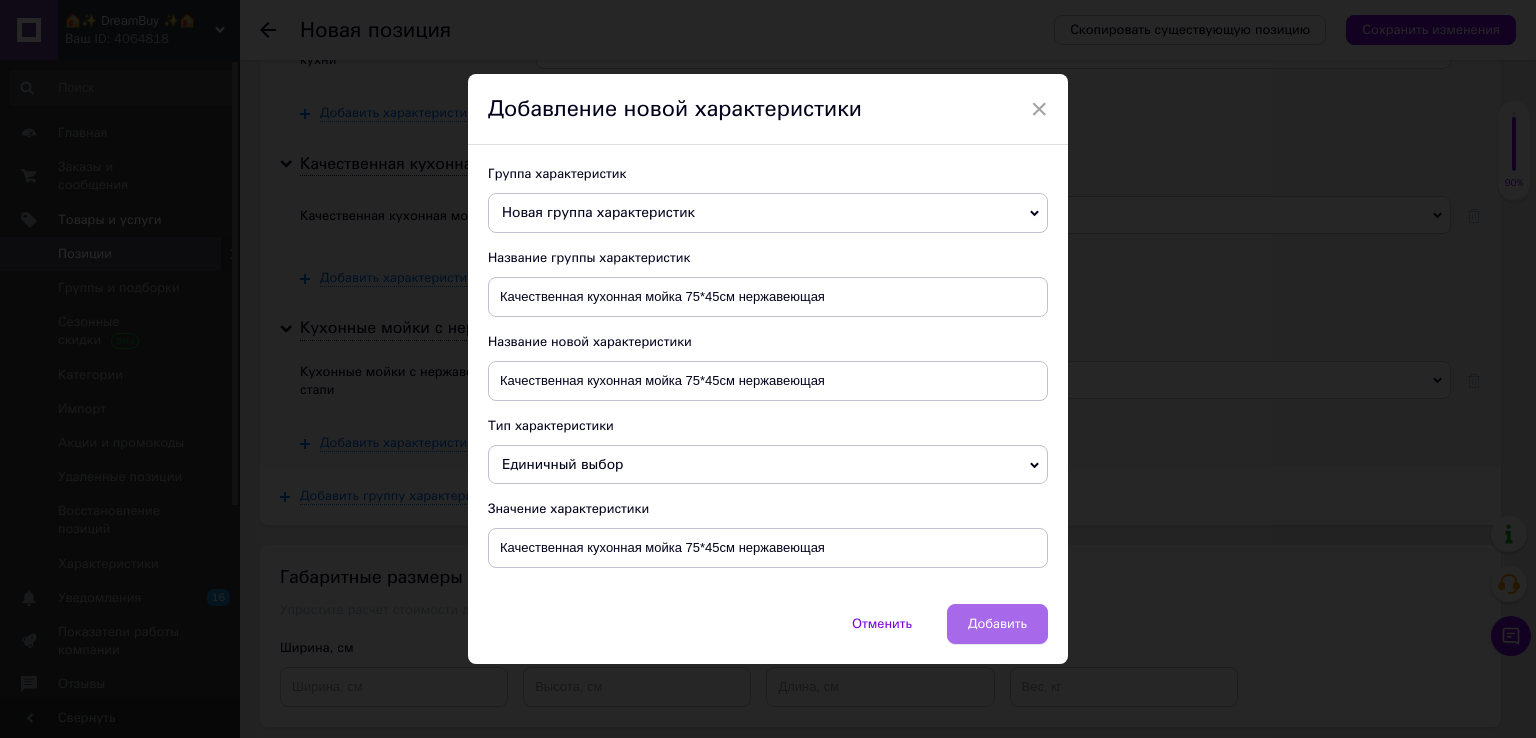 click on "Добавить" at bounding box center [997, 624] 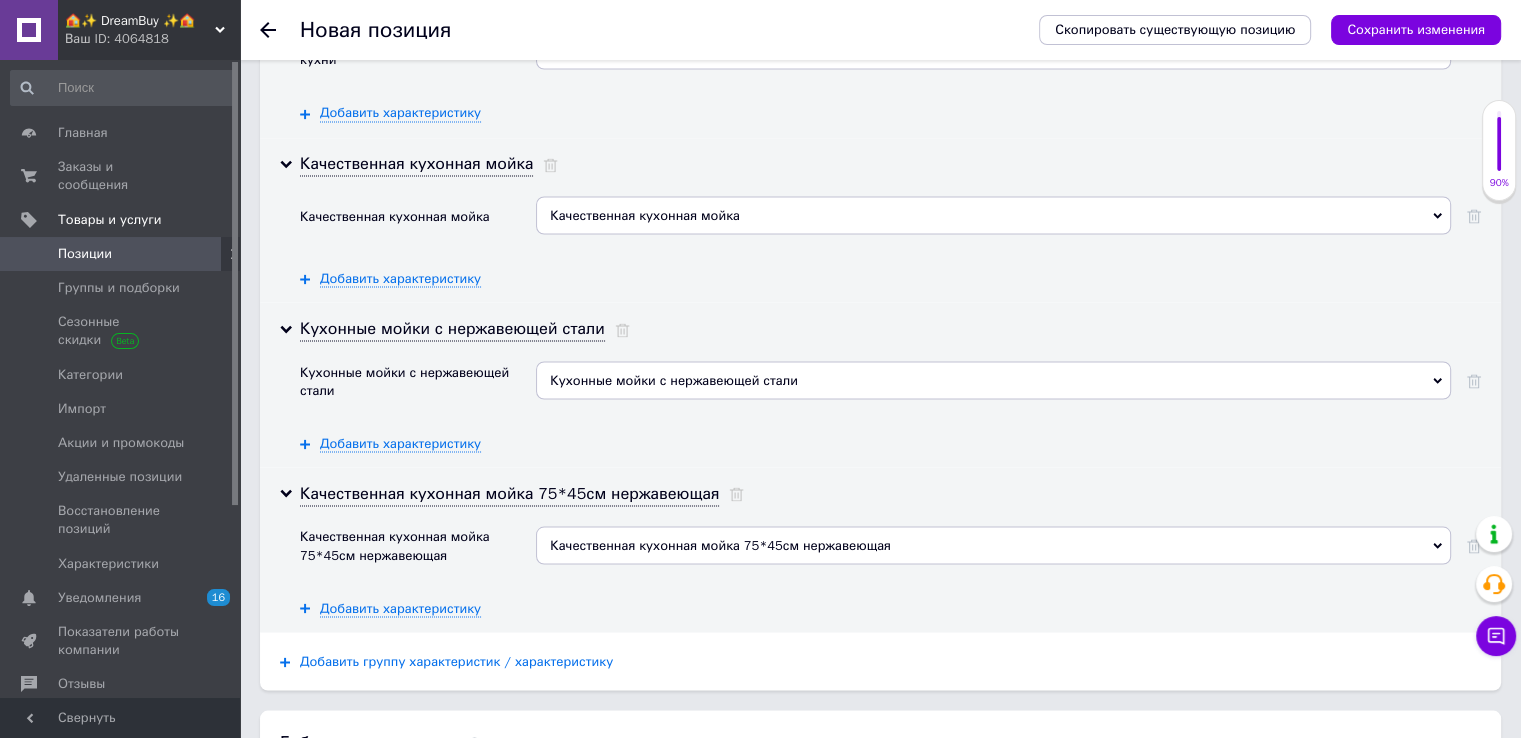 click on "Добавить группу характеристик / характеристику" at bounding box center (456, 661) 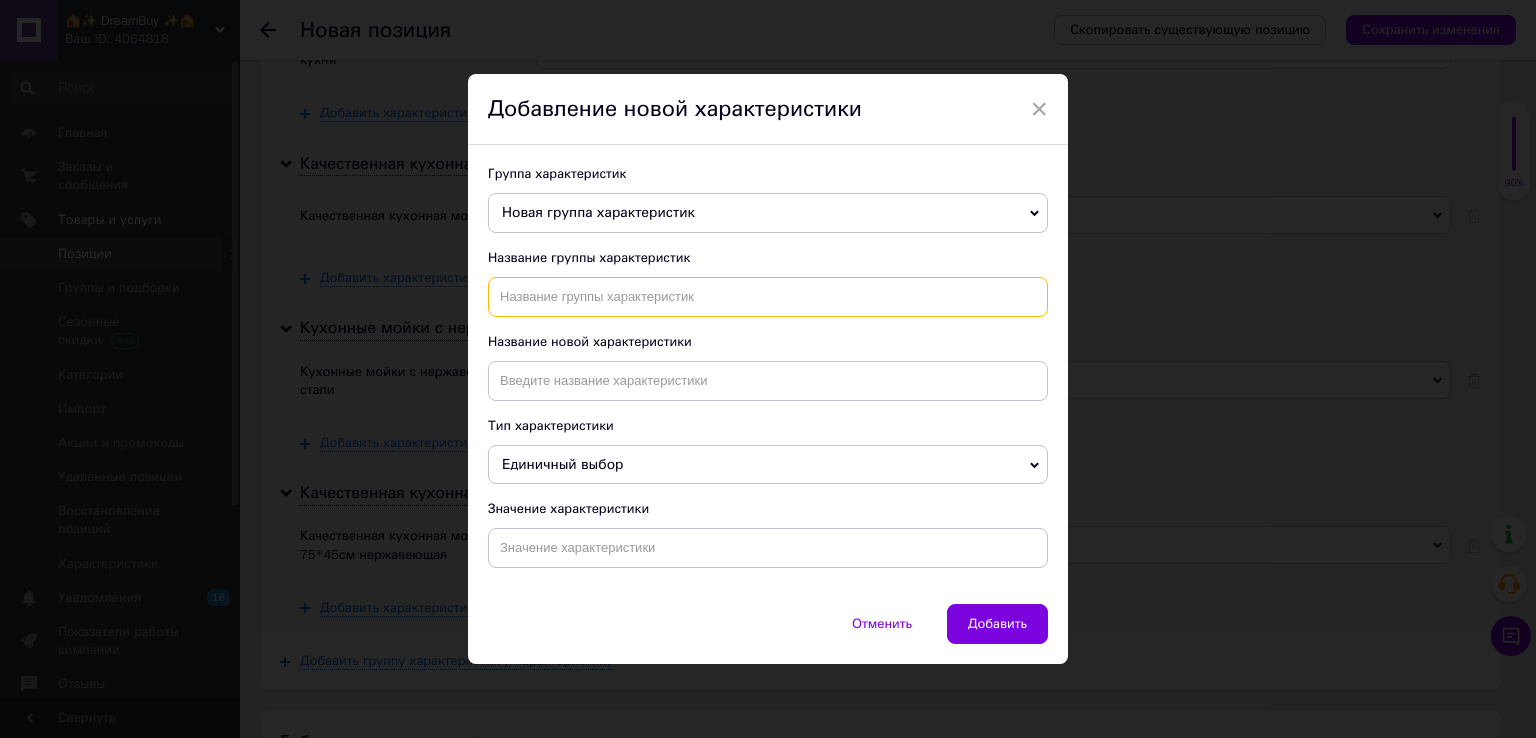 click at bounding box center (768, 297) 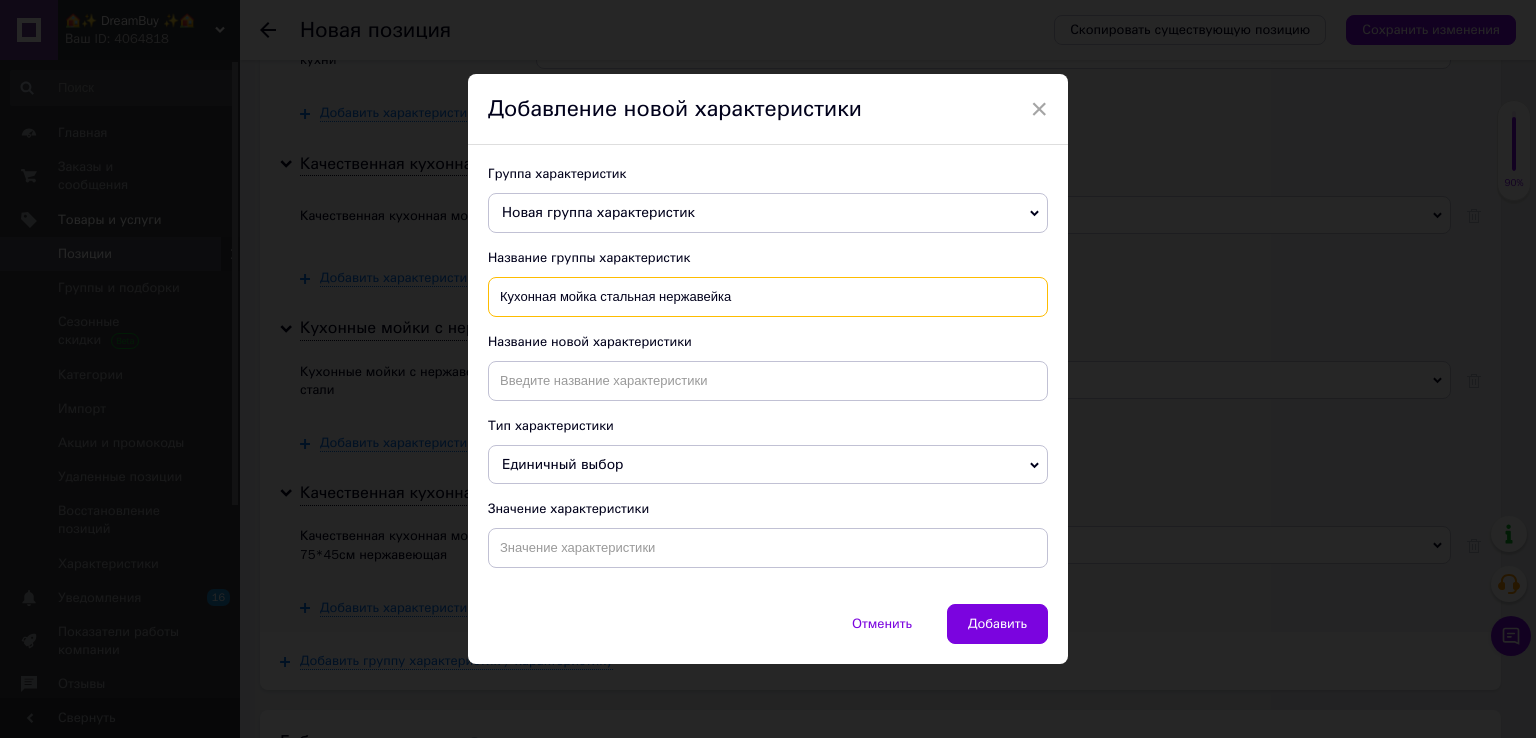 drag, startPoint x: 732, startPoint y: 295, endPoint x: 982, endPoint y: 302, distance: 250.09798 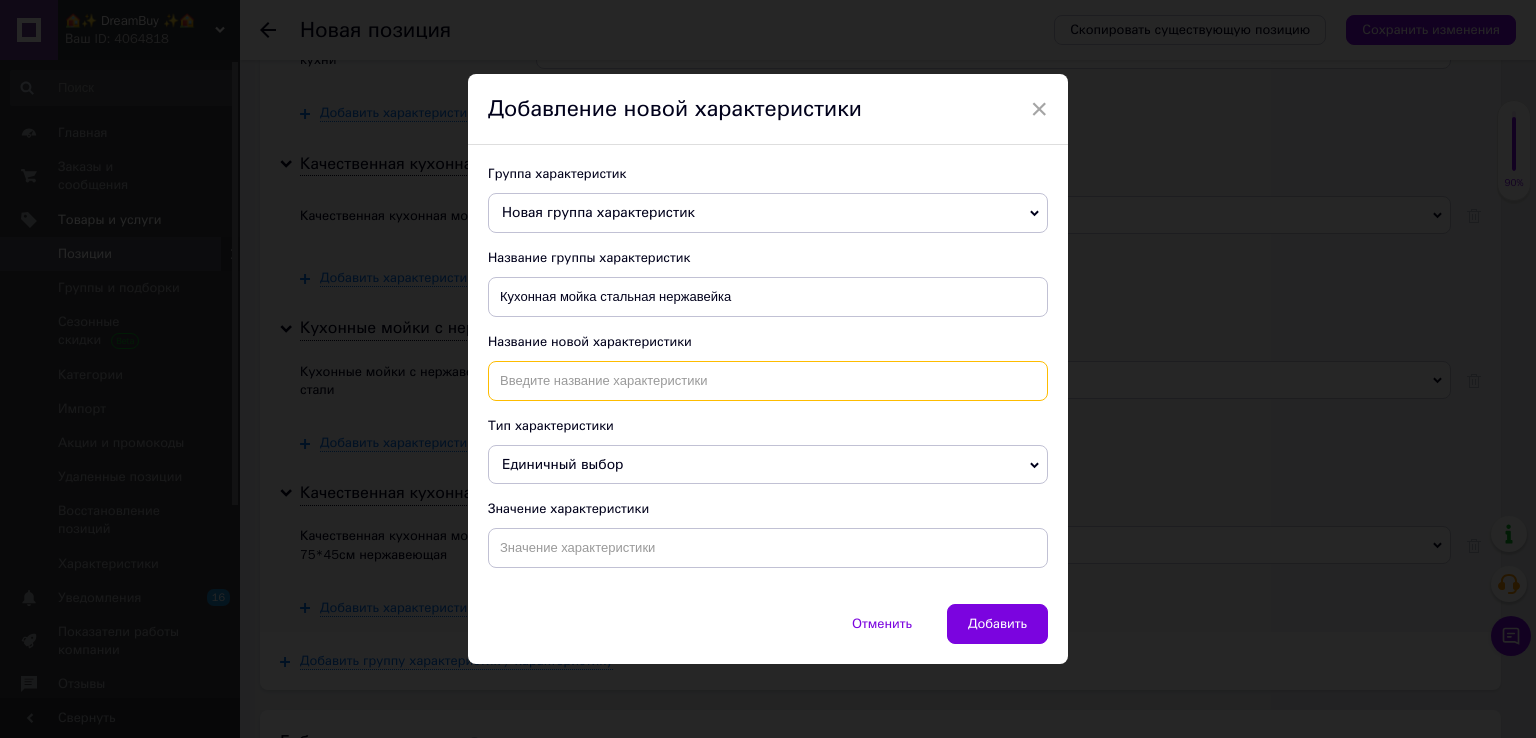 click at bounding box center [768, 381] 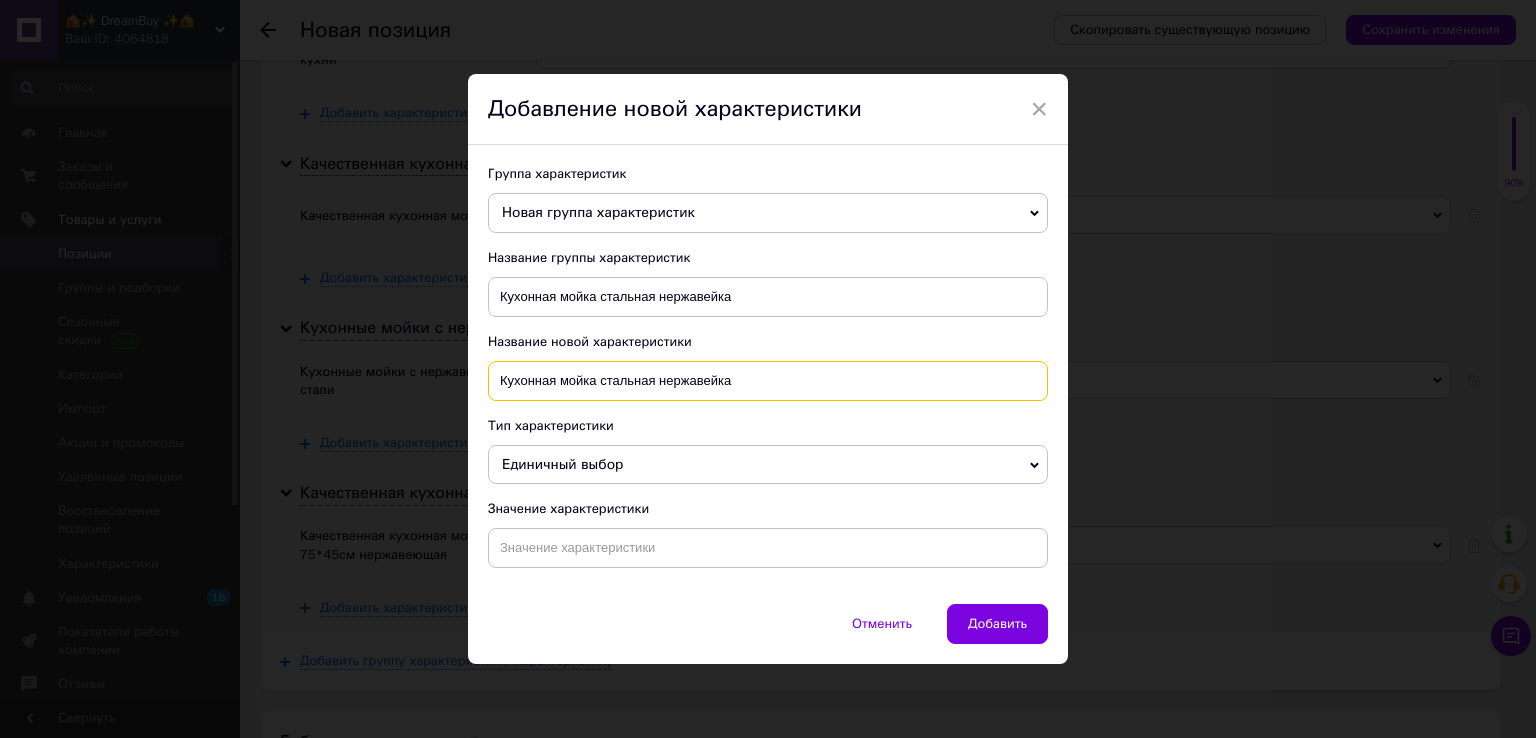 type on "Кухонная мойка стальная нержавейка" 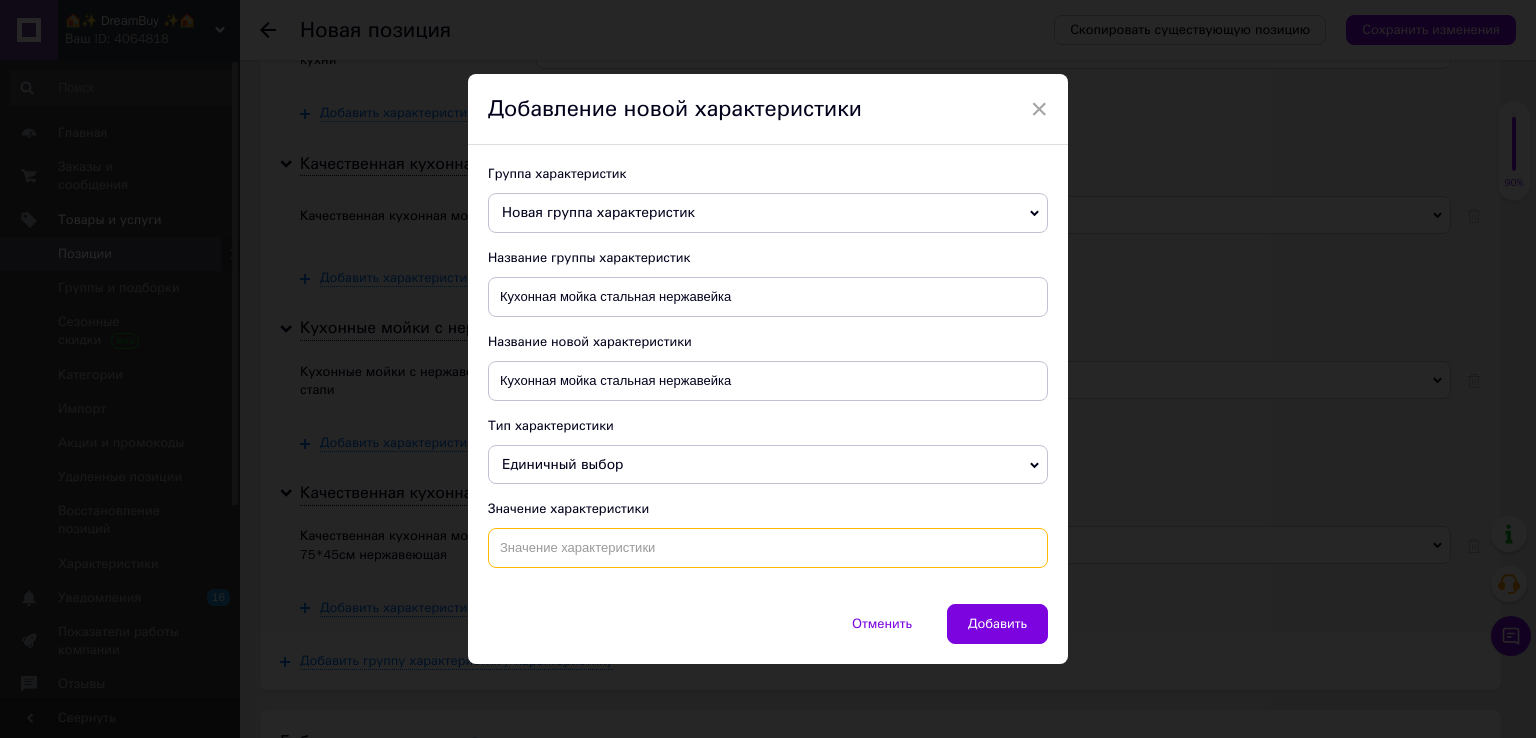 click at bounding box center (768, 548) 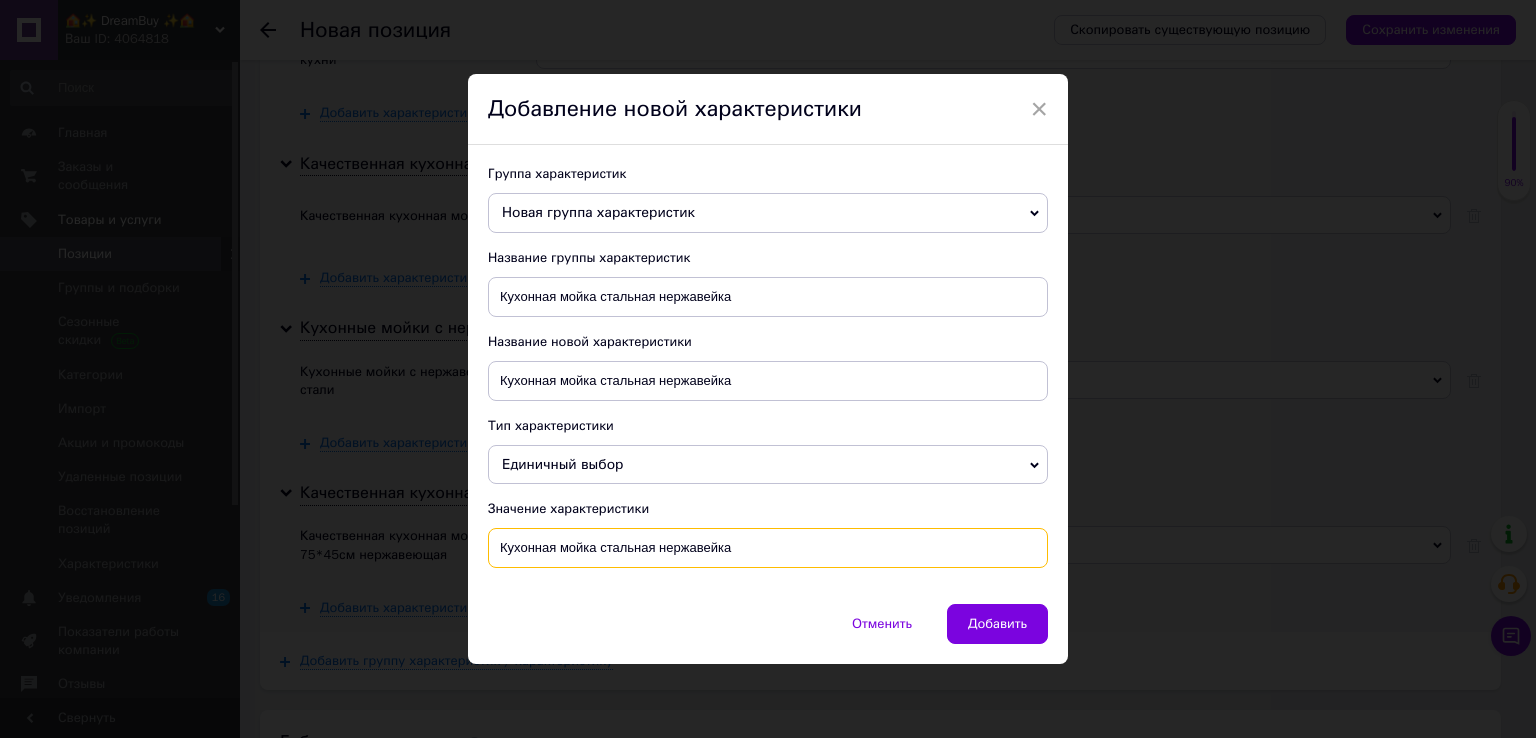 type on "Кухонная мойка стальная нержавейка" 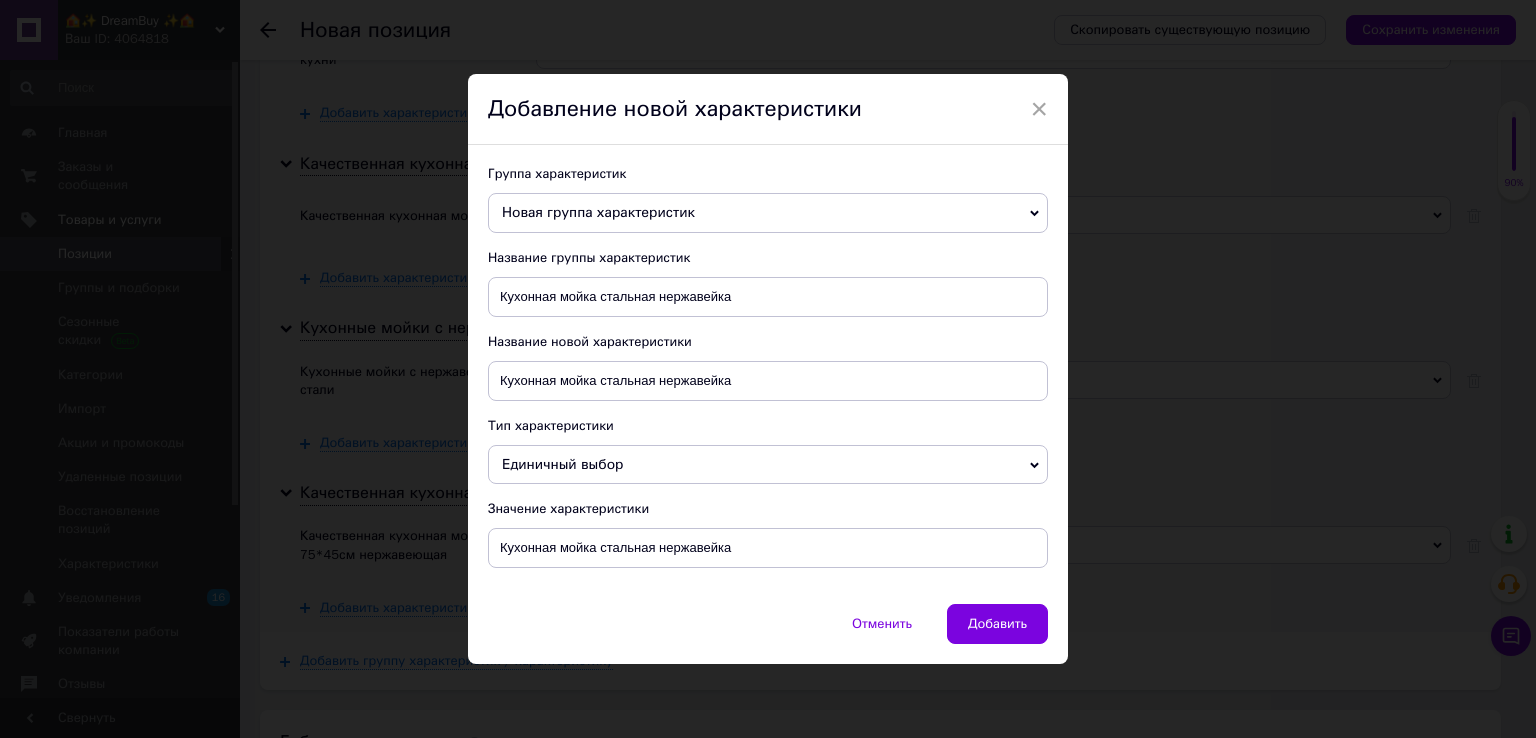 click on "Добавить" at bounding box center [997, 624] 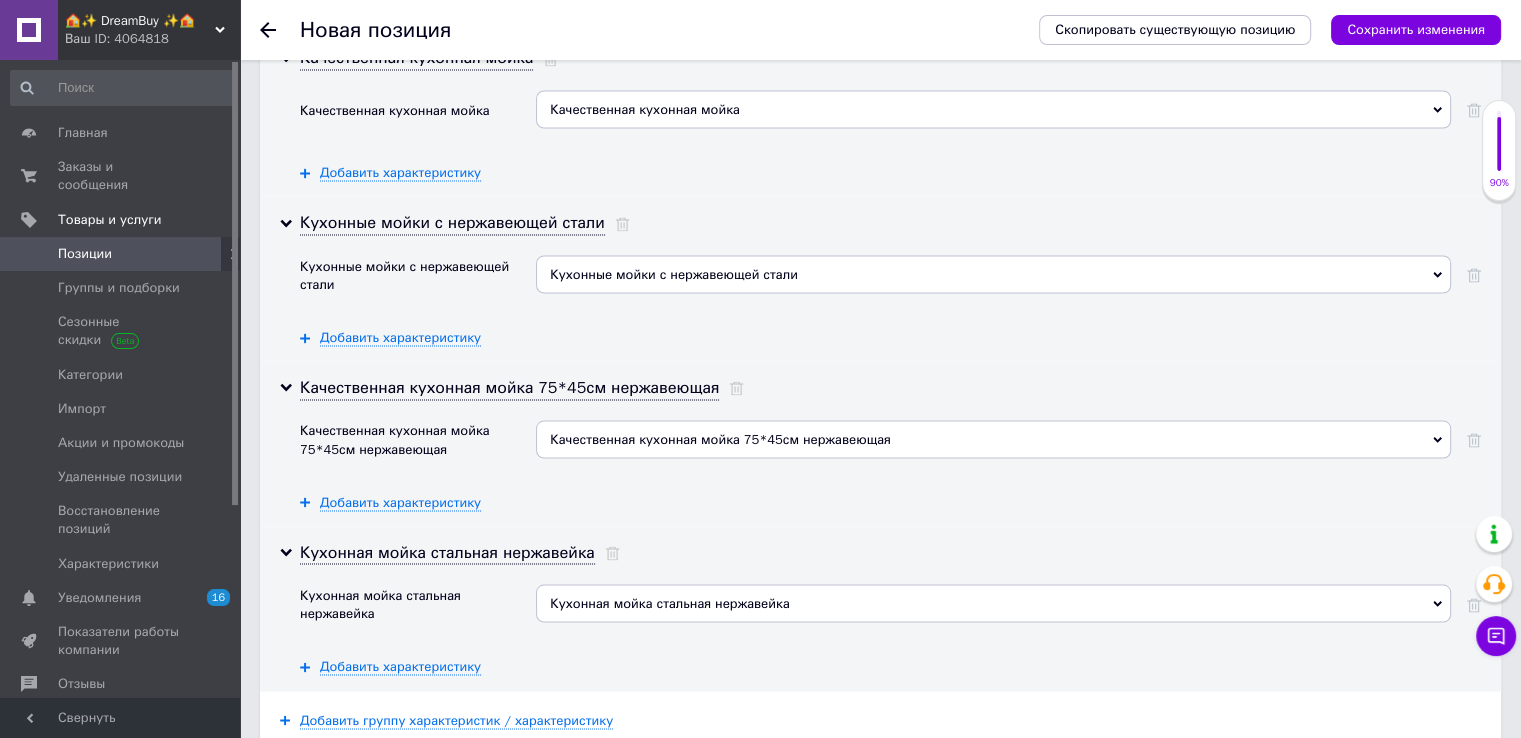 scroll, scrollTop: 3928, scrollLeft: 0, axis: vertical 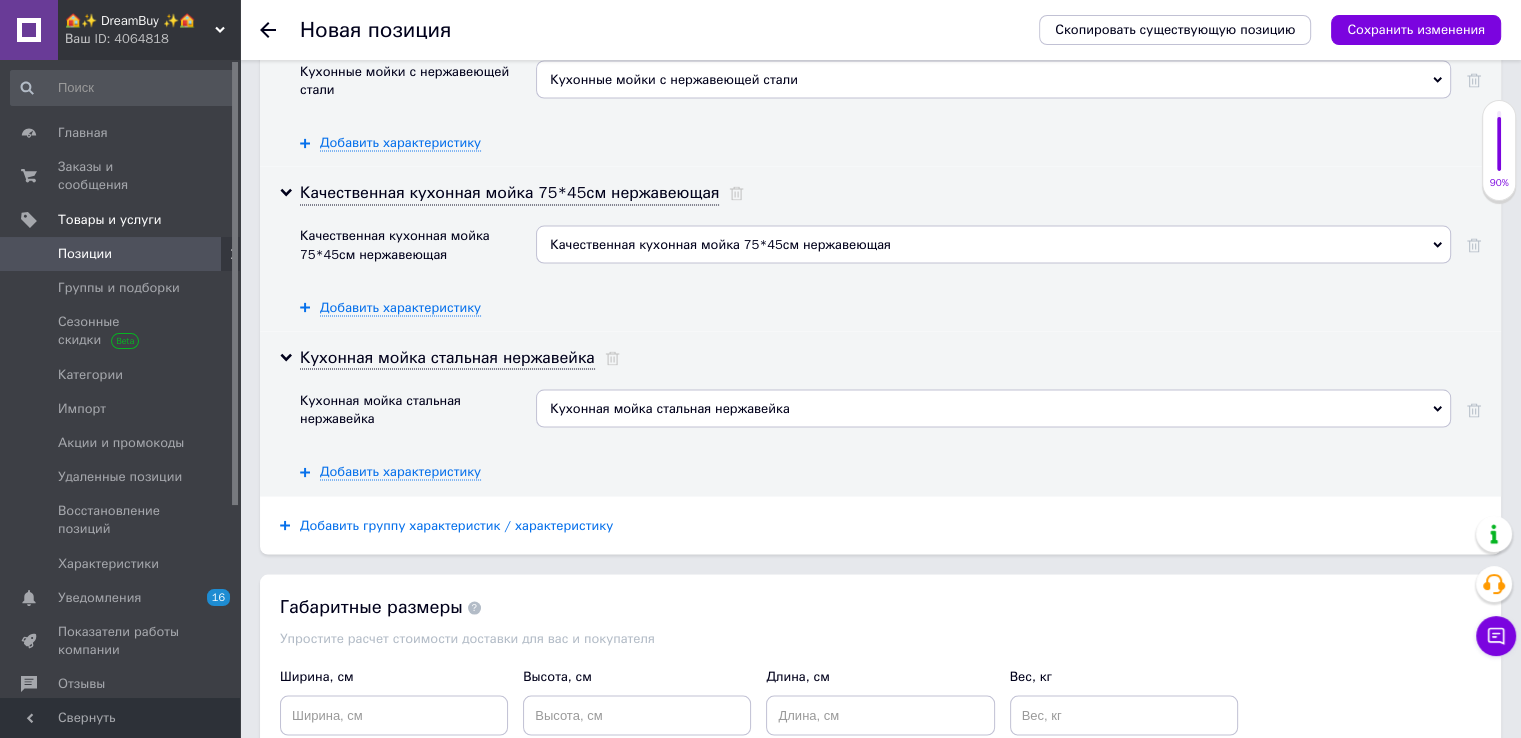 click on "Добавить группу характеристик / характеристику" at bounding box center [456, 526] 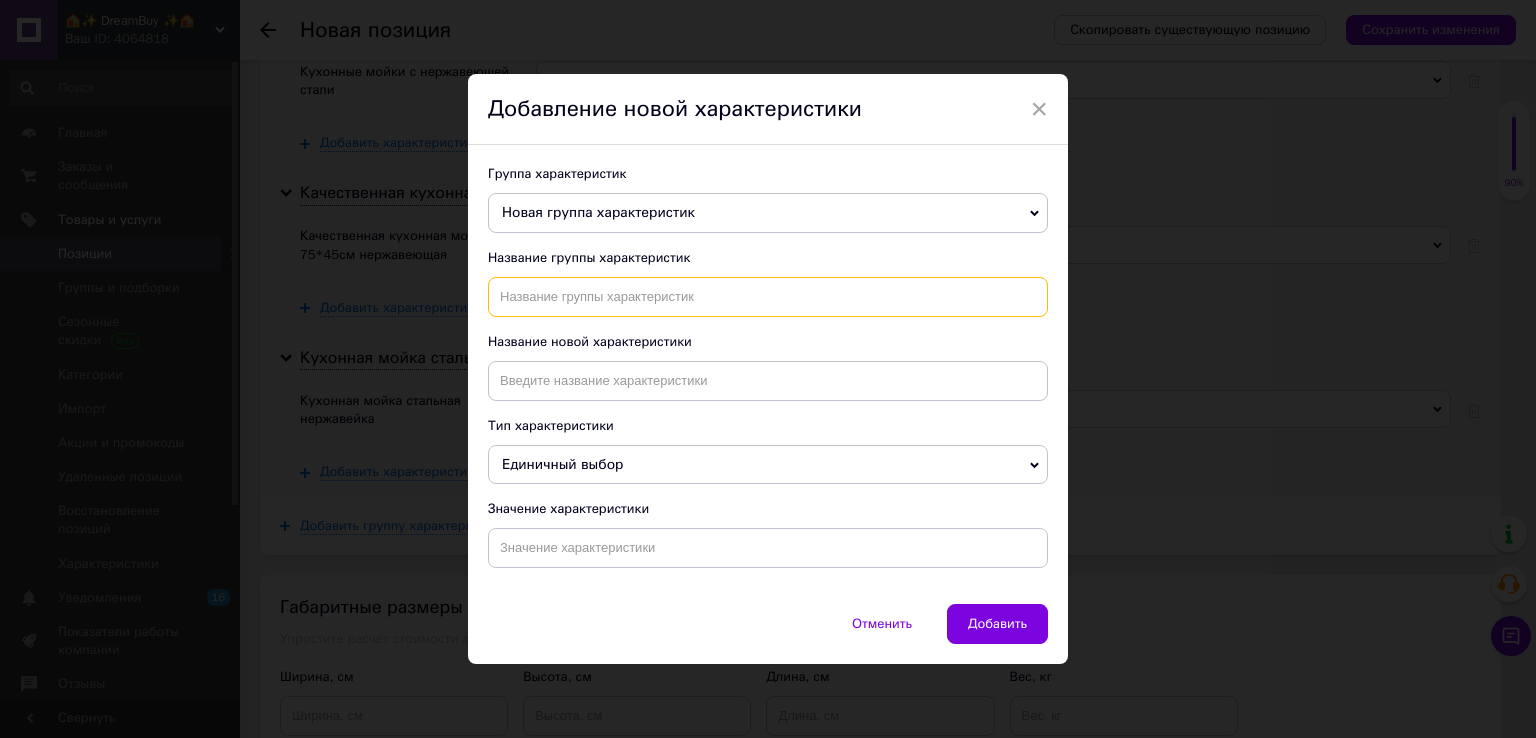 click at bounding box center (768, 297) 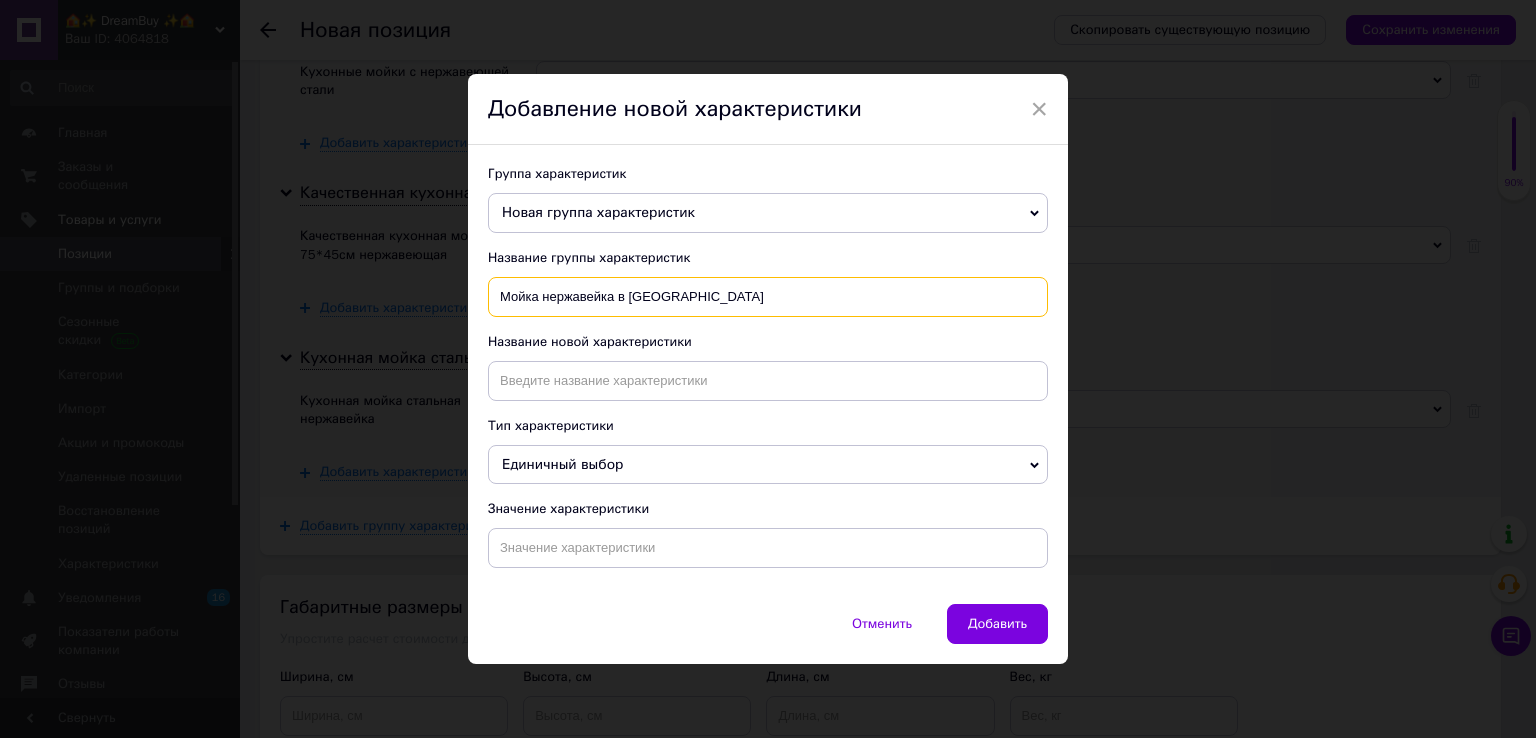 drag, startPoint x: 616, startPoint y: 297, endPoint x: 764, endPoint y: 295, distance: 148.01352 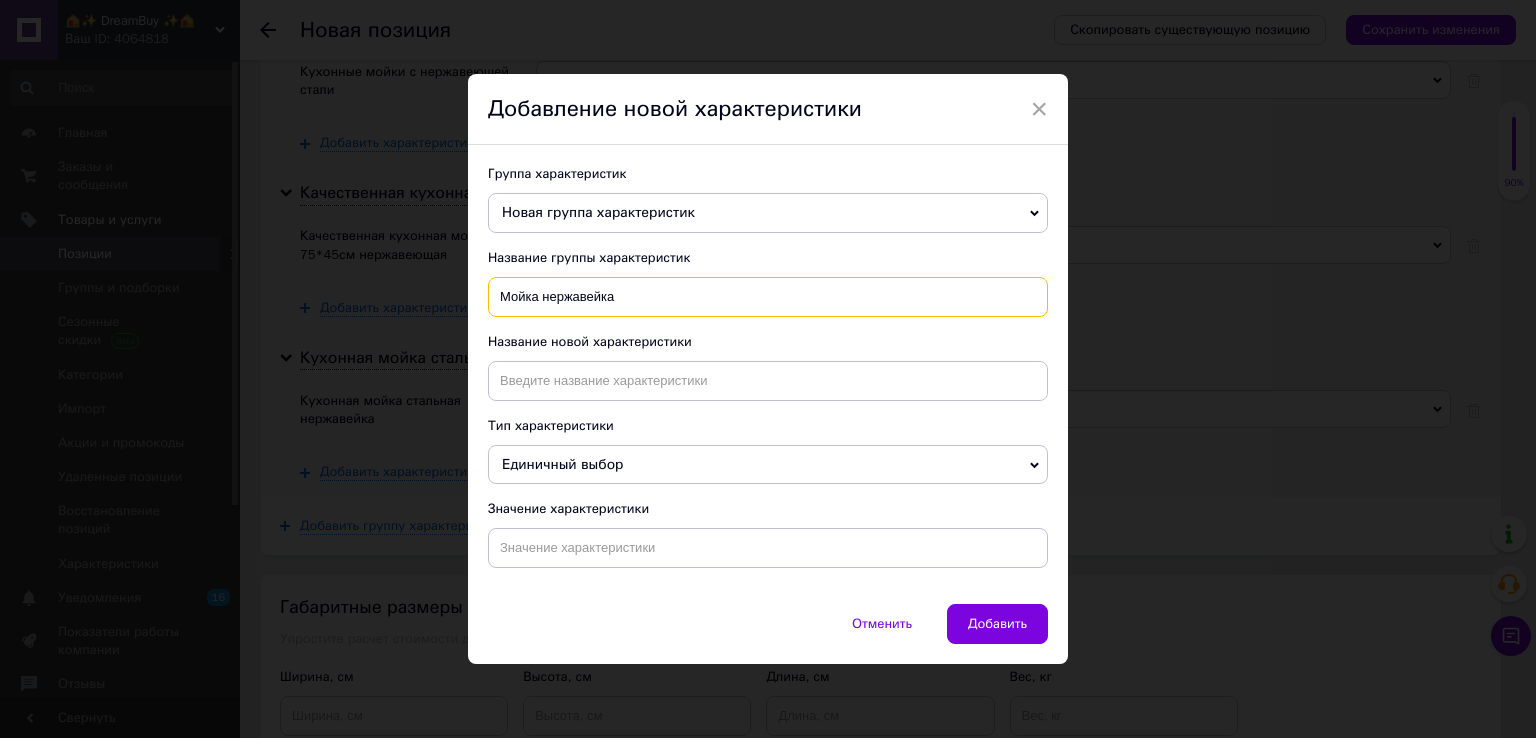 type on "Мойка нержавейка" 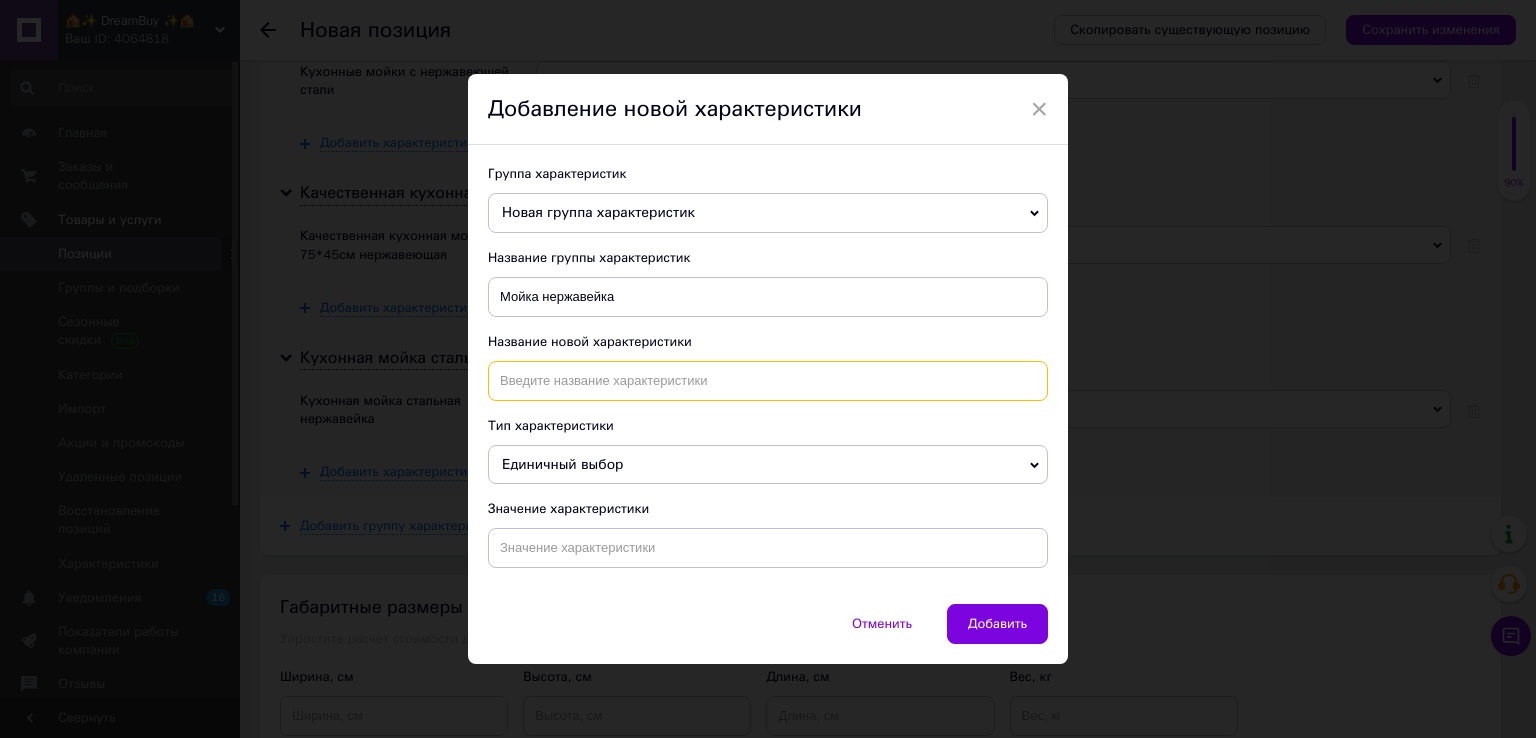 click at bounding box center [768, 381] 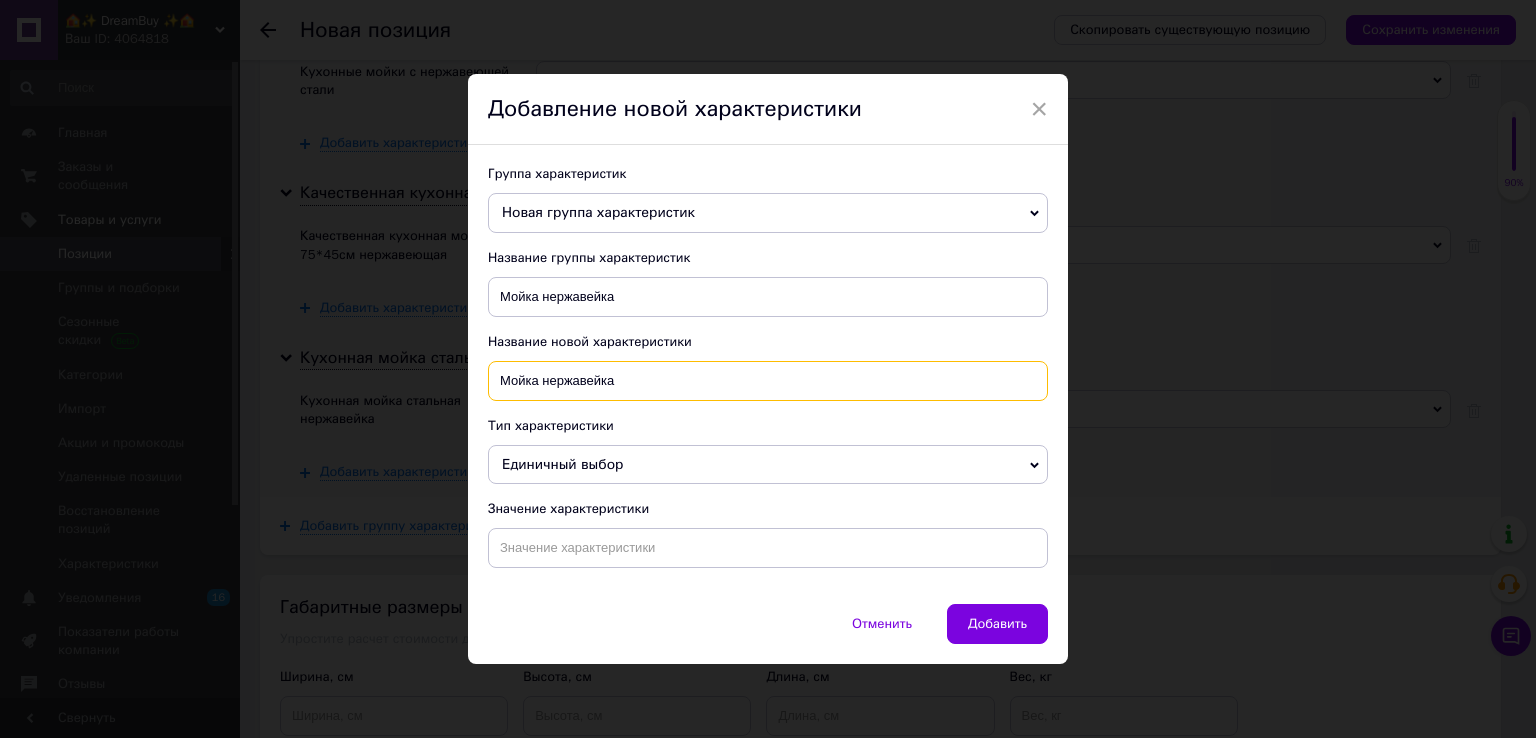 type on "Мойка нержавейка" 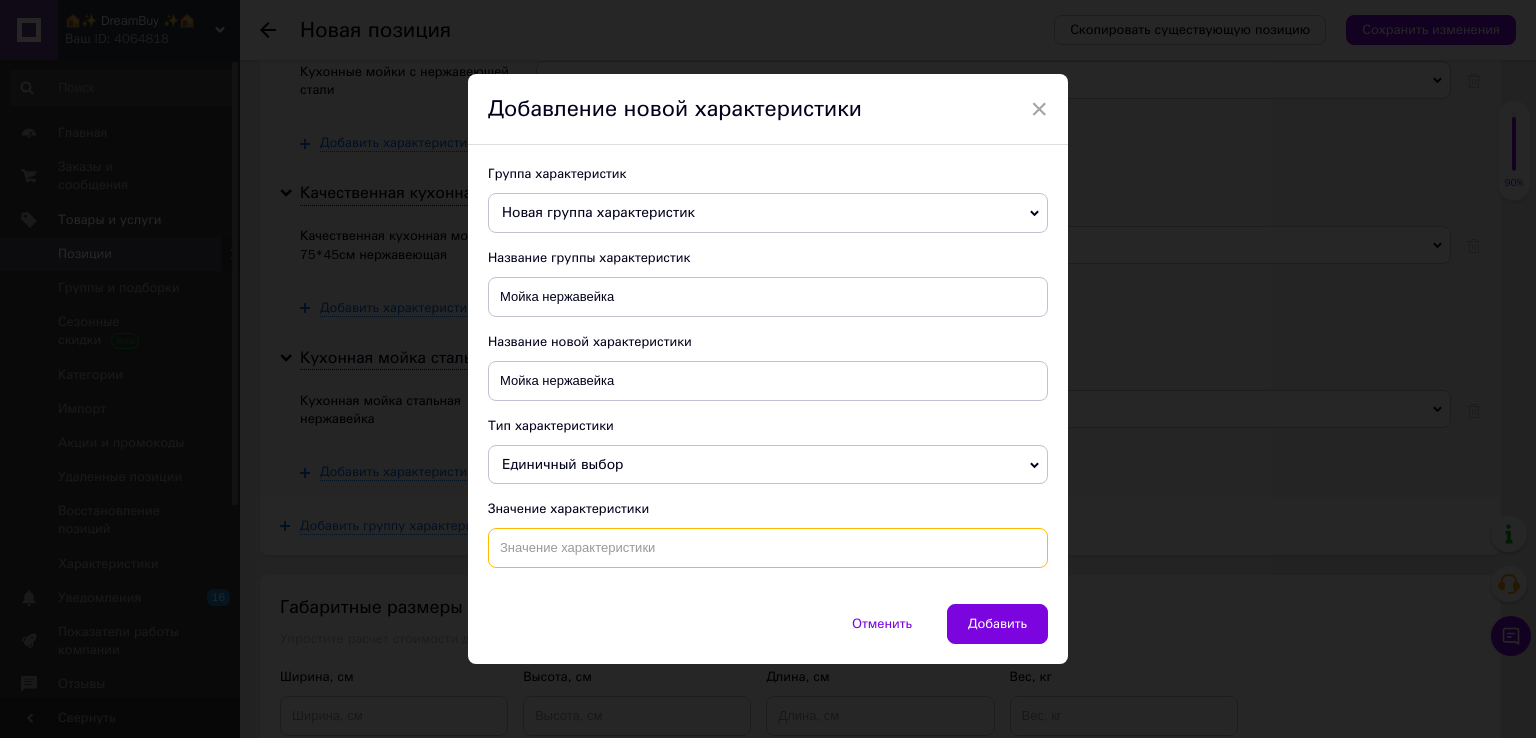 click at bounding box center [768, 548] 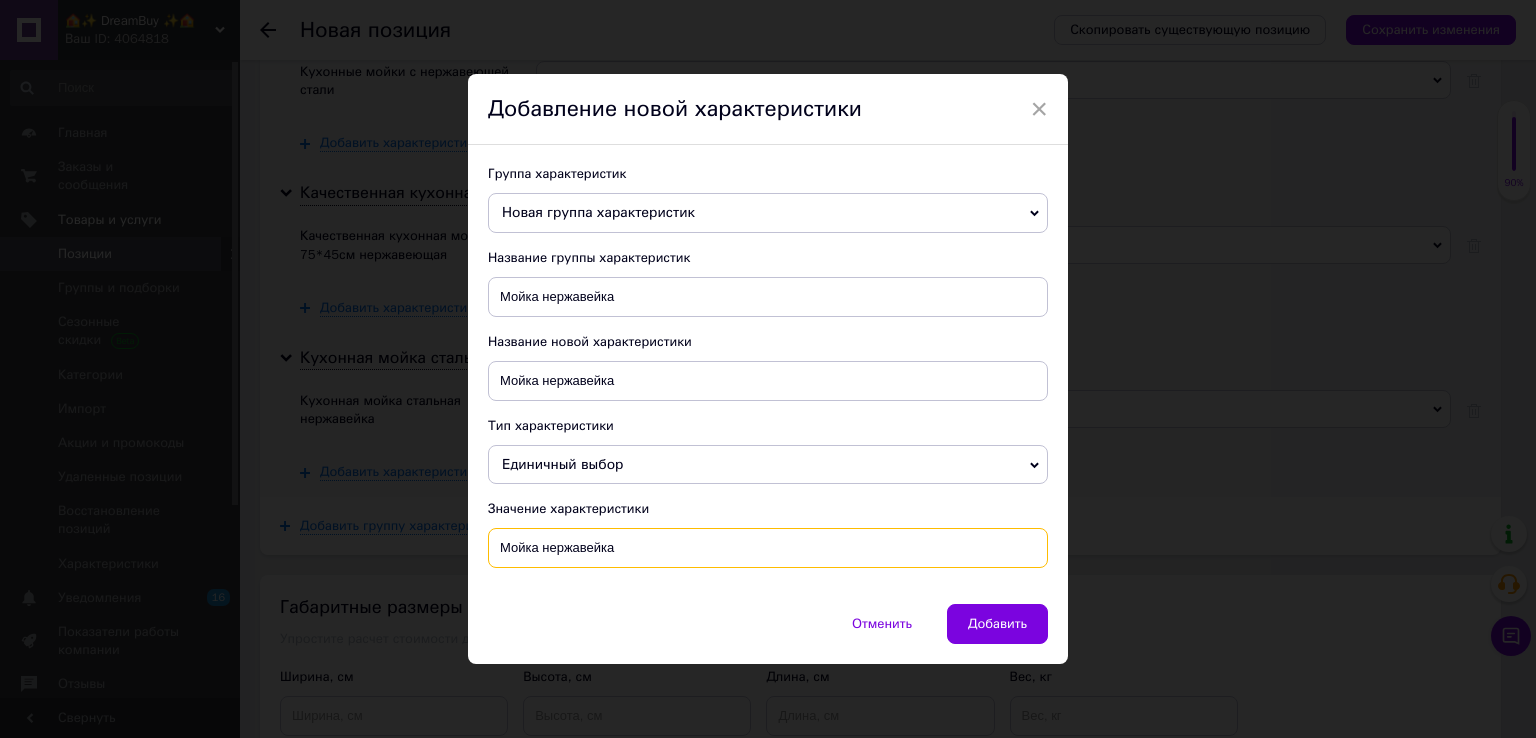 type on "Мойка нержавейка" 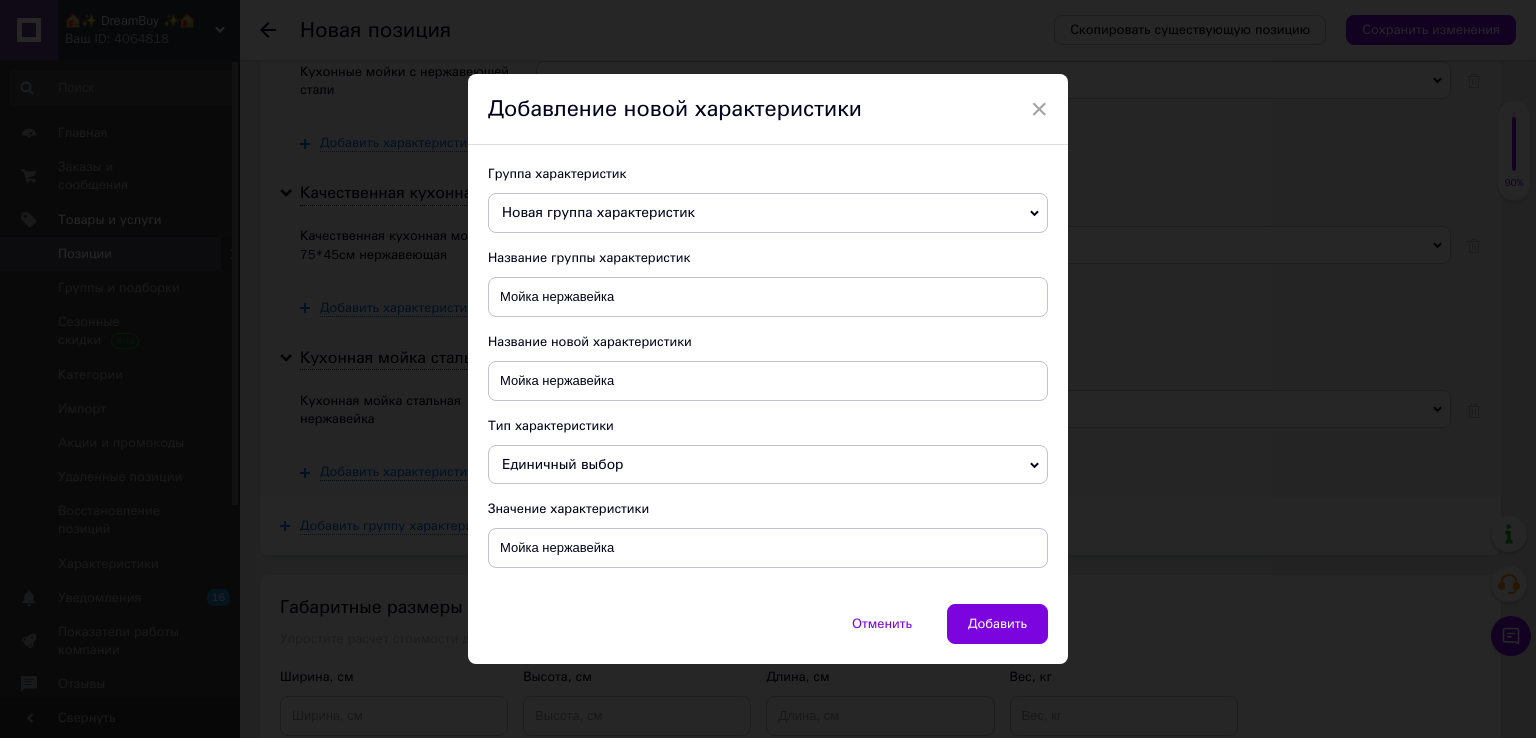 click on "Группа характеристик Новая группа характеристик Напольный унитаз безободковый унитаз-компакт безободковый Безободковый унитаз с плавным смывом Пользовательские характеристики Современный унитаз для ванной Напольный унитаз Унитаз безободковый напольный Напольный унитаз с легким уходом Унитаз безободковый с бачком Безободковый унитаз с бачком Унитаз с бачком безободковый квадратный Напольный унитаз с бачком Безободковый унитаз квадратный Безободковый унитаз напольный Унитаз округлой формы безободковый белый унитаз безободковый для ванной" at bounding box center (768, 374) 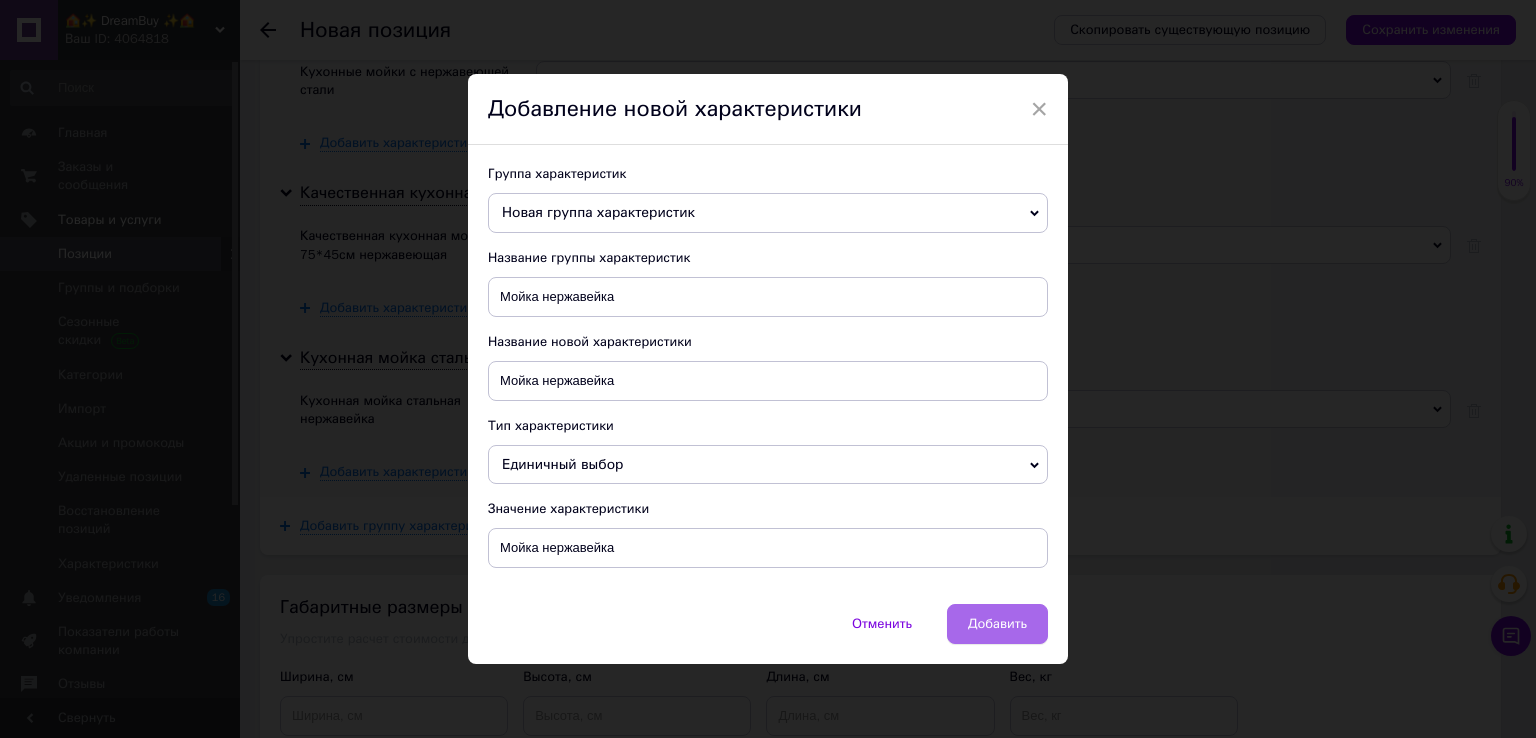 click on "Добавить" at bounding box center [997, 624] 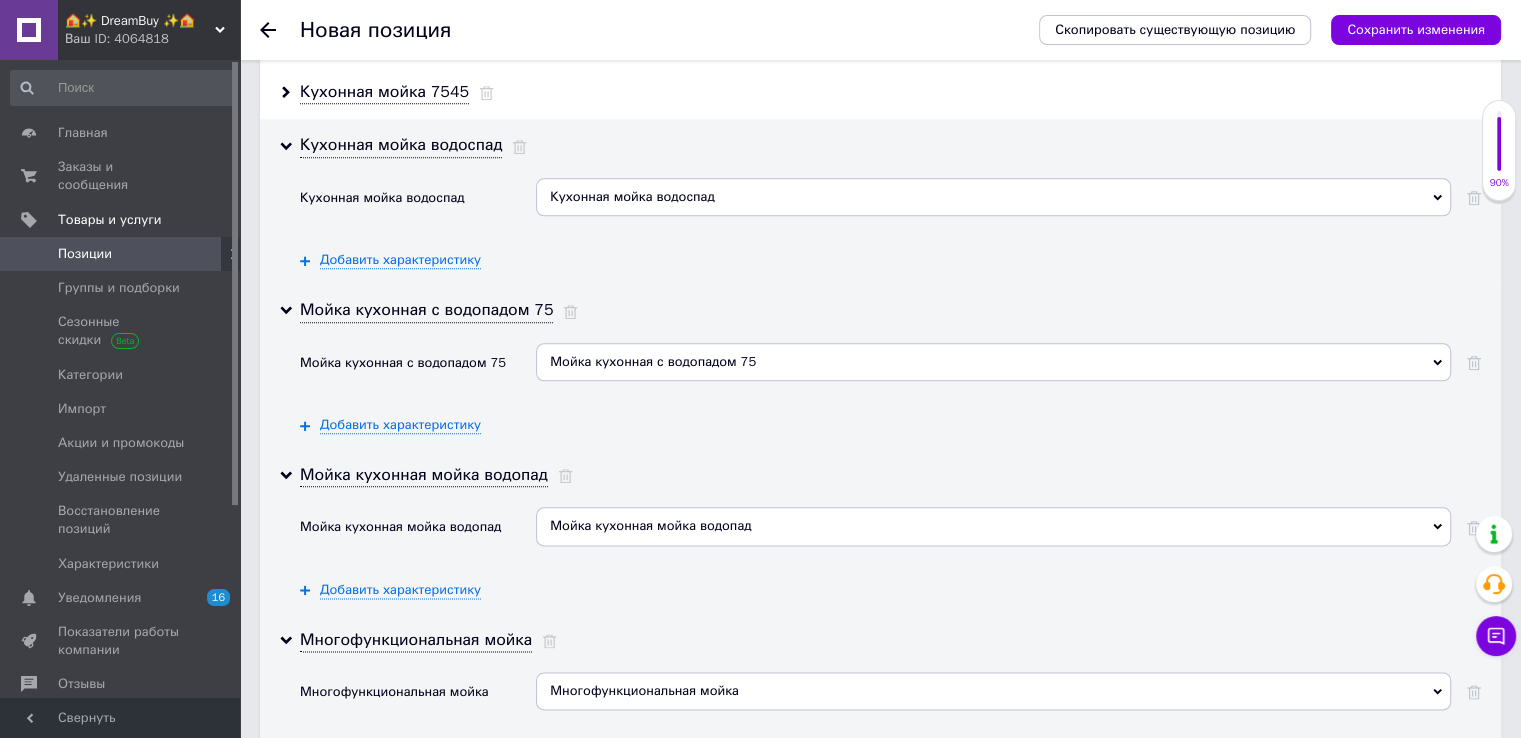 scroll, scrollTop: 2128, scrollLeft: 0, axis: vertical 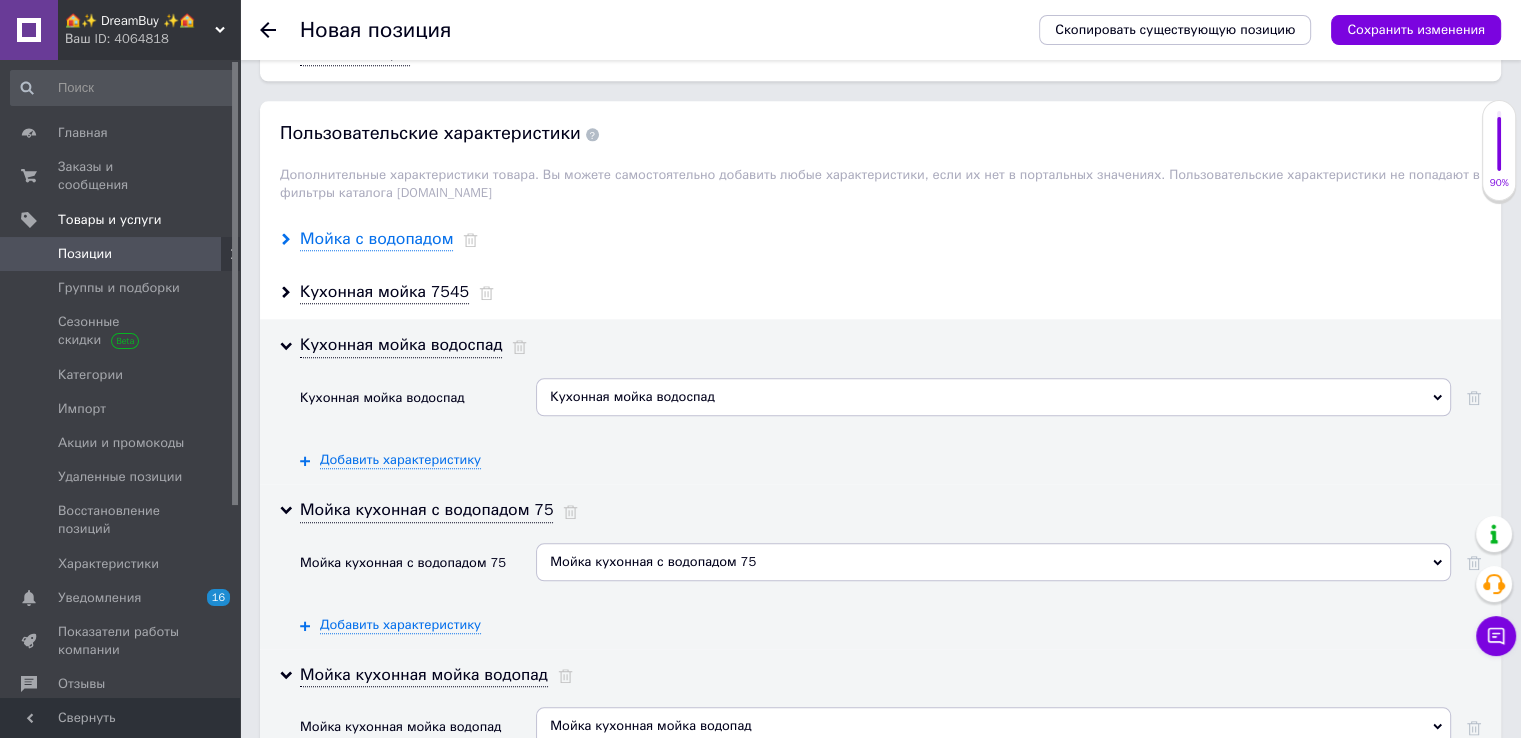 click on "Мойка с водопадом" at bounding box center (376, 239) 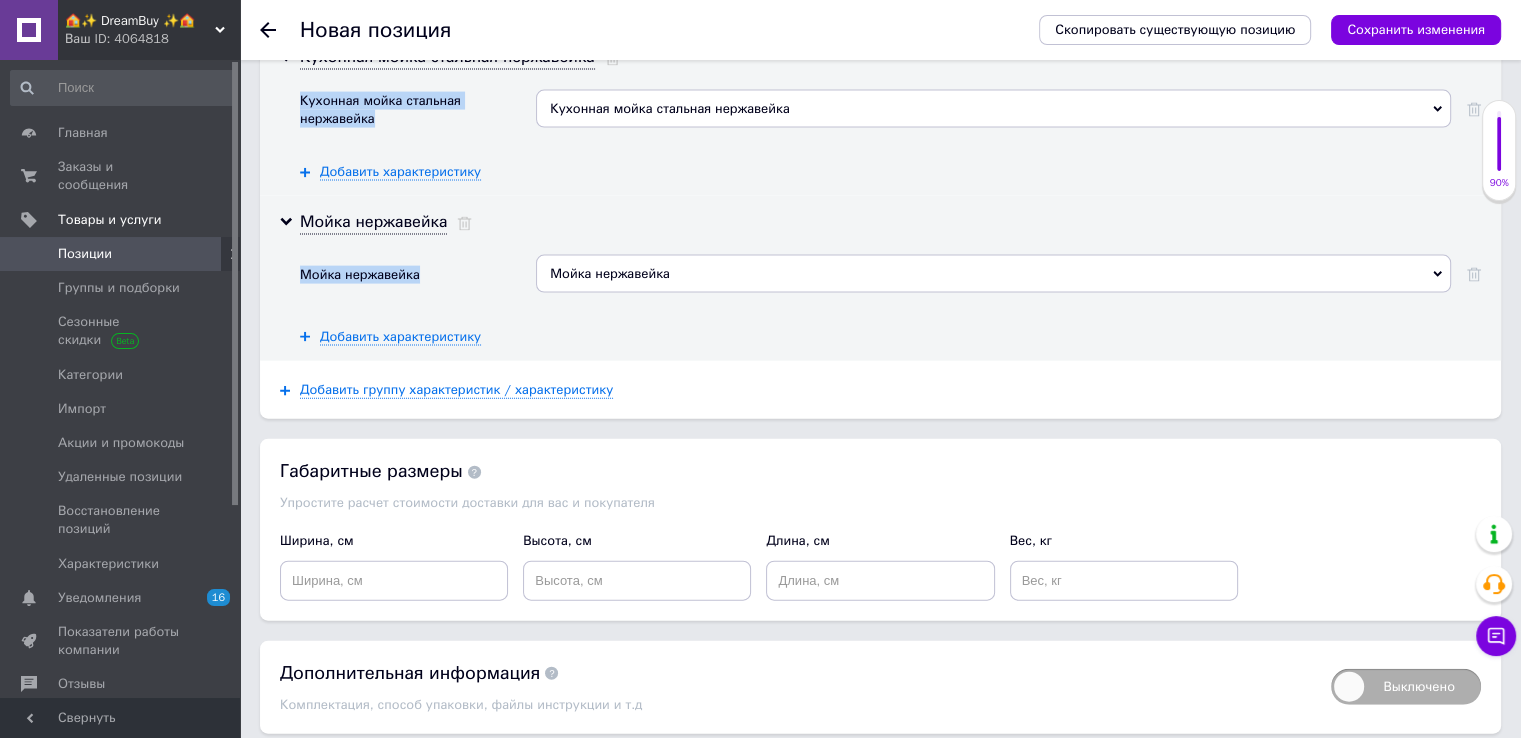 scroll, scrollTop: 4428, scrollLeft: 0, axis: vertical 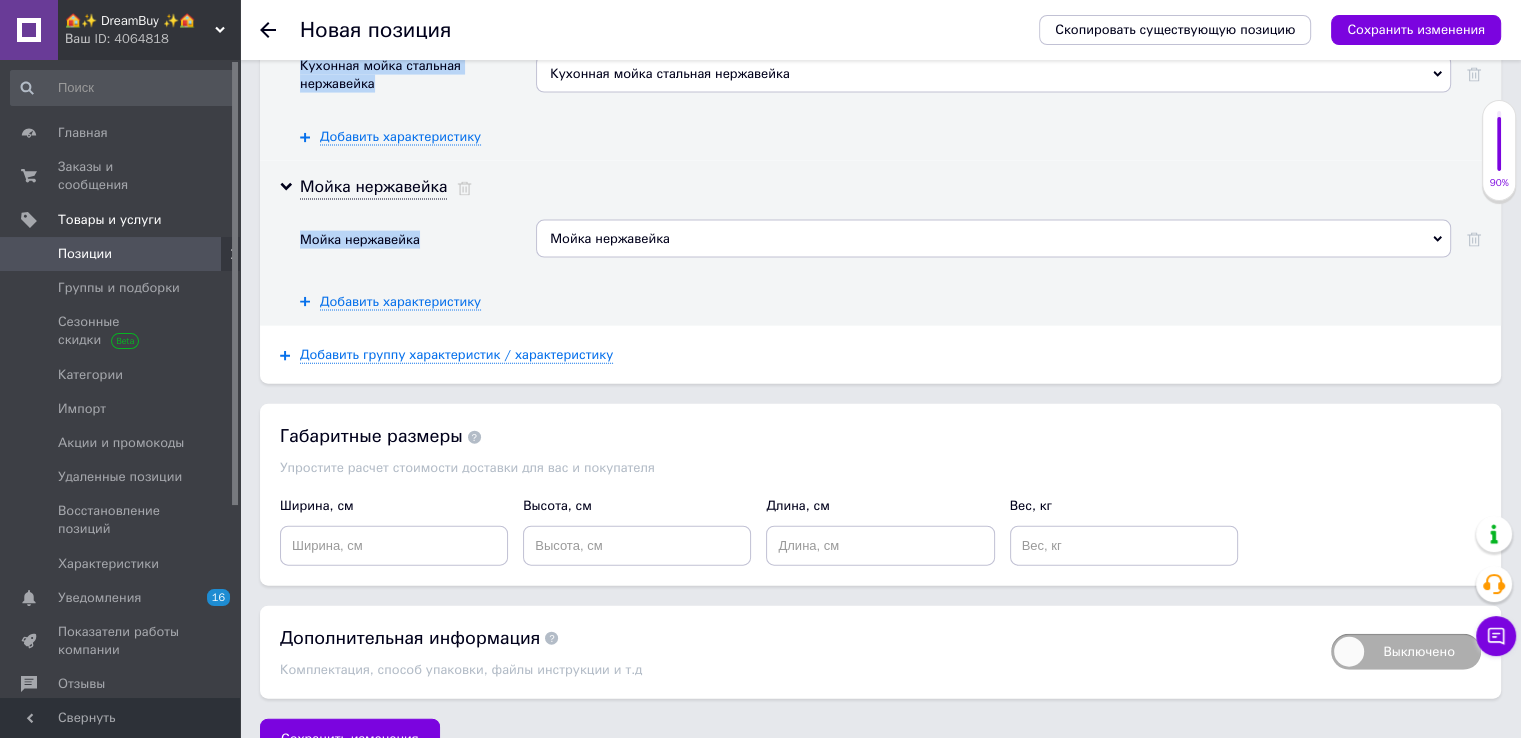 copy on "Мойка с водопадом Мойка с водопадом Добавить ваше значение Мойка с водопадом Мойка с водопадом Мойка с водопадом Добавить ваше значение Мойка с водопадом Добавить характеристику Кухонная мойка 7545 Кухонная мойка водоспад Кухонная мойка водоспад Кухонная мойка водоспад Добавить ваше значение Кухонная мойка водоспад Добавить характеристику Мойка кухонная с водопадом 75 Мойка кухонная с водопадом 75 Мойка кухонная с водопадом 75 Добавить ваше значение Мойка кухонная с водопадом 75 Добавить характеристику Мойка кухонная мойка водопад Мойка кухонная мойка водопад Мойка кухонная мойка водопад Добавить ваше значение Мойка кухонная мойка водопад Добавить характеристику Многофункциональная мойка Многофункциональная мойка Многофункциональная мойка Добавить ваше значение Многофункциональная мойка Добавить характеристику Глубокая мойка для кухни Глубокая мойка для кухни Глубокая мойка для кухни Добавить ваше значение Глубокая мойка для кухни Добавить характеристику Мойка для кухни 75 на 45 см Мойка для кухни 75 на 45..." 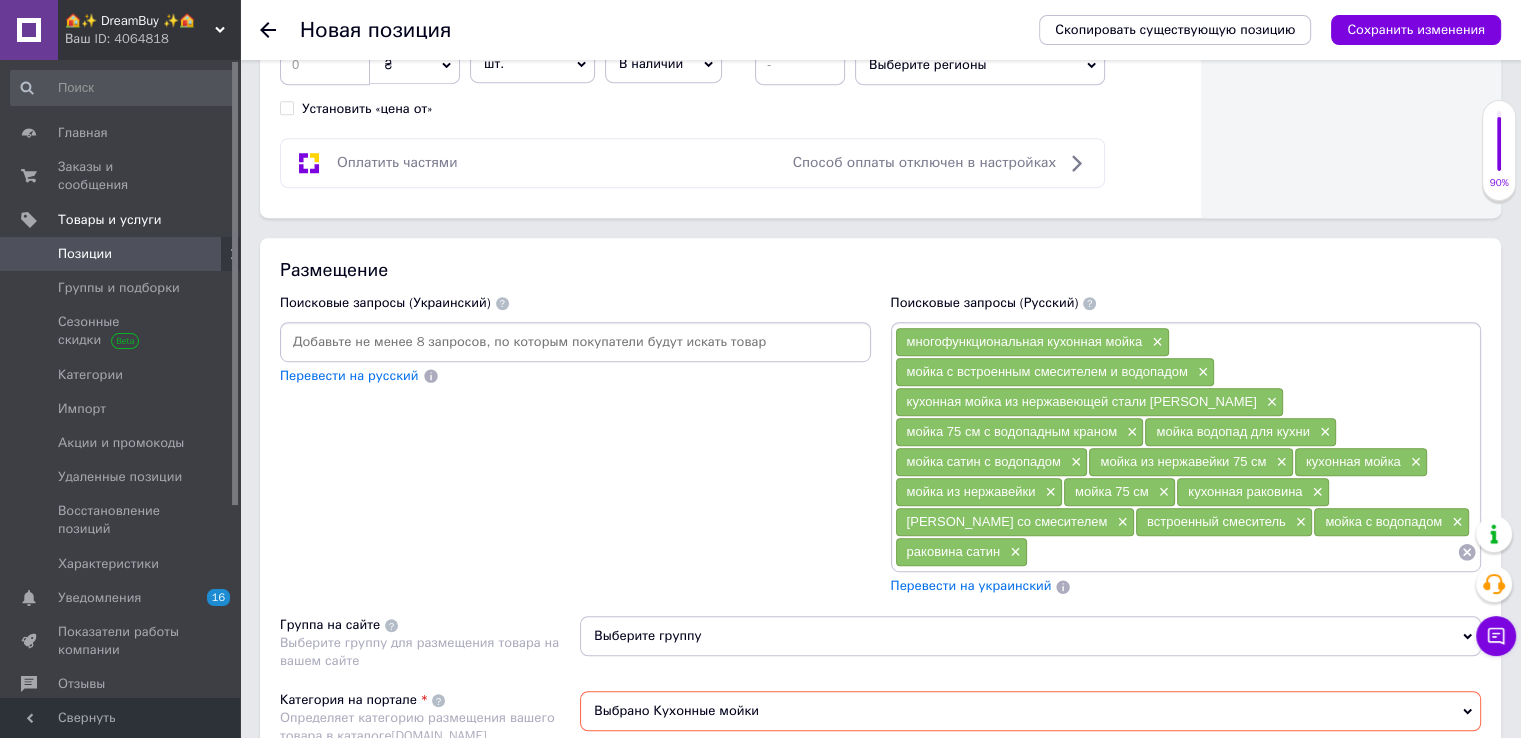 scroll, scrollTop: 1028, scrollLeft: 0, axis: vertical 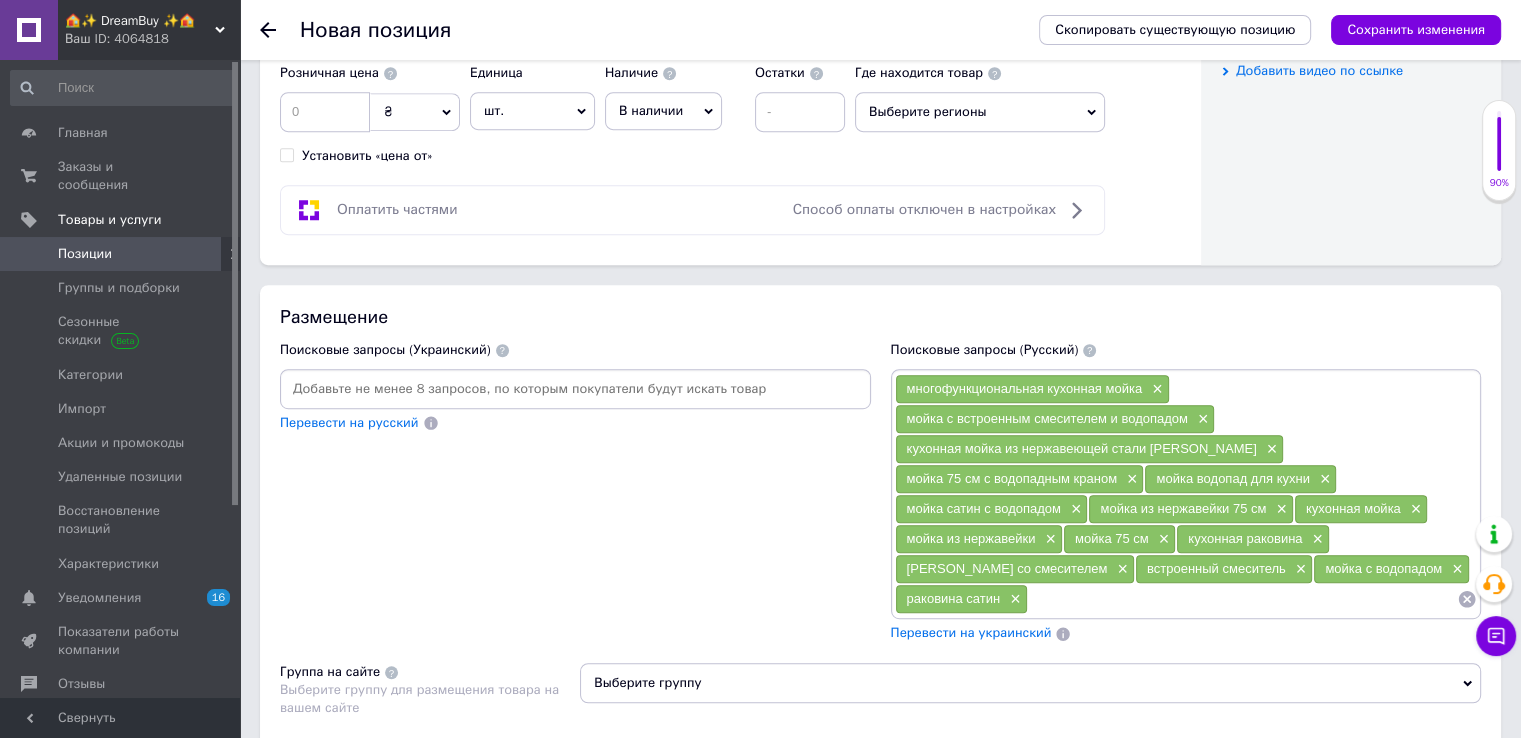 click at bounding box center [1242, 599] 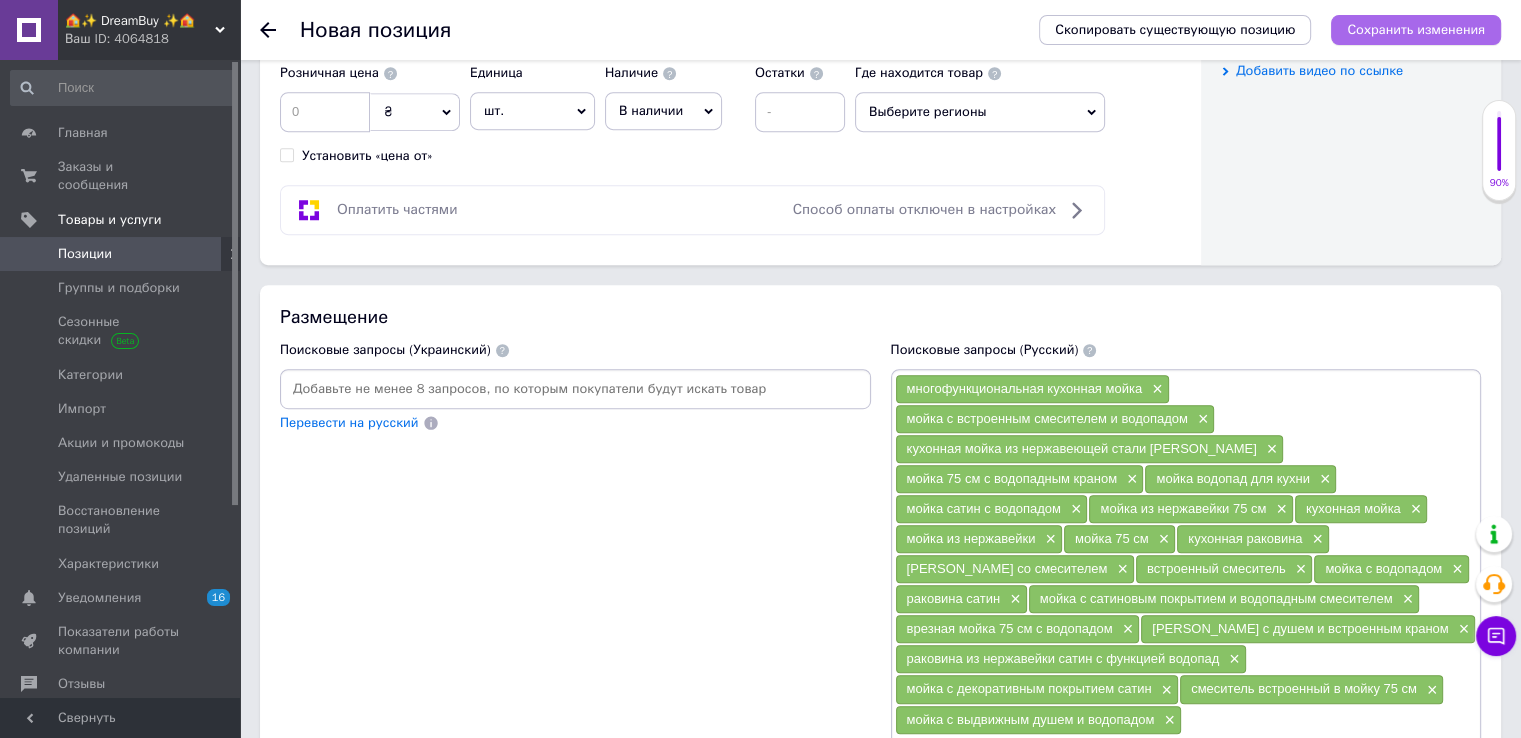 click on "Сохранить изменения" at bounding box center [1416, 29] 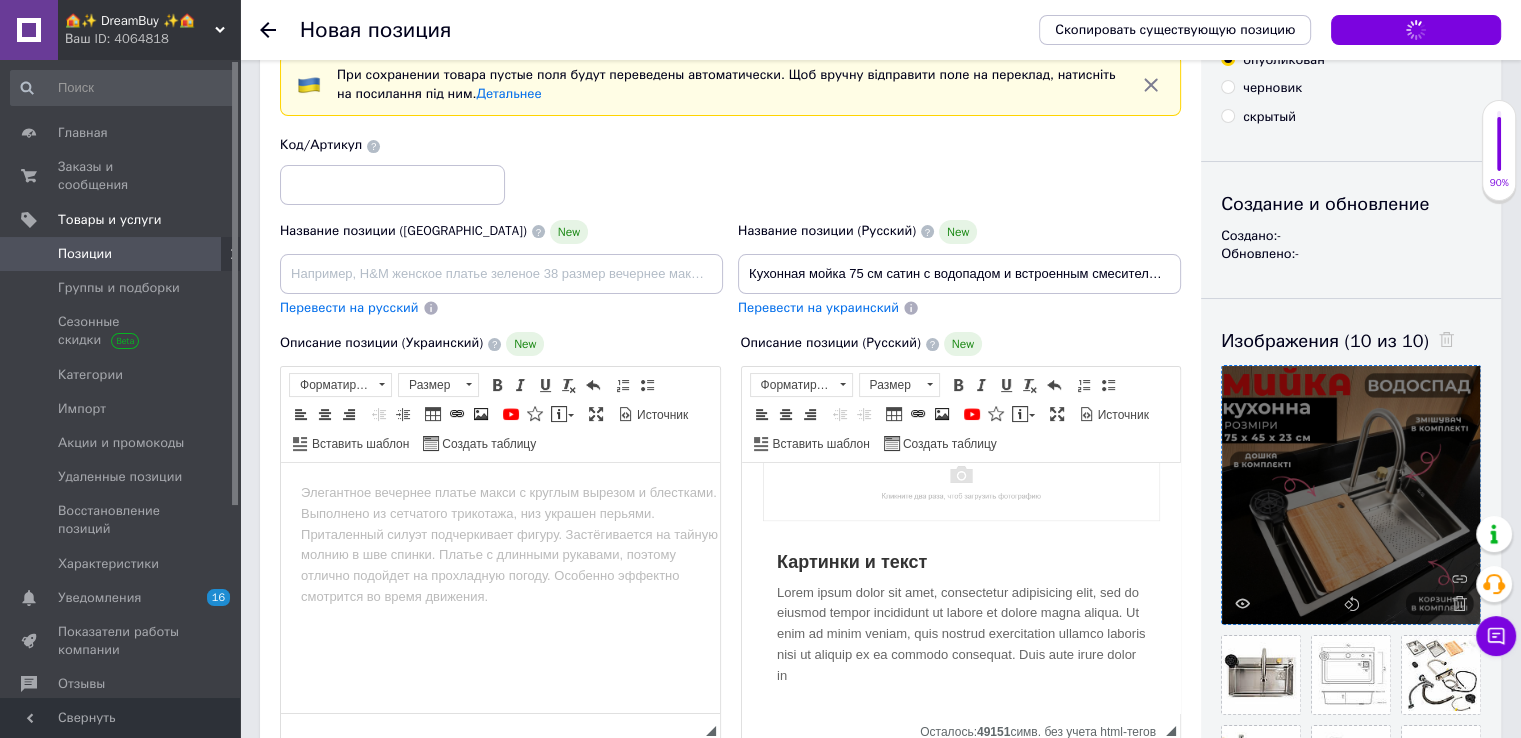 scroll, scrollTop: 128, scrollLeft: 0, axis: vertical 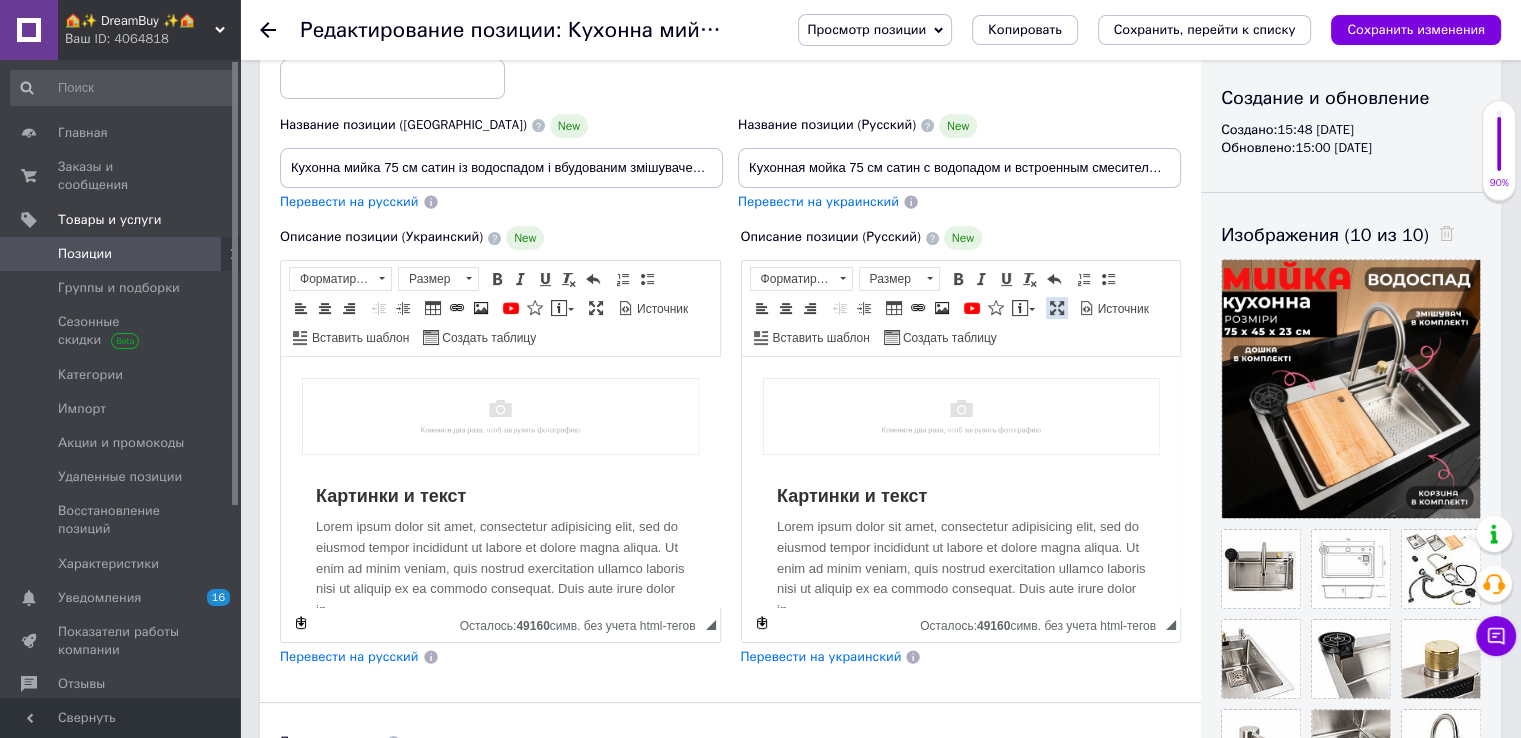 click at bounding box center [1057, 308] 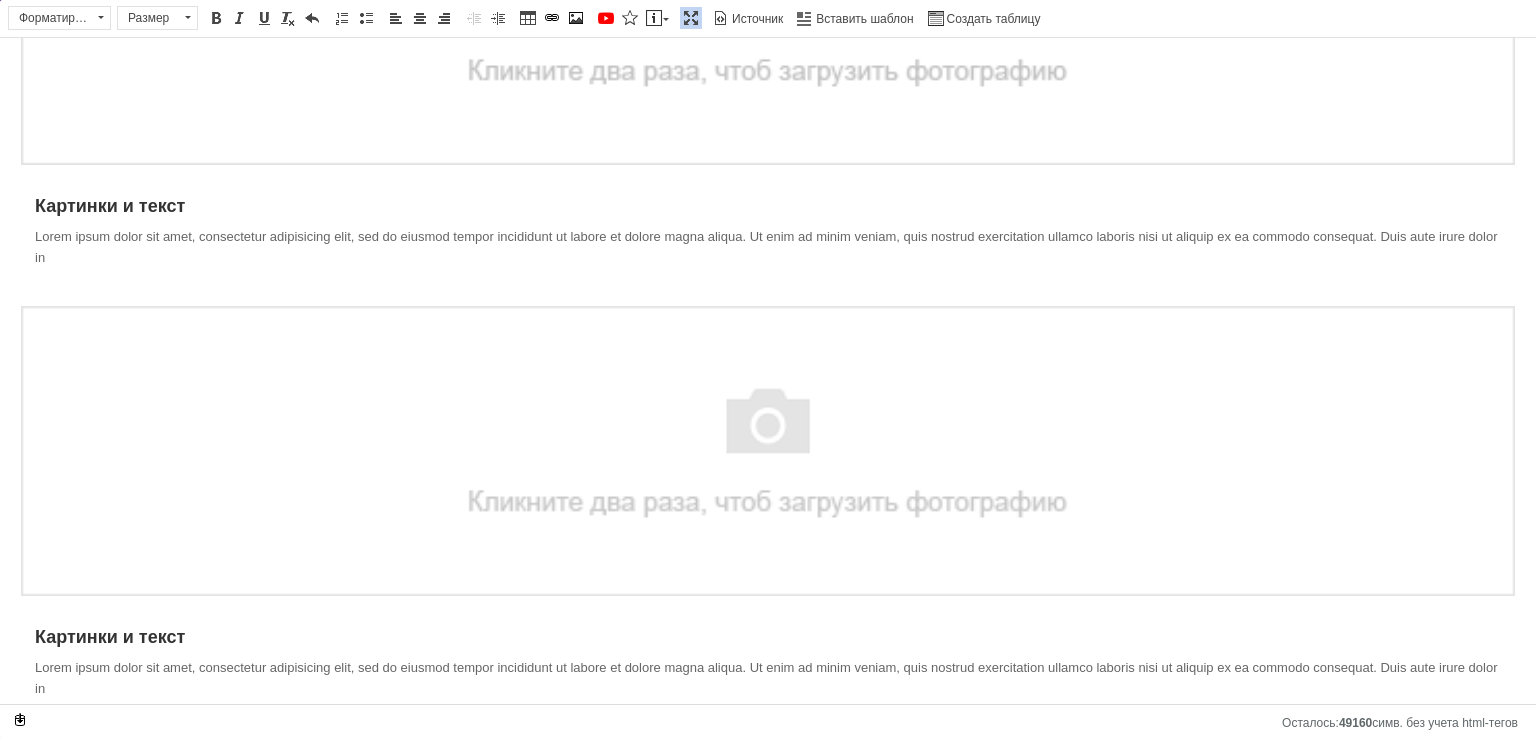 scroll, scrollTop: 600, scrollLeft: 0, axis: vertical 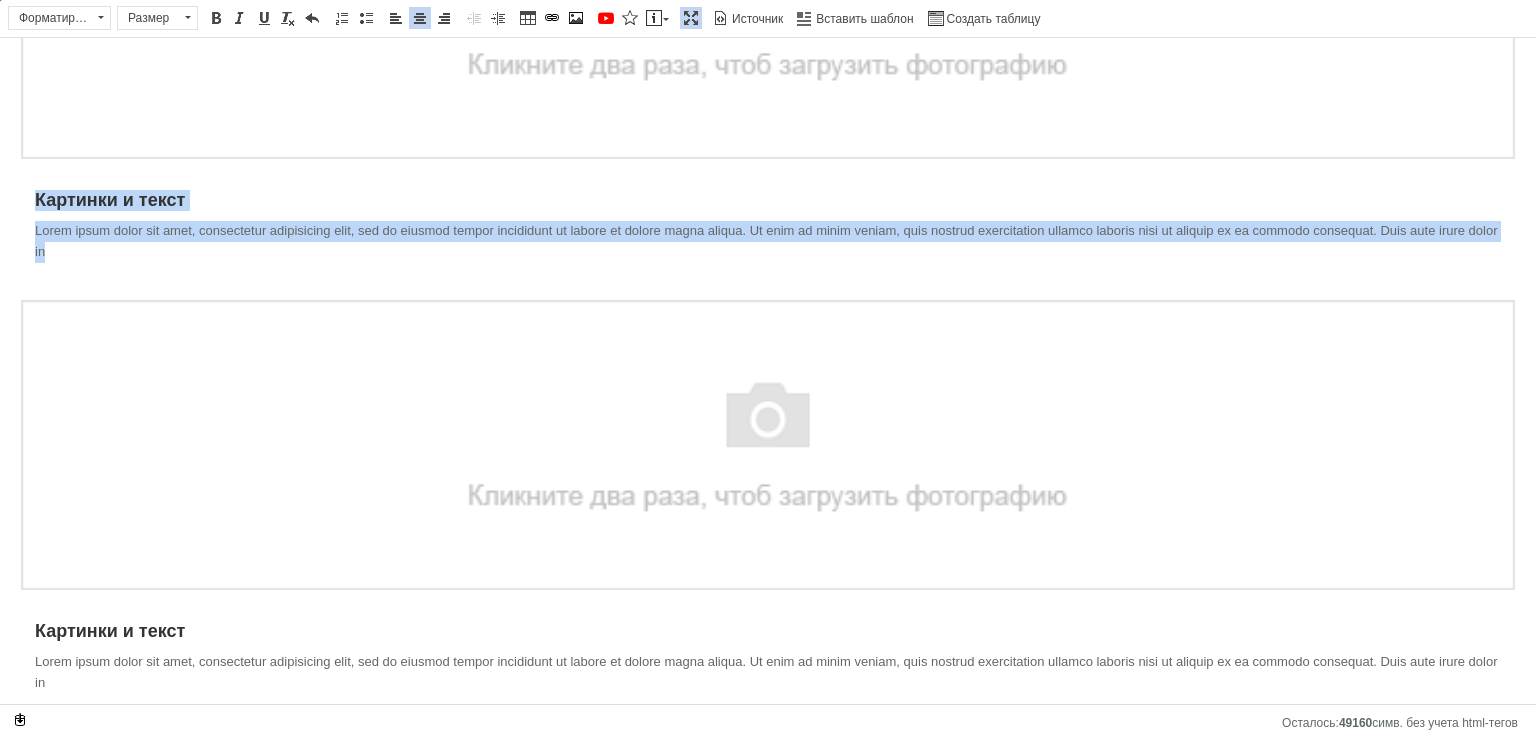 drag, startPoint x: 40, startPoint y: 203, endPoint x: 7, endPoint y: 177, distance: 42.0119 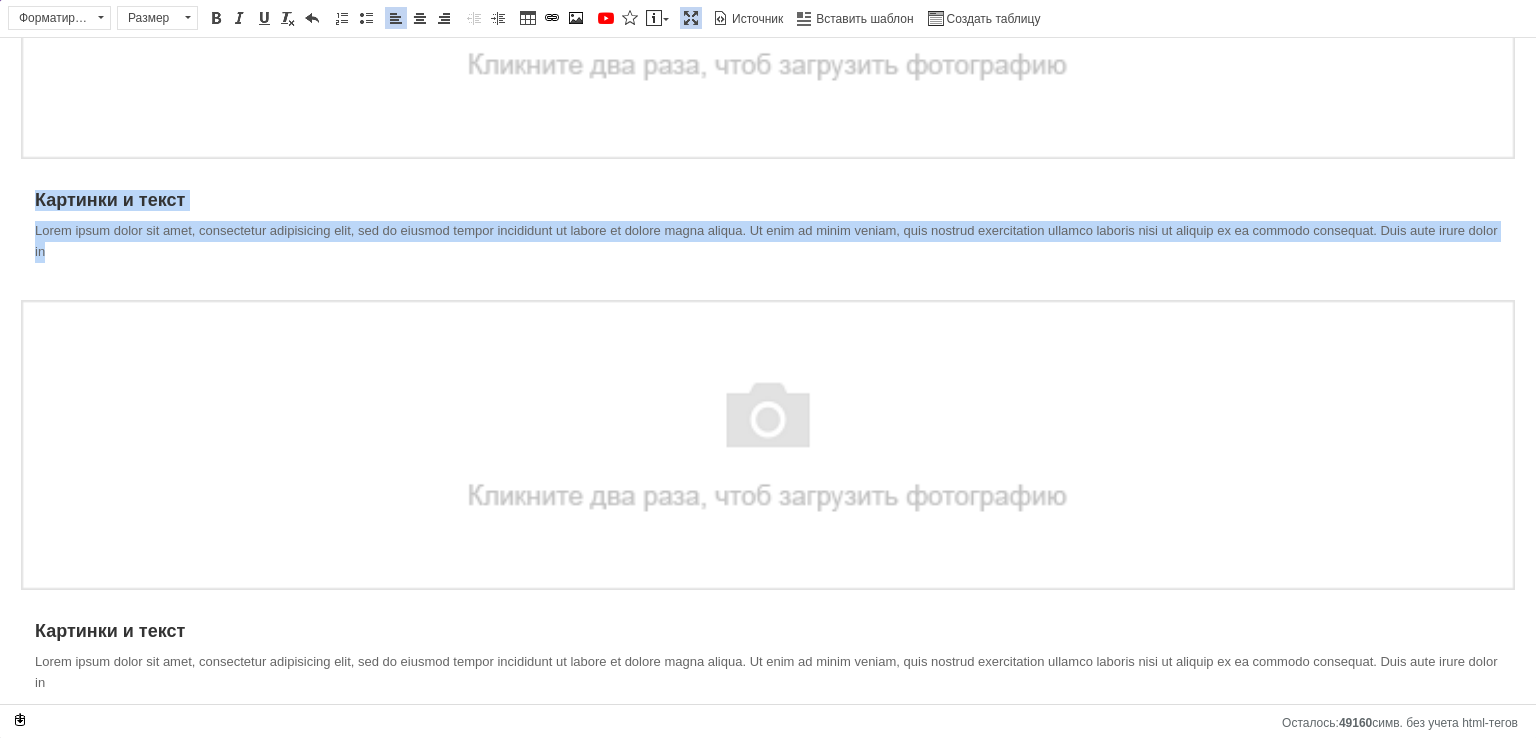 type 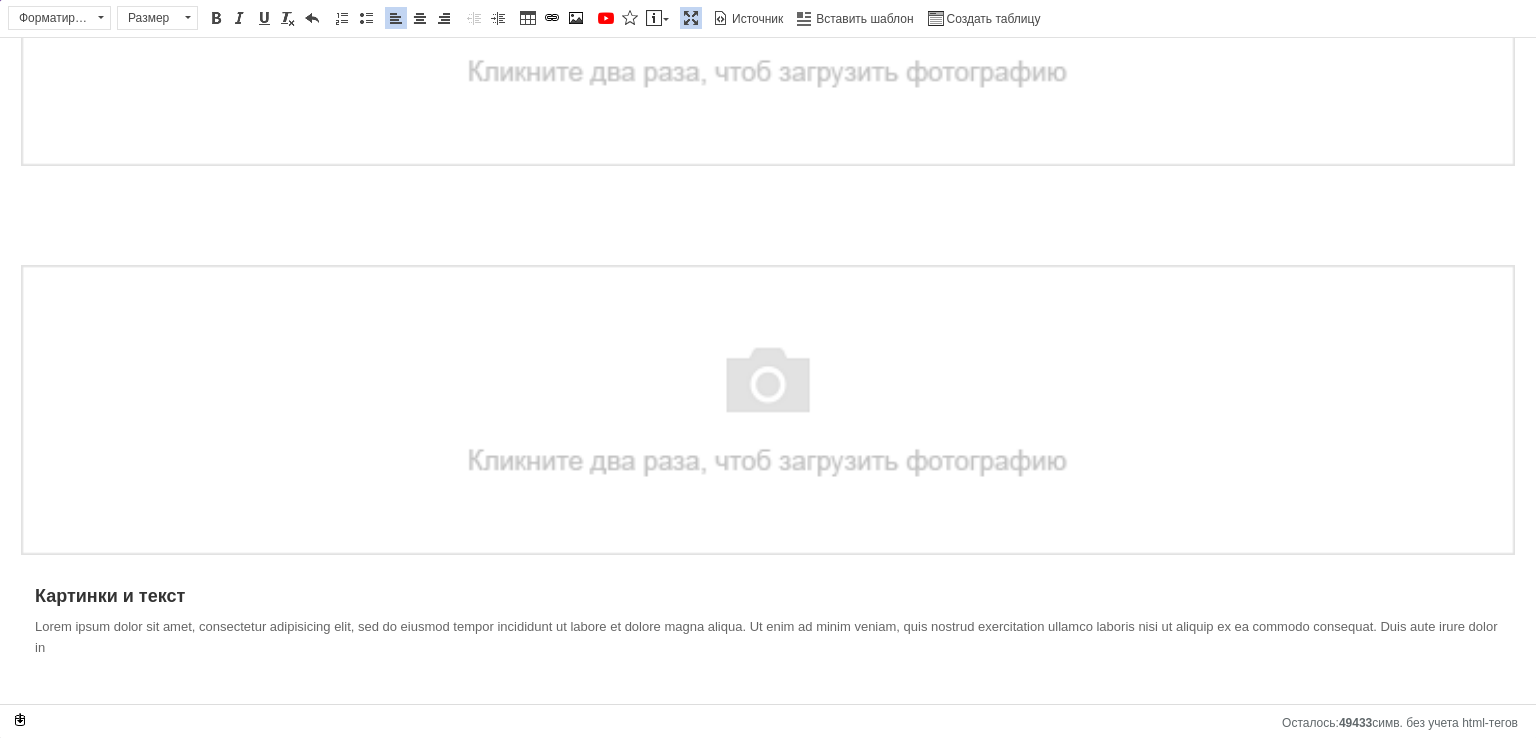 scroll, scrollTop: 553, scrollLeft: 0, axis: vertical 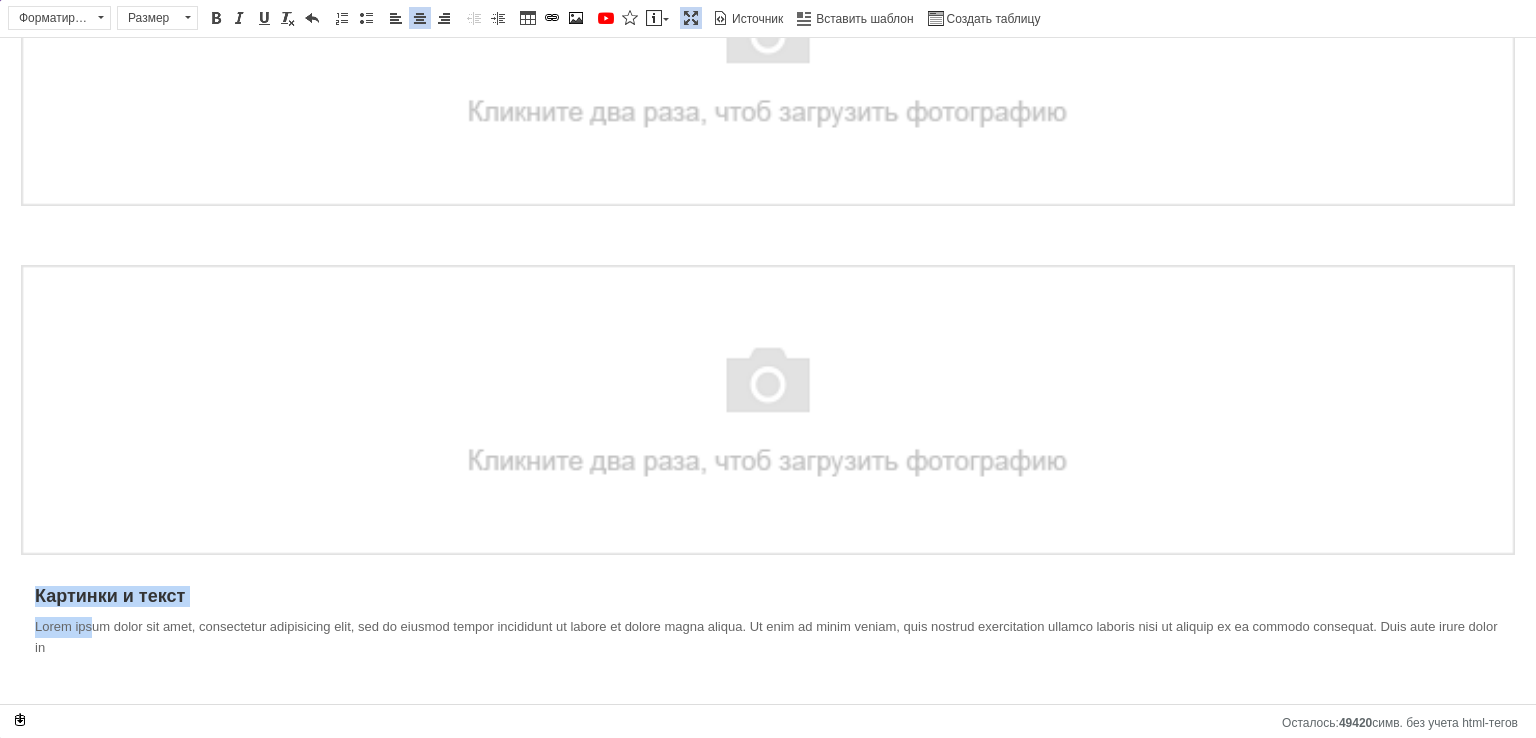 drag, startPoint x: 48, startPoint y: 598, endPoint x: 0, endPoint y: 570, distance: 55.569775 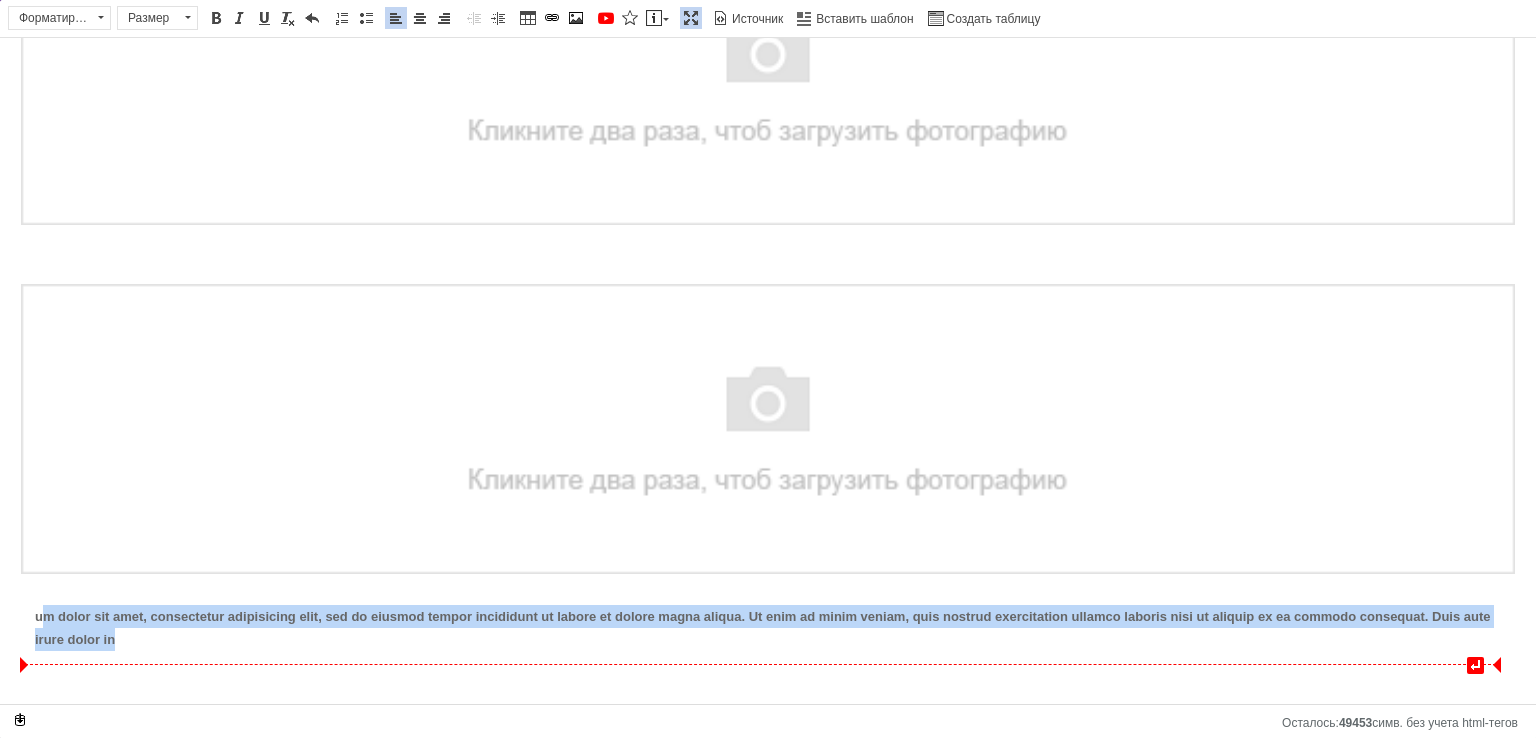 click on "↵ Картинки и текст Lorem ipsum dolor sit amet, consectetur adipisicing elit, sed do eiusmod tempor incididunt ut labore et dolore magna aliqua. Ut enim ad minim veniam, quis nostrud exercitation ullamco laboris nisi ut aliquip ex ea commodo consequat. Duis aute irure dolor in ​​​​​​​ um dolor sit amet, consectetur adipisicing elit, sed do eiusmod tempor incididunt ut labore et dolore magna aliqua. Ut enim ad minim veniam, quis nostrud exercitation ullamco laboris nisi ut aliquip ex ea commodo consequat. Duis aute irure dolor in  ​​​​​​​" at bounding box center [768, 110] 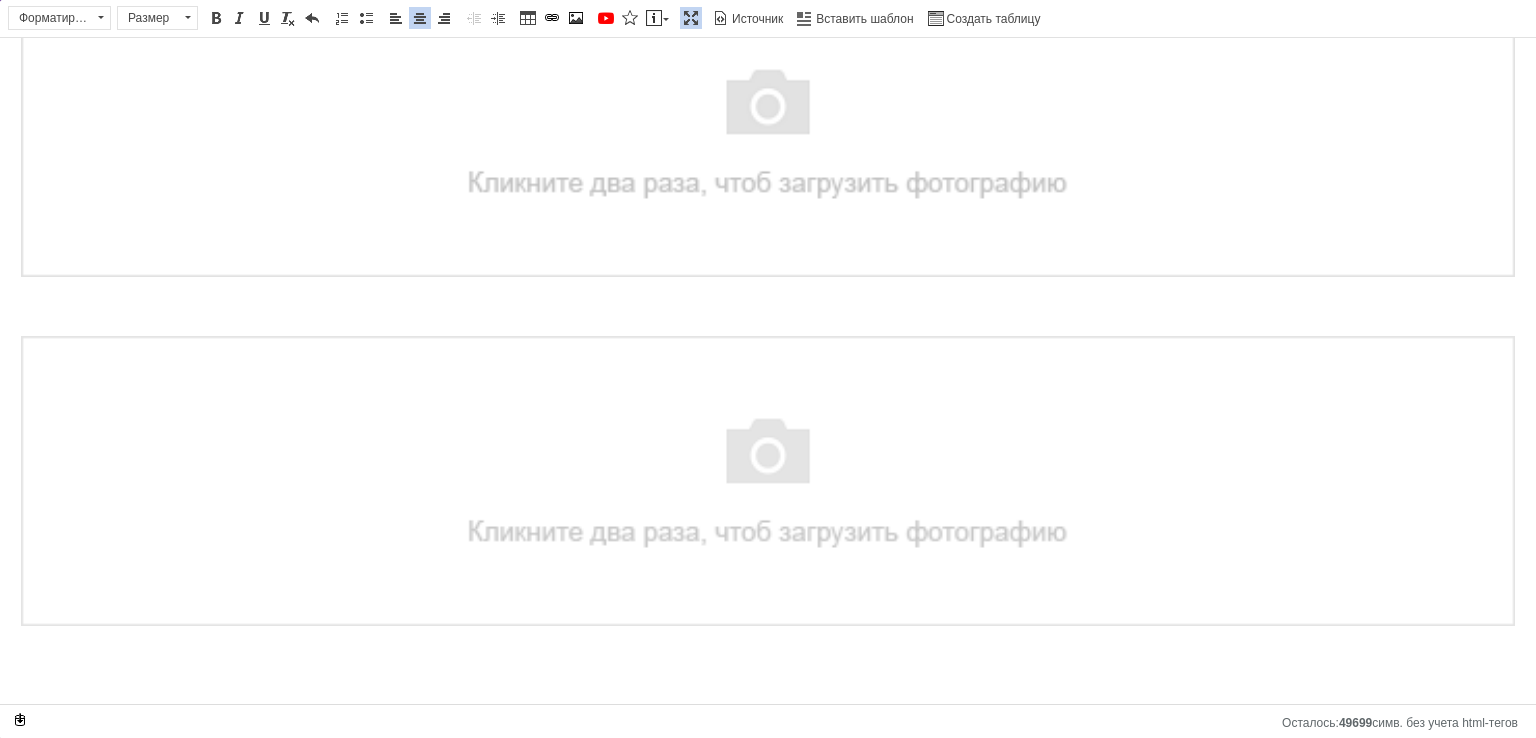 scroll, scrollTop: 472, scrollLeft: 0, axis: vertical 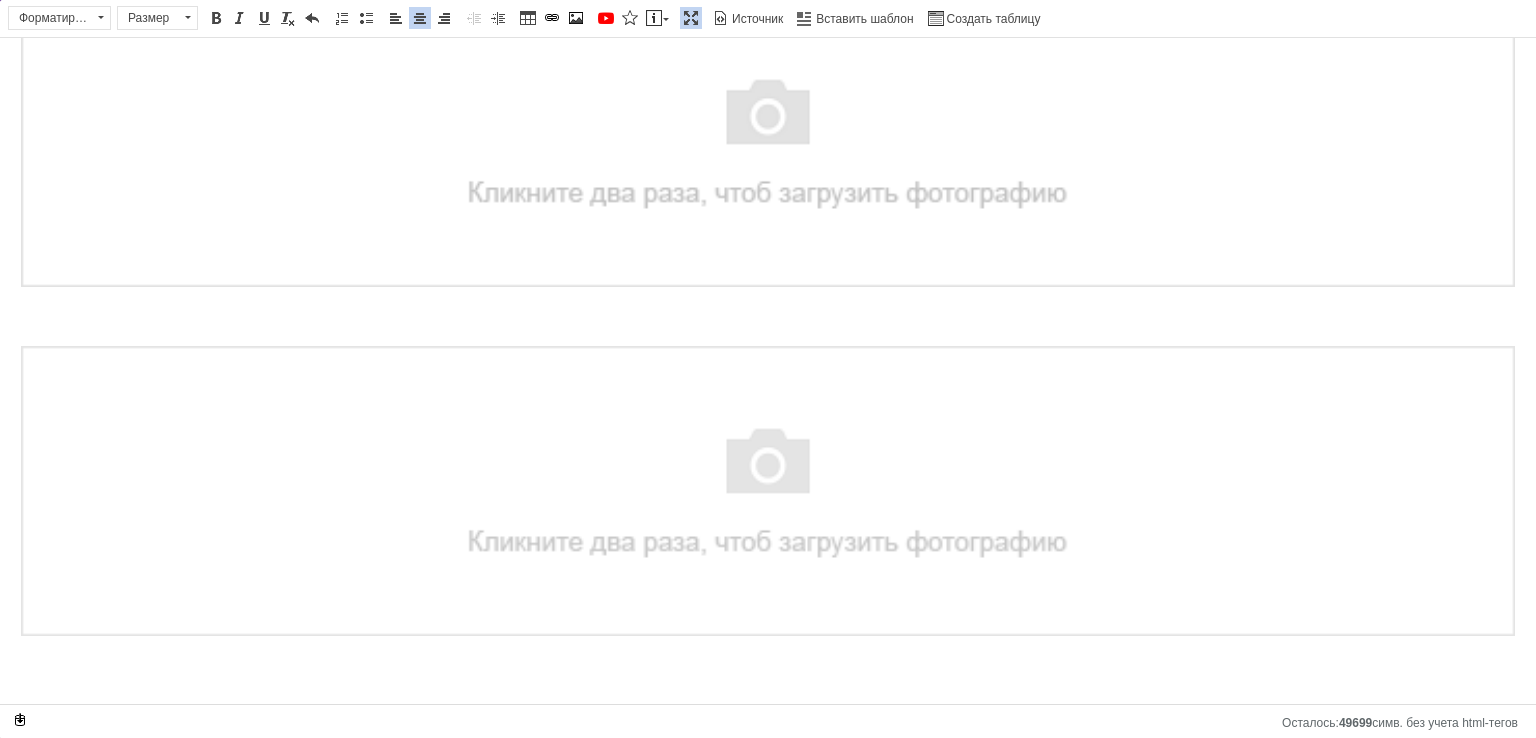 click at bounding box center (768, 491) 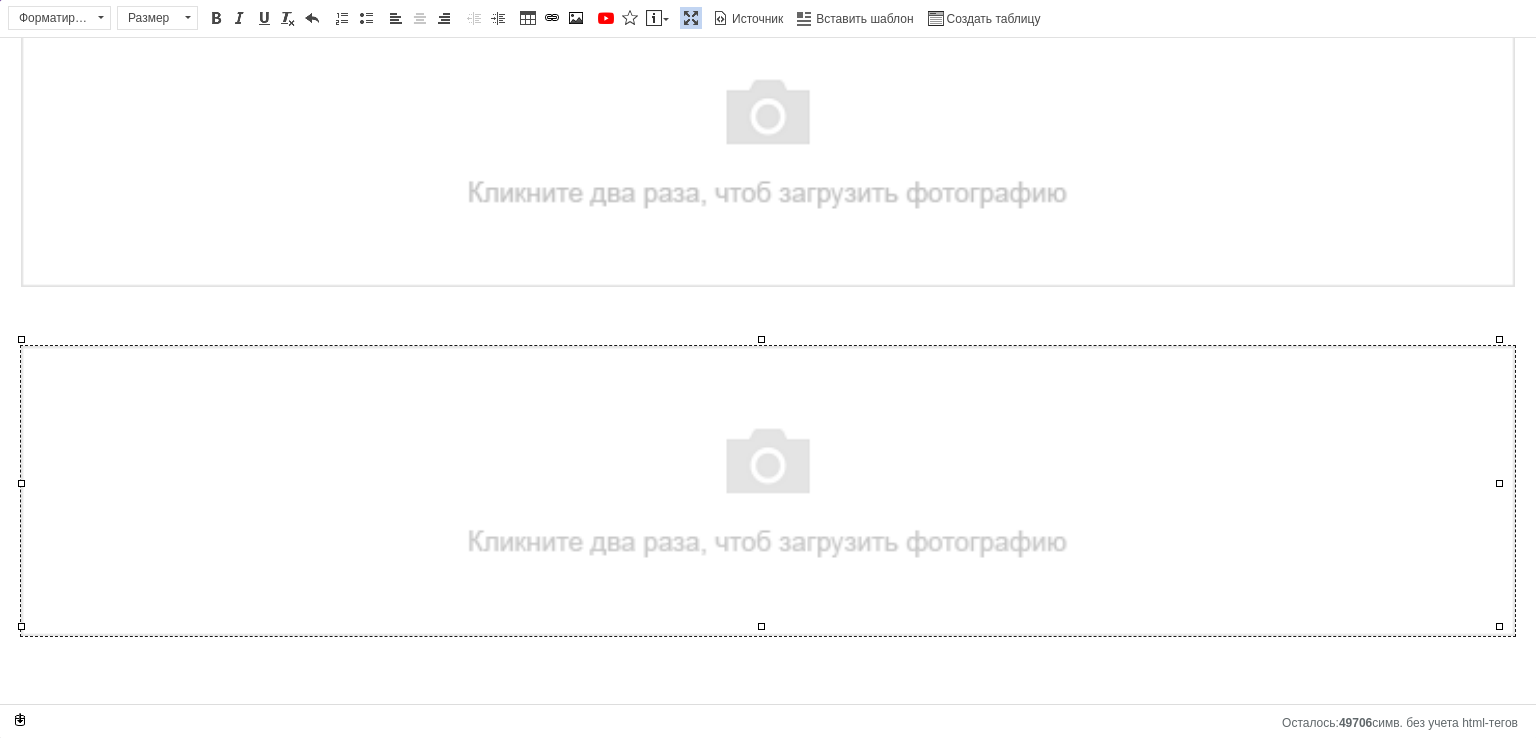 click at bounding box center [768, 491] 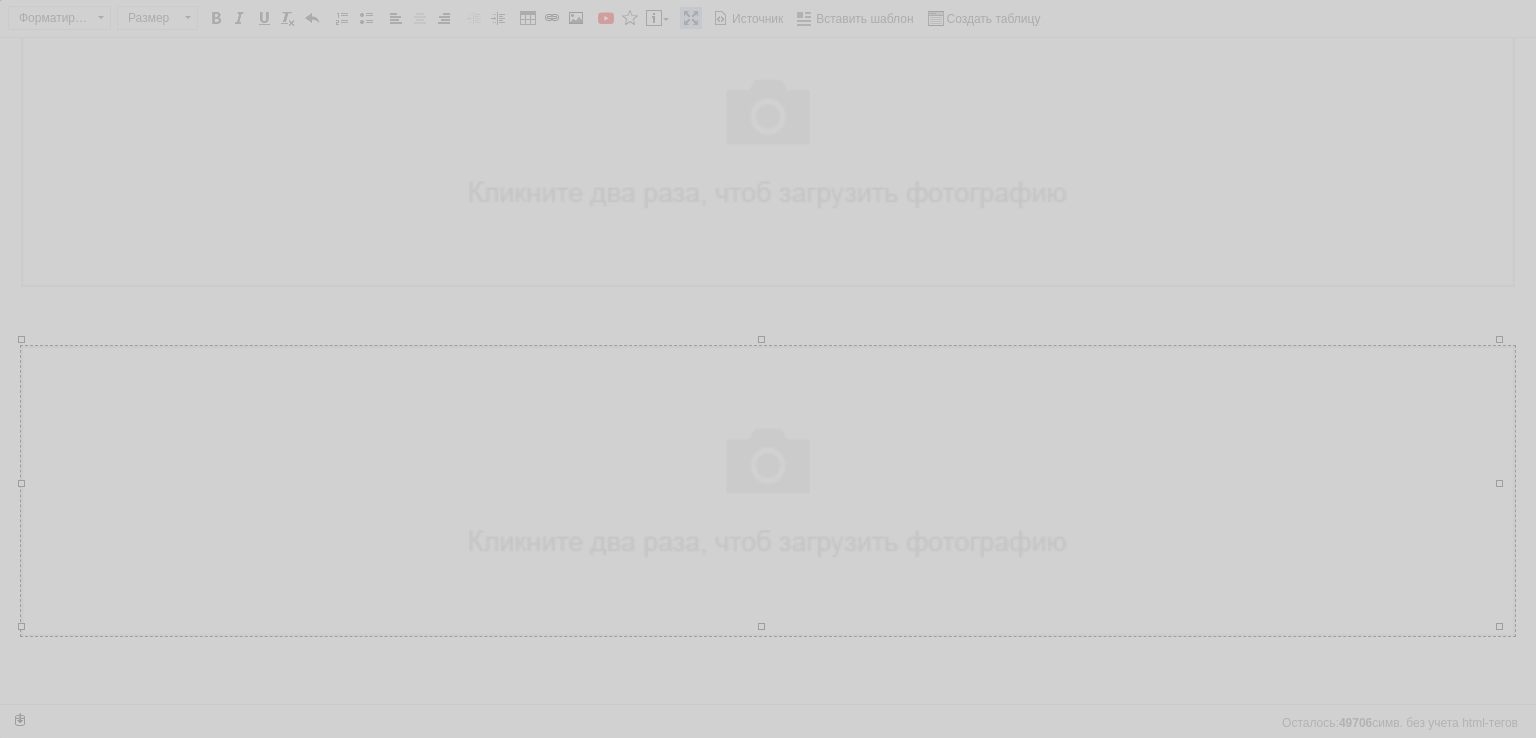 scroll, scrollTop: 0, scrollLeft: 97, axis: horizontal 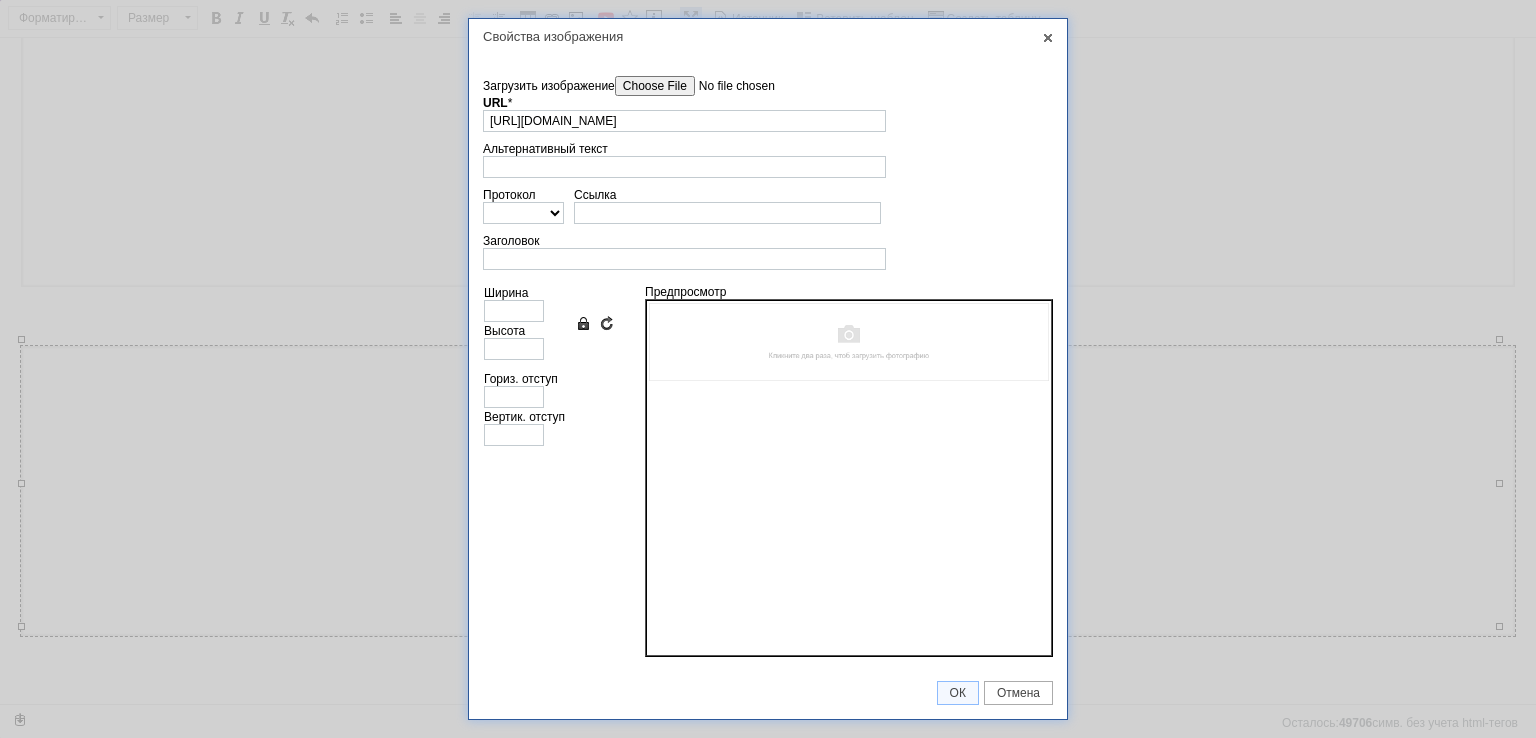 click on "Загрузить изображение" at bounding box center (728, 86) 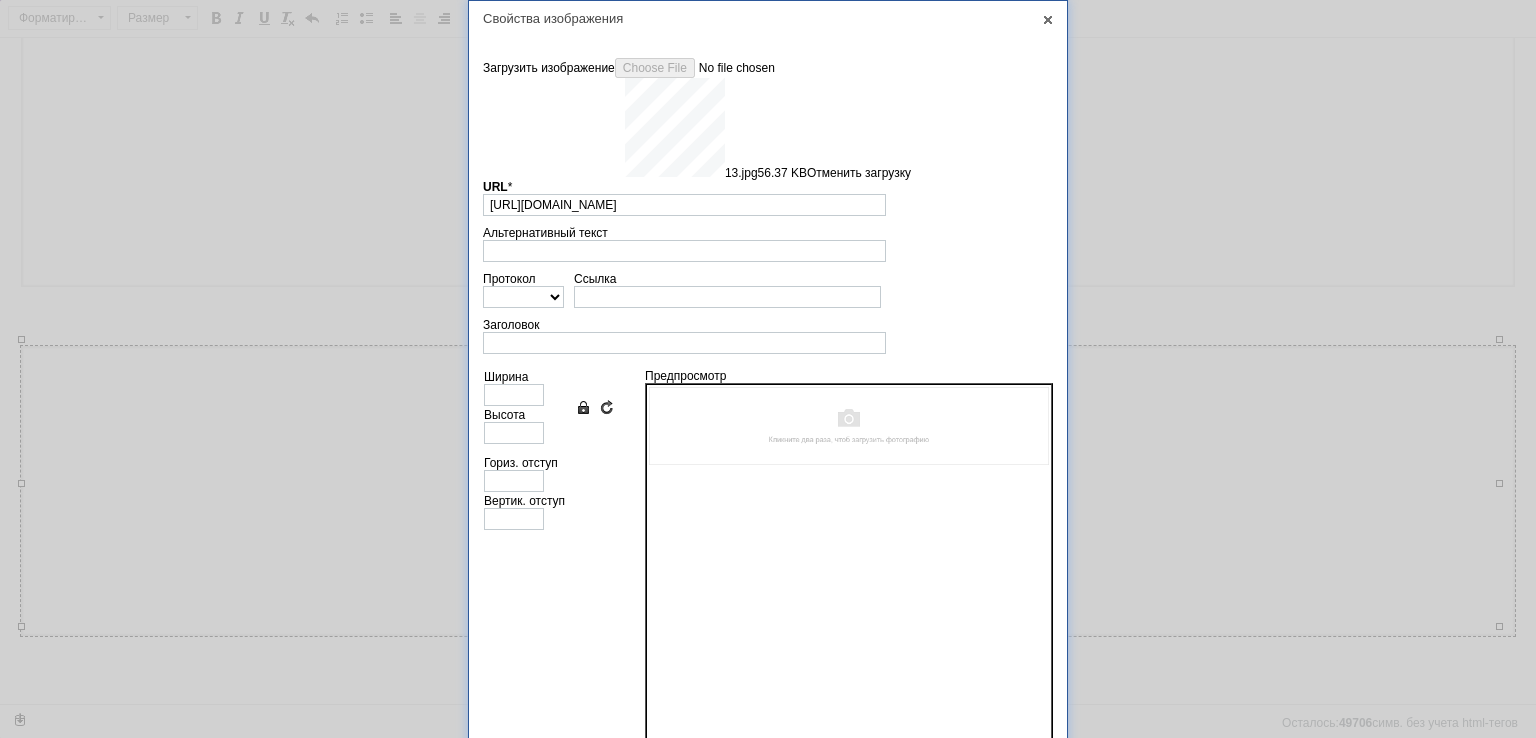 type on "https://images.prom.ua/6591512666_w640_h2048_13.jpg?fresh=1&PIMAGE_ID=6591512666" 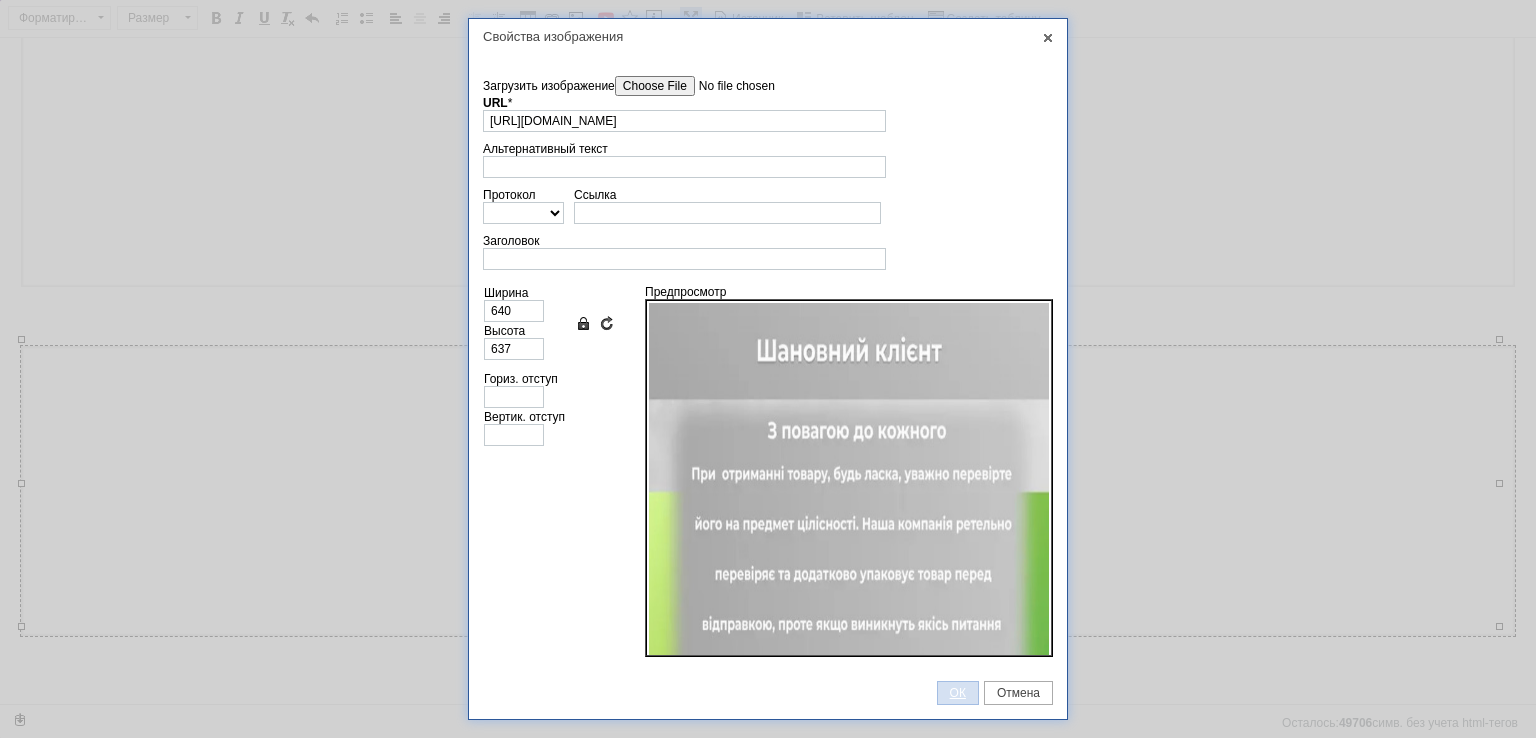 click on "ОК" at bounding box center [958, 693] 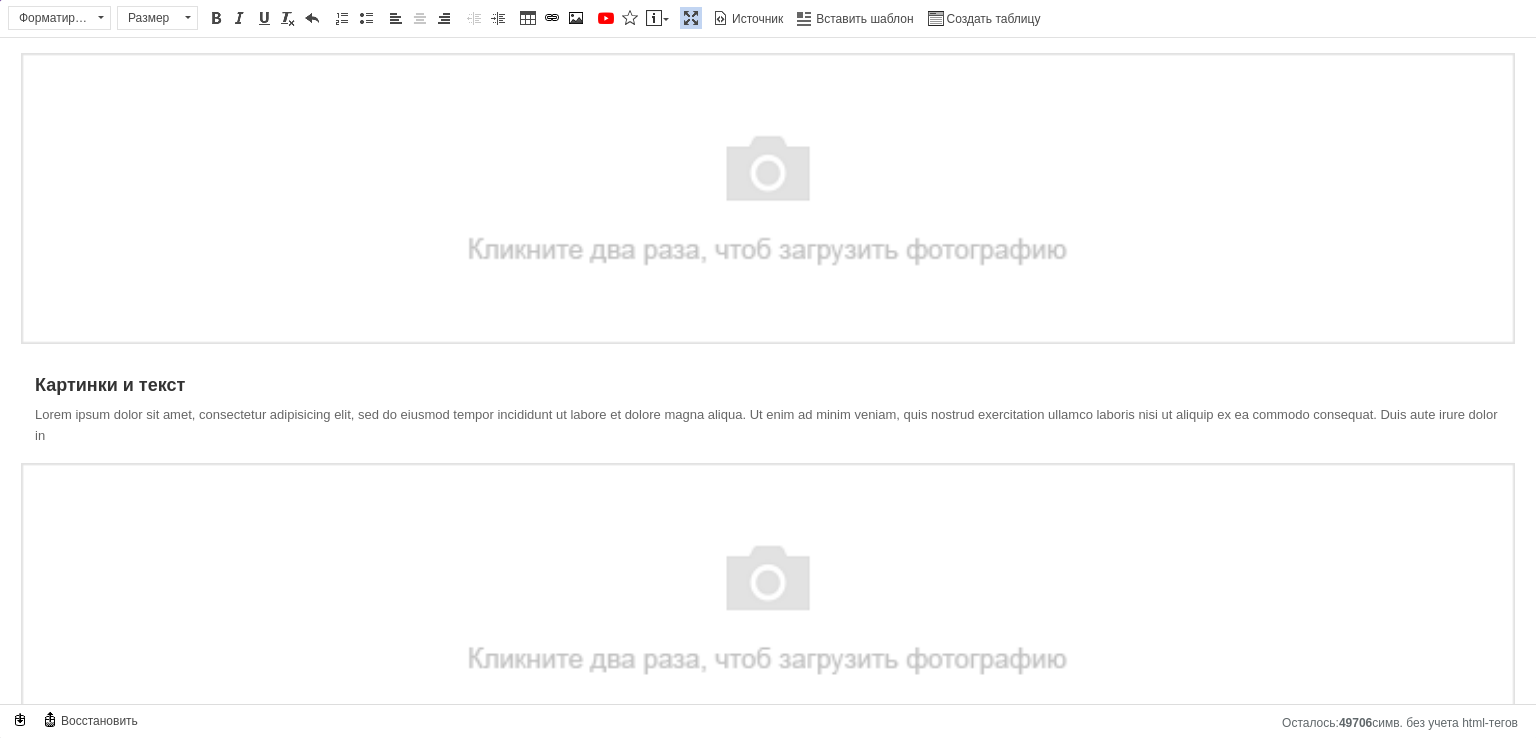 scroll, scrollTop: 0, scrollLeft: 0, axis: both 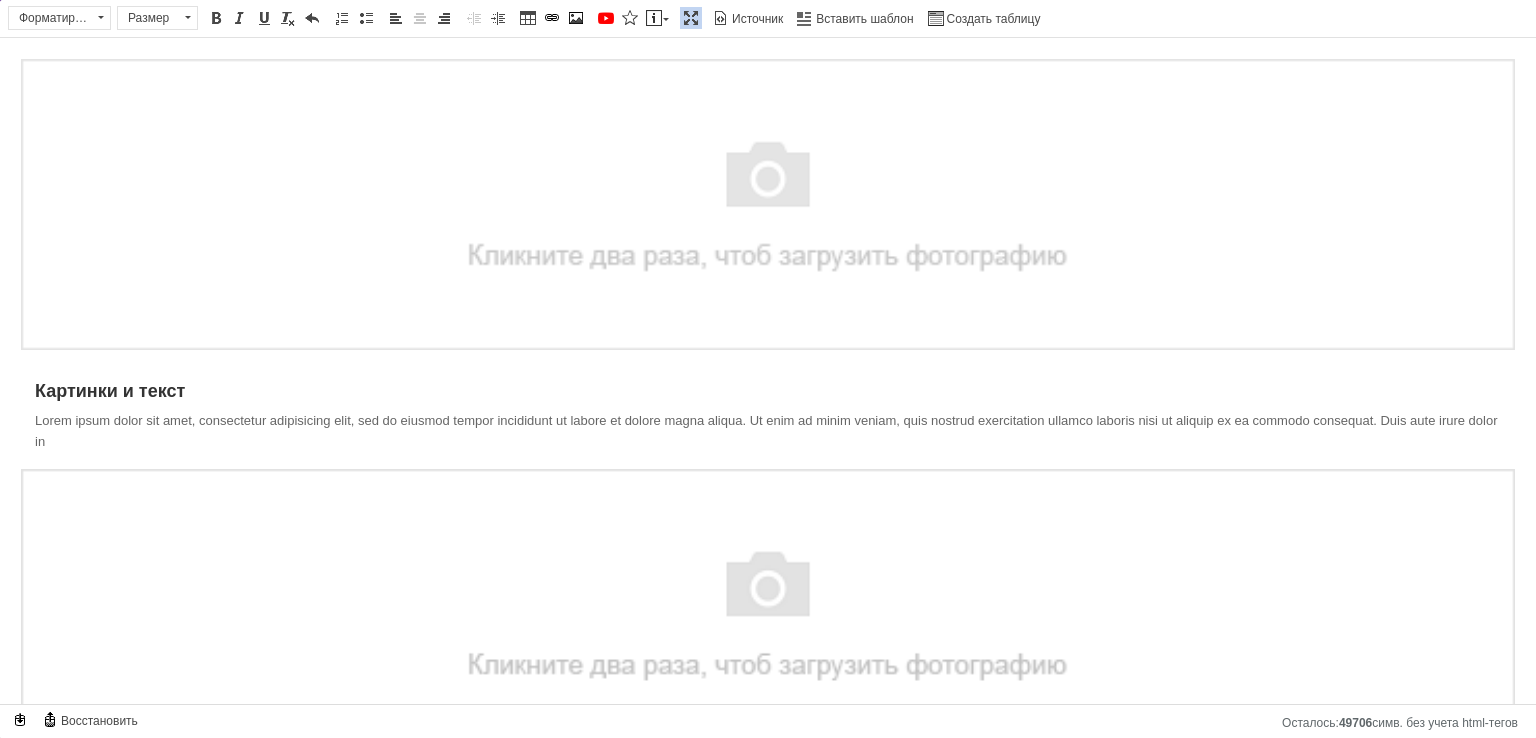 click at bounding box center [768, 204] 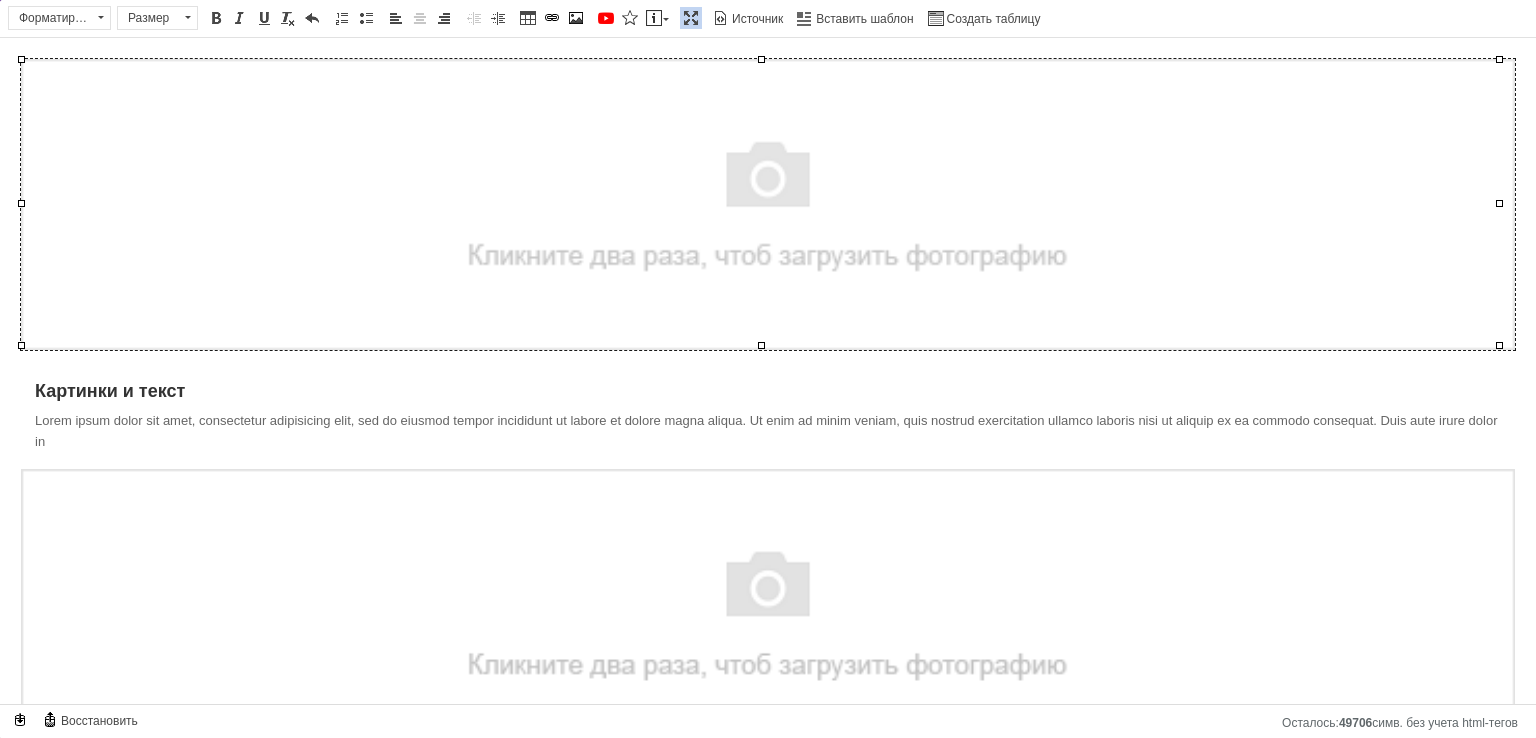 click at bounding box center (768, 204) 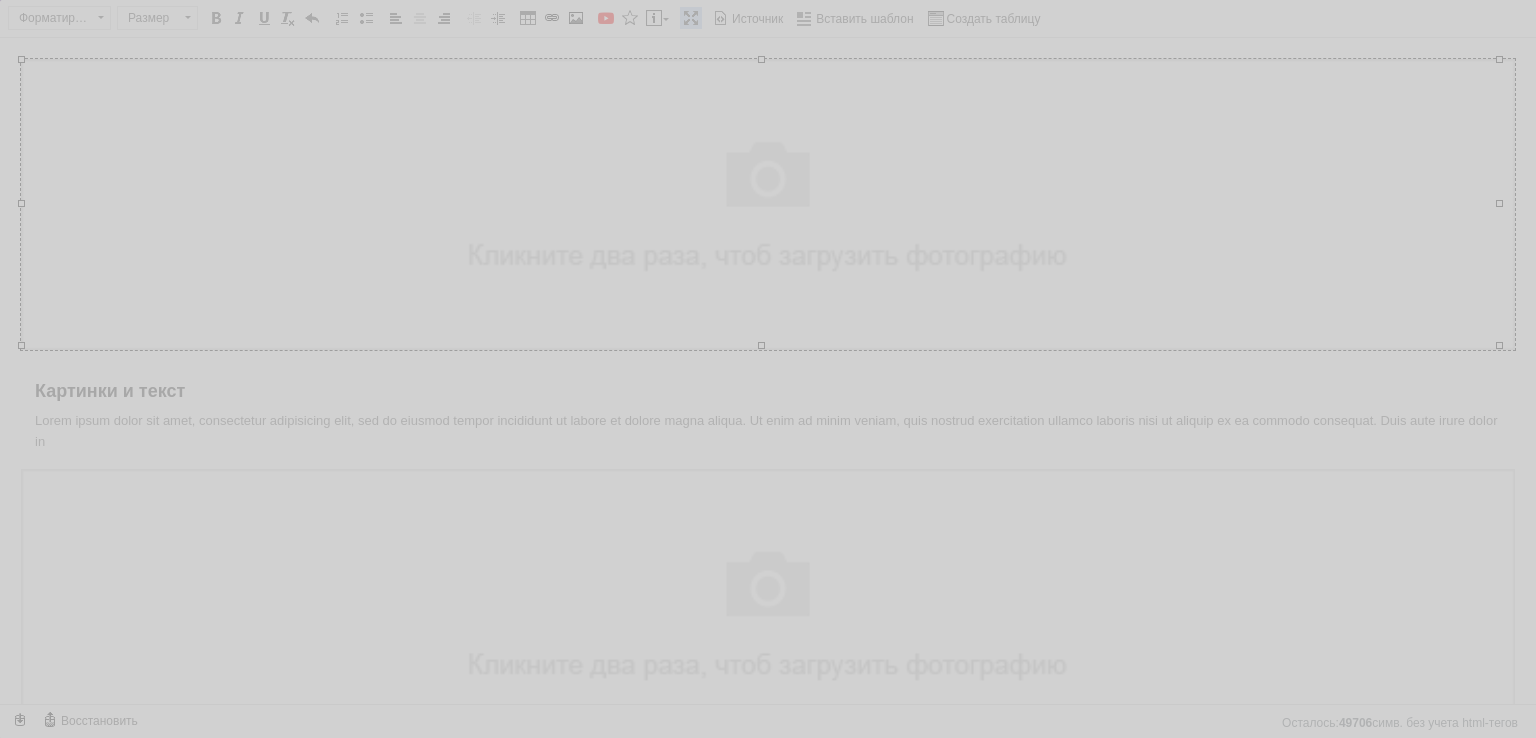 scroll, scrollTop: 0, scrollLeft: 97, axis: horizontal 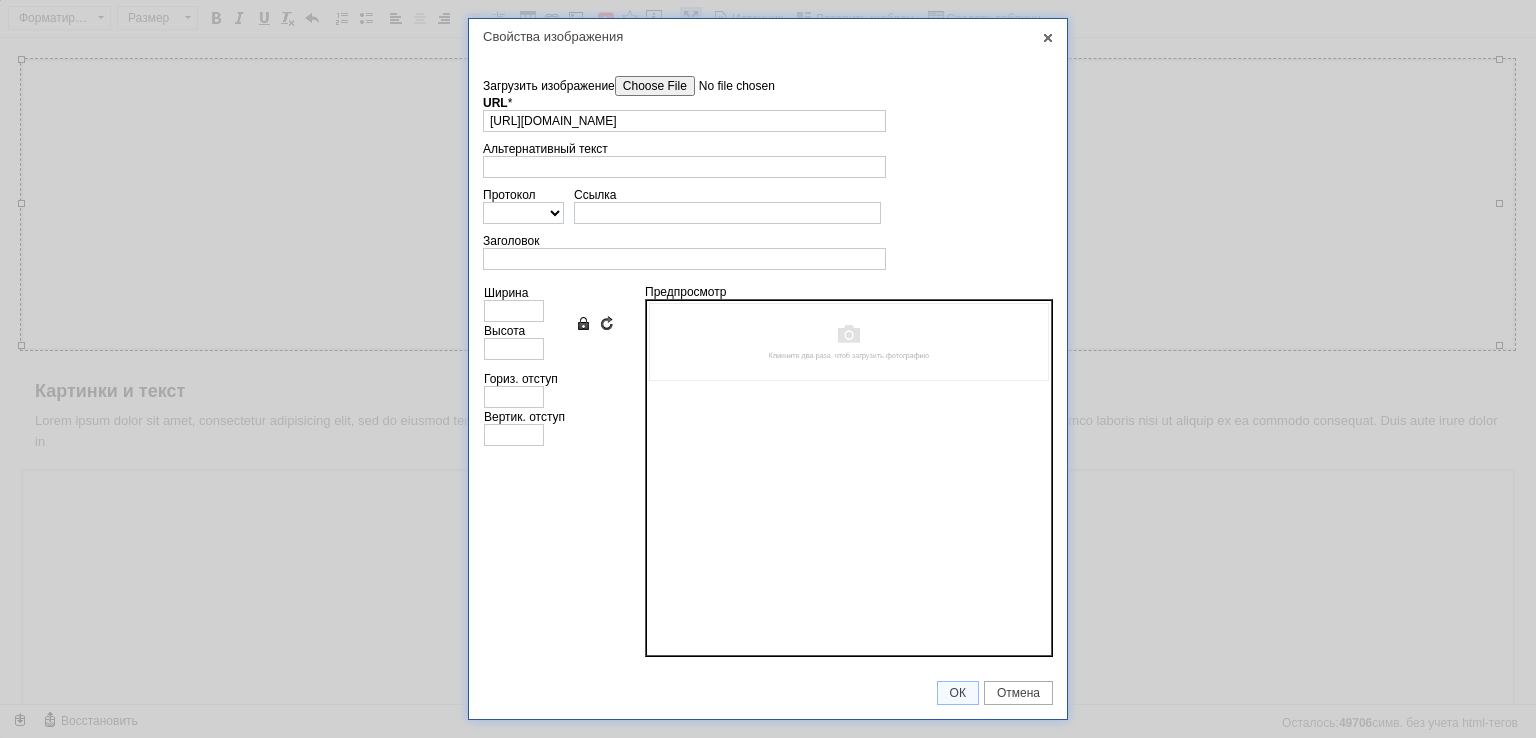 click on "Загрузить изображение" at bounding box center [728, 86] 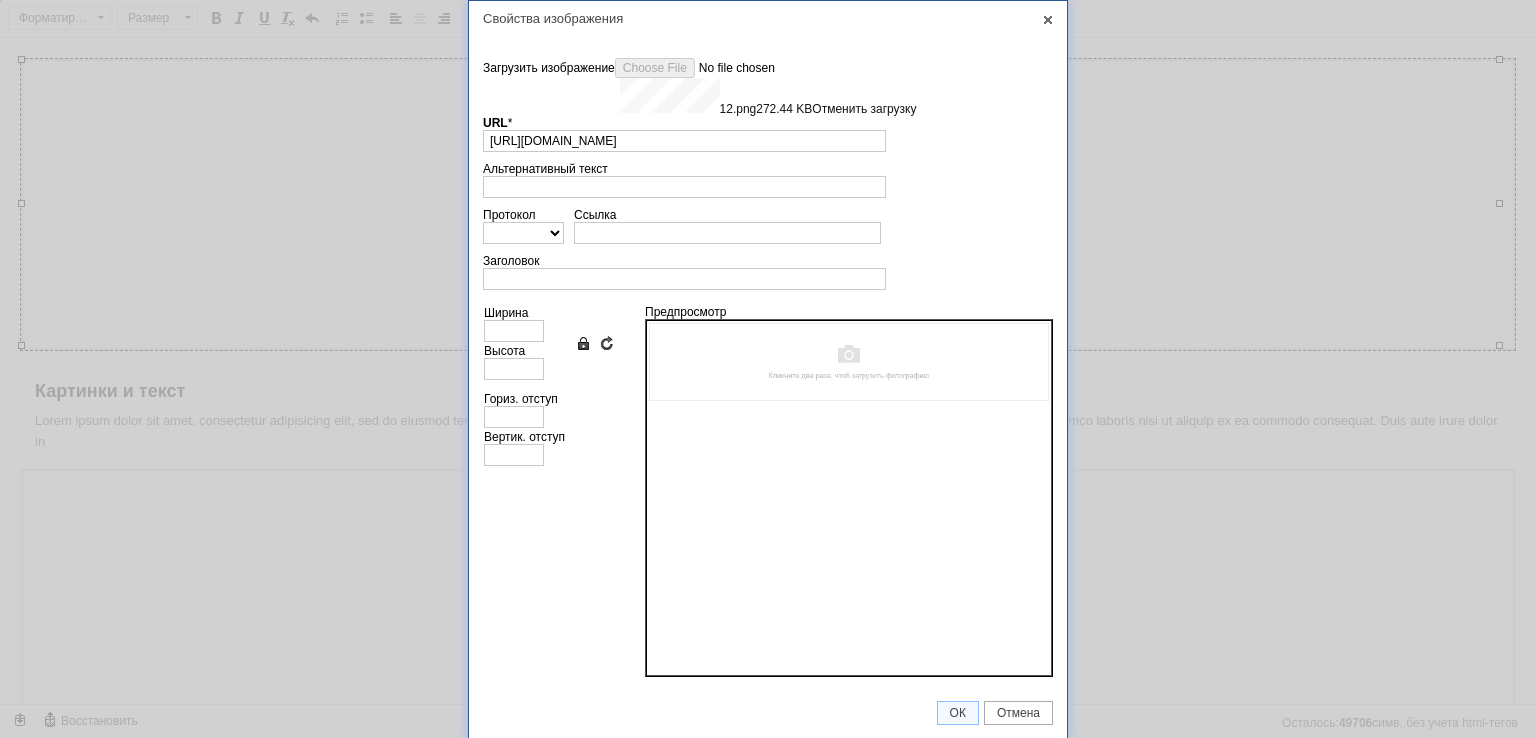 type on "https://images.prom.ua/6591512360_w640_h2048_12.png?fresh=1&PIMAGE_ID=6591512360" 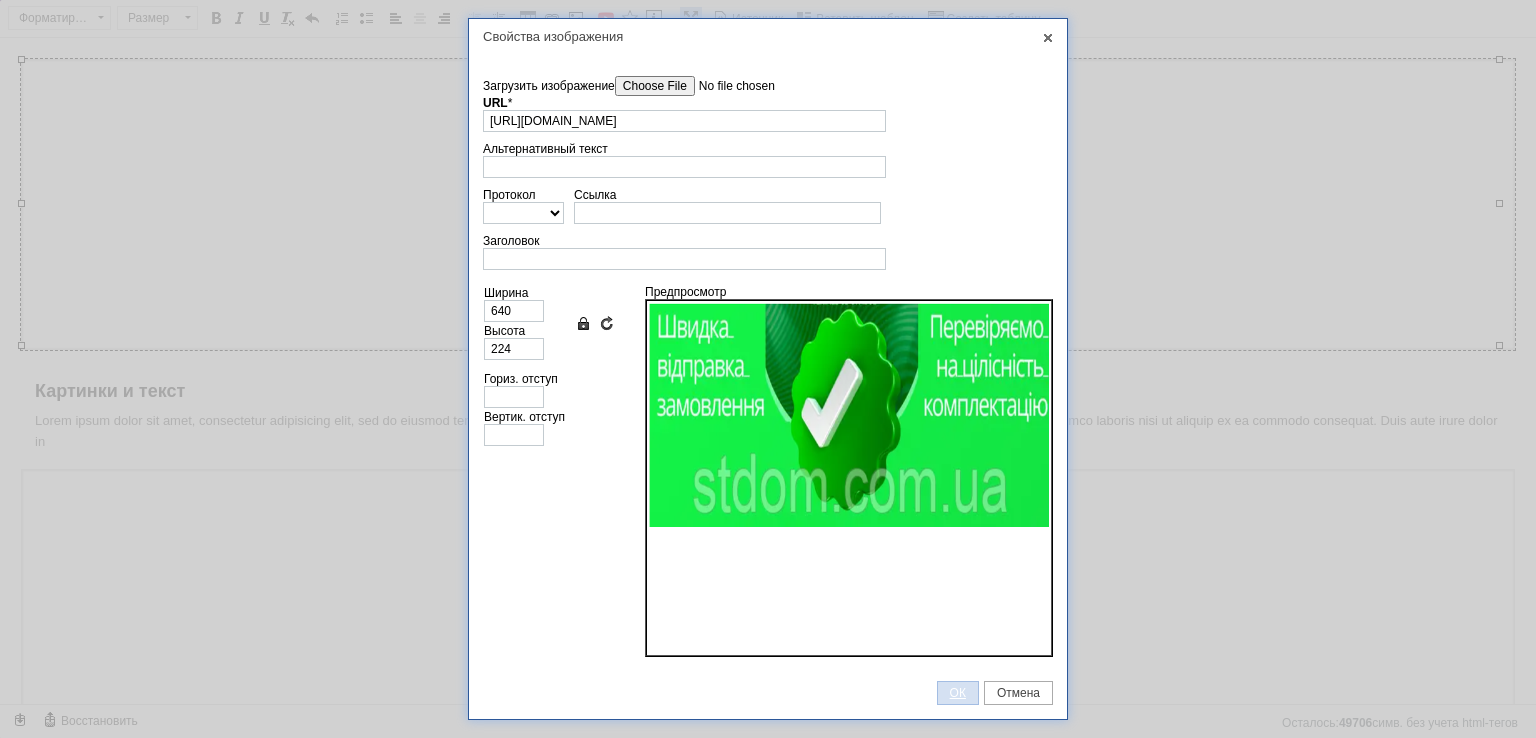 click on "ОК" at bounding box center (958, 693) 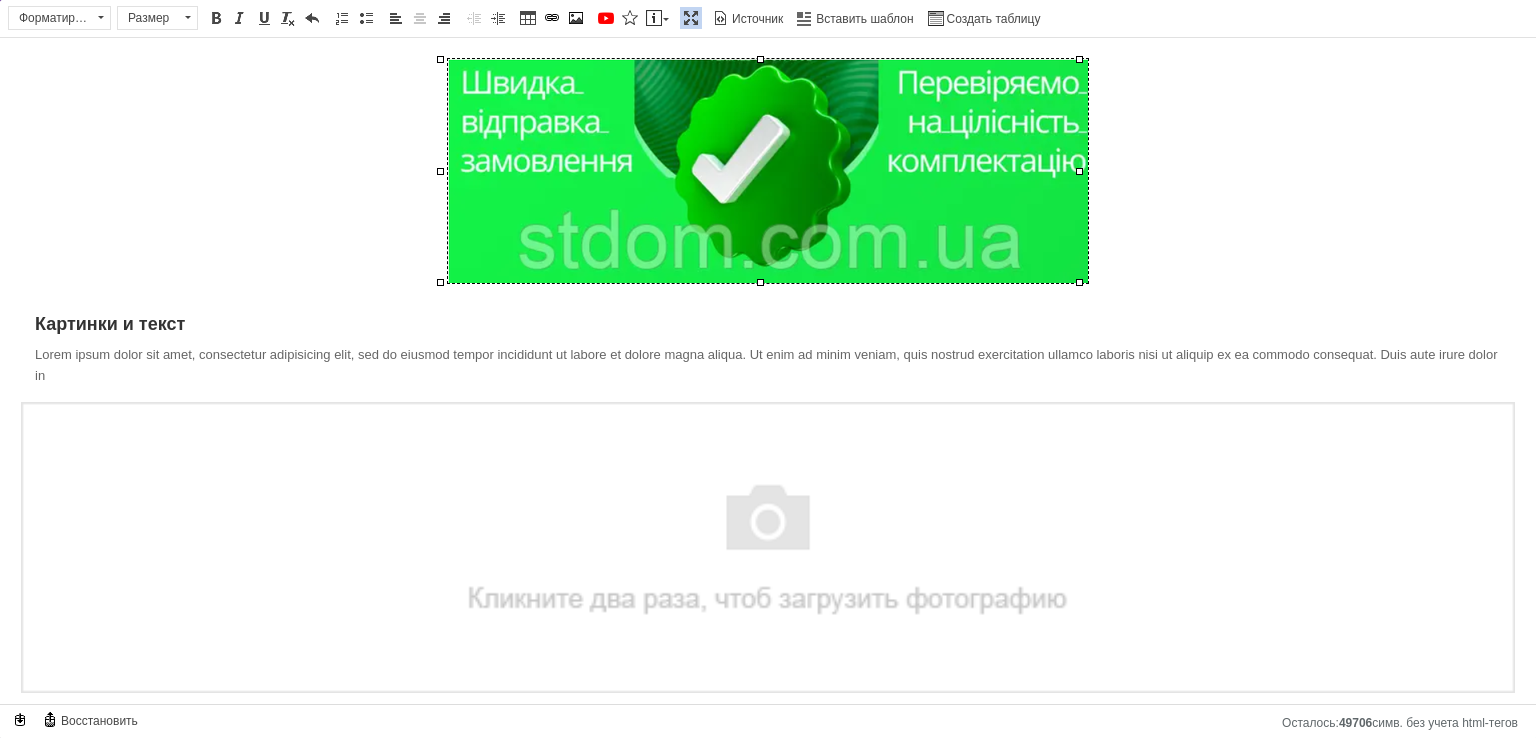 click at bounding box center [768, 547] 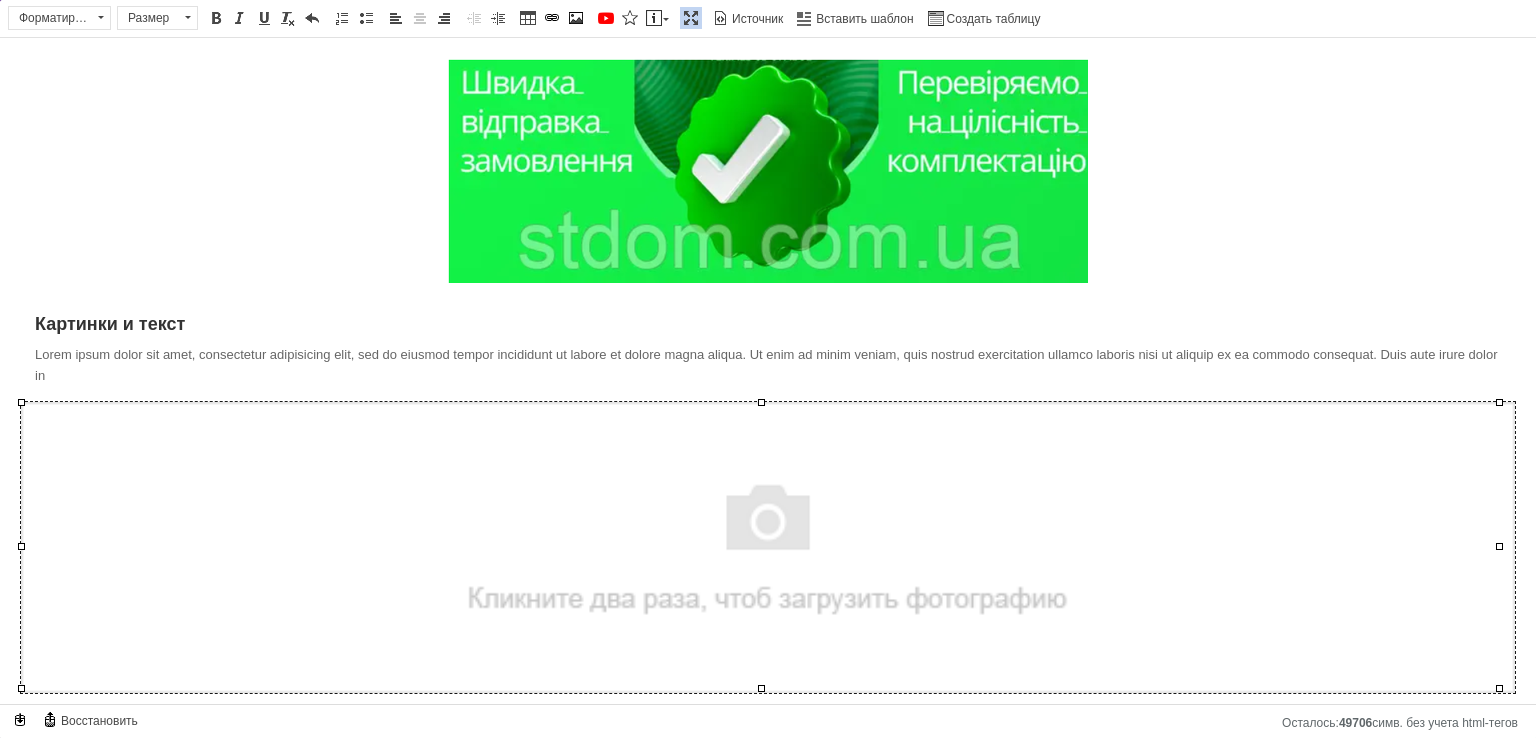 click at bounding box center [768, 547] 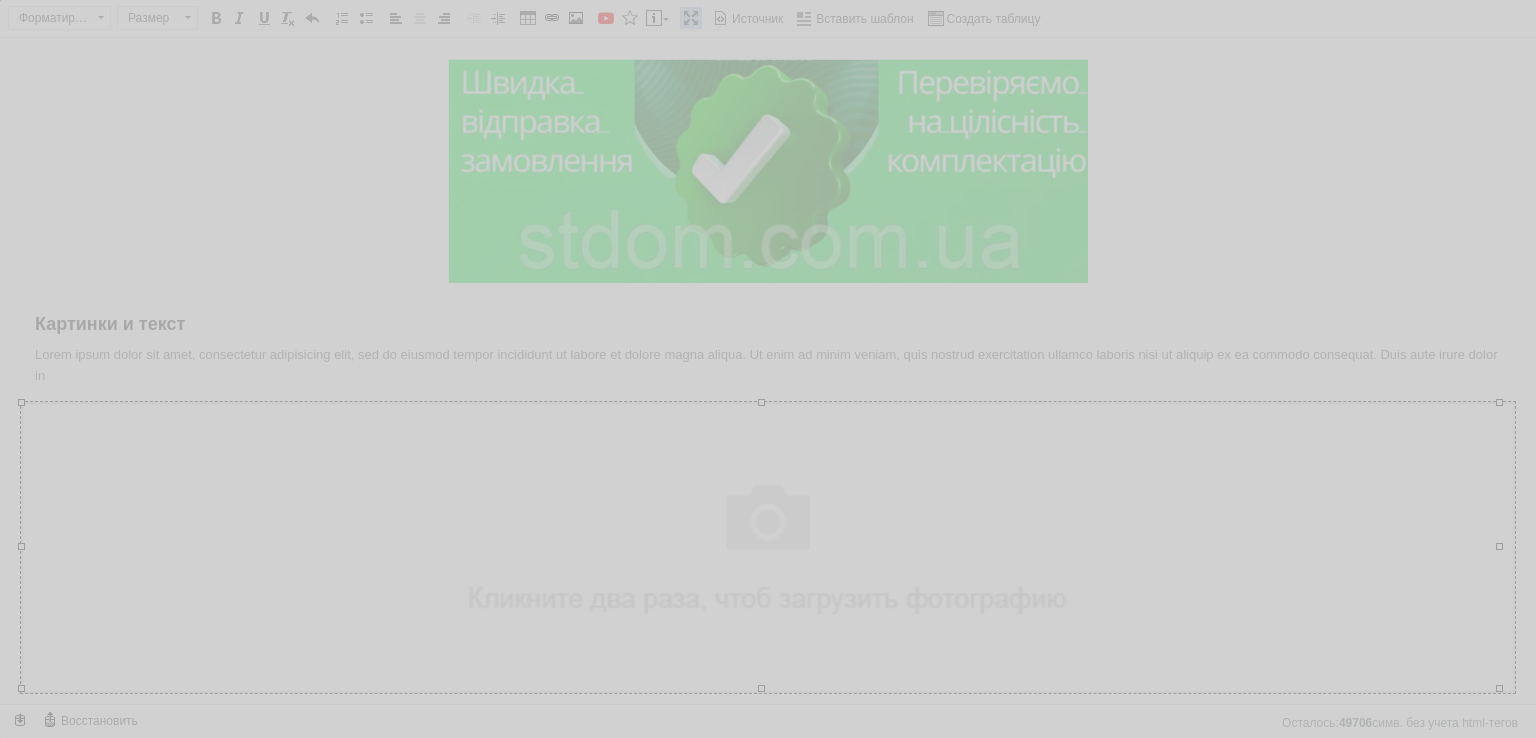 scroll, scrollTop: 0, scrollLeft: 97, axis: horizontal 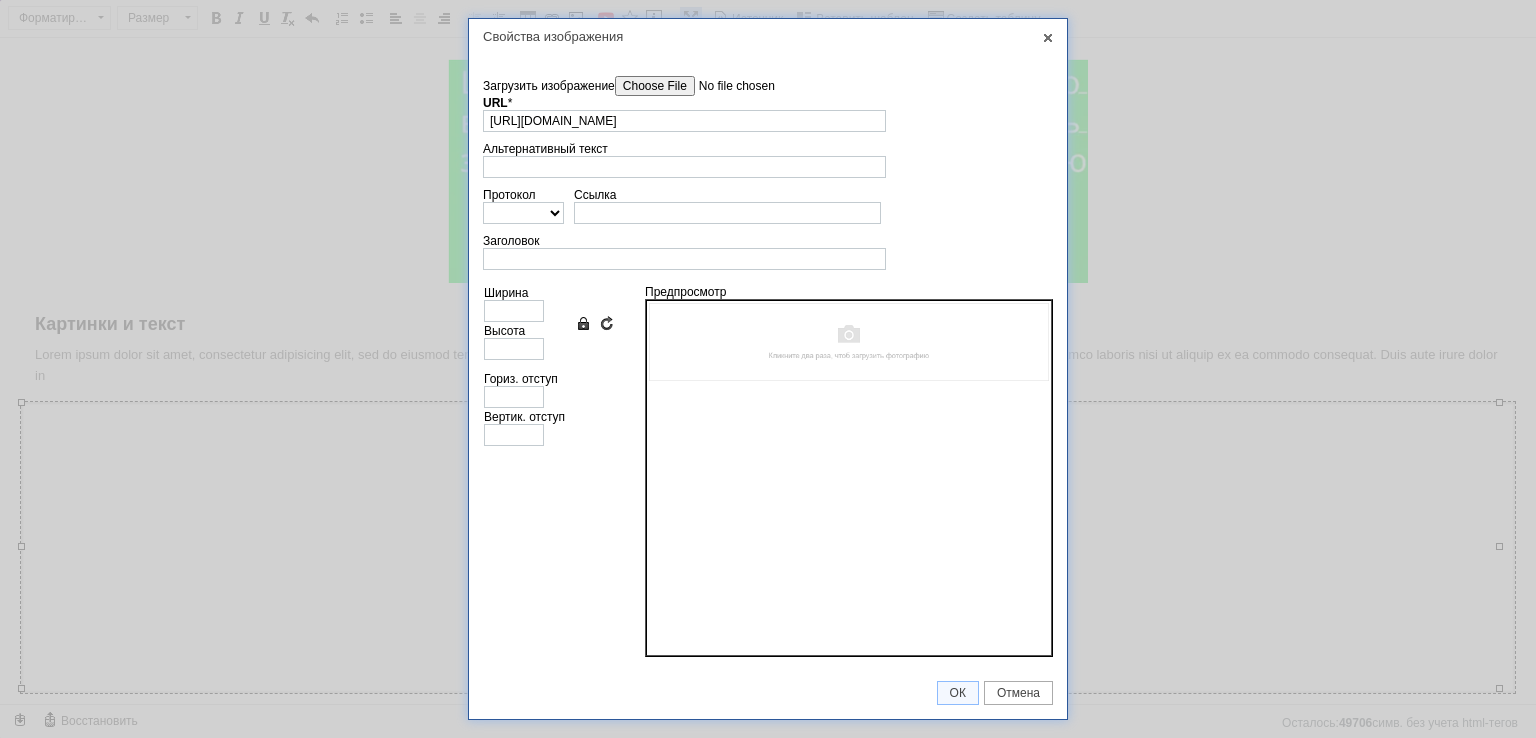 click on "Загрузить изображение" at bounding box center [728, 86] 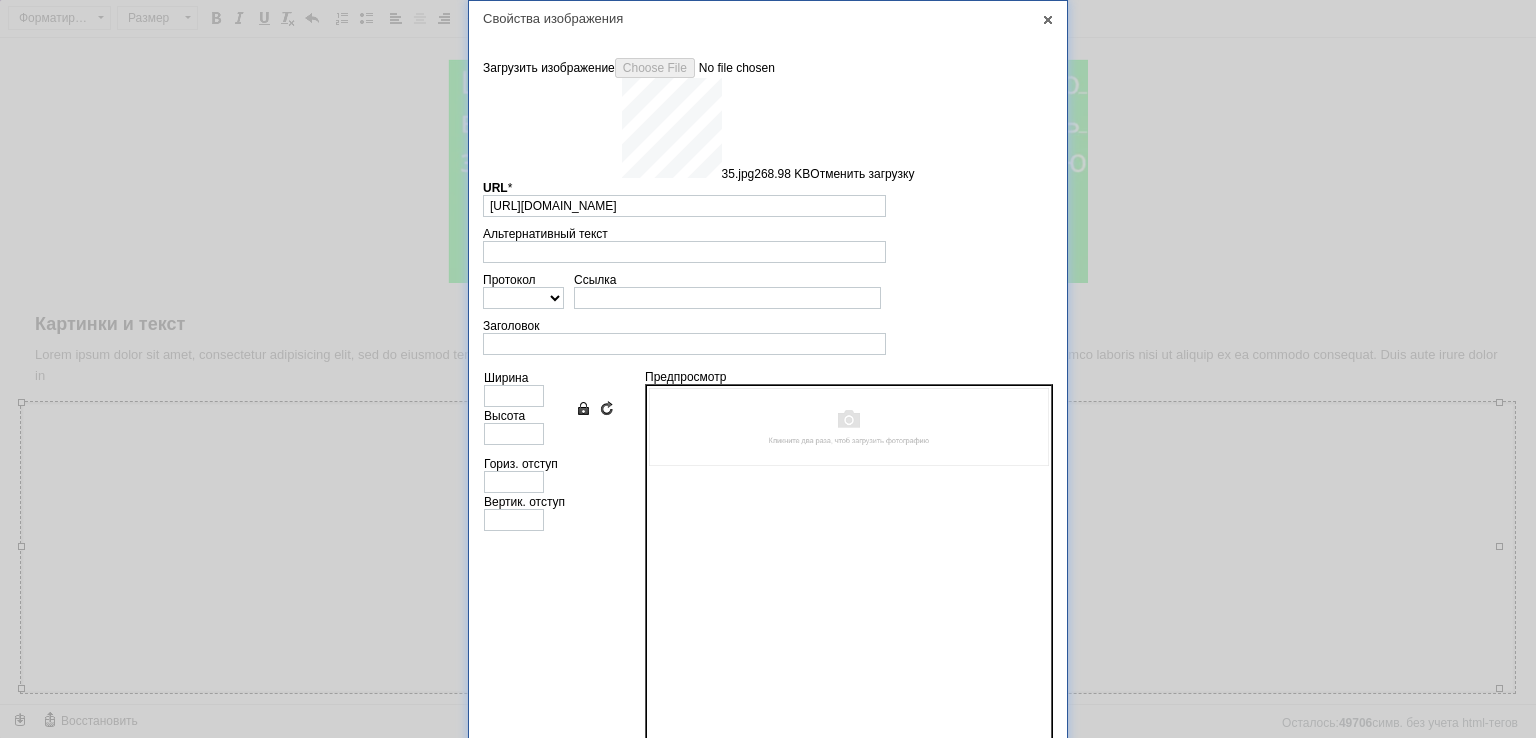 type on "https://images.prom.ua/6743813113_w640_h2048_35.jpg?fresh=1&PIMAGE_ID=6743813113" 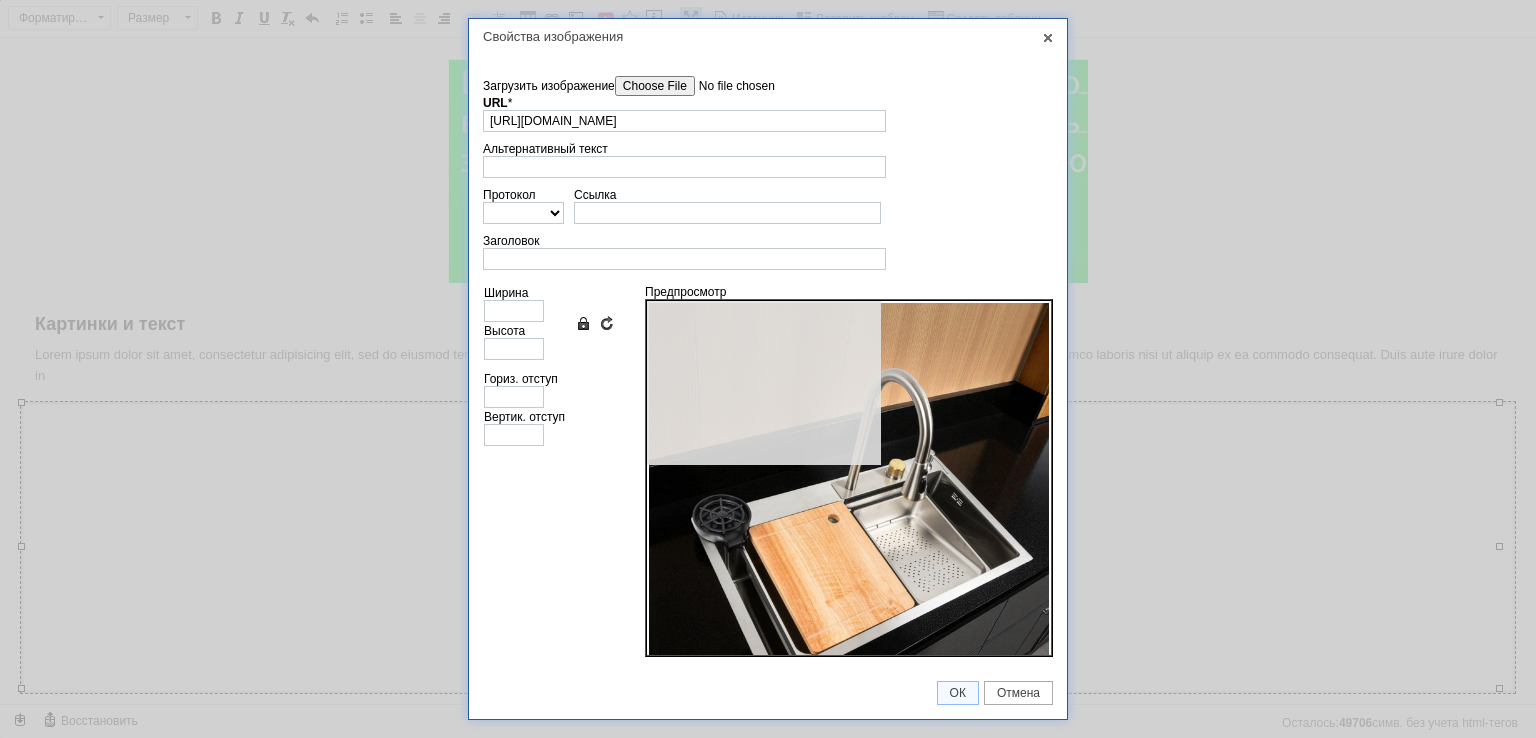 type on "640" 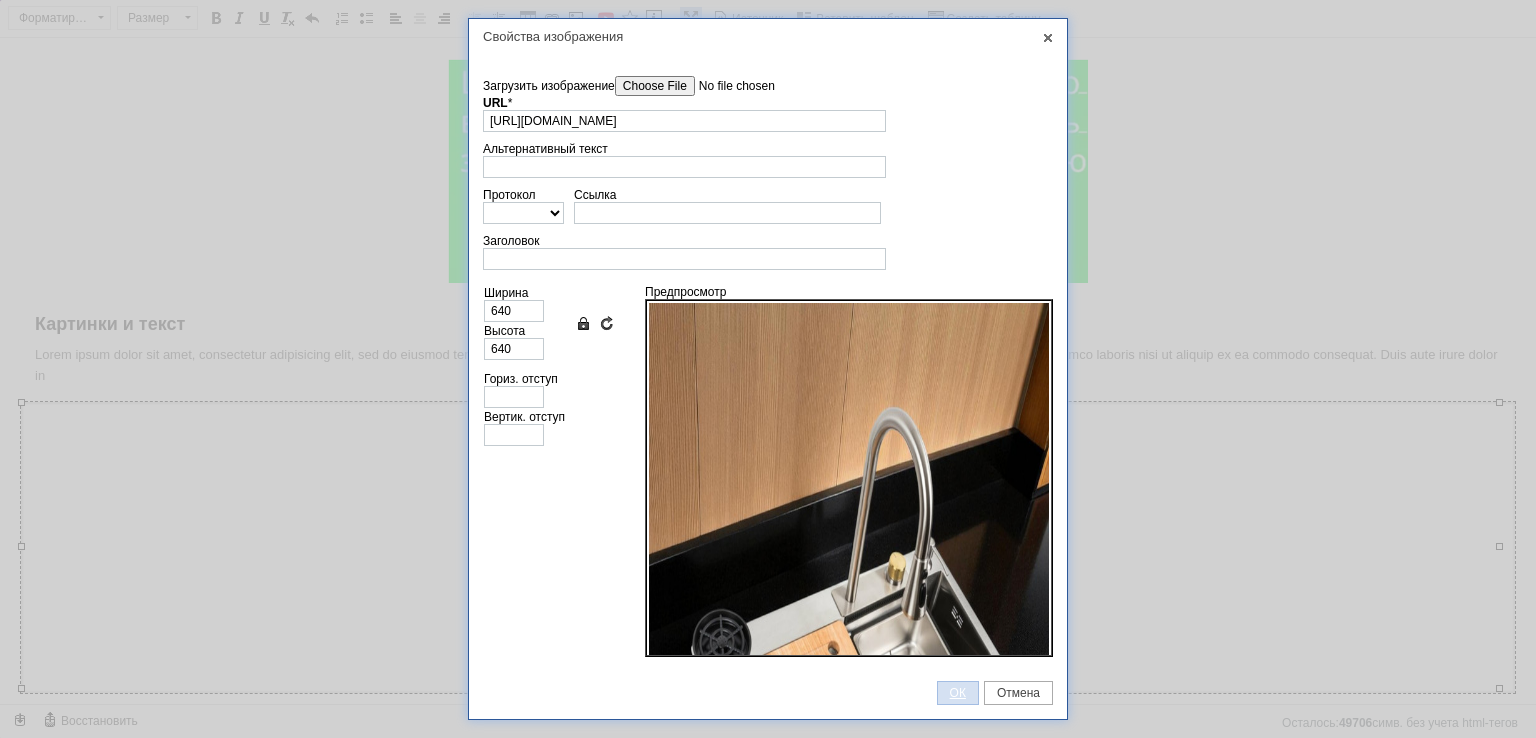 click on "ОК" at bounding box center (958, 693) 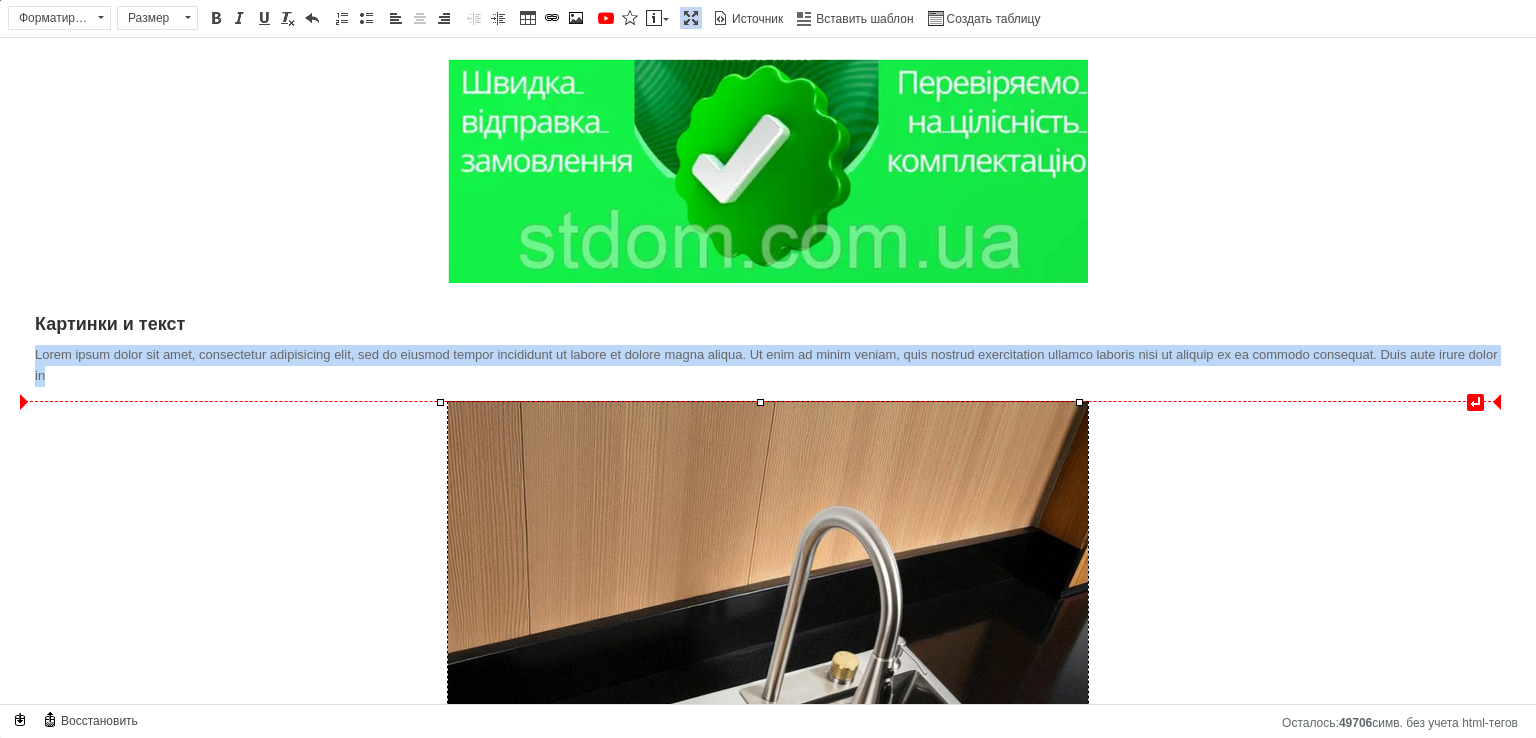 drag, startPoint x: 32, startPoint y: 355, endPoint x: 19, endPoint y: 353, distance: 13.152946 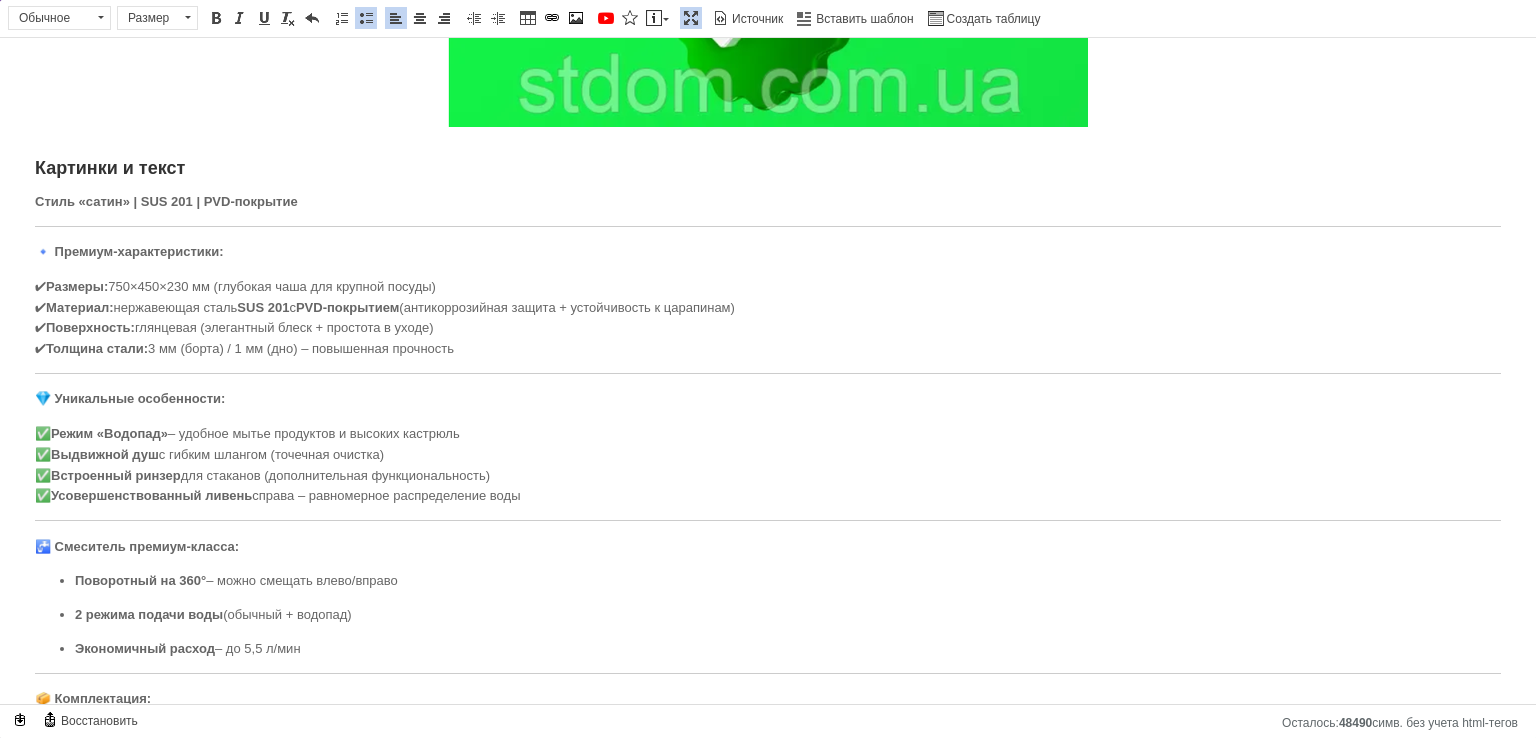 scroll, scrollTop: 0, scrollLeft: 0, axis: both 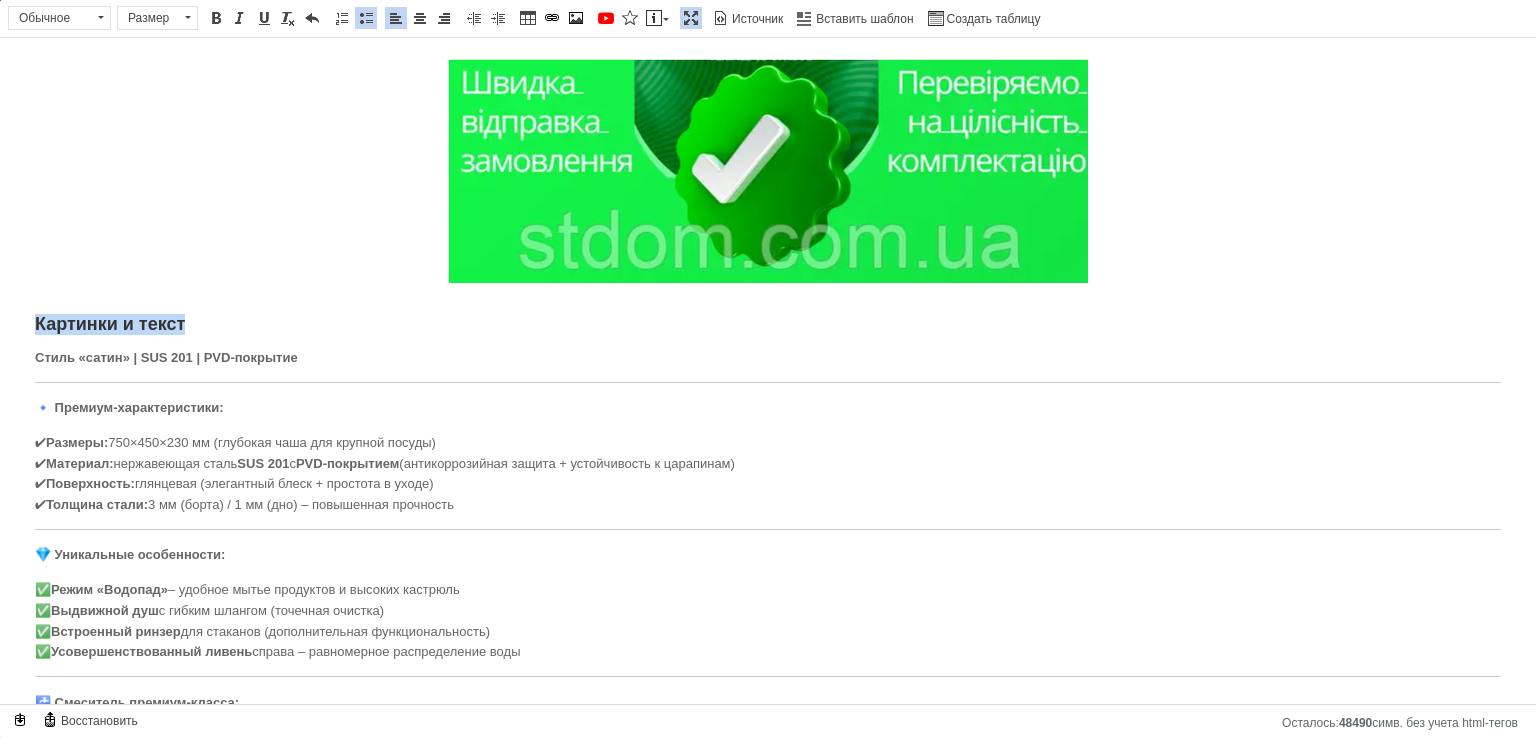 drag, startPoint x: 194, startPoint y: 328, endPoint x: 0, endPoint y: 328, distance: 194 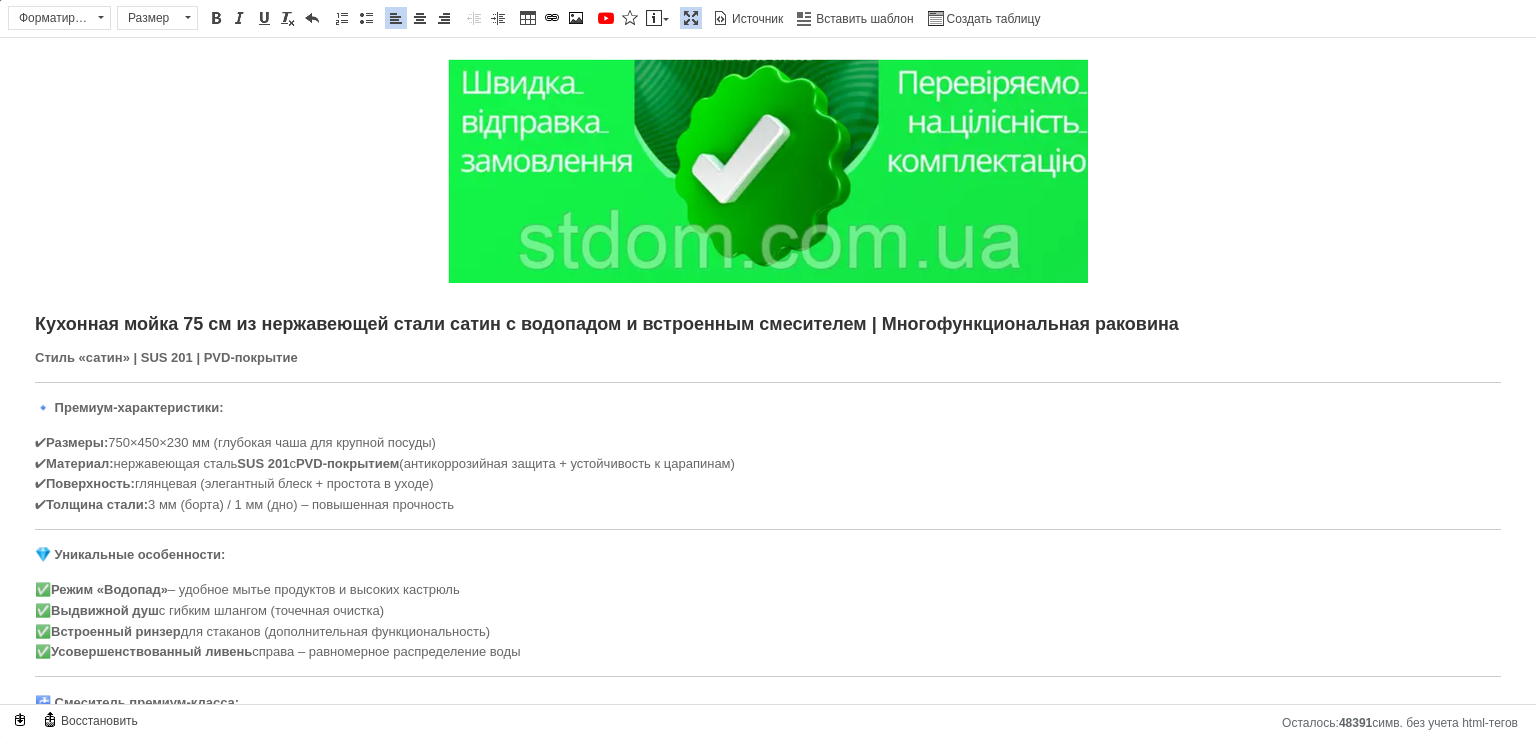 click on "Кухонная мойка 75 см из нержавеющей стали сатин с водопадом и встроенным смесителем | Многофункциональная раковина" at bounding box center (768, 324) 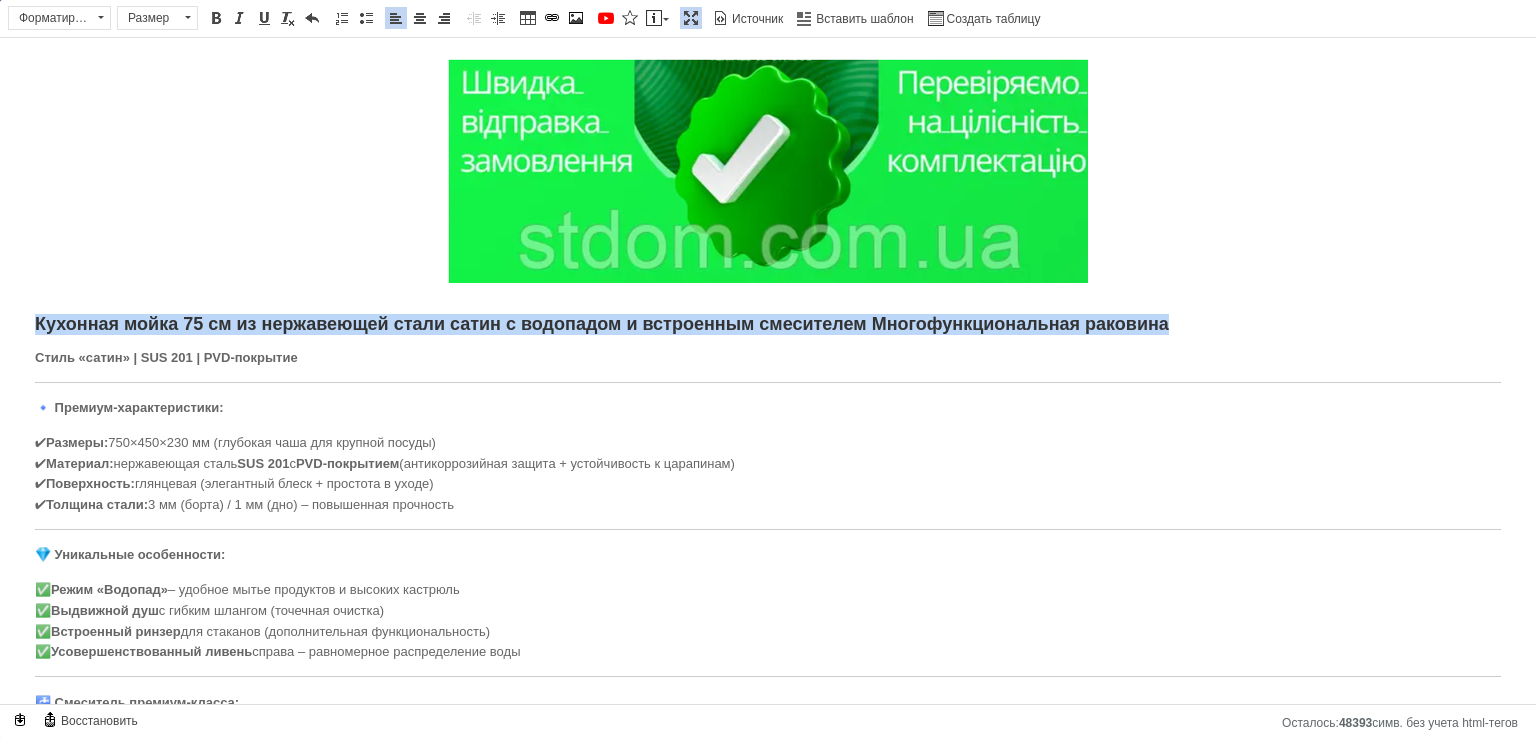 drag, startPoint x: 1192, startPoint y: 327, endPoint x: 0, endPoint y: 327, distance: 1192 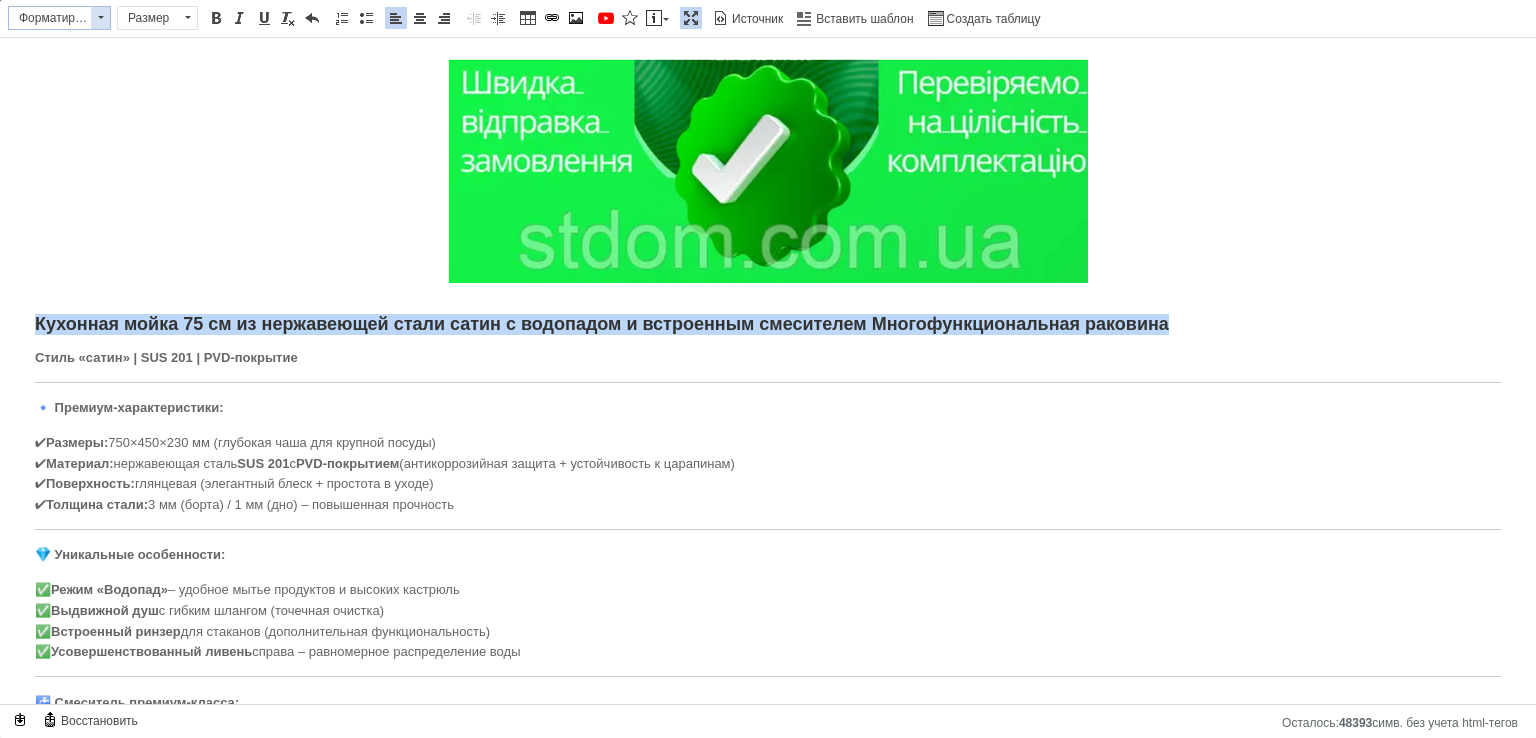 click on "Форматирование" at bounding box center [50, 18] 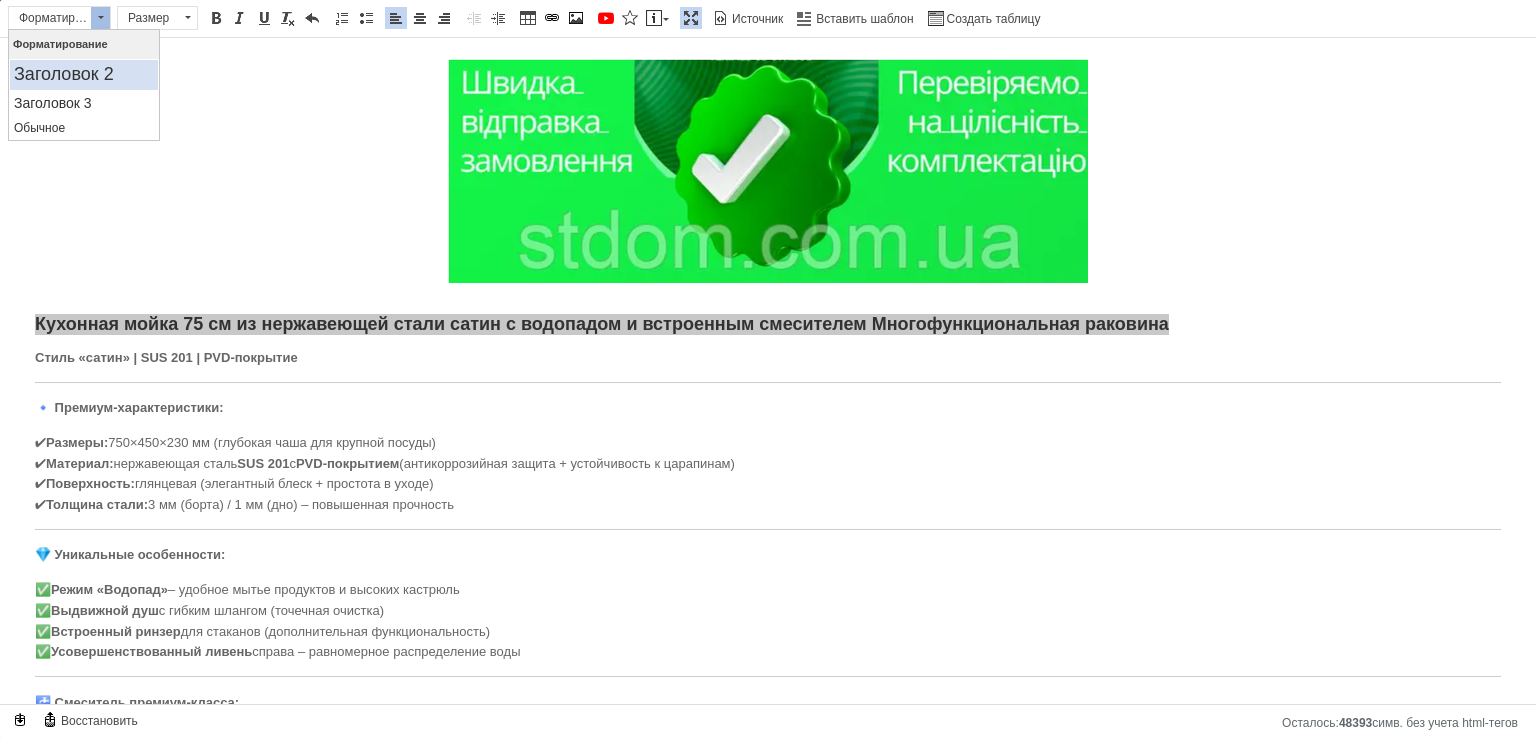 scroll, scrollTop: 0, scrollLeft: 0, axis: both 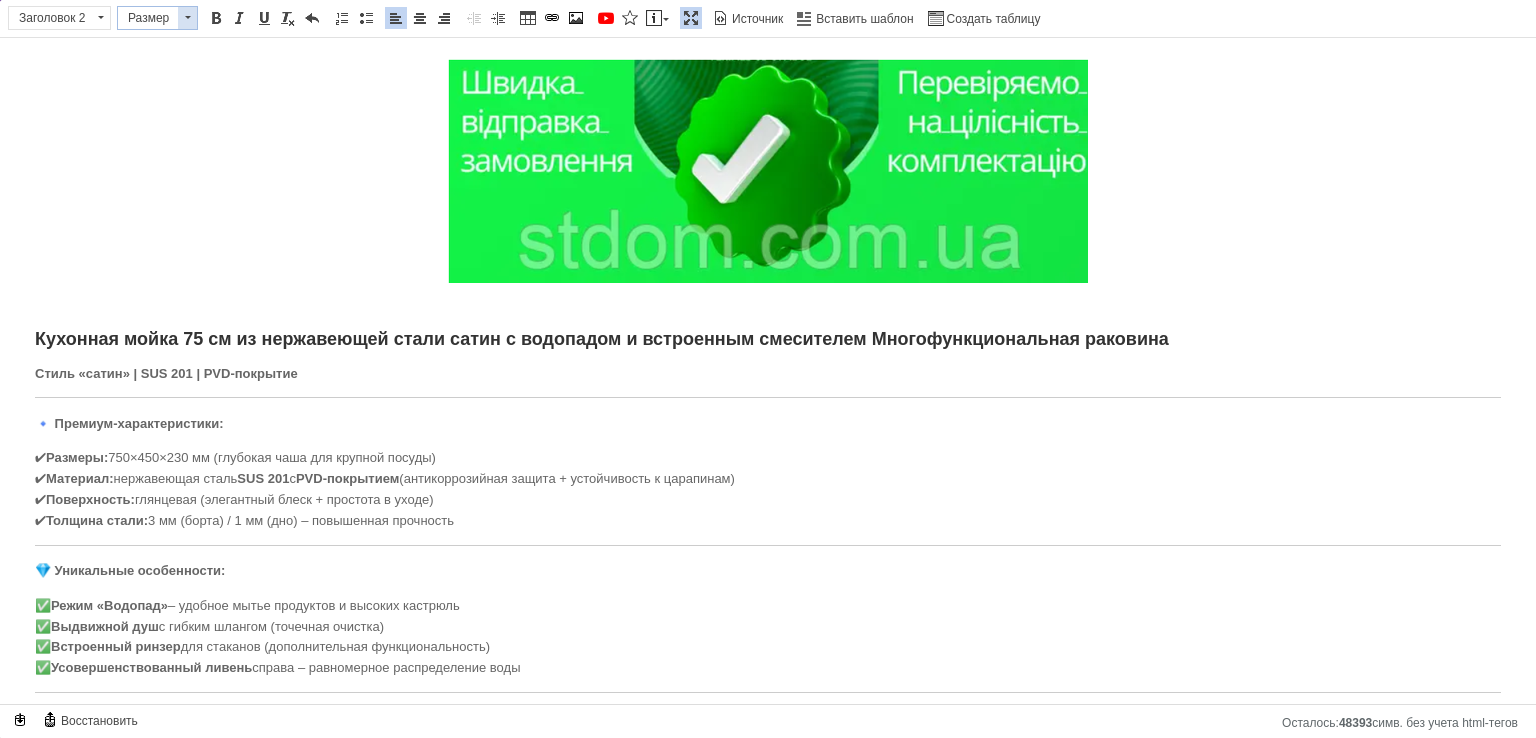 click at bounding box center (187, 18) 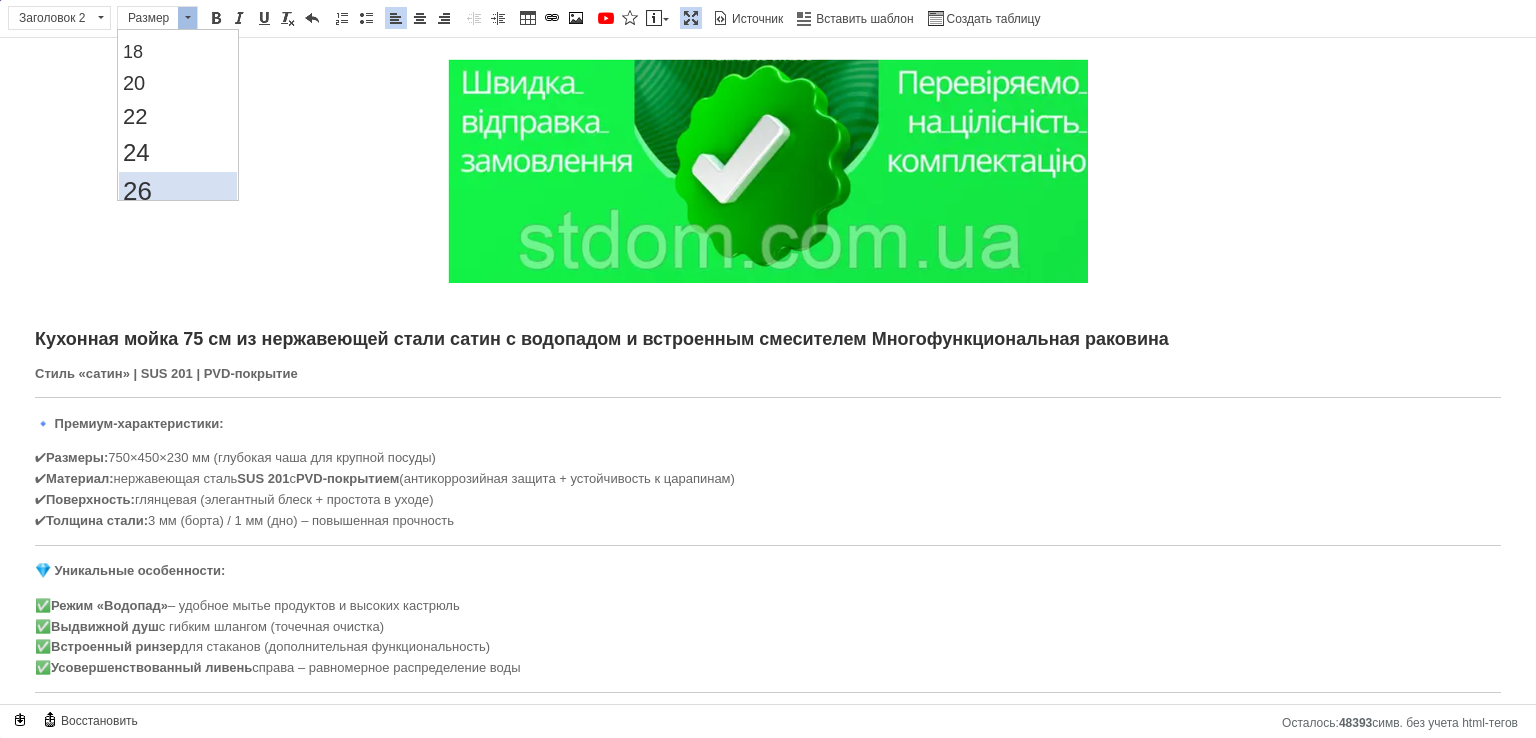 scroll, scrollTop: 240, scrollLeft: 0, axis: vertical 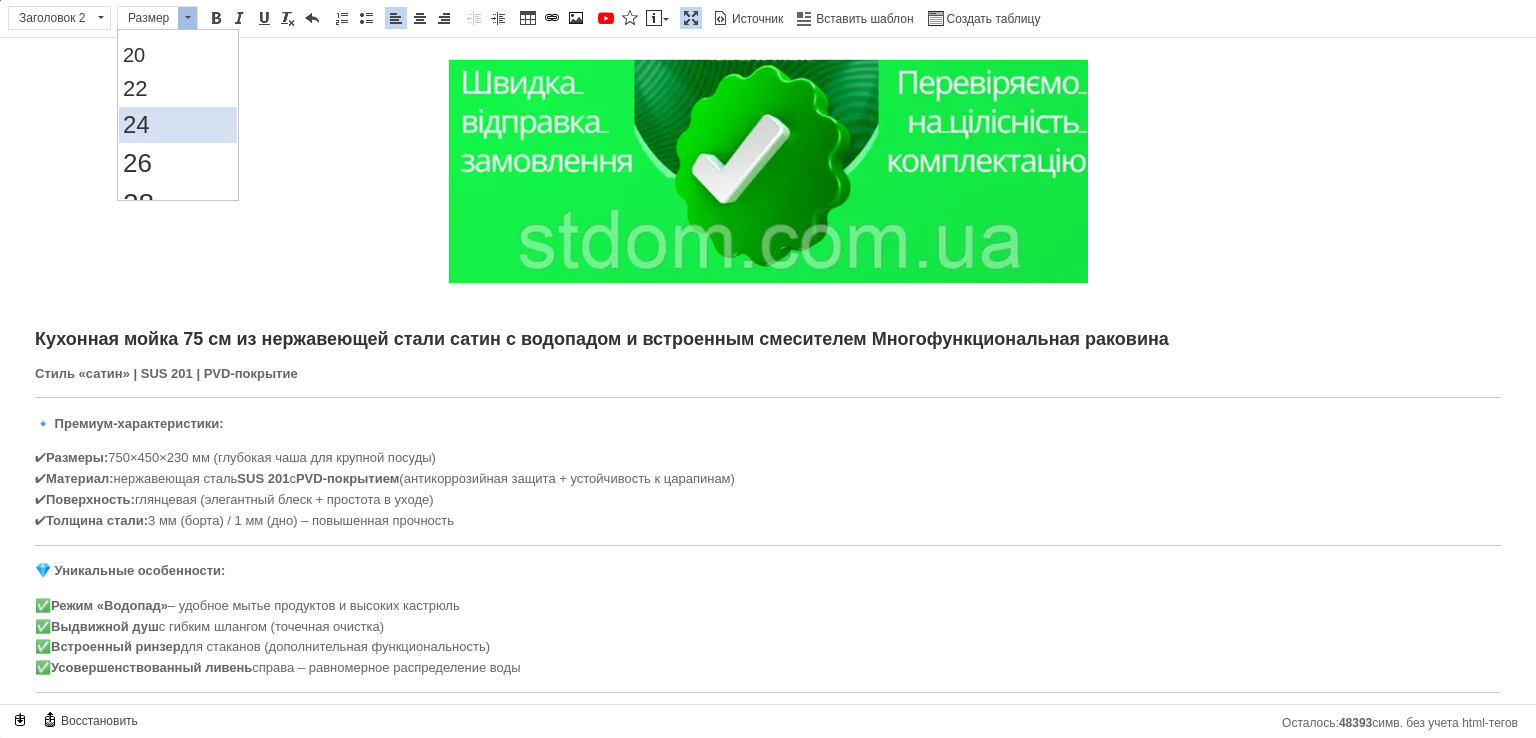 drag, startPoint x: 160, startPoint y: 127, endPoint x: 320, endPoint y: 44, distance: 180.24706 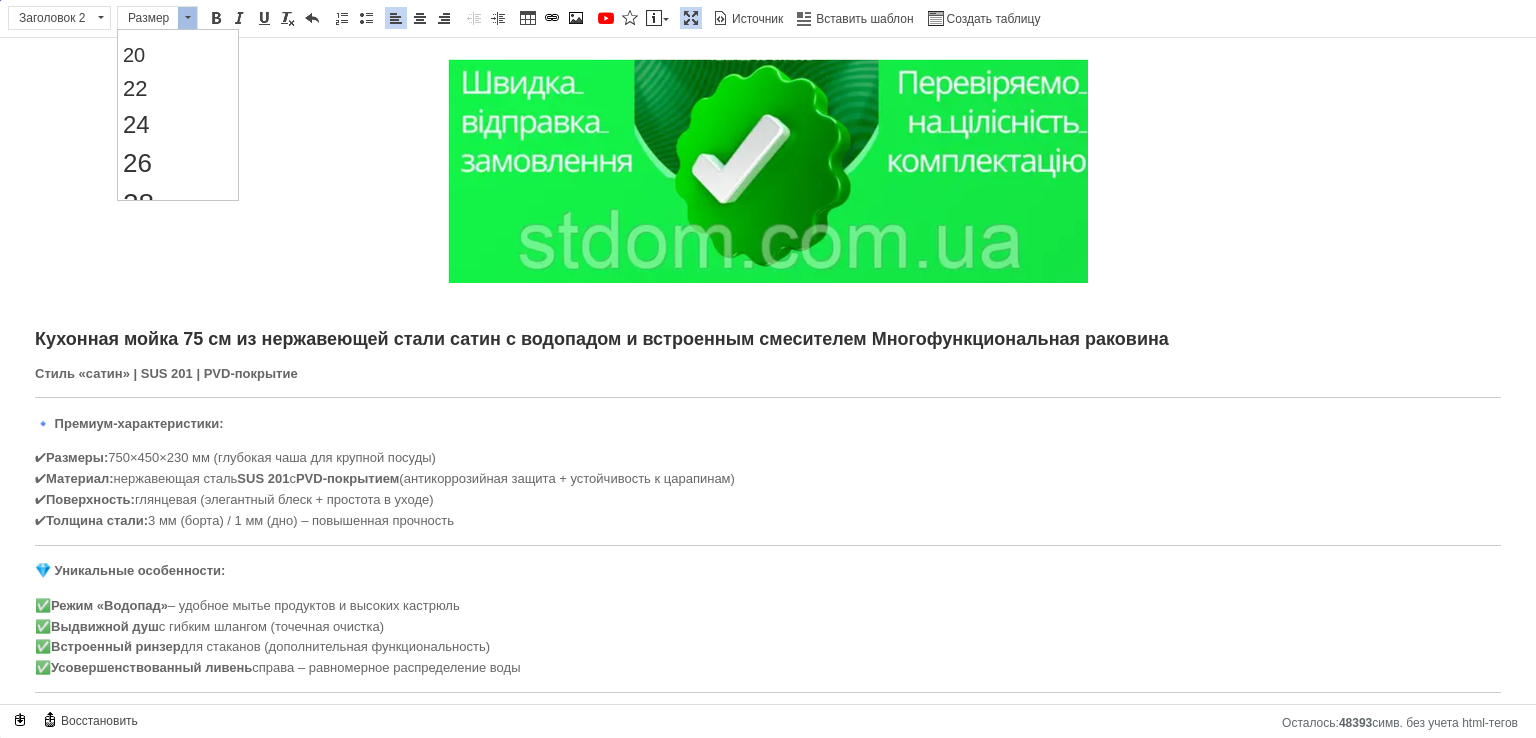 scroll, scrollTop: 0, scrollLeft: 0, axis: both 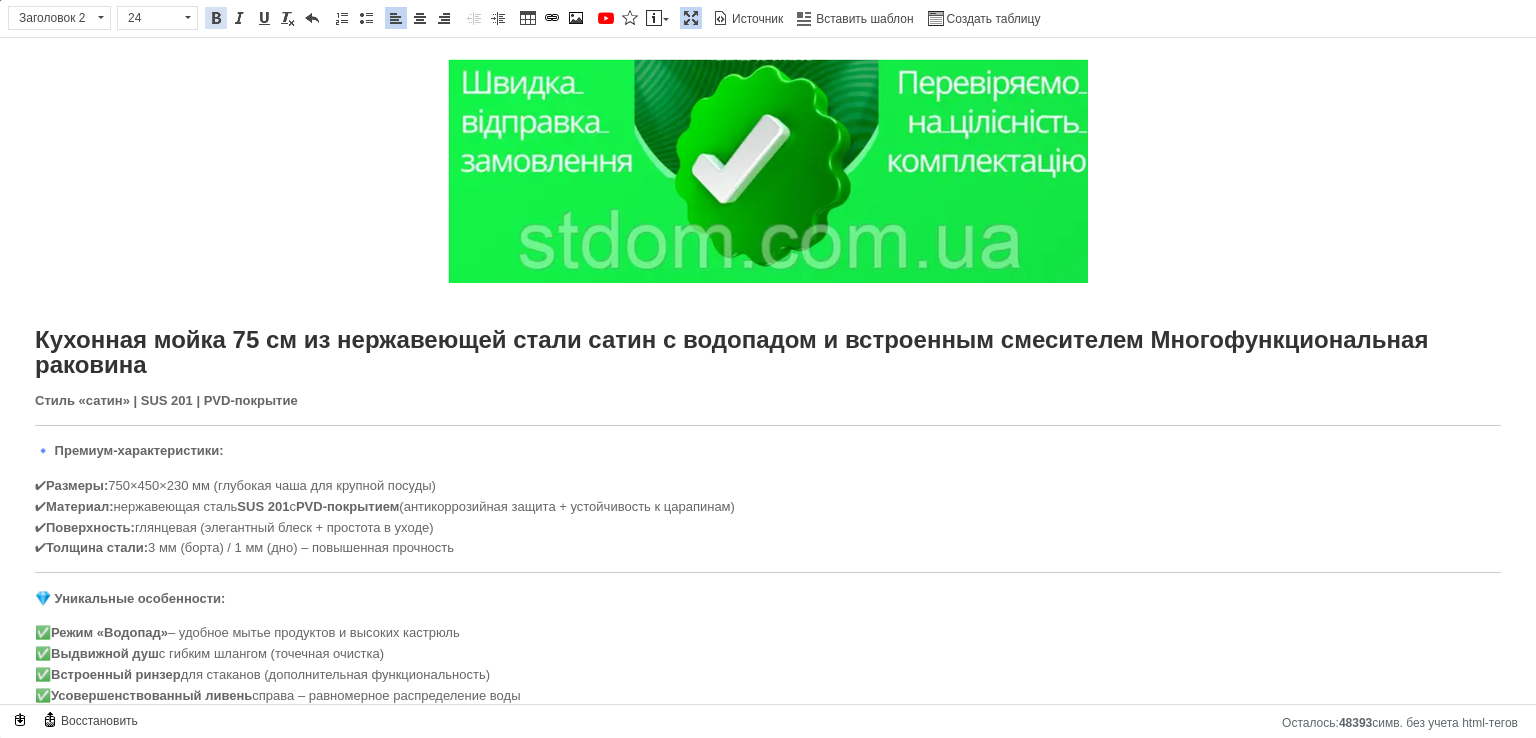 drag, startPoint x: 211, startPoint y: 25, endPoint x: 201, endPoint y: 52, distance: 28.79236 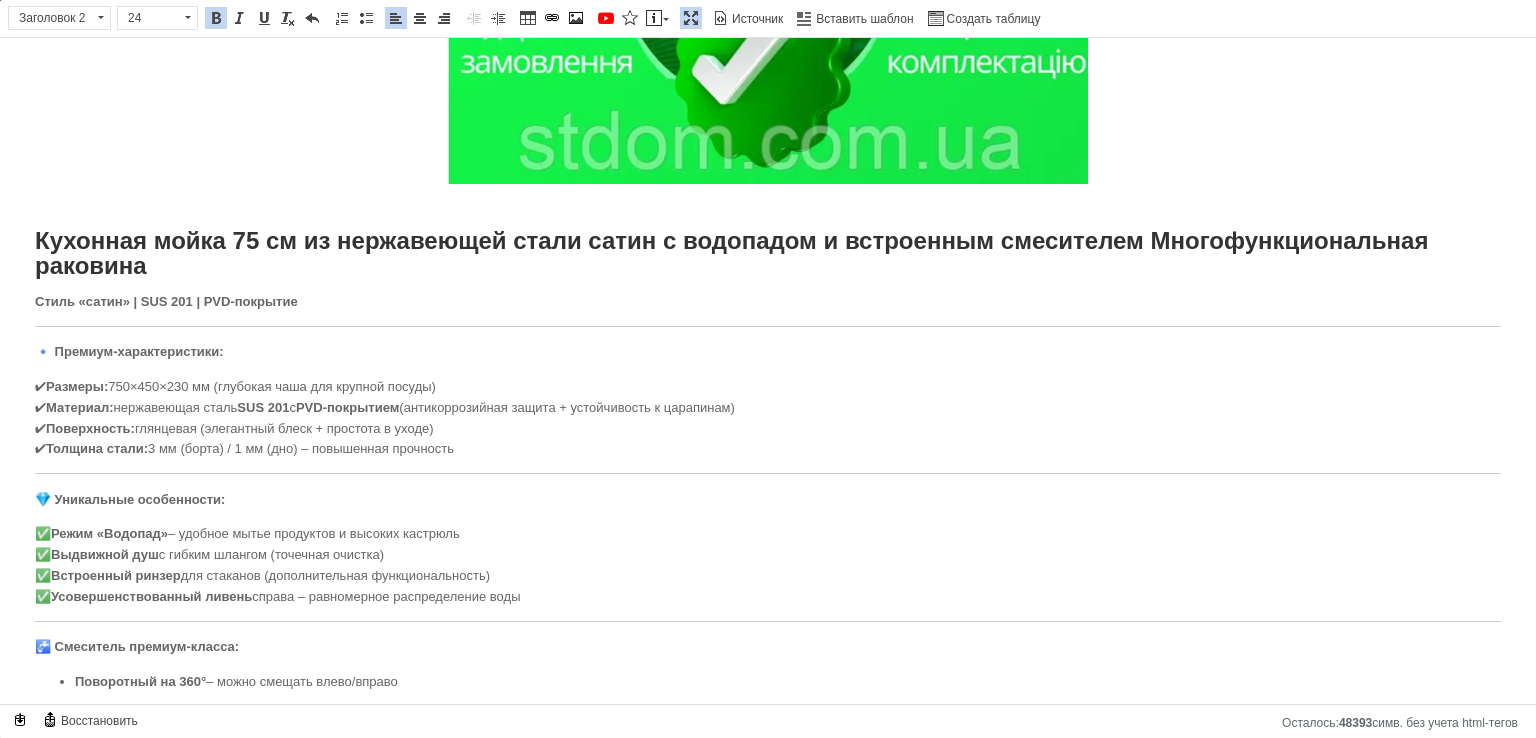 scroll, scrollTop: 100, scrollLeft: 0, axis: vertical 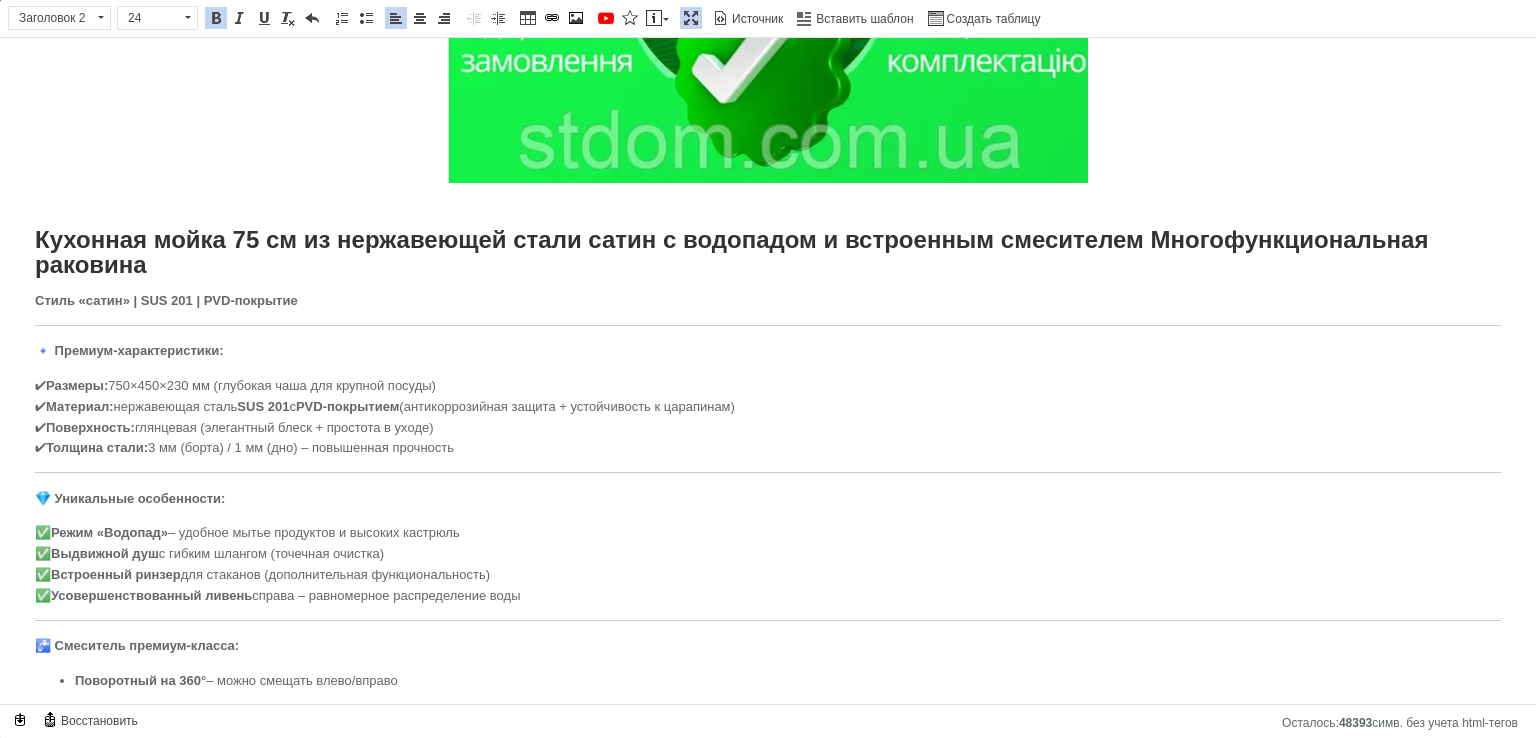 click on "Кухонная мойка 75 см из нержавеющей стали сатин с водопадом и встроенным смесителем Многофункциональная раковина" at bounding box center [731, 252] 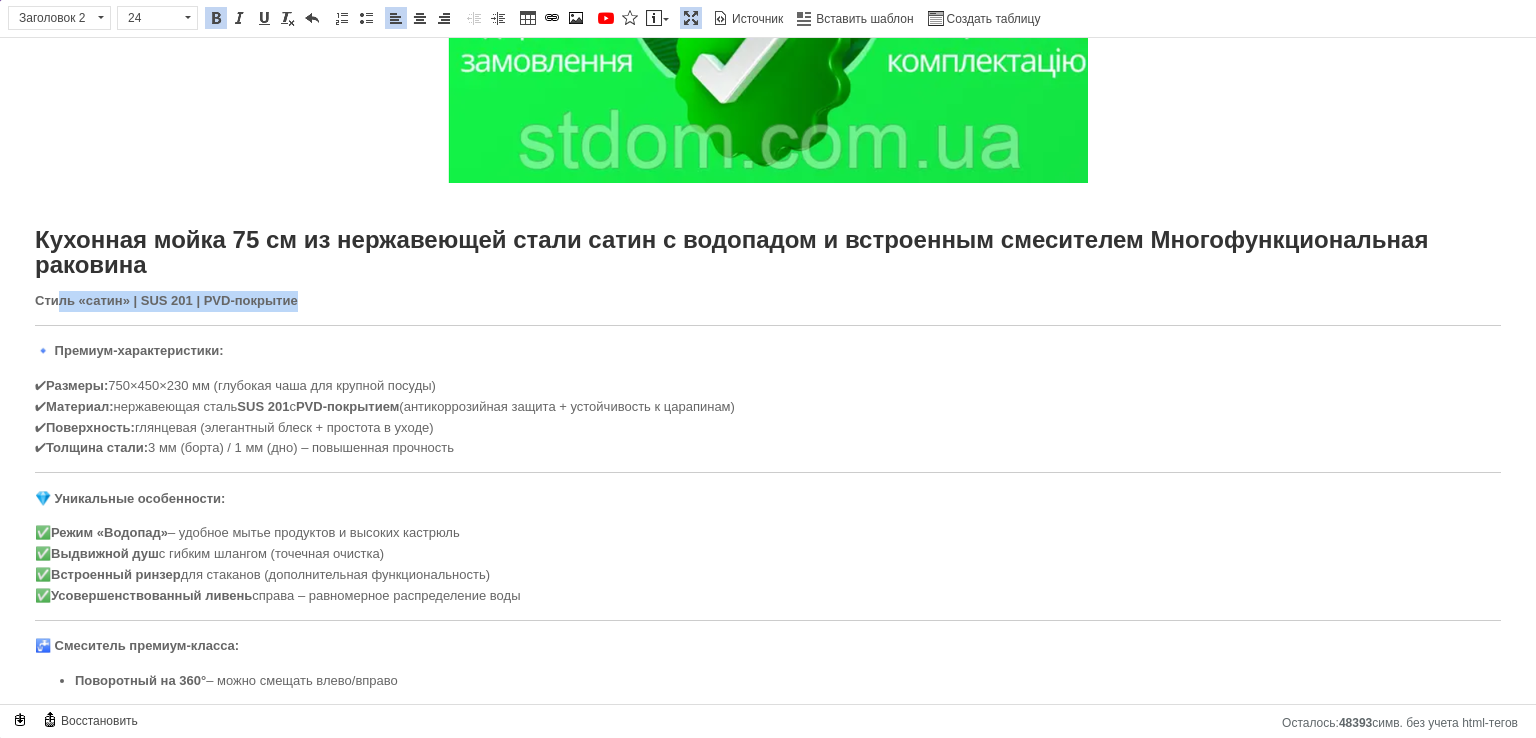 drag, startPoint x: 316, startPoint y: 306, endPoint x: 48, endPoint y: 300, distance: 268.06717 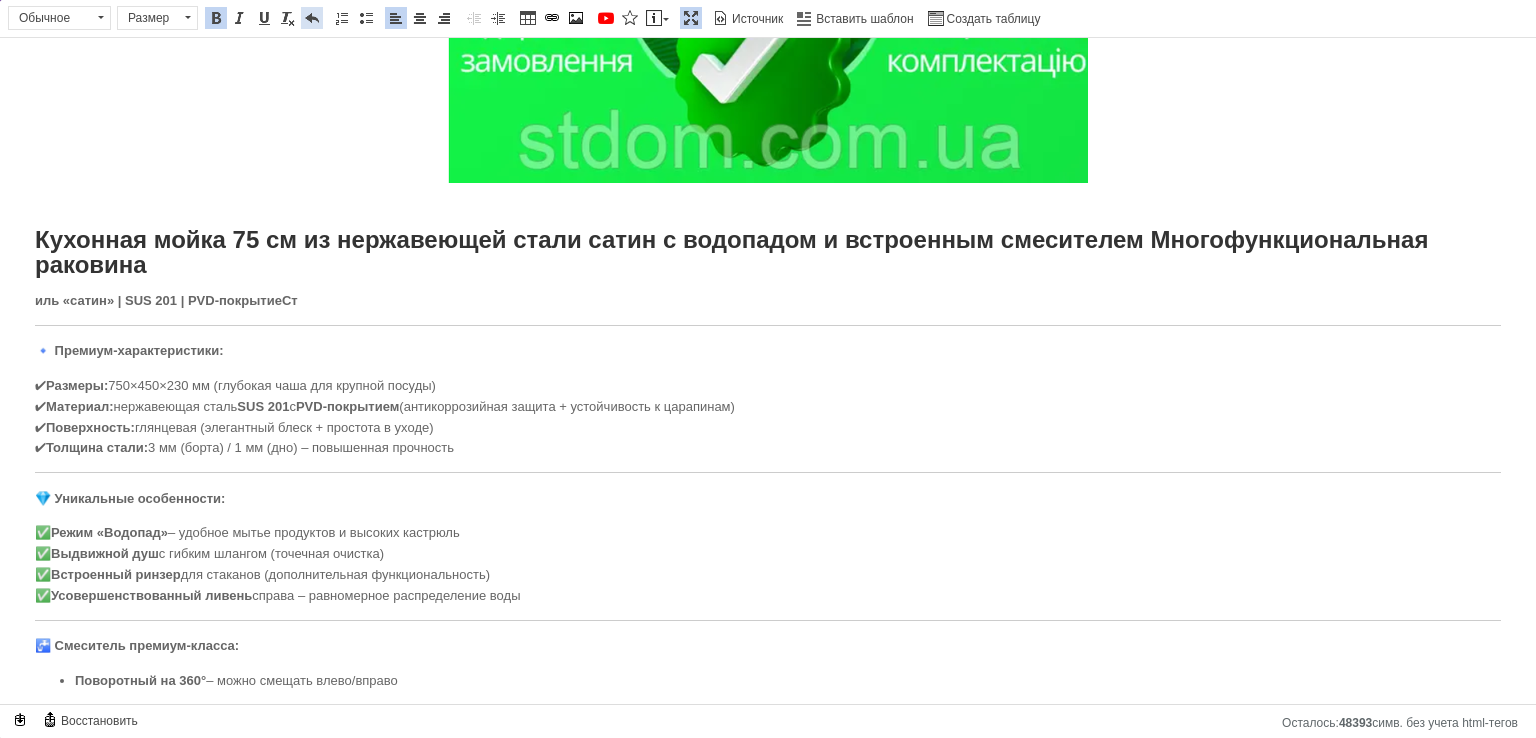 click on "Отменить  Комбинация клавиш Ctrl+Z" at bounding box center [312, 18] 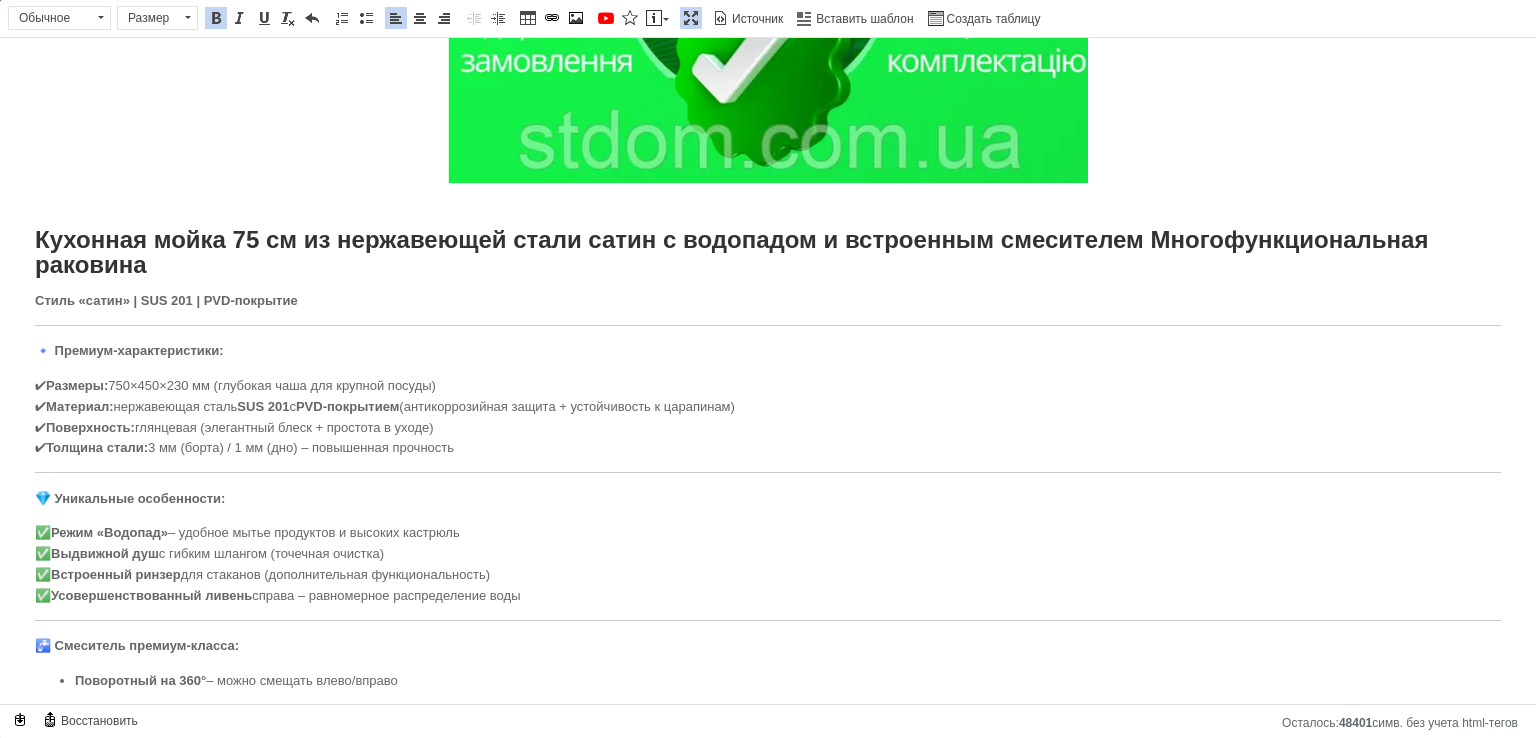 click on "Кухонная мойка 75 см из нержавеющей стали сатин с водопадом и встроенным смесителем Многофункциональная раковина" at bounding box center [731, 252] 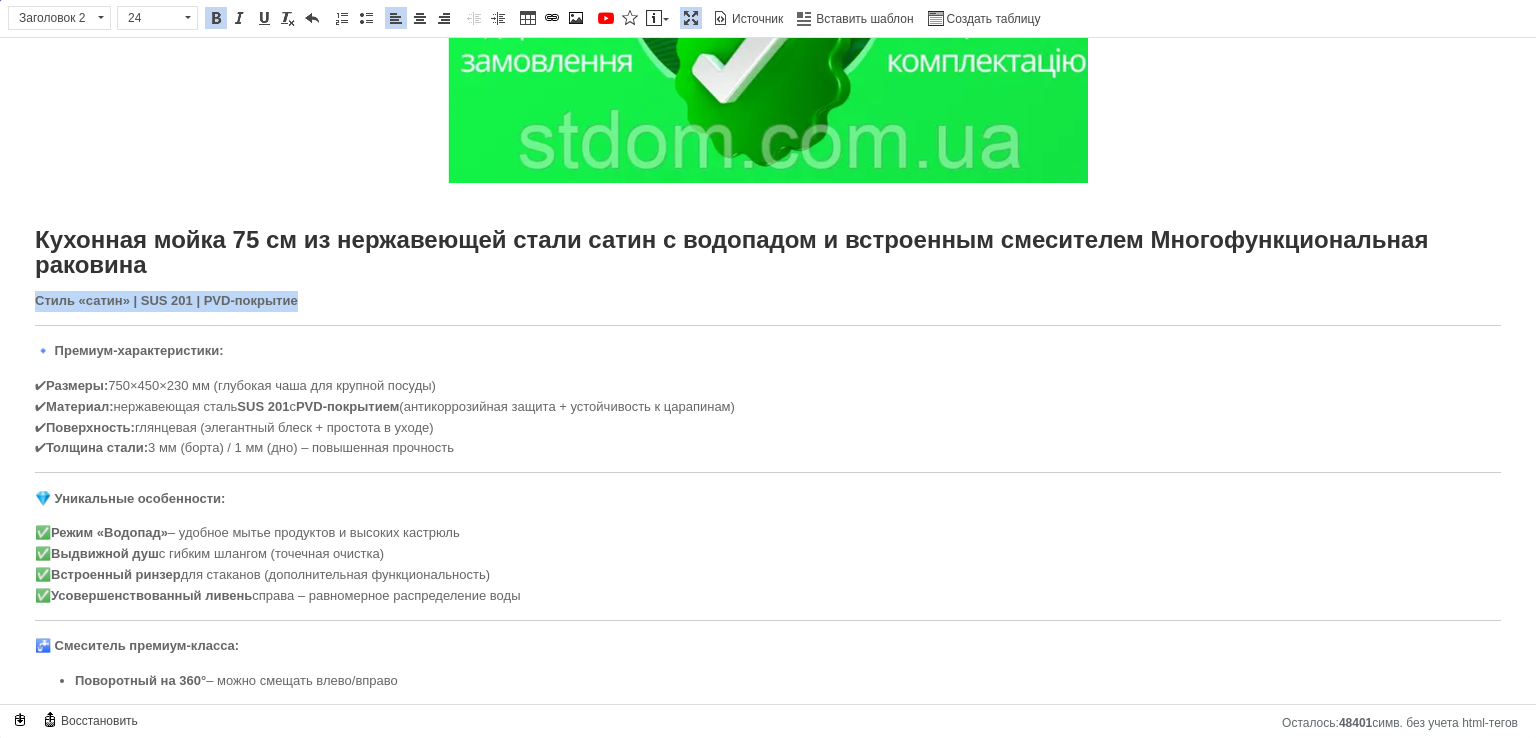 drag, startPoint x: 322, startPoint y: 304, endPoint x: 0, endPoint y: 288, distance: 322.39728 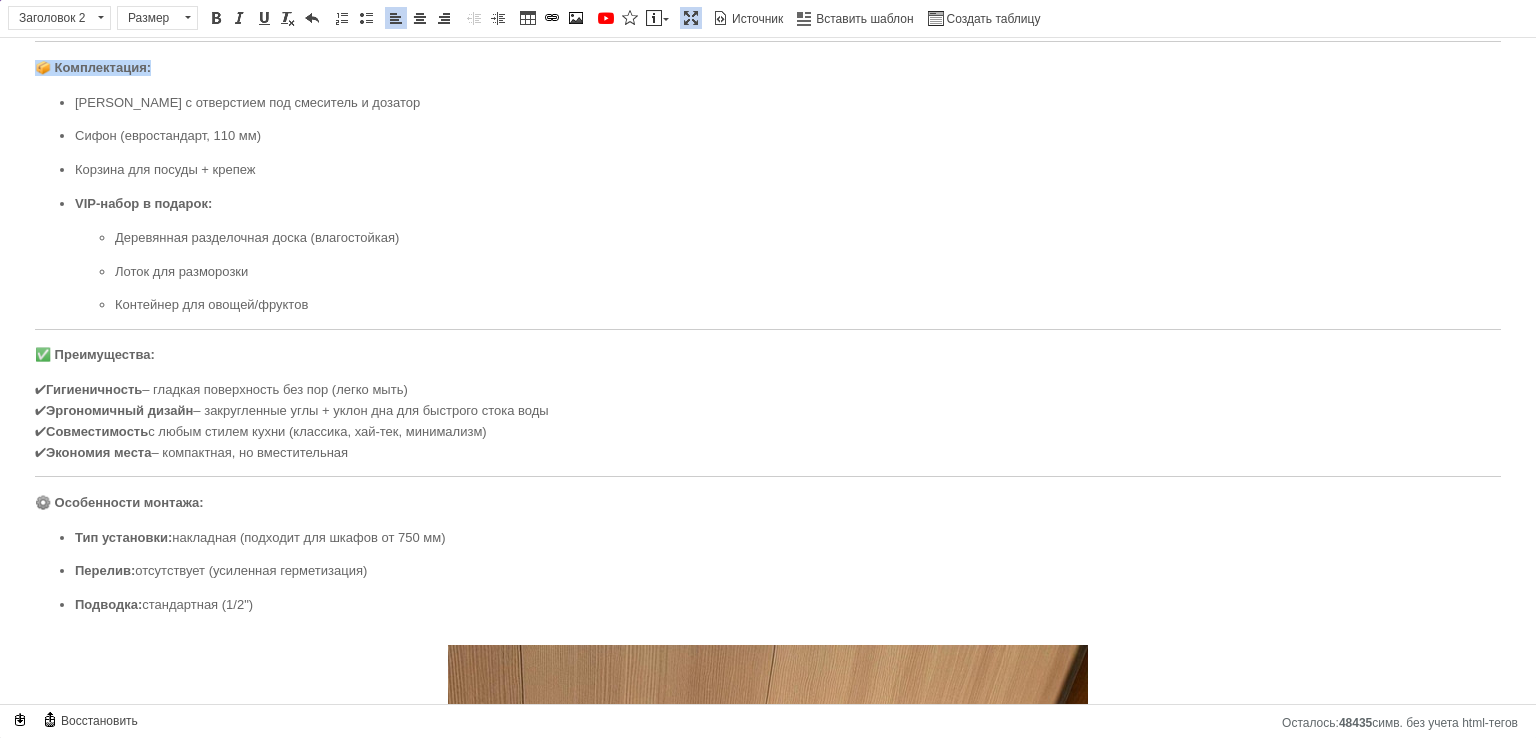 scroll, scrollTop: 800, scrollLeft: 0, axis: vertical 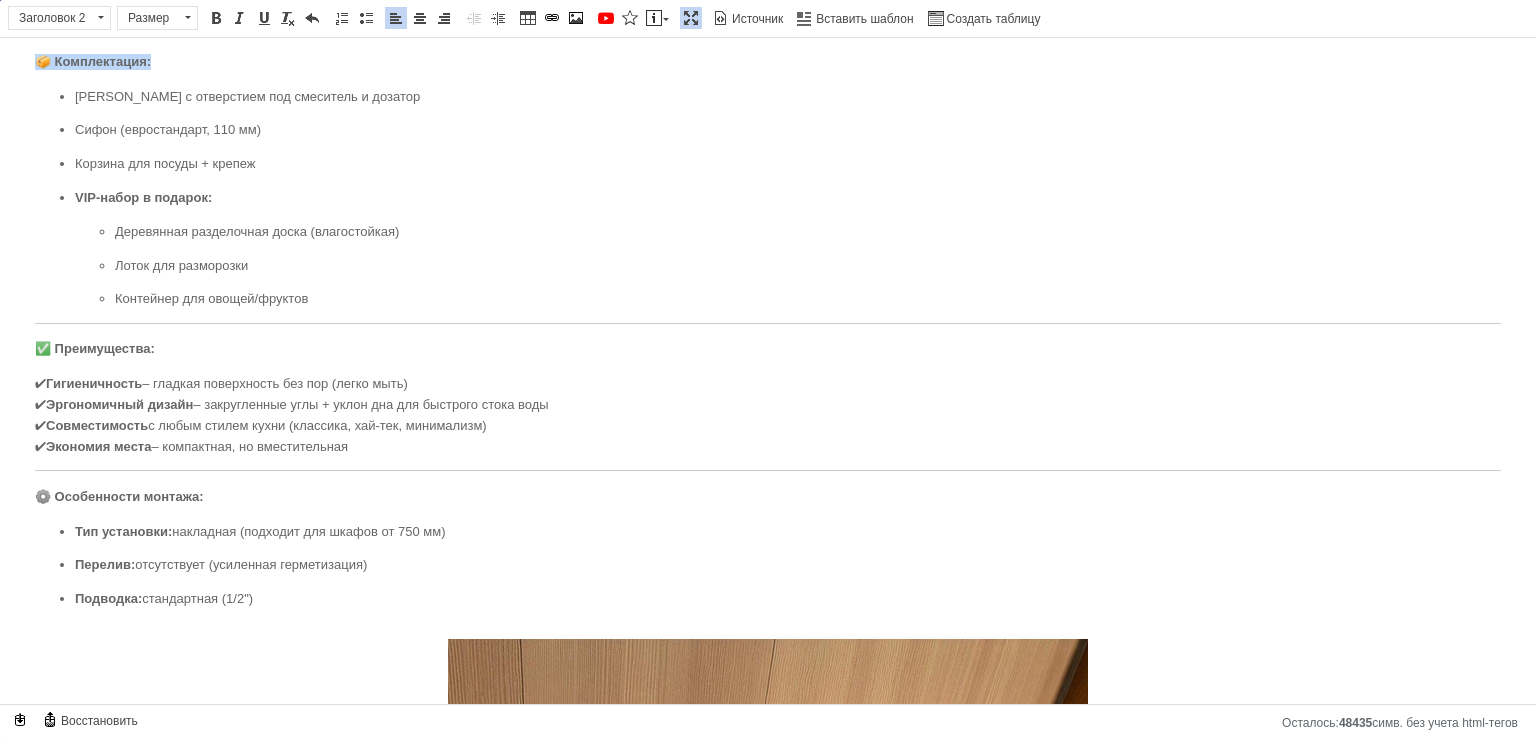 drag, startPoint x: 30, startPoint y: 298, endPoint x: 311, endPoint y: 601, distance: 413.24326 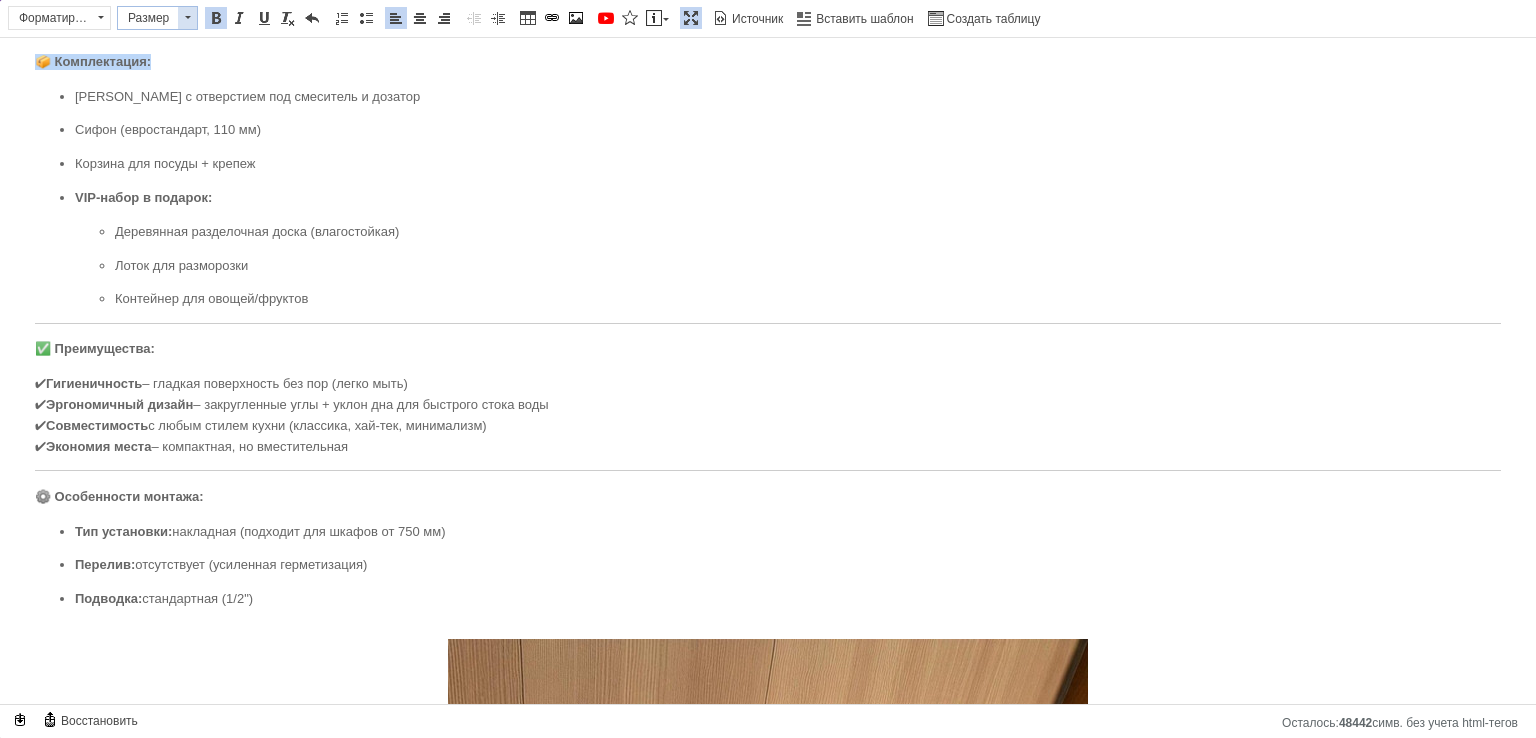 click at bounding box center [187, 18] 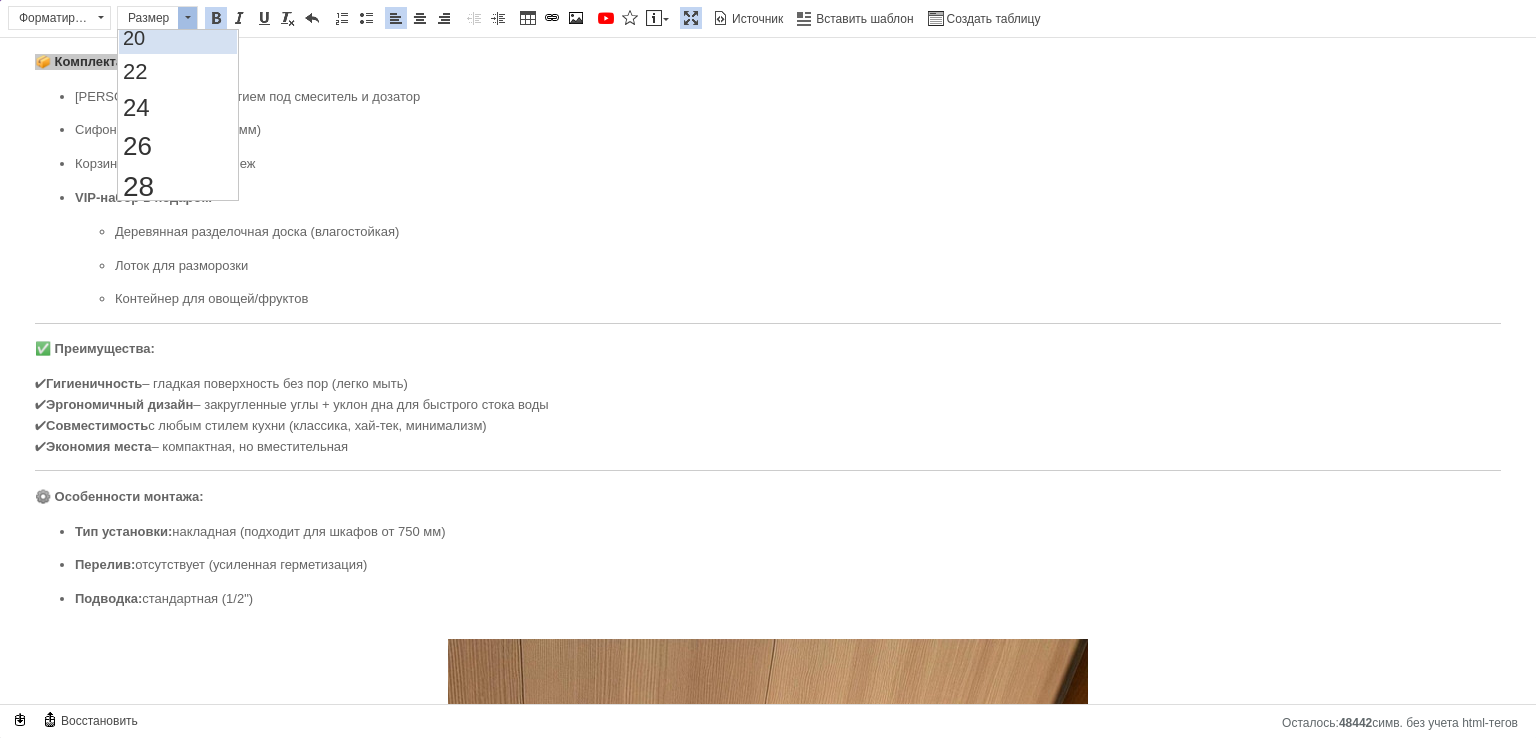scroll, scrollTop: 246, scrollLeft: 0, axis: vertical 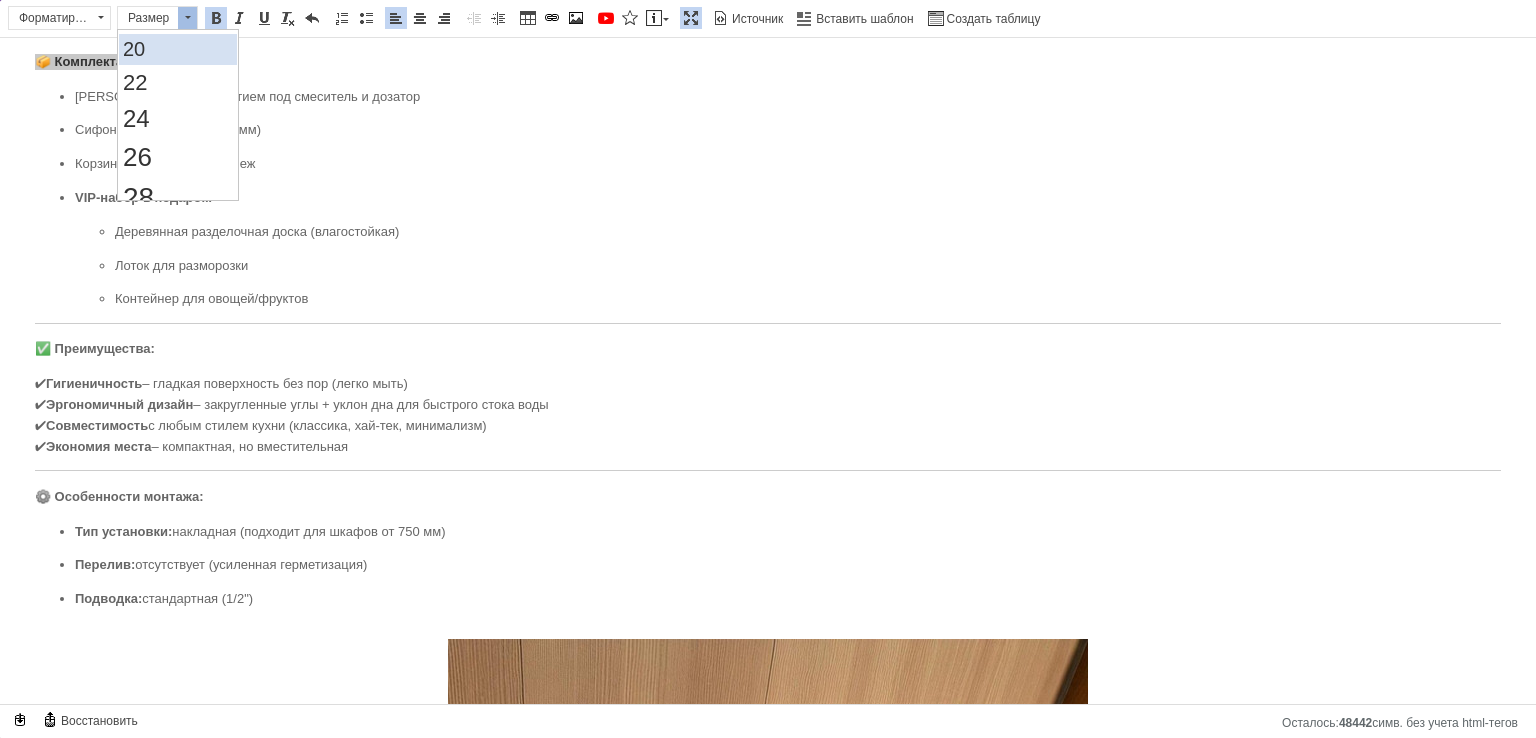 drag, startPoint x: 197, startPoint y: 58, endPoint x: 315, endPoint y: 60, distance: 118.016945 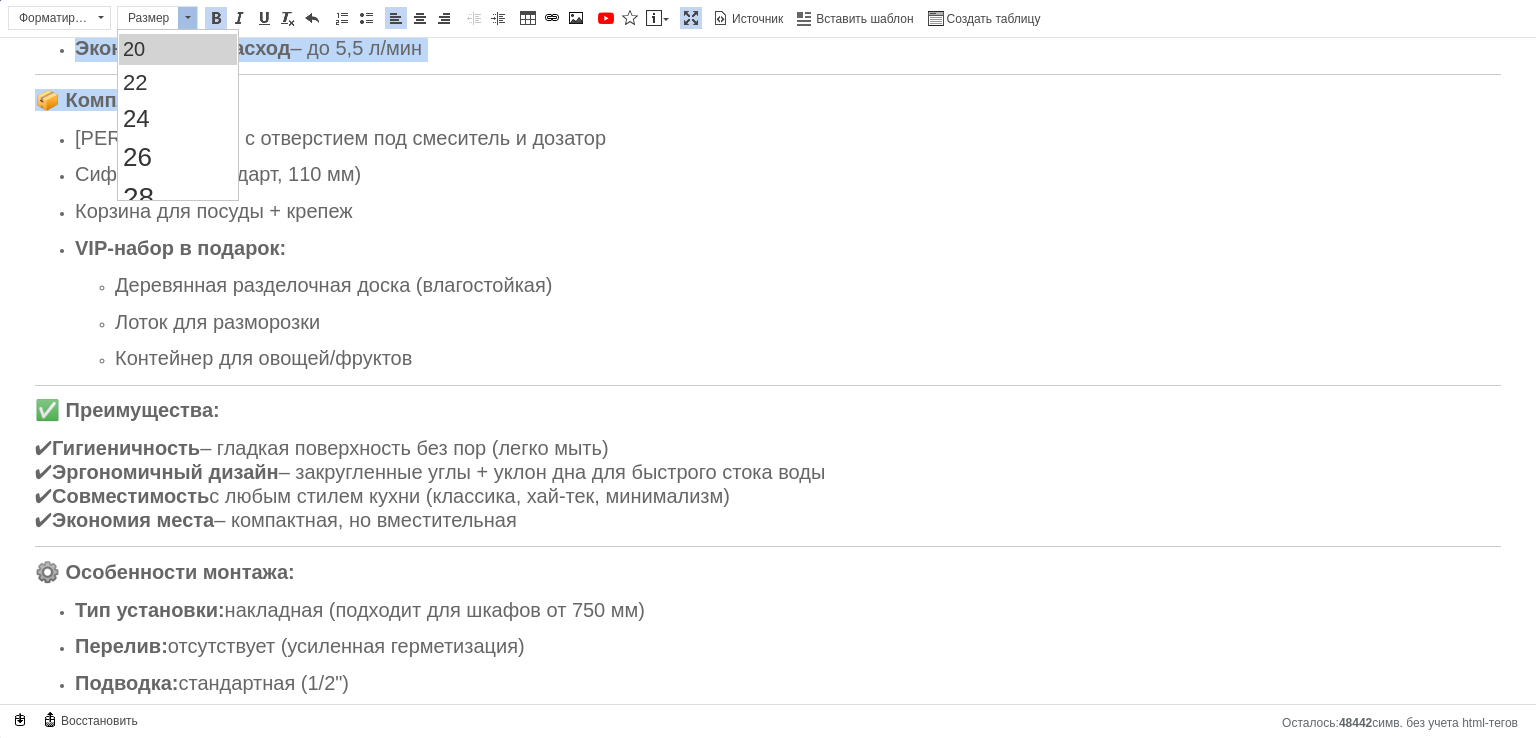 scroll, scrollTop: 0, scrollLeft: 0, axis: both 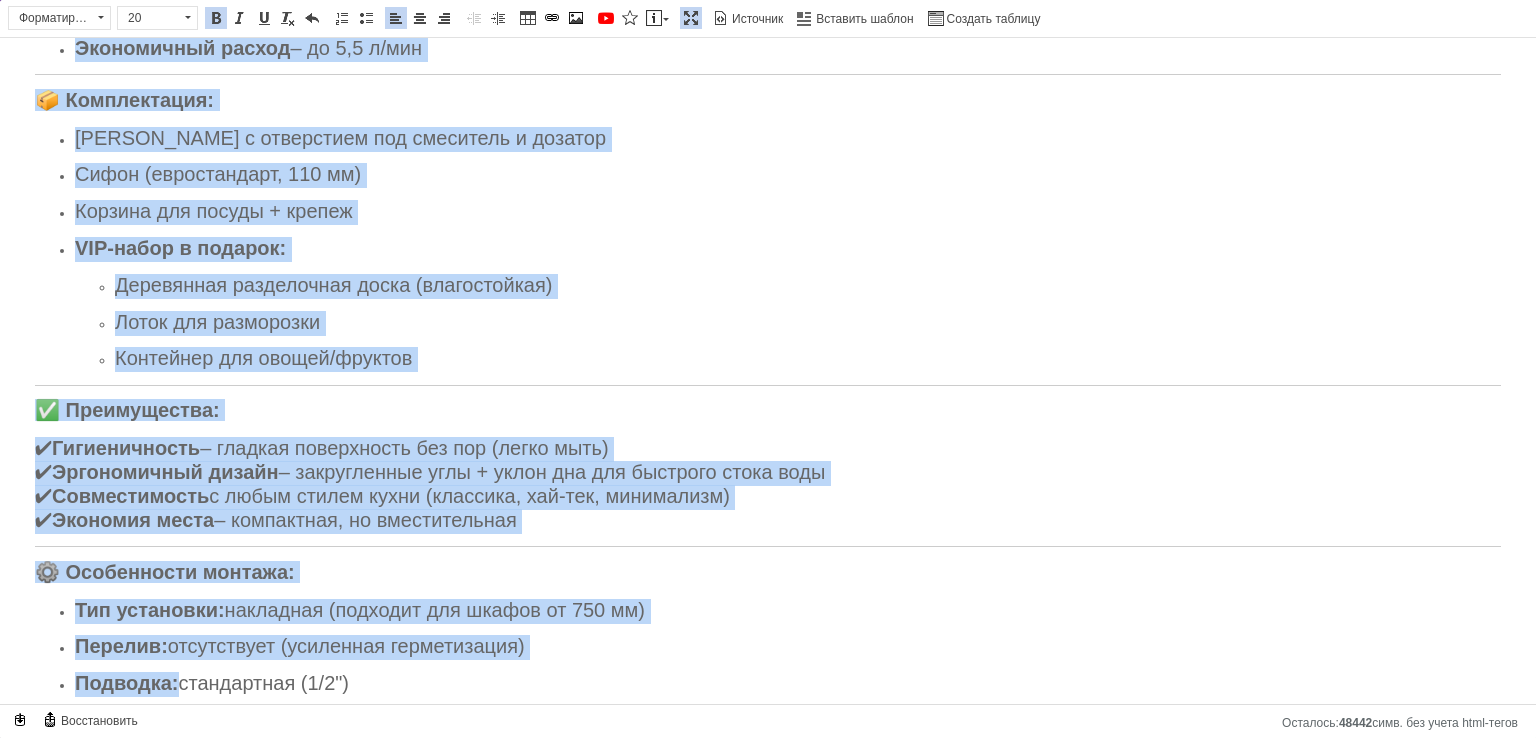 click on "Лоток для разморозки" at bounding box center (768, 324) 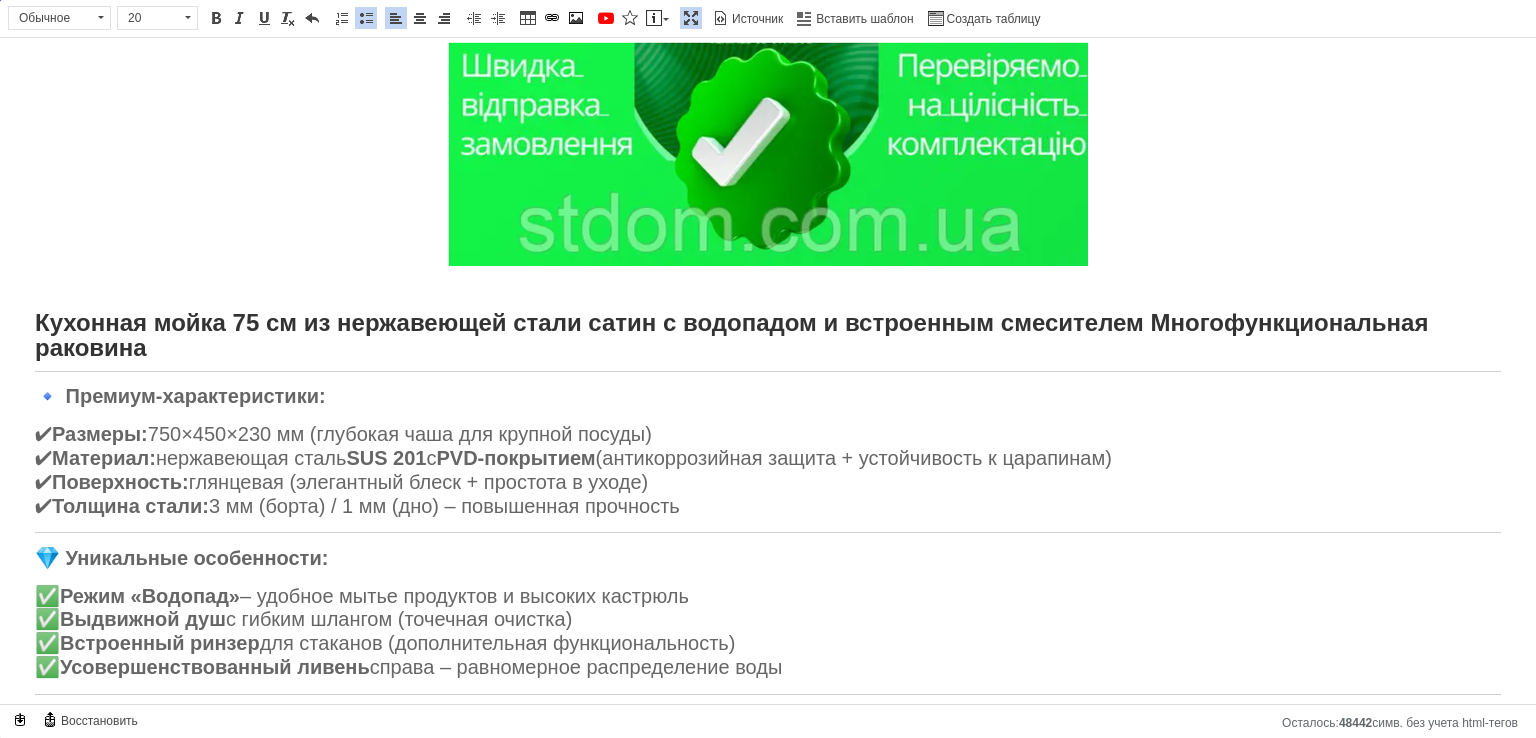 scroll, scrollTop: 0, scrollLeft: 0, axis: both 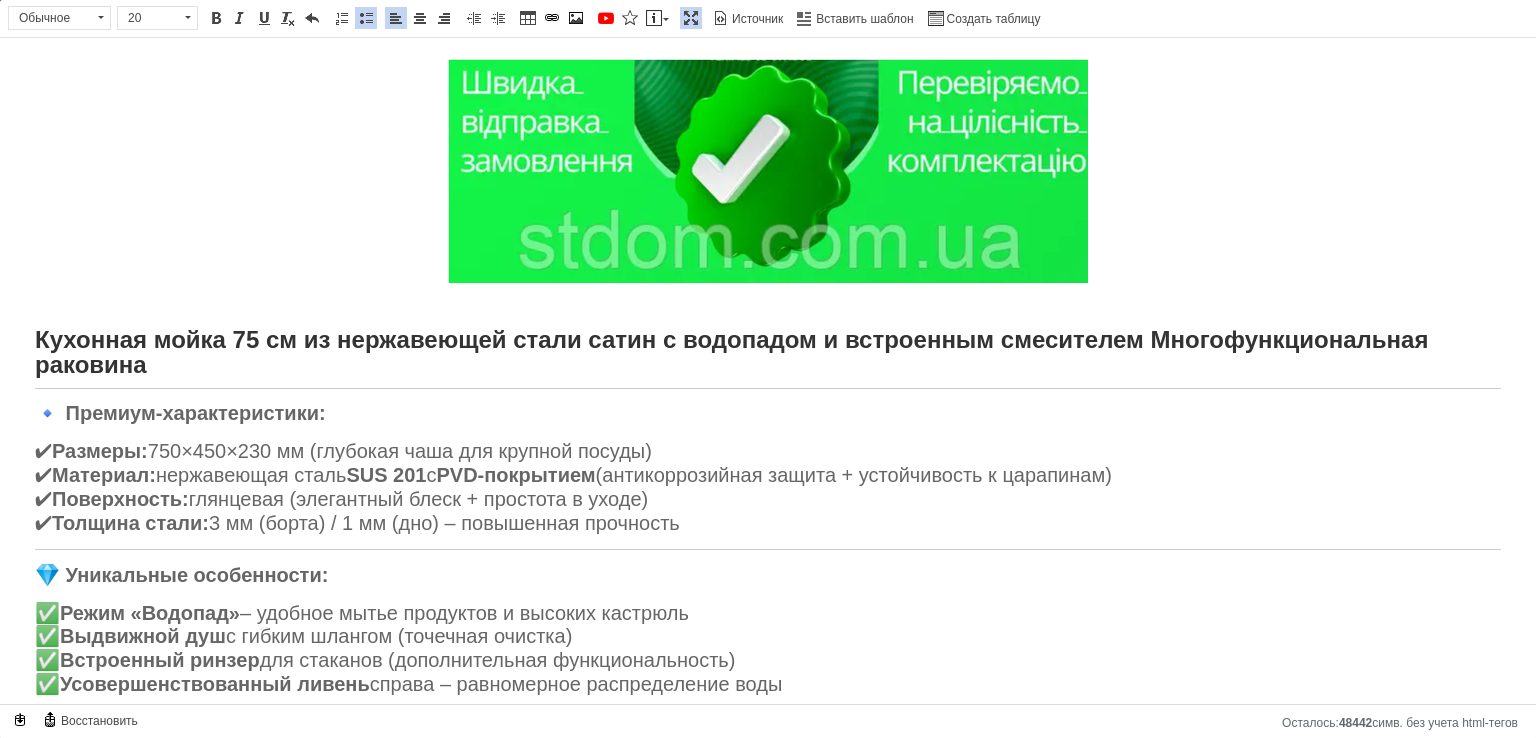 click at bounding box center (691, 18) 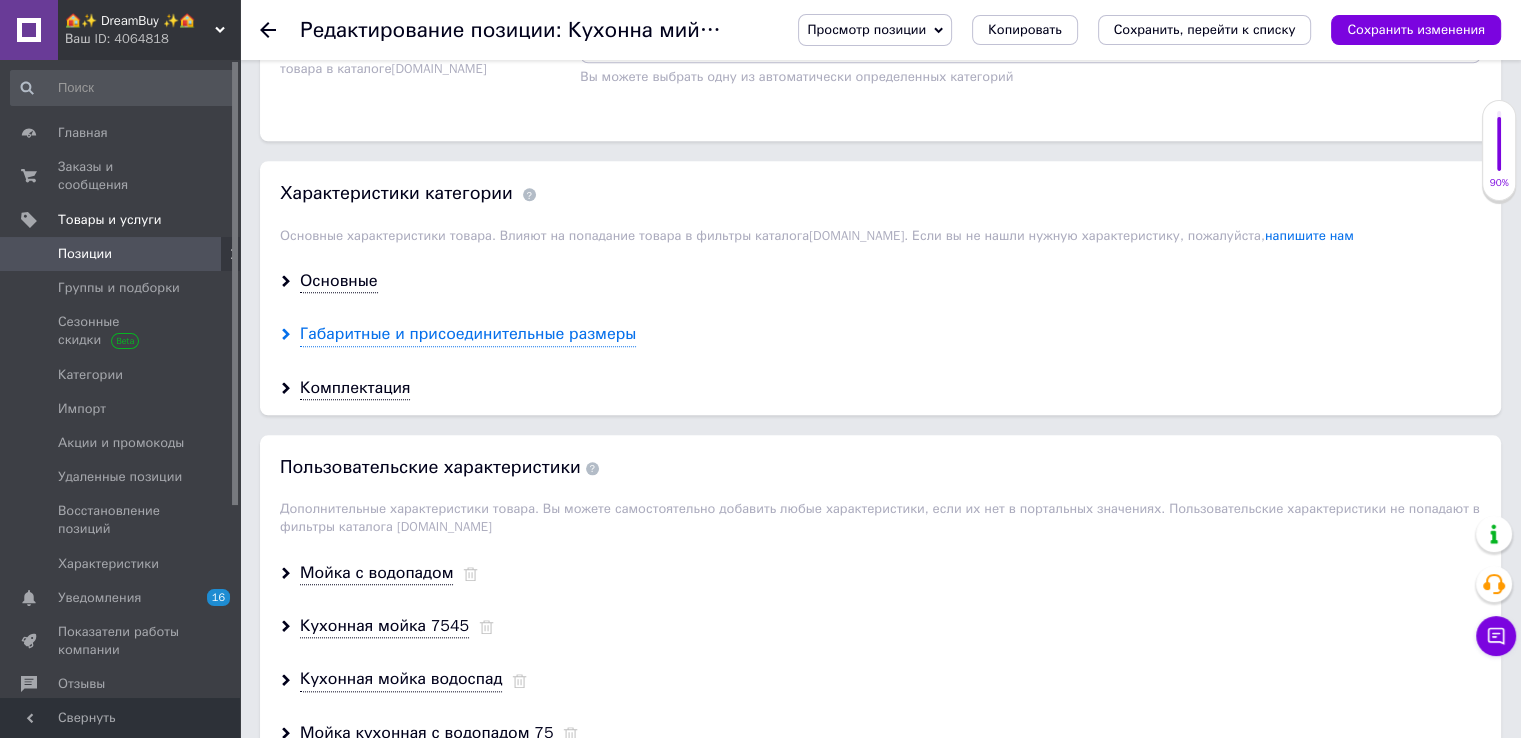 scroll, scrollTop: 2100, scrollLeft: 0, axis: vertical 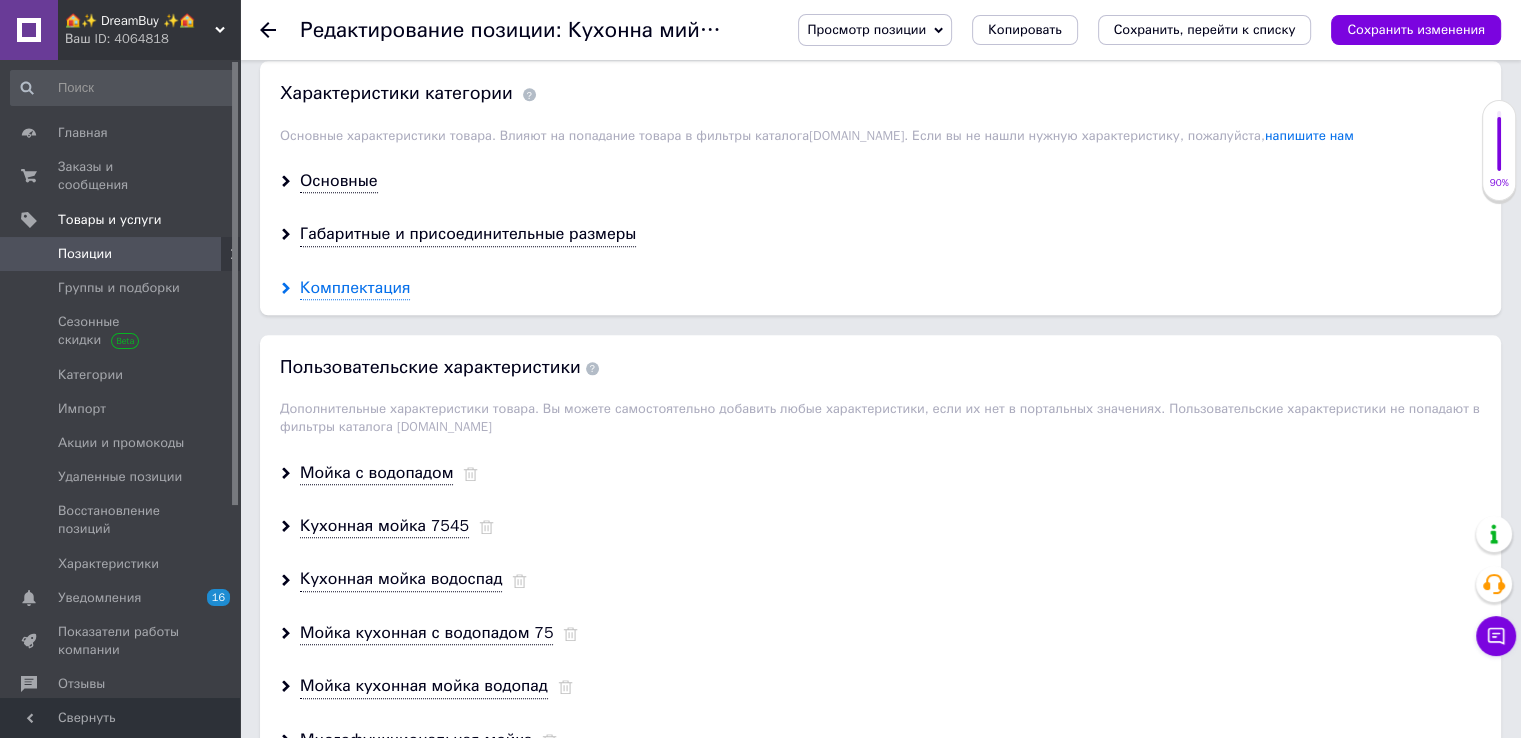 click on "Комплектация" at bounding box center (355, 288) 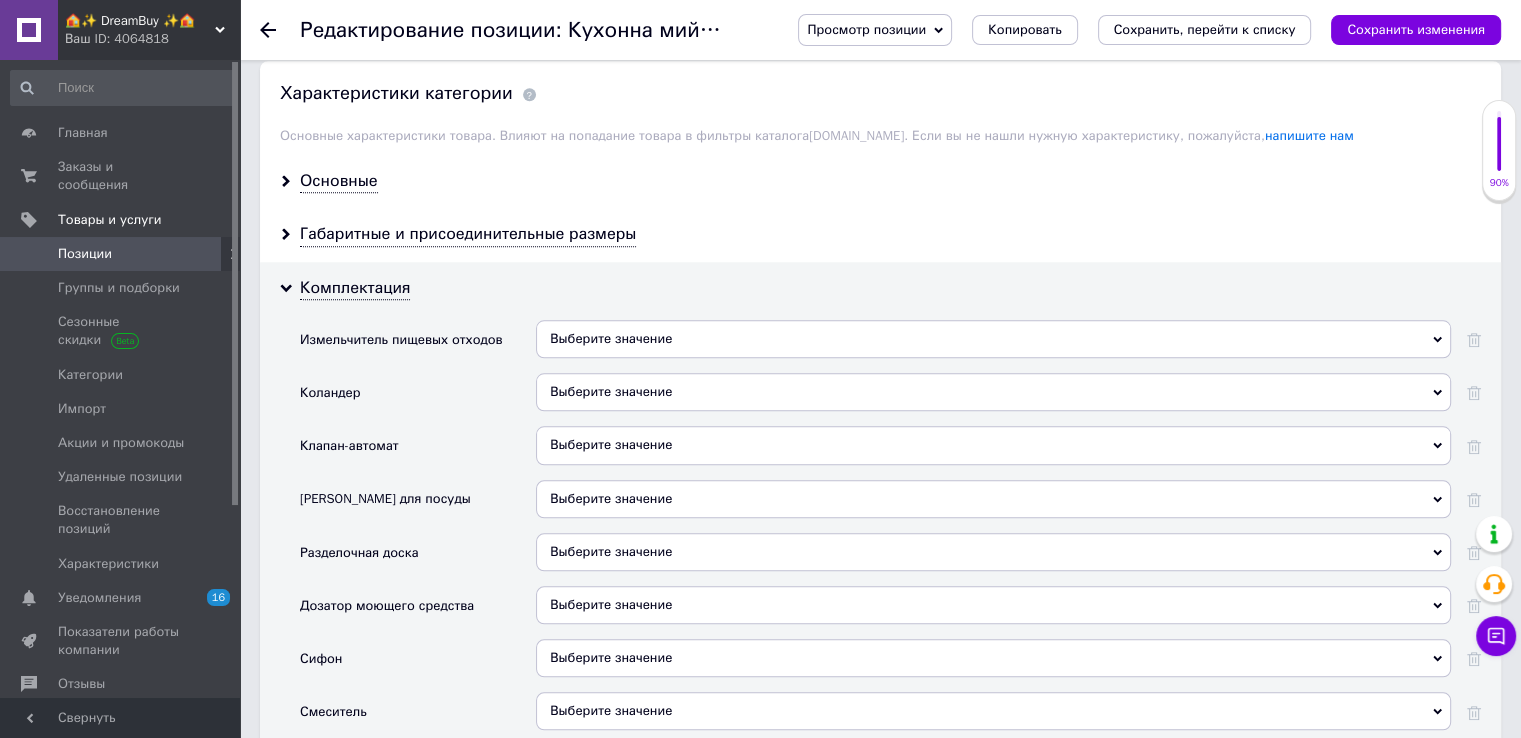 scroll, scrollTop: 2100, scrollLeft: 0, axis: vertical 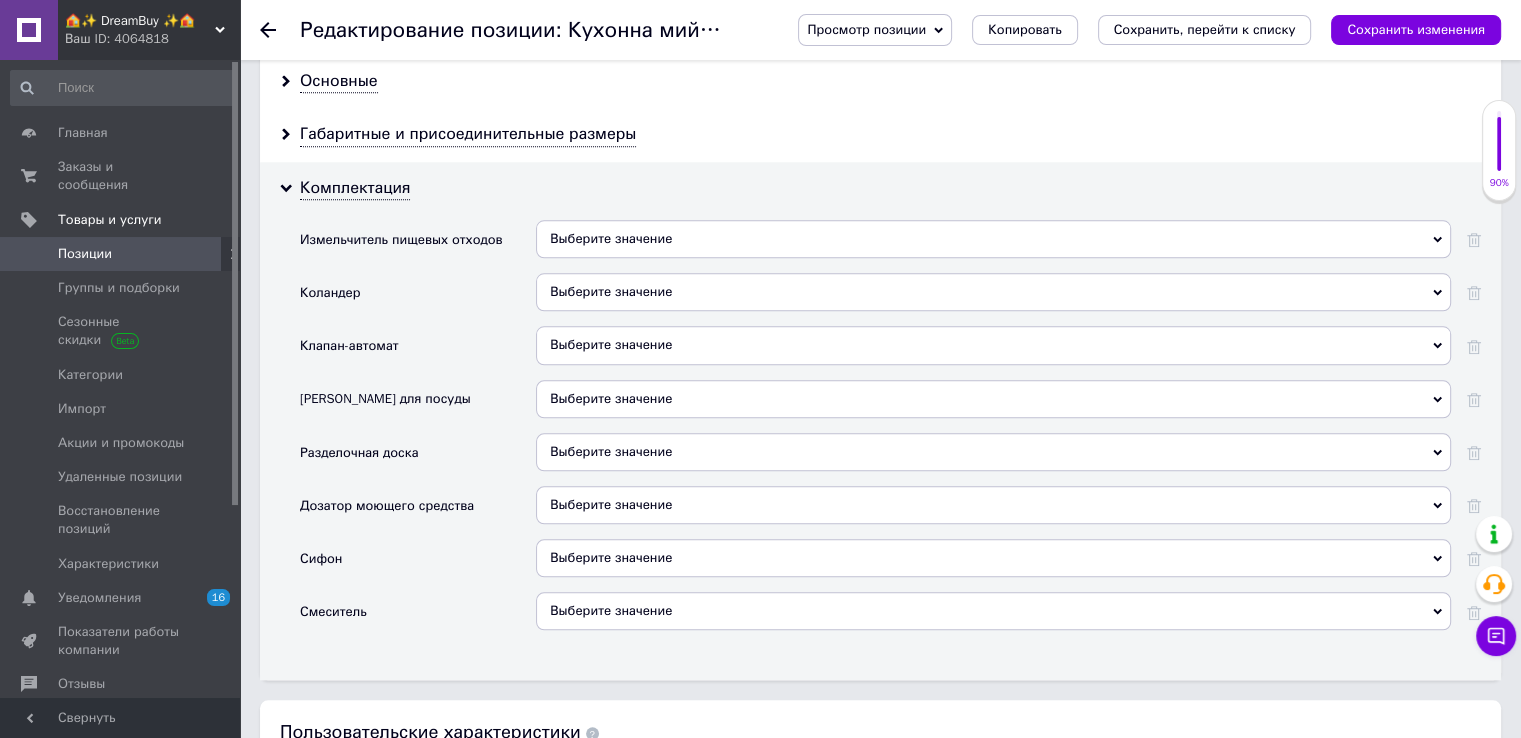 click on "Выберите значение" at bounding box center [611, 344] 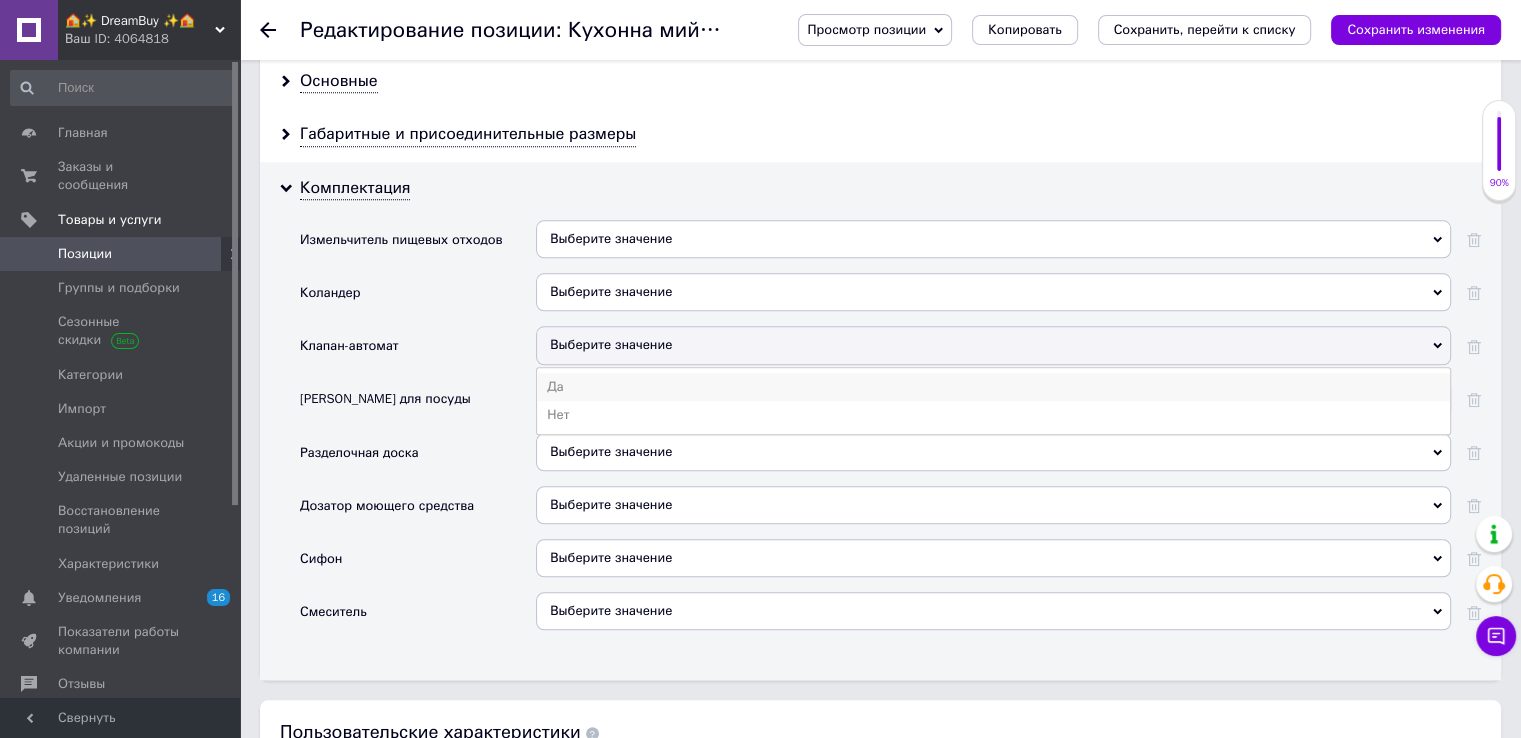 click on "Да" at bounding box center (993, 387) 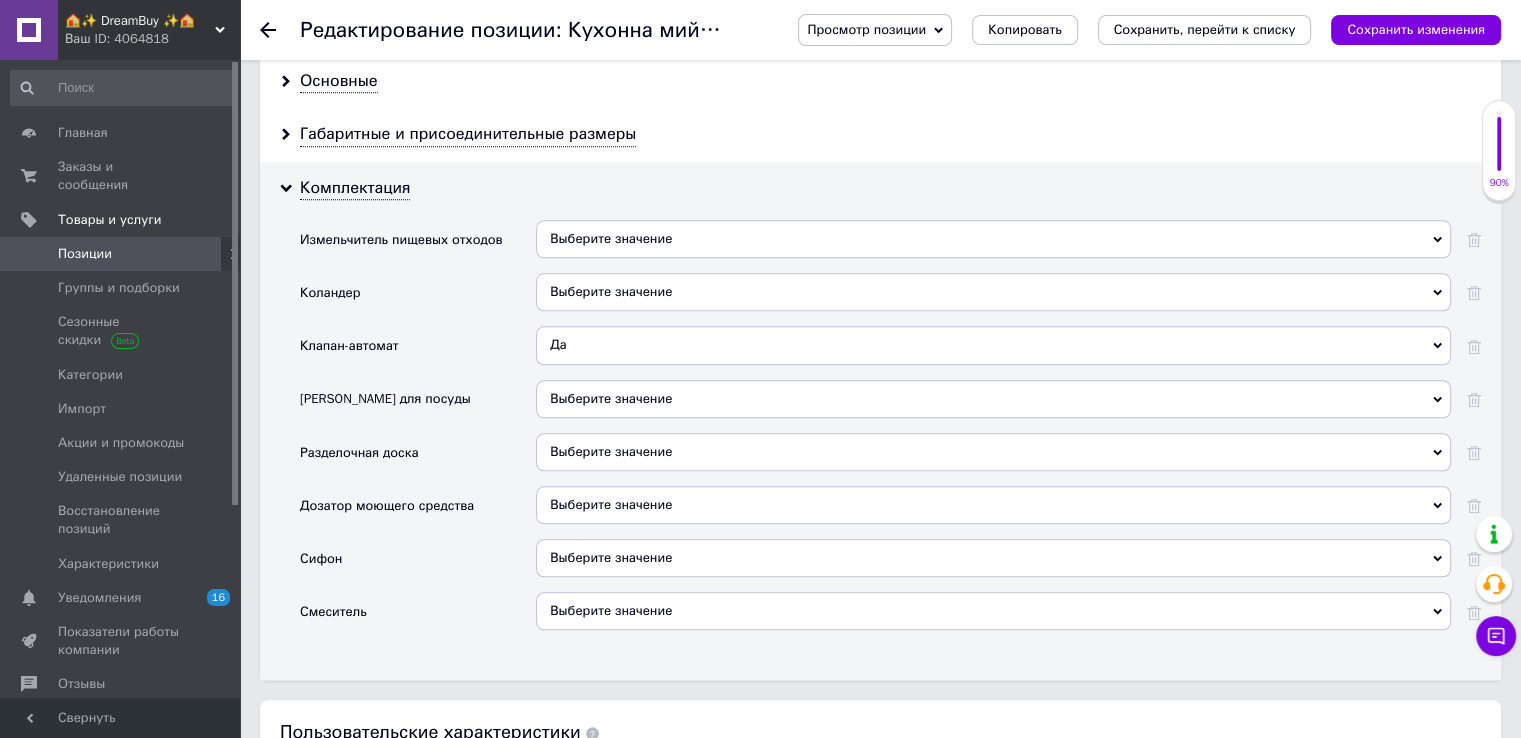 click on "Выберите значение" at bounding box center [611, 398] 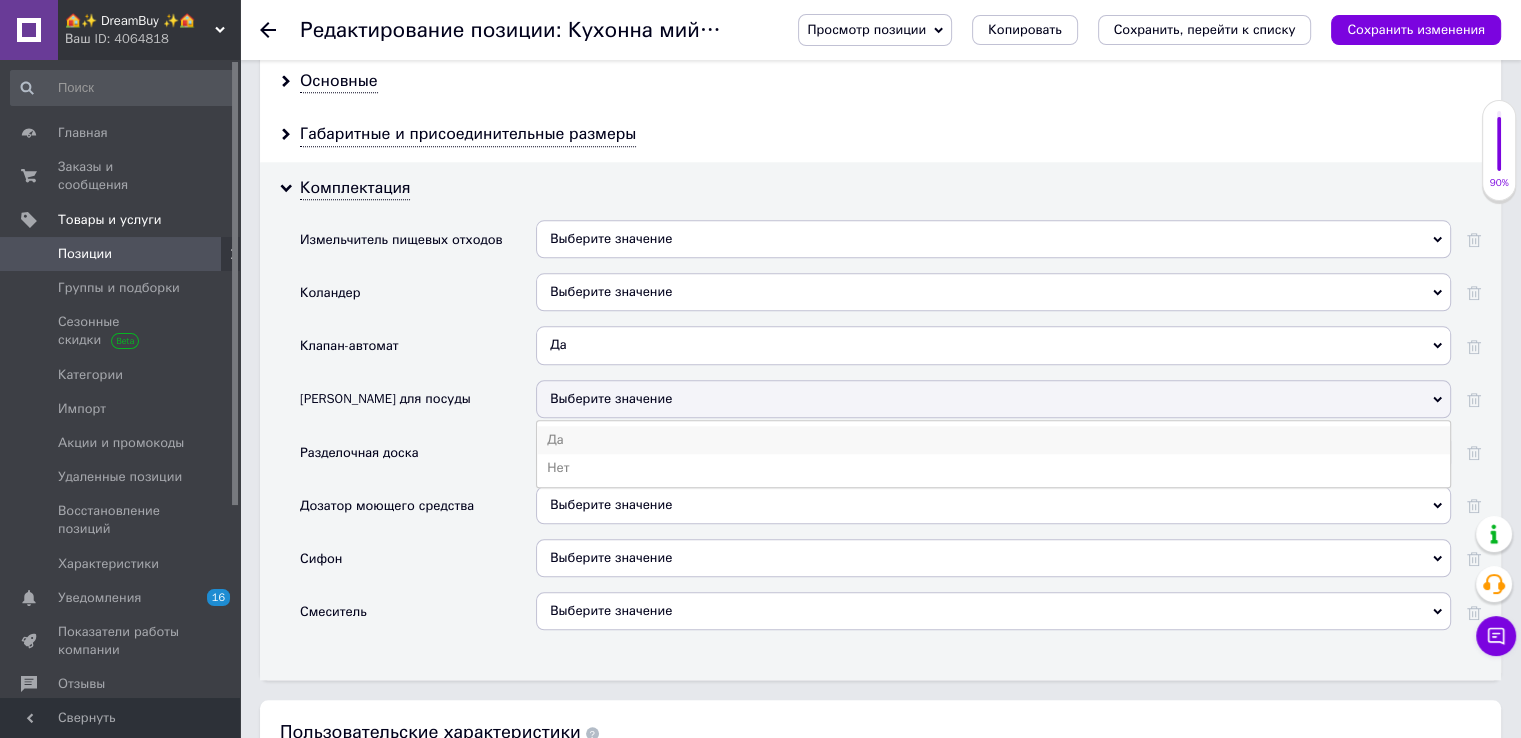 click on "Да" at bounding box center (993, 440) 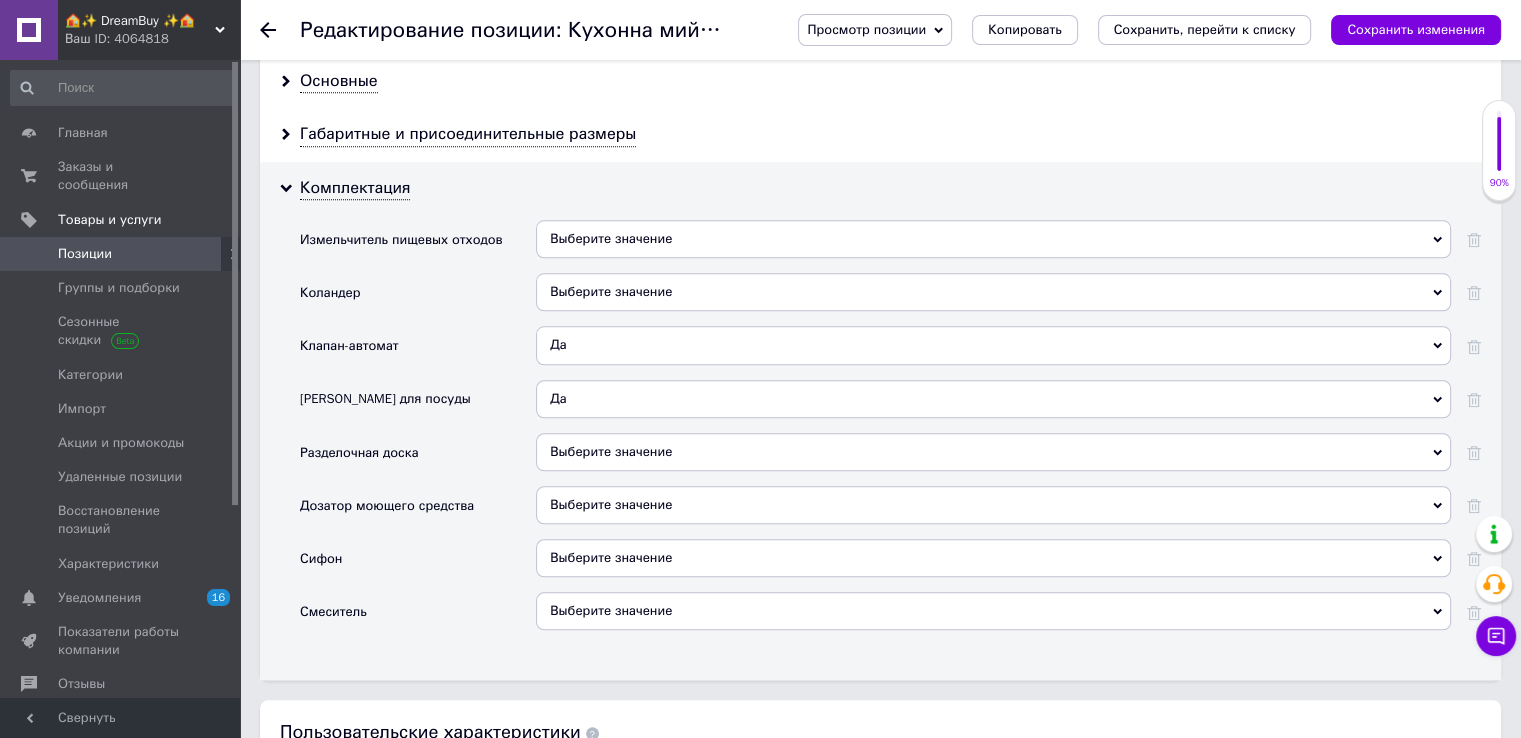 click on "Да" at bounding box center [993, 399] 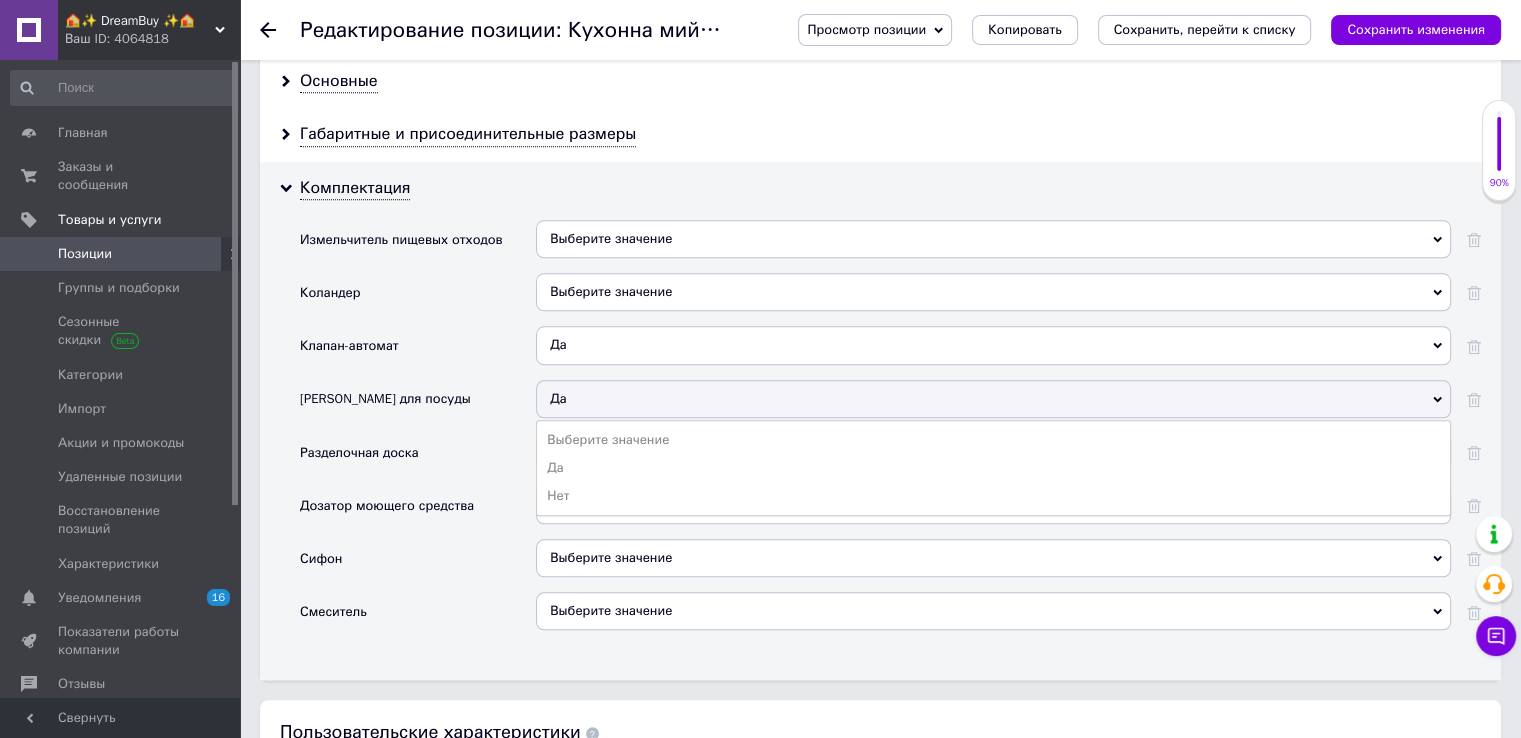 click on "Да" at bounding box center [993, 399] 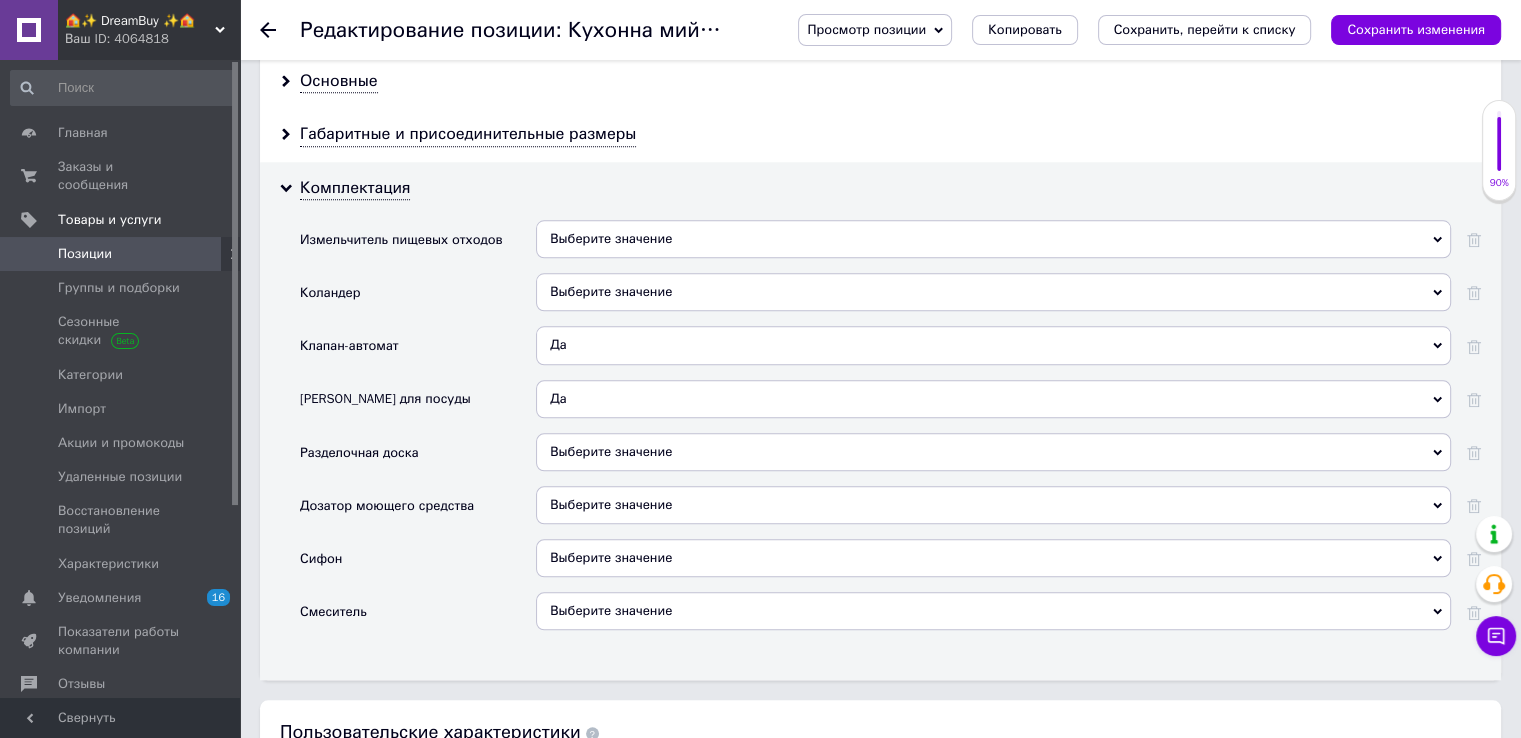 click on "Выберите значение" at bounding box center (993, 452) 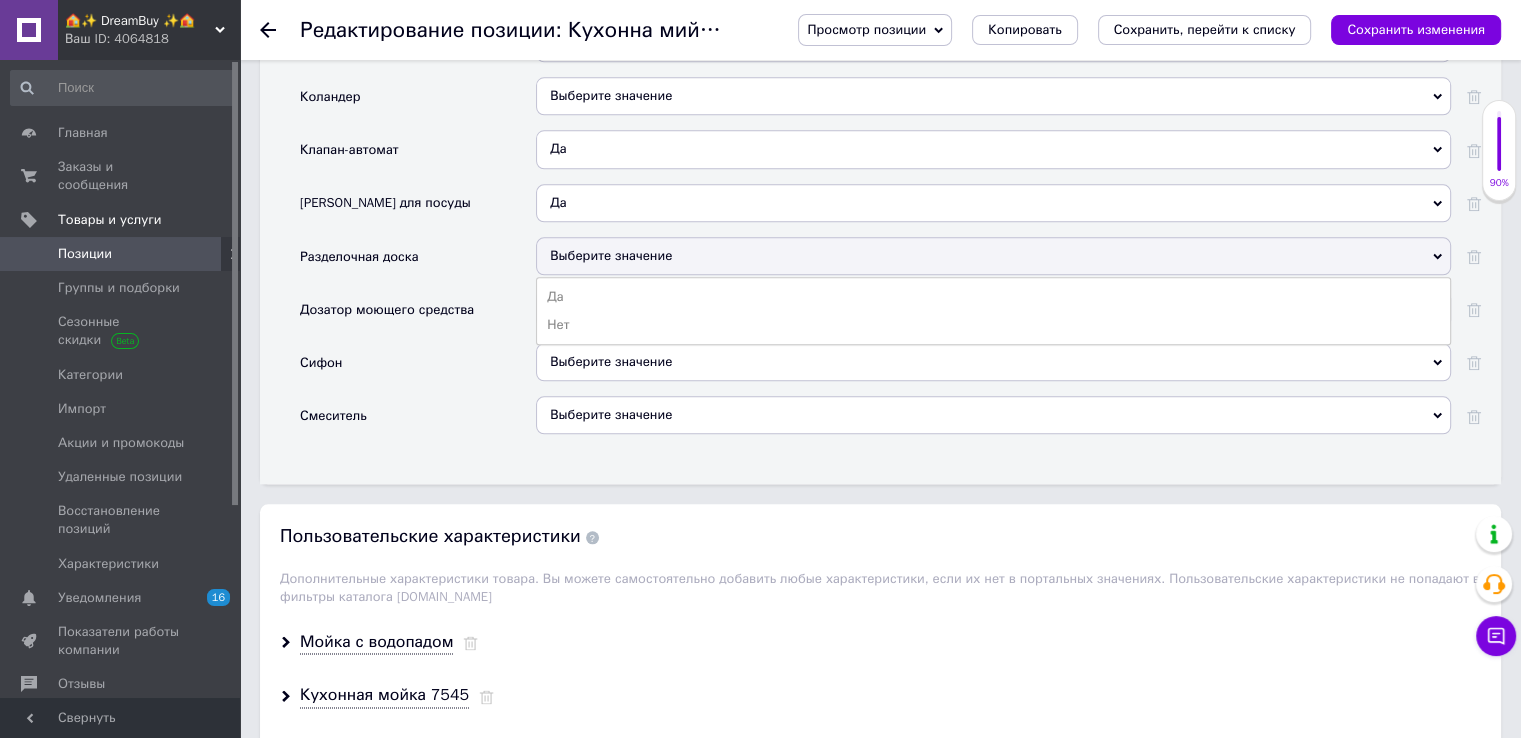 scroll, scrollTop: 2300, scrollLeft: 0, axis: vertical 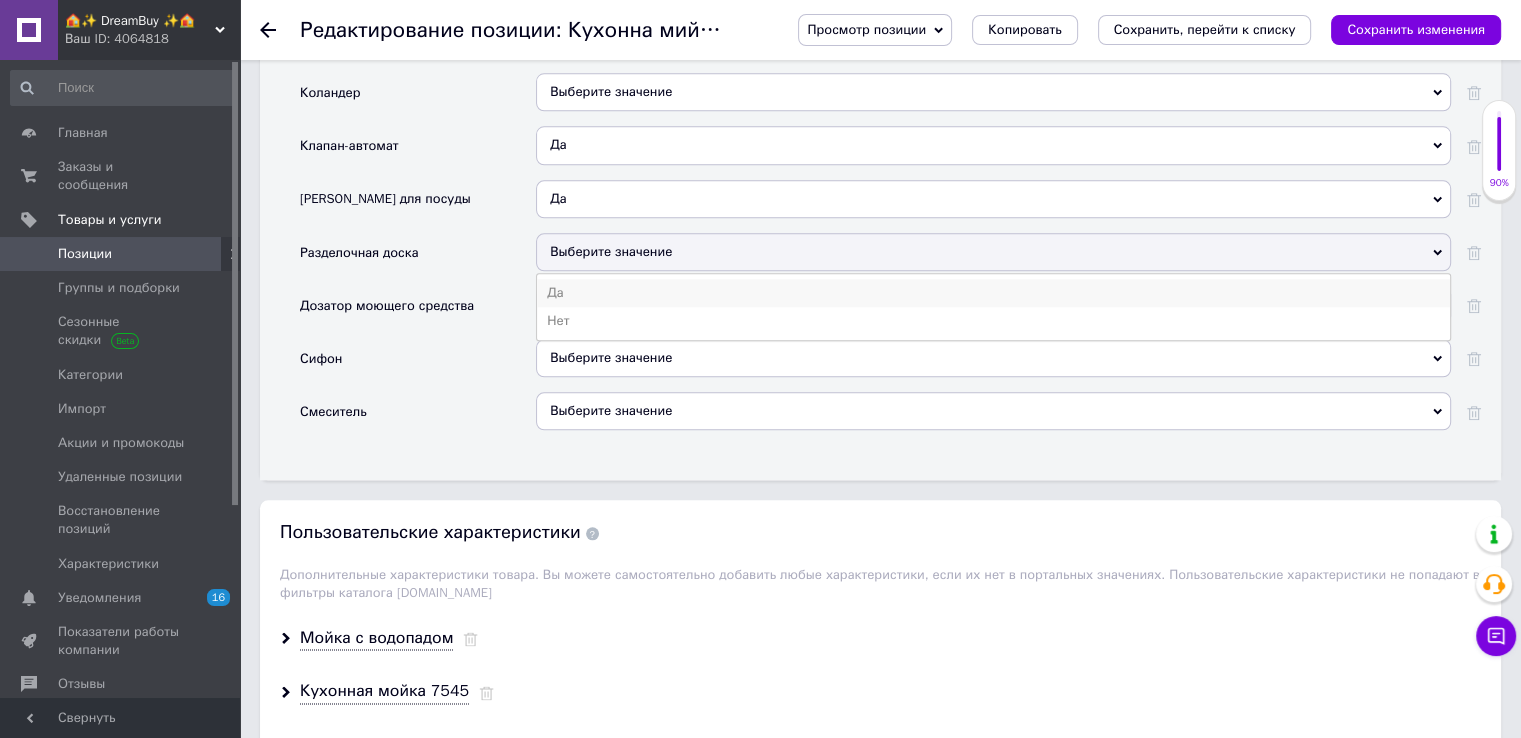 click on "Да" at bounding box center [993, 293] 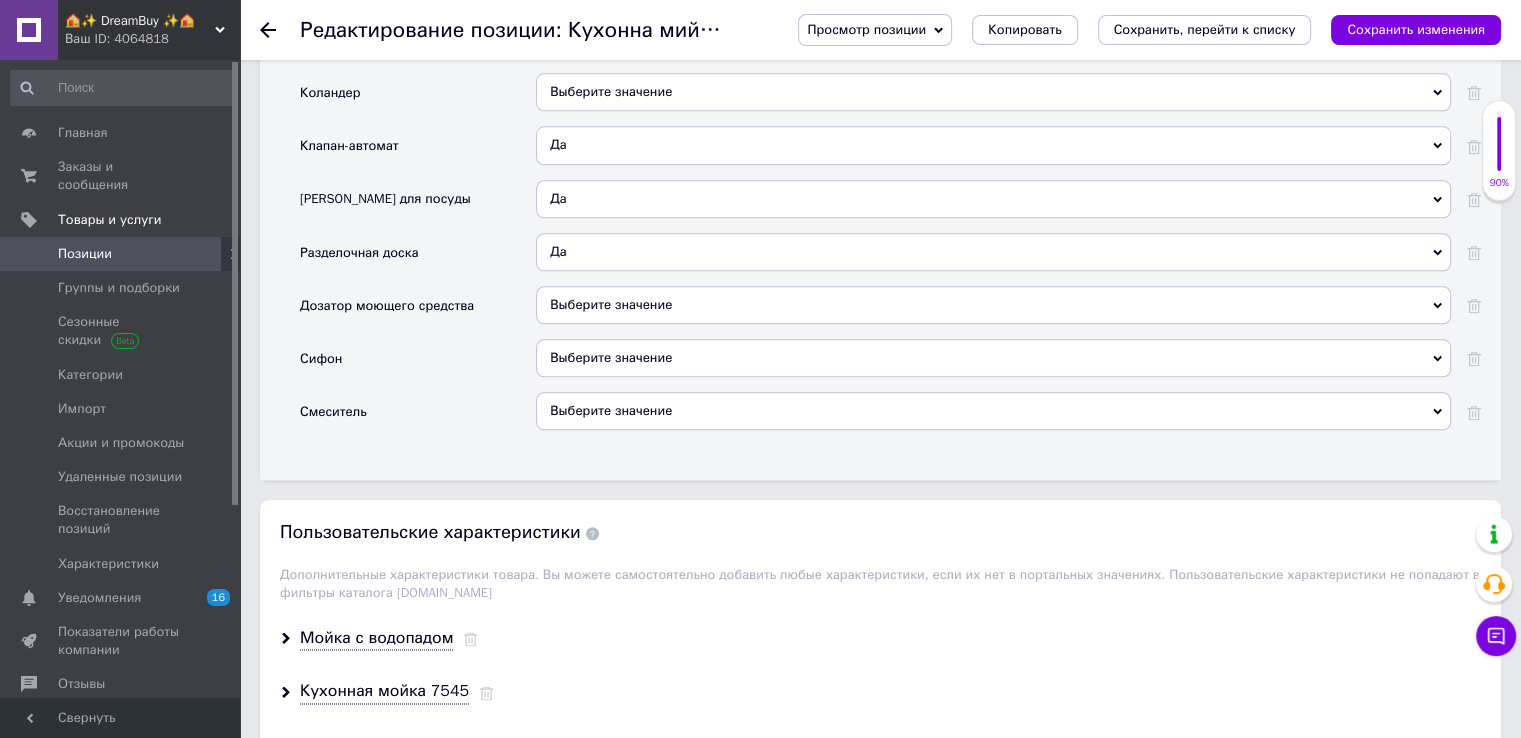 click on "Выберите значение" at bounding box center (611, 304) 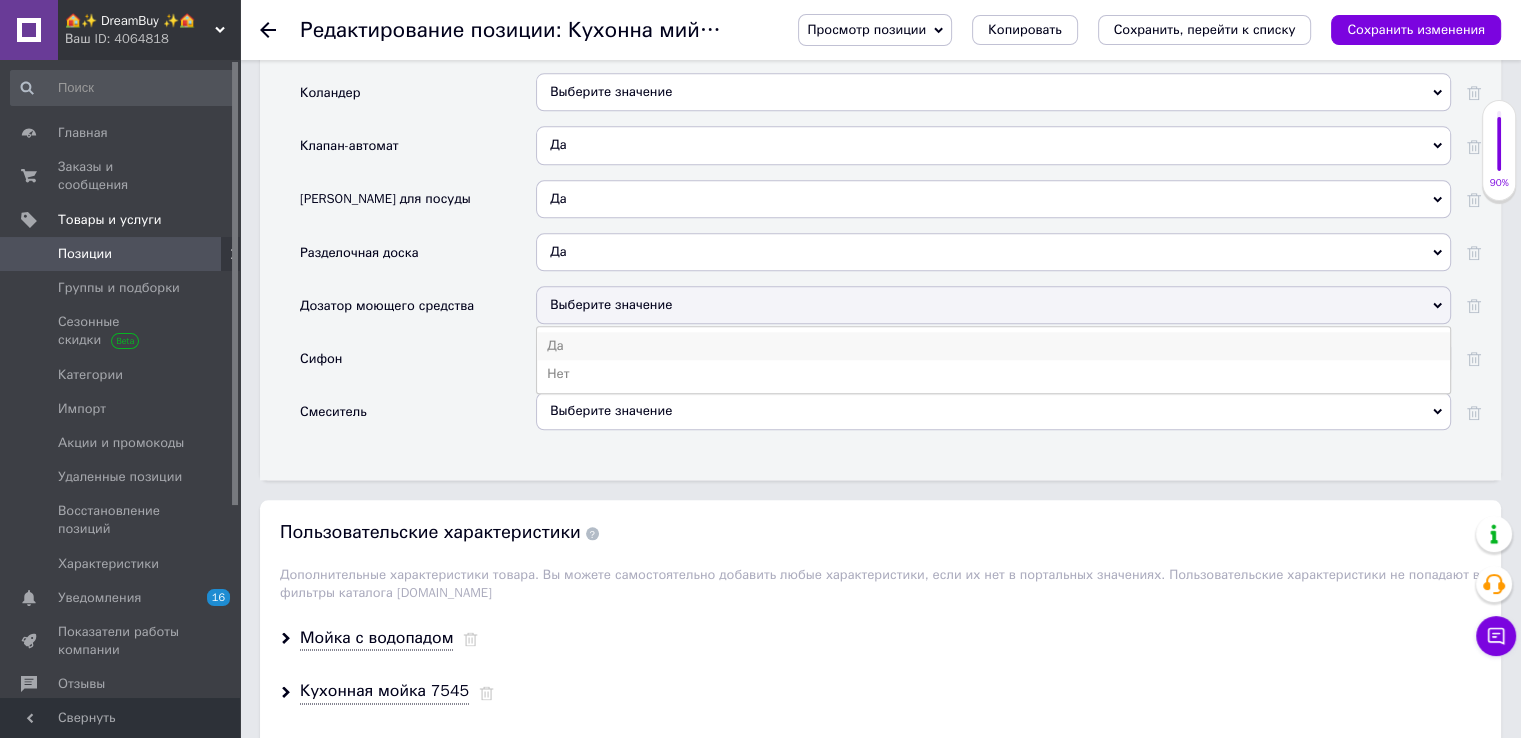 click on "Да" at bounding box center (993, 346) 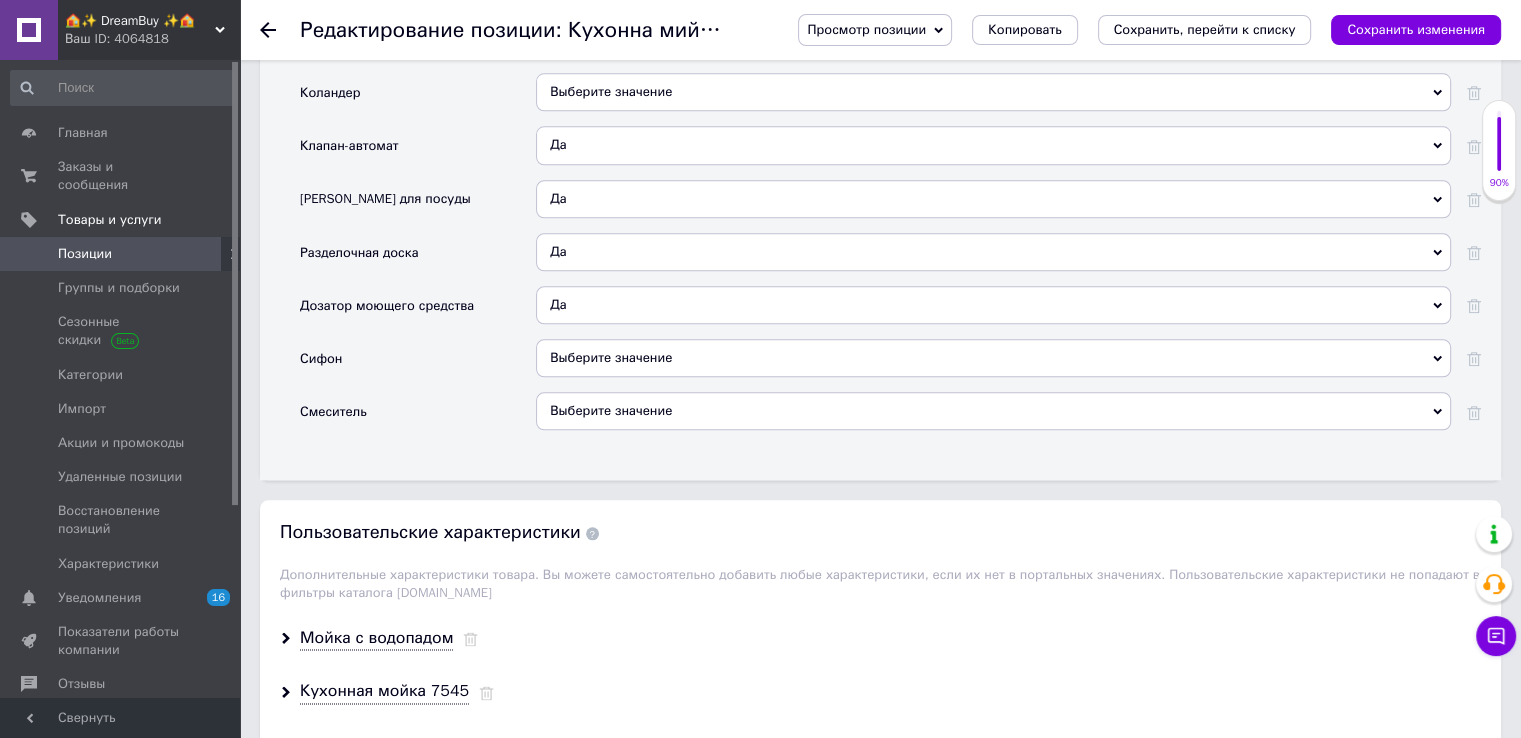 click on "Выберите значение" at bounding box center [611, 357] 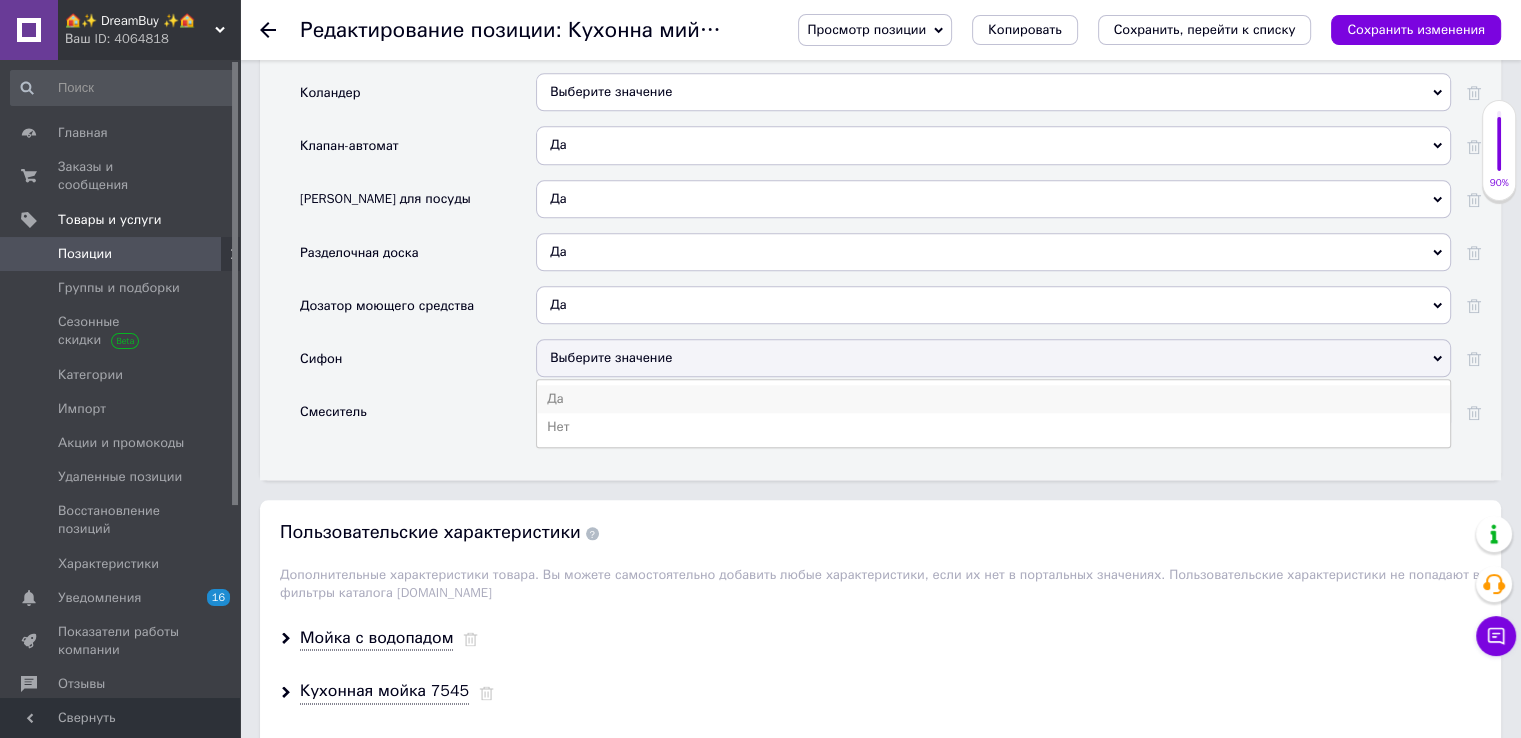 click on "Да" at bounding box center [993, 399] 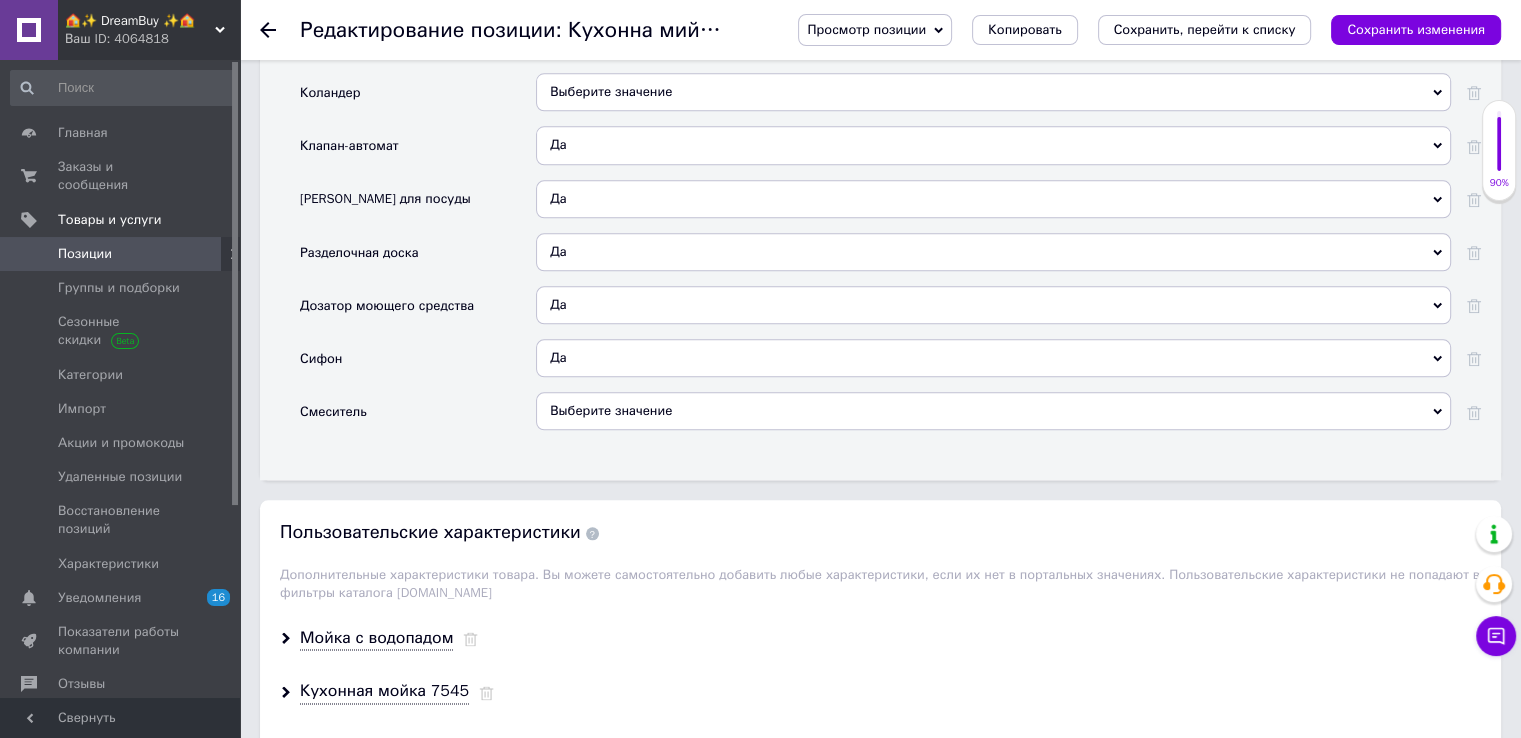 click on "Выберите значение" at bounding box center (993, 411) 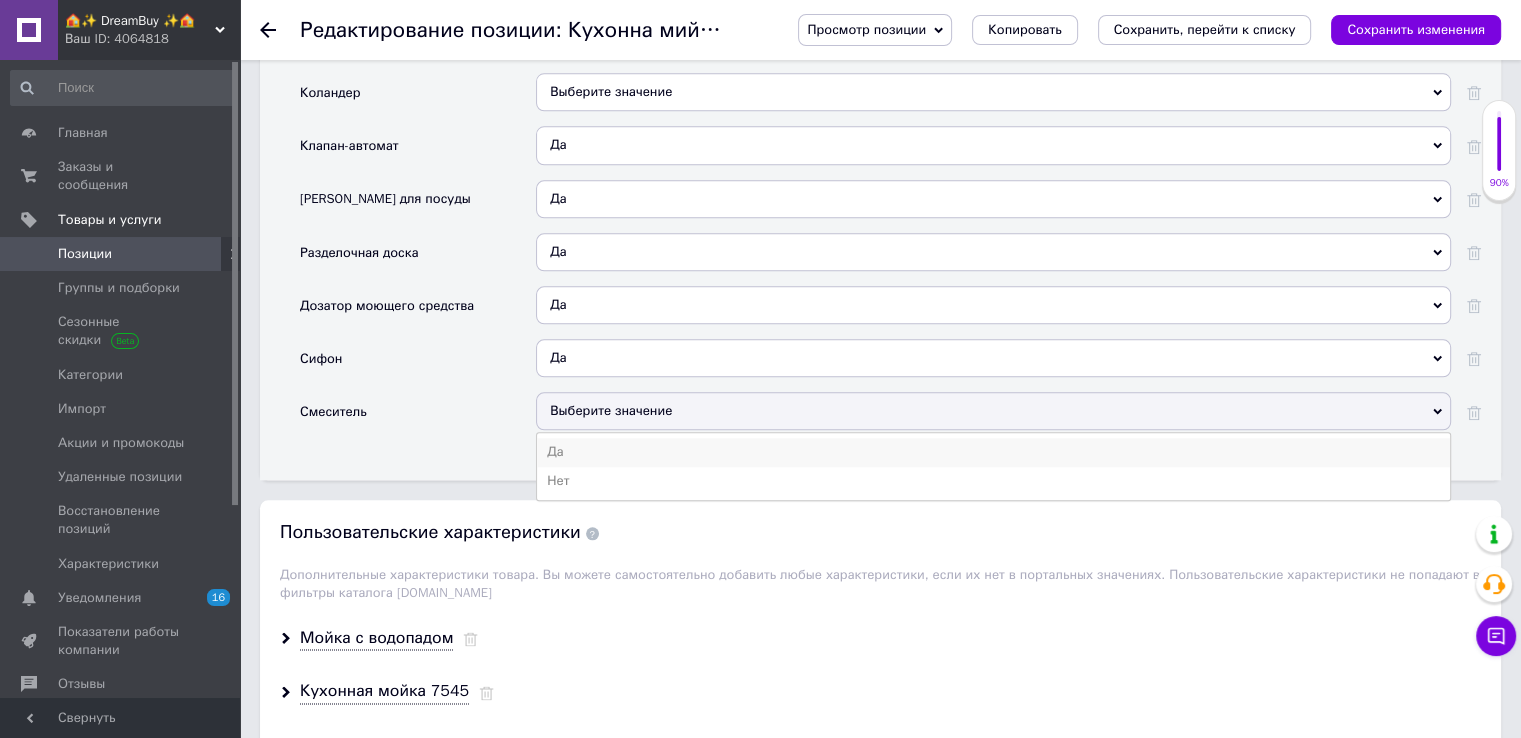 click on "Да" at bounding box center [993, 452] 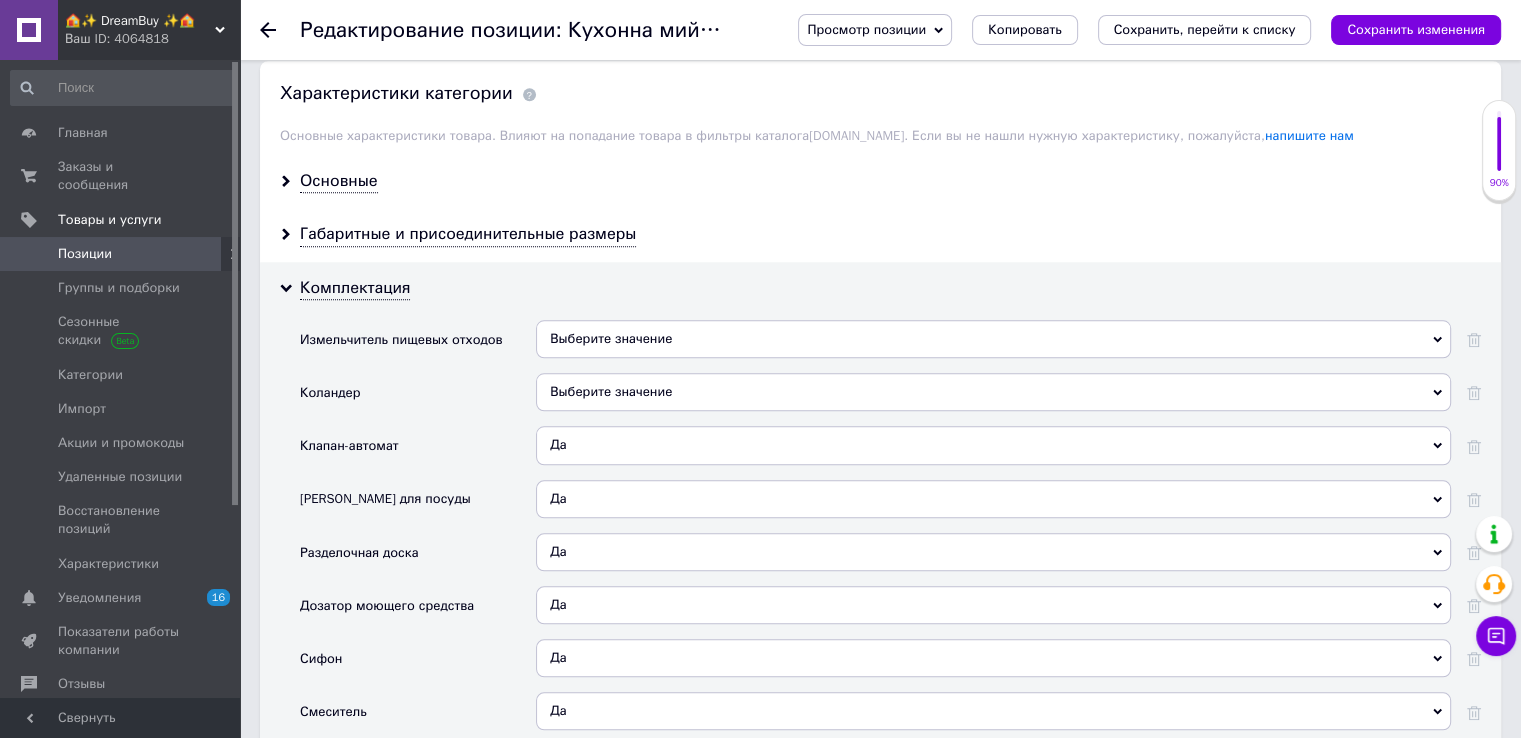 scroll, scrollTop: 2000, scrollLeft: 0, axis: vertical 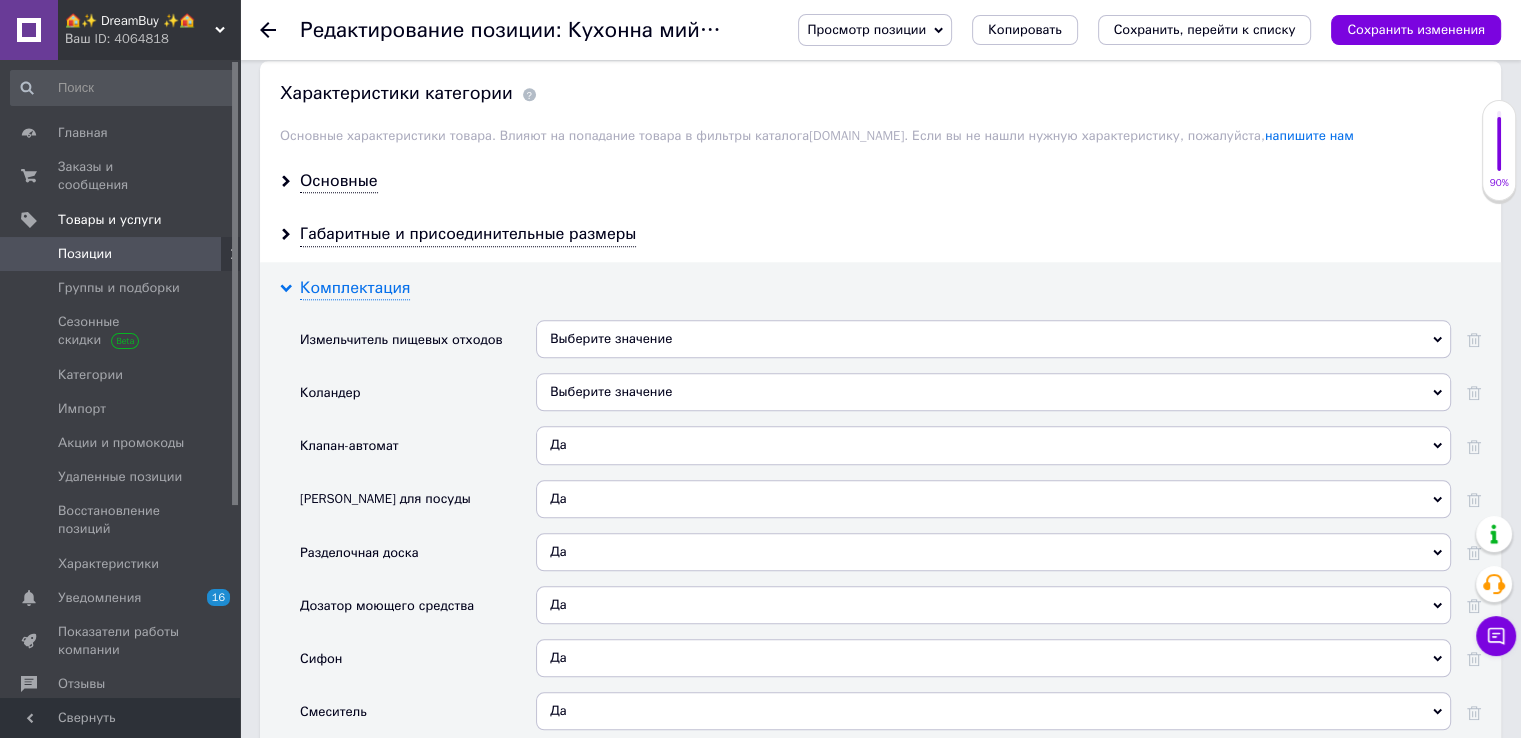 click on "Комплектация" at bounding box center [355, 288] 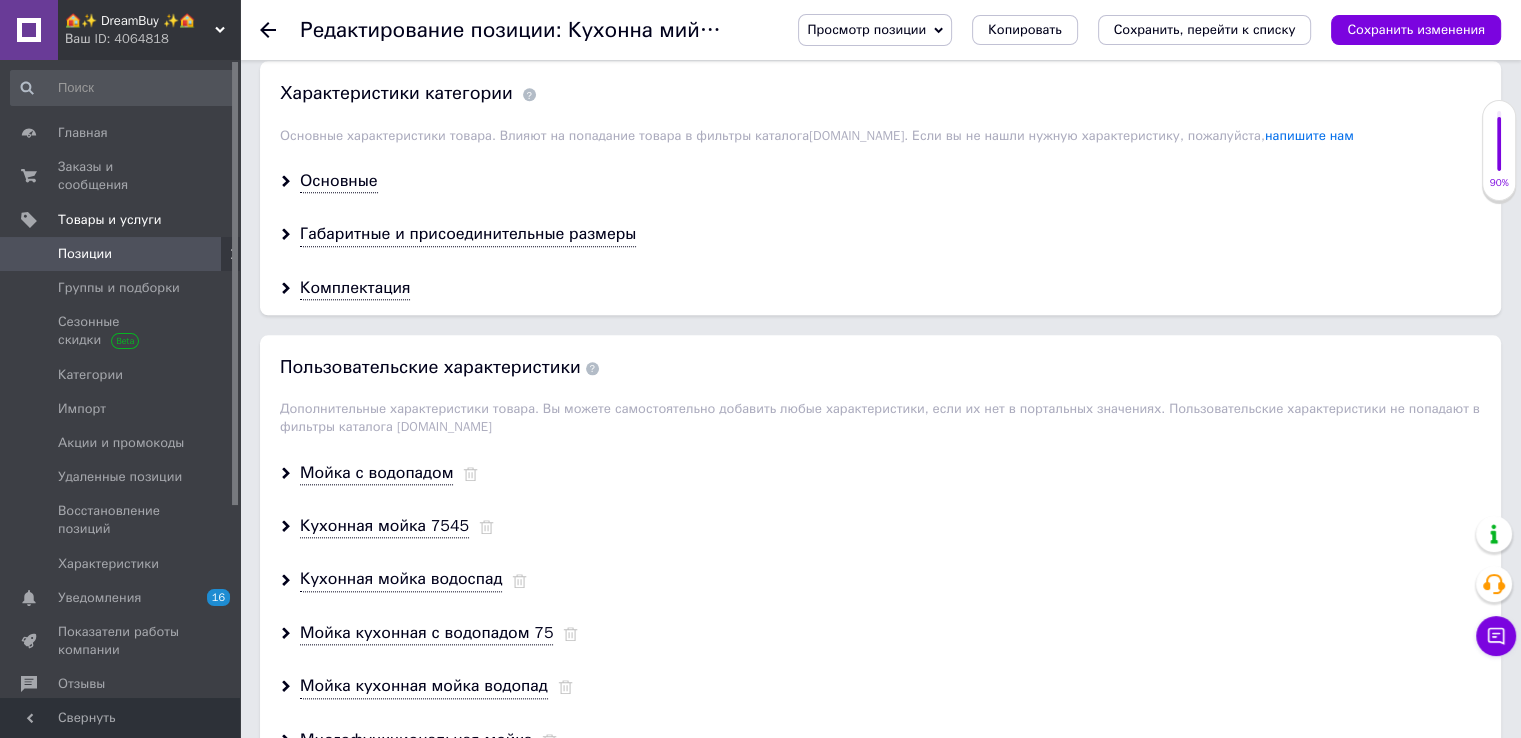 click on "Габаритные и присоединительные размеры" at bounding box center (880, 234) 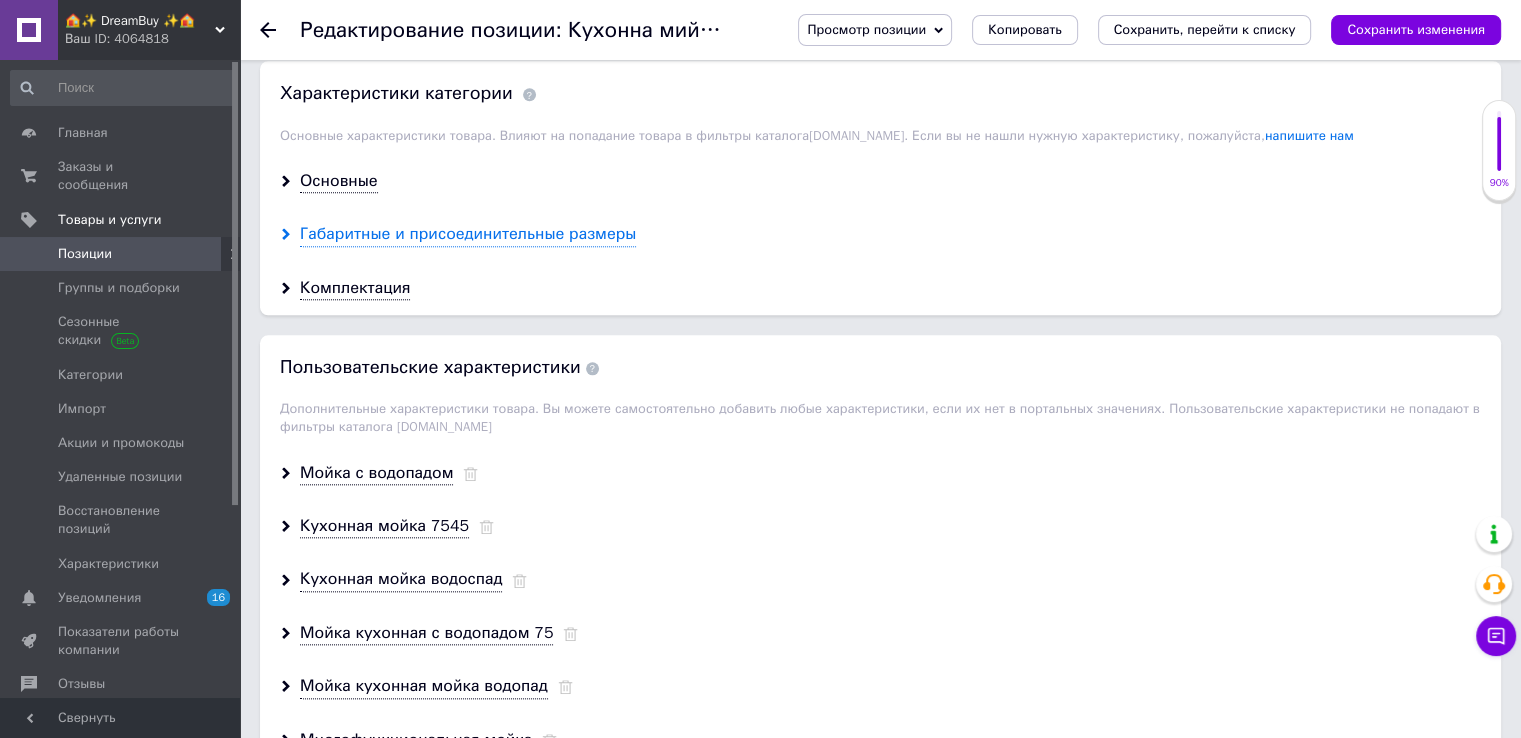 click on "Габаритные и присоединительные размеры" at bounding box center [468, 234] 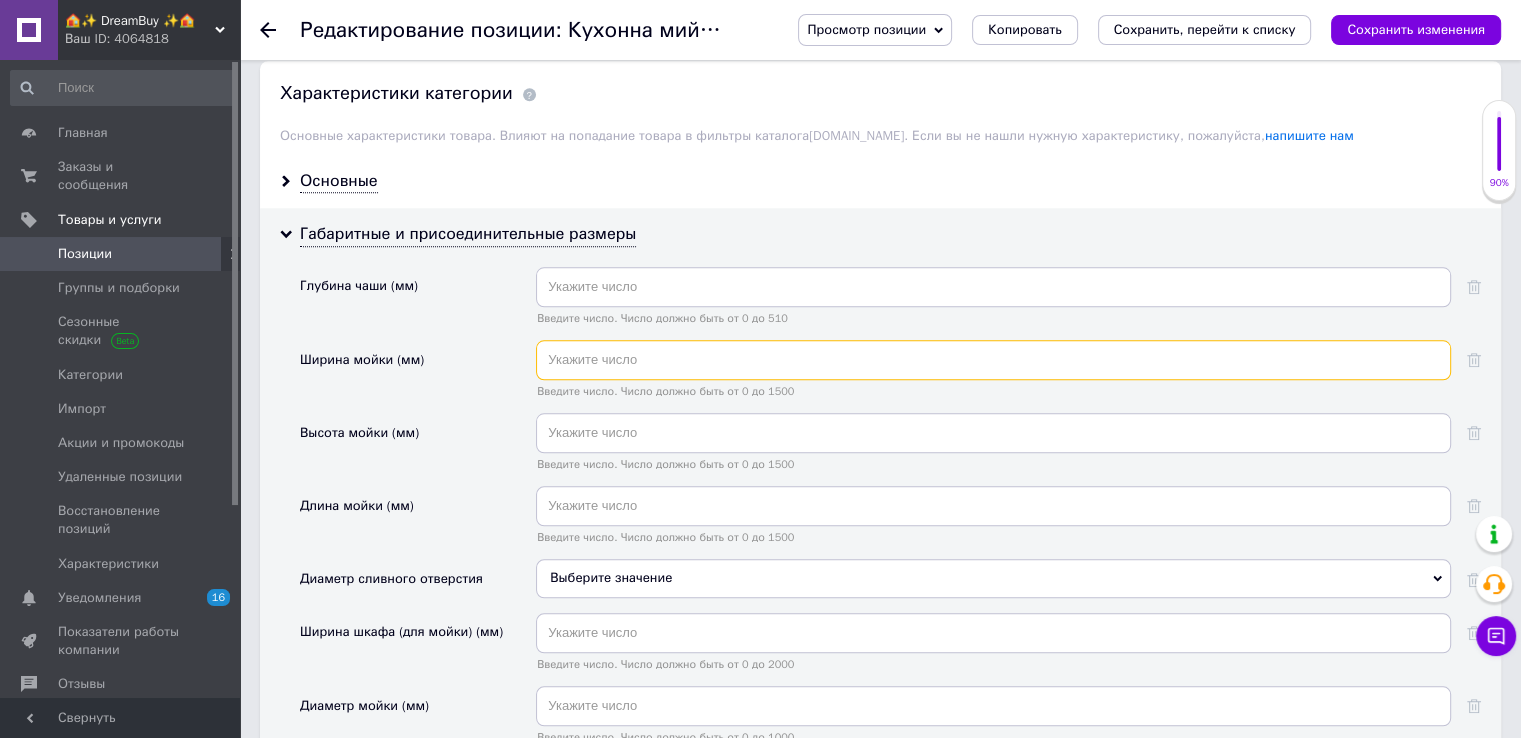 click at bounding box center (993, 360) 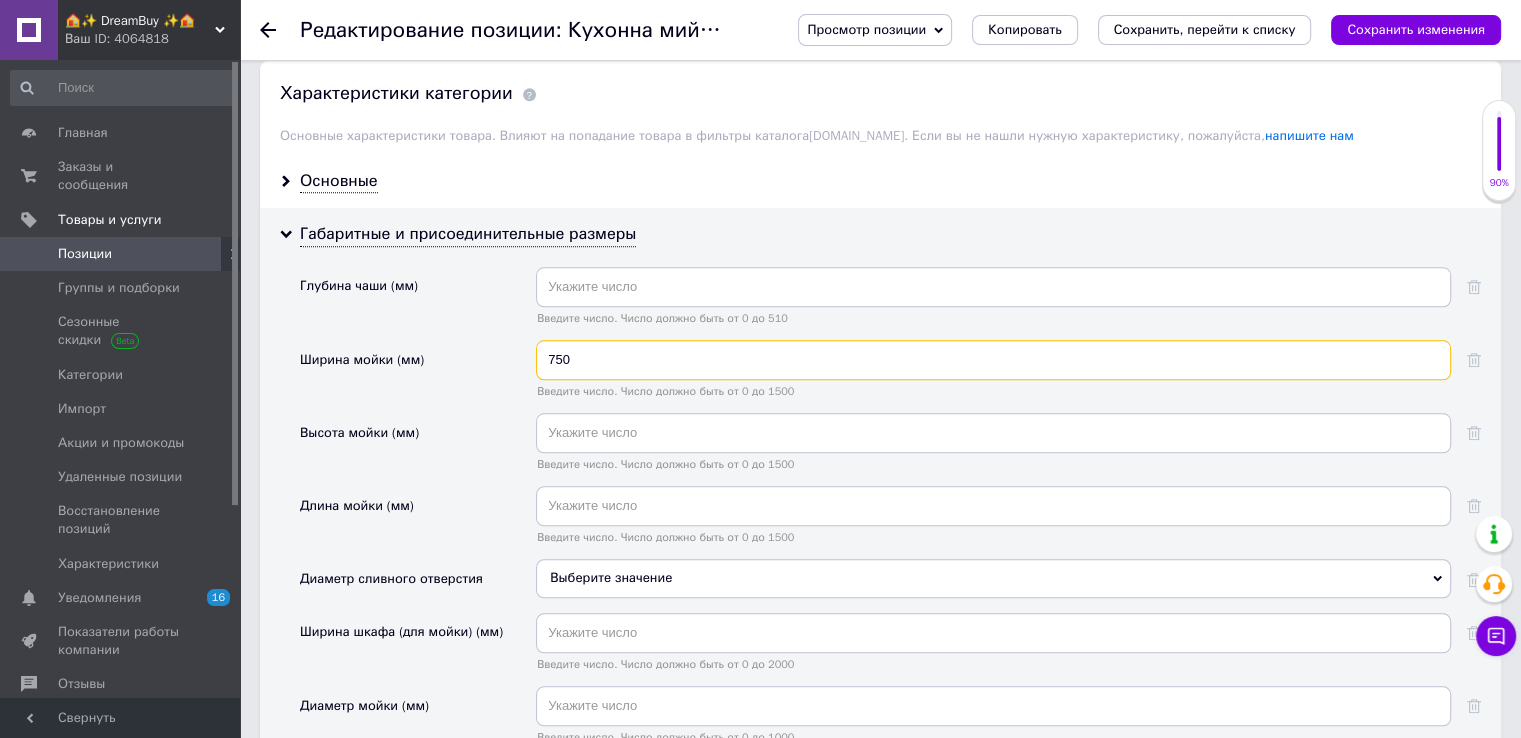 type on "750" 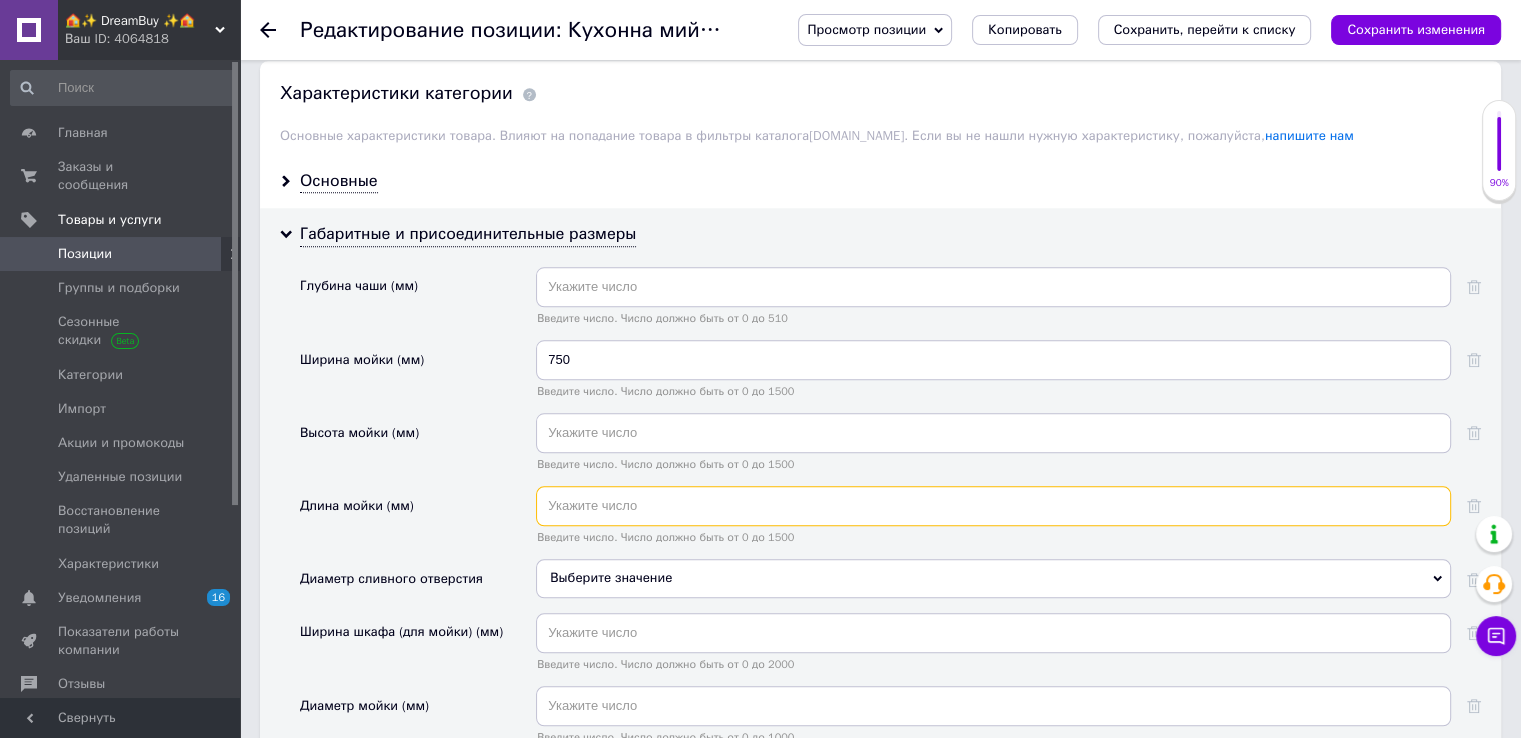 click at bounding box center (993, 506) 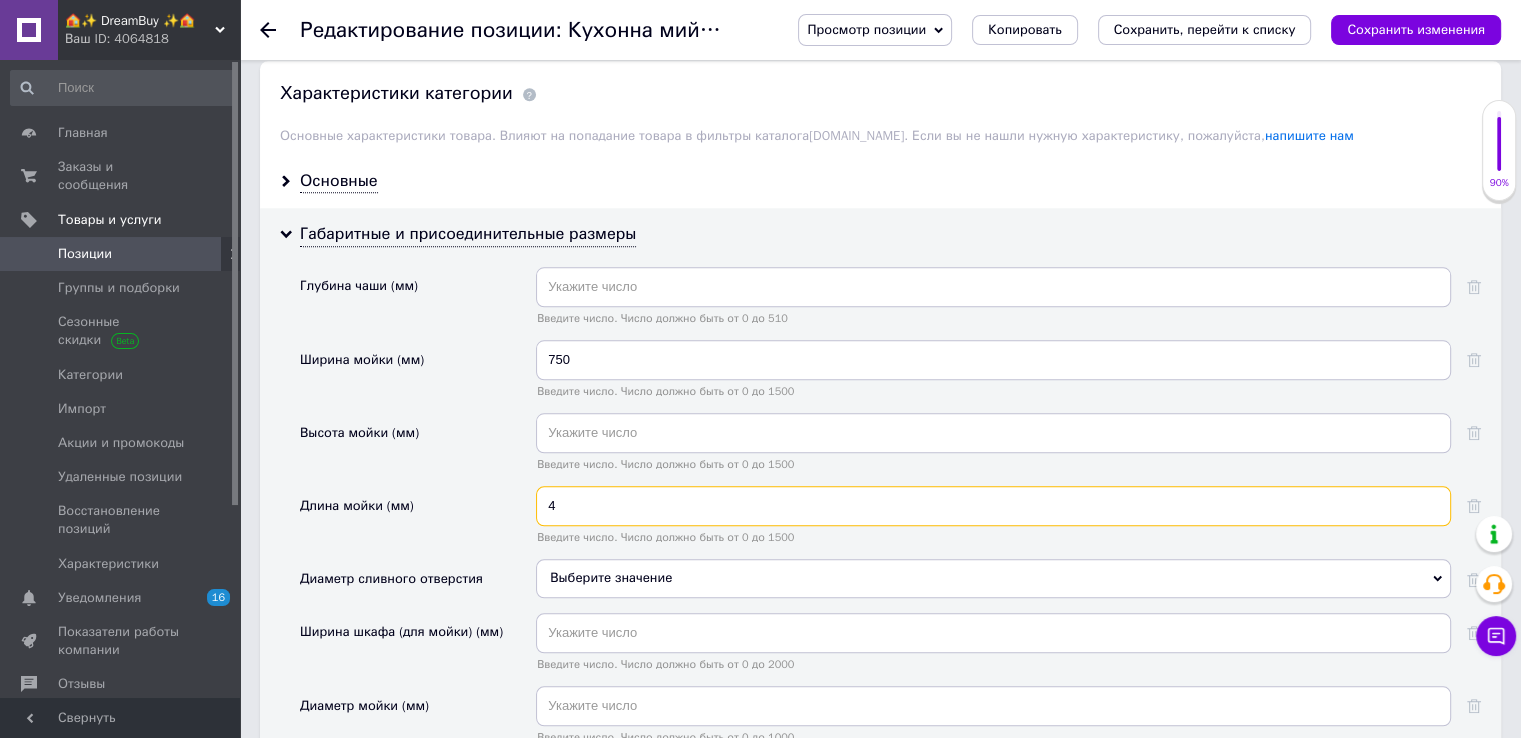 type on "4" 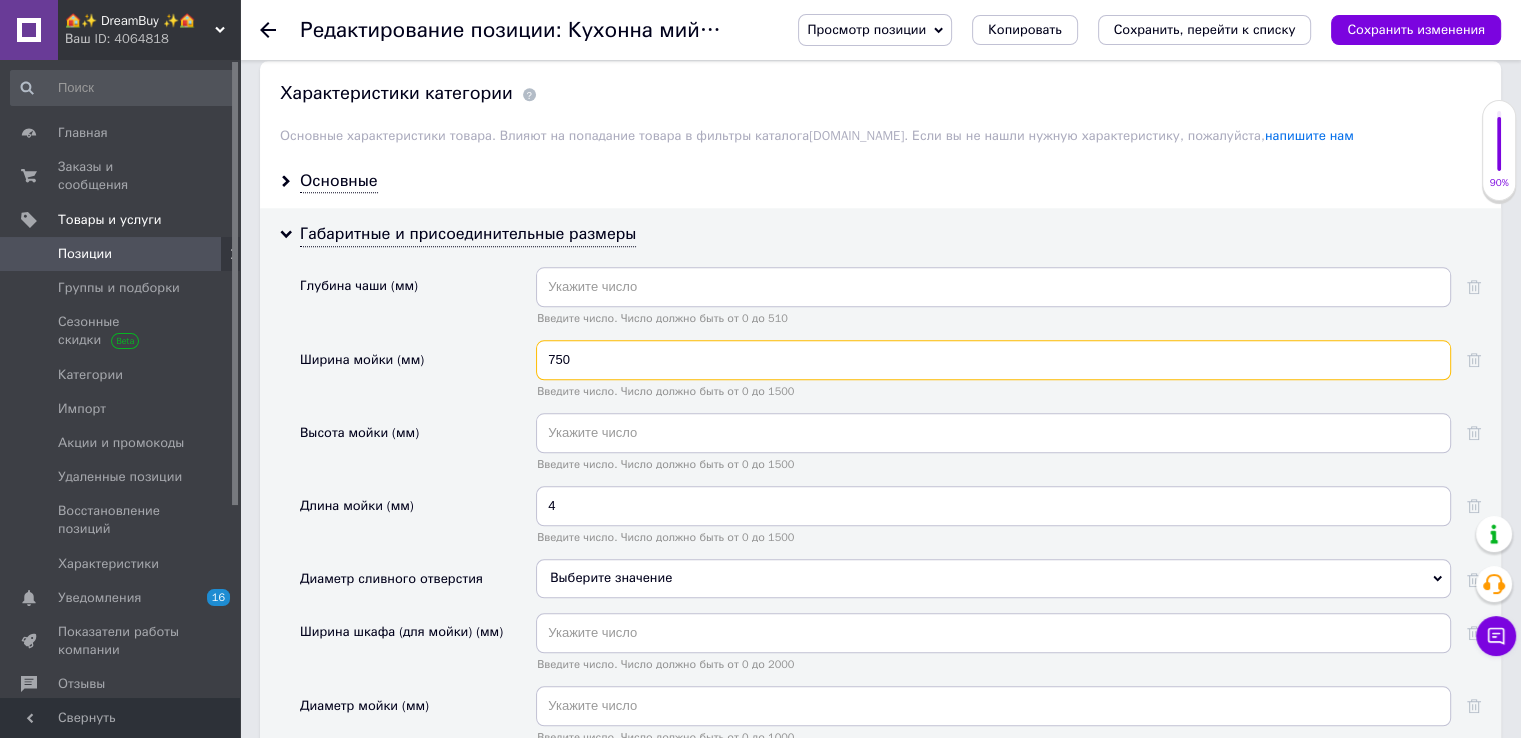 click on "750" at bounding box center [993, 360] 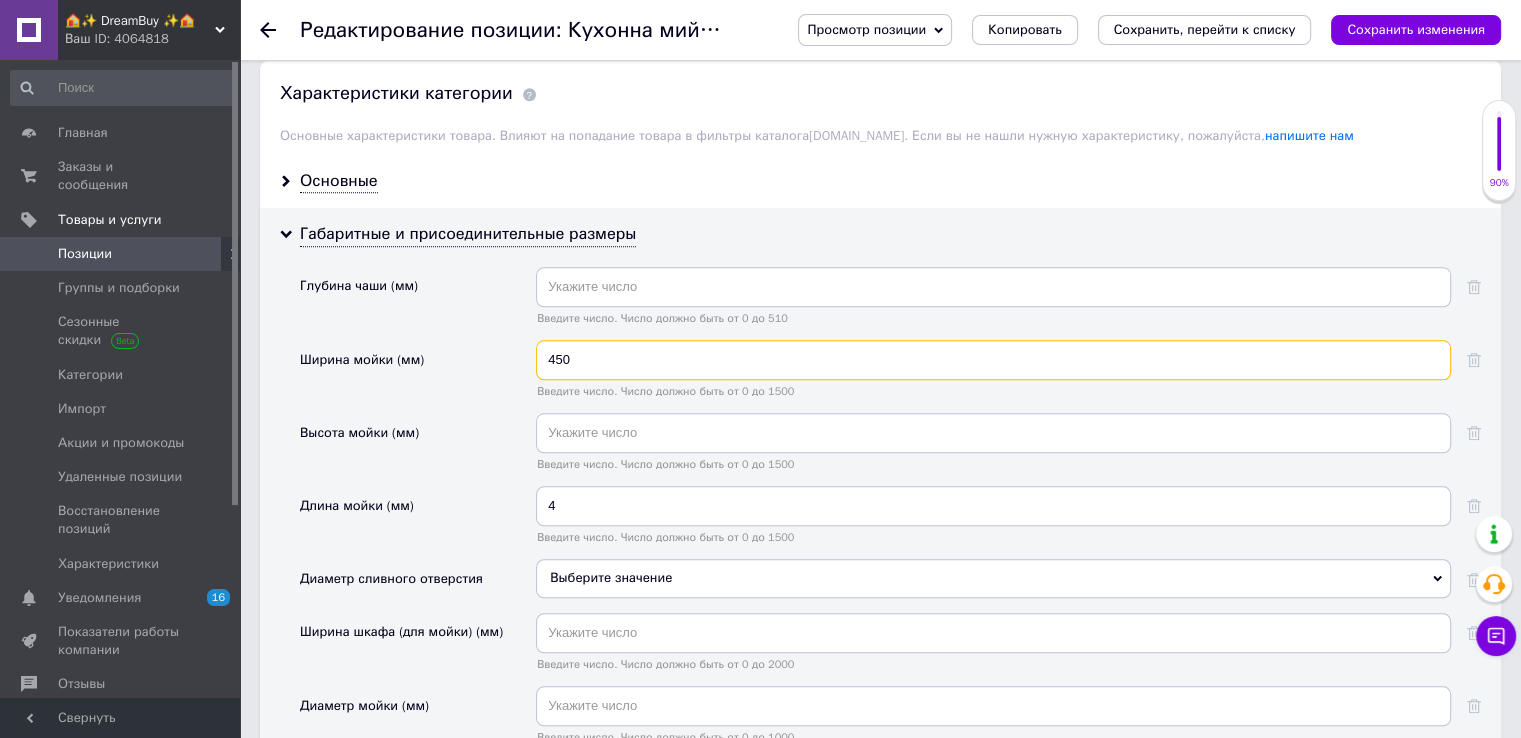 type on "450" 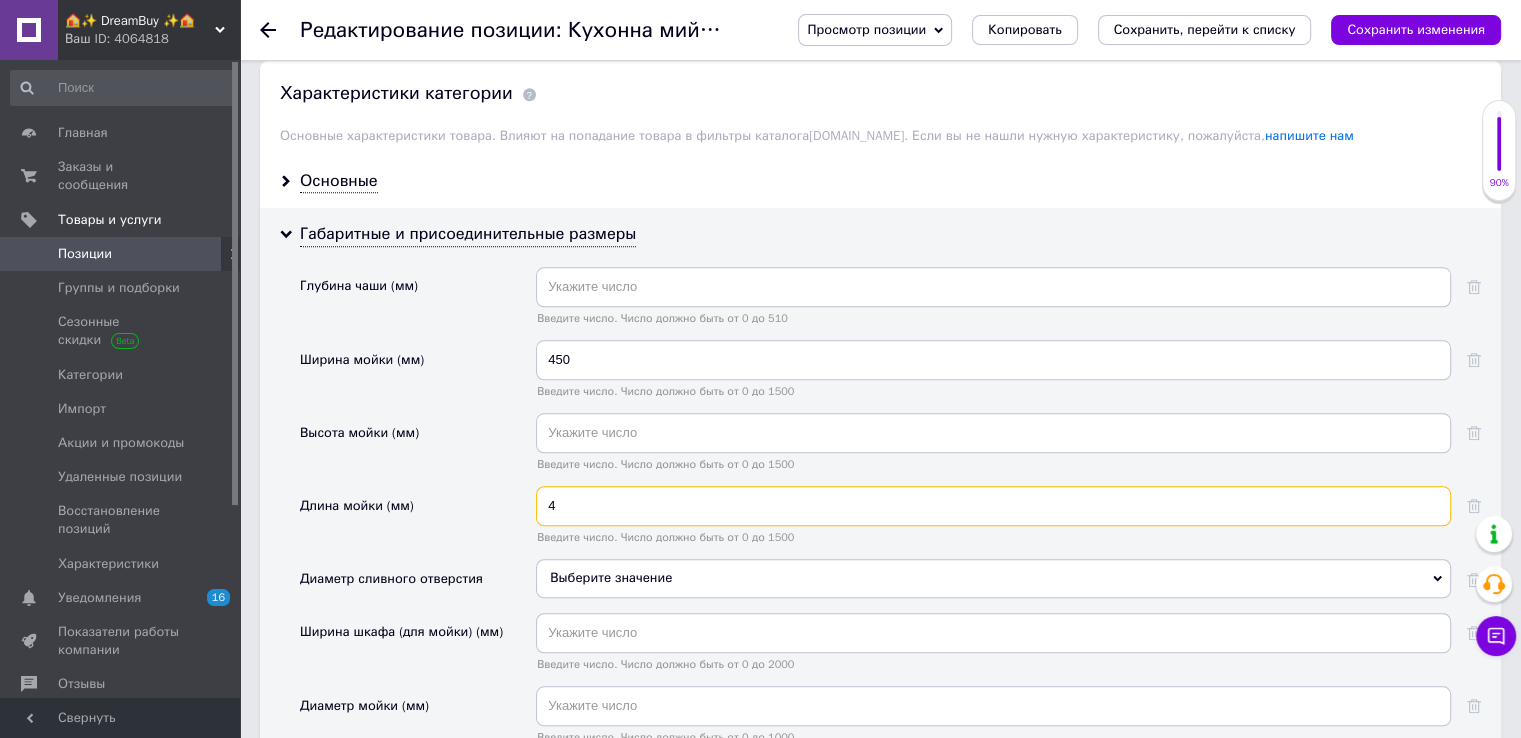 click on "4" at bounding box center [993, 506] 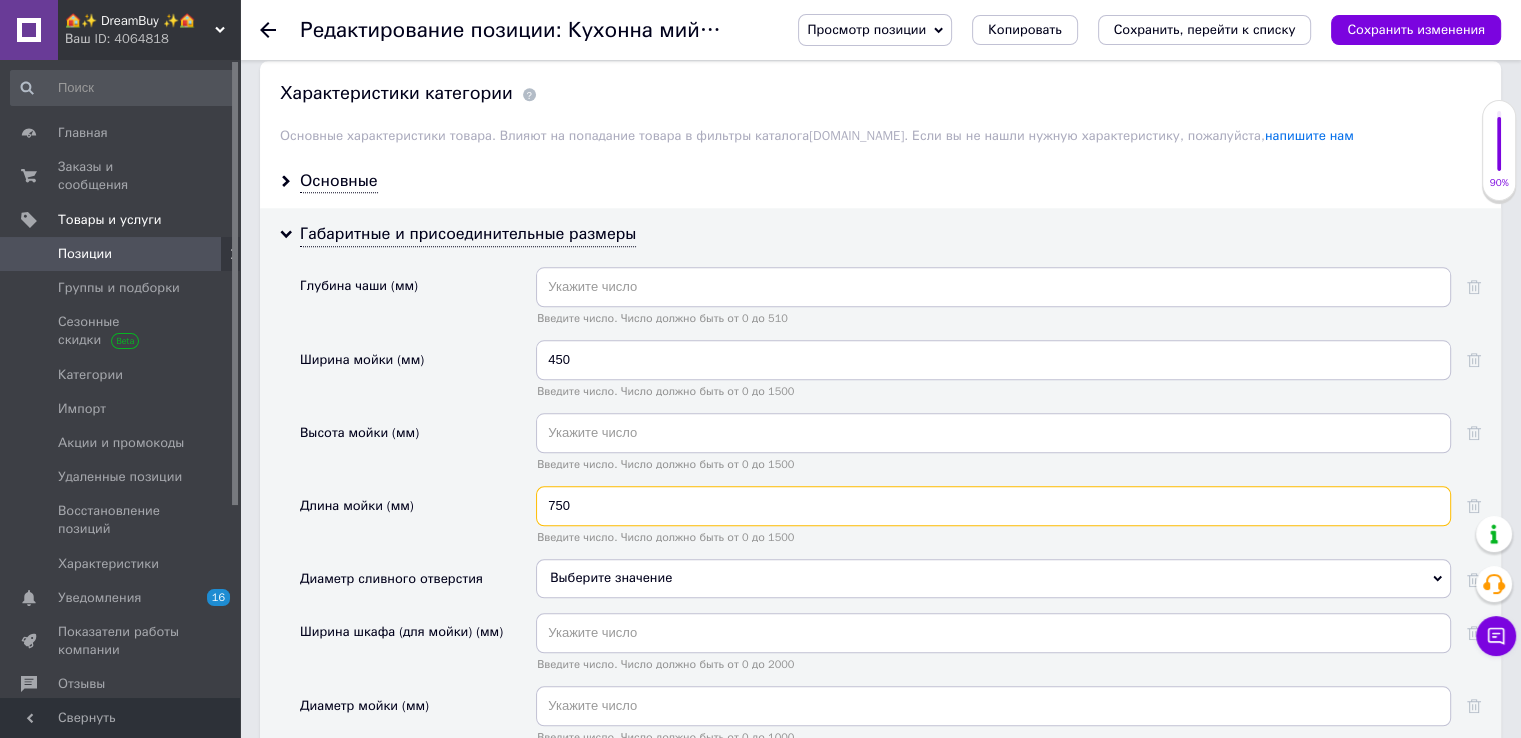 type on "750" 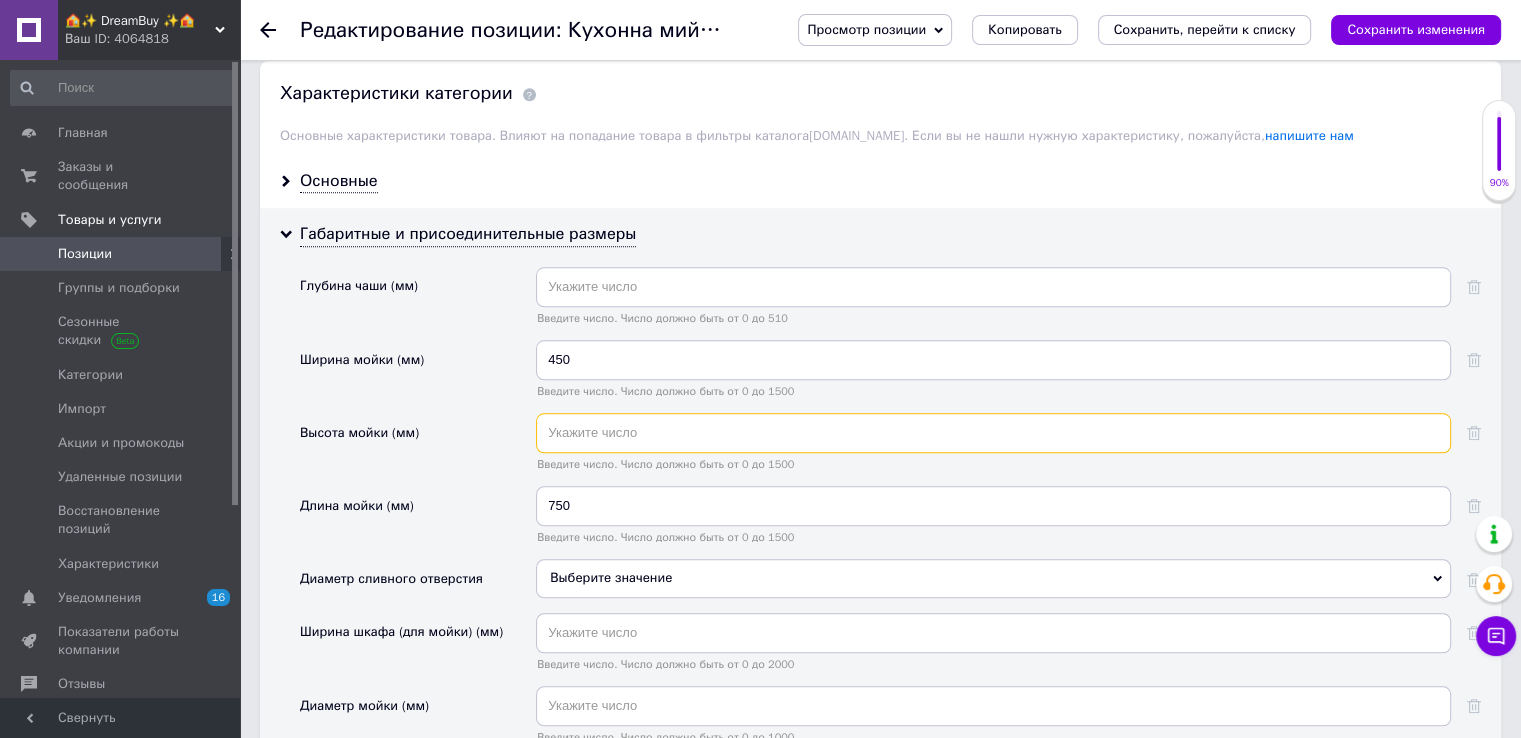 click at bounding box center (993, 433) 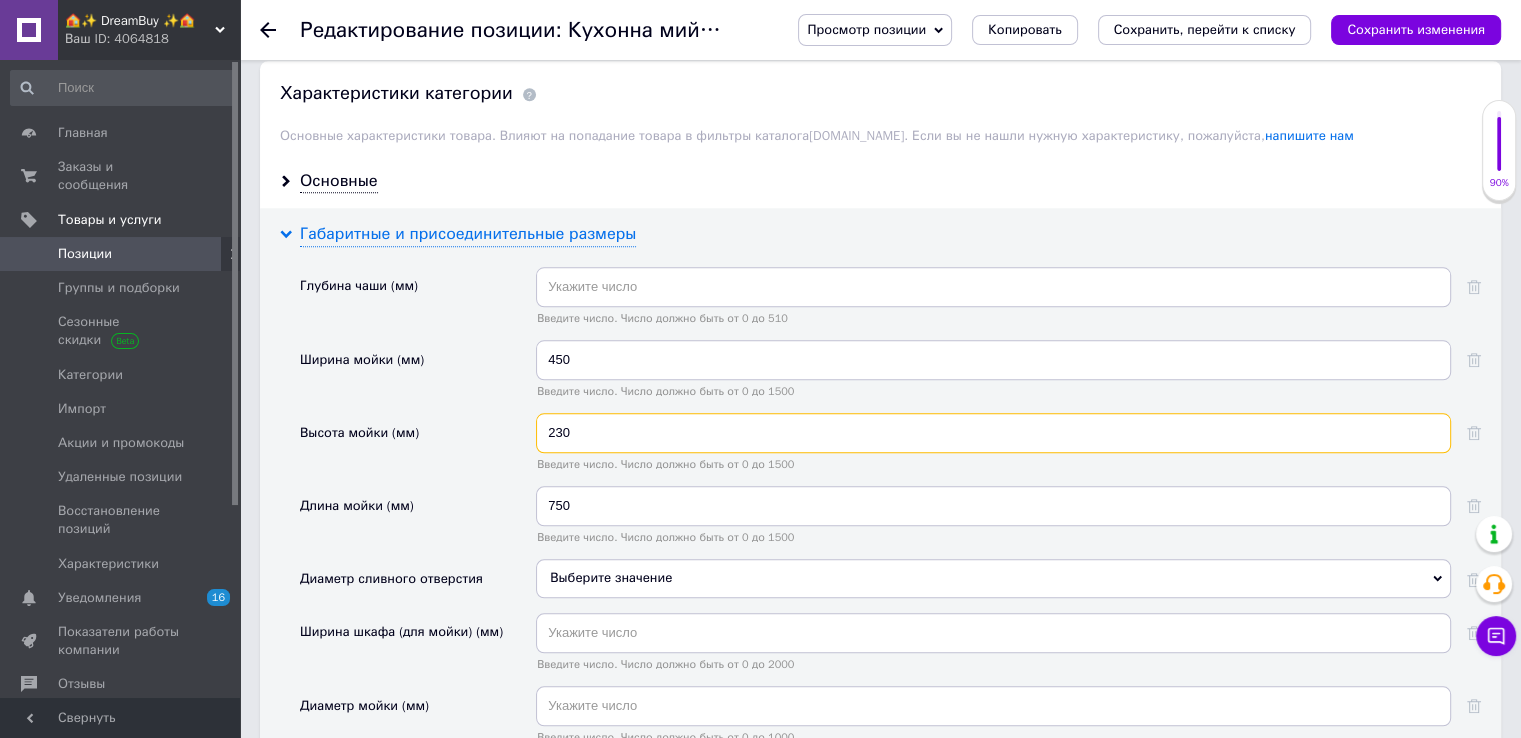 type on "230" 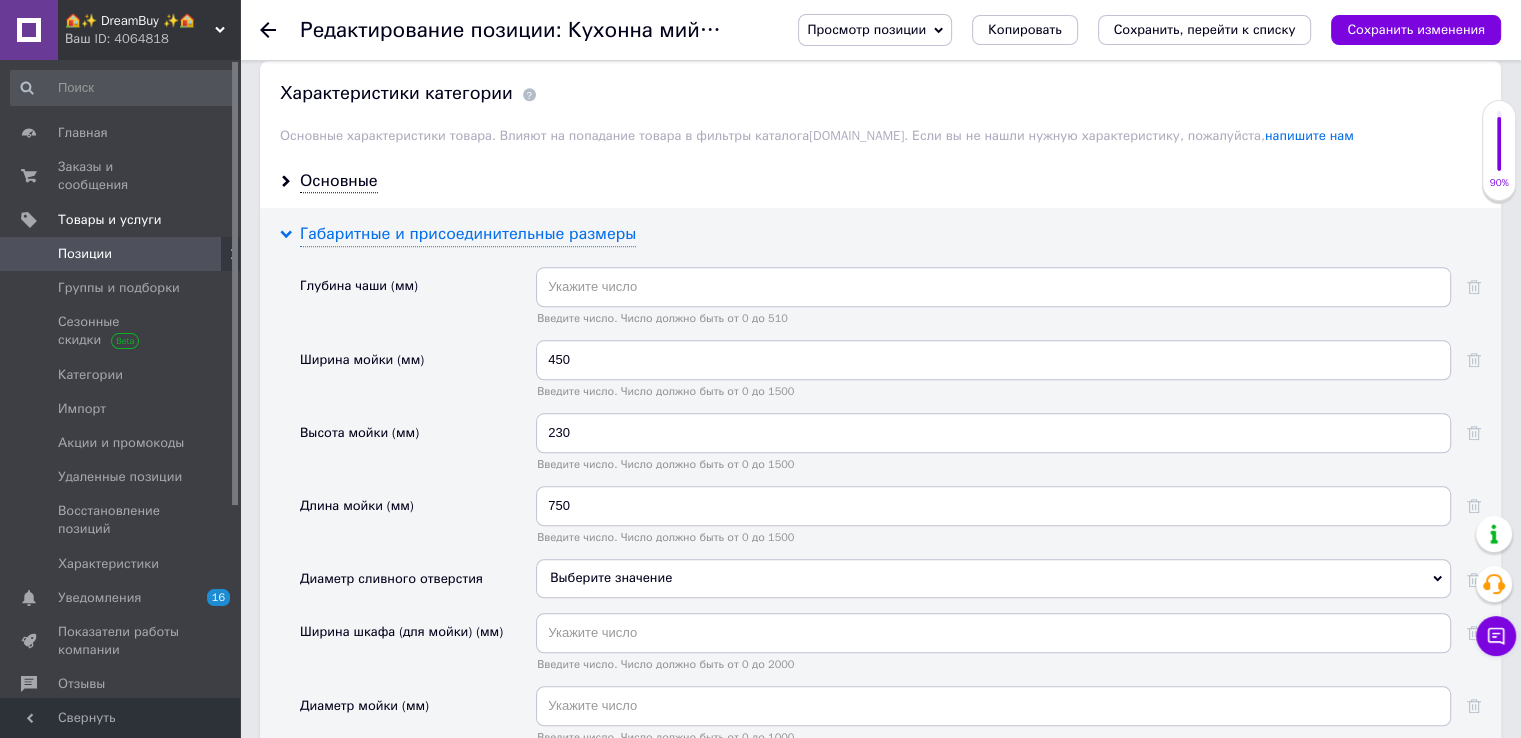 click on "Габаритные и присоединительные размеры" at bounding box center [468, 234] 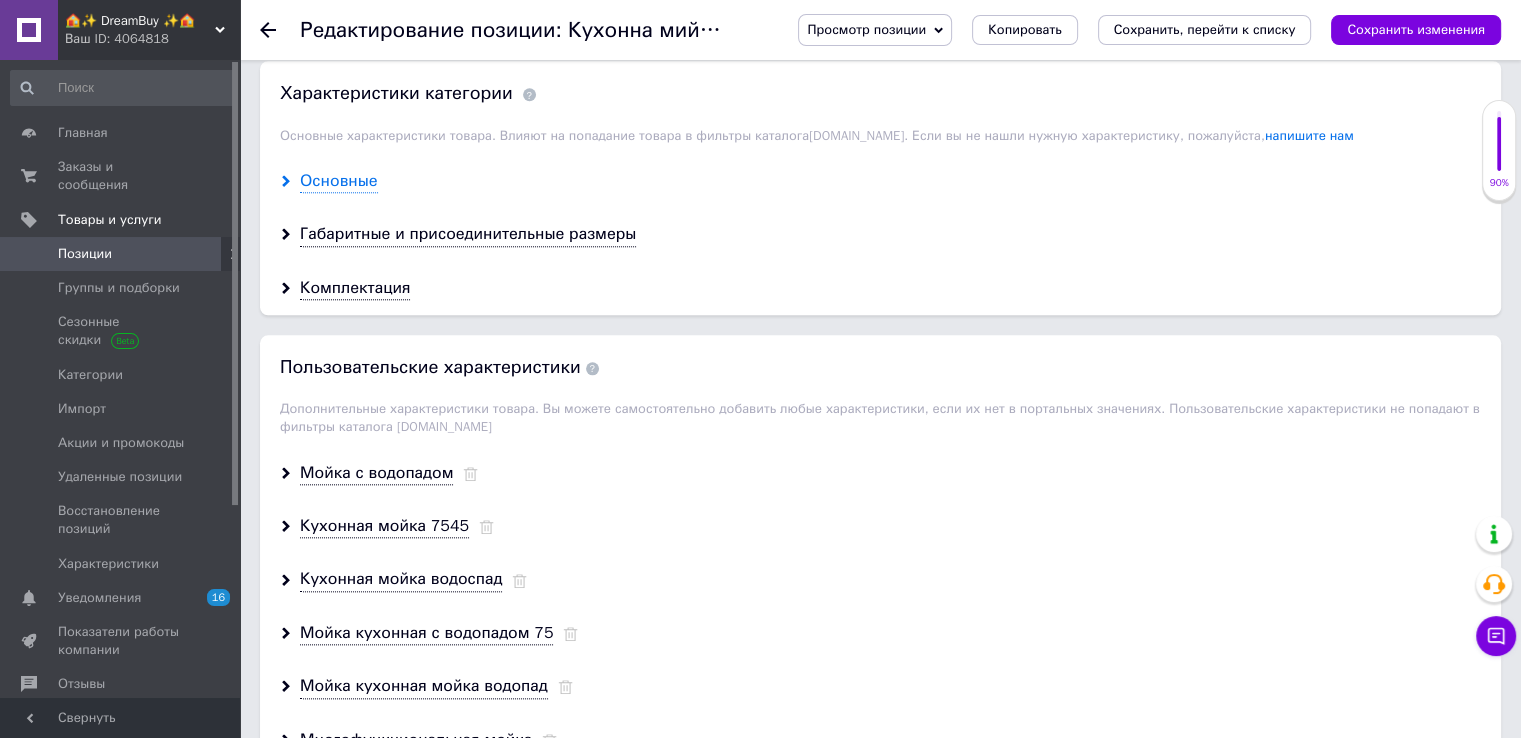 click on "Основные" at bounding box center (339, 181) 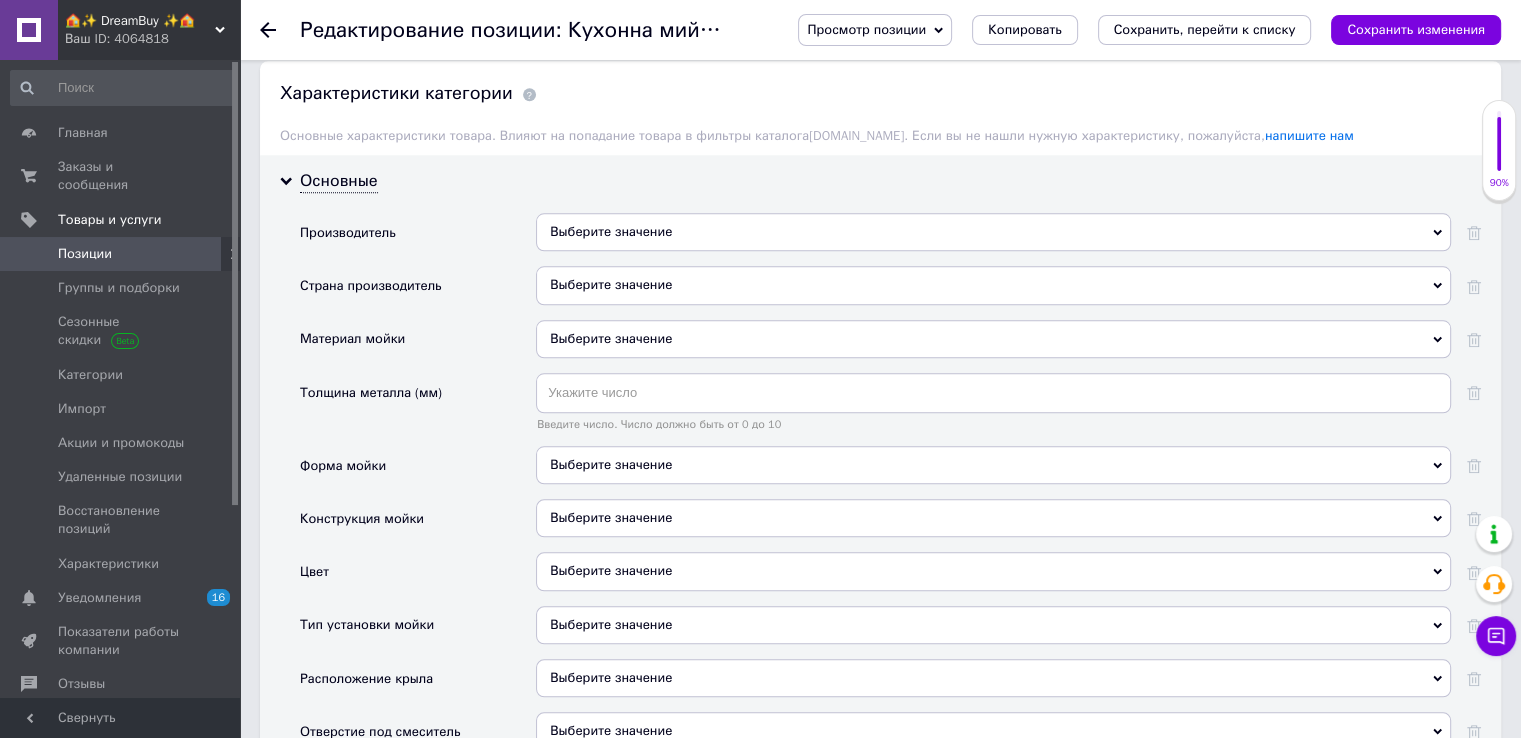scroll, scrollTop: 2100, scrollLeft: 0, axis: vertical 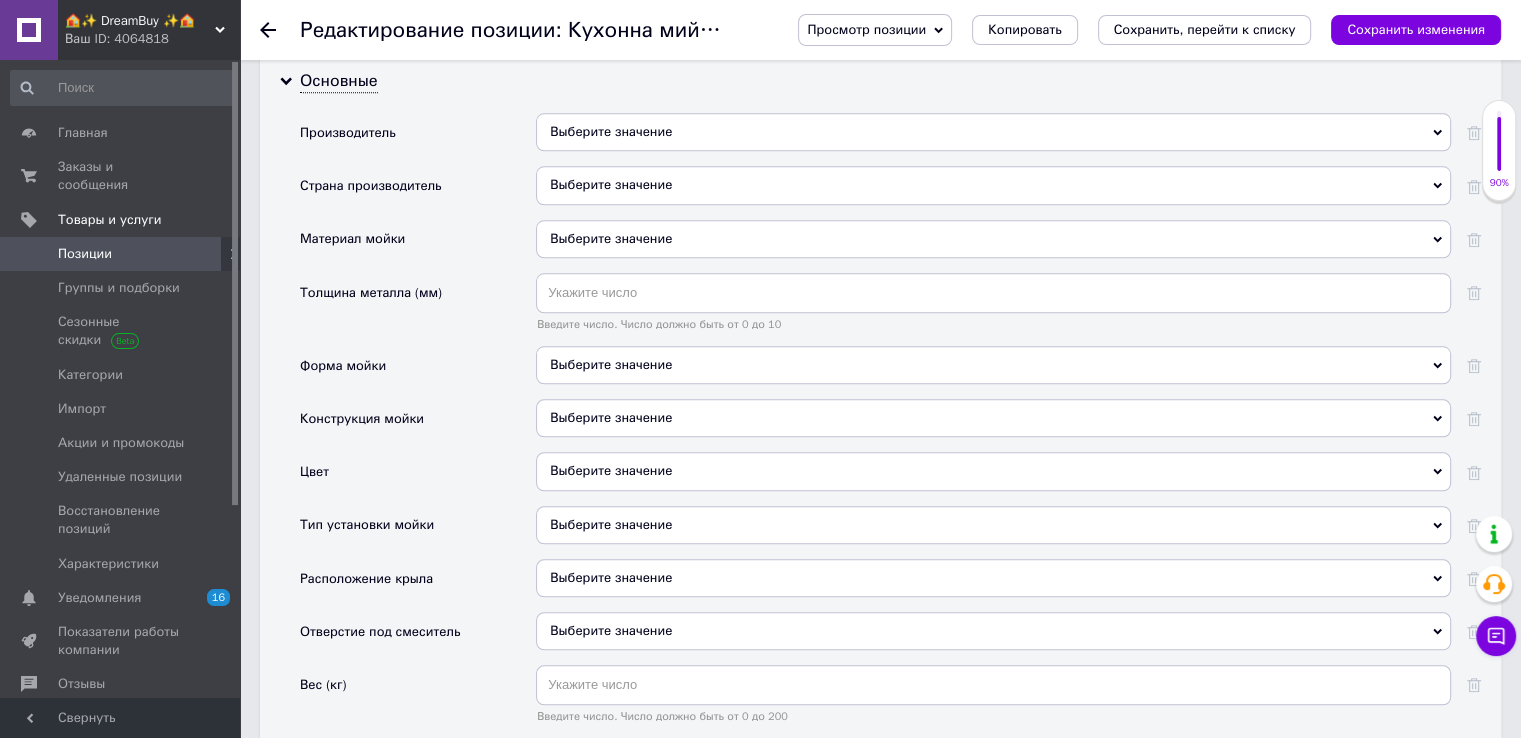 click on "Выберите значение" at bounding box center (993, 139) 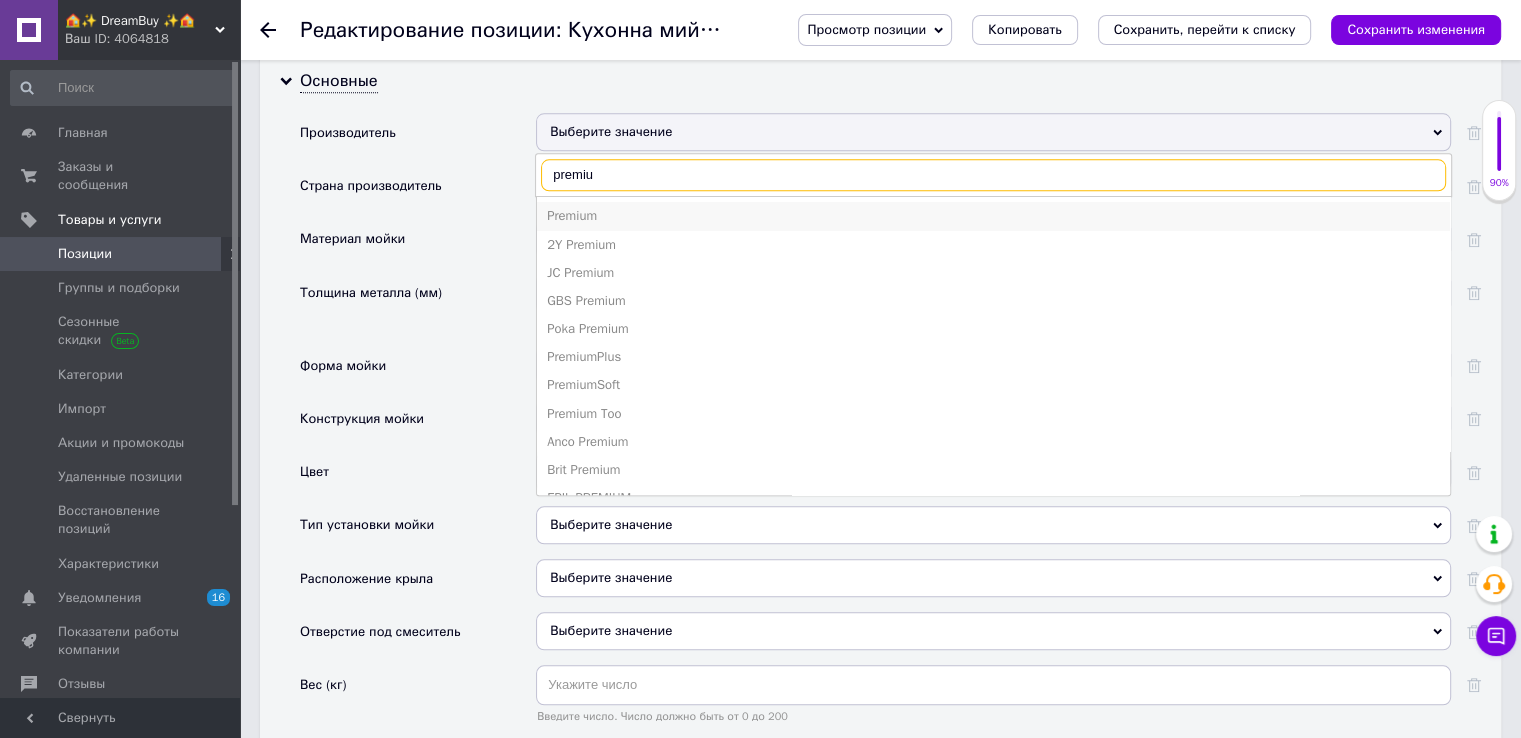 type on "premiu" 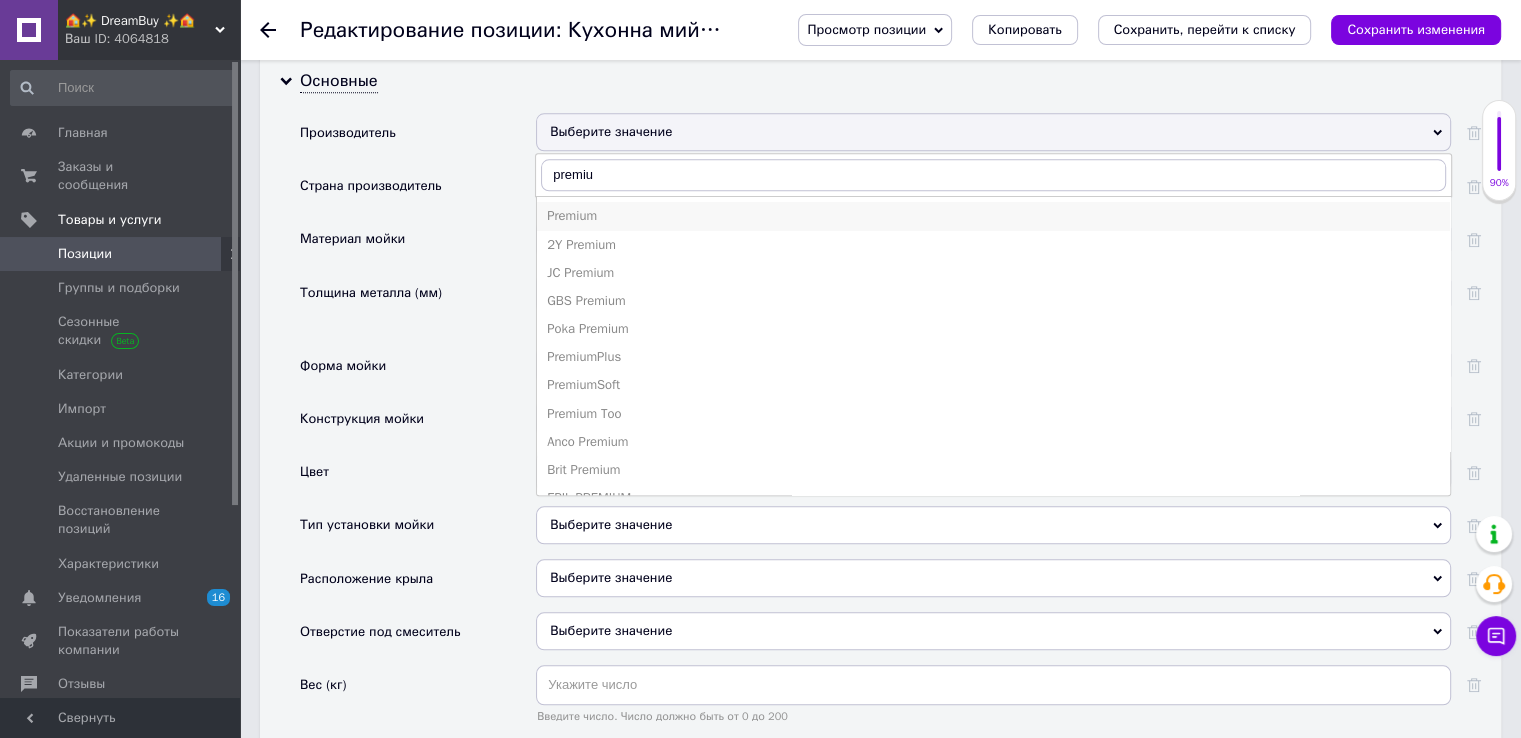 click on "Premium" at bounding box center (993, 216) 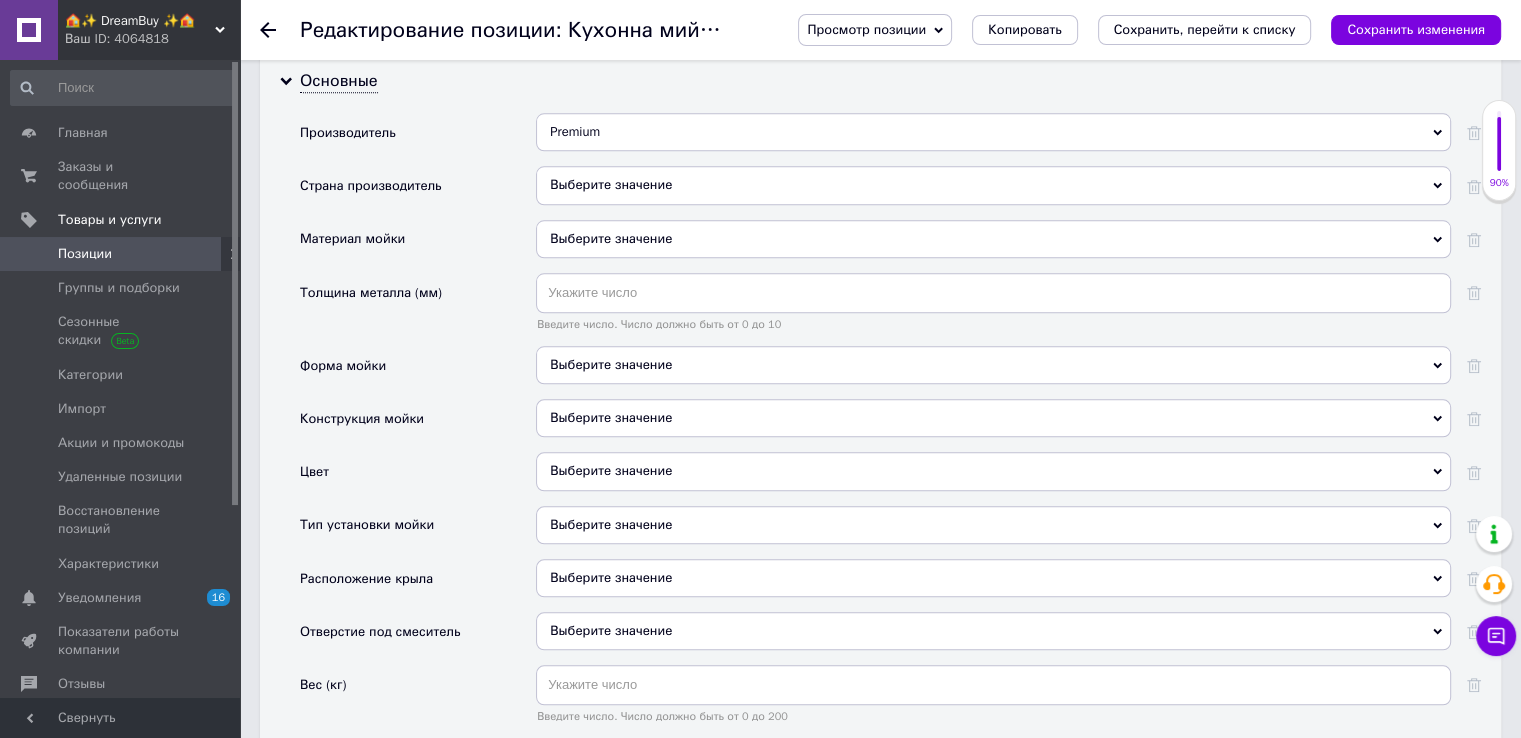click on "Выберите значение" at bounding box center [993, 239] 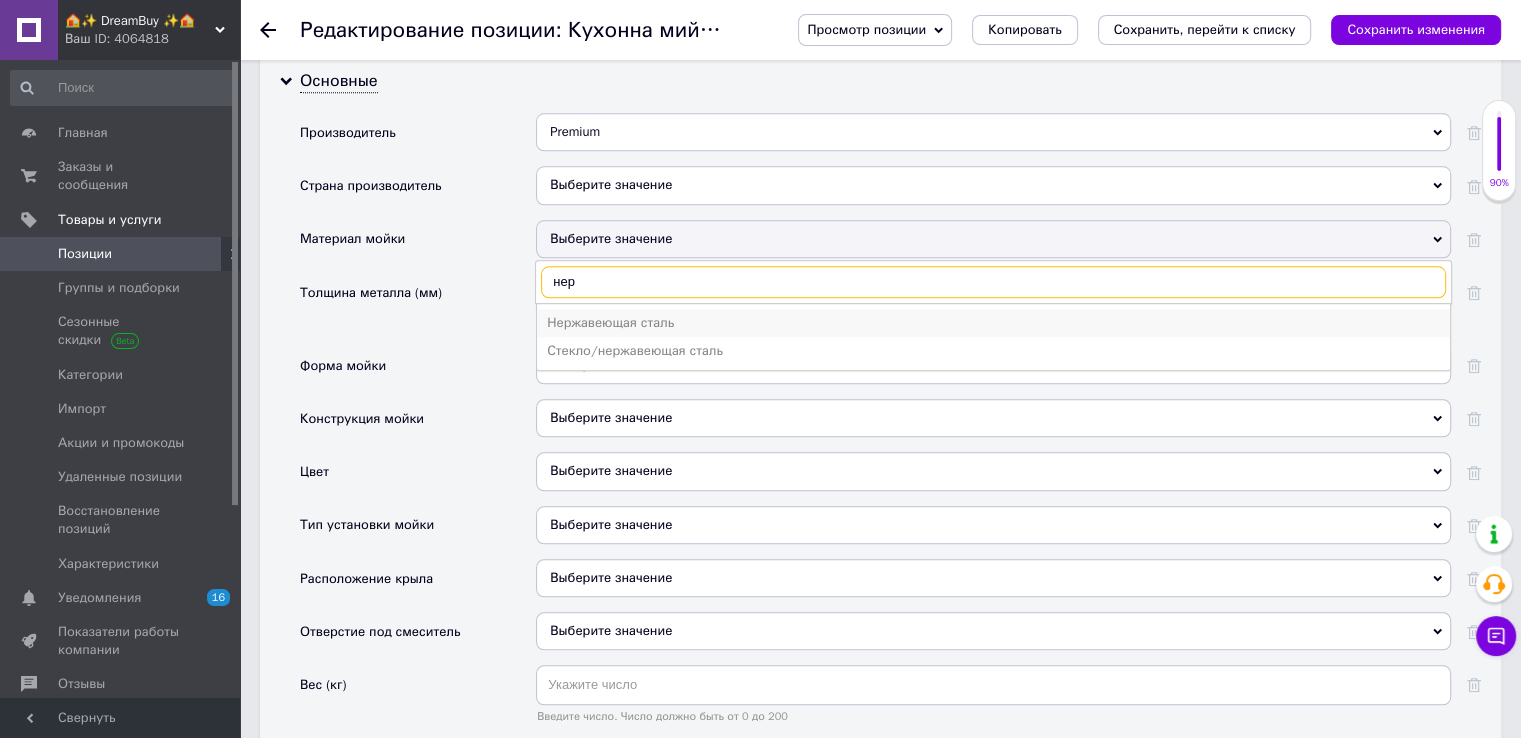 type on "нер" 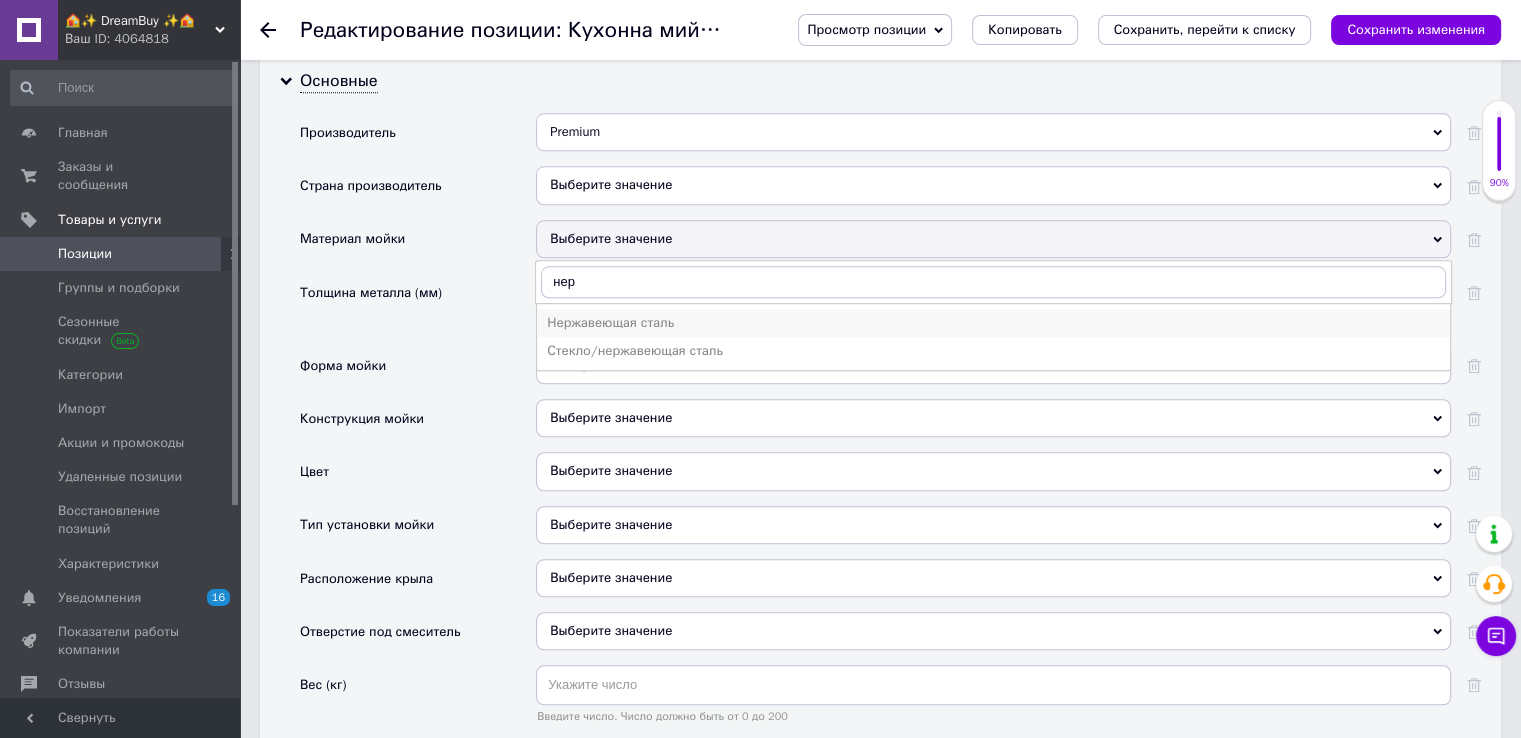 click on "Нержавеющая сталь" at bounding box center (993, 323) 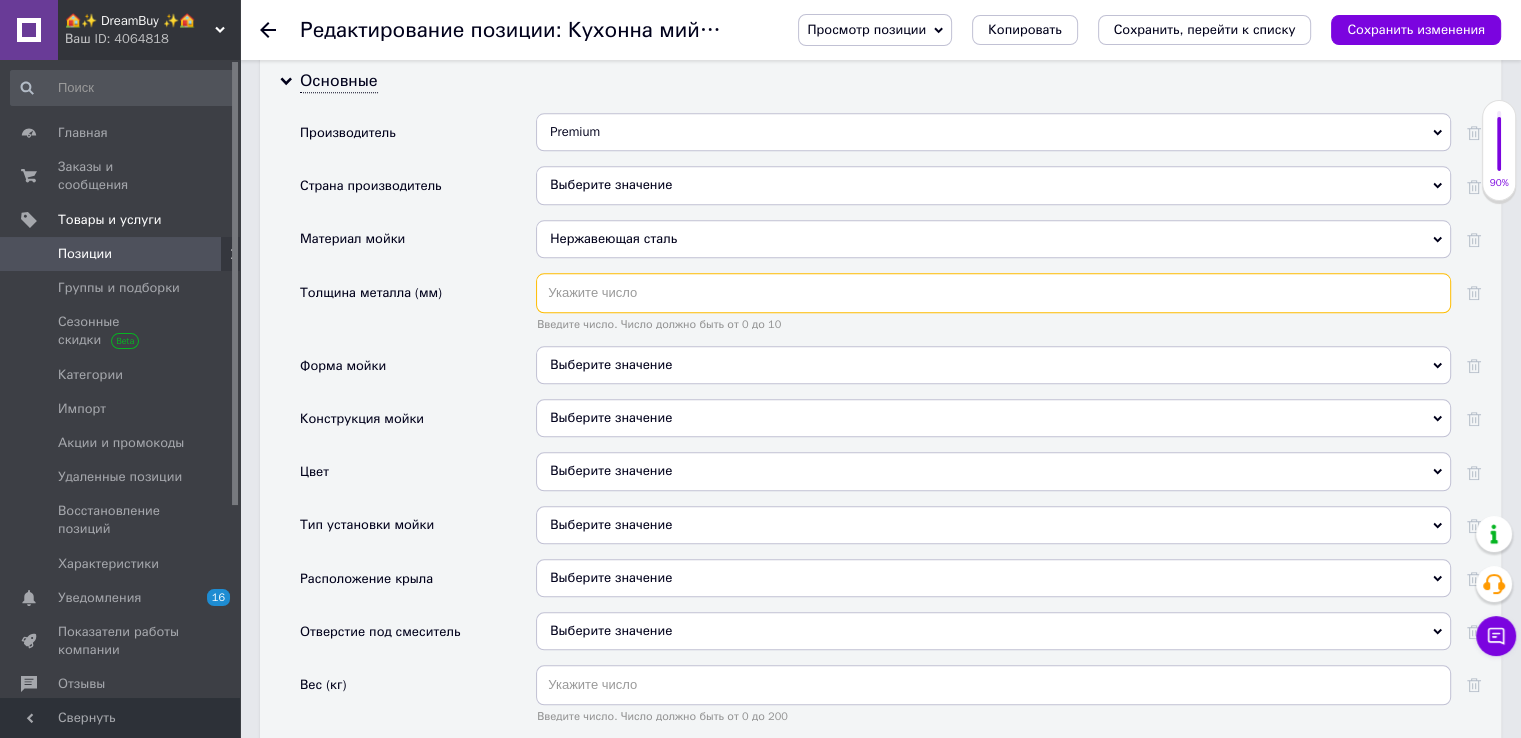 click at bounding box center [993, 293] 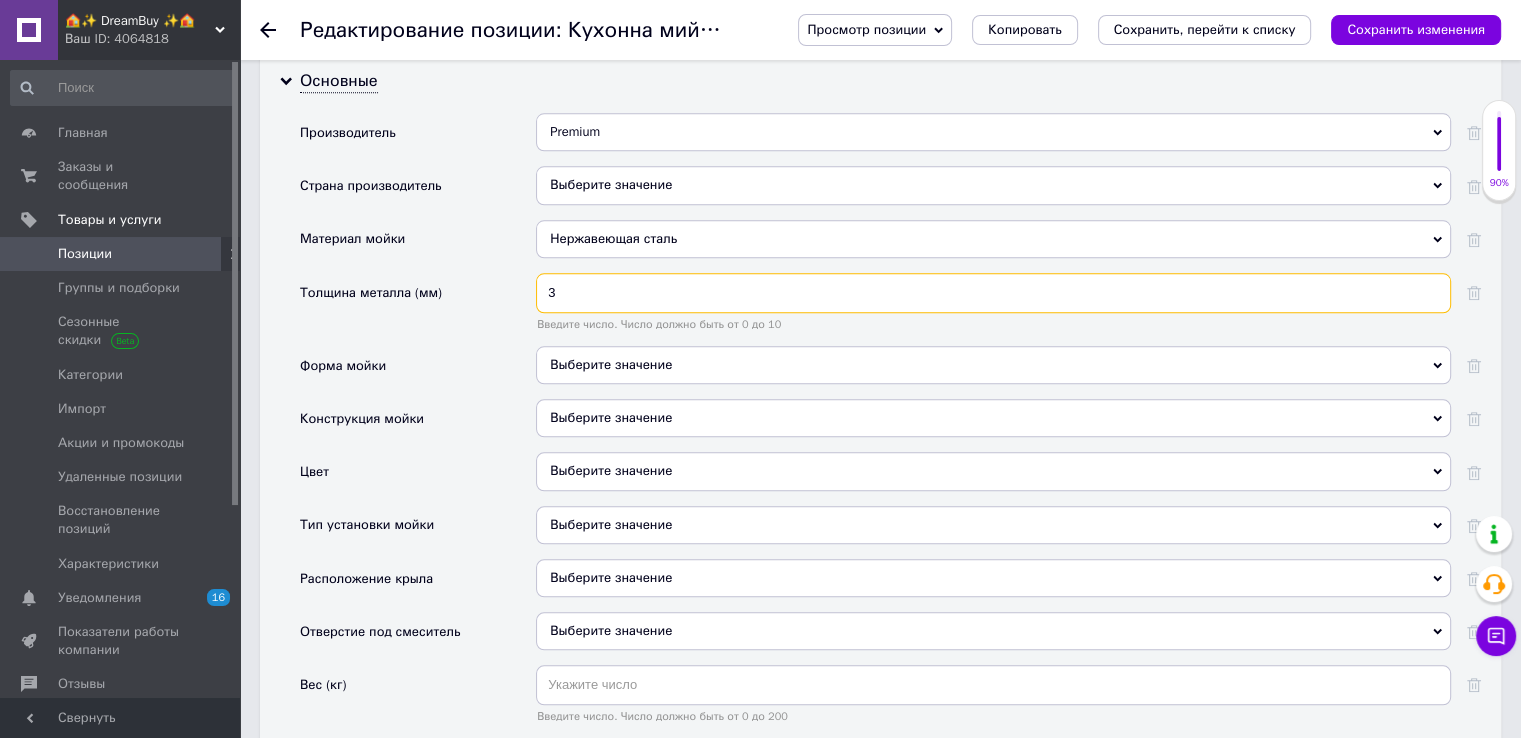 type on "3" 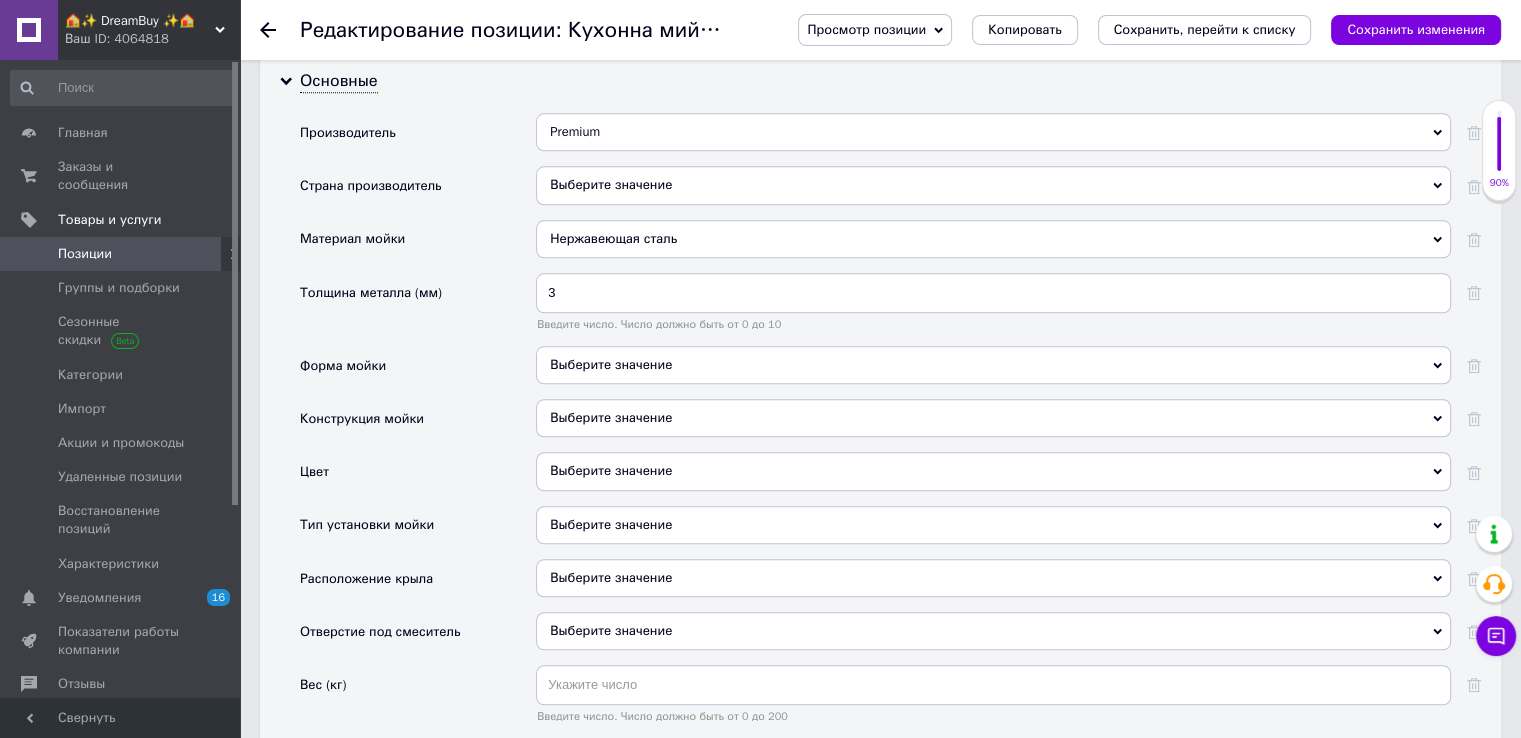 click on "Выберите значение" at bounding box center (993, 365) 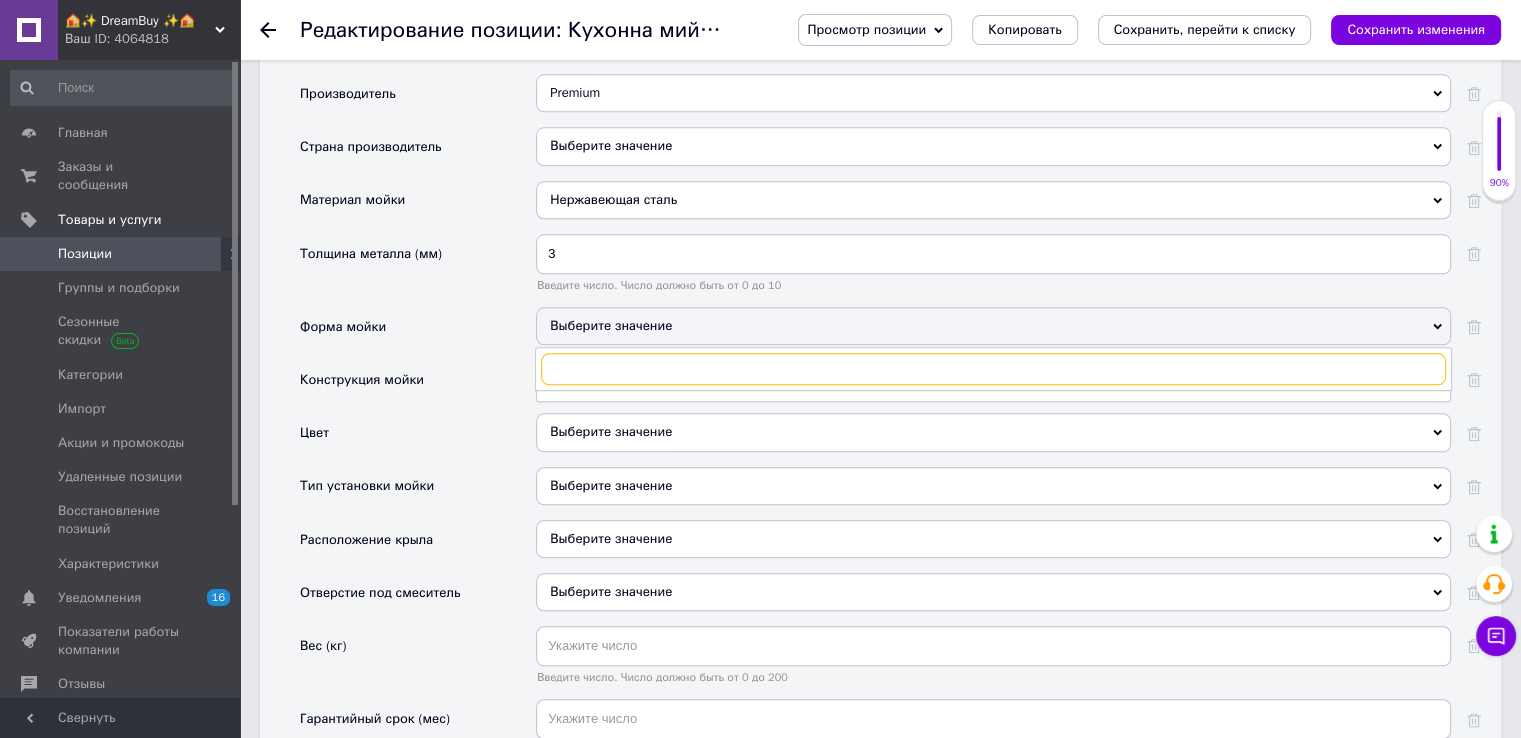 scroll, scrollTop: 2200, scrollLeft: 0, axis: vertical 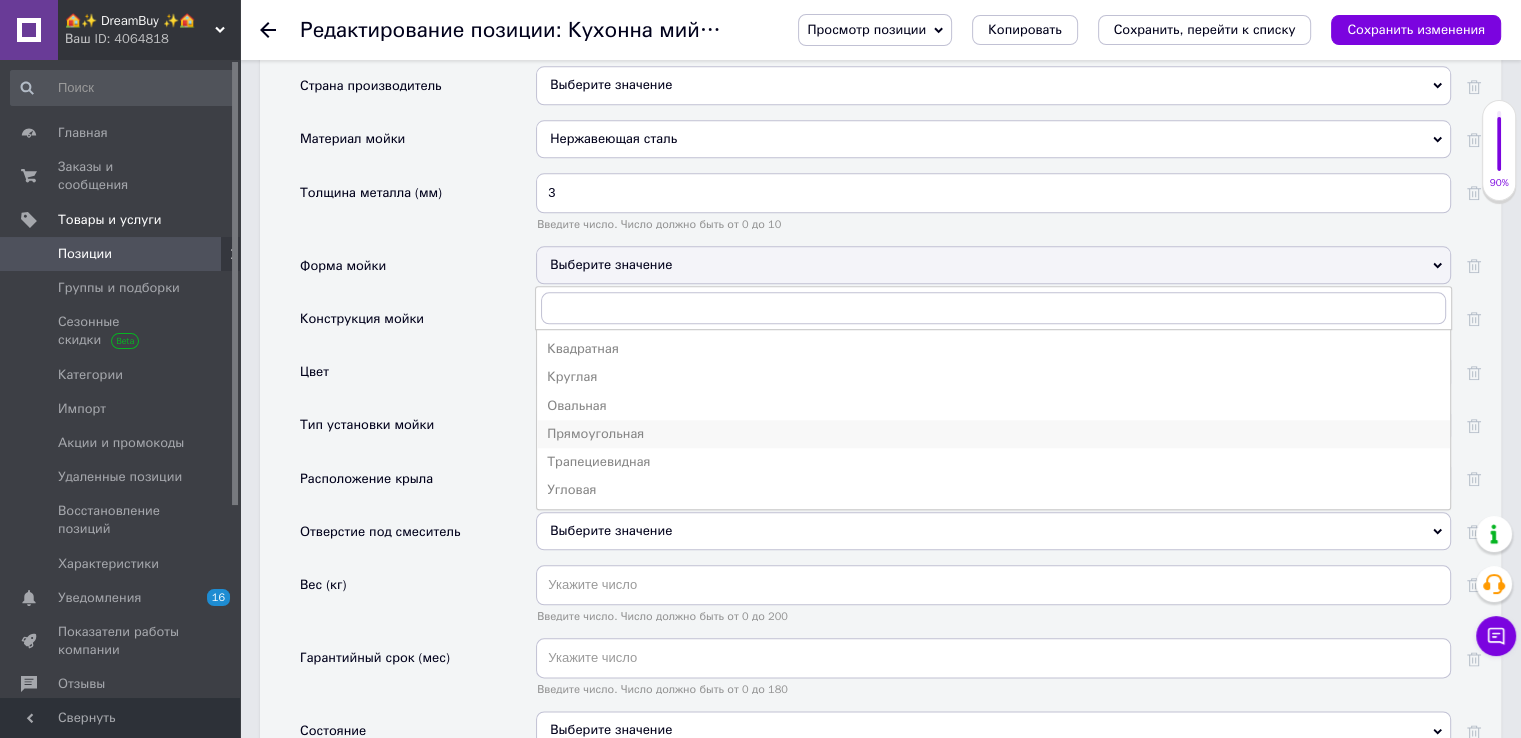 click on "Прямоугольная" at bounding box center (993, 434) 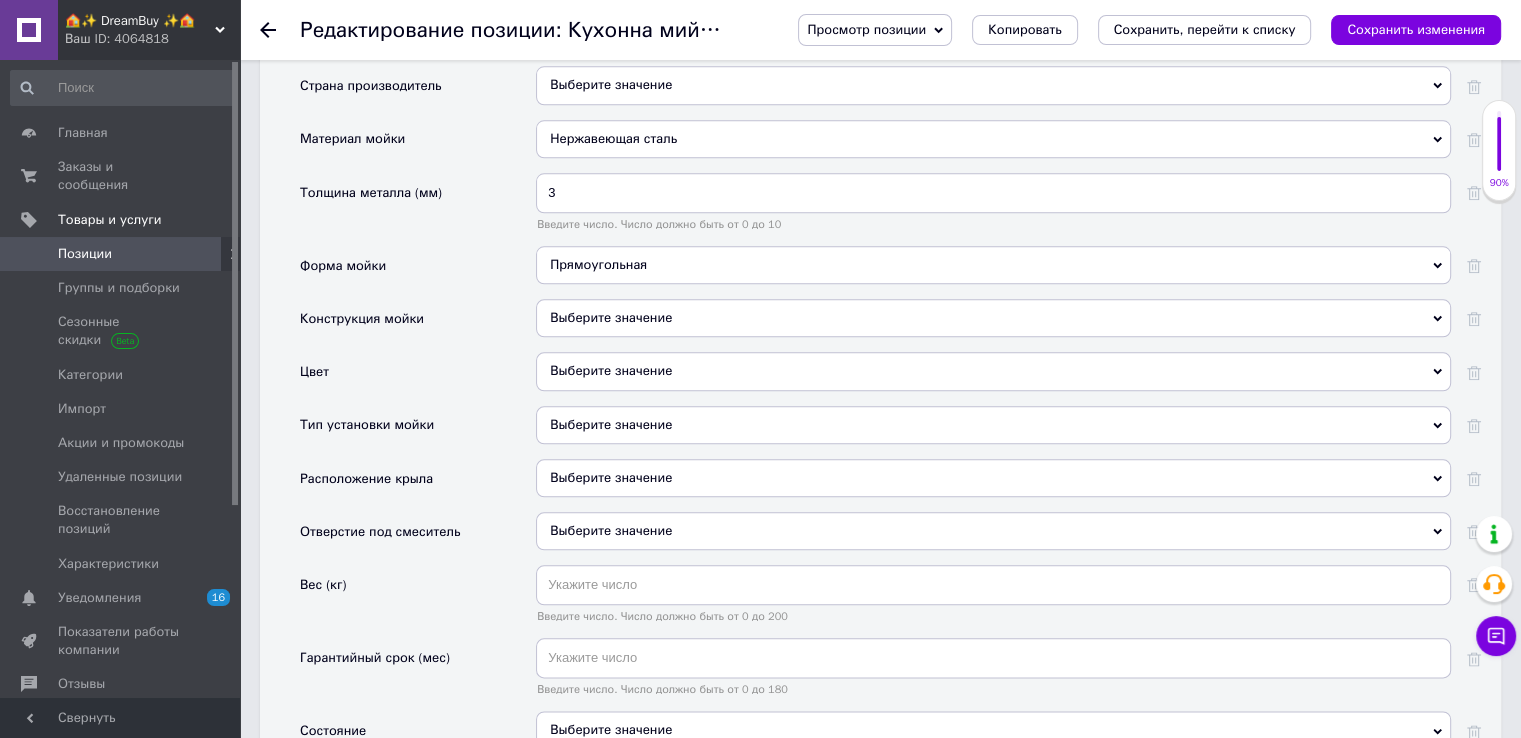 click on "Выберите значение" at bounding box center [993, 318] 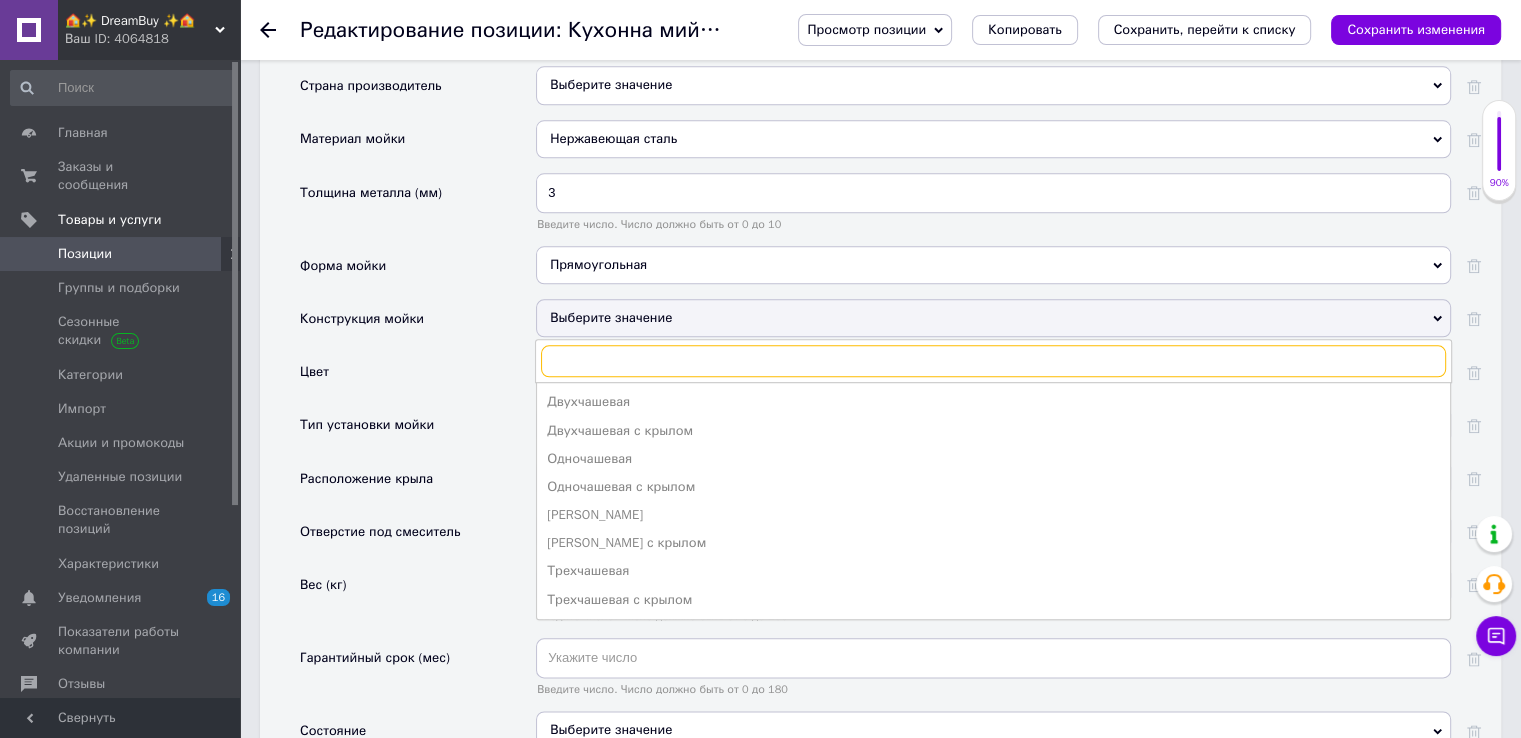 scroll, scrollTop: 2300, scrollLeft: 0, axis: vertical 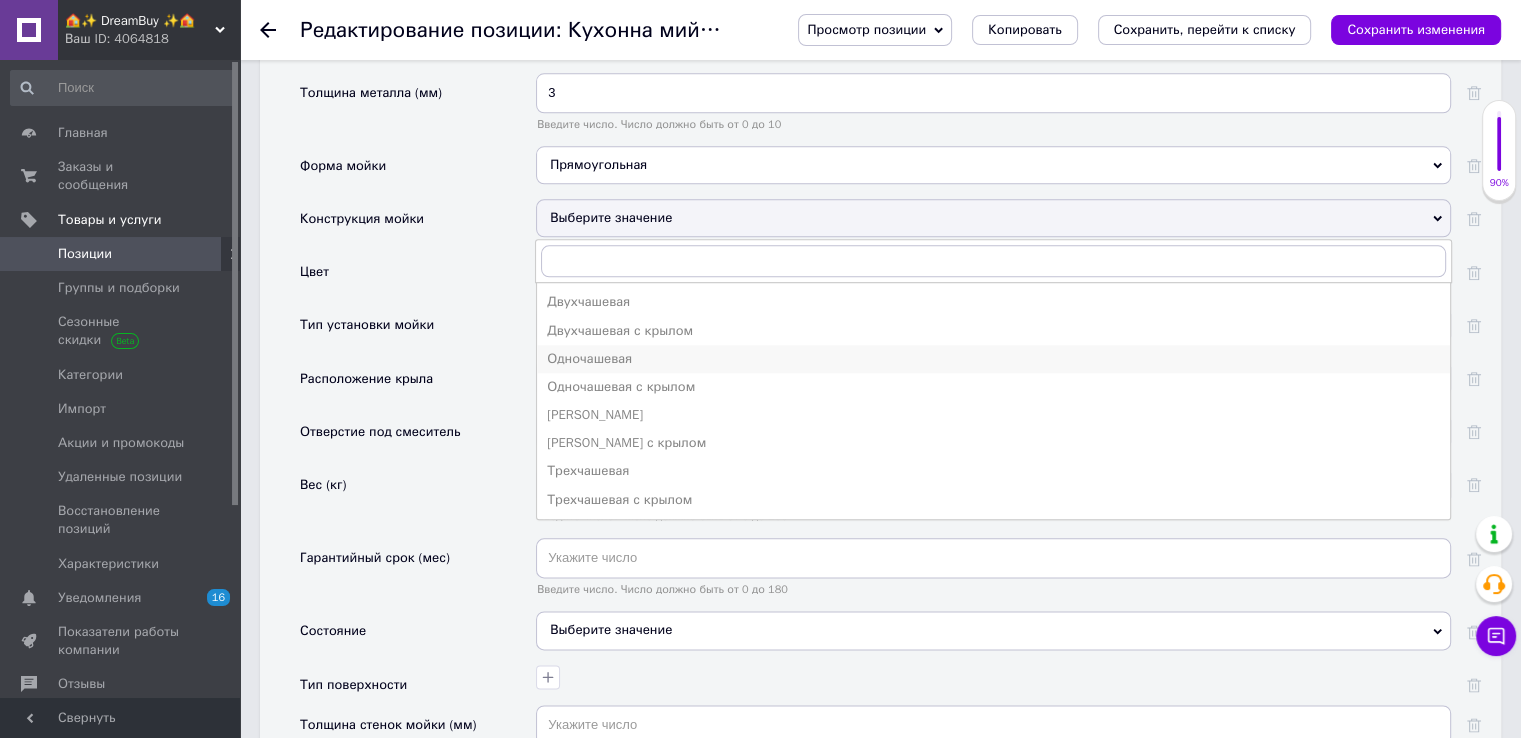 click on "Одночашевая" at bounding box center [993, 359] 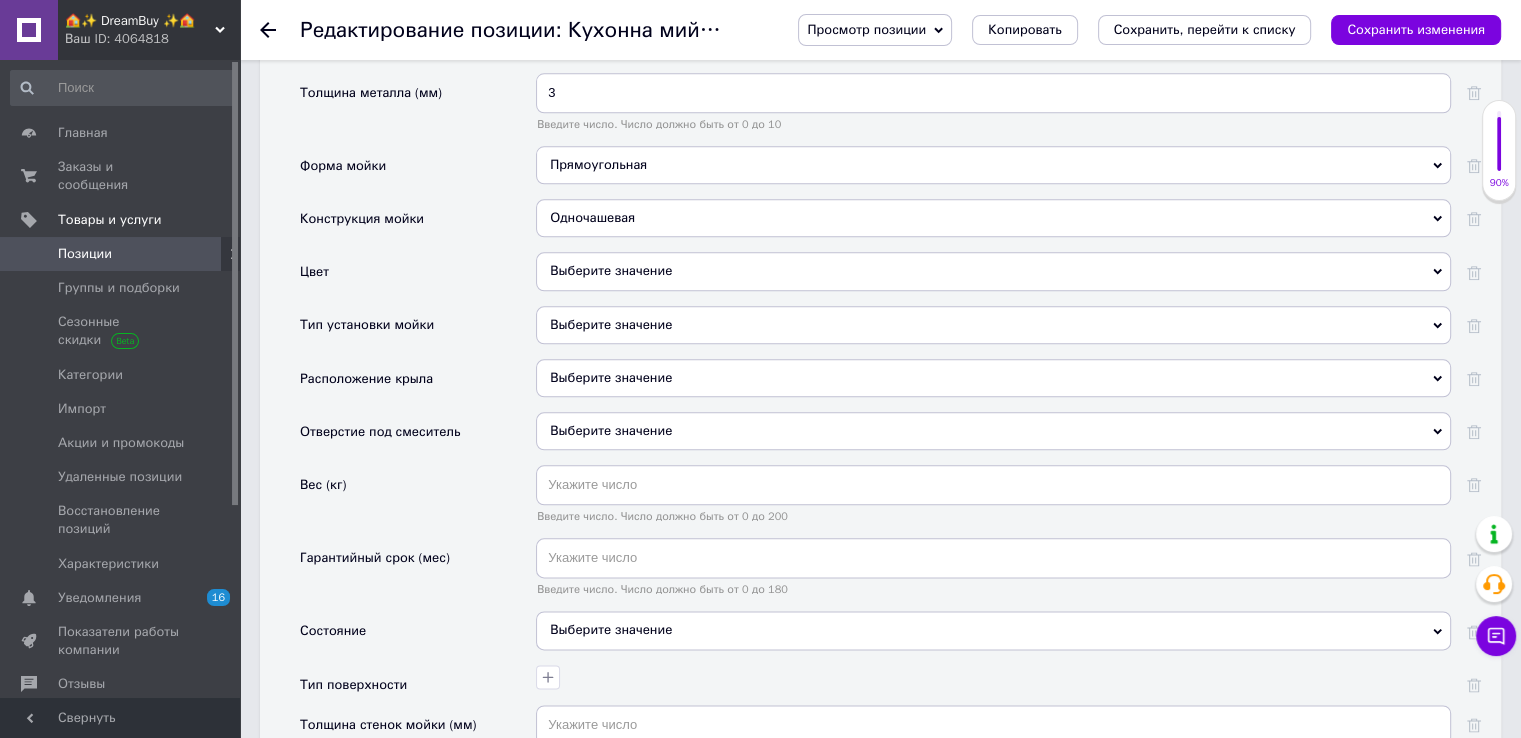click on "Выберите значение" at bounding box center (993, 271) 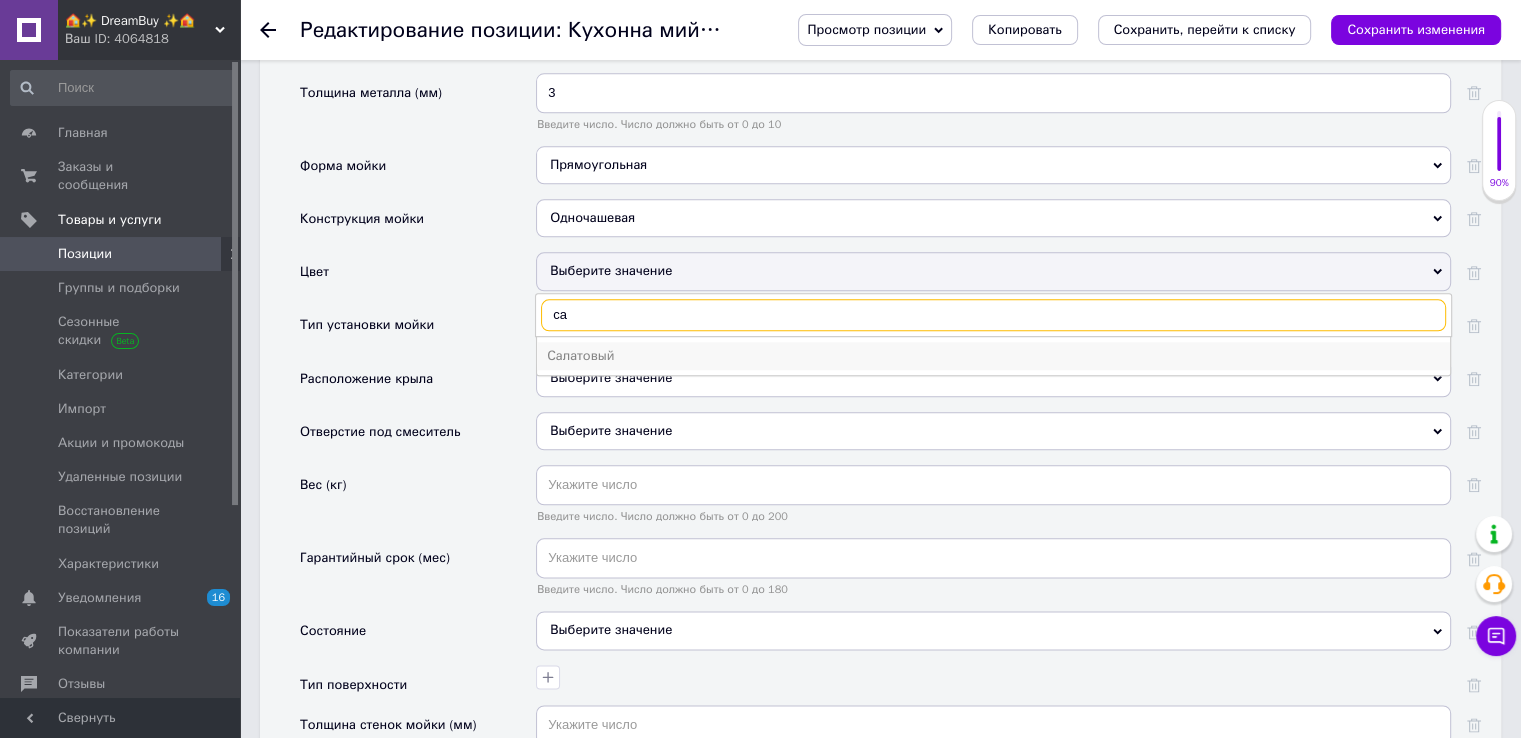 type on "с" 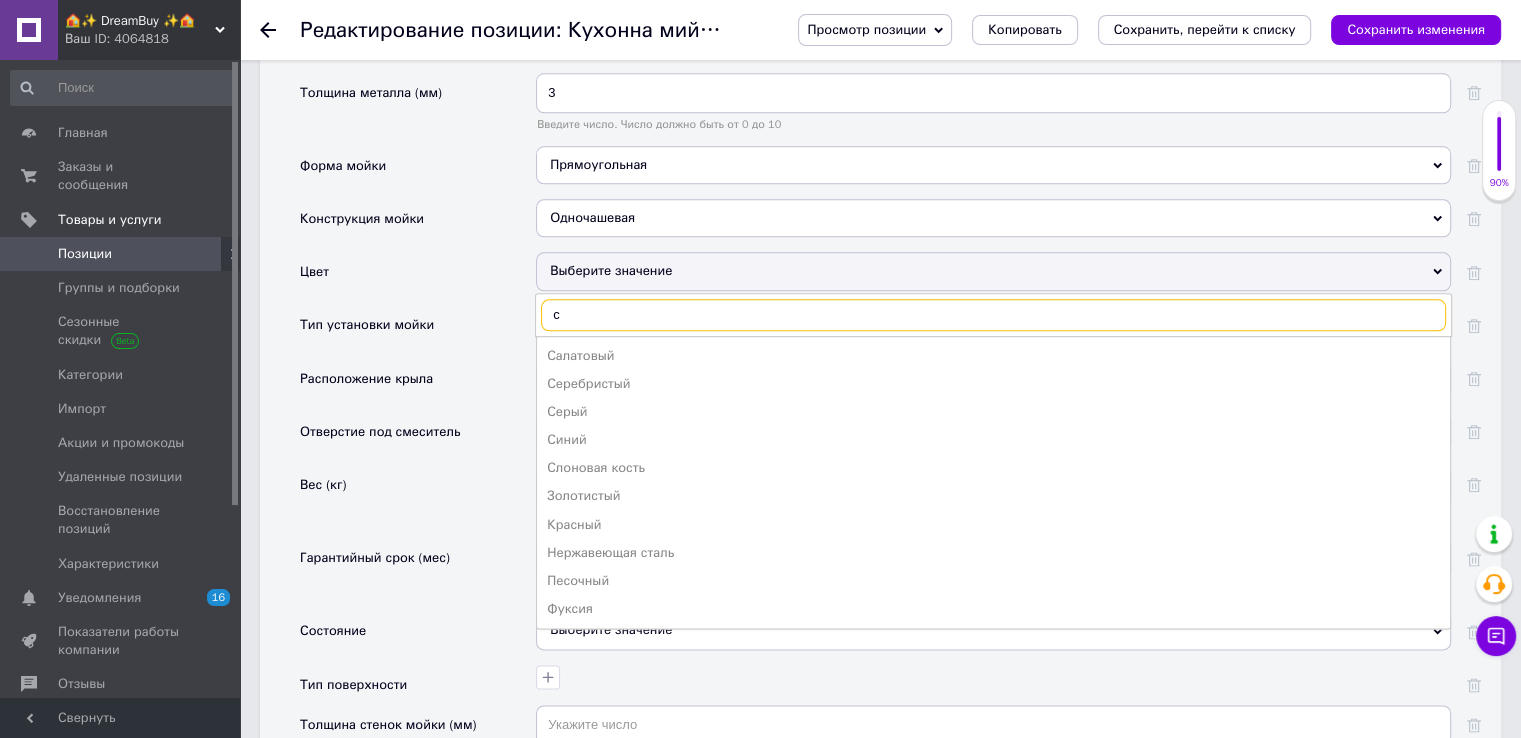 type 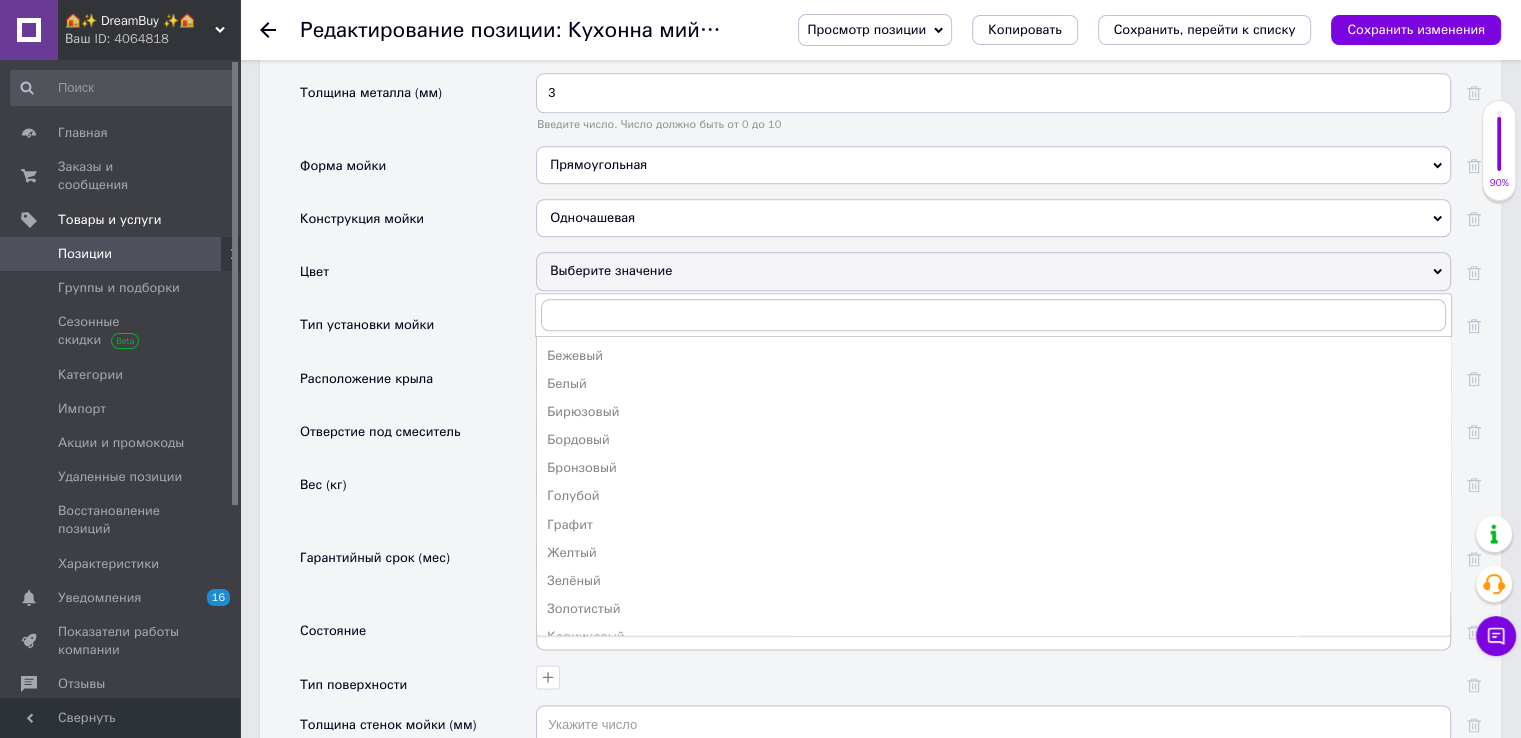 click on "Цвет" at bounding box center [418, 278] 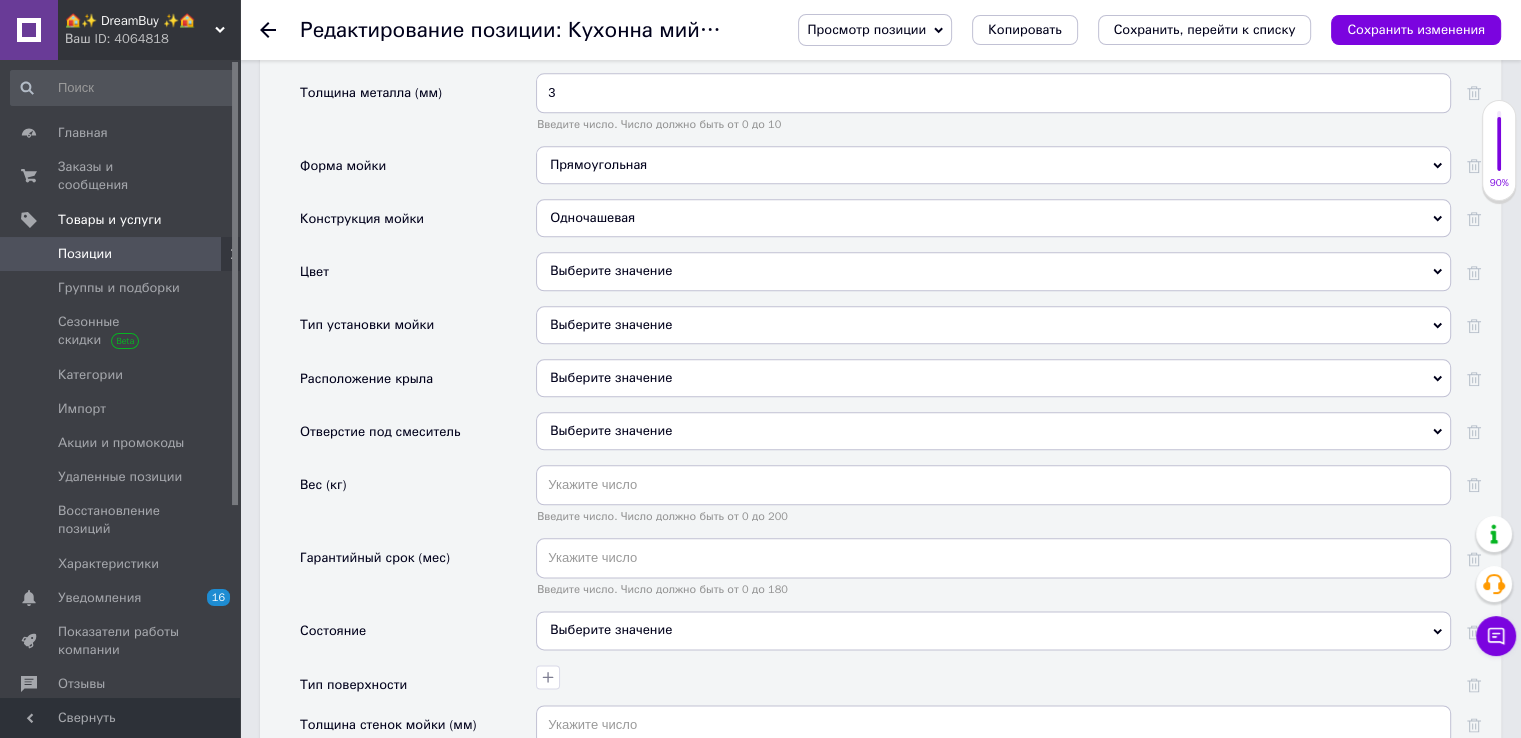 click on "Выберите значение" at bounding box center [993, 325] 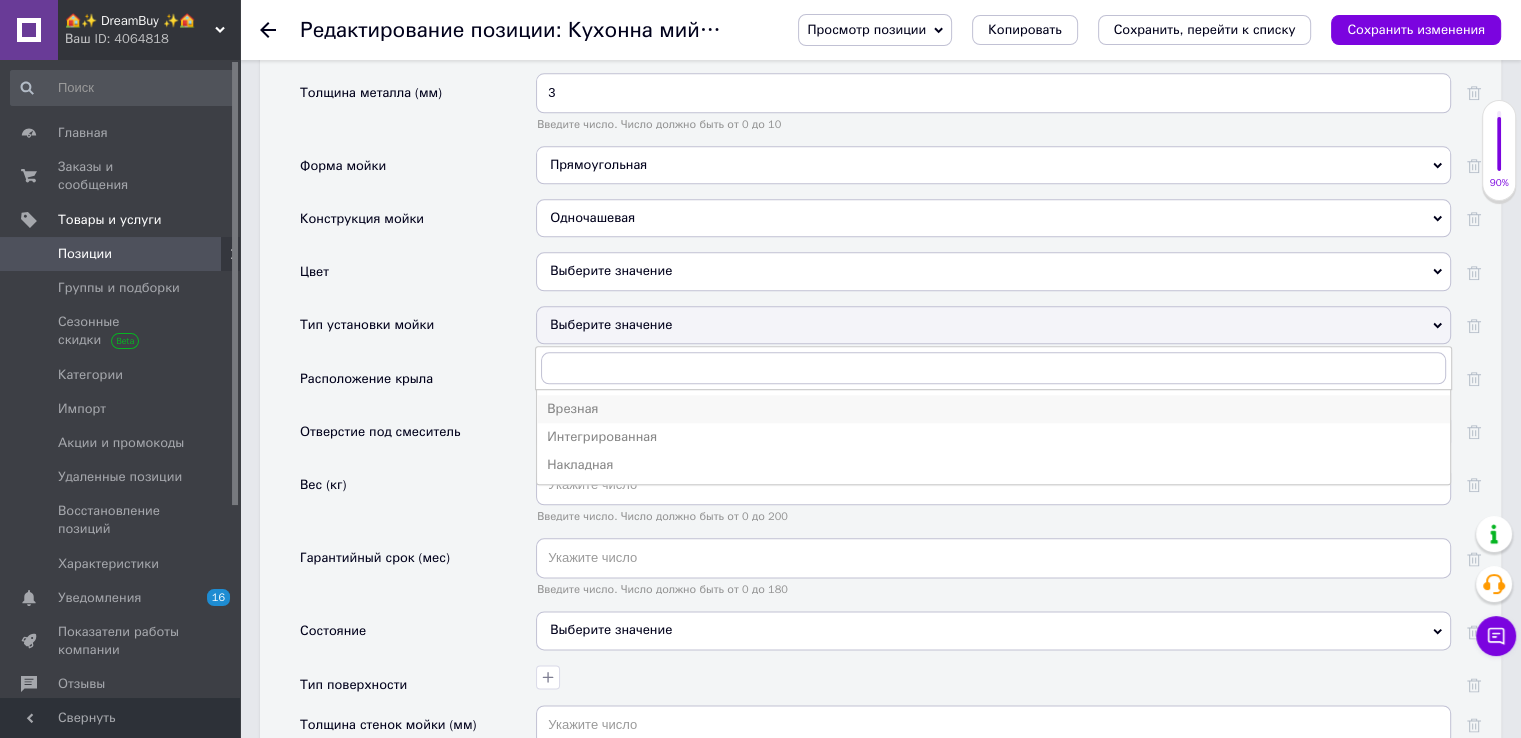 click on "Врезная" at bounding box center (993, 409) 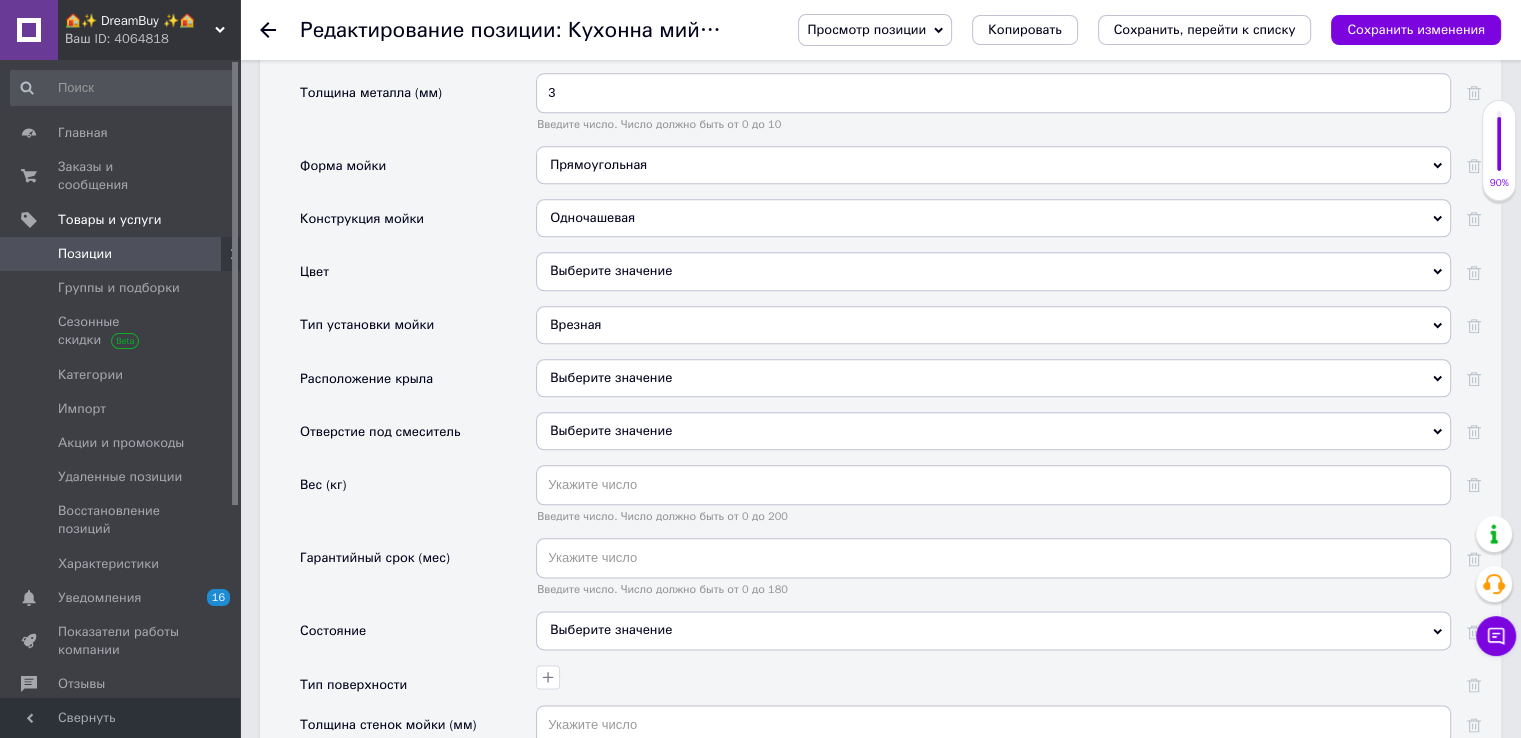 click on "Выберите значение" at bounding box center [993, 378] 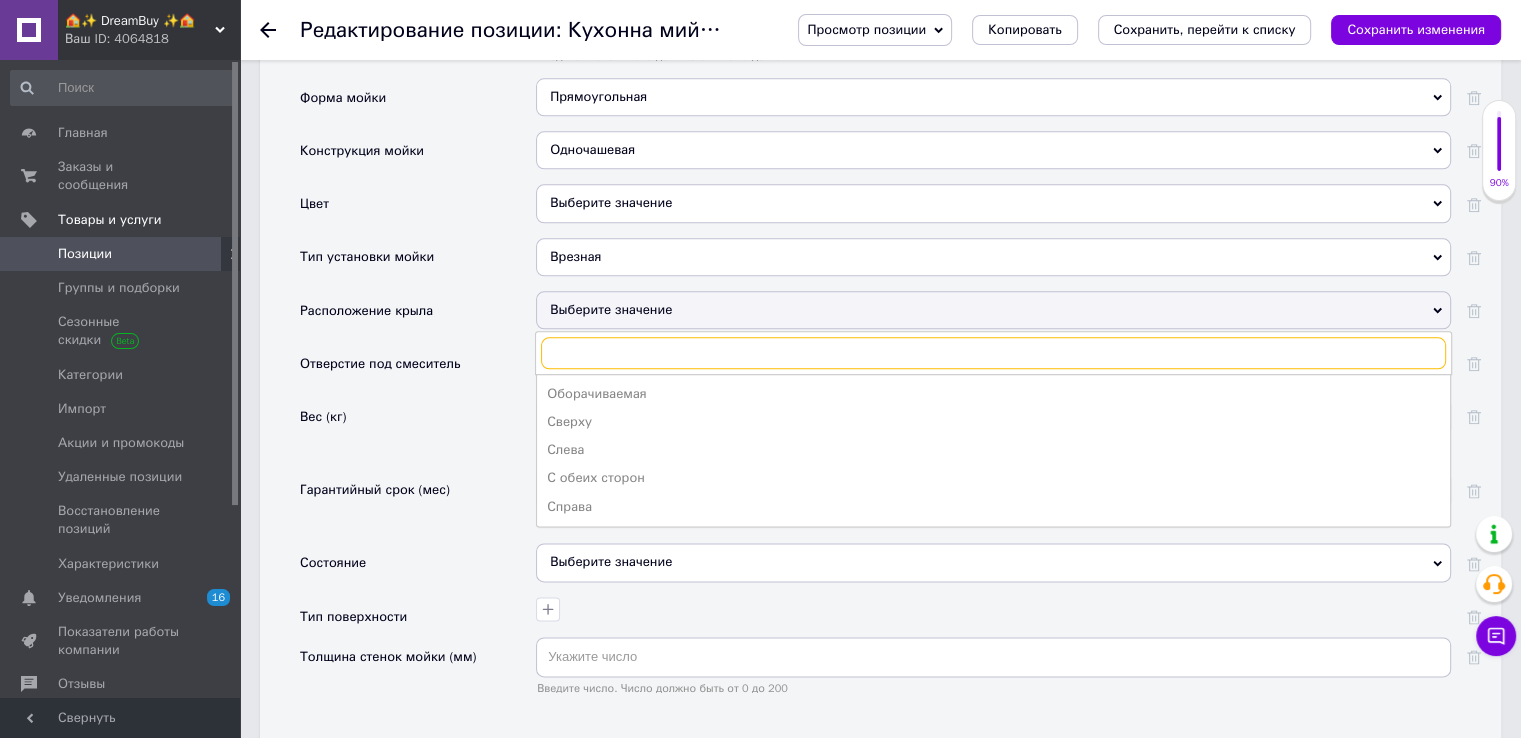 scroll, scrollTop: 2400, scrollLeft: 0, axis: vertical 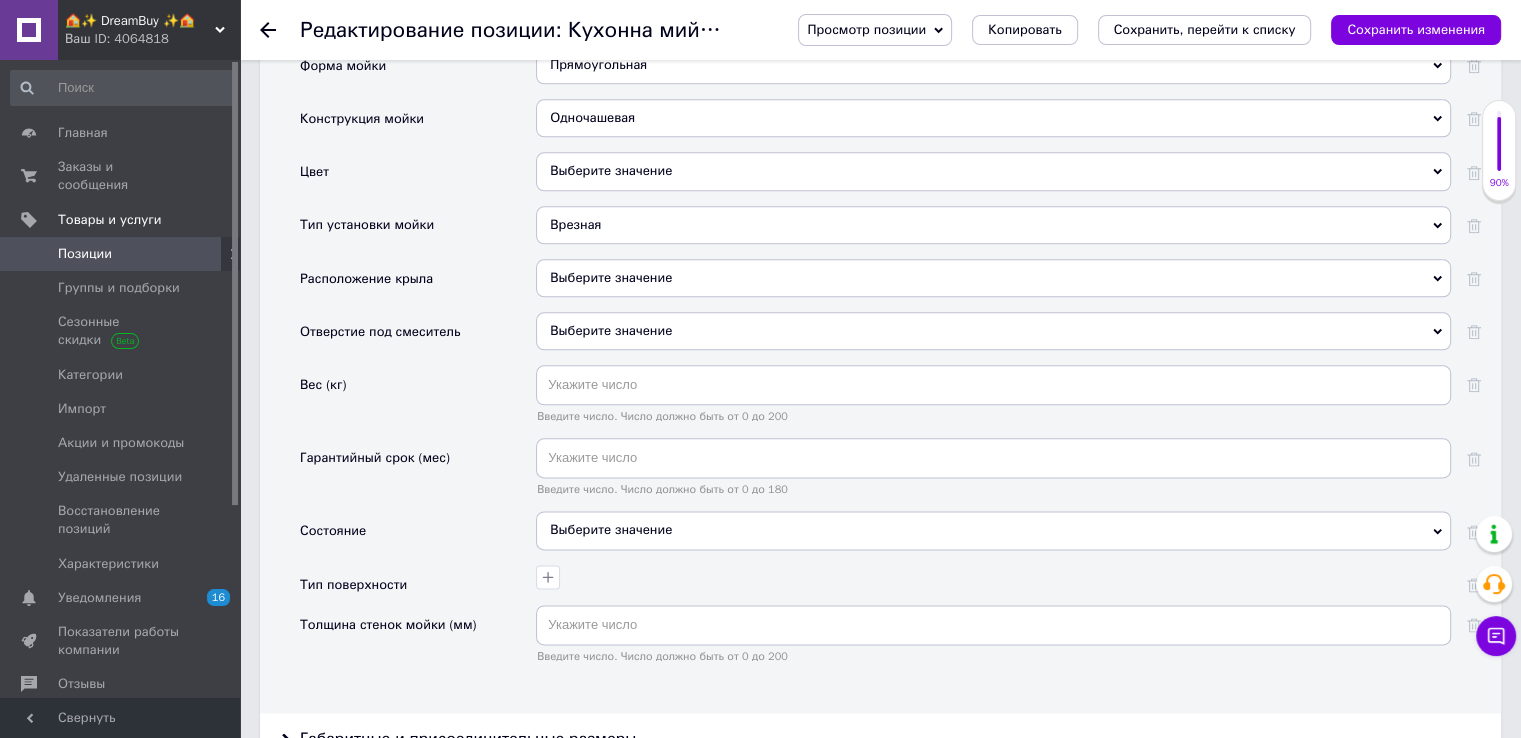 click on "Отверстие под смеситель" at bounding box center [418, 338] 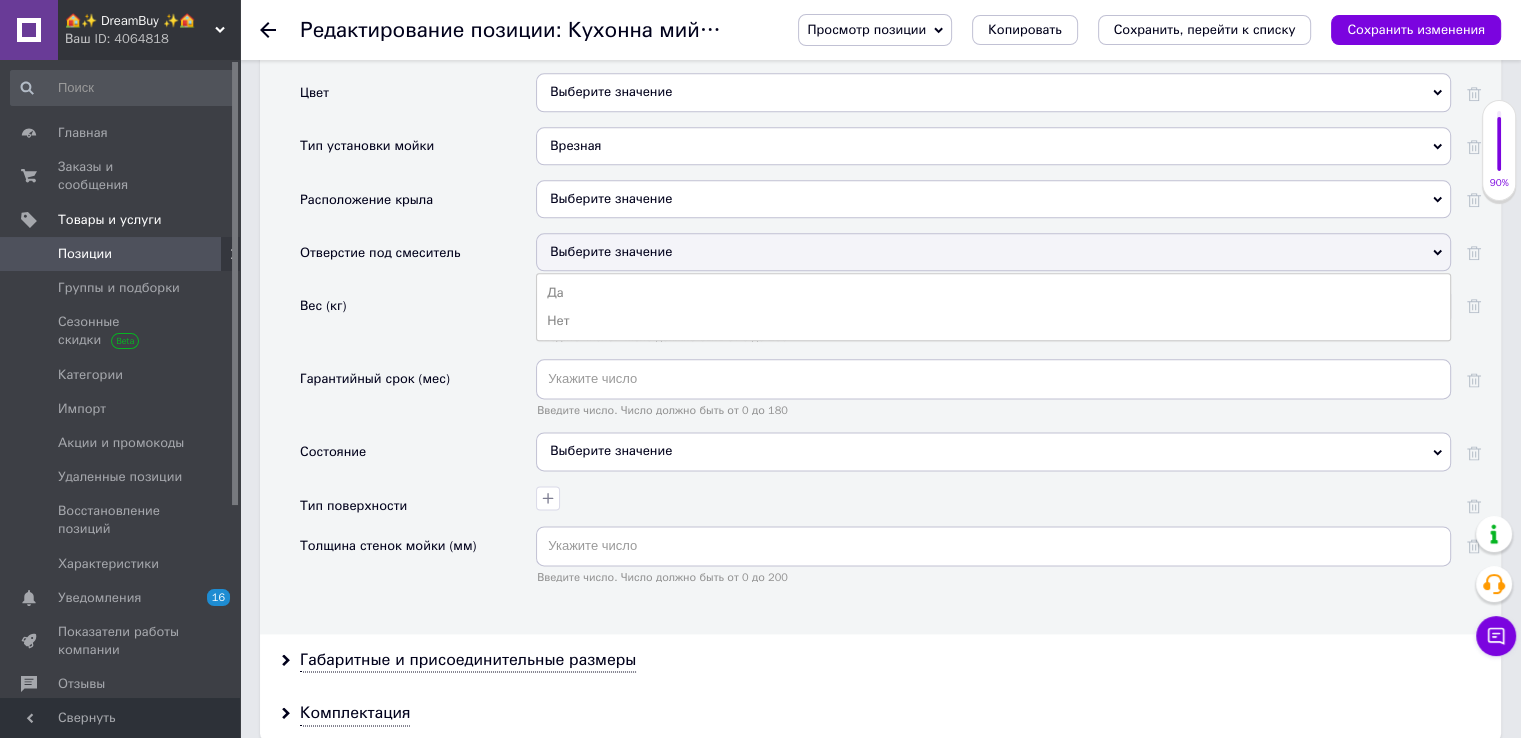 scroll, scrollTop: 2600, scrollLeft: 0, axis: vertical 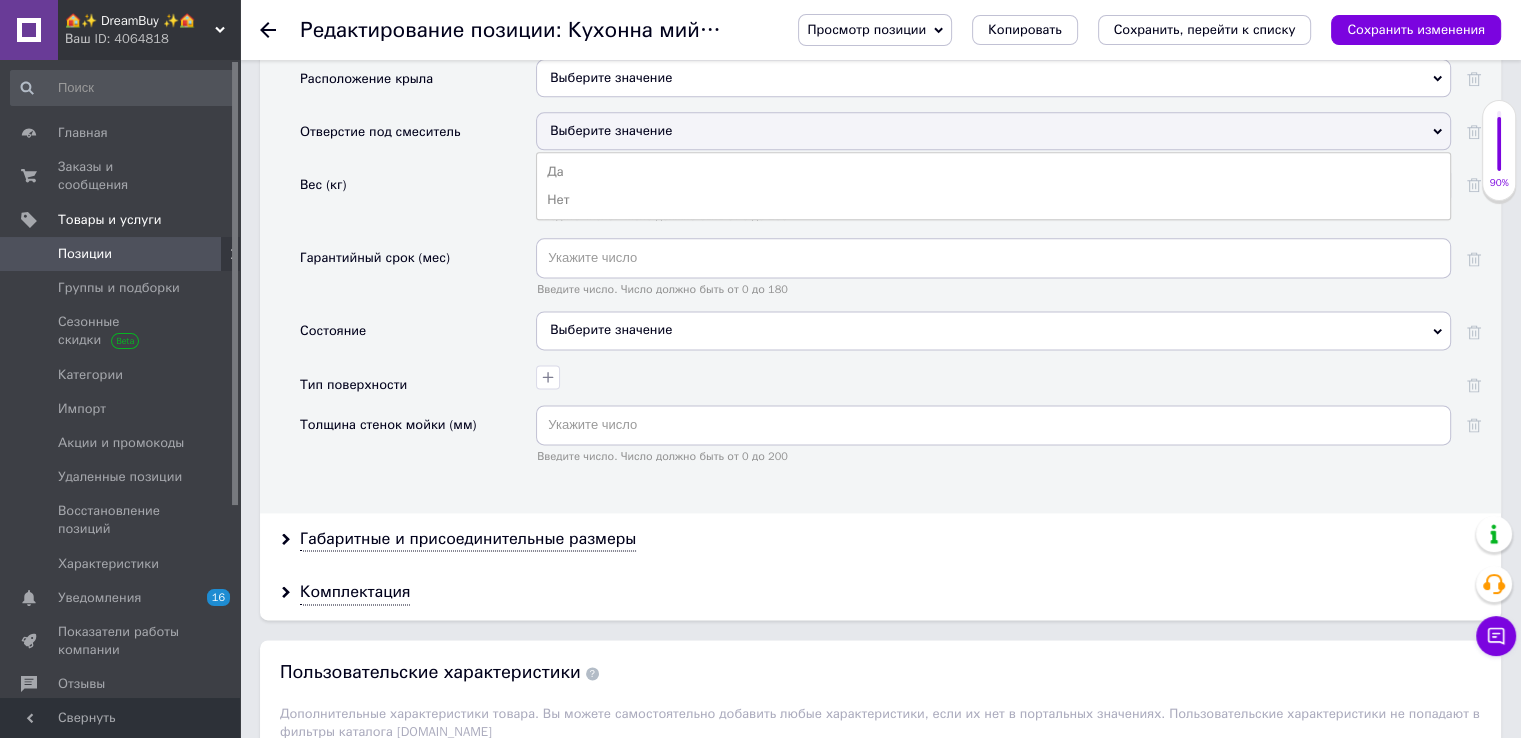 click on "Выберите значение" at bounding box center (993, 330) 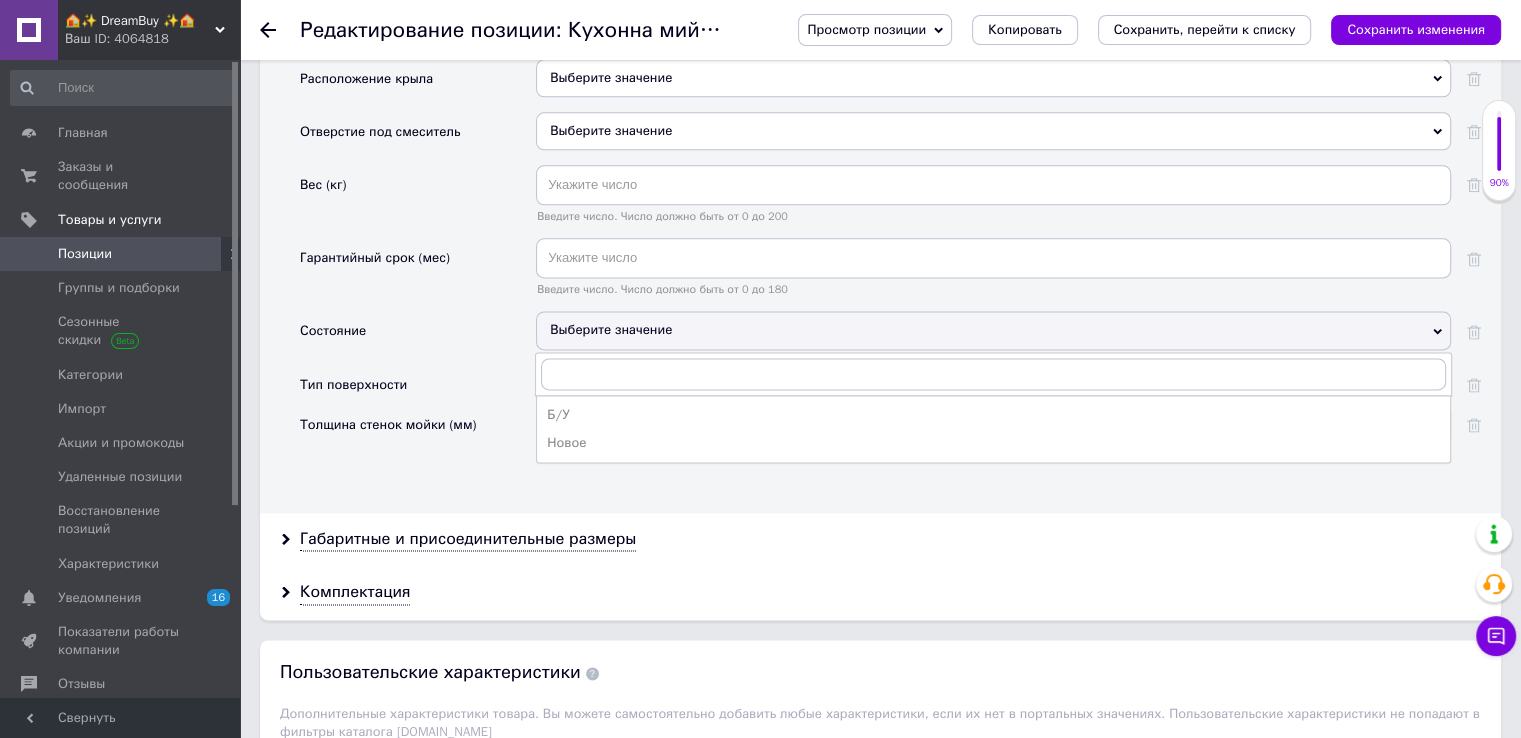 click on "Новое" at bounding box center (993, 443) 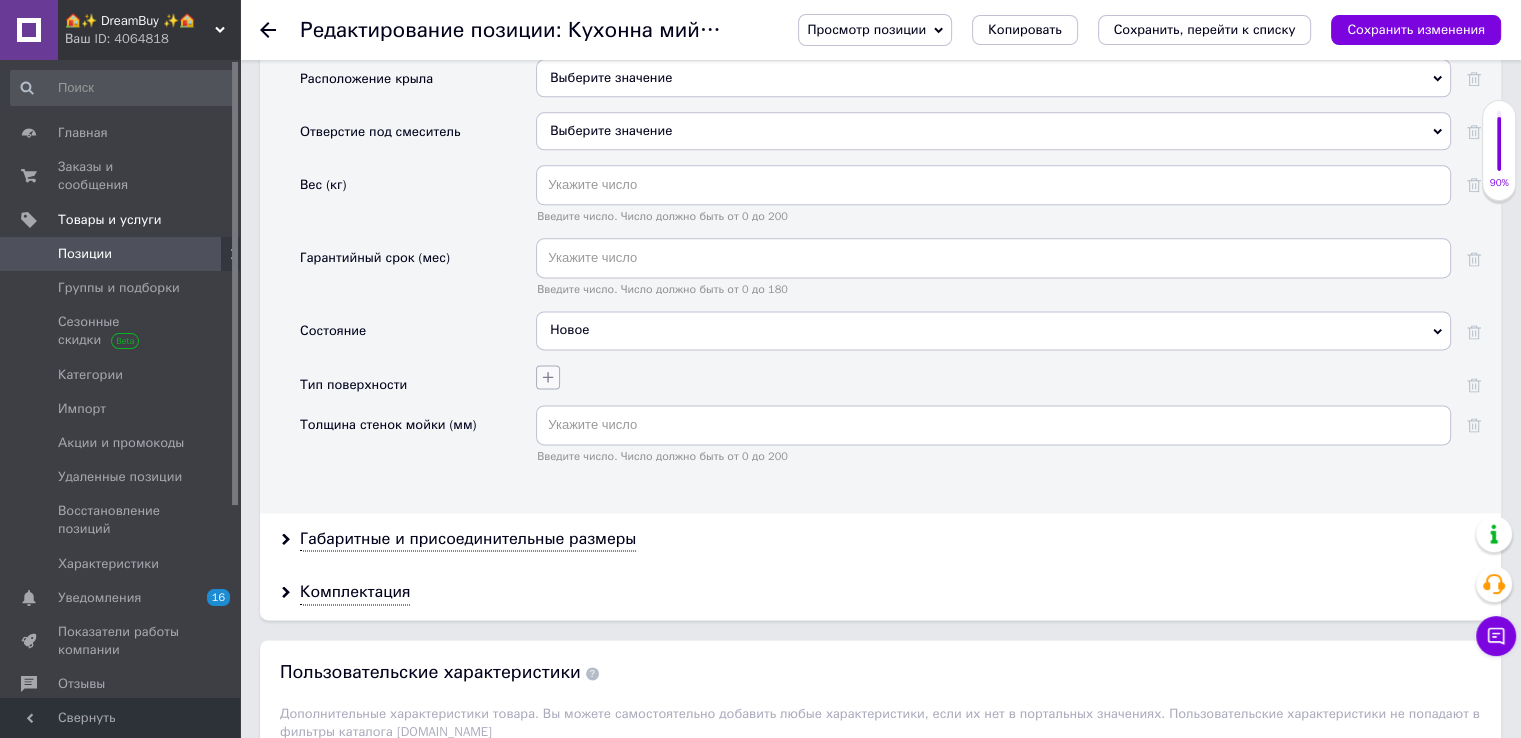 click 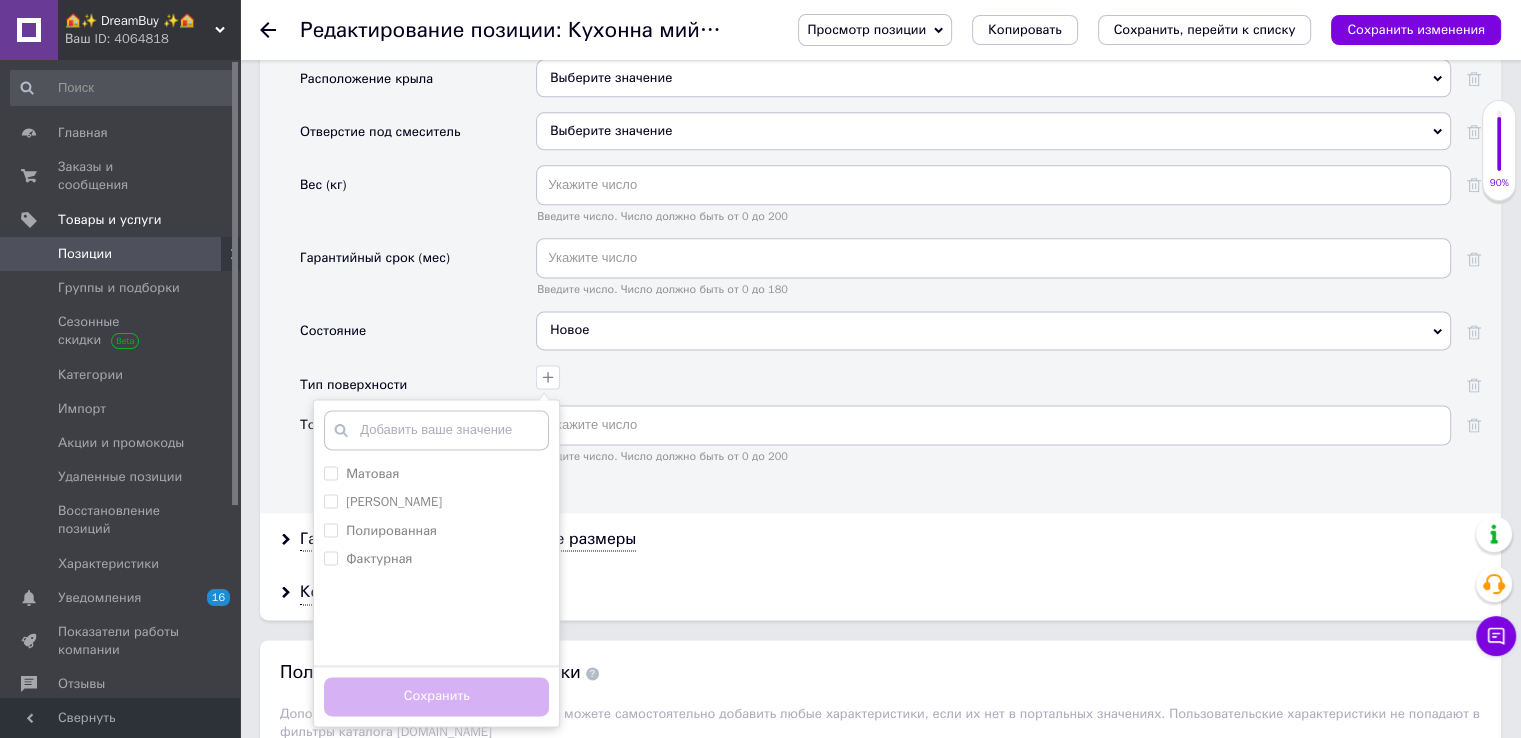 scroll, scrollTop: 2700, scrollLeft: 0, axis: vertical 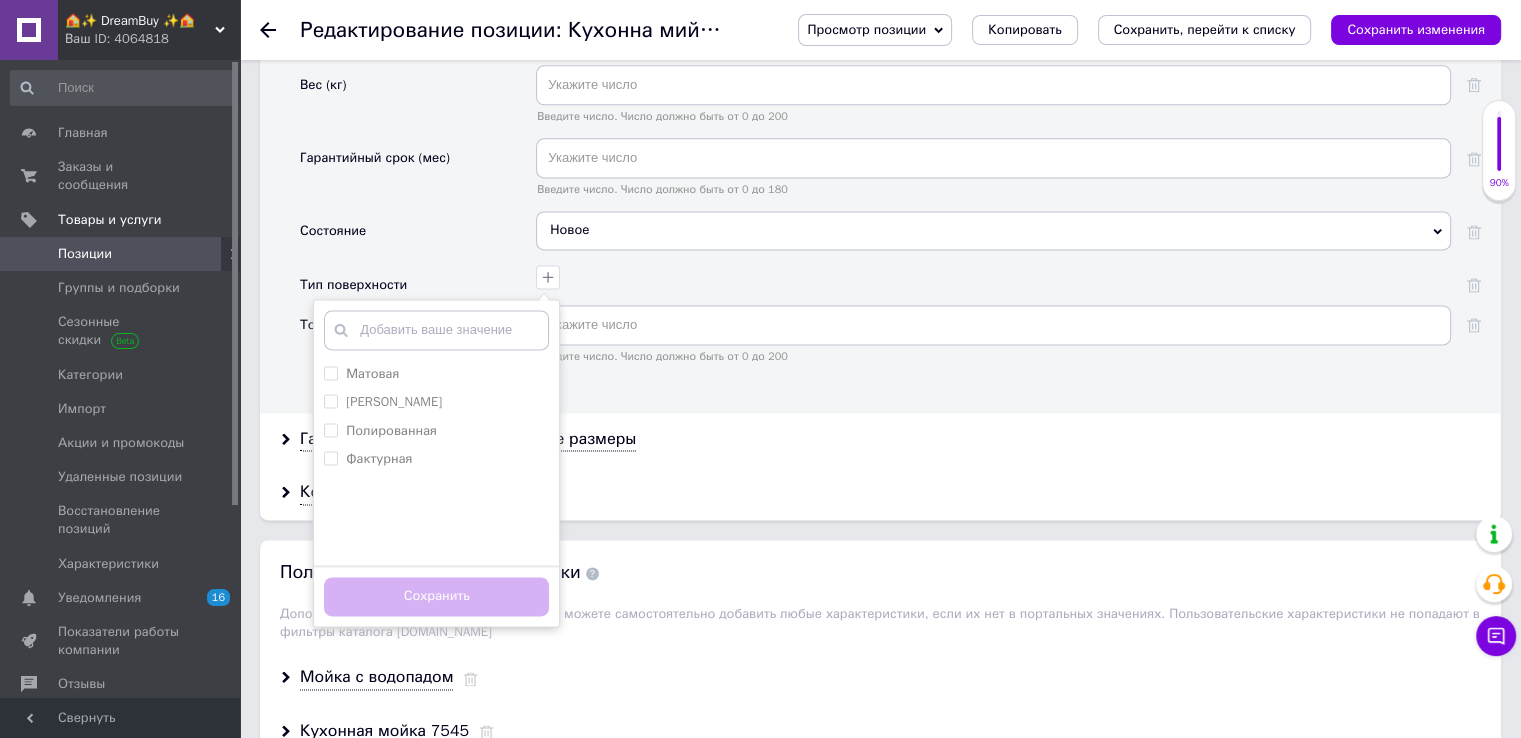 click on "Матовая Глянцевая Полированная Фактурная Добавить ваше значение   Сохранить" at bounding box center [991, 274] 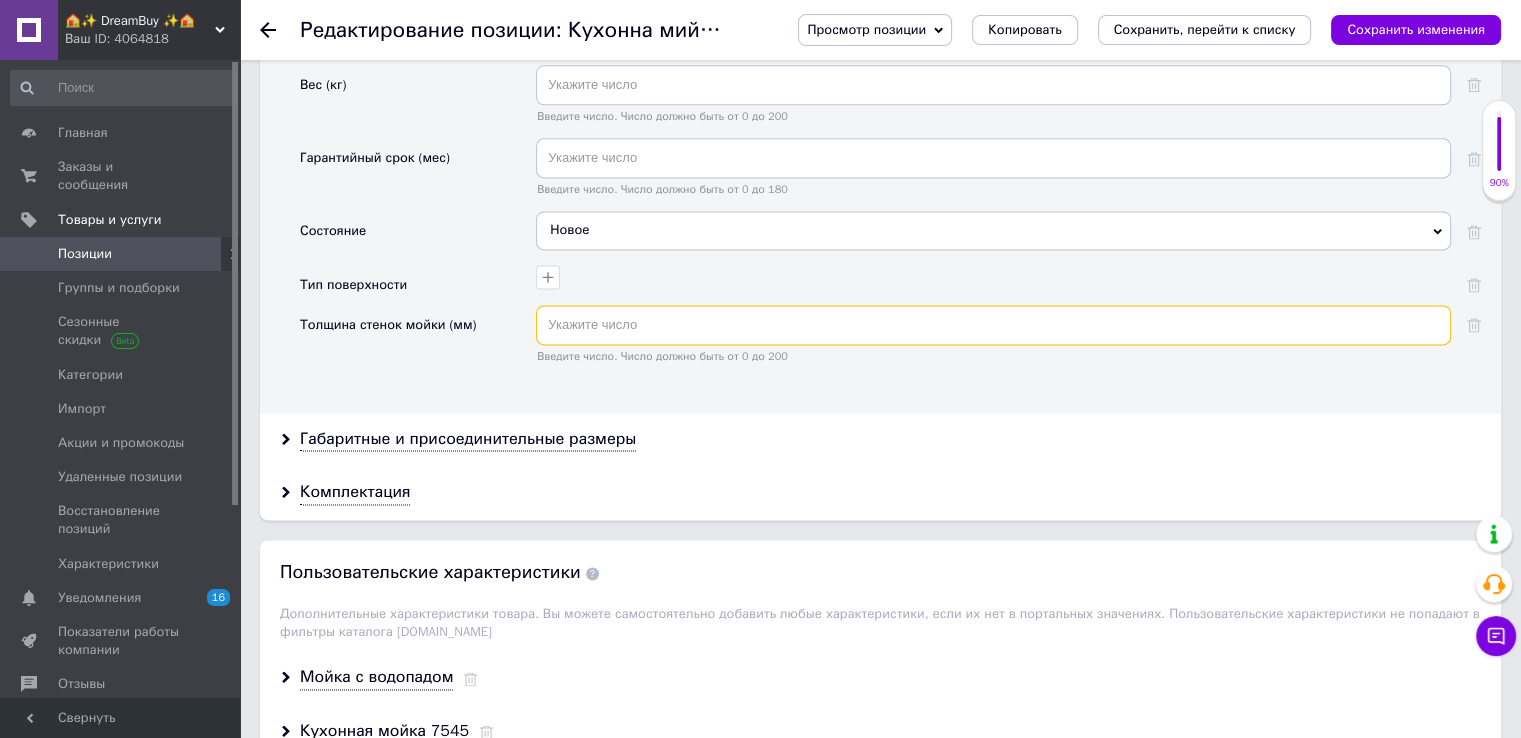 click at bounding box center (993, 325) 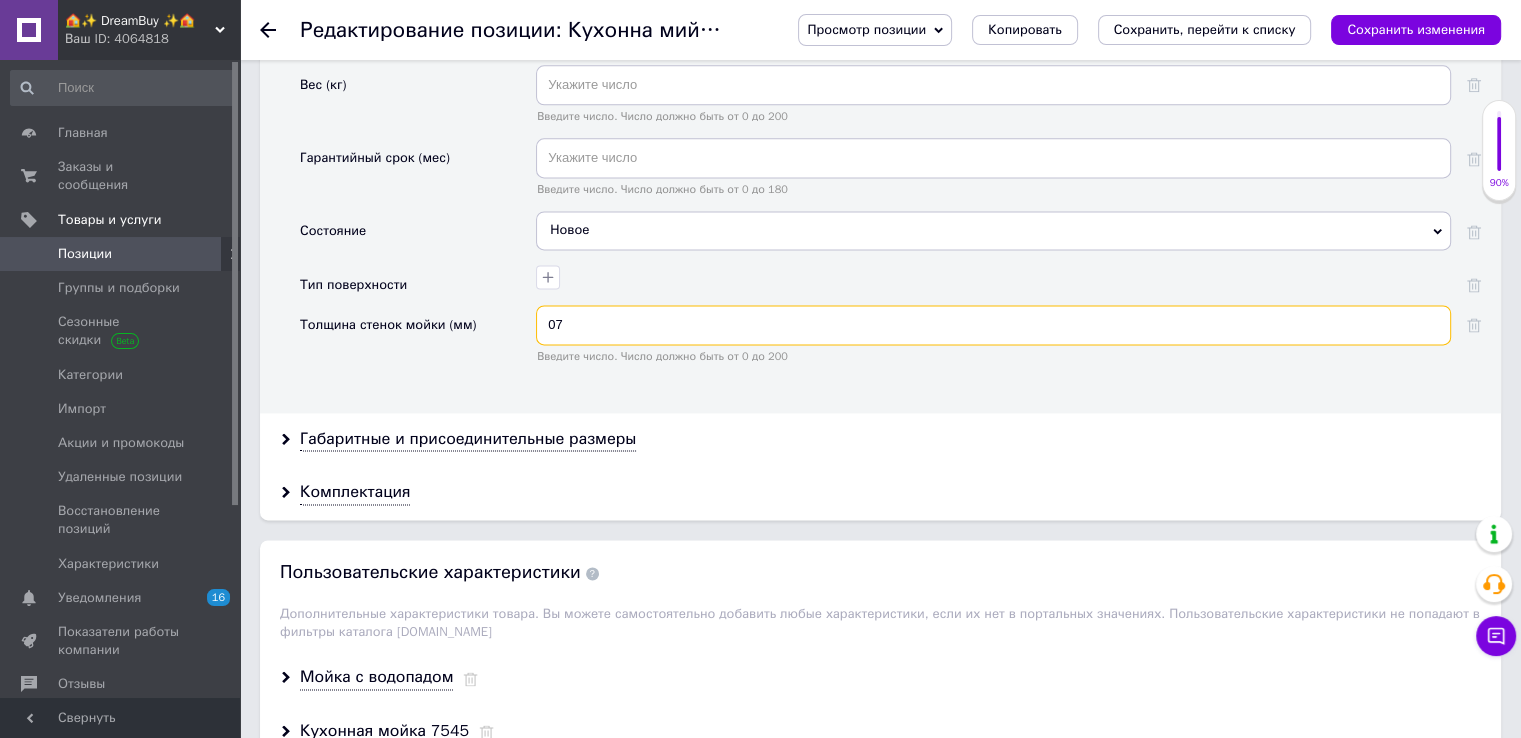 click on "07" at bounding box center [993, 325] 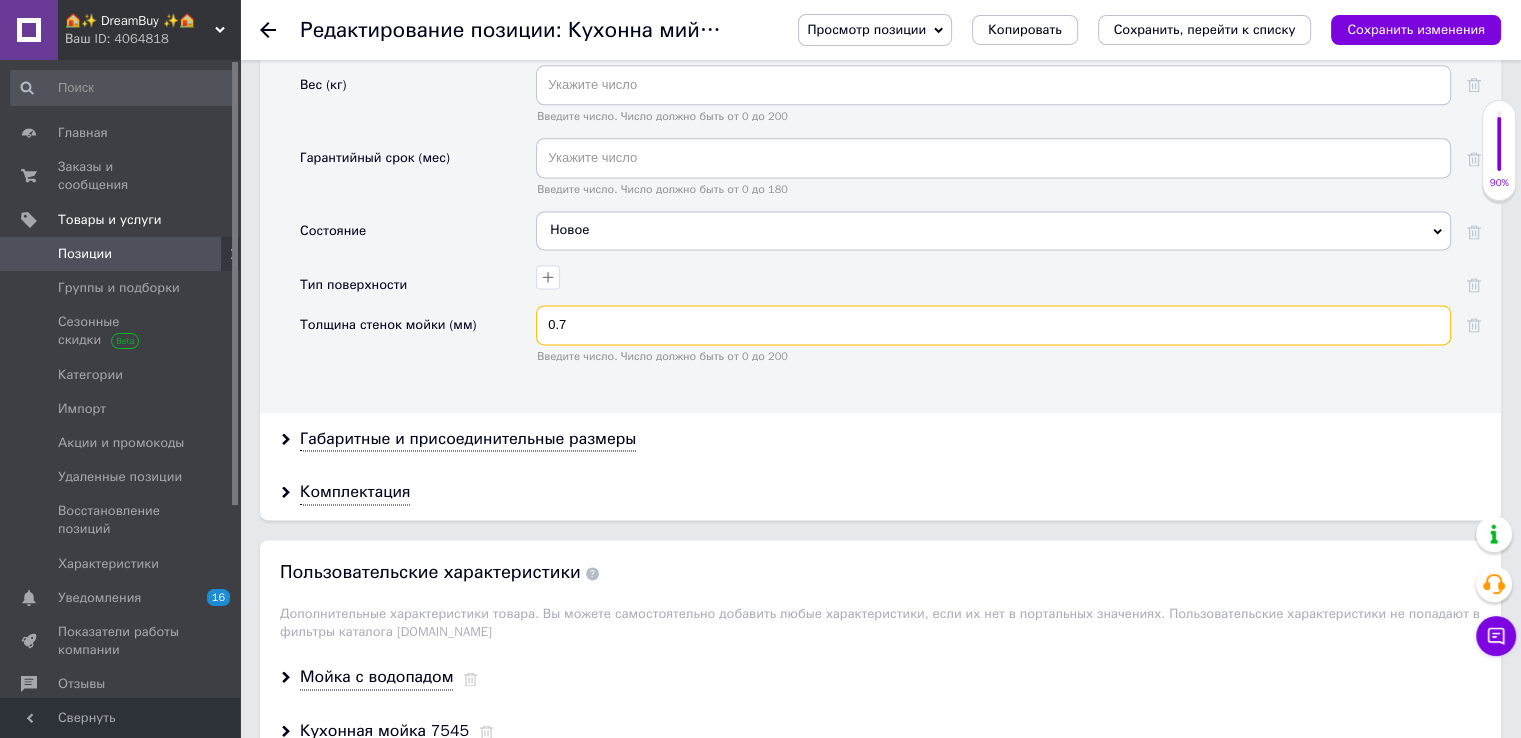 type on "0.7" 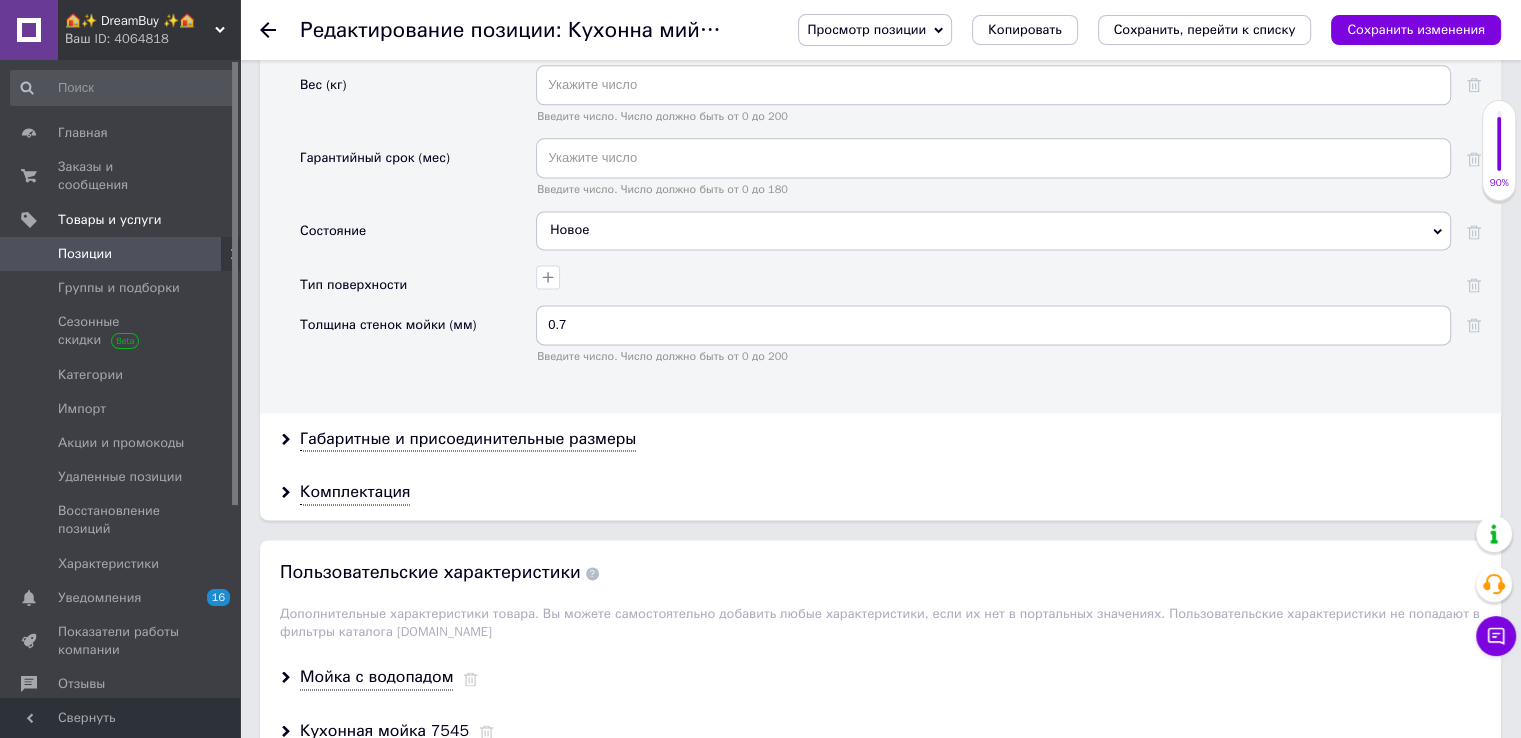 click on "Толщина стенок мойки (мм)" at bounding box center (418, 341) 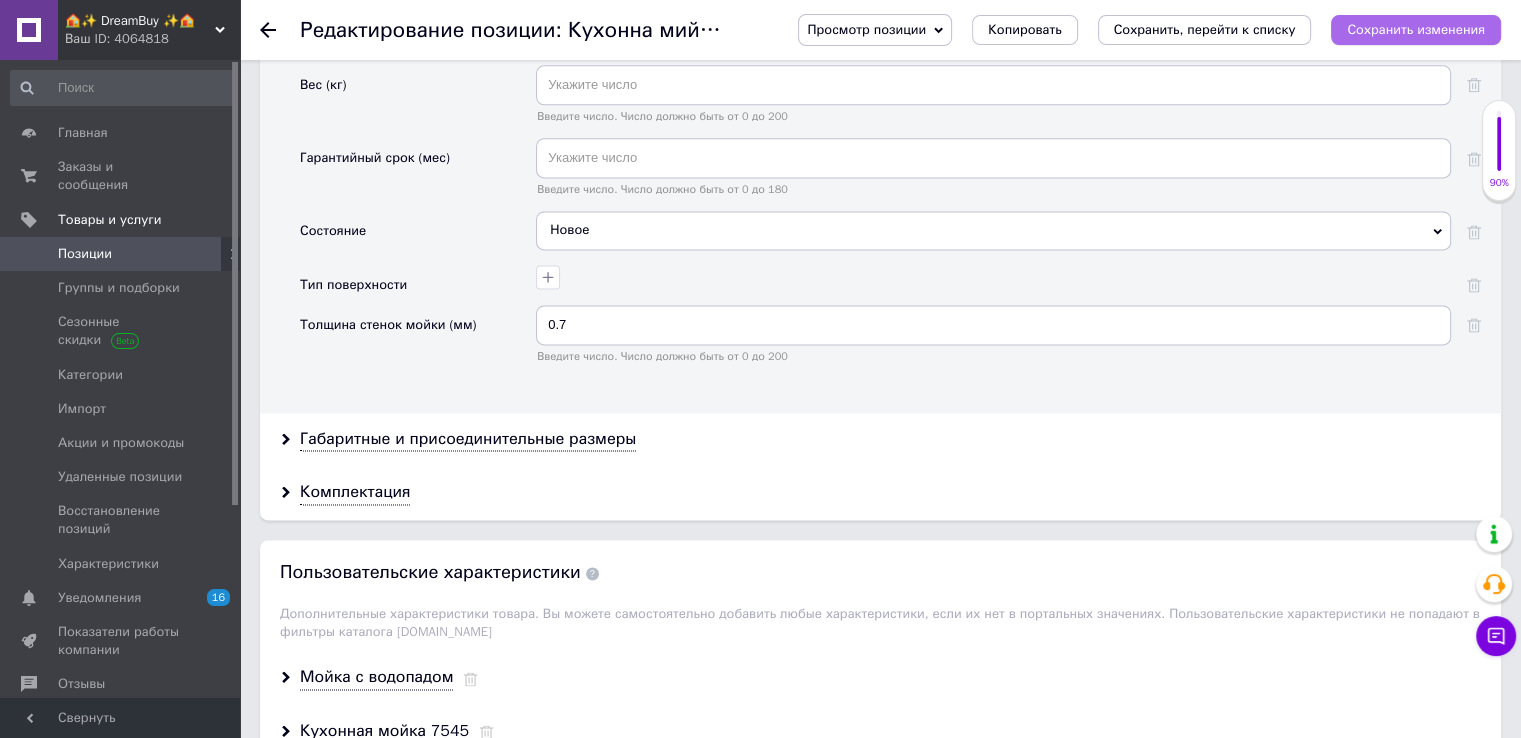 click on "Сохранить изменения" at bounding box center [1416, 29] 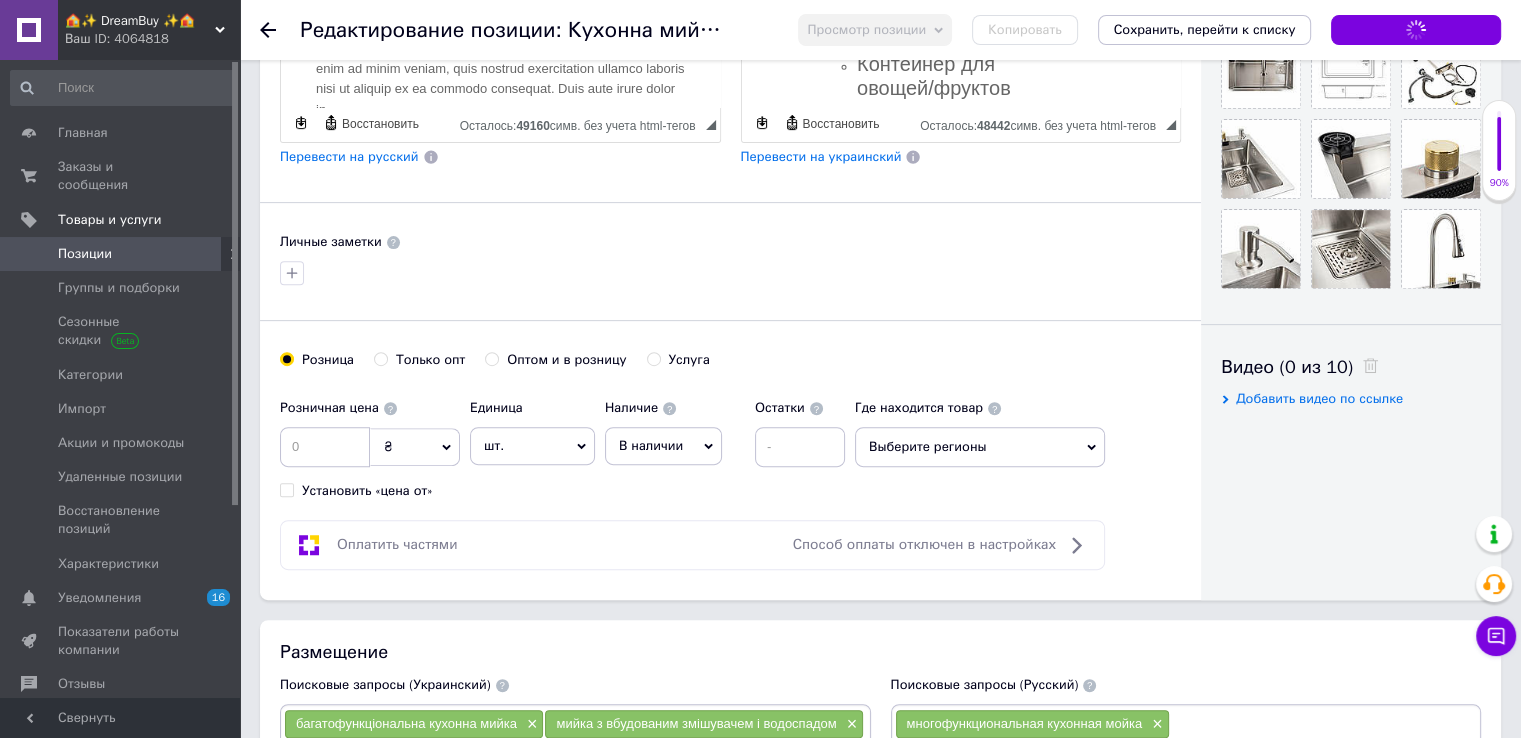scroll, scrollTop: 0, scrollLeft: 0, axis: both 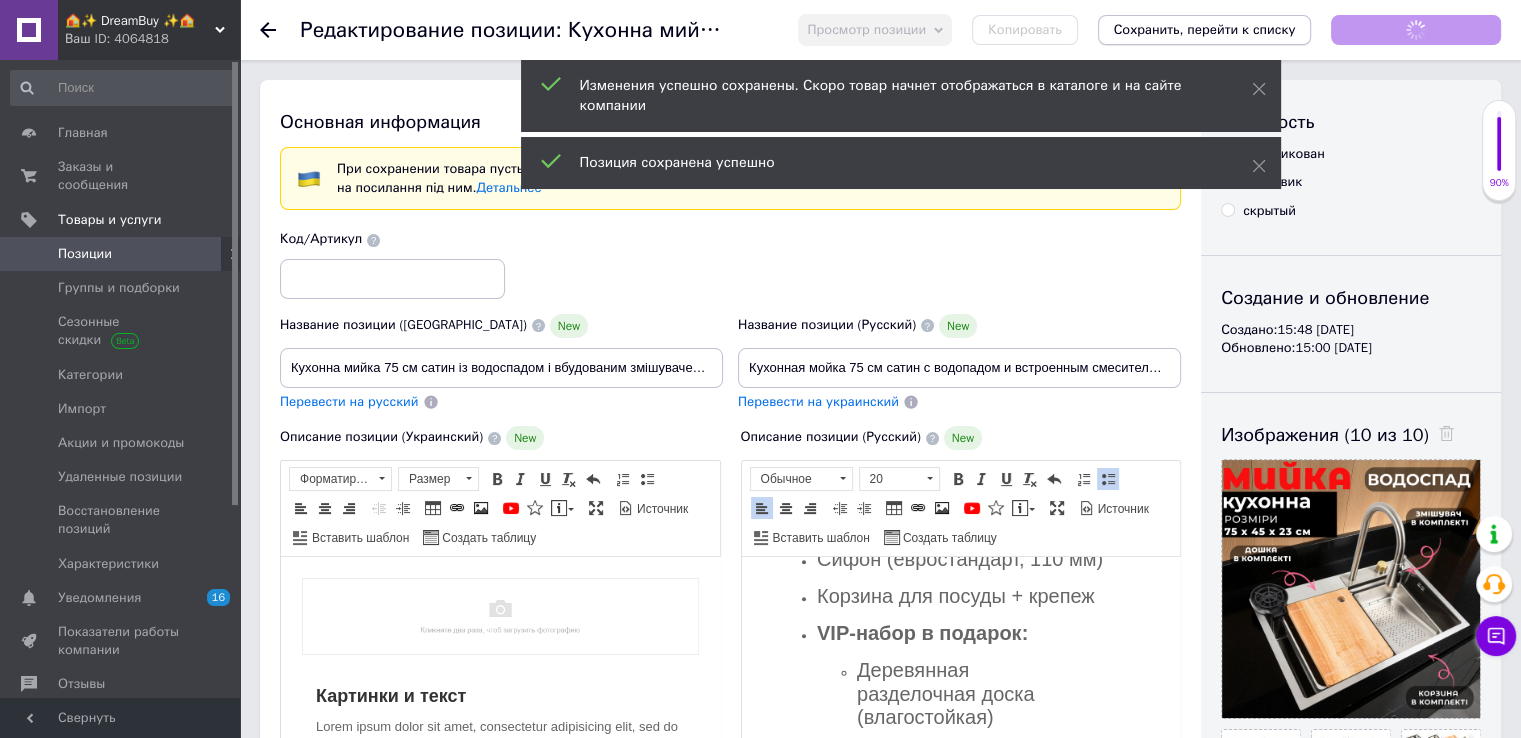 click on "Сохранить, перейти к списку" at bounding box center [1205, 29] 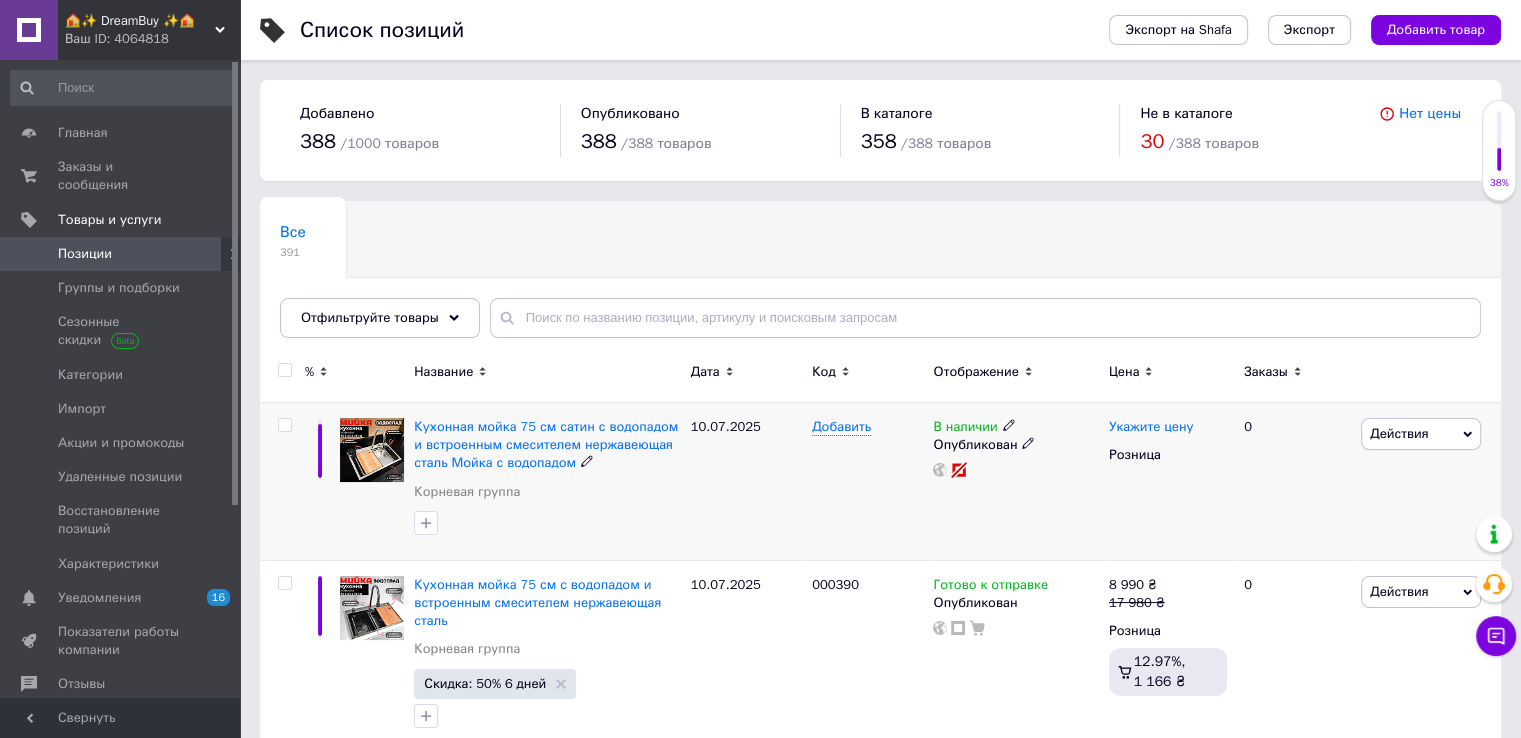 click on "Укажите цену" at bounding box center [1151, 427] 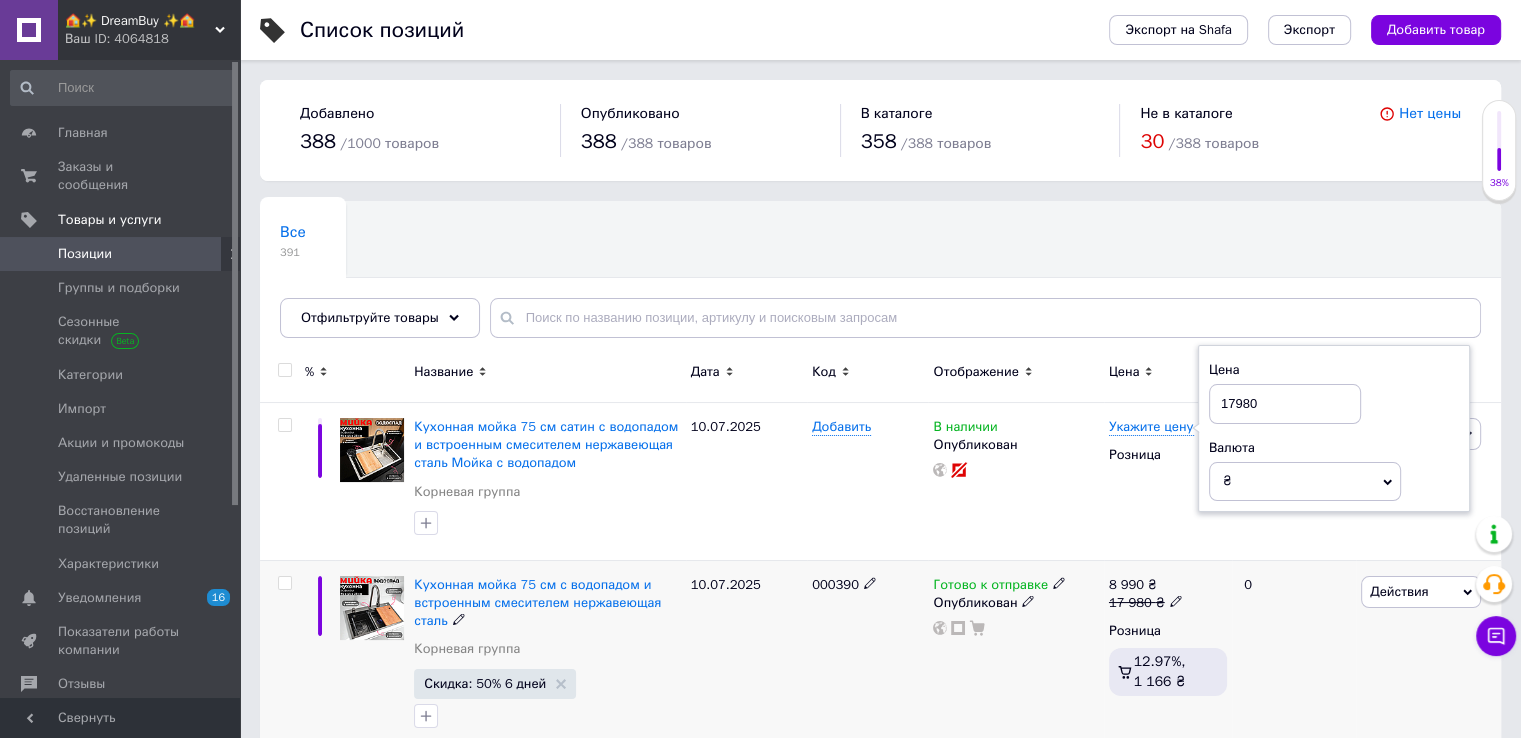 type on "17980" 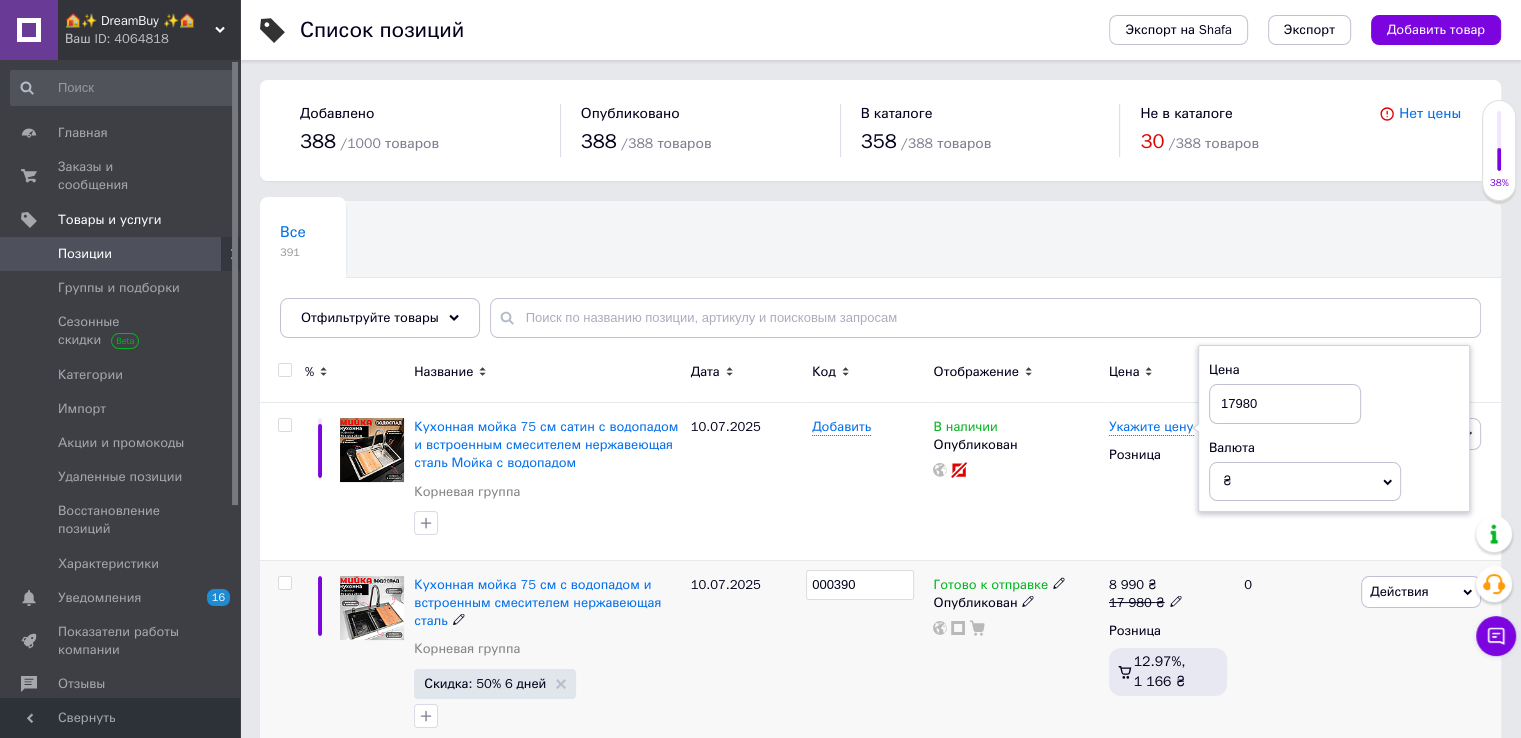 click on "000390" at bounding box center (860, 585) 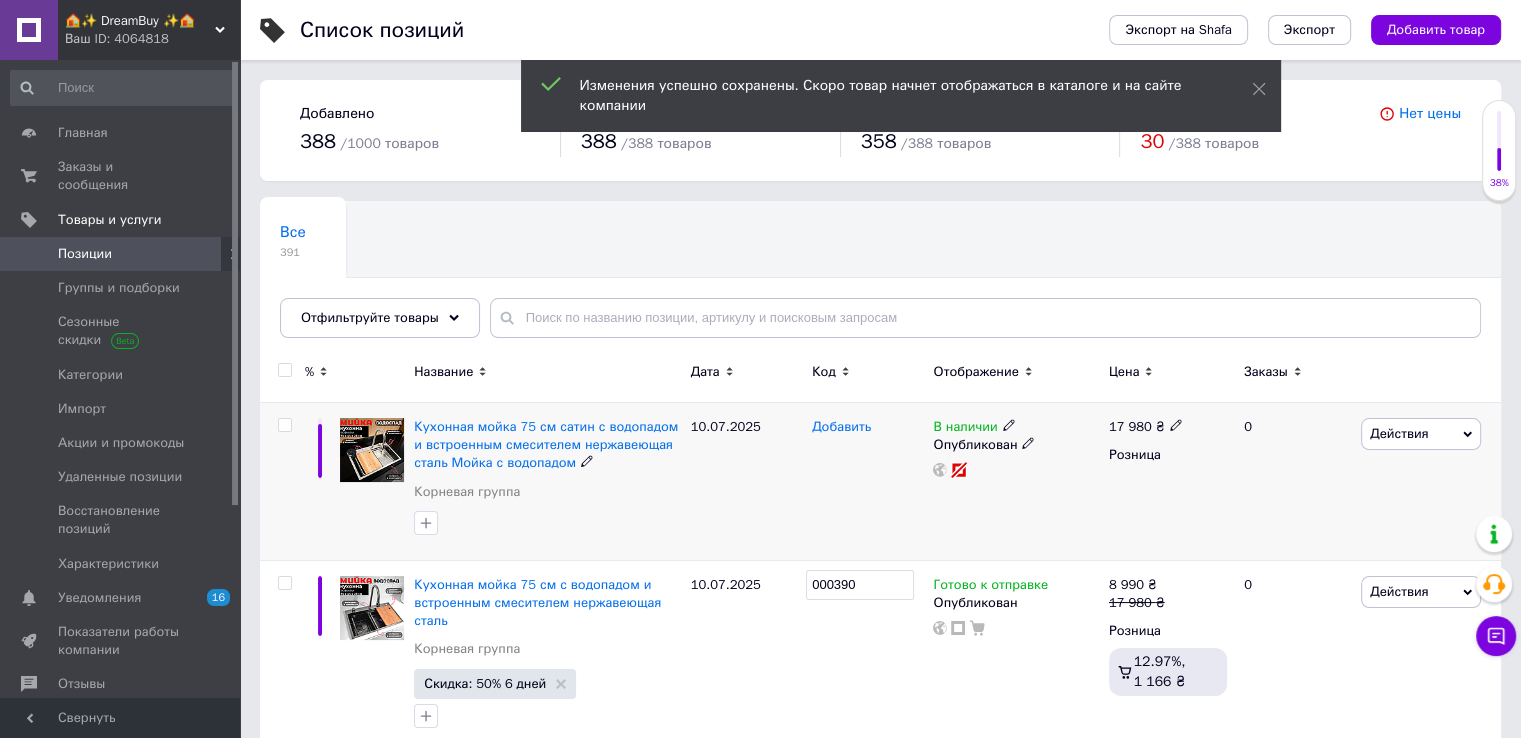 click on "Добавить" at bounding box center [841, 427] 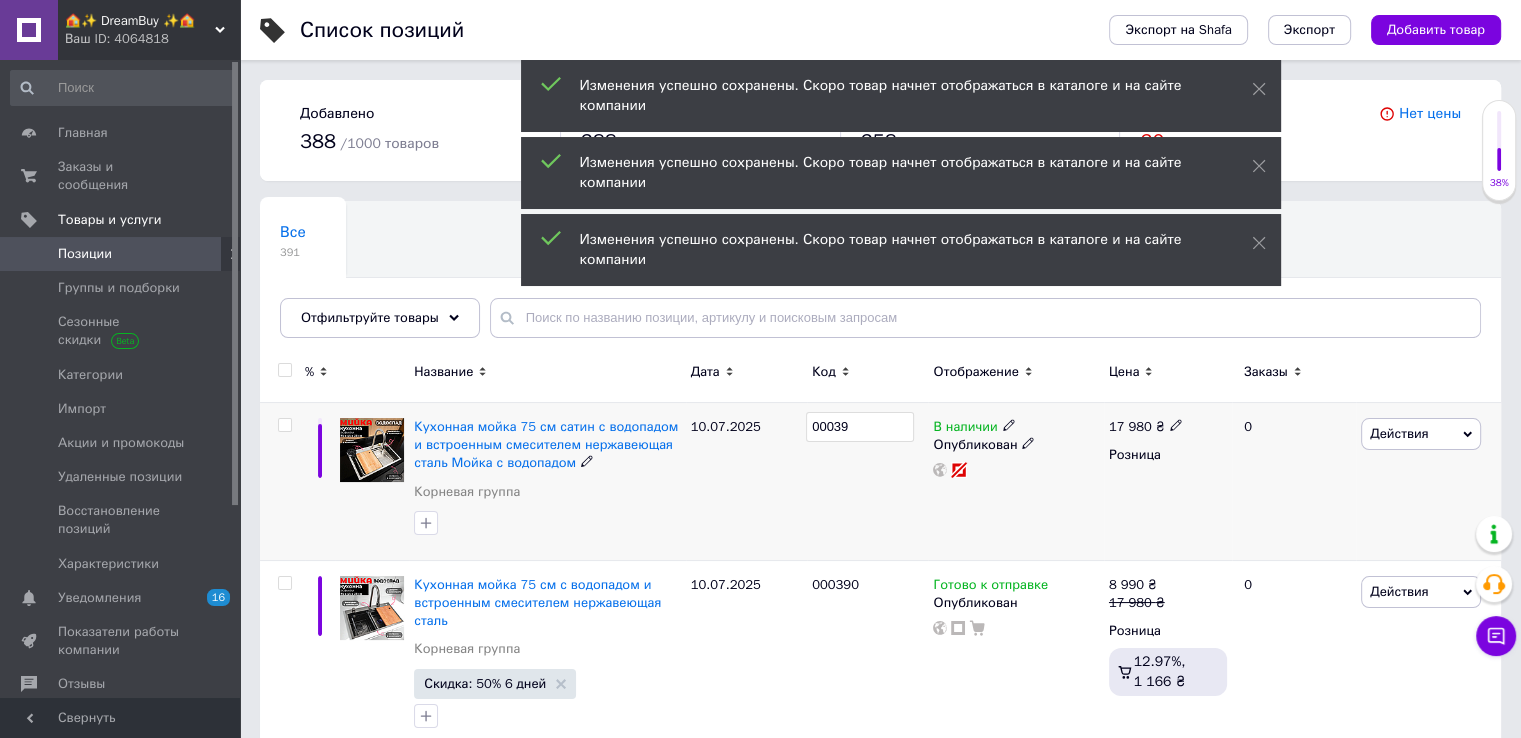type on "000391" 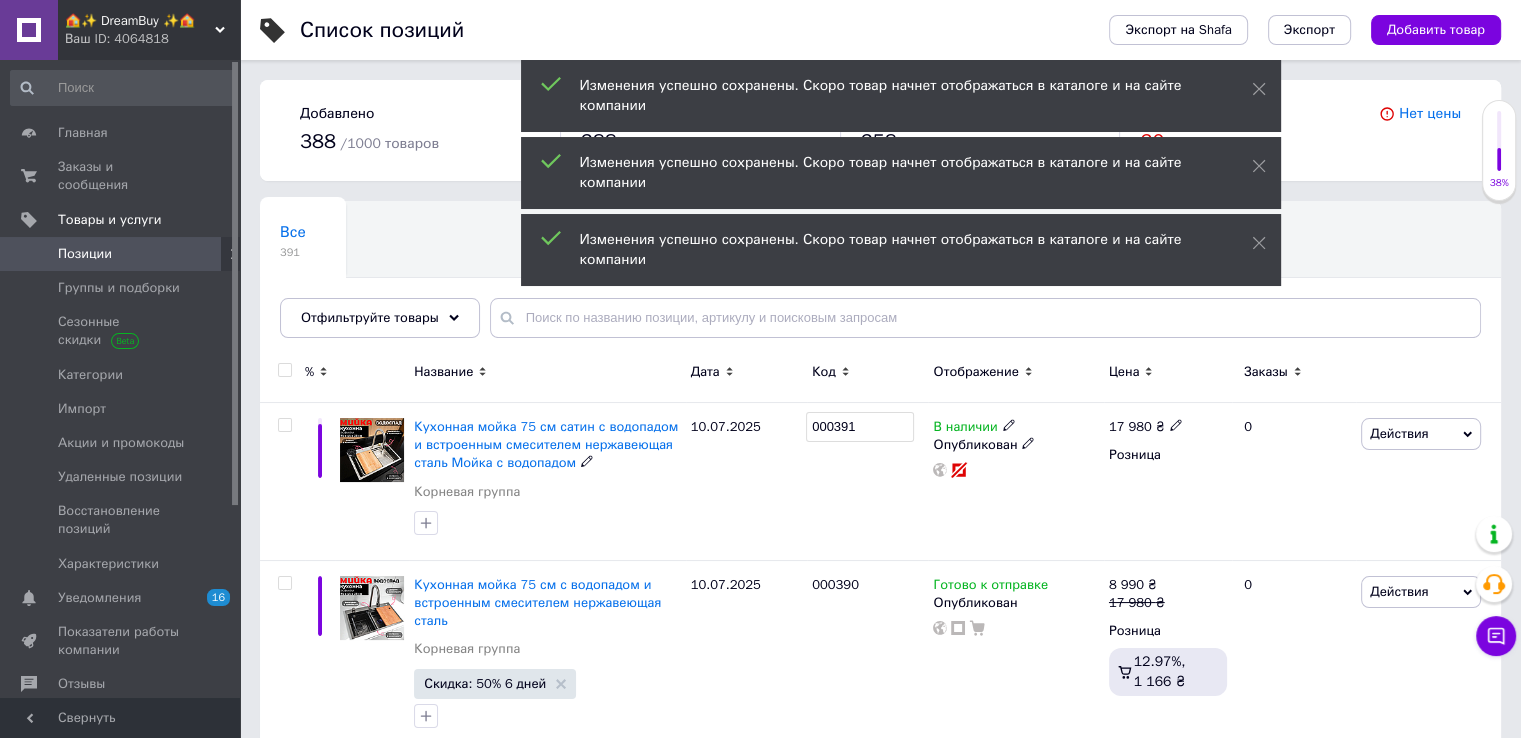 click on "000391" at bounding box center (867, 482) 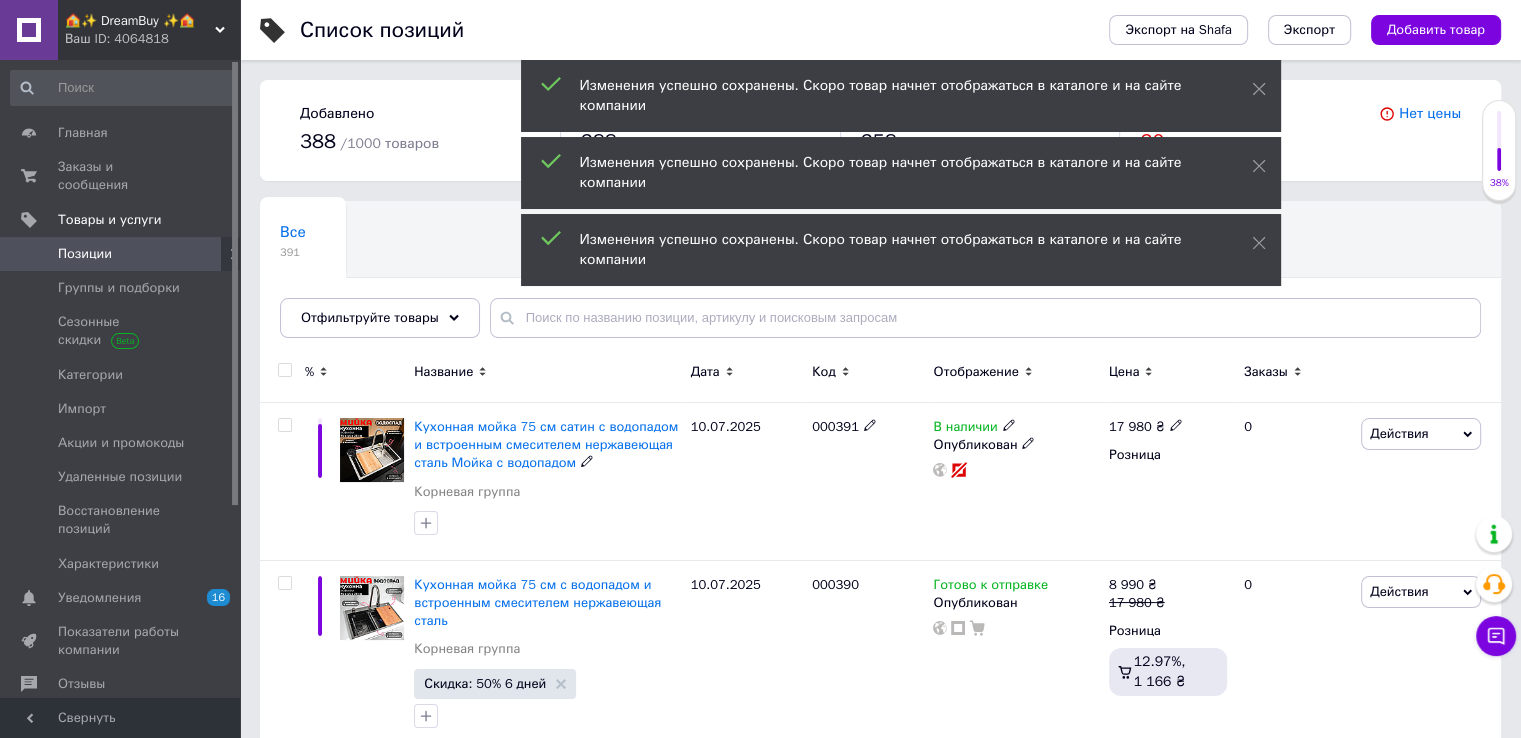 drag, startPoint x: 285, startPoint y: 419, endPoint x: 296, endPoint y: 420, distance: 11.045361 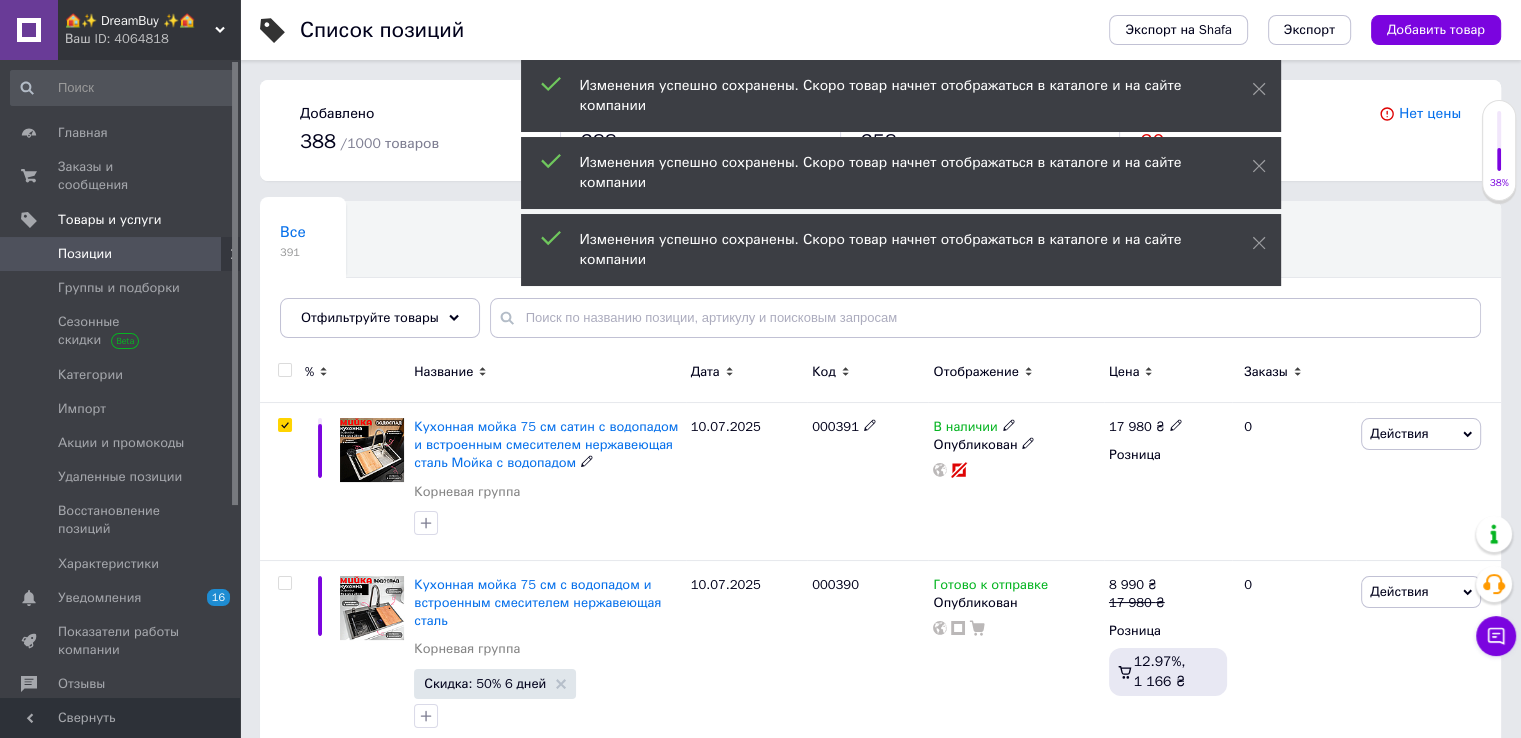 checkbox on "true" 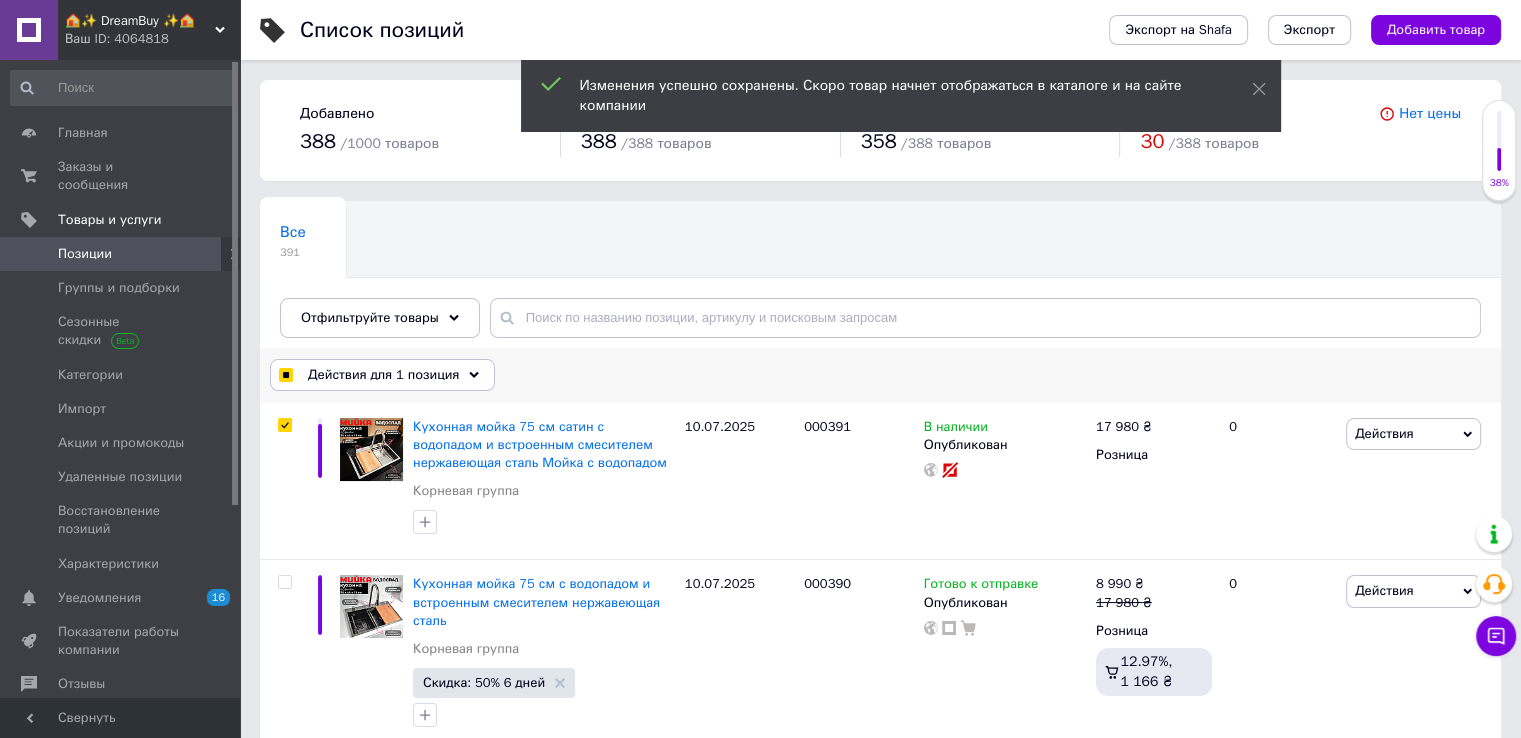 click on "Действия для 1 позиция" at bounding box center [383, 375] 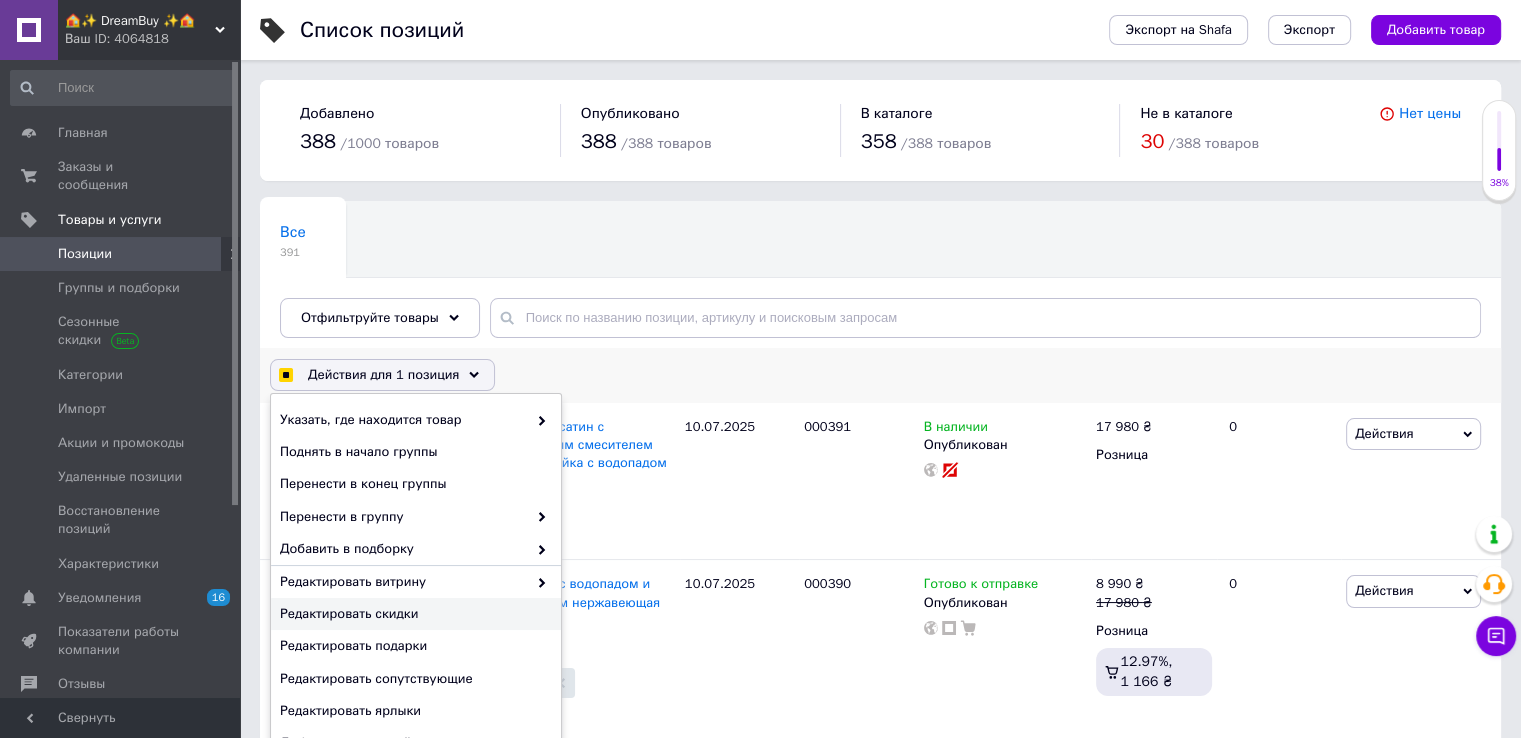 click on "Редактировать скидки" at bounding box center (413, 614) 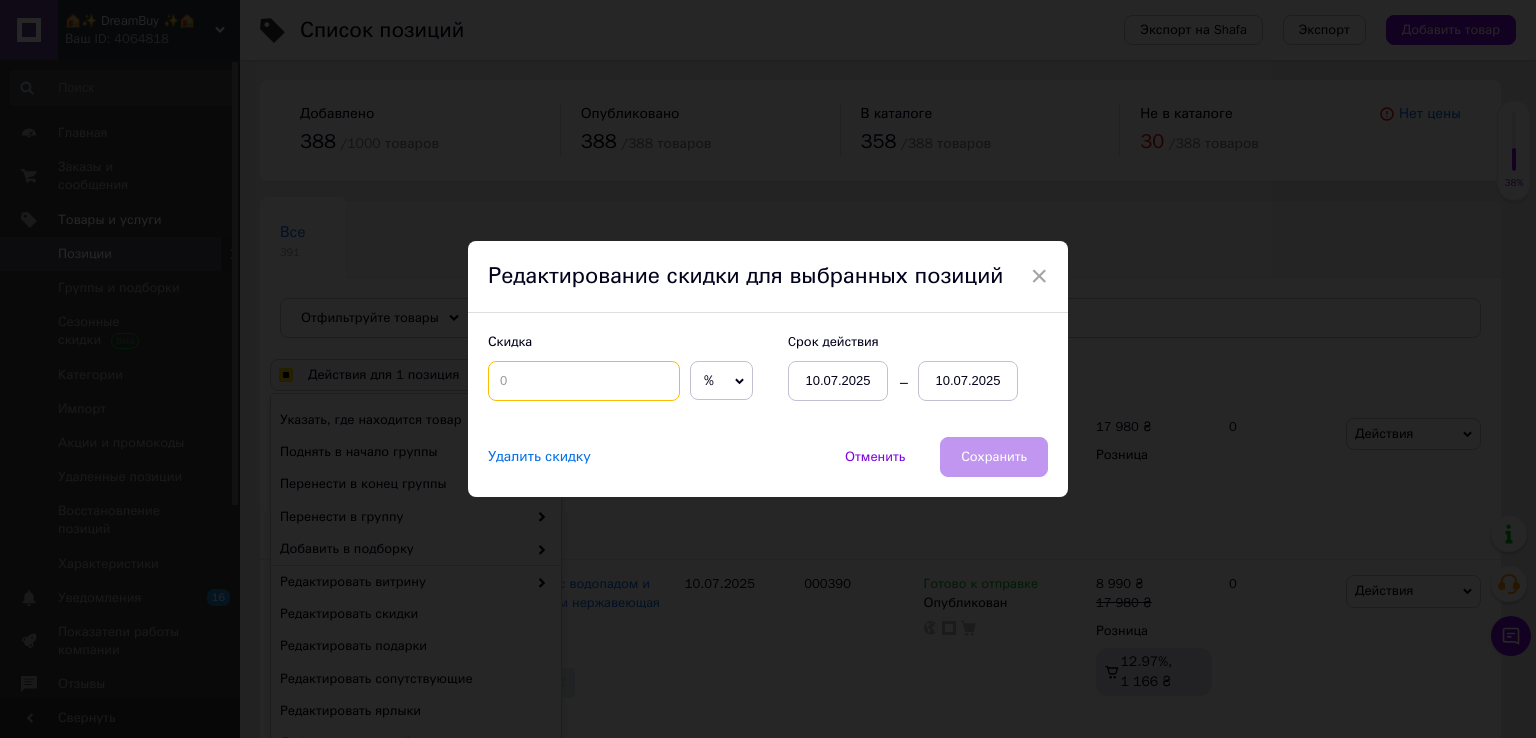 click at bounding box center (584, 381) 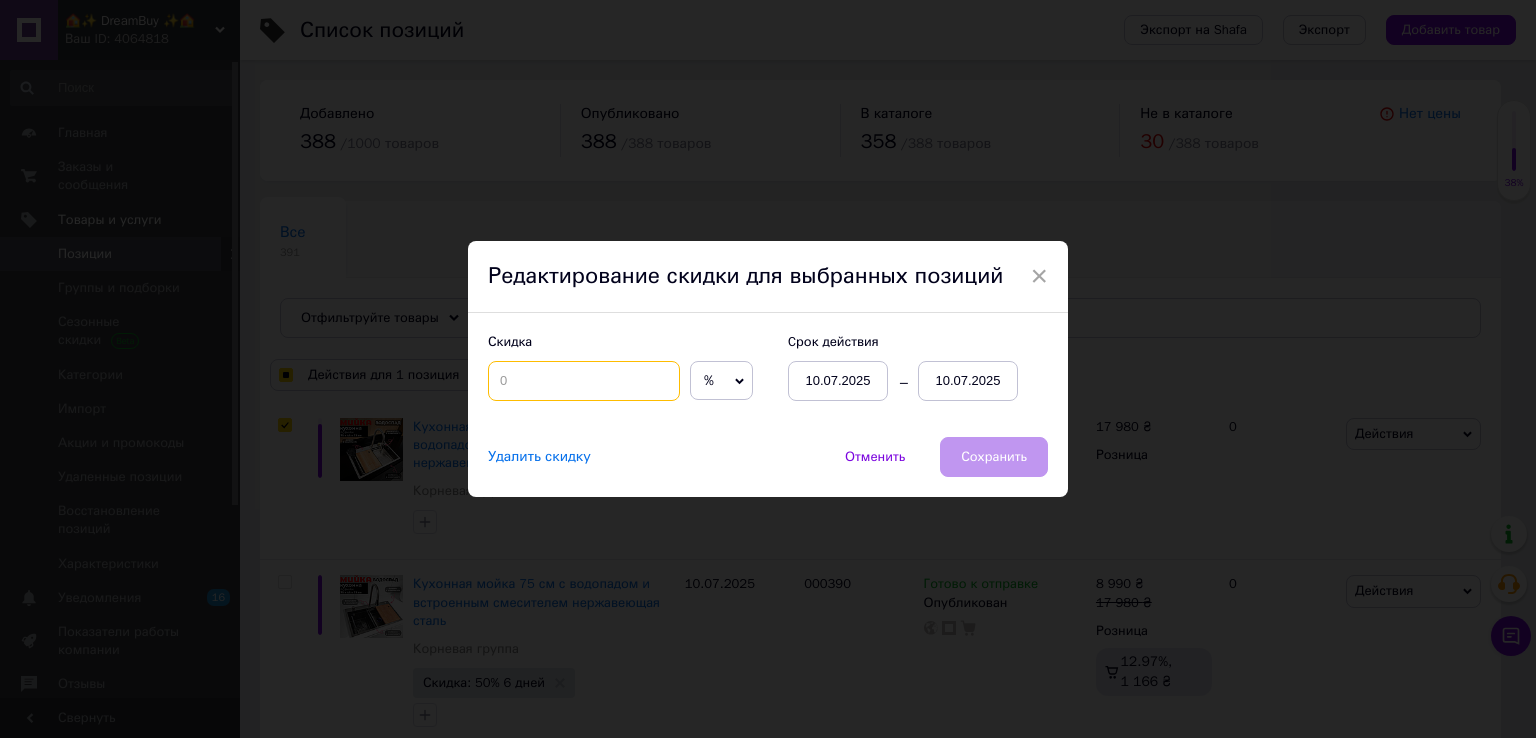checkbox on "true" 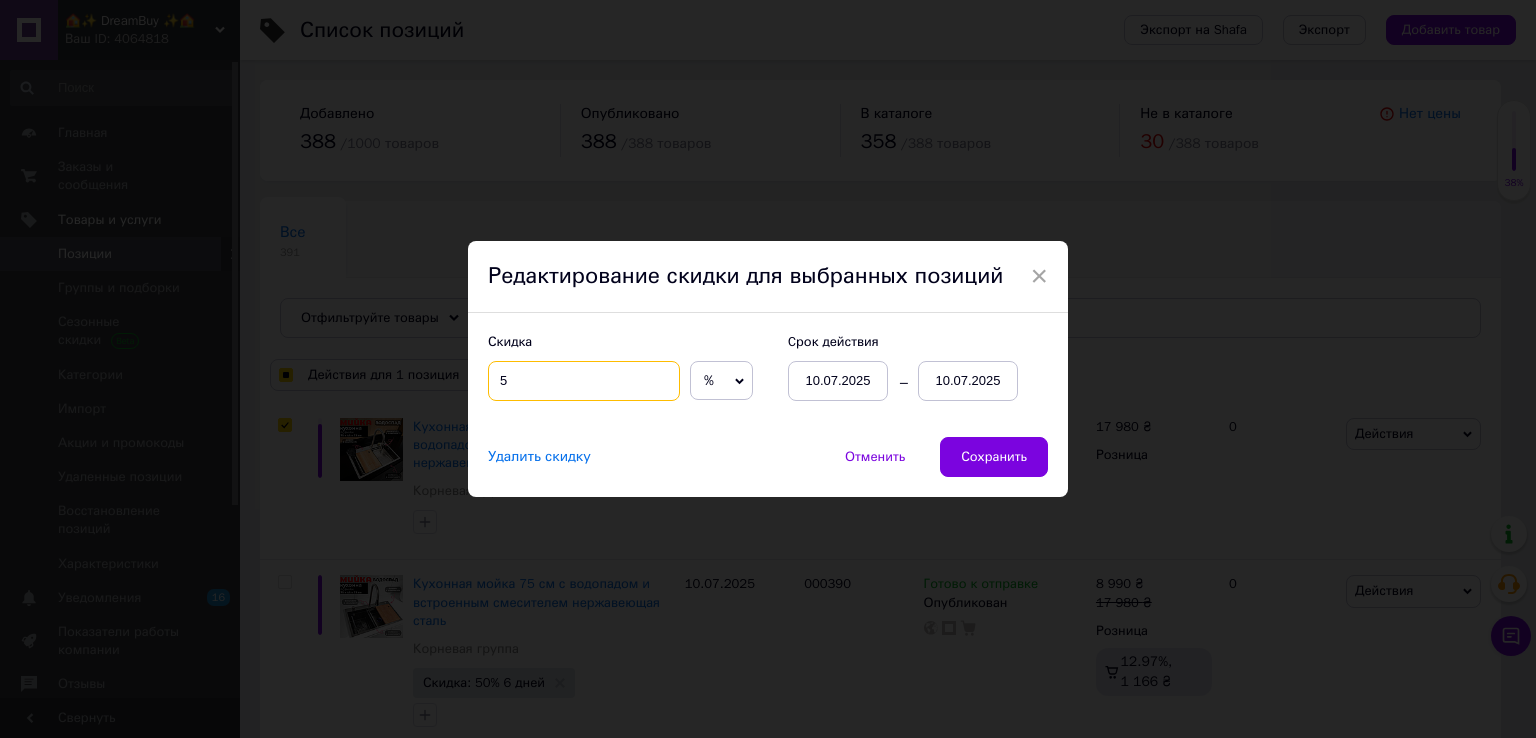 type on "50" 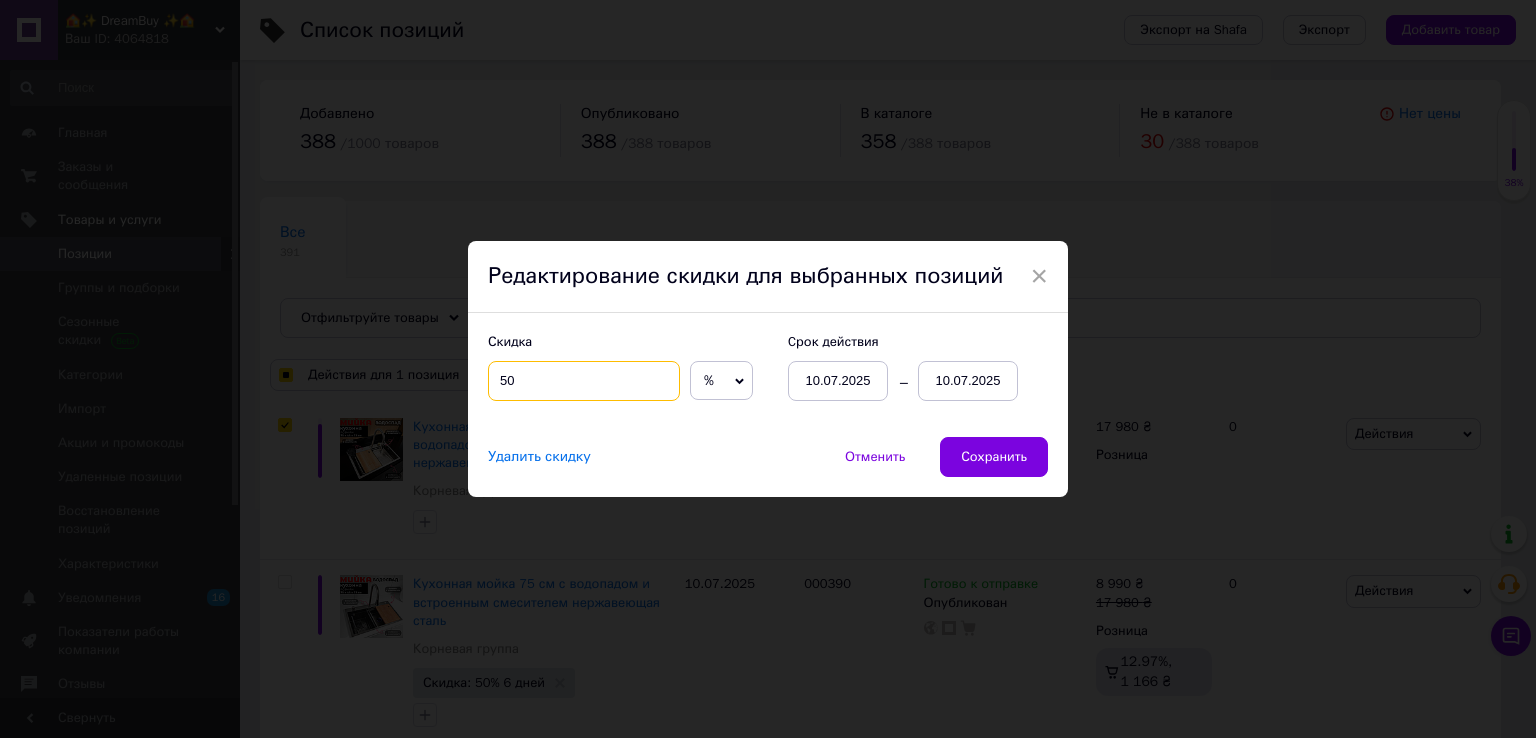 checkbox on "true" 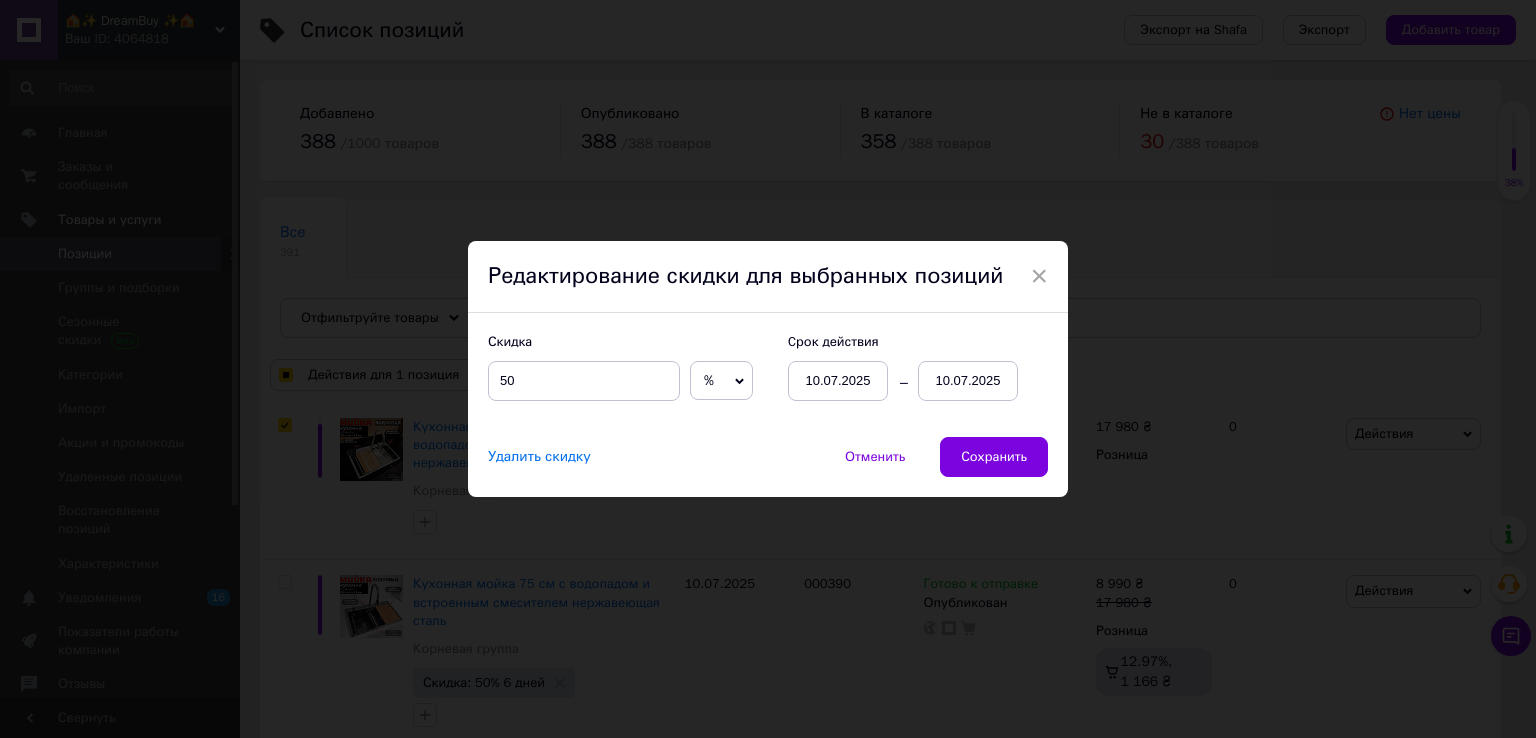 click on "10.07.2025" at bounding box center (968, 381) 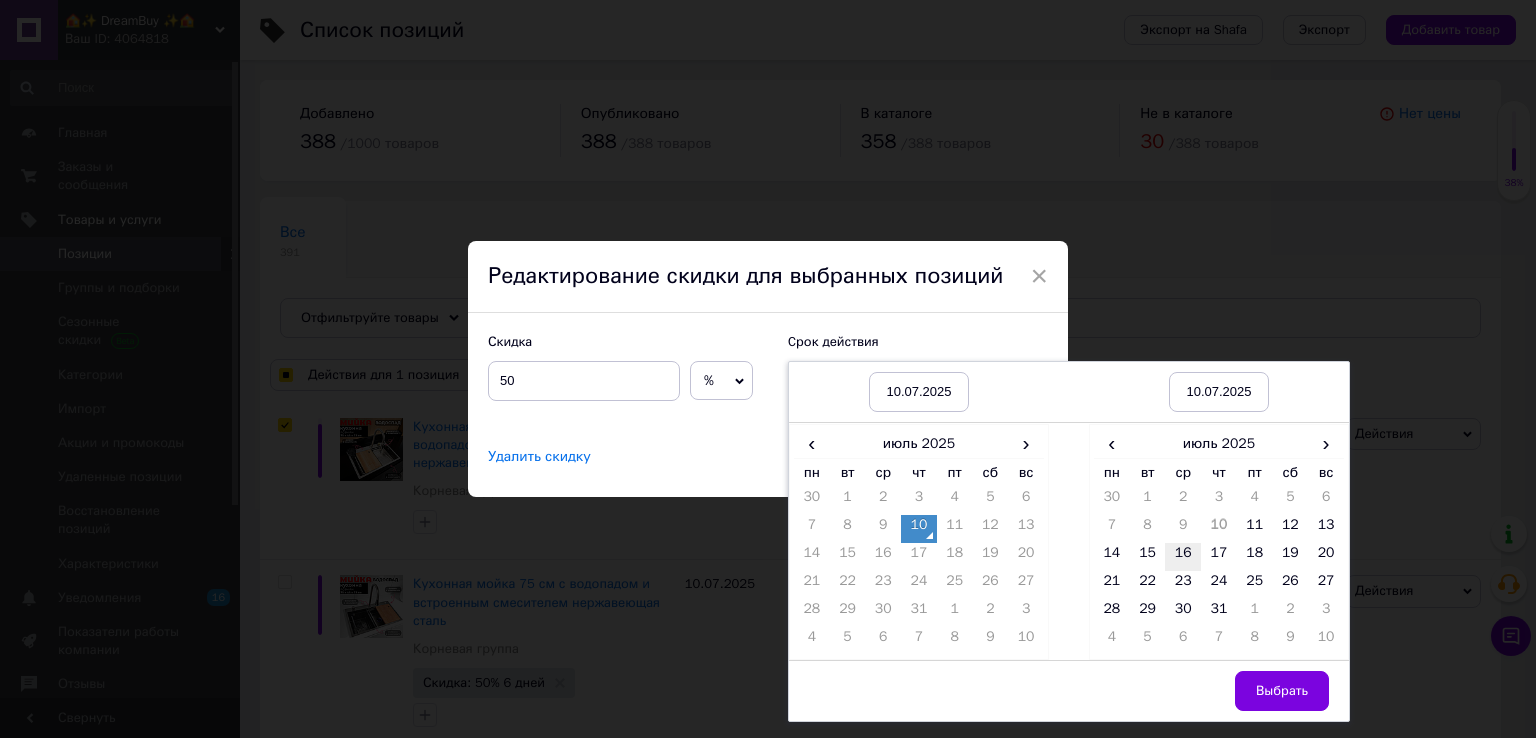 click on "16" at bounding box center [1183, 557] 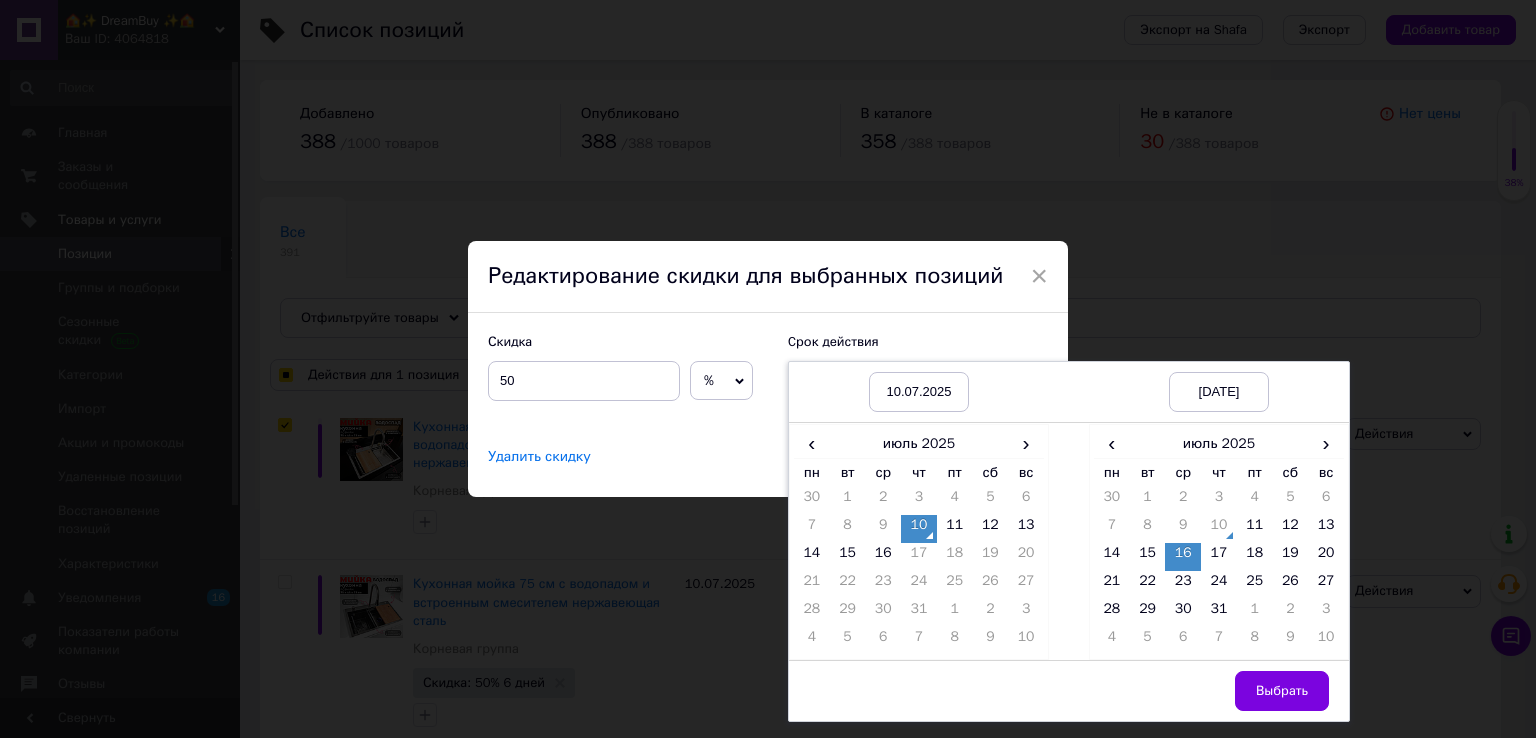 click on "Выбрать" at bounding box center (1282, 691) 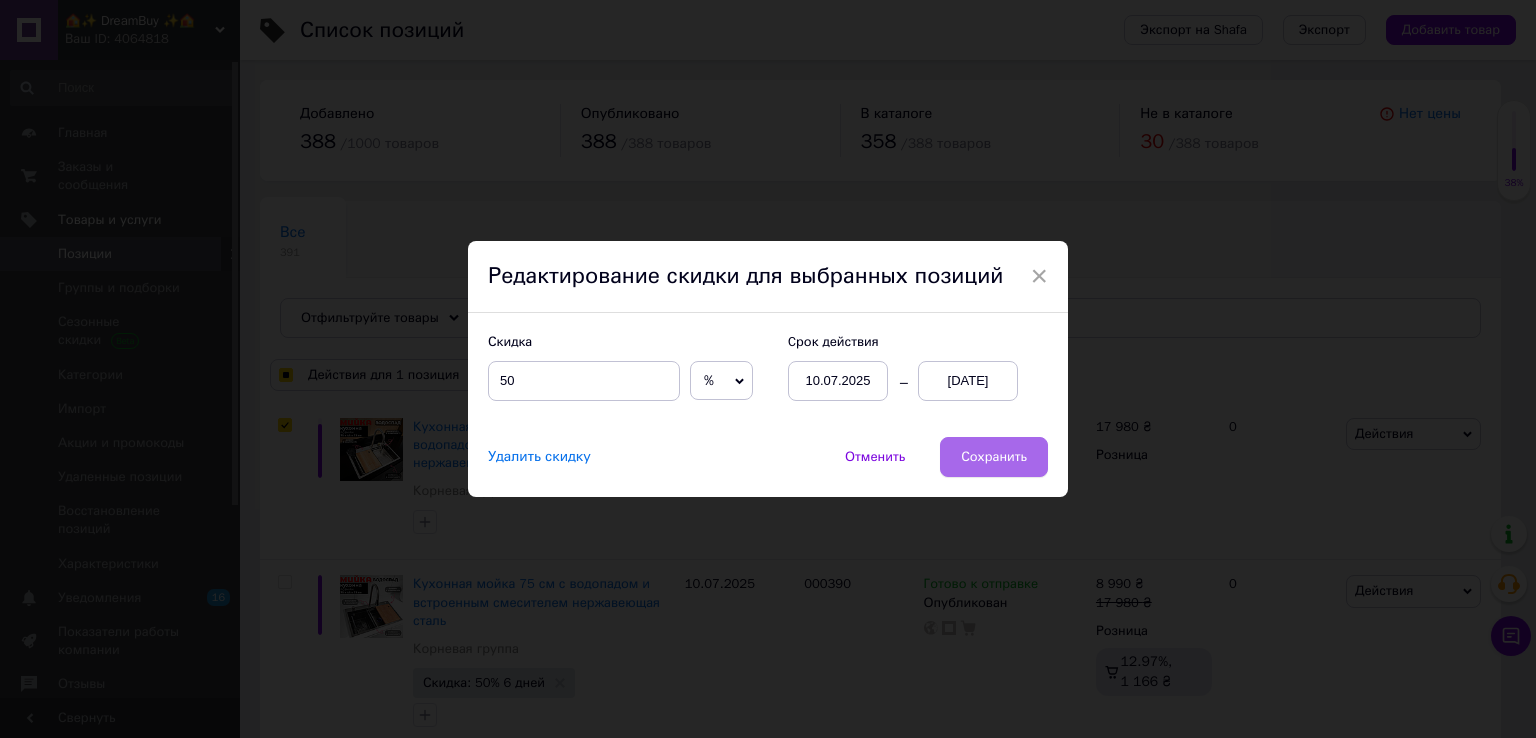 click on "Сохранить" at bounding box center [994, 457] 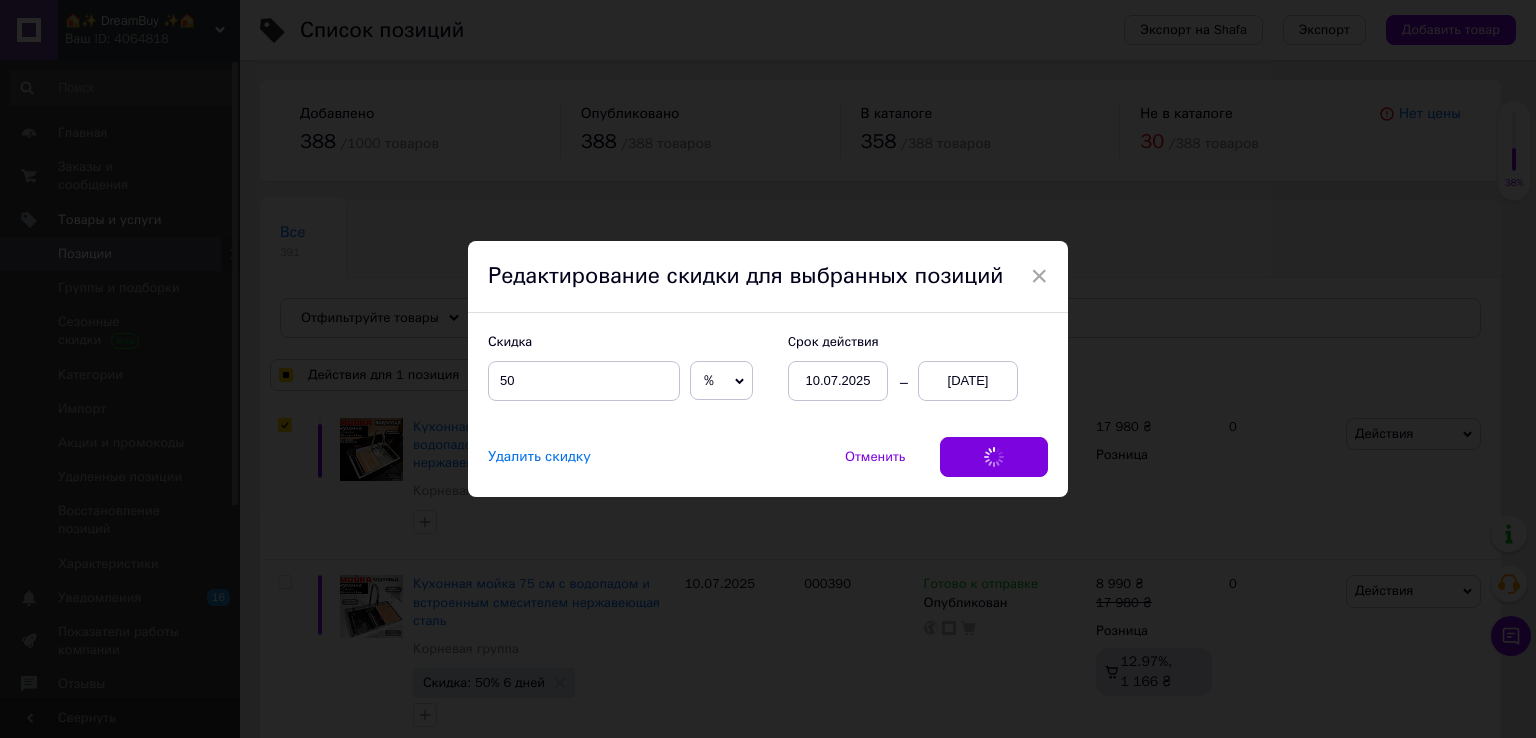 checkbox on "true" 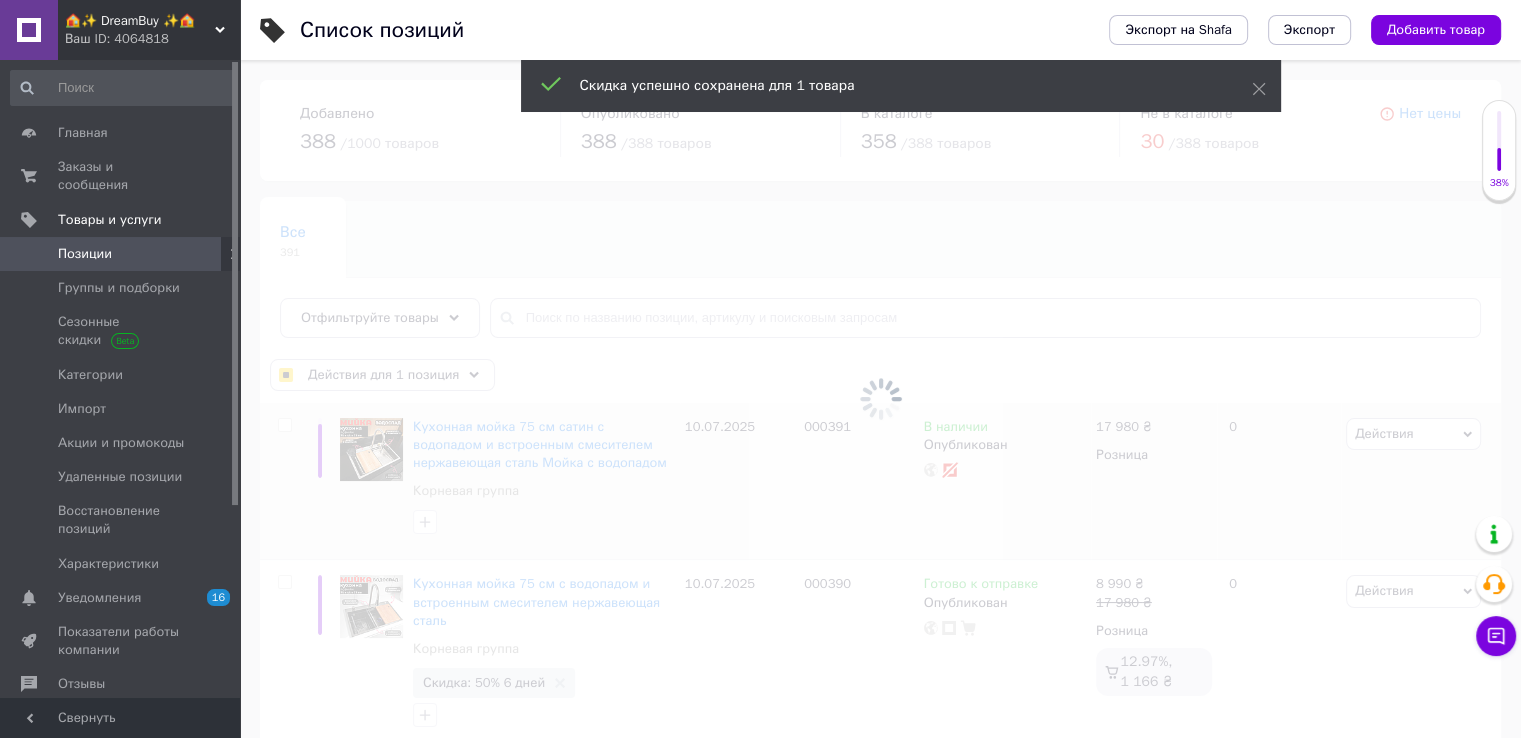 checkbox on "false" 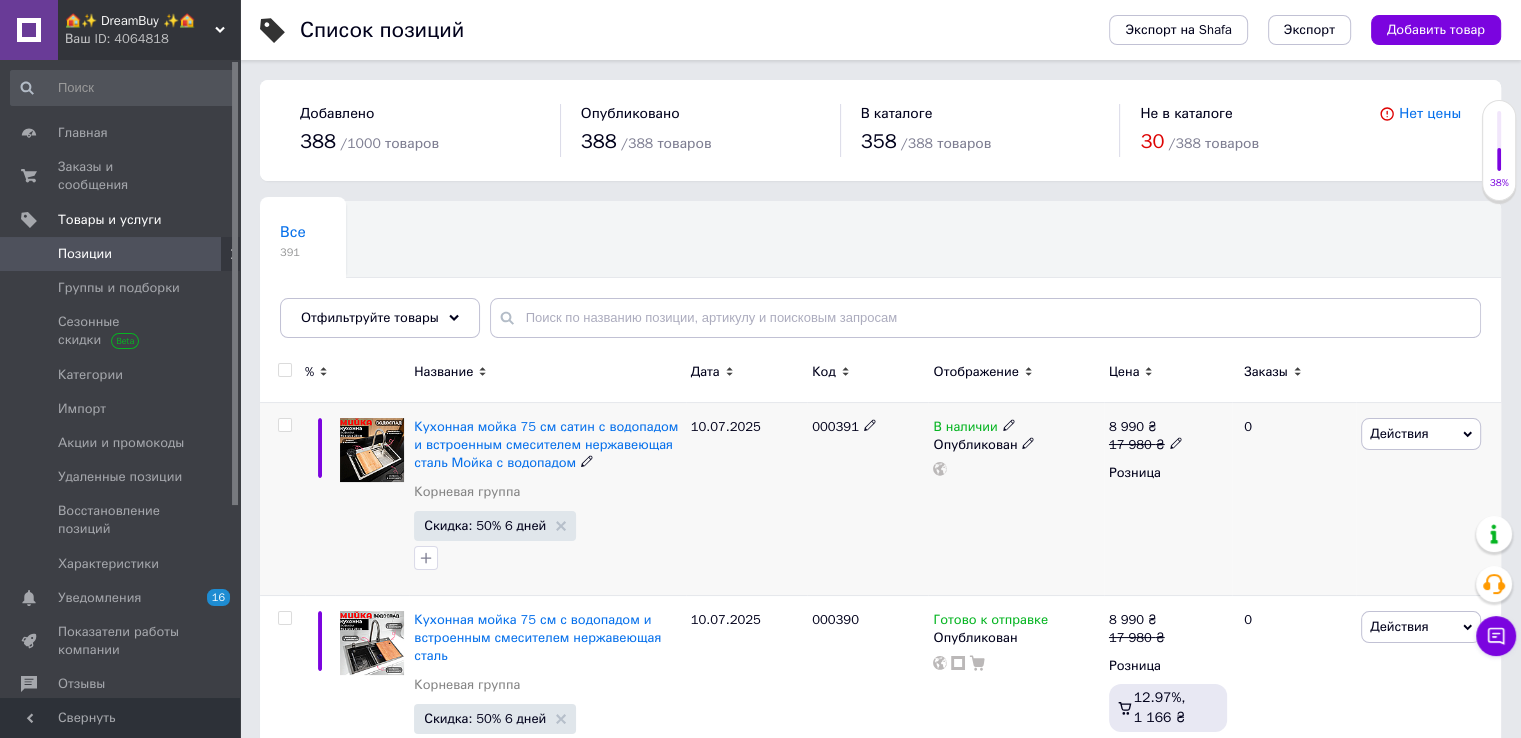 click 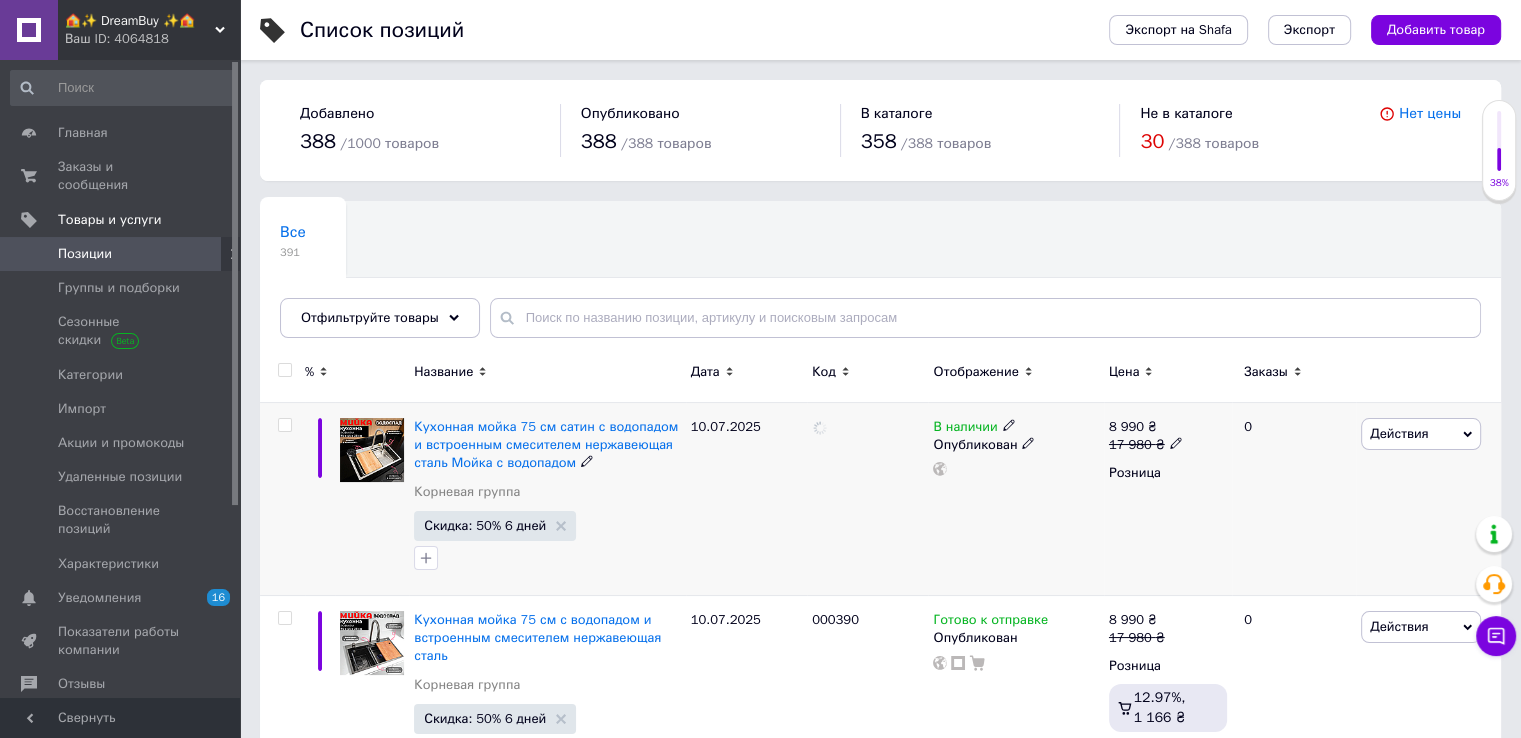 click on "В наличии" at bounding box center (965, 429) 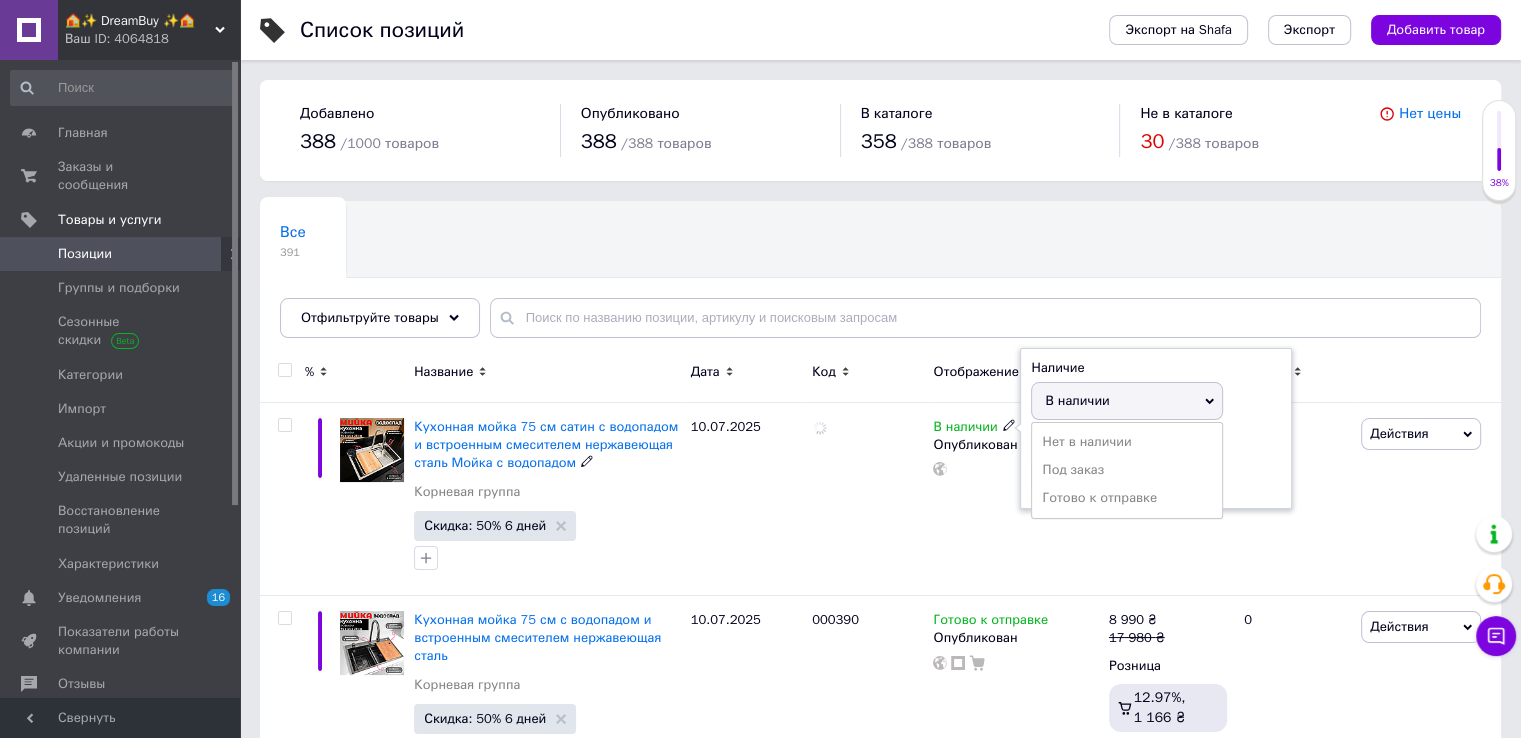 drag, startPoint x: 1101, startPoint y: 506, endPoint x: 909, endPoint y: 473, distance: 194.81529 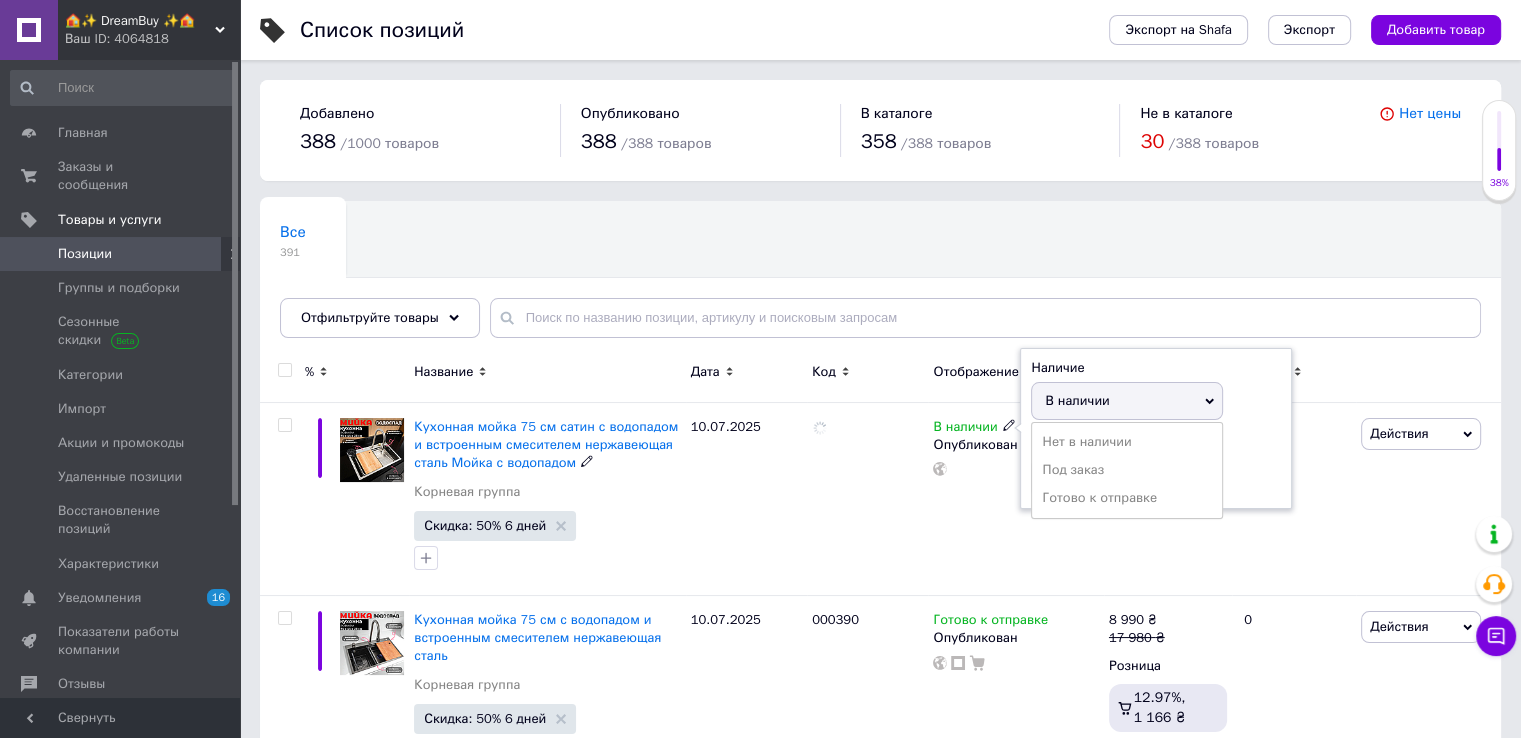 click on "Готово к отправке" at bounding box center (1127, 498) 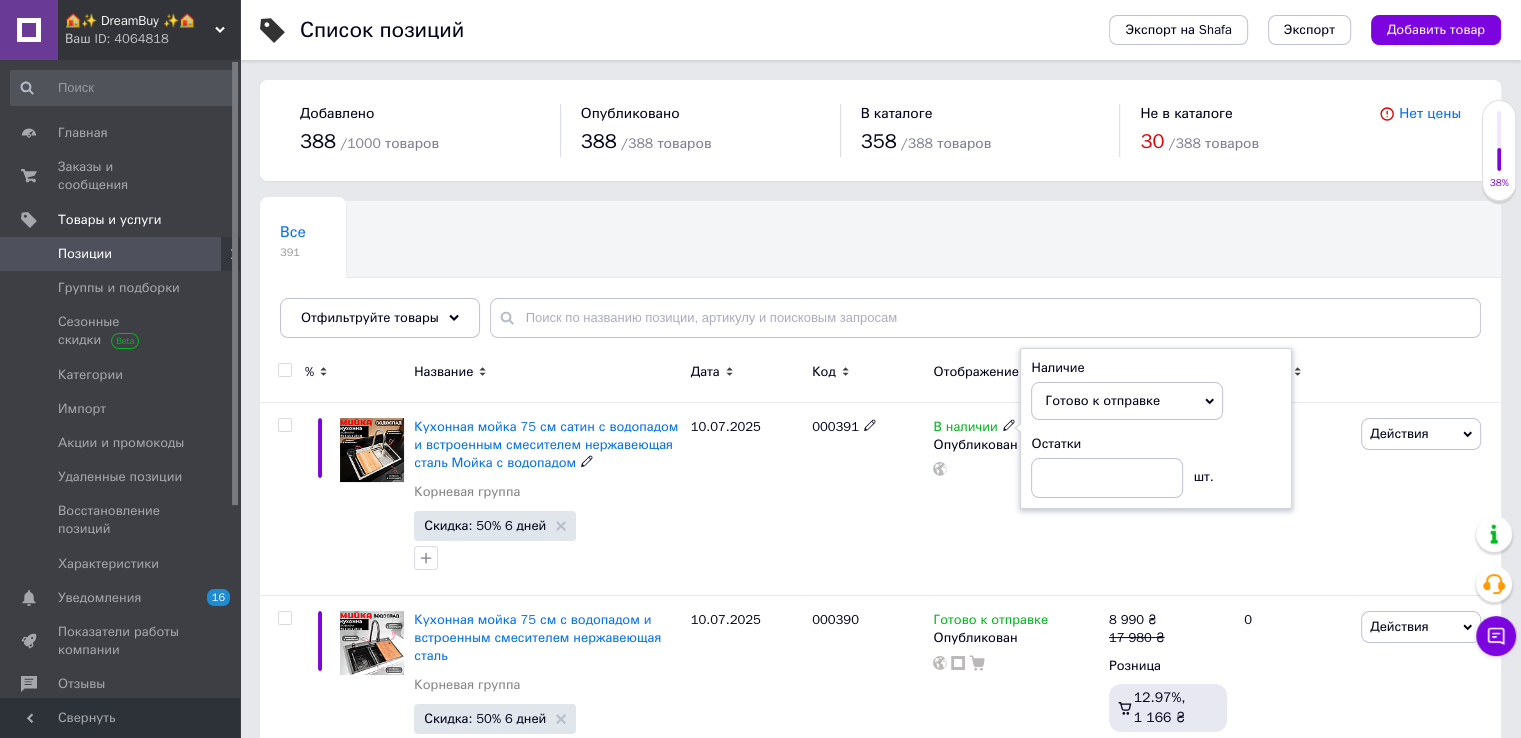 click on "000391" at bounding box center [867, 499] 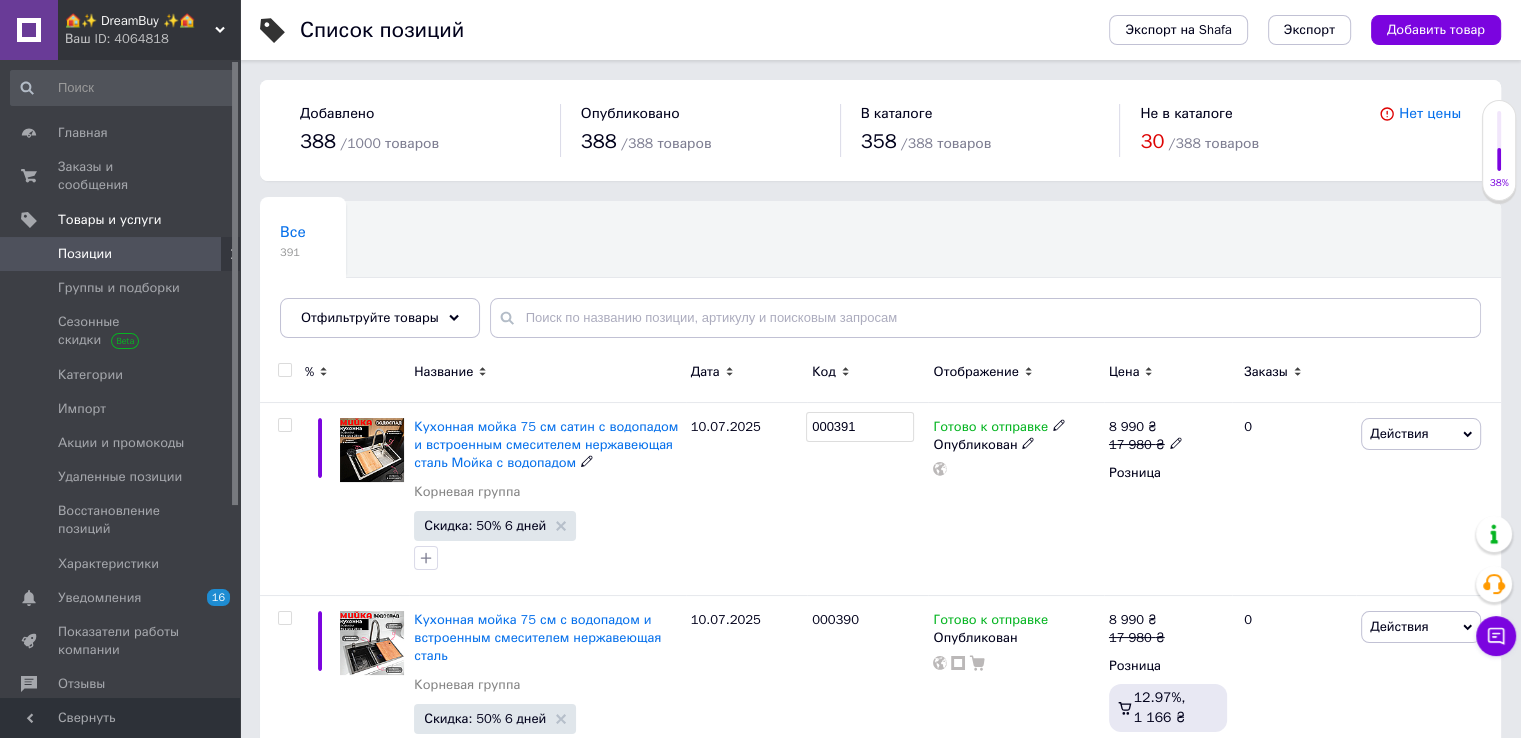 click on "000391" at bounding box center (860, 427) 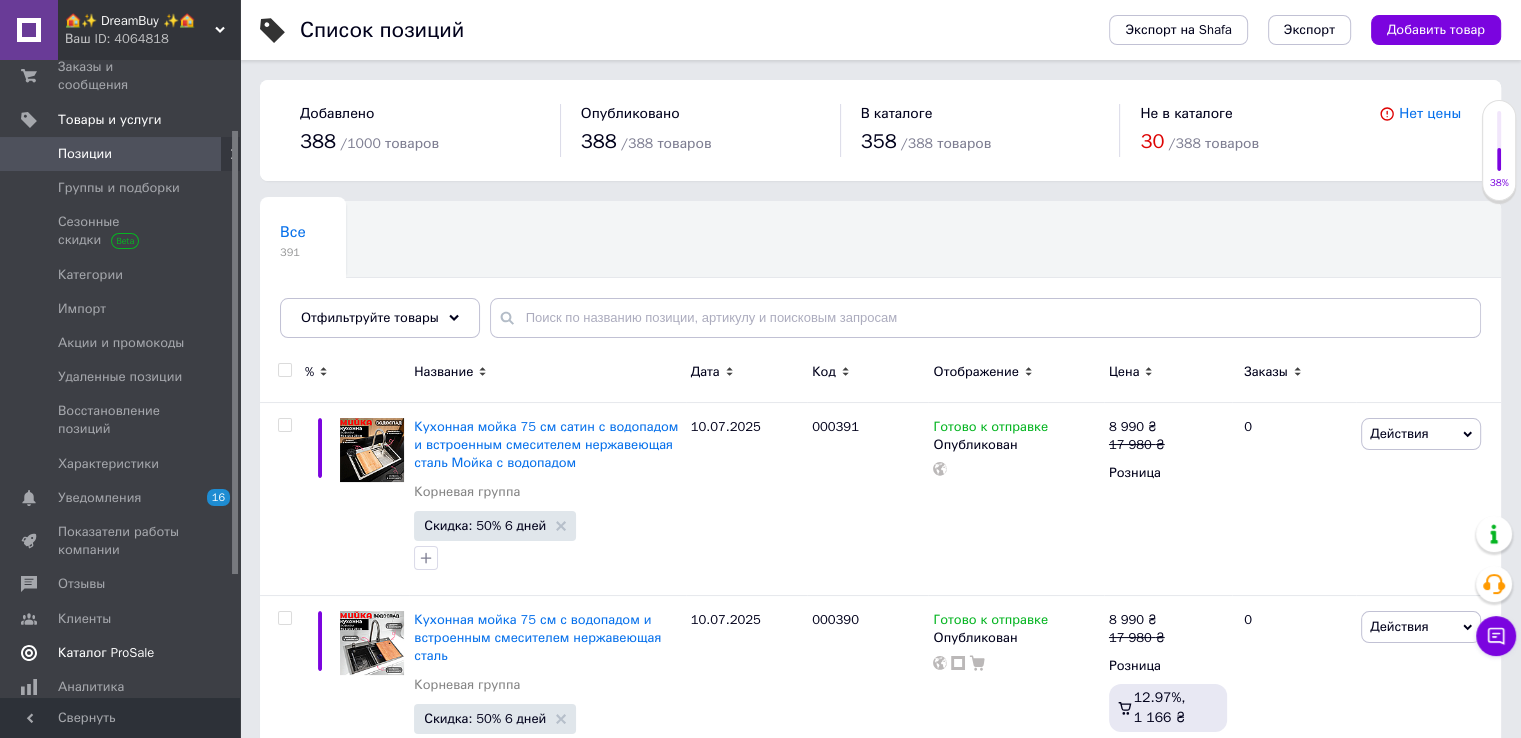 click on "Каталог ProSale" at bounding box center (123, 653) 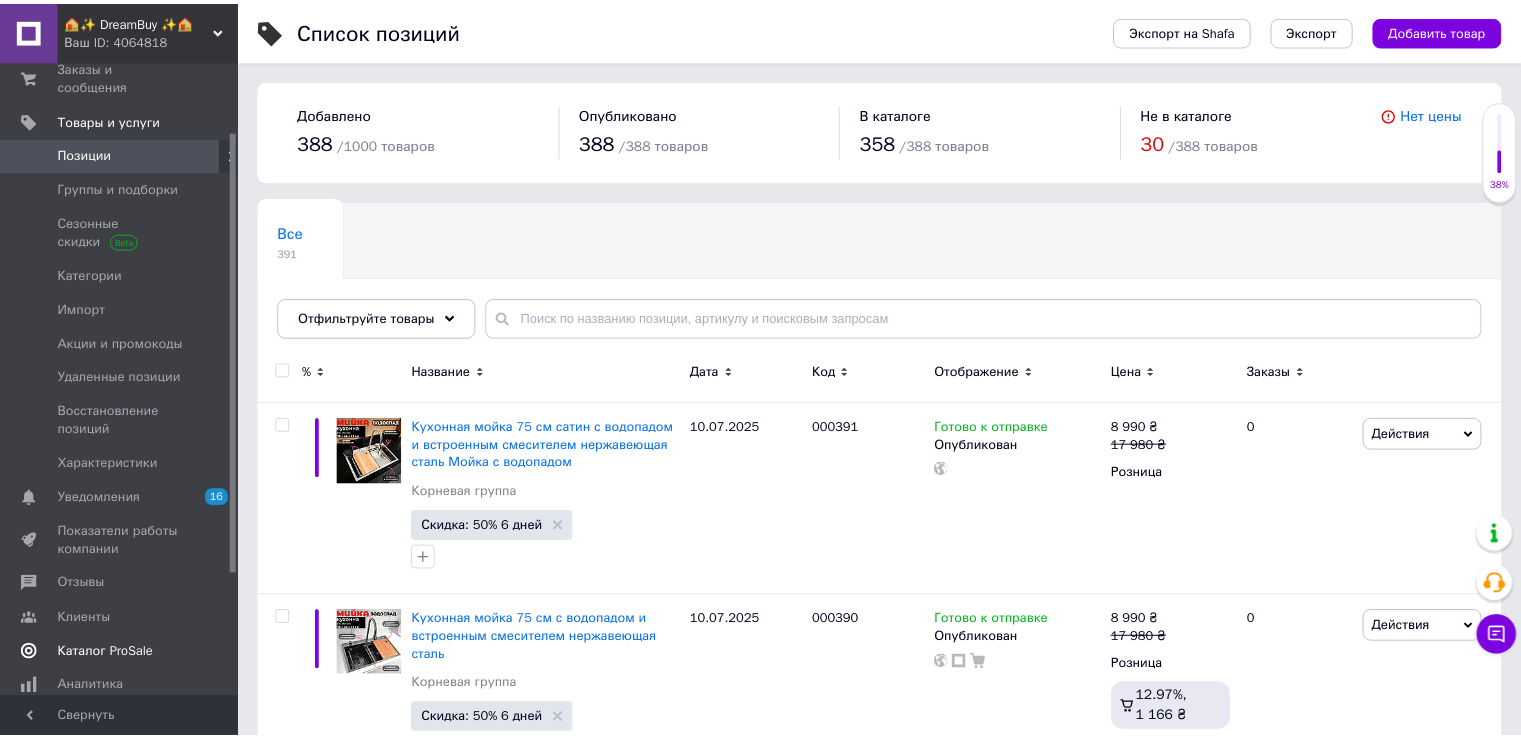 scroll, scrollTop: 19, scrollLeft: 0, axis: vertical 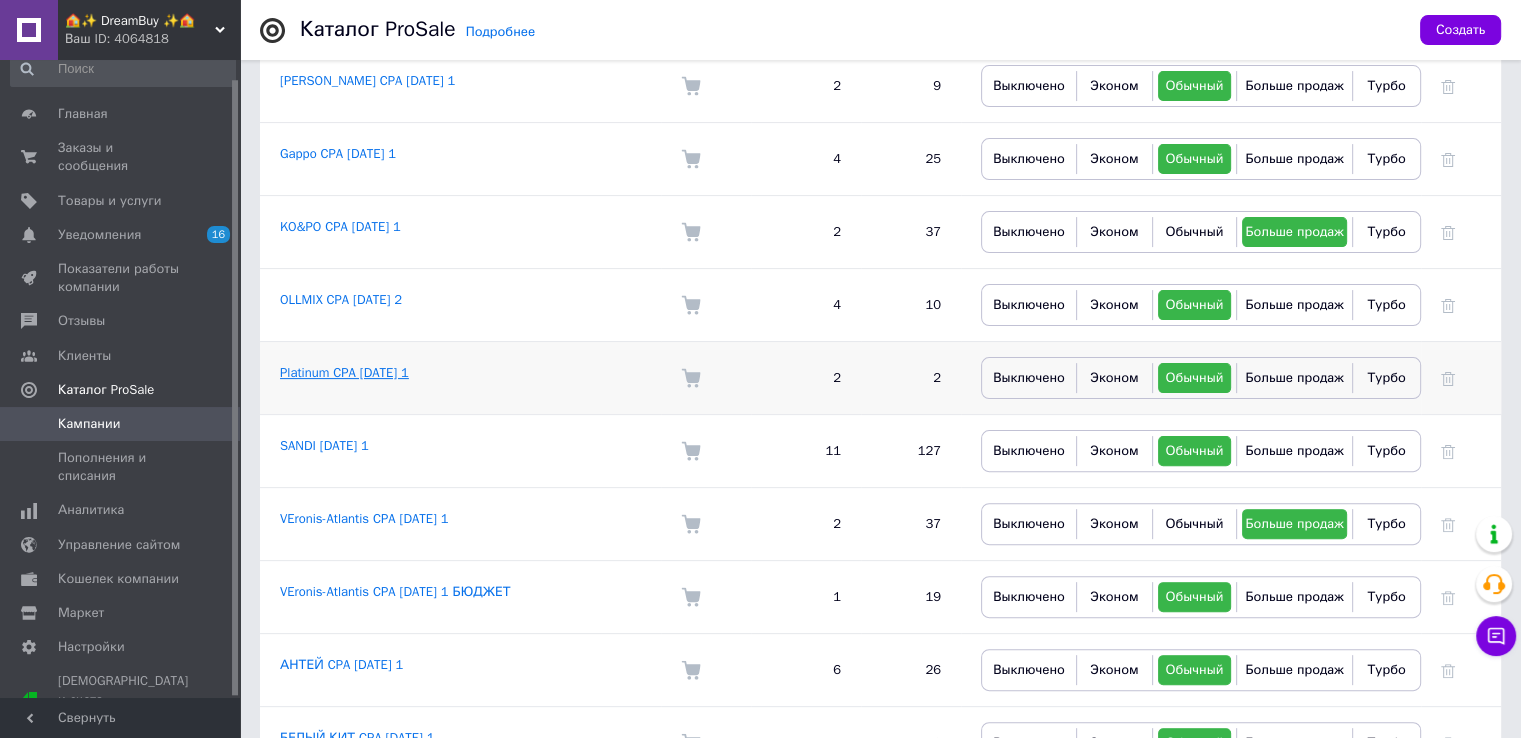 click on "Platinum  CPA 09.07.2025 1" at bounding box center (344, 372) 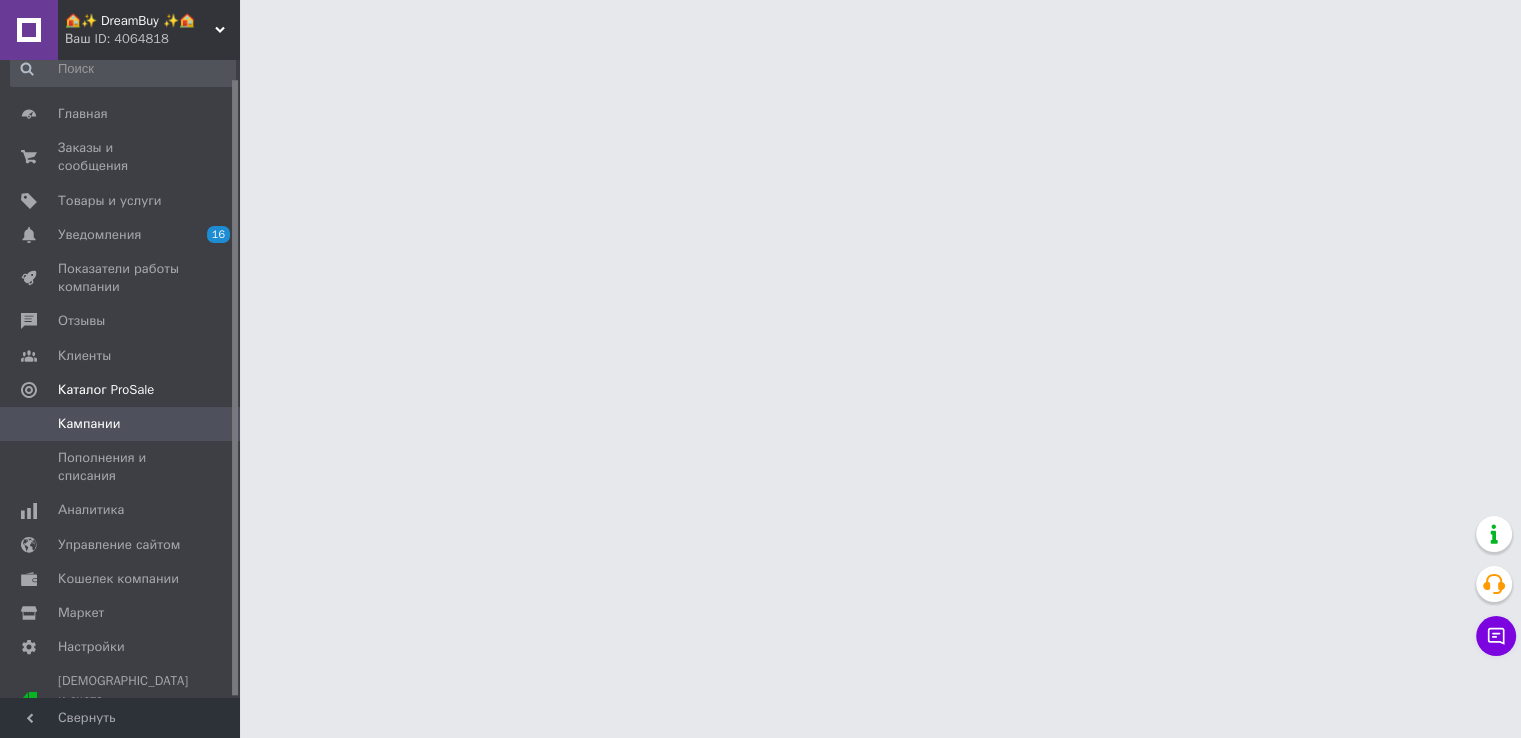 scroll, scrollTop: 0, scrollLeft: 0, axis: both 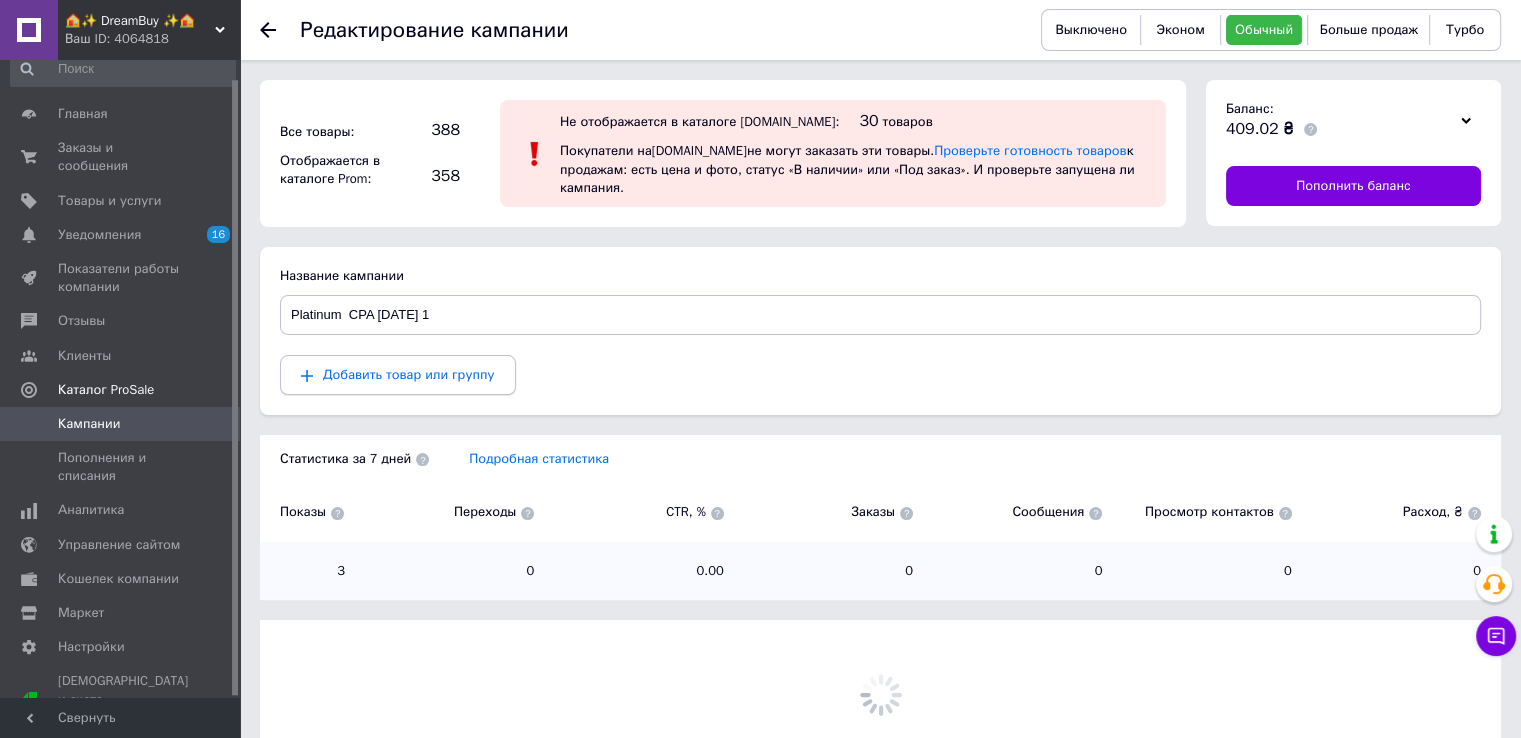 click on "Добавить товар или группу" at bounding box center [409, 374] 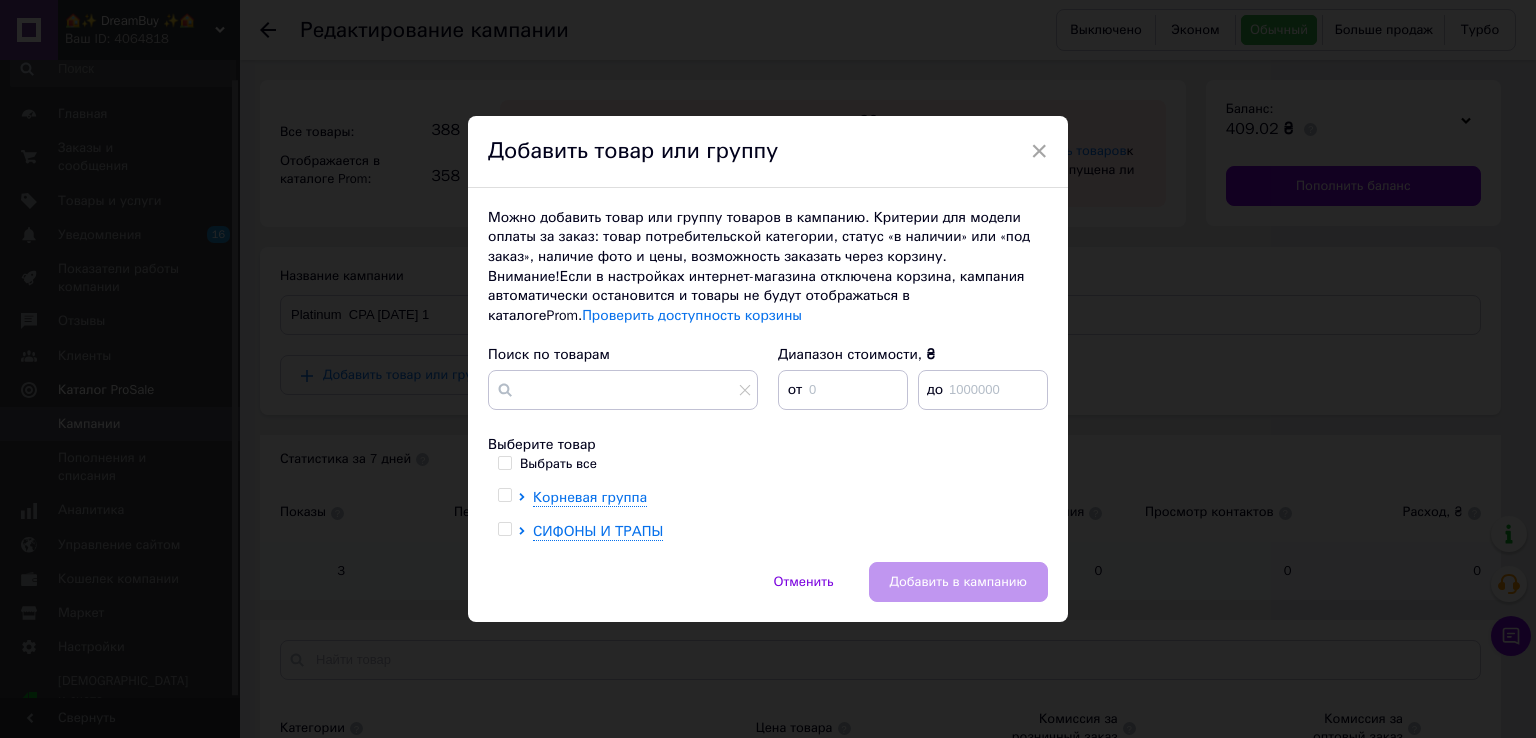 type 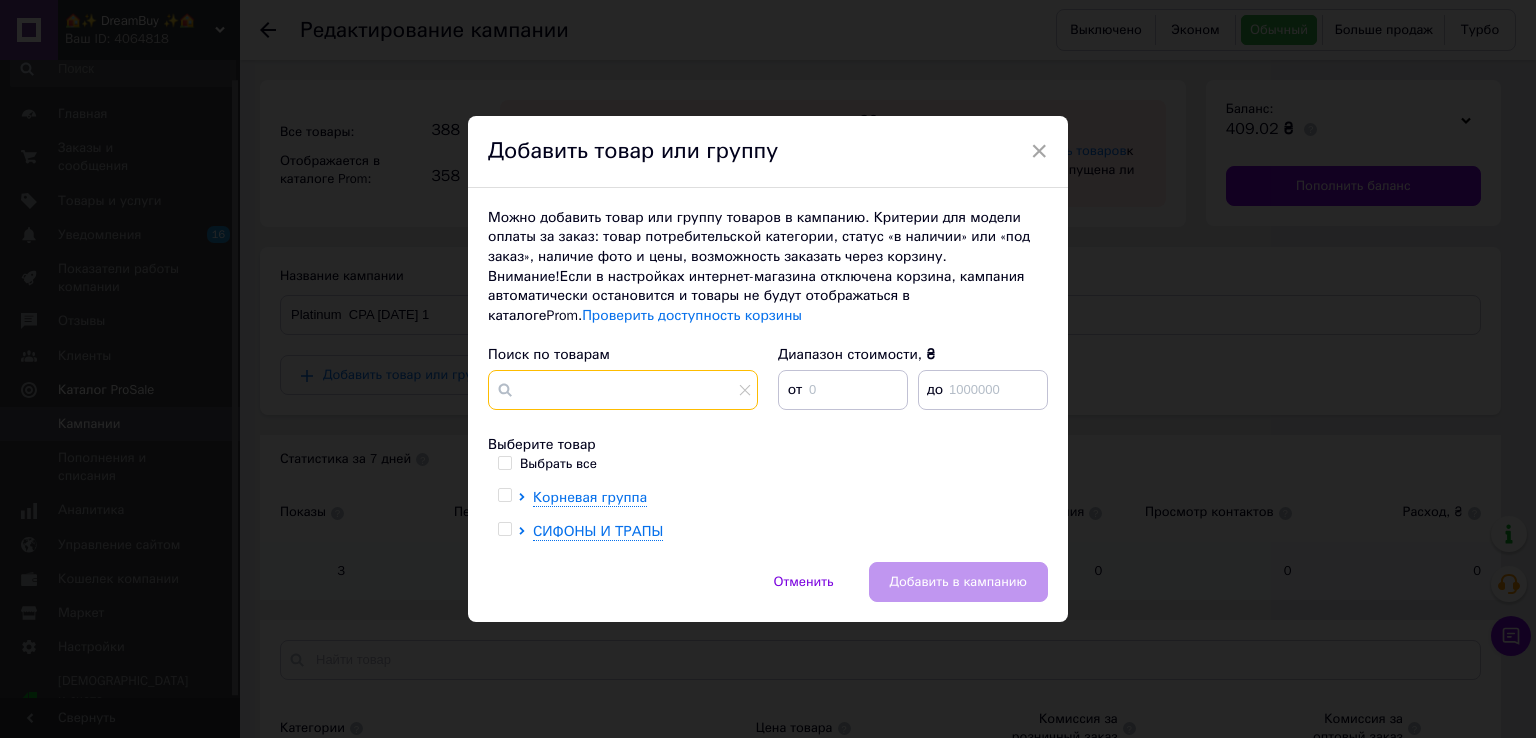 paste on "000391" 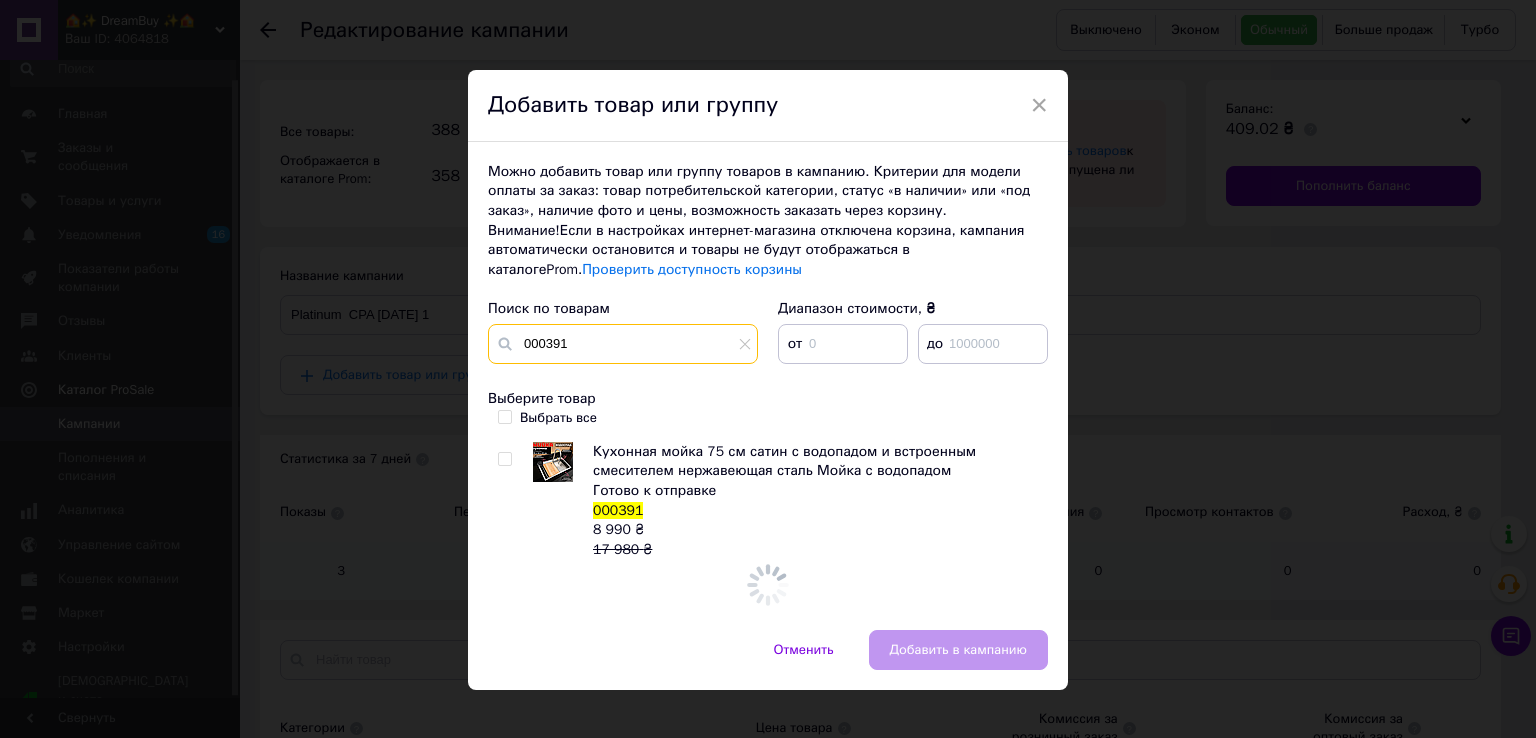type on "000391" 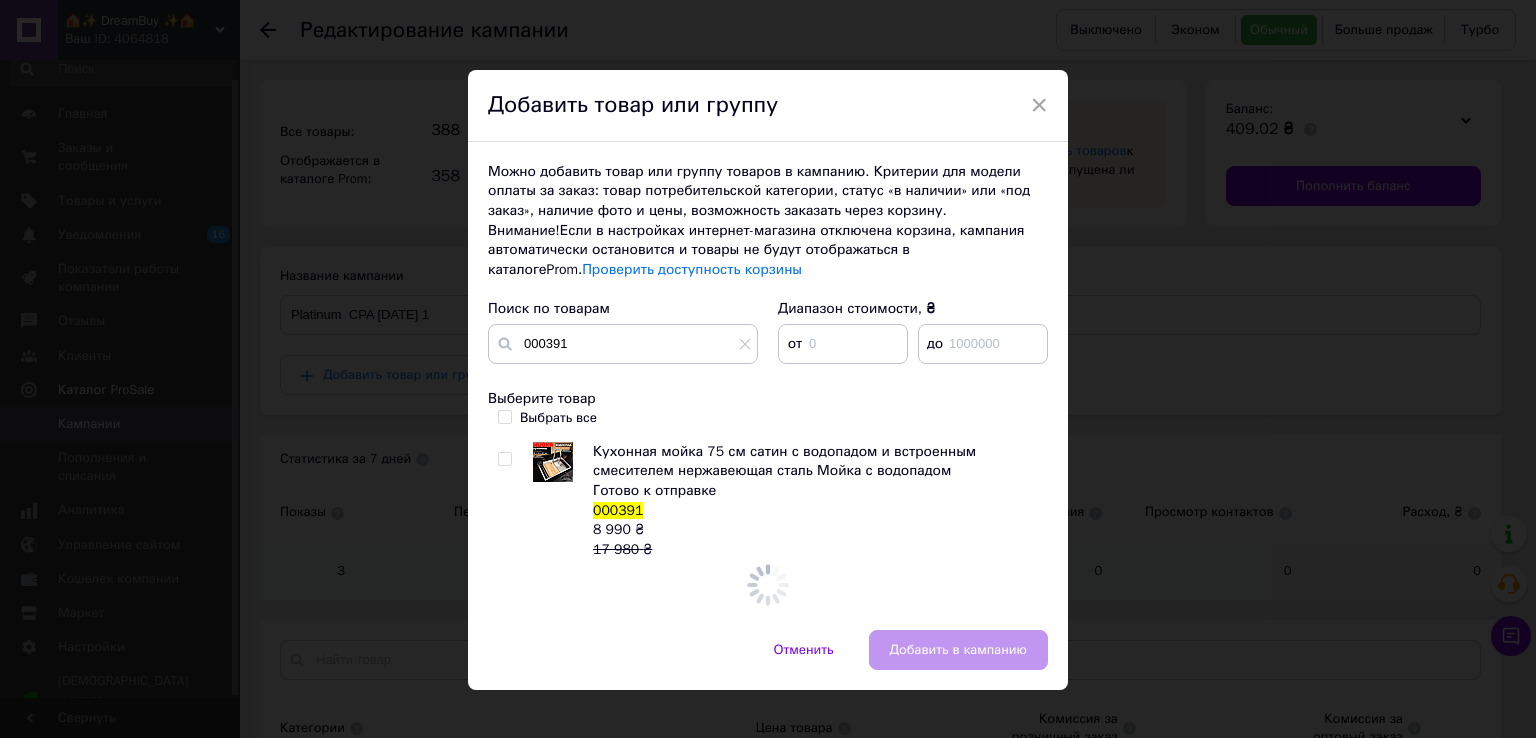 click at bounding box center (508, 501) 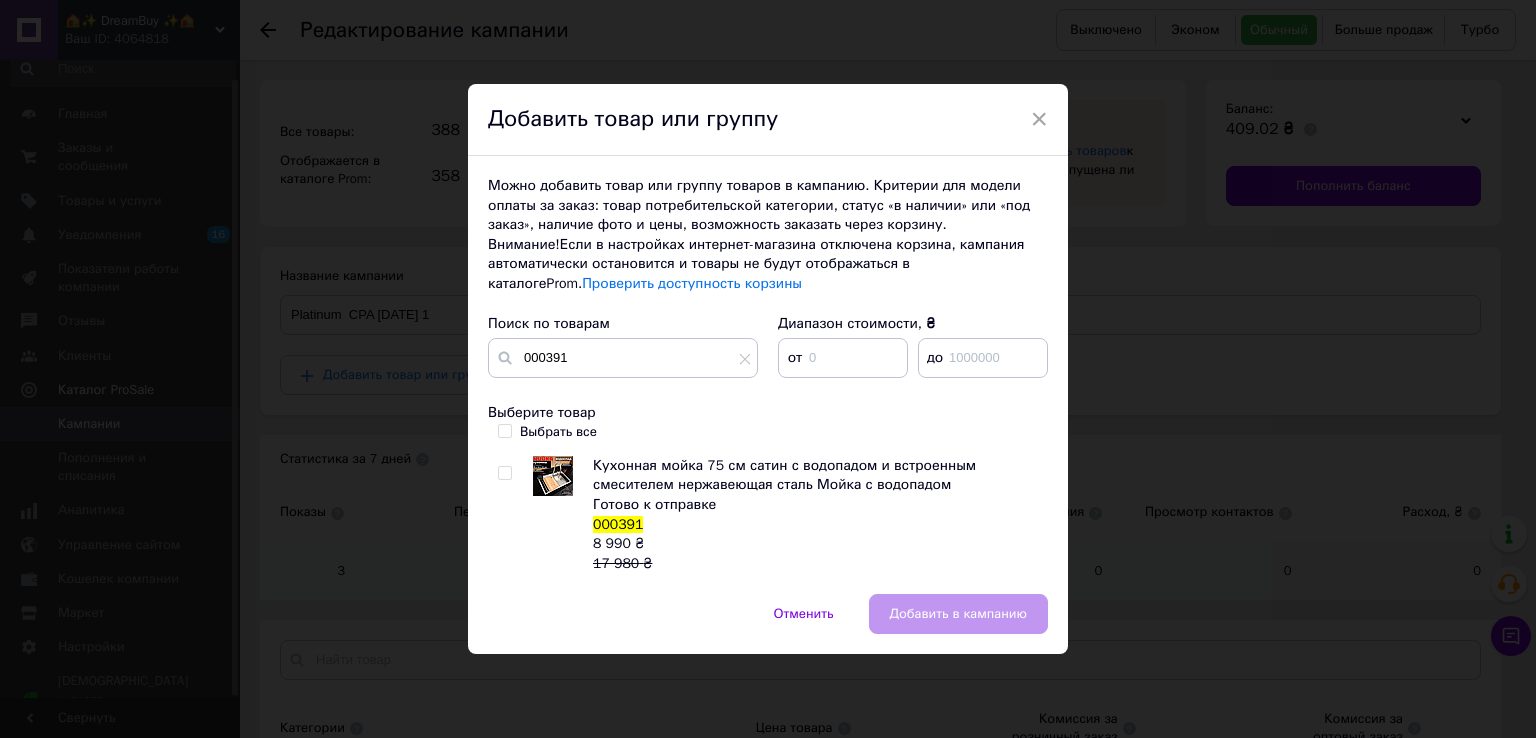 click at bounding box center (504, 473) 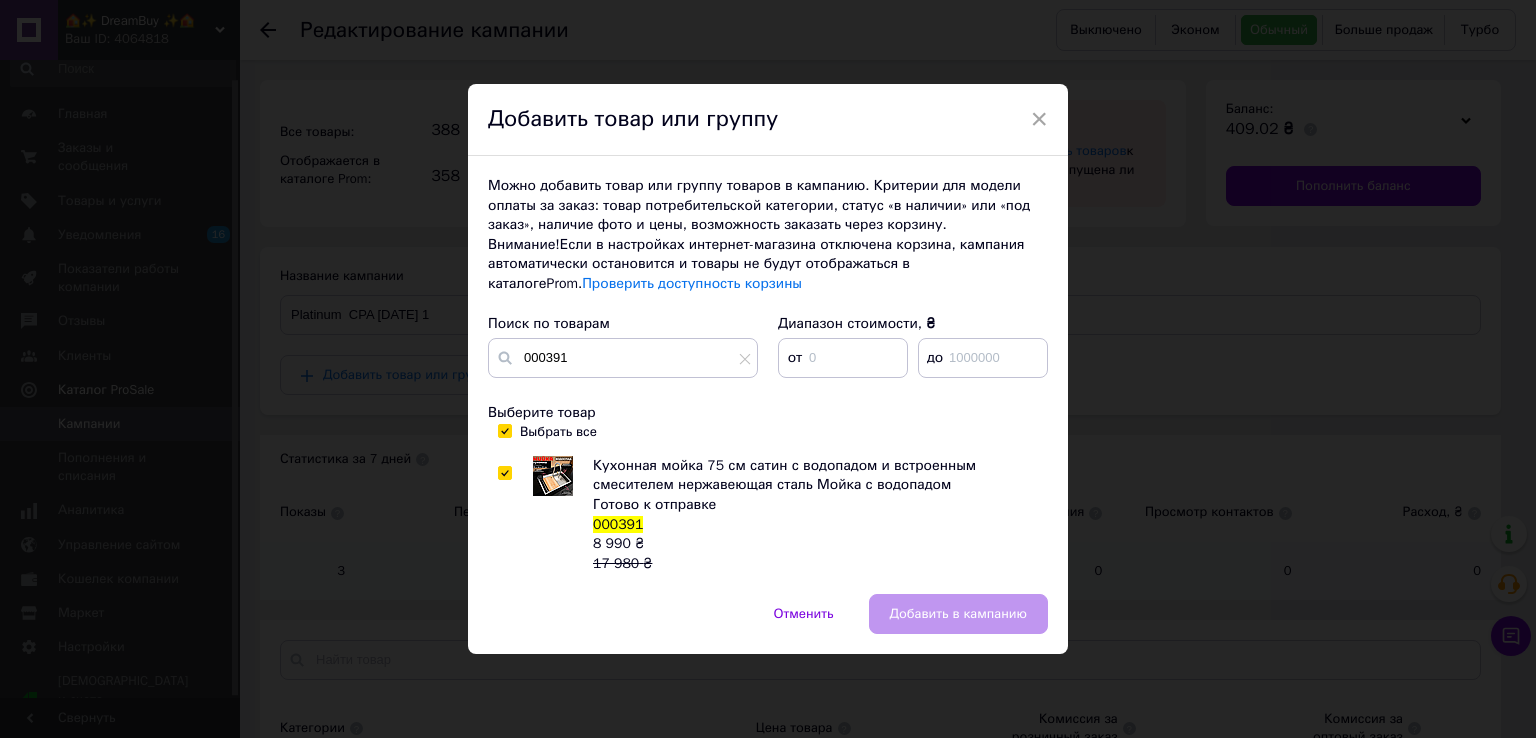 checkbox on "true" 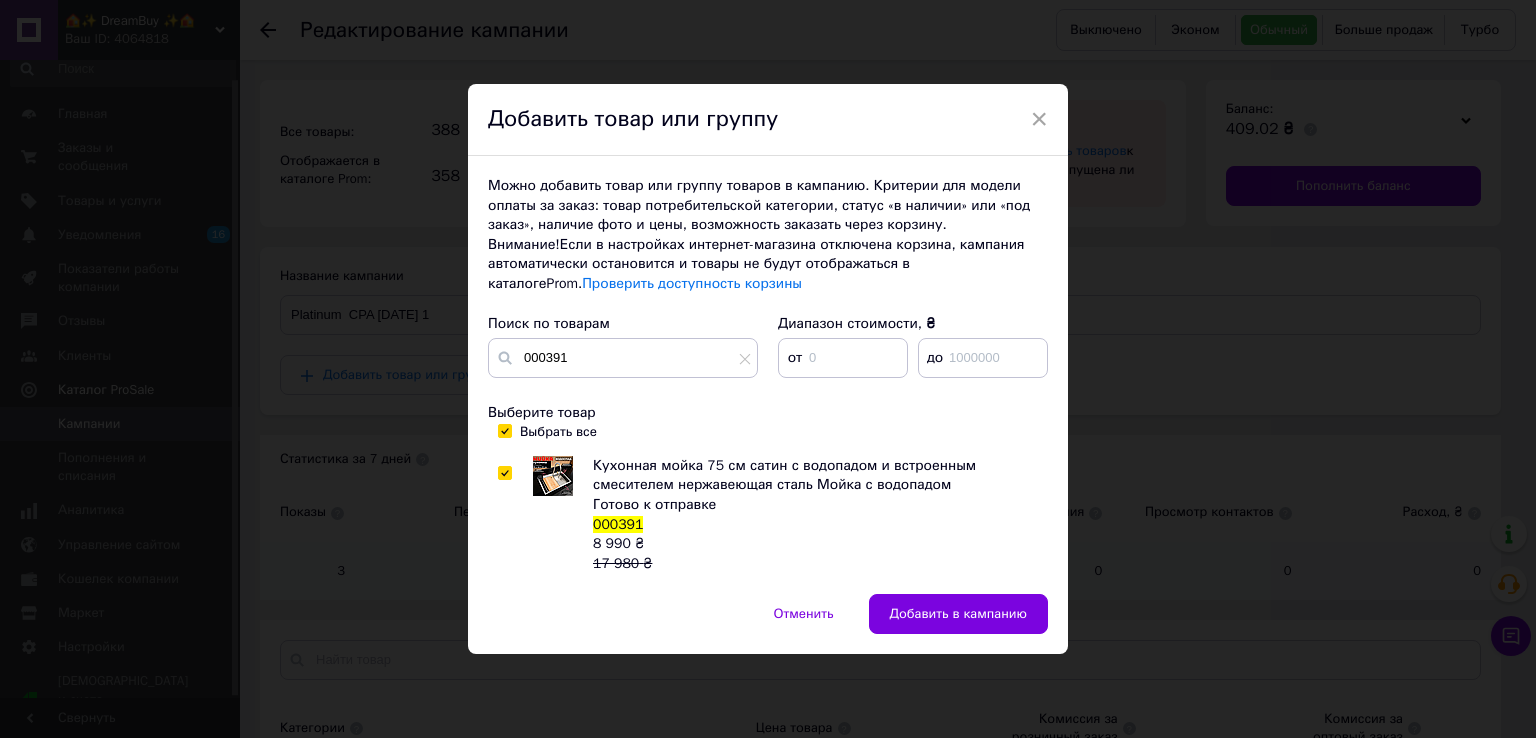 click on "Можно добавить товар или группу товаров в кампанию. Критерии для модели оплаты за заказ:
товар потребительской категории, статус «в наличии» или «под заказ», наличие фото и цены,
возможность заказать через корзину. Внимание!  Если в настройках интернет-магазина отключена корзина, кампания
автоматически остановится и товары не будут отображаться в каталоге  Prom .
Проверить доступность корзины Поиск по товарам 000391 Диапазон стоимости, ₴ от до Выберите товар Выбрать все Готово к отправке 000391 8 990   ₴ 17 980   ₴" at bounding box center (768, 375) 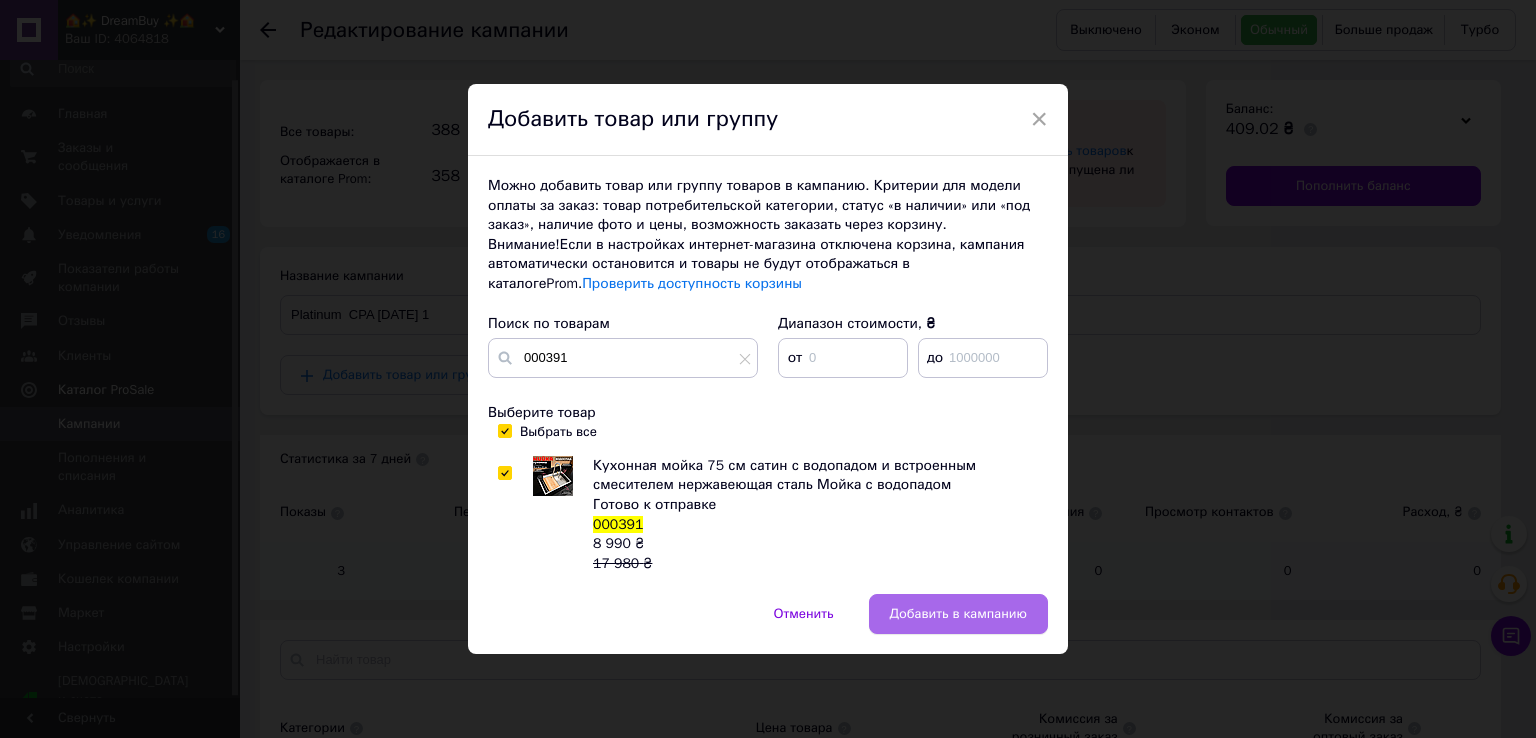 click on "Добавить в кампанию" at bounding box center (958, 614) 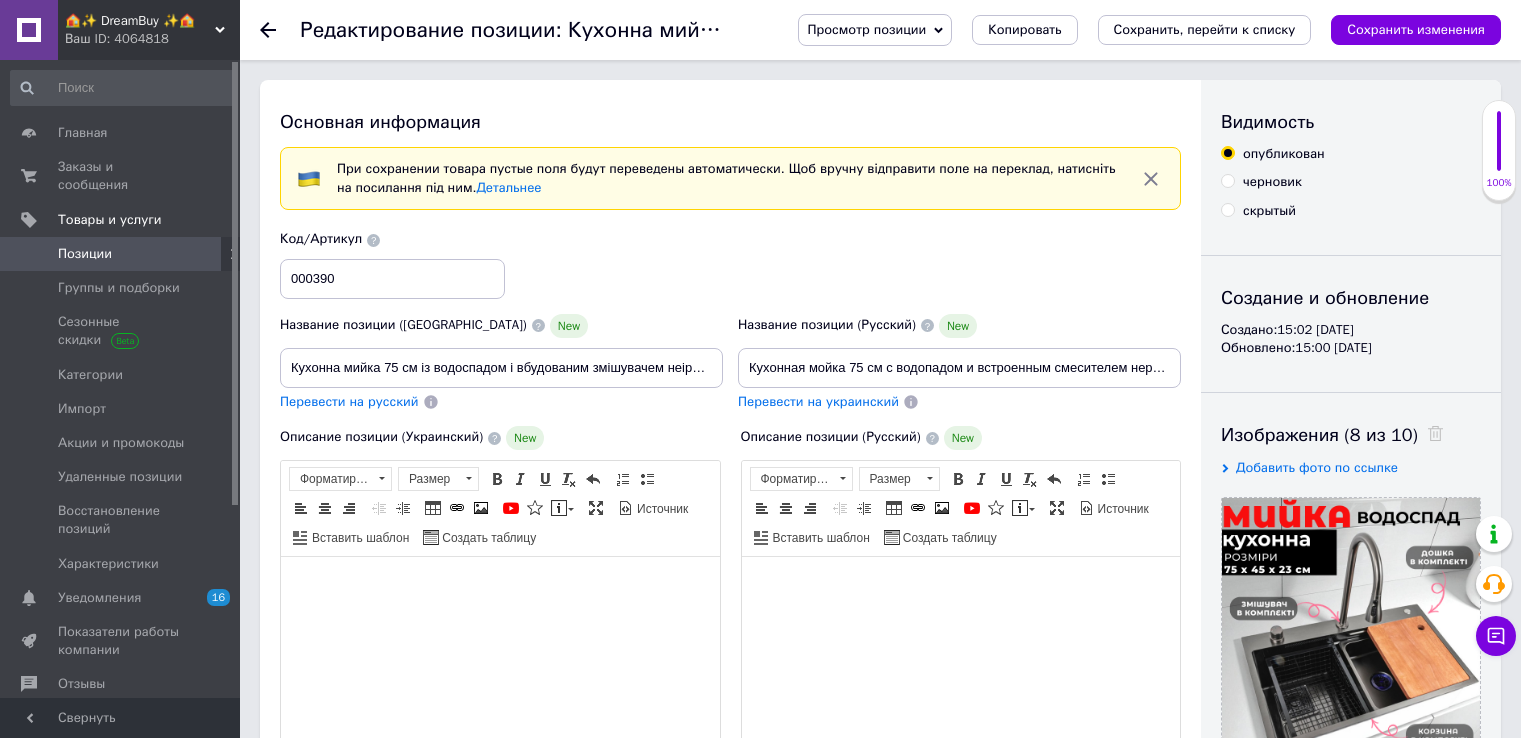 scroll, scrollTop: 1000, scrollLeft: 0, axis: vertical 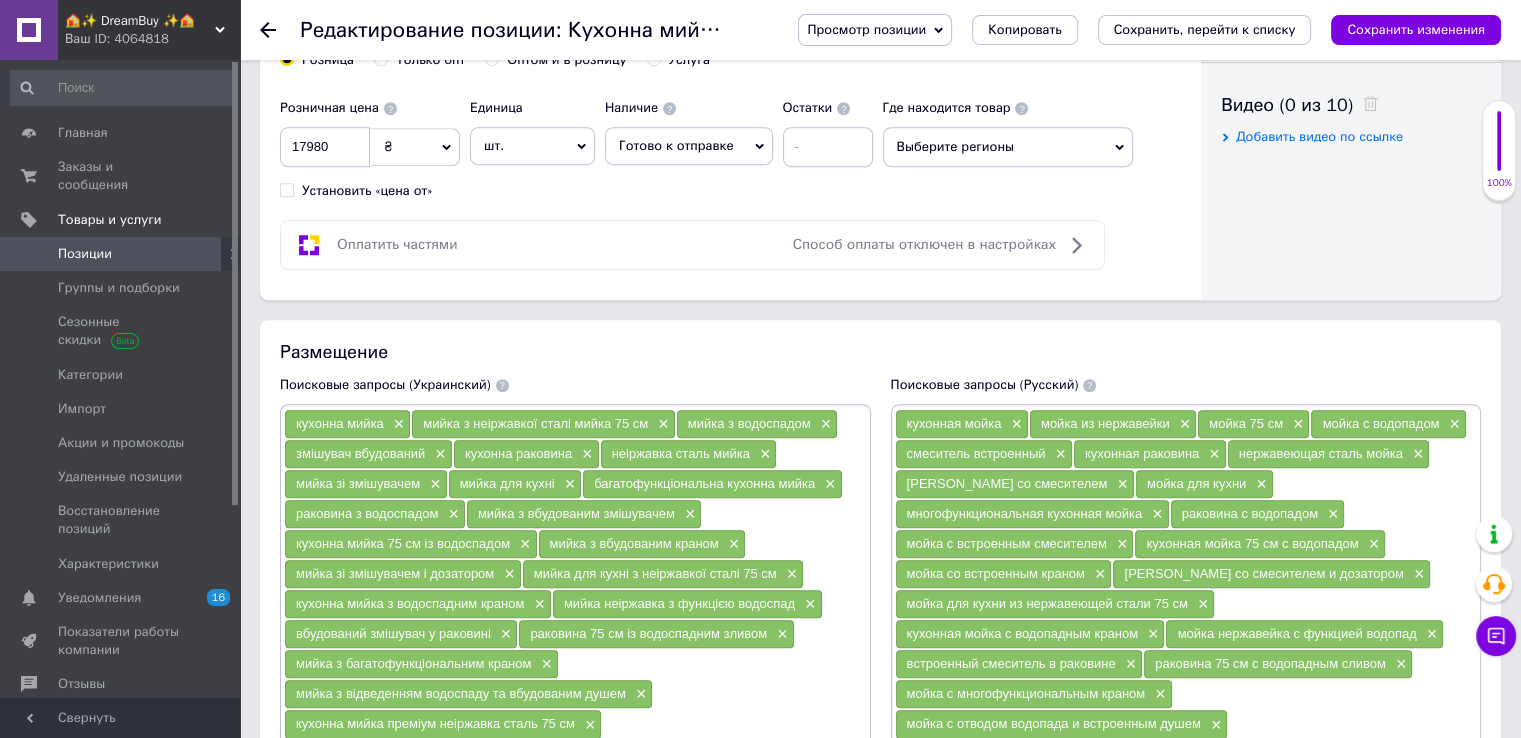click on "Позиции" at bounding box center (121, 254) 